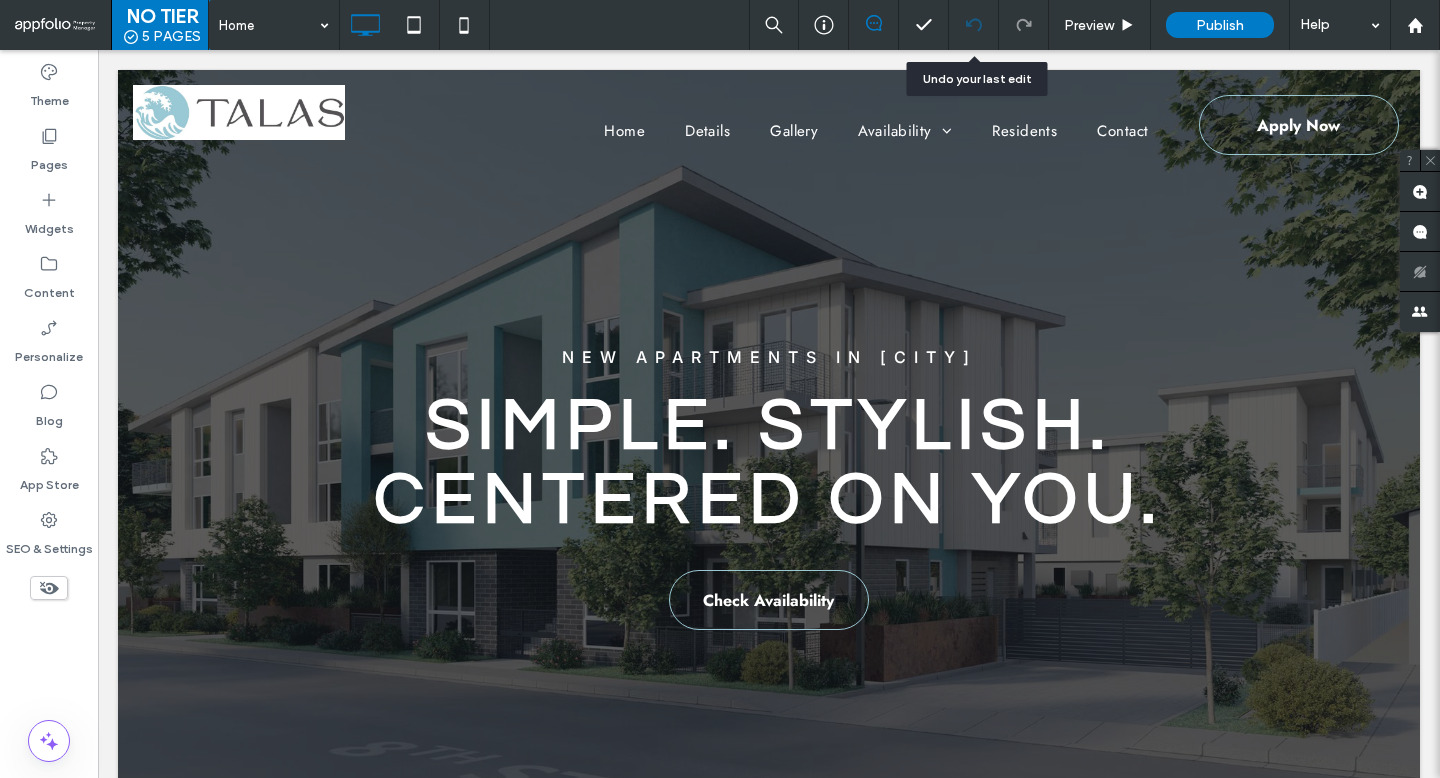 scroll, scrollTop: 0, scrollLeft: 0, axis: both 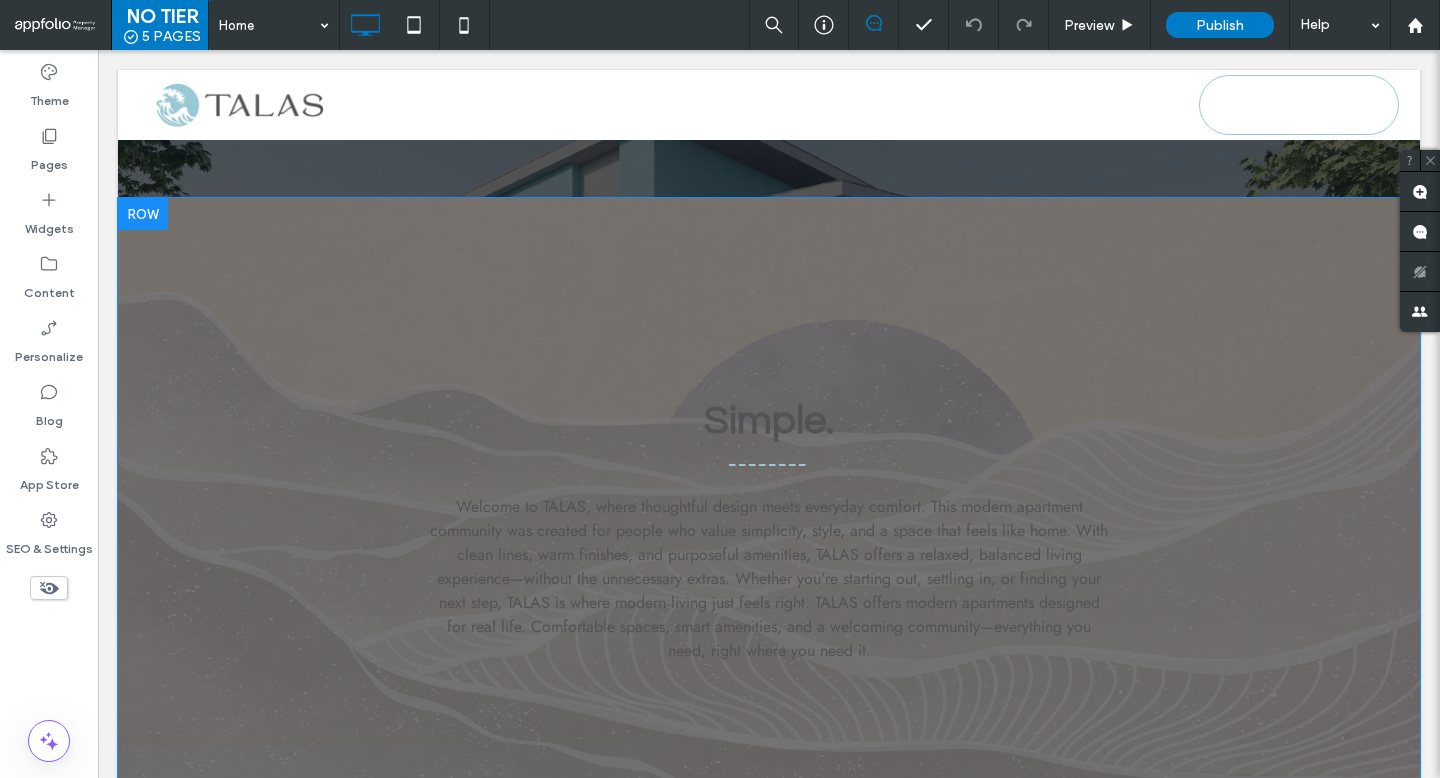 click on "Simple.
Welcome to TALAS, where thoughtful design meets everyday comfort. This modern apartment community was created for people who value simplicity, style, and a space that feels like home. With clean lines, warm finishes, and purposeful amenities, TALAS offers a relaxed, balanced living experience—without the unnecessary extras. Whether you're starting out, settling in, or finding your next step, TALAS is where modern living just feels right. TALAS offers modern apartments designed for real life. Comfortable spaces, smart amenities, and a welcoming community—everything you need, right where you need it. Click To Paste
Row + Add Section" at bounding box center [769, 547] 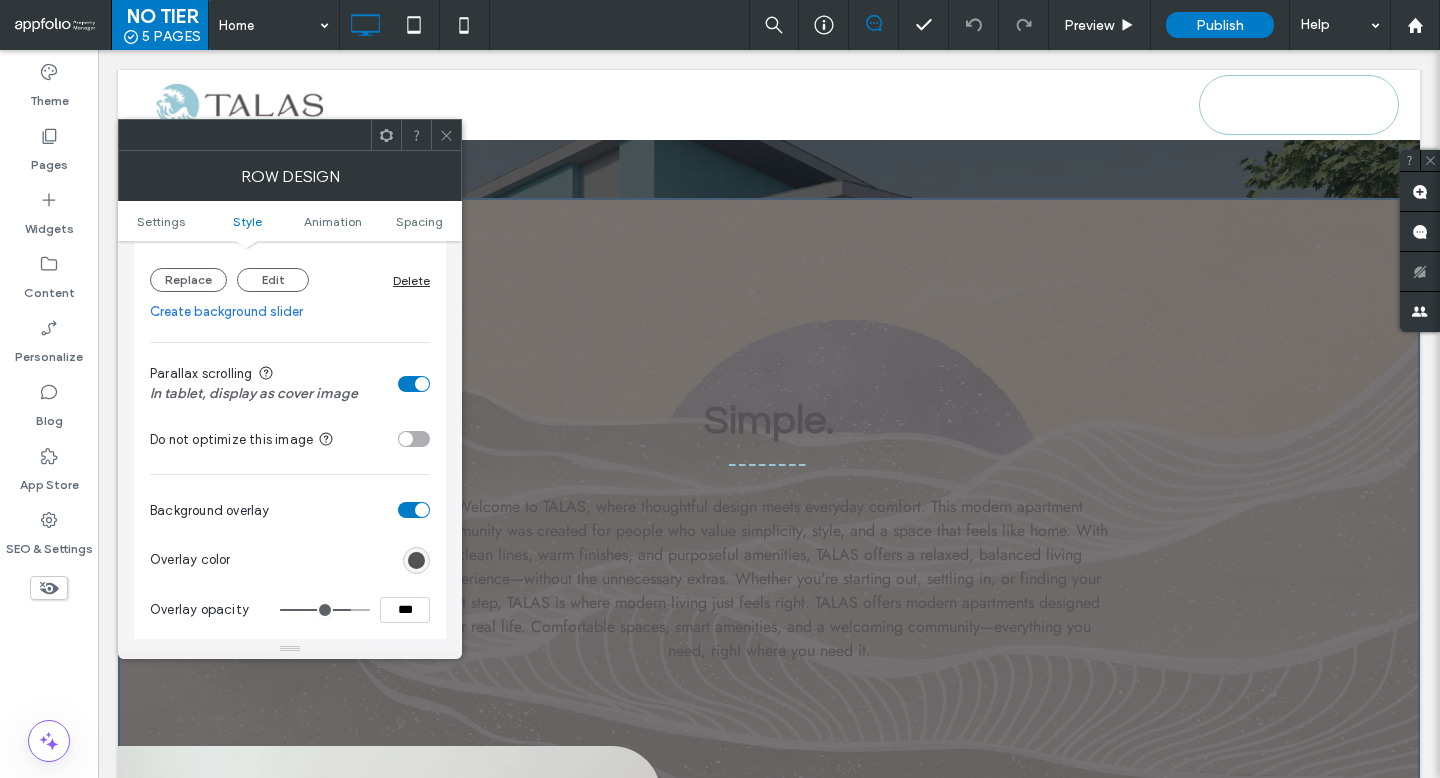 scroll, scrollTop: 560, scrollLeft: 0, axis: vertical 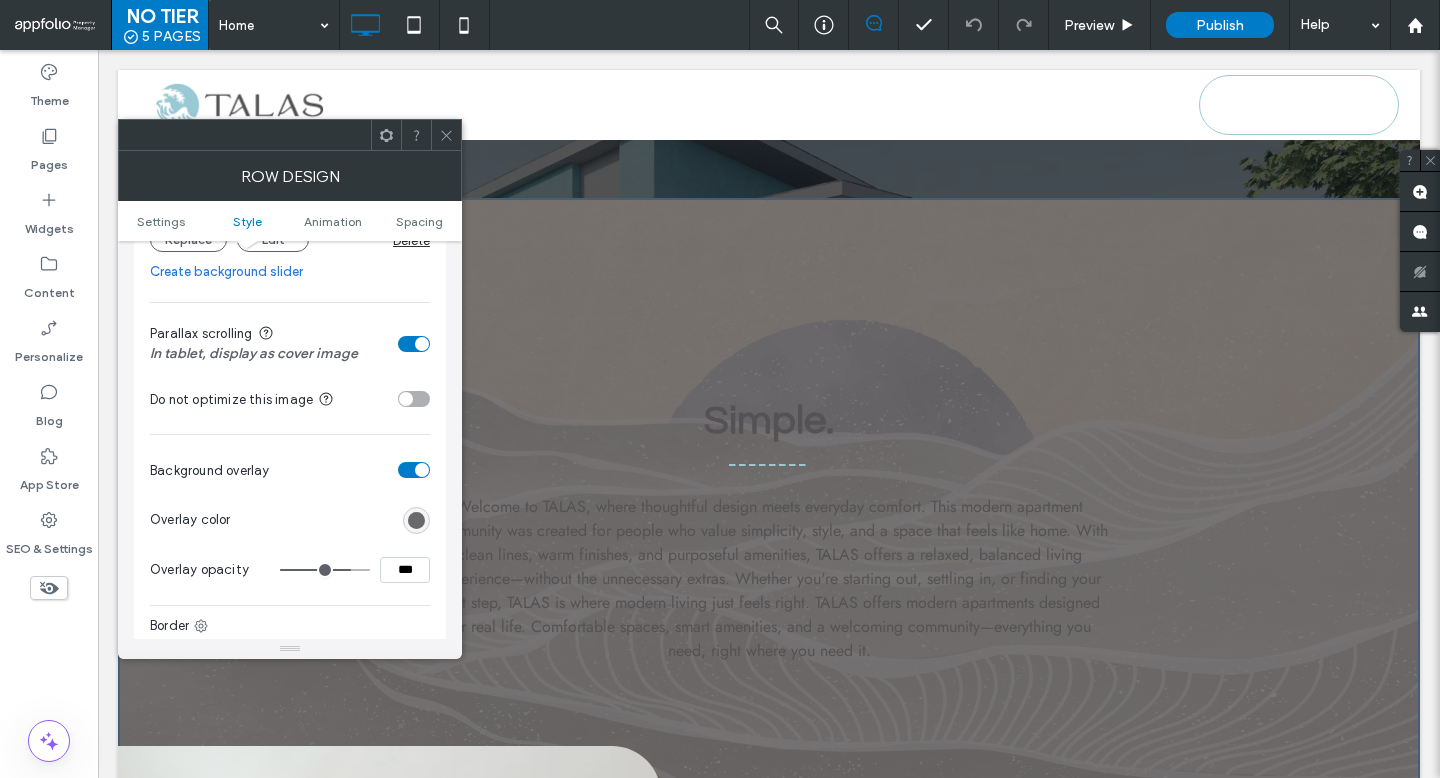 click at bounding box center (416, 520) 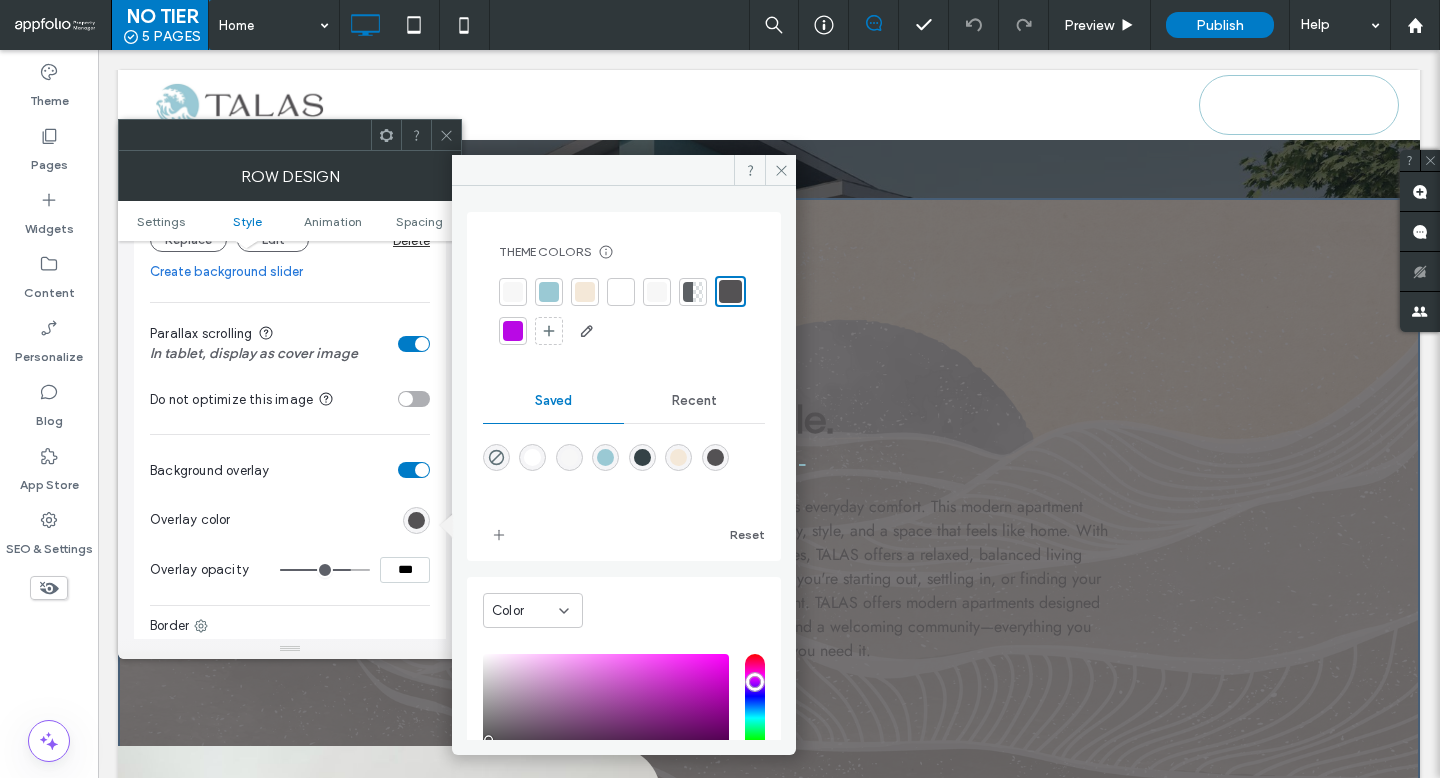 click at bounding box center (585, 292) 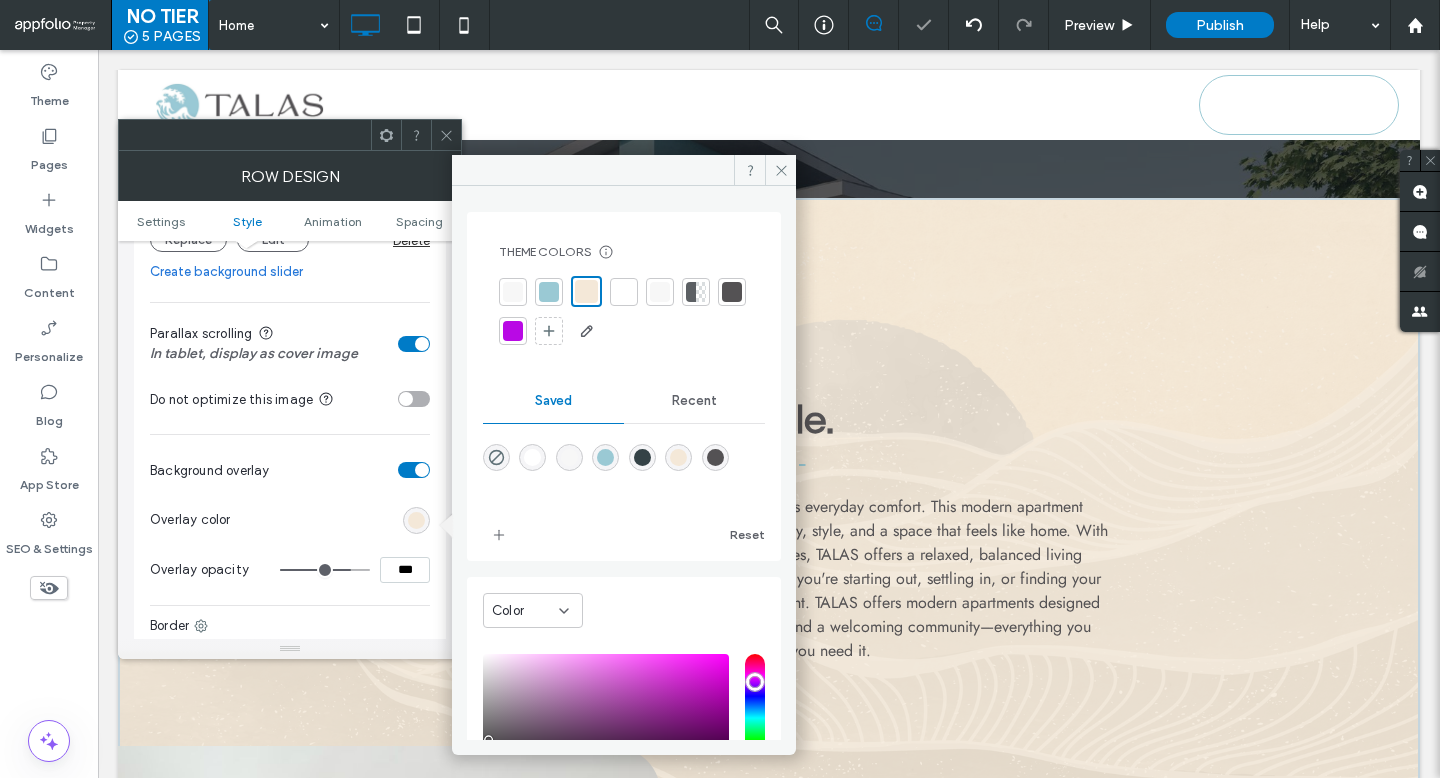 click 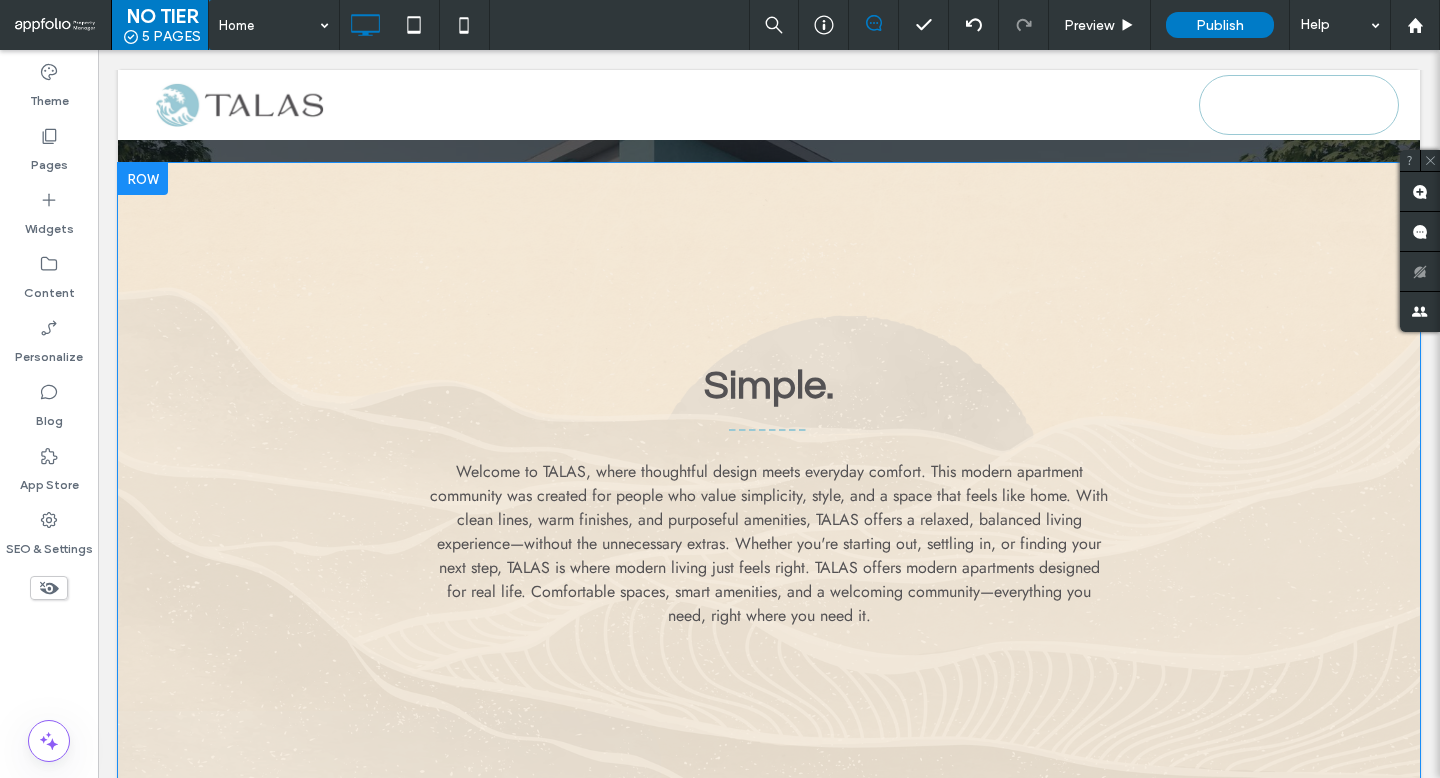 scroll, scrollTop: 710, scrollLeft: 0, axis: vertical 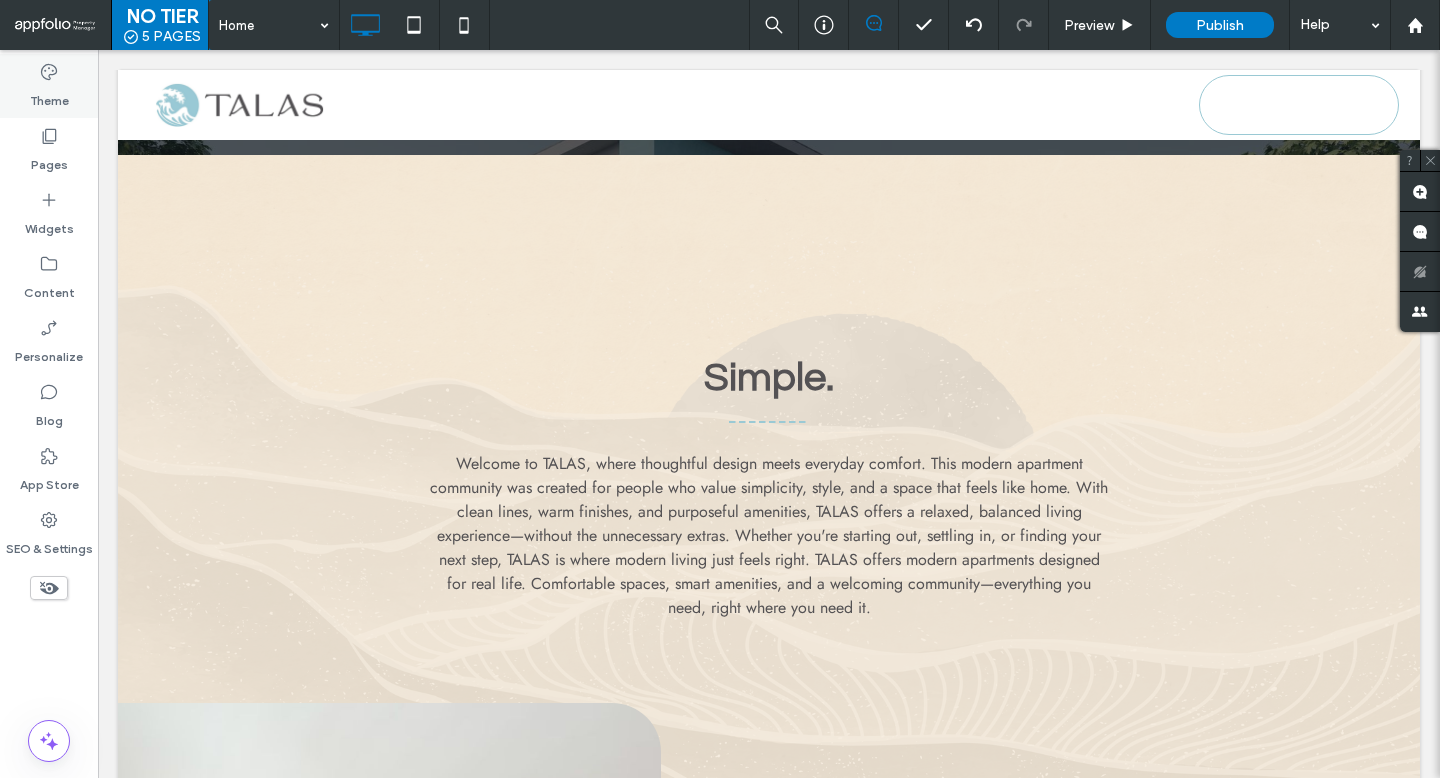 click on "Theme" at bounding box center (49, 96) 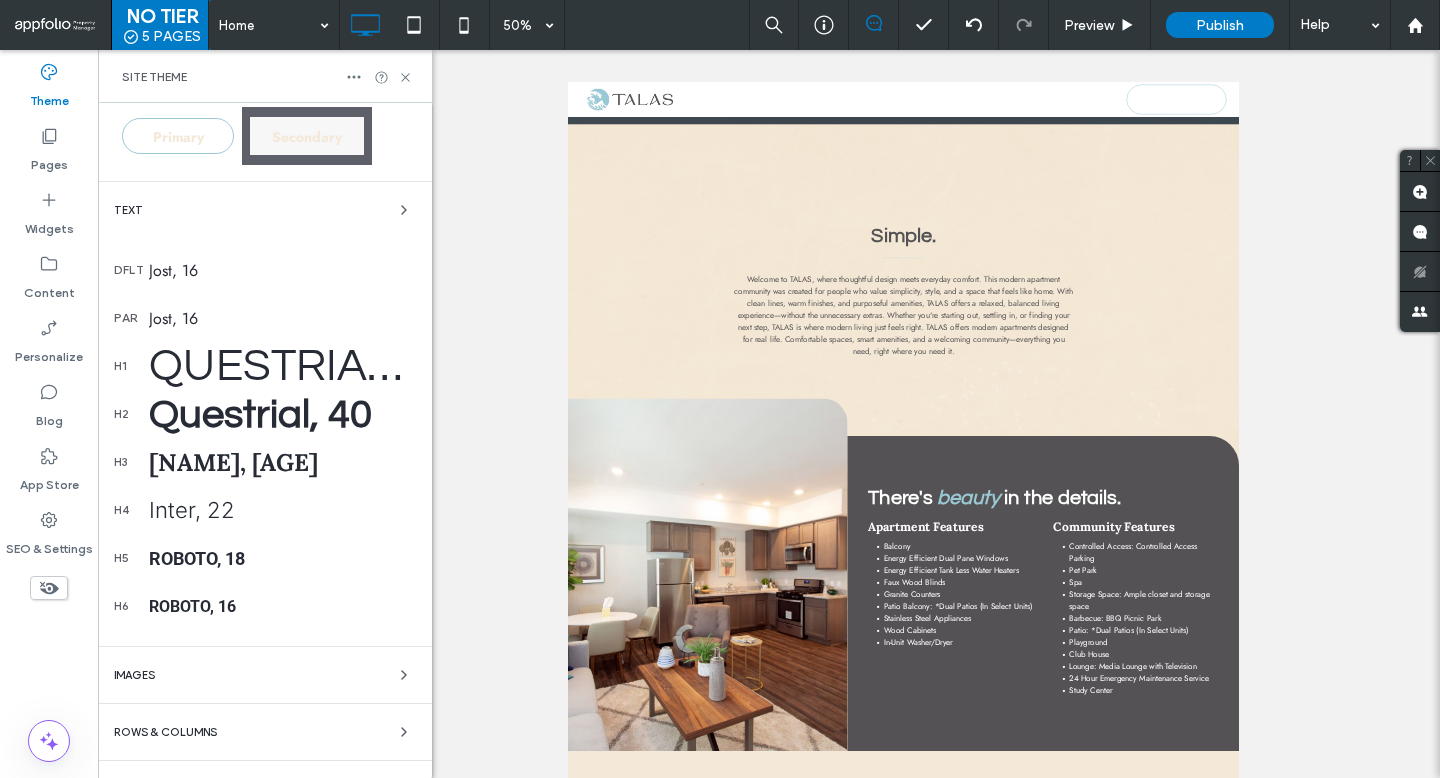 scroll, scrollTop: 472, scrollLeft: 0, axis: vertical 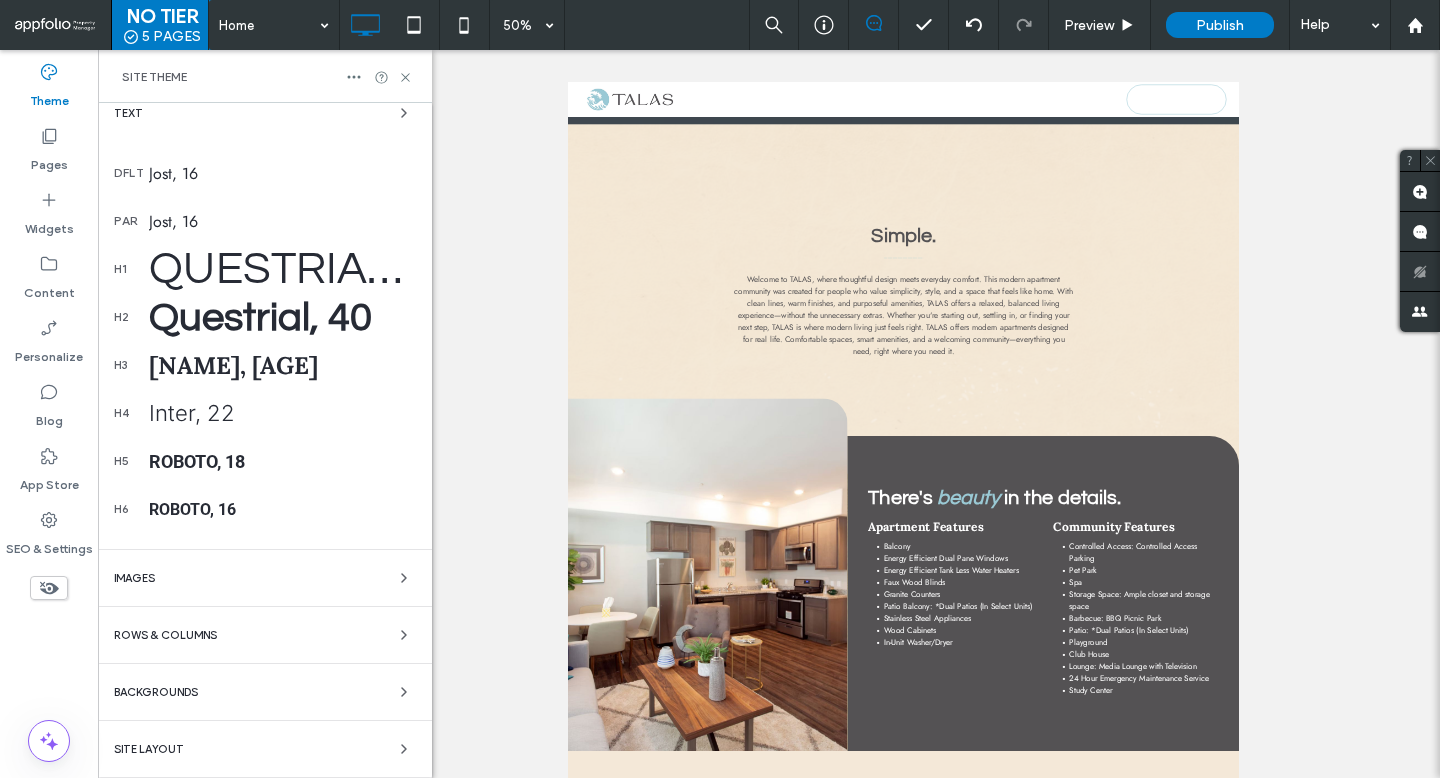 click on "Backgrounds" at bounding box center (265, 692) 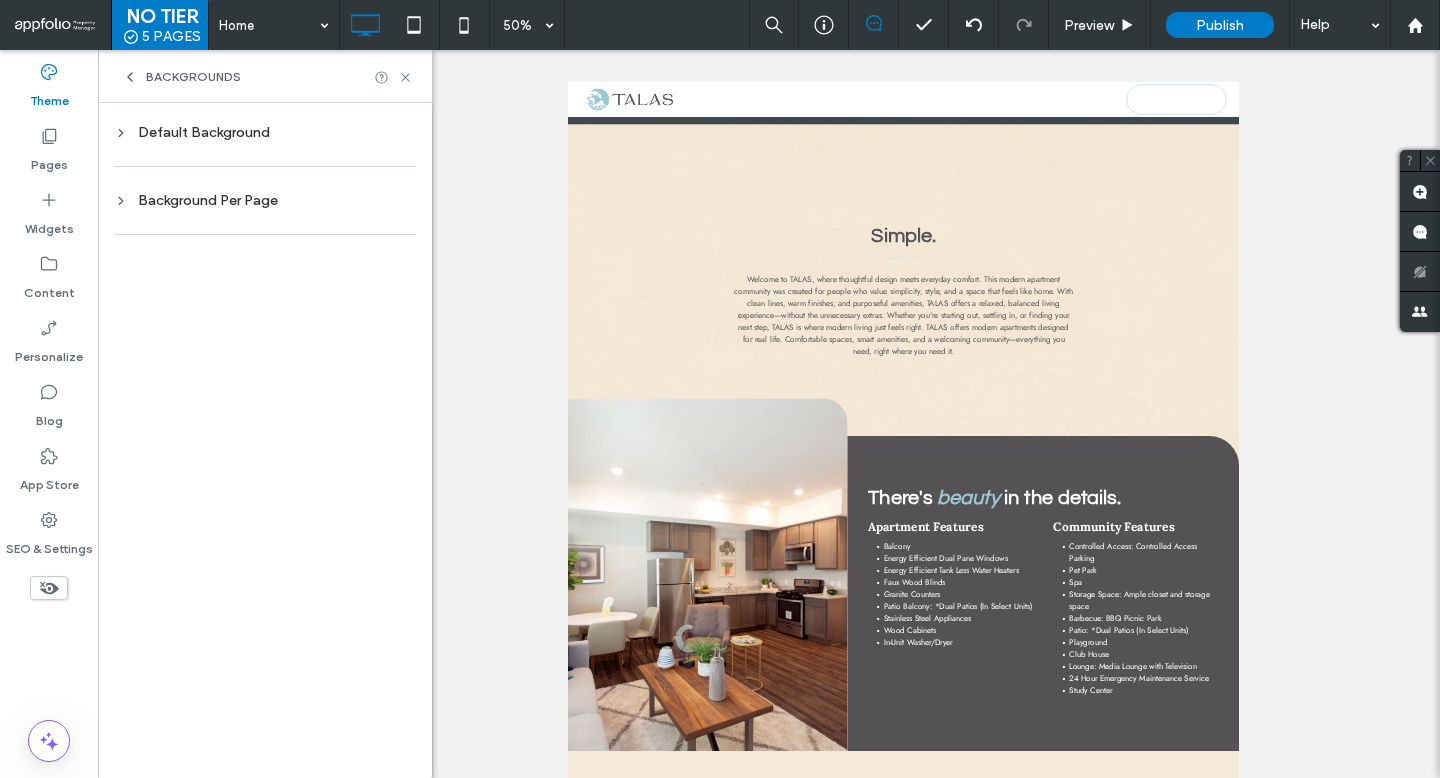 scroll, scrollTop: 0, scrollLeft: 0, axis: both 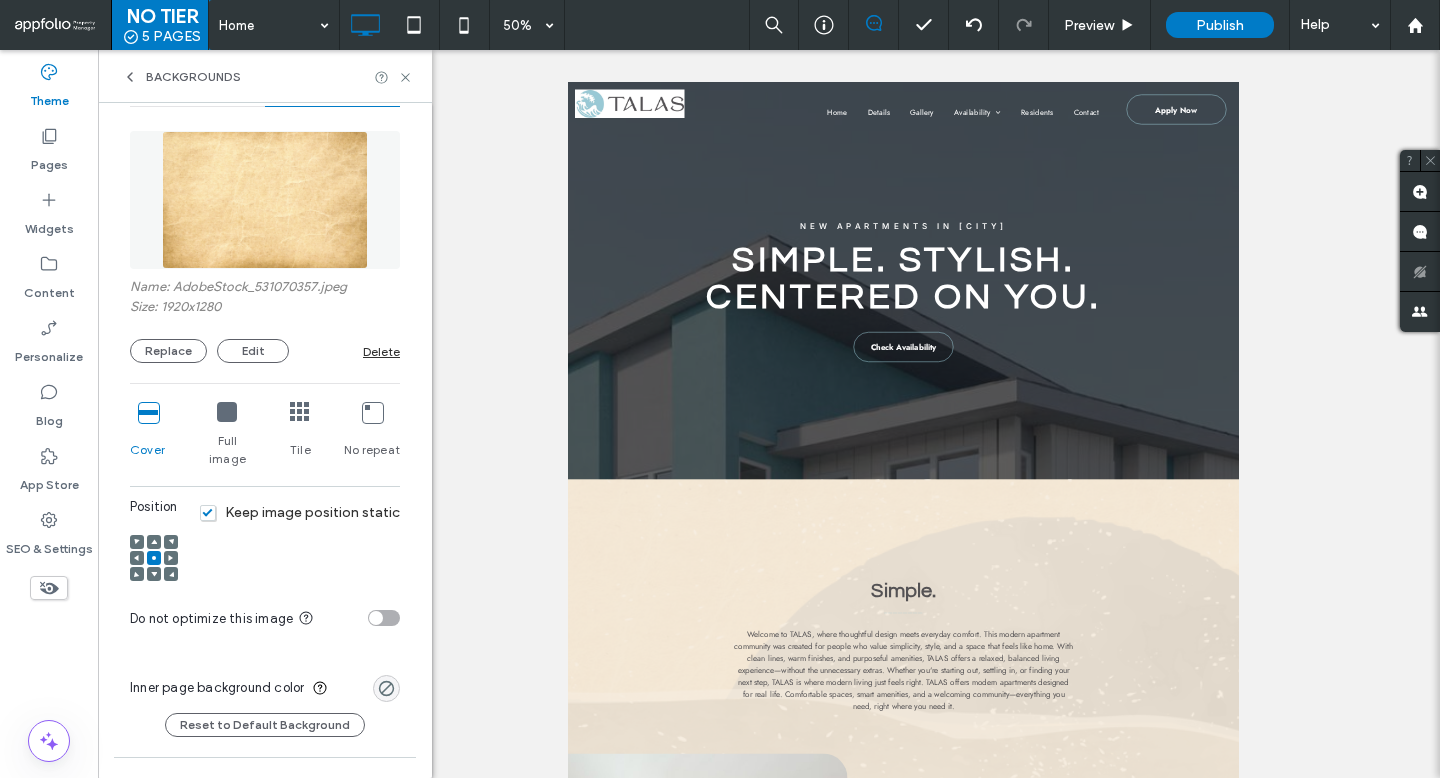 click on "Keep image position static" at bounding box center (300, 512) 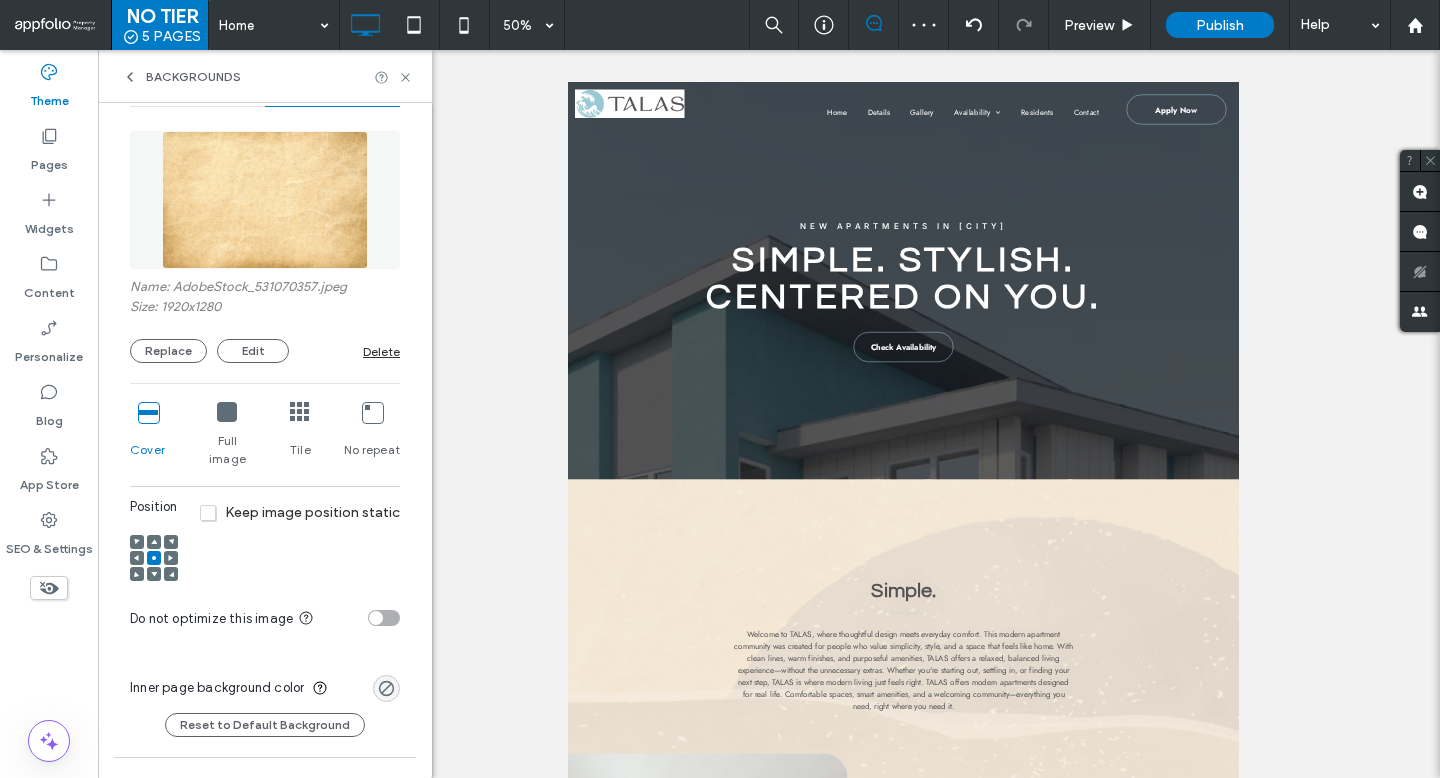 click at bounding box center (300, 413) 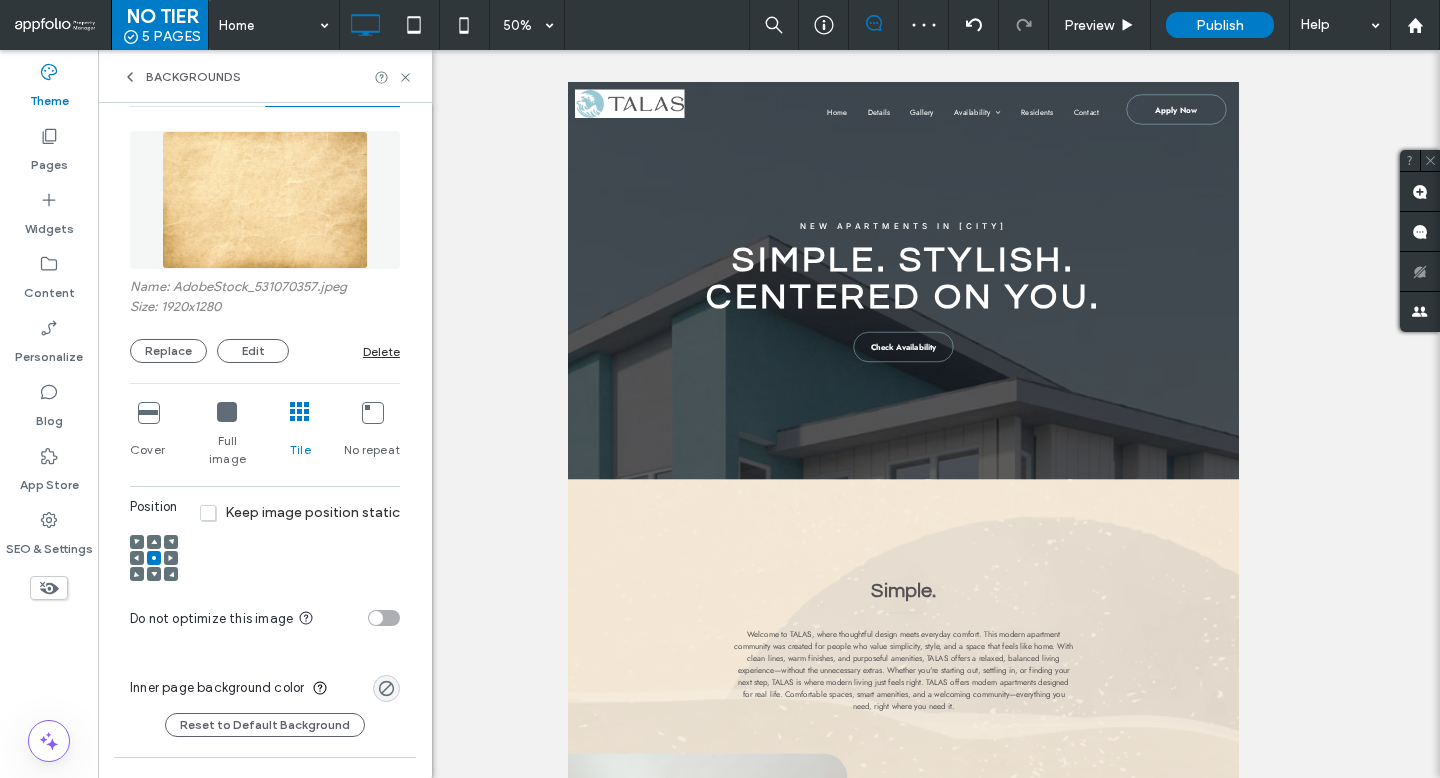 click at bounding box center [148, 412] 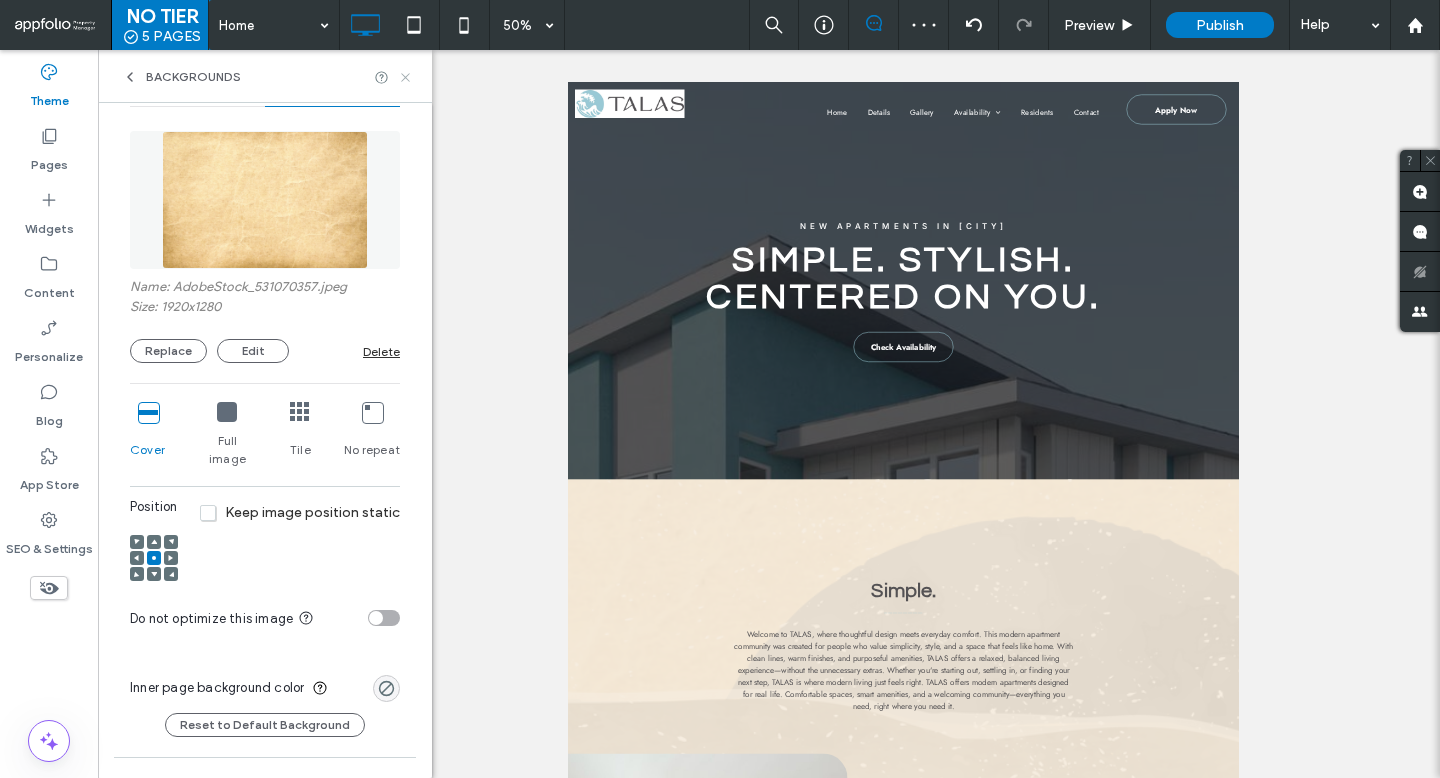 click 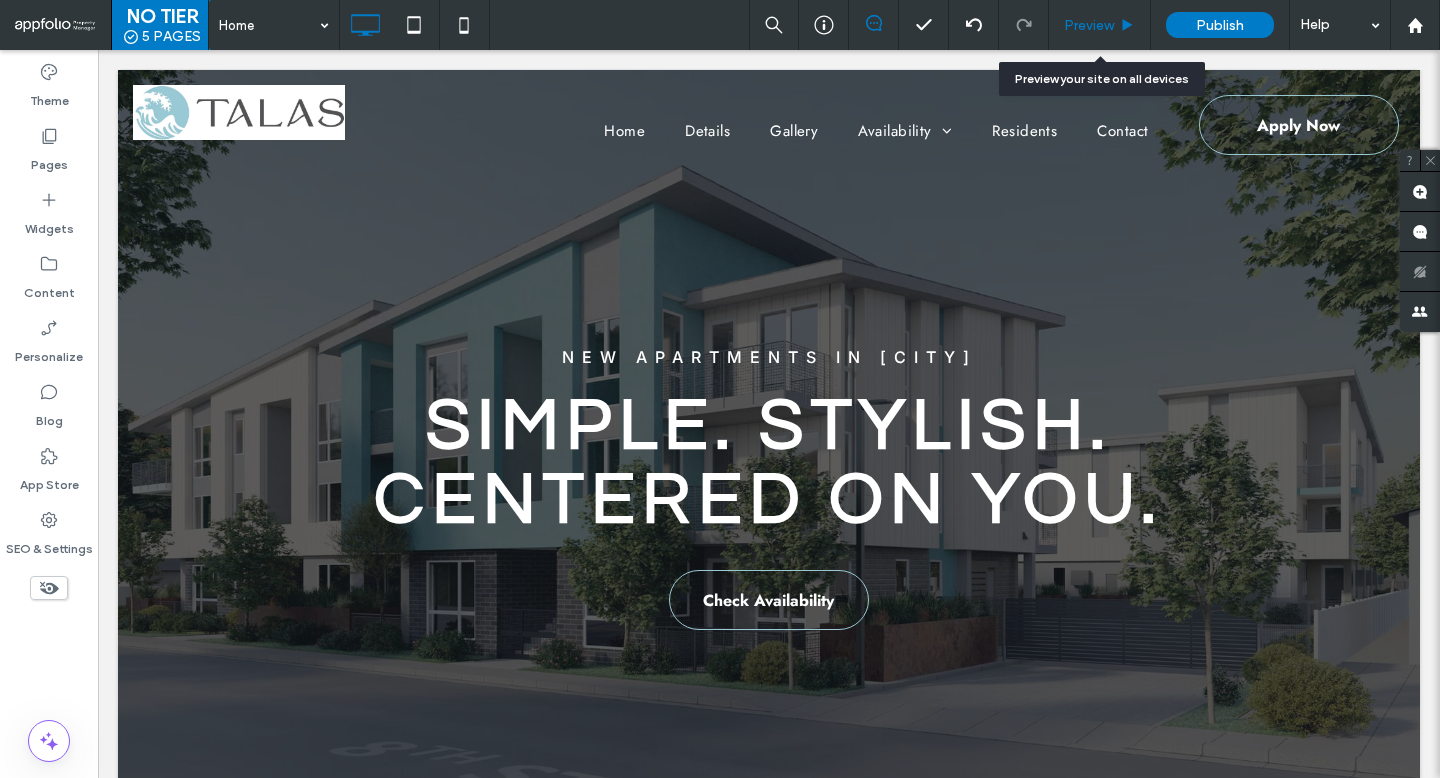 click on "Preview" at bounding box center [1100, 25] 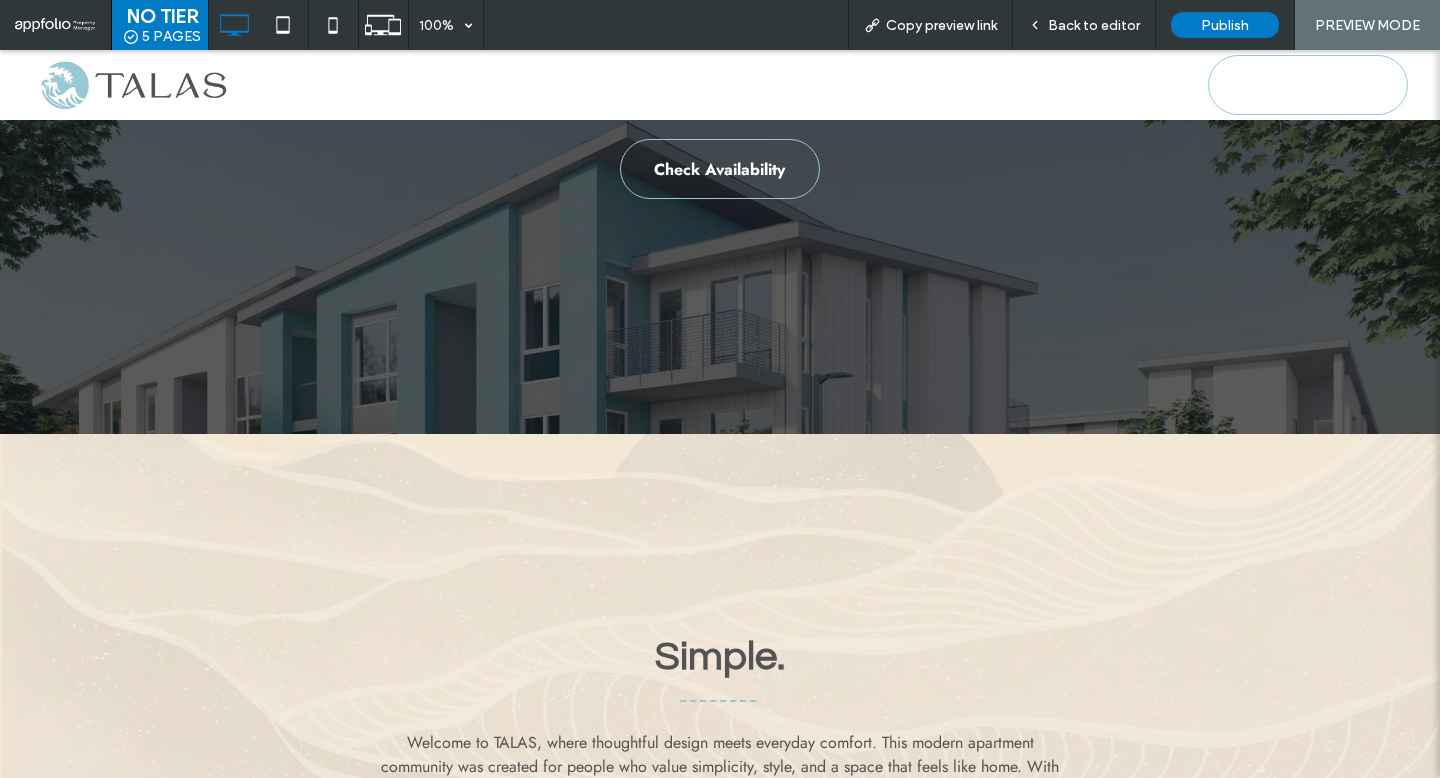 scroll, scrollTop: 401, scrollLeft: 0, axis: vertical 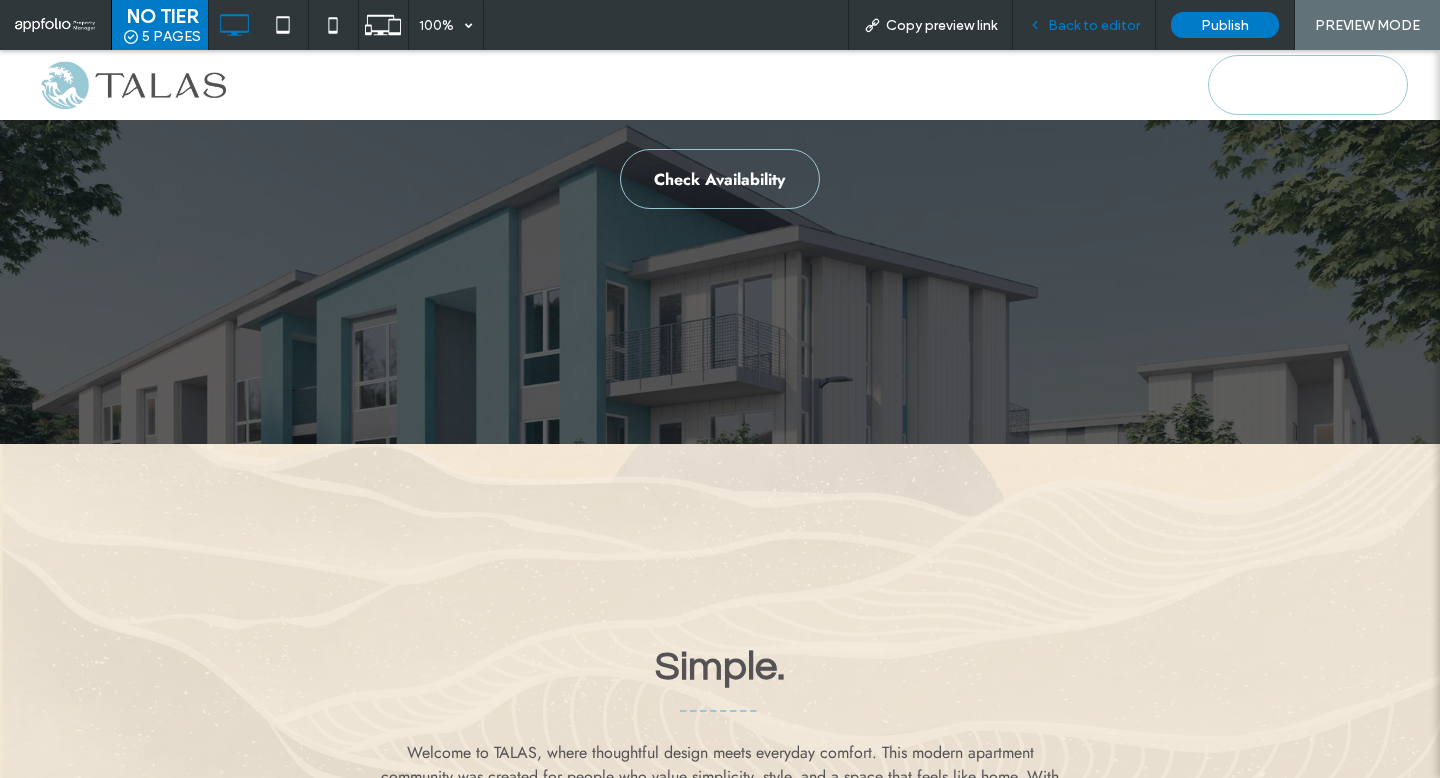 click on "Back to editor" at bounding box center [1084, 25] 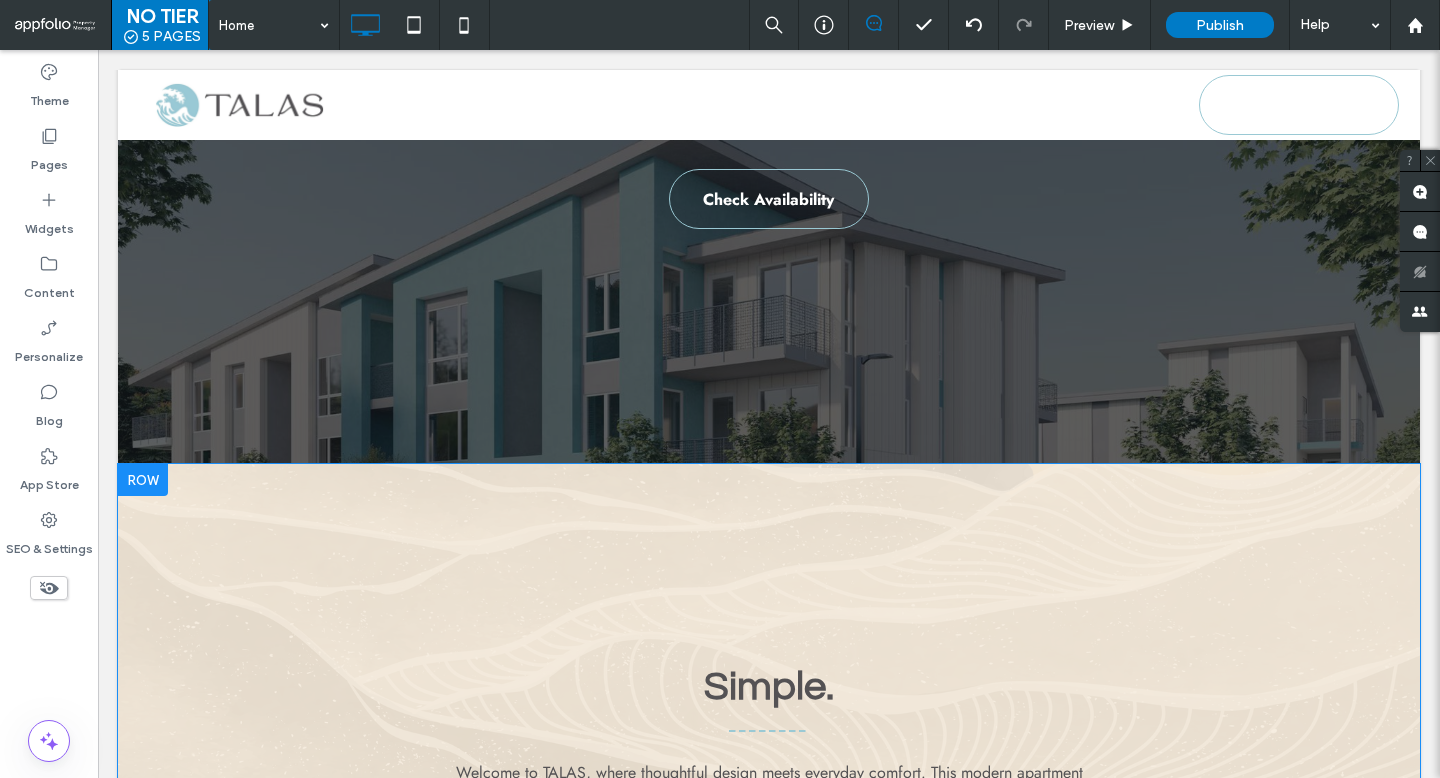 click on "Simple.
Welcome to TALAS, where thoughtful design meets everyday comfort. This modern apartment community was created for people who value simplicity, style, and a space that feels like home. With clean lines, warm finishes, and purposeful amenities, TALAS offers a relaxed, balanced living experience—without the unnecessary extras. Whether you're starting out, settling in, or finding your next step, TALAS is where modern living just feels right. TALAS offers modern apartments designed for real life. Comfortable spaces, smart amenities, and a welcoming community—everything you need, right where you need it. Click To Paste
Row + Add Section" at bounding box center (769, 813) 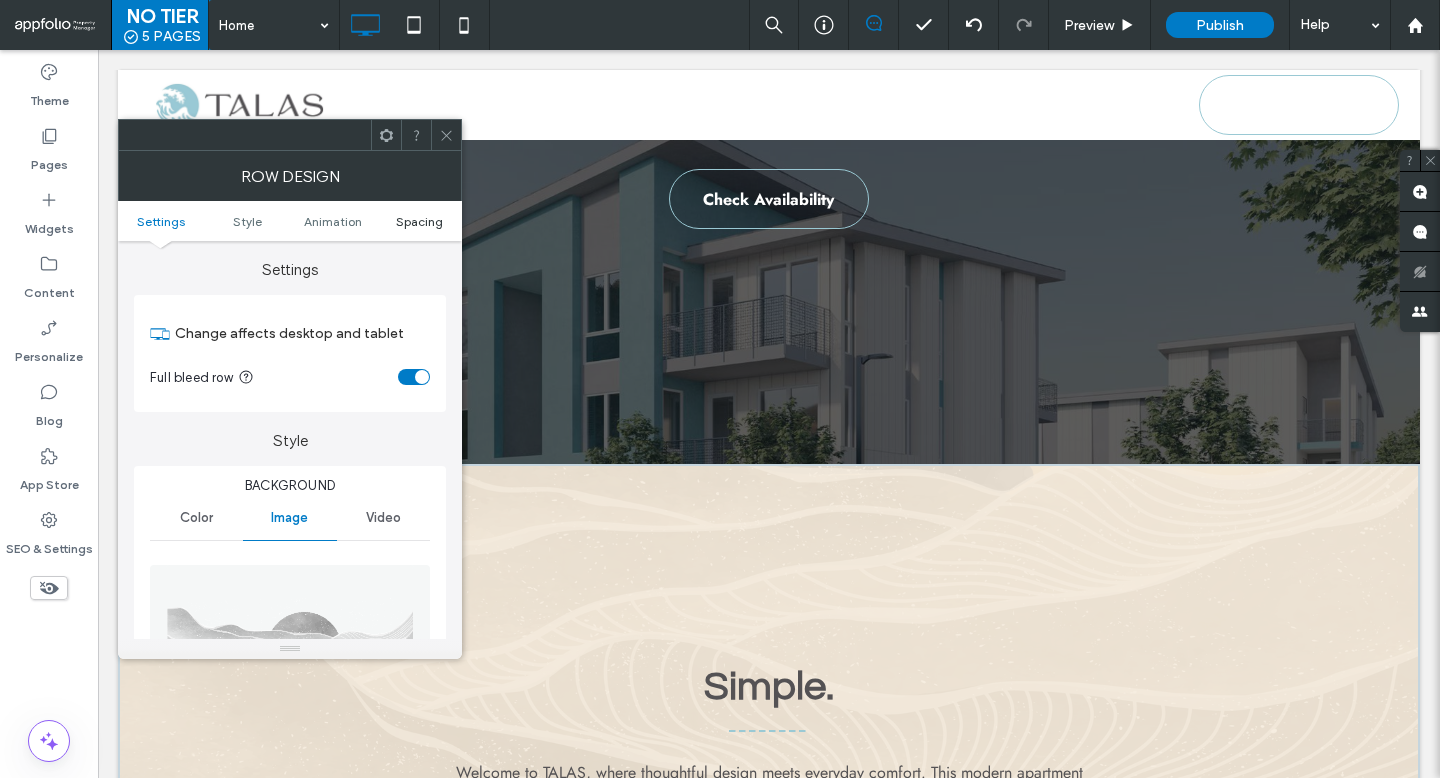 click on "Spacing" at bounding box center [419, 221] 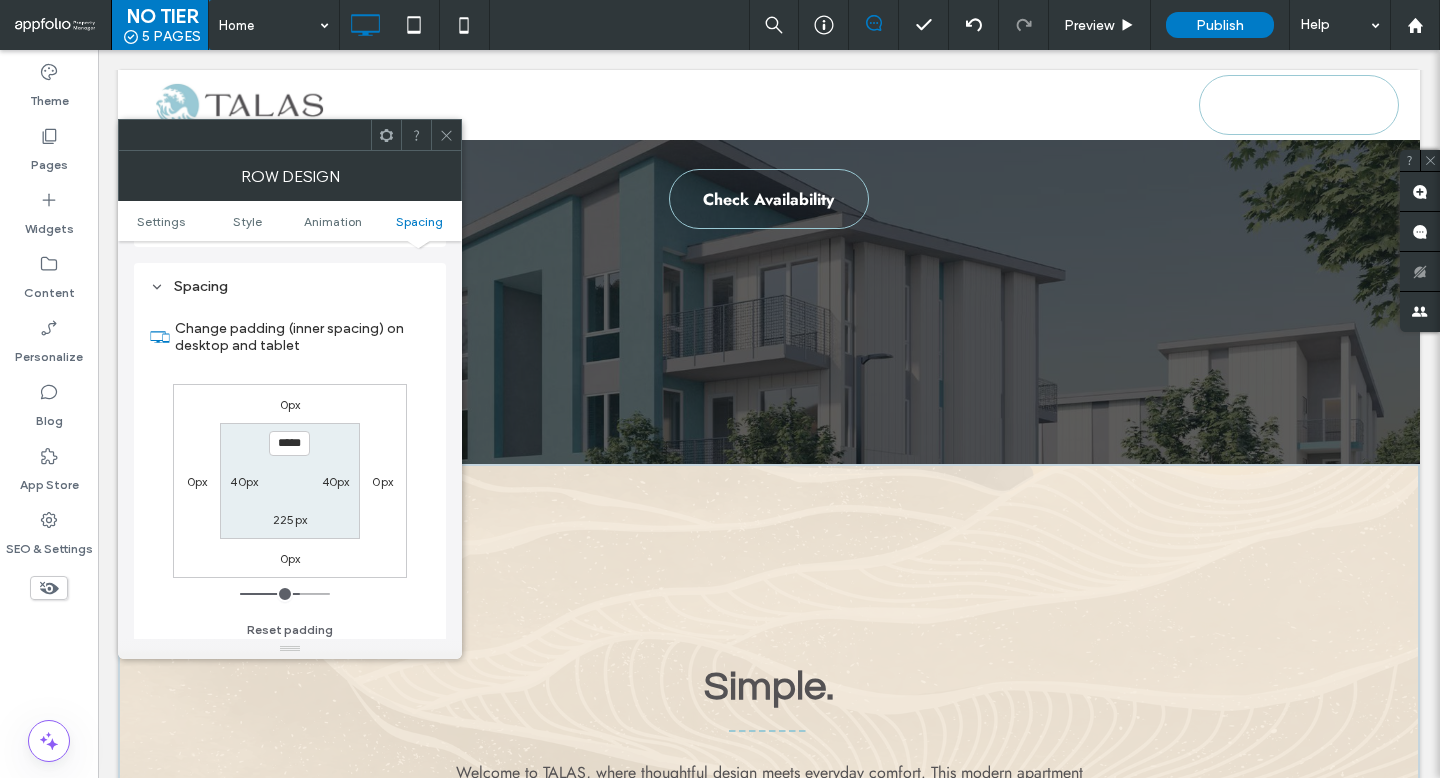 scroll, scrollTop: 1150, scrollLeft: 0, axis: vertical 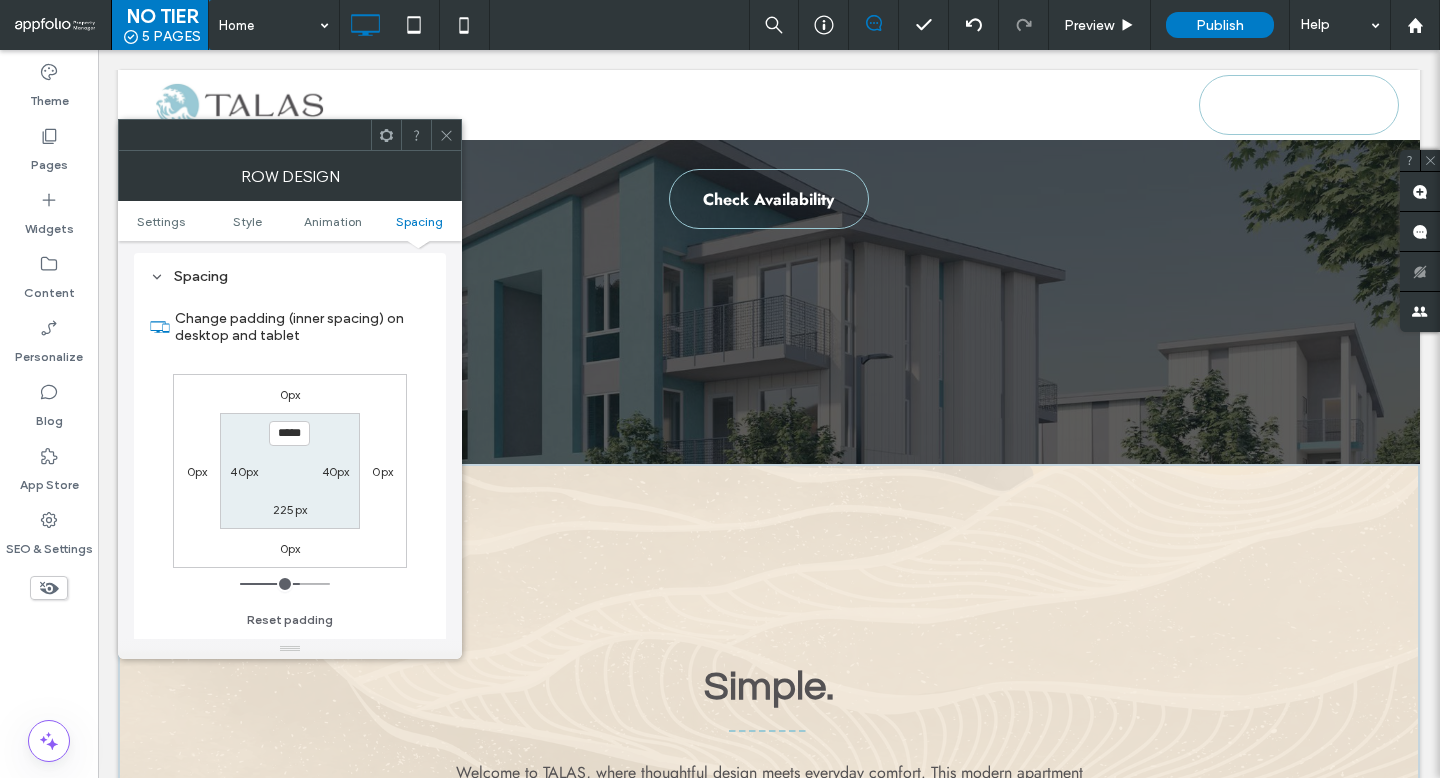 click on "0px" at bounding box center [290, 394] 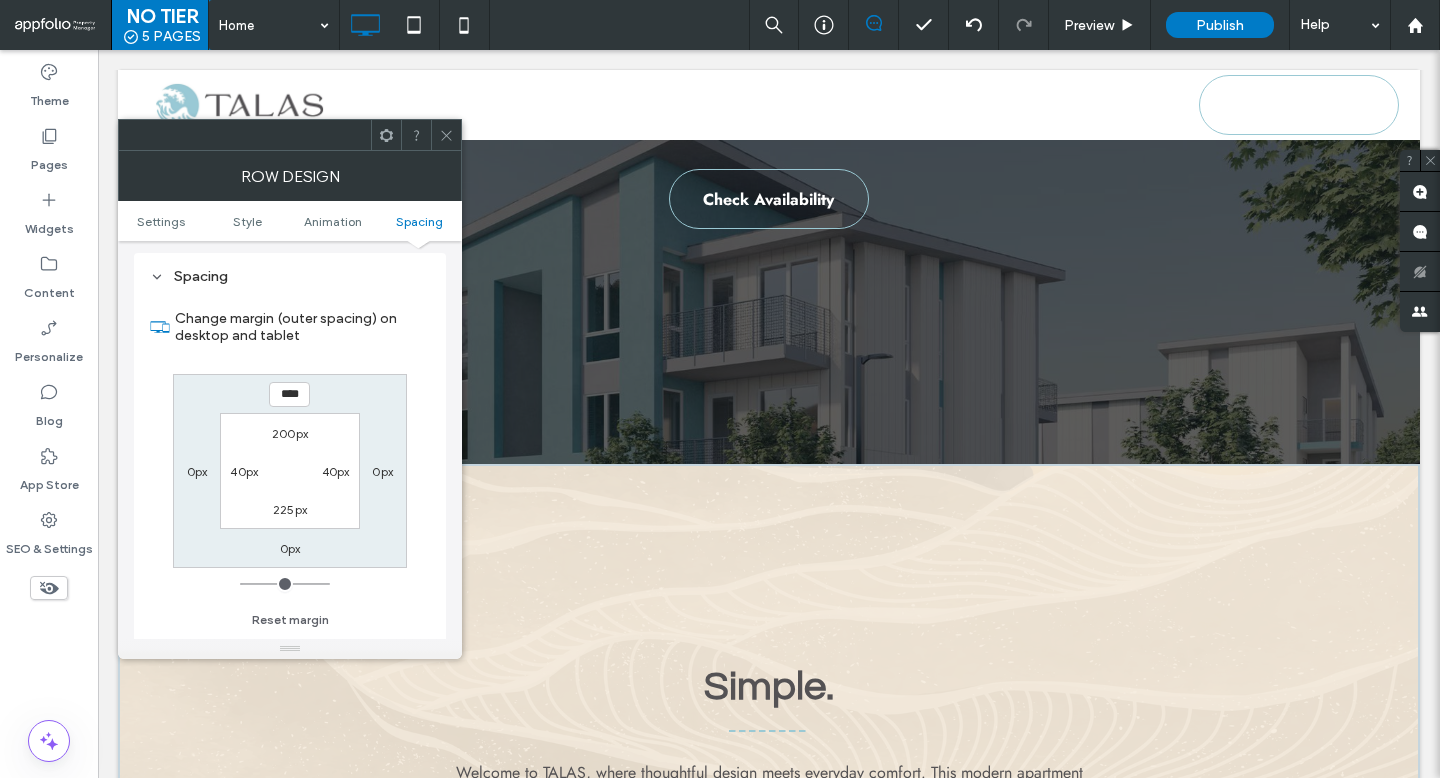 type on "****" 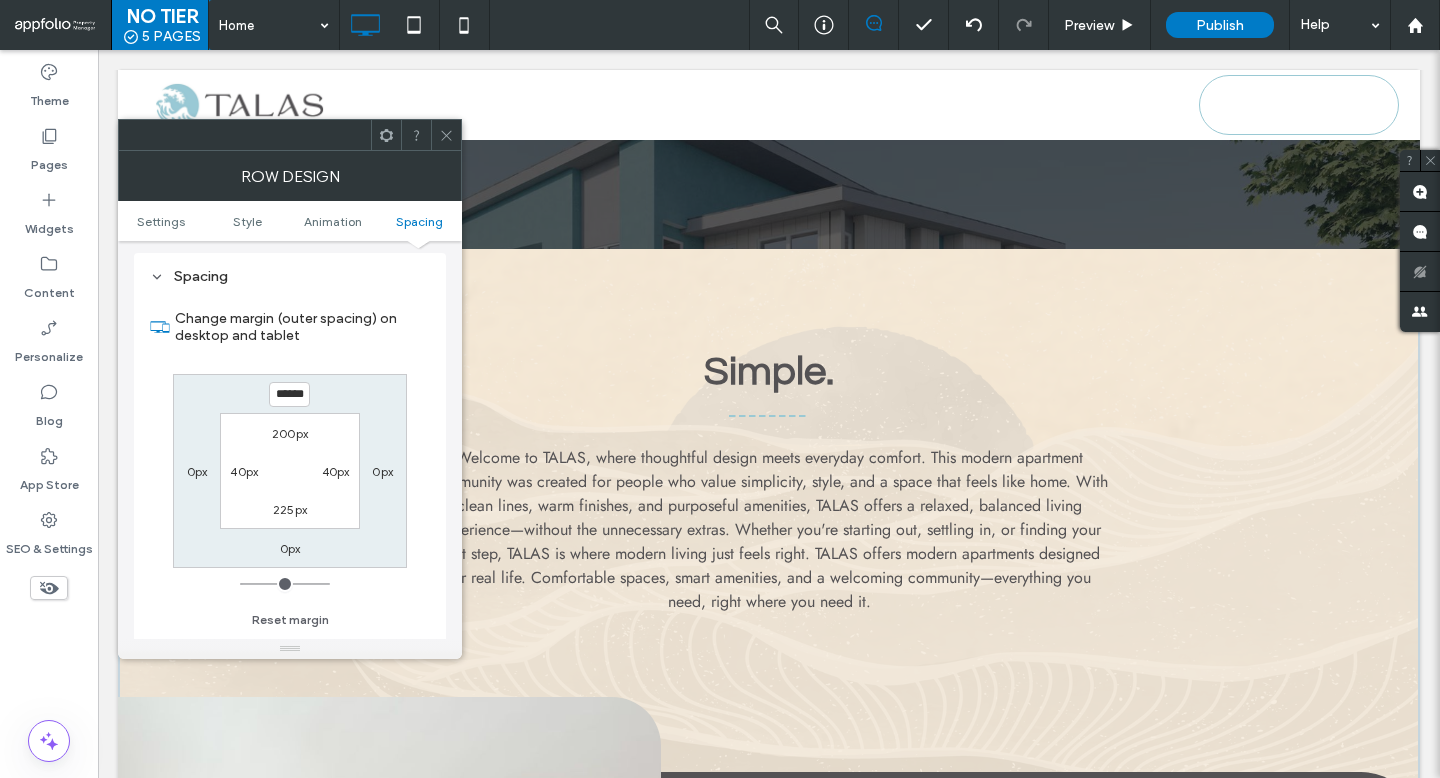 scroll, scrollTop: 659, scrollLeft: 0, axis: vertical 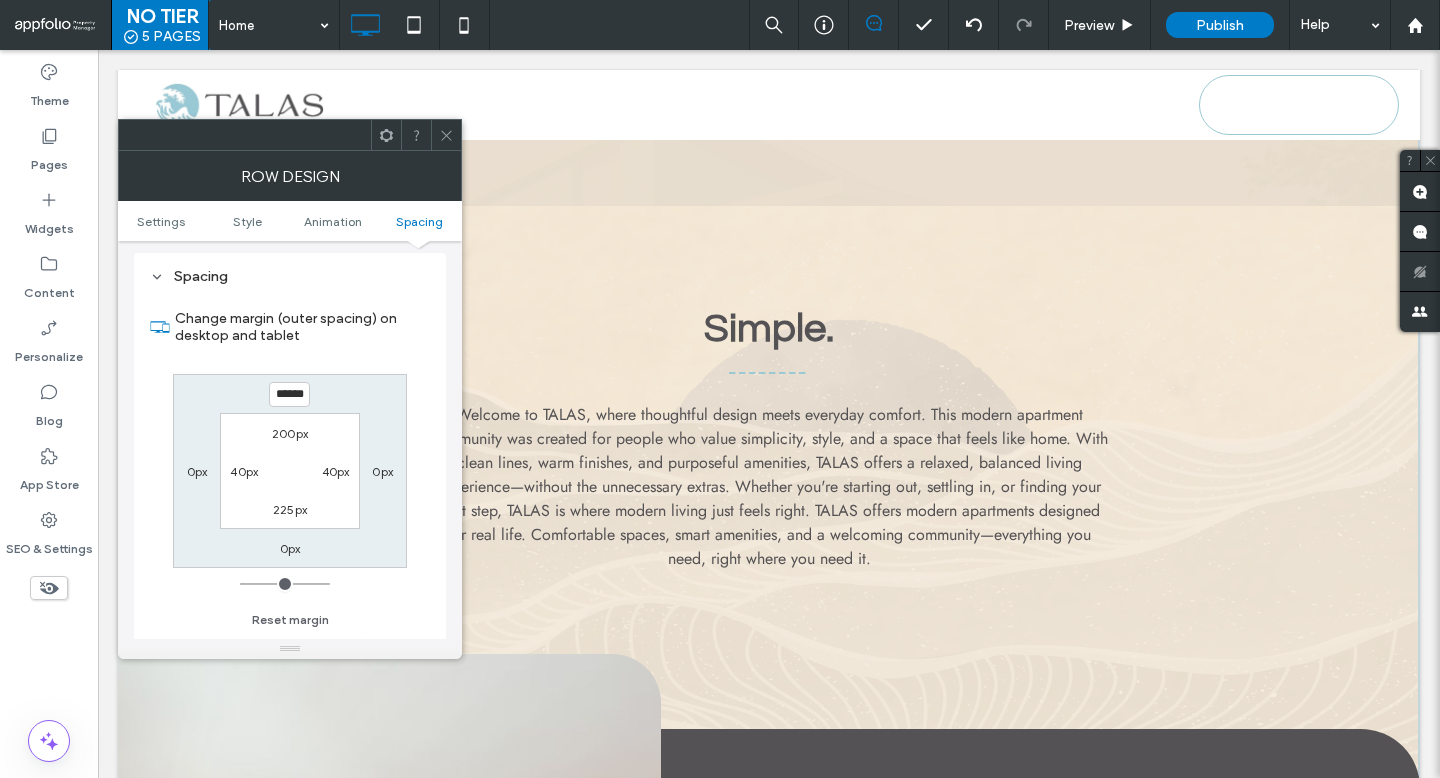 click on "******" at bounding box center [289, 394] 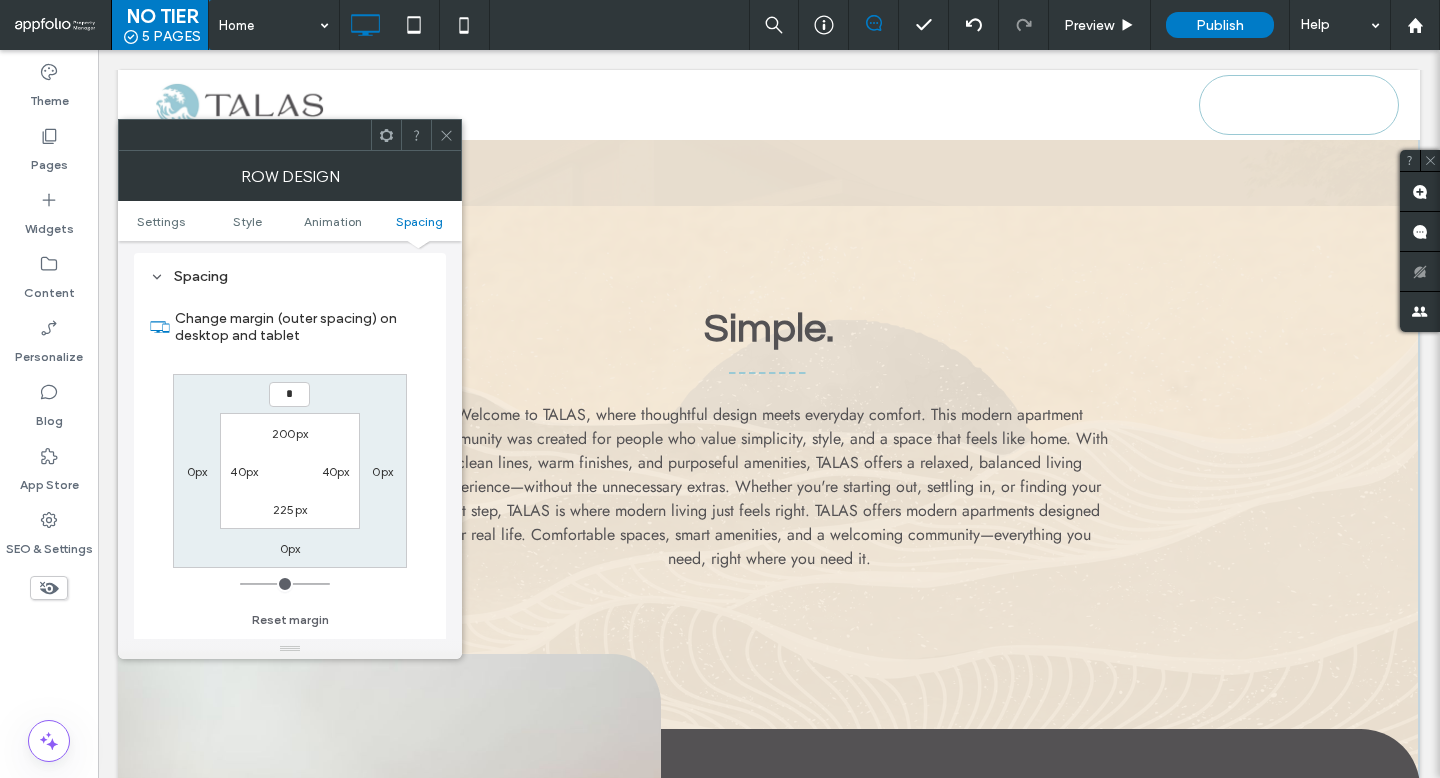 type on "*" 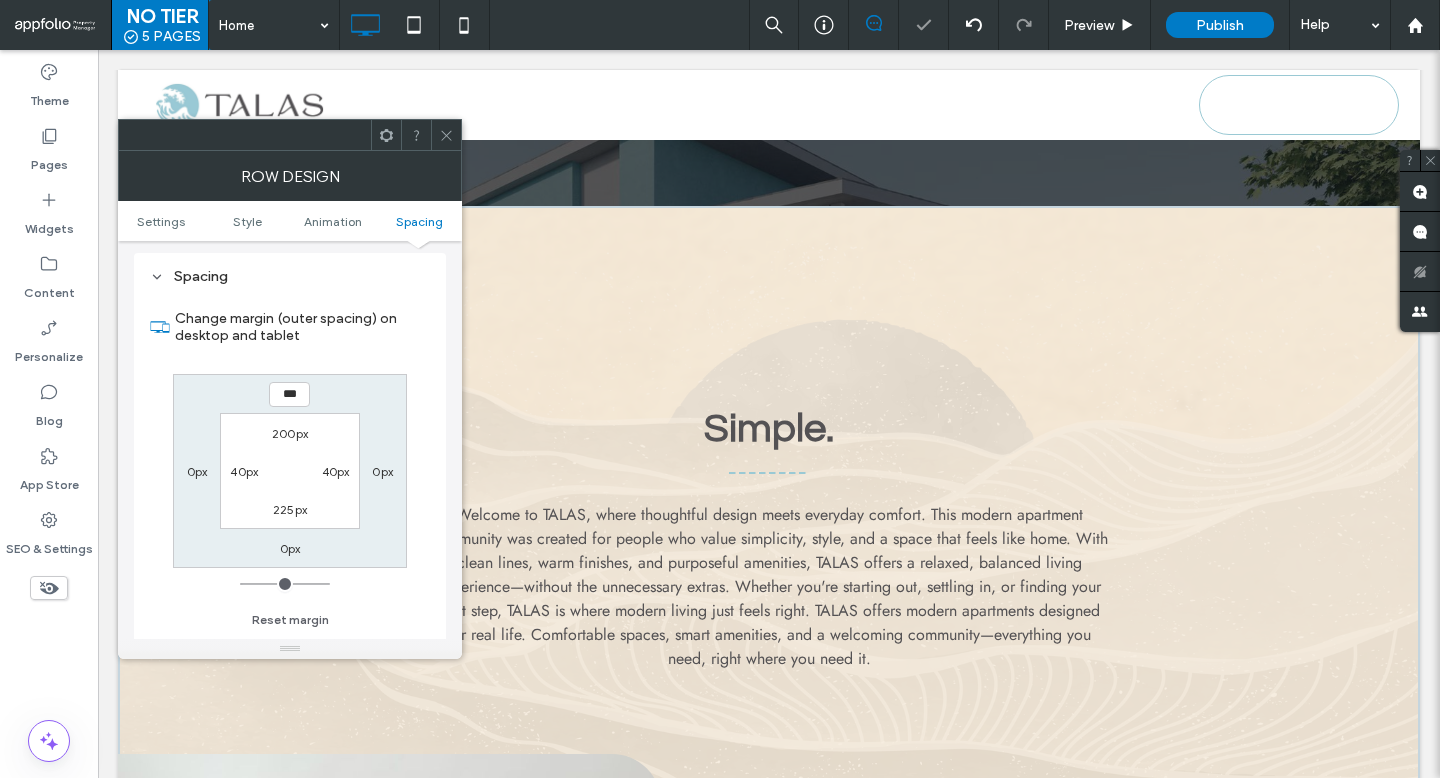 click 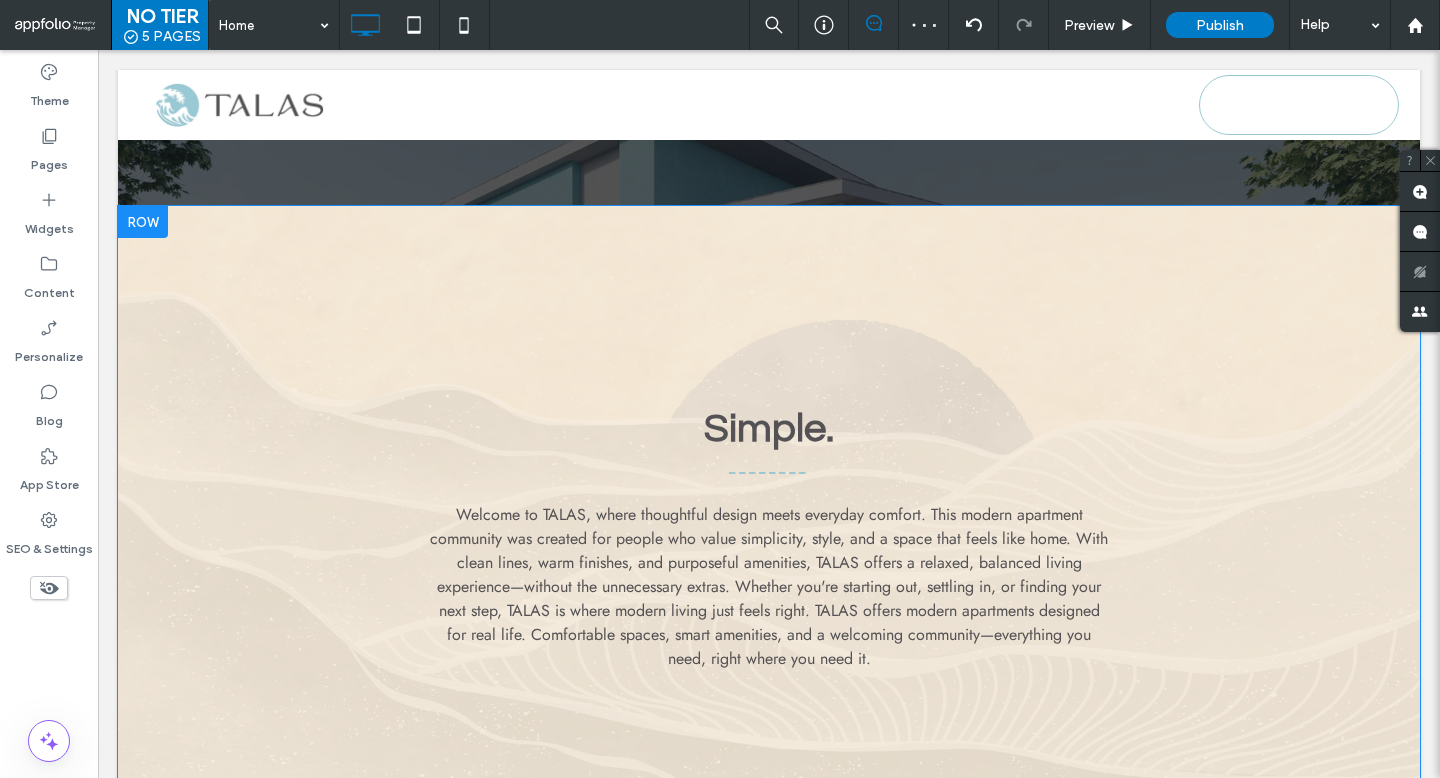 click on "Simple.
Welcome to TALAS, where thoughtful design meets everyday comfort. This modern apartment community was created for people who value simplicity, style, and a space that feels like home. With clean lines, warm finishes, and purposeful amenities, TALAS offers a relaxed, balanced living experience—without the unnecessary extras. Whether you're starting out, settling in, or finding your next step, TALAS is where modern living just feels right. TALAS offers modern apartments designed for real life. Comfortable spaces, smart amenities, and a welcoming community—everything you need, right where you need it. Click To Paste
Row + Add Section" at bounding box center [769, 555] 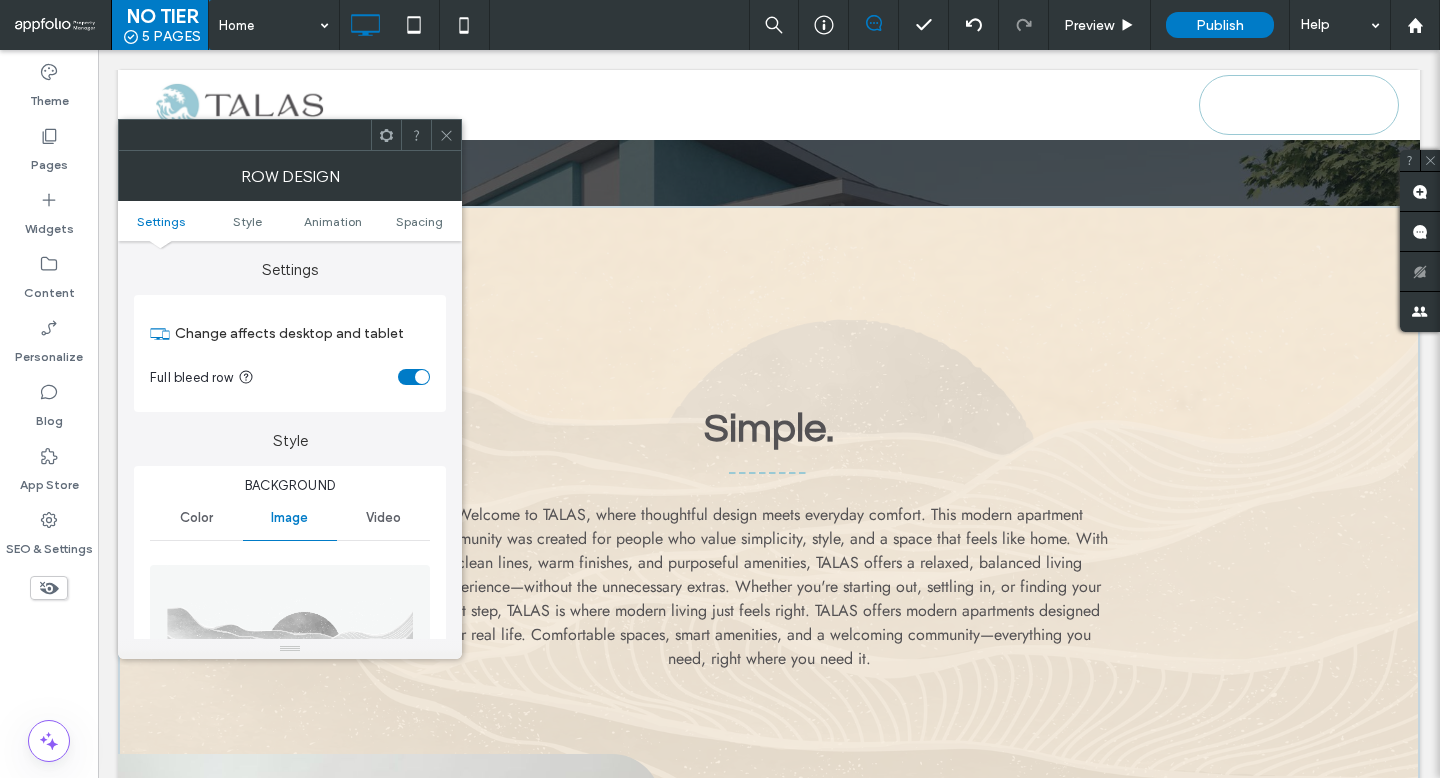 click at bounding box center [446, 135] 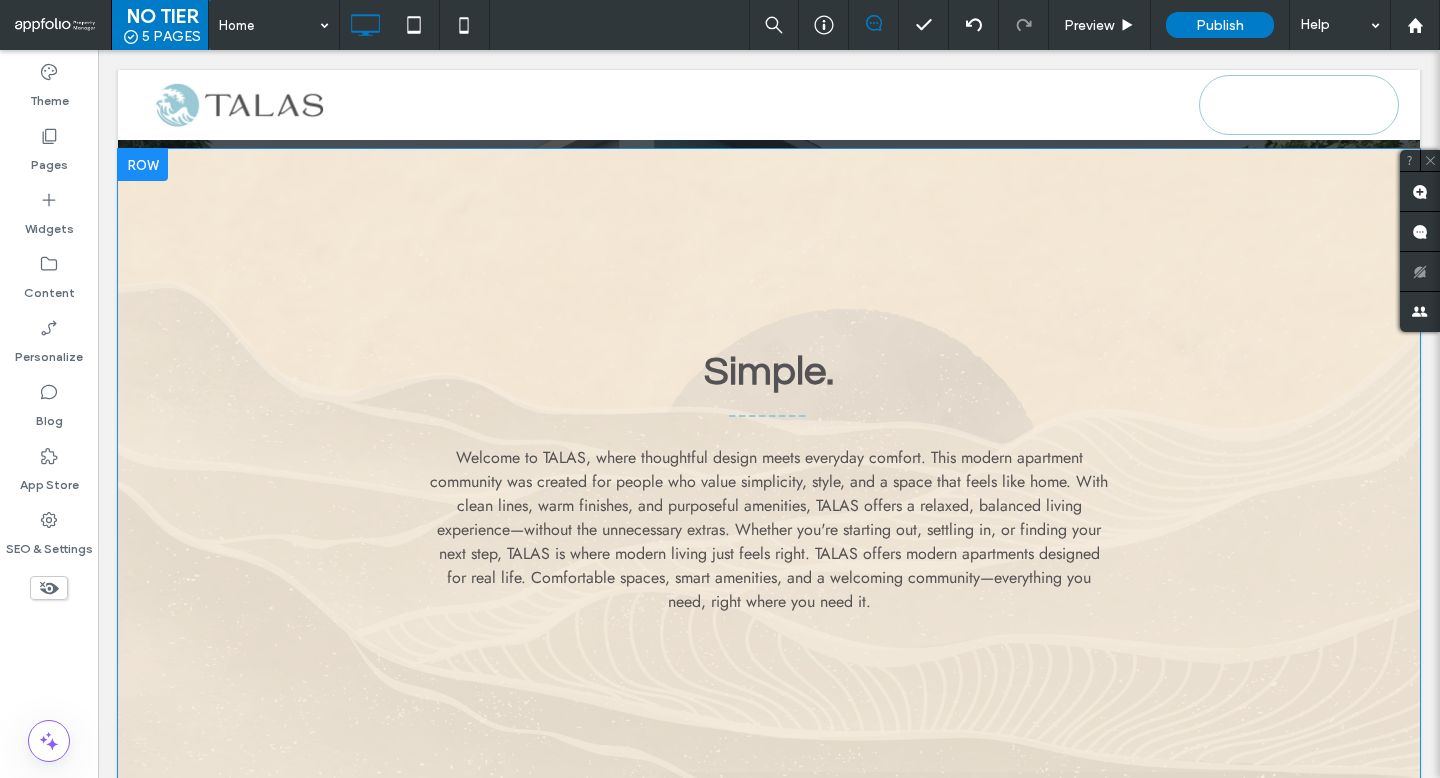scroll, scrollTop: 709, scrollLeft: 0, axis: vertical 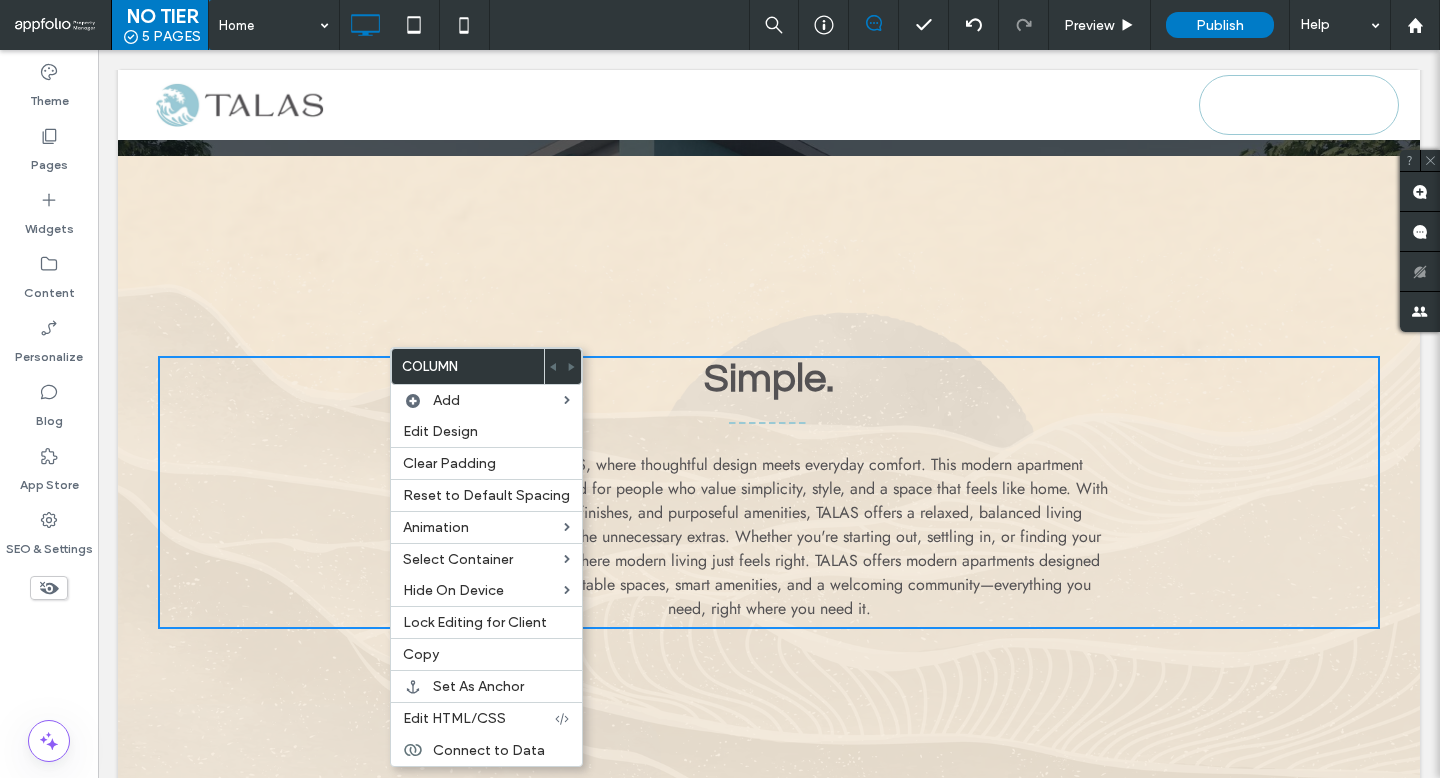 click on "Simple.
Welcome to TALAS, where thoughtful design meets everyday comfort. This modern apartment community was created for people who value simplicity, style, and a space that feels like home. With clean lines, warm finishes, and purposeful amenities, TALAS offers a relaxed, balanced living experience—without the unnecessary extras. Whether you're starting out, settling in, or finding your next step, TALAS is where modern living just feels right. TALAS offers modern apartments designed for real life. Comfortable spaces, smart amenities, and a welcoming community—everything you need, right where you need it. Click To Paste
Row + Add Section" at bounding box center [769, 505] 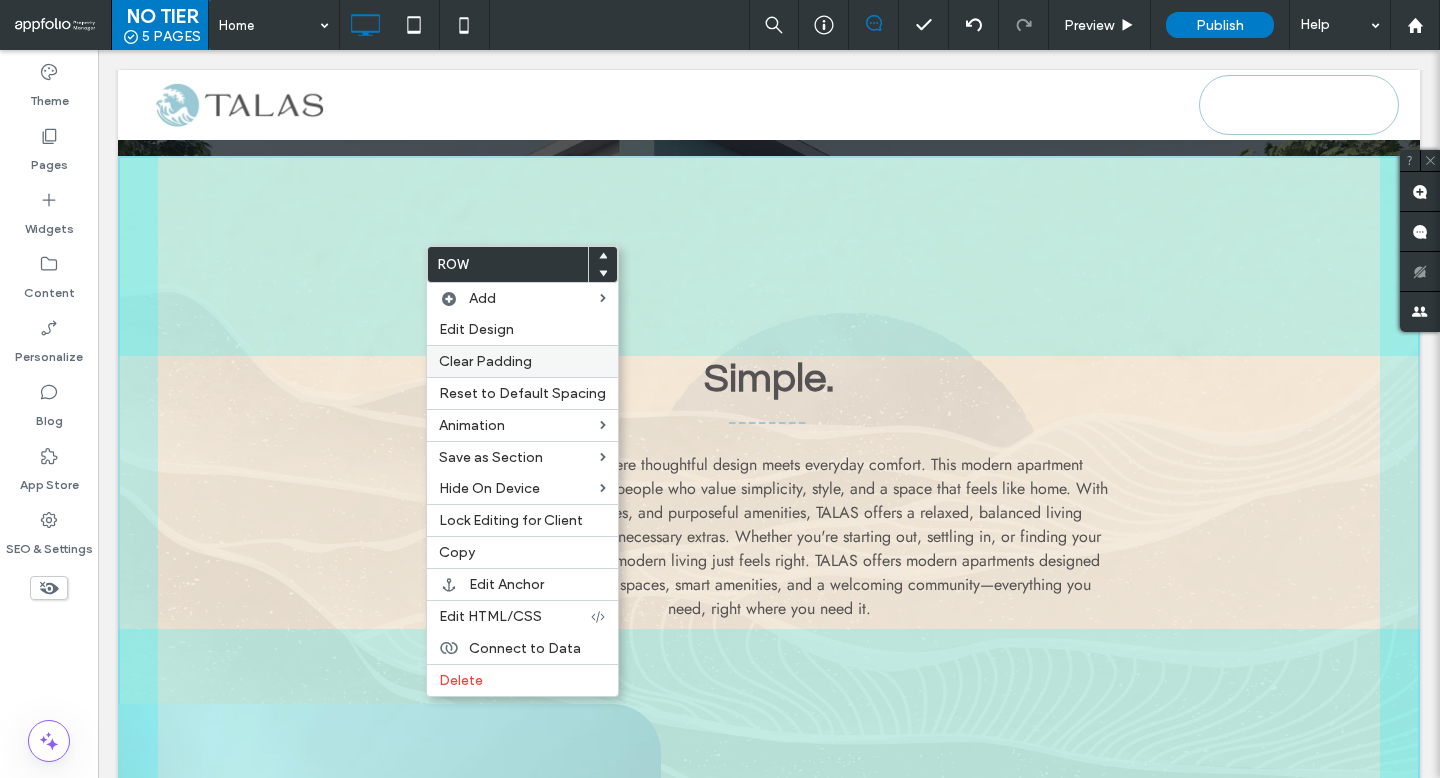 click on "Clear Padding" at bounding box center (485, 361) 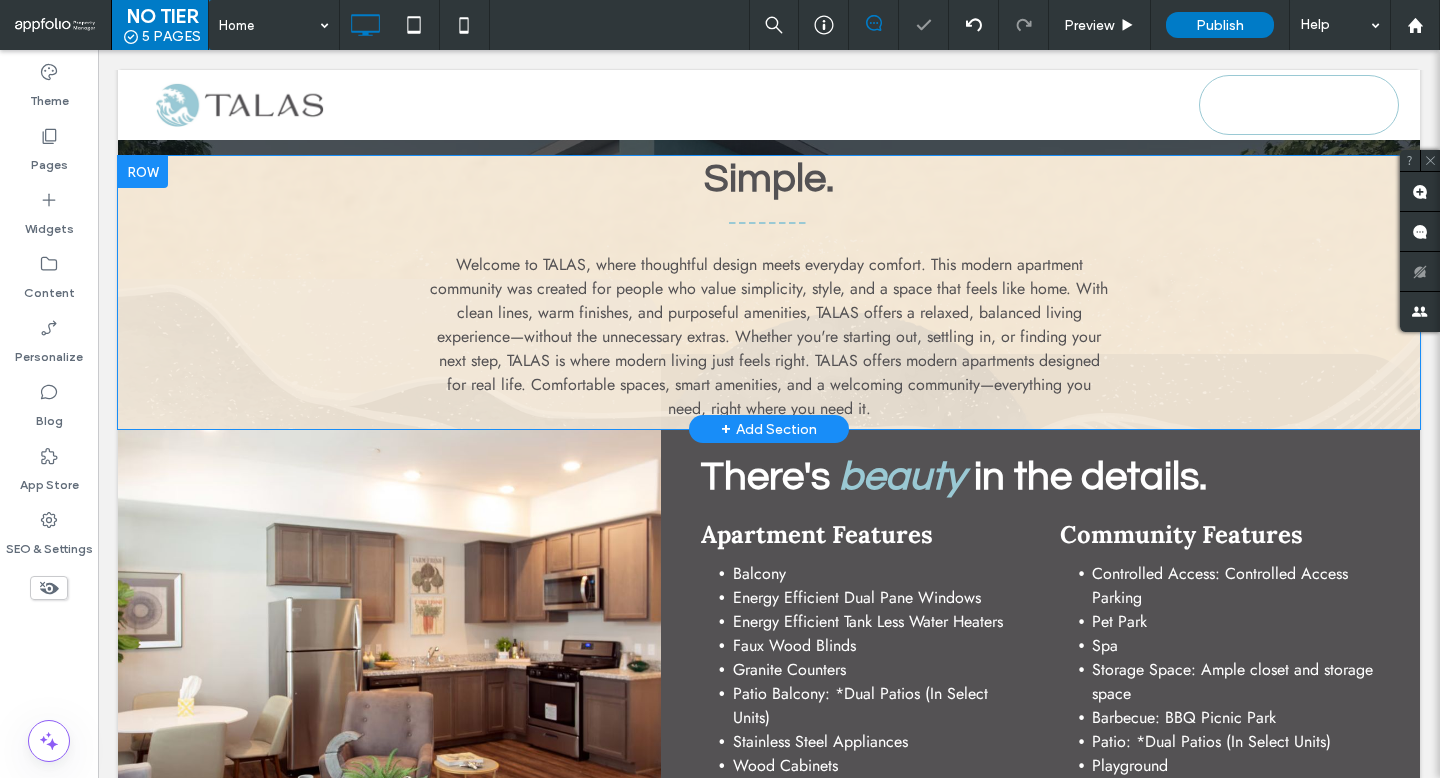 click on "Simple.
Welcome to TALAS, where thoughtful design meets everyday comfort. This modern apartment community was created for people who value simplicity, style, and a space that feels like home. With clean lines, warm finishes, and purposeful amenities, TALAS offers a relaxed, balanced living experience—without the unnecessary extras. Whether you're starting out, settling in, or finding your next step, TALAS is where modern living just feels right. TALAS offers modern apartments designed for real life. Comfortable spaces, smart amenities, and a welcoming community—everything you need, right where you need it. Click To Paste" at bounding box center [769, 292] 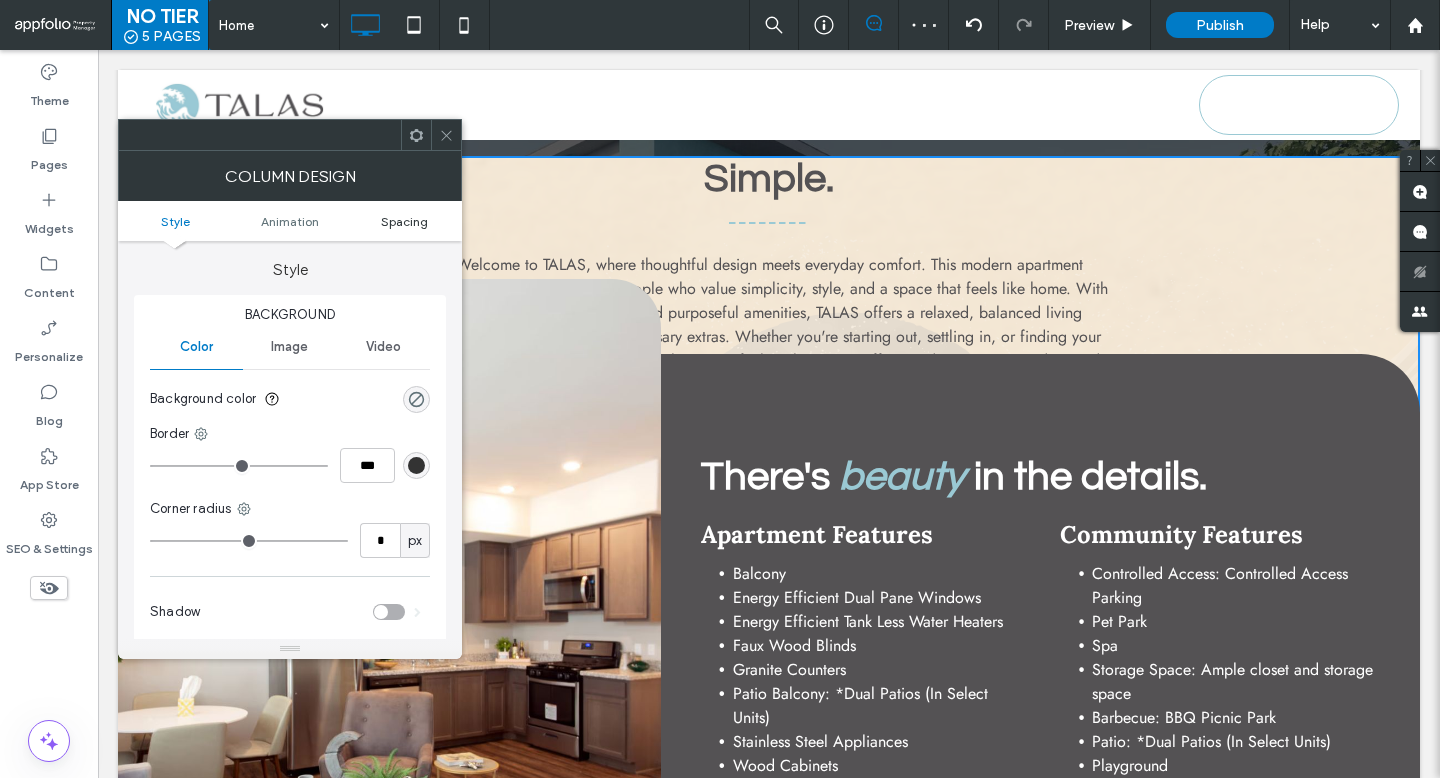 click on "Spacing" at bounding box center (404, 221) 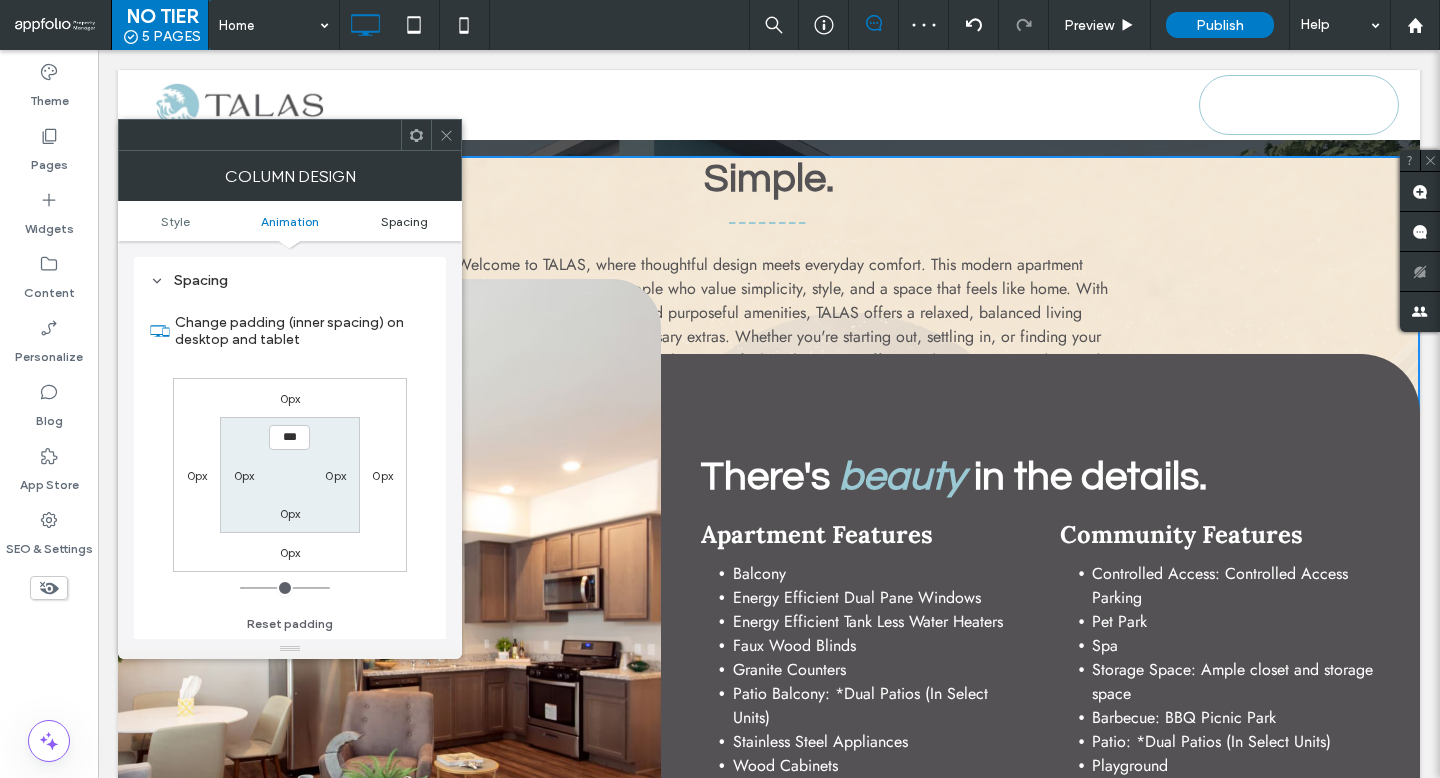scroll, scrollTop: 470, scrollLeft: 0, axis: vertical 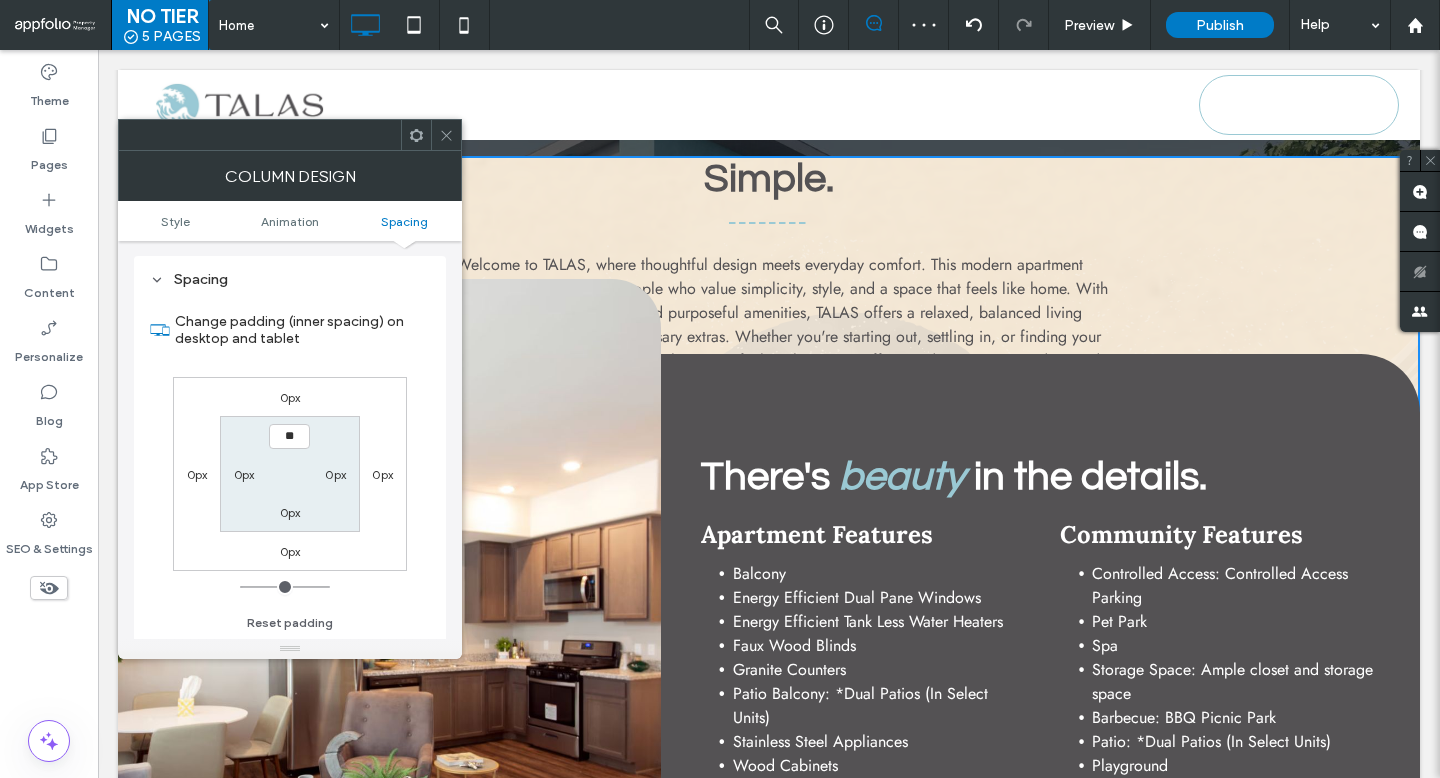 type on "***" 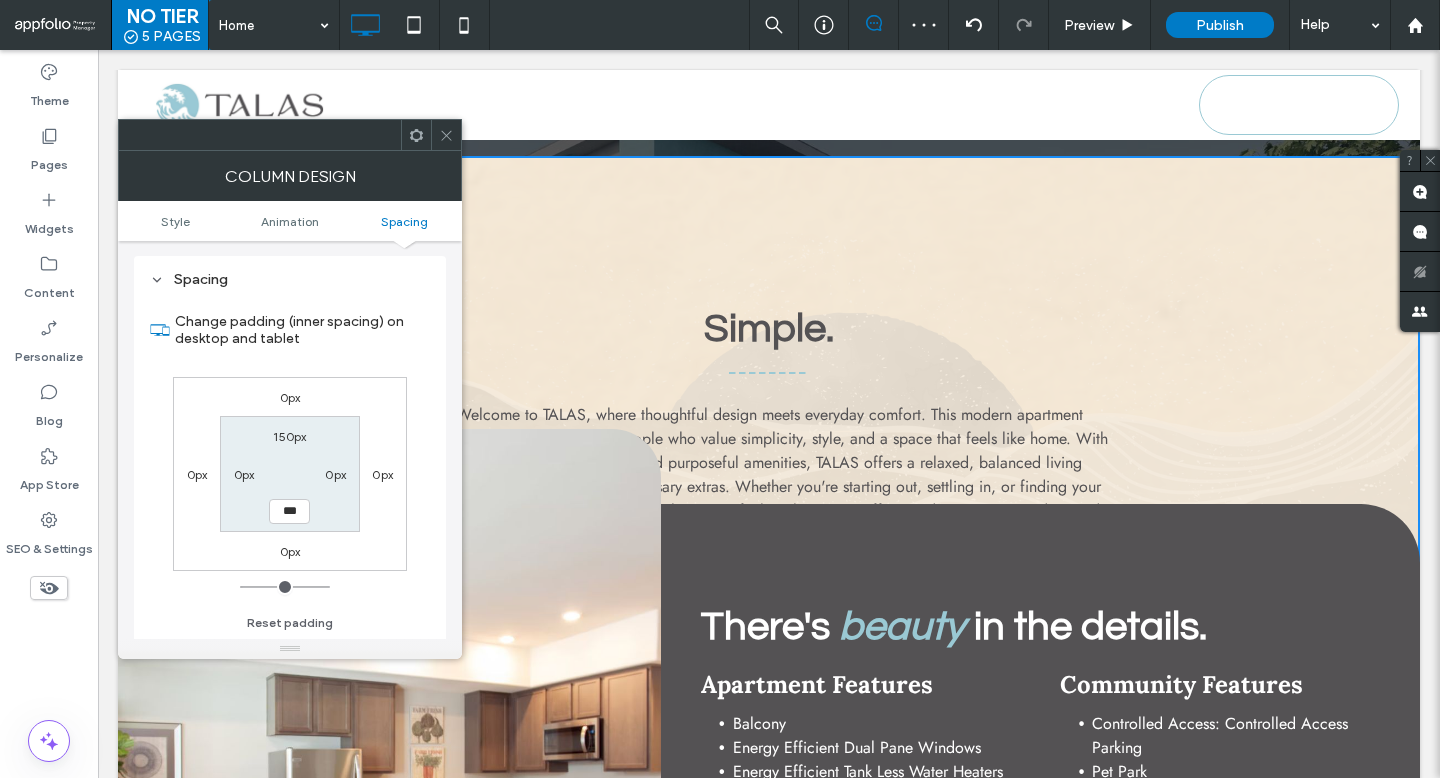 type on "***" 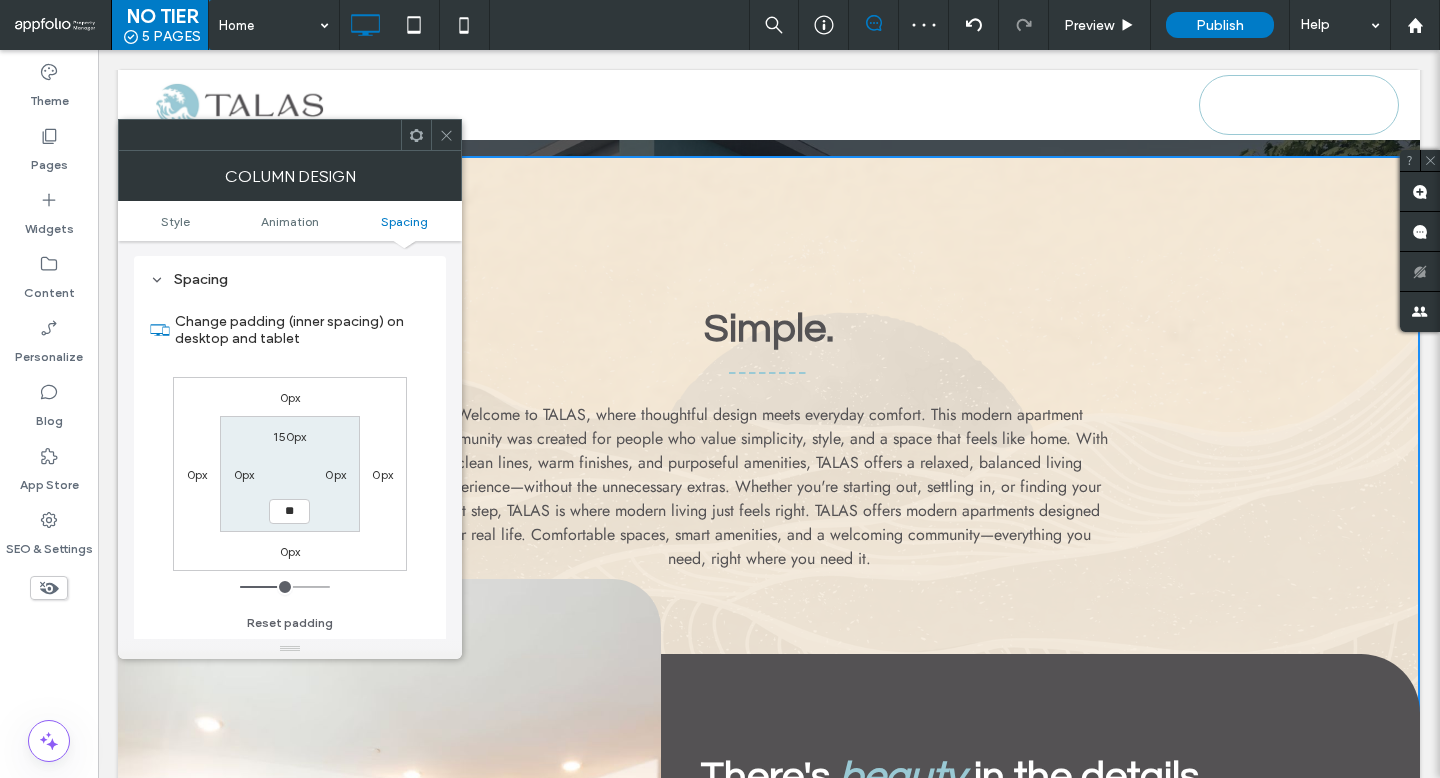 type on "*" 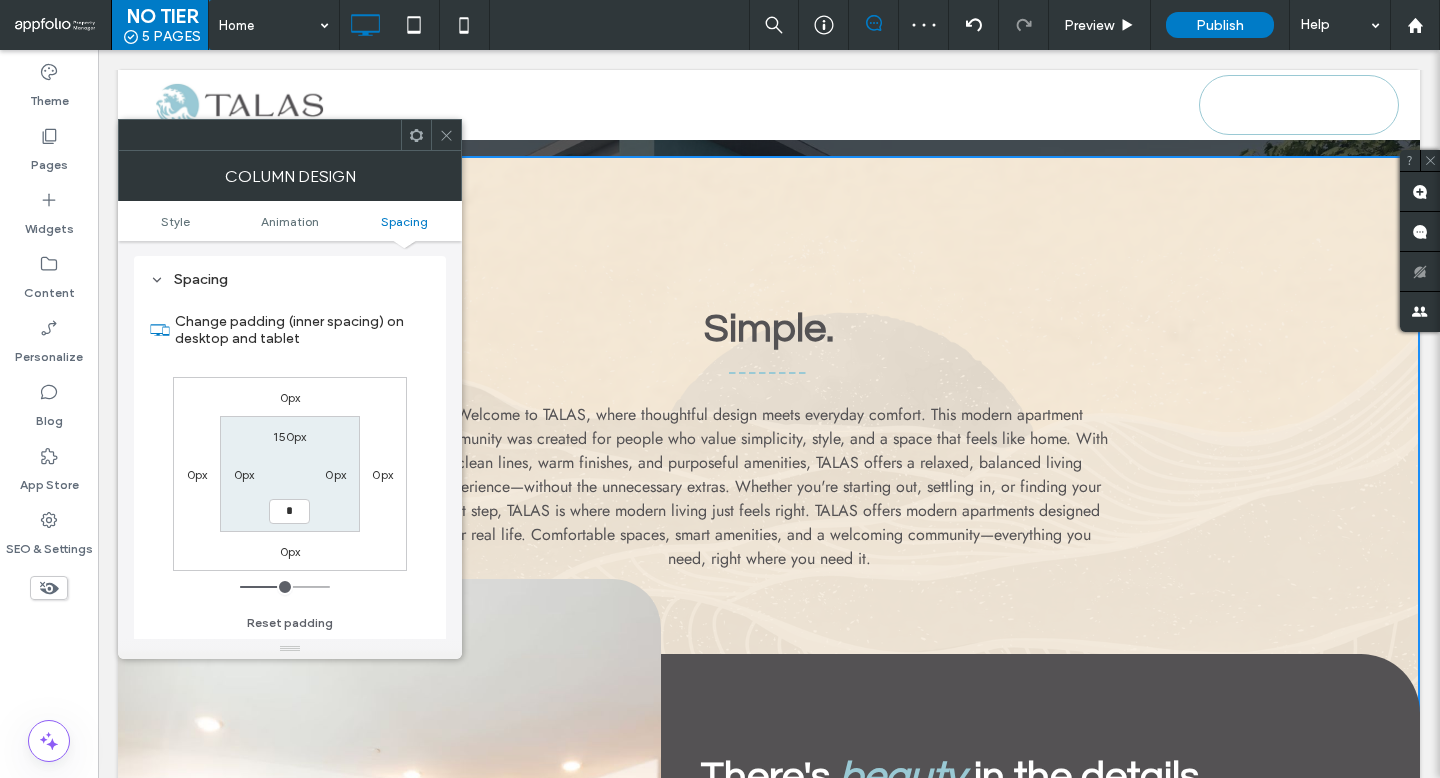 type 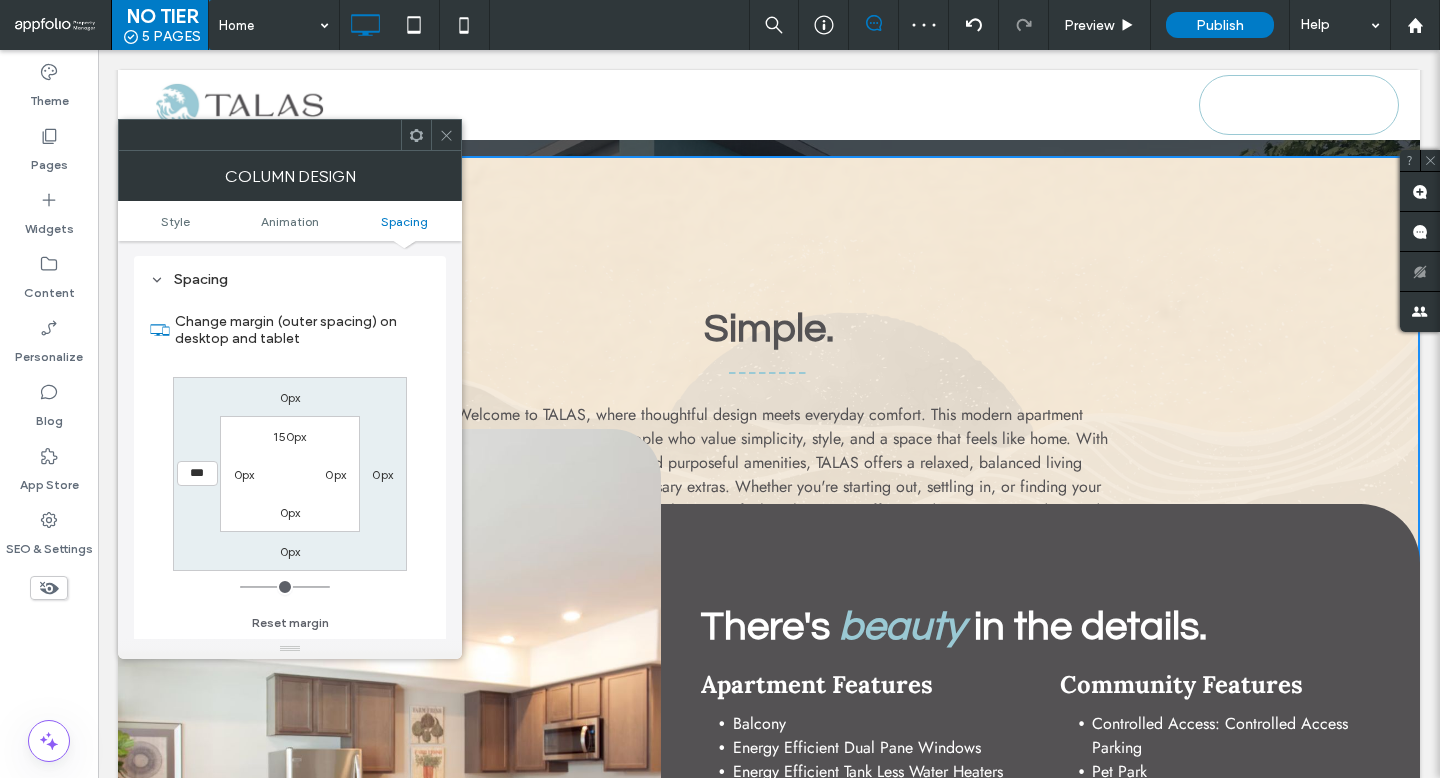 type on "***" 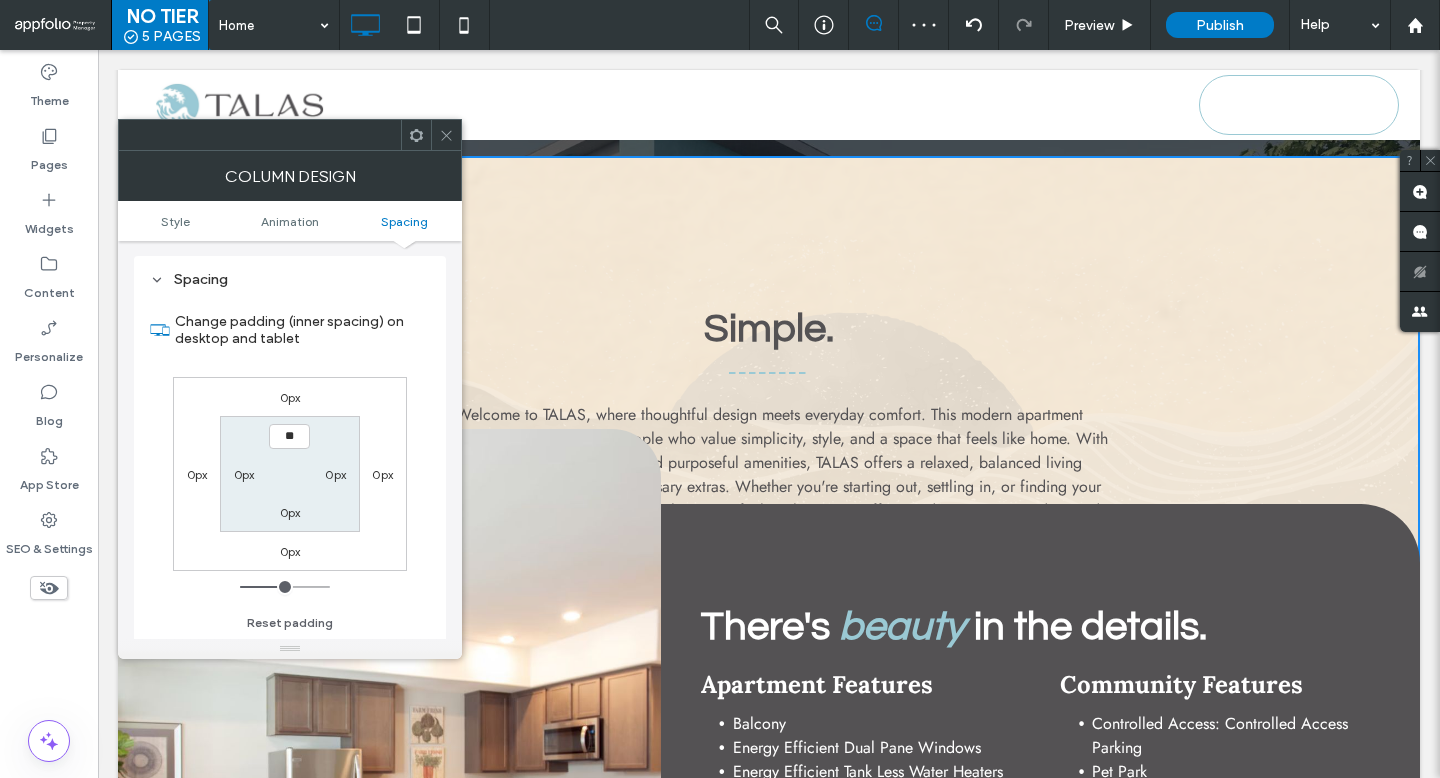 type on "***" 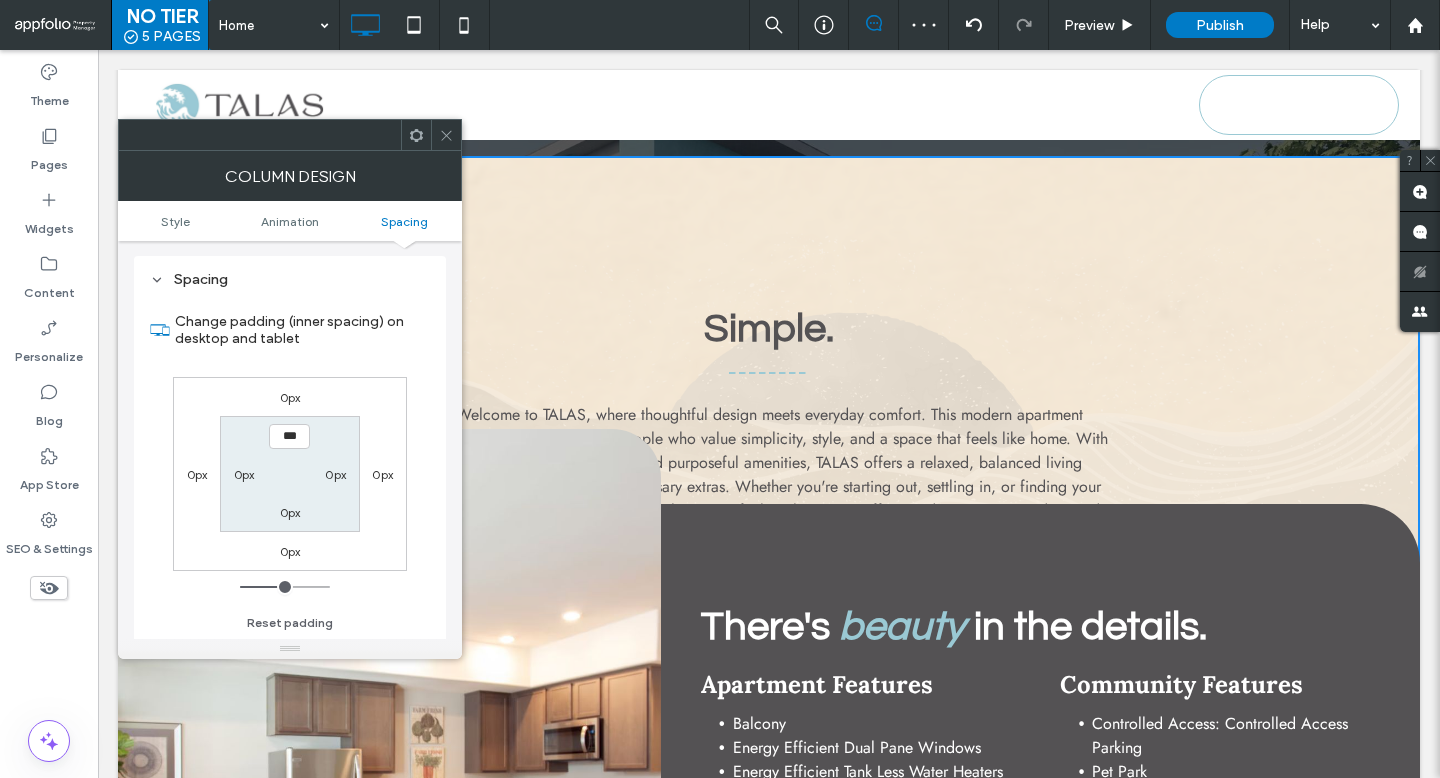 type on "*" 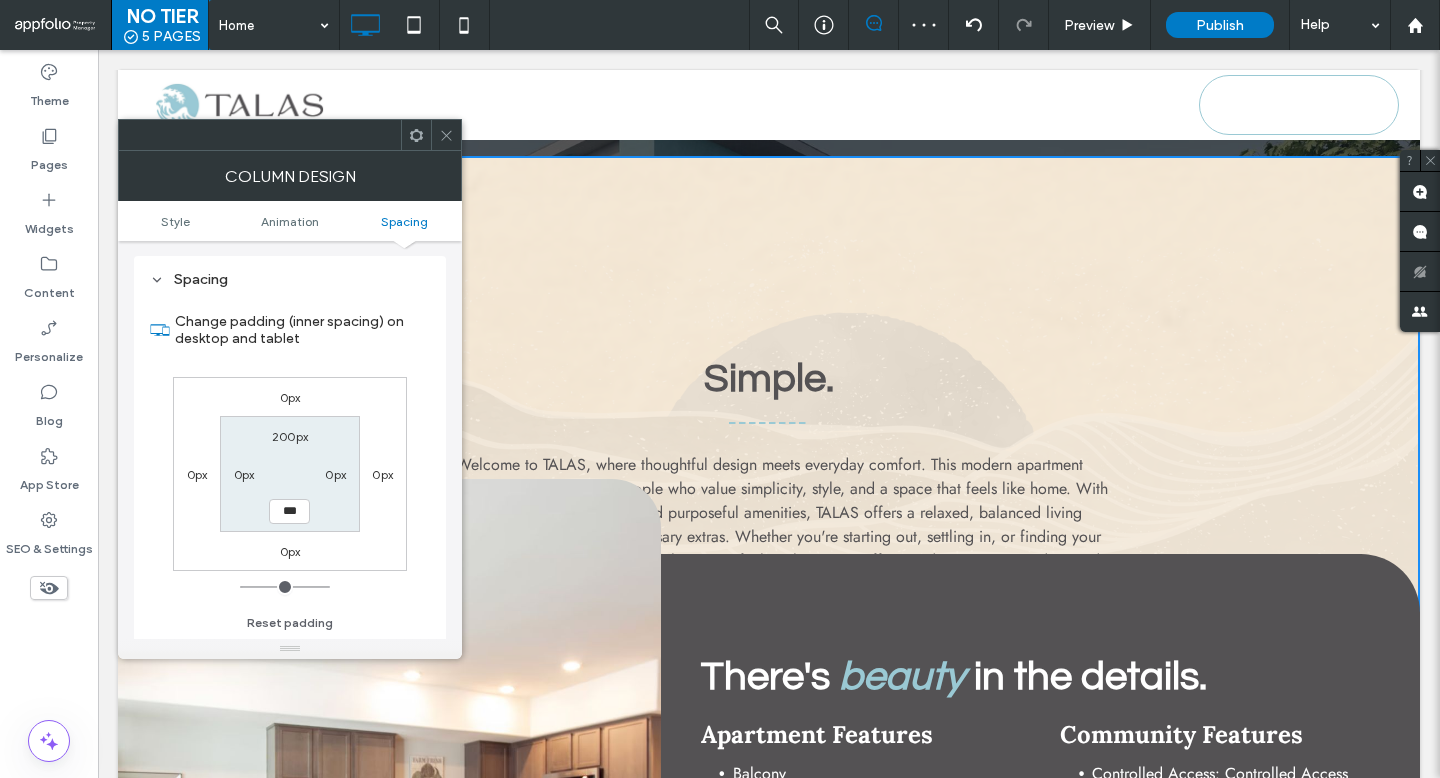 type on "***" 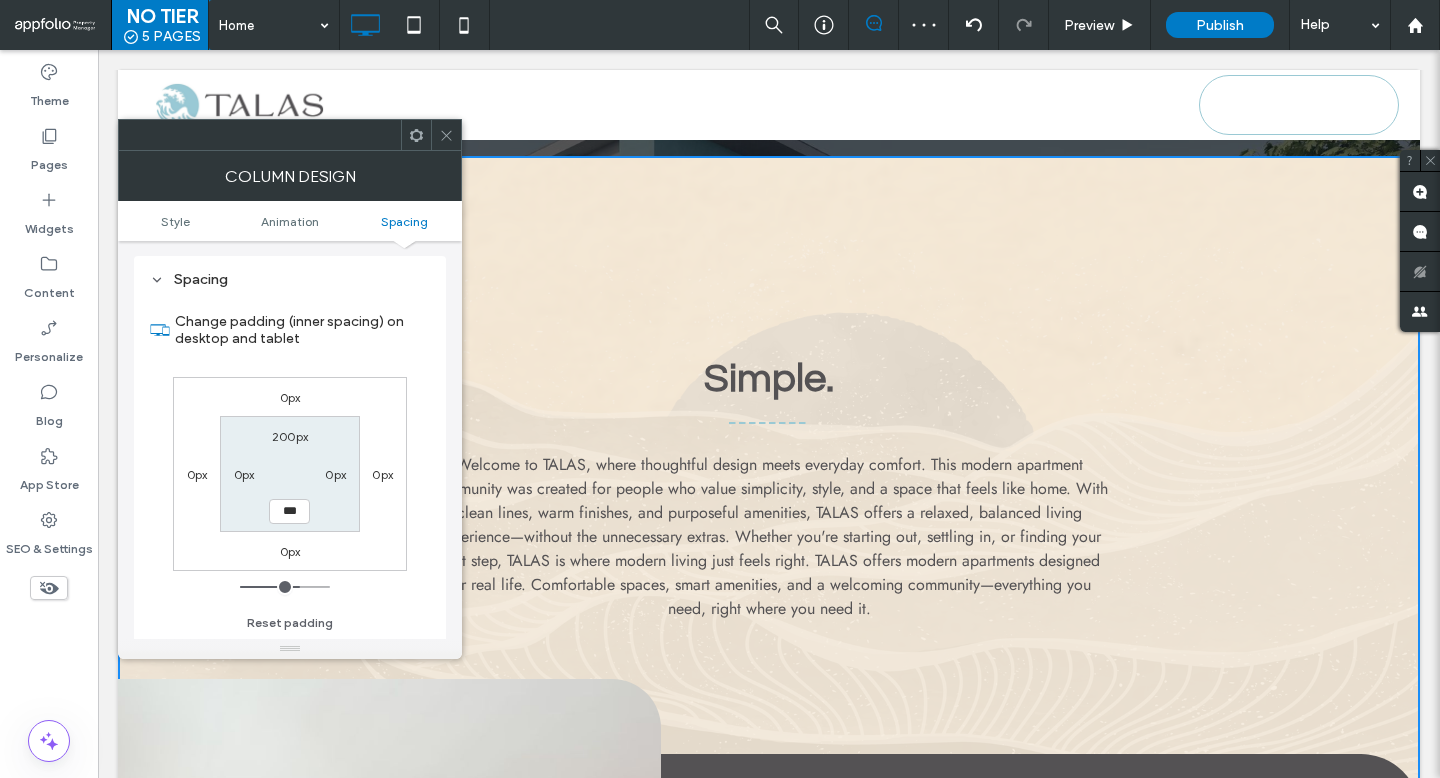 type on "***" 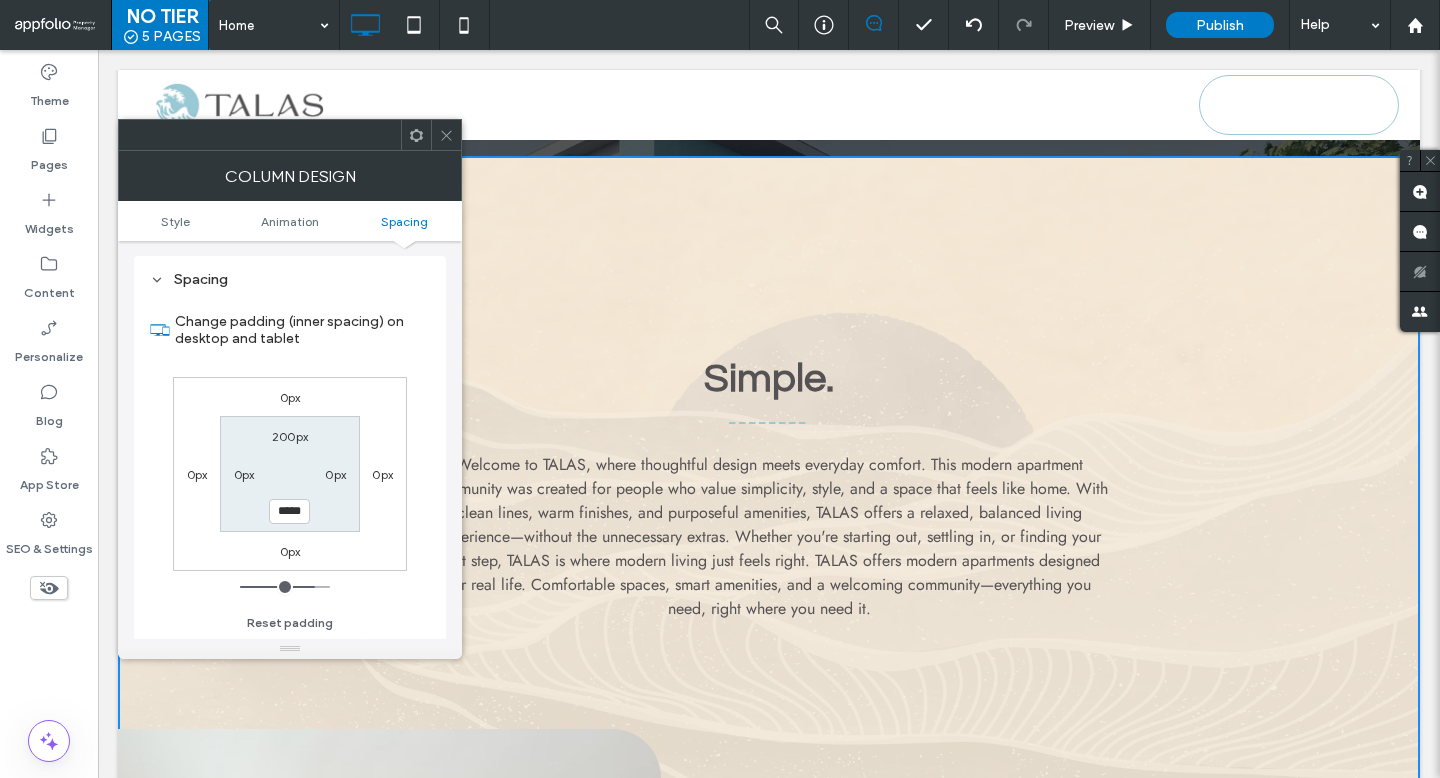 click on "200px" at bounding box center (290, 436) 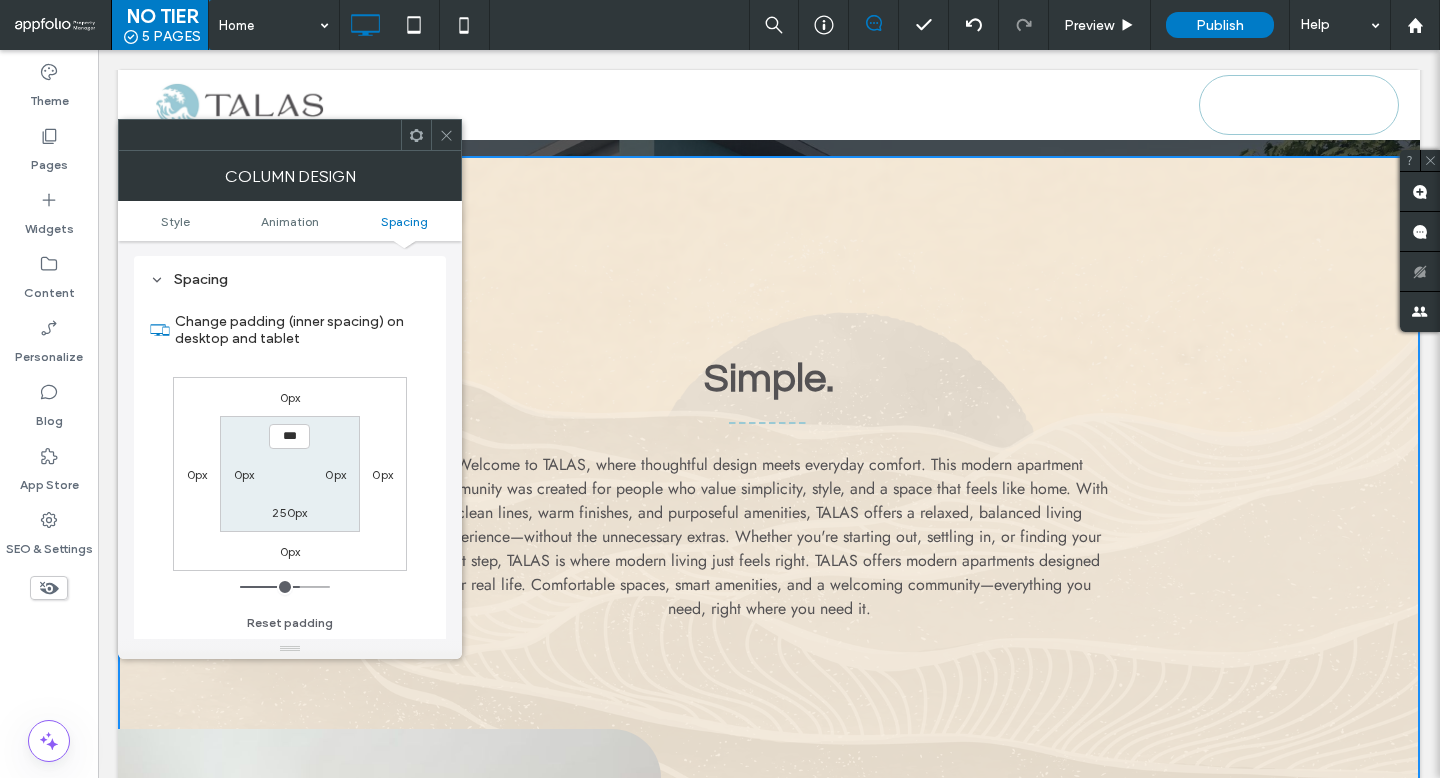 type on "***" 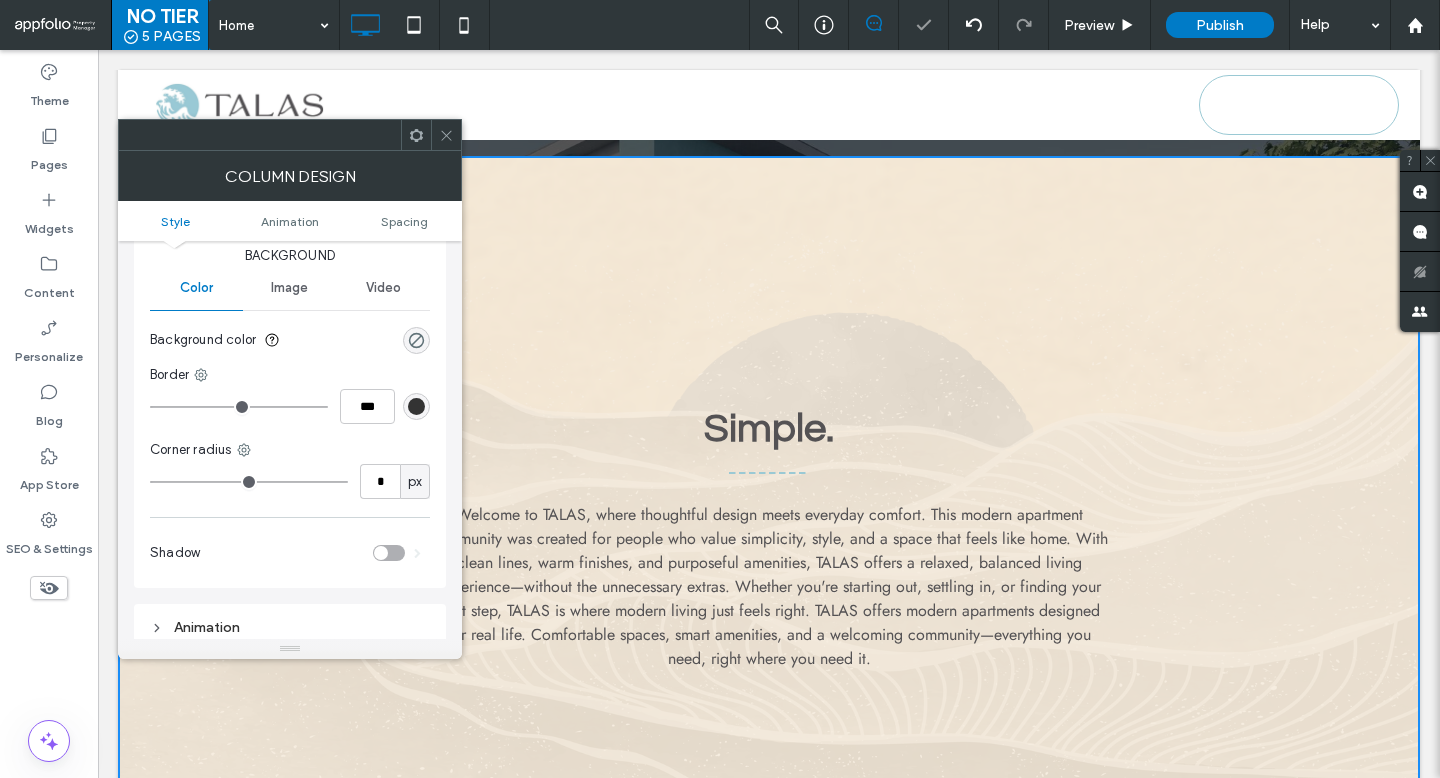 scroll, scrollTop: 28, scrollLeft: 0, axis: vertical 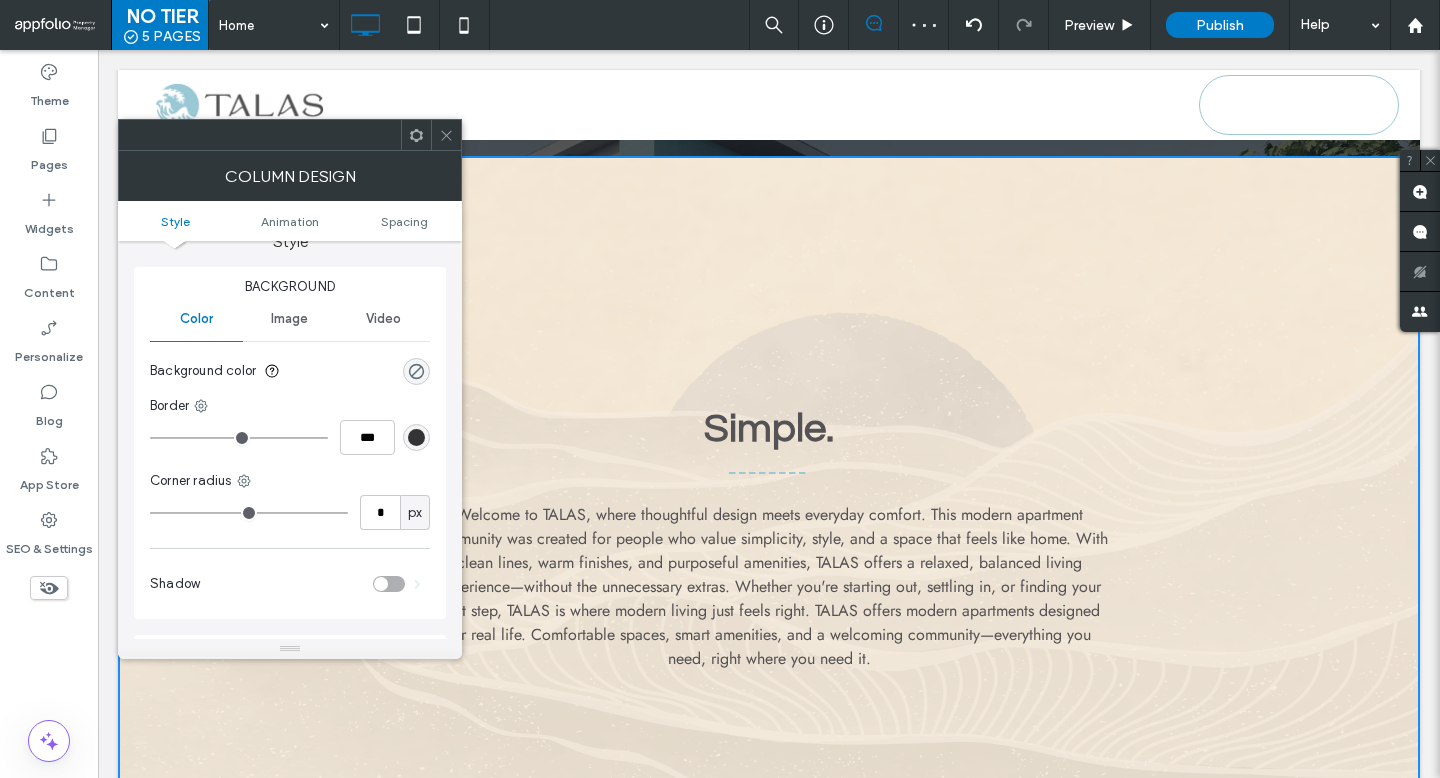click on "Image" at bounding box center [289, 319] 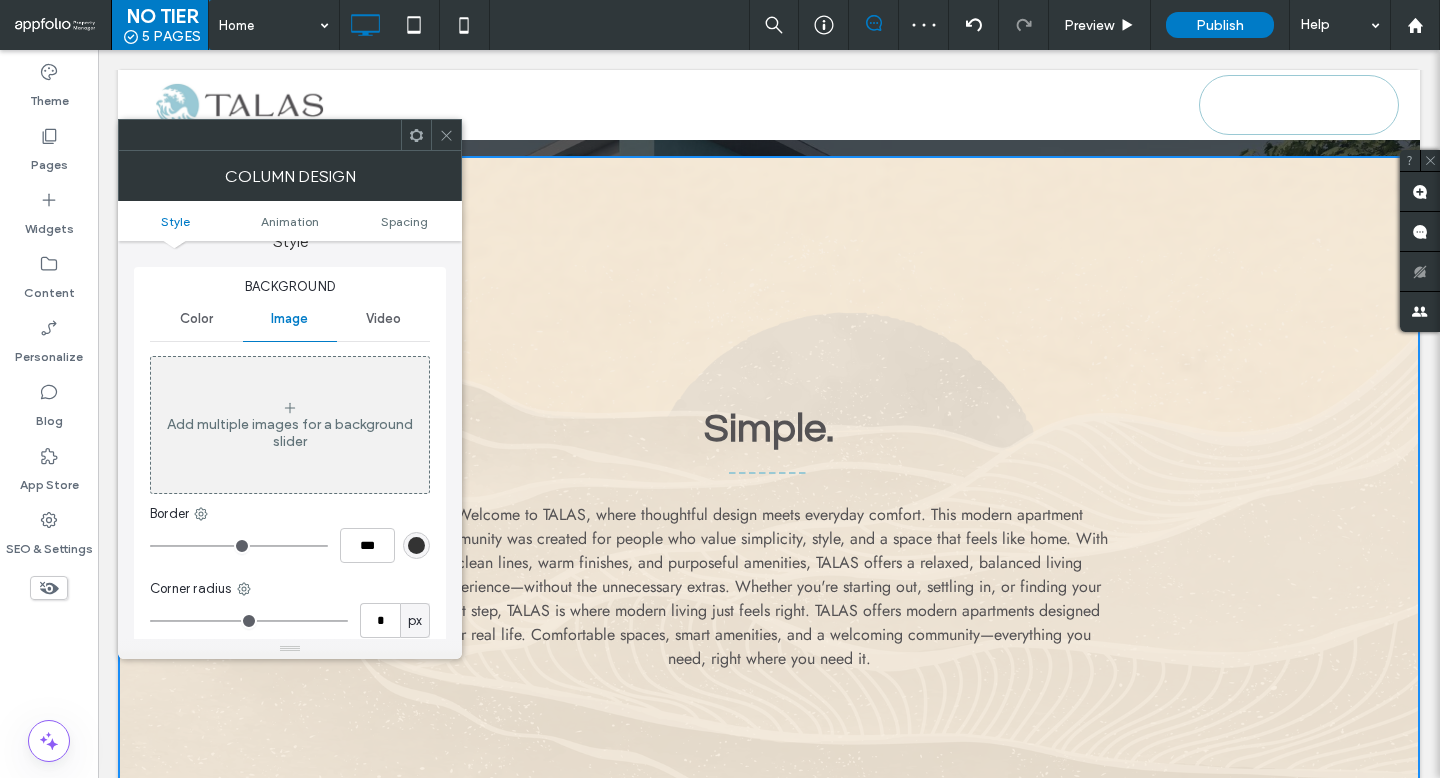 click on "Add multiple images for a background slider" at bounding box center (290, 425) 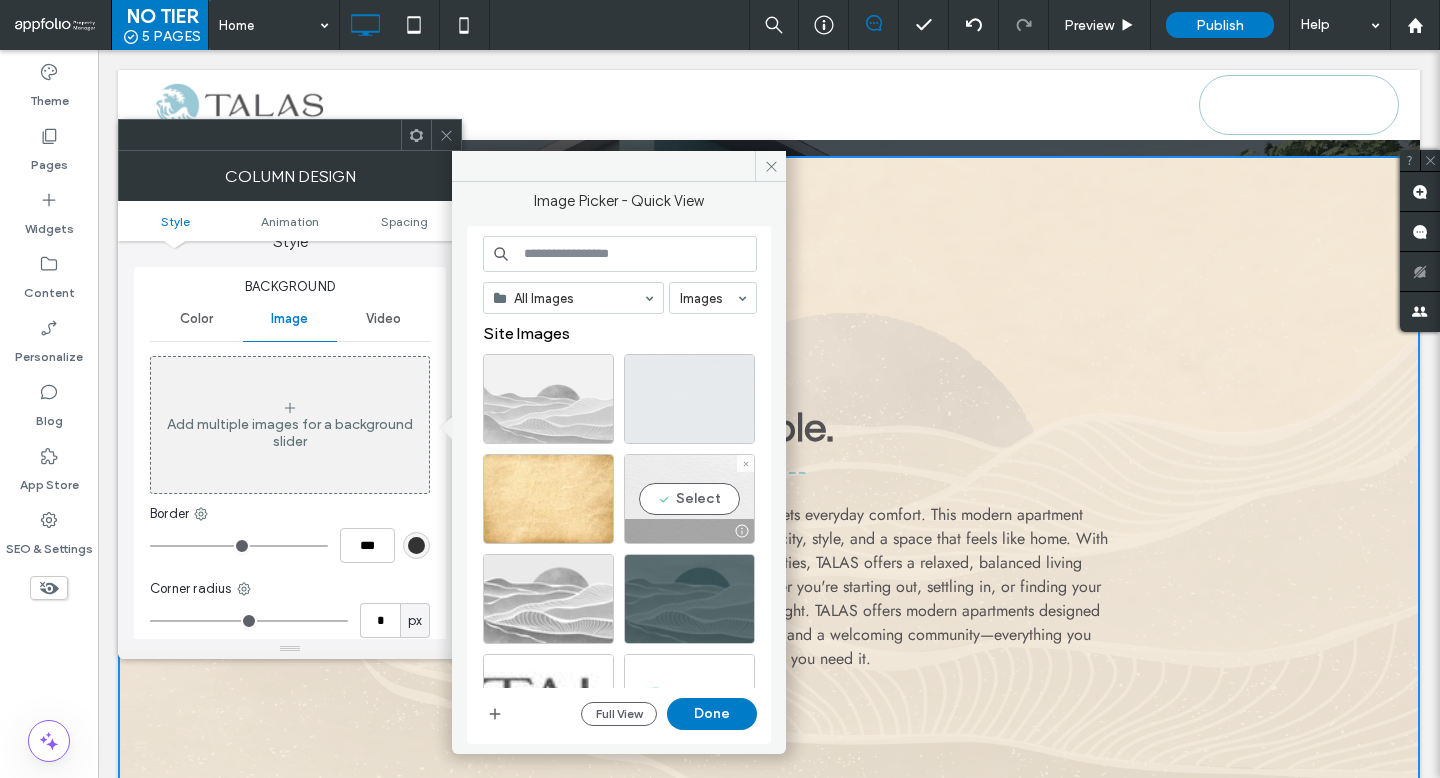 click on "Select" at bounding box center [689, 499] 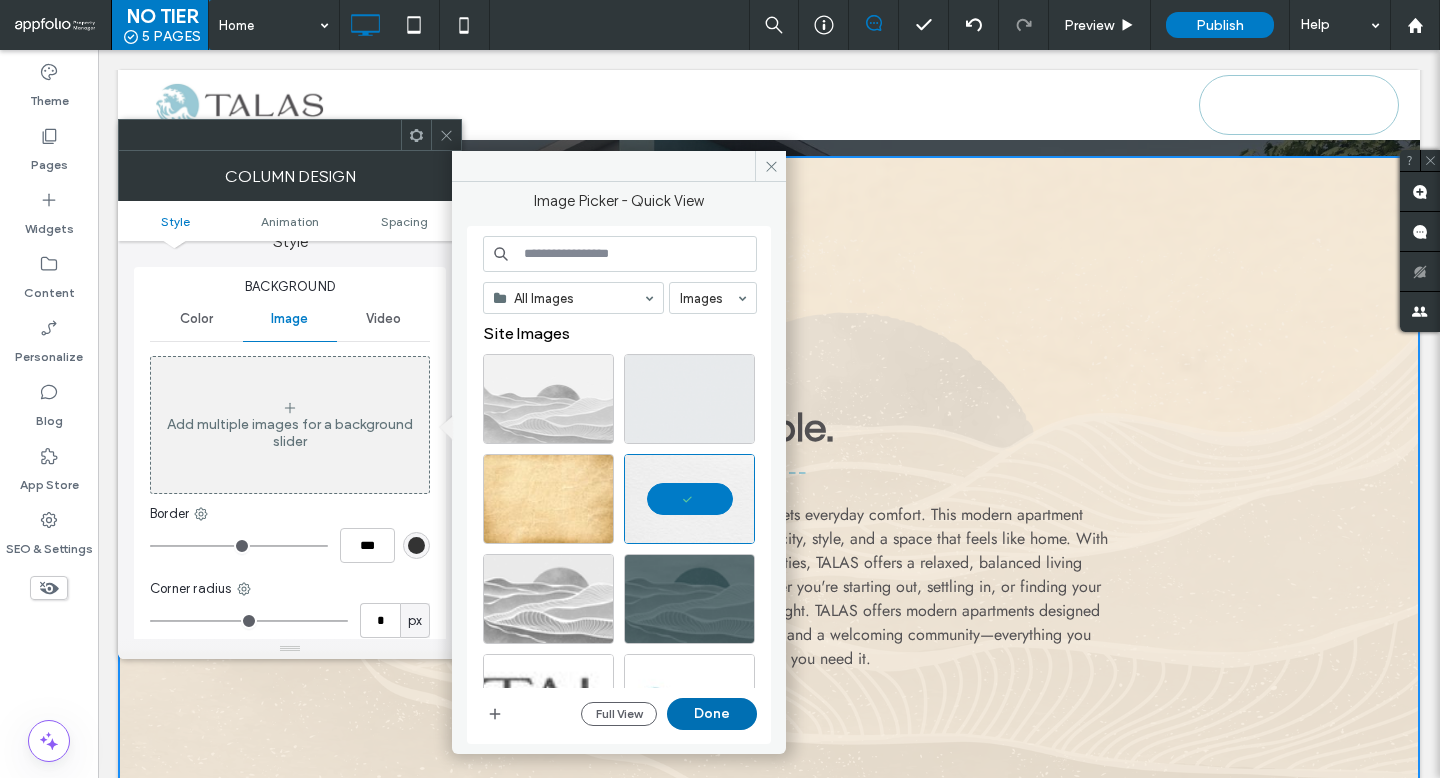 click on "Done" at bounding box center [712, 714] 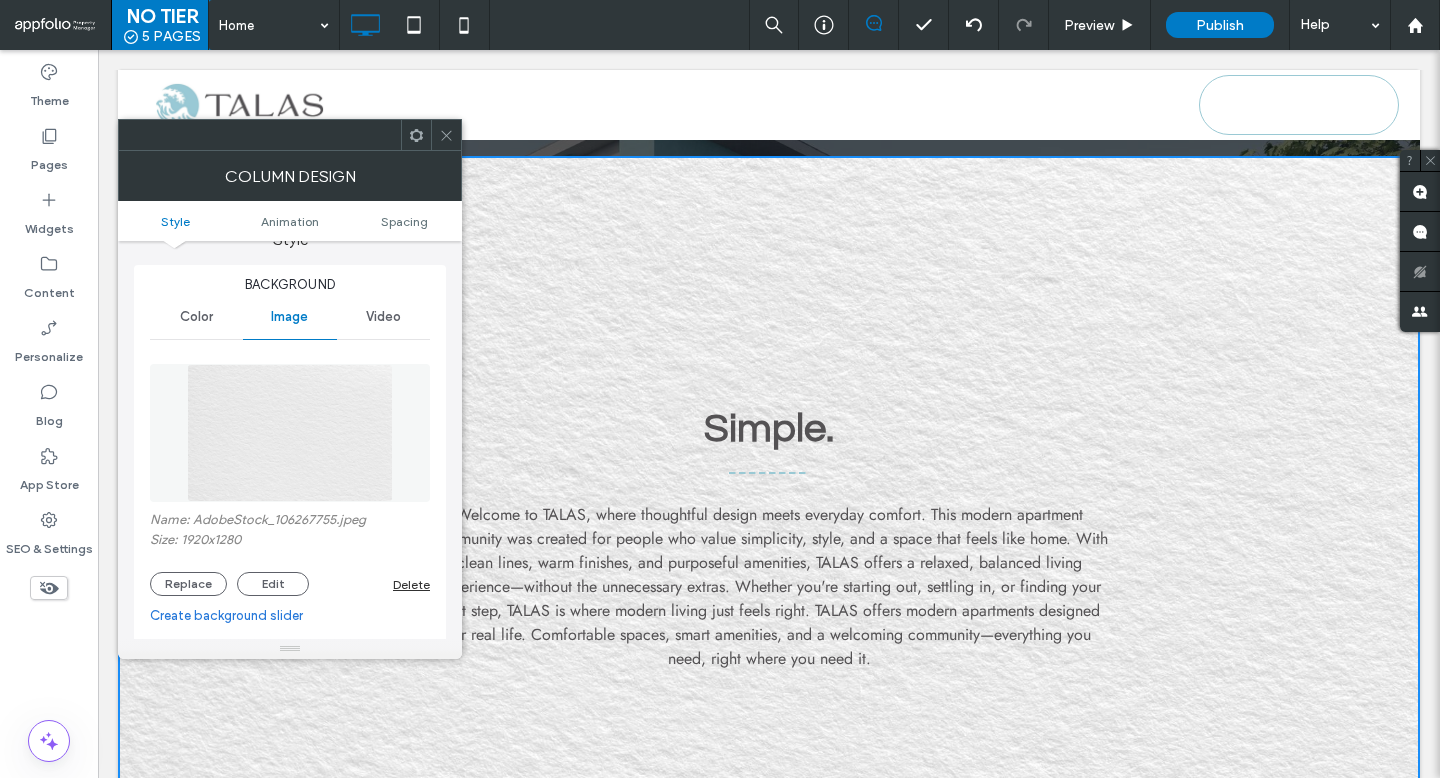 scroll, scrollTop: 0, scrollLeft: 0, axis: both 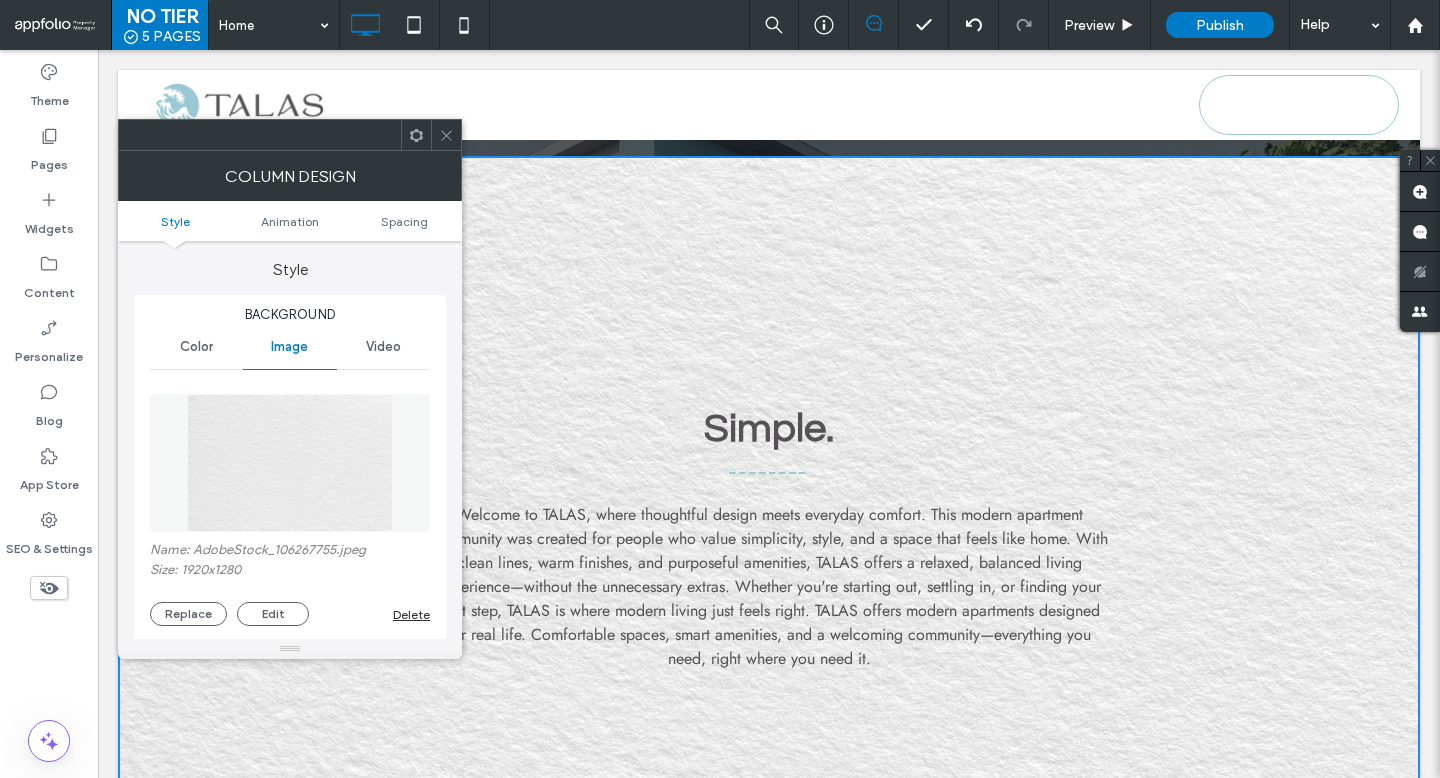 click on "Color" at bounding box center (196, 347) 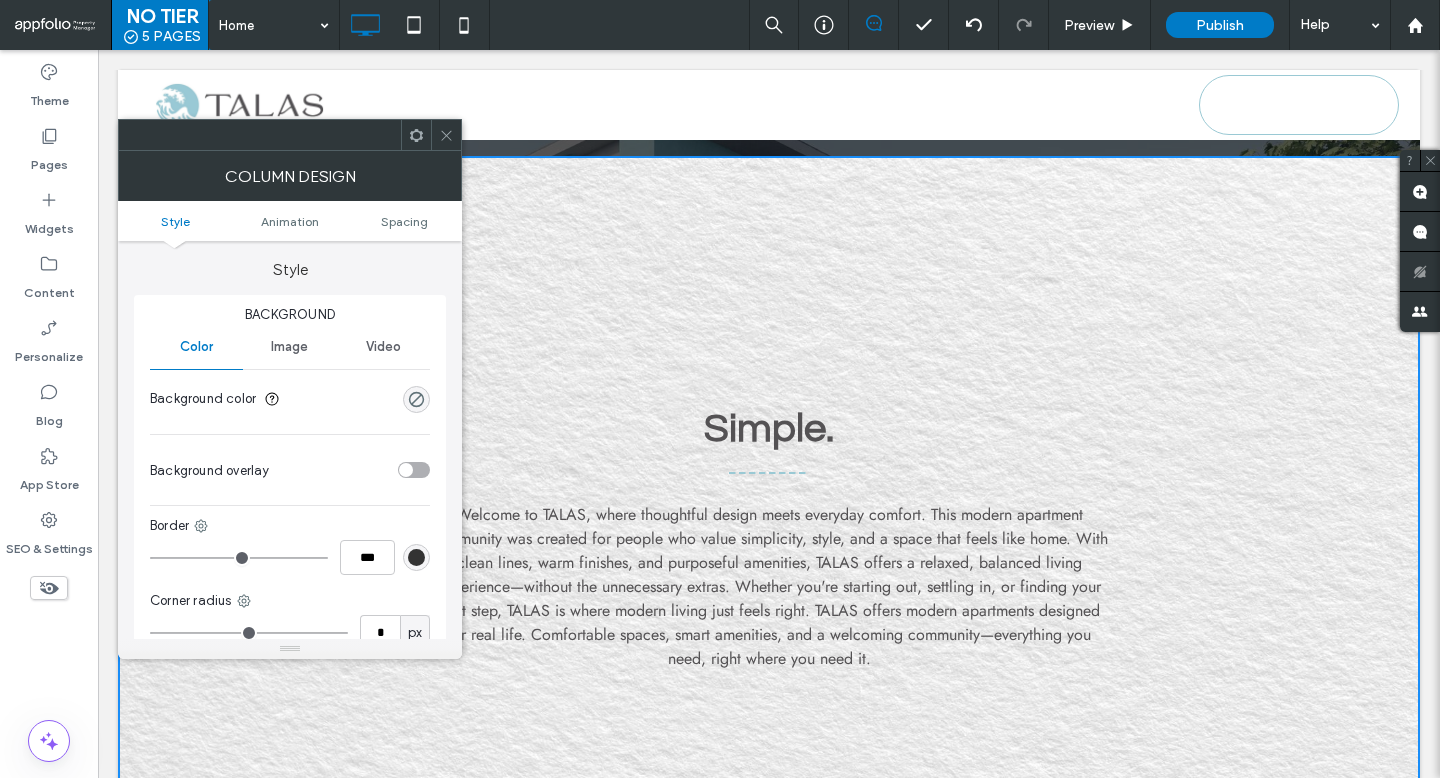 click on "Image" at bounding box center (289, 347) 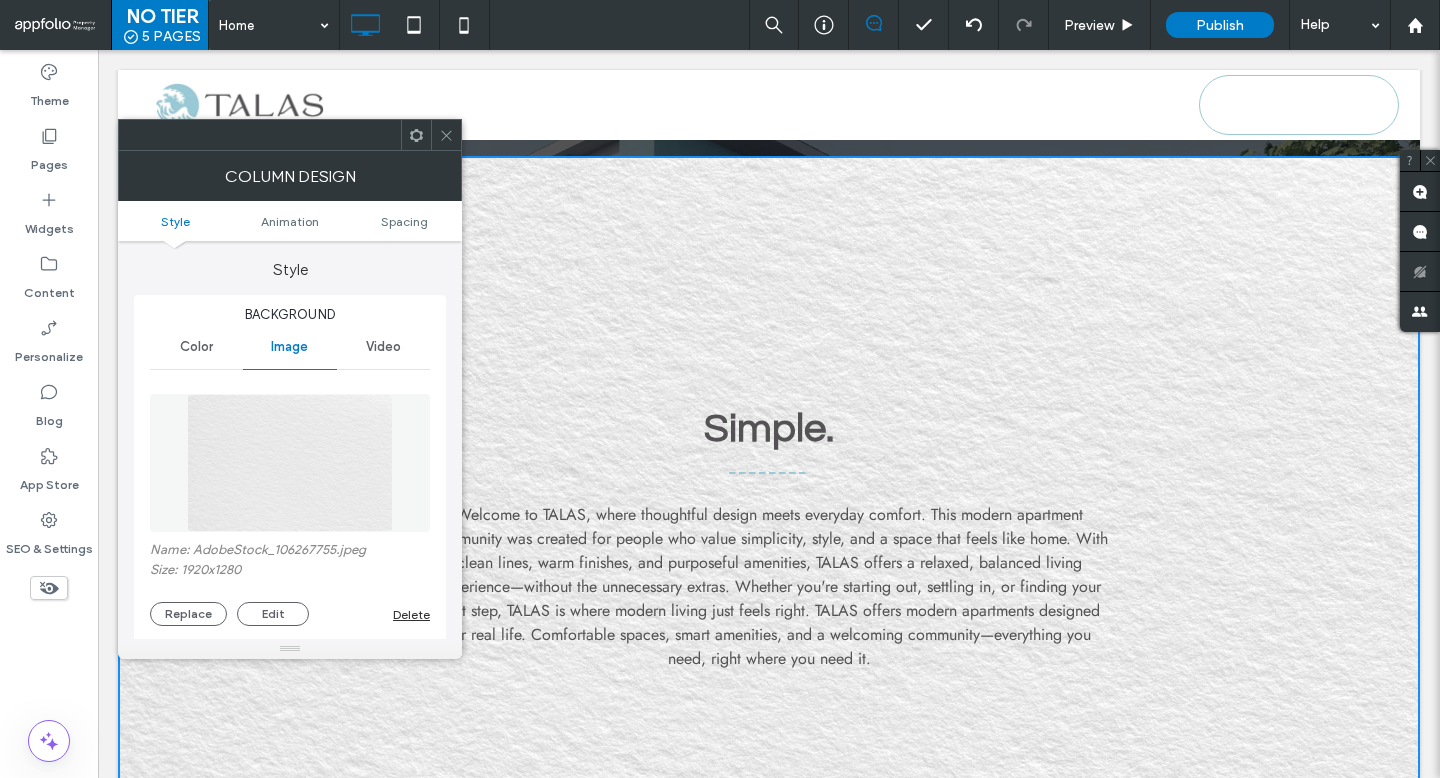 click on "Delete" at bounding box center (411, 614) 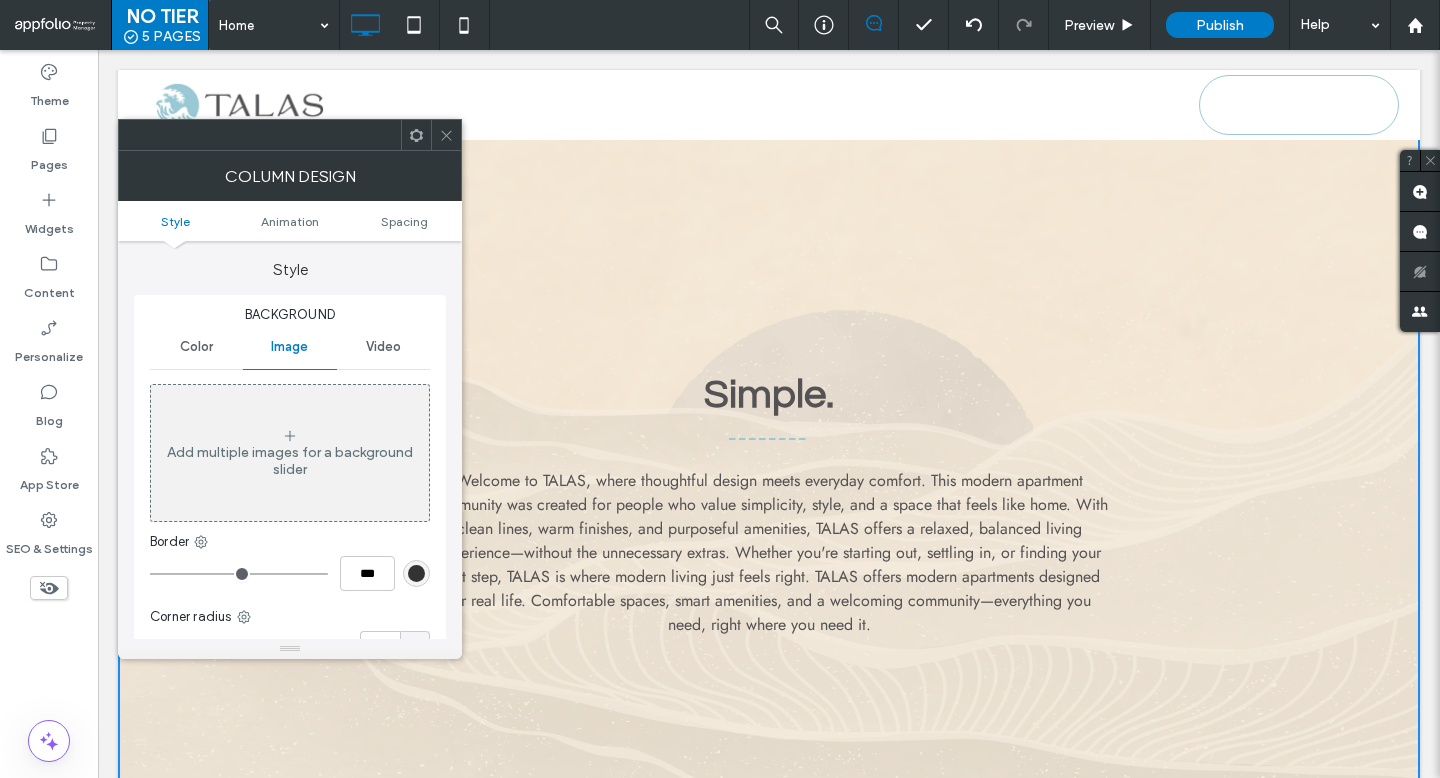 scroll, scrollTop: 746, scrollLeft: 0, axis: vertical 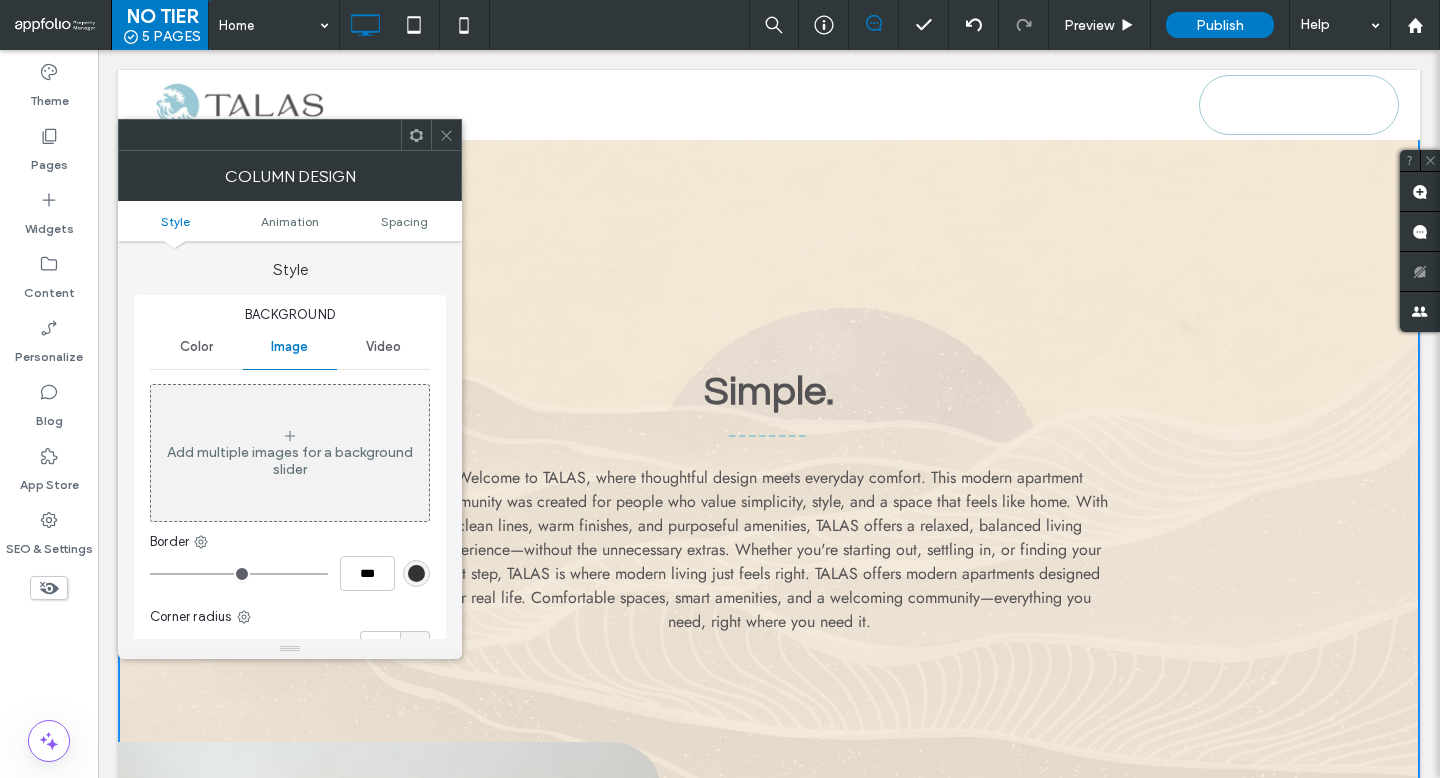 click 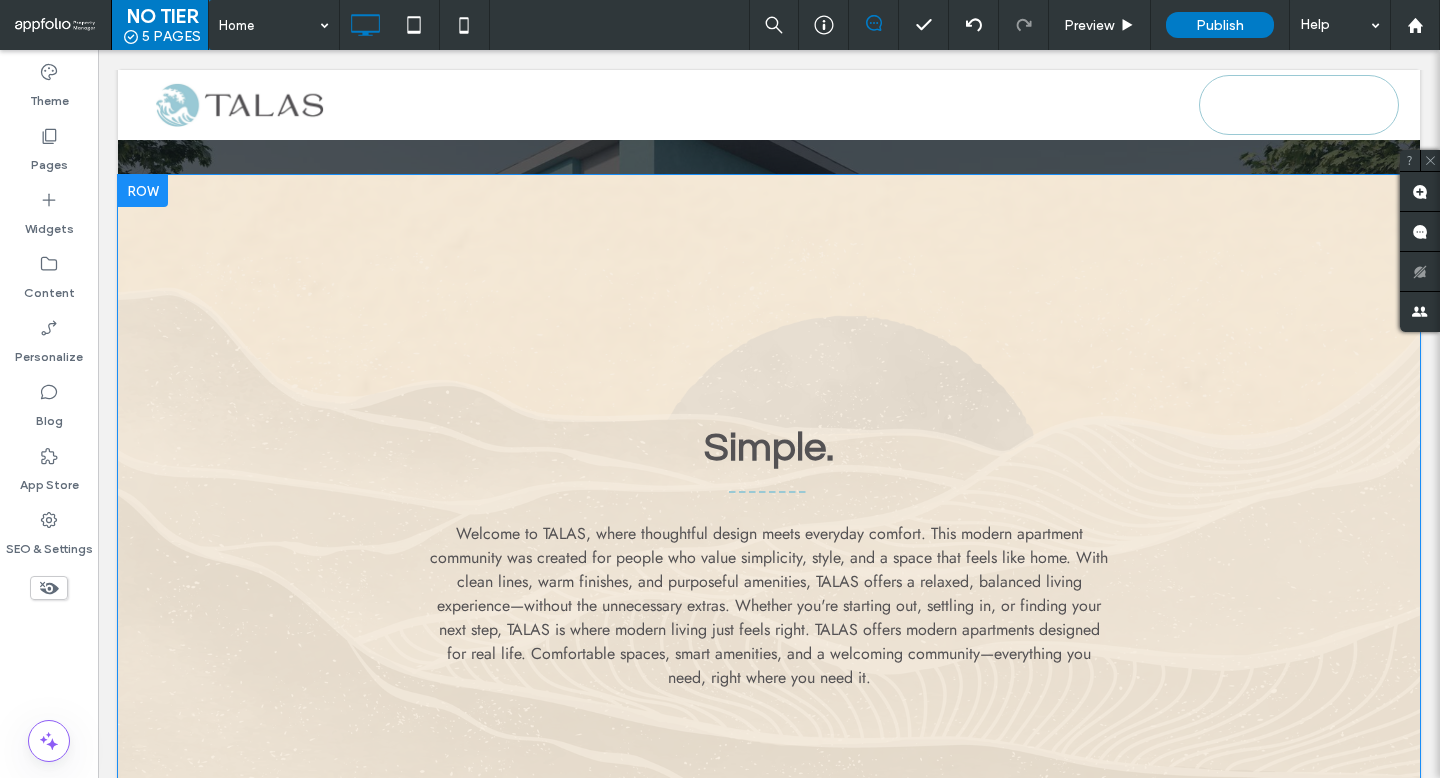 scroll, scrollTop: 679, scrollLeft: 0, axis: vertical 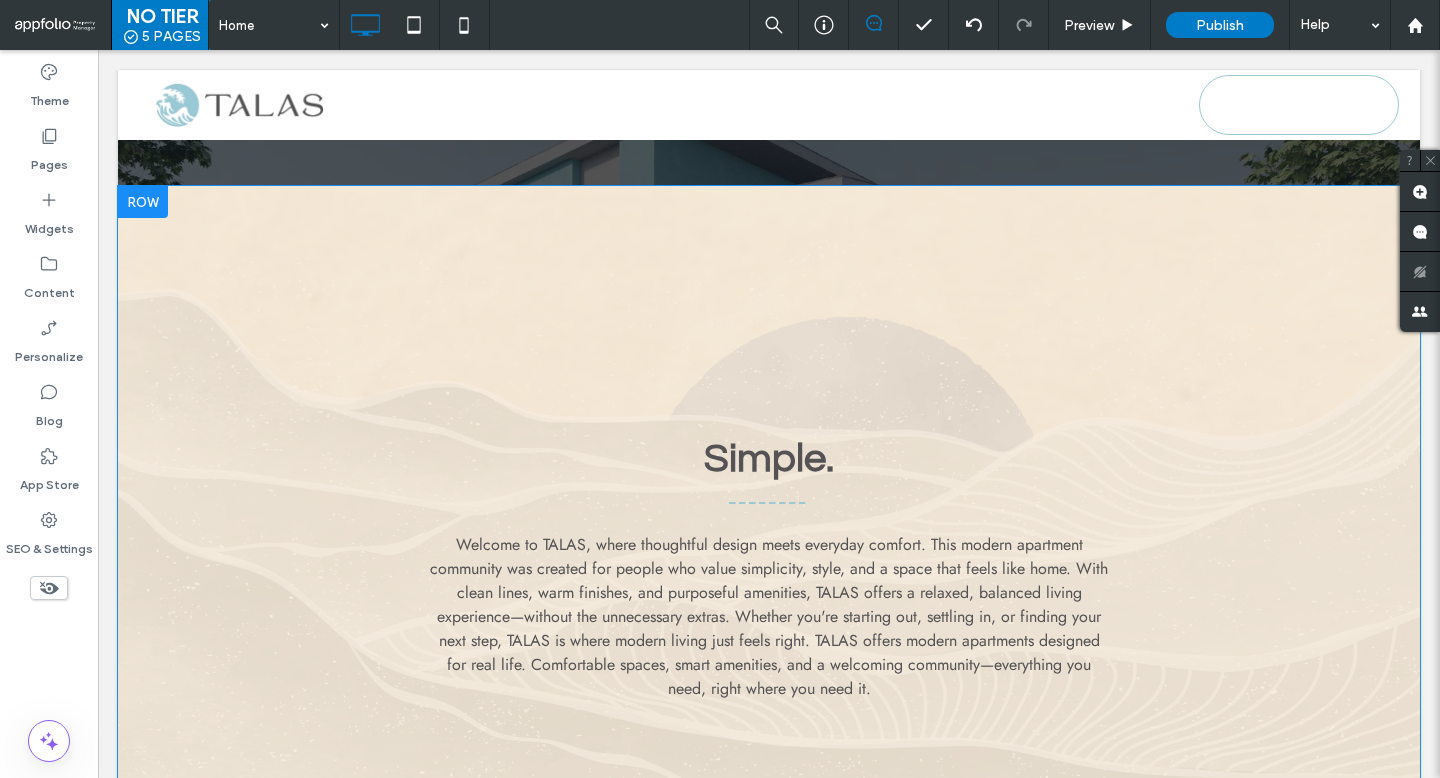 click at bounding box center [143, 202] 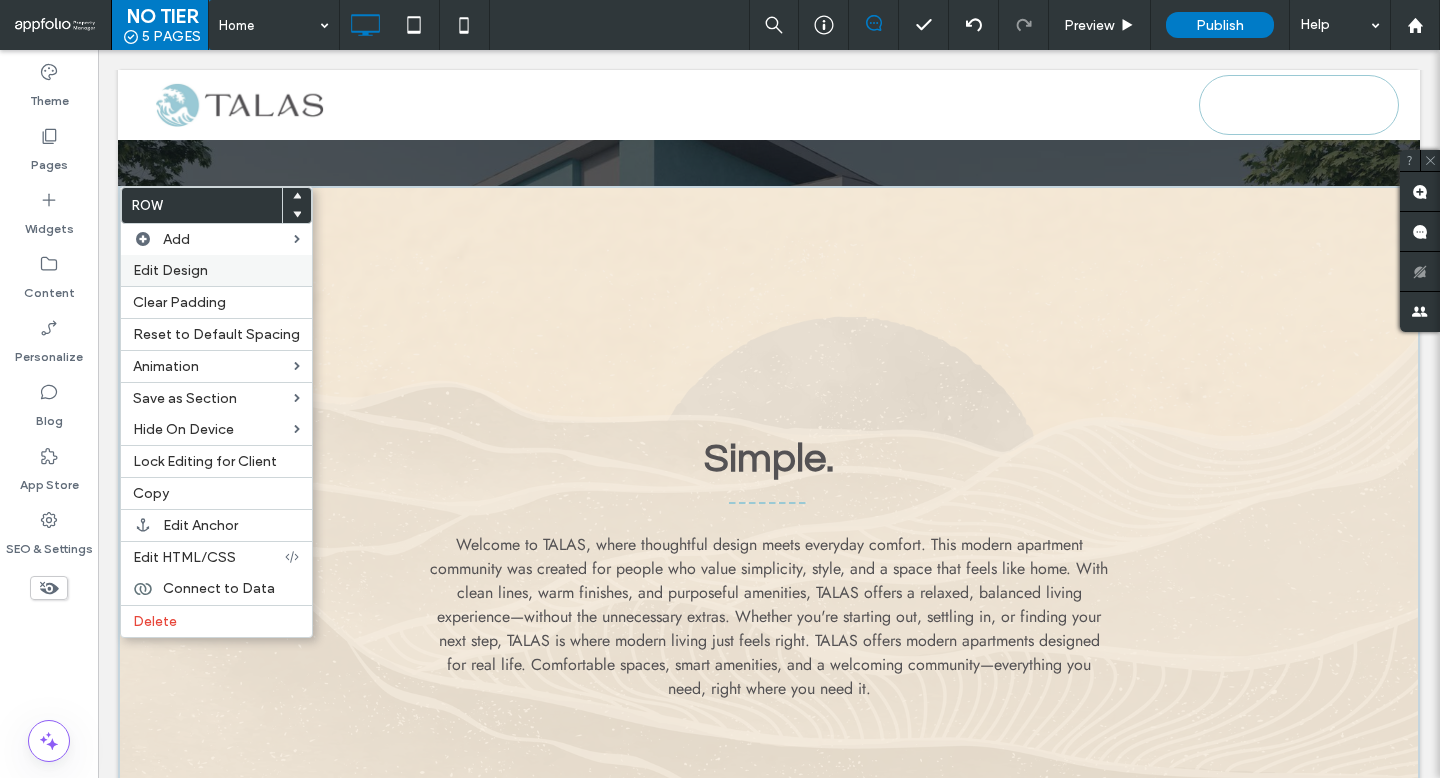 click on "Edit Design" at bounding box center (170, 270) 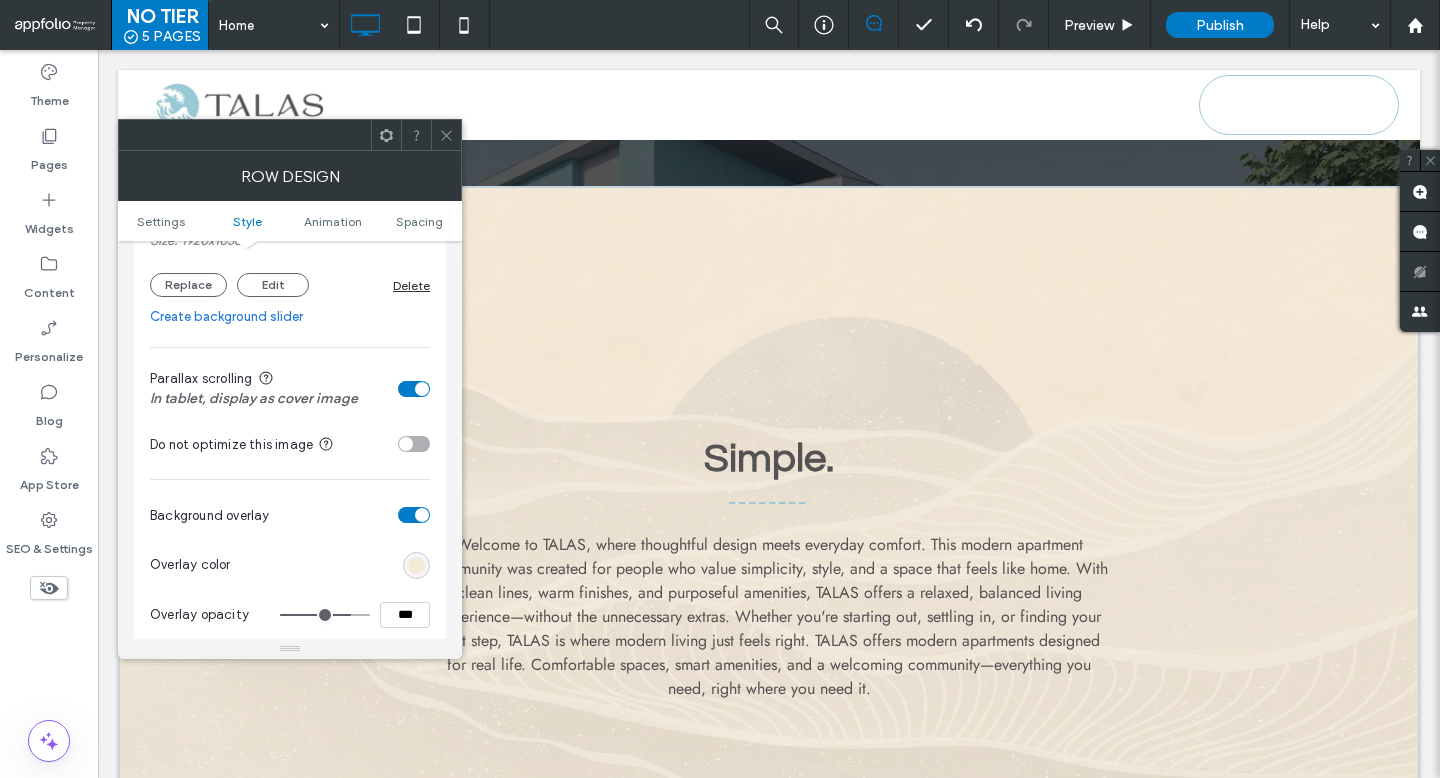 scroll, scrollTop: 526, scrollLeft: 0, axis: vertical 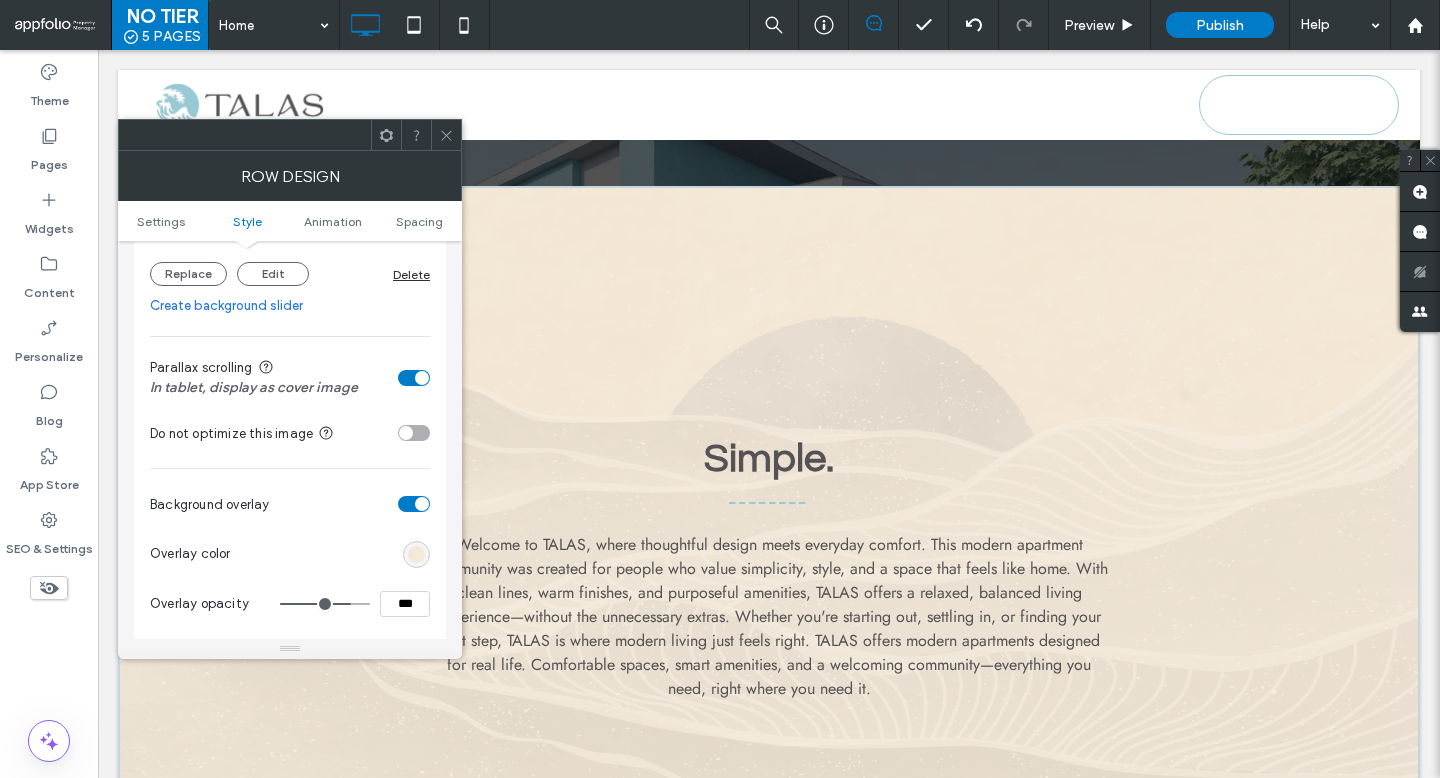 click on "Background overlay" at bounding box center [290, 504] 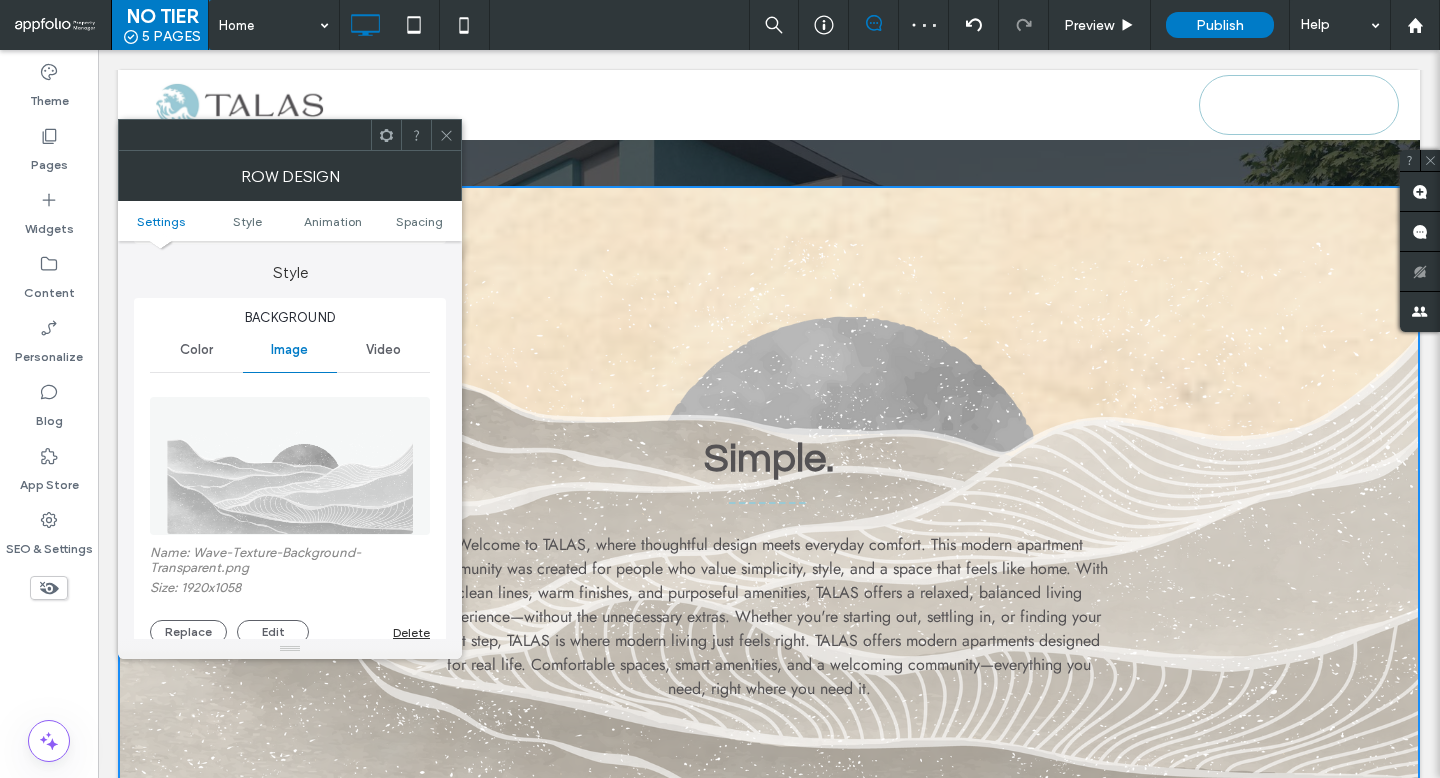 scroll, scrollTop: 0, scrollLeft: 0, axis: both 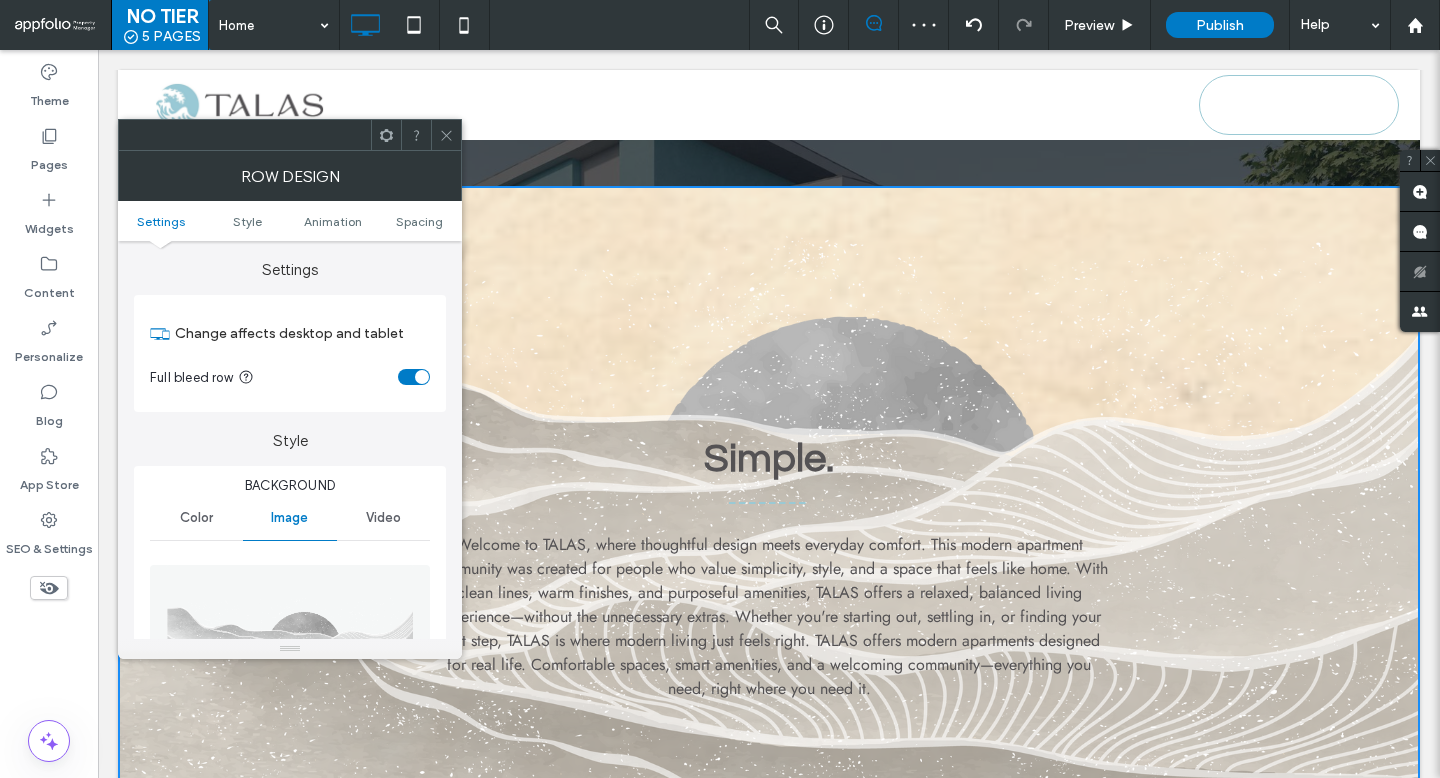 click 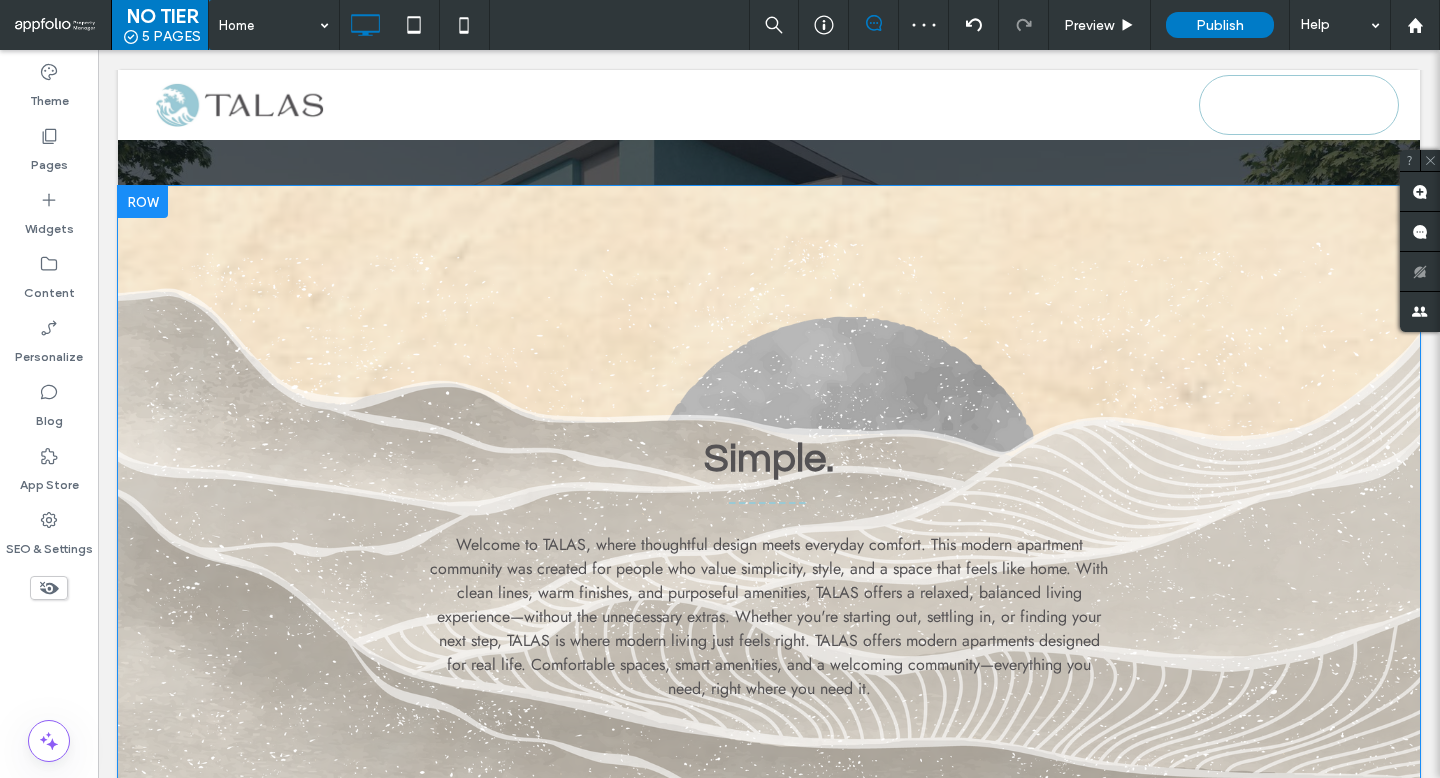 click on "Simple.
Welcome to TALAS, where thoughtful design meets everyday comfort. This modern apartment community was created for people who value simplicity, style, and a space that feels like home. With clean lines, warm finishes, and purposeful amenities, TALAS offers a relaxed, balanced living experience—without the unnecessary extras. Whether you're starting out, settling in, or finding your next step, TALAS is where modern living just feels right. TALAS offers modern apartments designed for real life. Comfortable spaces, smart amenities, and a welcoming community—everything you need, right where you need it. Click To Paste" at bounding box center [769, 572] 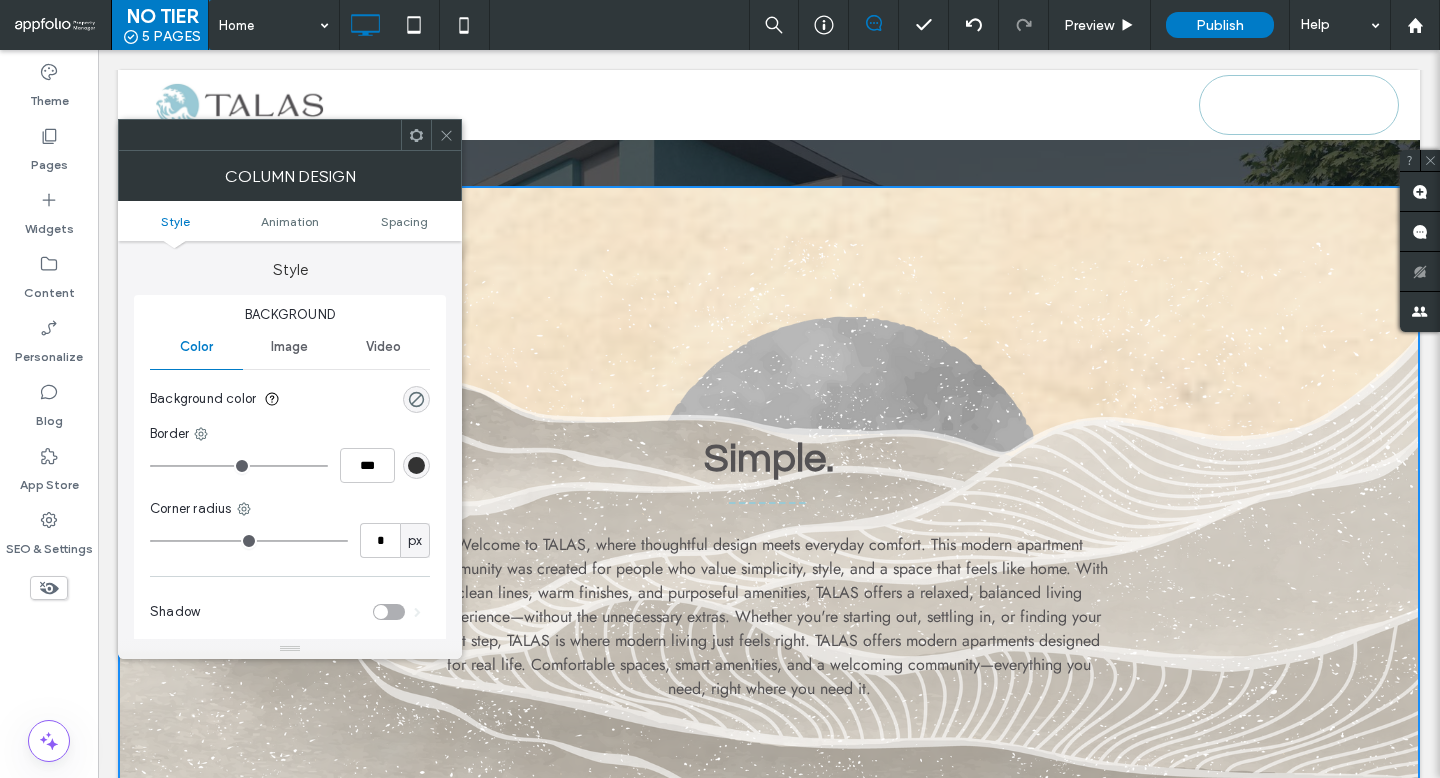 click on "Image" at bounding box center (289, 347) 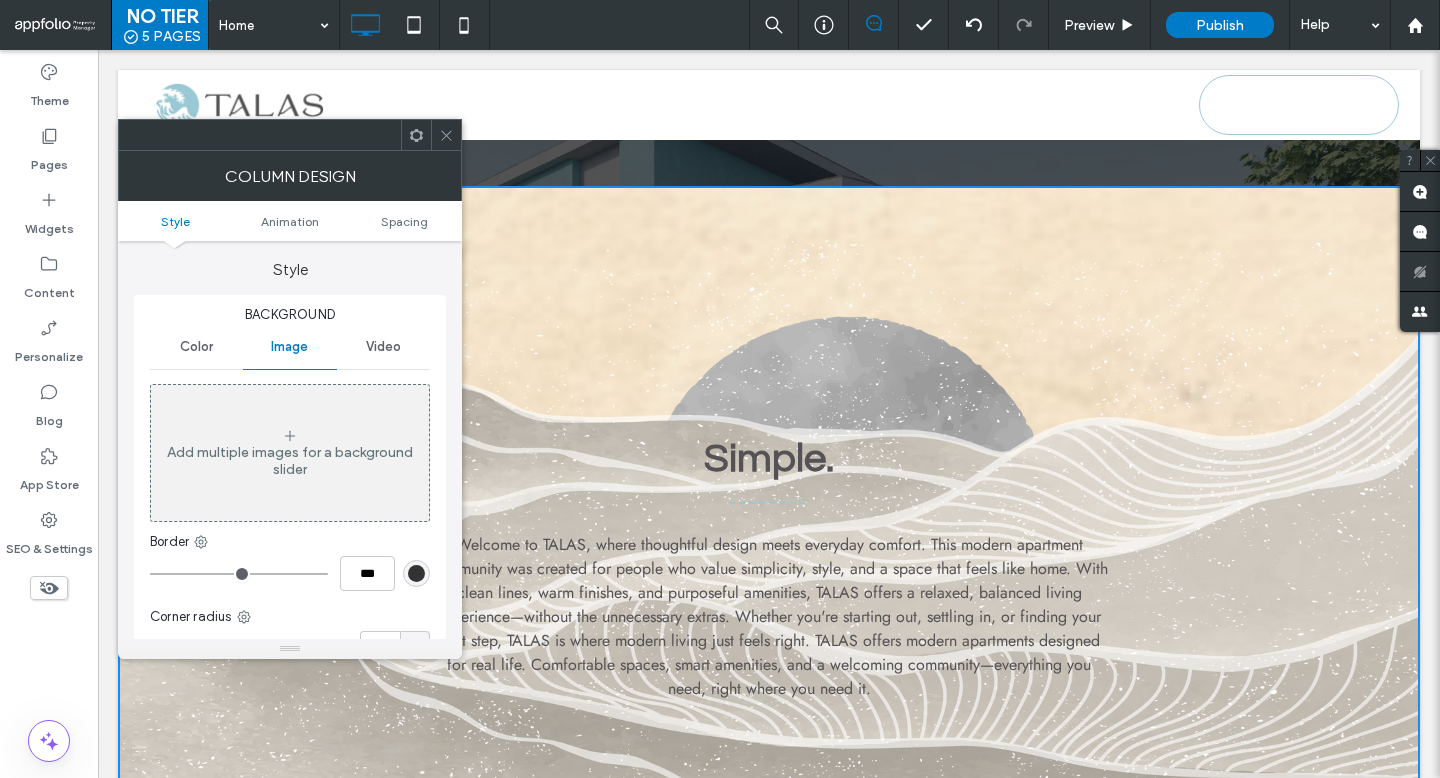 click on "Color" at bounding box center [196, 347] 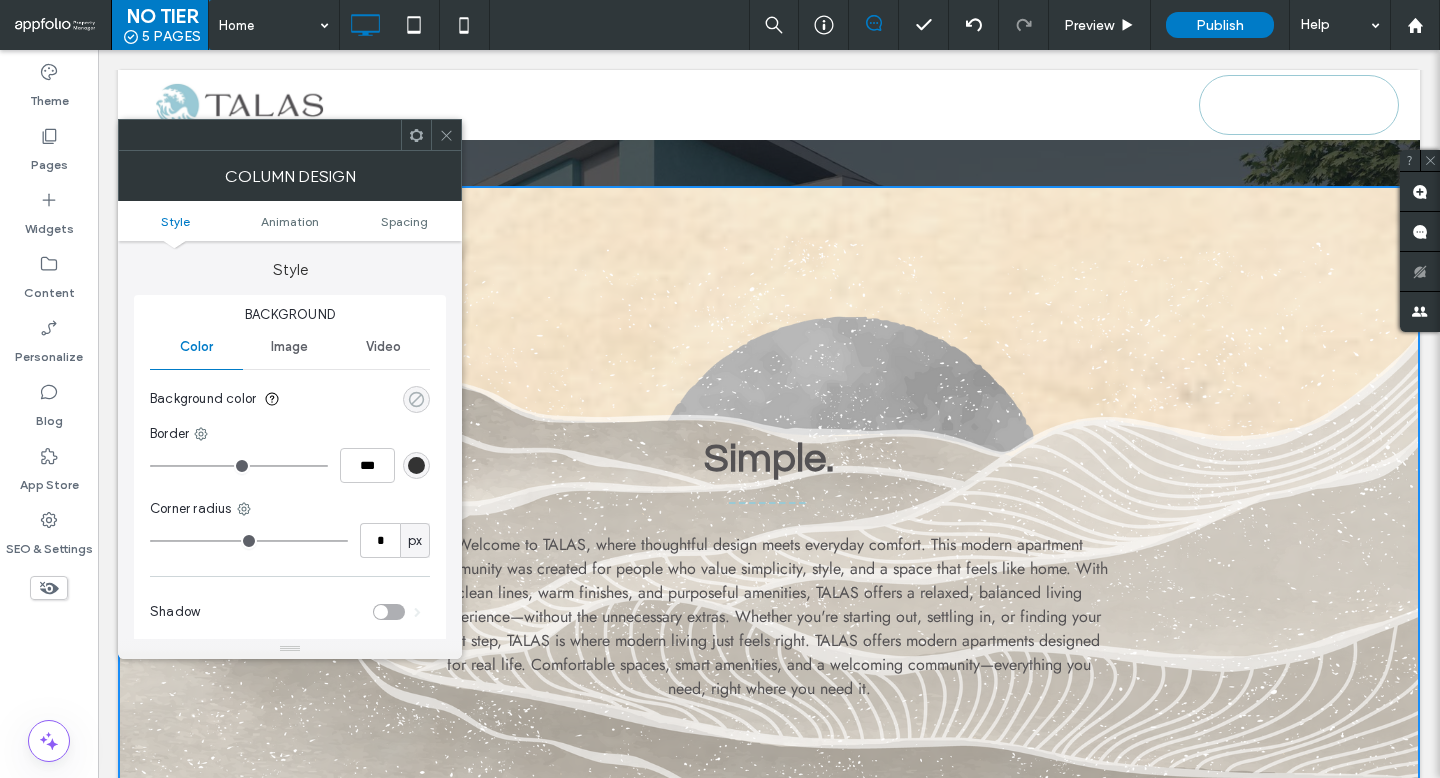 click 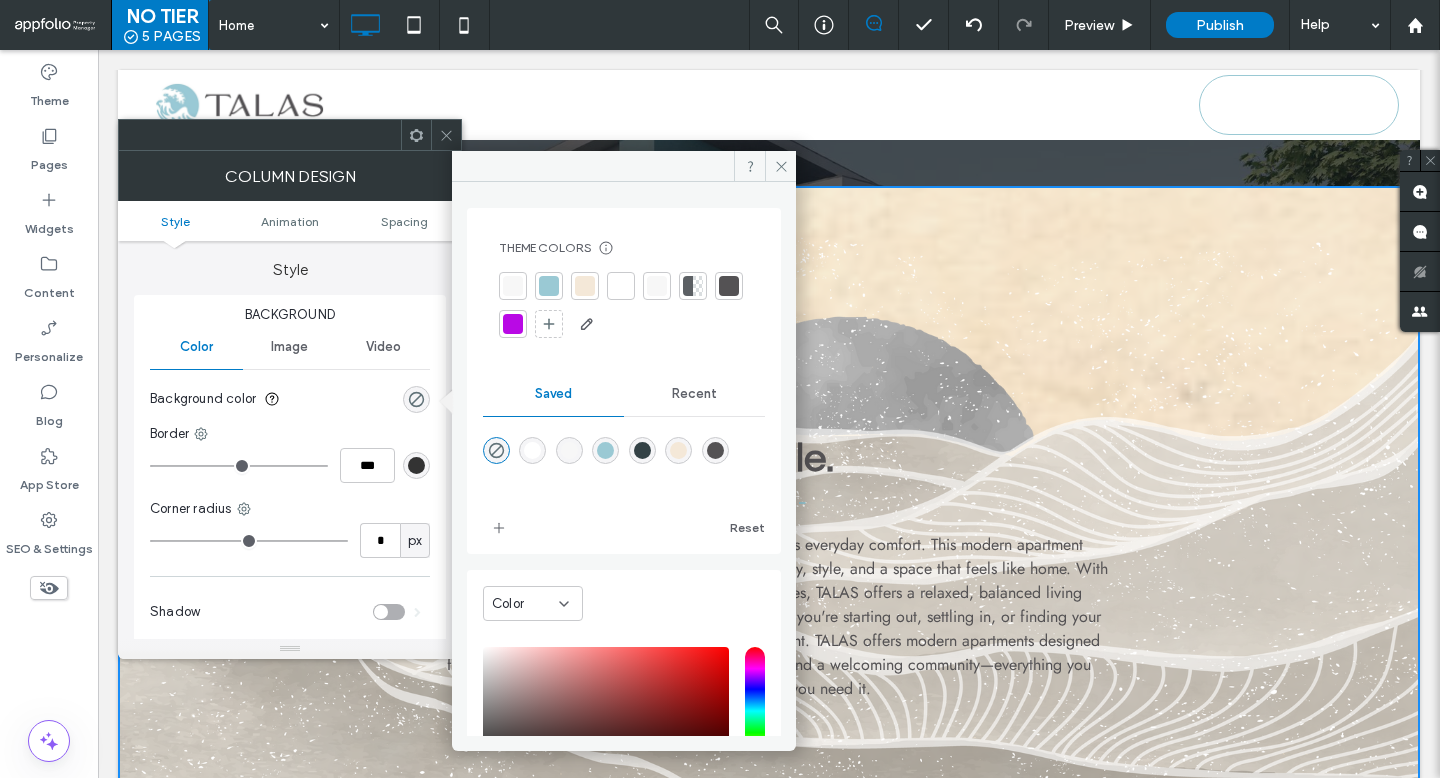 click at bounding box center [585, 286] 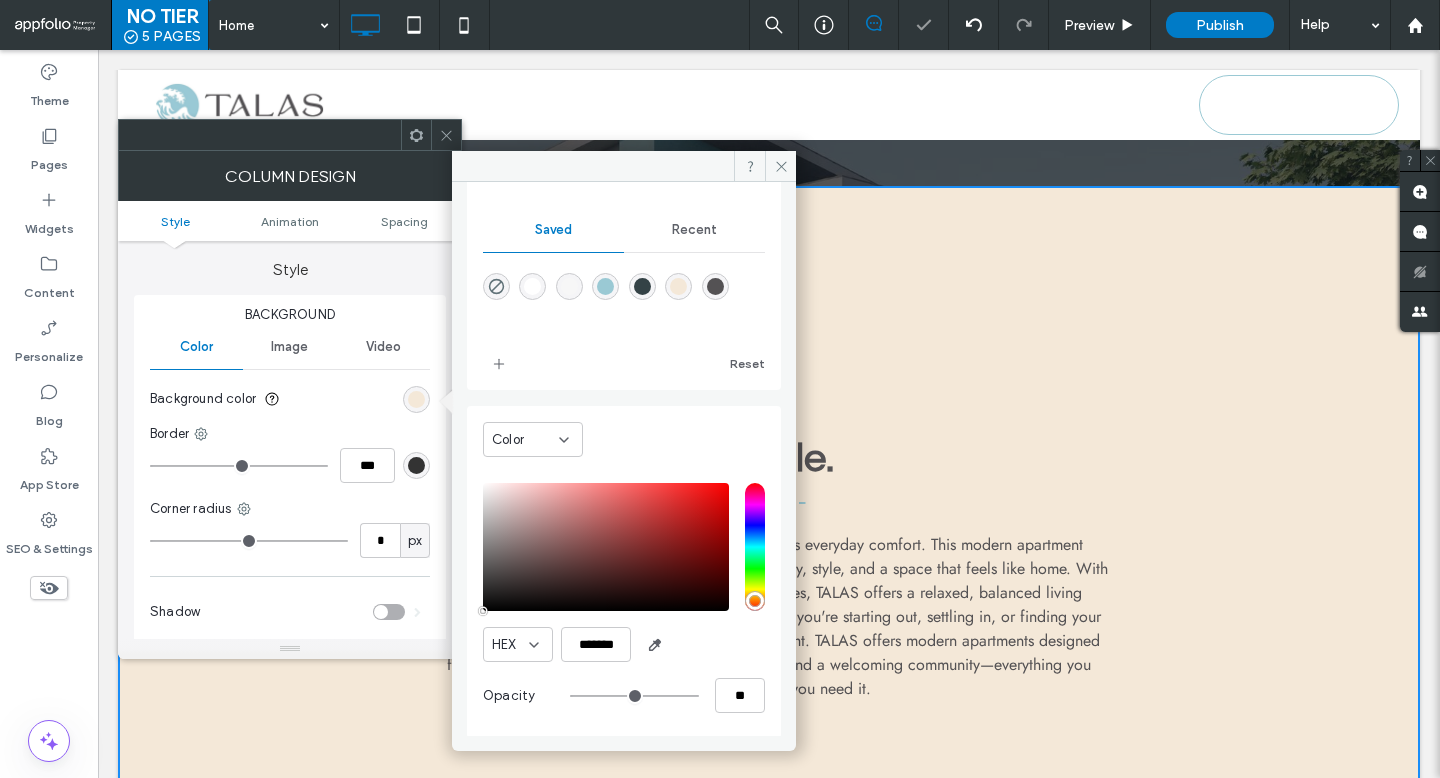 scroll, scrollTop: 169, scrollLeft: 0, axis: vertical 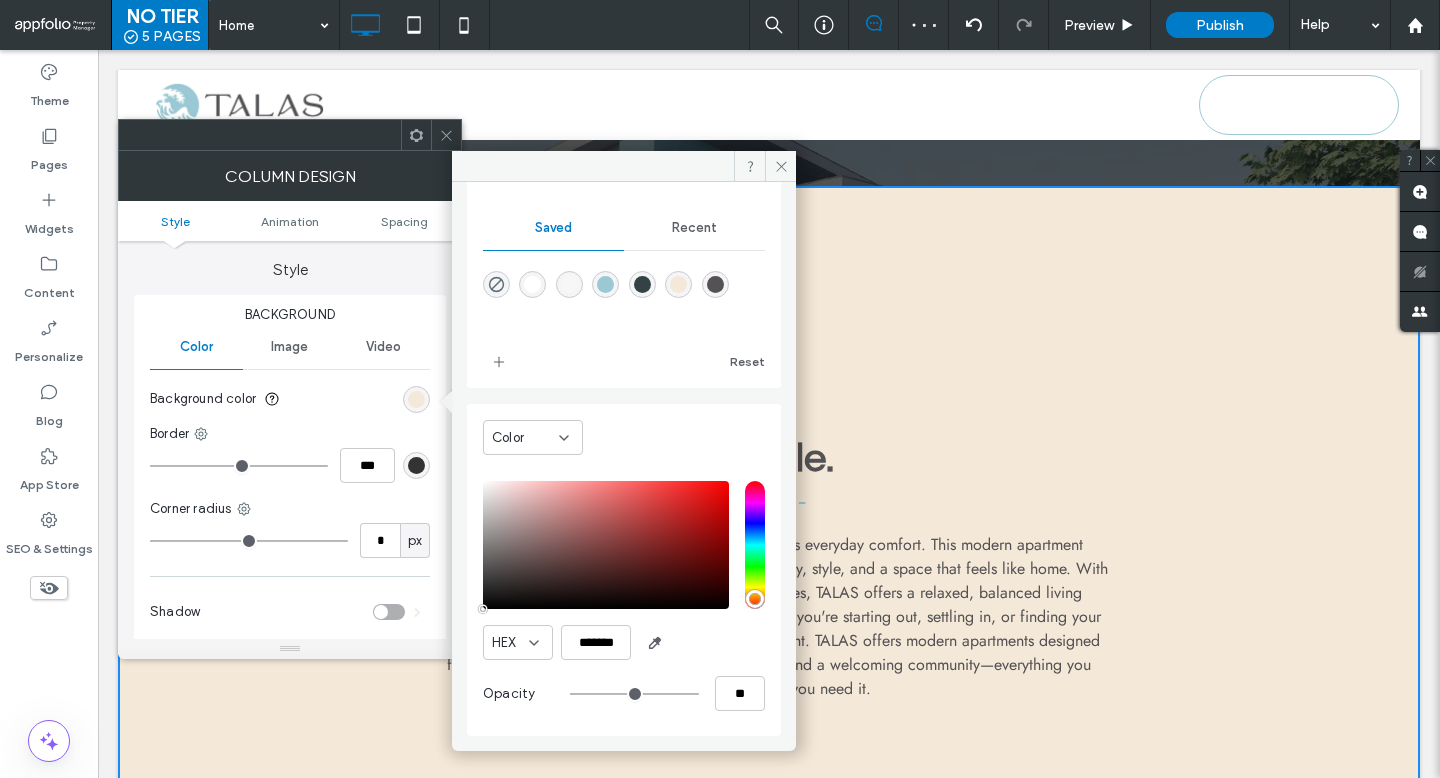 click at bounding box center [678, 284] 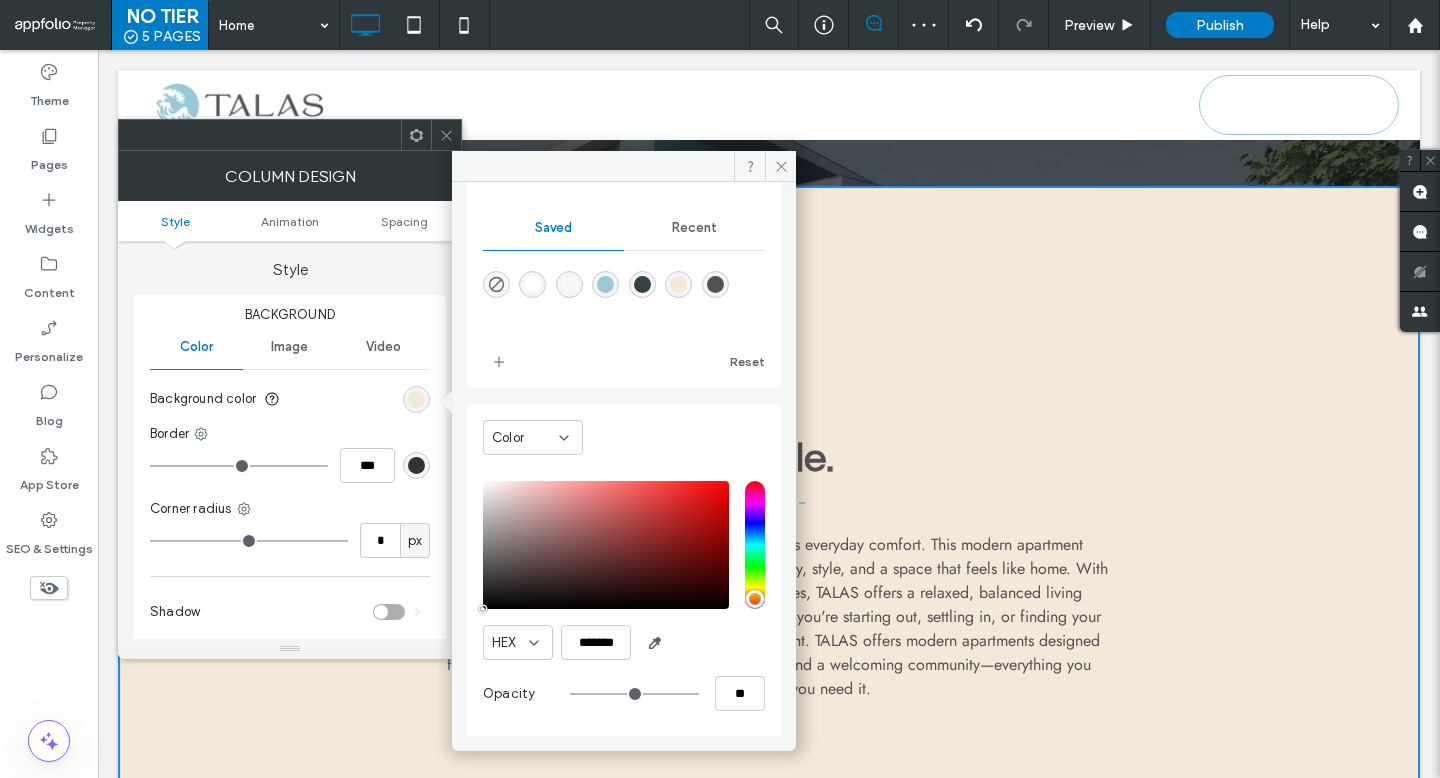 type on "*******" 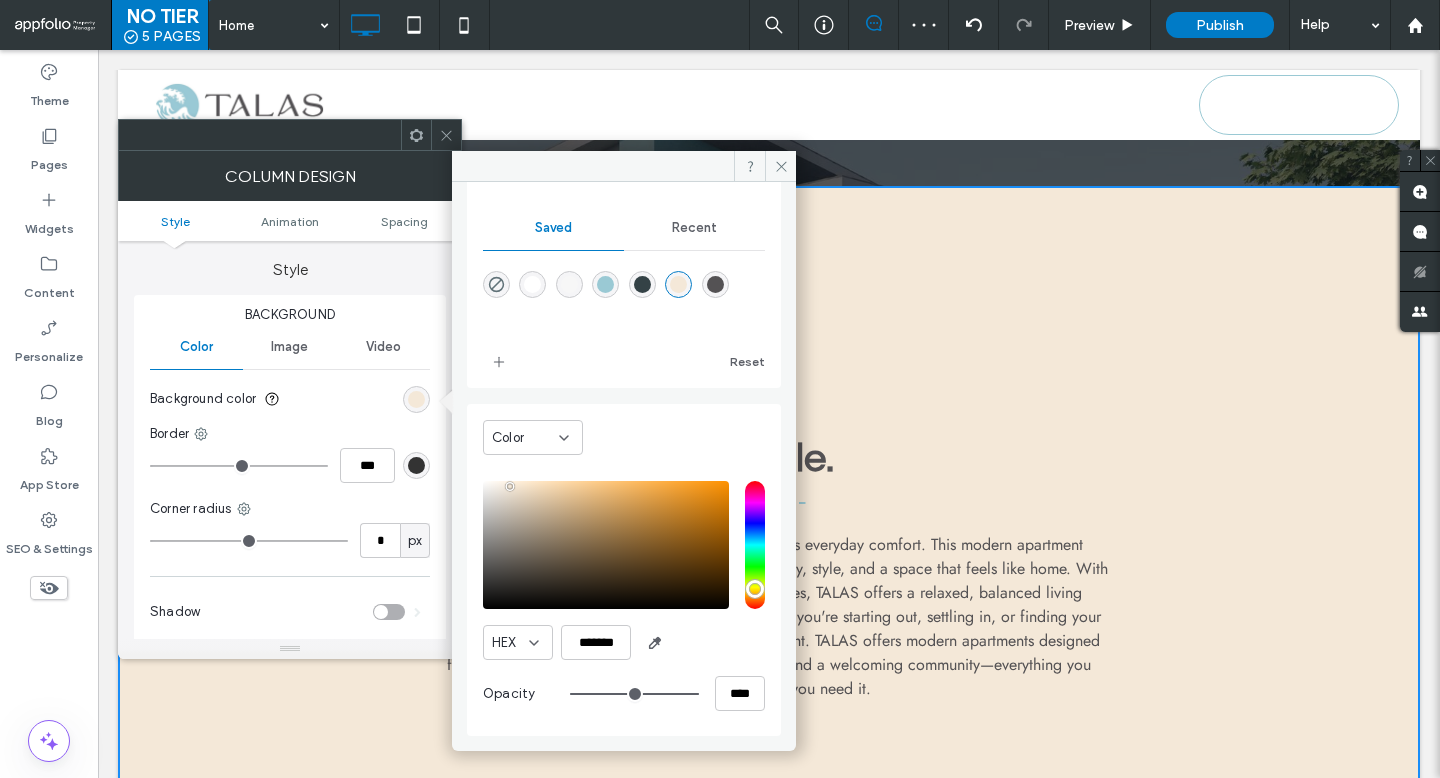 scroll, scrollTop: 166, scrollLeft: 0, axis: vertical 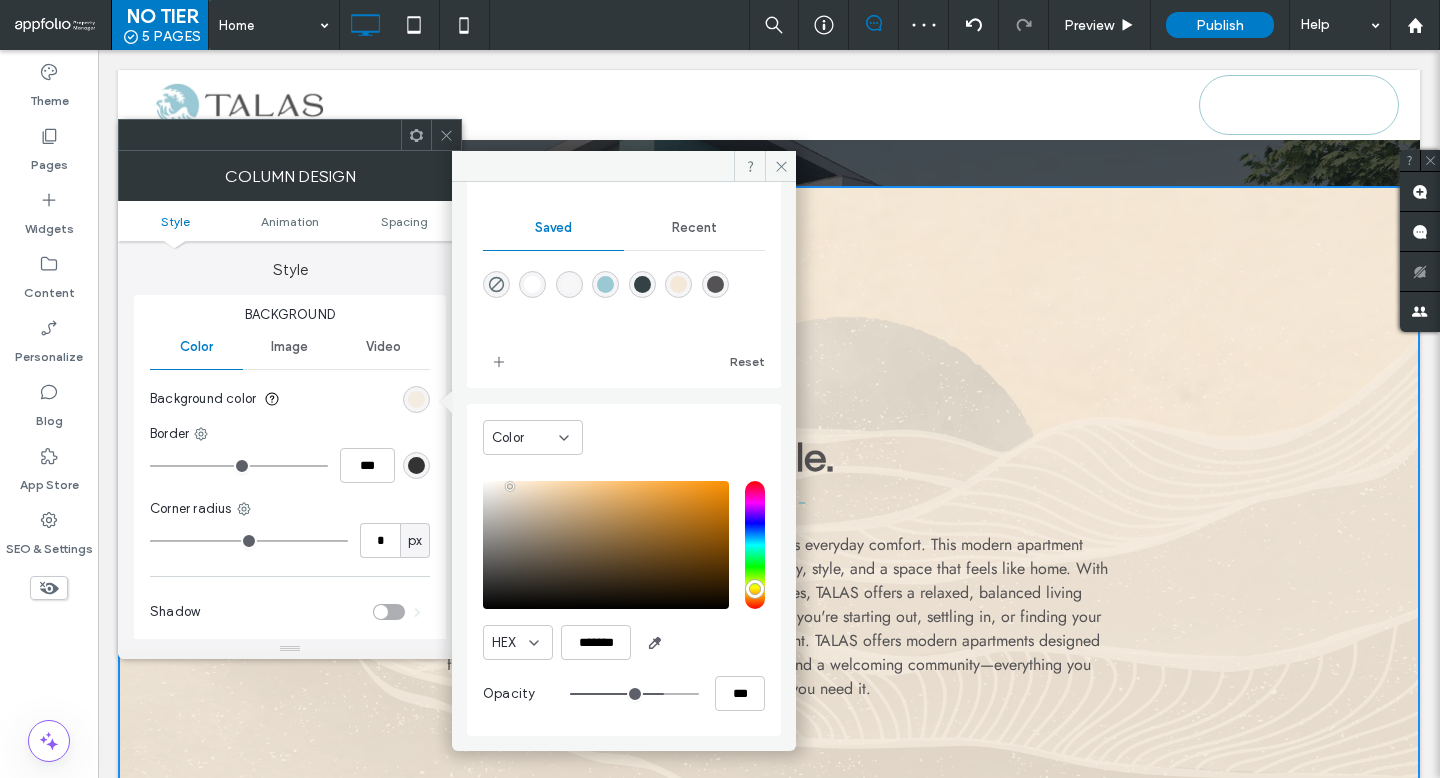 click at bounding box center [634, 694] 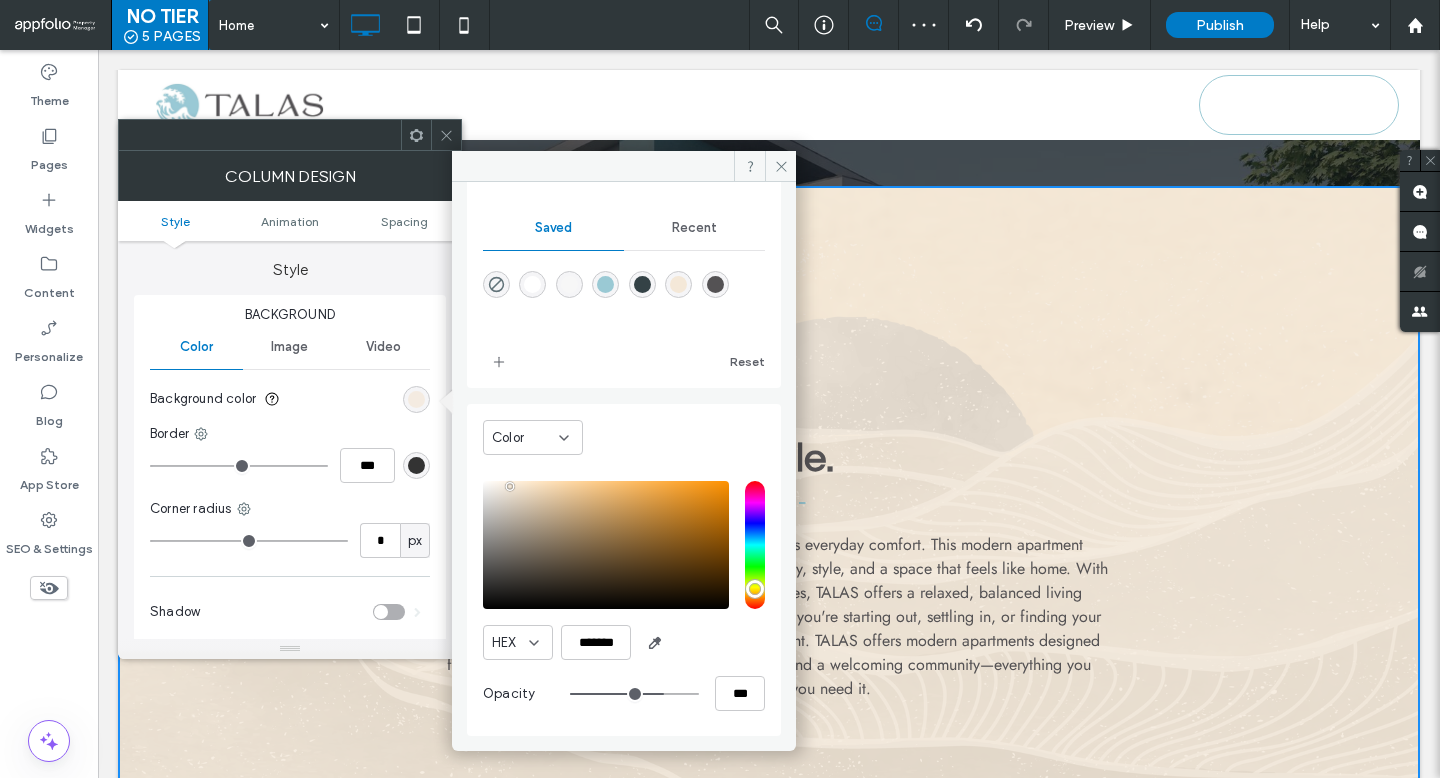 type on "**" 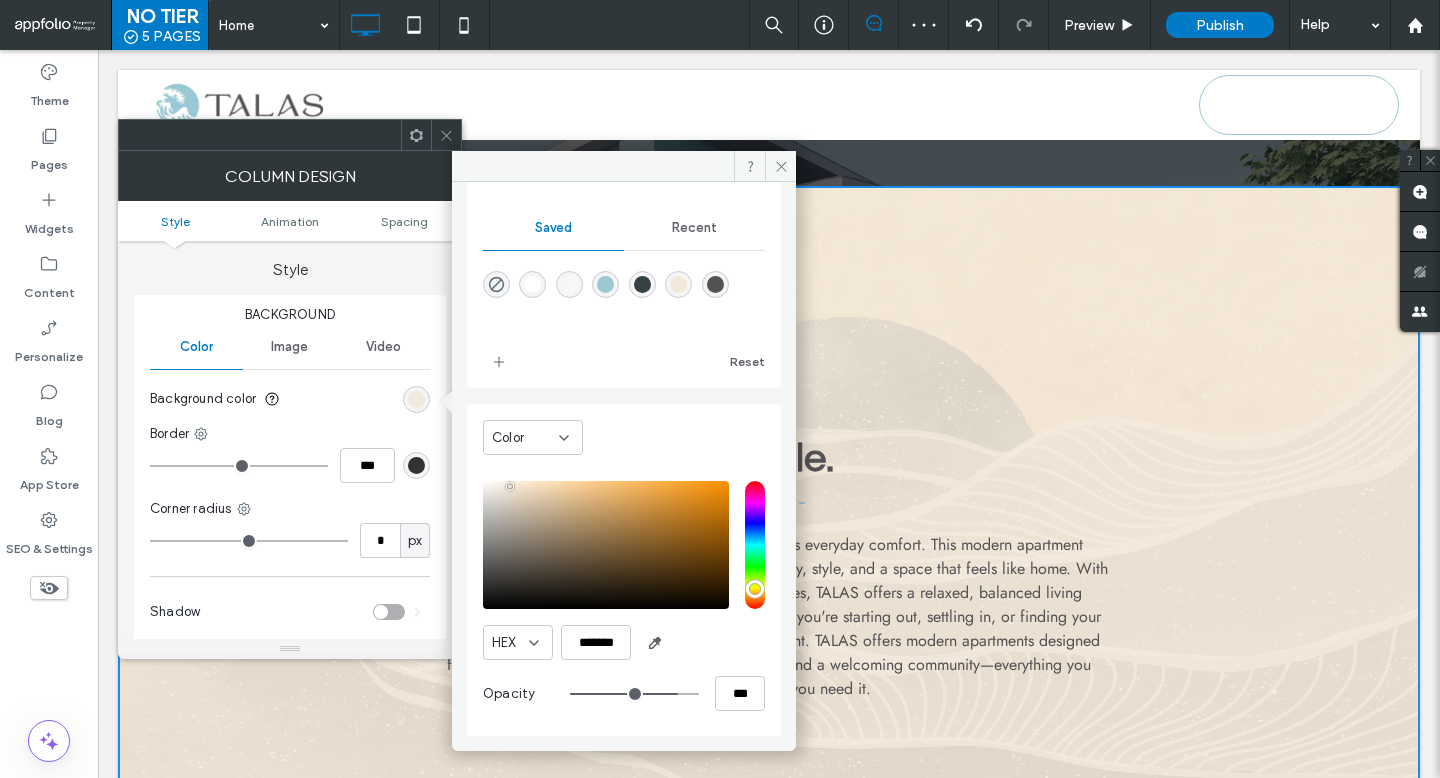 type on "**" 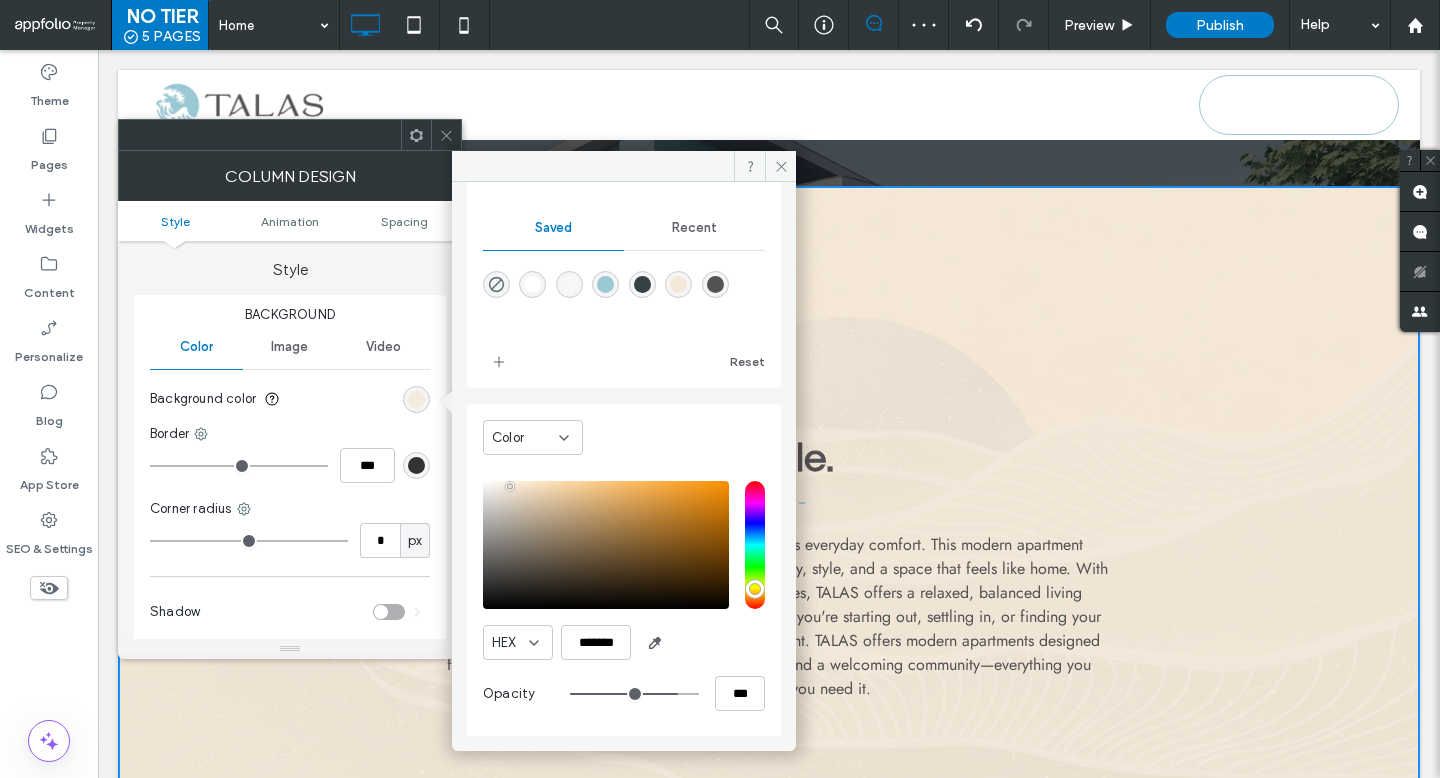 drag, startPoint x: 649, startPoint y: 690, endPoint x: 667, endPoint y: 690, distance: 18 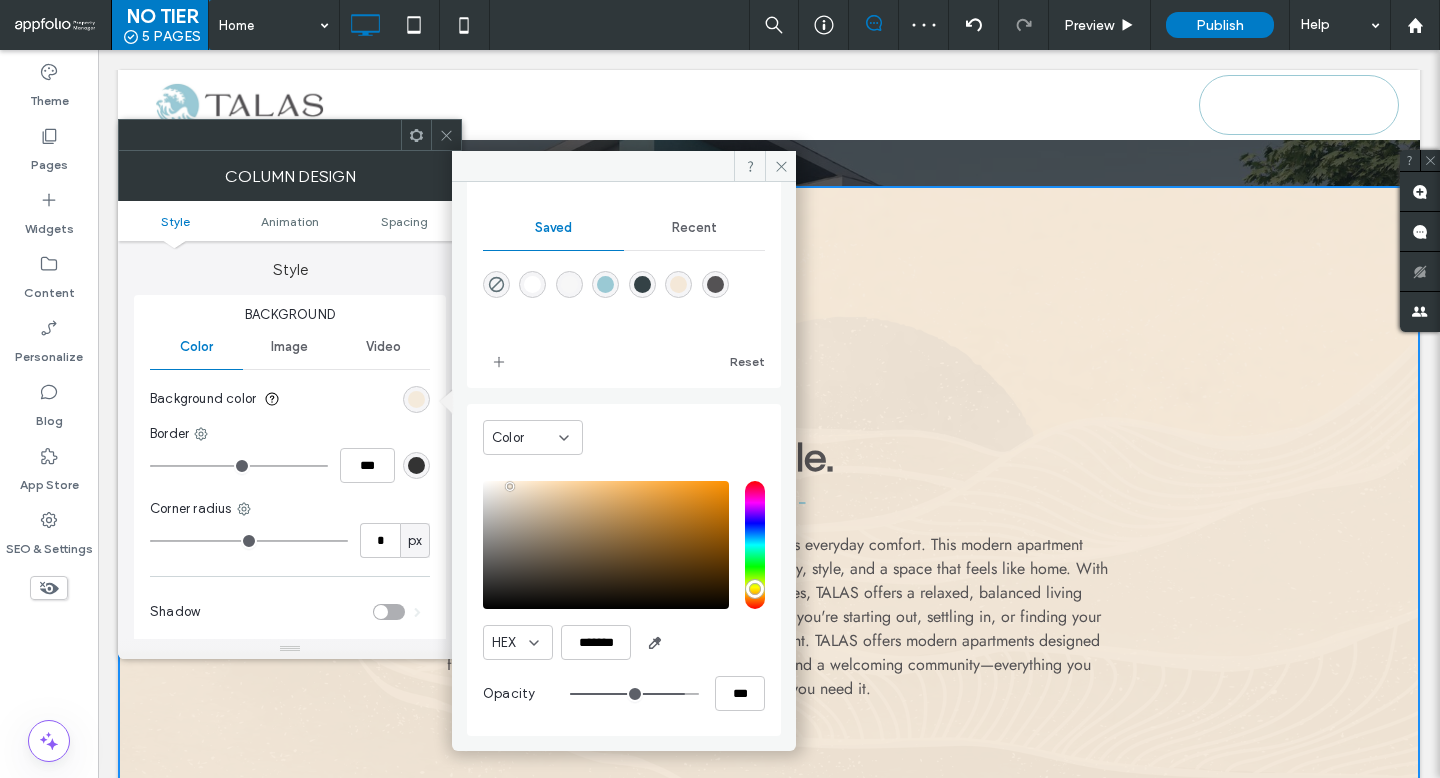 type on "**" 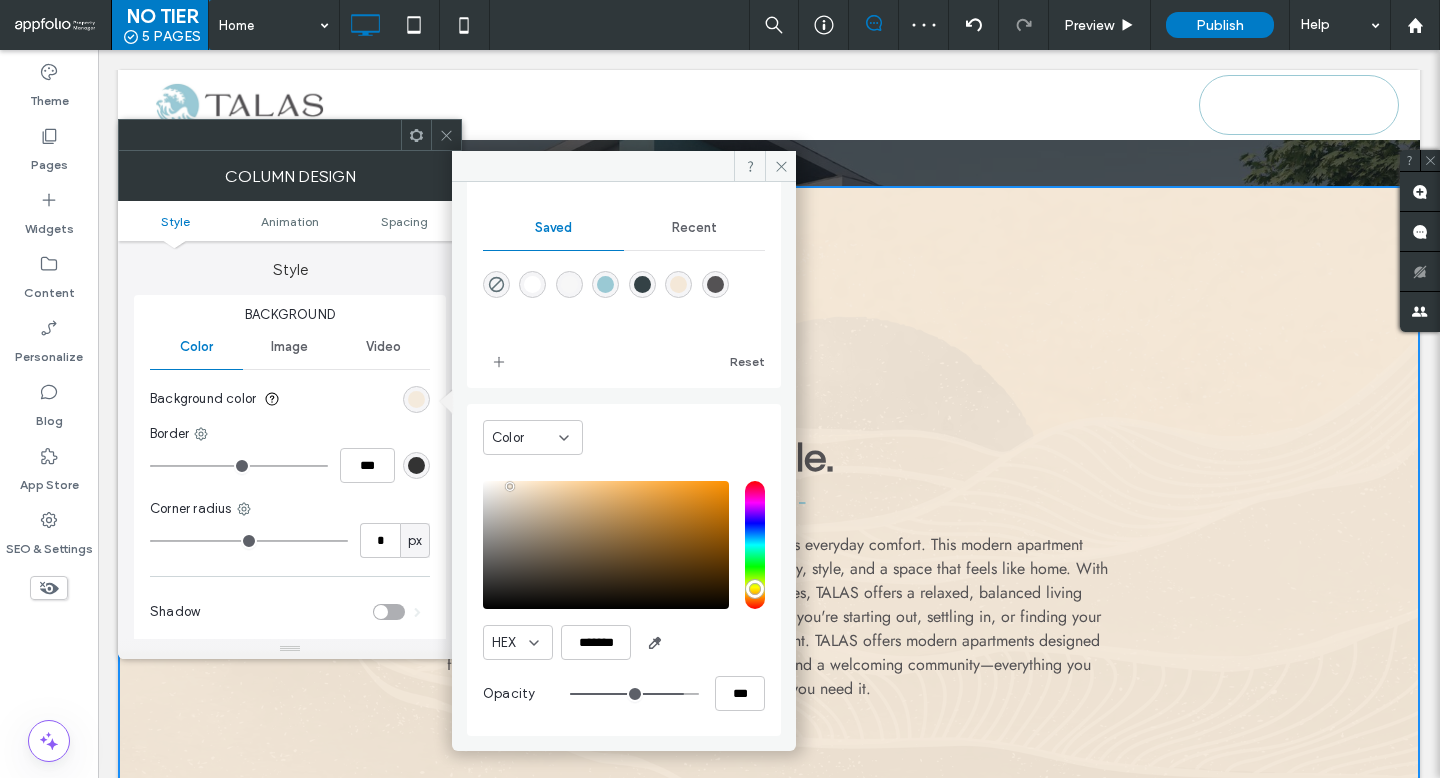type on "**" 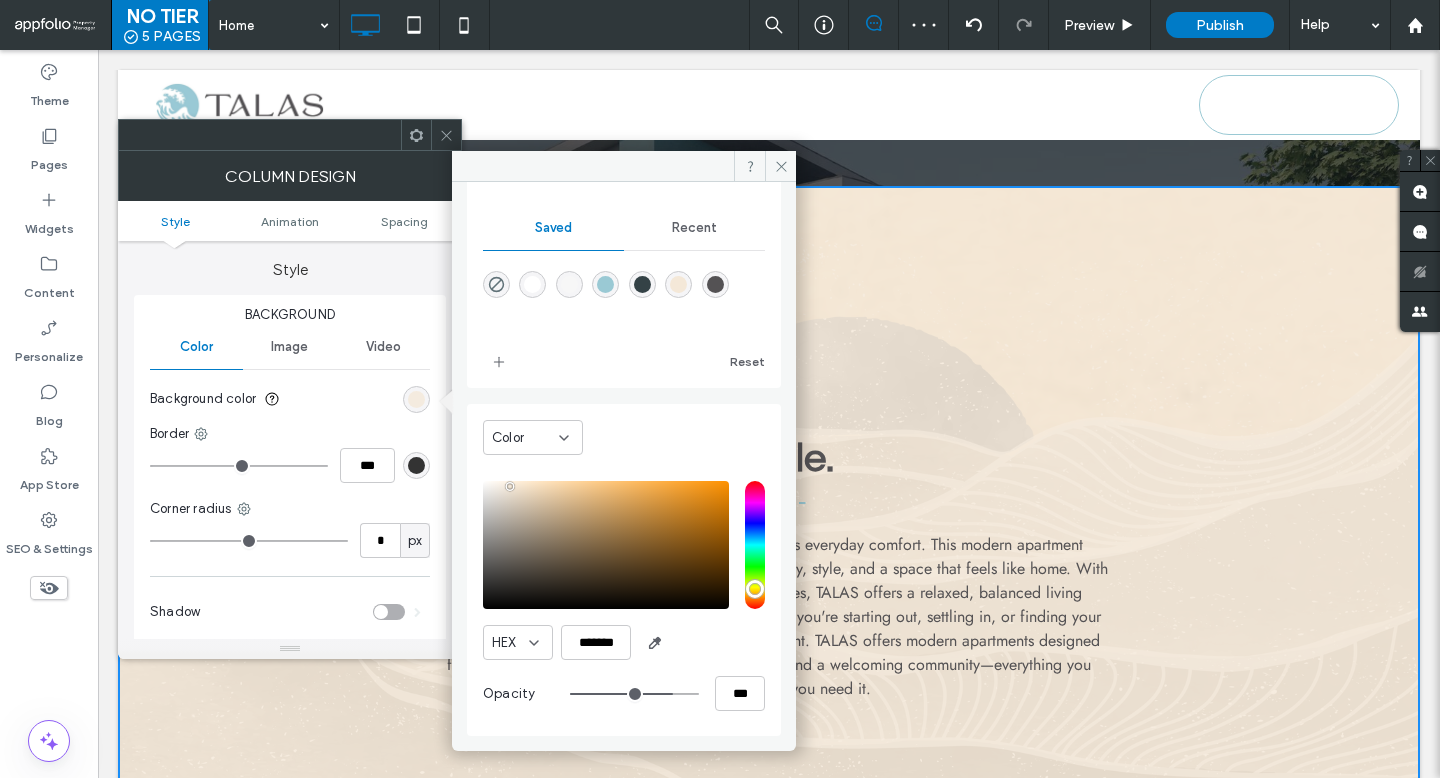 type on "**" 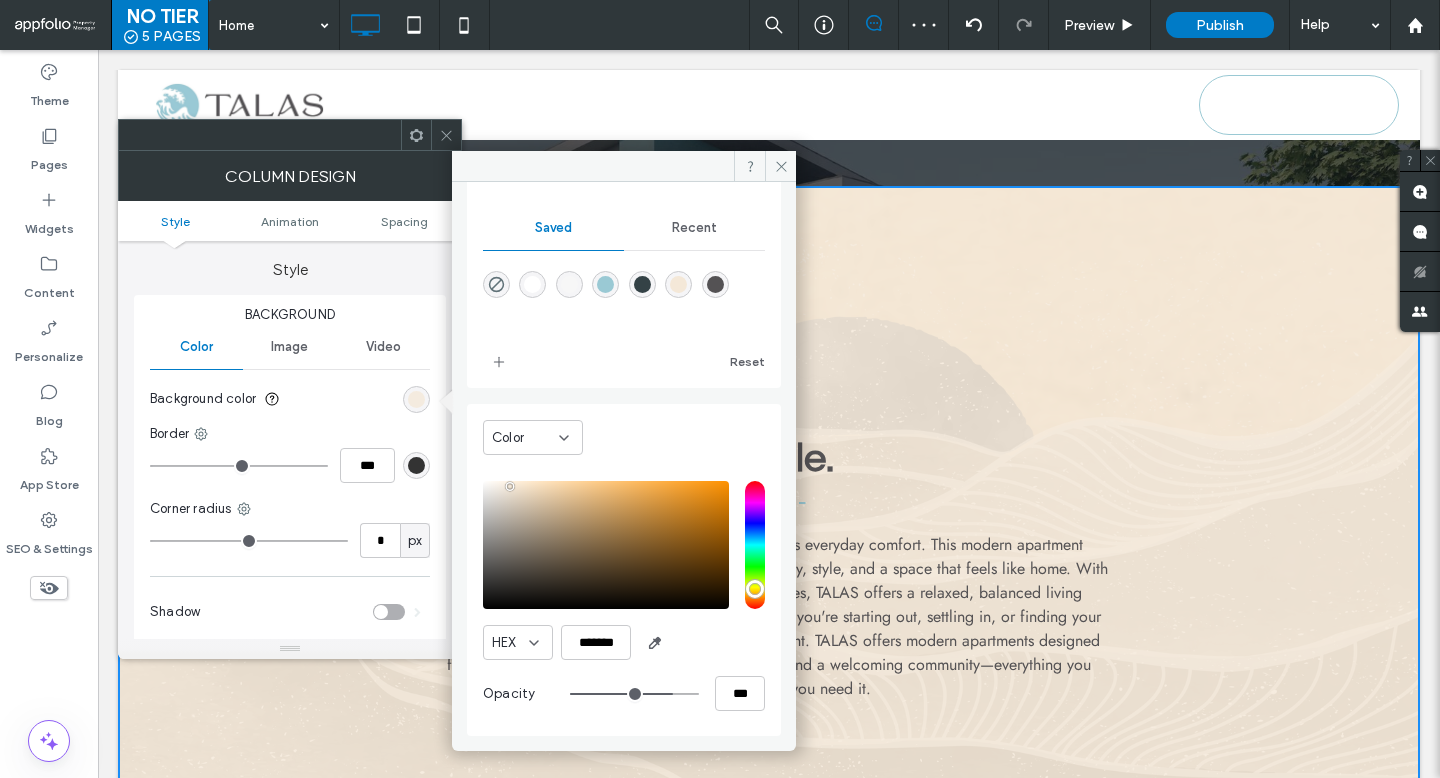 click 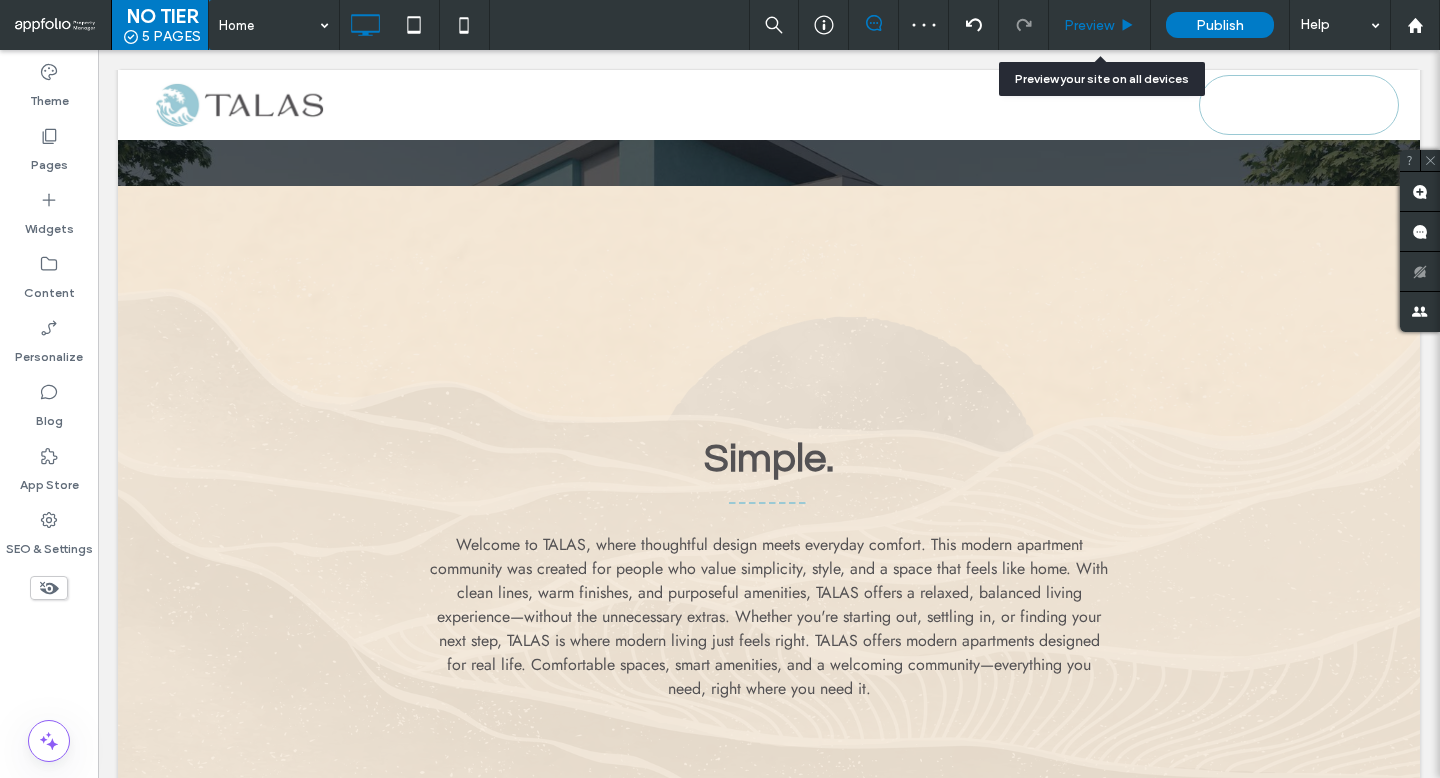 click on "Preview" at bounding box center [1100, 25] 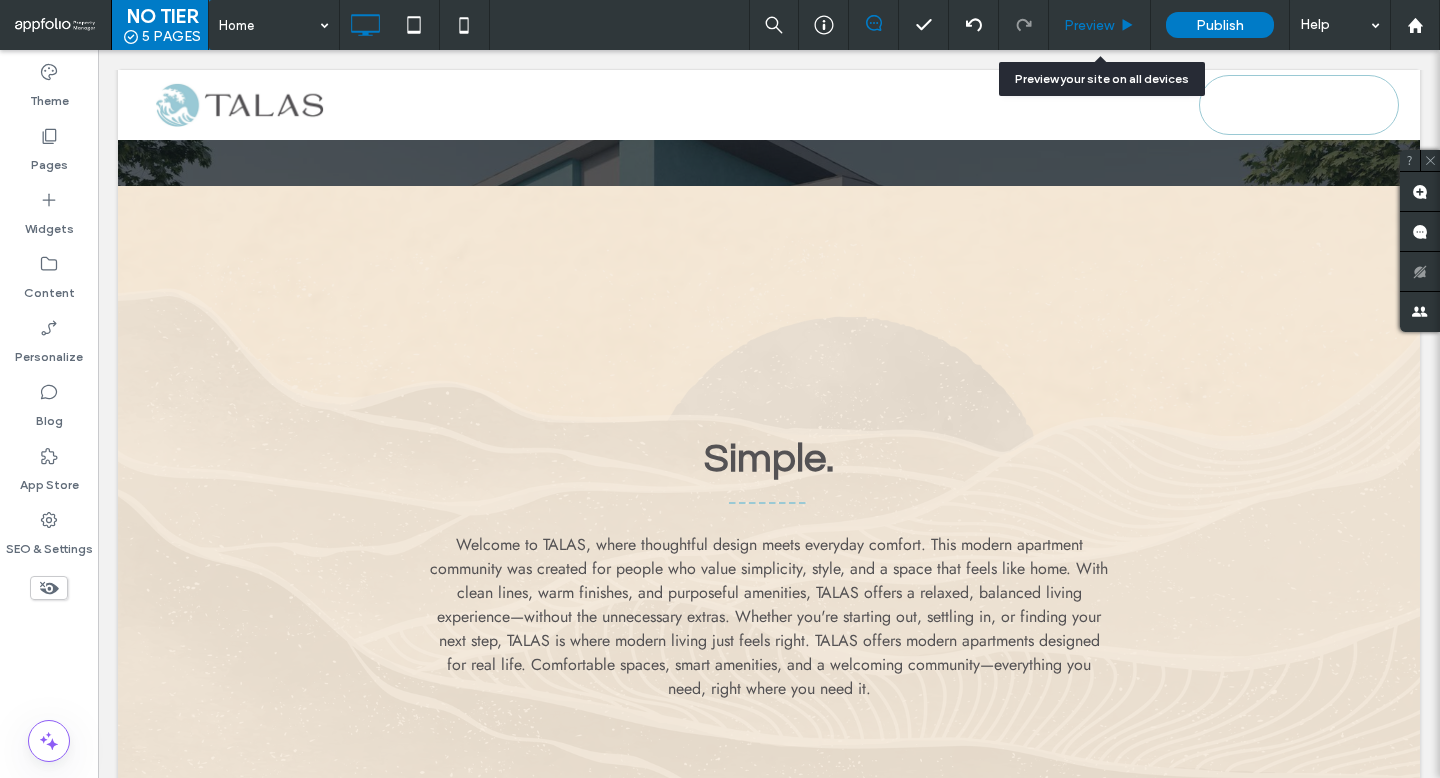click on "Preview" at bounding box center (1089, 25) 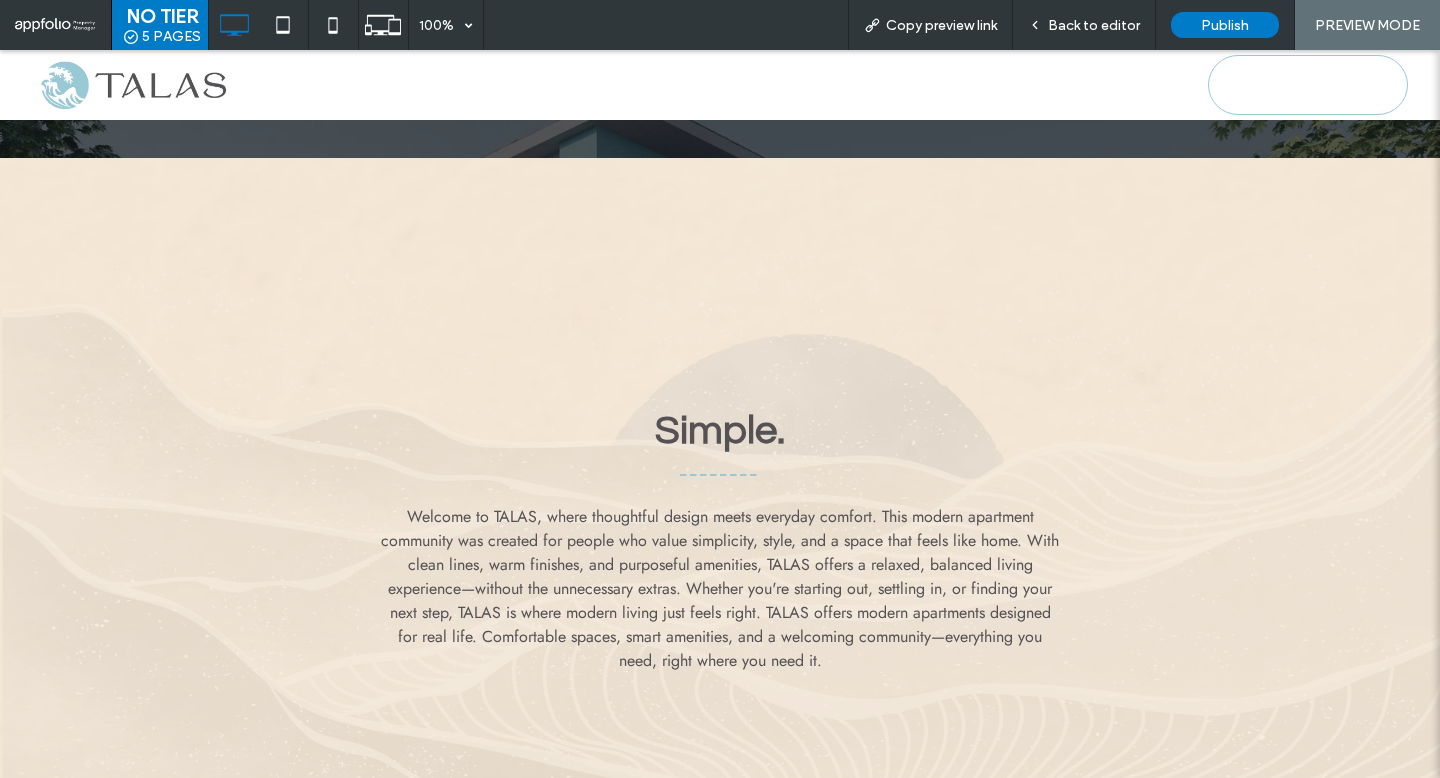scroll, scrollTop: 726, scrollLeft: 0, axis: vertical 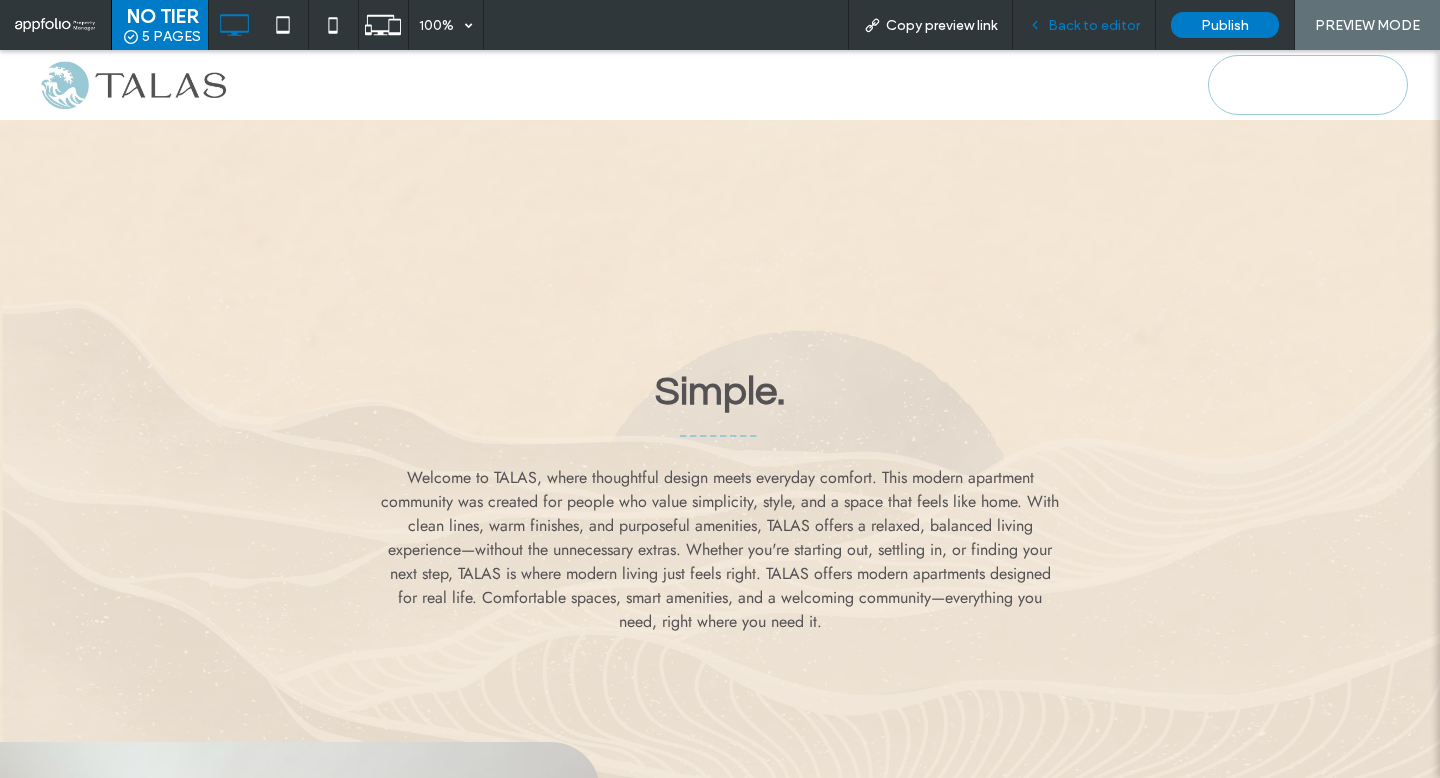 click on "Back to editor" at bounding box center (1094, 25) 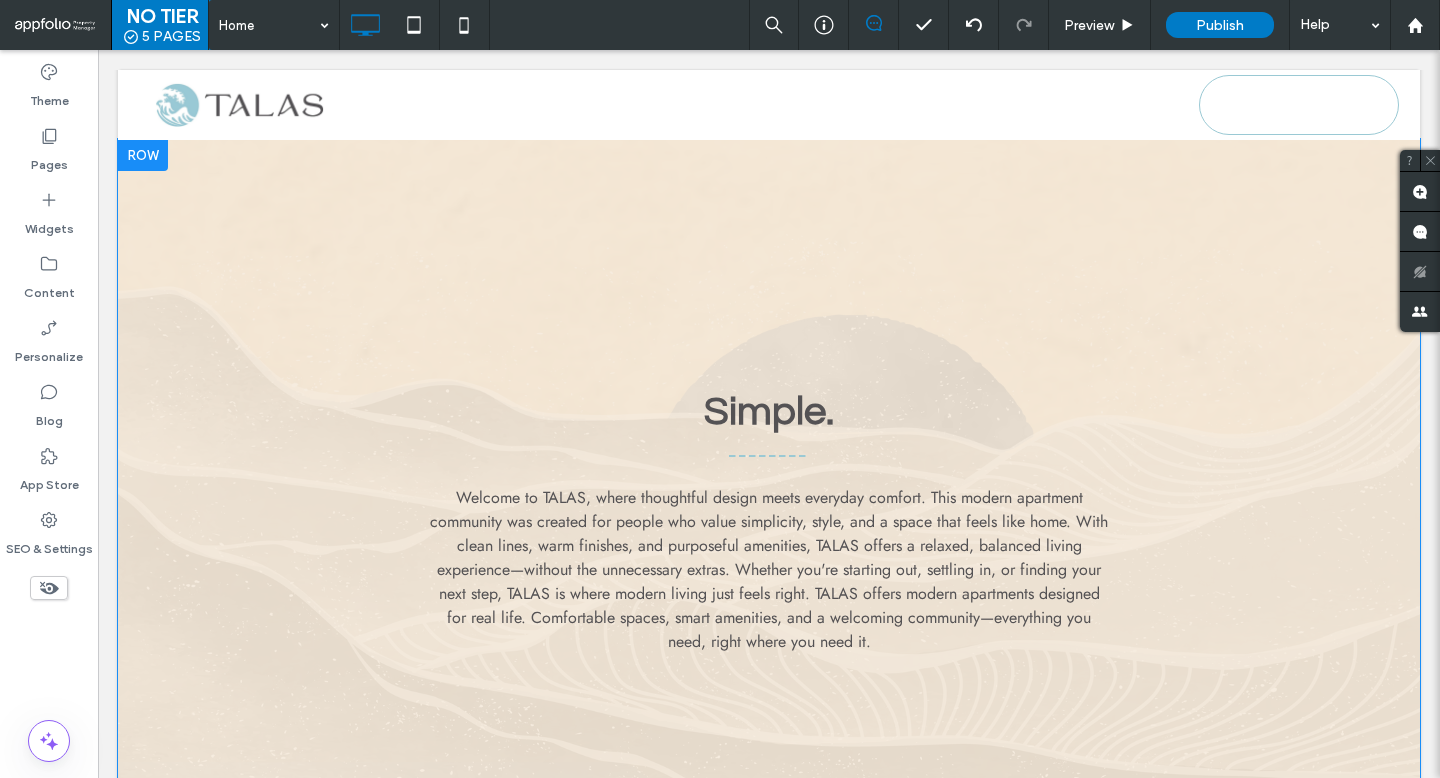 click on "Simple.
Welcome to TALAS, where thoughtful design meets everyday comfort. This modern apartment community was created for people who value simplicity, style, and a space that feels like home. With clean lines, warm finishes, and purposeful amenities, TALAS offers a relaxed, balanced living experience—without the unnecessary extras. Whether you're starting out, settling in, or finding your next step, TALAS is where modern living just feels right. TALAS offers modern apartments designed for real life. Comfortable spaces, smart amenities, and a welcoming community—everything you need, right where you need it. Click To Paste" at bounding box center [769, 525] 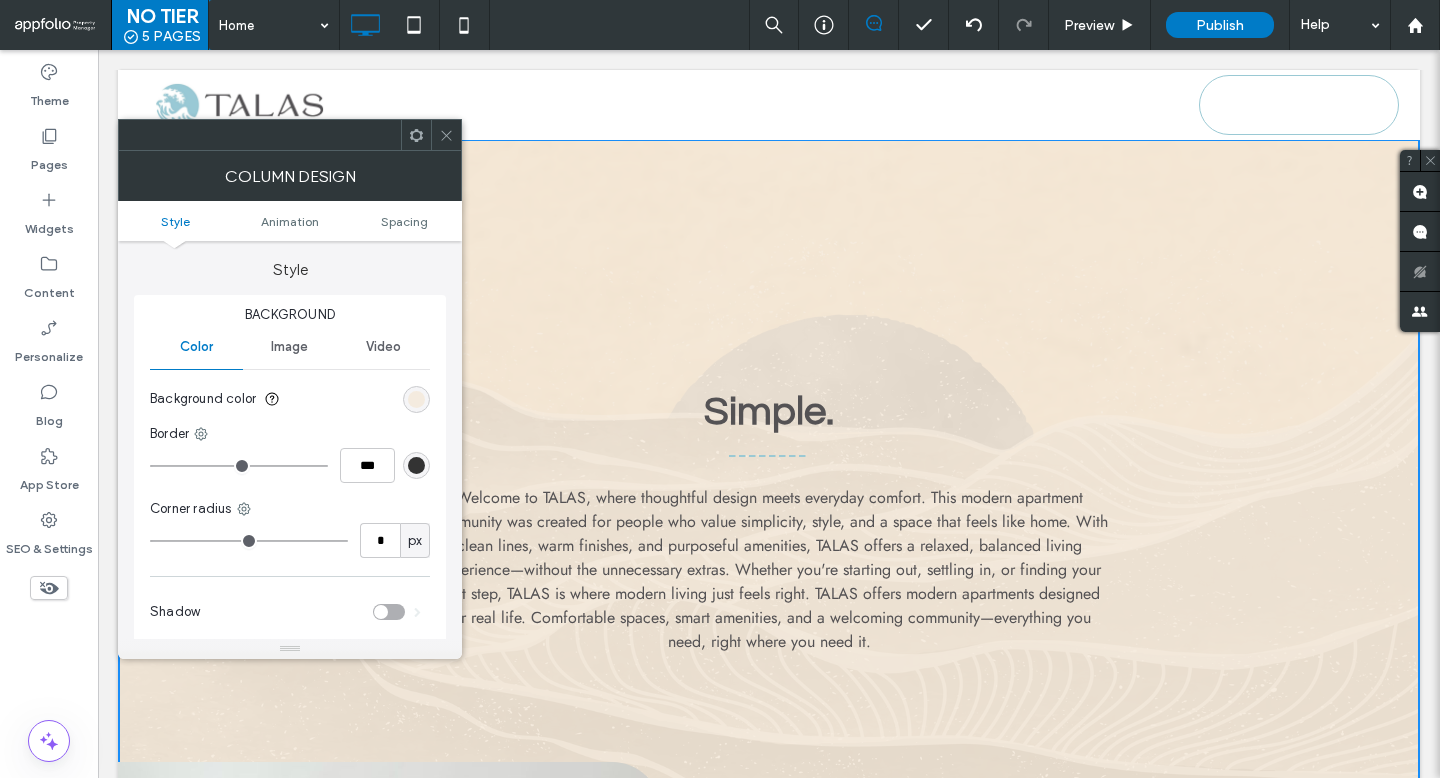 click on "Image" at bounding box center [289, 347] 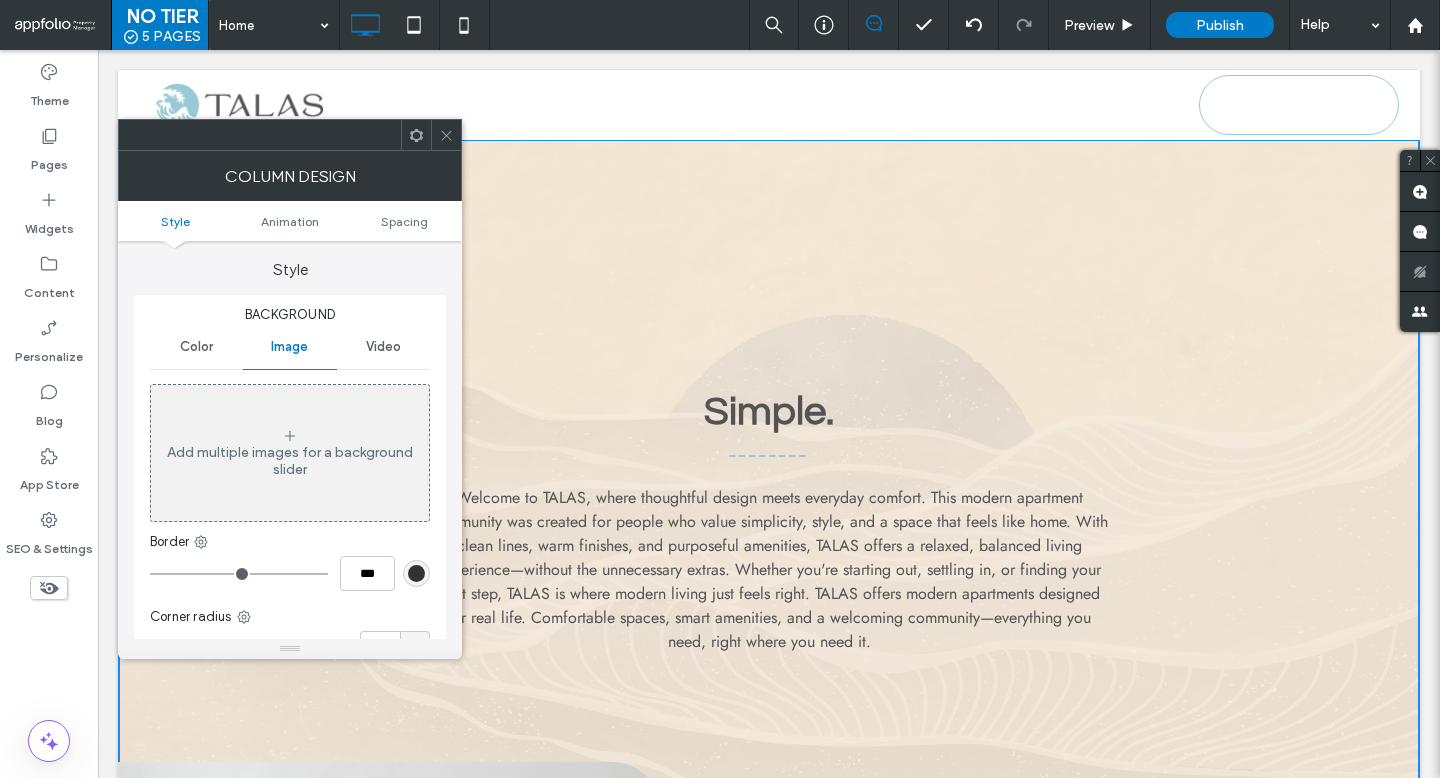 click on "Add multiple images for a background slider" at bounding box center [290, 461] 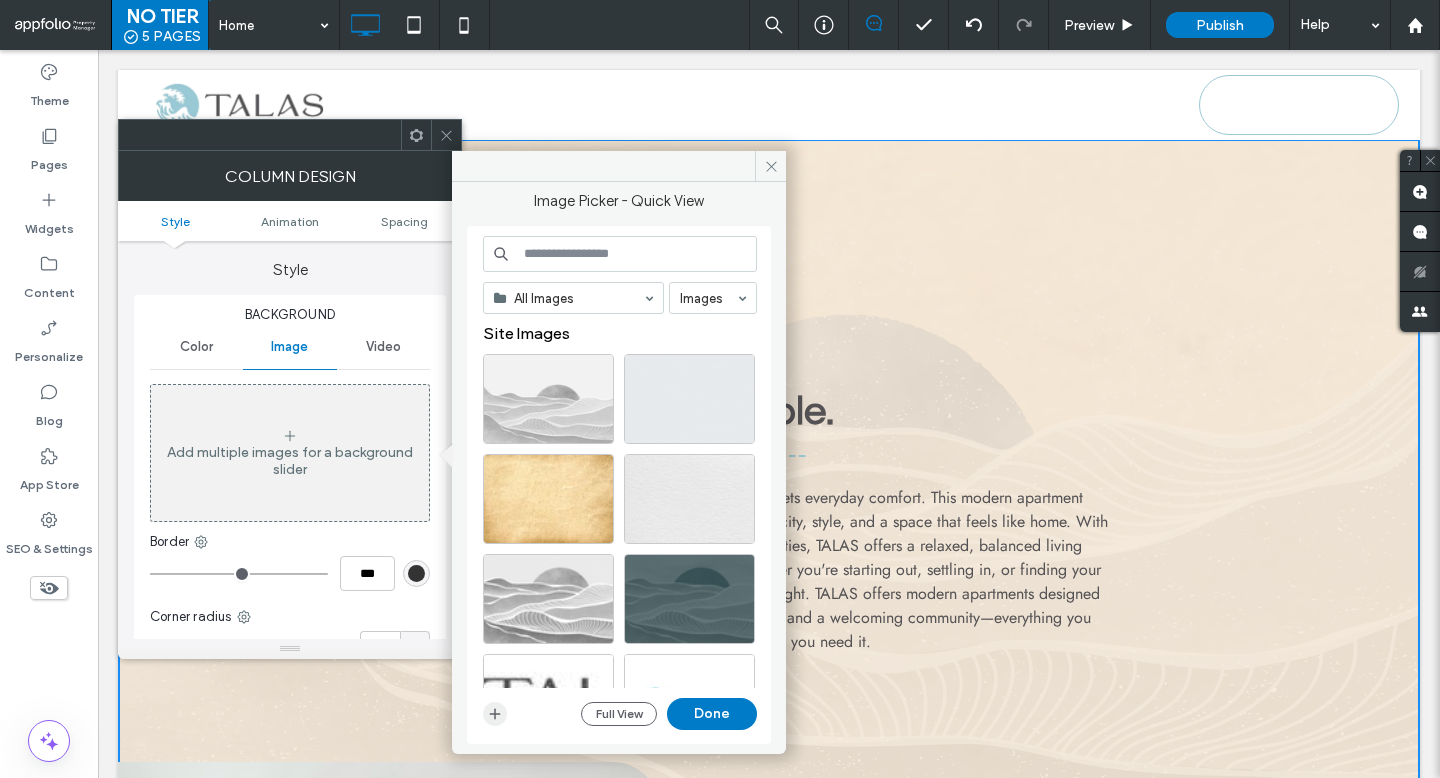 click at bounding box center [495, 714] 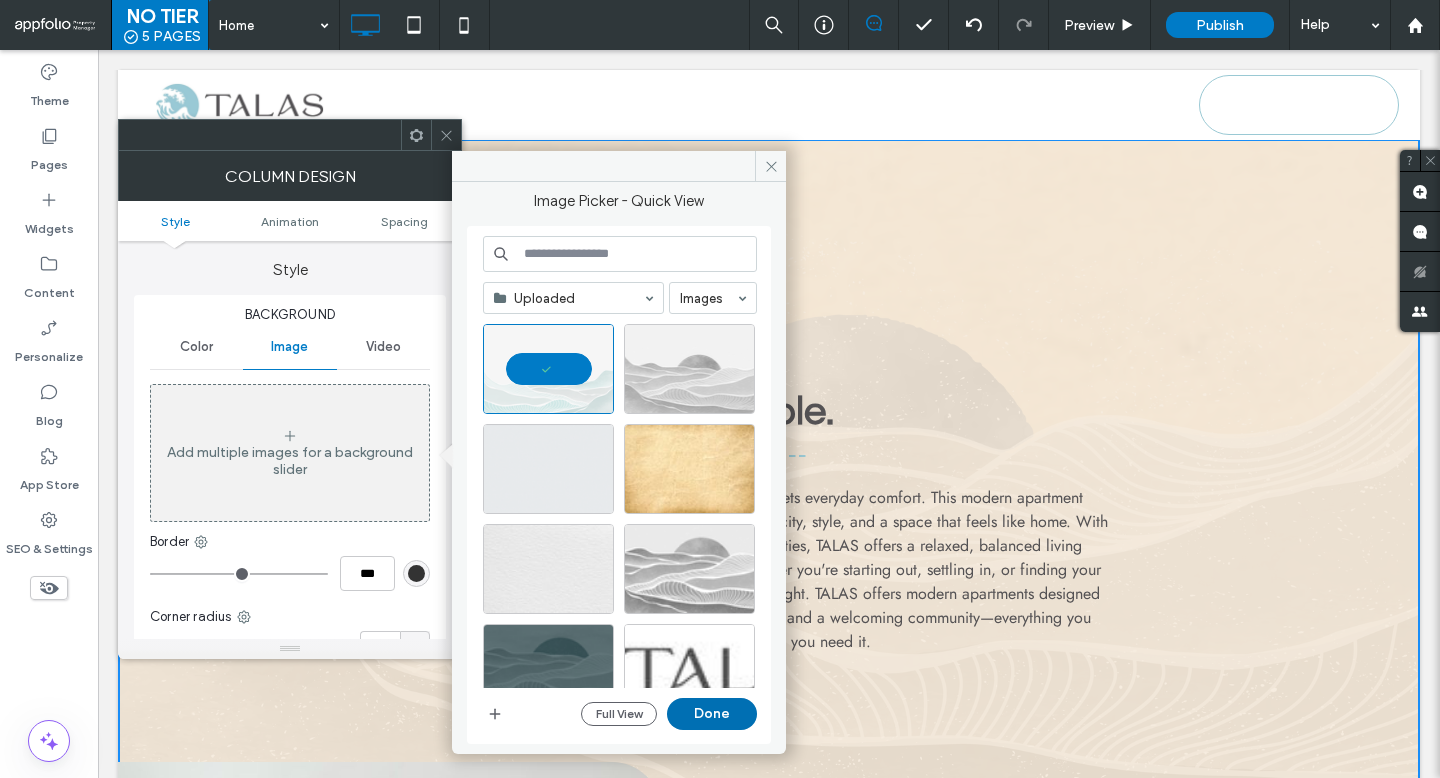 click on "Done" at bounding box center (712, 714) 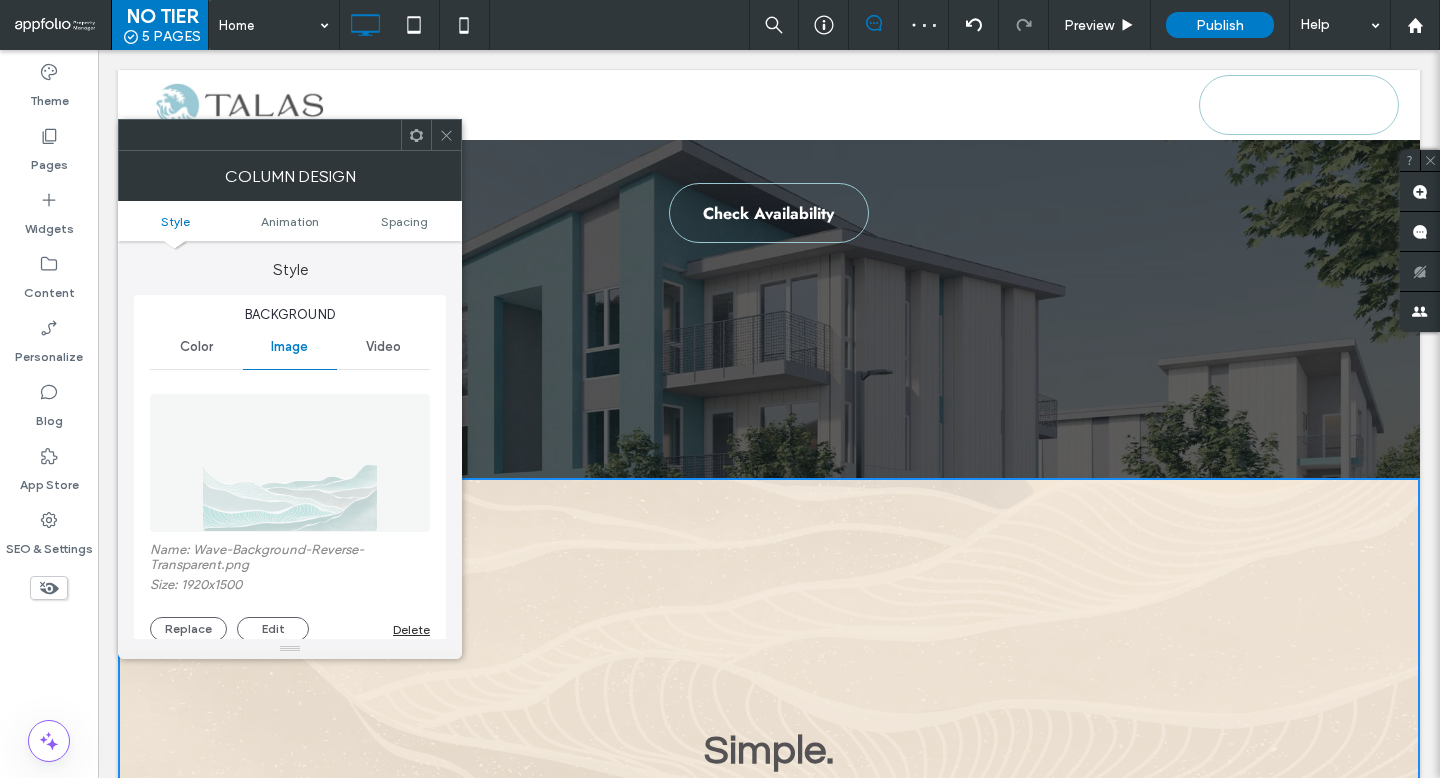 scroll, scrollTop: 478, scrollLeft: 0, axis: vertical 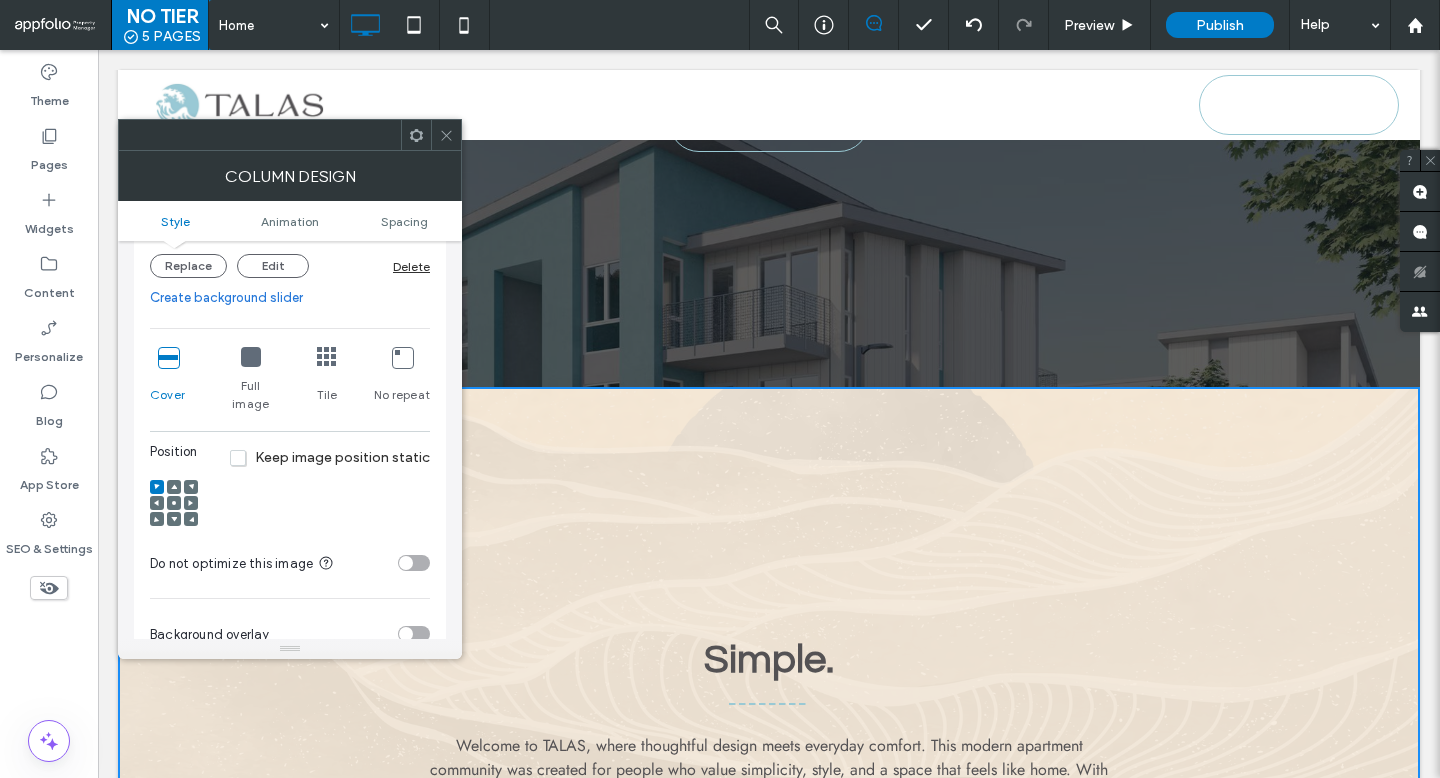 click on "Keep image position static" at bounding box center (330, 457) 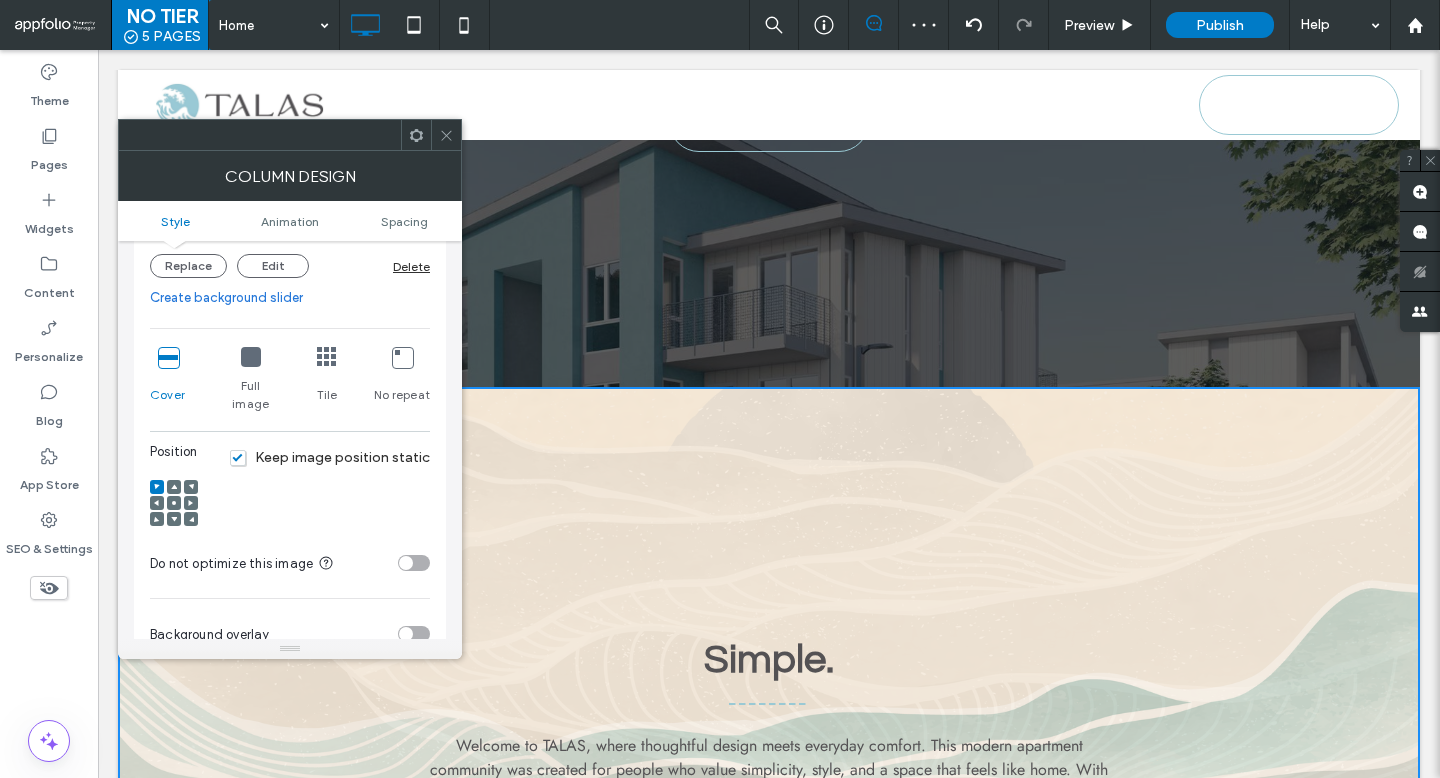 click 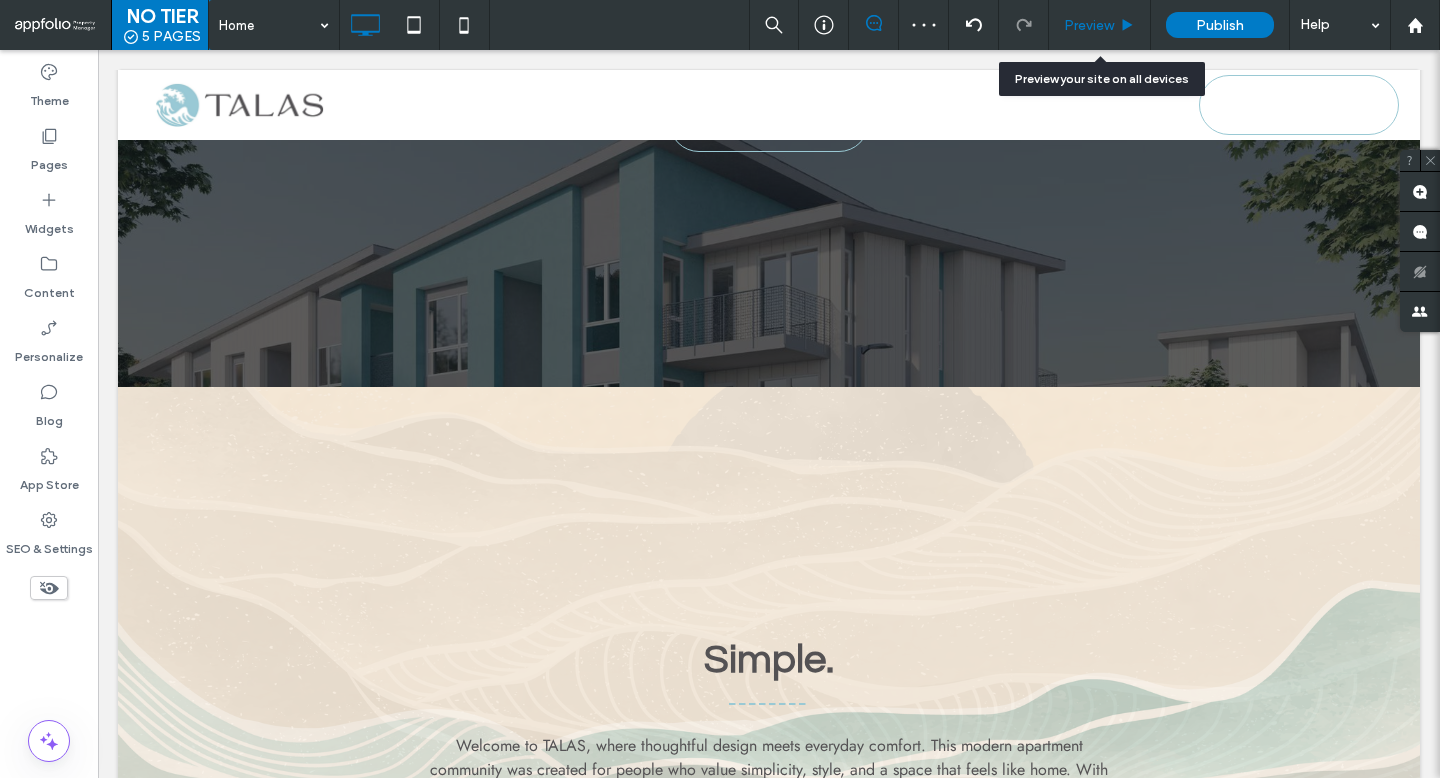 click on "Preview" at bounding box center [1100, 25] 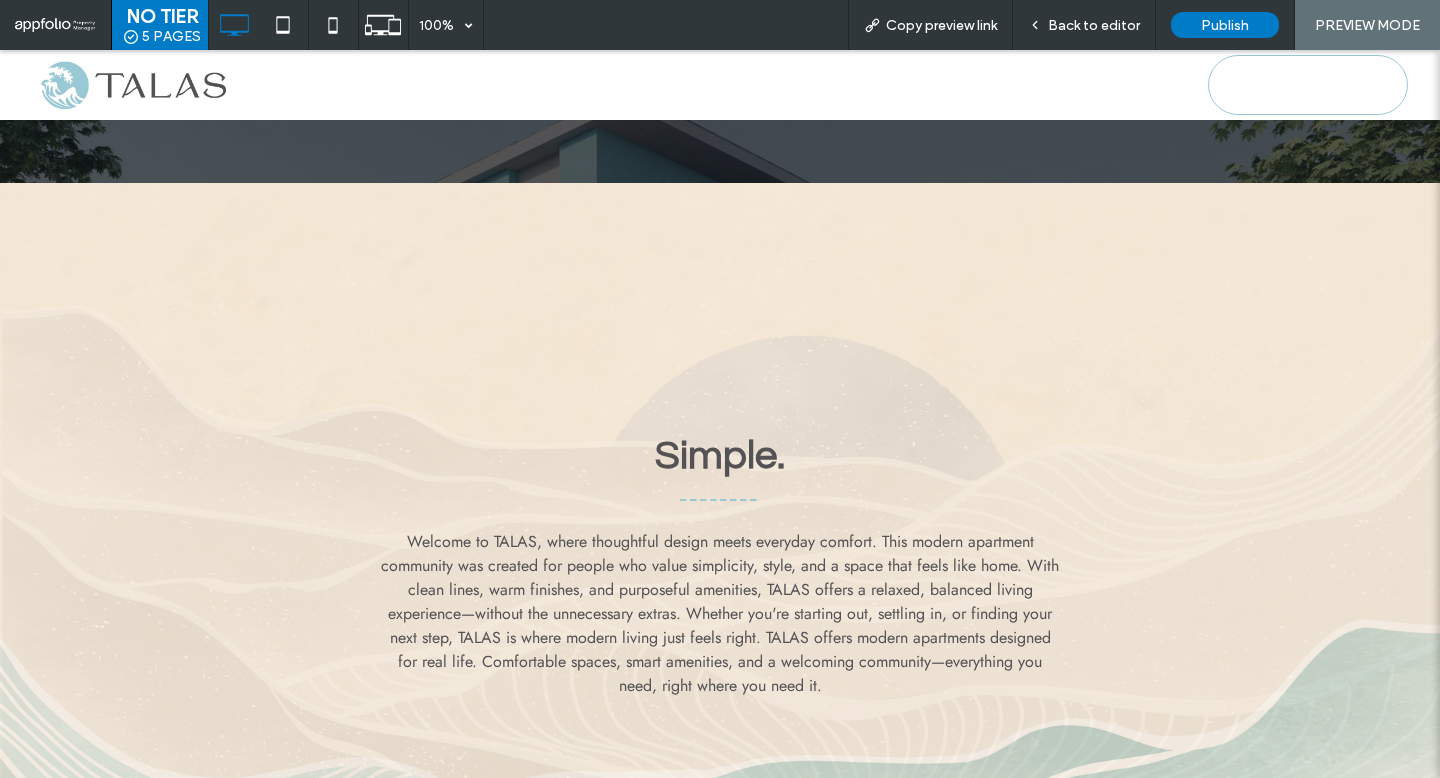 scroll, scrollTop: 649, scrollLeft: 0, axis: vertical 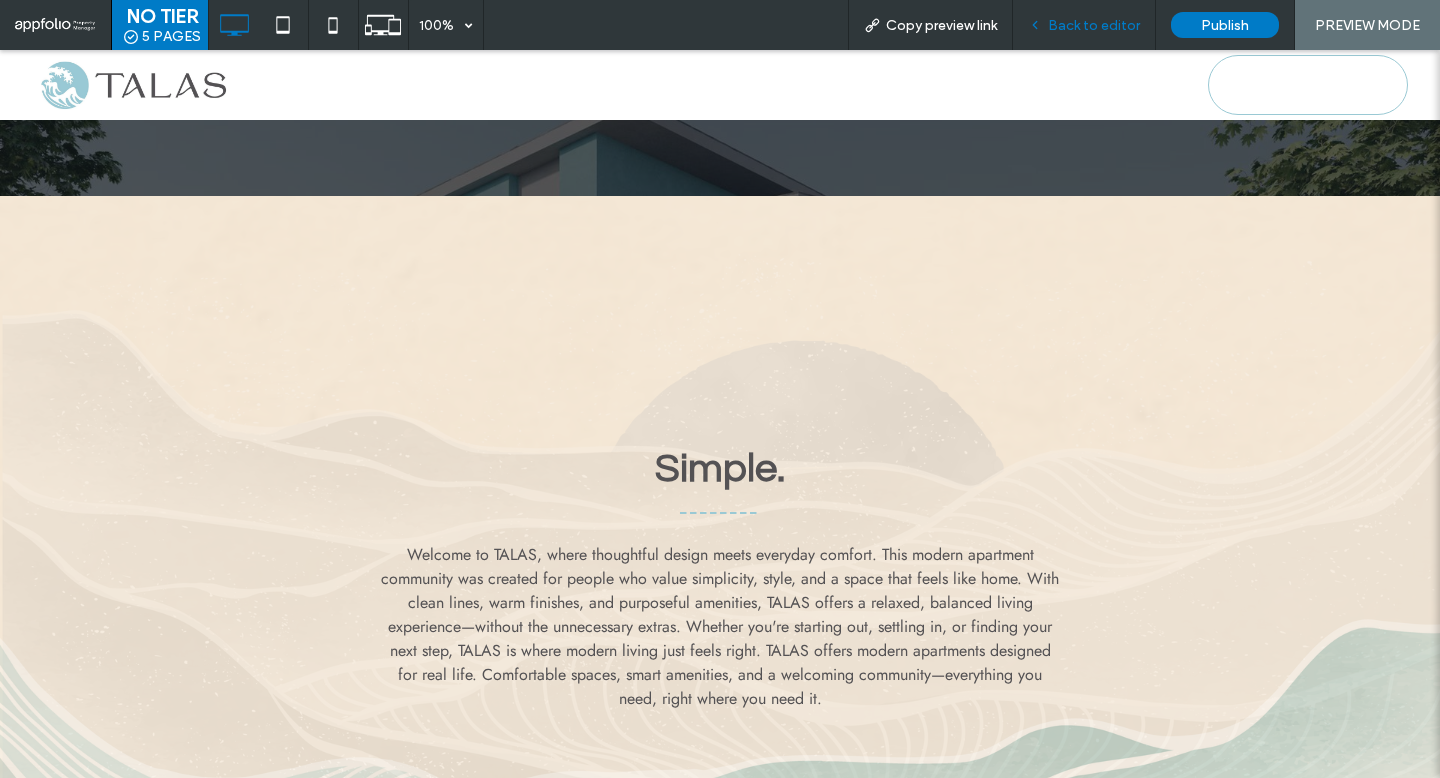 click on "Back to editor" at bounding box center [1084, 25] 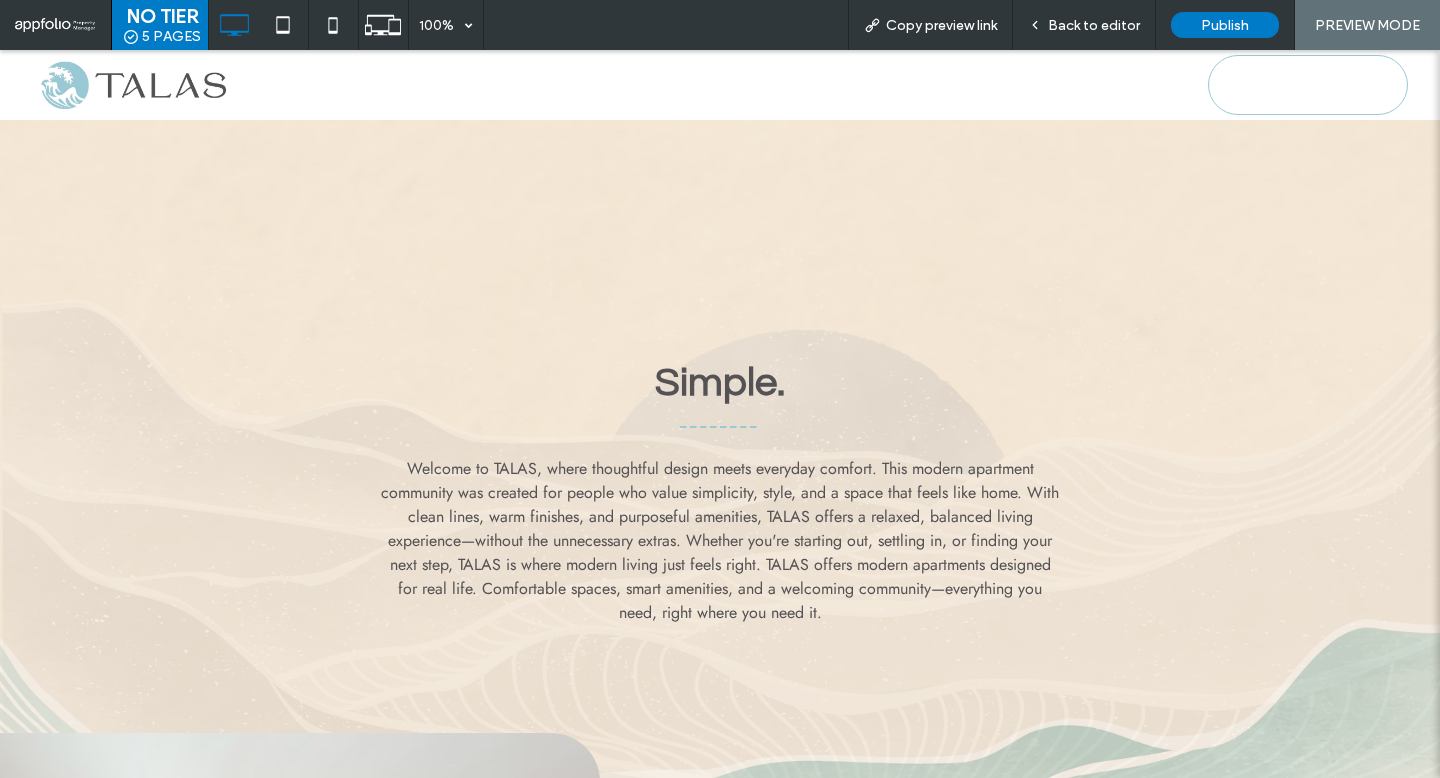scroll, scrollTop: 737, scrollLeft: 0, axis: vertical 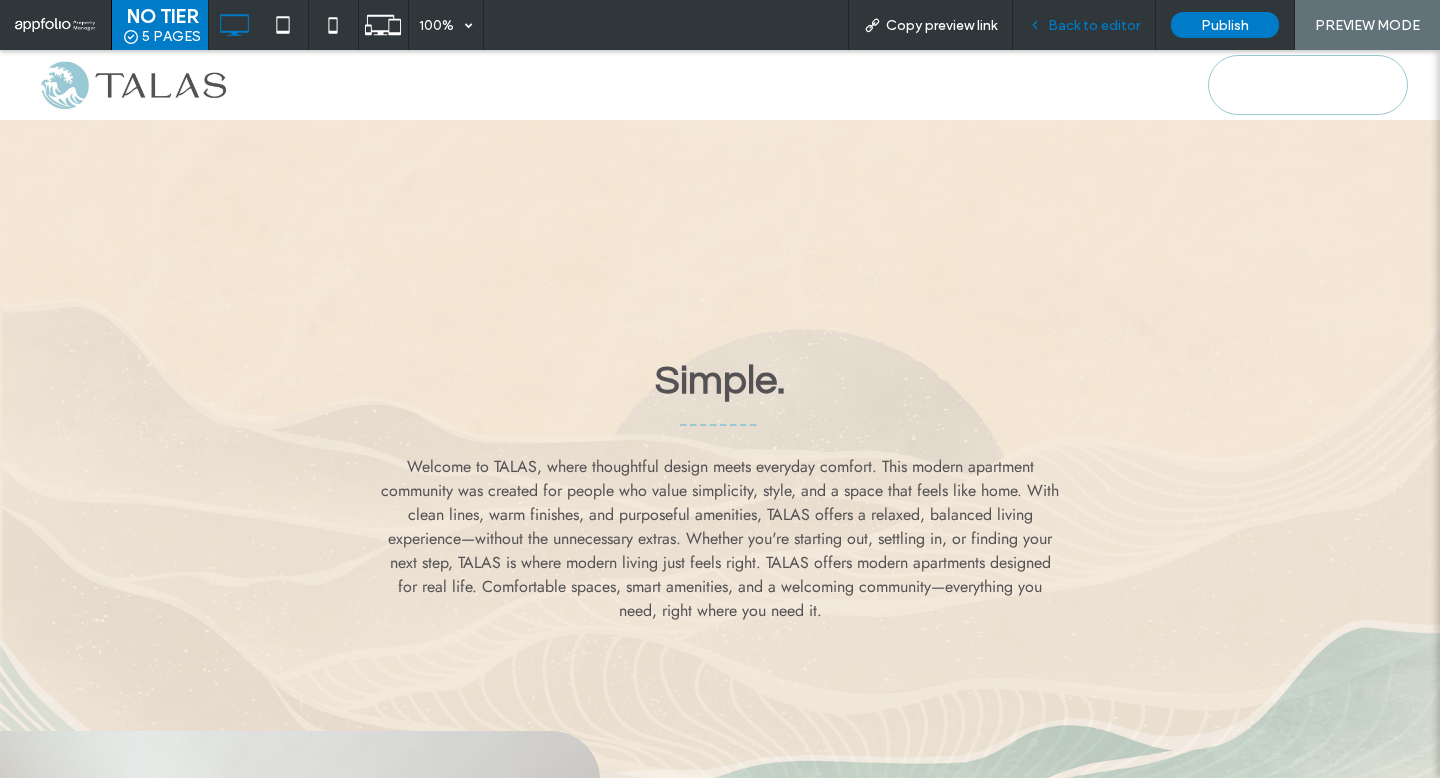 click on "Back to editor" at bounding box center (1094, 25) 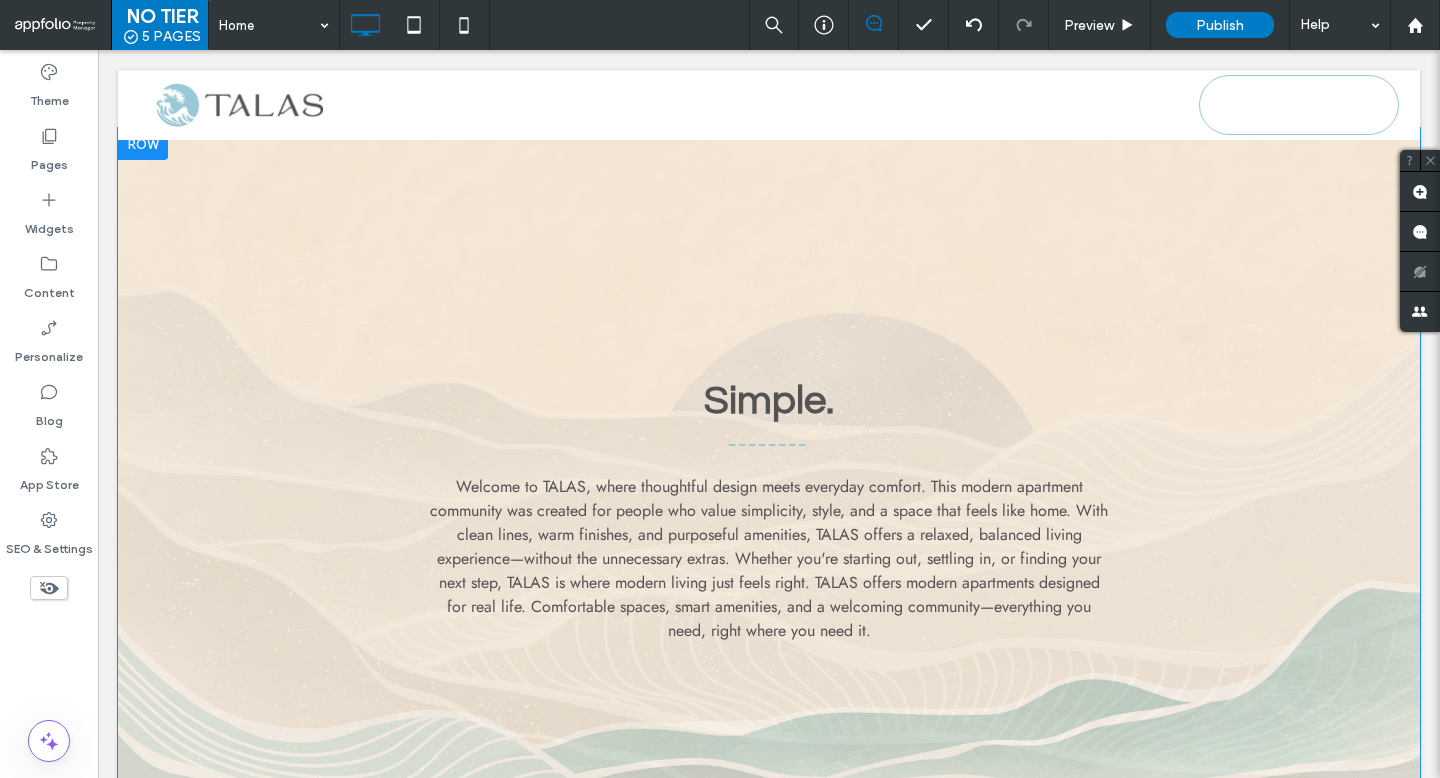click on "Simple.
Welcome to TALAS, where thoughtful design meets everyday comfort. This modern apartment community was created for people who value simplicity, style, and a space that feels like home. With clean lines, warm finishes, and purposeful amenities, TALAS offers a relaxed, balanced living experience—without the unnecessary extras. Whether you're starting out, settling in, or finding your next step, TALAS is where modern living just feels right. TALAS offers modern apartments designed for real life. Comfortable spaces, smart amenities, and a welcoming community—everything you need, right where you need it. Click To Paste" at bounding box center [769, 514] 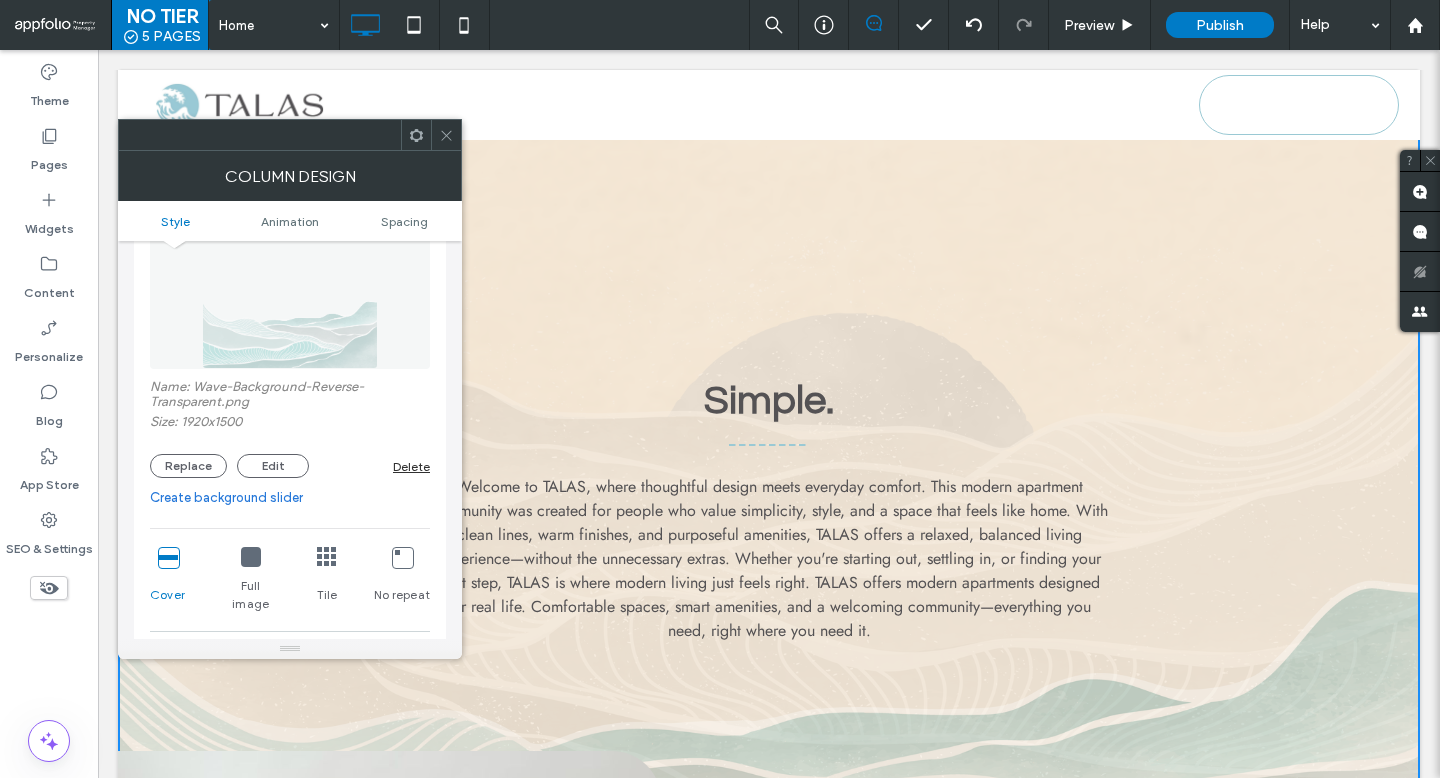 scroll, scrollTop: 0, scrollLeft: 0, axis: both 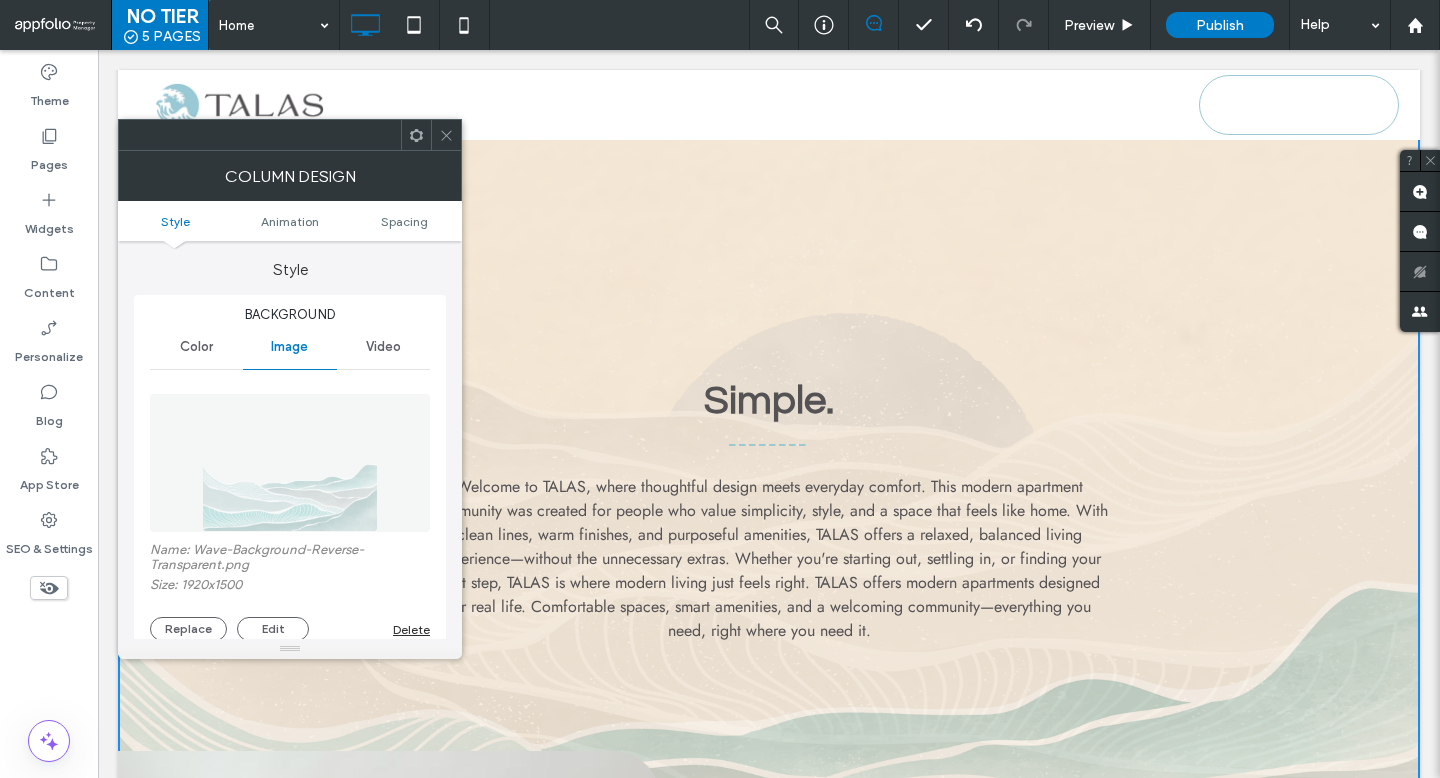 click on "Color" at bounding box center (196, 347) 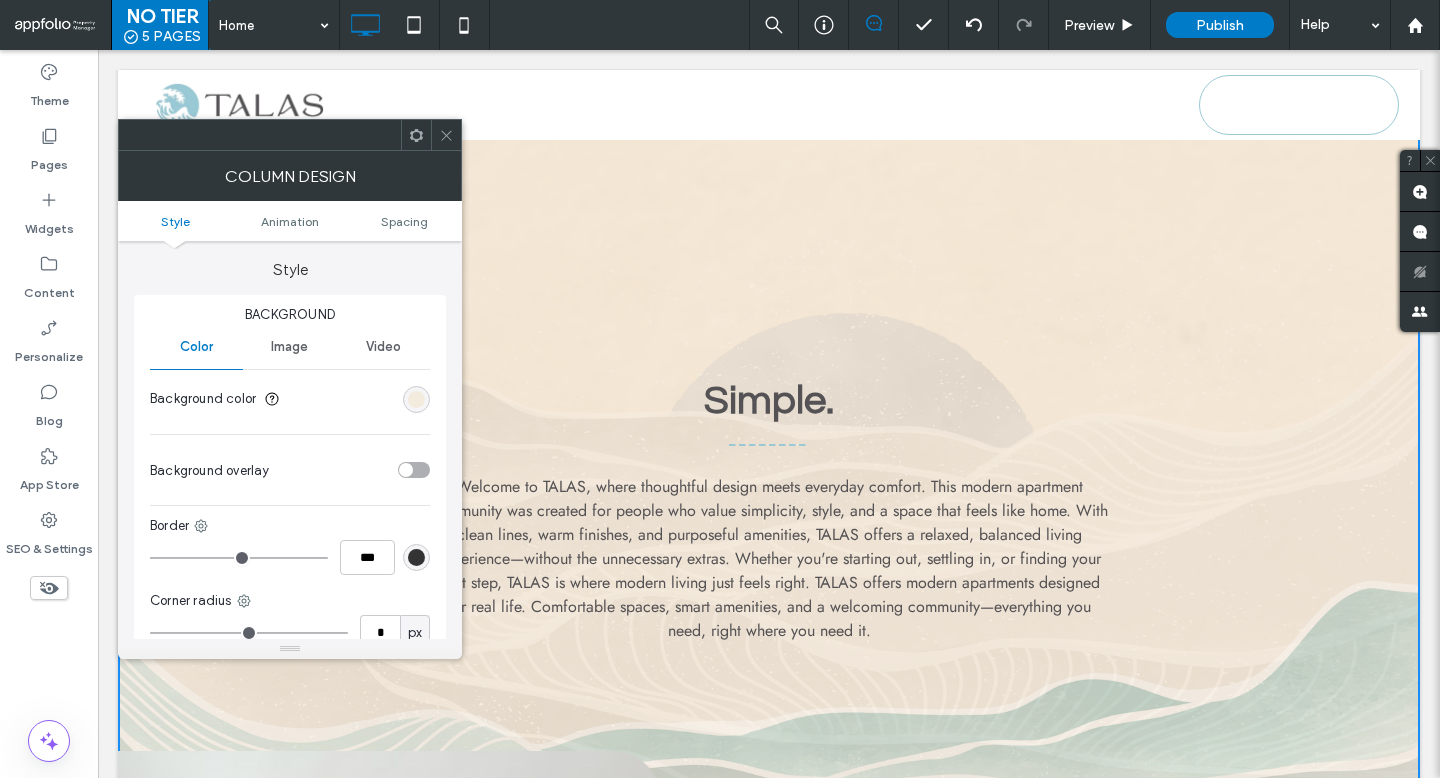 click on "Image" at bounding box center [289, 347] 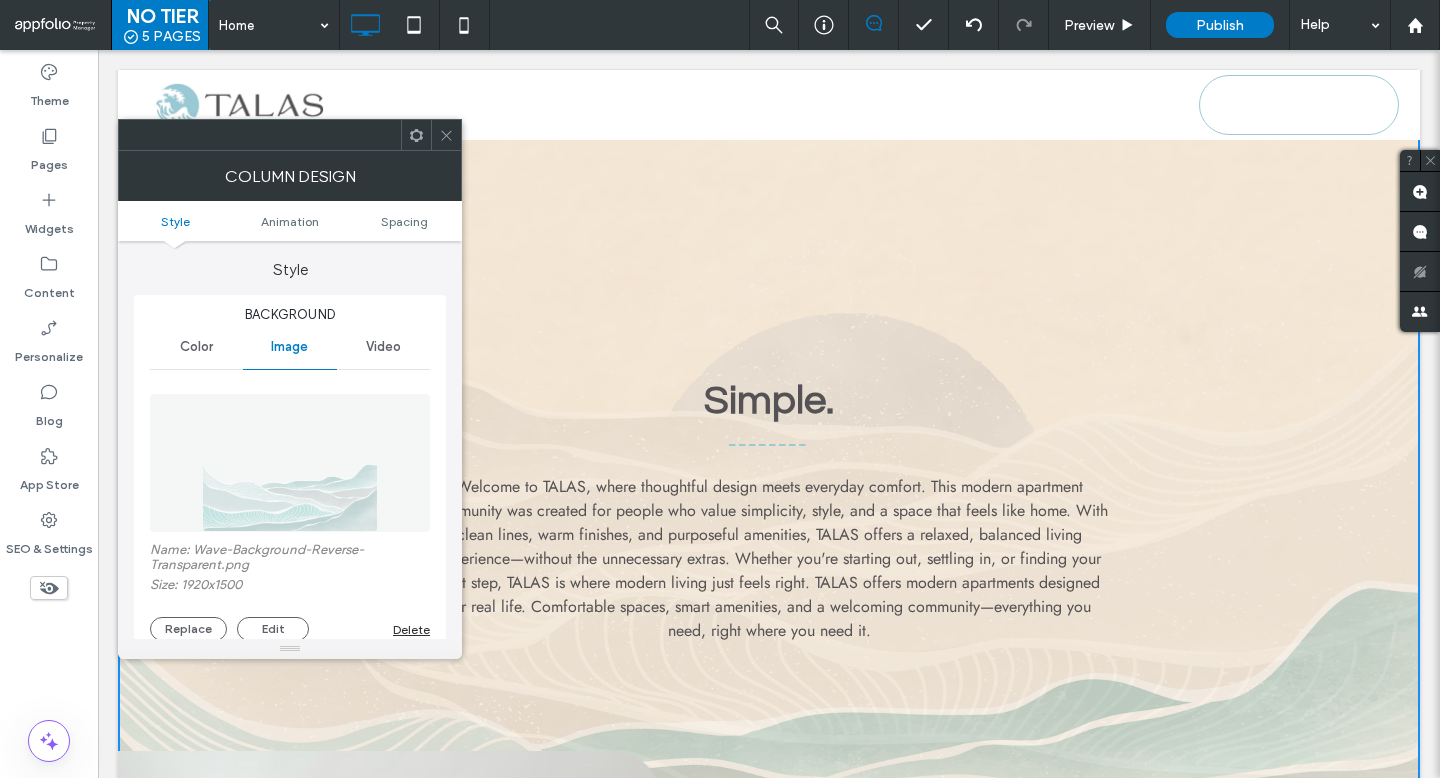 scroll, scrollTop: 67, scrollLeft: 0, axis: vertical 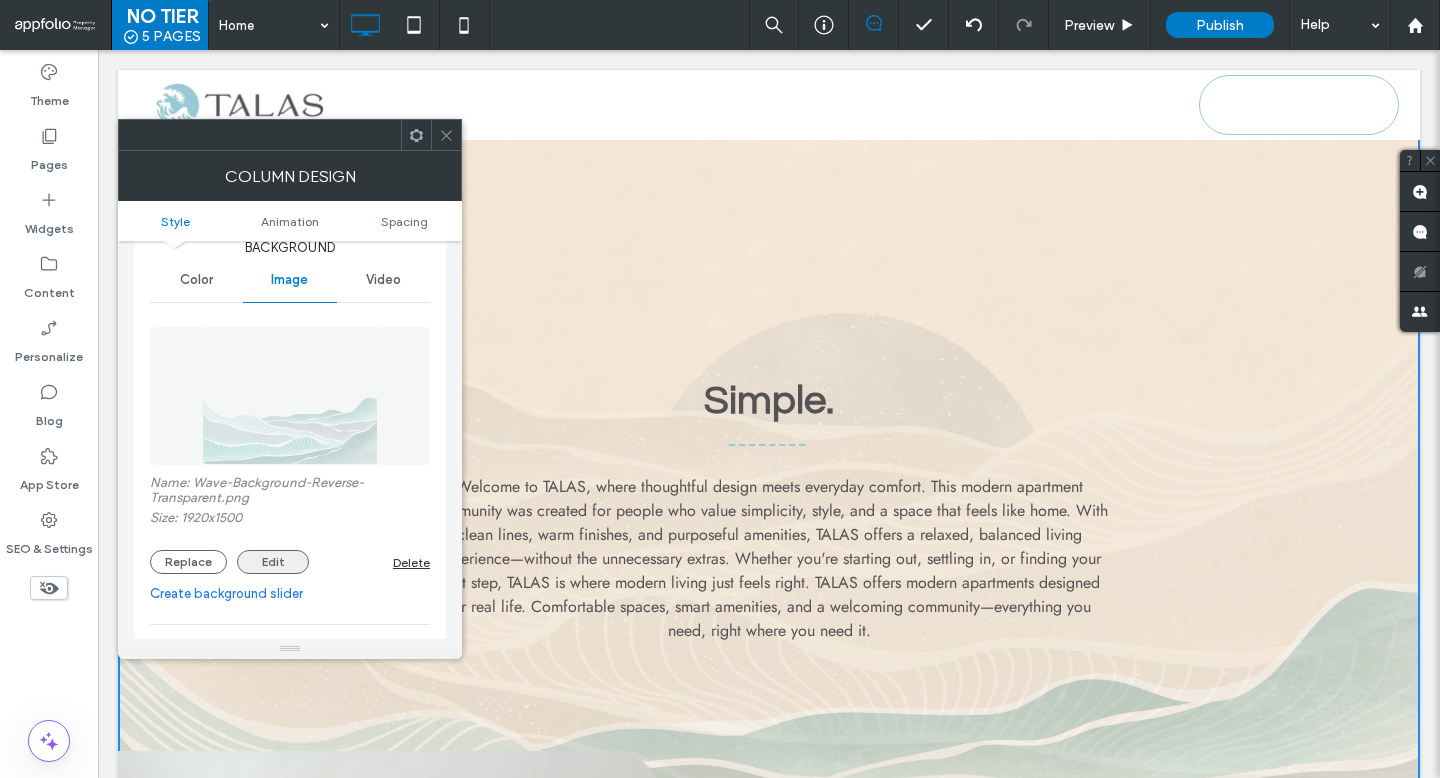 click on "Edit" at bounding box center [273, 562] 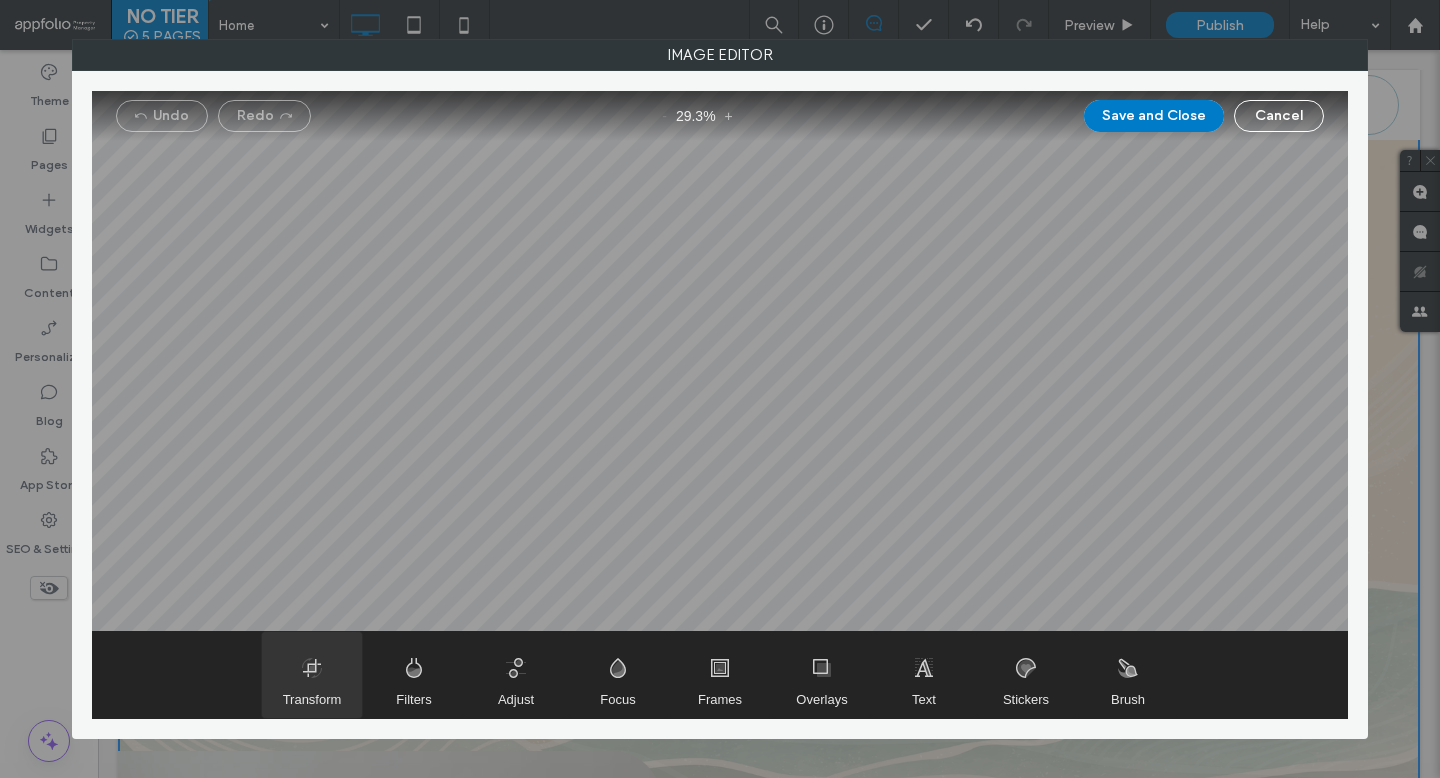 click at bounding box center [312, 675] 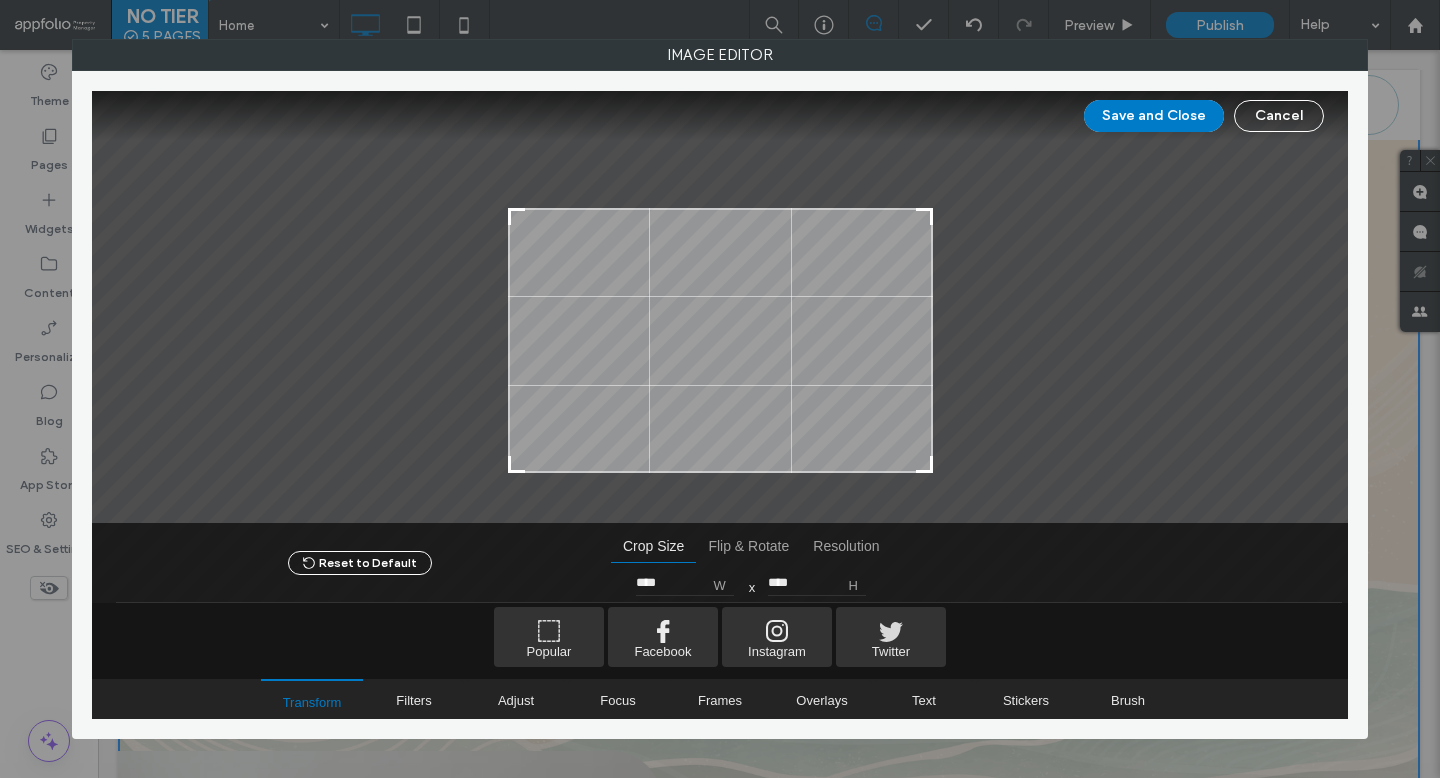 type on "****" 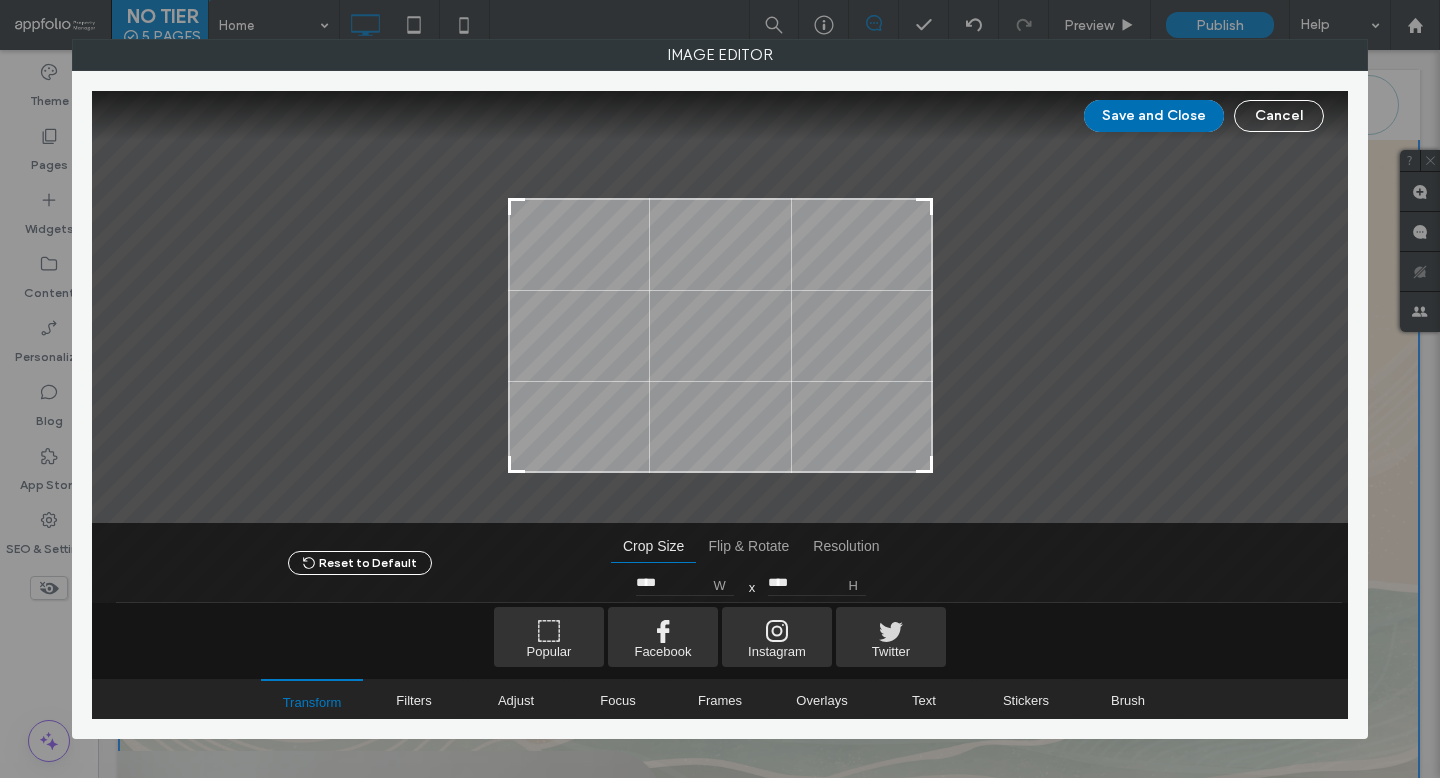 click on "Save and Close" at bounding box center [1154, 116] 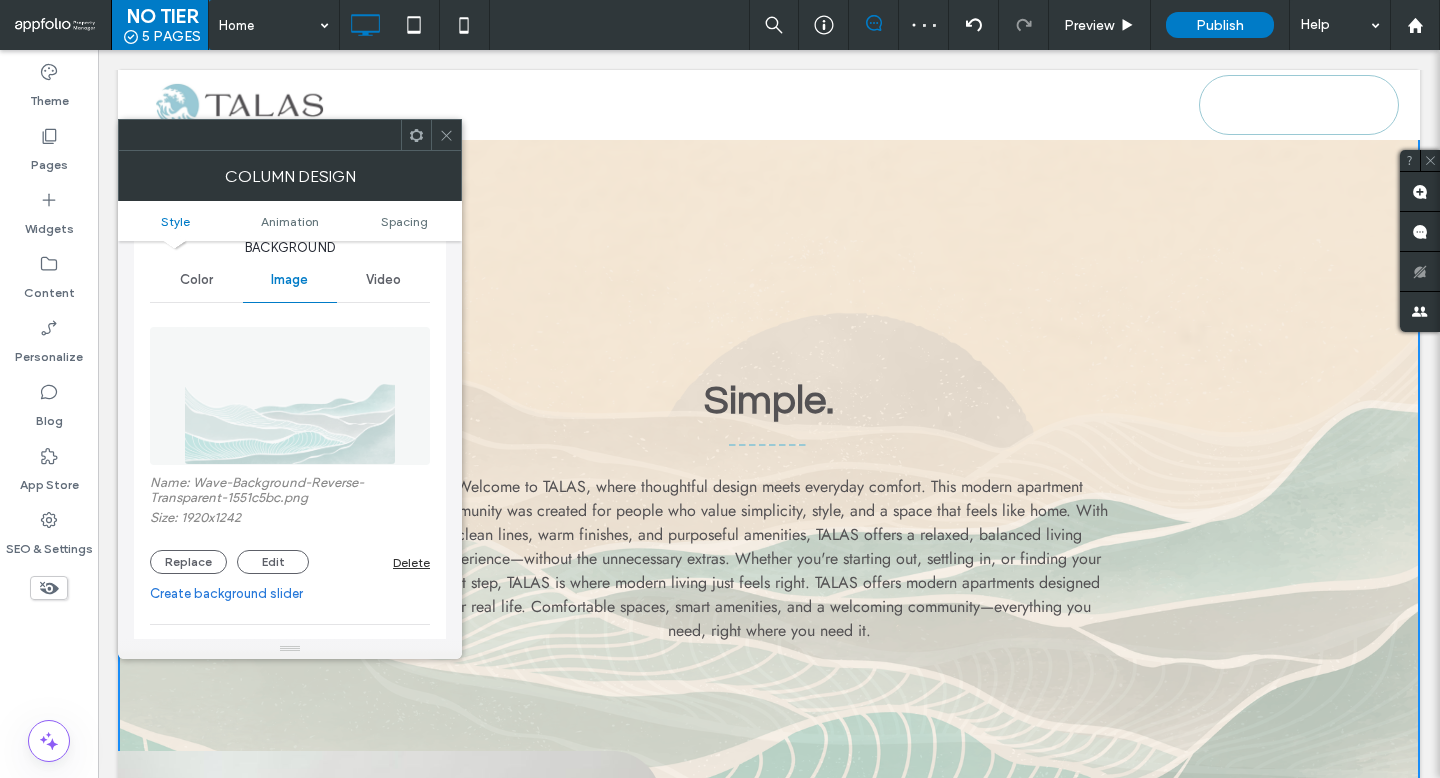click 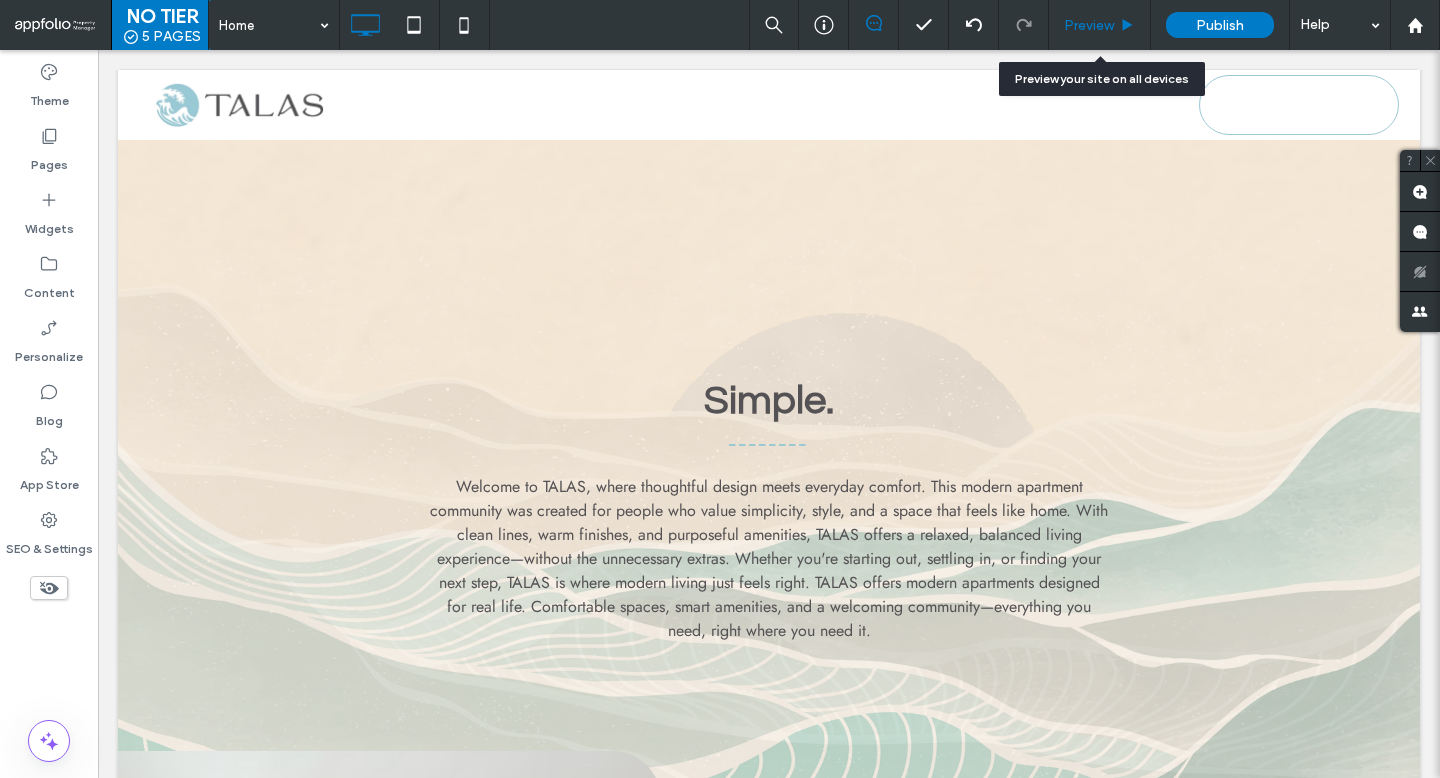 click on "Preview" at bounding box center [1089, 25] 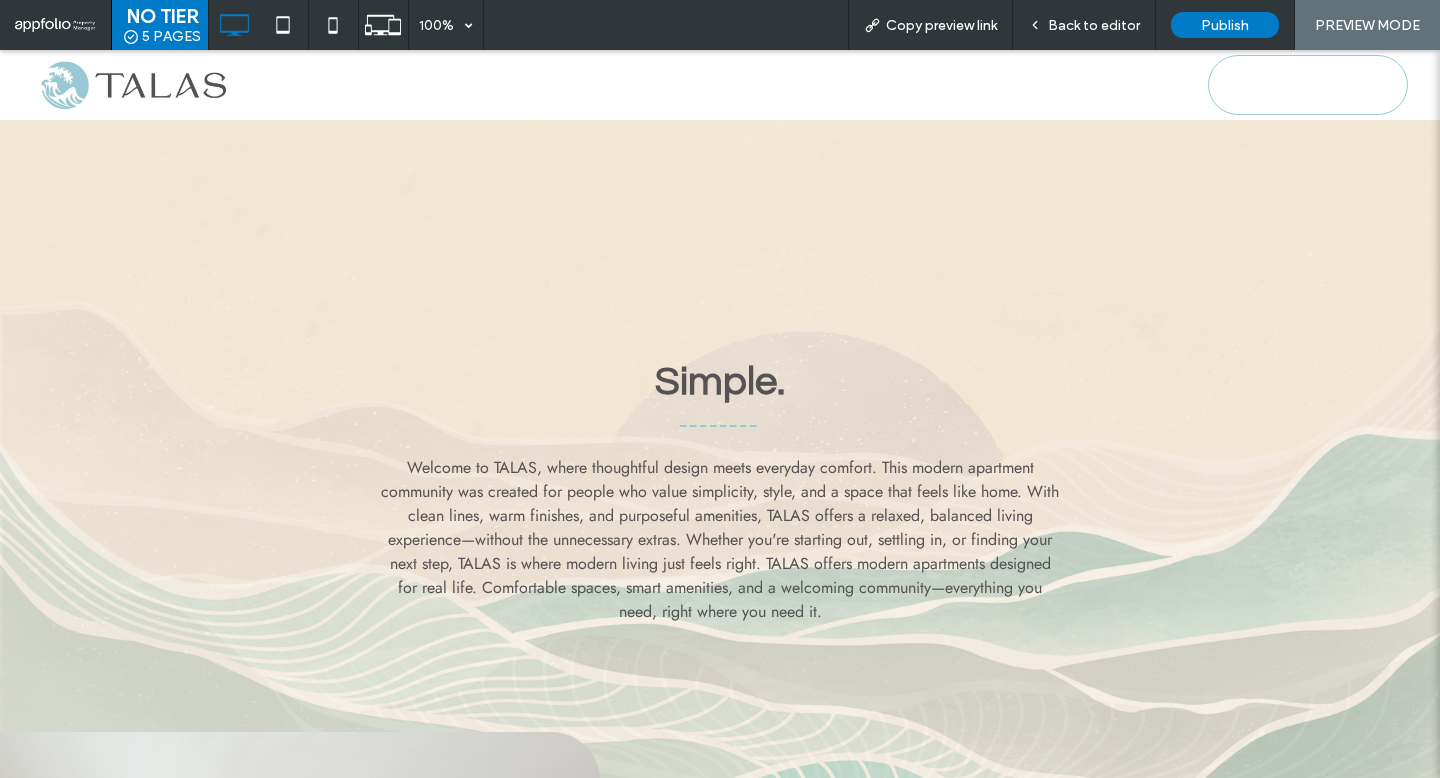 scroll, scrollTop: 748, scrollLeft: 0, axis: vertical 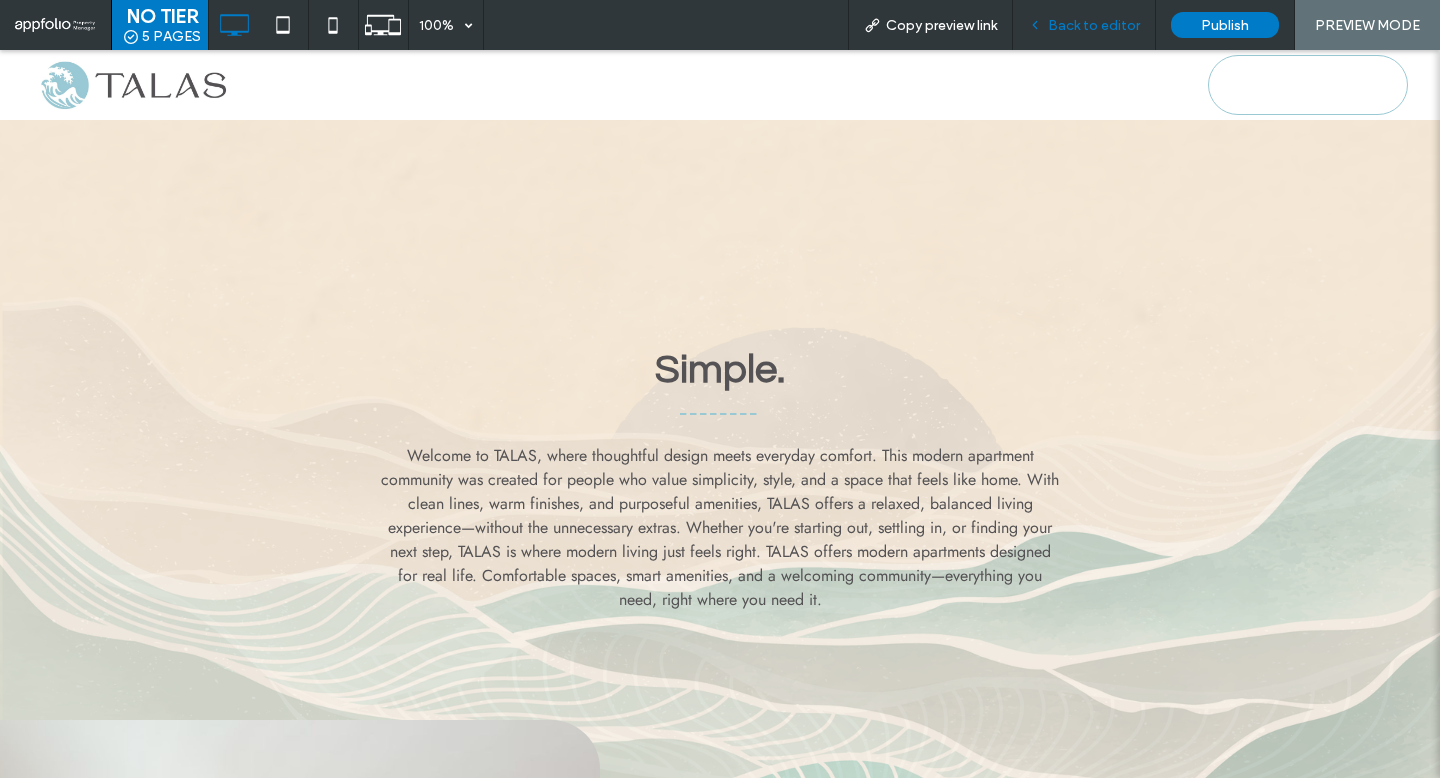 click on "Back to editor" at bounding box center (1094, 25) 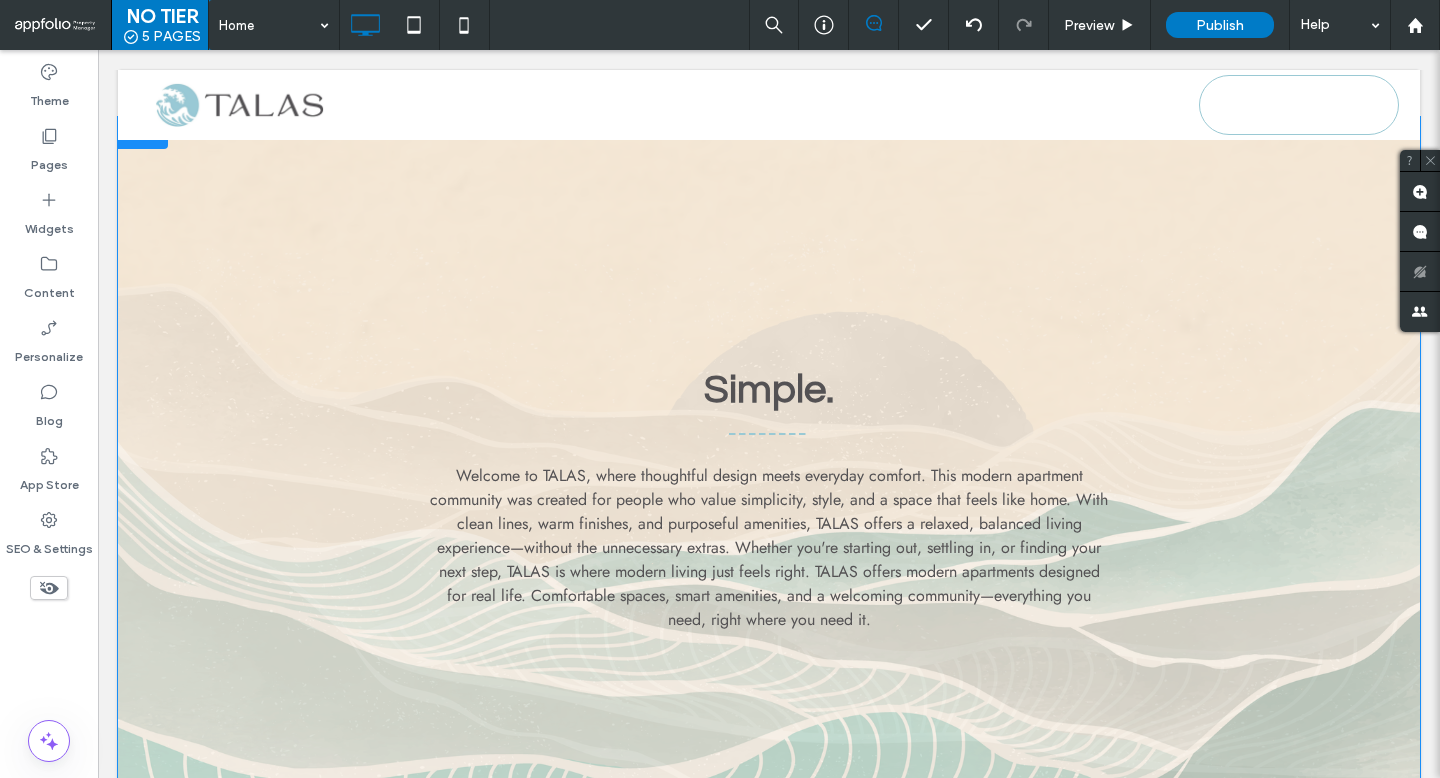 click on "Simple.
Welcome to TALAS, where thoughtful design meets everyday comfort. This modern apartment community was created for people who value simplicity, style, and a space that feels like home. With clean lines, warm finishes, and purposeful amenities, TALAS offers a relaxed, balanced living experience—without the unnecessary extras. Whether you're starting out, settling in, or finding your next step, TALAS is where modern living just feels right. TALAS offers modern apartments designed for real life. Comfortable spaces, smart amenities, and a welcoming community—everything you need, right where you need it. Click To Paste" at bounding box center (769, 503) 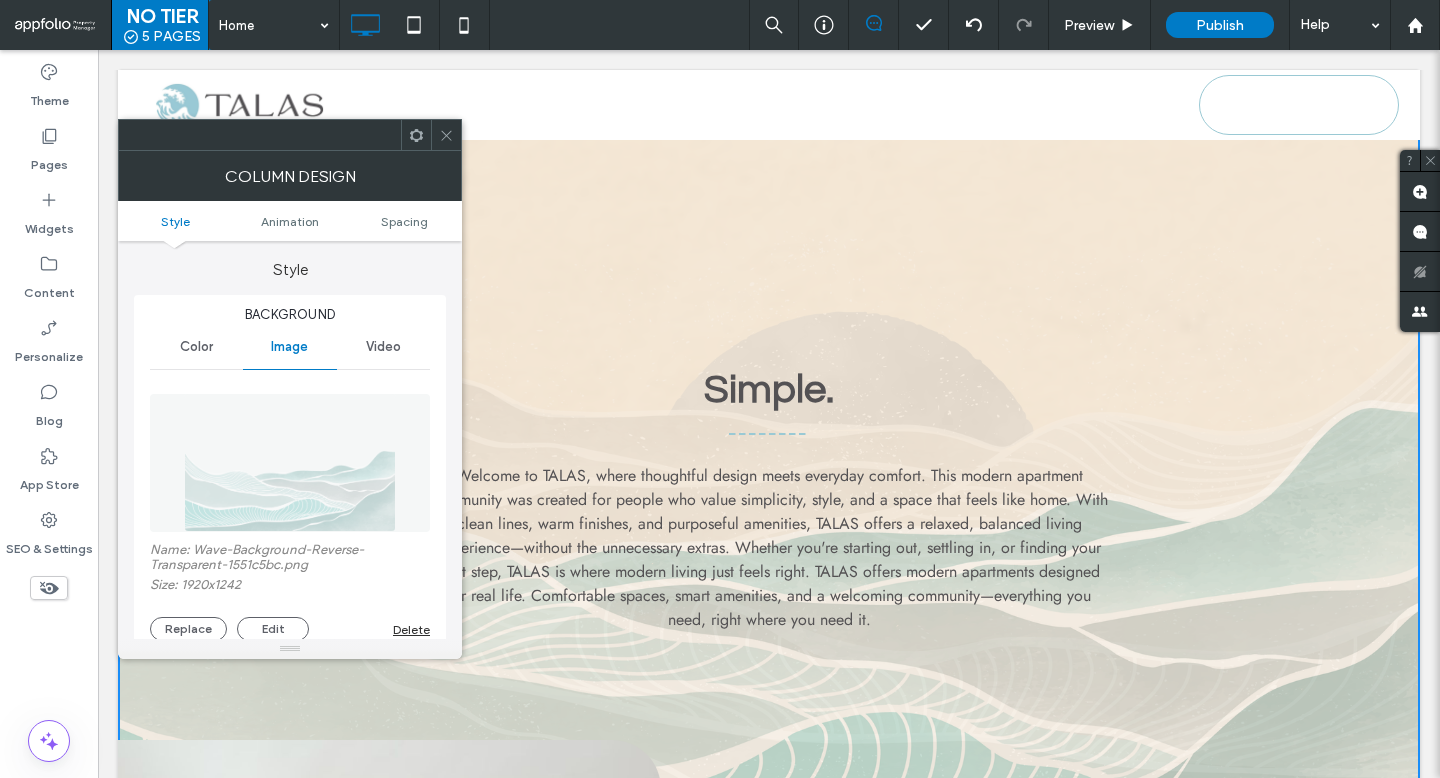click on "Name: Wave-Background-Reverse-Transparent-1551c5bc.png Size: 1920x1242 Replace Edit Delete" at bounding box center (290, 591) 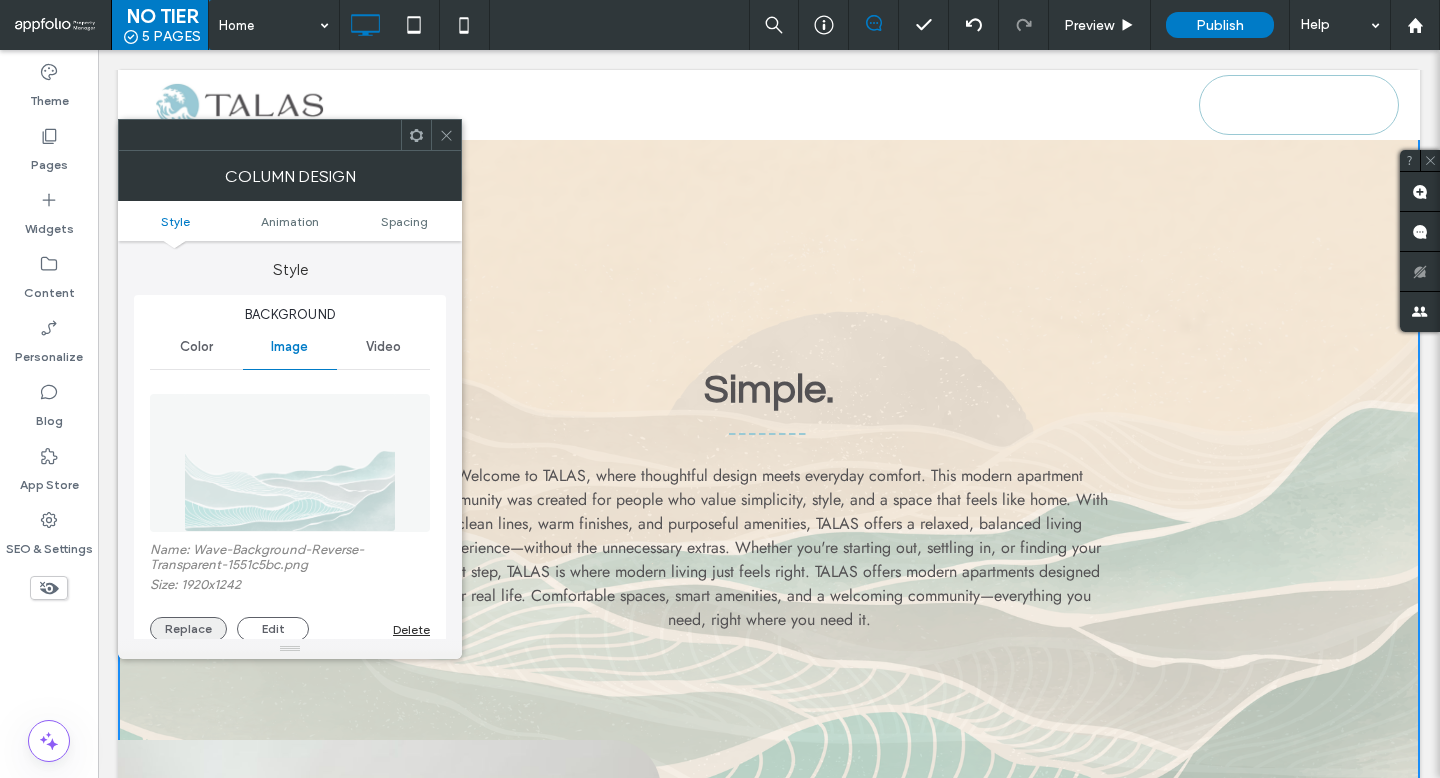 click on "Replace" at bounding box center (188, 629) 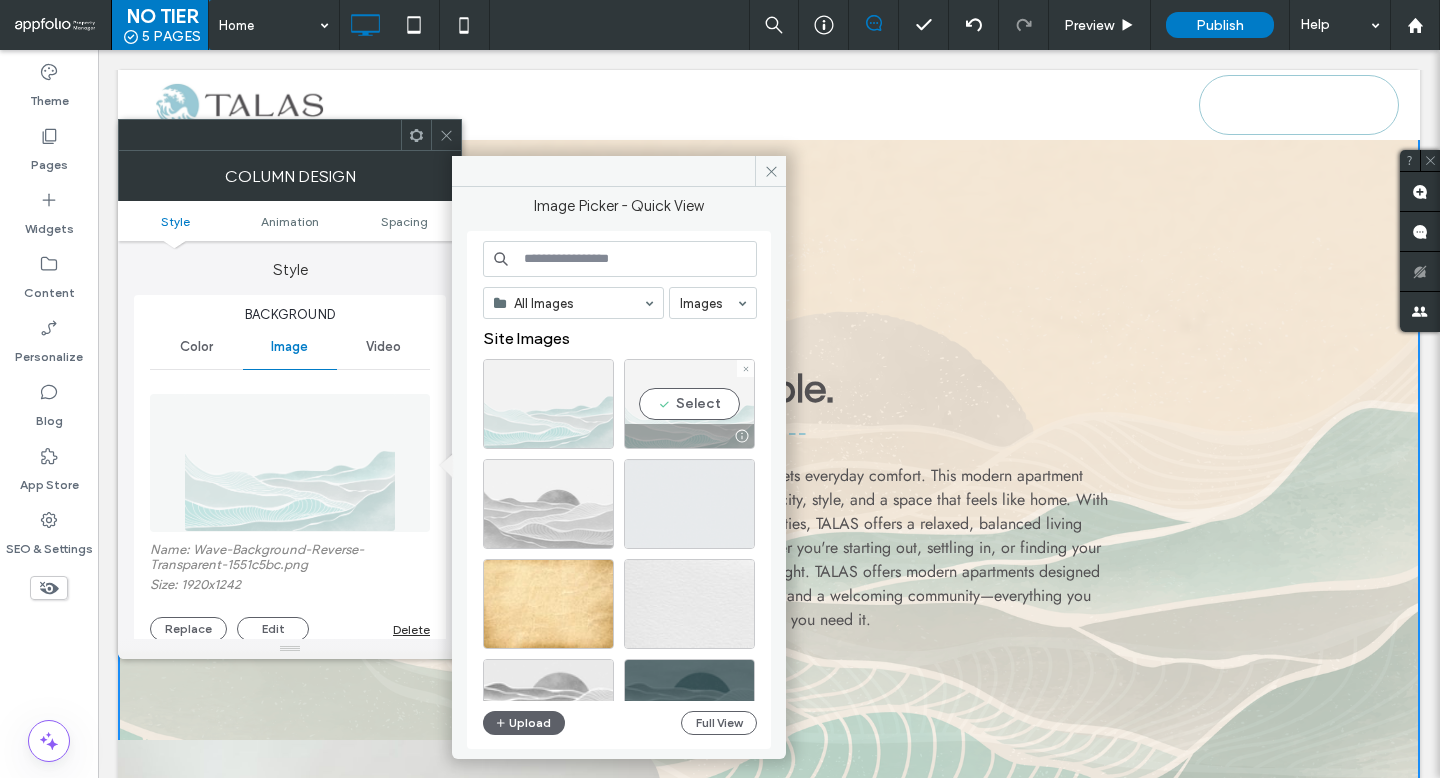 click on "Select" at bounding box center (689, 404) 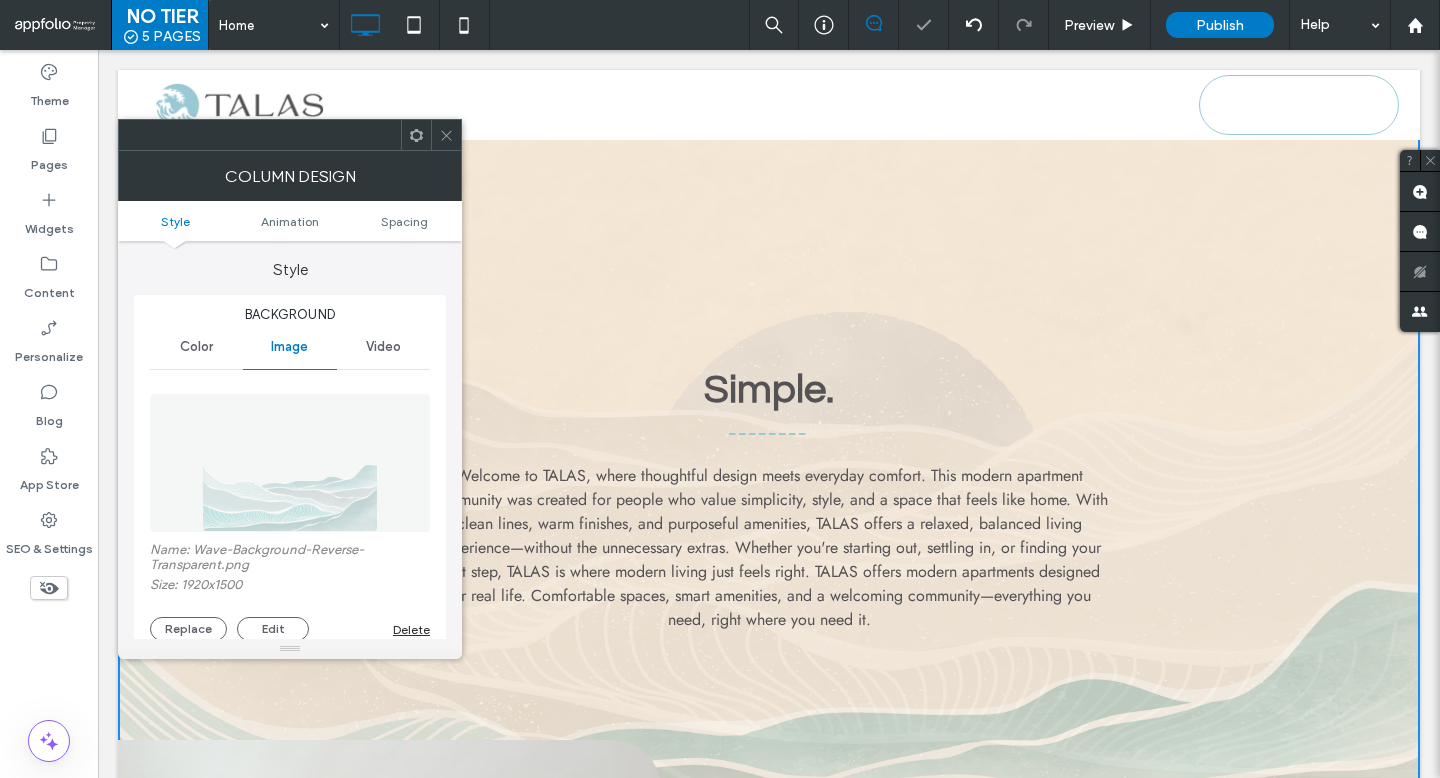 click at bounding box center (290, 649) 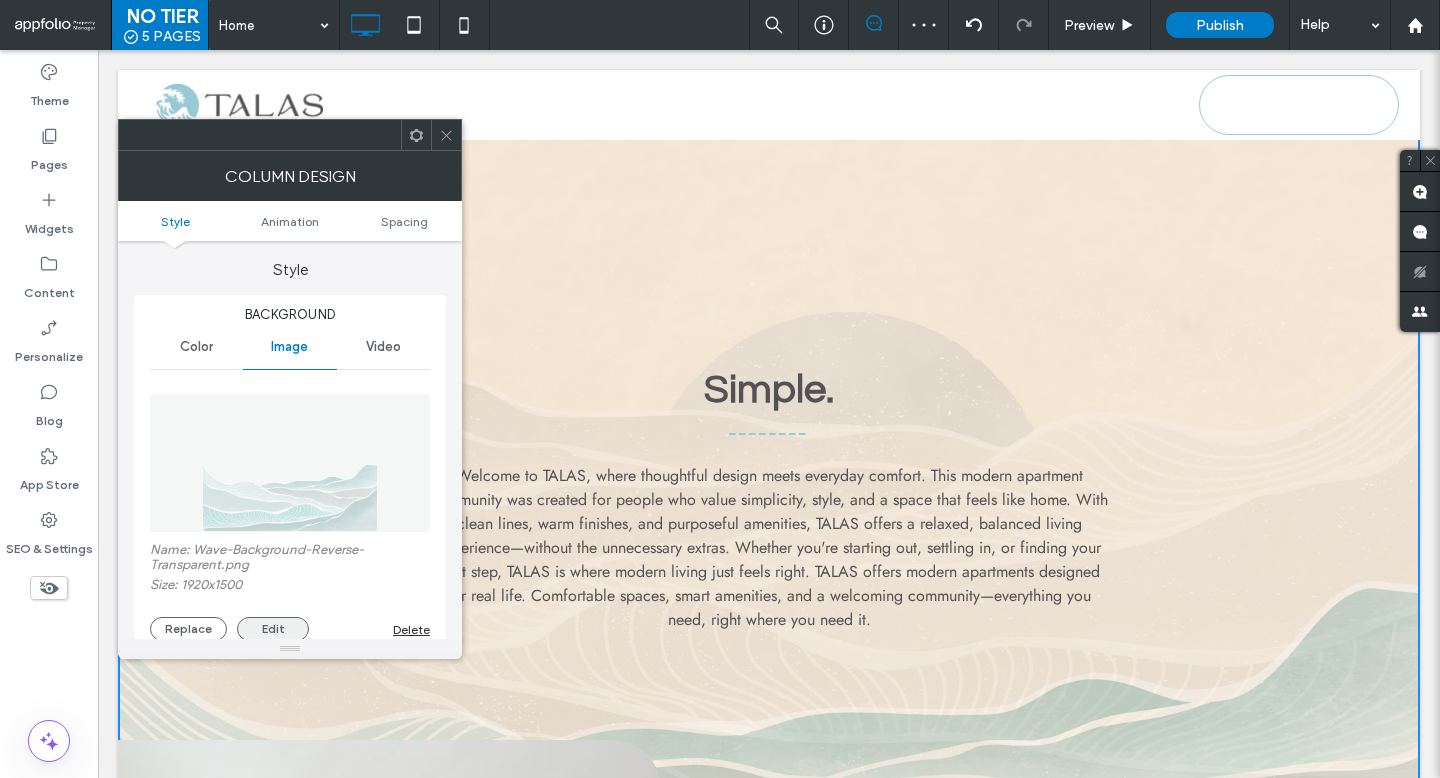 click on "Edit" at bounding box center (273, 629) 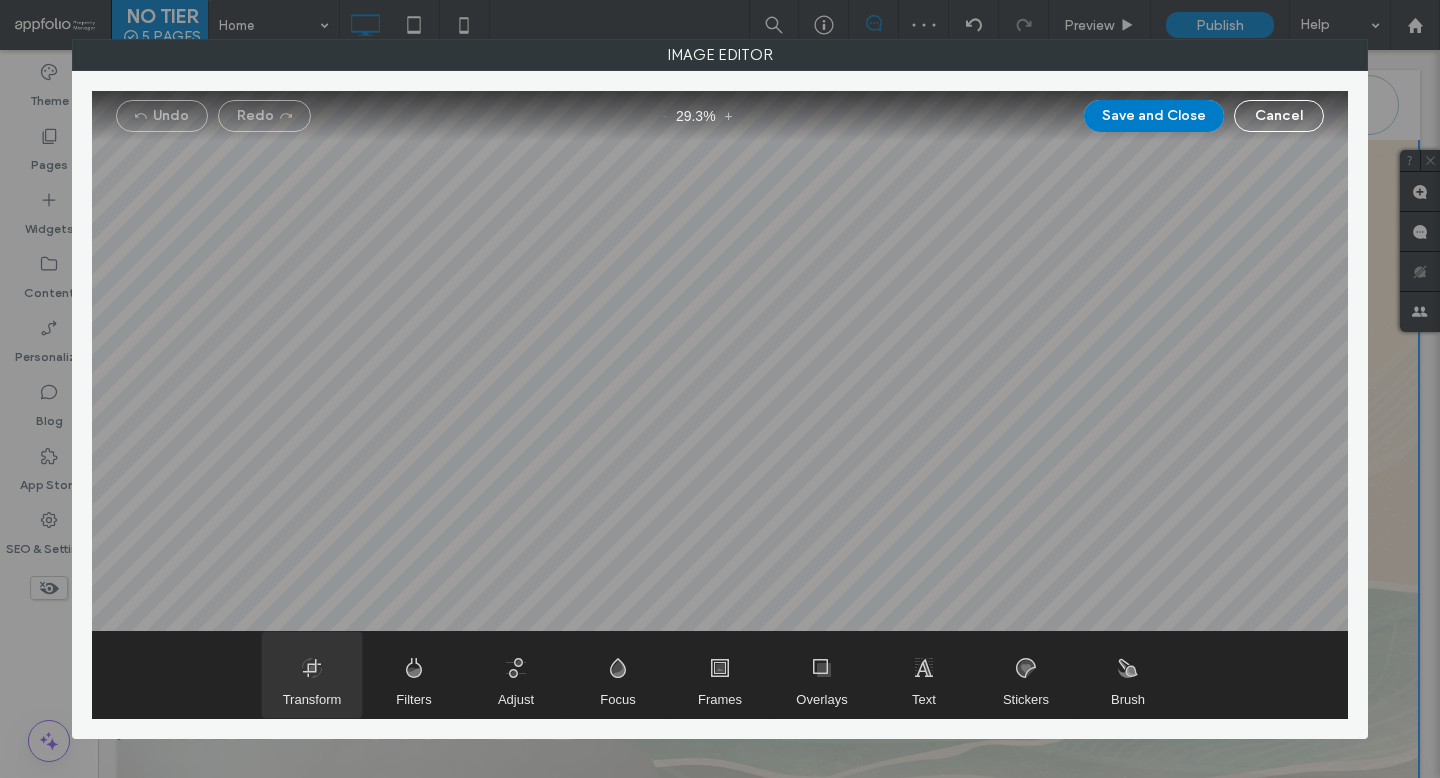click at bounding box center [312, 675] 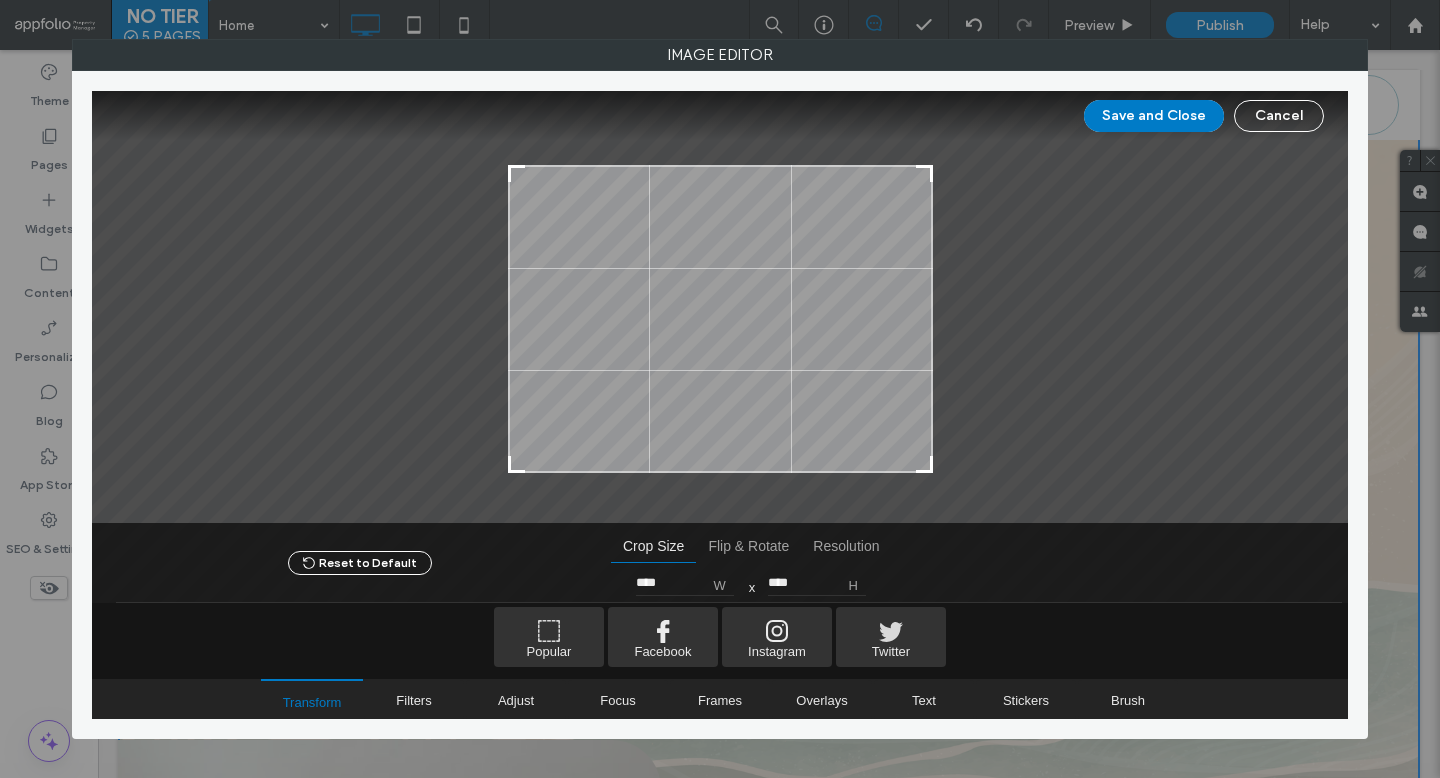 type on "****" 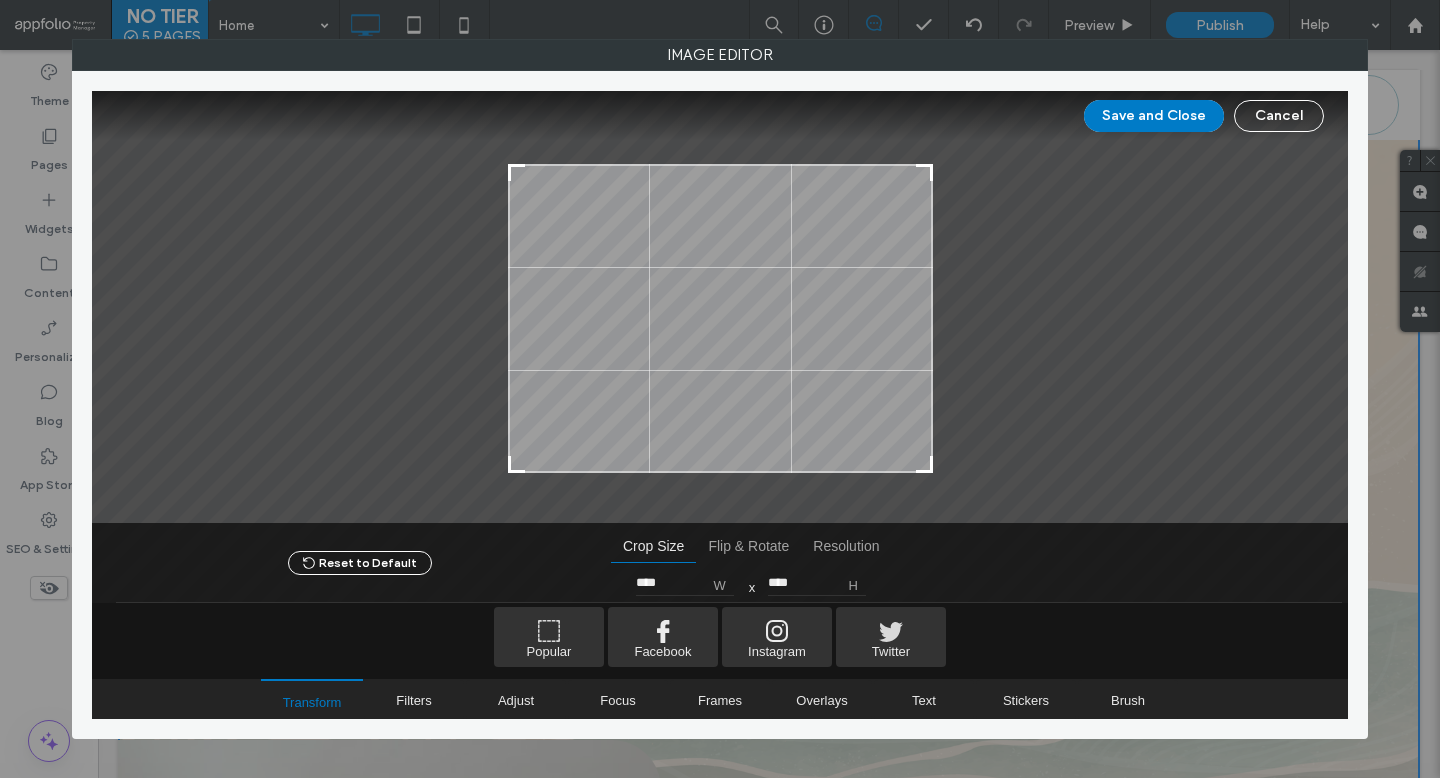 click on "Save and Close Cancel" at bounding box center (720, 116) 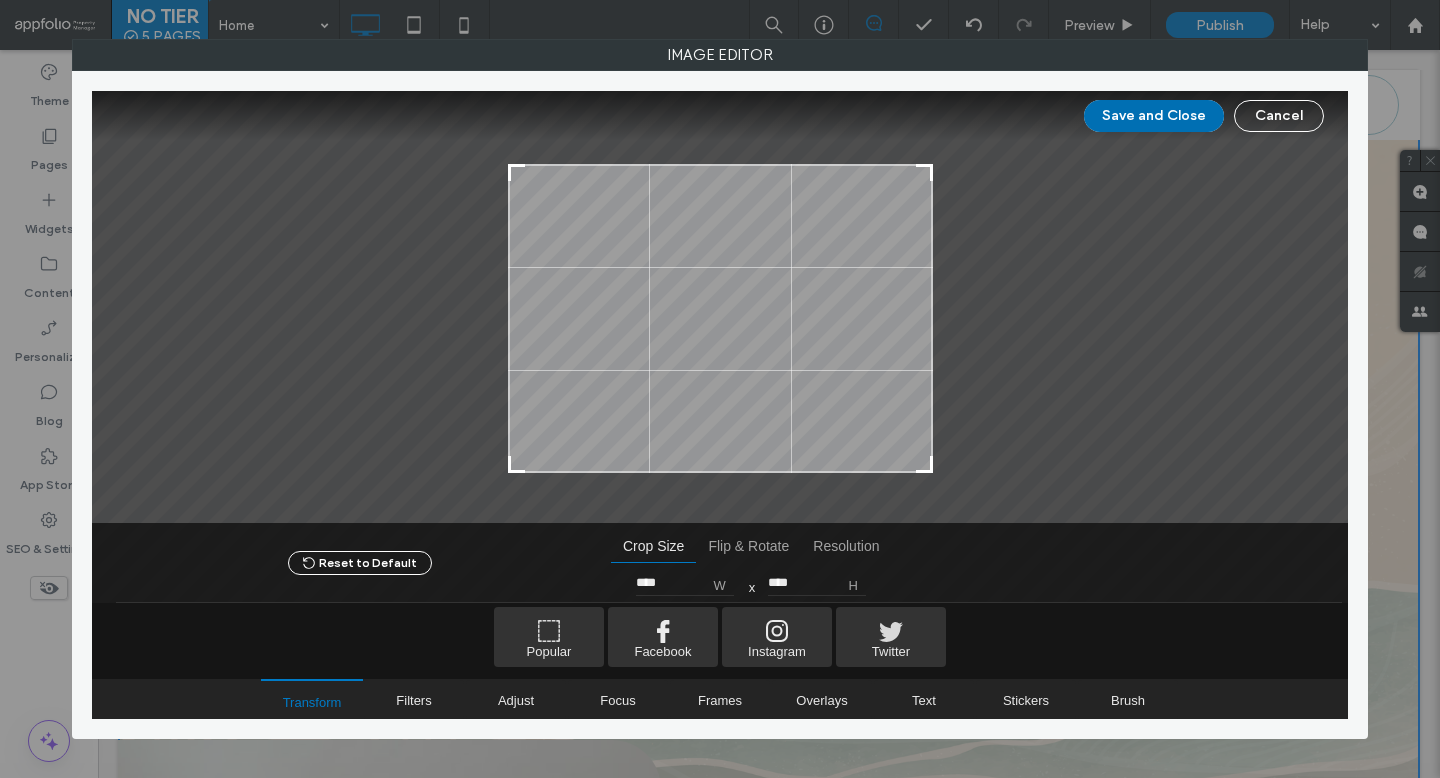 click on "Save and Close" at bounding box center (1154, 116) 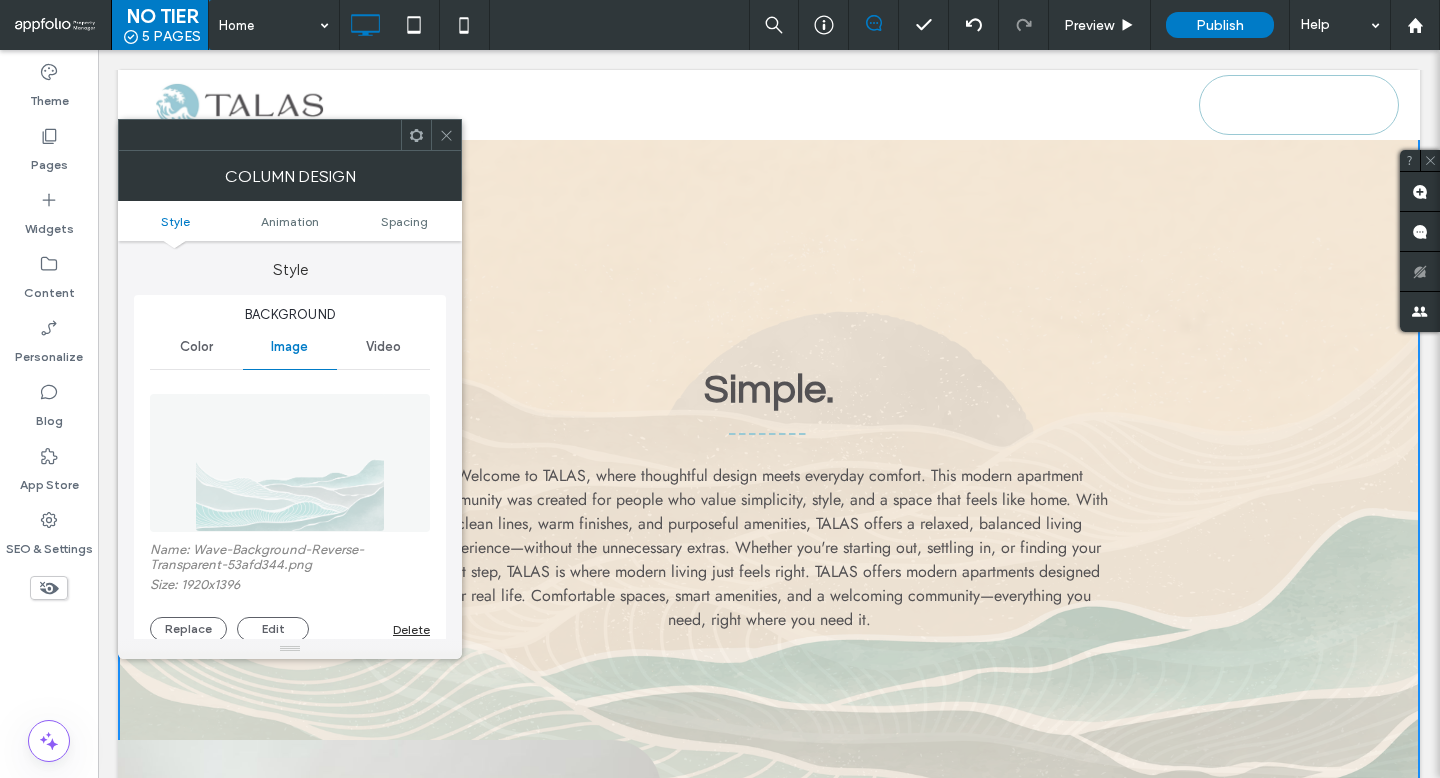 click at bounding box center [446, 135] 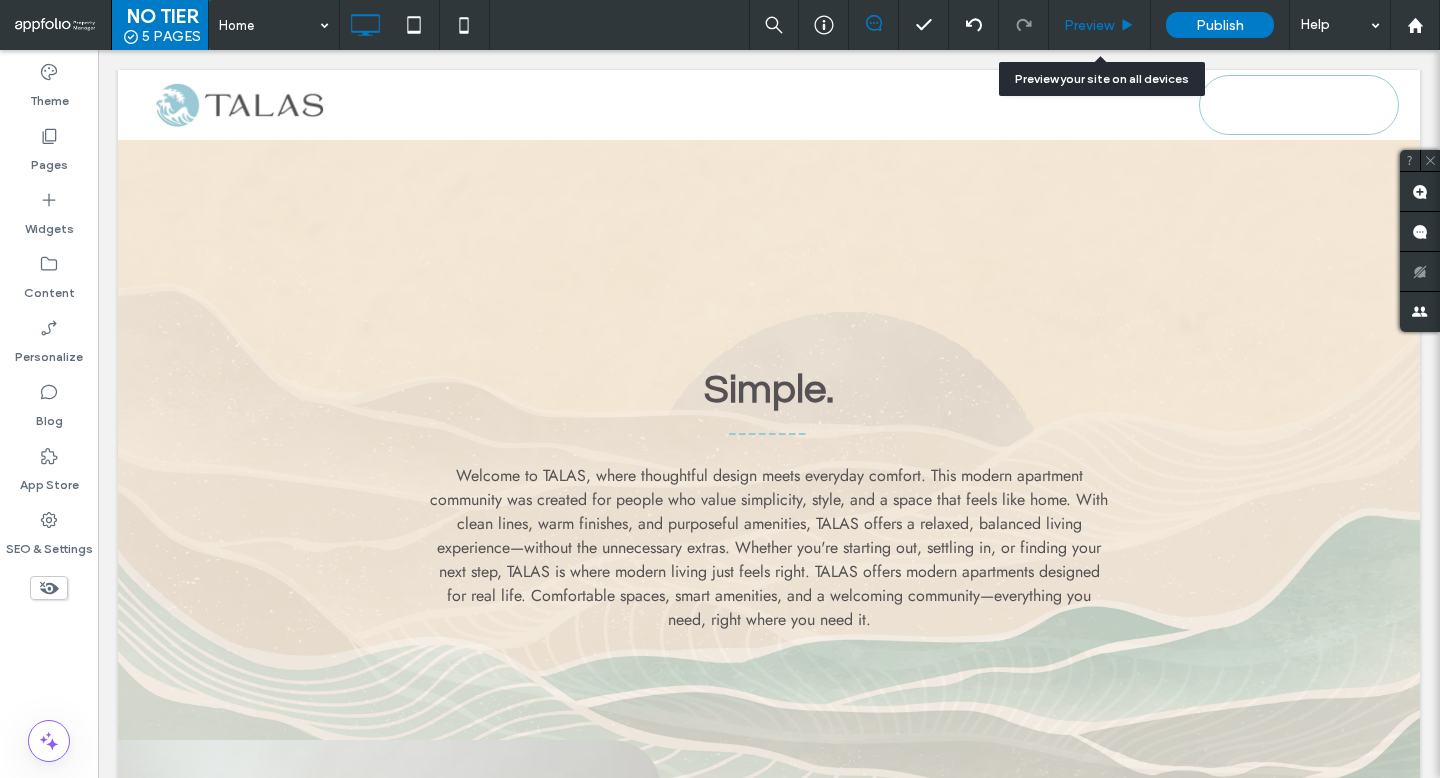 click on "Preview" at bounding box center [1099, 25] 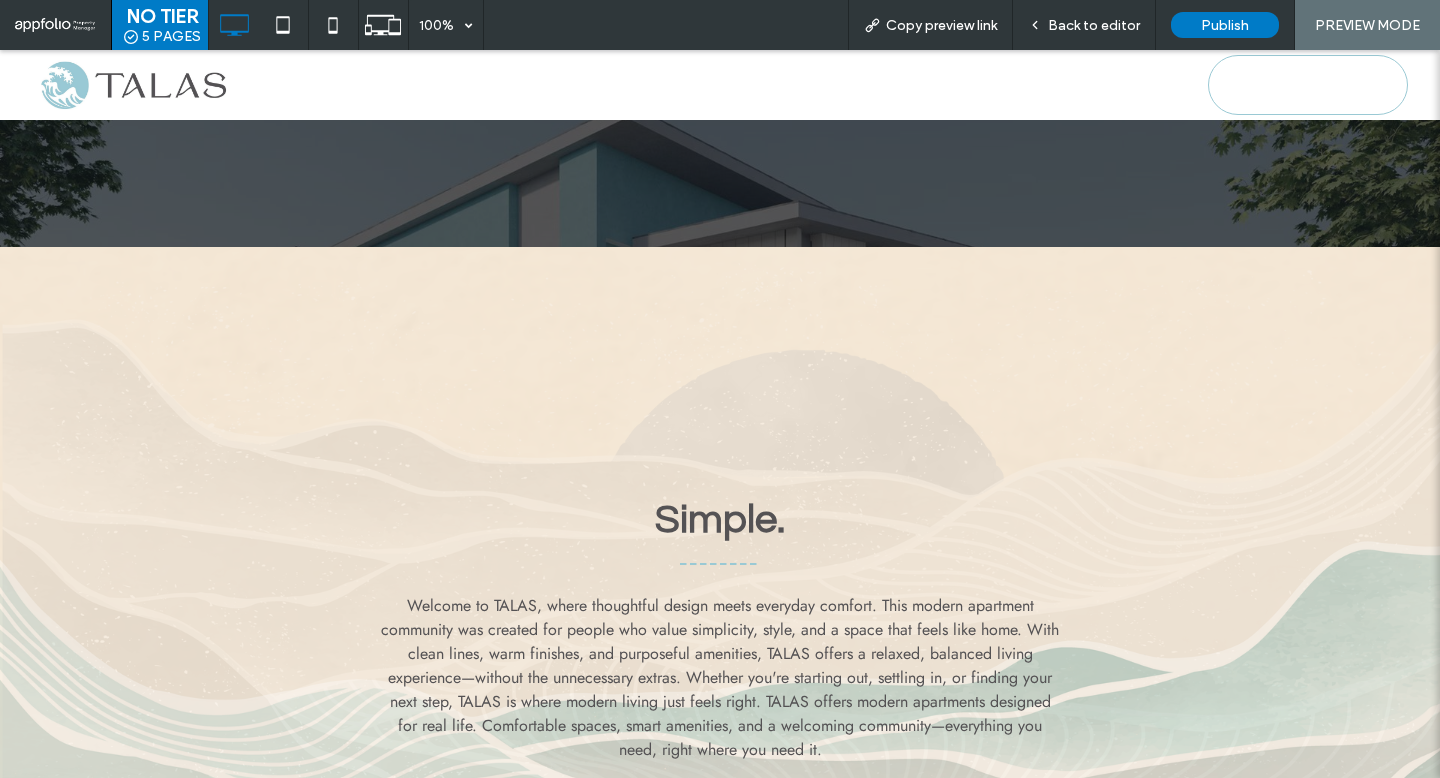 scroll, scrollTop: 612, scrollLeft: 0, axis: vertical 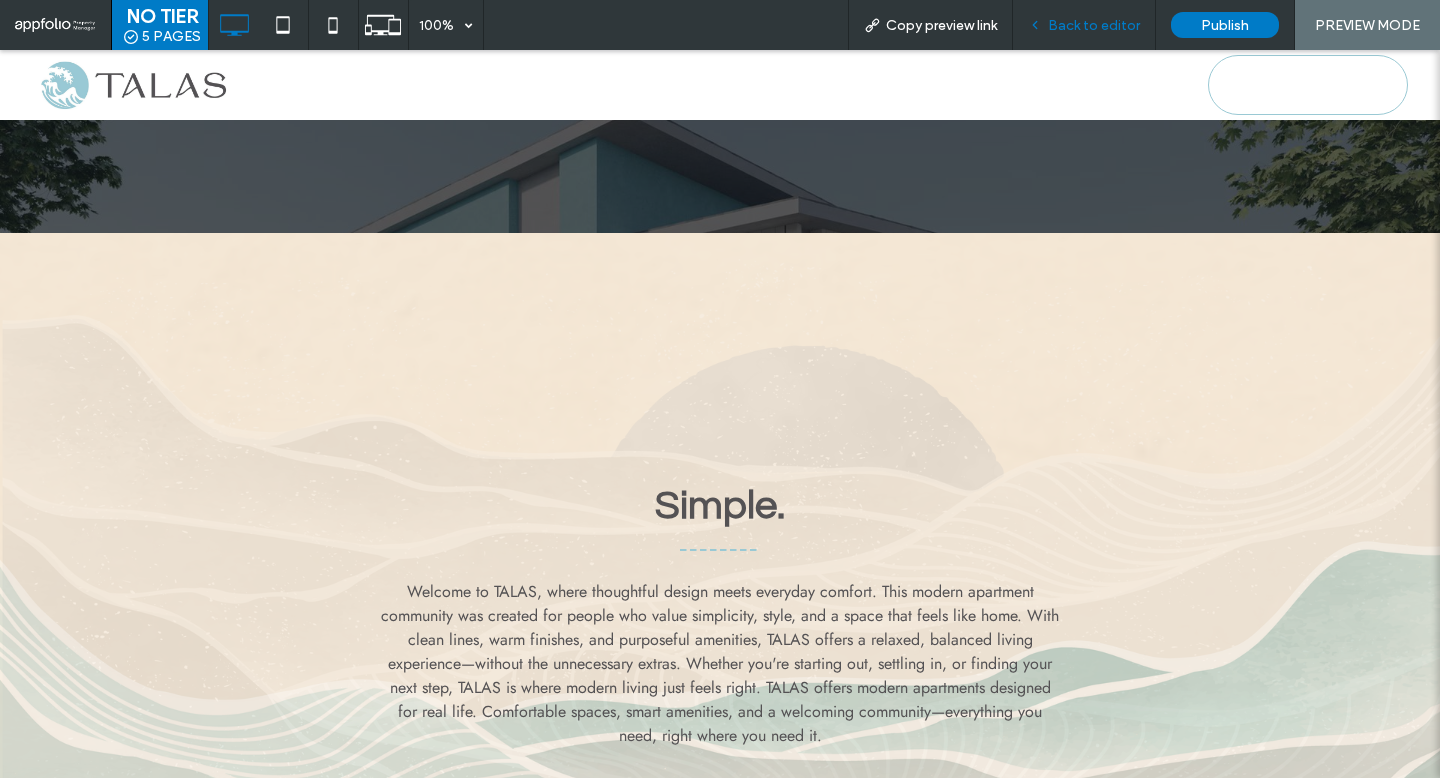 click on "Back to editor" at bounding box center (1084, 25) 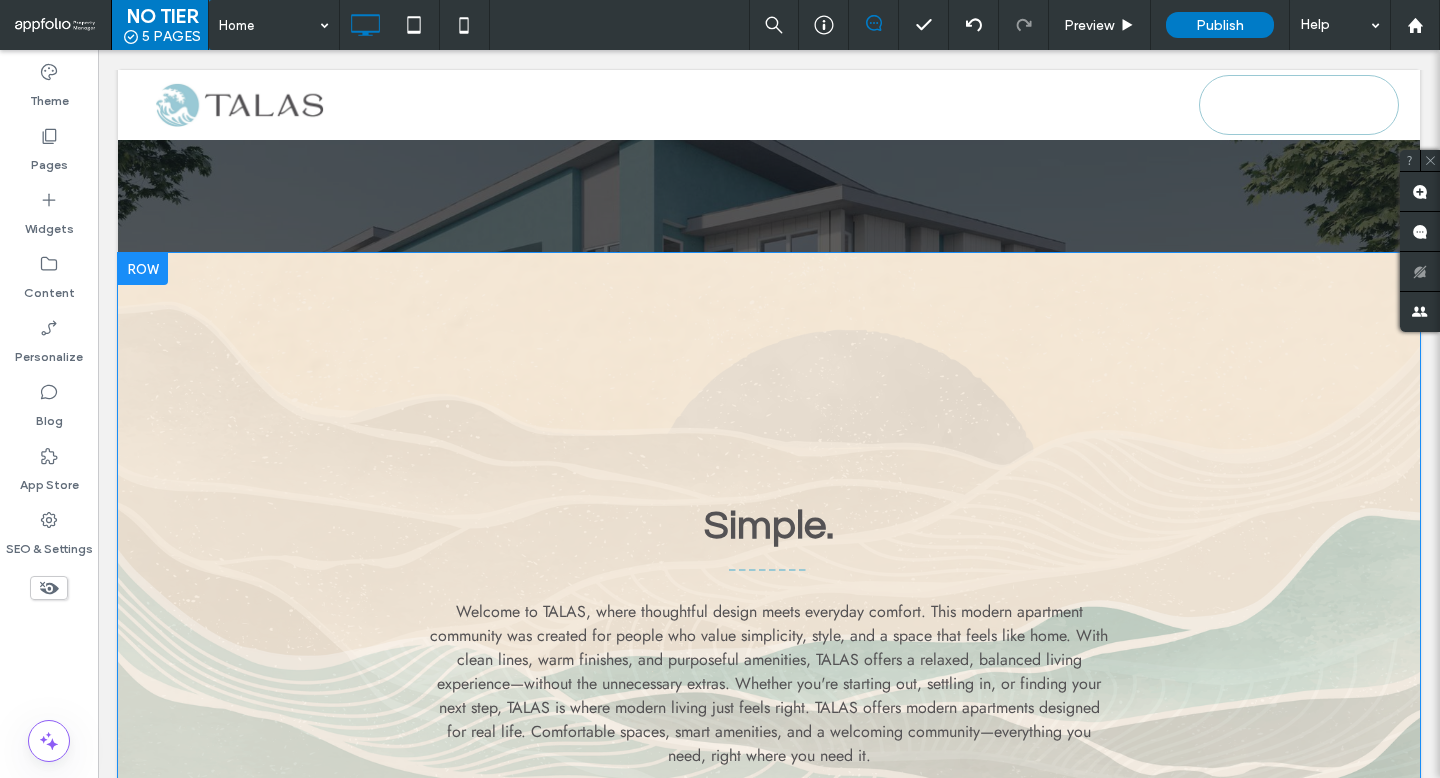 click at bounding box center (143, 269) 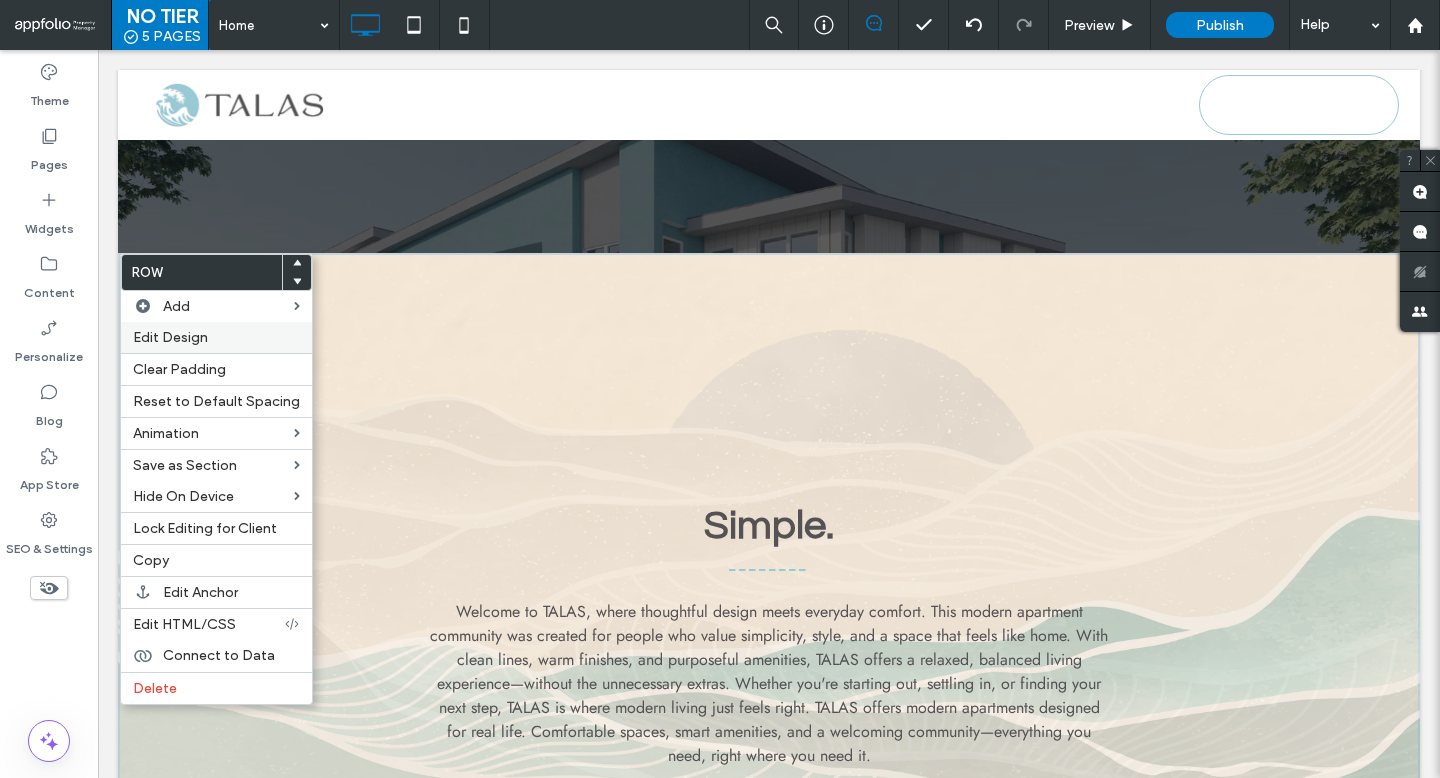 click on "Edit Design" at bounding box center (170, 337) 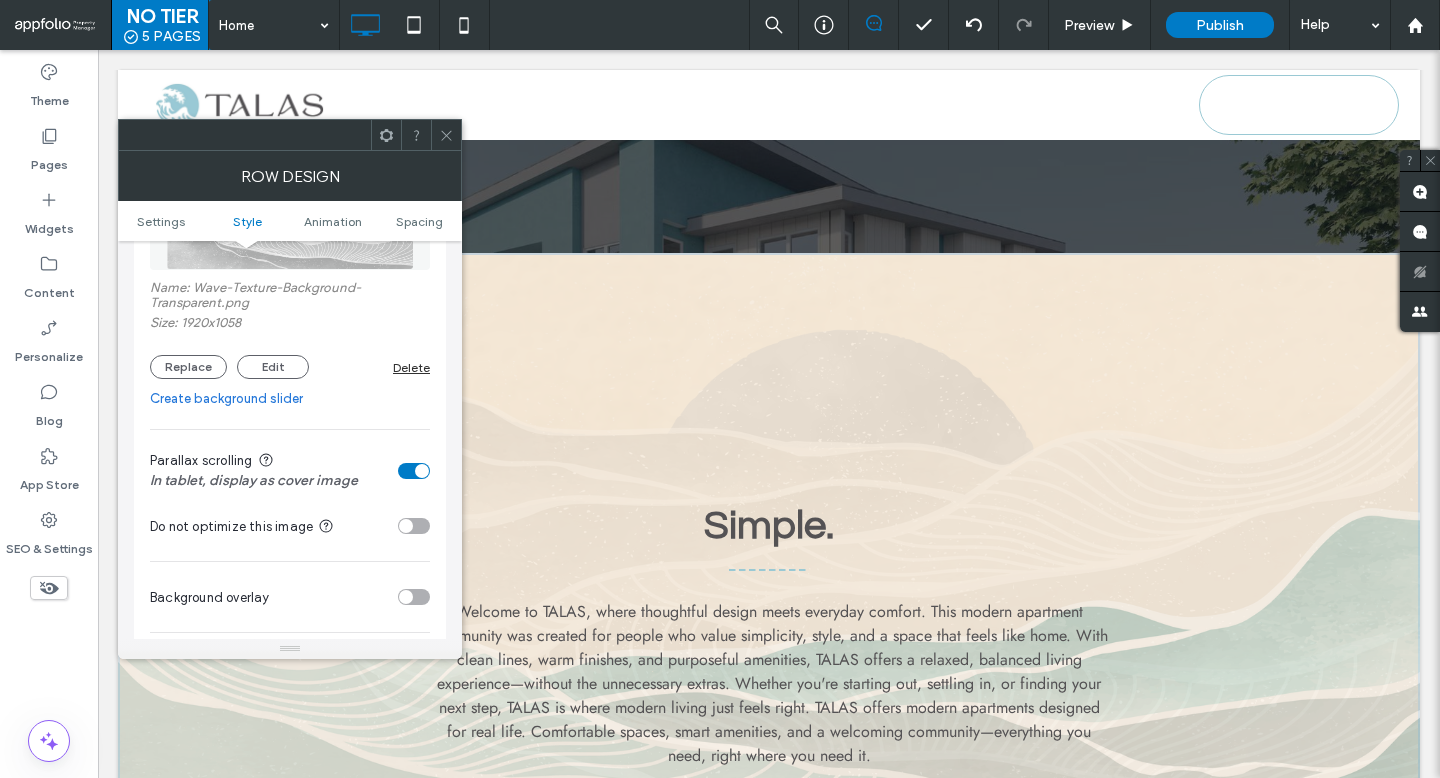 scroll, scrollTop: 216, scrollLeft: 0, axis: vertical 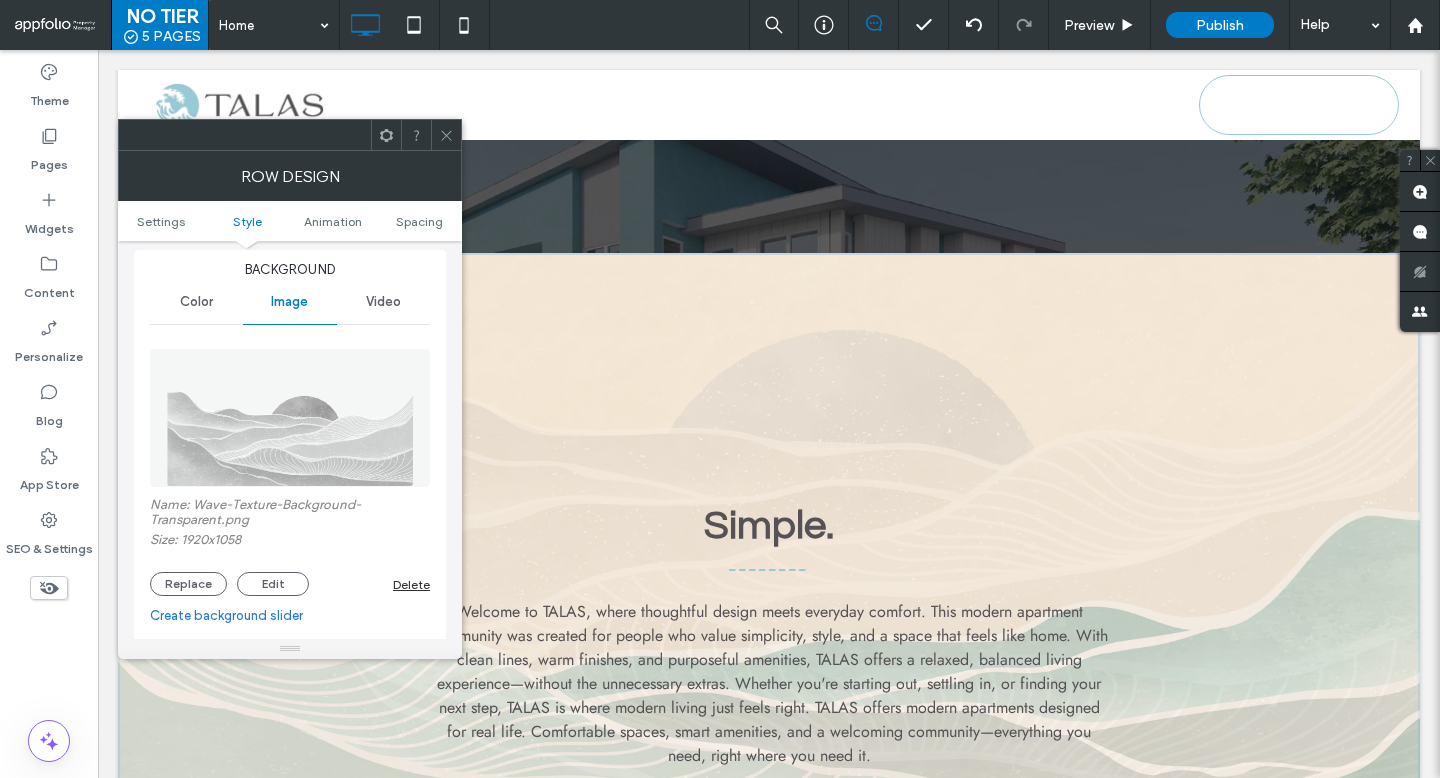 click on "Color" at bounding box center (196, 302) 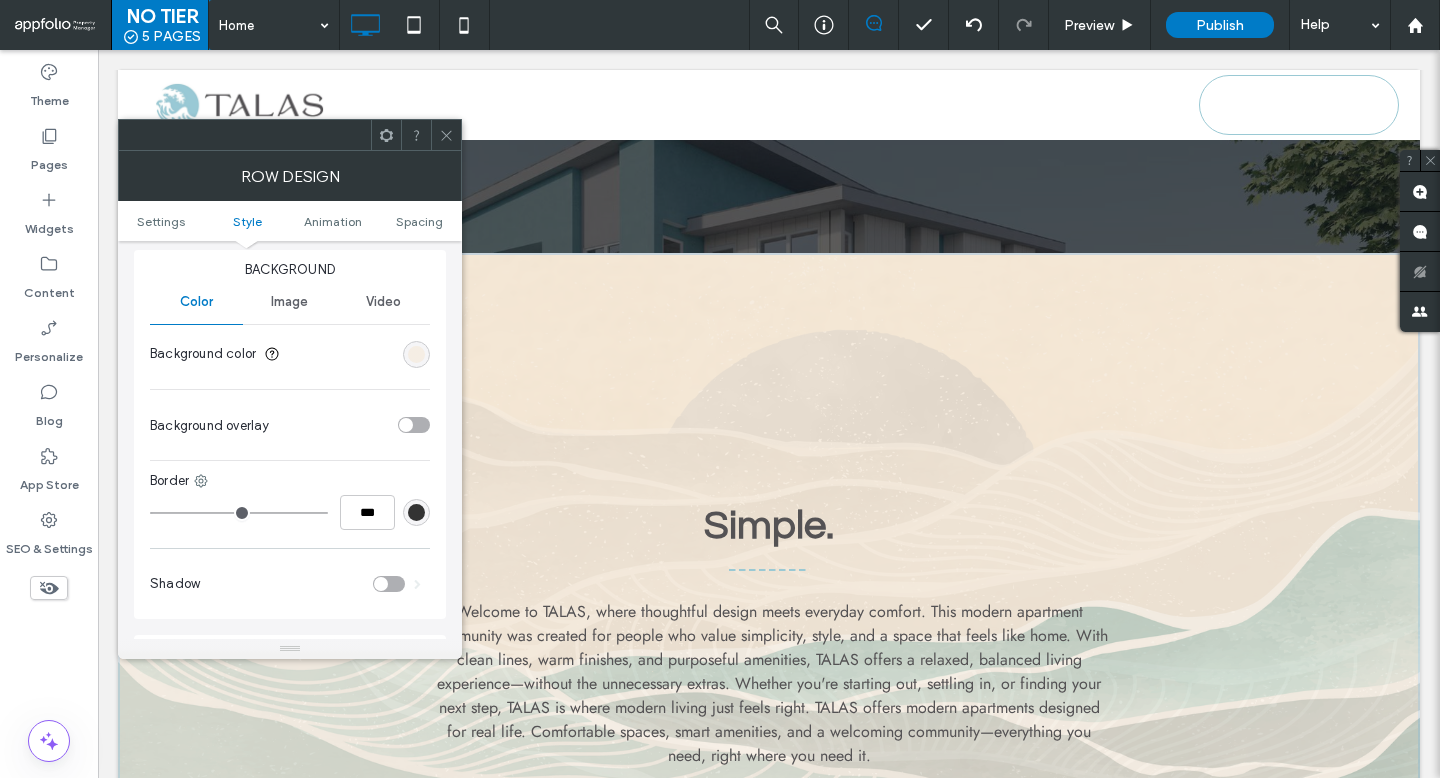 click at bounding box center (416, 354) 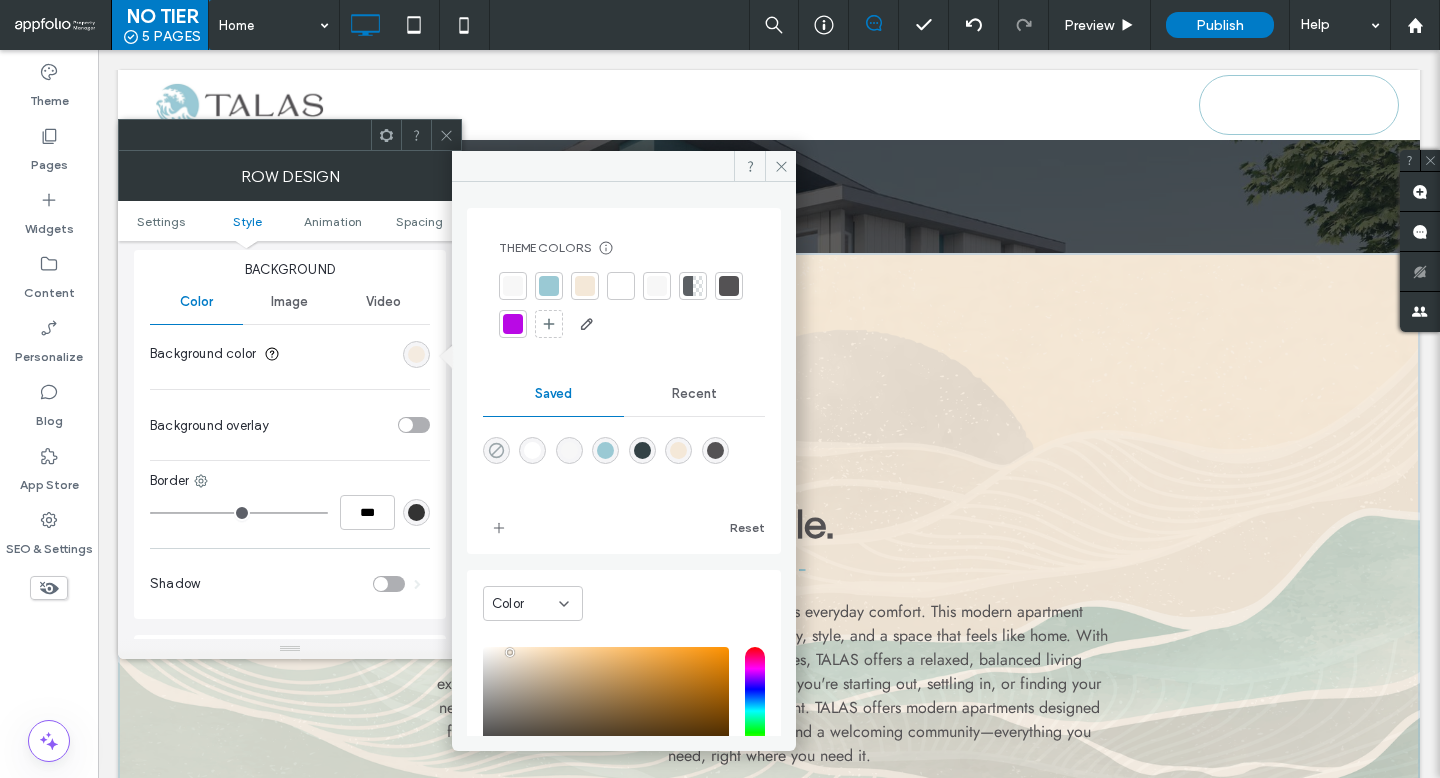 click 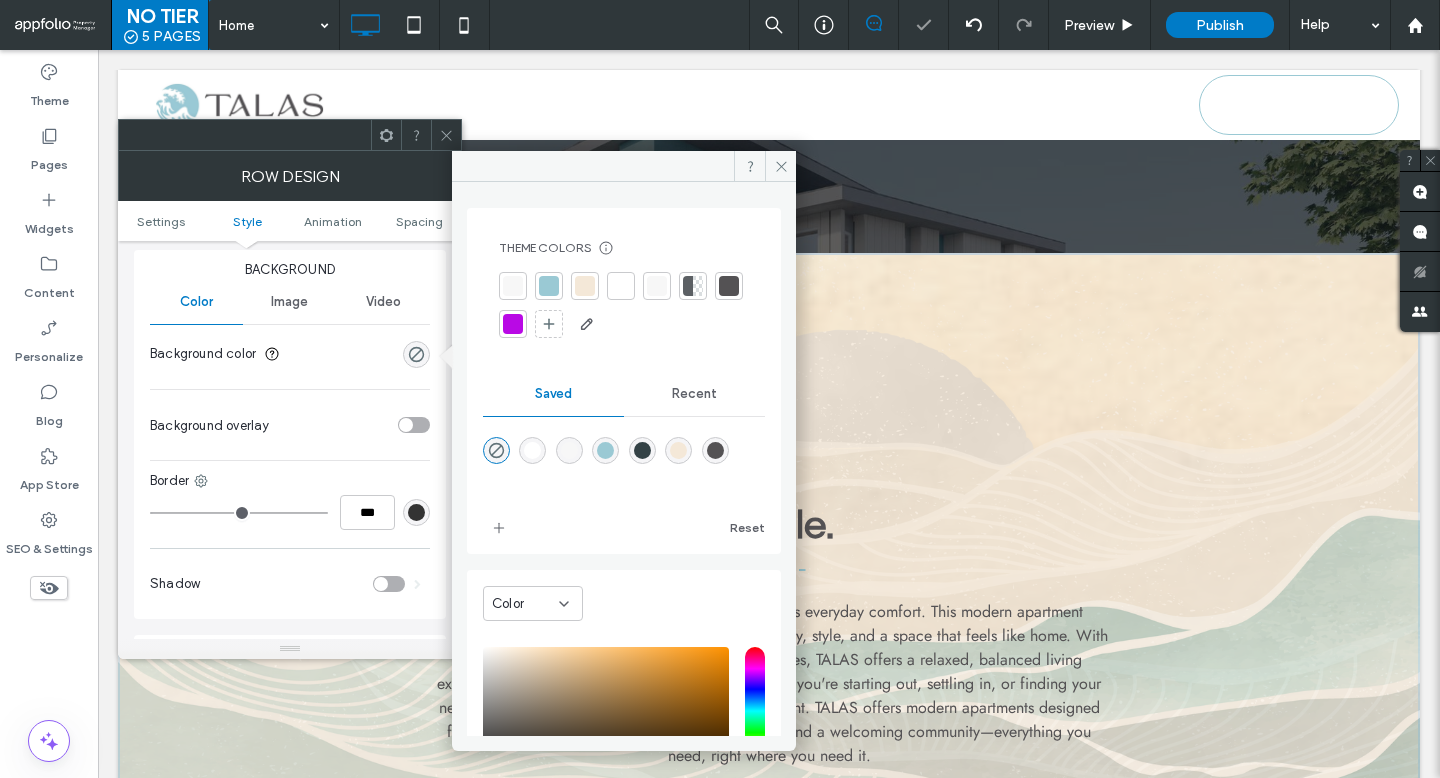 click 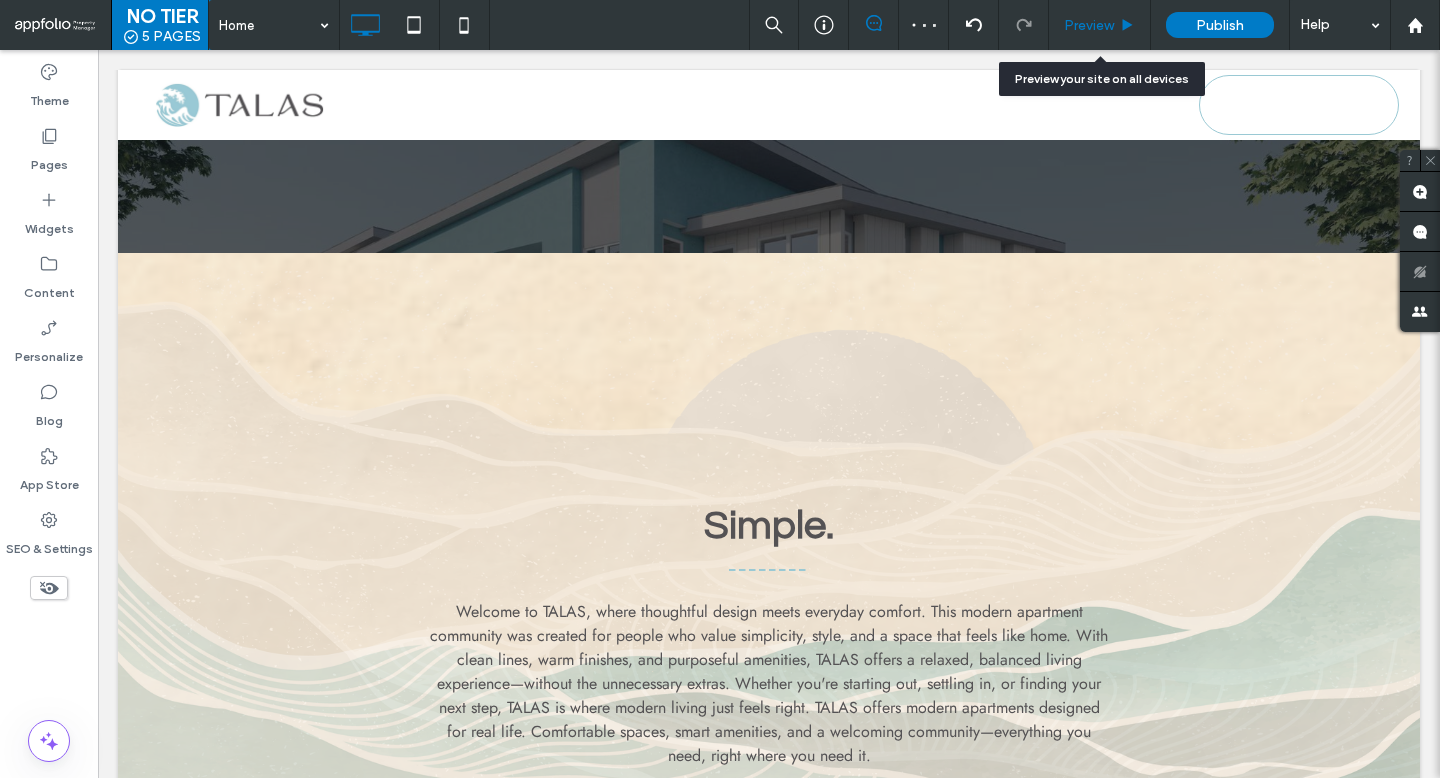 click on "Preview" at bounding box center (1089, 25) 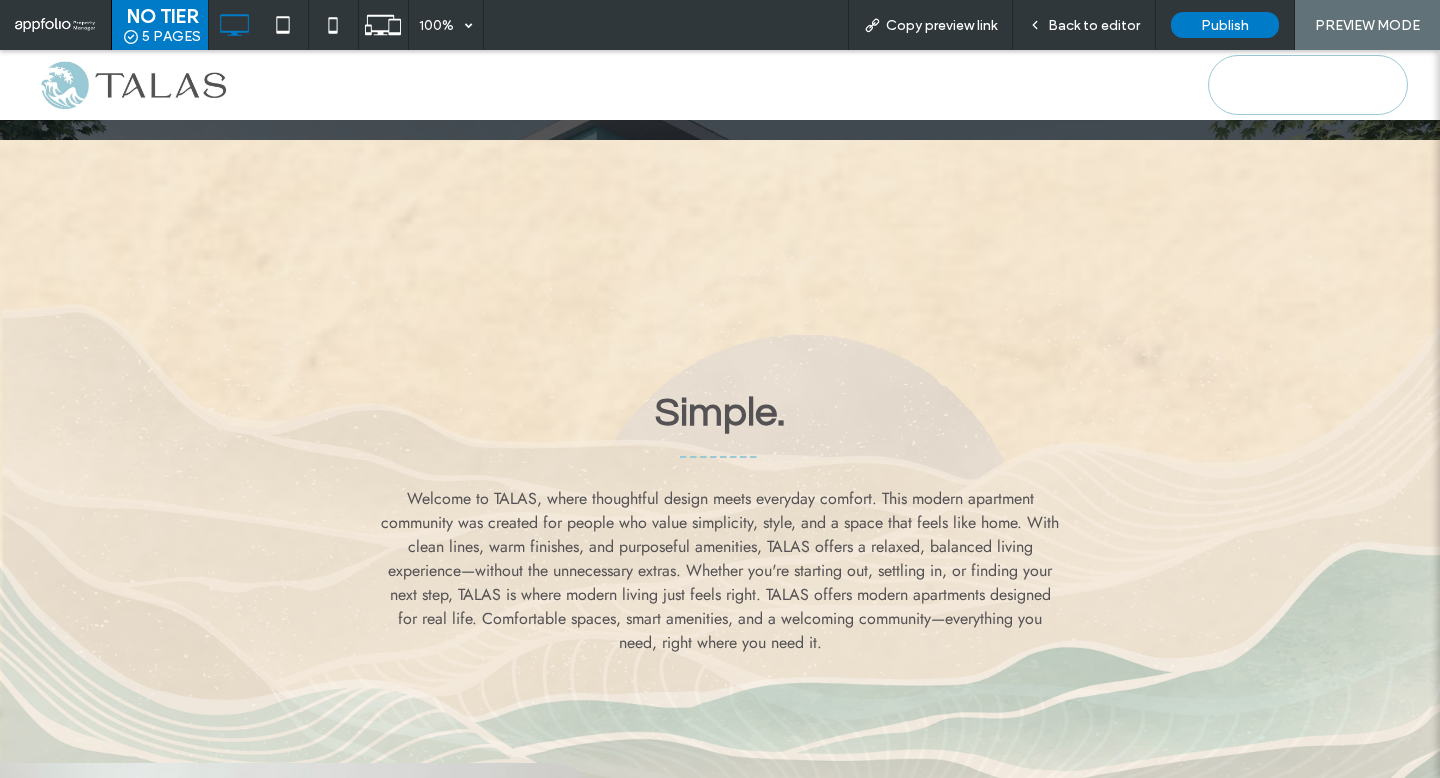 scroll, scrollTop: 709, scrollLeft: 0, axis: vertical 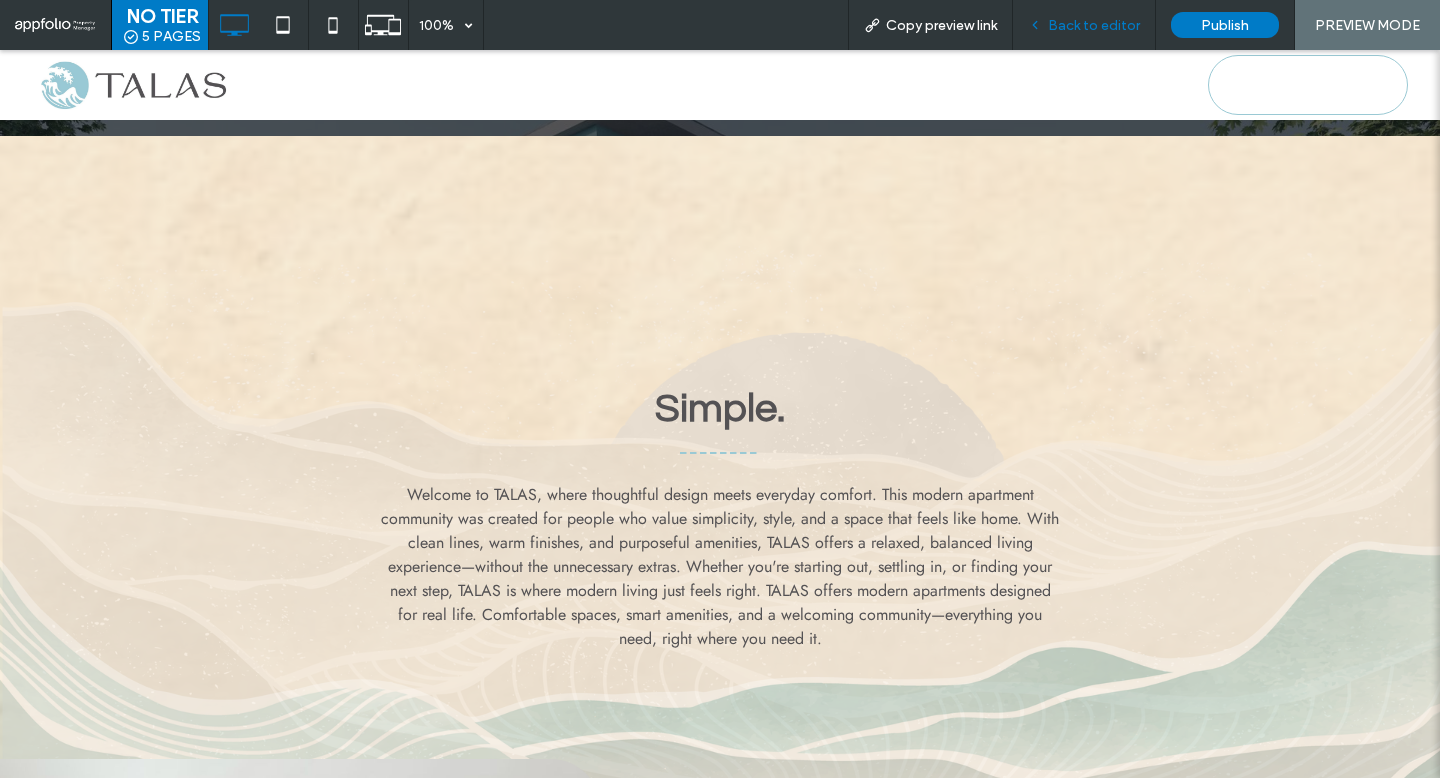 click on "Back to editor" at bounding box center (1094, 25) 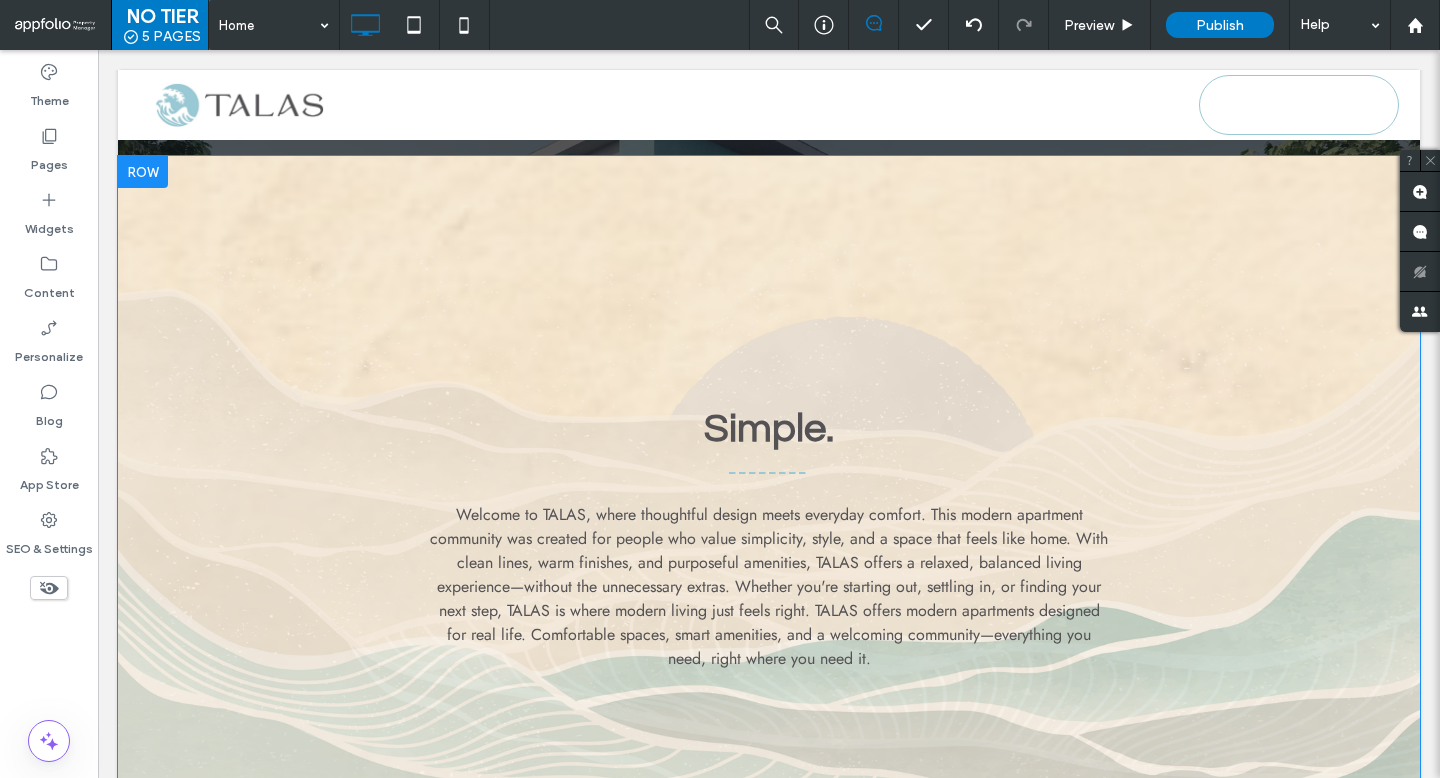click on "Simple.
Welcome to TALAS, where thoughtful design meets everyday comfort. This modern apartment community was created for people who value simplicity, style, and a space that feels like home. With clean lines, warm finishes, and purposeful amenities, TALAS offers a relaxed, balanced living experience—without the unnecessary extras. Whether you're starting out, settling in, or finding your next step, TALAS is where modern living just feels right. TALAS offers modern apartments designed for real life. Comfortable spaces, smart amenities, and a welcoming community—everything you need, right where you need it. Click To Paste" at bounding box center [769, 542] 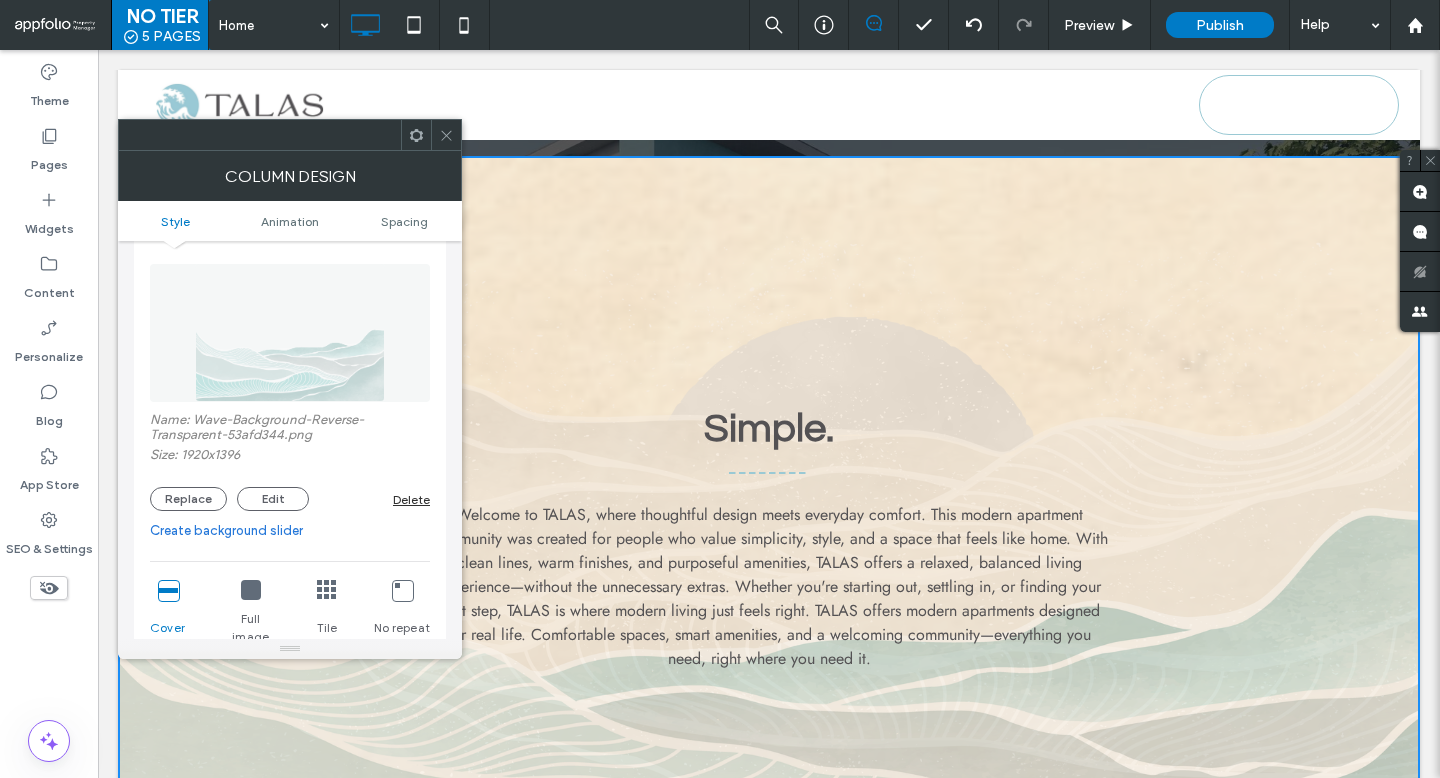 scroll, scrollTop: 84, scrollLeft: 0, axis: vertical 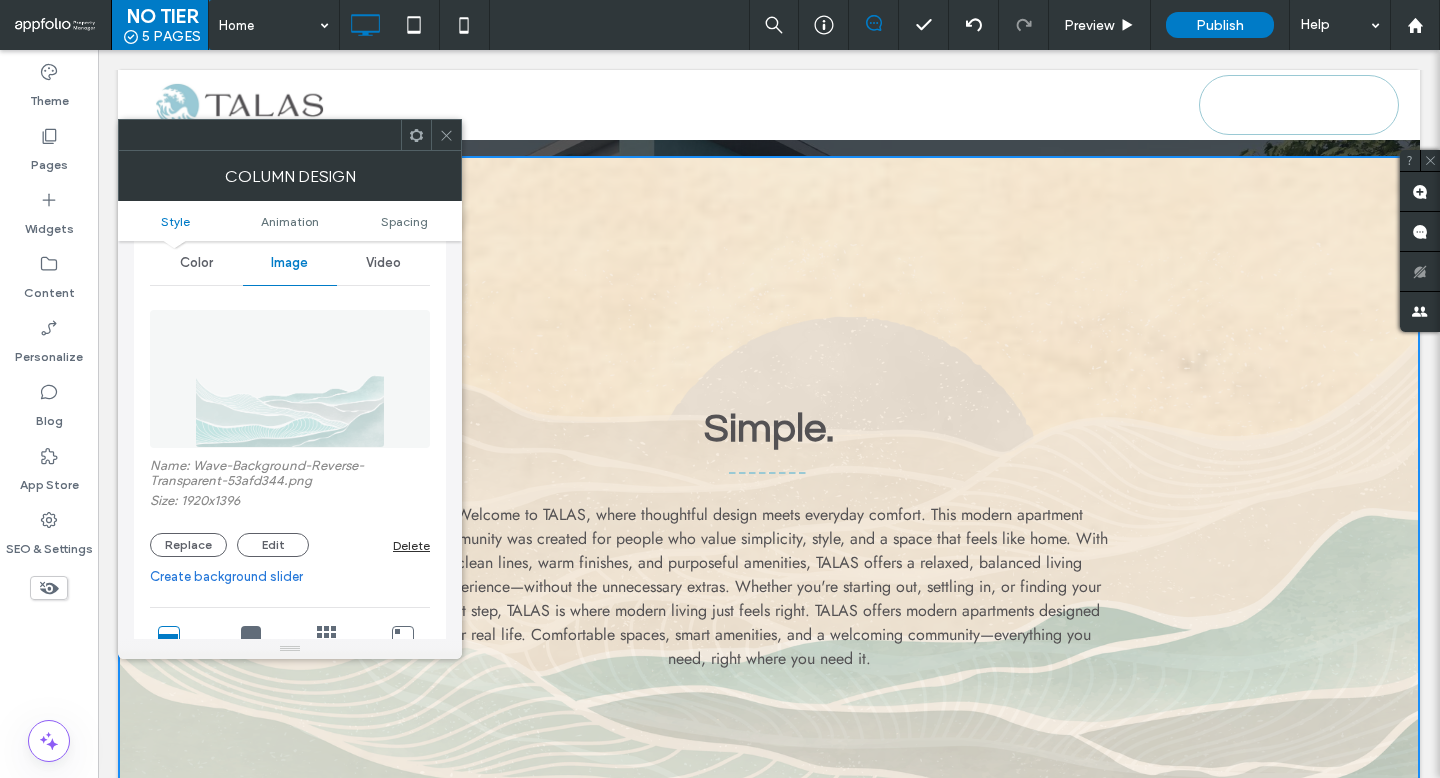 click on "Color" at bounding box center [196, 263] 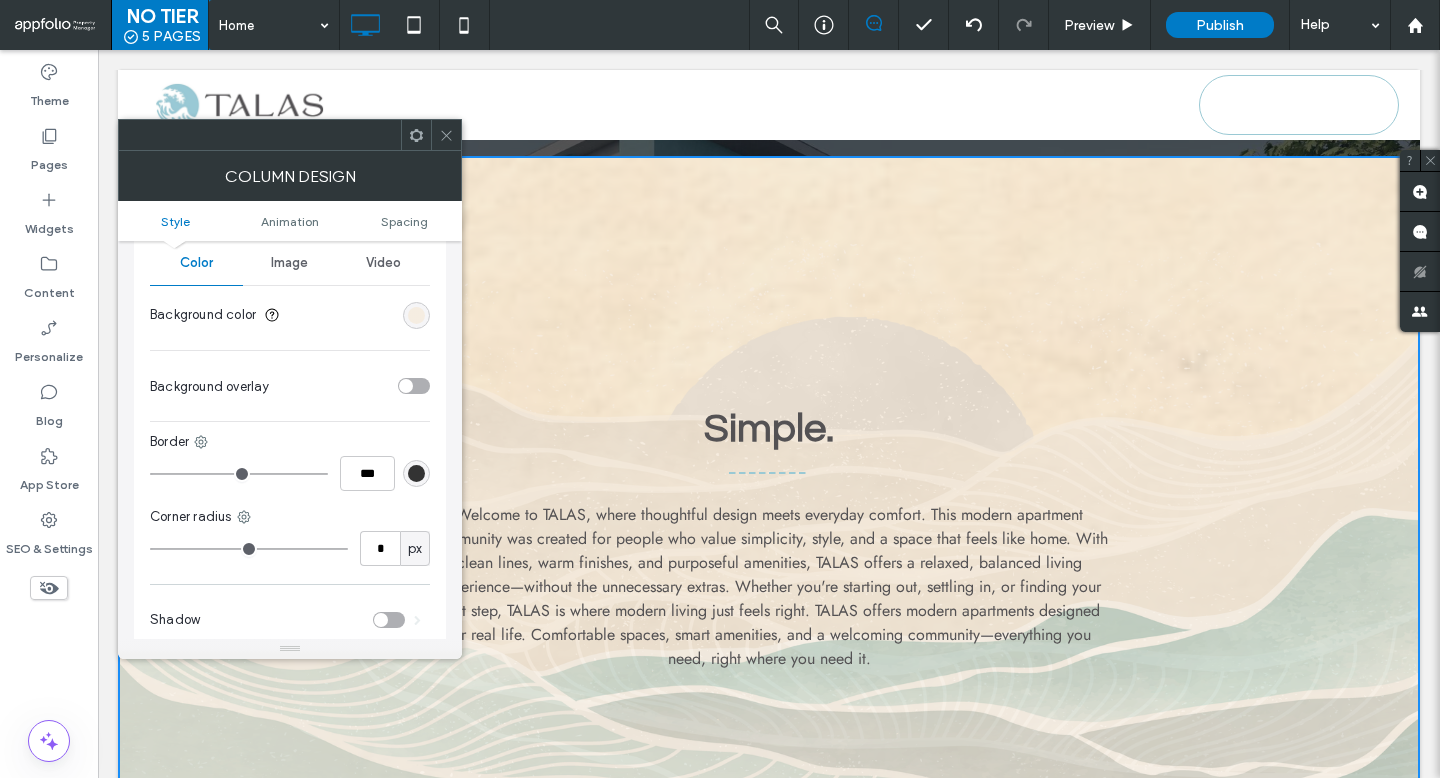 click at bounding box center (416, 315) 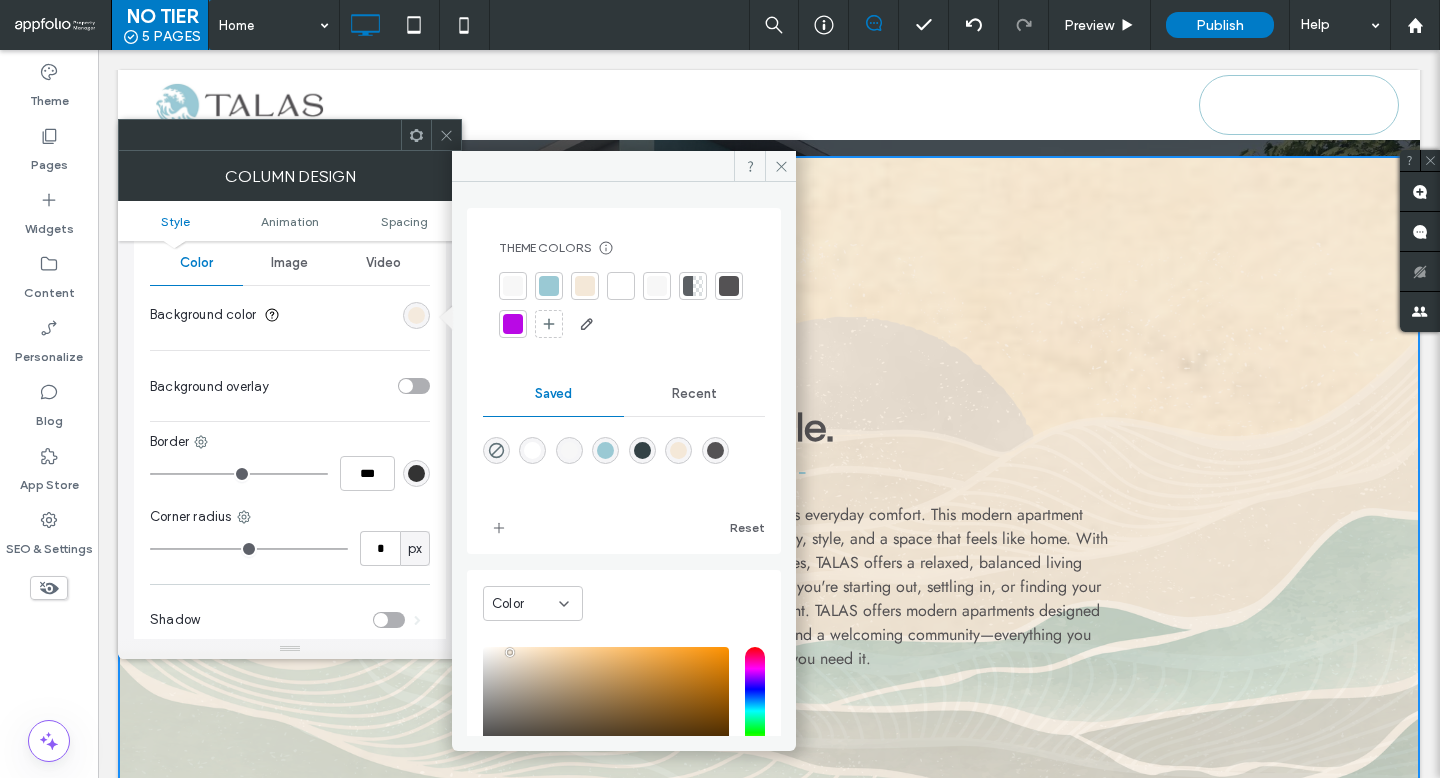 scroll, scrollTop: 166, scrollLeft: 0, axis: vertical 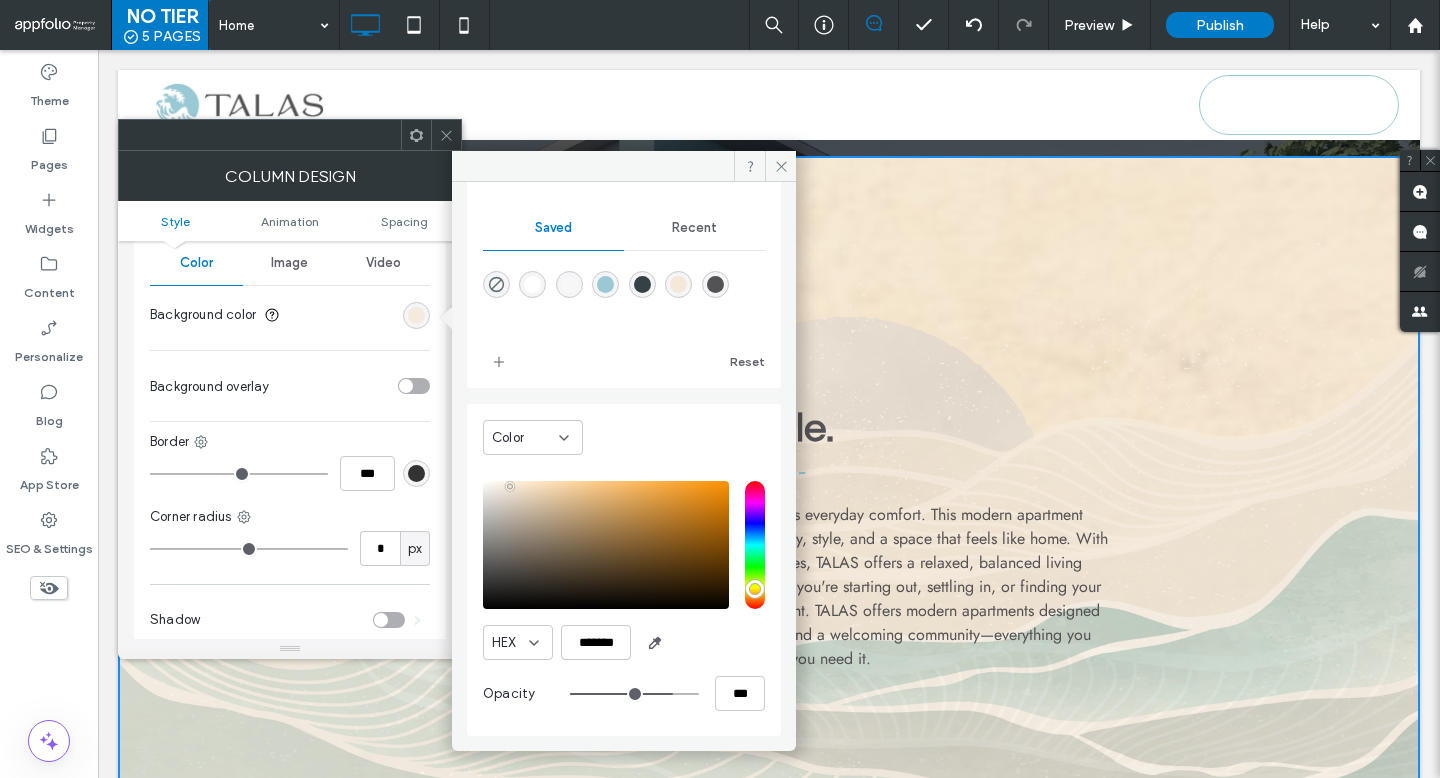 type on "**" 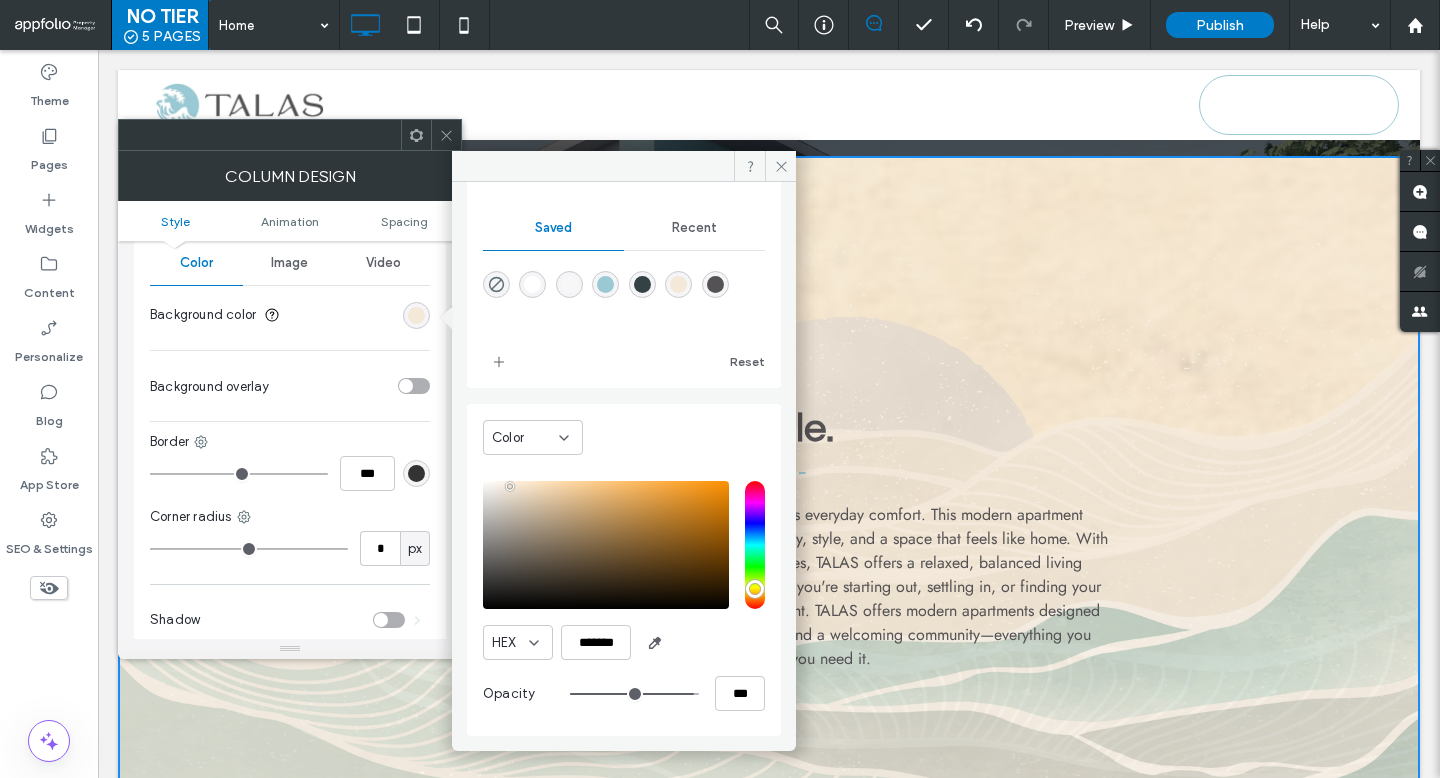 click at bounding box center [634, 694] 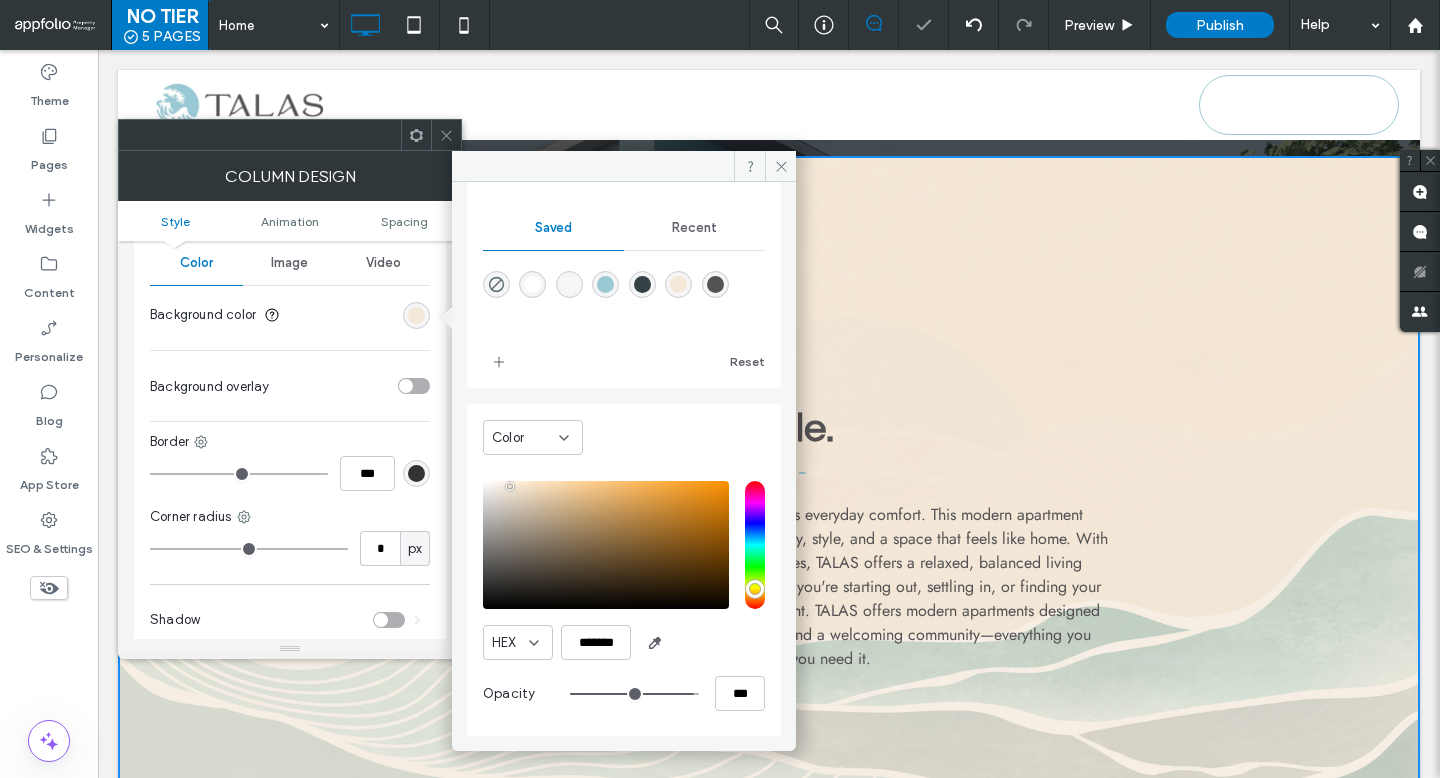 type on "**" 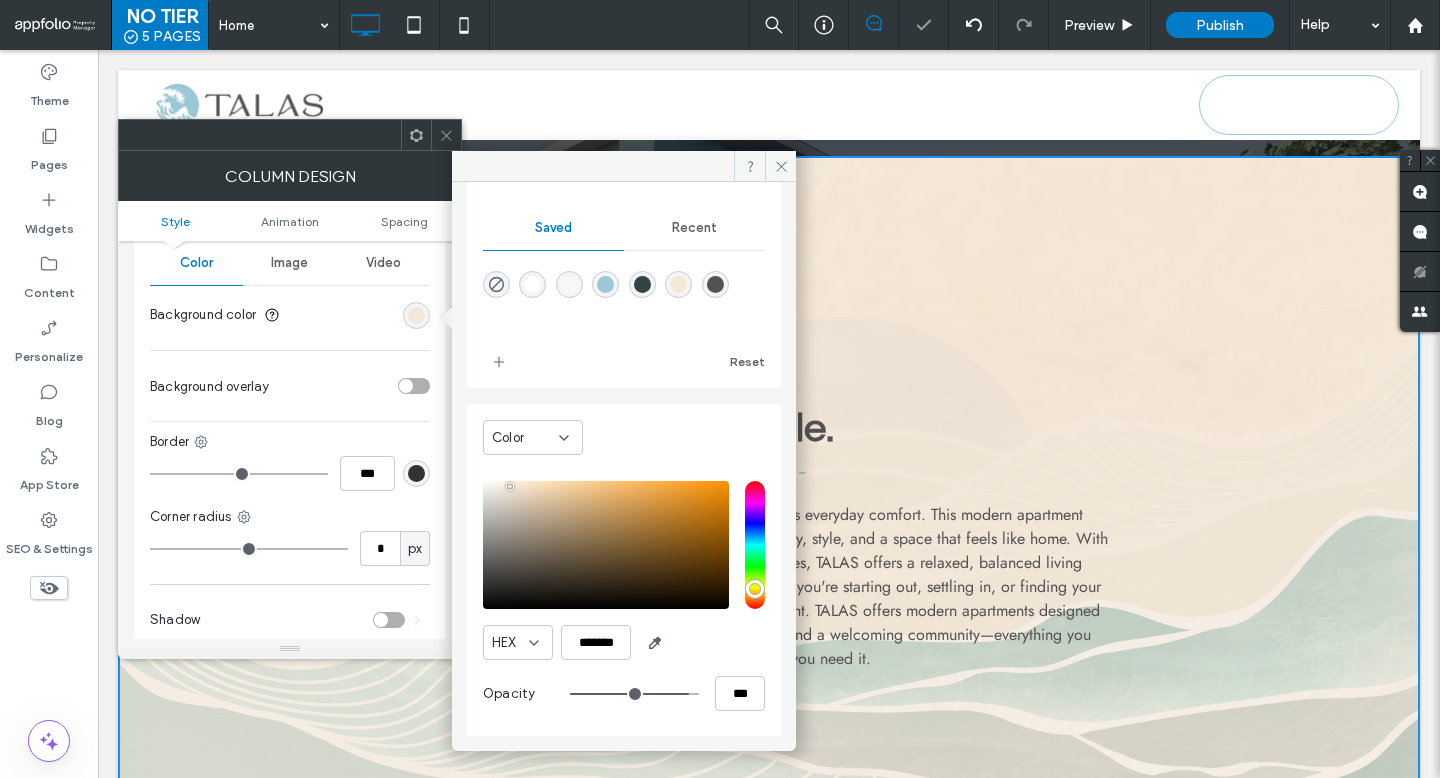 type on "**" 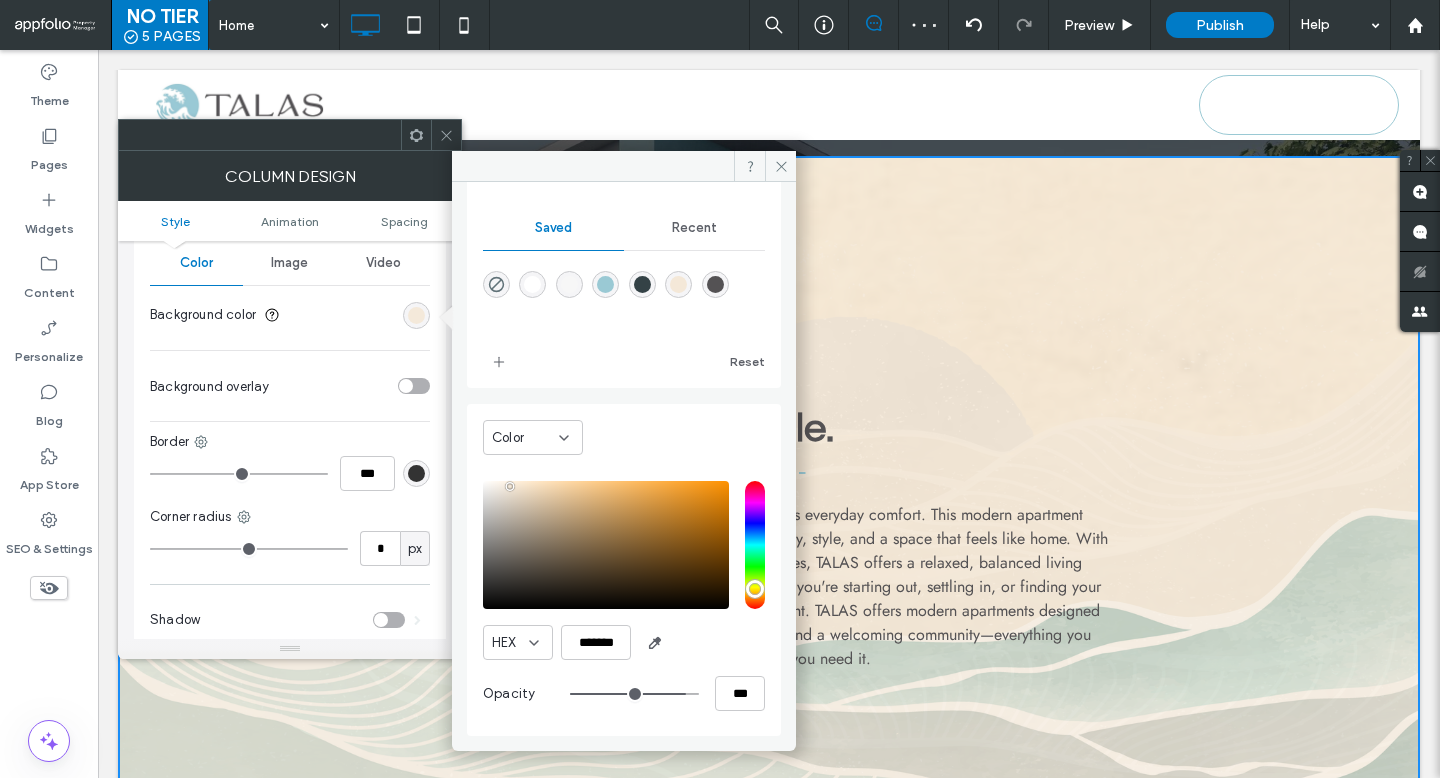 type on "**" 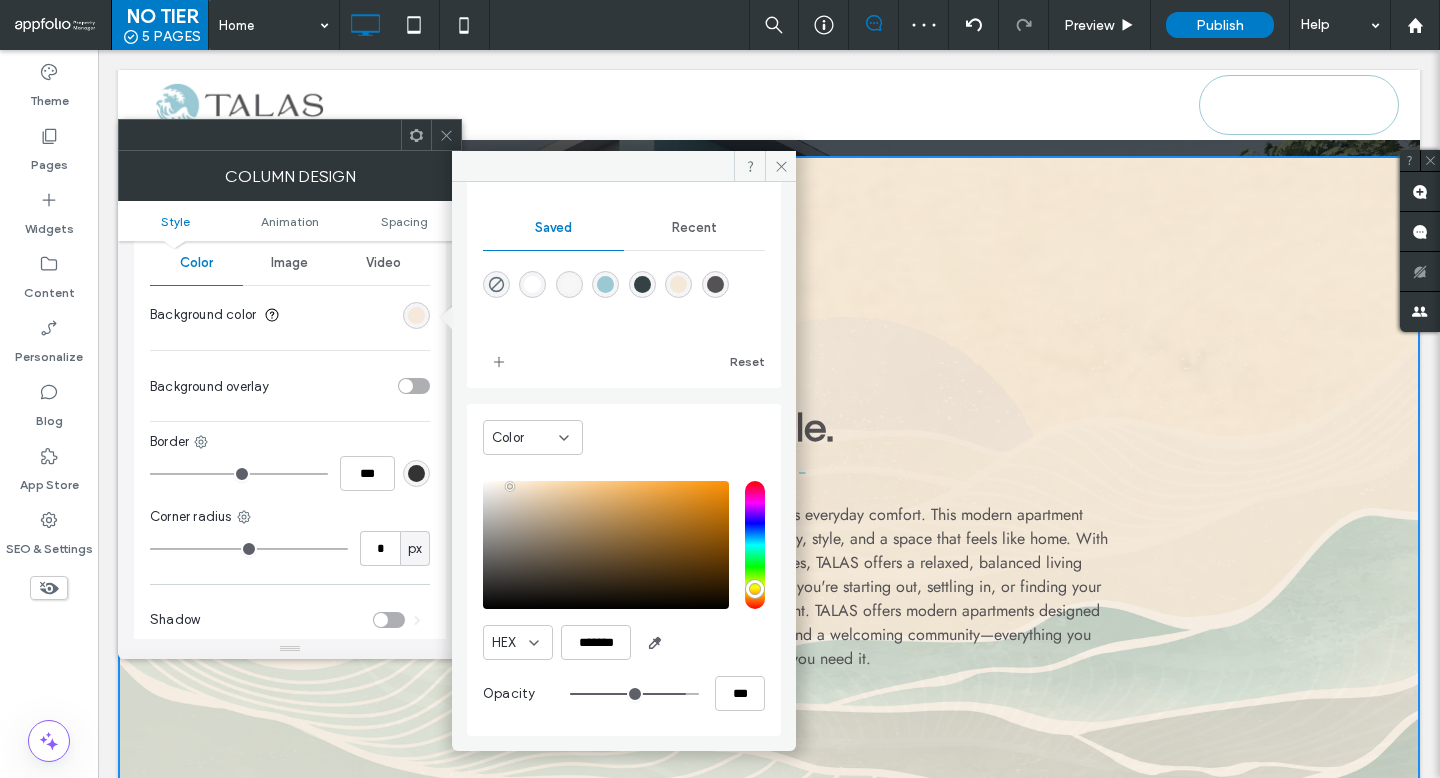click at bounding box center (634, 694) 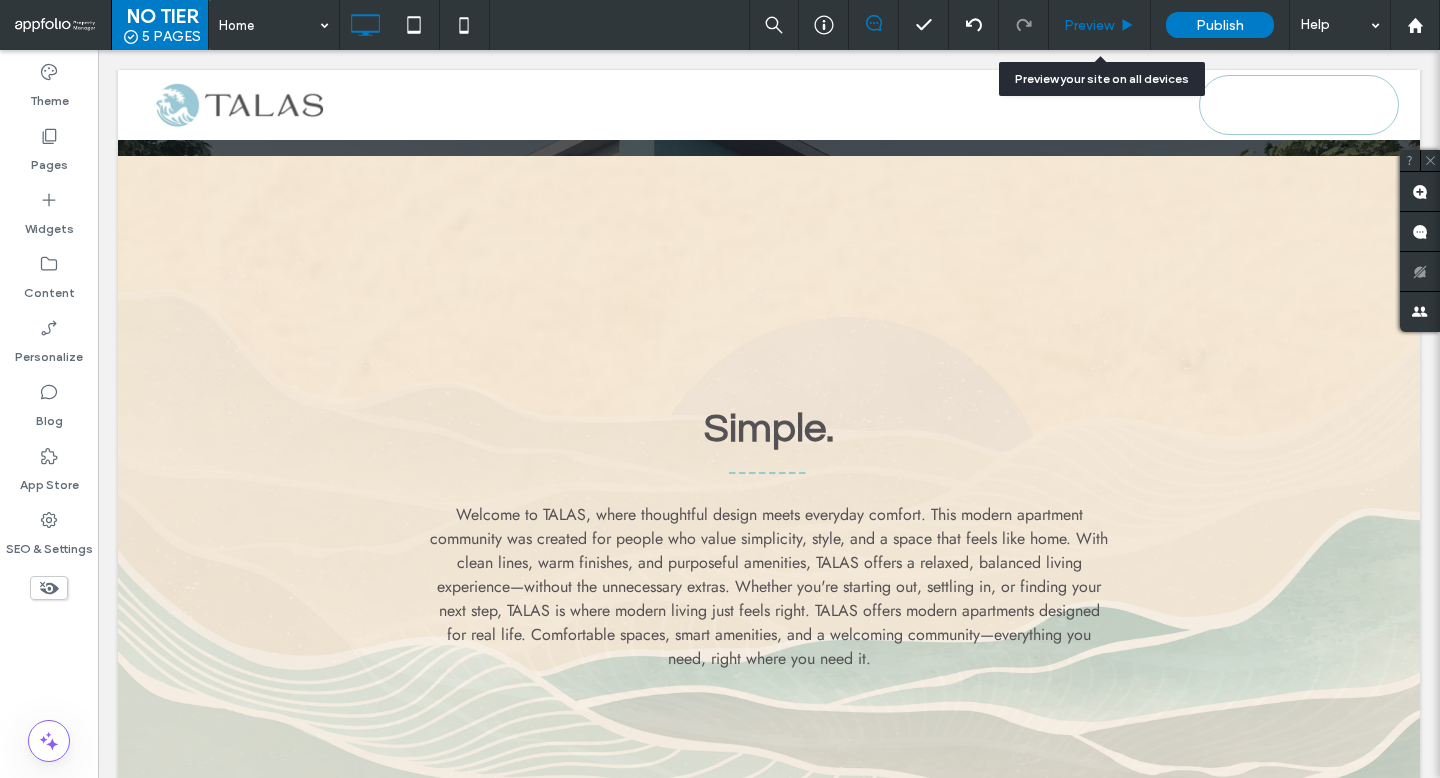 click on "Preview" at bounding box center [1089, 25] 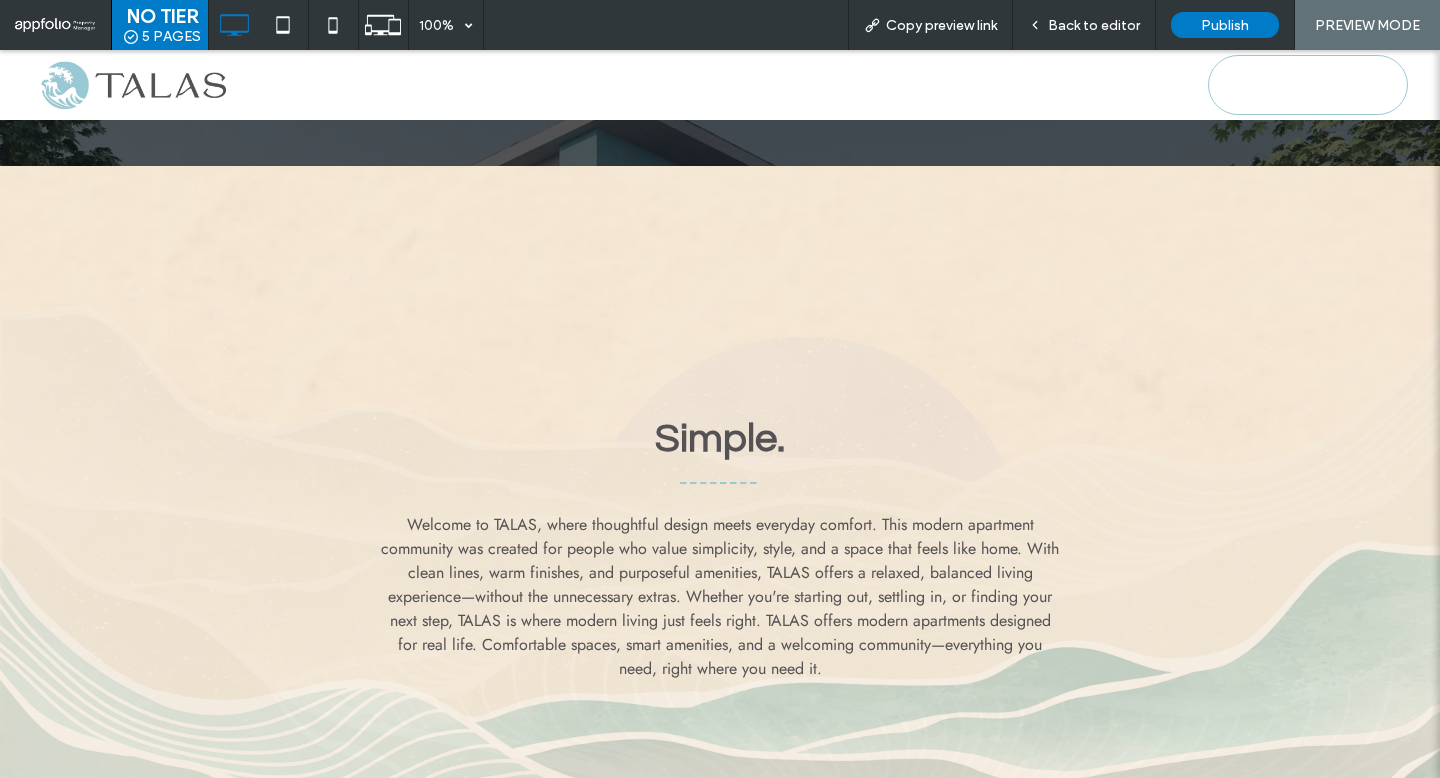scroll, scrollTop: 684, scrollLeft: 0, axis: vertical 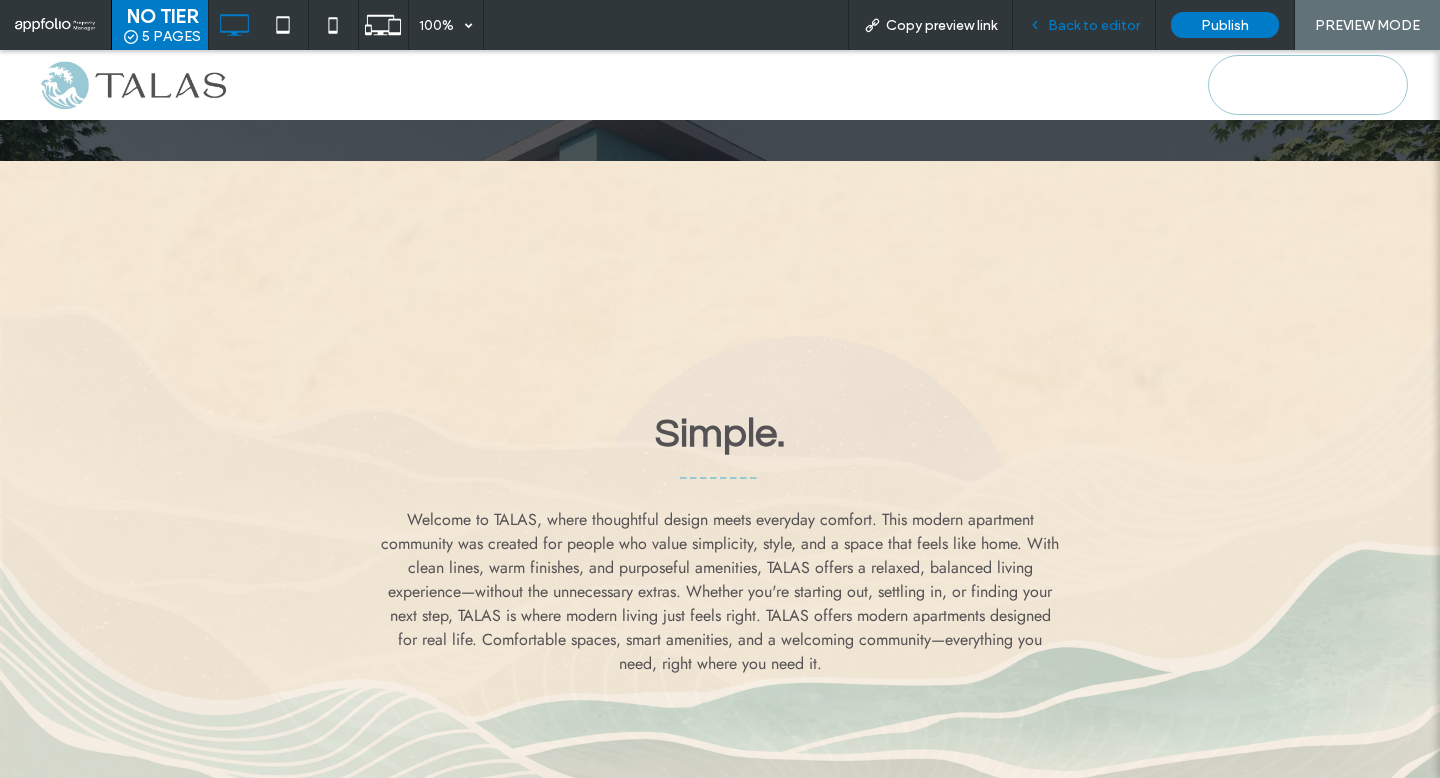 click on "Back to editor" at bounding box center [1084, 25] 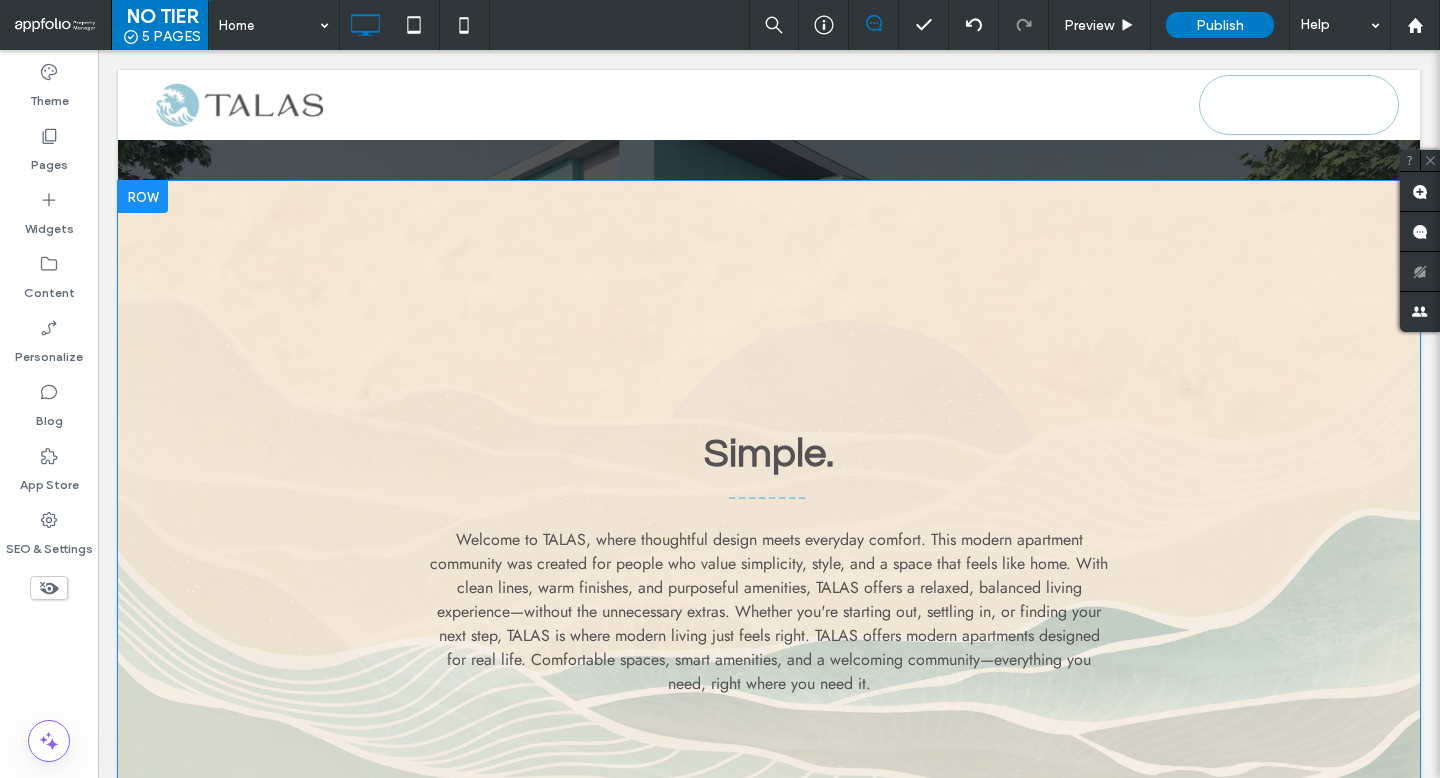 click at bounding box center (143, 197) 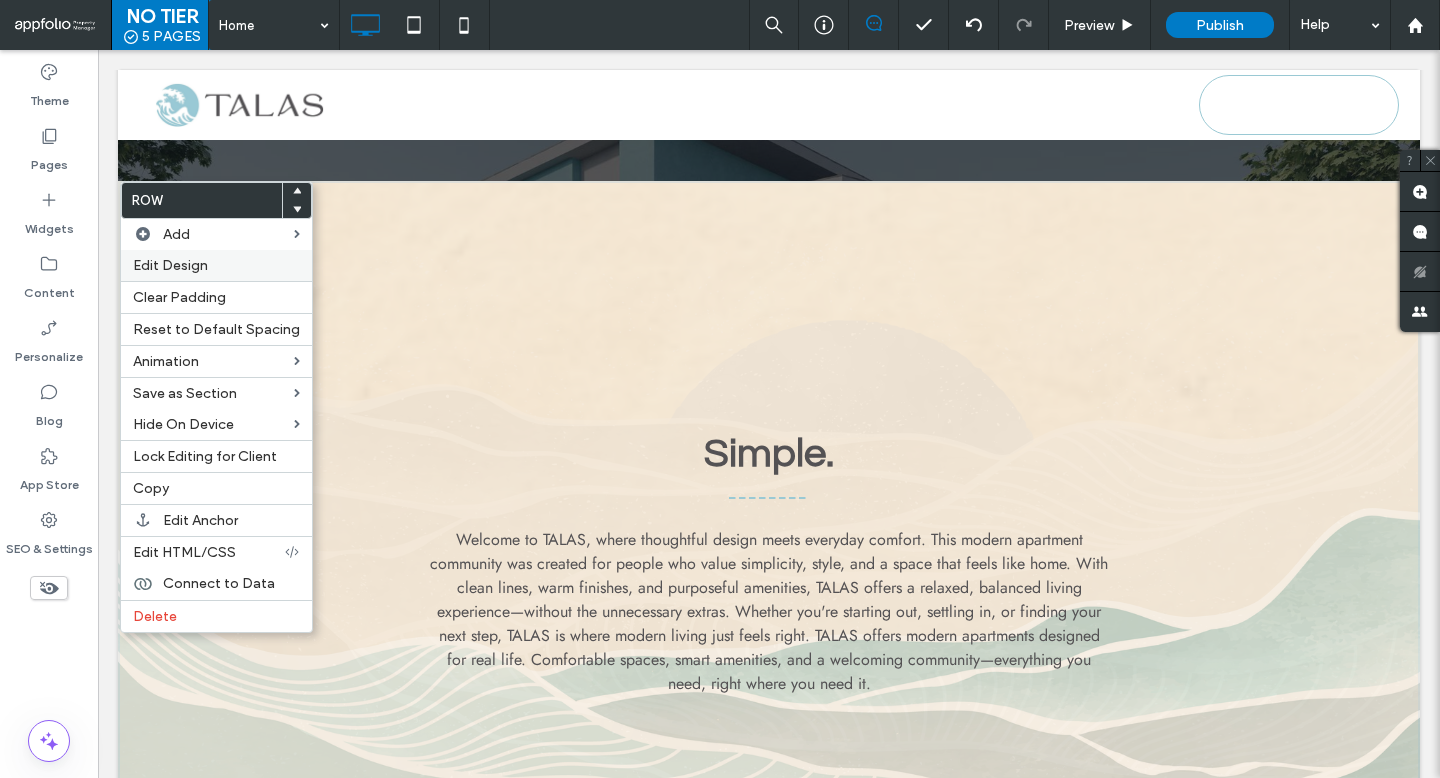 click on "Edit Design" at bounding box center [170, 265] 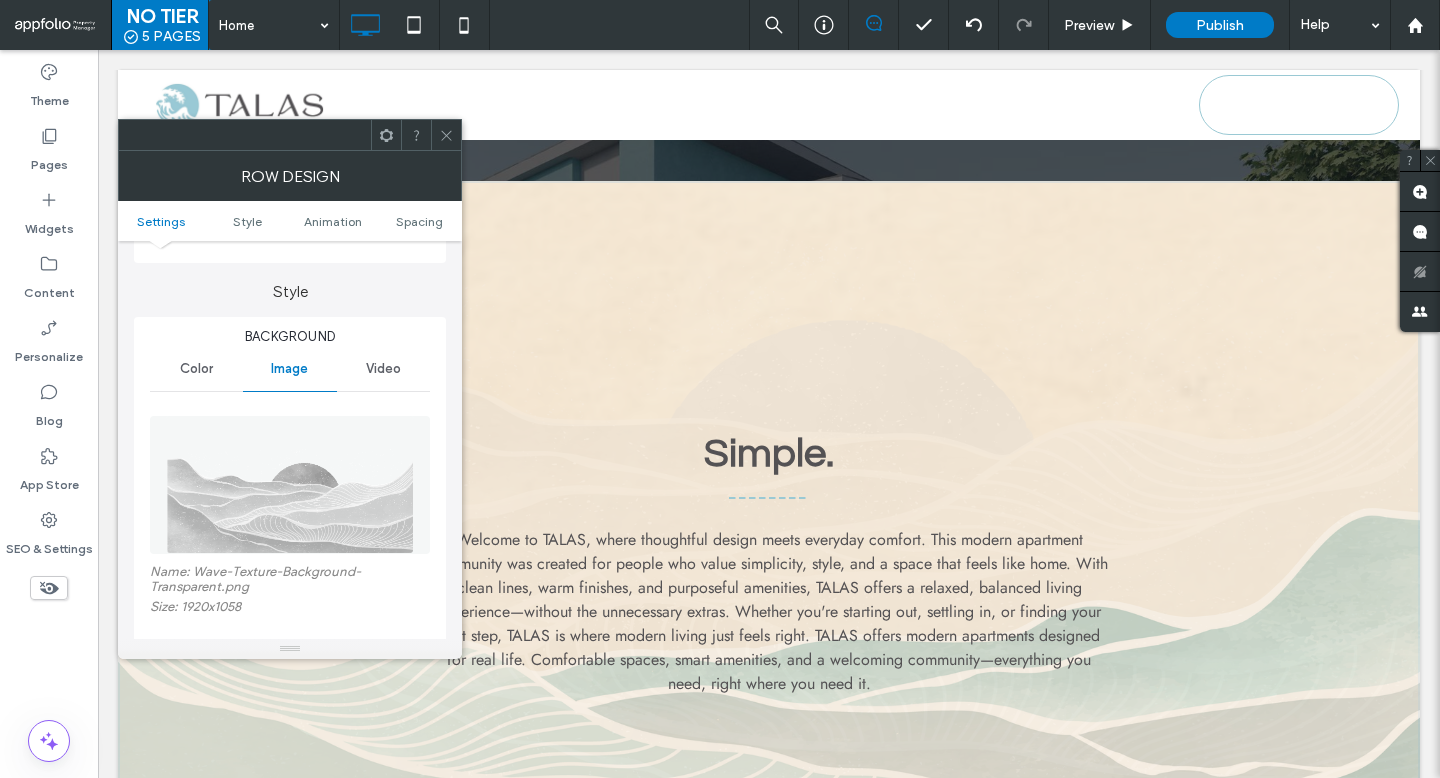 scroll, scrollTop: 160, scrollLeft: 0, axis: vertical 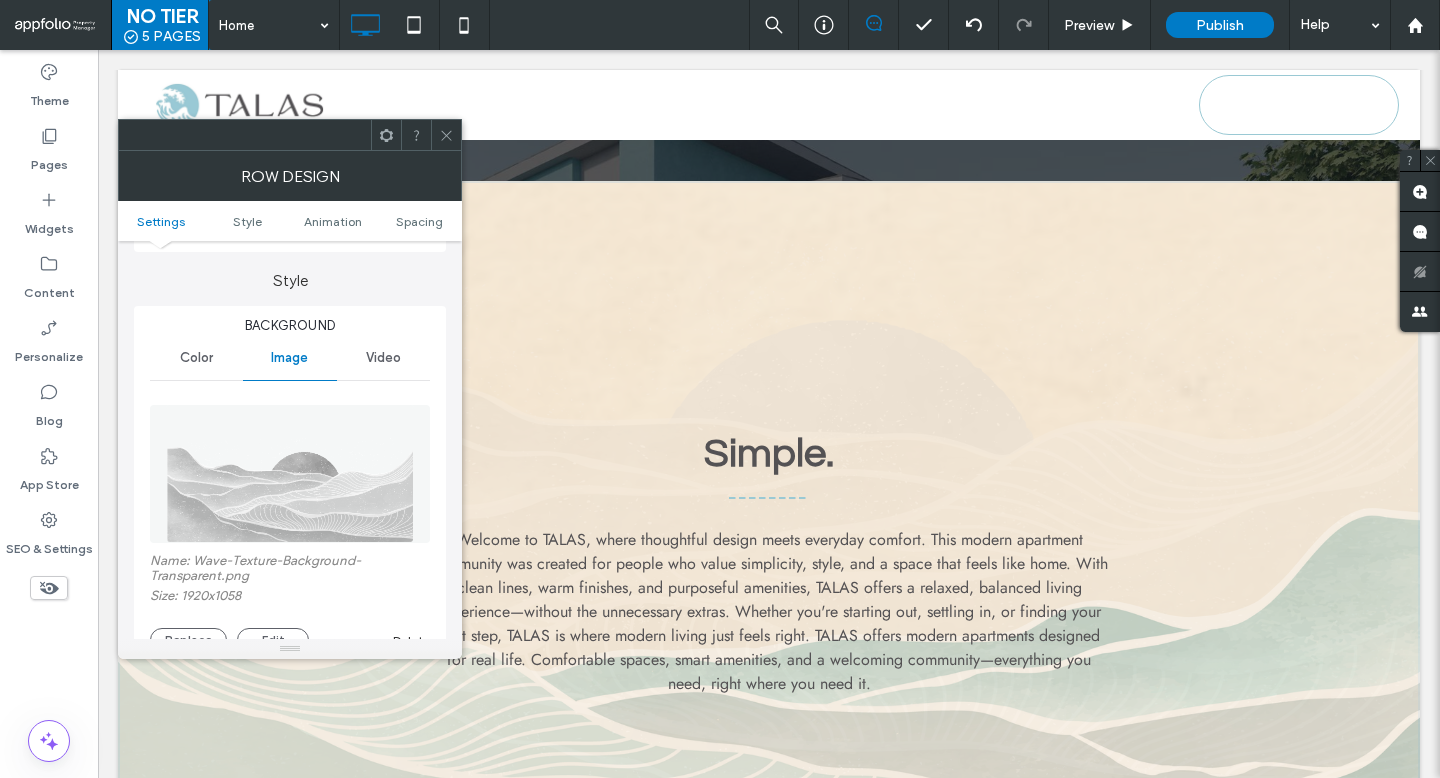 click on "Color" at bounding box center [196, 358] 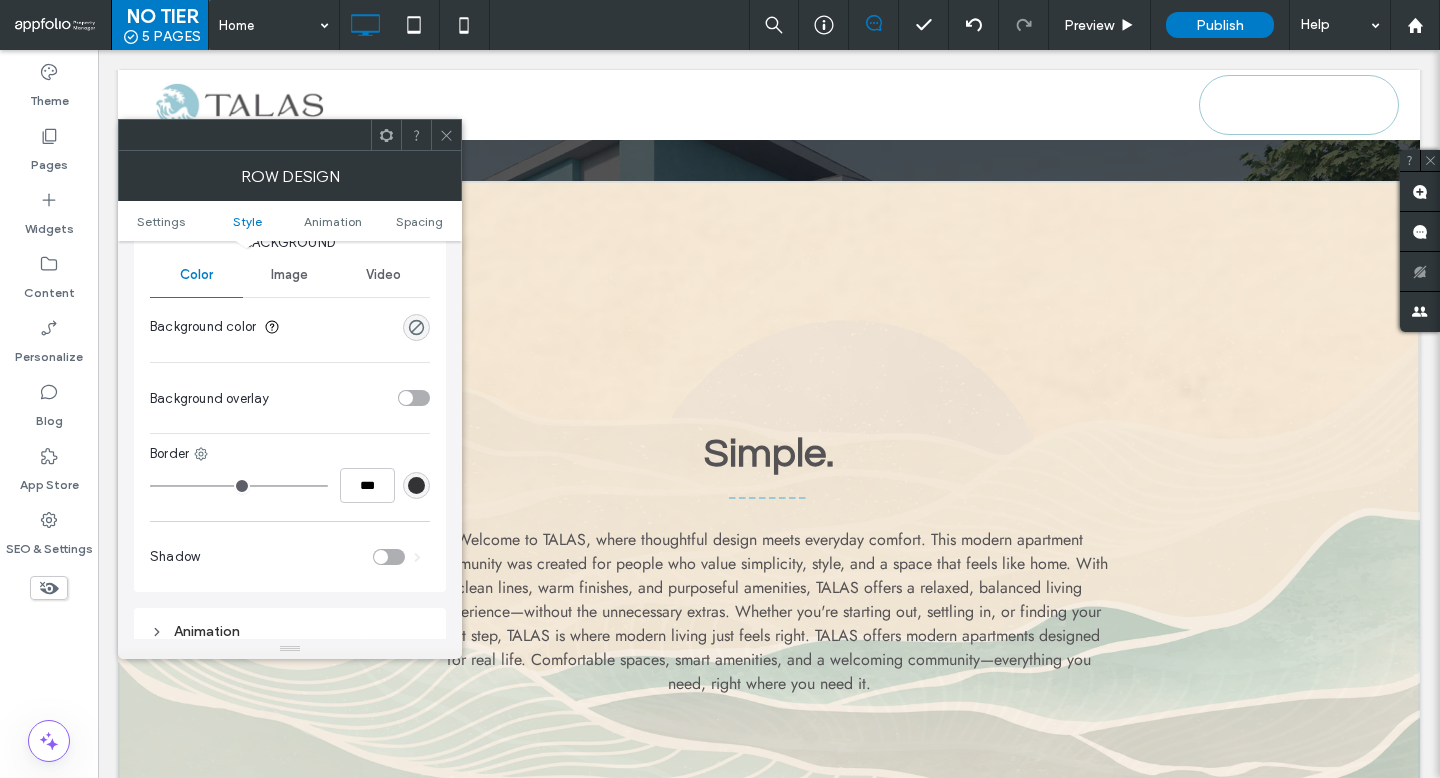 scroll, scrollTop: 244, scrollLeft: 0, axis: vertical 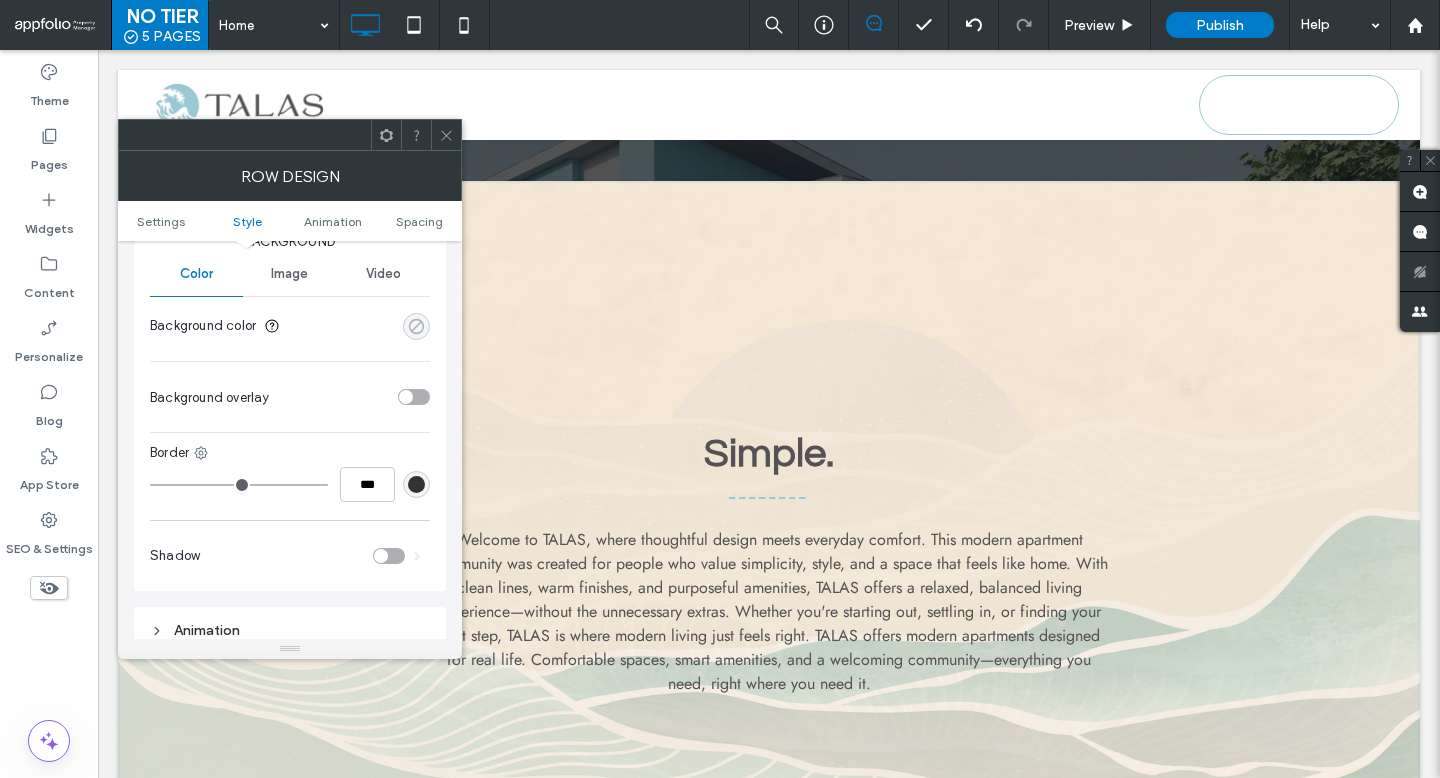 click 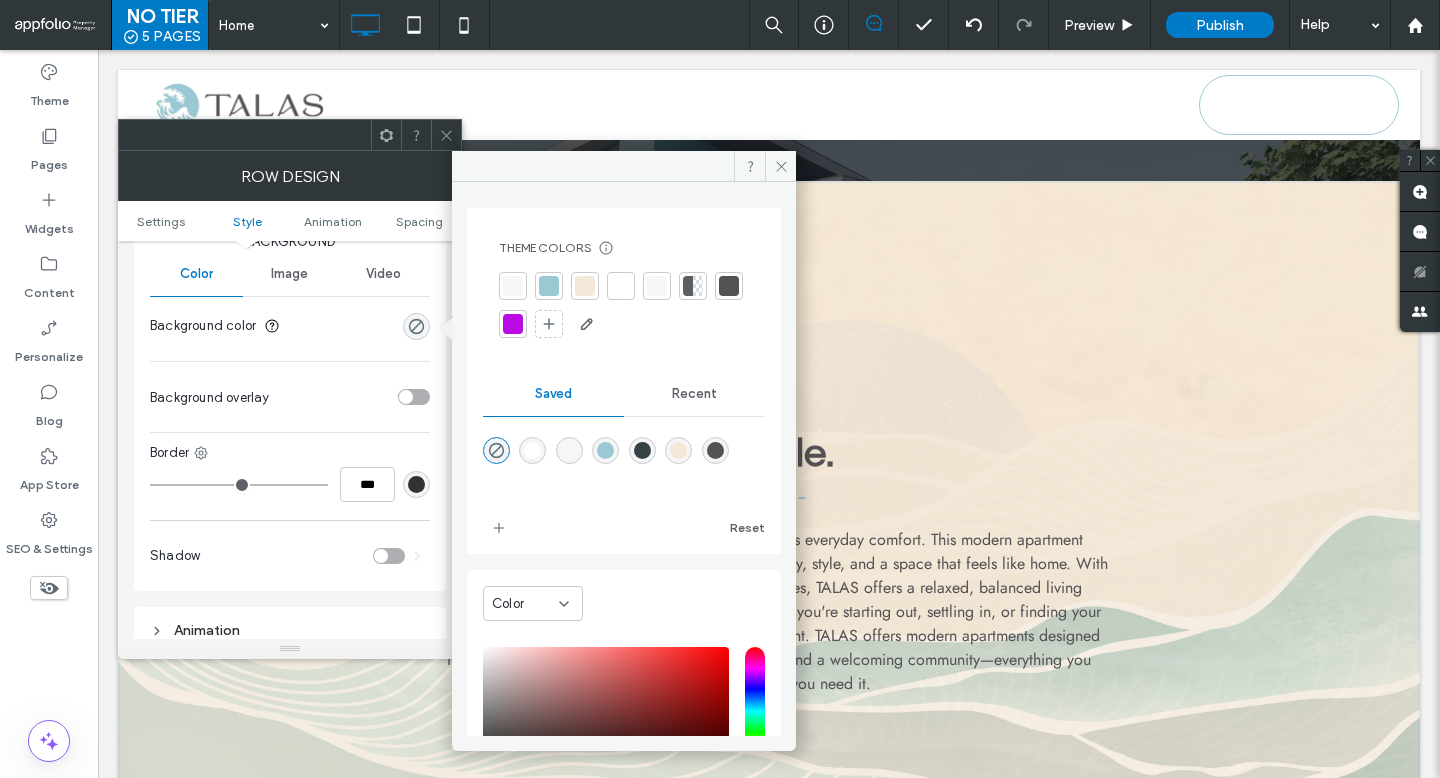 click at bounding box center [585, 286] 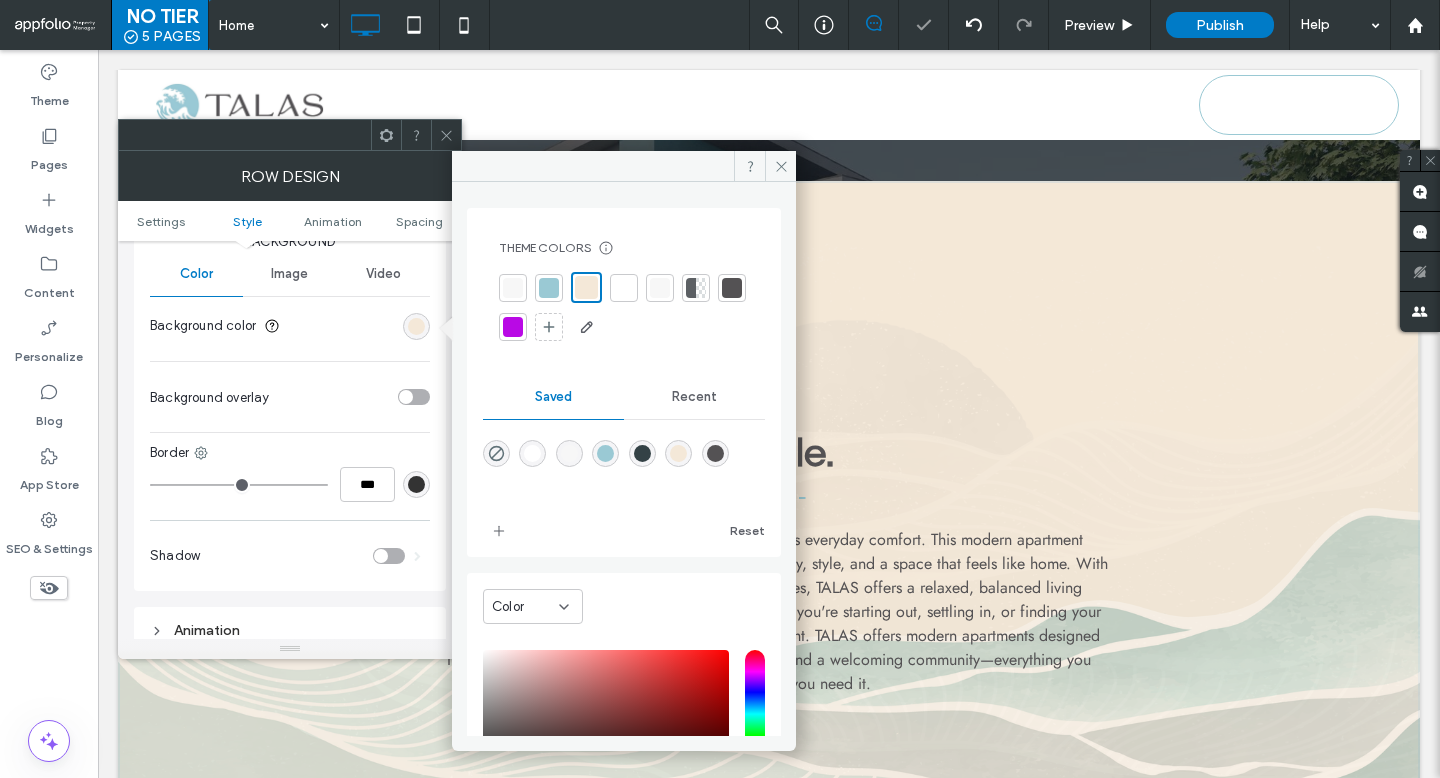 scroll, scrollTop: 169, scrollLeft: 0, axis: vertical 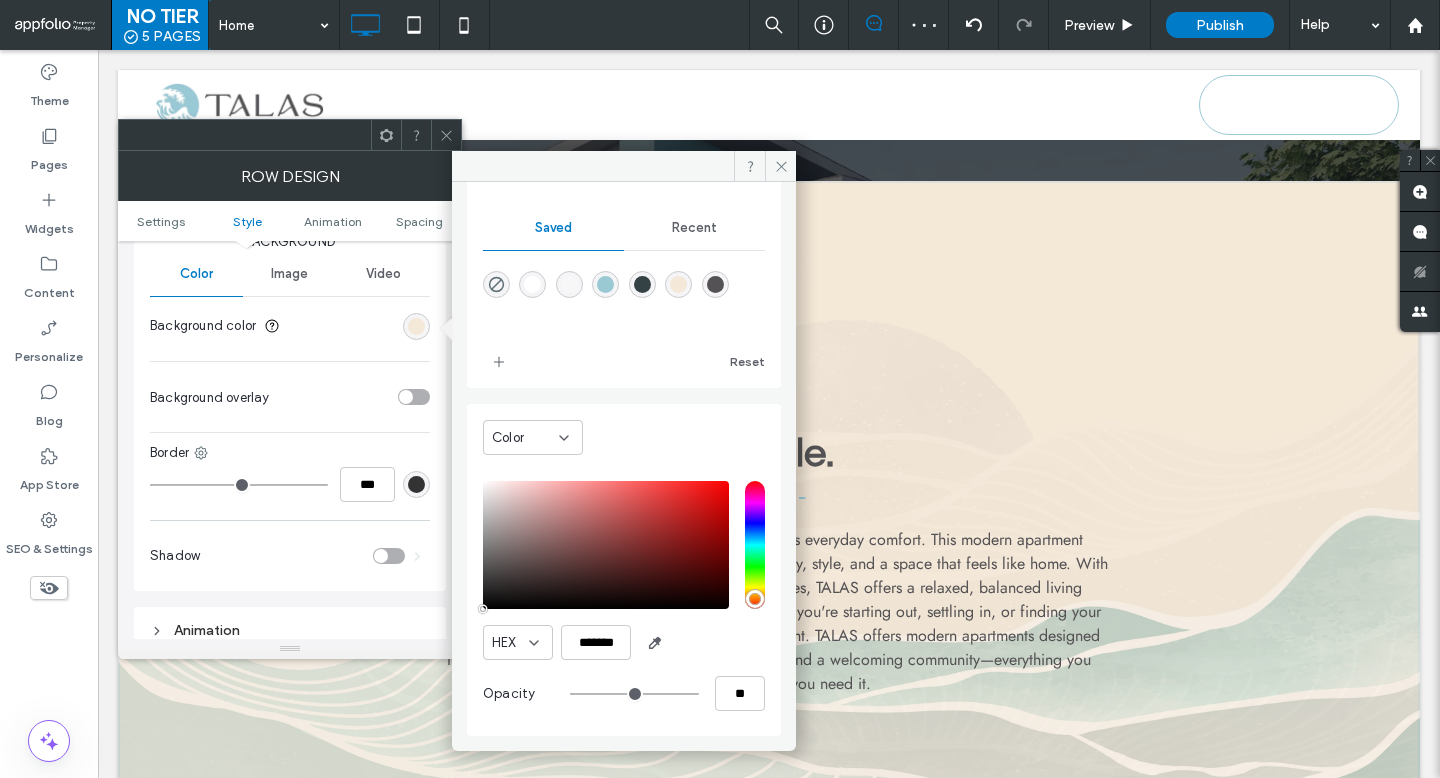 click at bounding box center [678, 284] 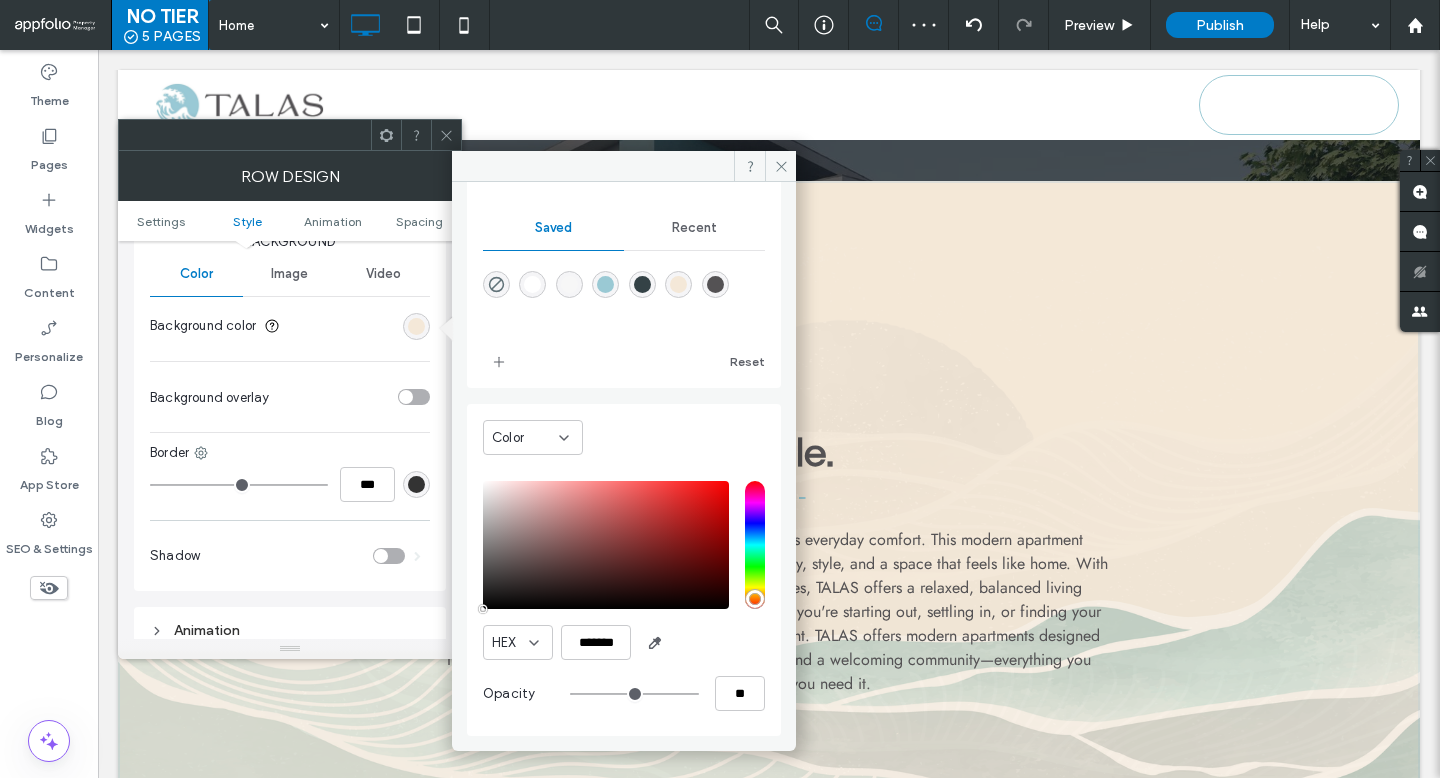 click at bounding box center (642, 284) 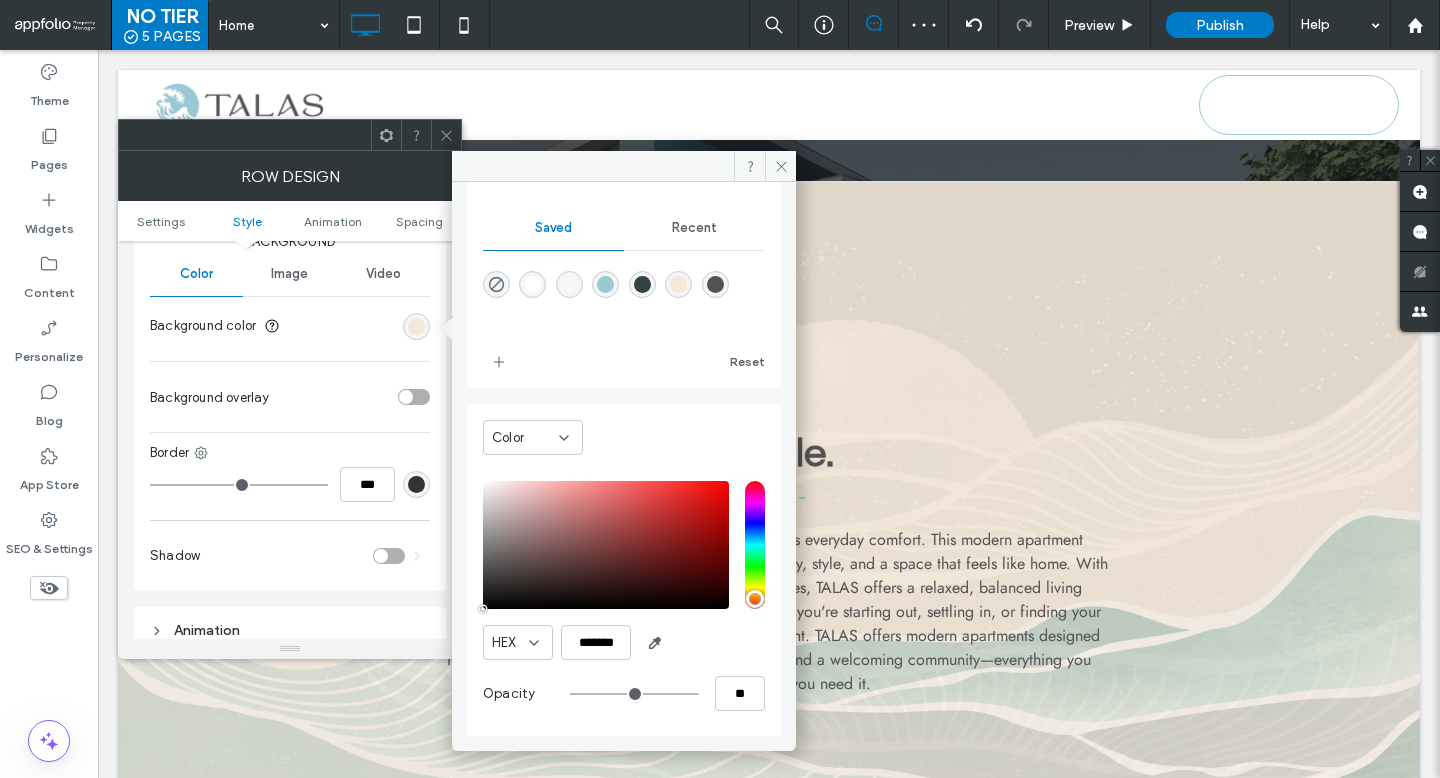 type on "*******" 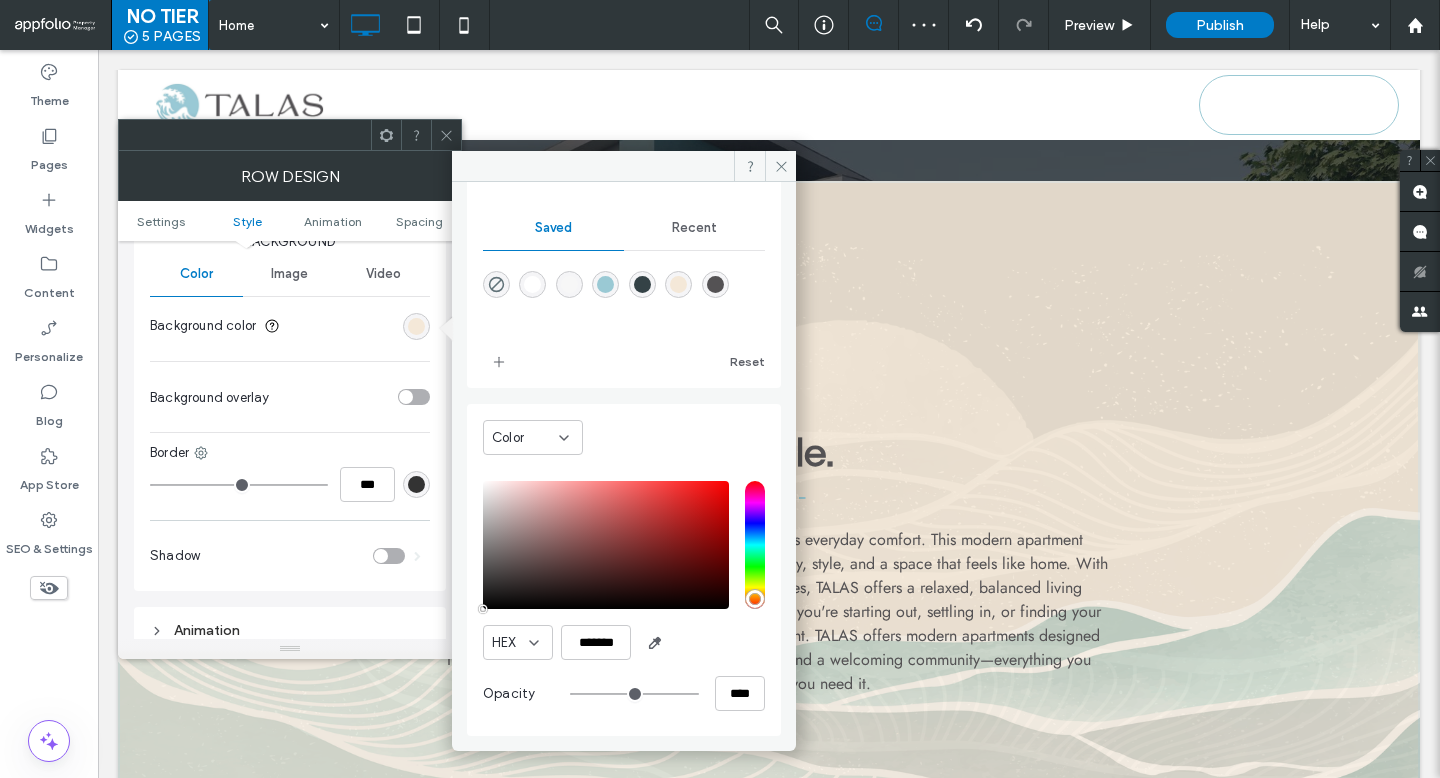 scroll, scrollTop: 166, scrollLeft: 0, axis: vertical 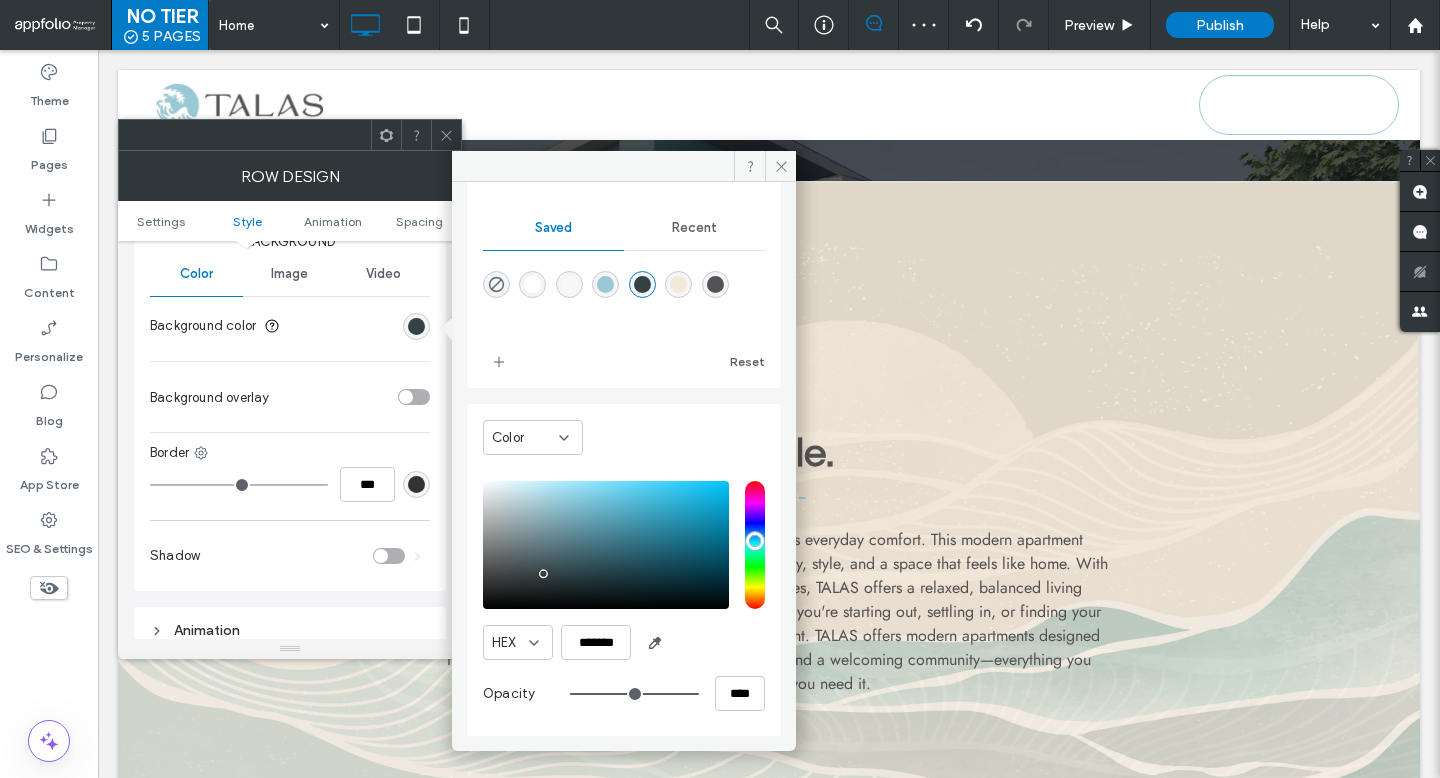 type on "**" 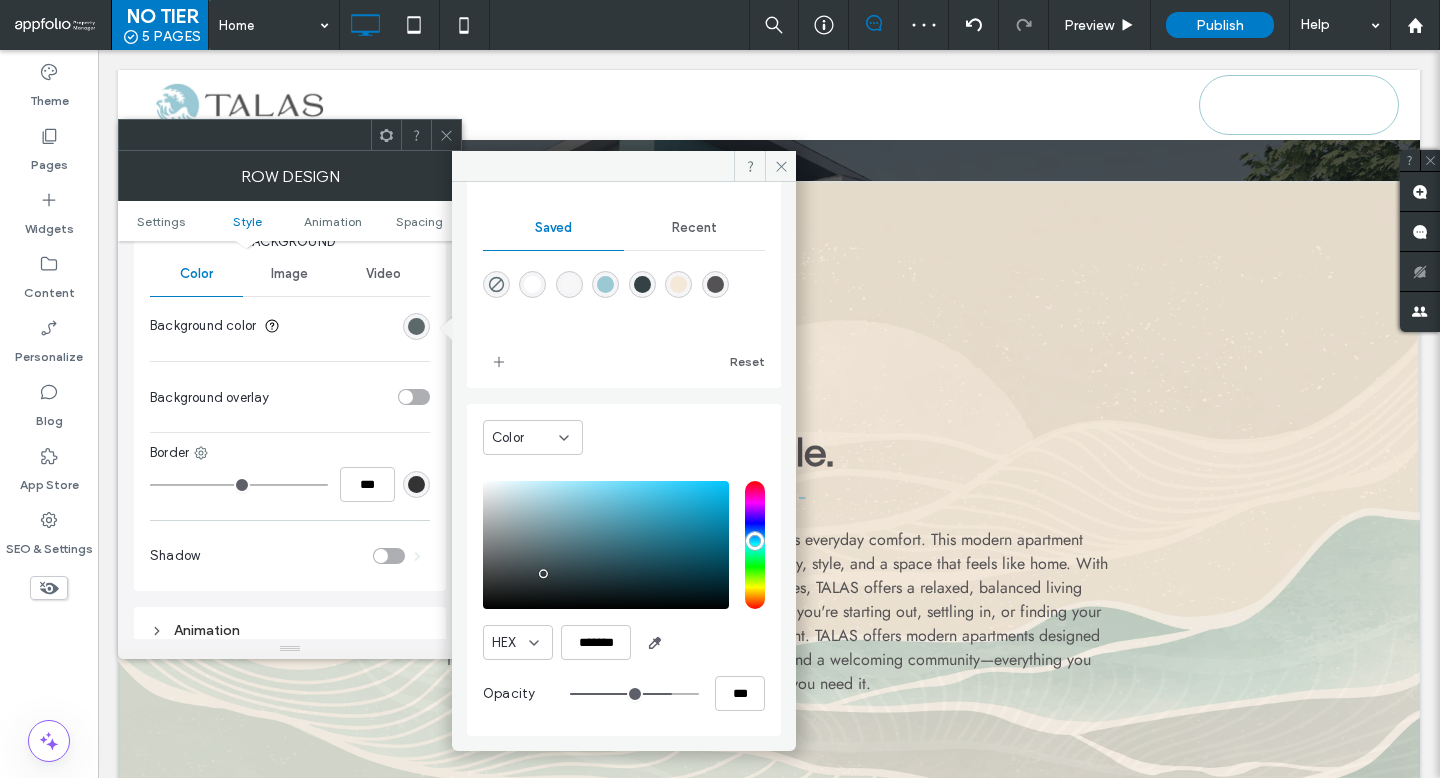 click at bounding box center [634, 694] 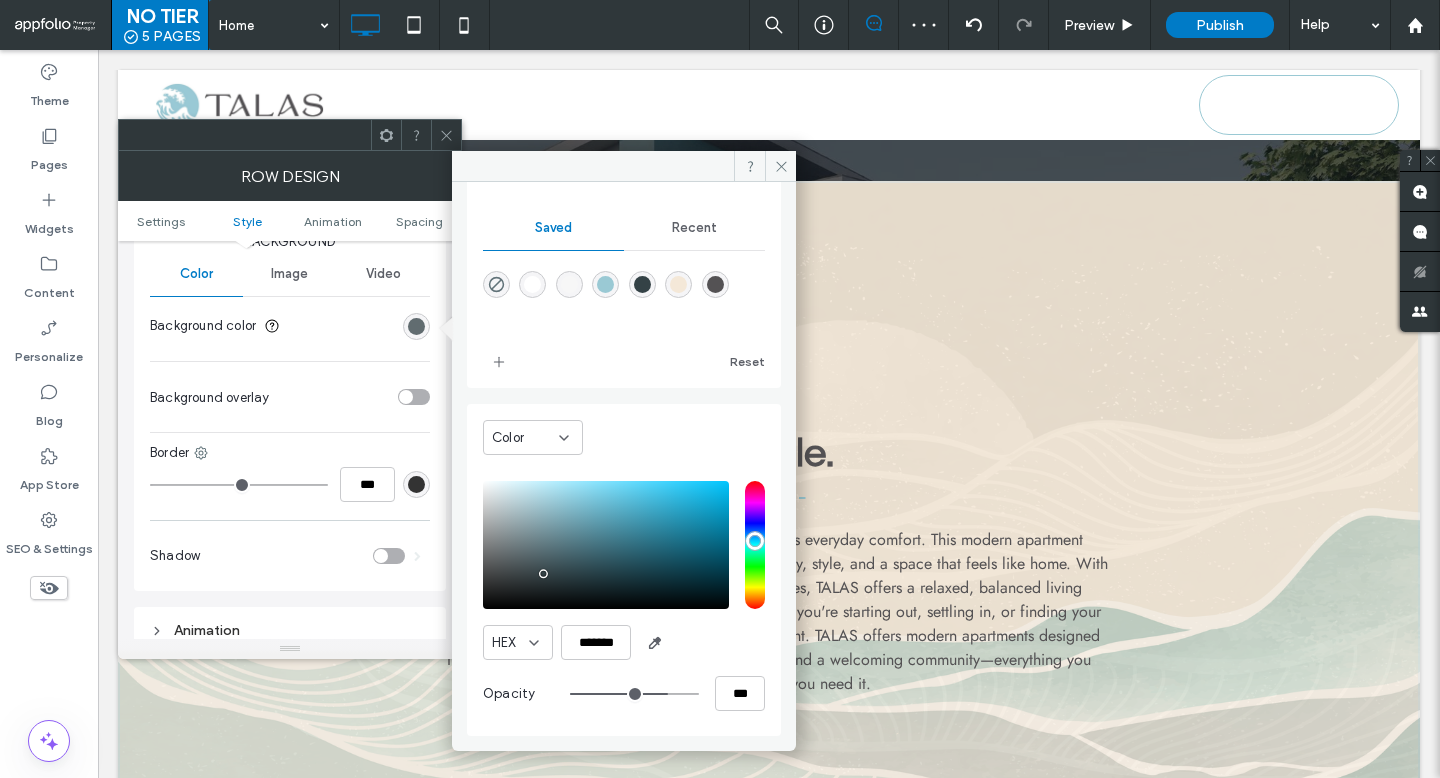 type on "**" 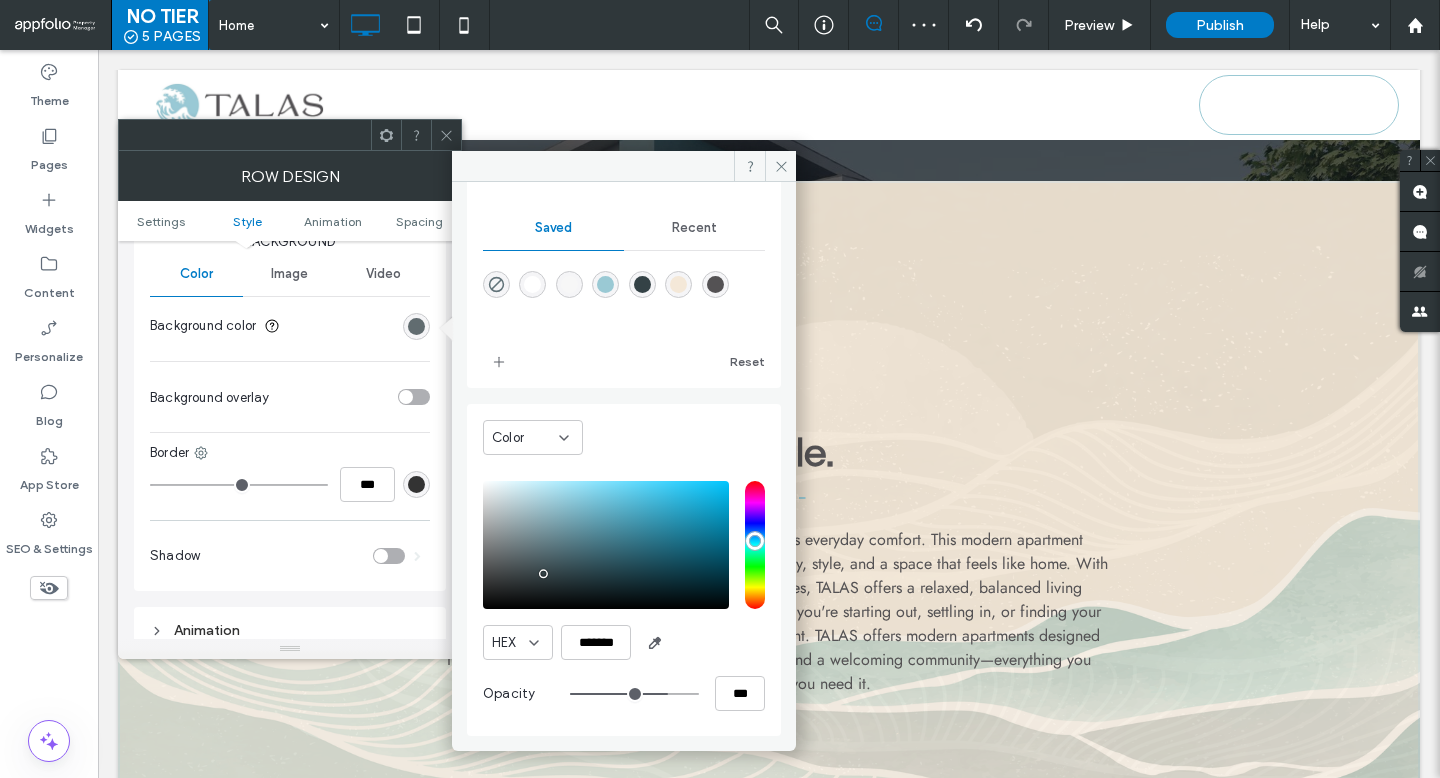 type on "**" 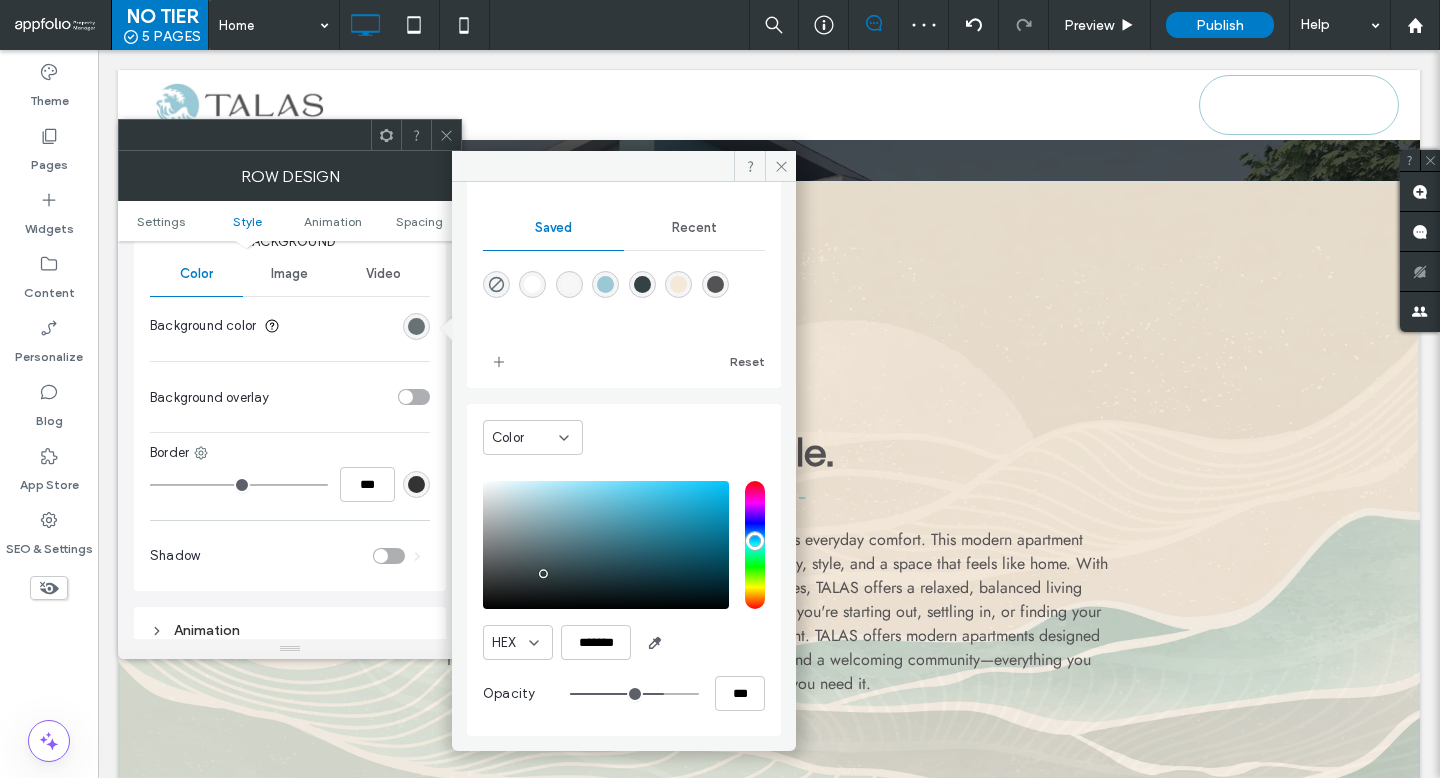type on "**" 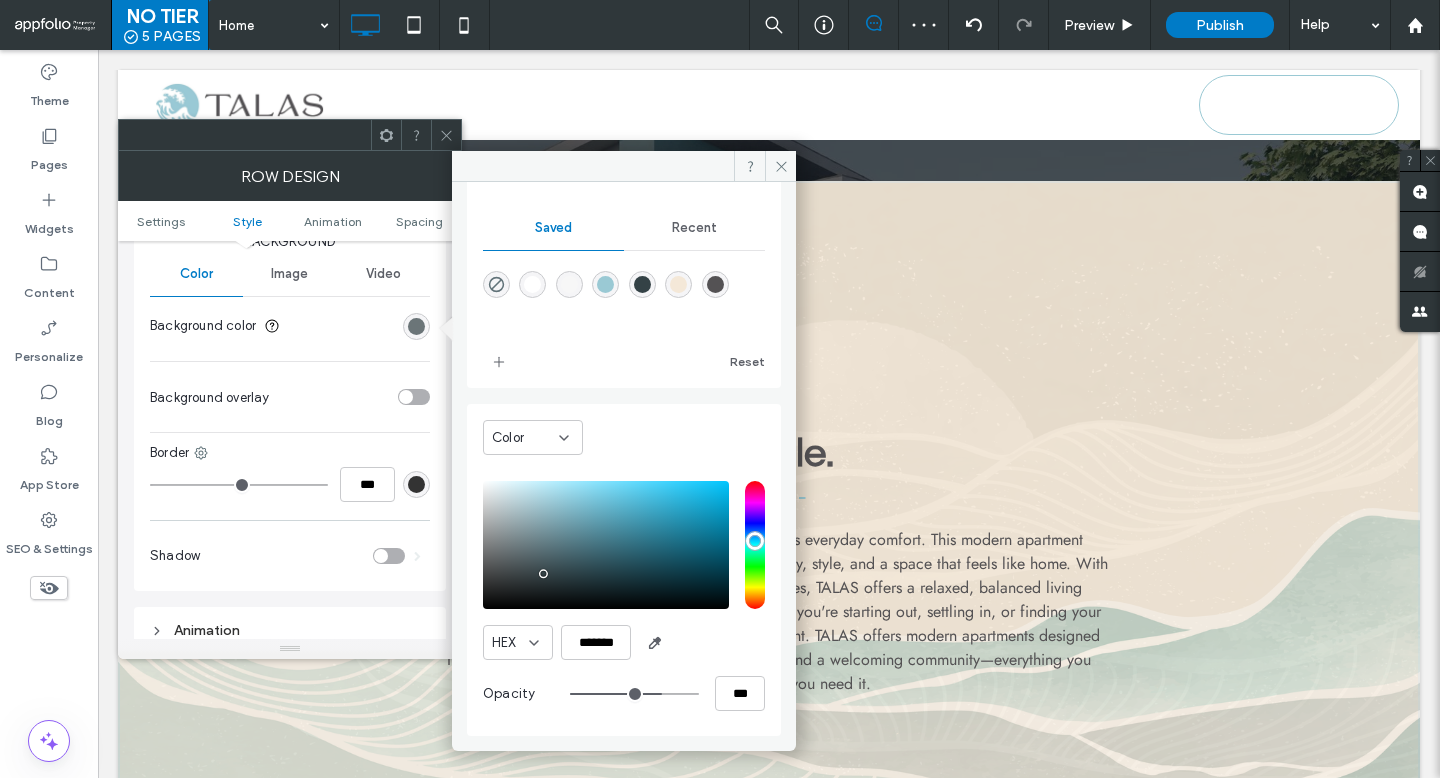 type on "**" 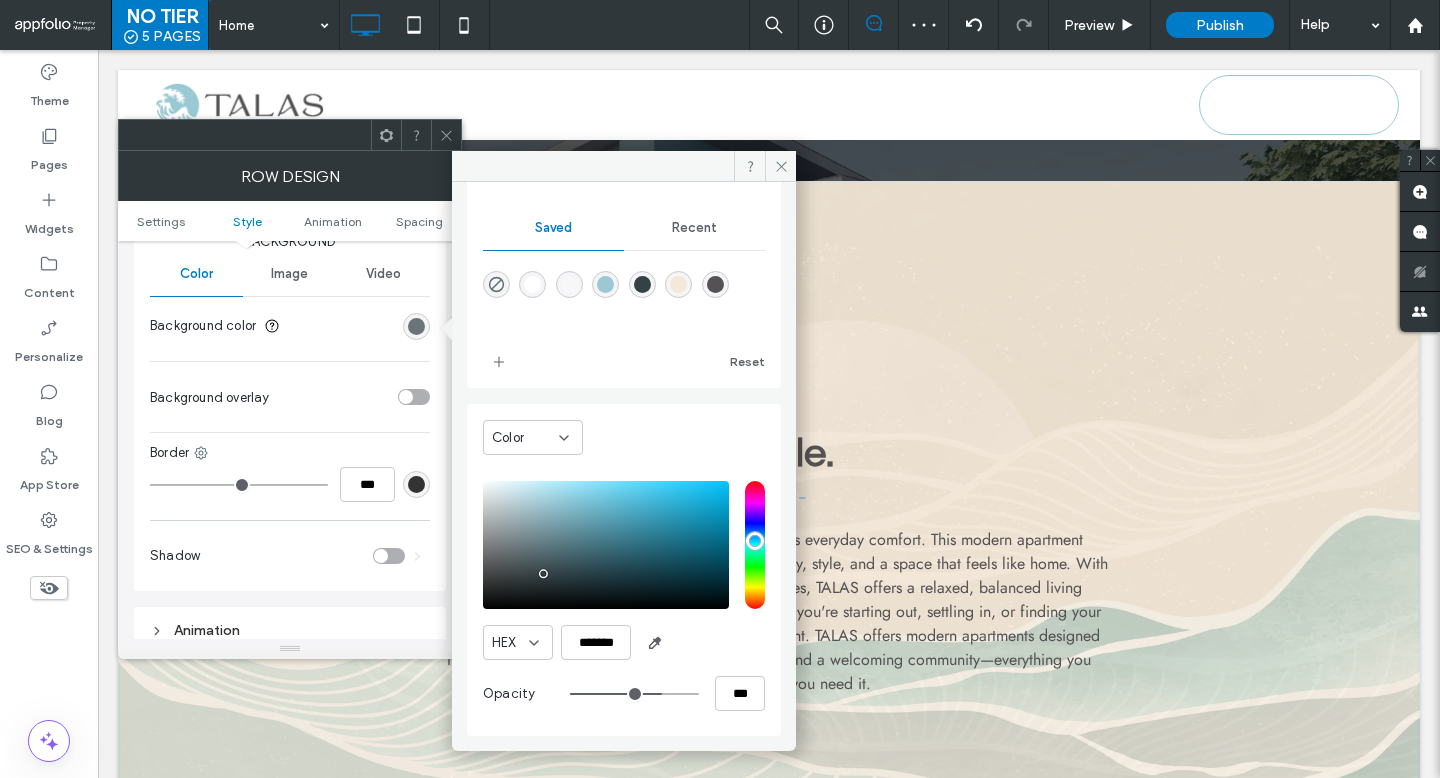 type on "**" 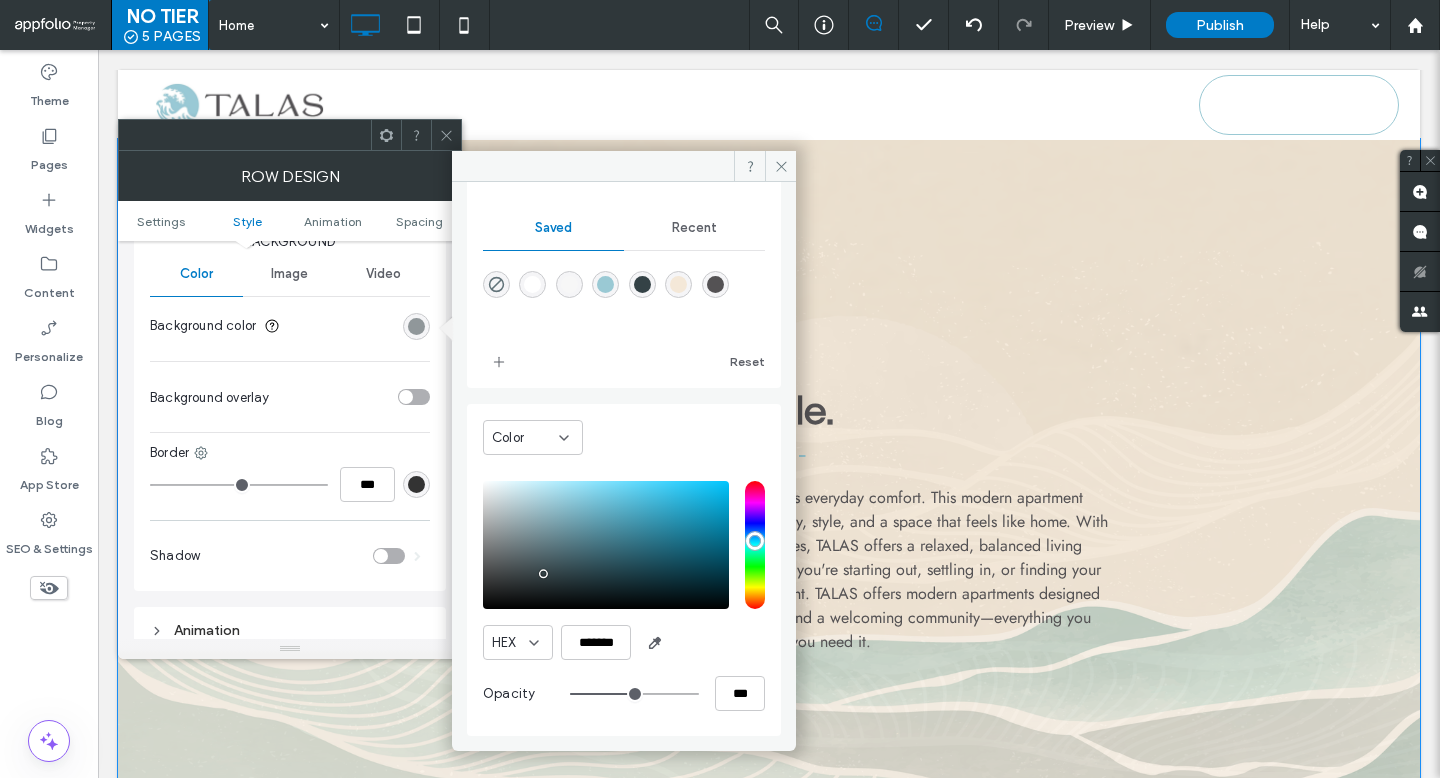 scroll, scrollTop: 740, scrollLeft: 0, axis: vertical 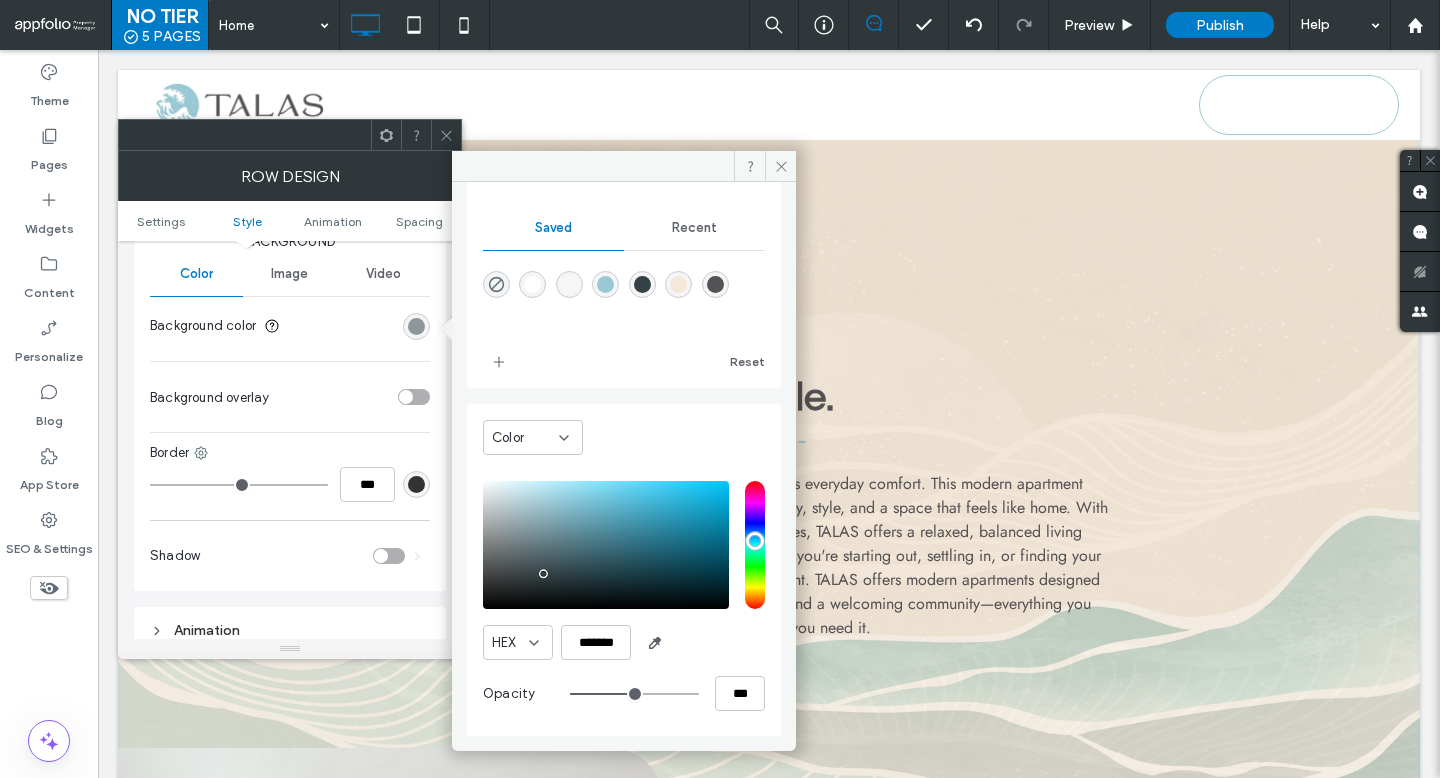 click at bounding box center [642, 284] 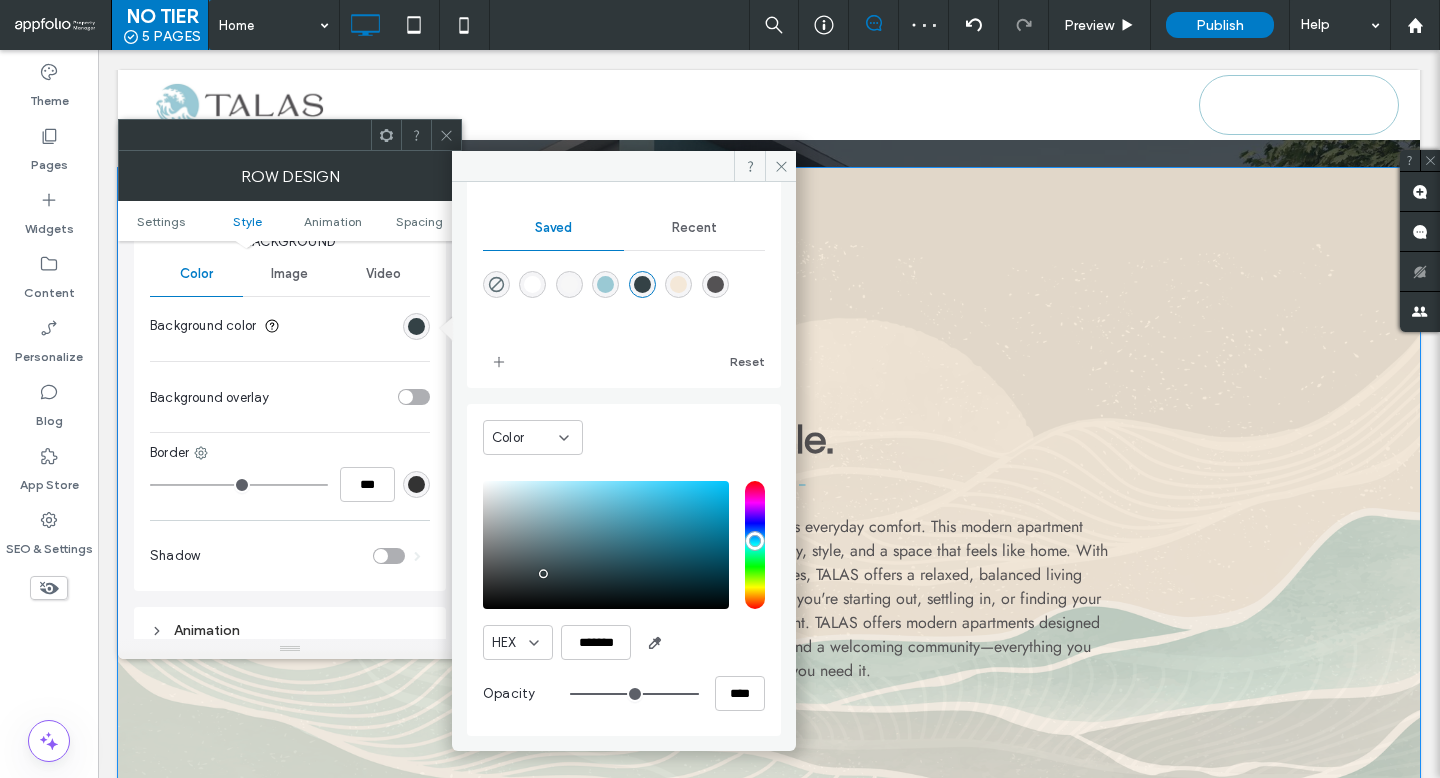 scroll, scrollTop: 703, scrollLeft: 0, axis: vertical 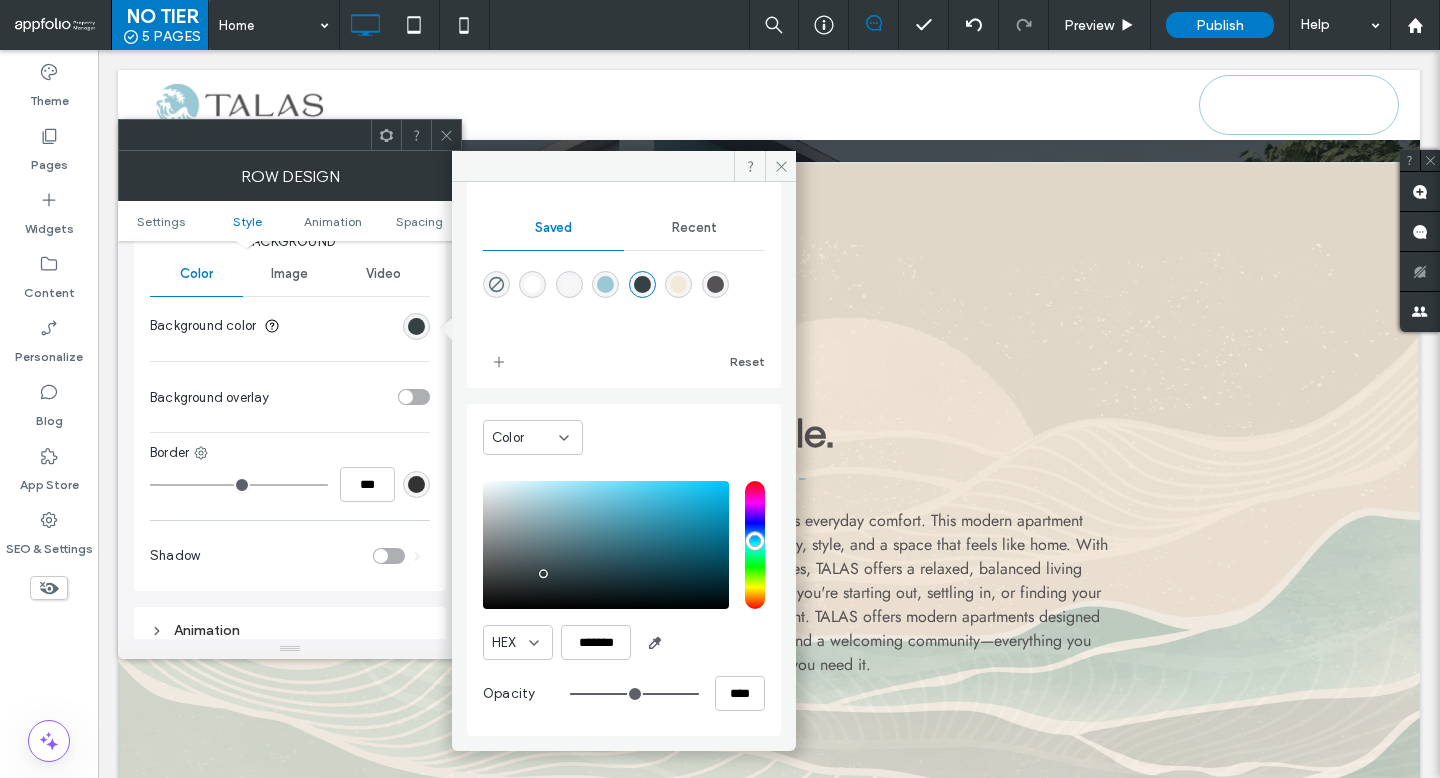click at bounding box center (678, 284) 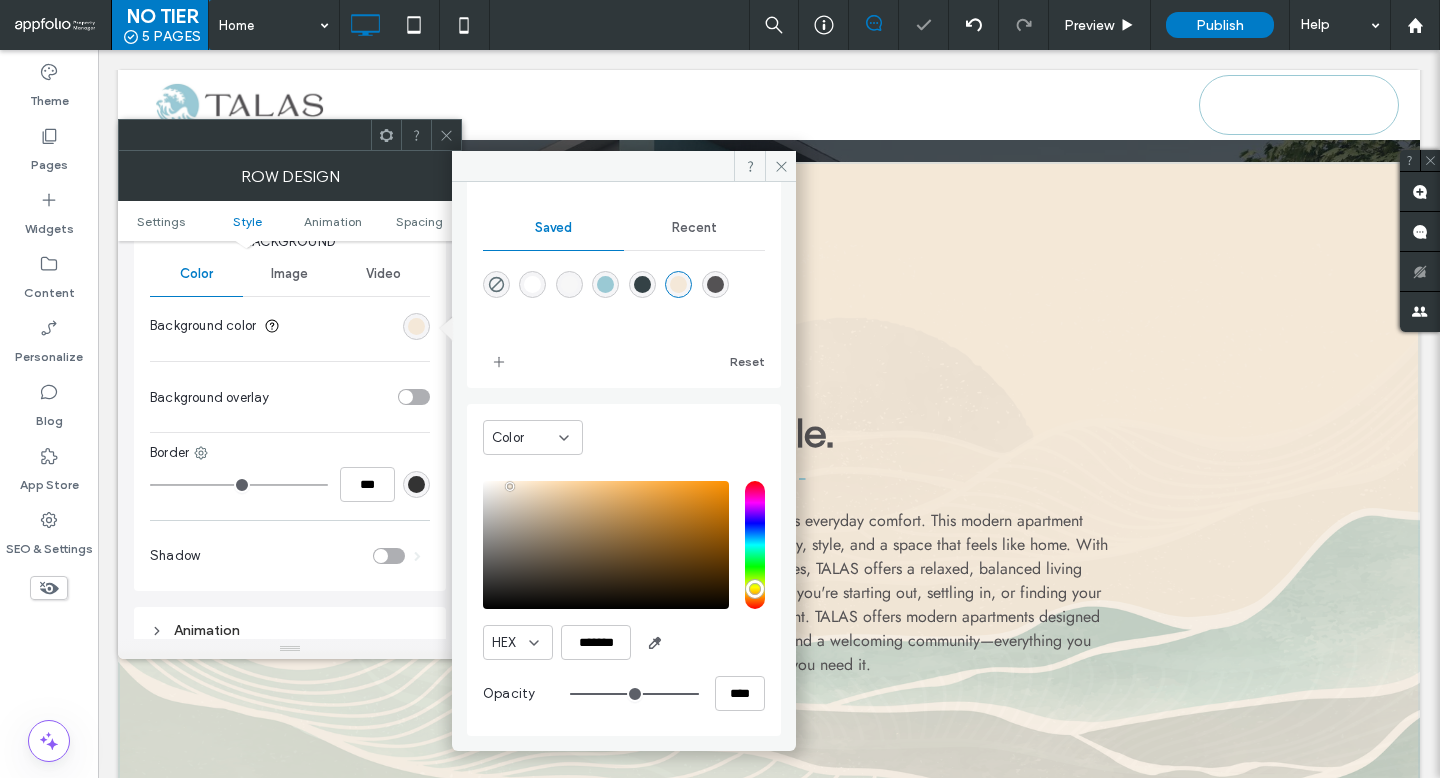 type on "**" 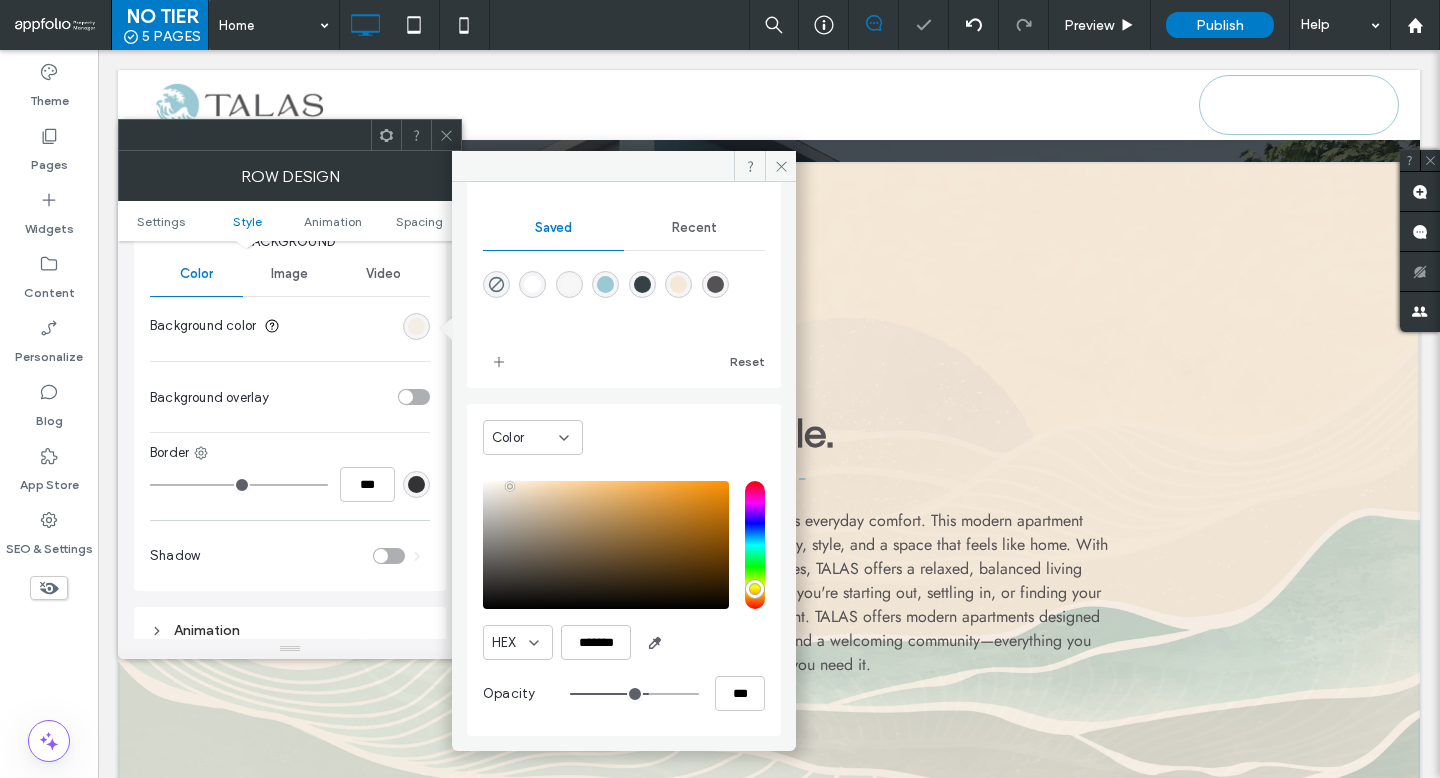 click at bounding box center [634, 694] 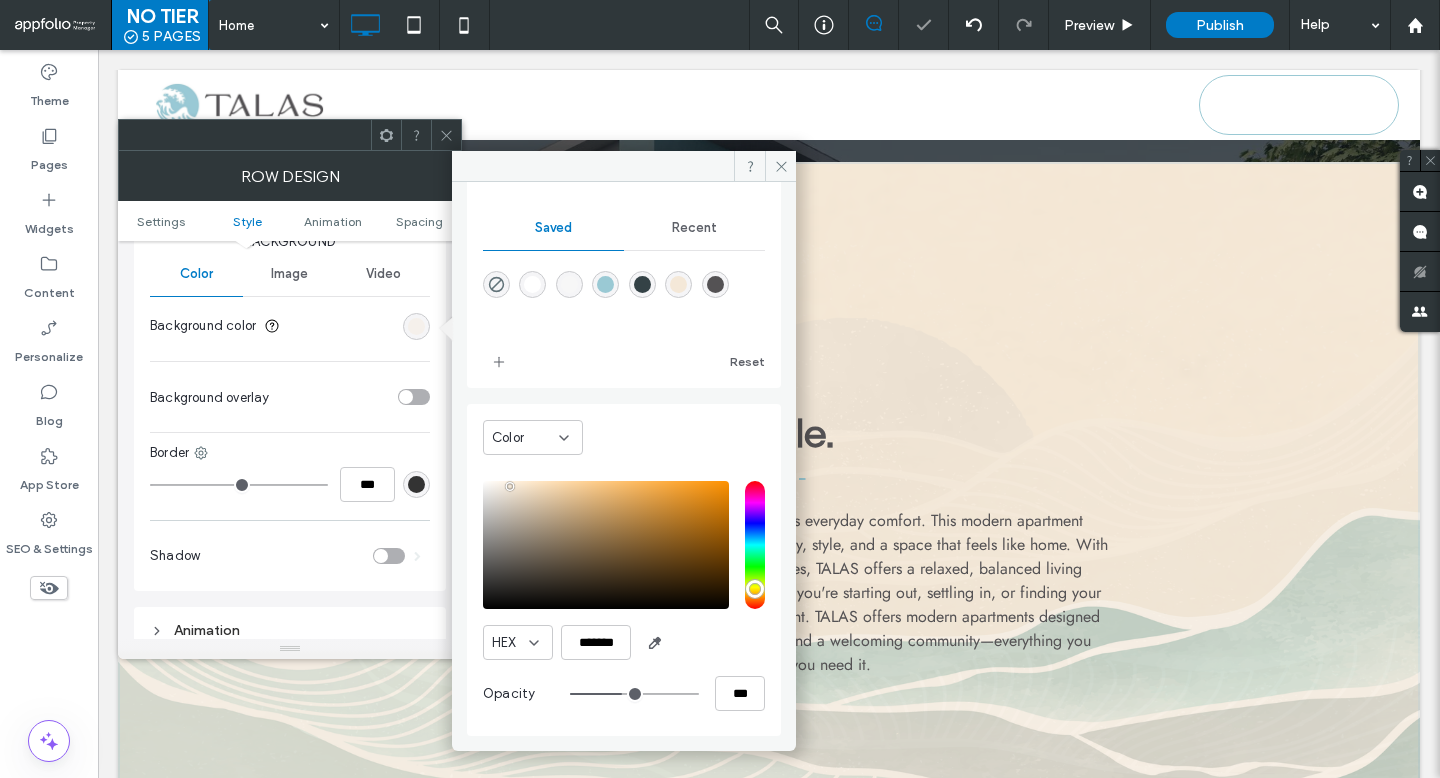type on "**" 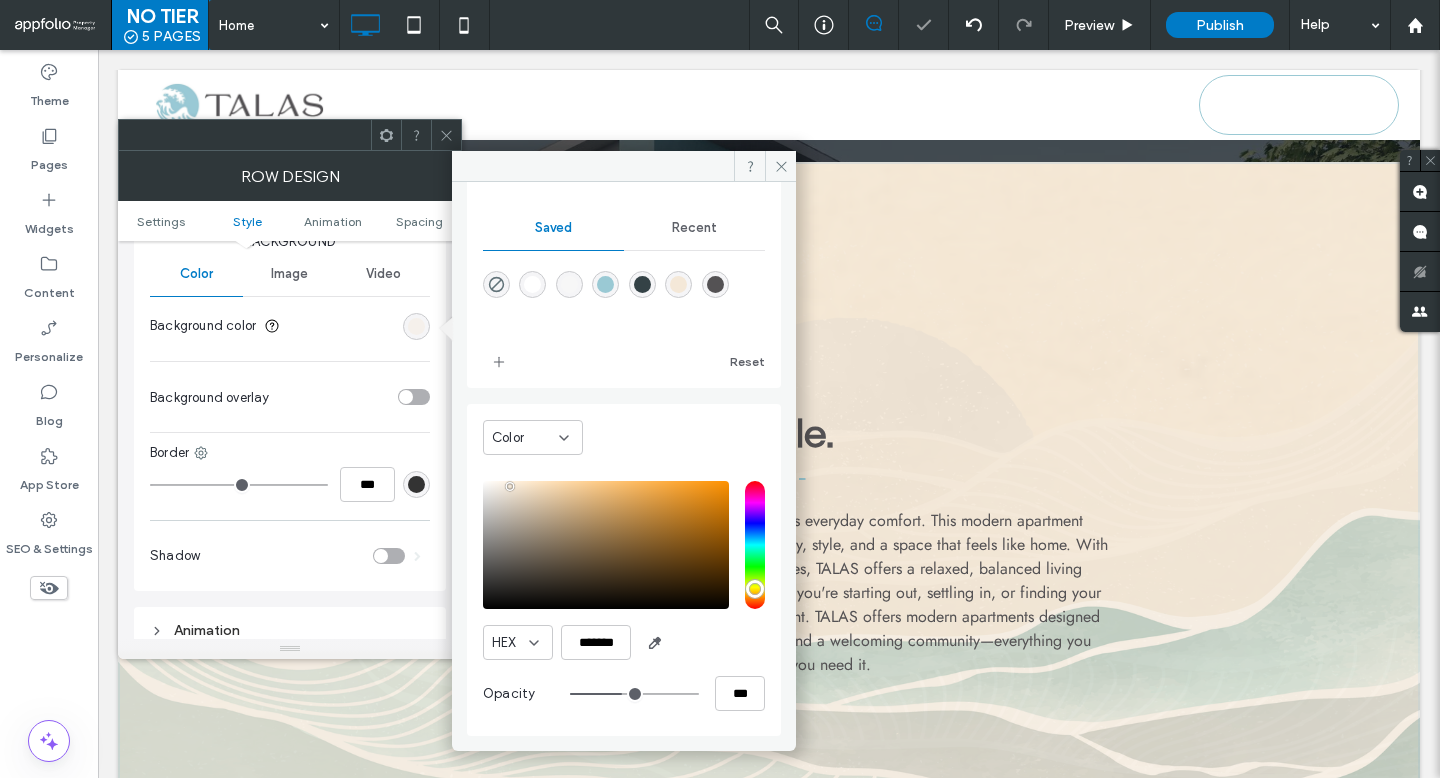 type on "**" 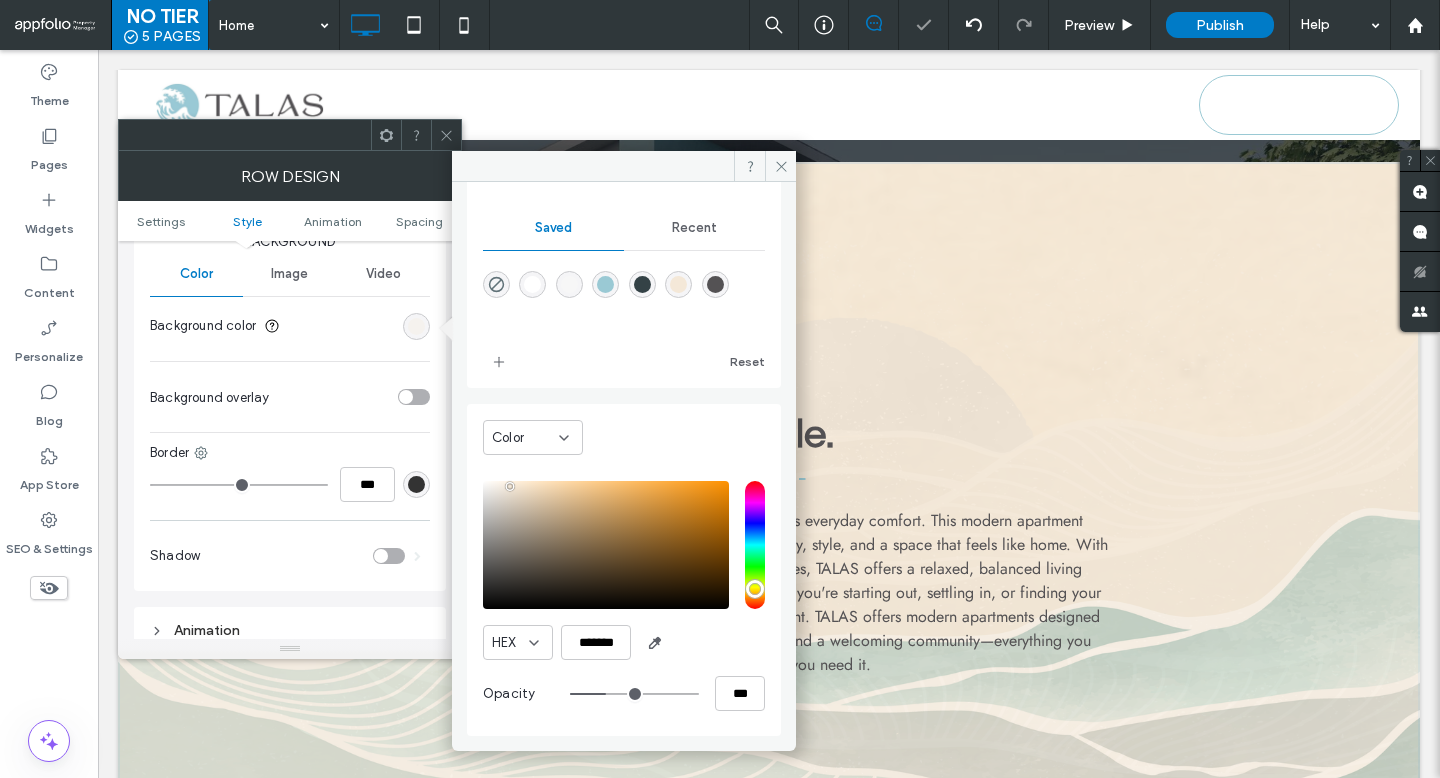 click 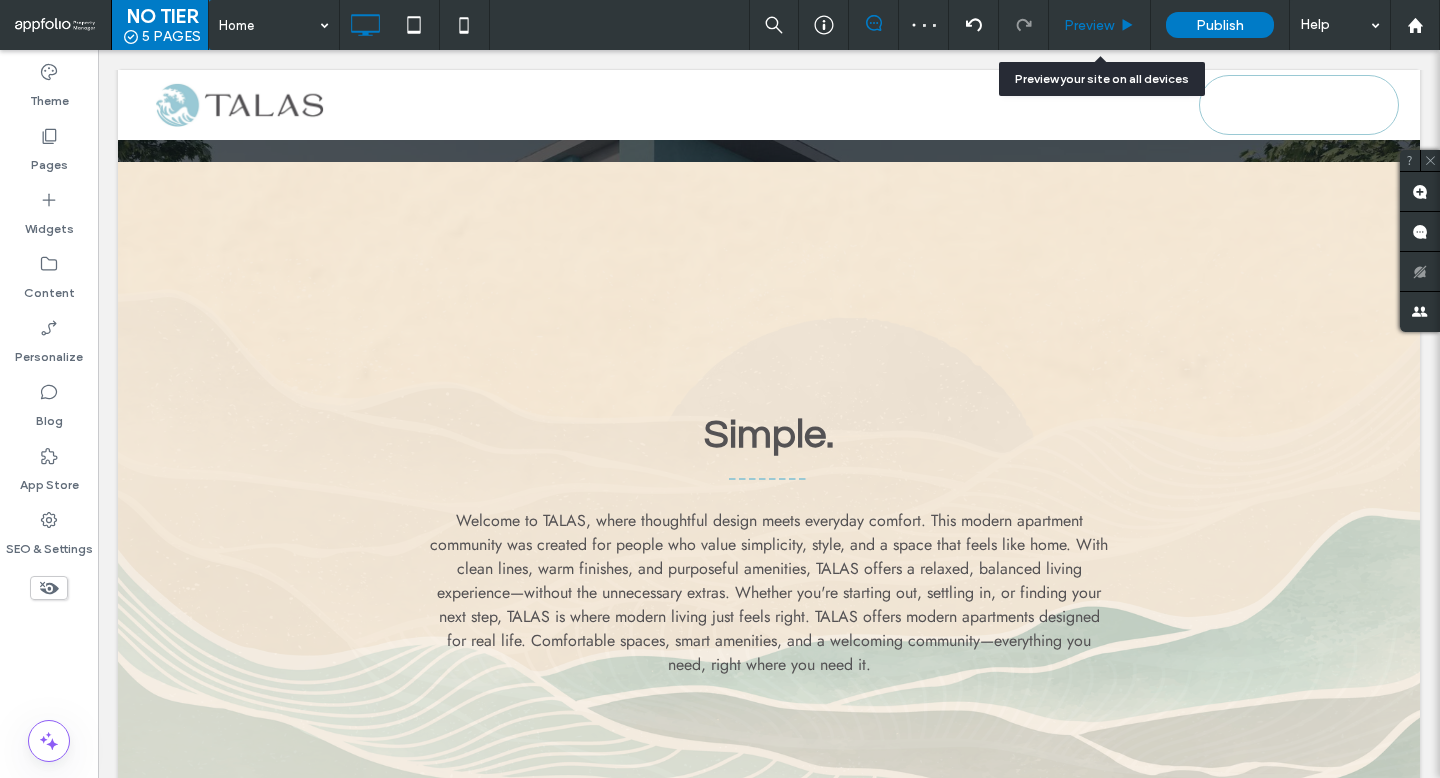 click on "Preview" at bounding box center (1089, 25) 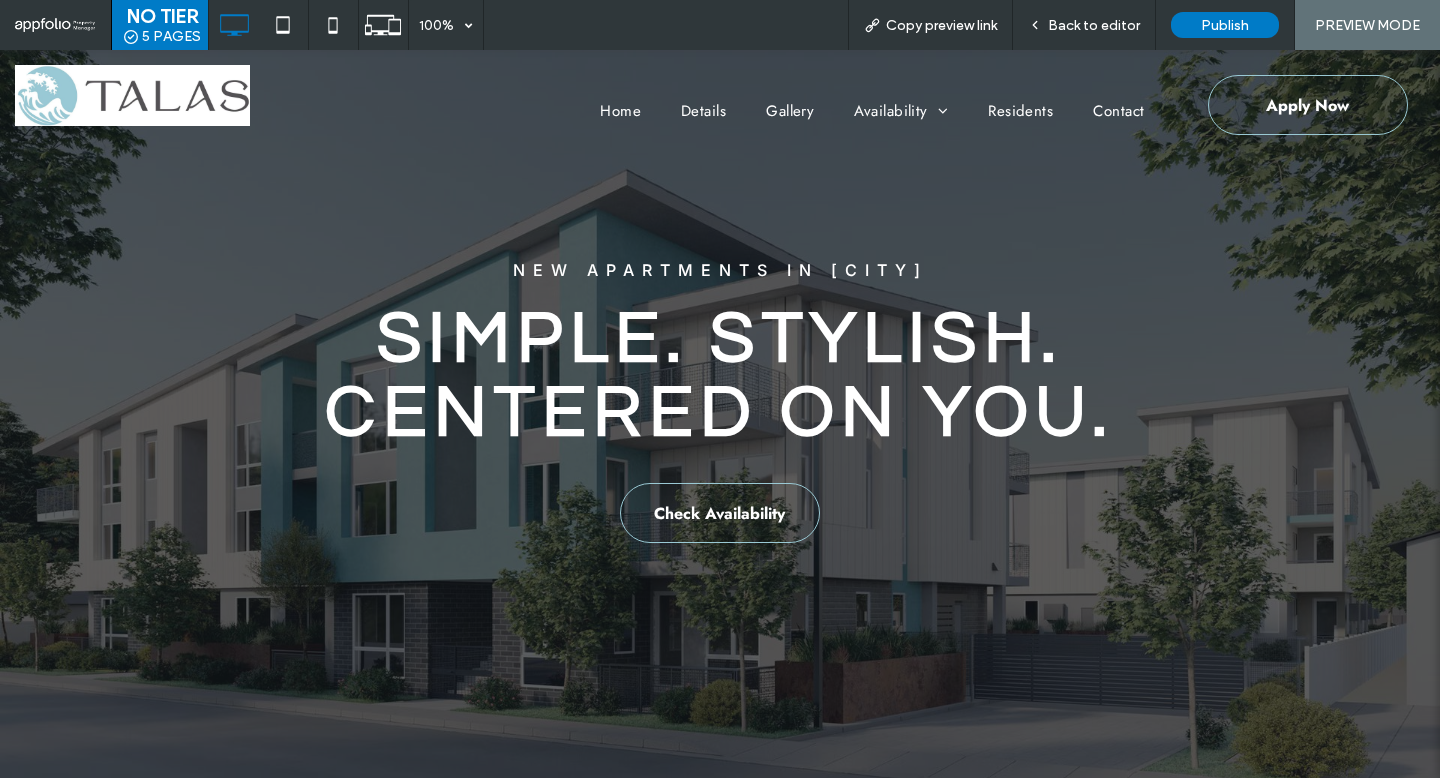 scroll, scrollTop: 72, scrollLeft: 0, axis: vertical 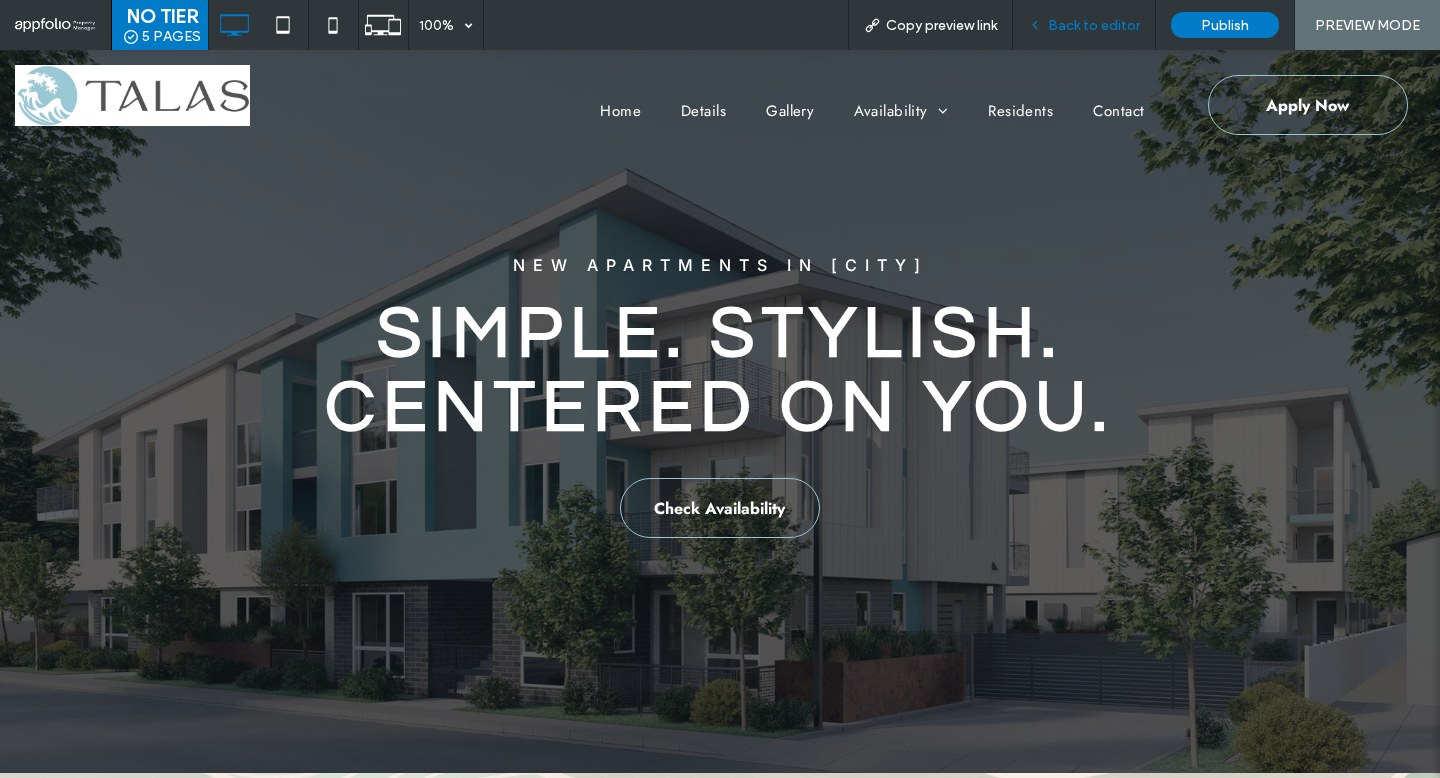 click on "Back to editor" at bounding box center [1094, 25] 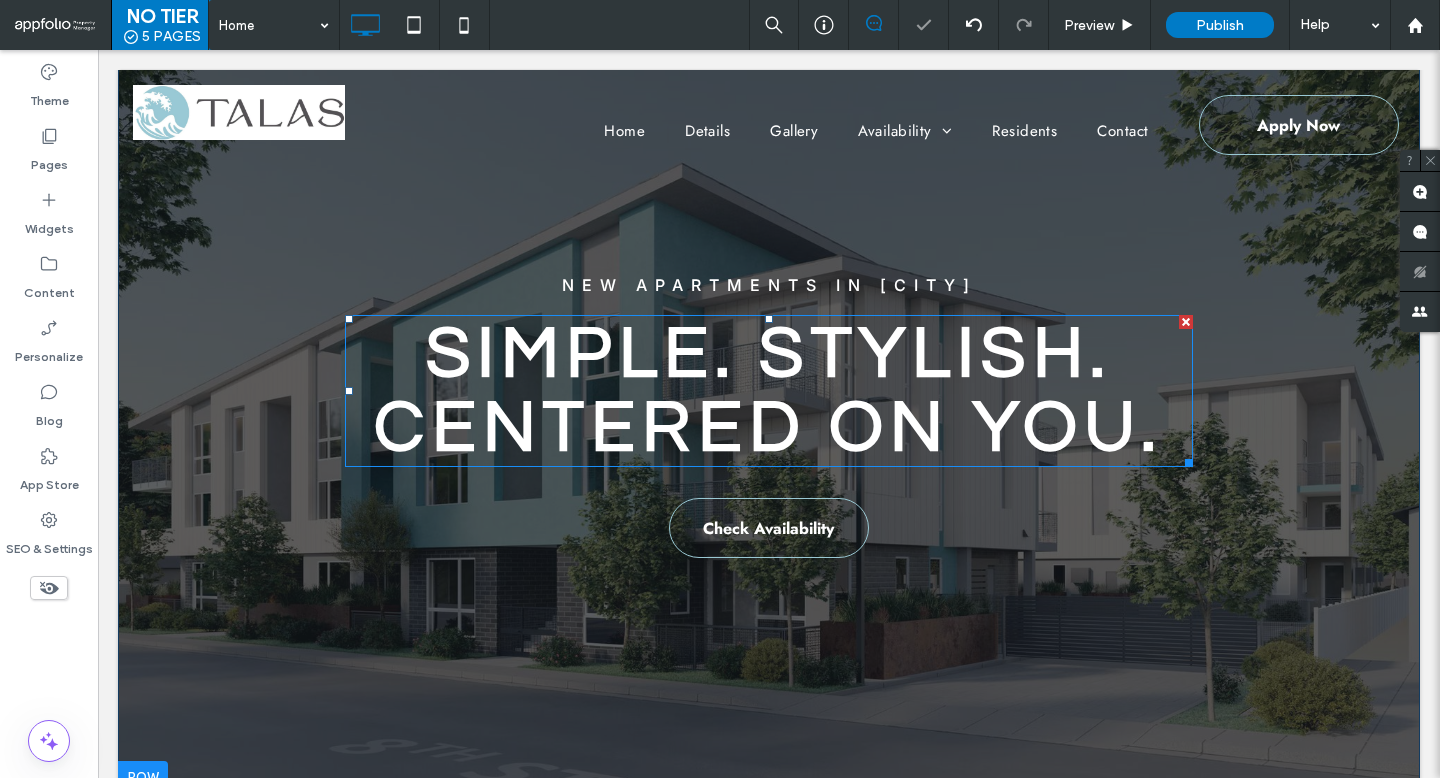 click on "Simple. Stylish. Centered On You." at bounding box center (768, 391) 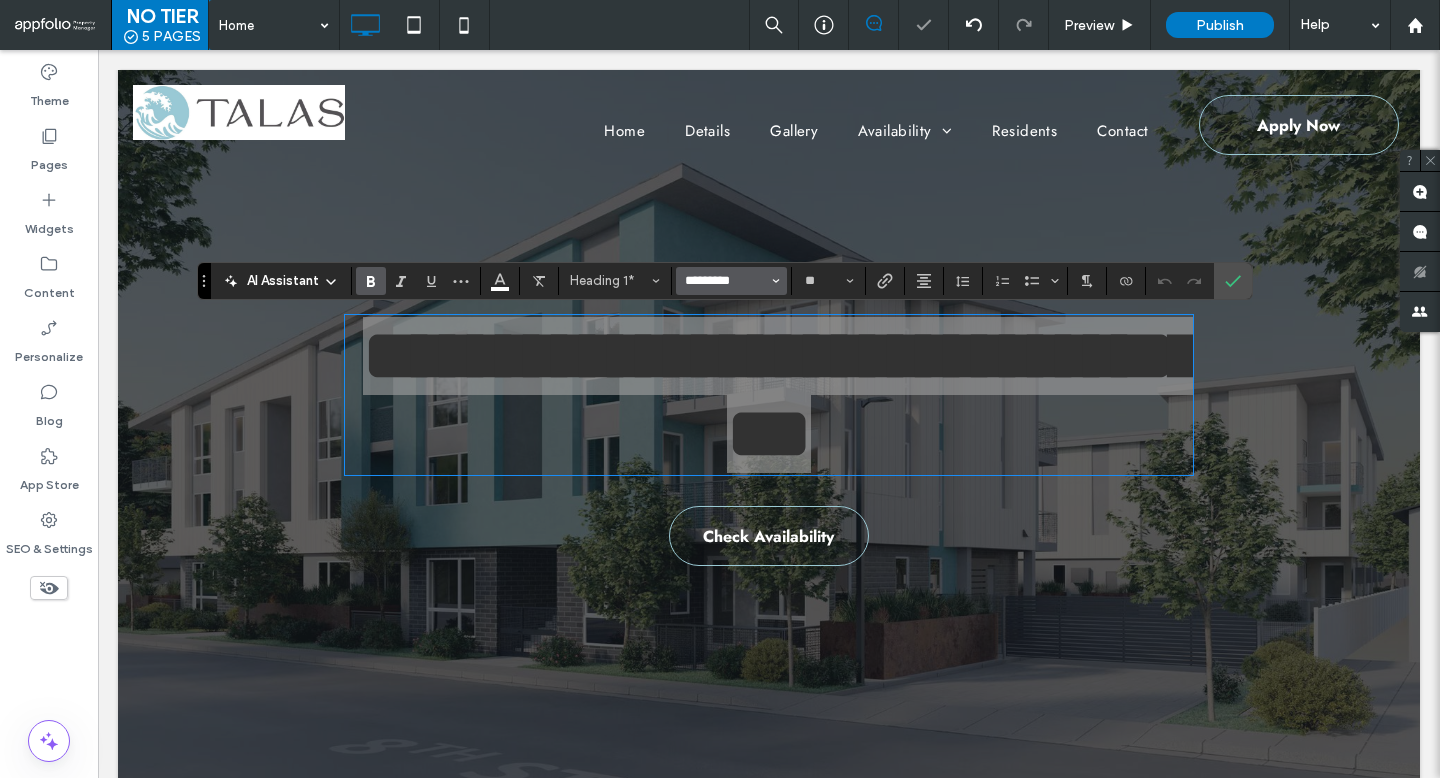 click on "*********" at bounding box center (725, 281) 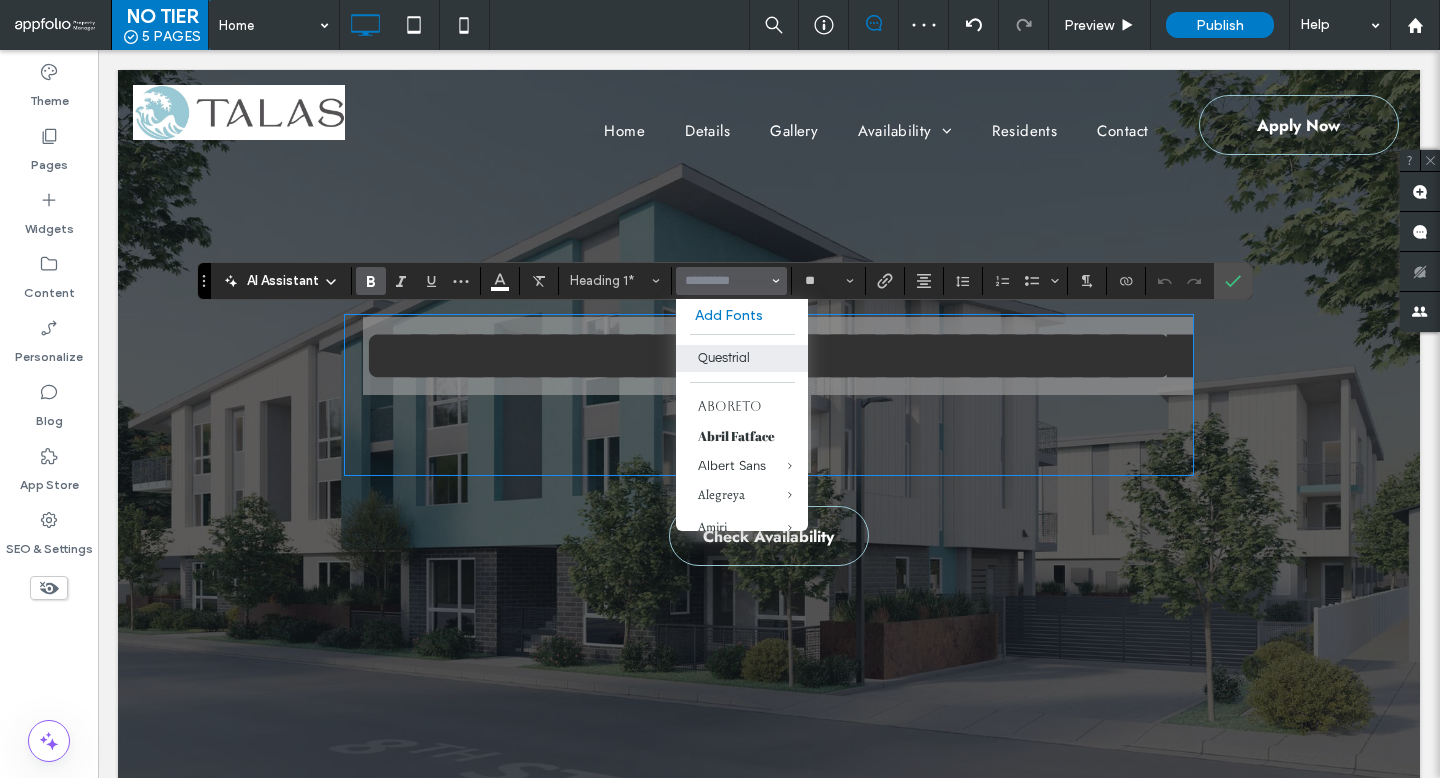 click at bounding box center (371, 281) 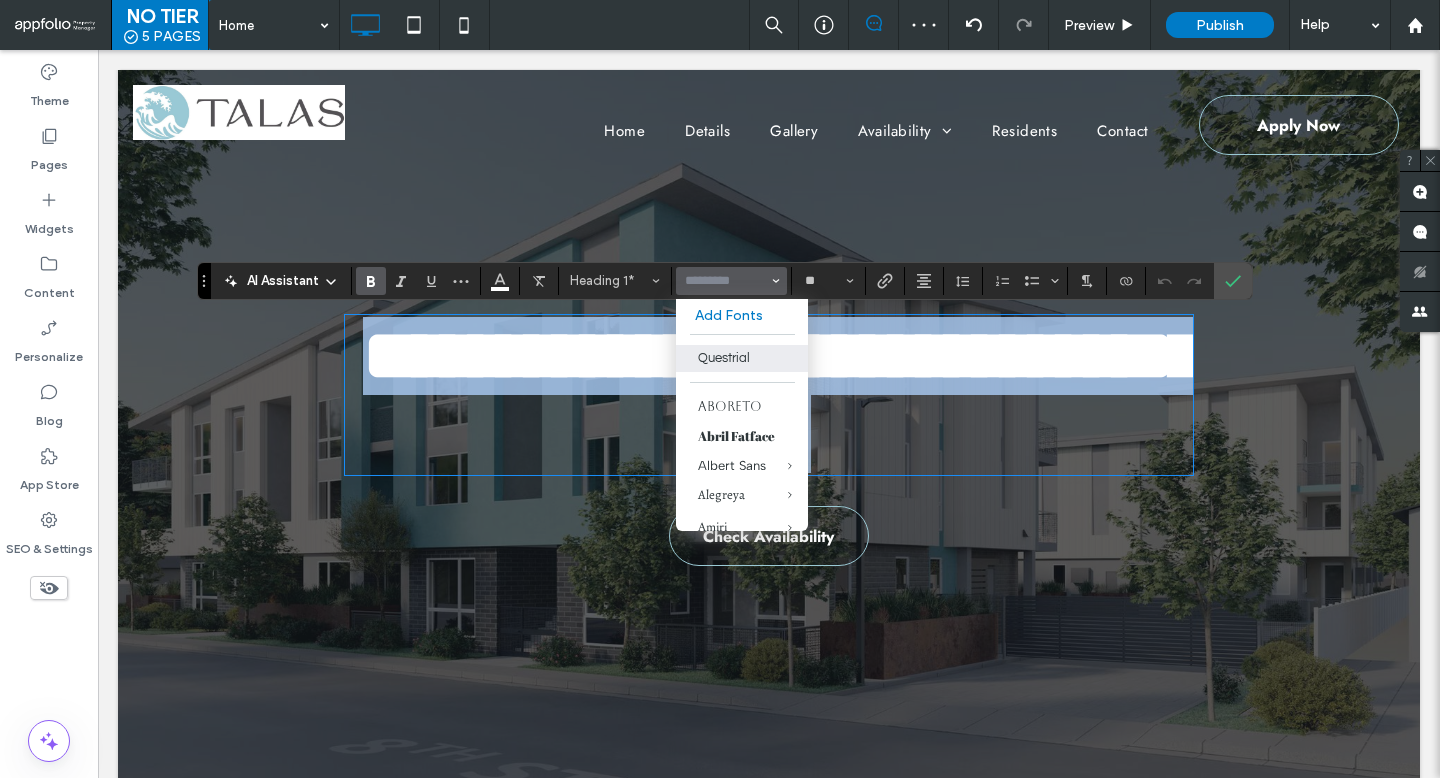 type on "*********" 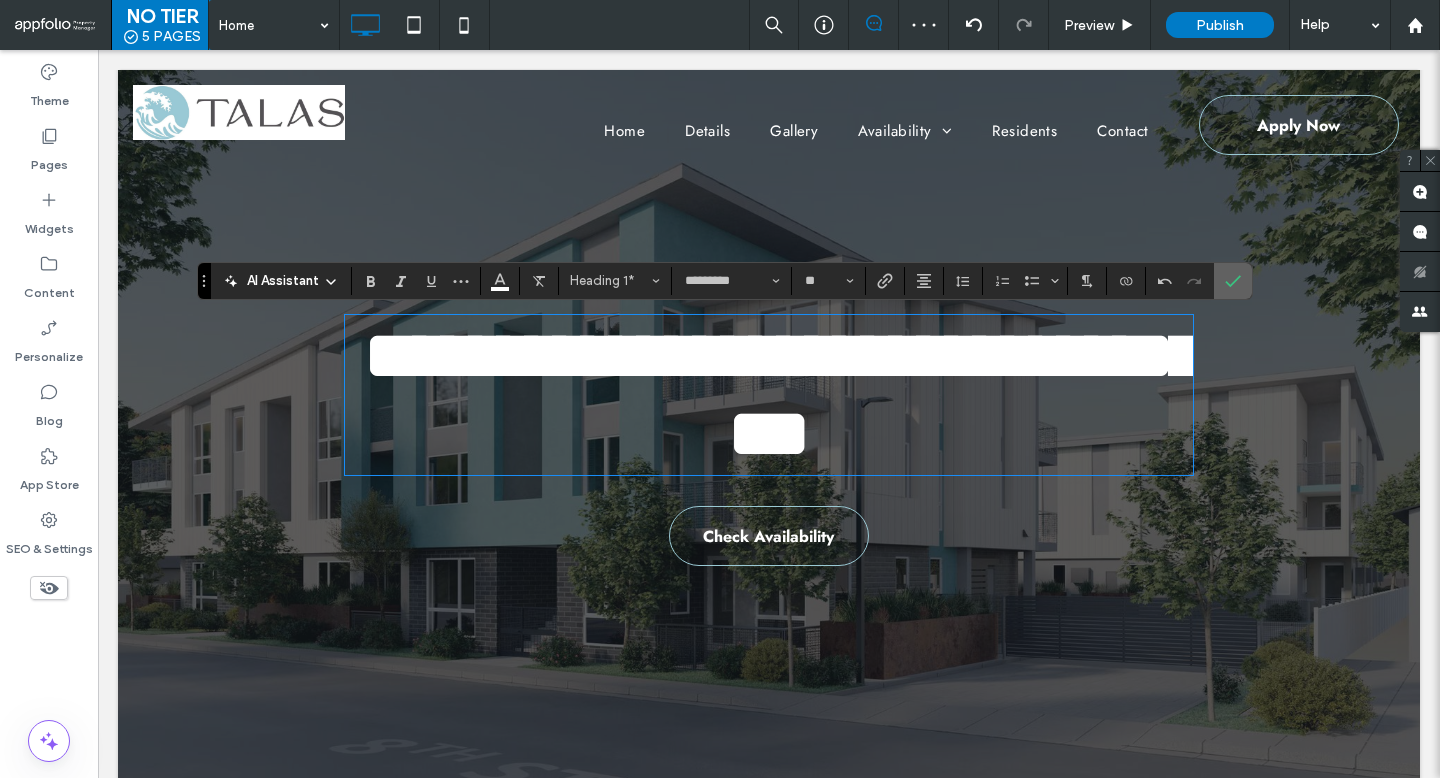 click 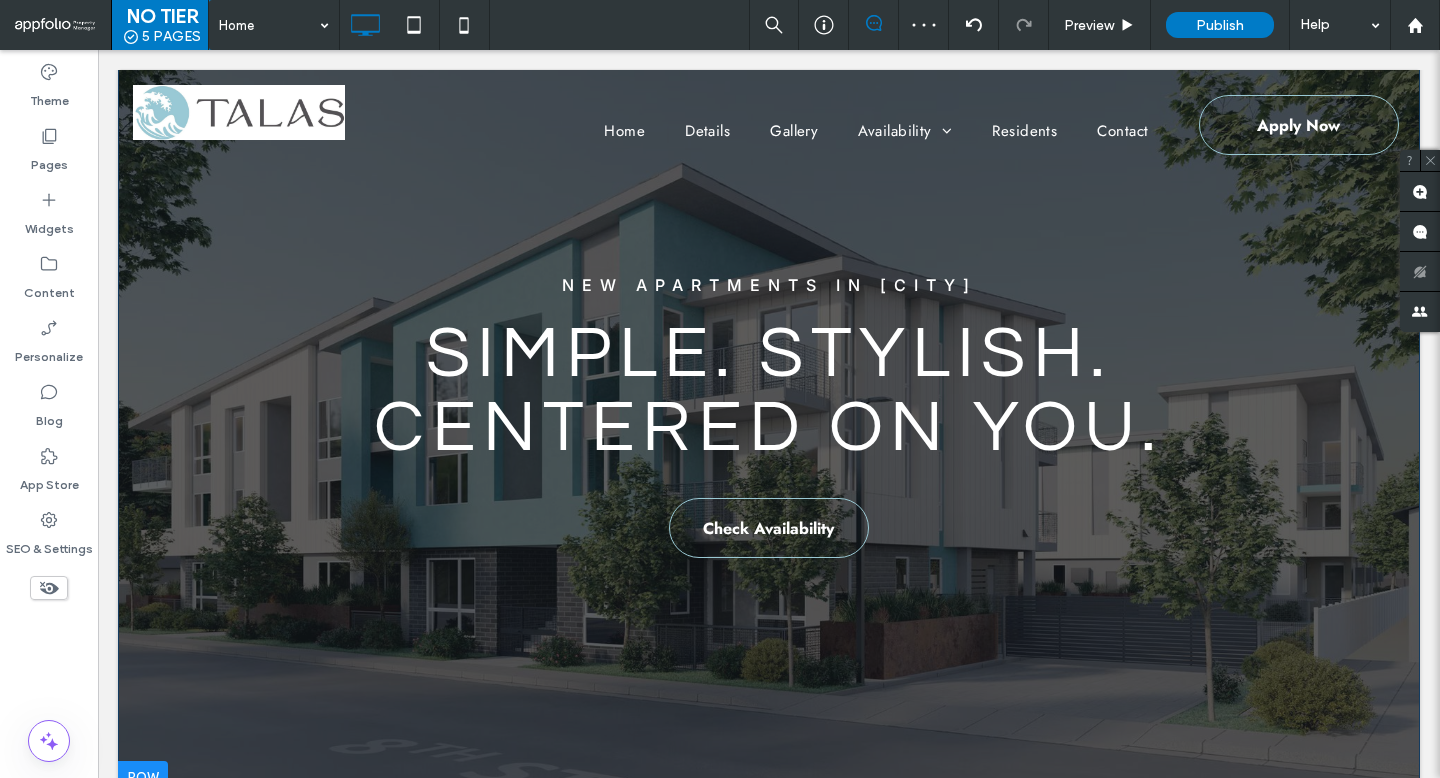 click on "Click To Paste
Row
Home
Details
Gallery
Availability
Availability by Floor Plan
Availability by Unit
Residents
Contact
Click To Paste
Row
Click To Paste
Row
Menu
Pay Rent
Click To Paste
Click To Paste
Click To Paste
Header
Click To Paste
Home
Details
Gallery
Availability
Availability by Floor Plan
Availability by Unit
Residents
Contact
Click To Paste
Apply Now
Pay Rent
Click To Paste" at bounding box center (769, 3369) 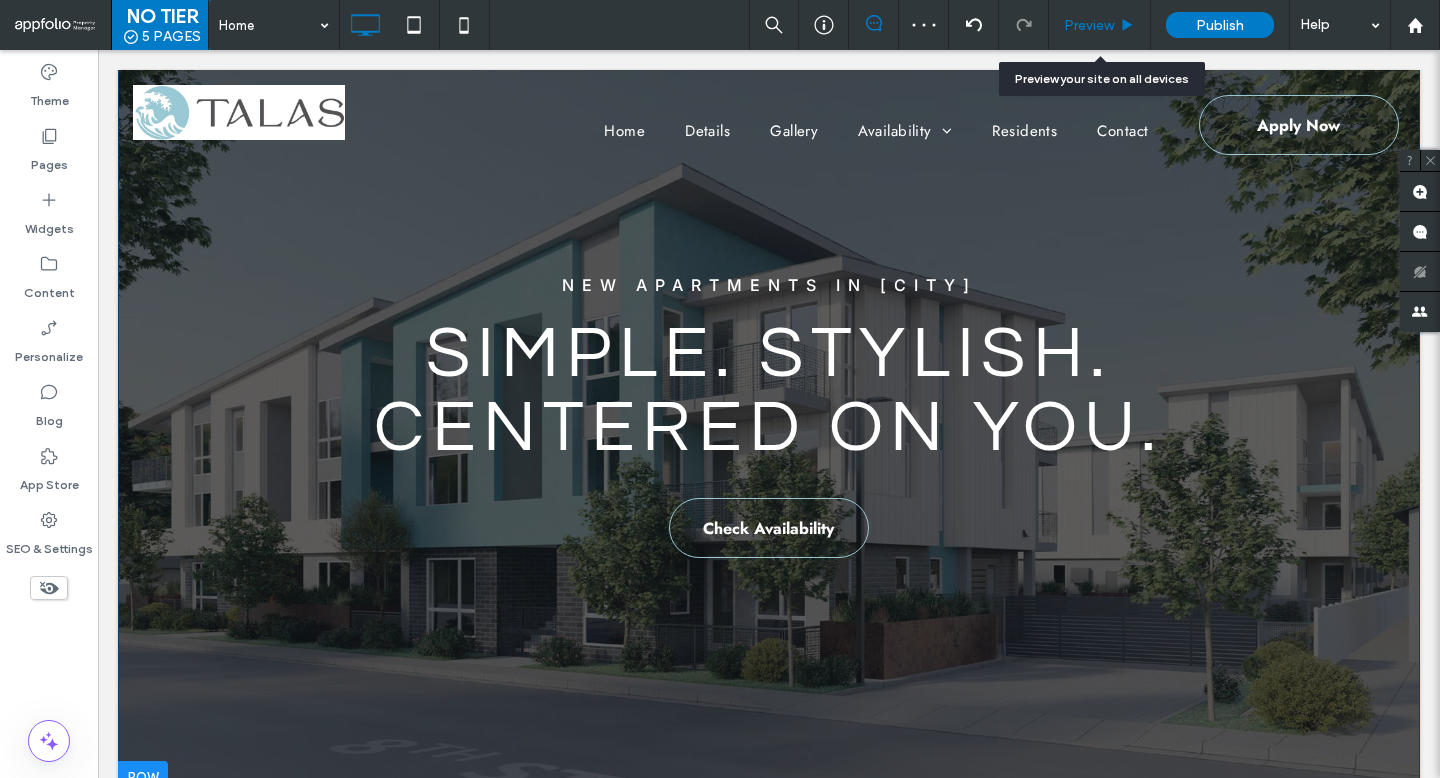 click on "Preview" at bounding box center (1100, 25) 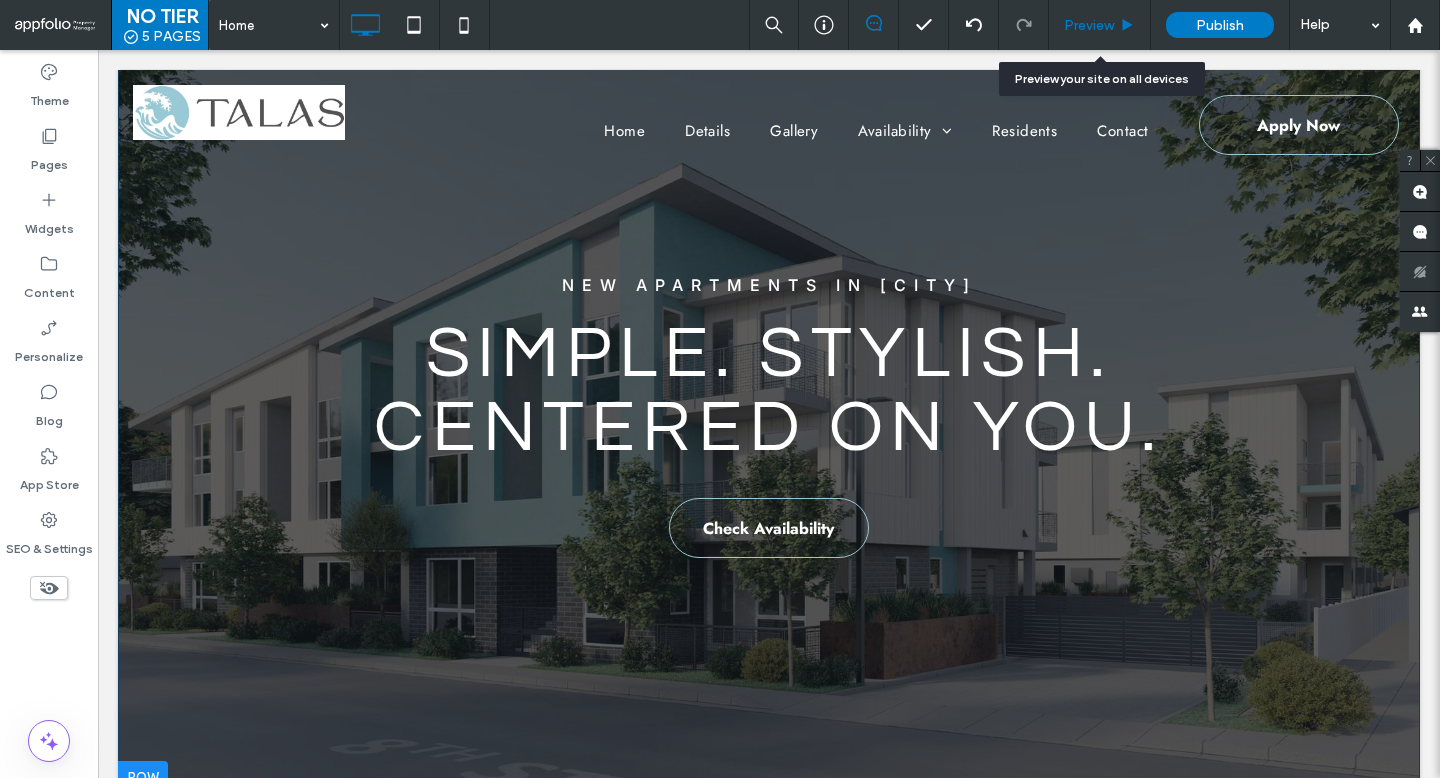 click on "Preview" at bounding box center (1089, 25) 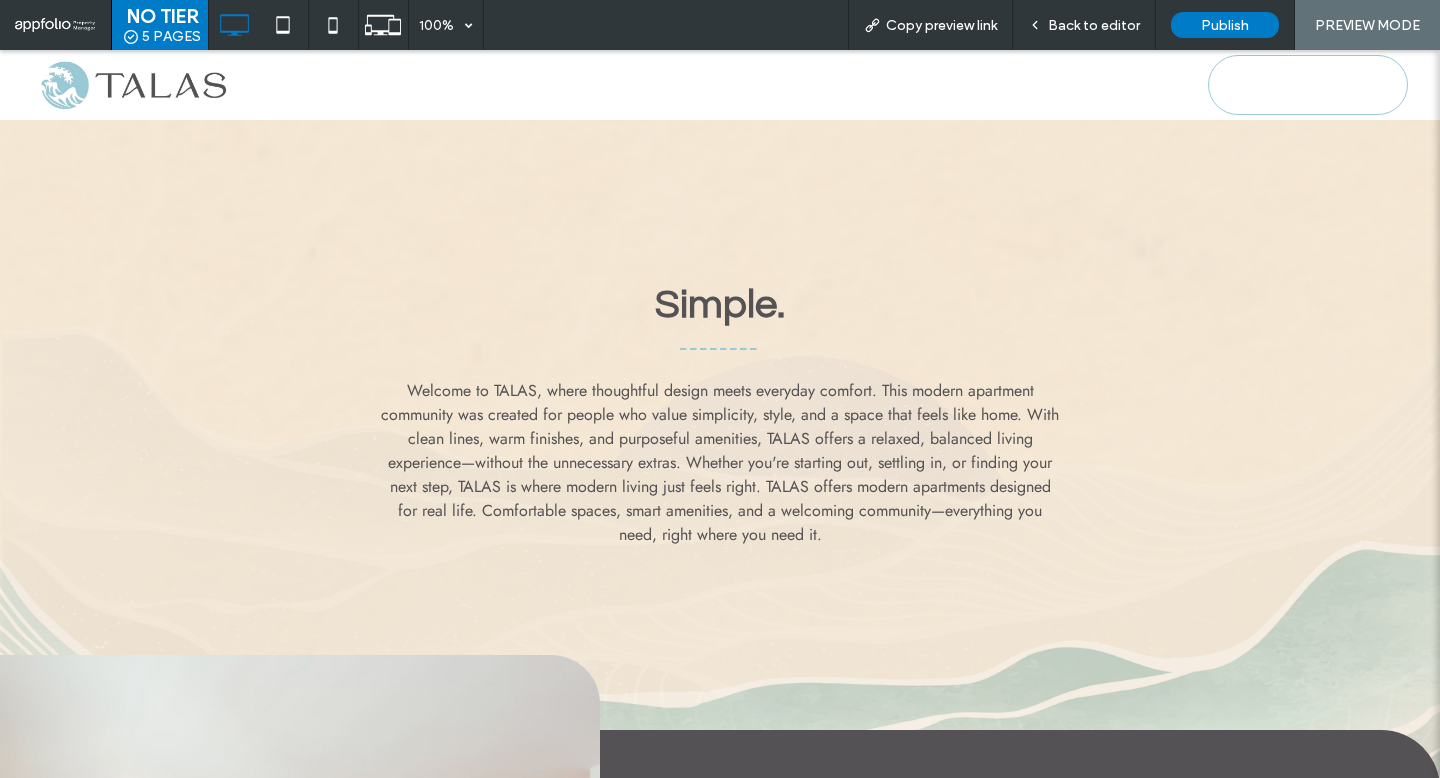 scroll, scrollTop: 0, scrollLeft: 0, axis: both 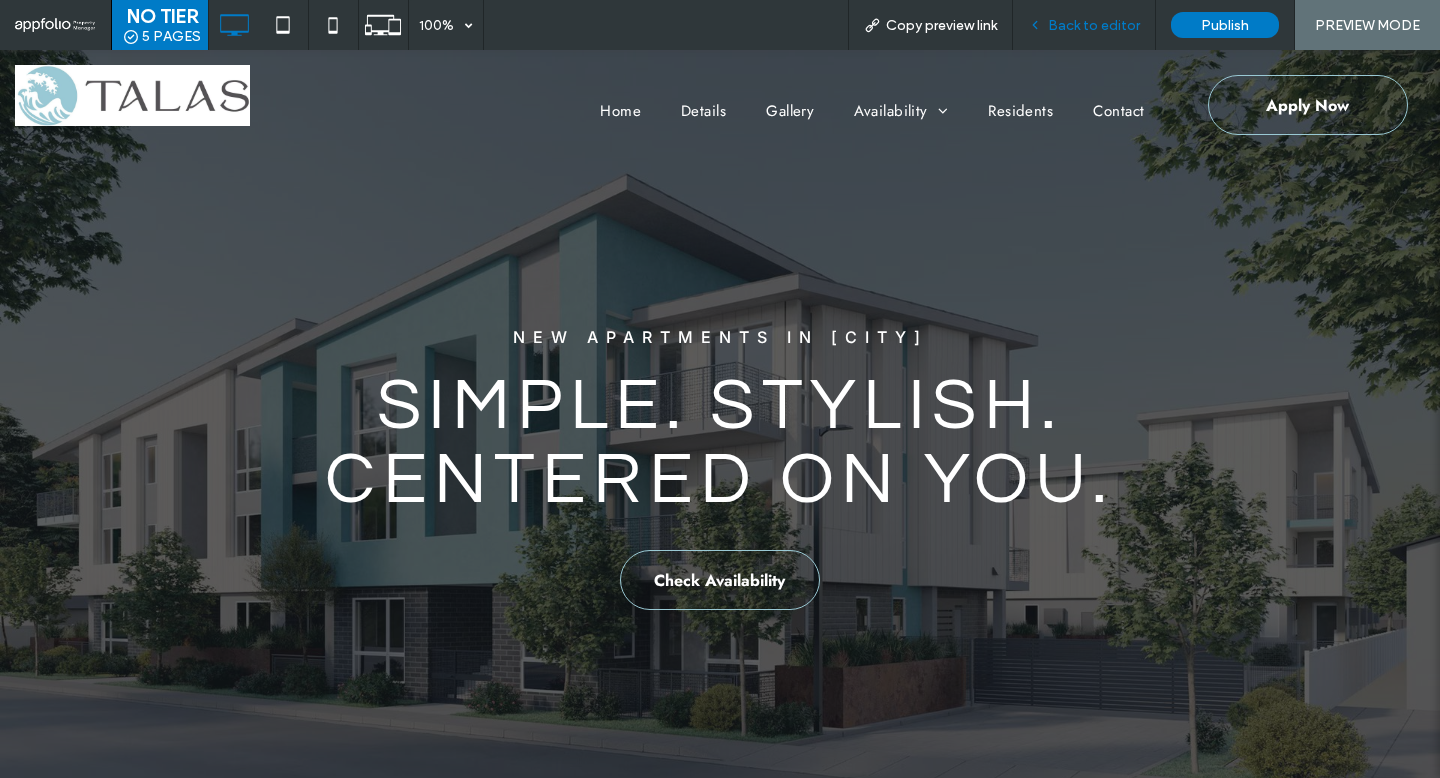 click on "Back to editor" at bounding box center [1094, 25] 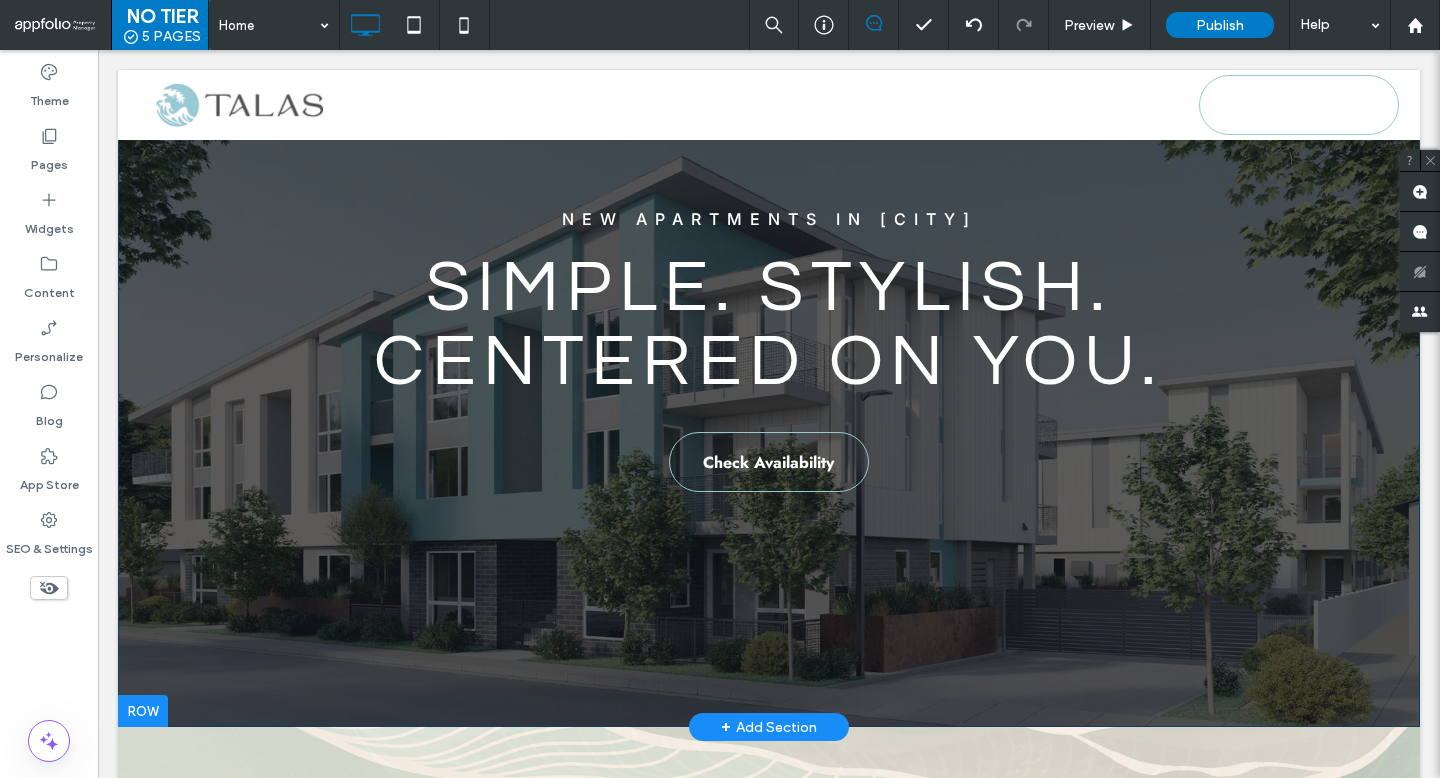 scroll, scrollTop: 151, scrollLeft: 0, axis: vertical 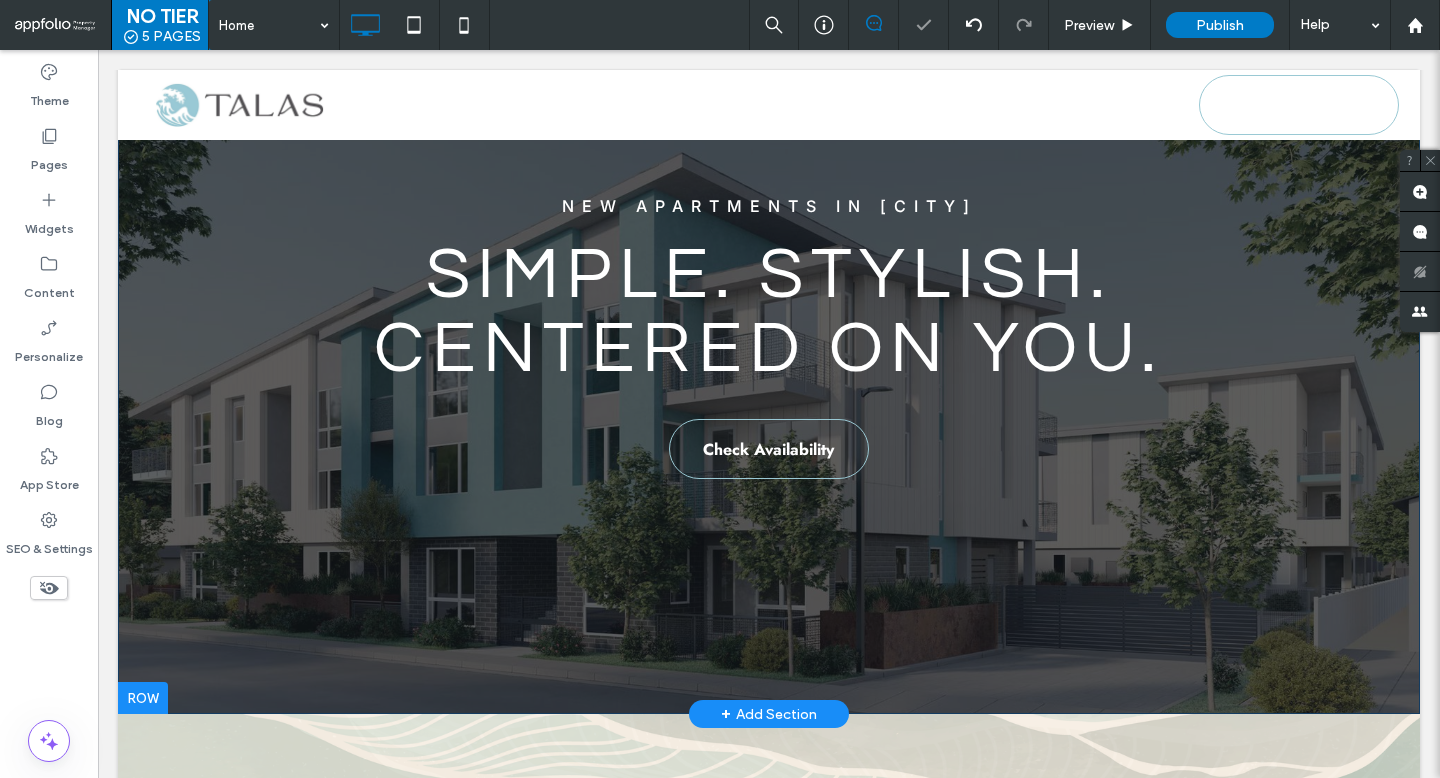 click at bounding box center [143, 698] 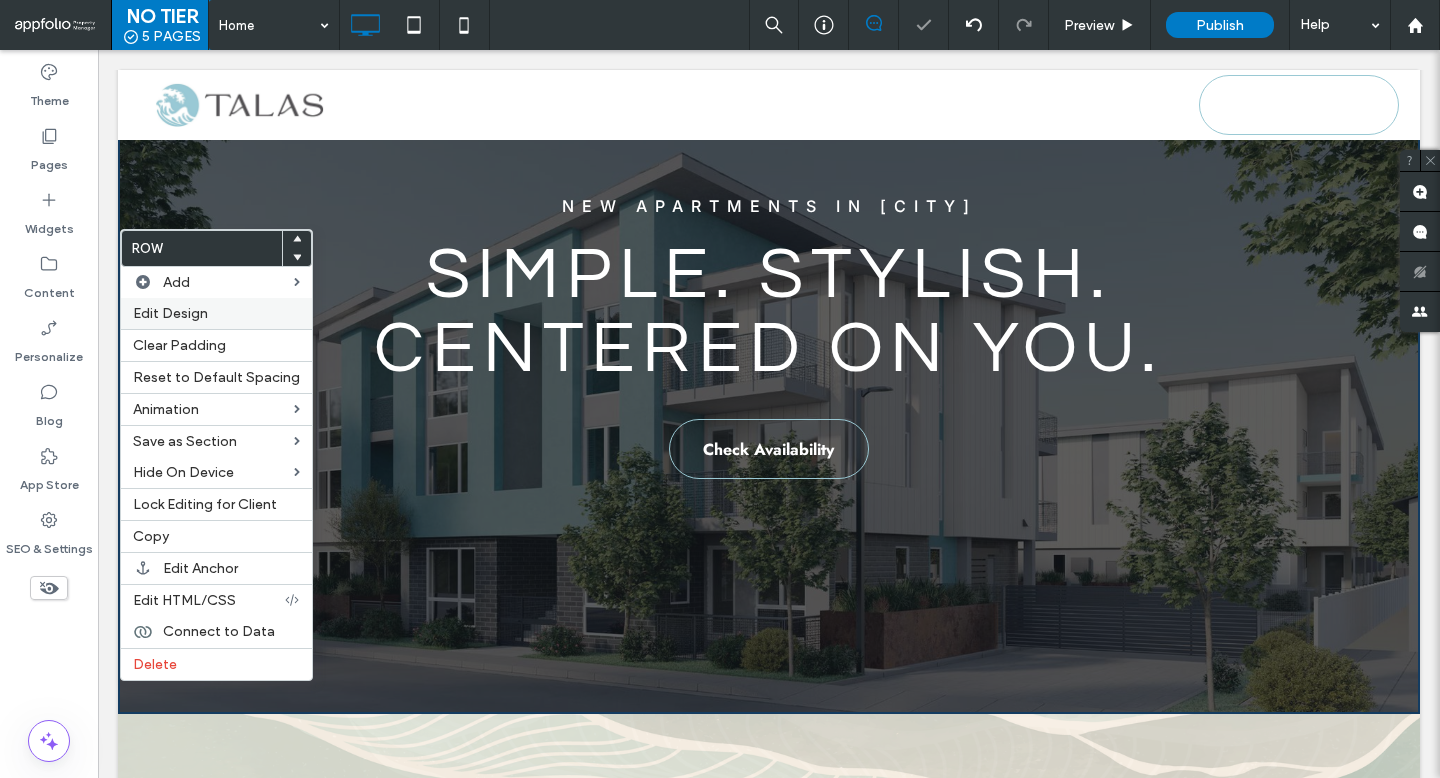 click on "Edit Design" at bounding box center (216, 313) 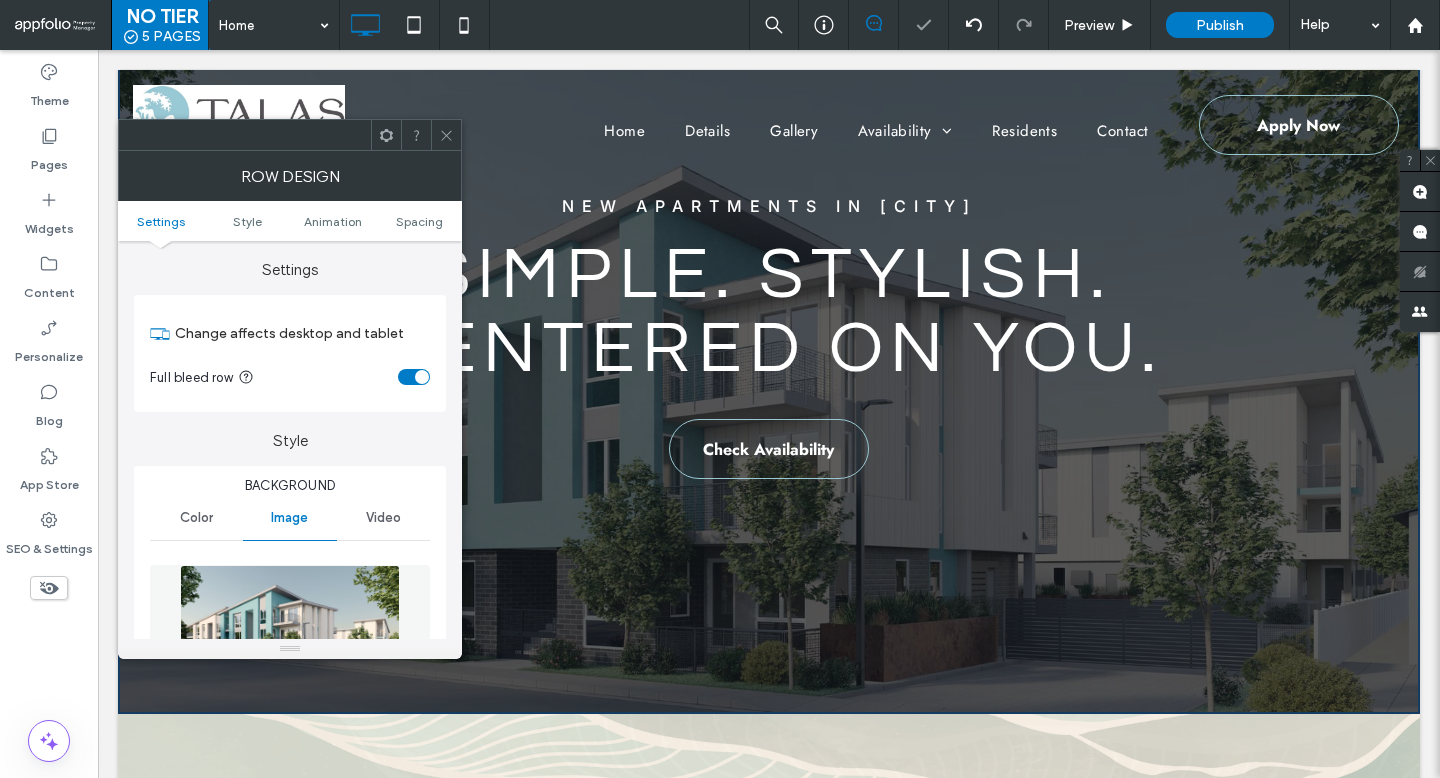 scroll, scrollTop: 0, scrollLeft: 0, axis: both 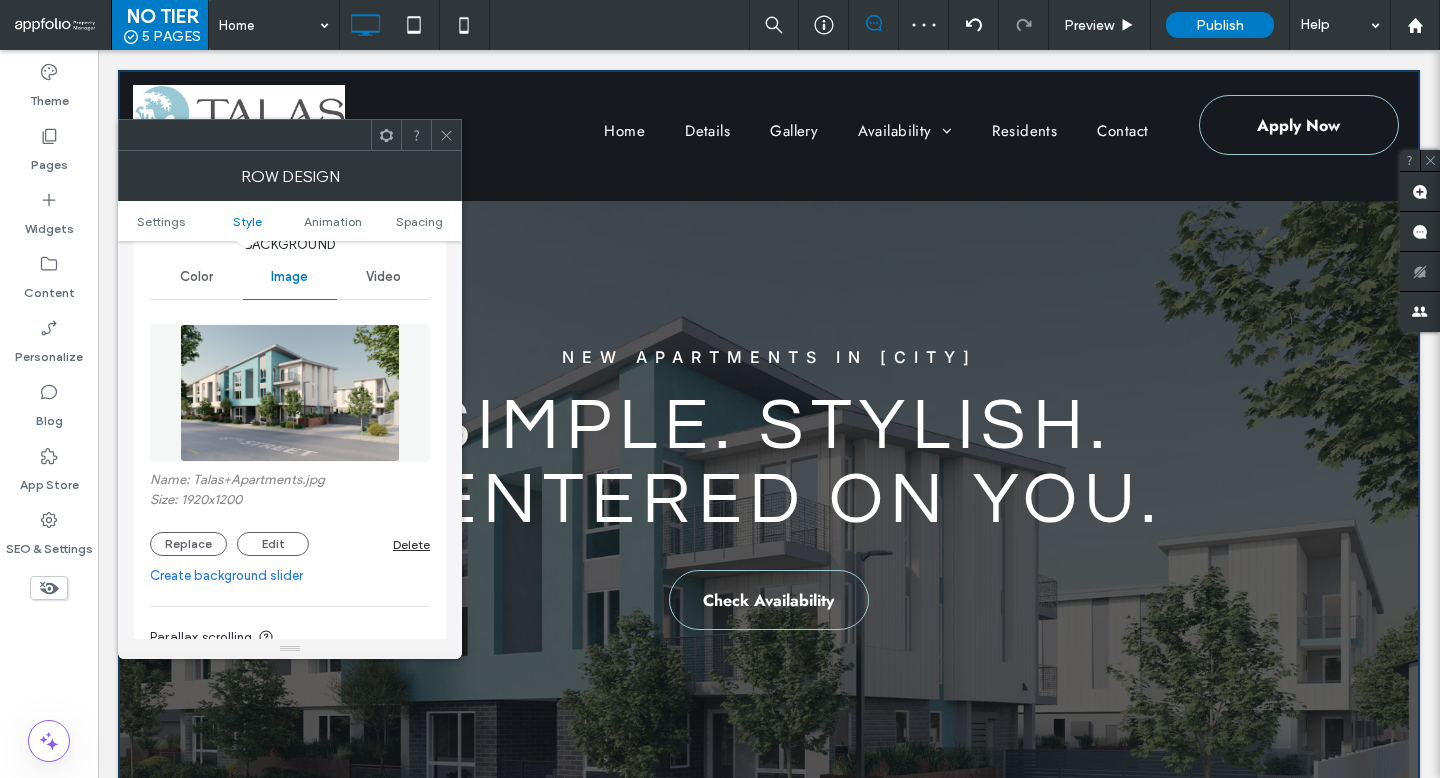 click on "Name: Talas+Apartments.jpg Size: 1920x1200 Replace Edit Delete" at bounding box center [290, 514] 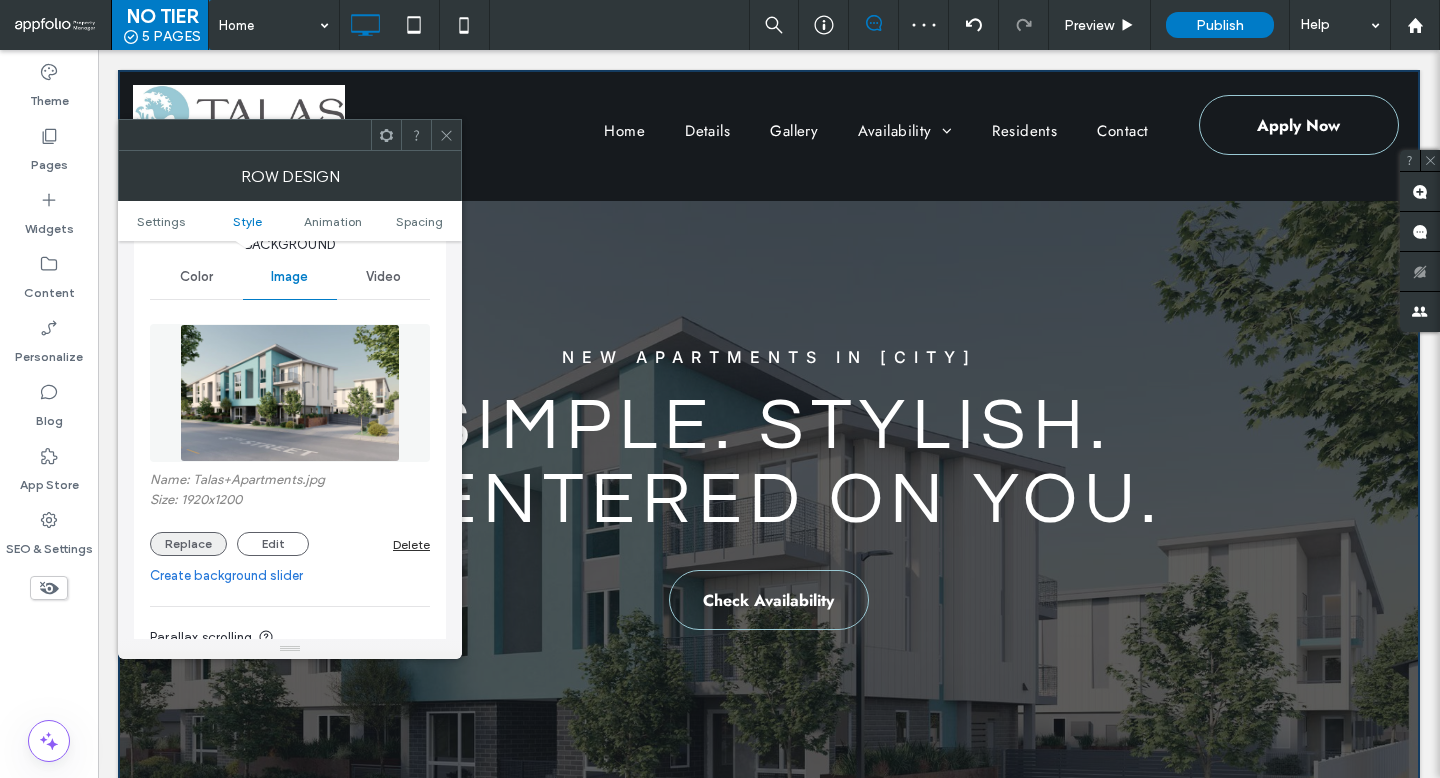 click on "Replace" at bounding box center (188, 544) 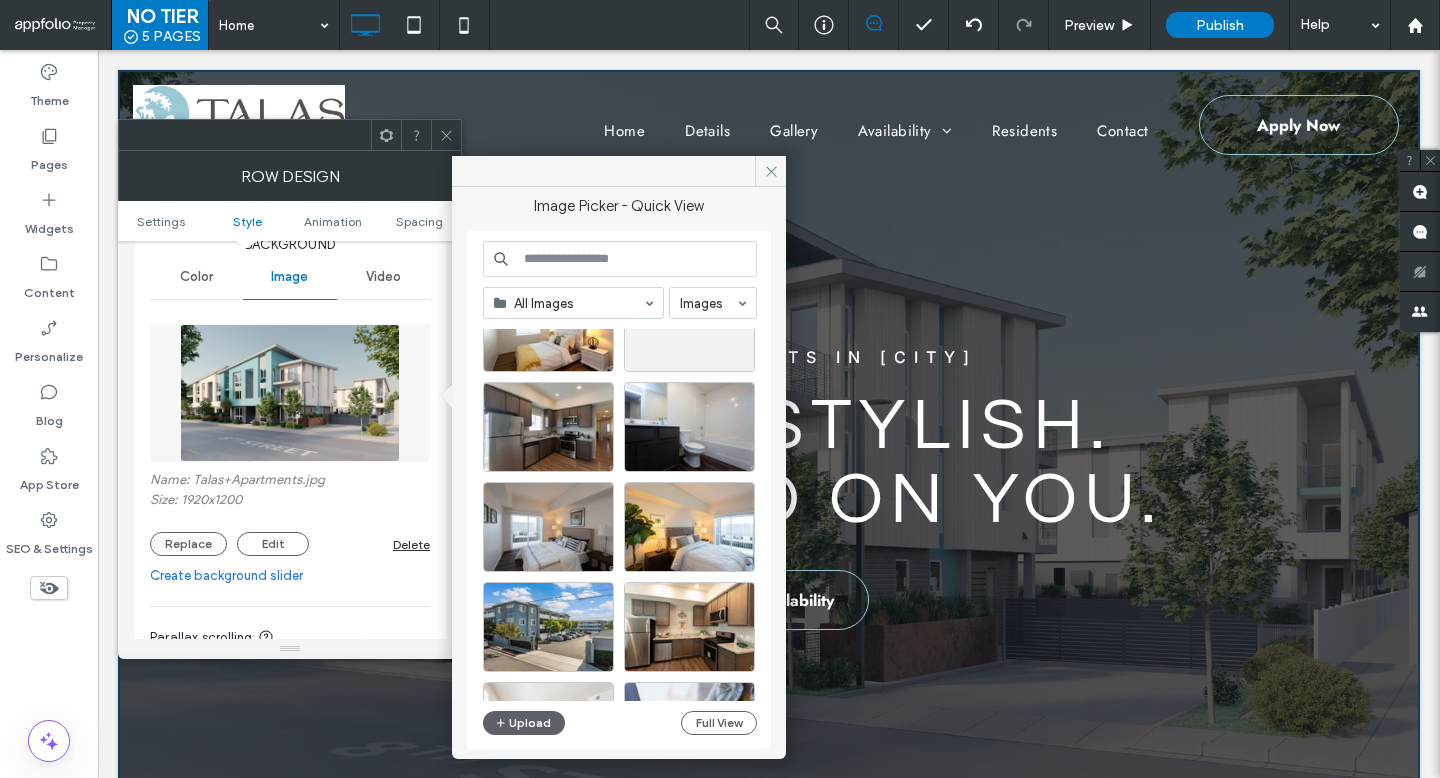 scroll, scrollTop: 1173, scrollLeft: 0, axis: vertical 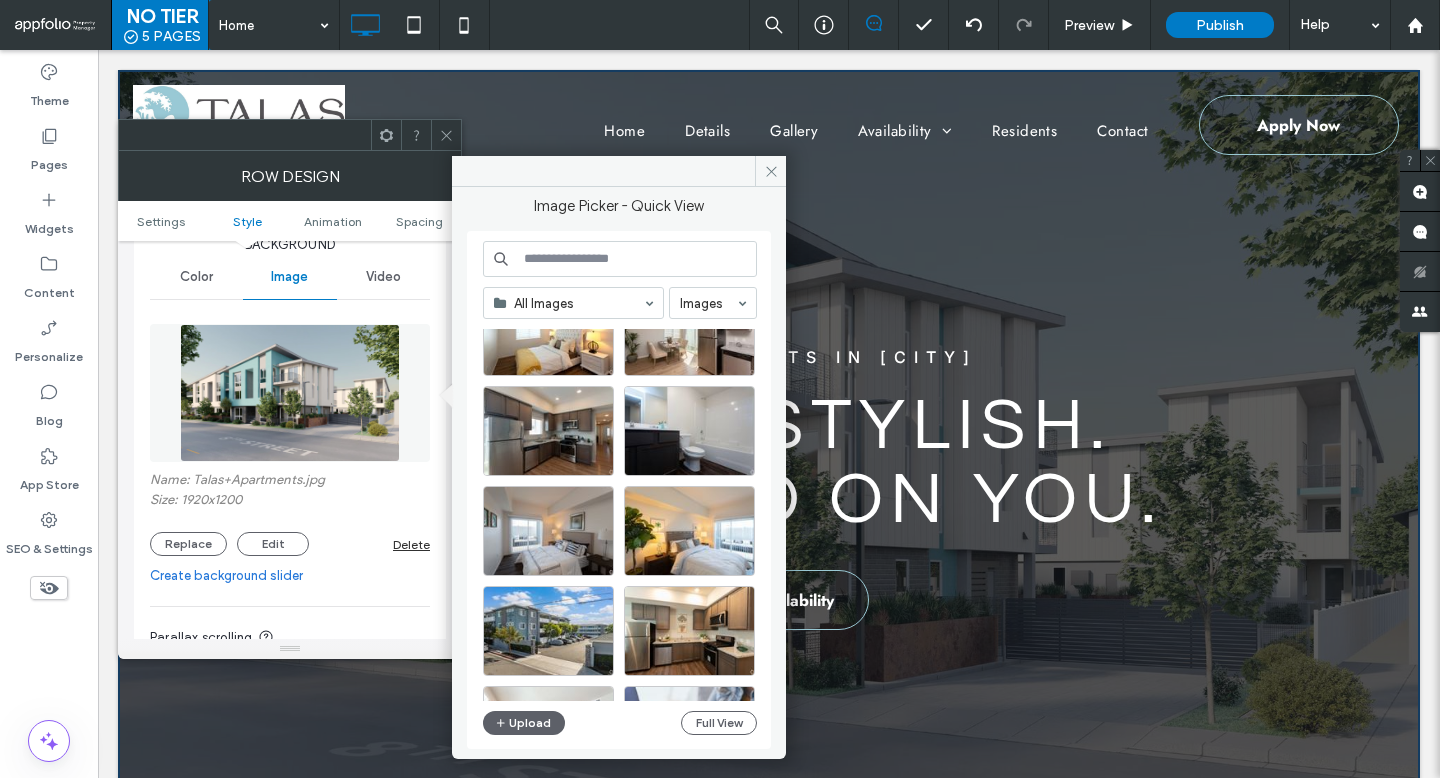 click 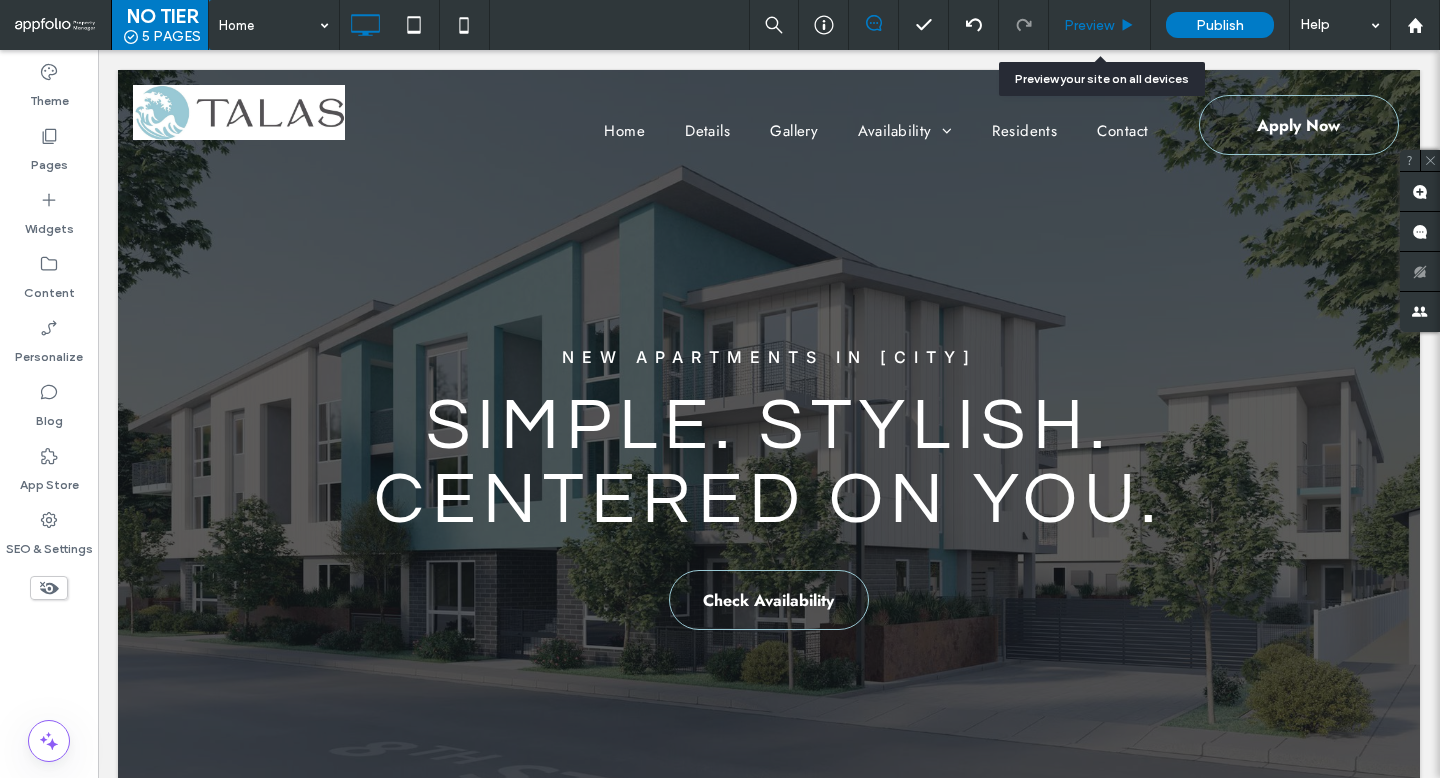 click on "Preview" at bounding box center (1089, 25) 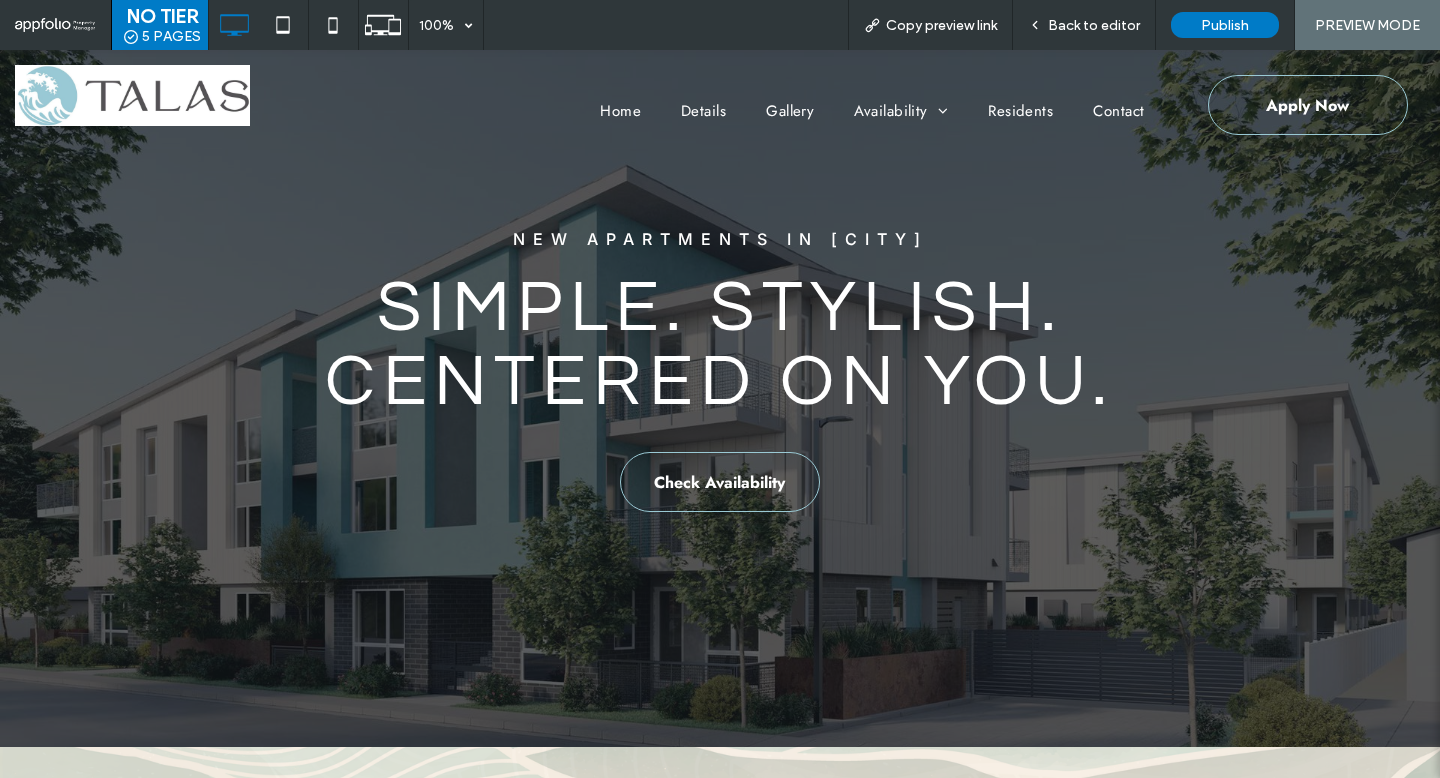 scroll, scrollTop: 108, scrollLeft: 0, axis: vertical 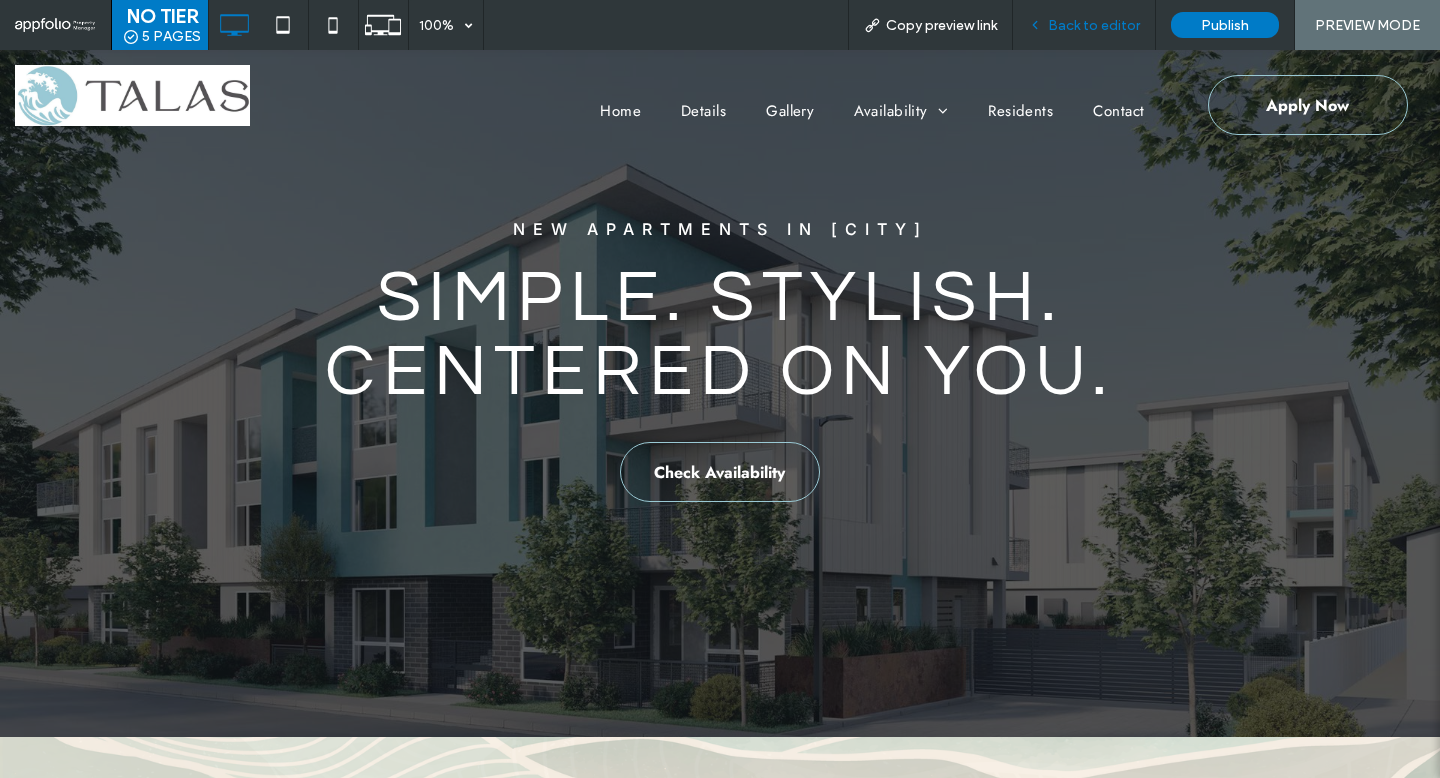 click on "Back to editor" at bounding box center (1084, 25) 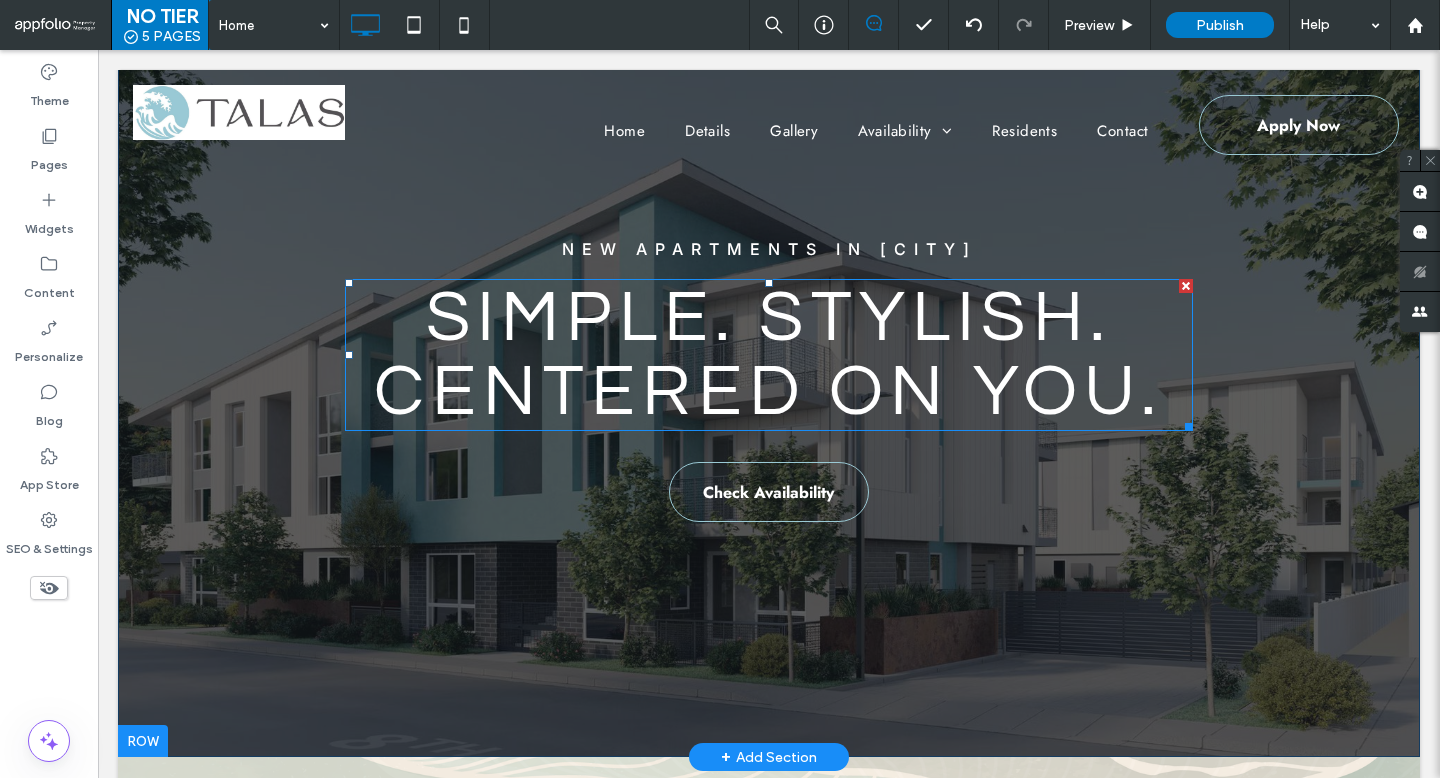 scroll, scrollTop: 0, scrollLeft: 0, axis: both 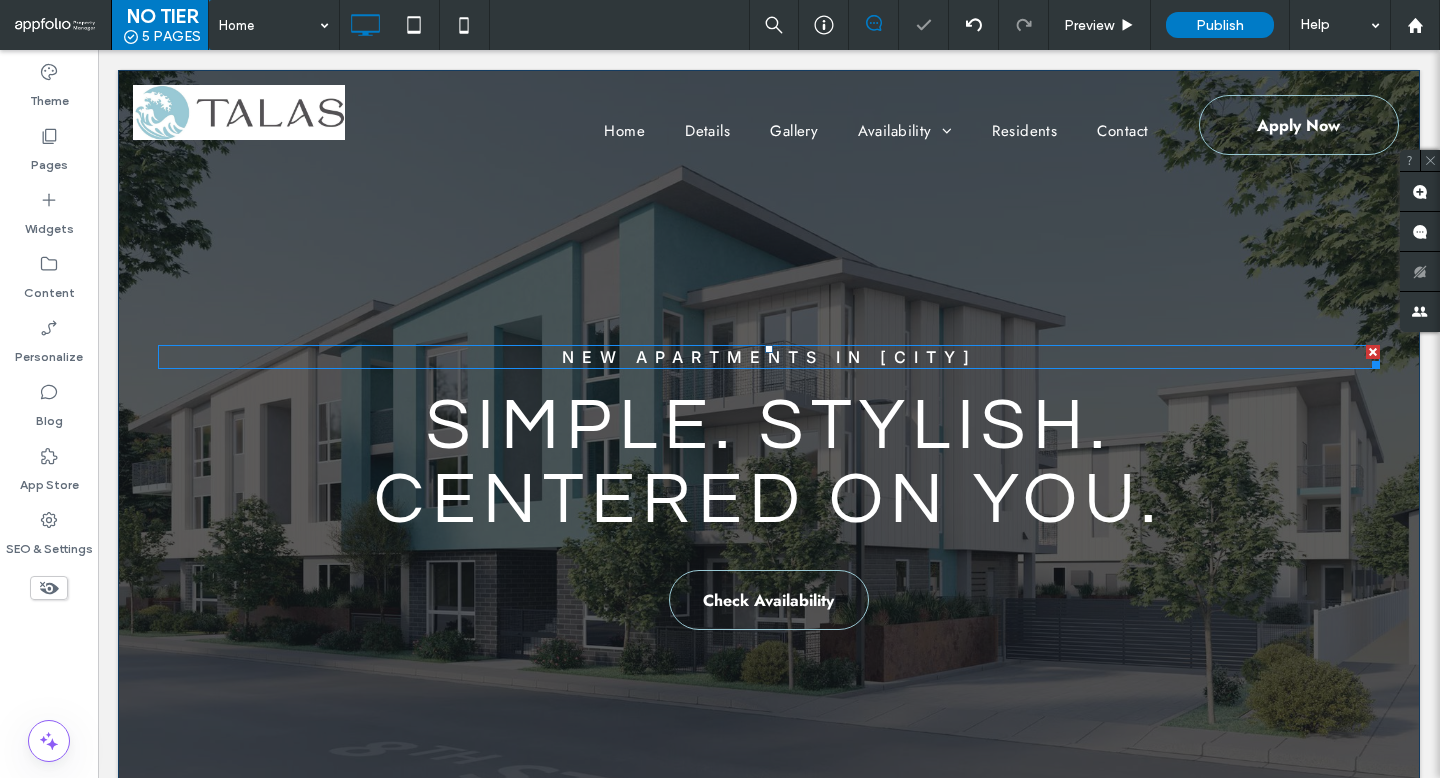 click on "New Apartments in National City" at bounding box center [769, 357] 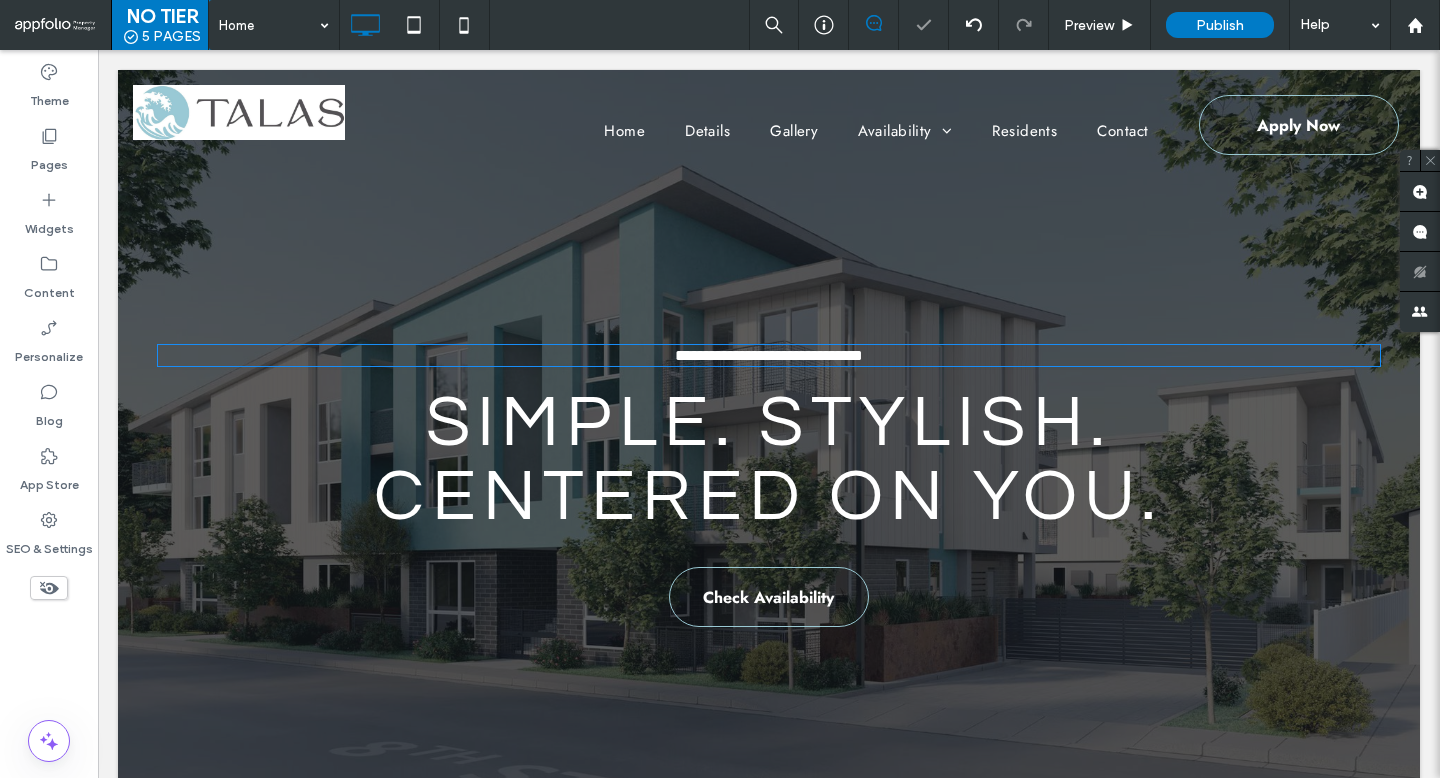 type on "*****" 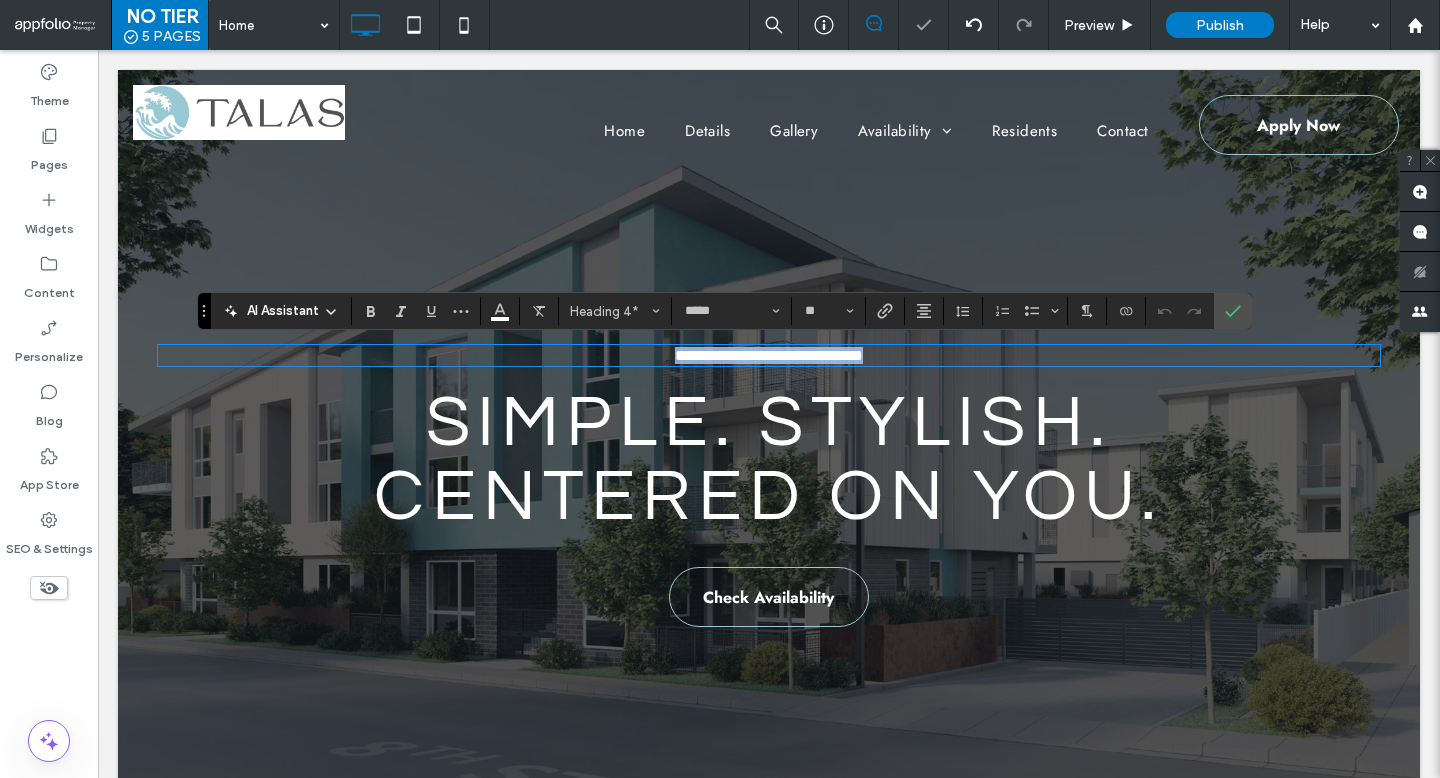 click on "**********" at bounding box center [769, 355] 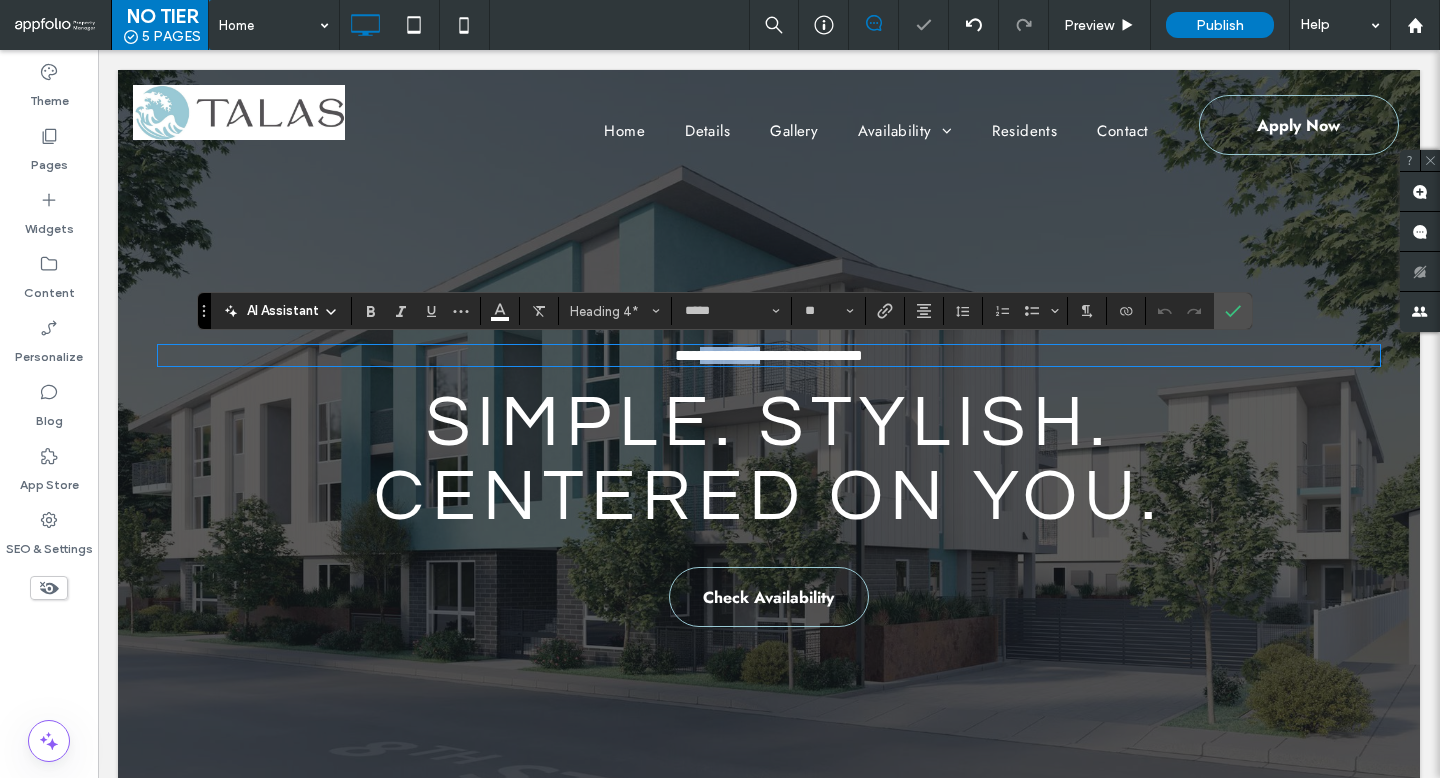 click on "**********" at bounding box center (769, 355) 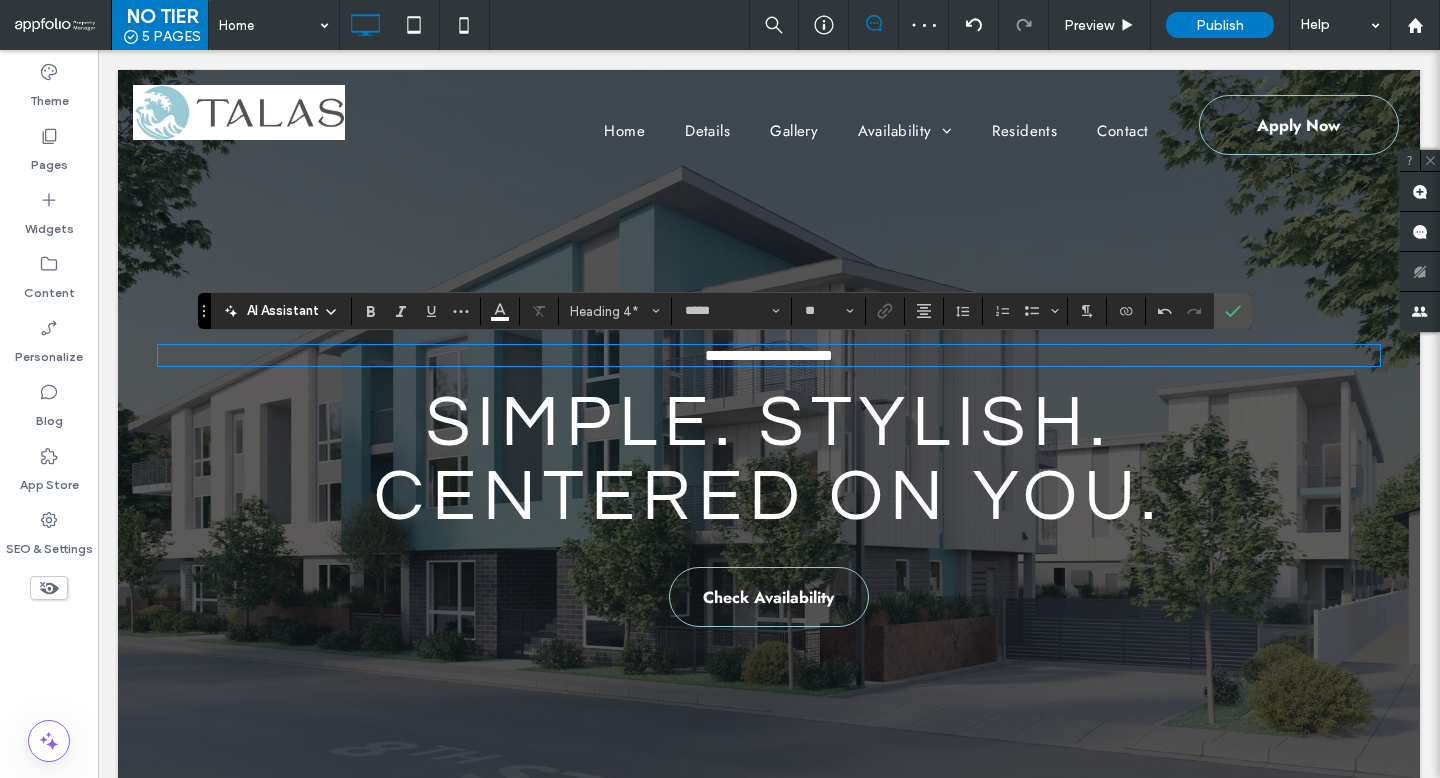 type 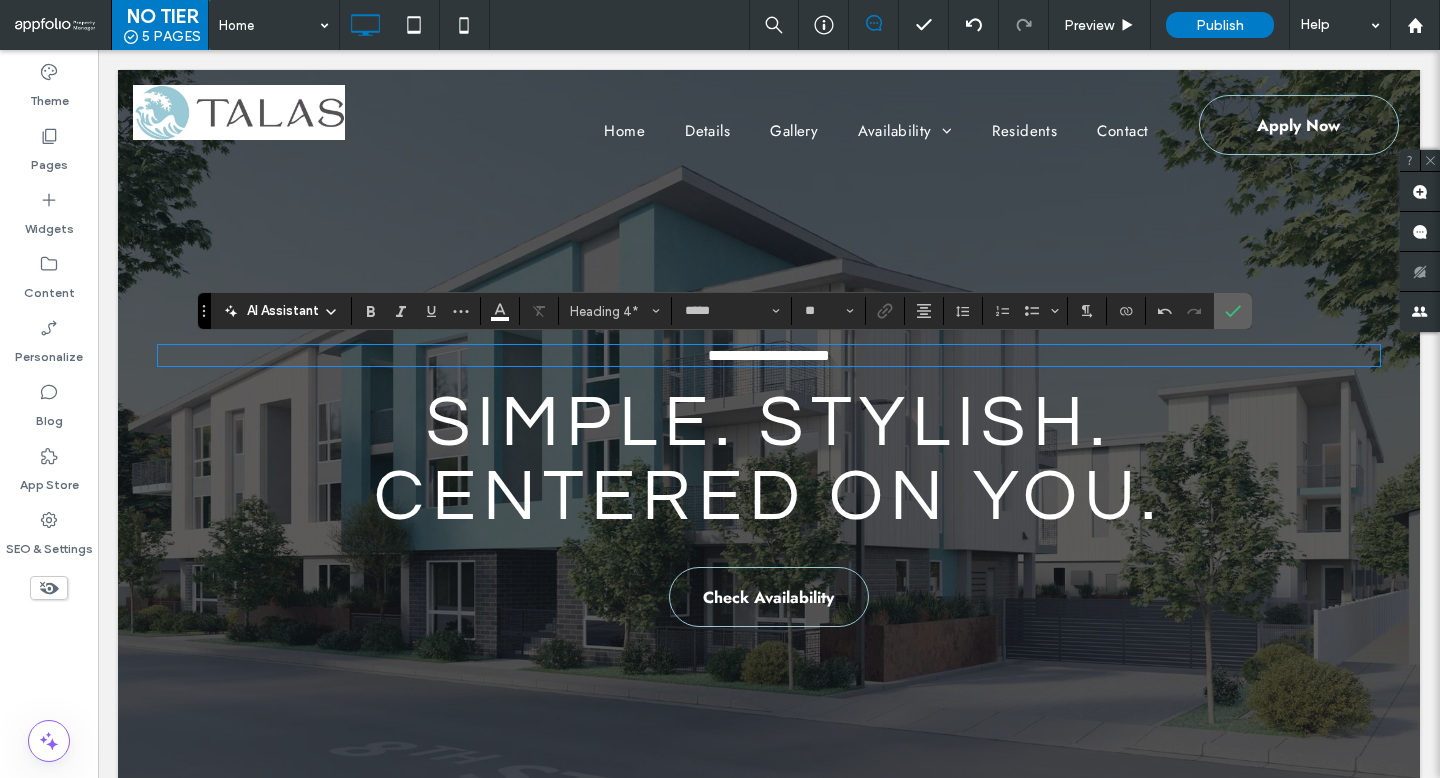click at bounding box center [1233, 311] 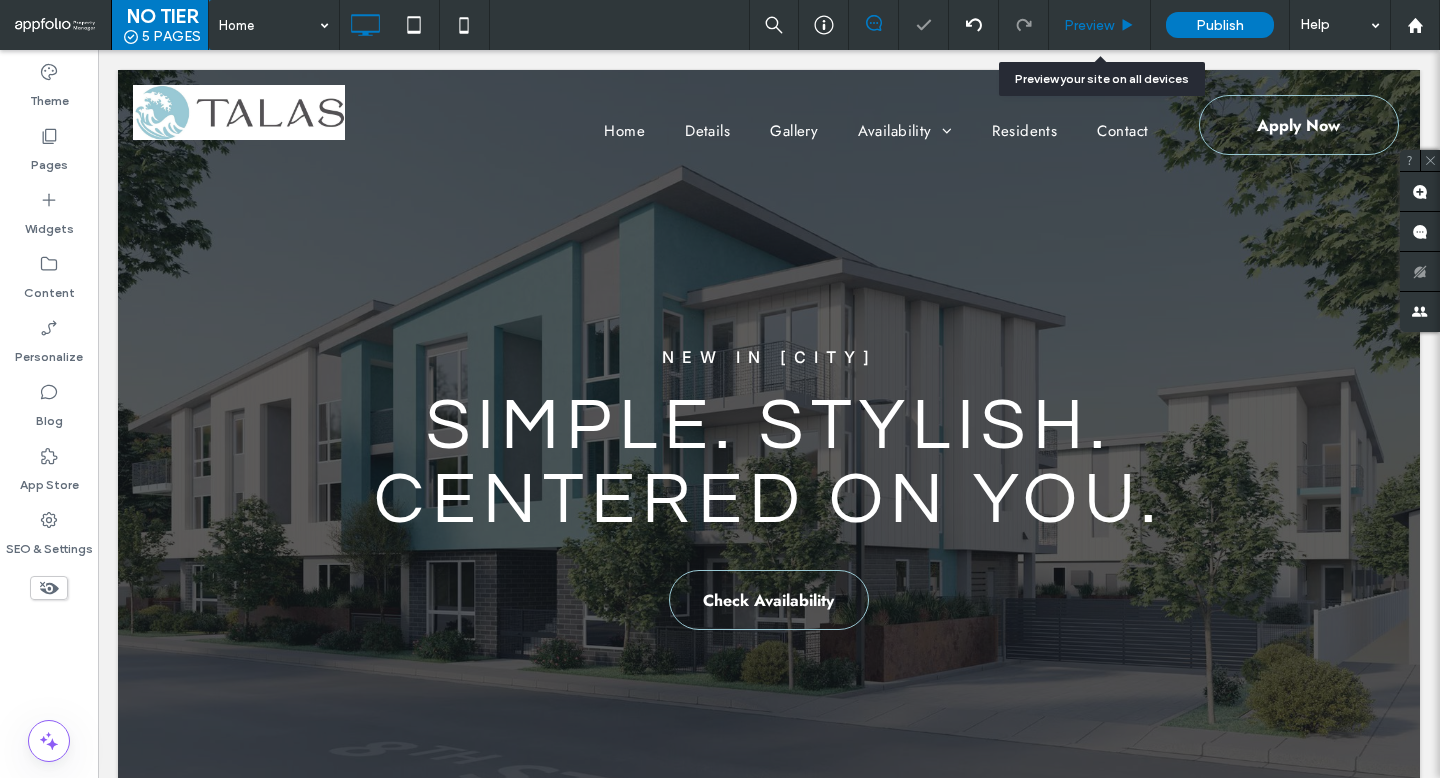 click on "Preview" at bounding box center (1100, 25) 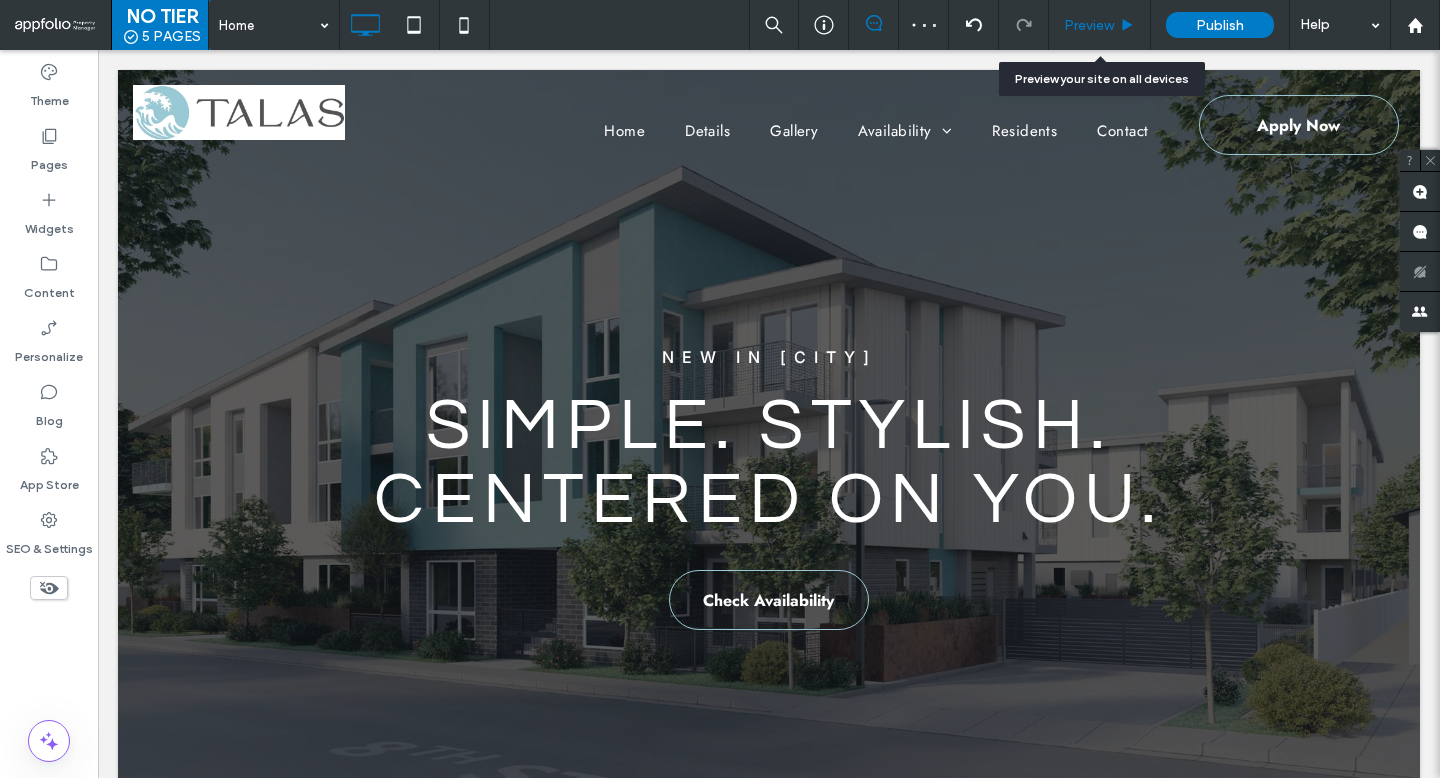 click on "Preview" at bounding box center [1089, 25] 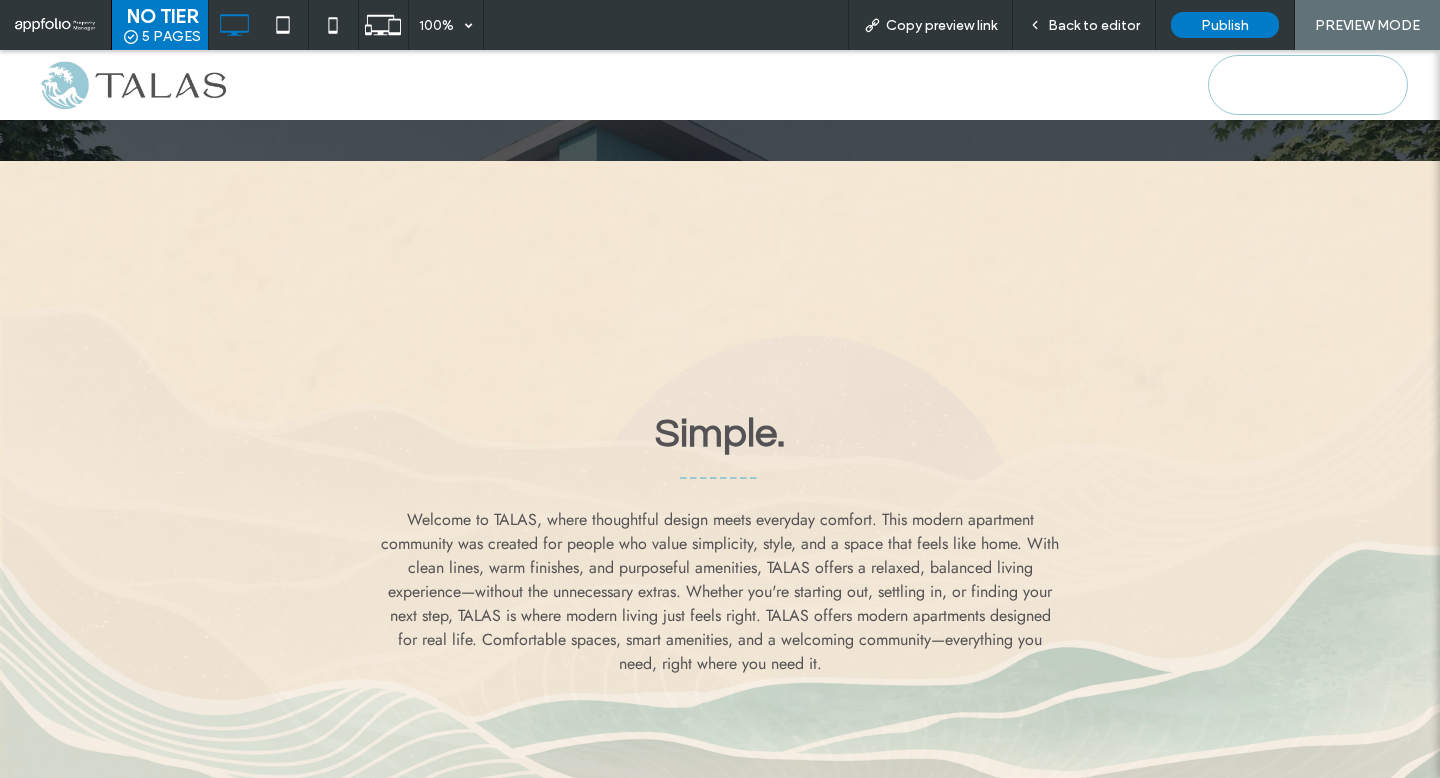 scroll, scrollTop: 682, scrollLeft: 0, axis: vertical 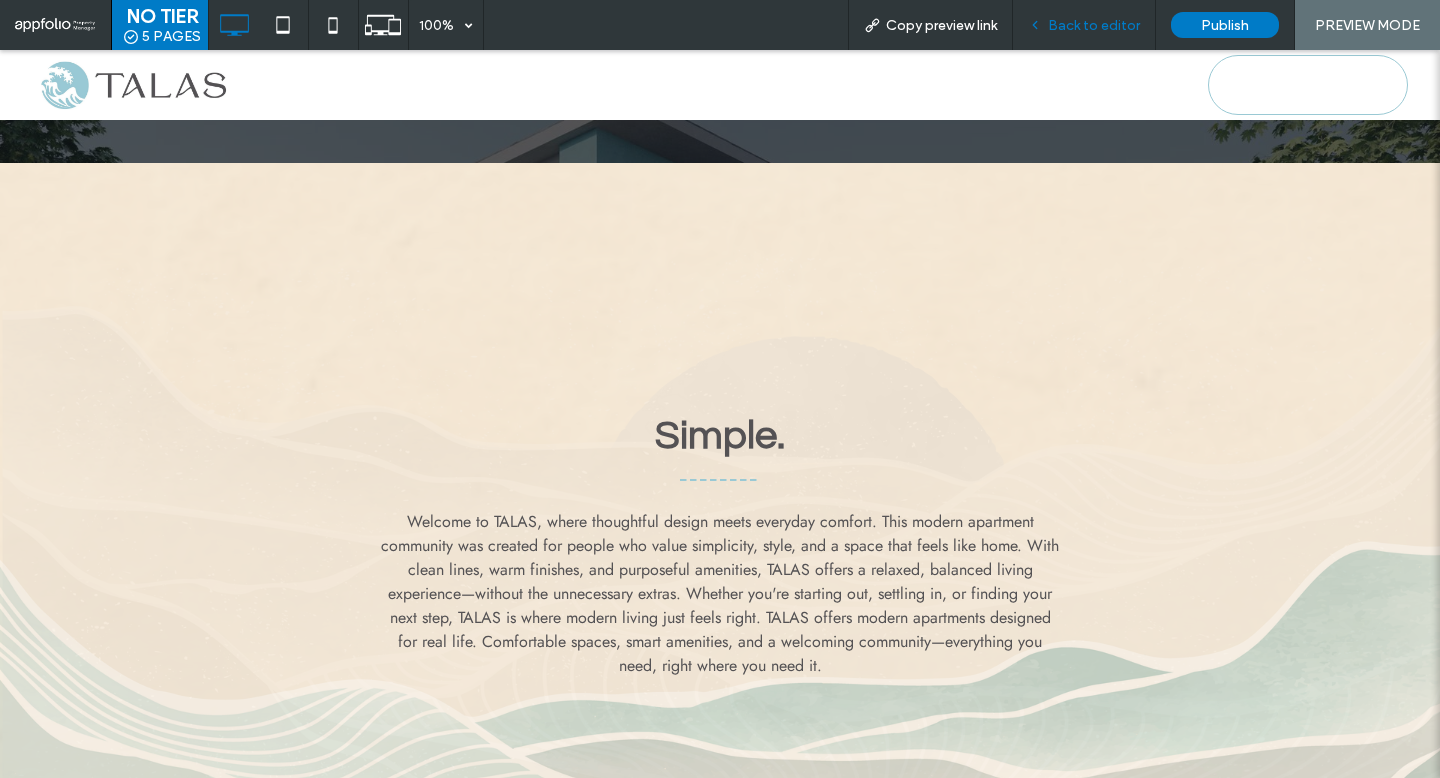 click on "Back to editor" at bounding box center (1094, 25) 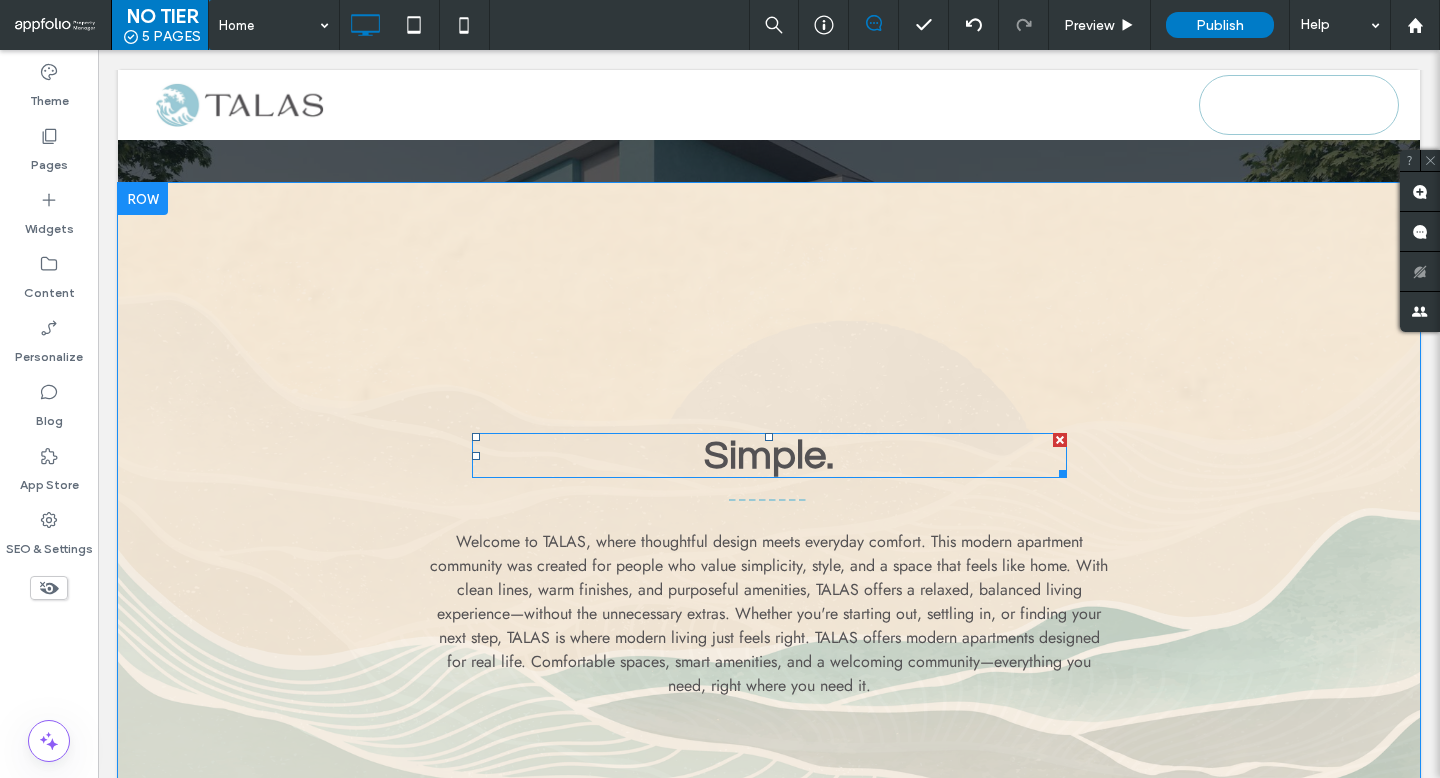click on "Simple." at bounding box center (769, 455) 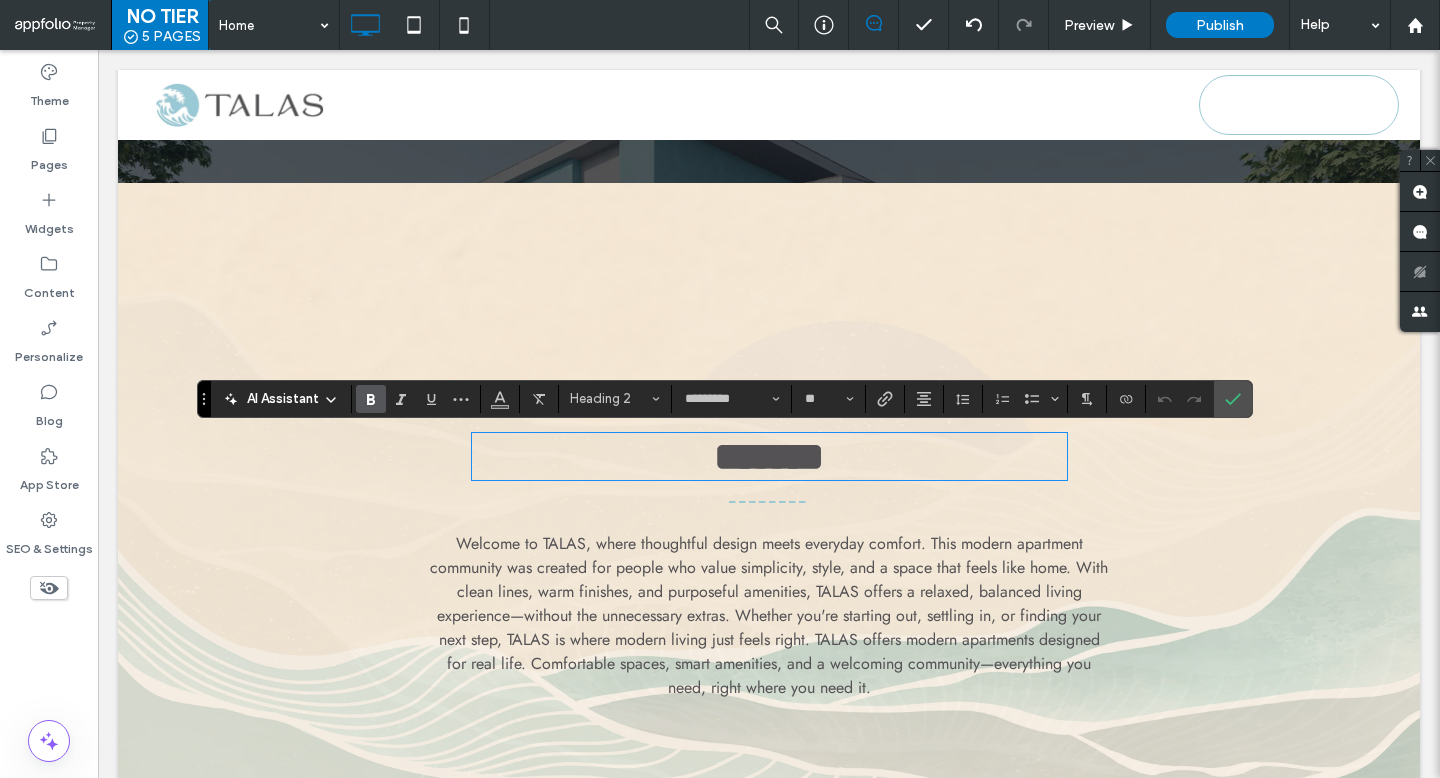 type 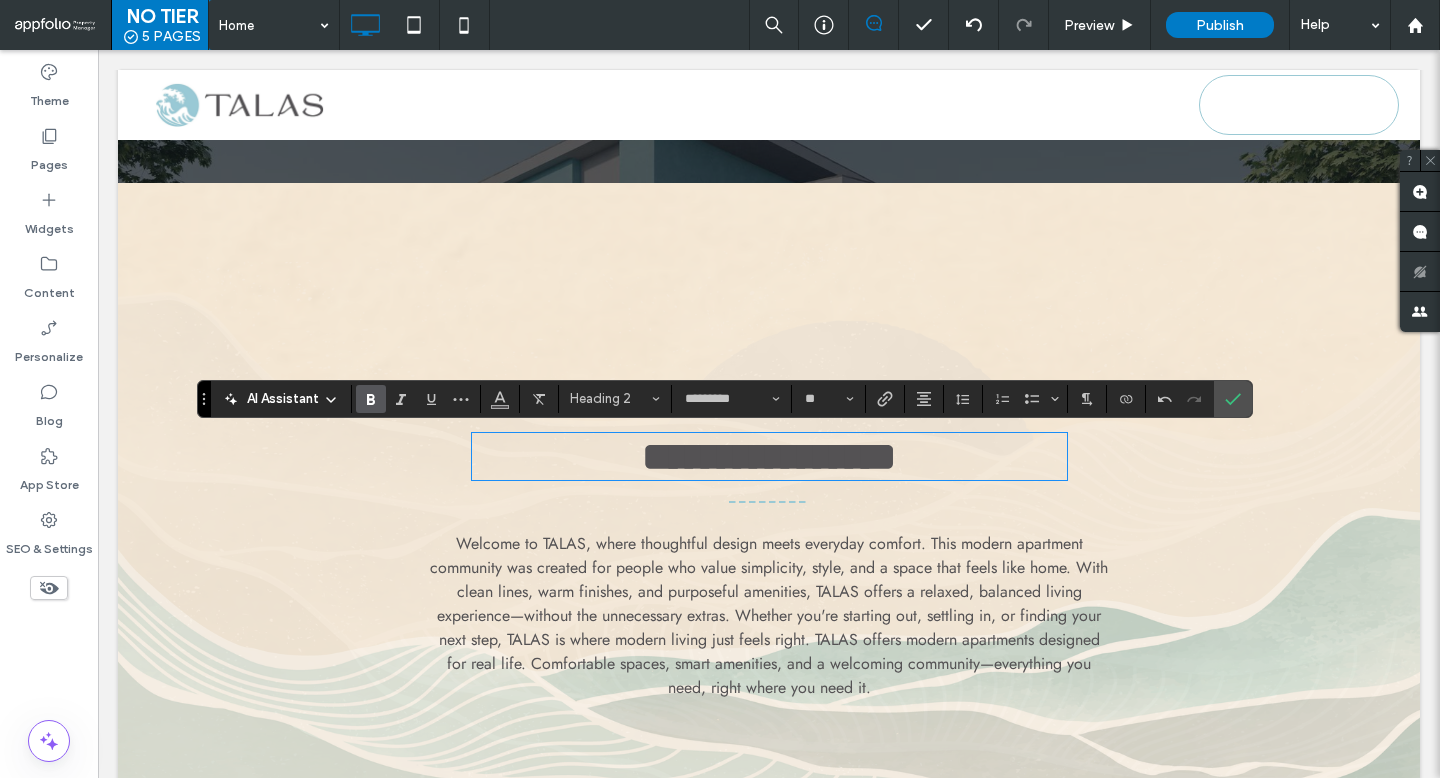 click on "**********" at bounding box center (769, 570) 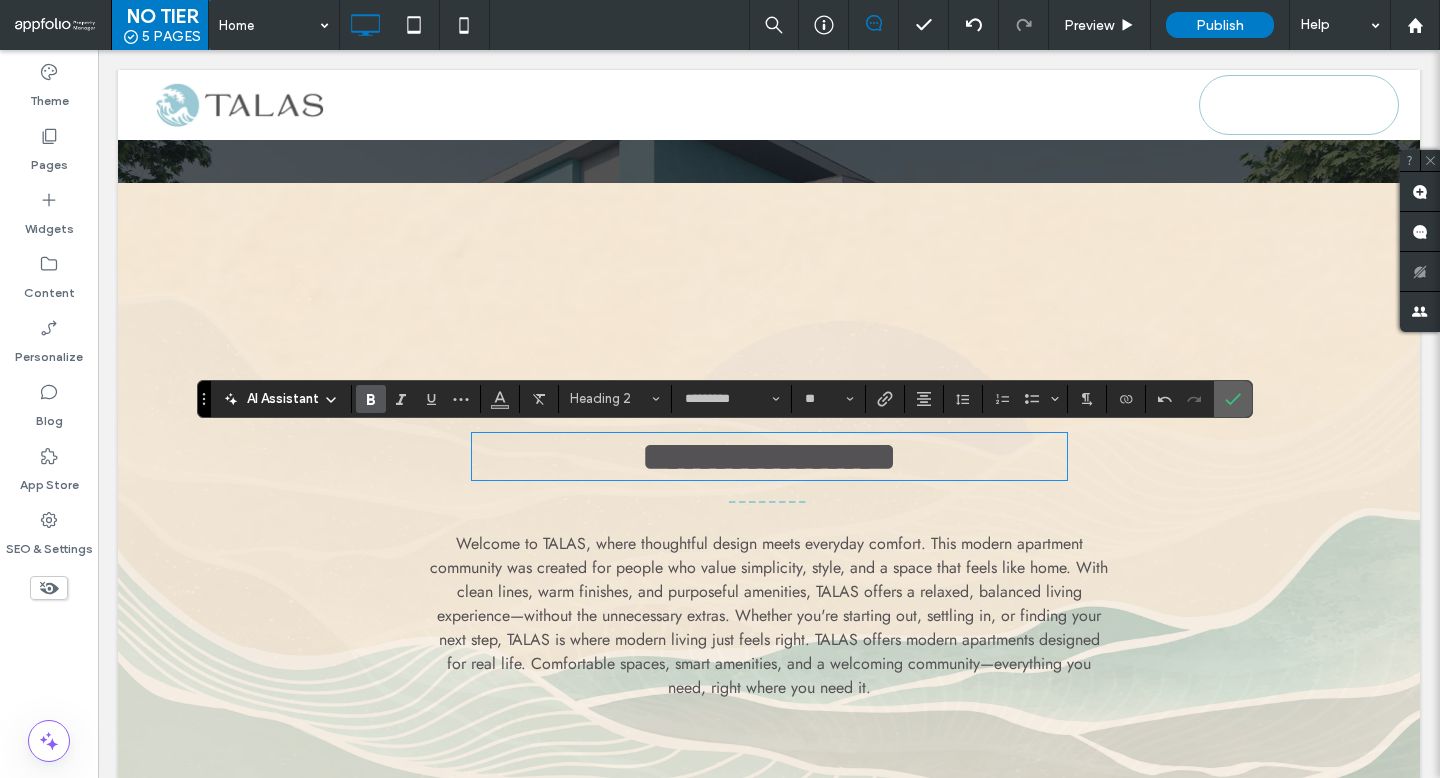 click at bounding box center [1233, 399] 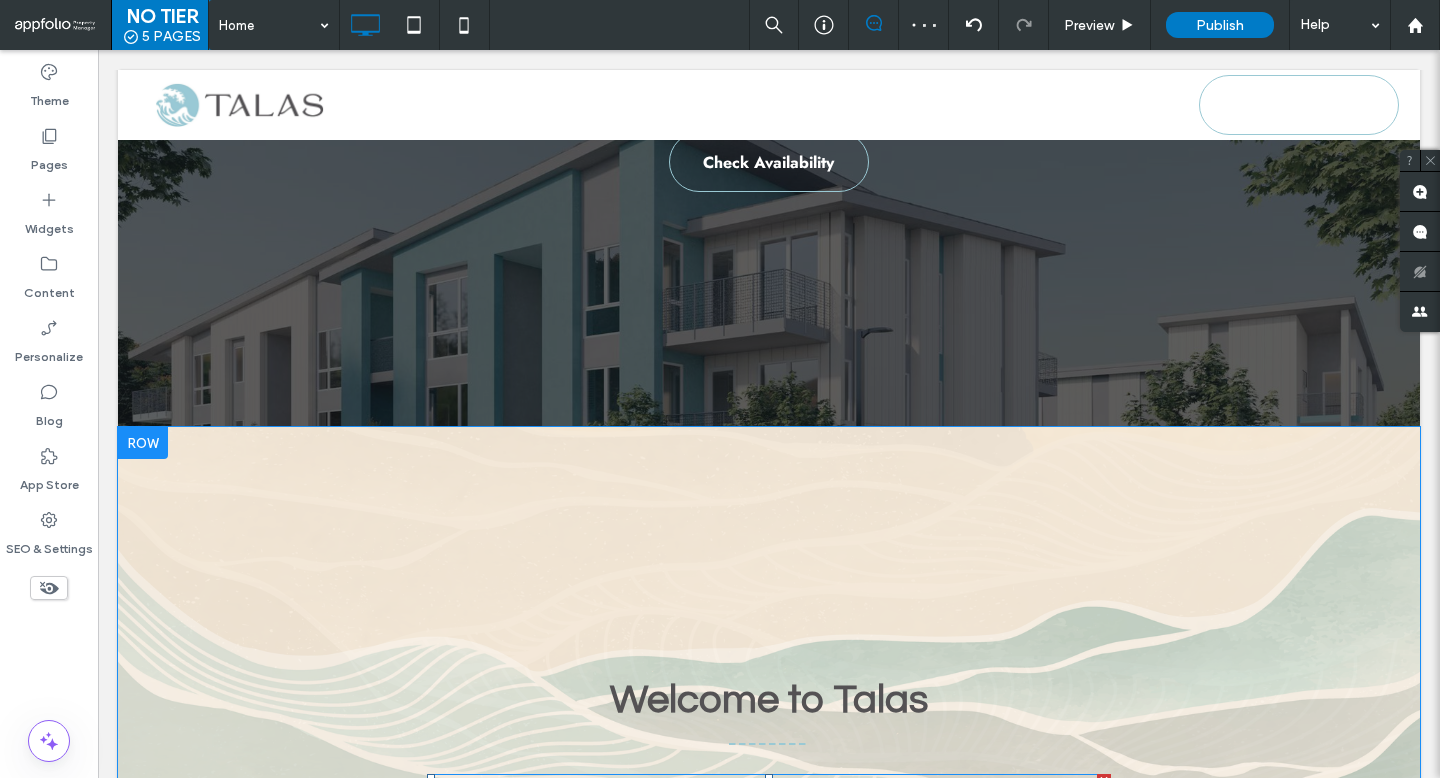 scroll, scrollTop: 813, scrollLeft: 0, axis: vertical 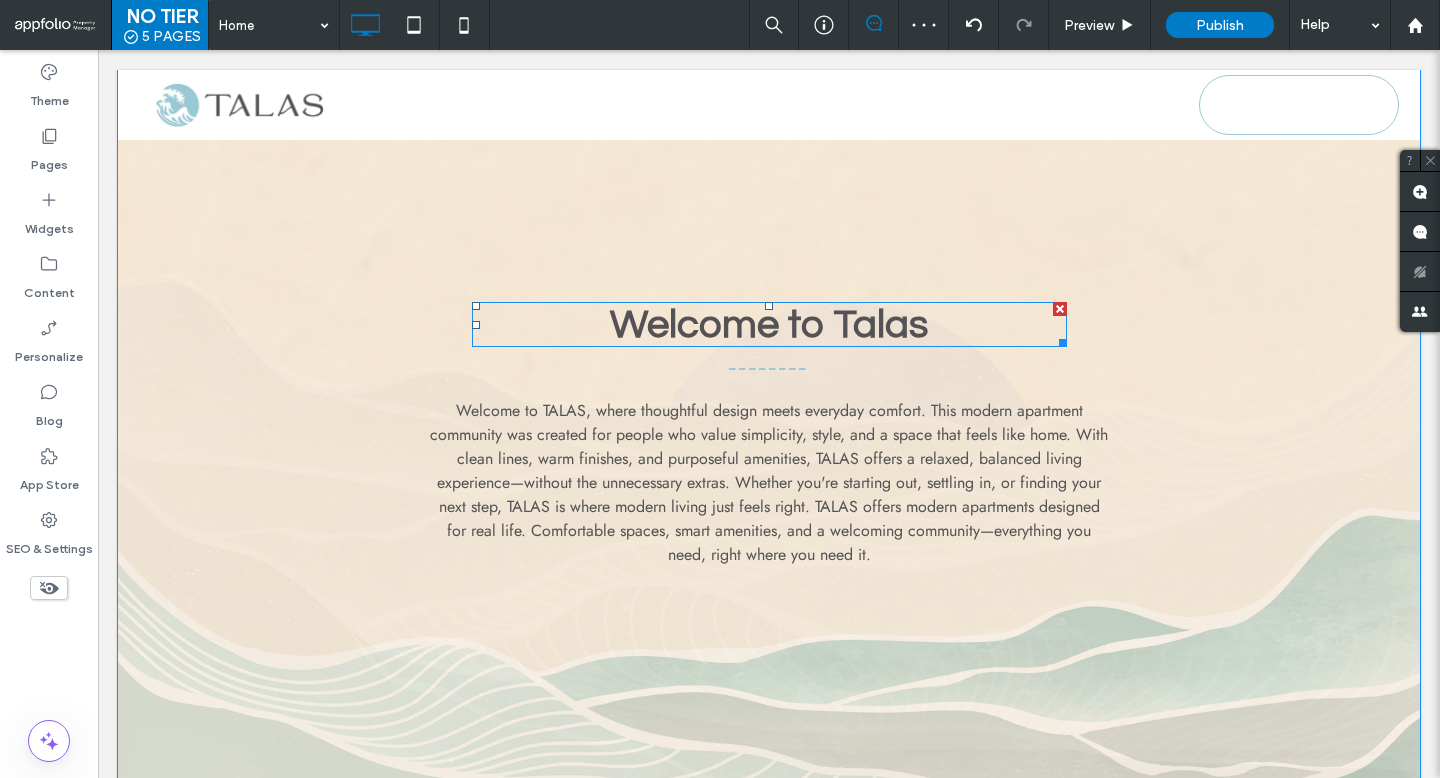 click on "Welcome to Talas" at bounding box center (769, 324) 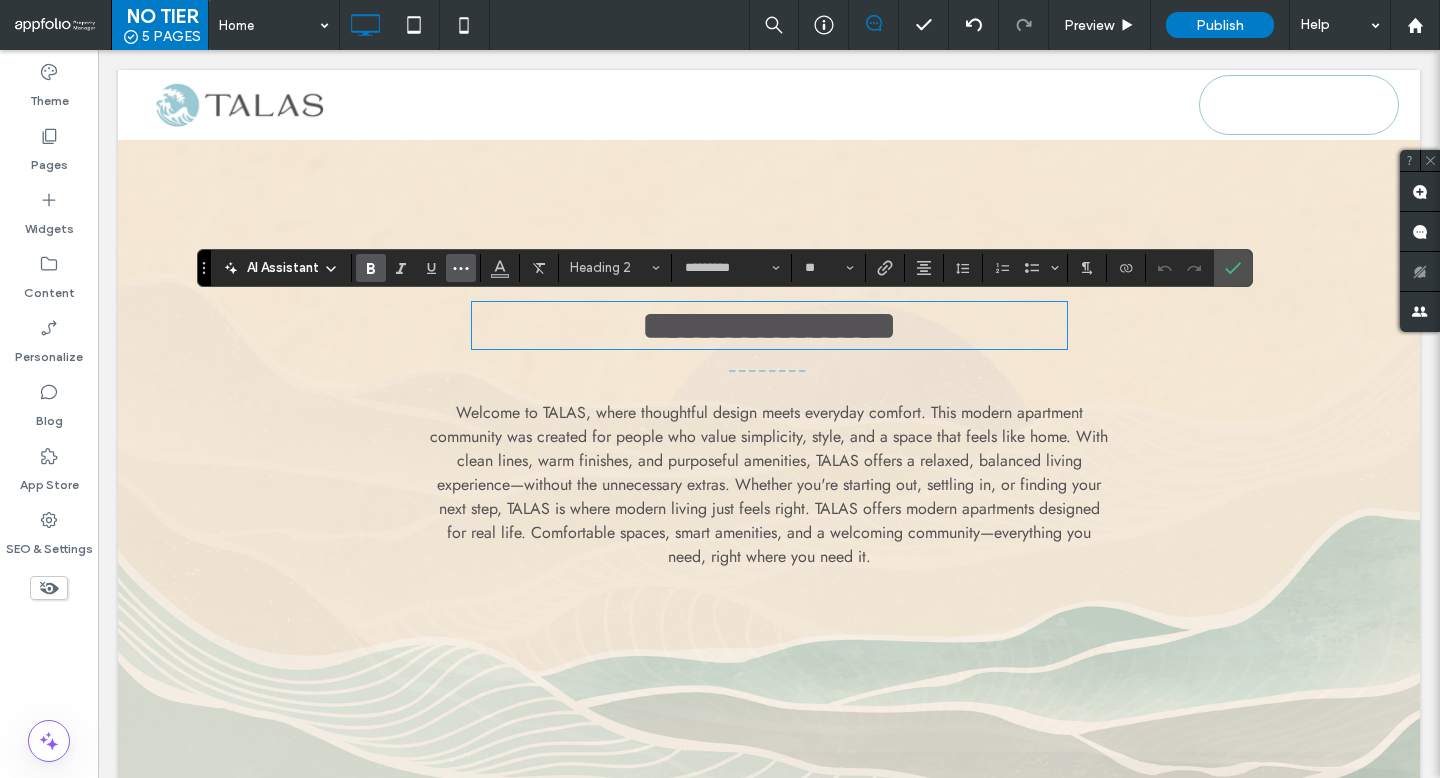 click 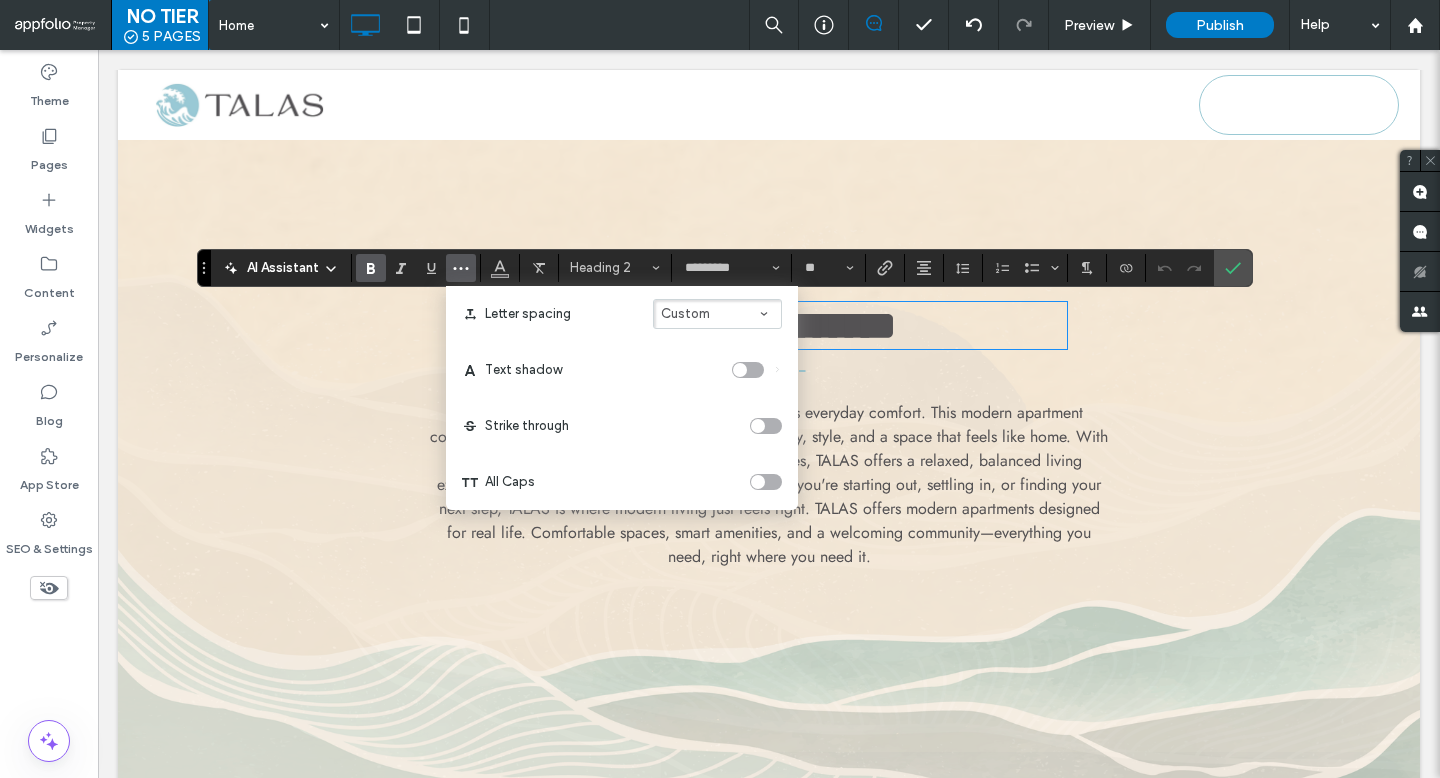 click at bounding box center [766, 482] 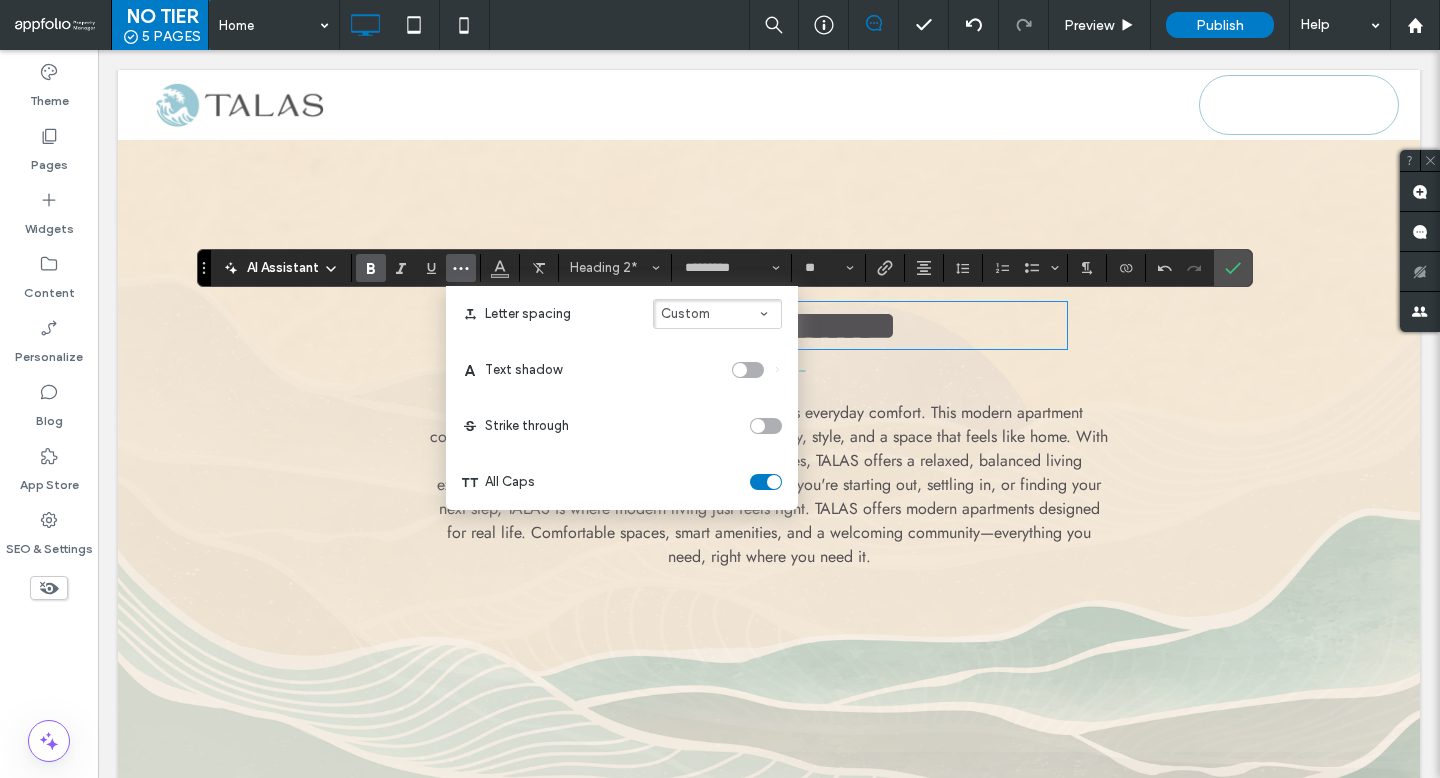 click on "Custom" at bounding box center [685, 313] 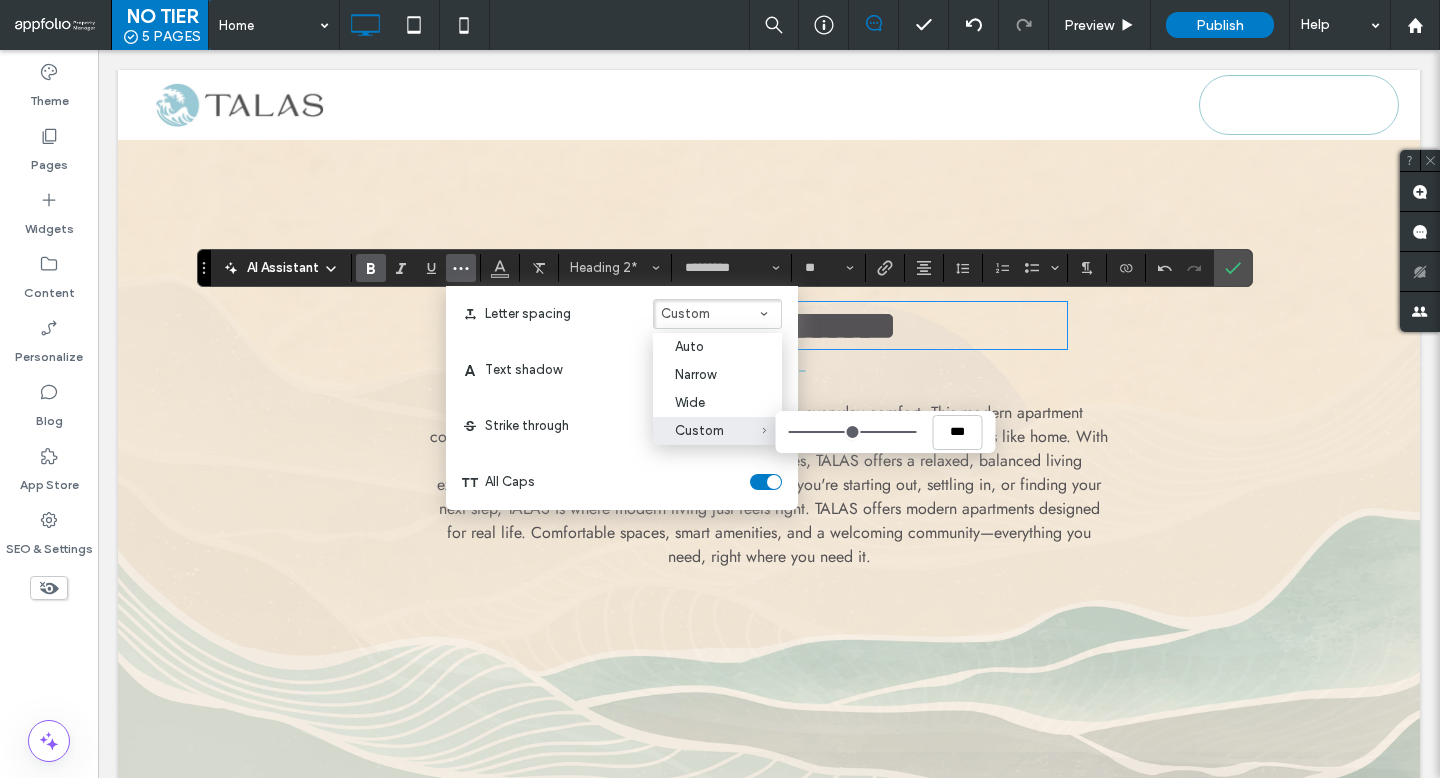 type on "****" 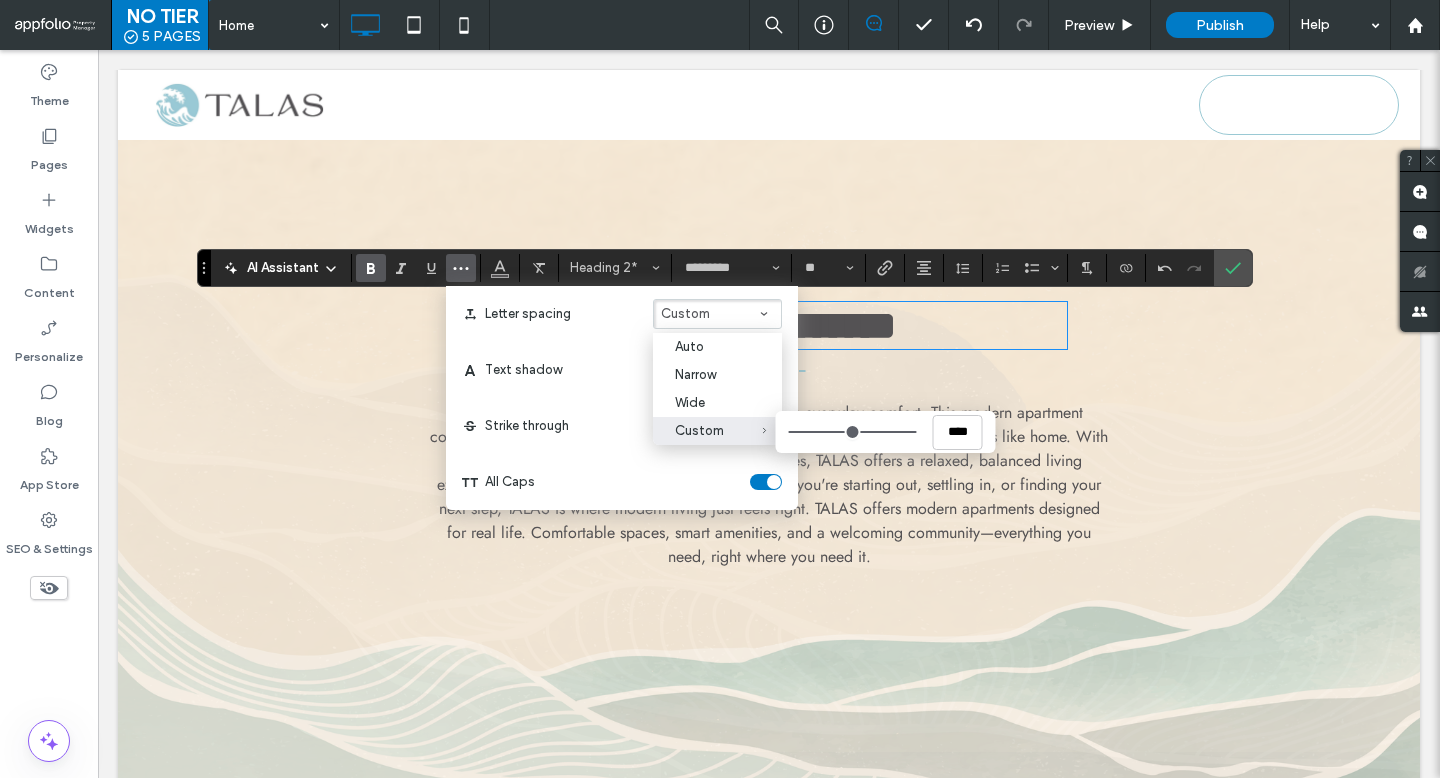 type on "****" 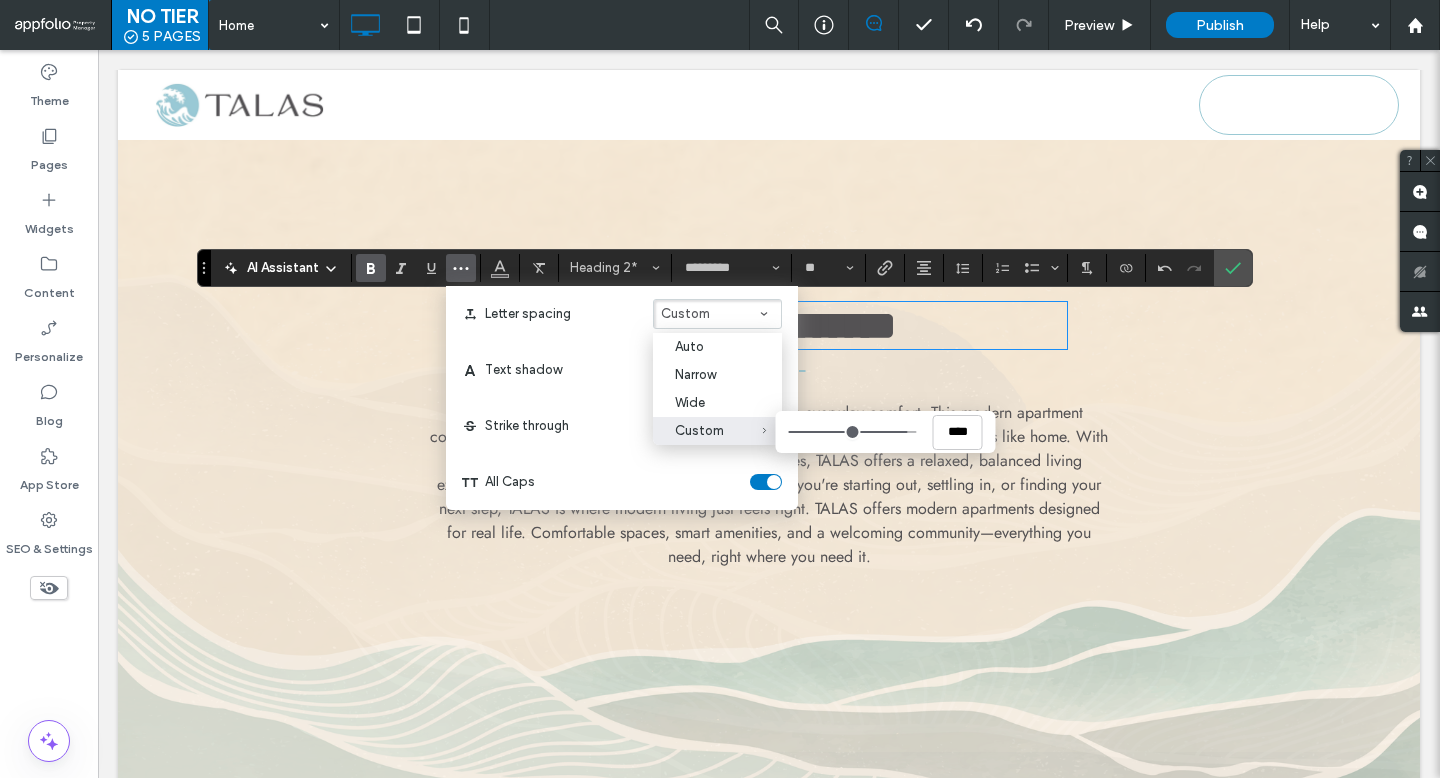 type on "****" 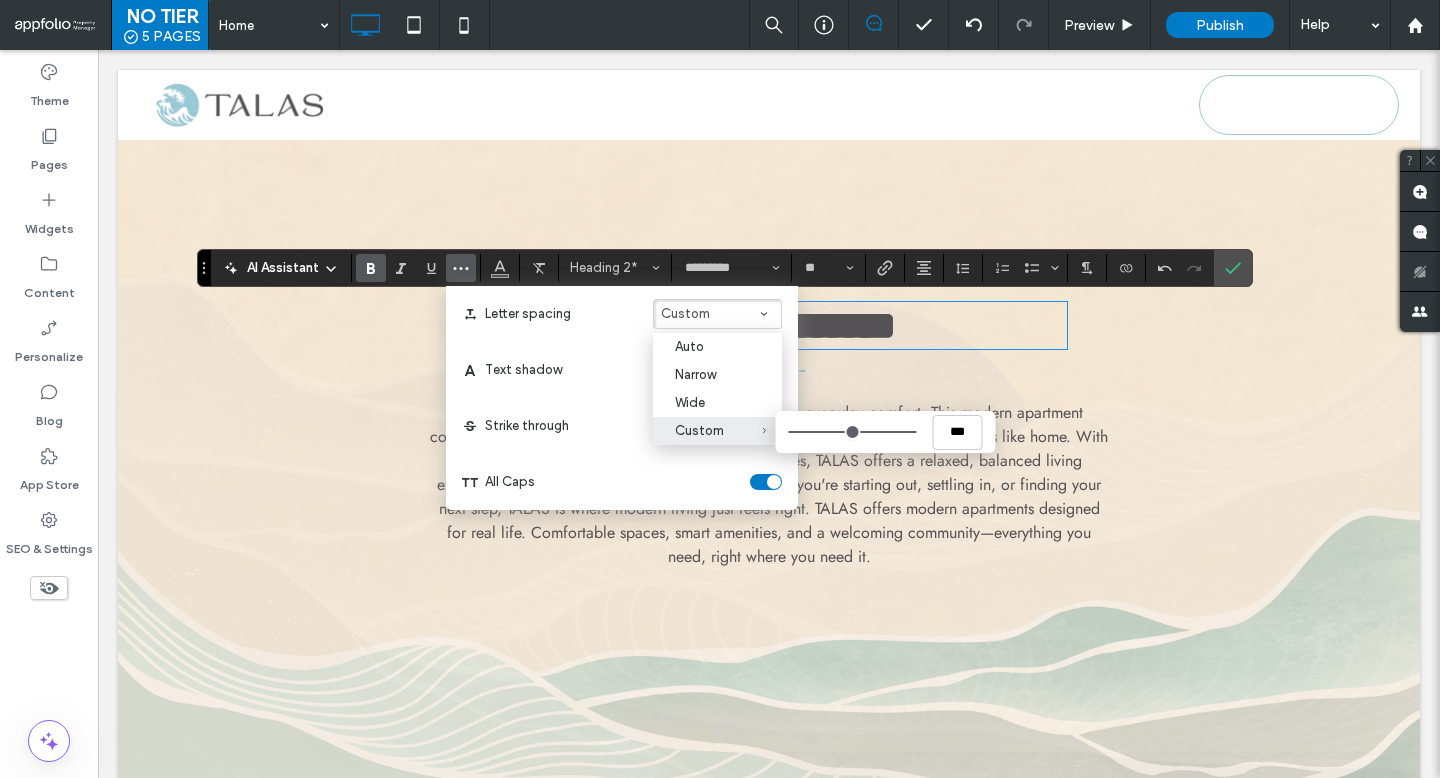 drag, startPoint x: 895, startPoint y: 433, endPoint x: 955, endPoint y: 426, distance: 60.40695 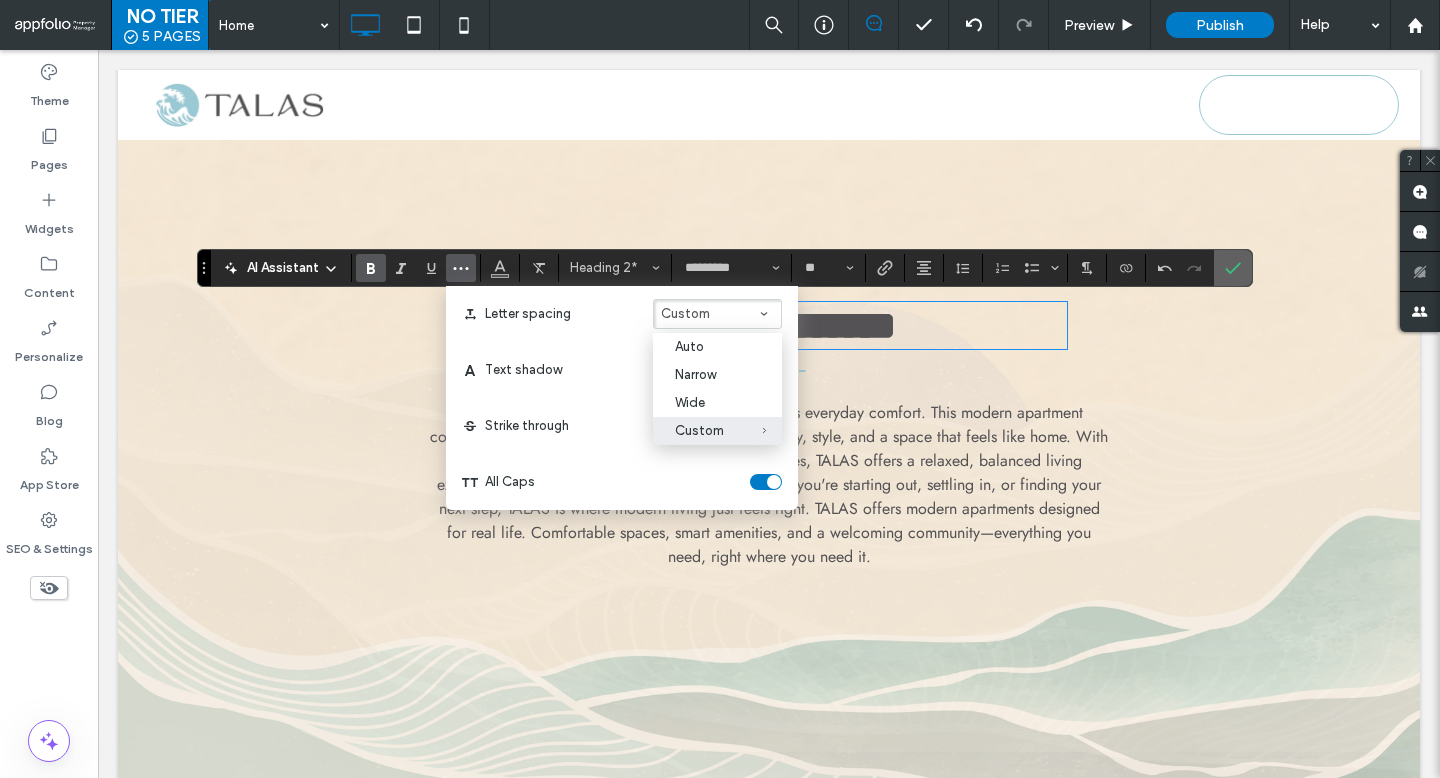 click at bounding box center (1233, 268) 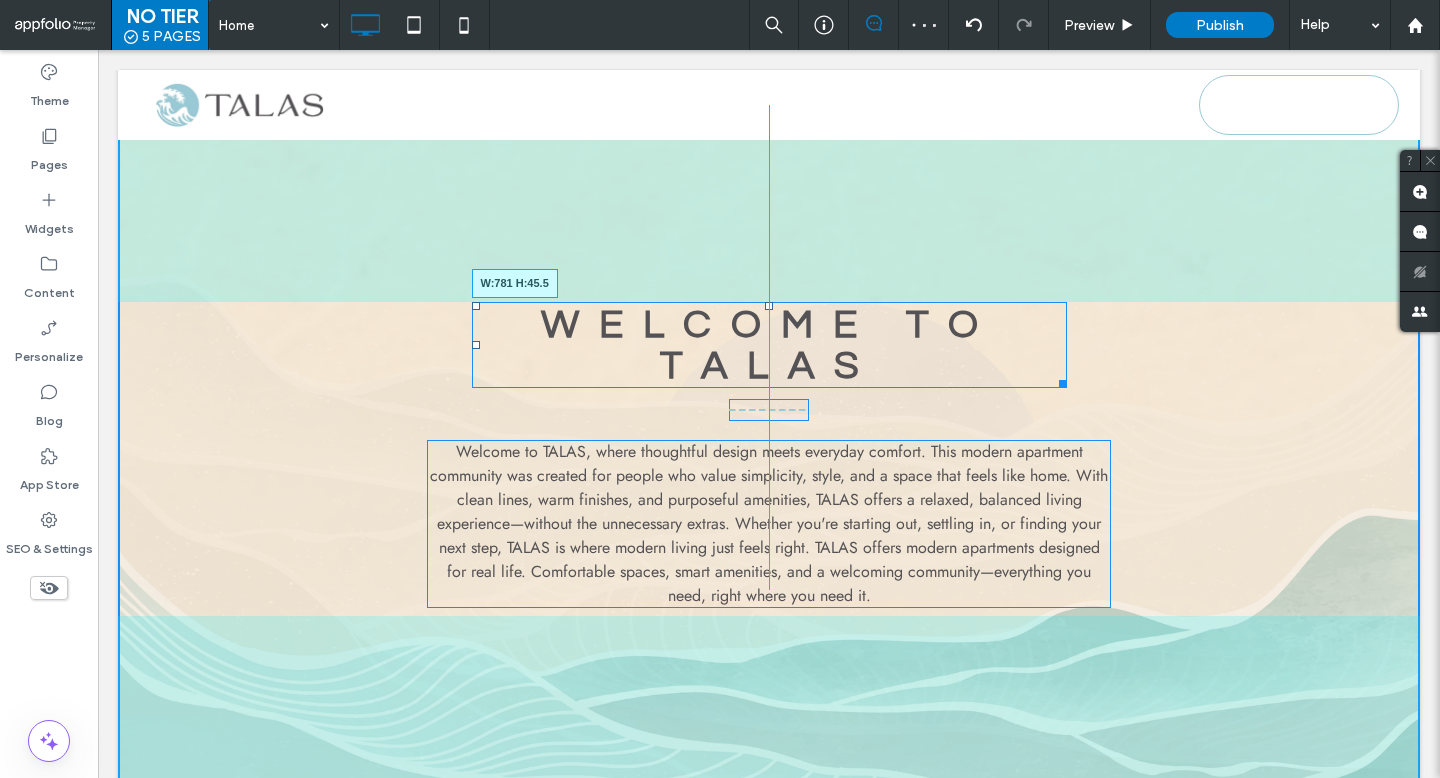 drag, startPoint x: 1055, startPoint y: 379, endPoint x: 1148, endPoint y: 382, distance: 93.04838 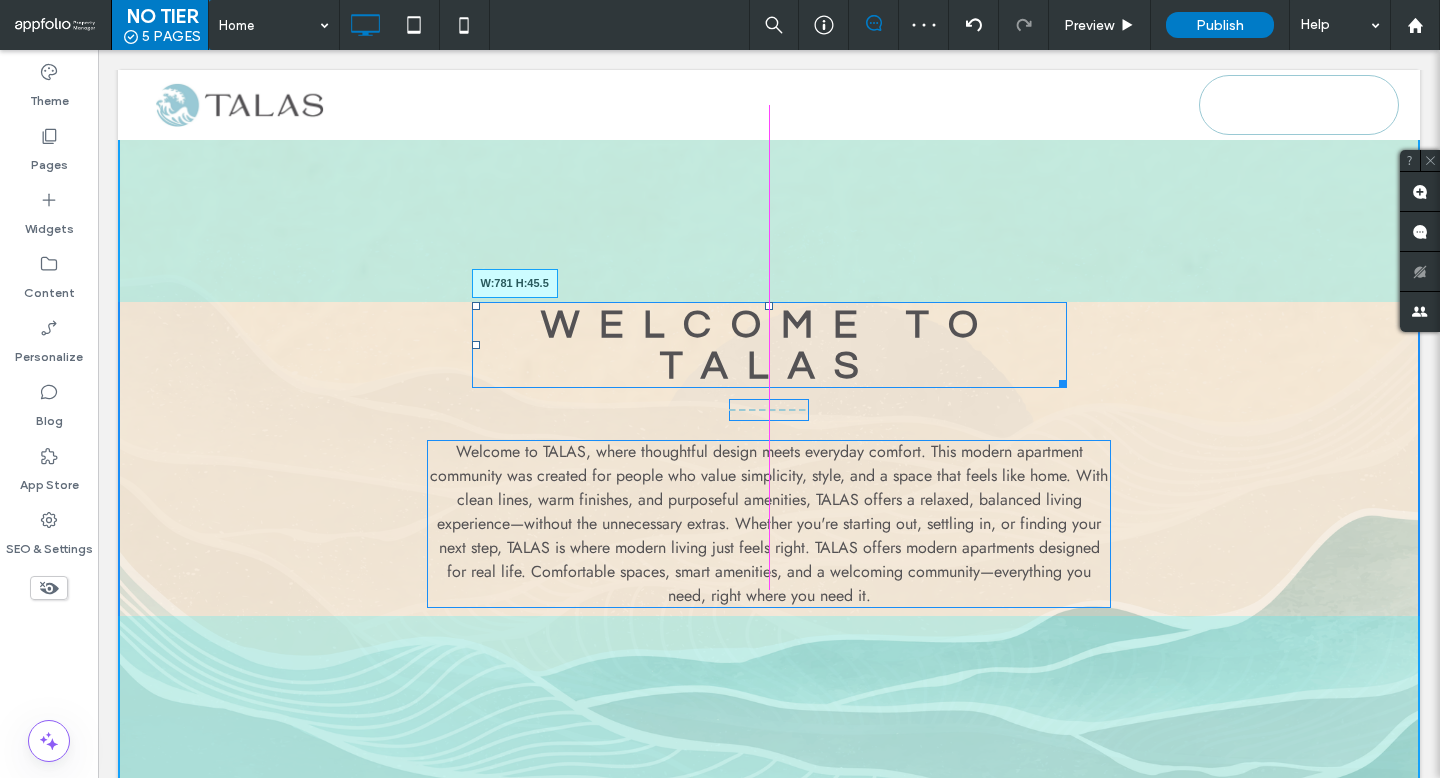 click on "Welcome to Talas W:781 H:45.5
Welcome to TALAS, where thoughtful design meets everyday comfort. This modern apartment community was created for people who value simplicity, style, and a space that feels like home. With clean lines, warm finishes, and purposeful amenities, TALAS offers a relaxed, balanced living experience—without the unnecessary extras. Whether you're starting out, settling in, or finding your next step, TALAS is where modern living just feels right. TALAS offers modern apartments designed for real life. Comfortable spaces, smart amenities, and a welcoming community—everything you need, right where you need it. Click To Paste" at bounding box center (769, 459) 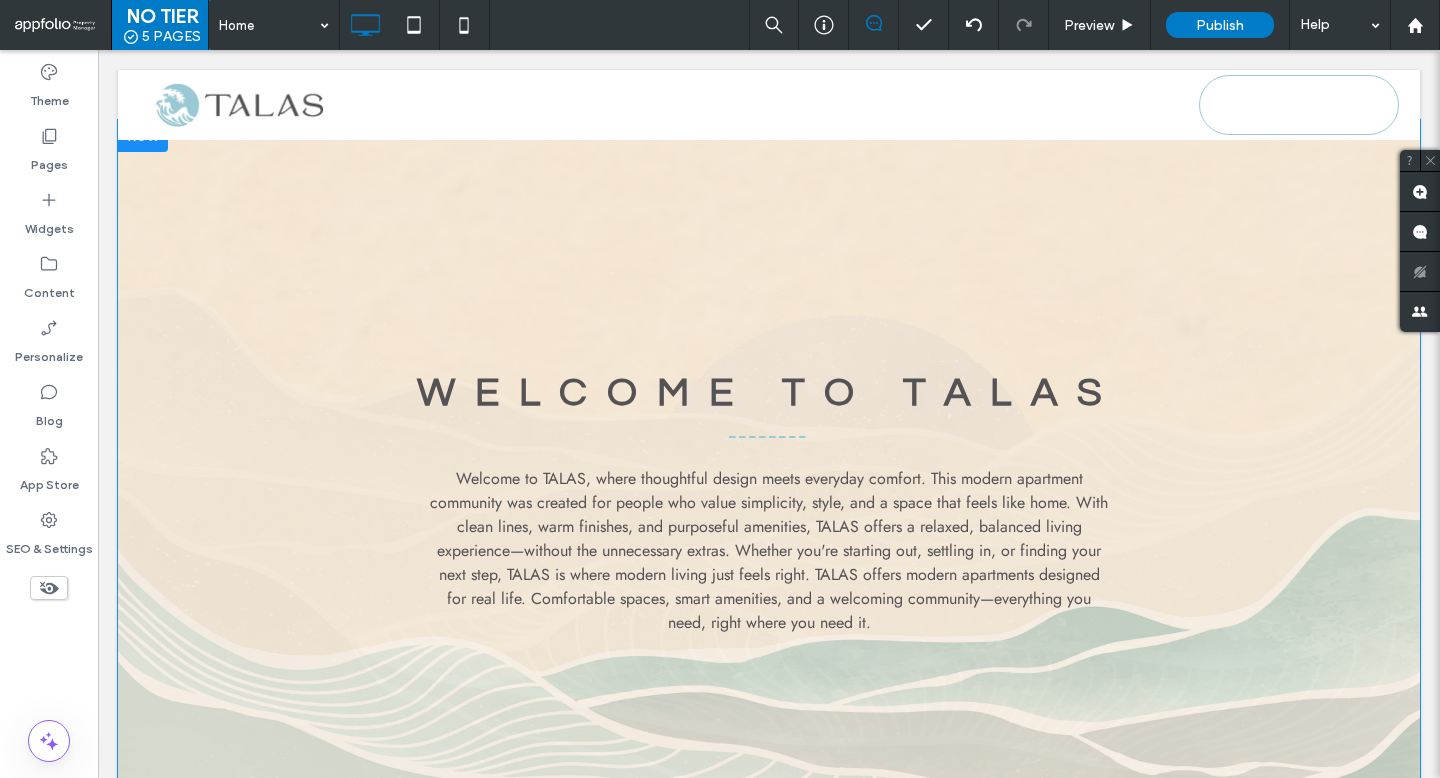 scroll, scrollTop: 752, scrollLeft: 0, axis: vertical 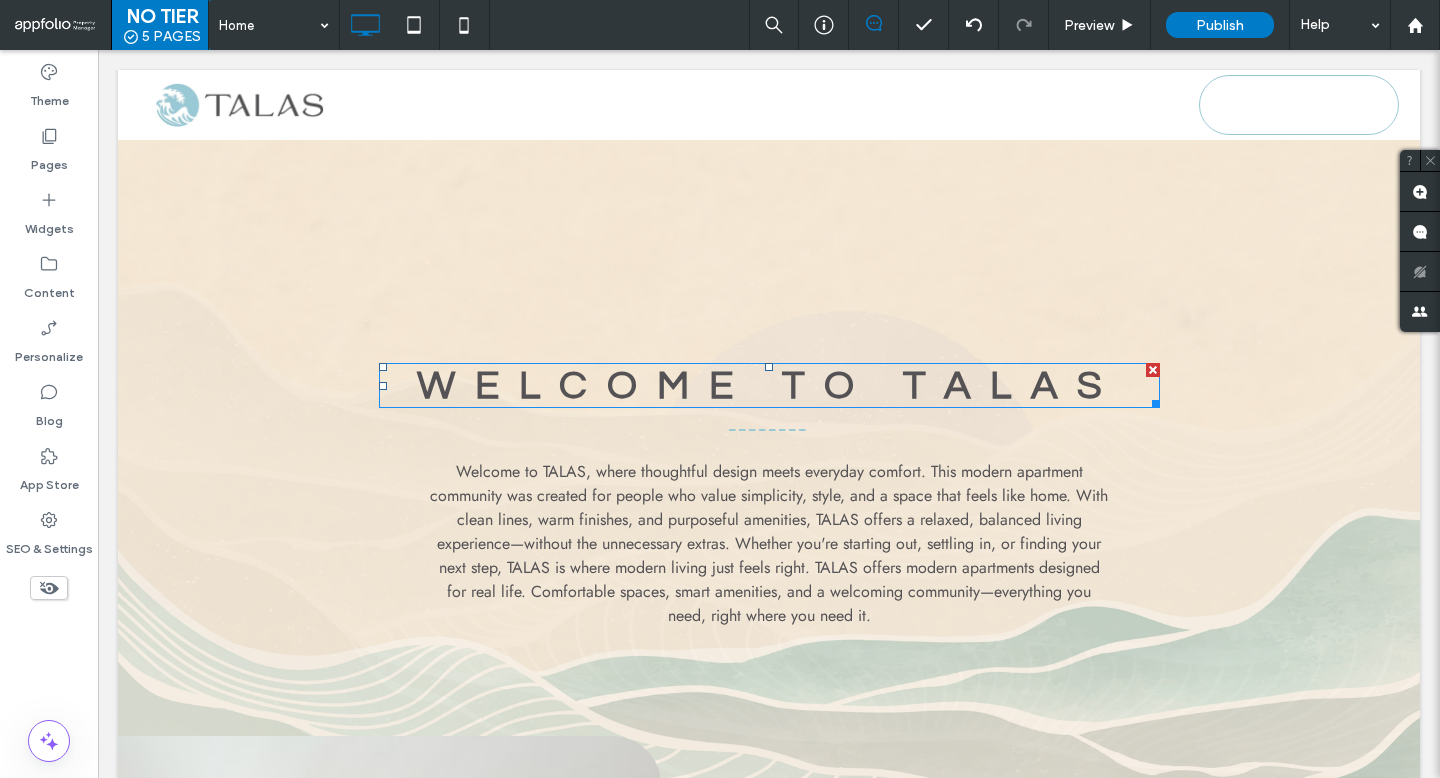 click on "Welcome to Talas" at bounding box center (769, 385) 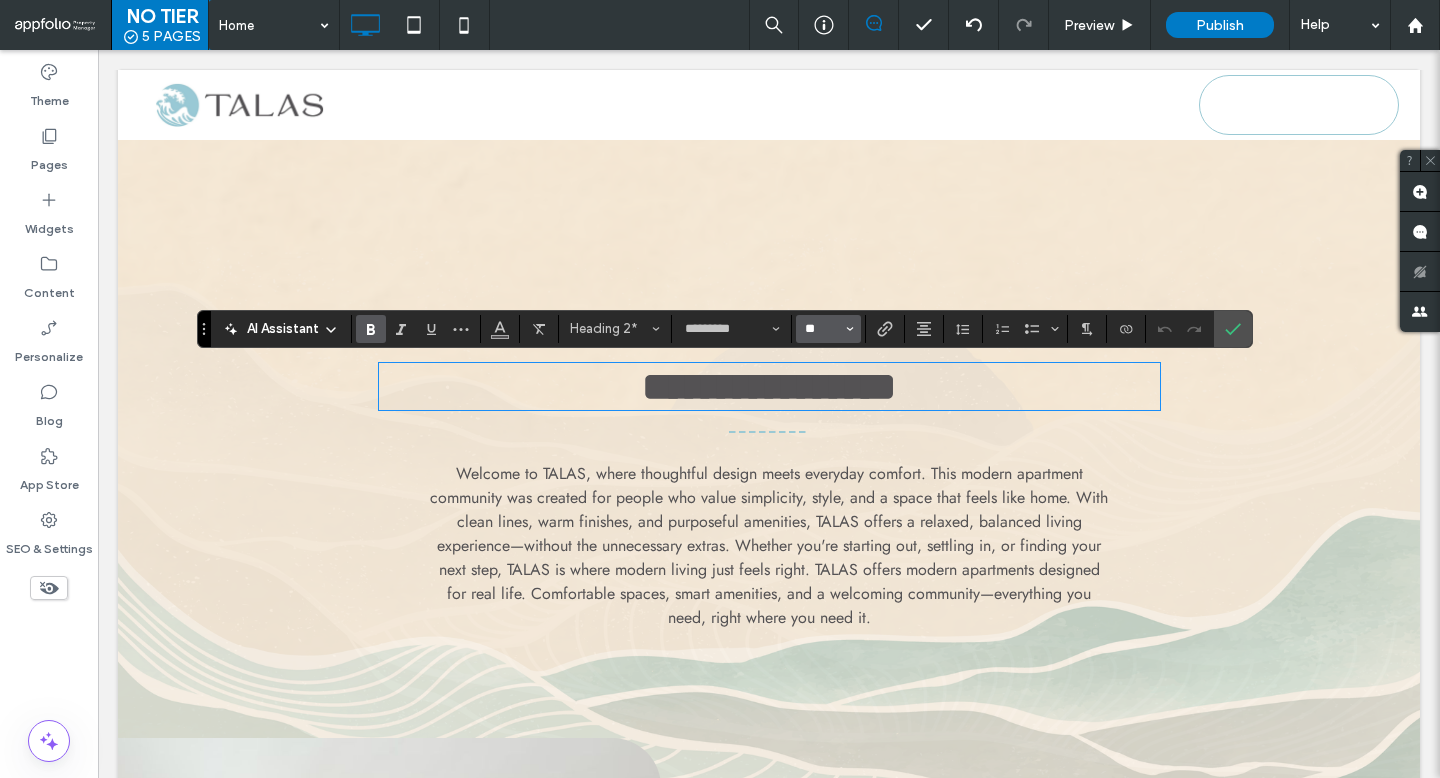 click on "**" at bounding box center [822, 329] 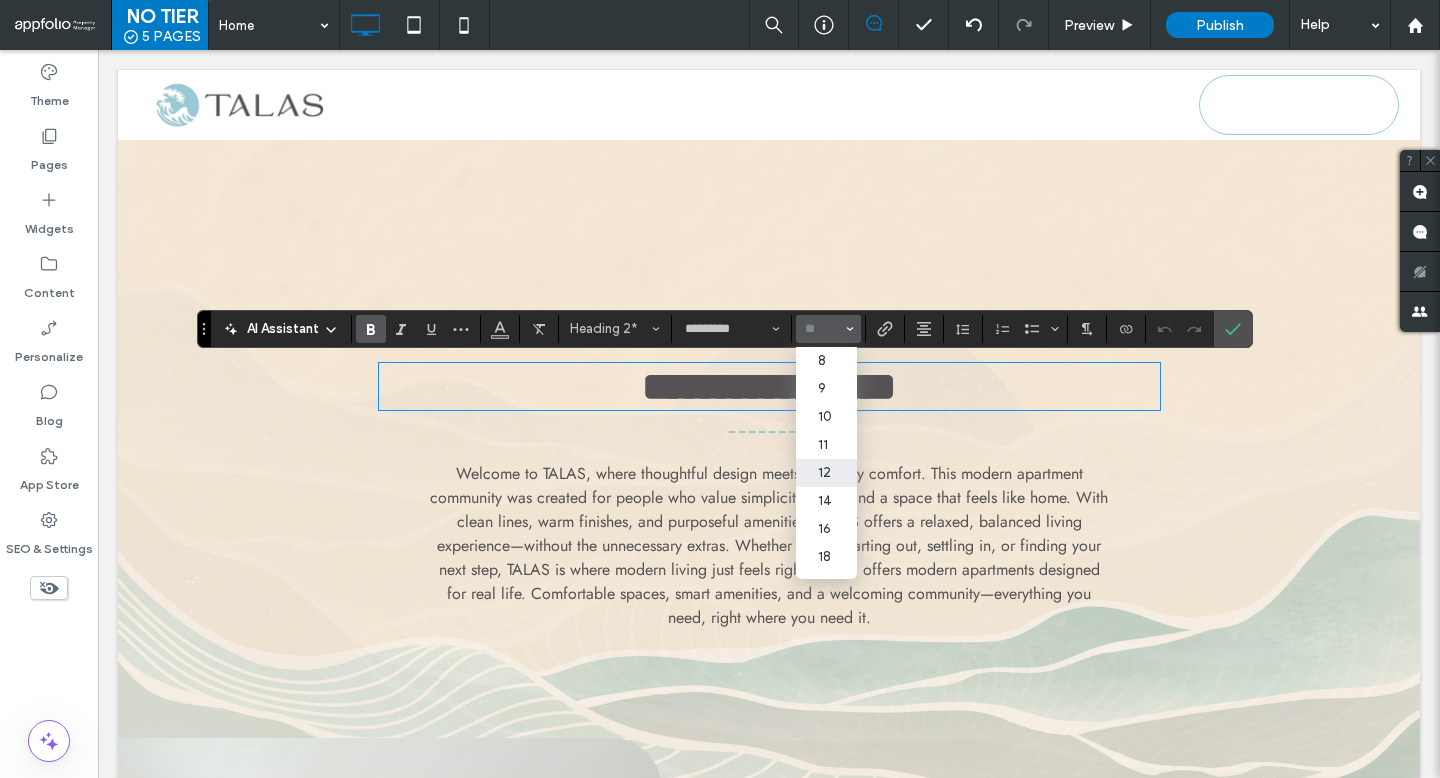 scroll, scrollTop: 232, scrollLeft: 0, axis: vertical 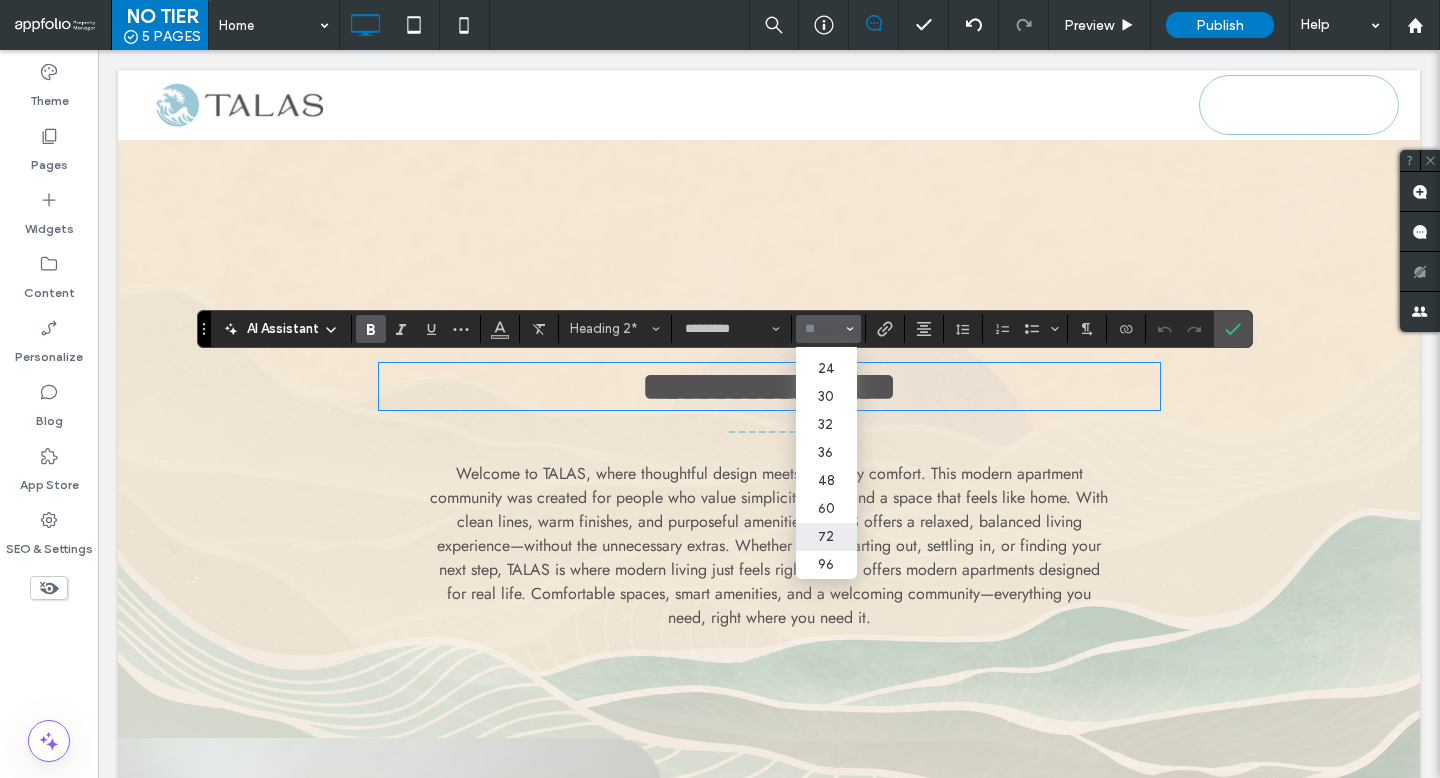 click on "72" at bounding box center [826, 537] 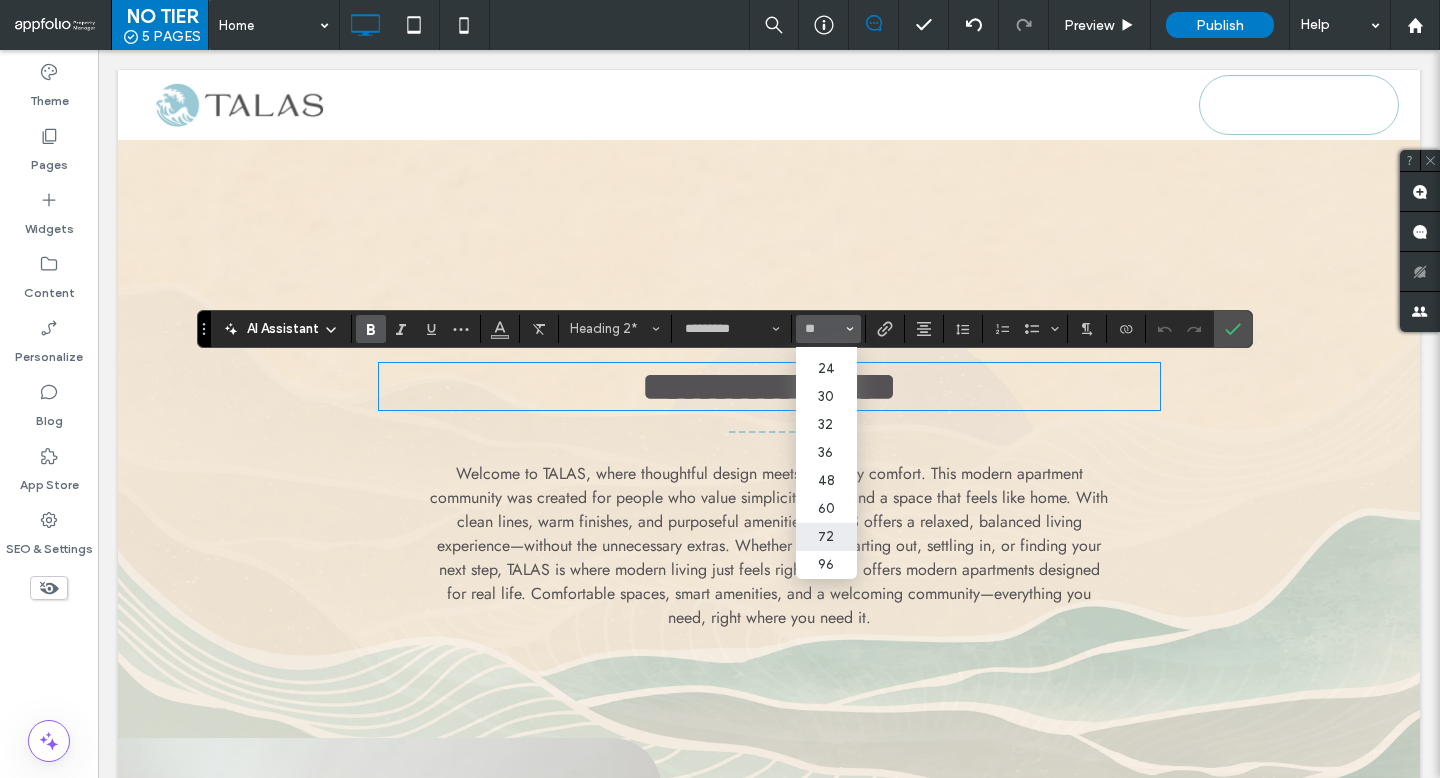 type on "**" 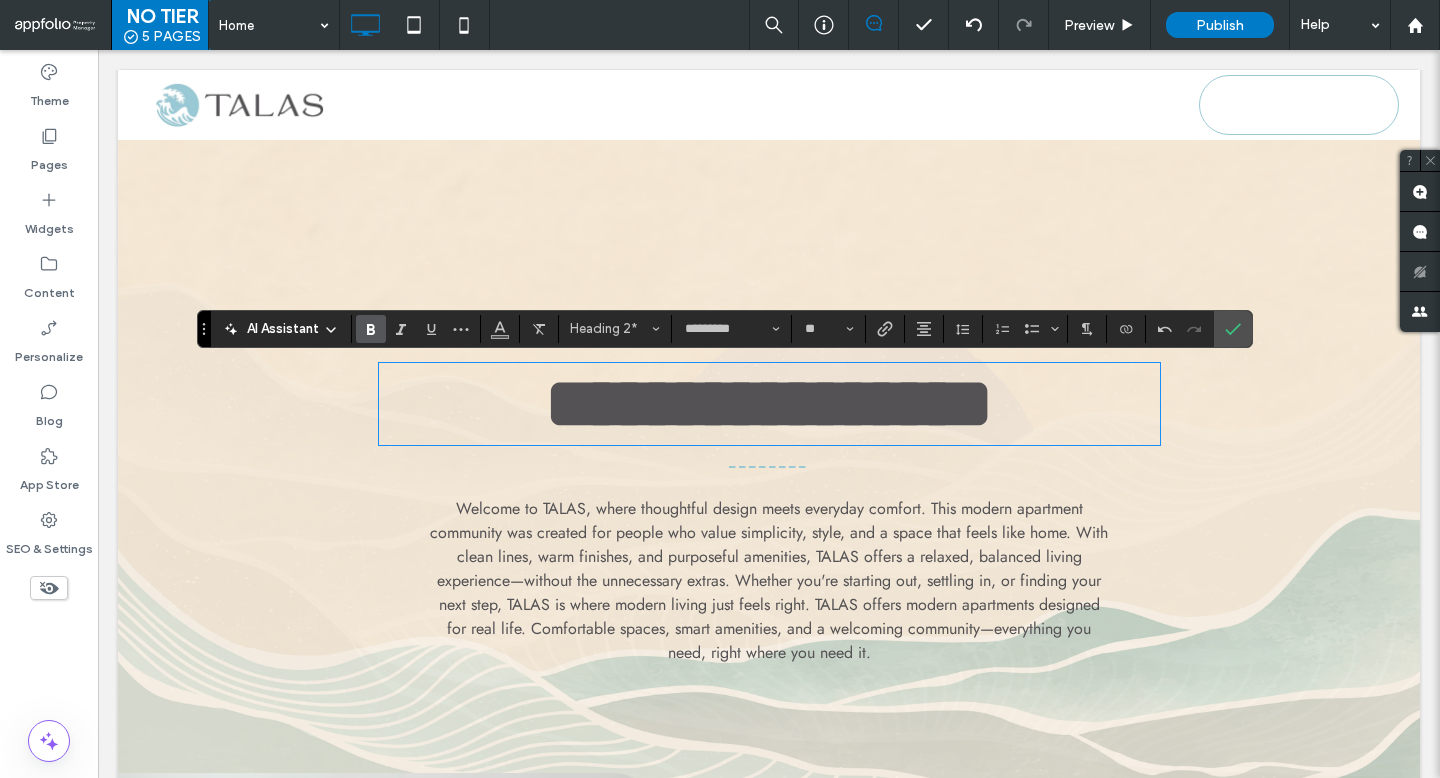 click on "**********" at bounding box center [769, 403] 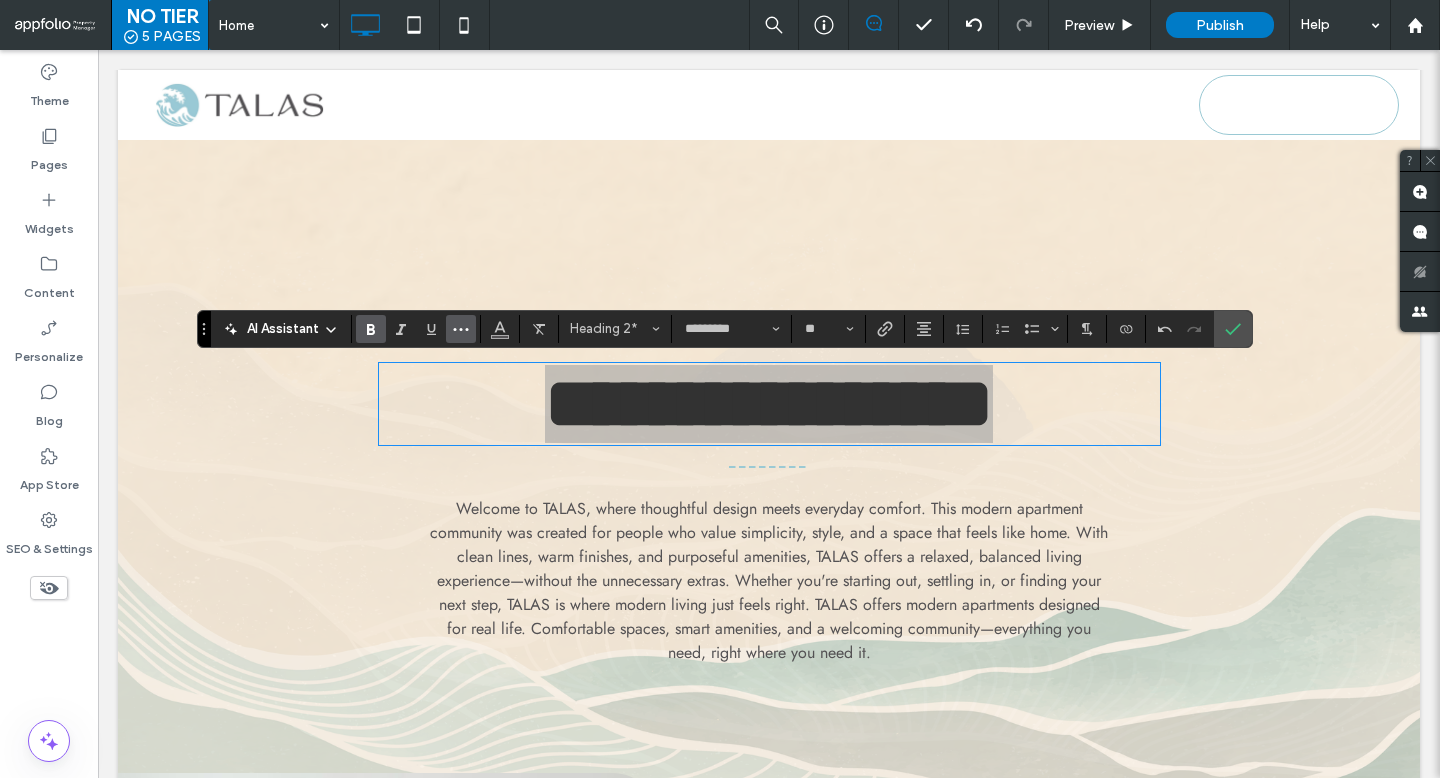 click at bounding box center [461, 329] 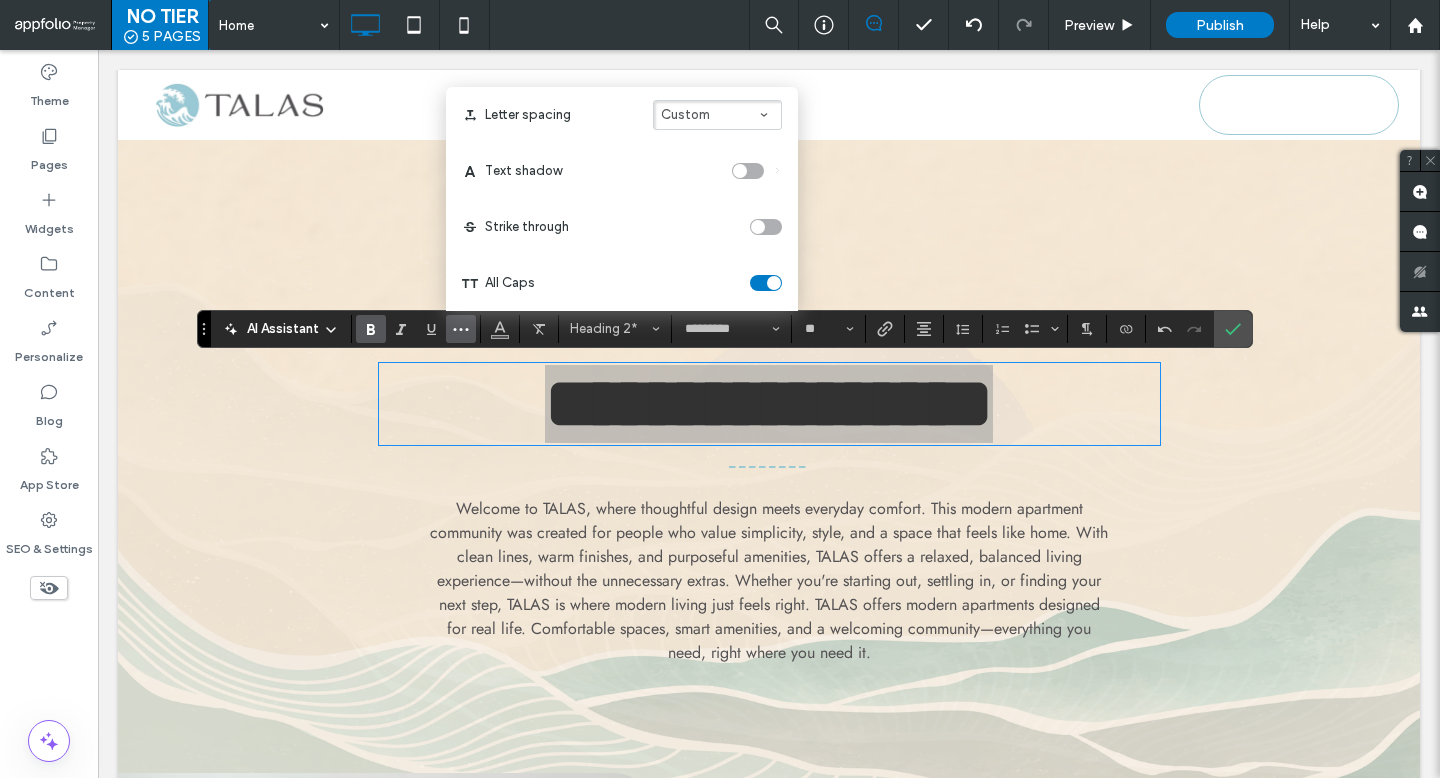 click on "Custom" at bounding box center [685, 114] 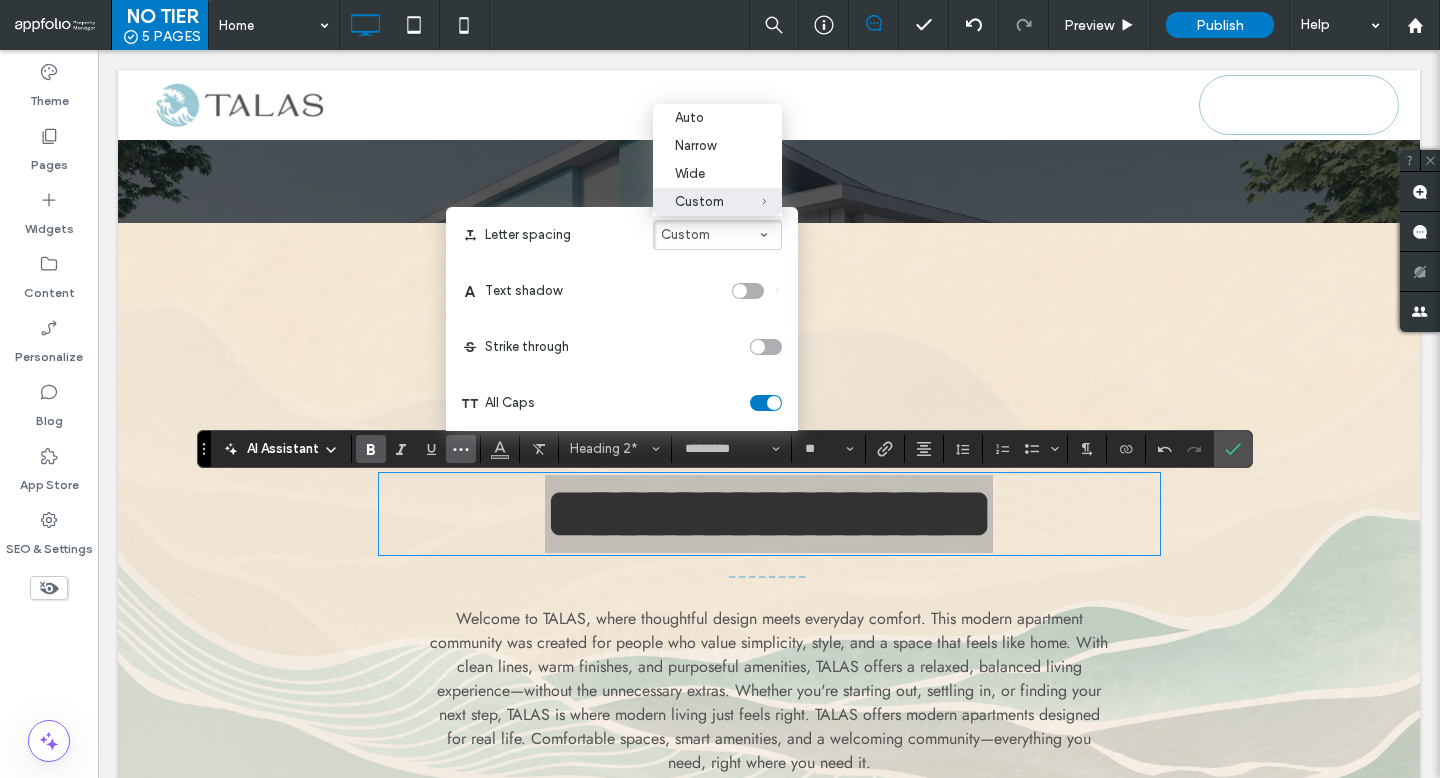 scroll, scrollTop: 607, scrollLeft: 0, axis: vertical 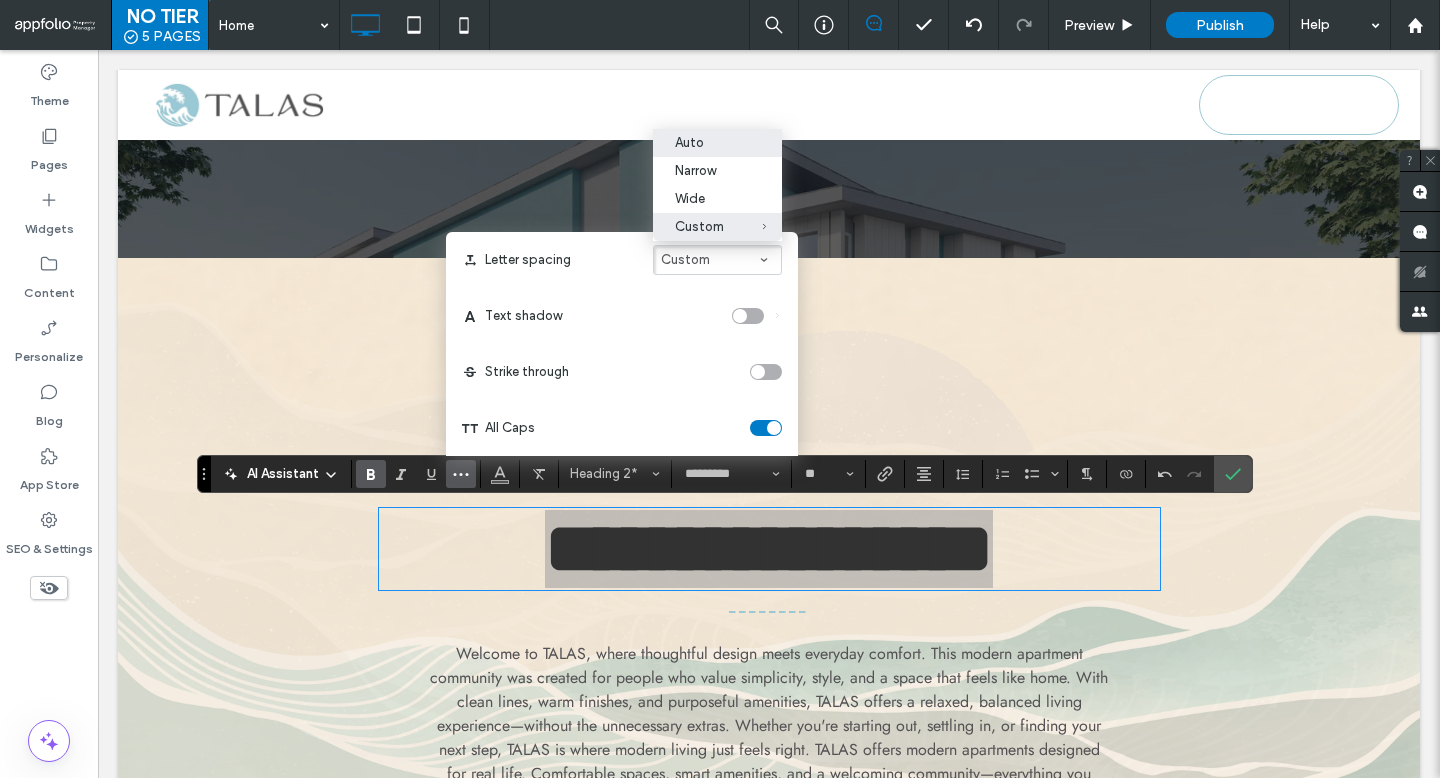 click on "Auto" at bounding box center [717, 143] 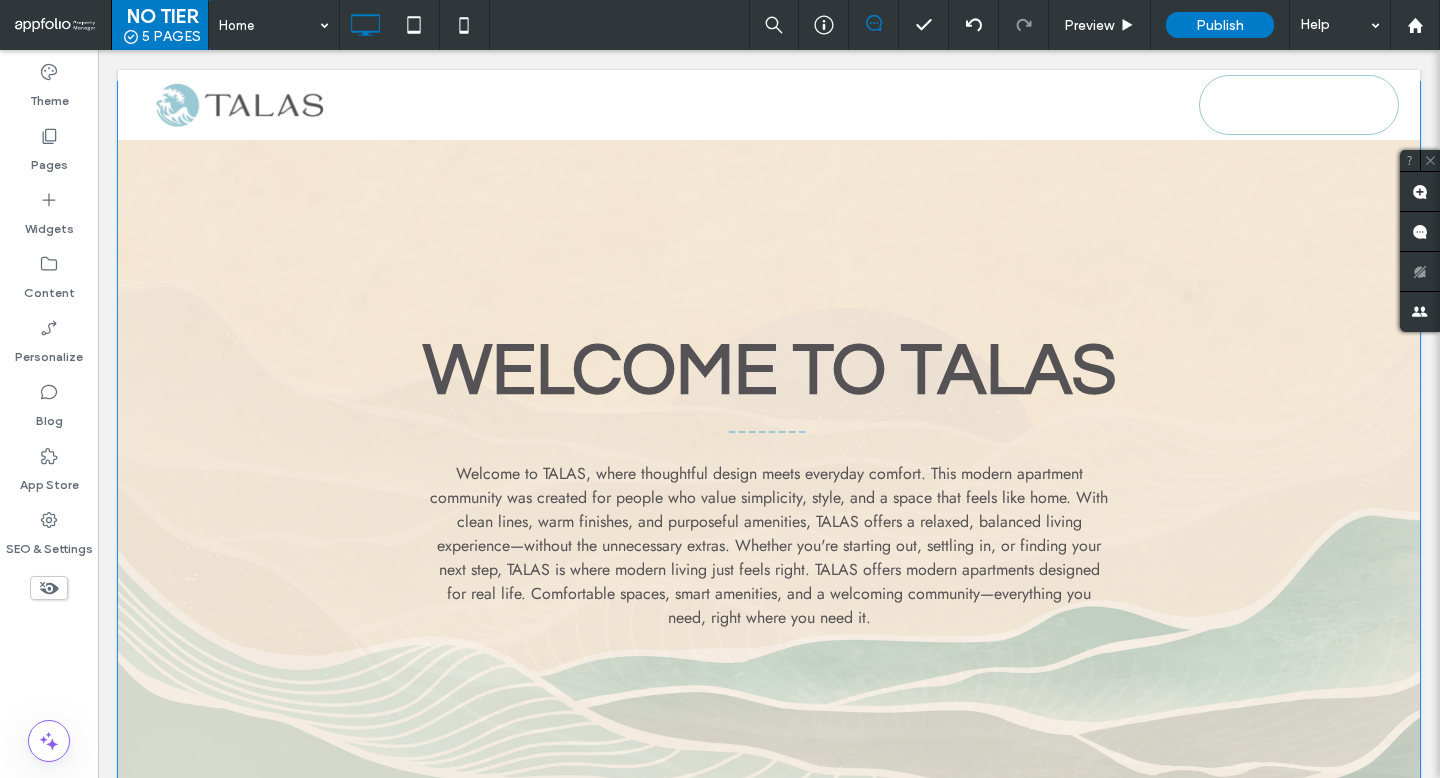scroll, scrollTop: 785, scrollLeft: 0, axis: vertical 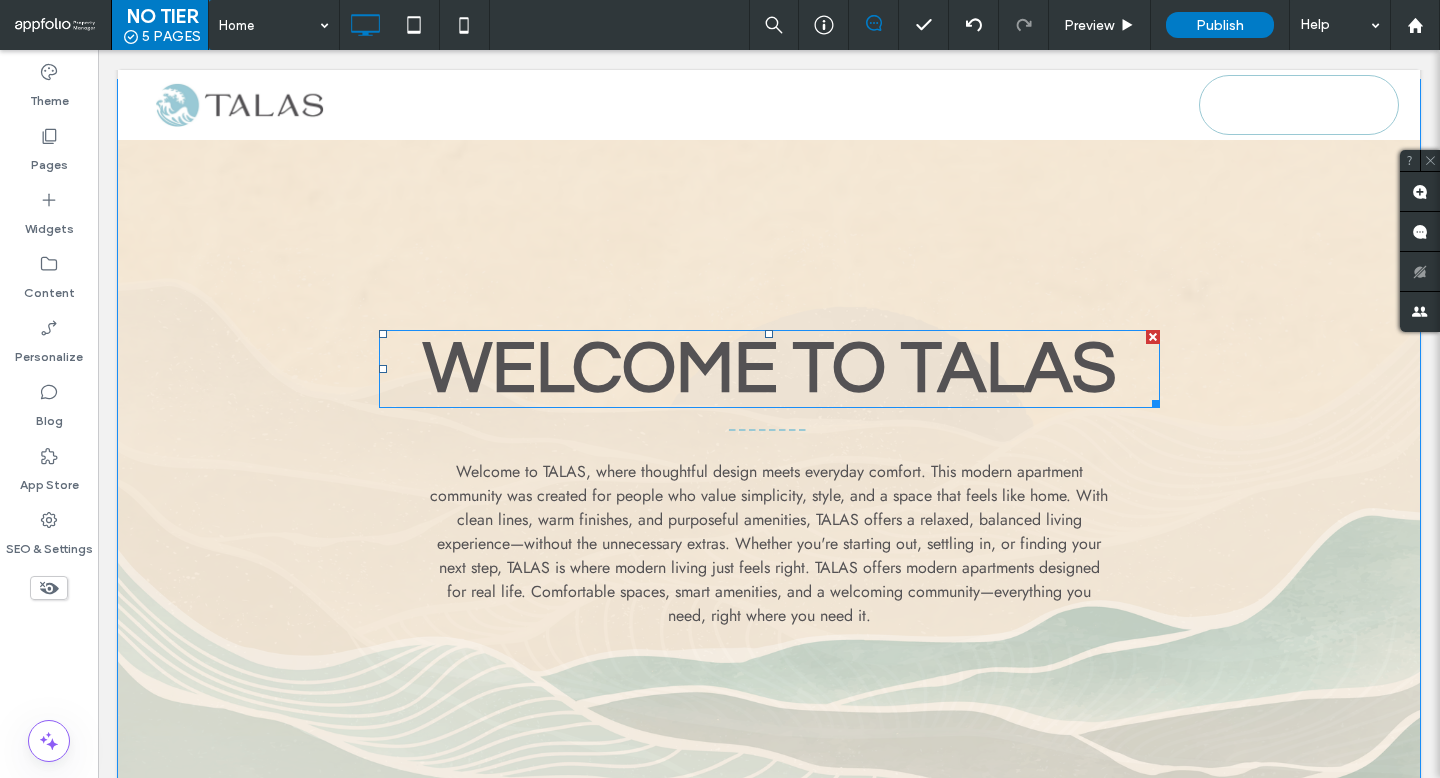 click on "Welcome to Talas" at bounding box center (769, 369) 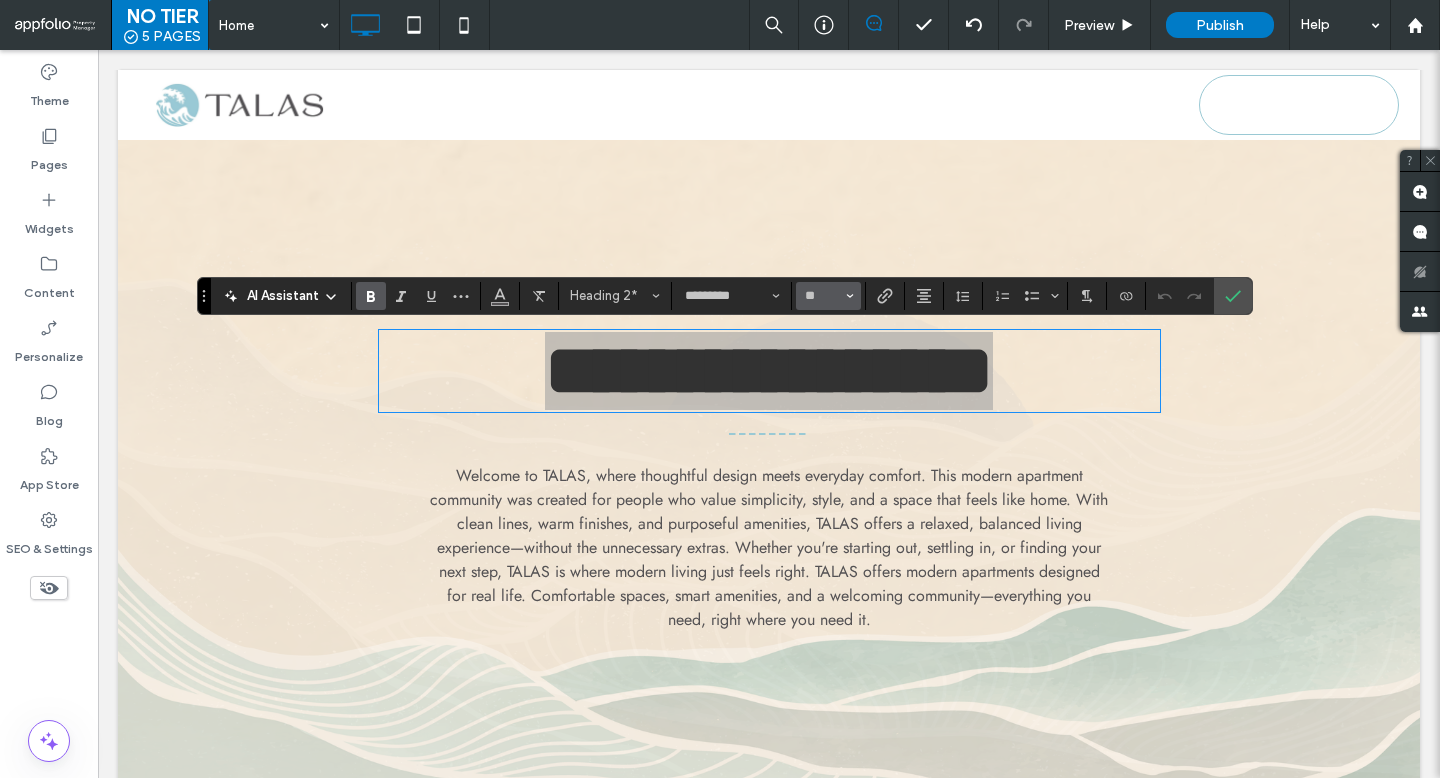click on "**" at bounding box center (822, 296) 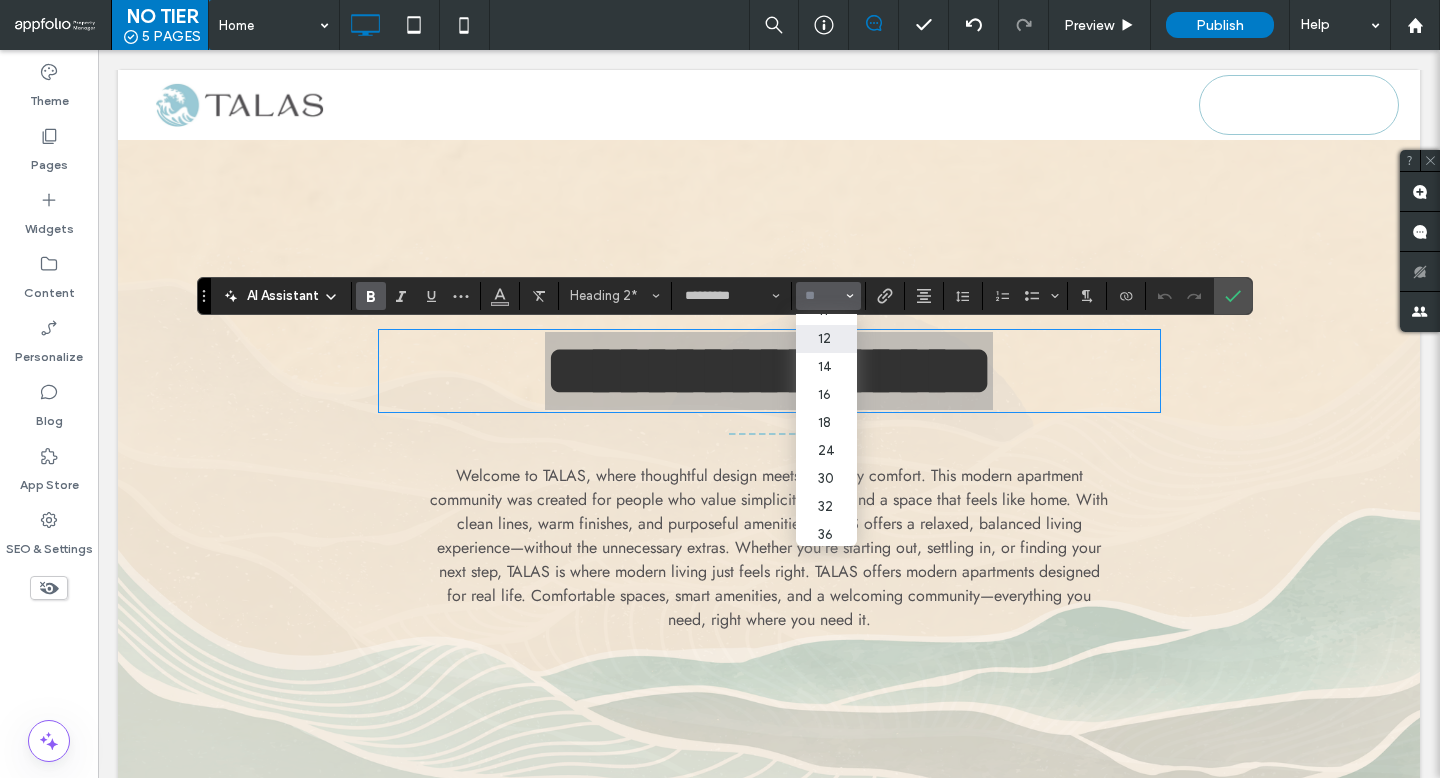 scroll, scrollTop: 232, scrollLeft: 0, axis: vertical 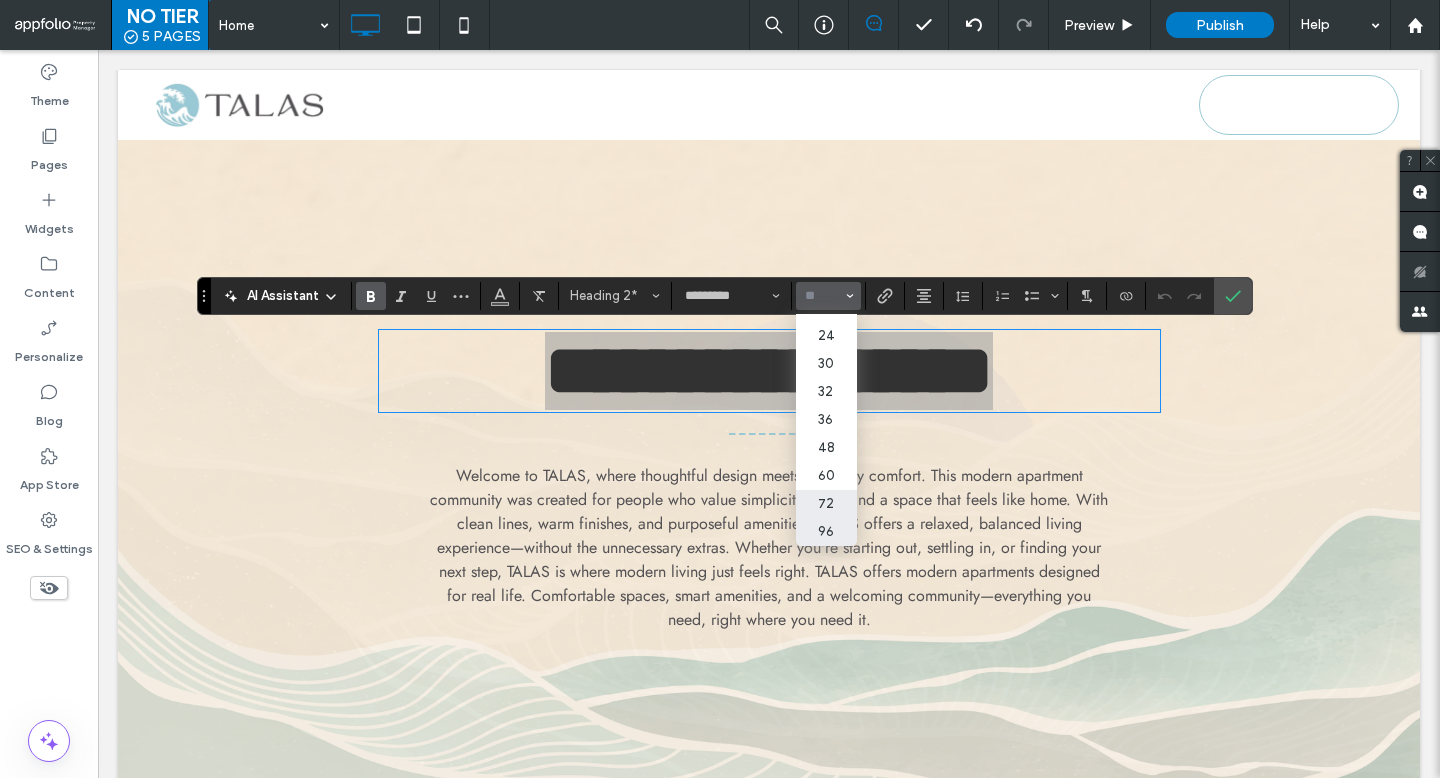 click on "96" at bounding box center [826, 532] 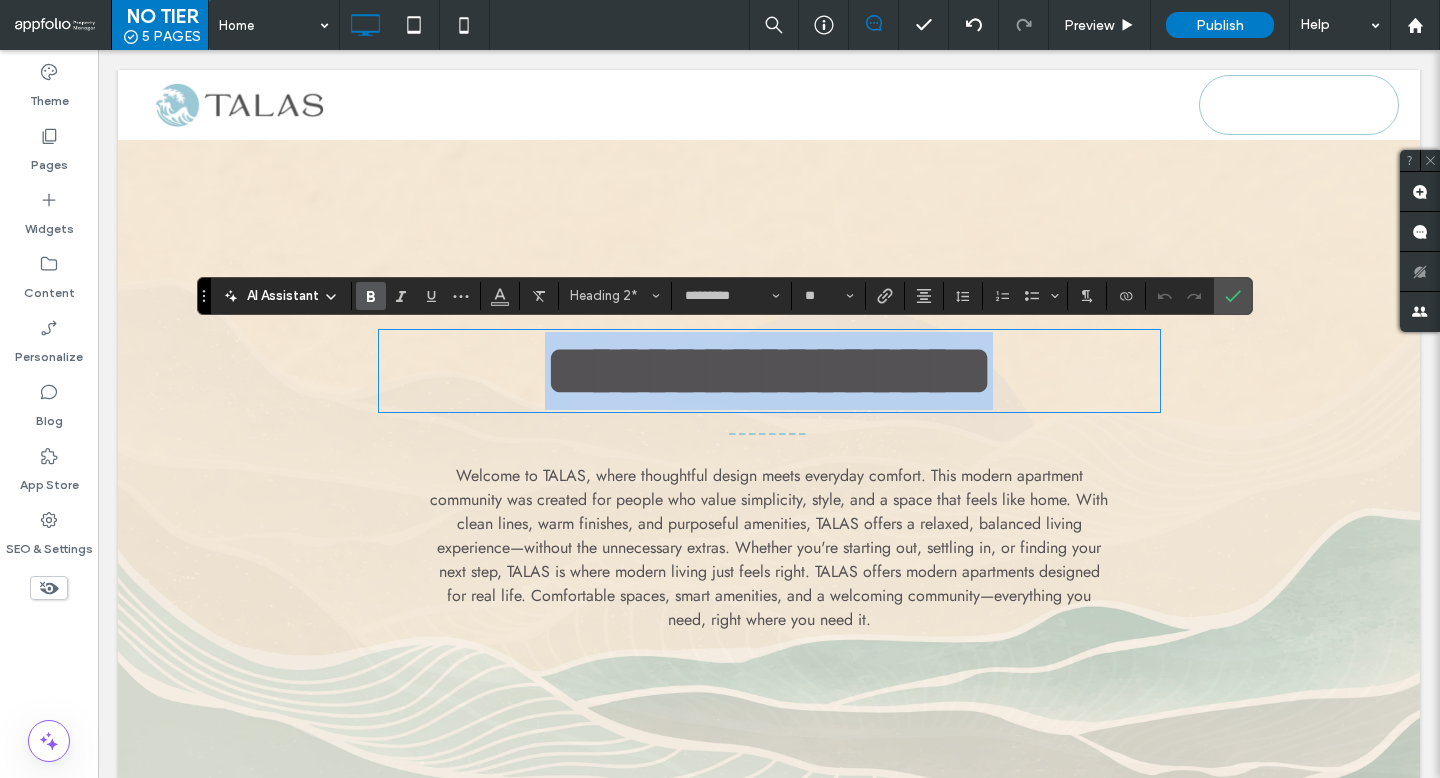 type on "**" 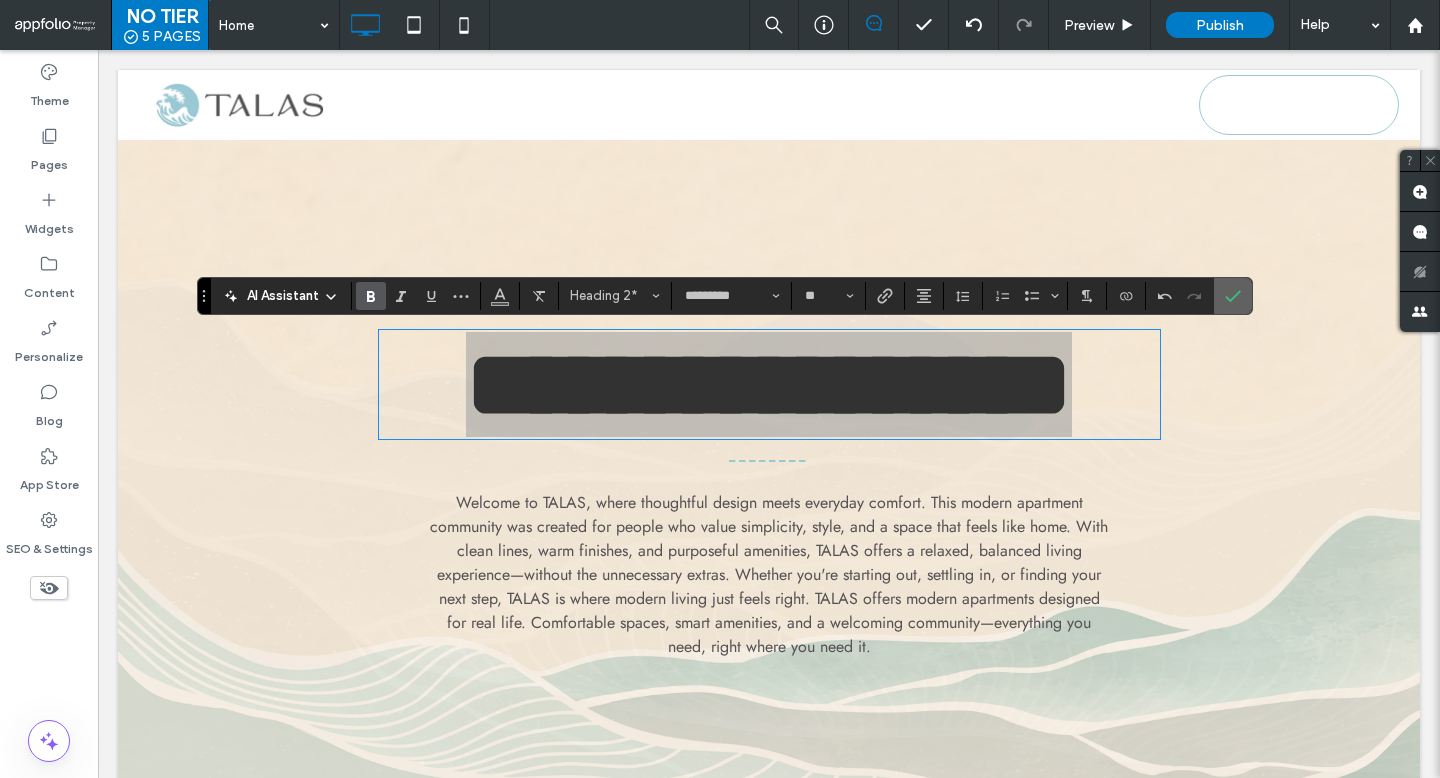 click 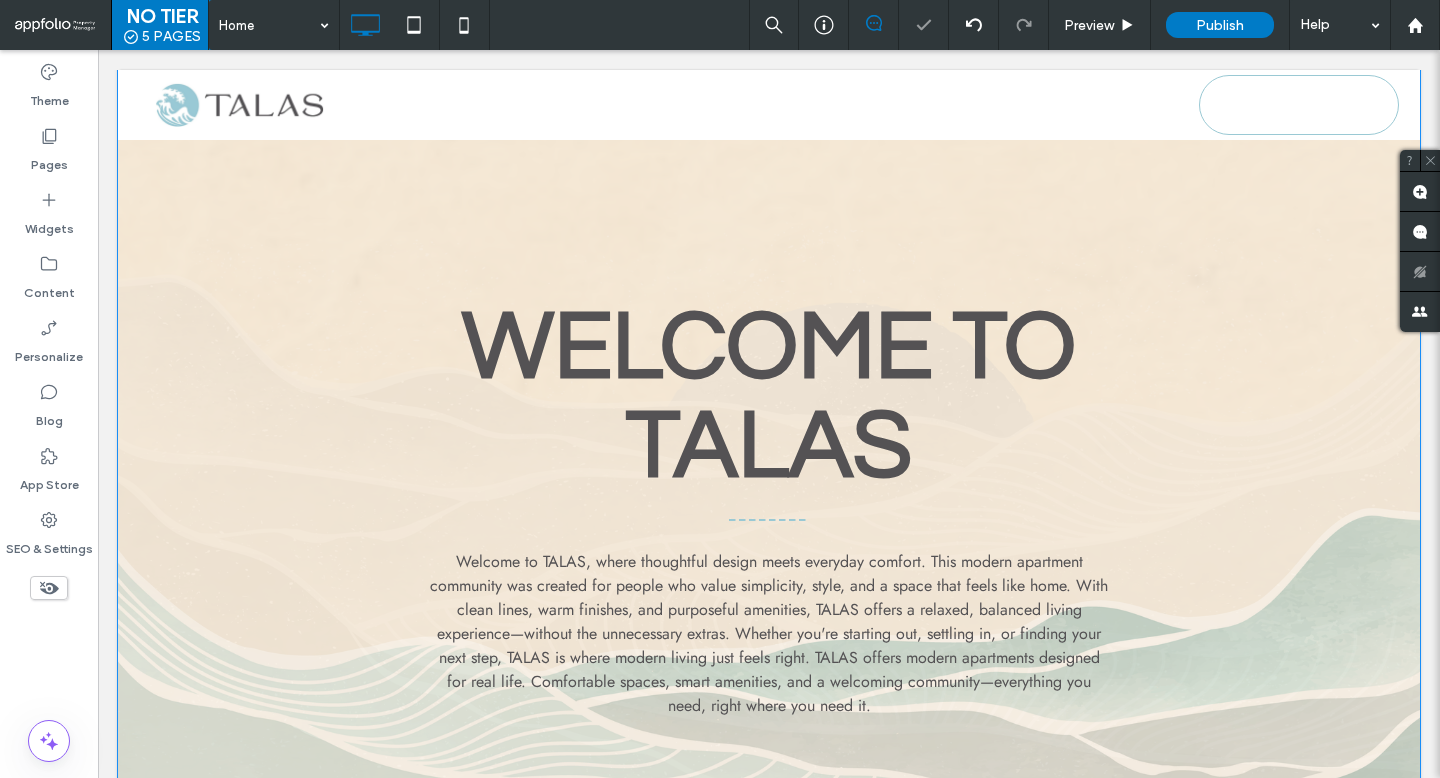 scroll, scrollTop: 820, scrollLeft: 0, axis: vertical 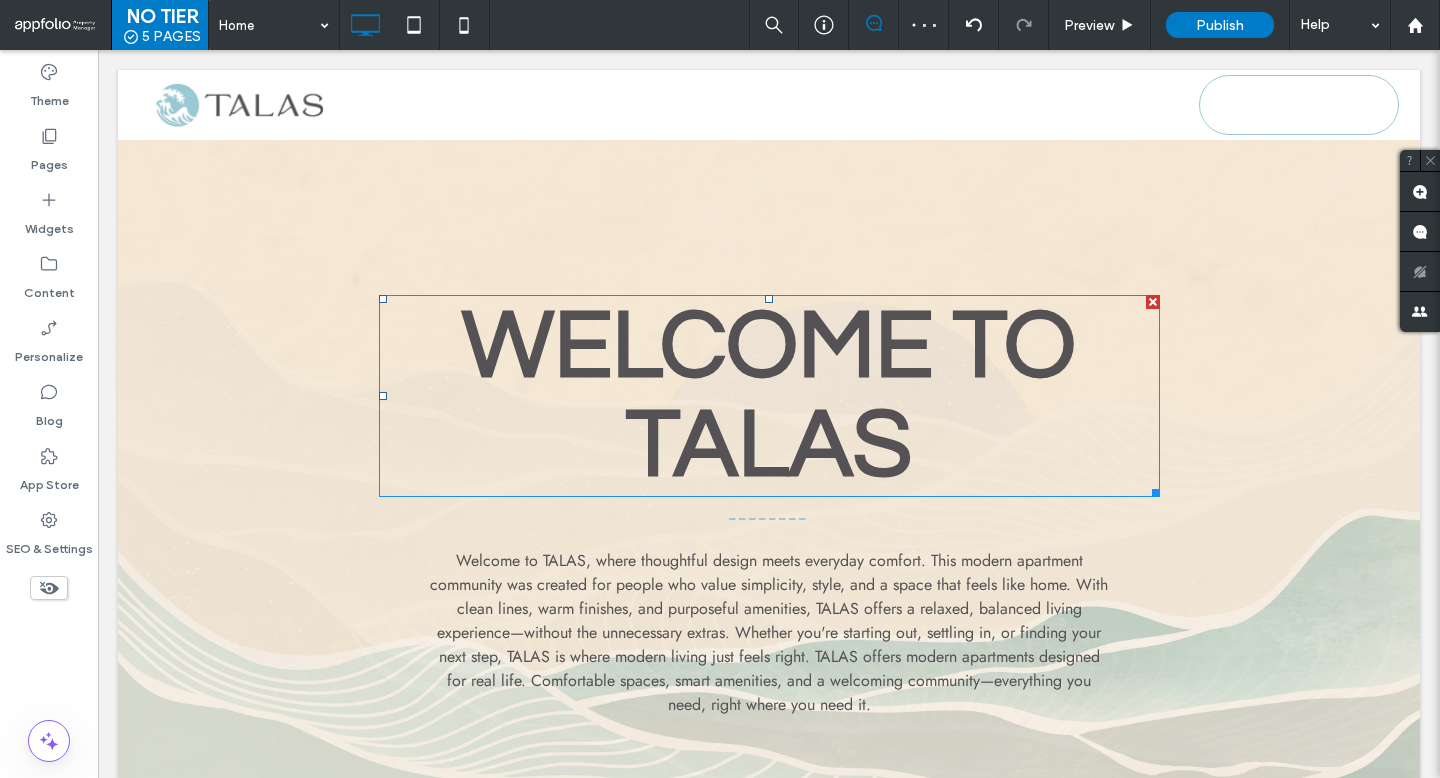 click on "Welcome to Talas" at bounding box center [769, 396] 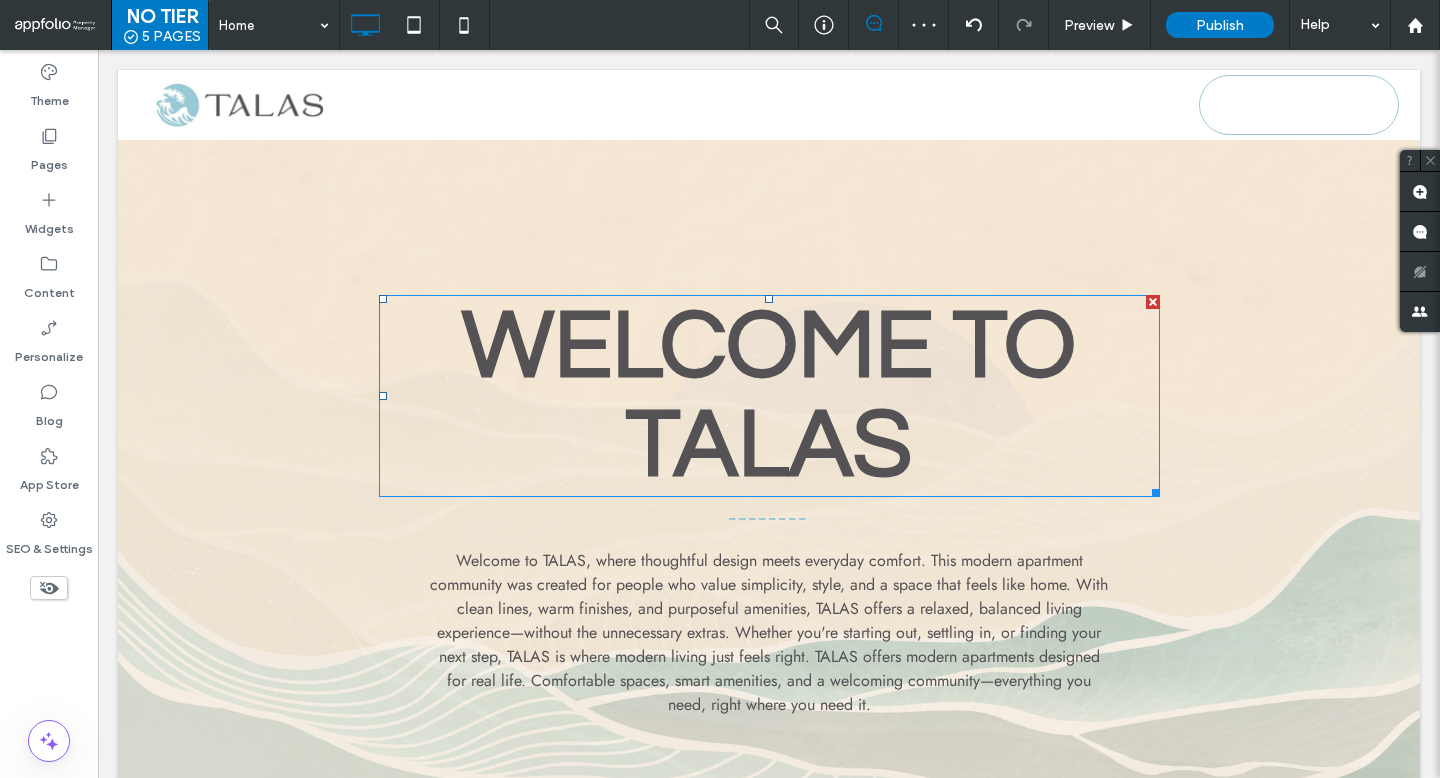 type on "*********" 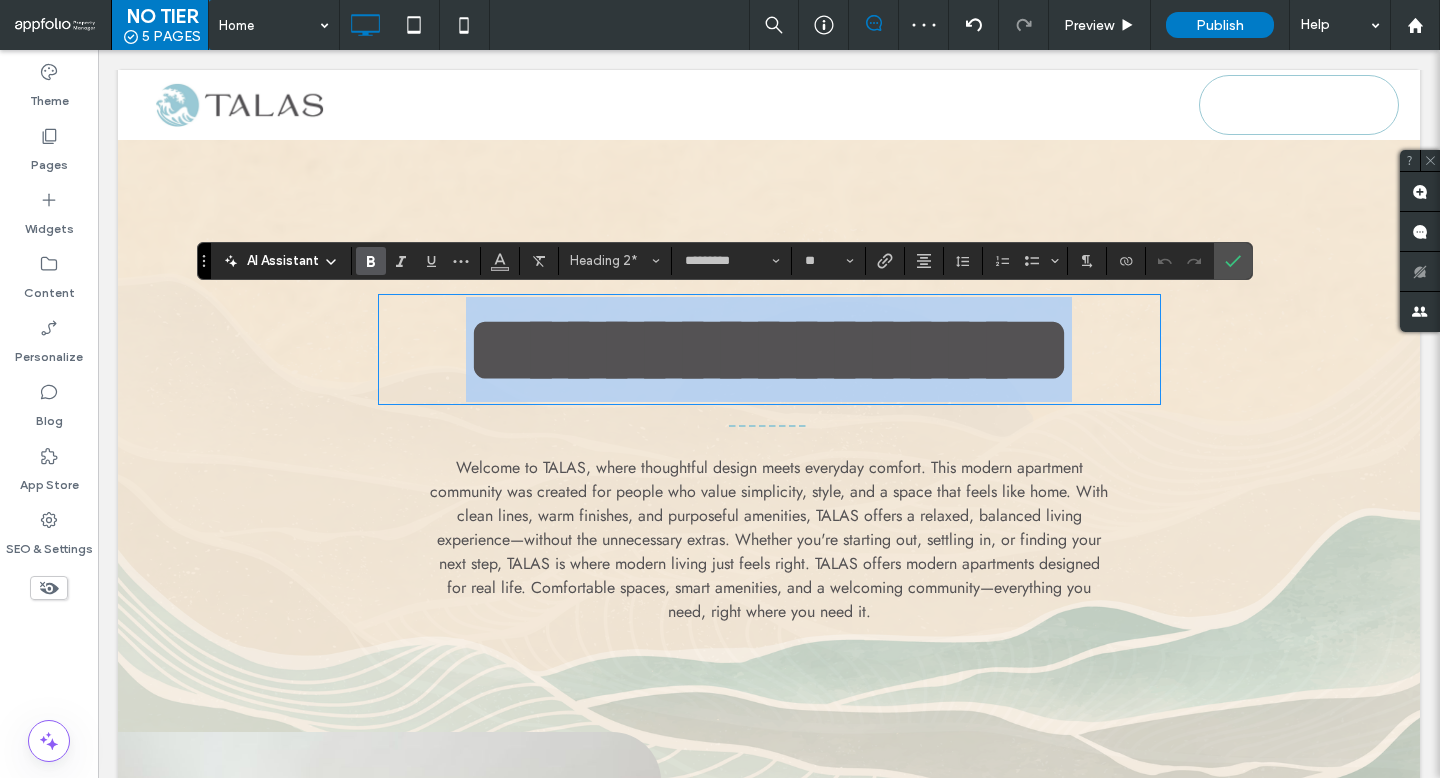 click on "**********" at bounding box center [769, 349] 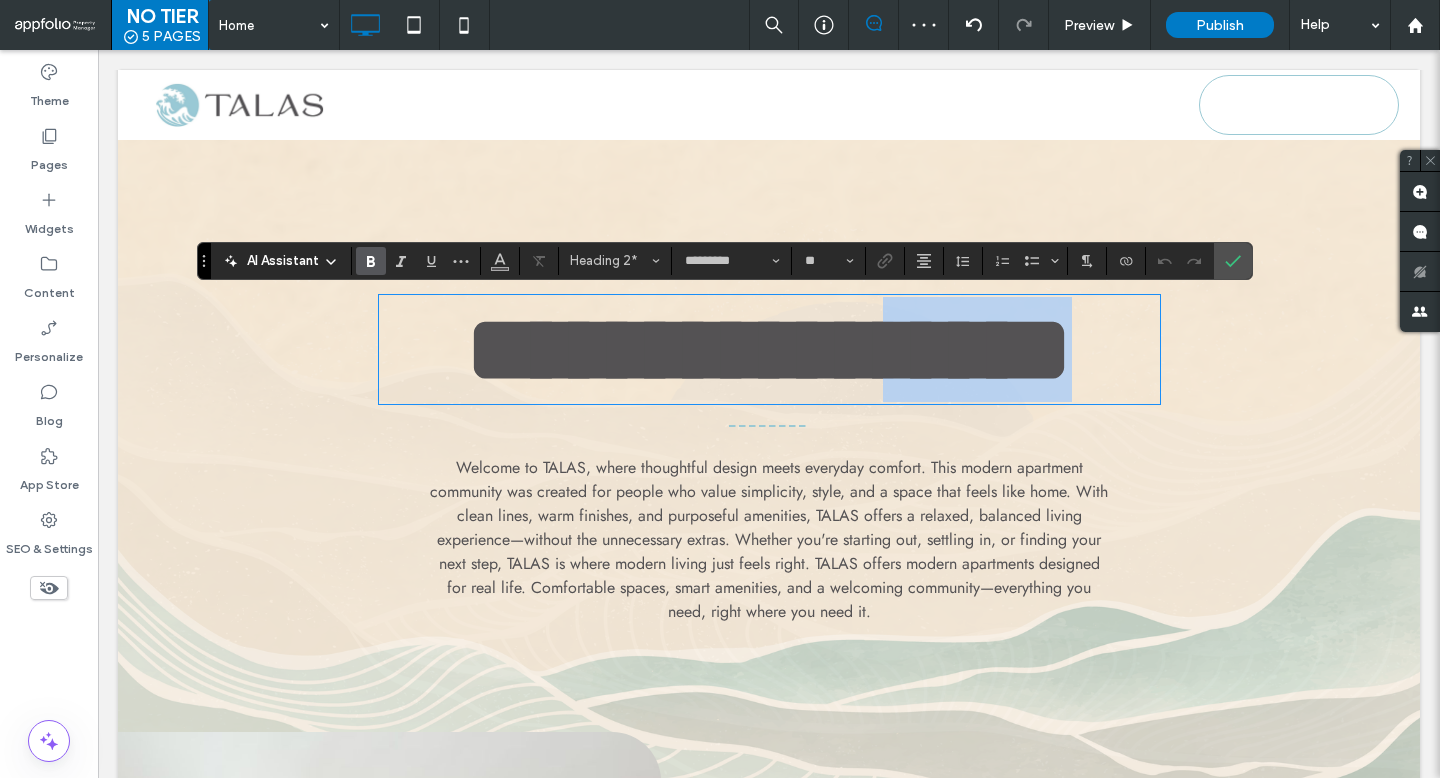 click on "**********" at bounding box center [769, 349] 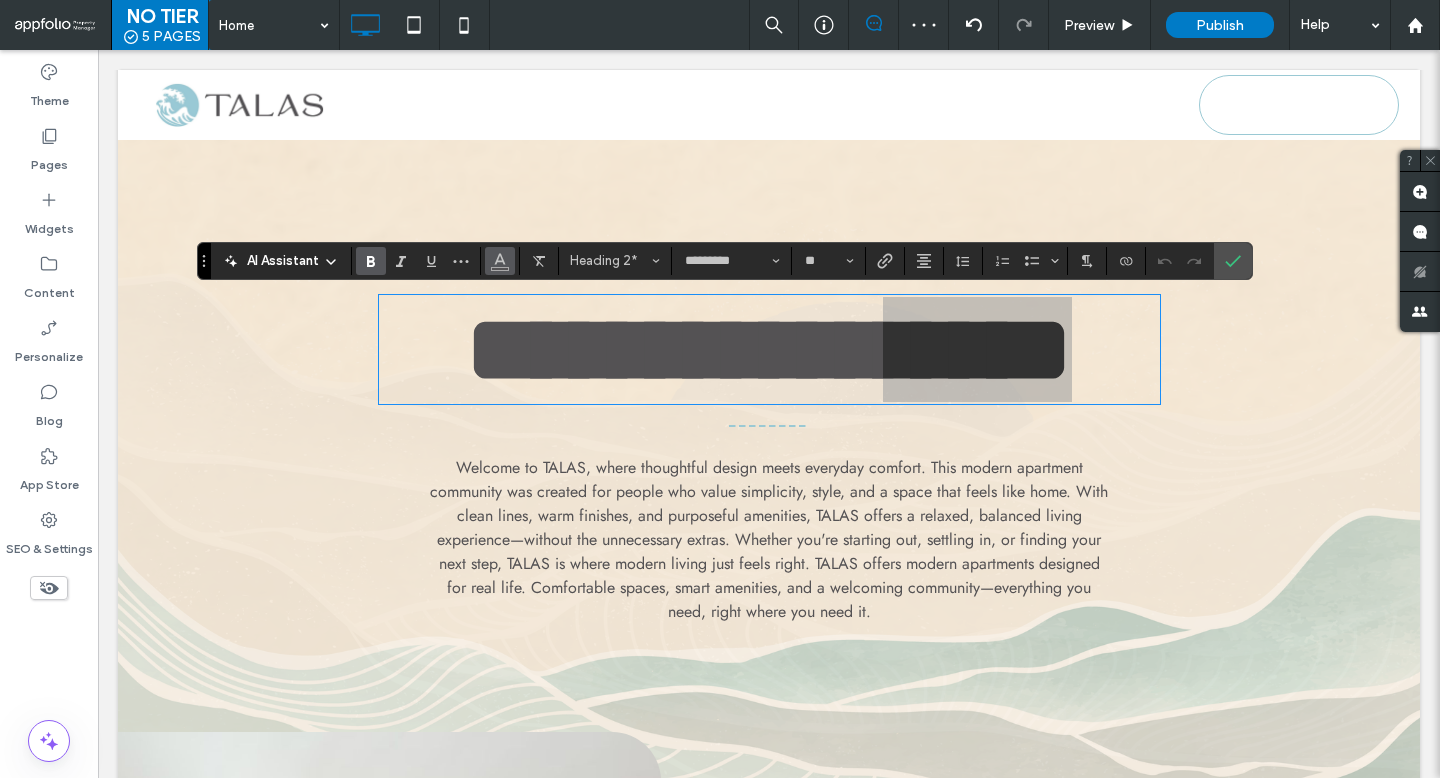 click at bounding box center [500, 261] 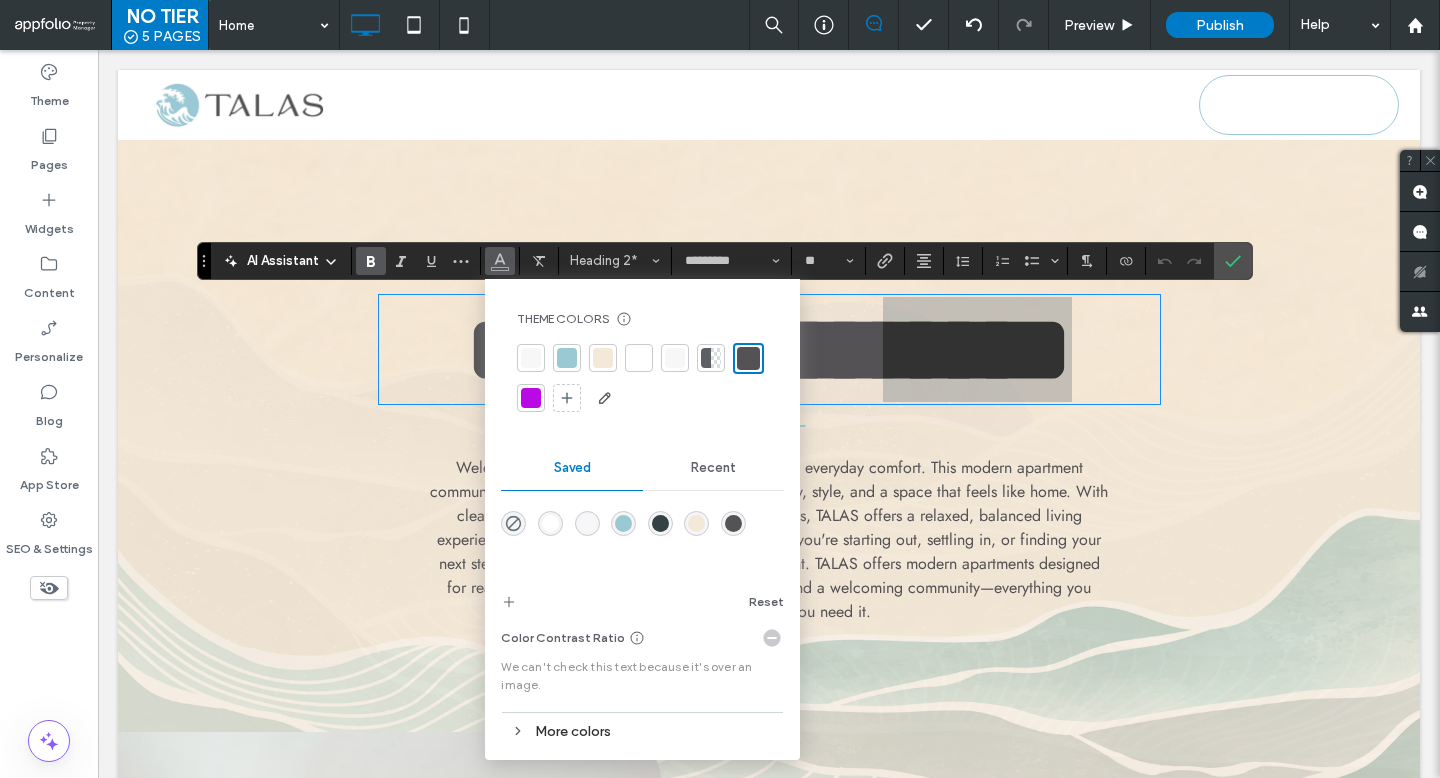 click at bounding box center (567, 358) 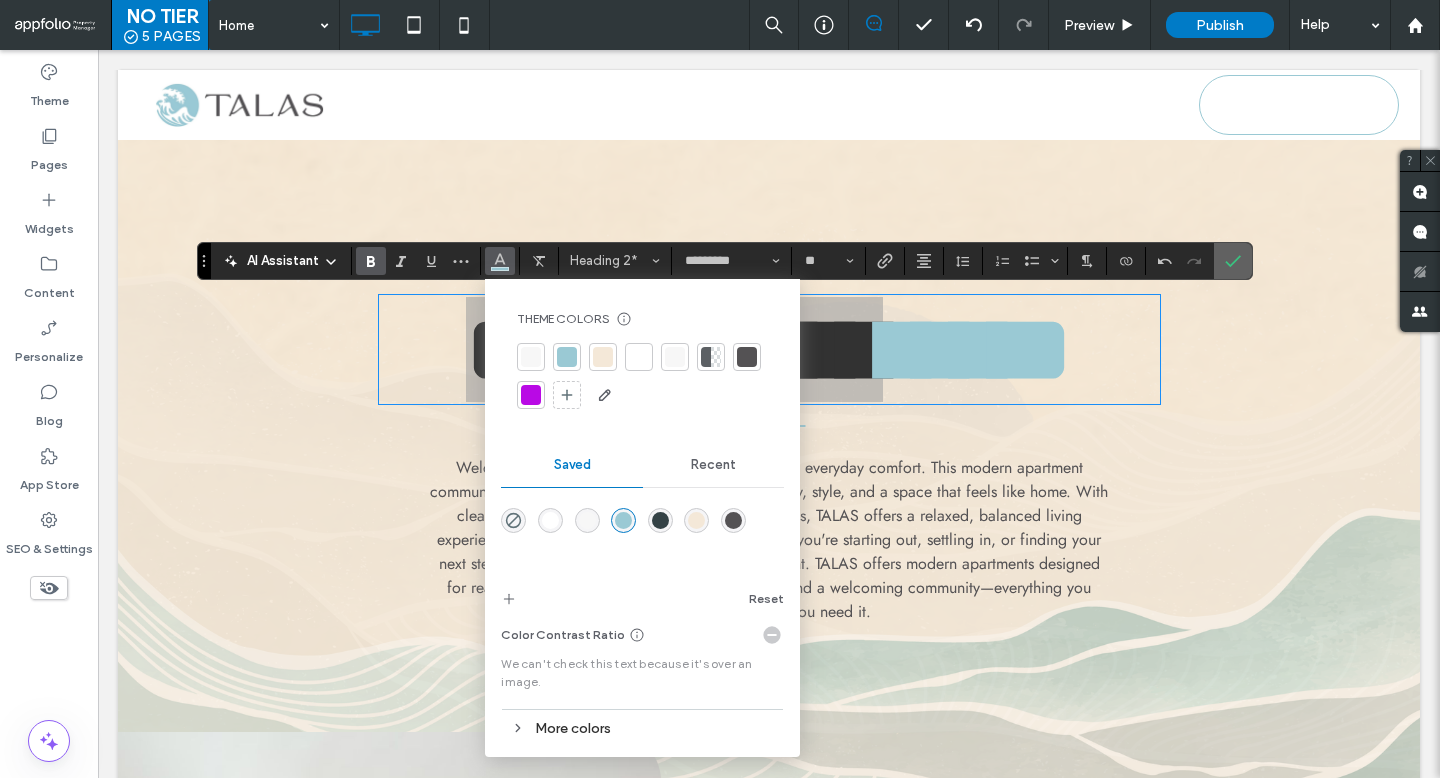 click 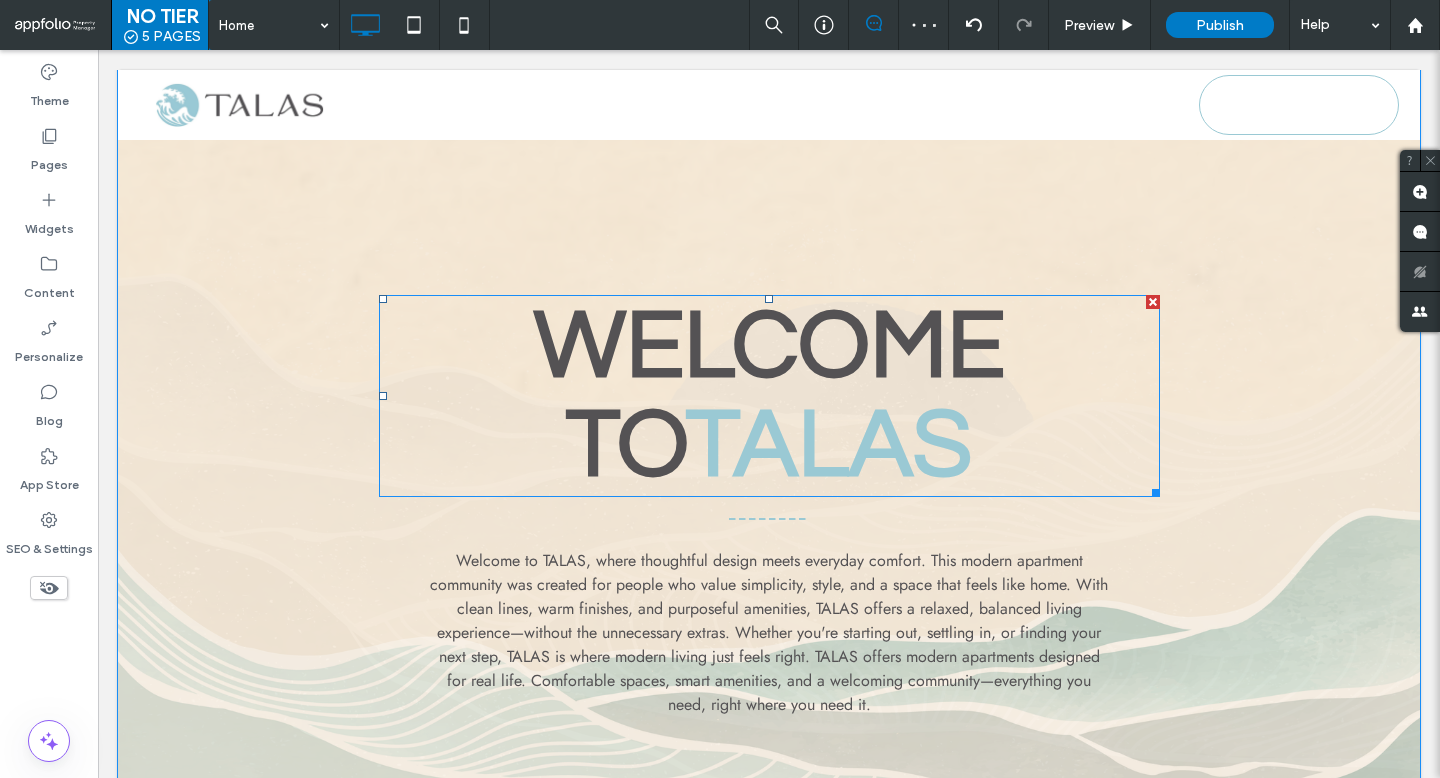 click on "Talas" at bounding box center [829, 445] 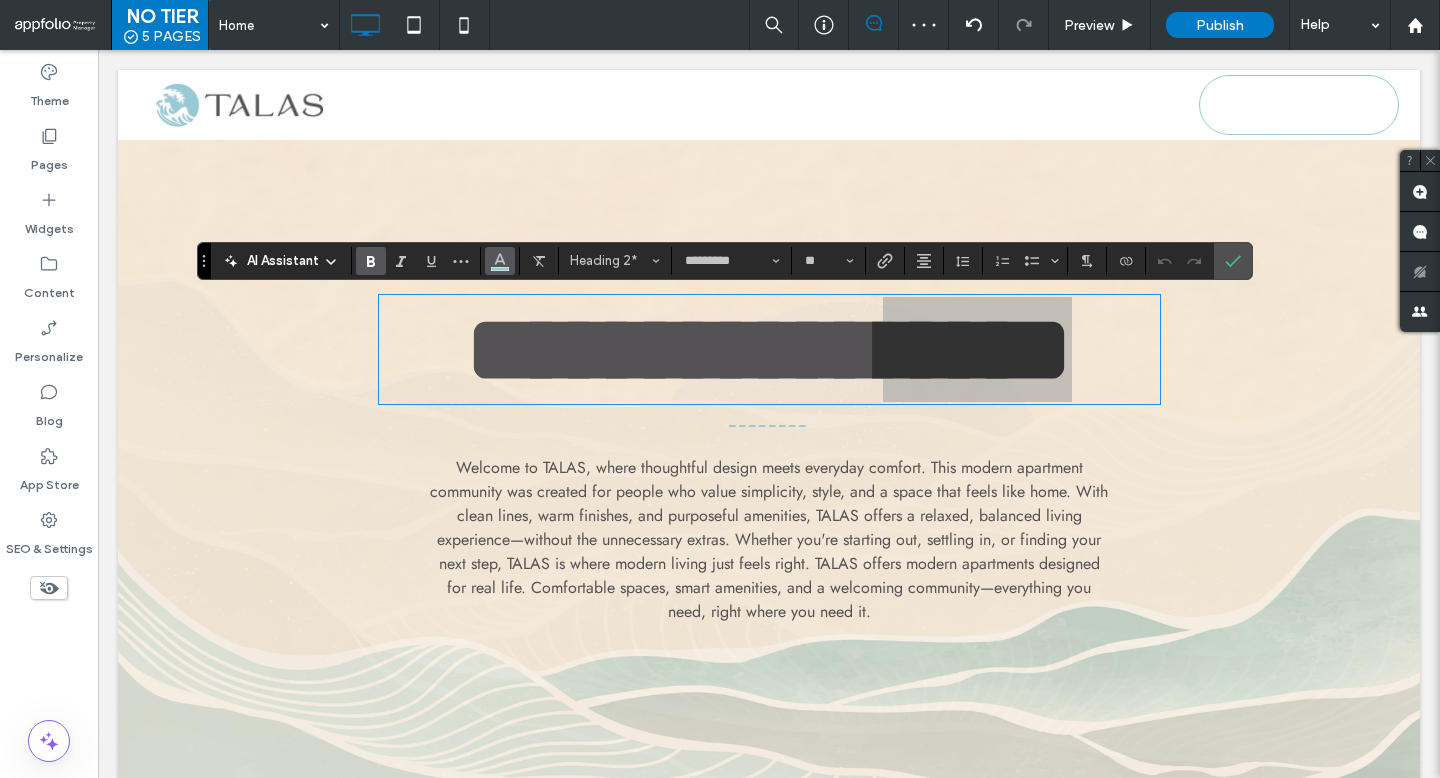 click 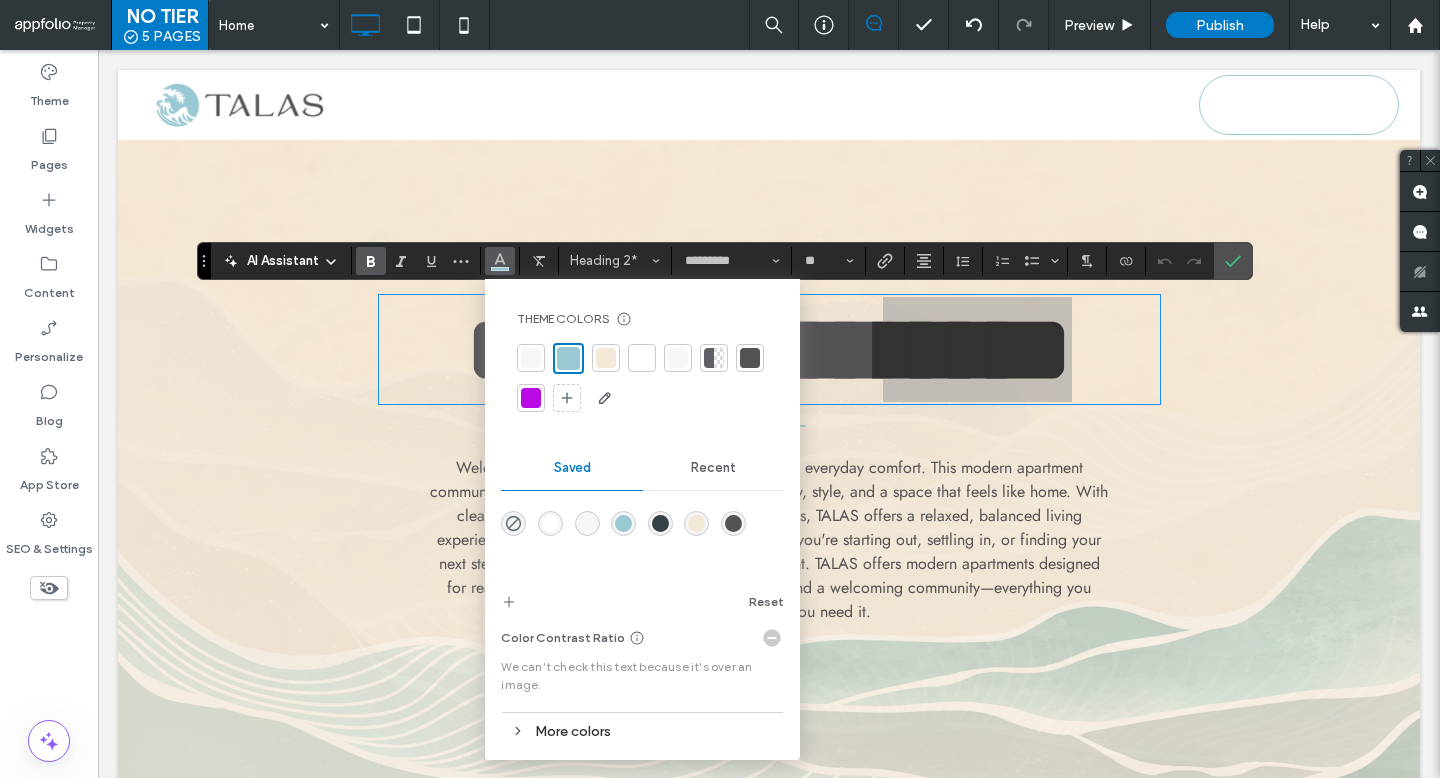 click at bounding box center [531, 398] 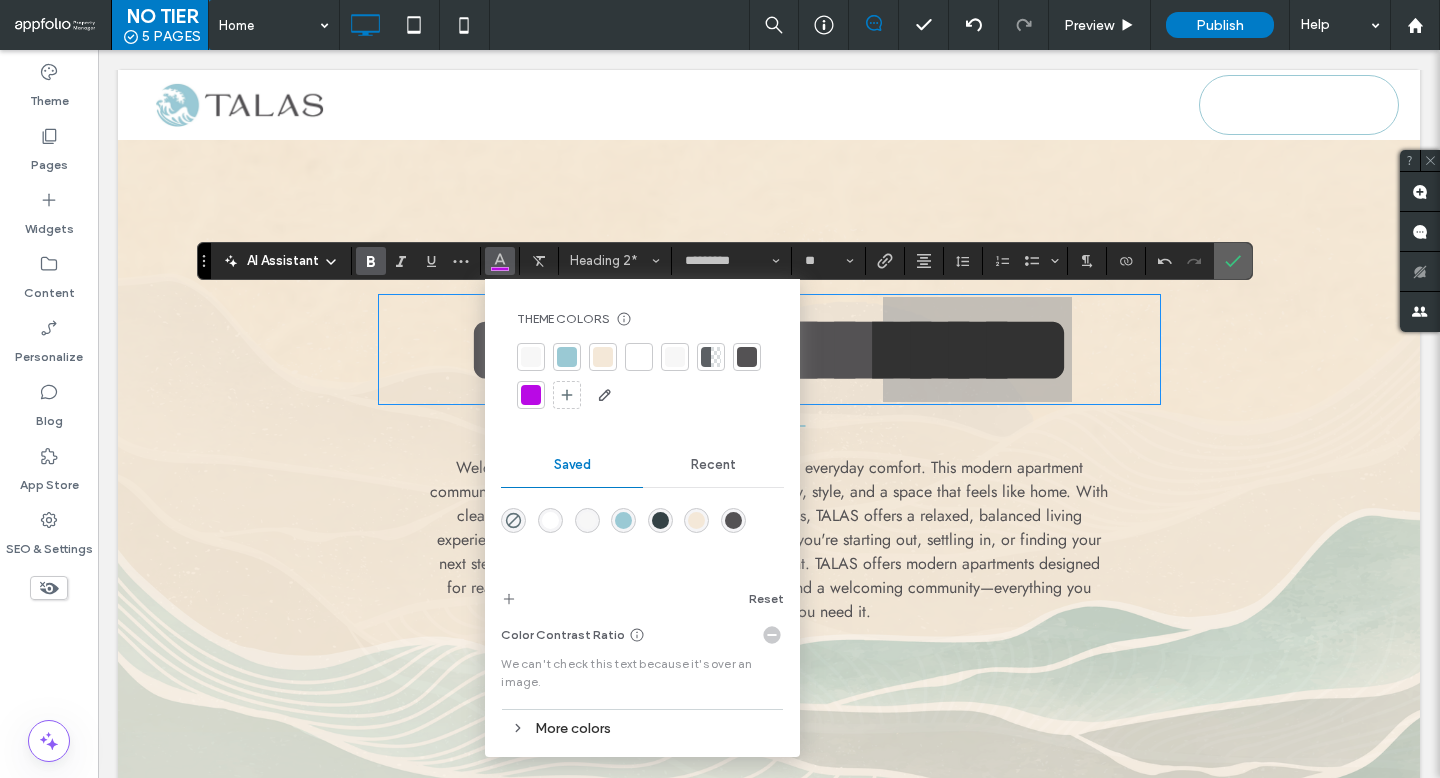 click at bounding box center (1233, 261) 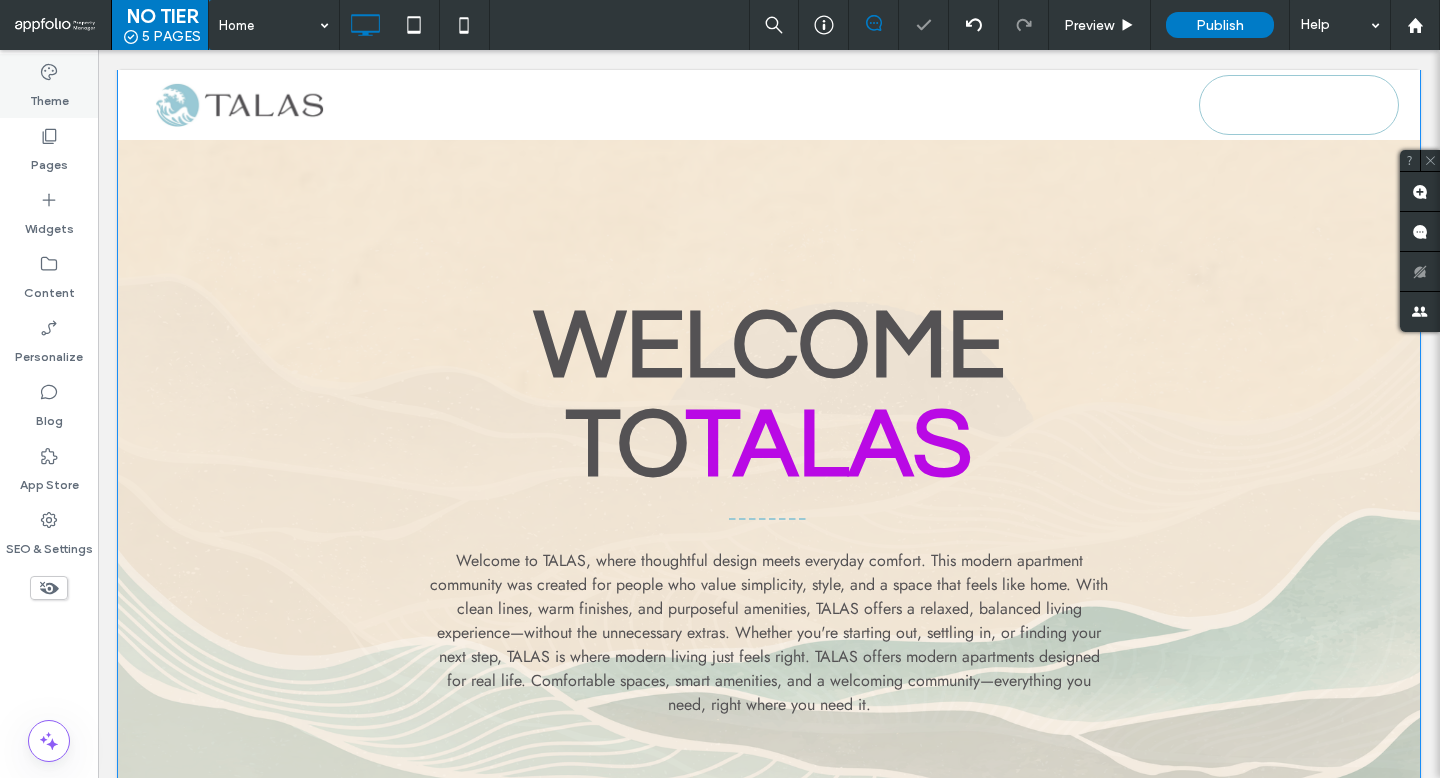 click 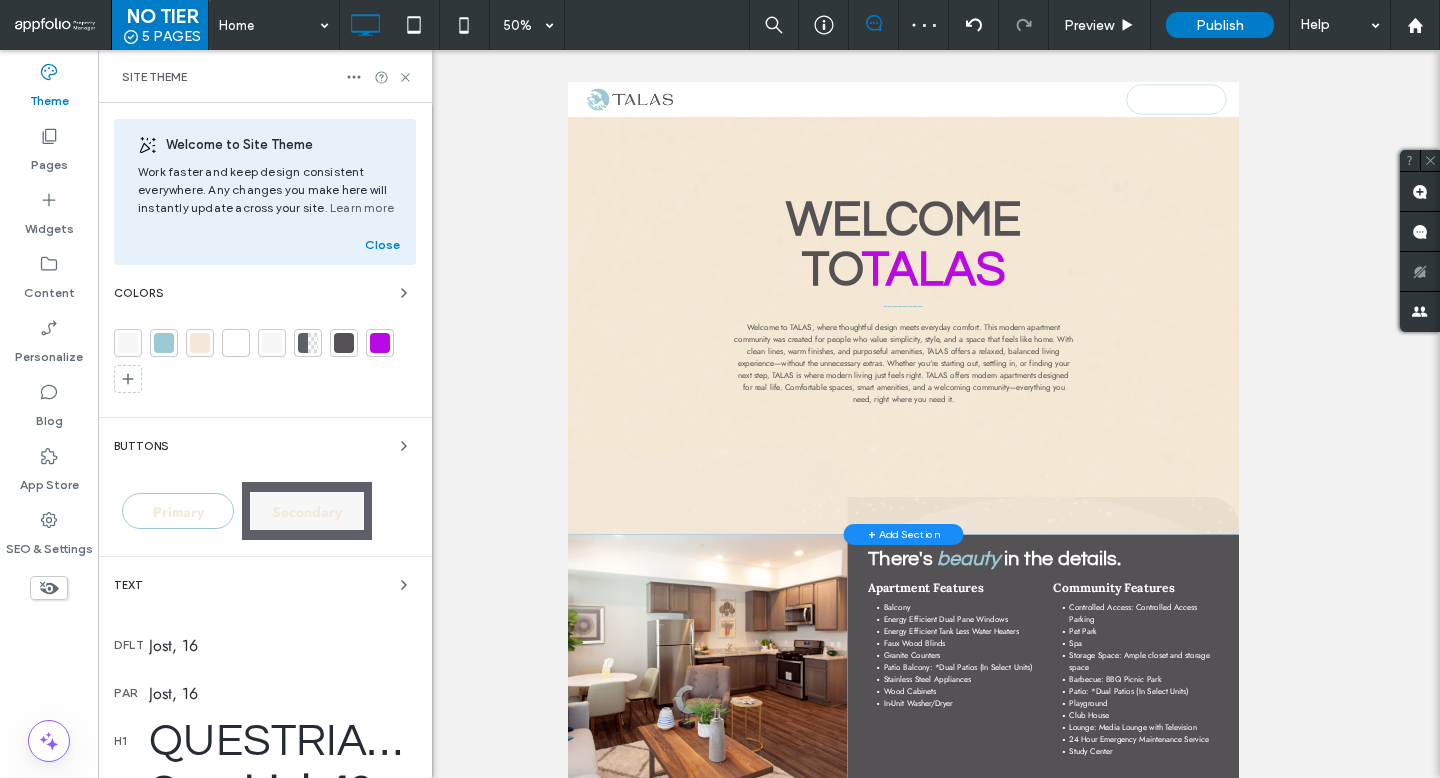 click at bounding box center [380, 343] 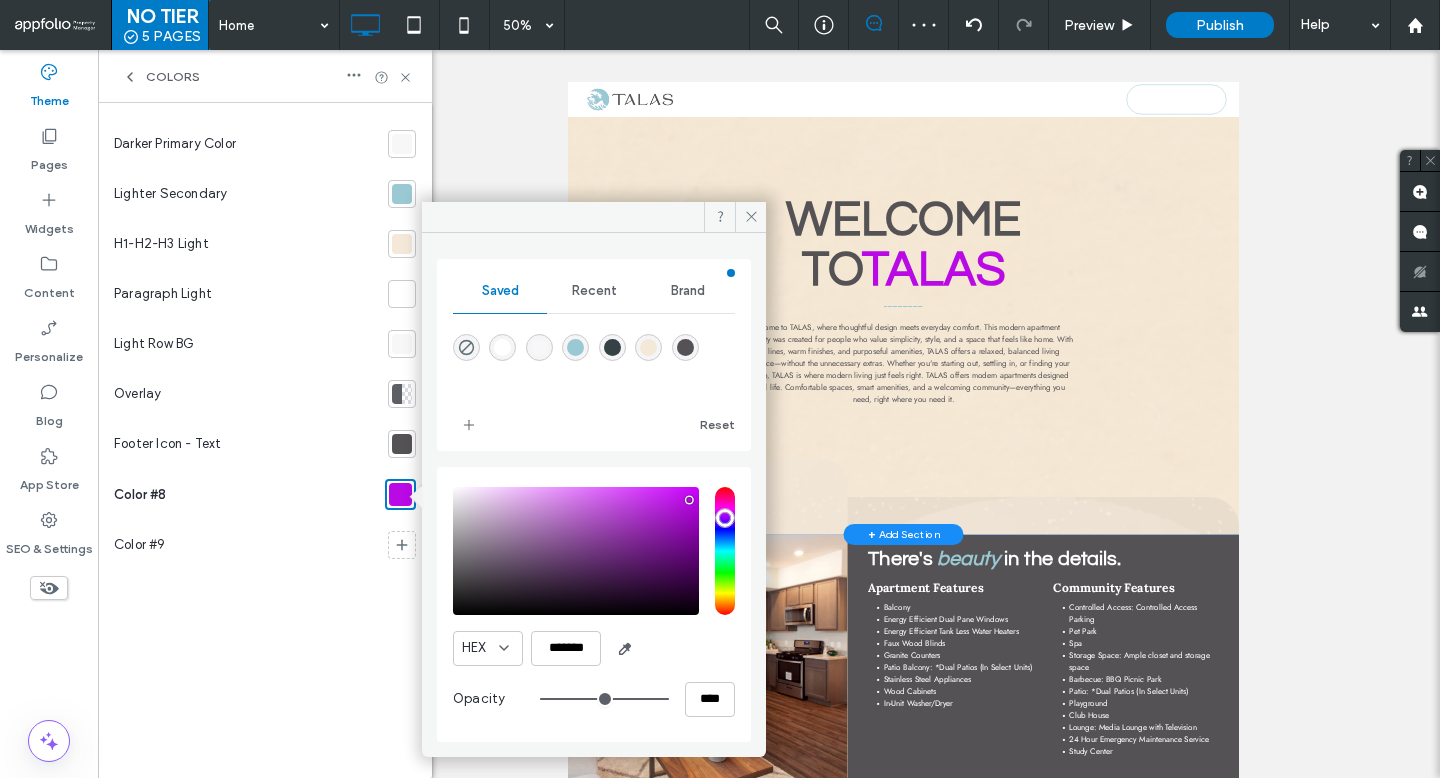 click at bounding box center (612, 347) 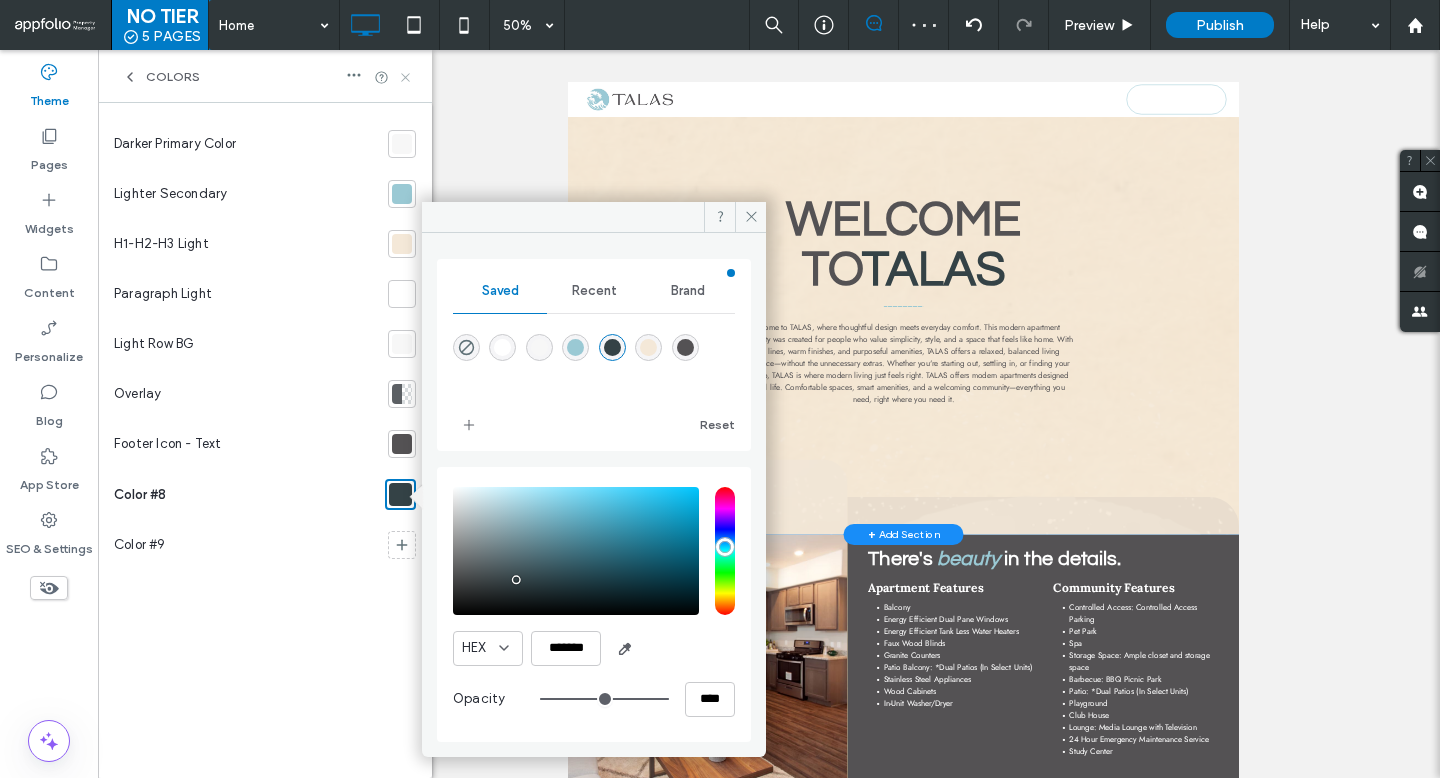 click 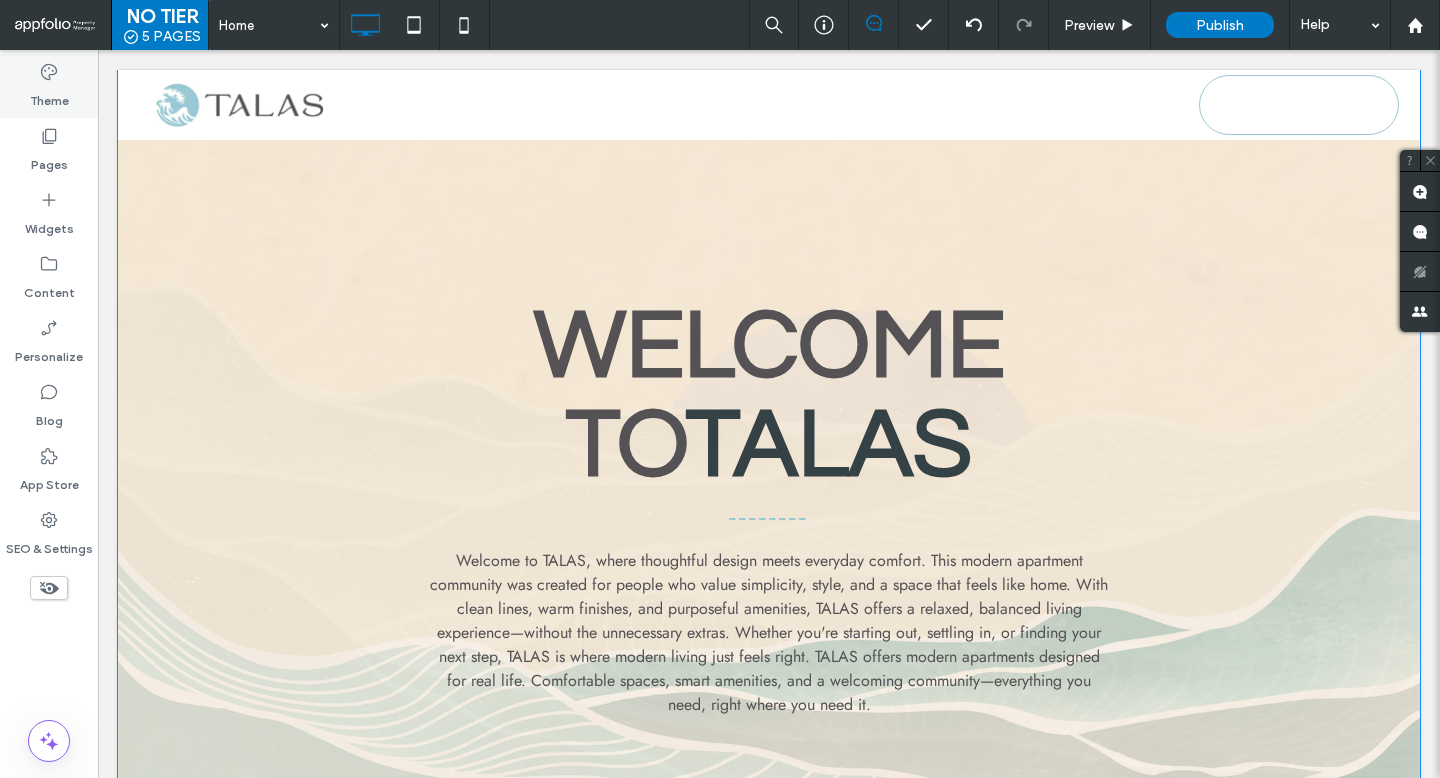 click 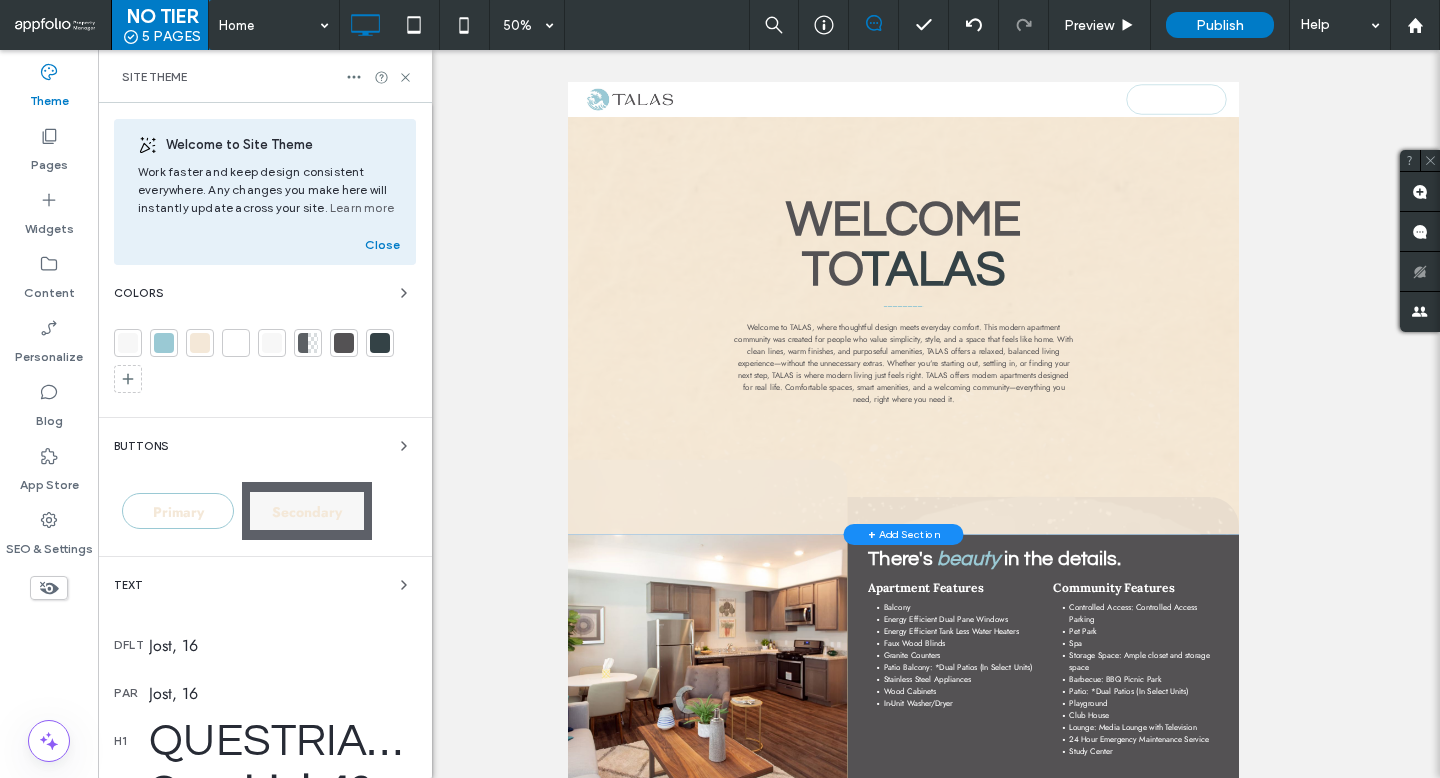 click at bounding box center (380, 343) 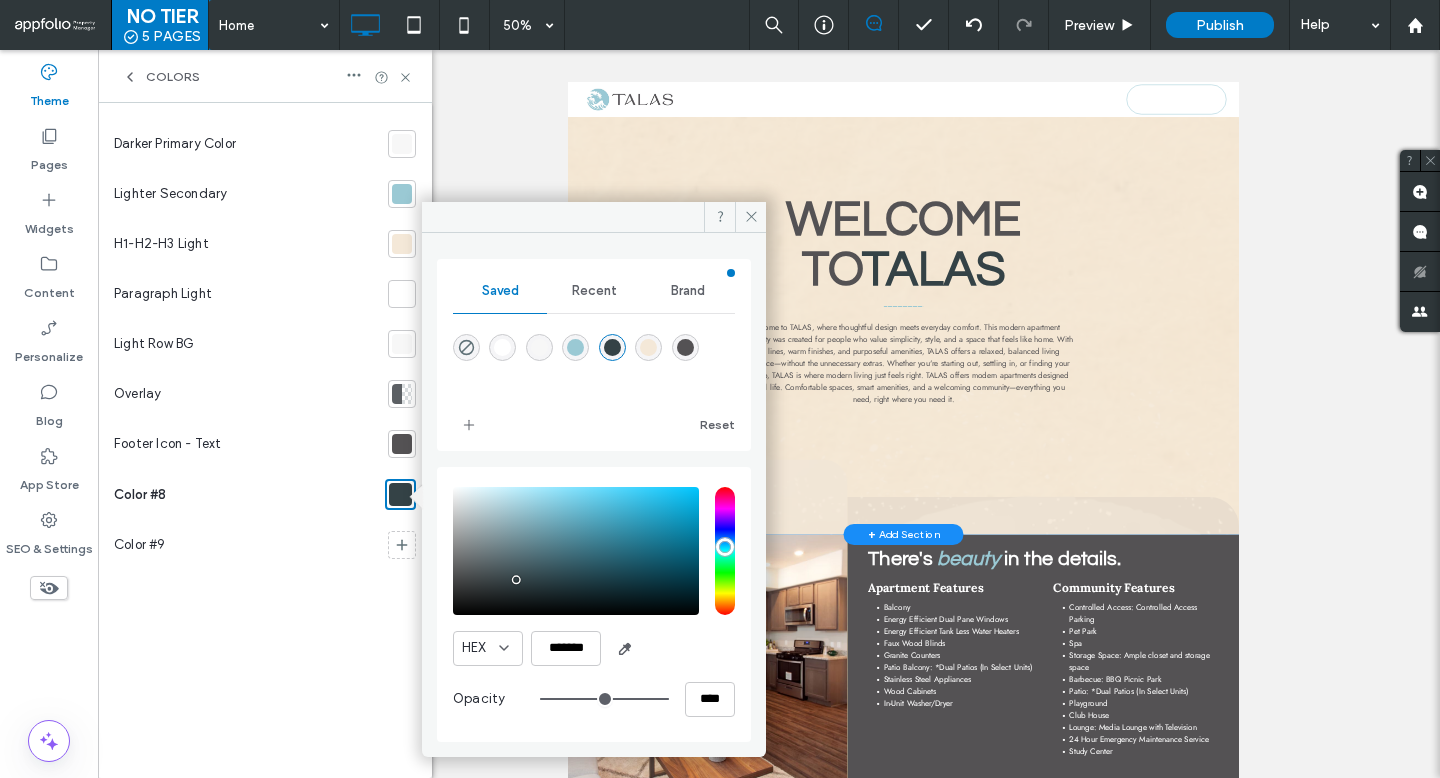 click at bounding box center [575, 347] 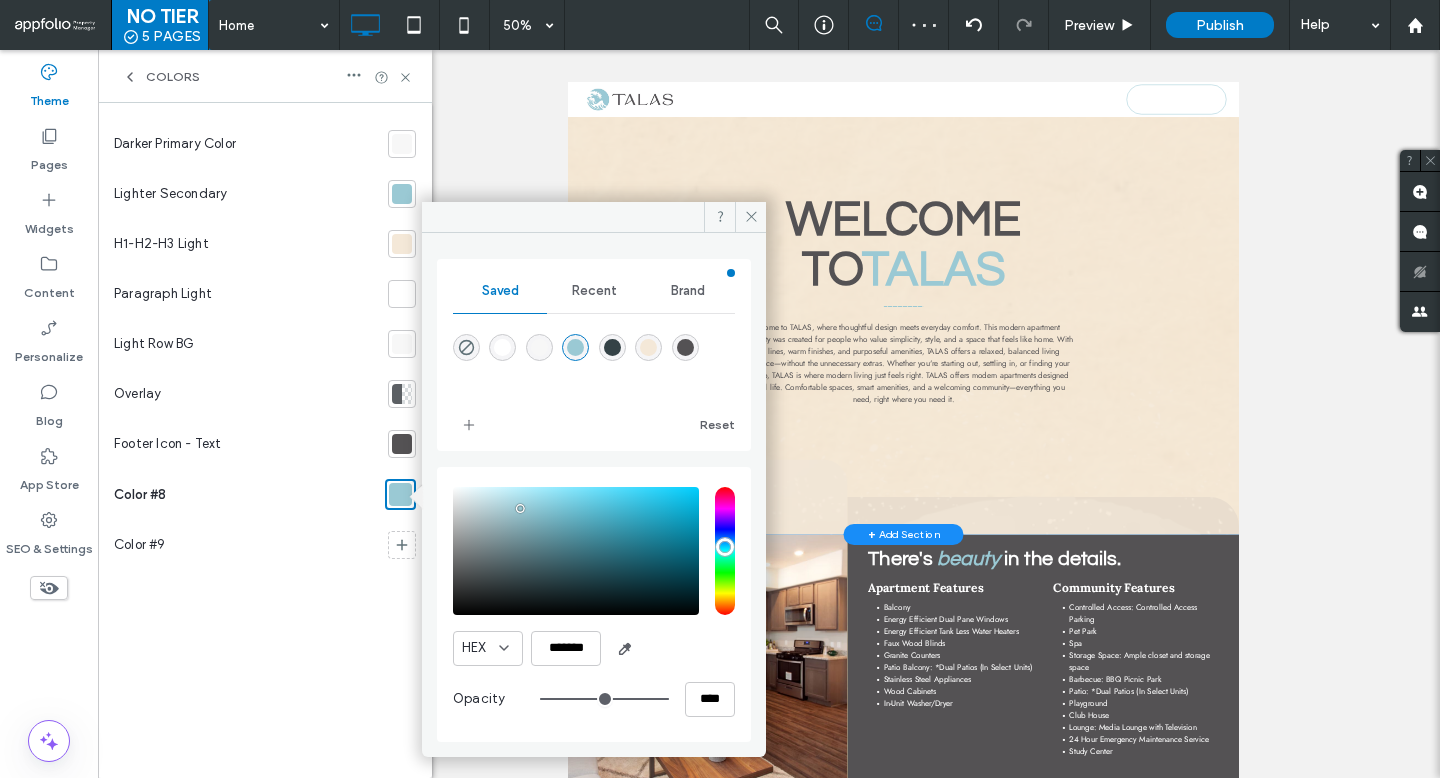 click at bounding box center (576, 551) 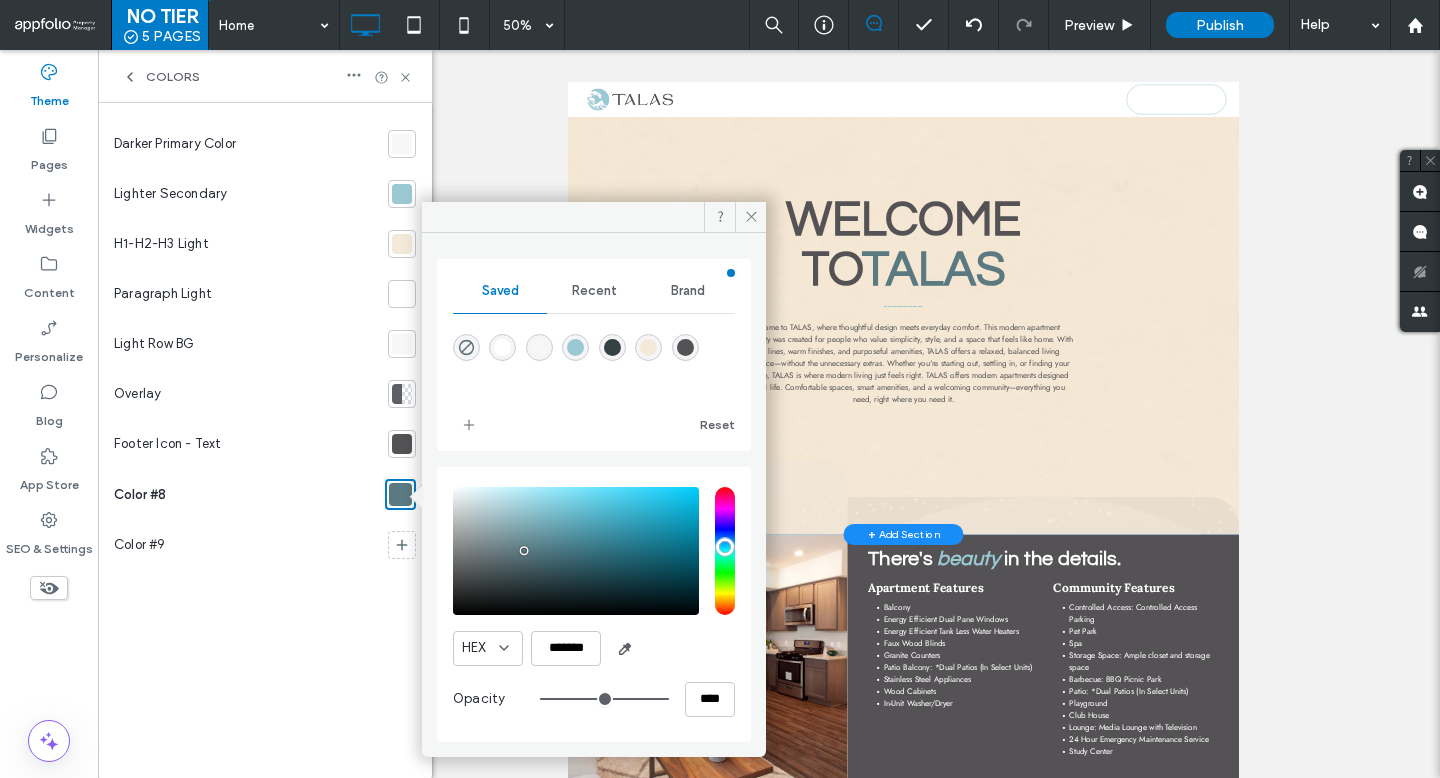 click at bounding box center [576, 551] 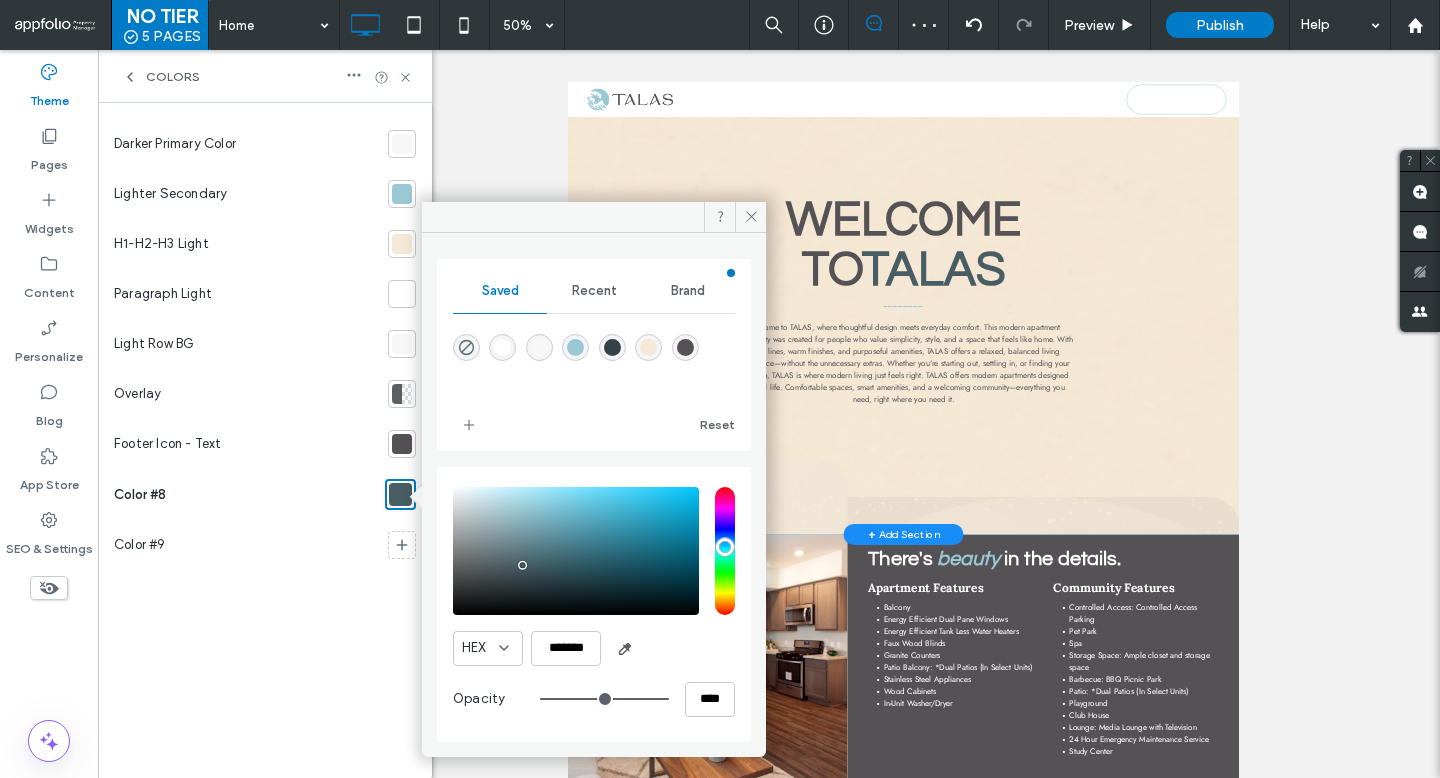 click at bounding box center (576, 551) 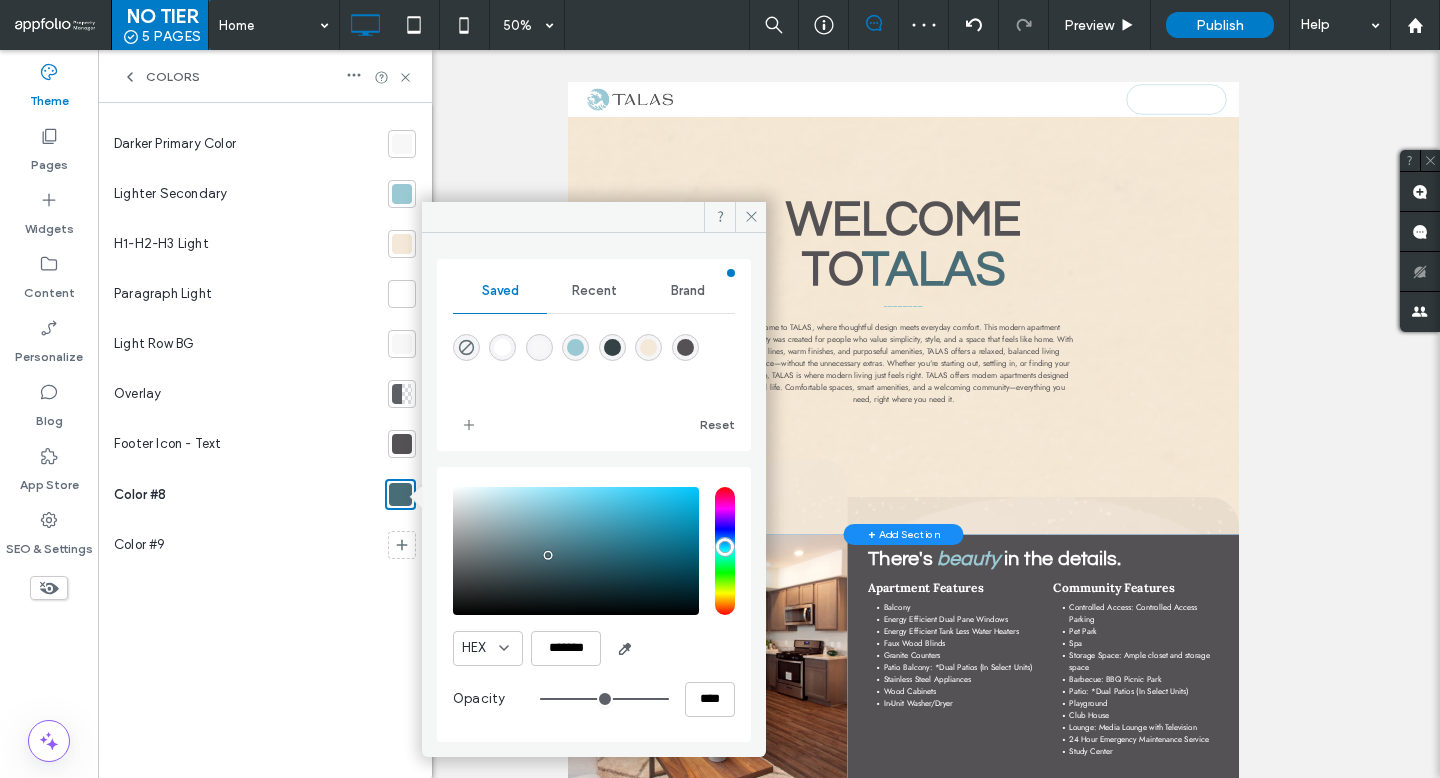 type on "*******" 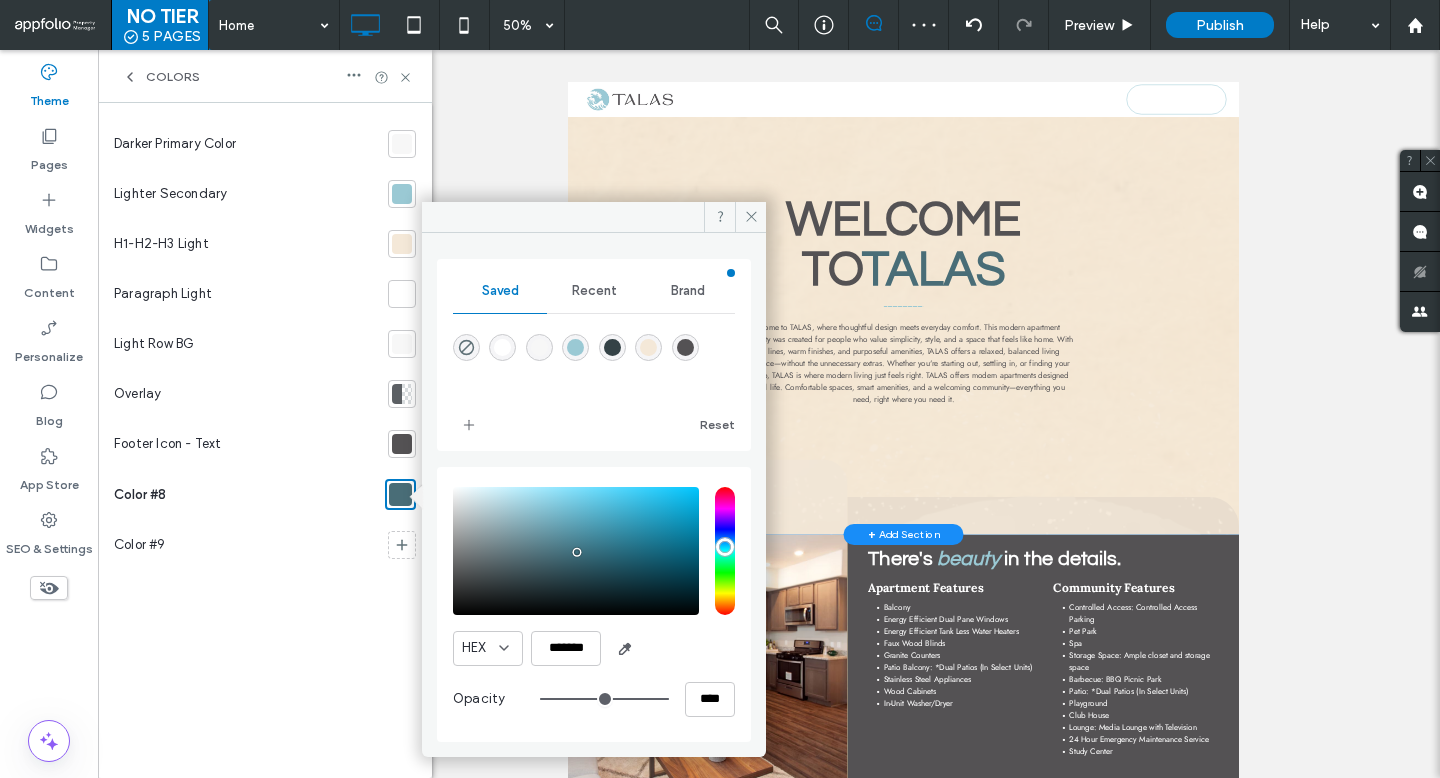 click at bounding box center [576, 551] 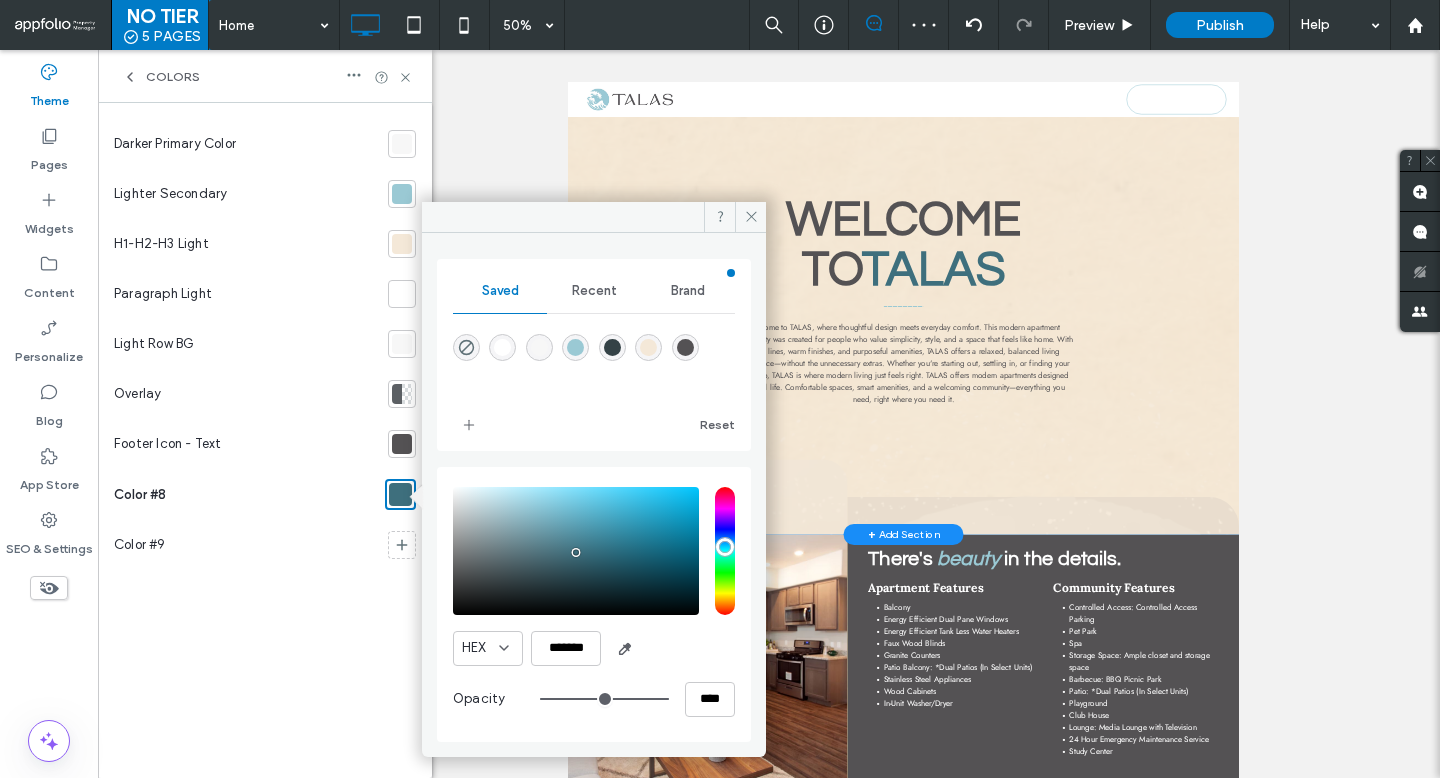 type on "***" 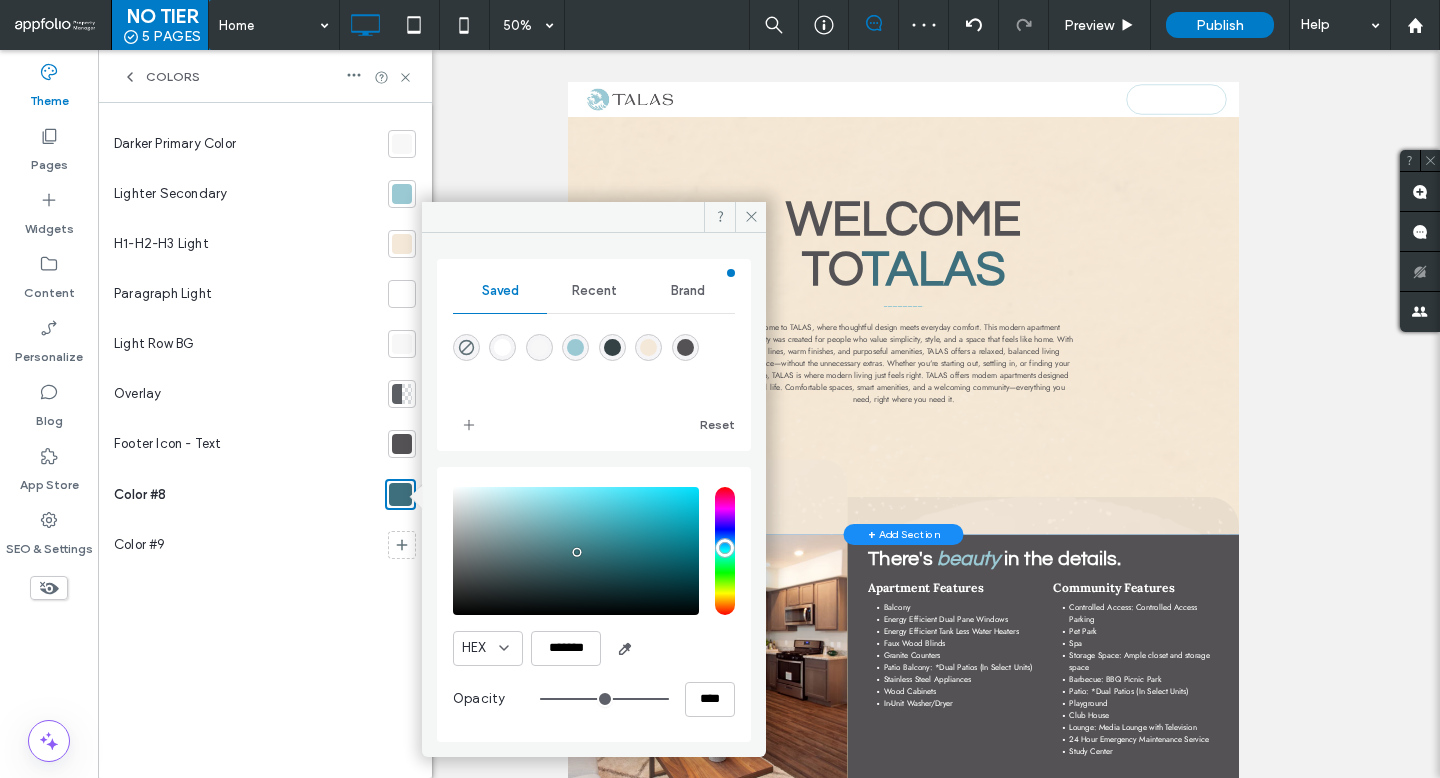 type on "***" 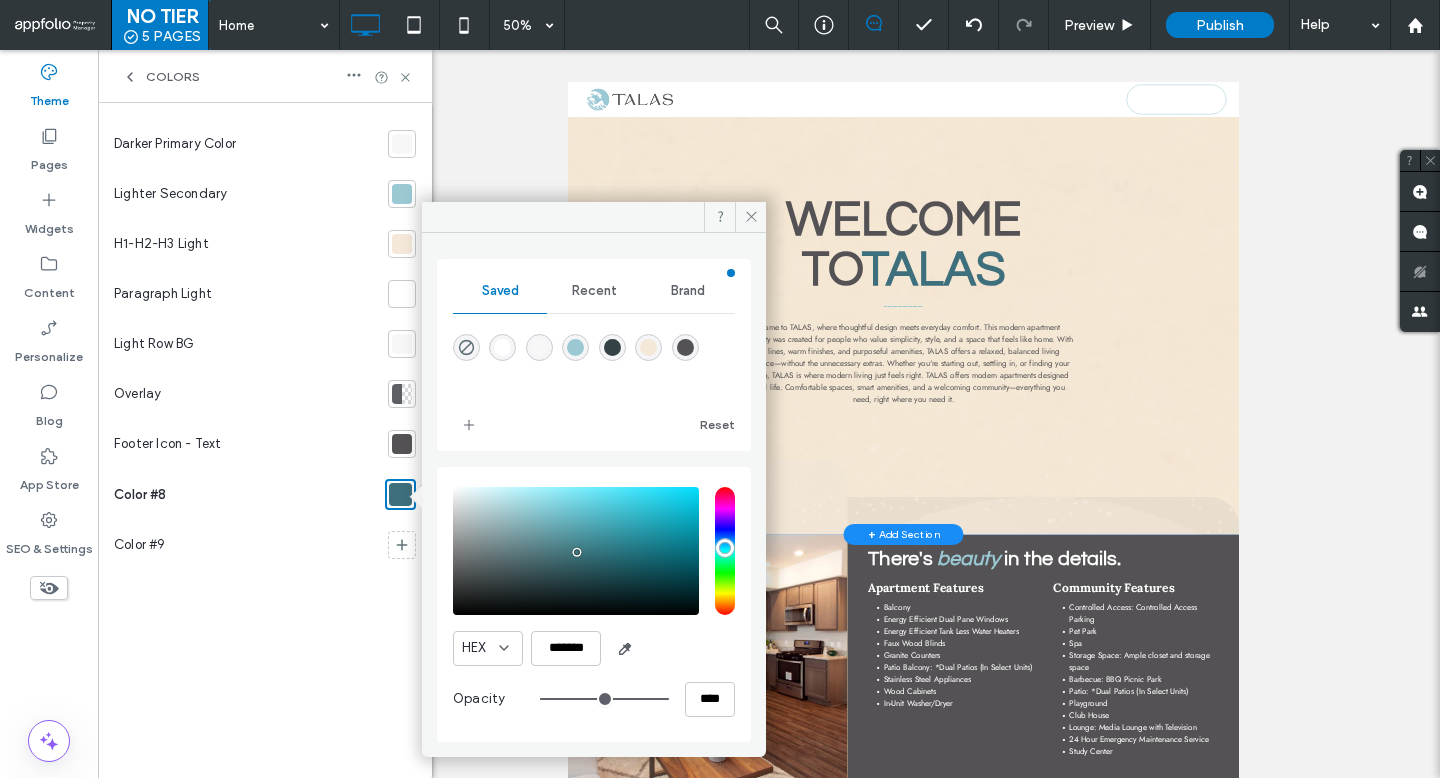 type on "***" 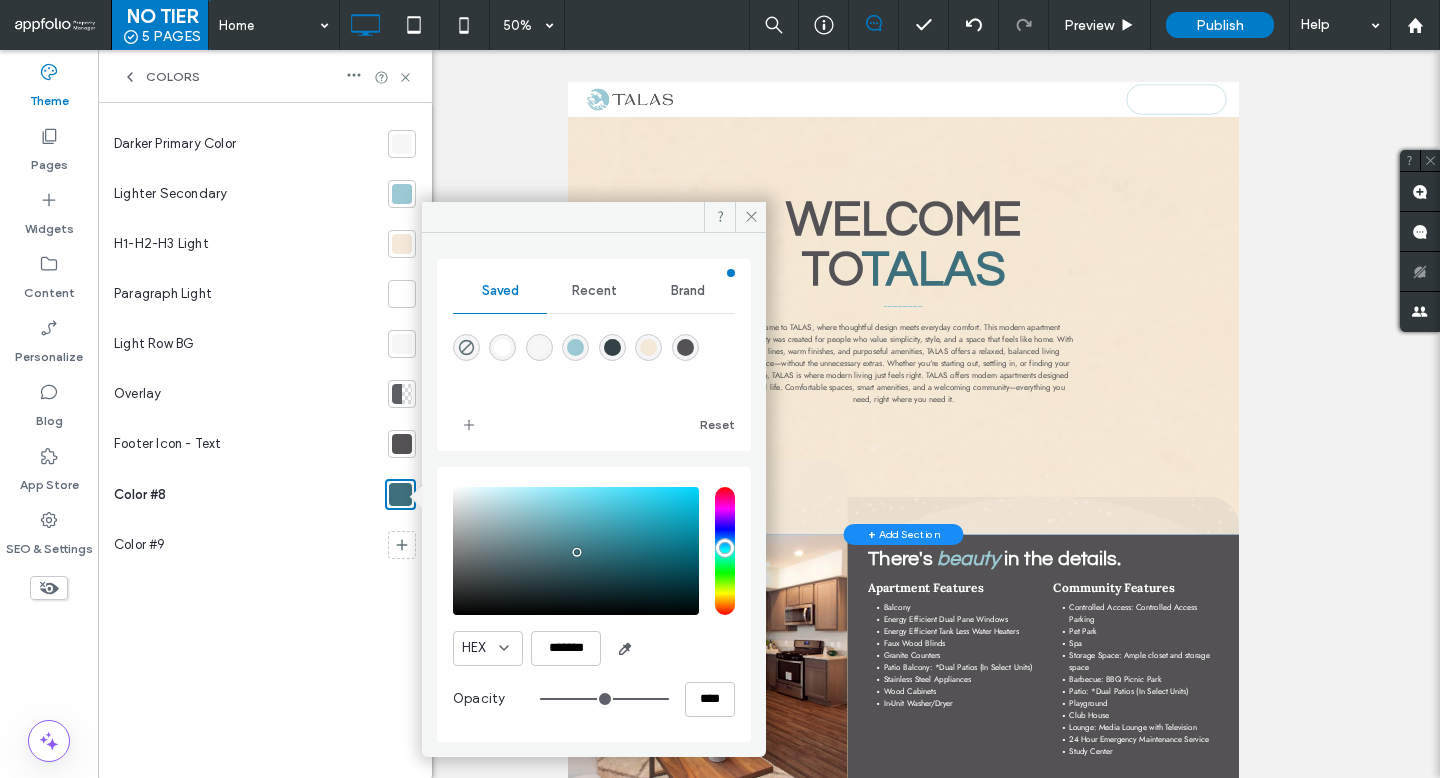 type on "***" 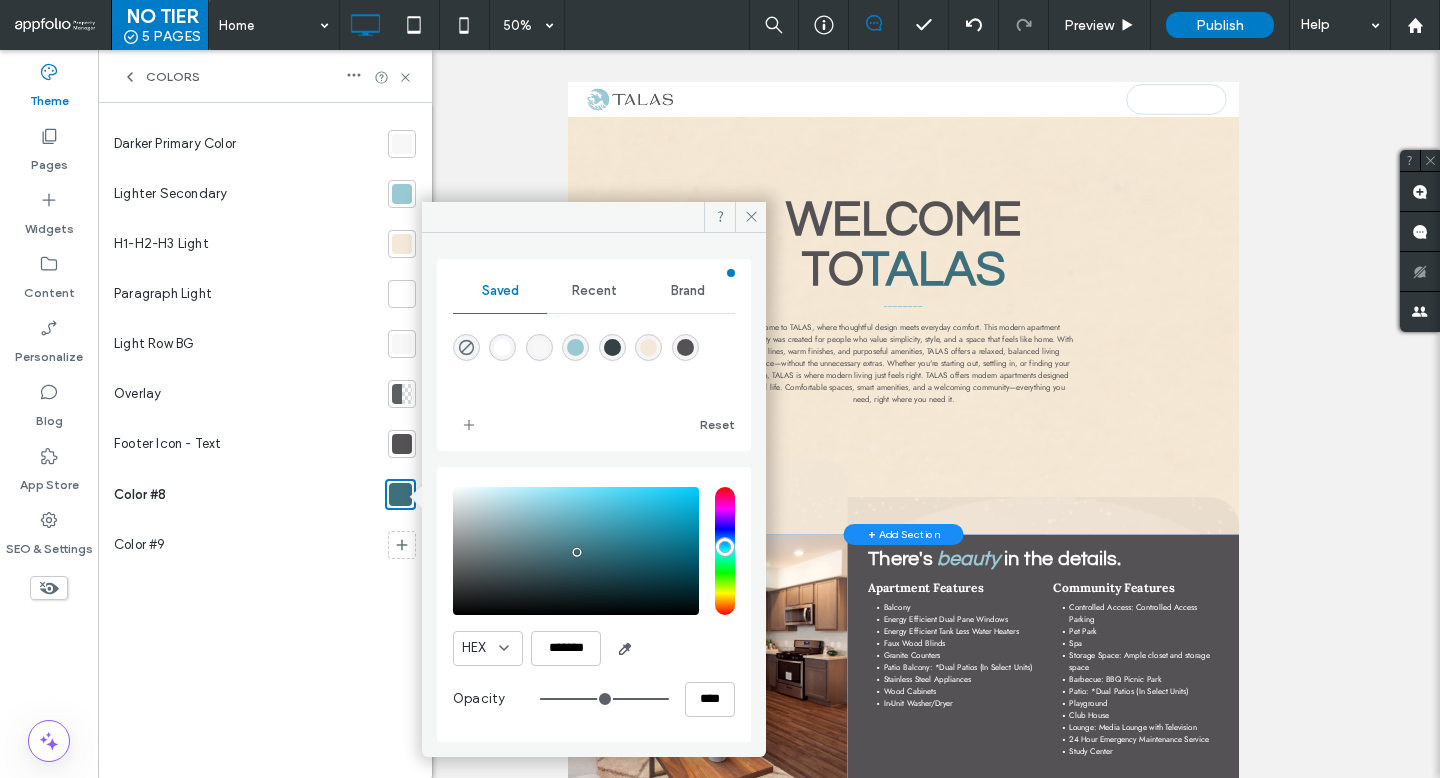 type on "***" 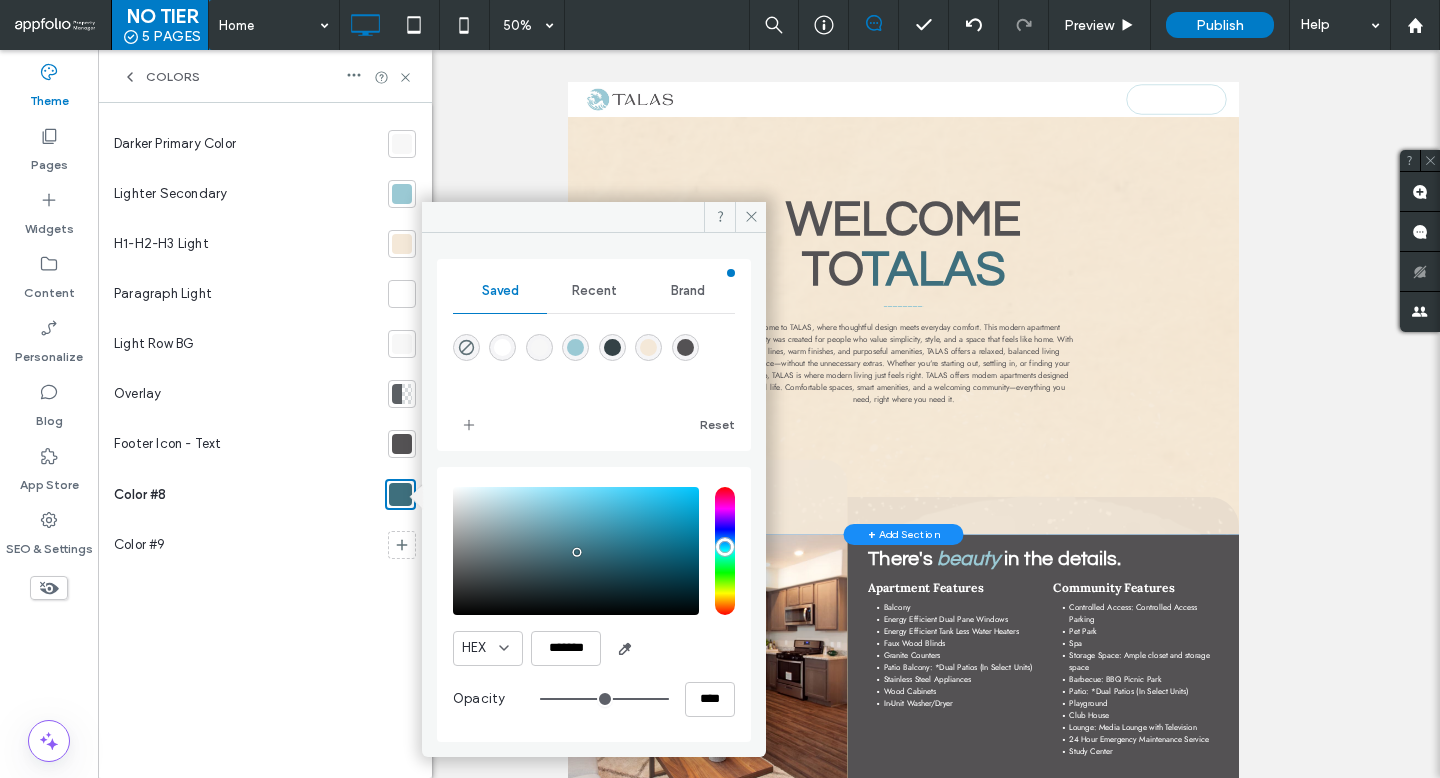 click at bounding box center [725, 551] 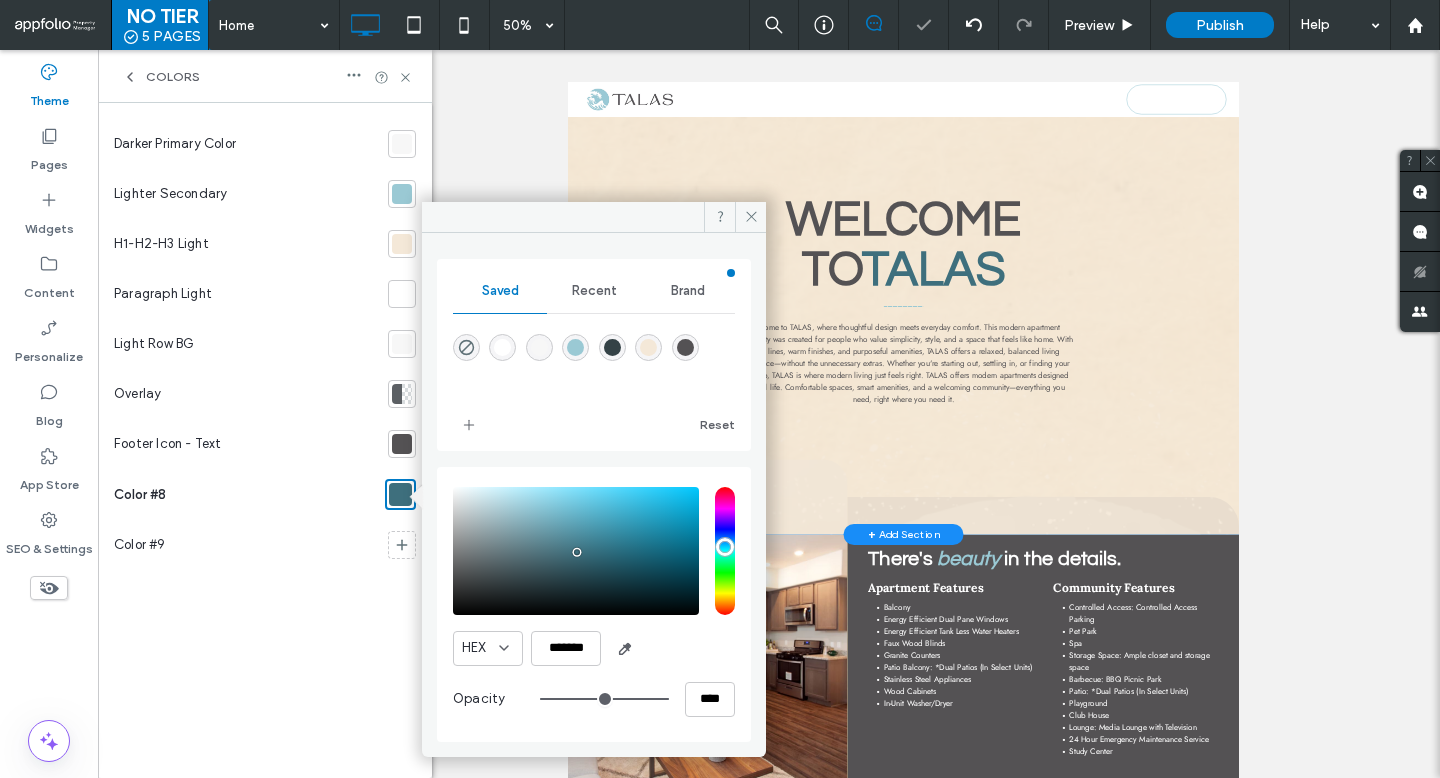 type on "***" 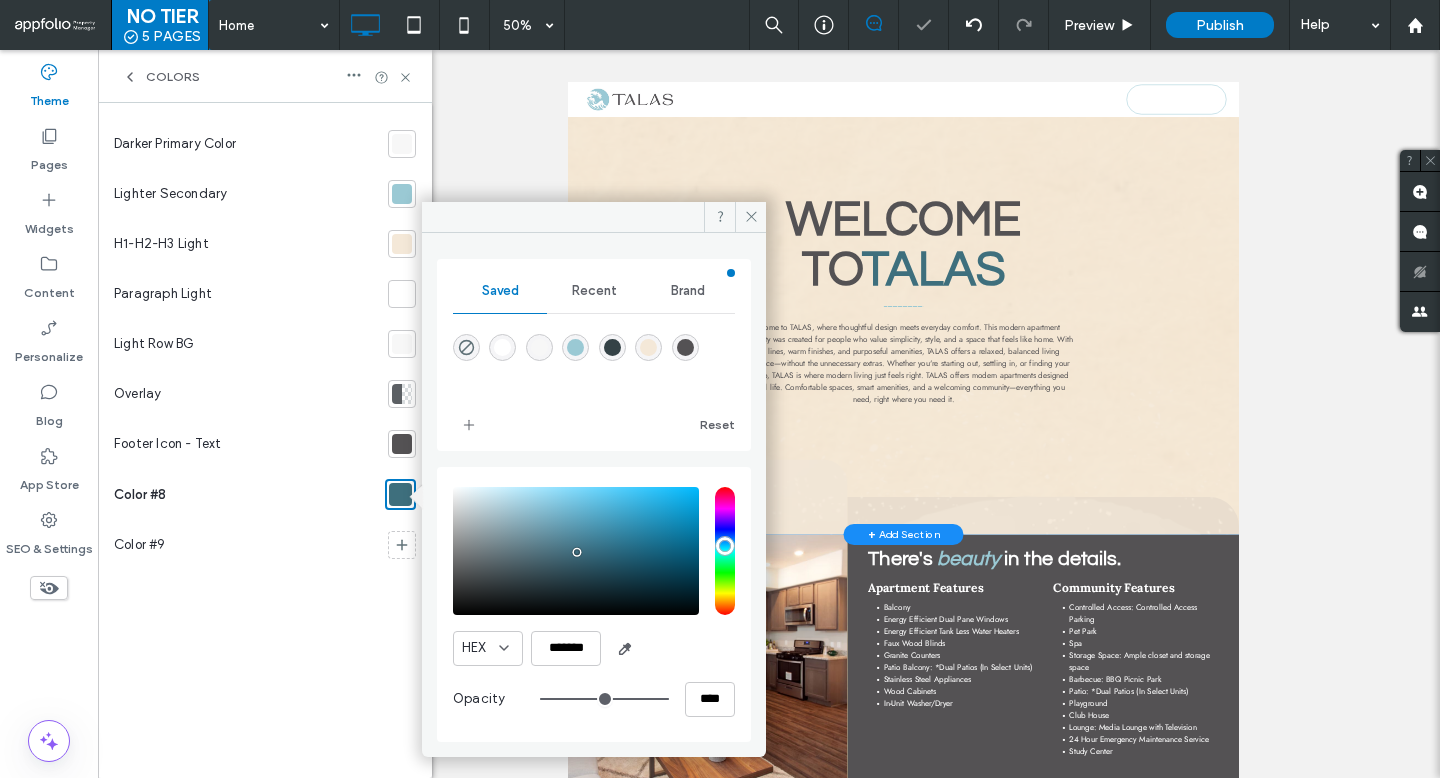 type on "***" 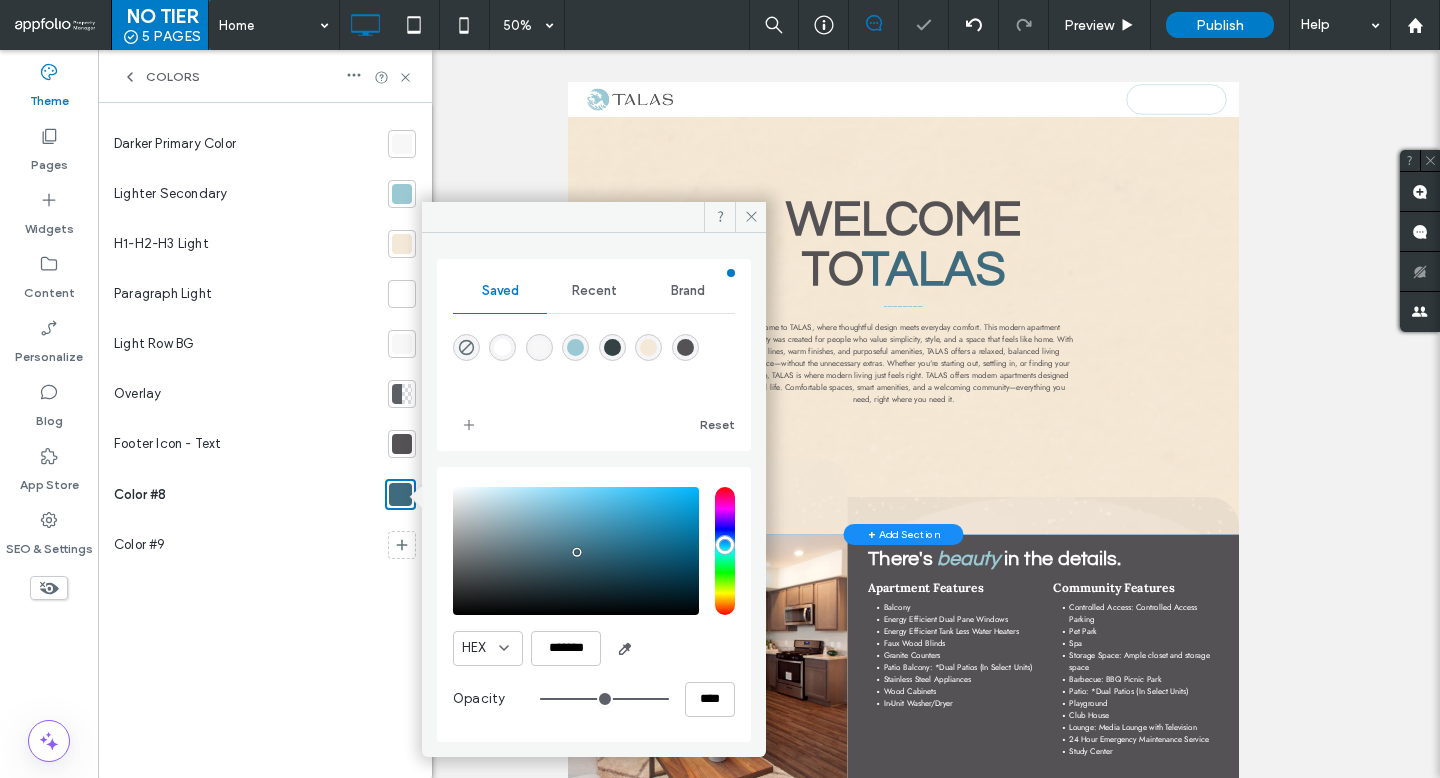 type on "***" 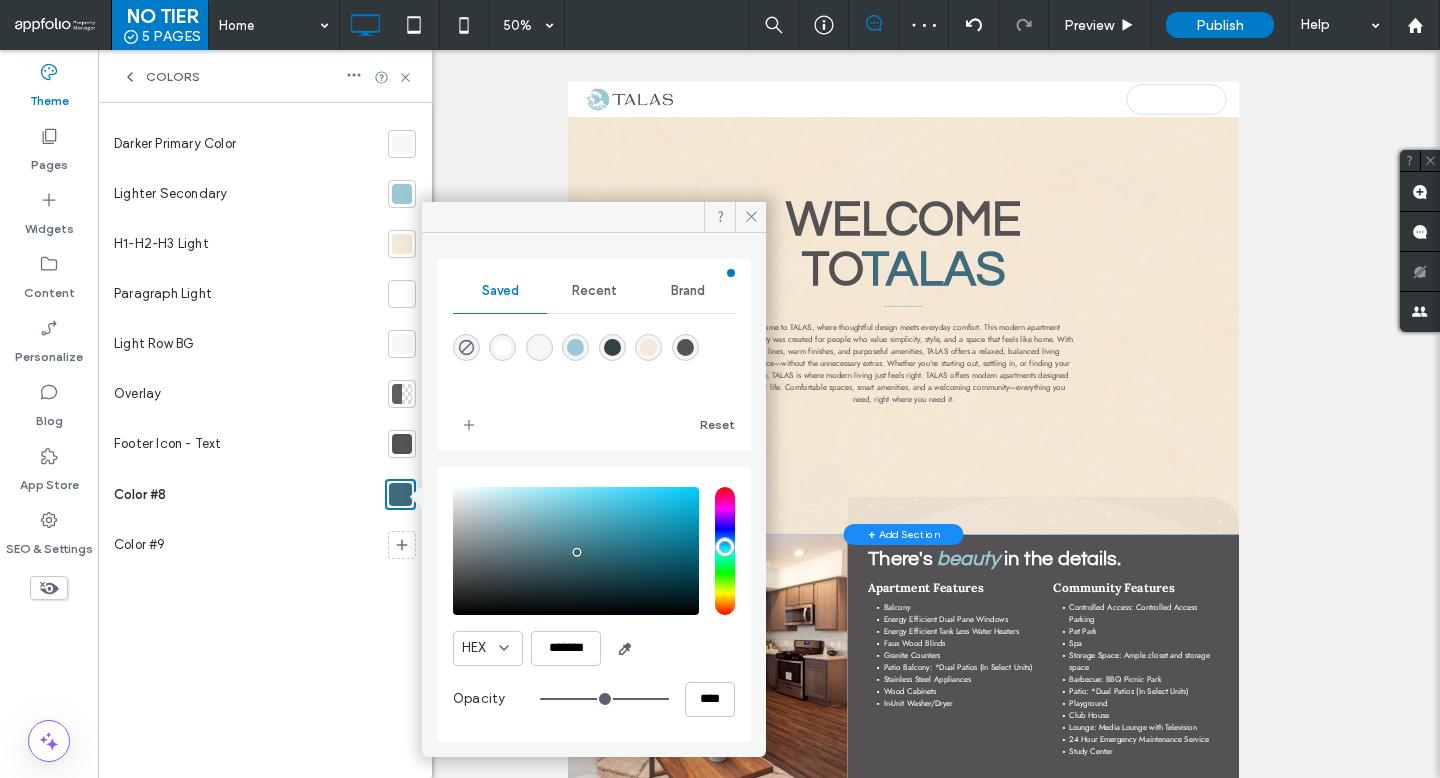 click at bounding box center [725, 551] 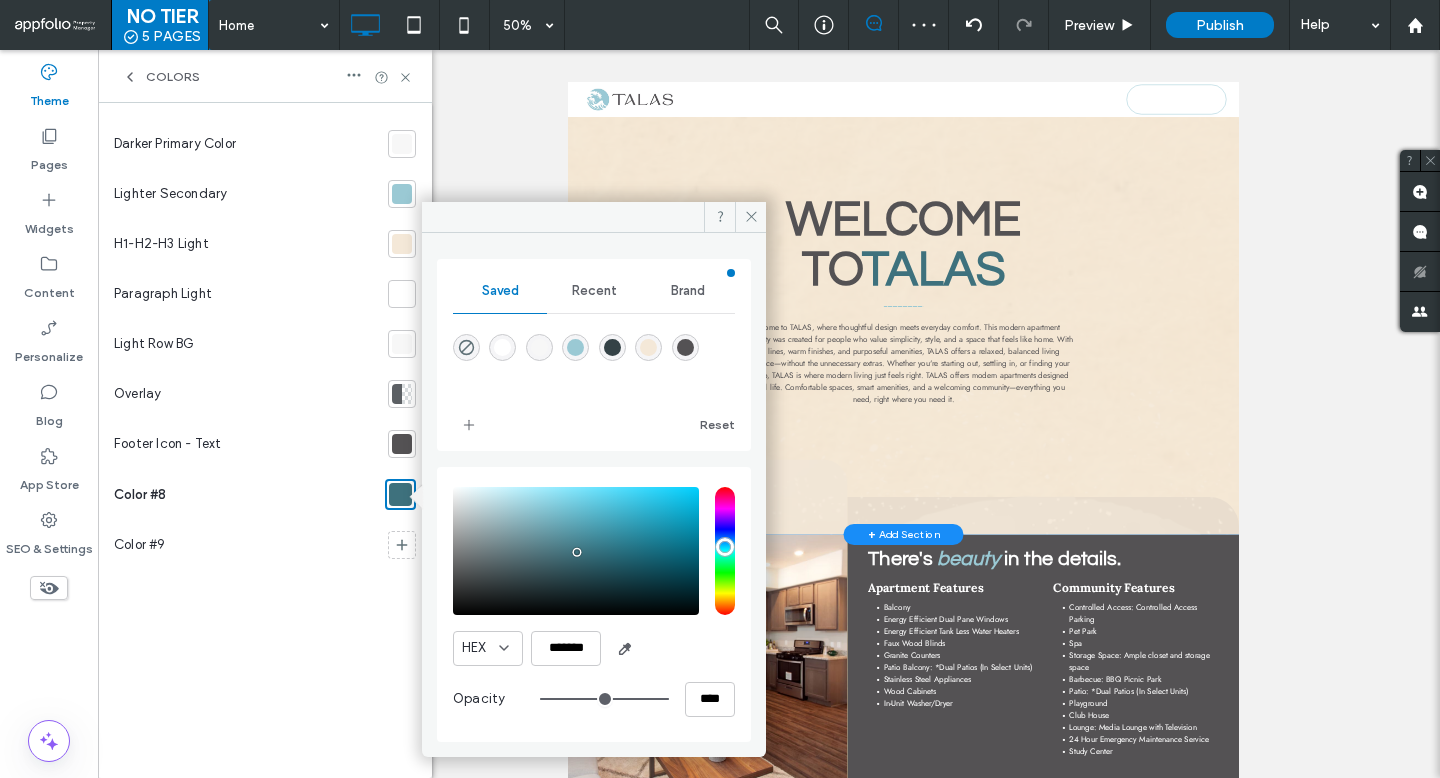 click at bounding box center [576, 551] 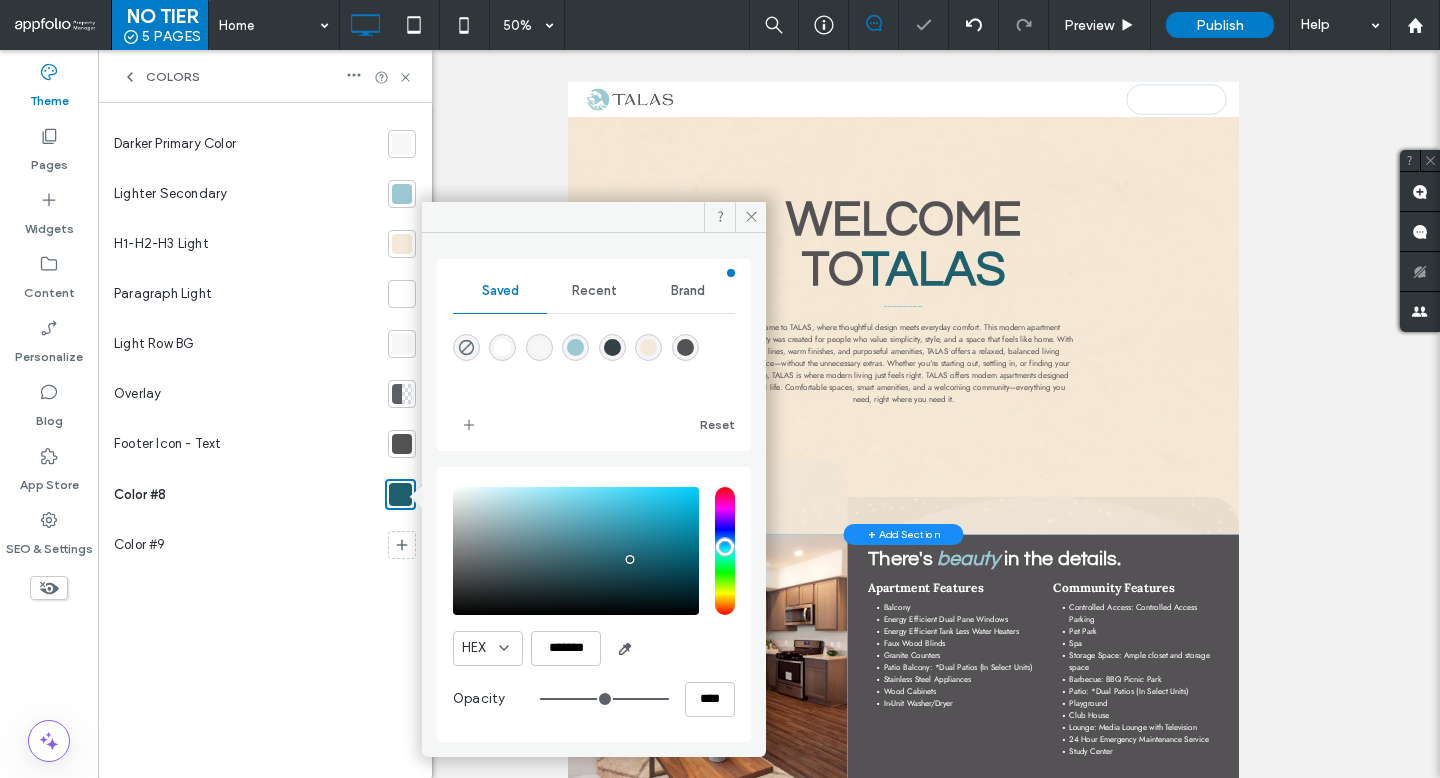 click at bounding box center (576, 551) 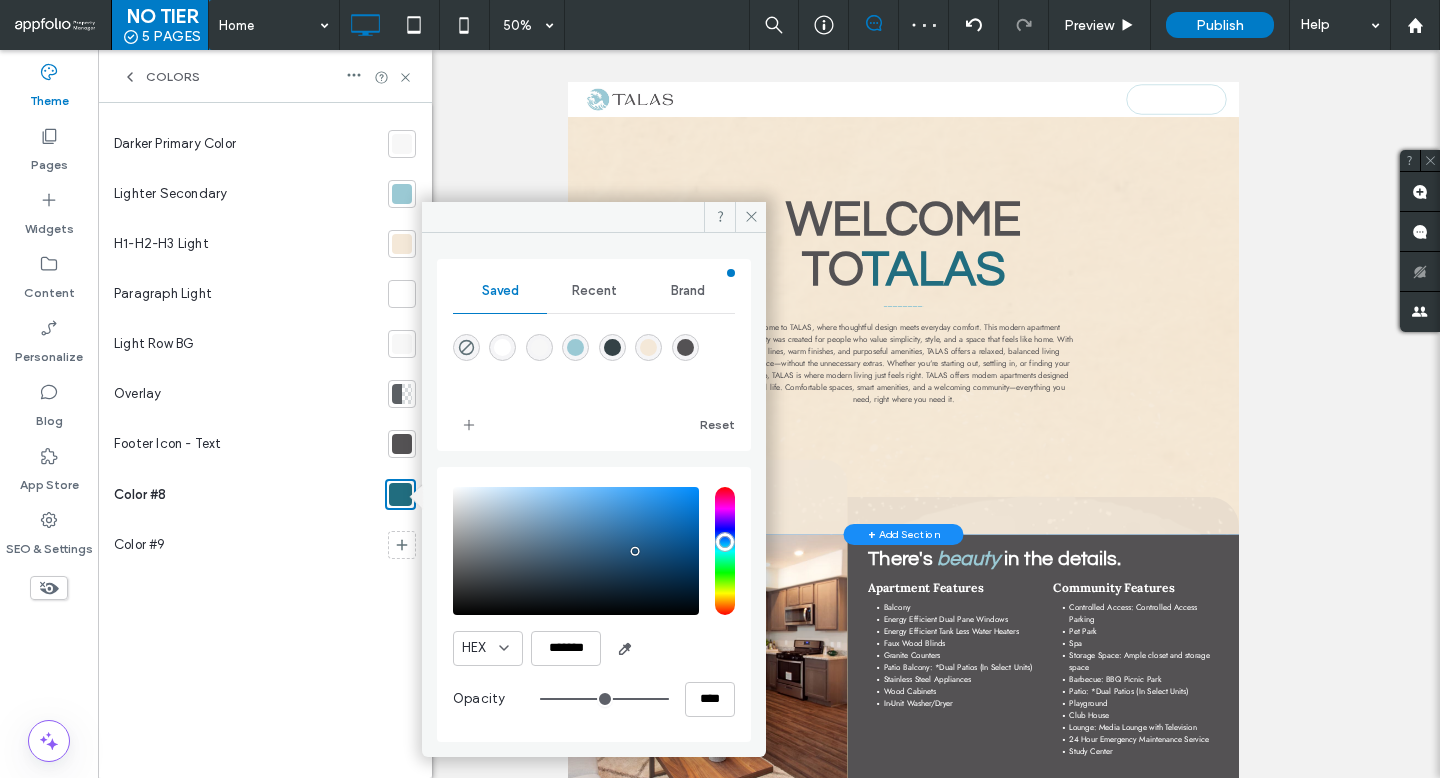 click at bounding box center (725, 551) 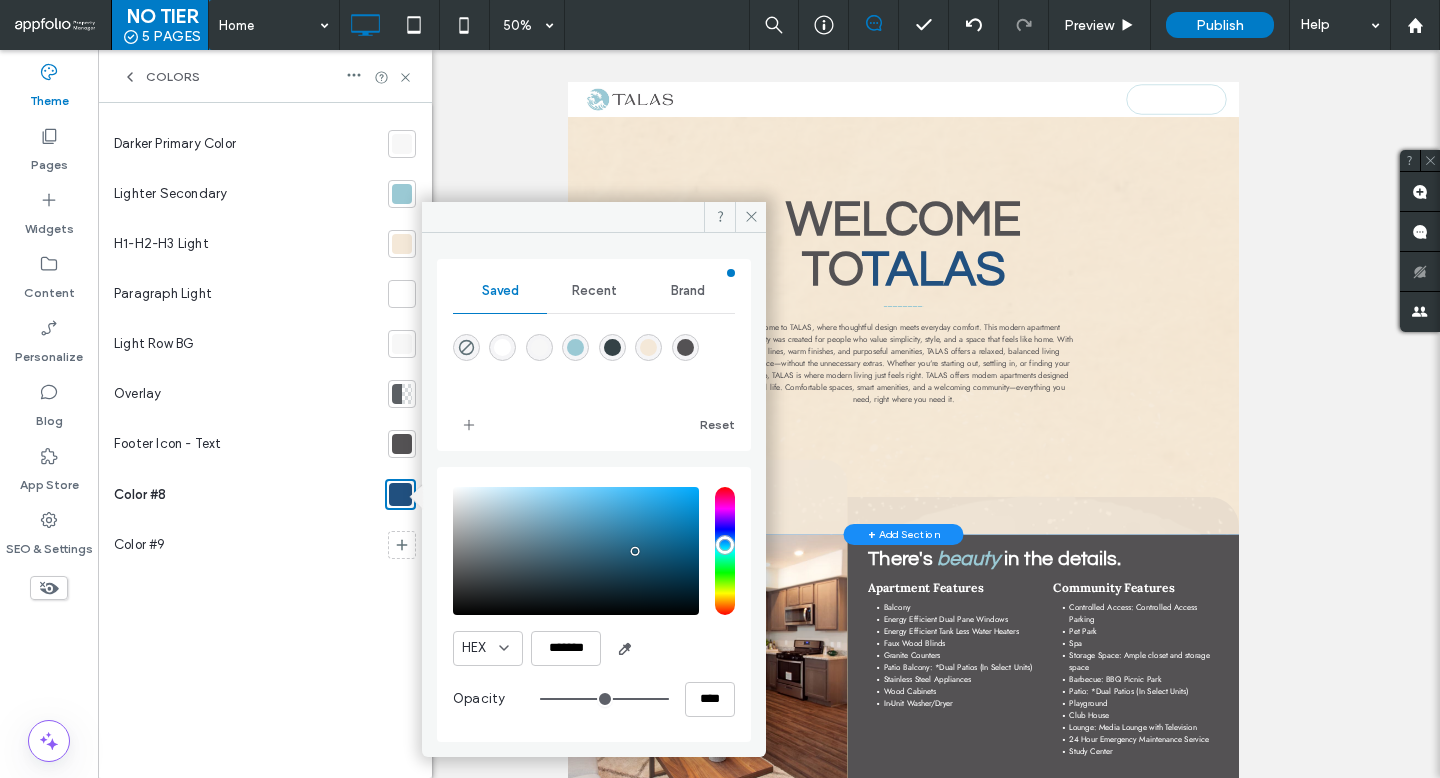 click at bounding box center (725, 551) 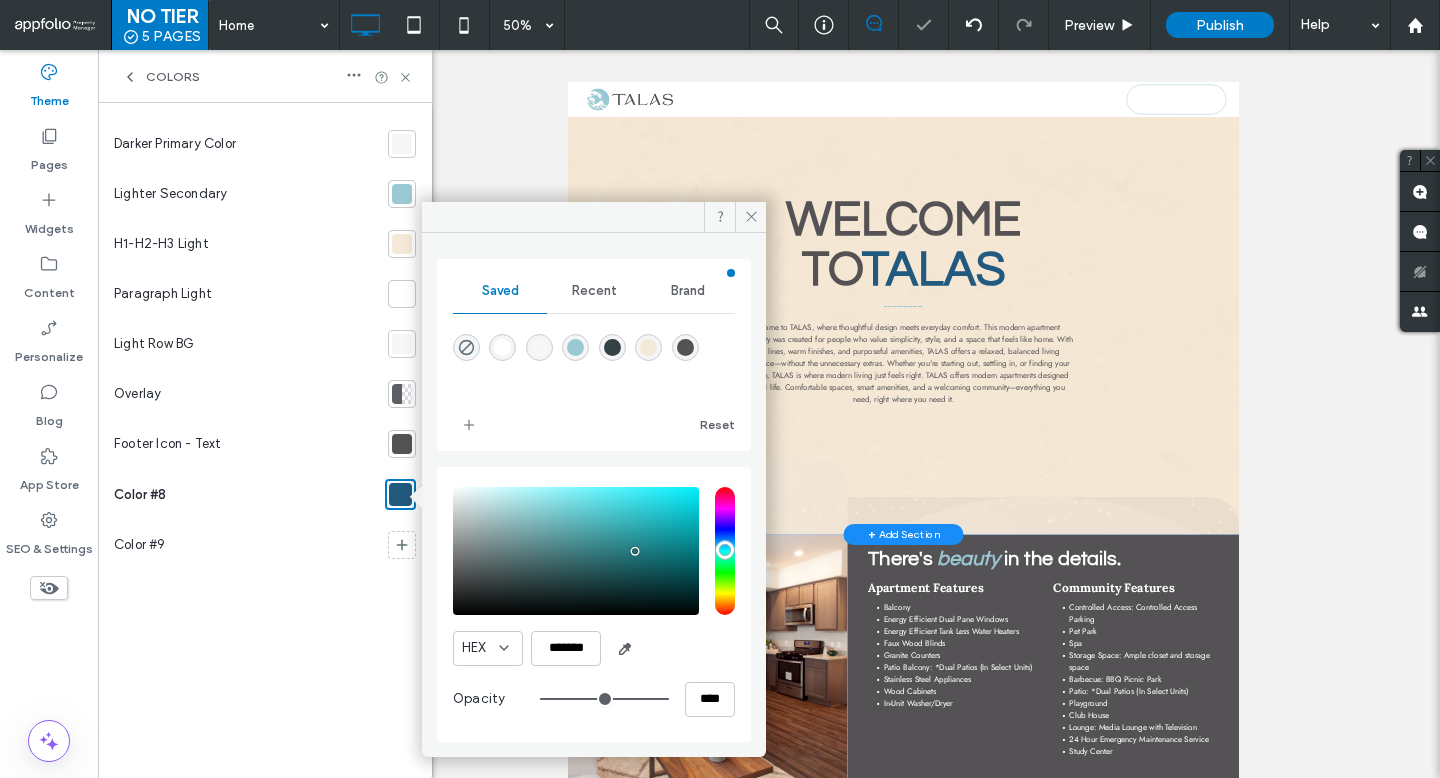 click at bounding box center (725, 551) 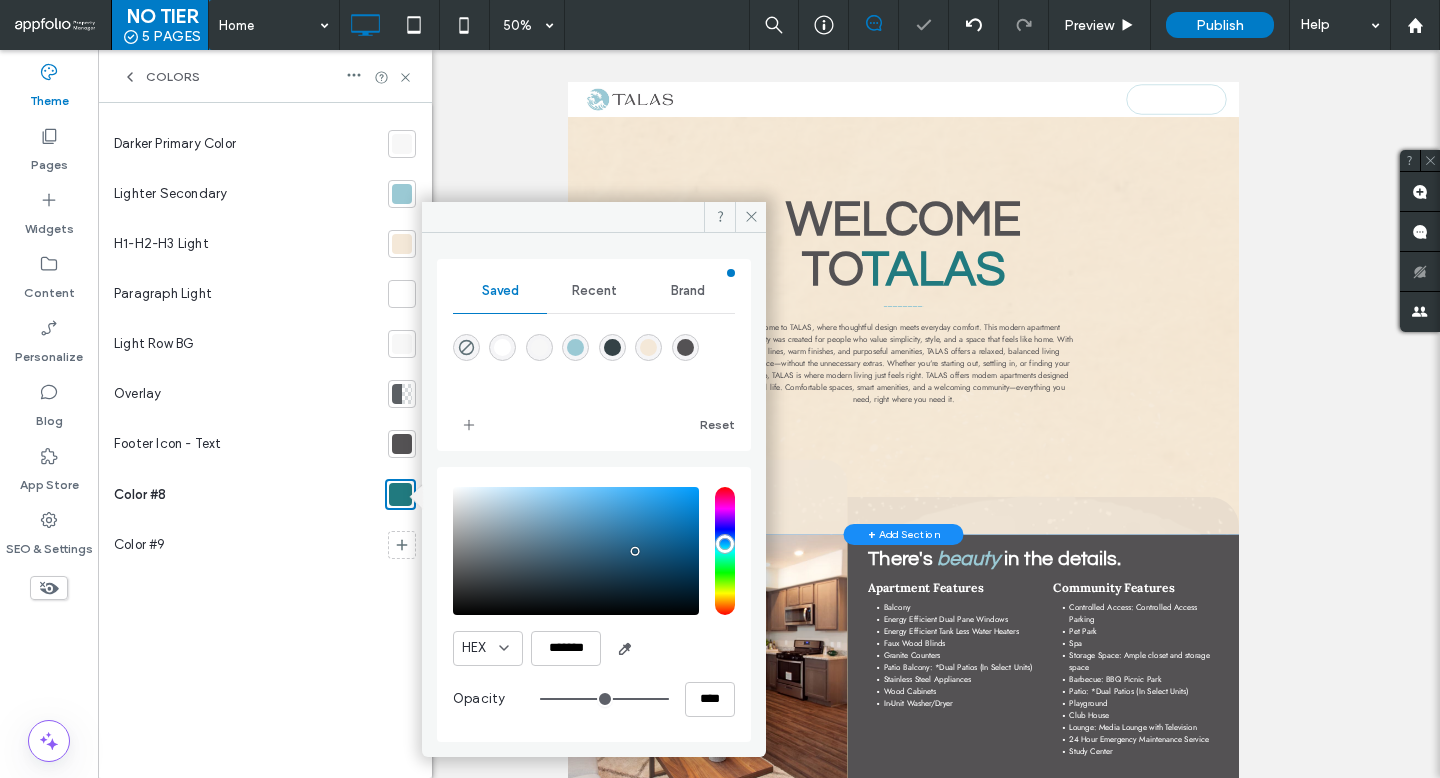 click at bounding box center [725, 551] 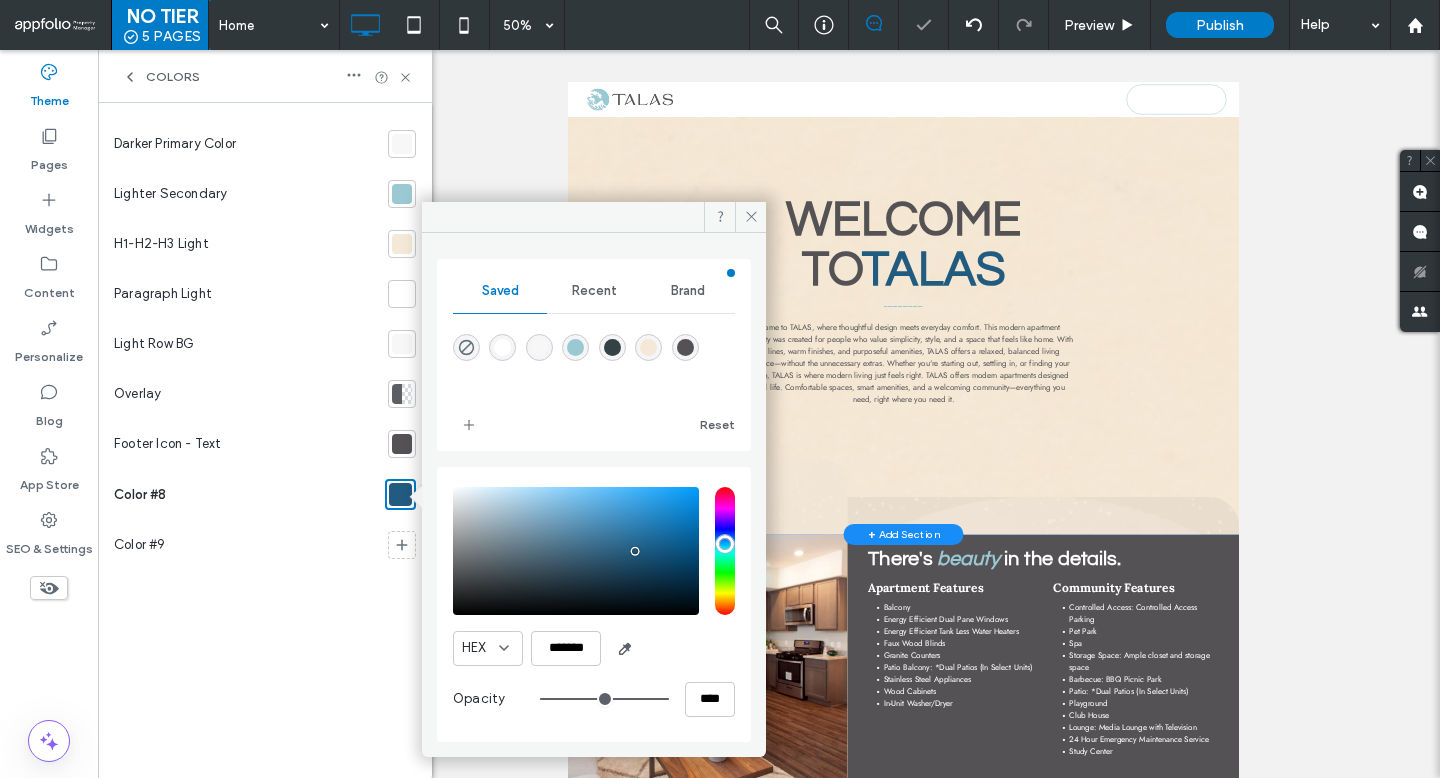 click at bounding box center [576, 551] 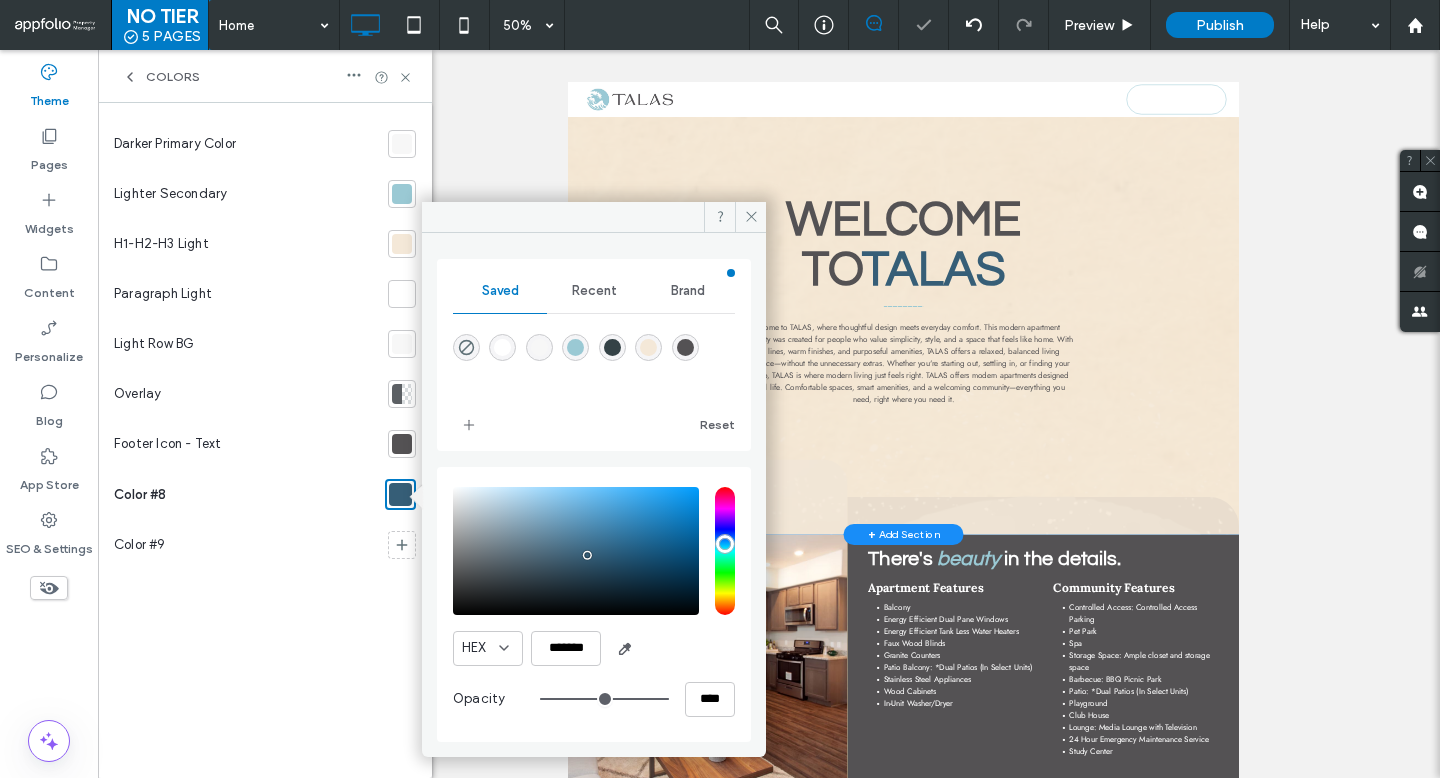 click at bounding box center [576, 551] 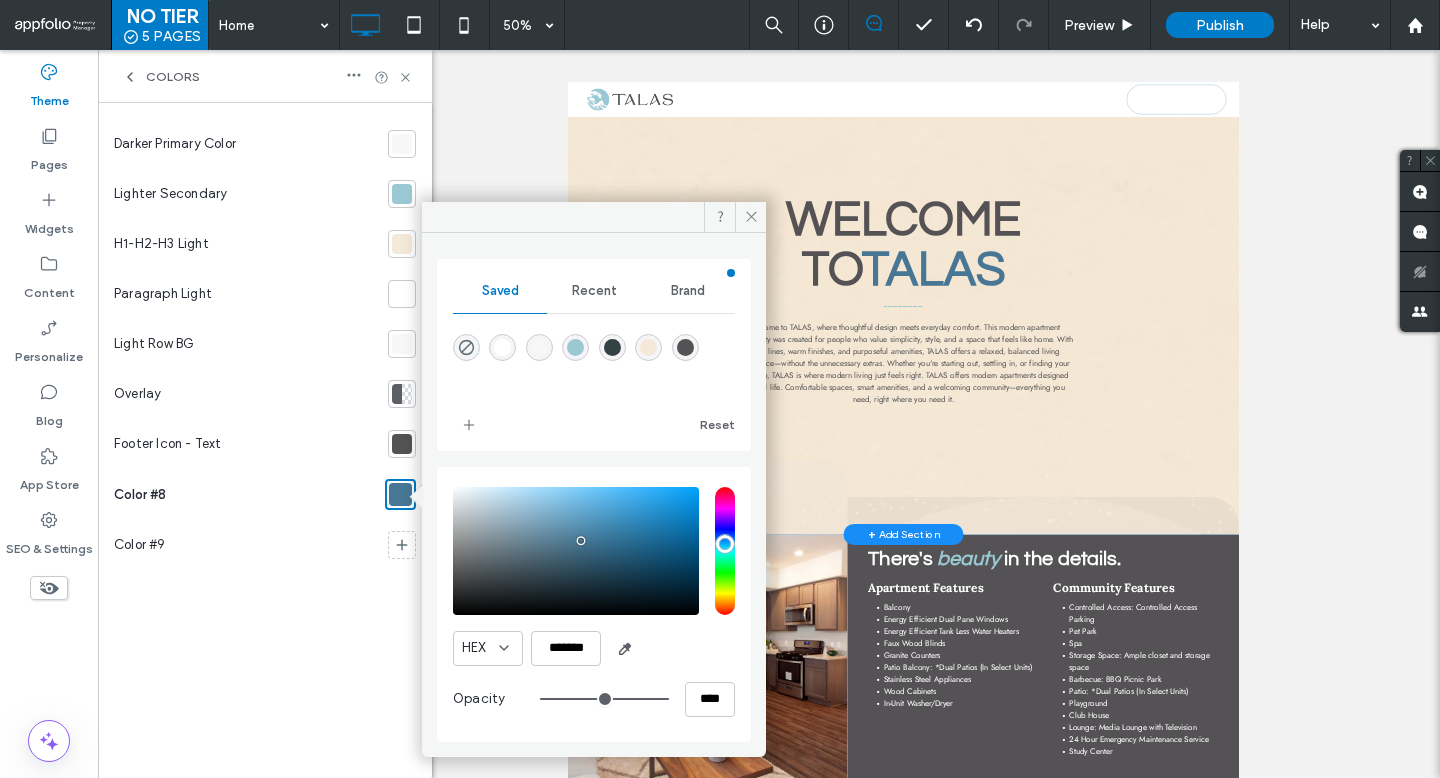 click at bounding box center (725, 551) 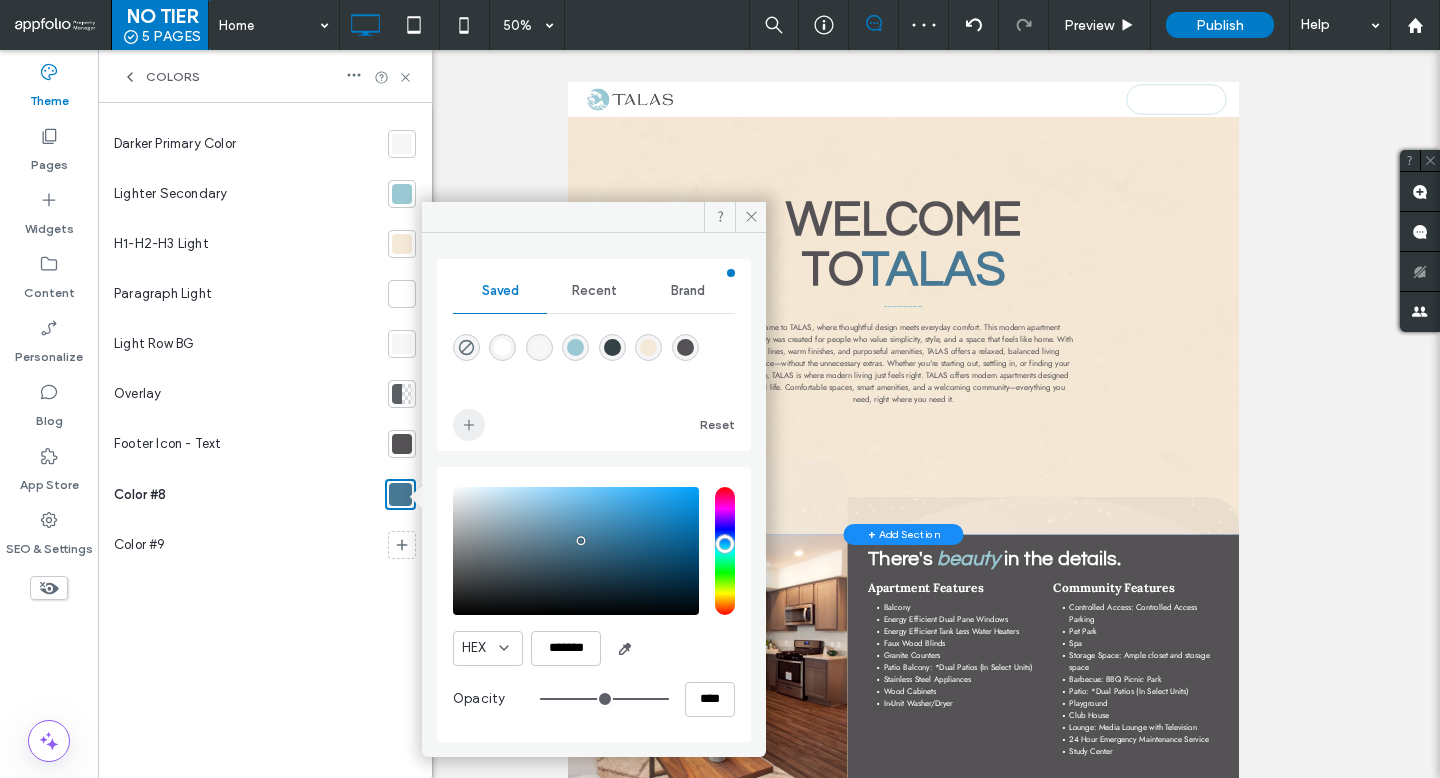 click 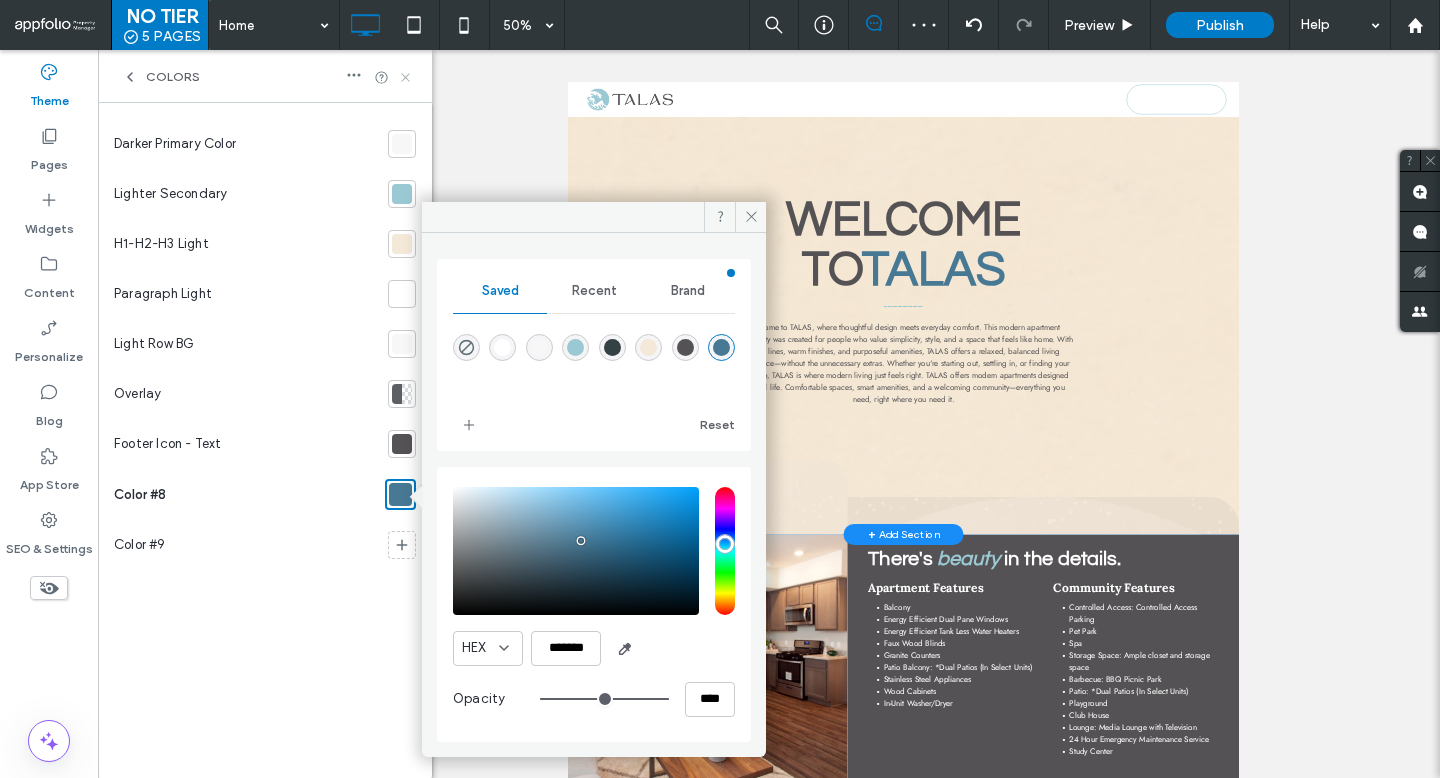 click 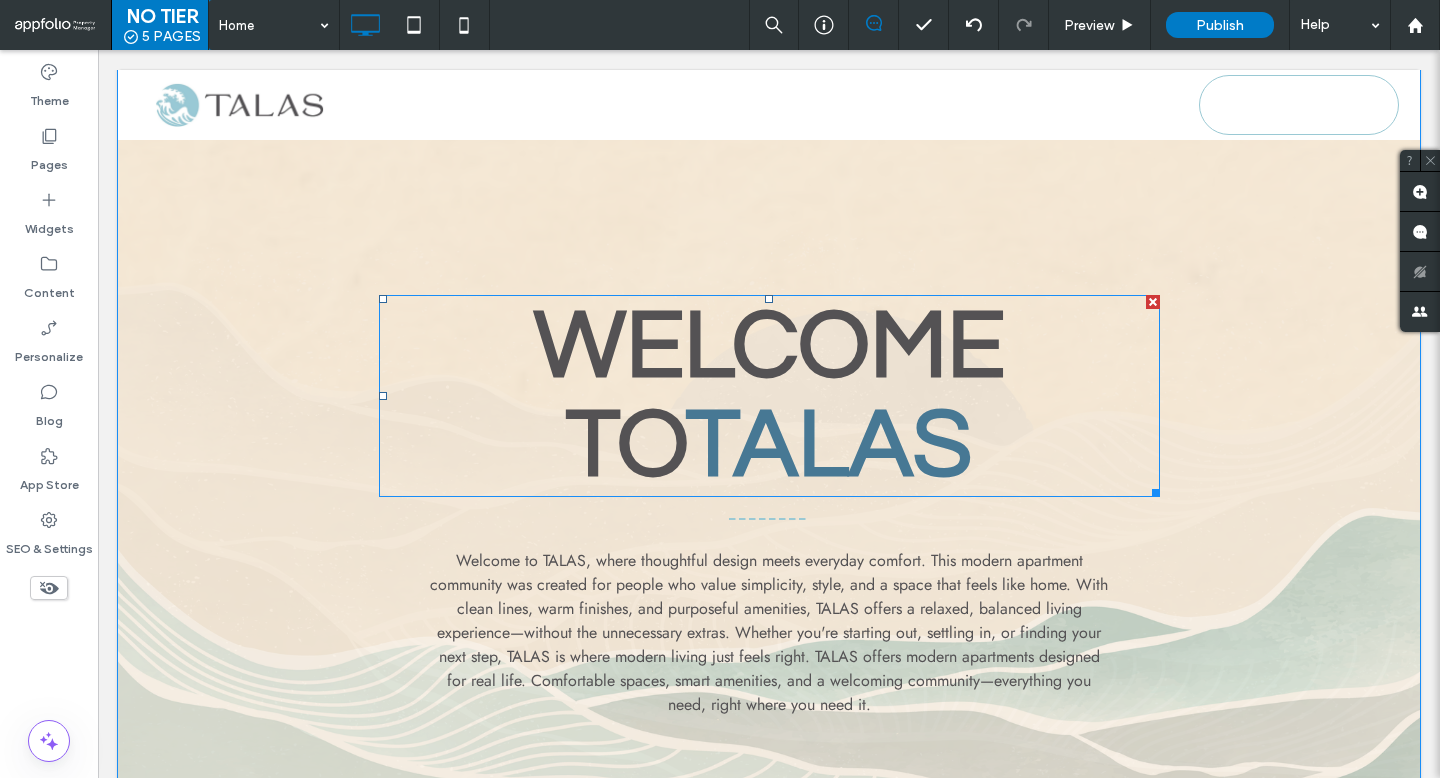 click on "Welcome to" at bounding box center [769, 396] 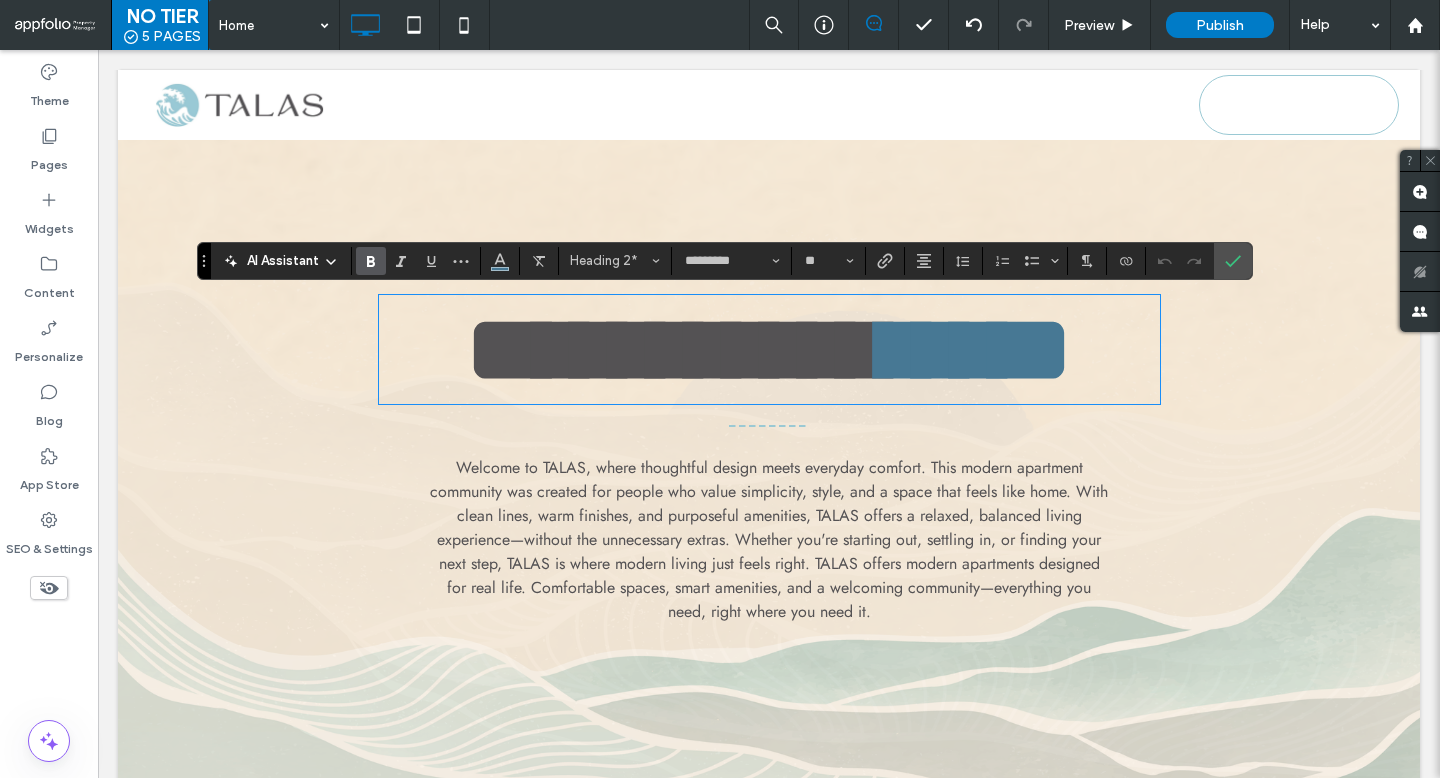 click on "**********" at bounding box center [674, 349] 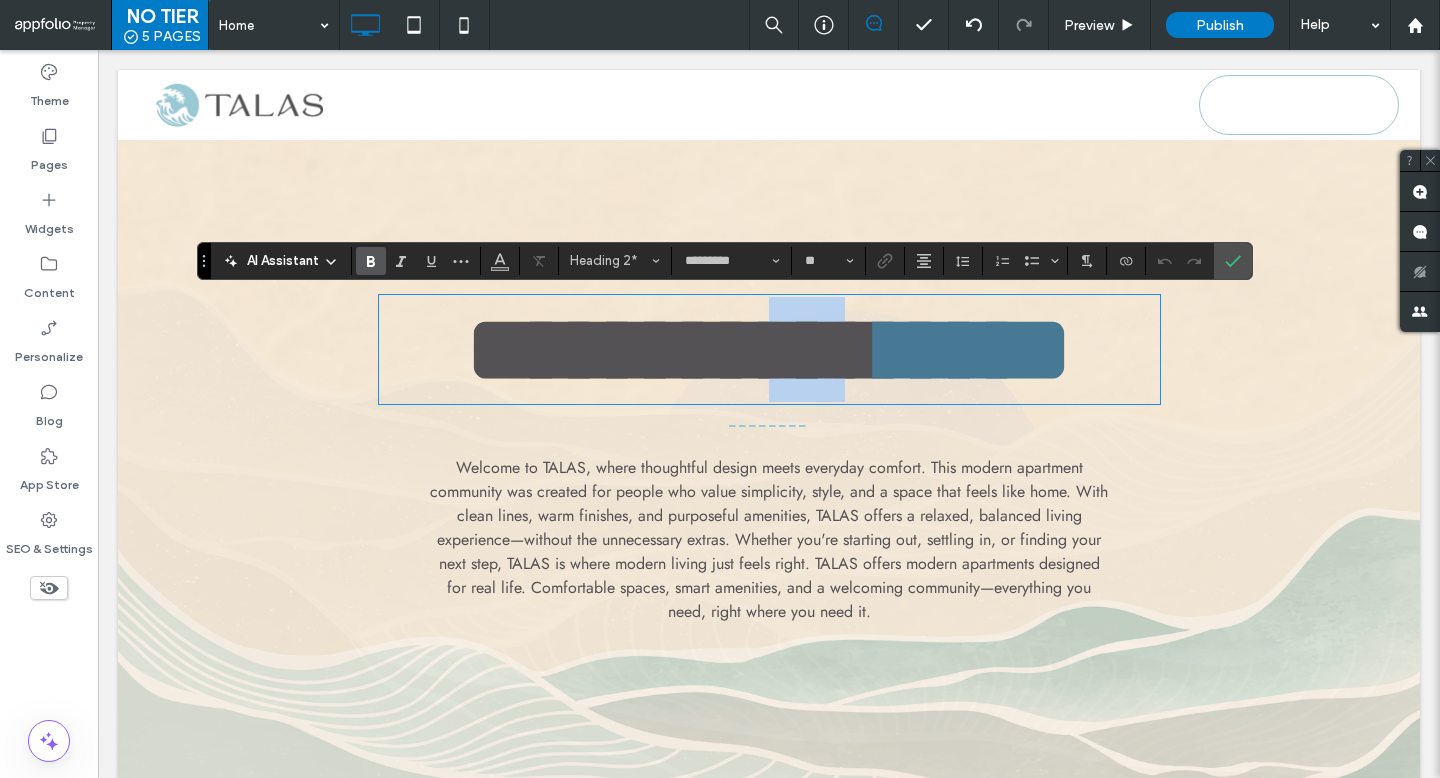 click on "**********" at bounding box center [674, 349] 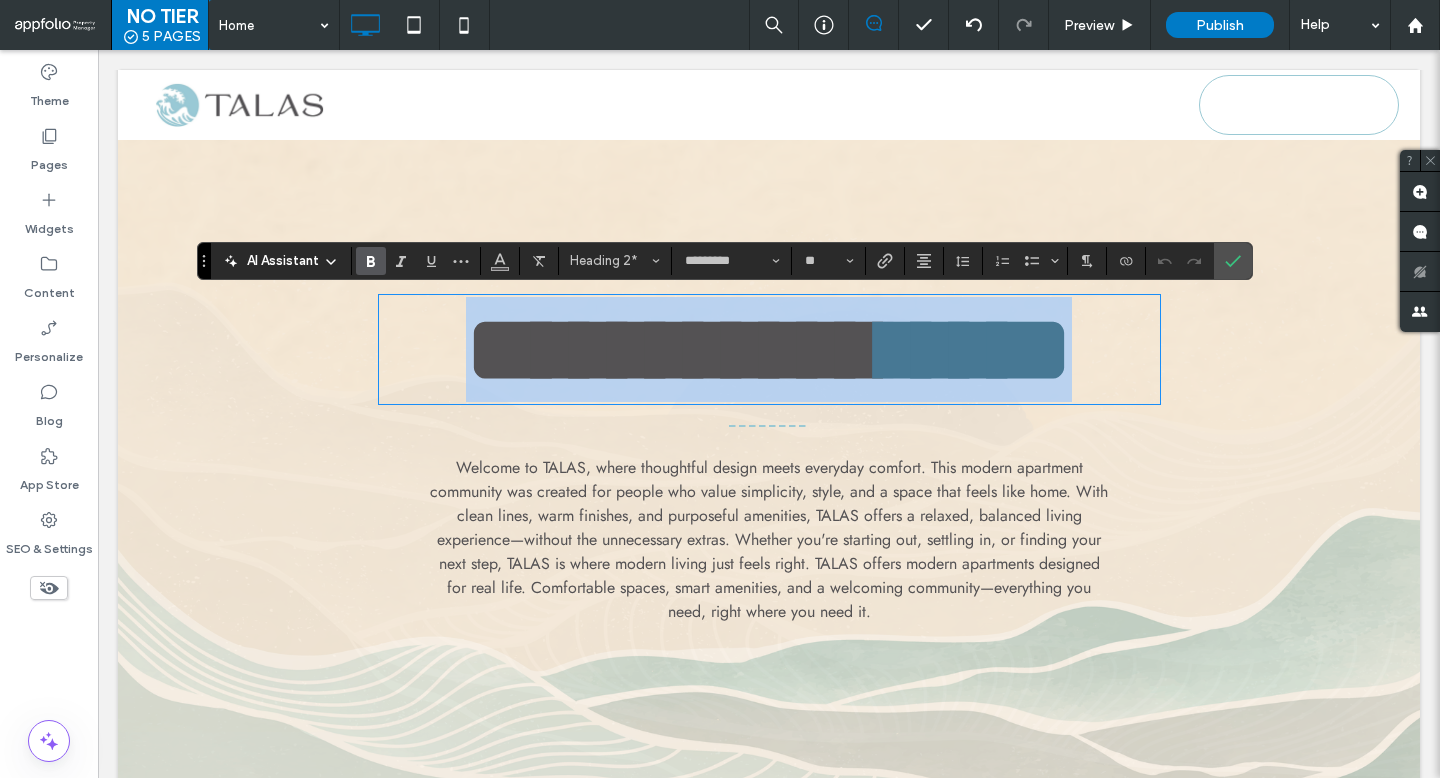 click on "**********" at bounding box center [674, 349] 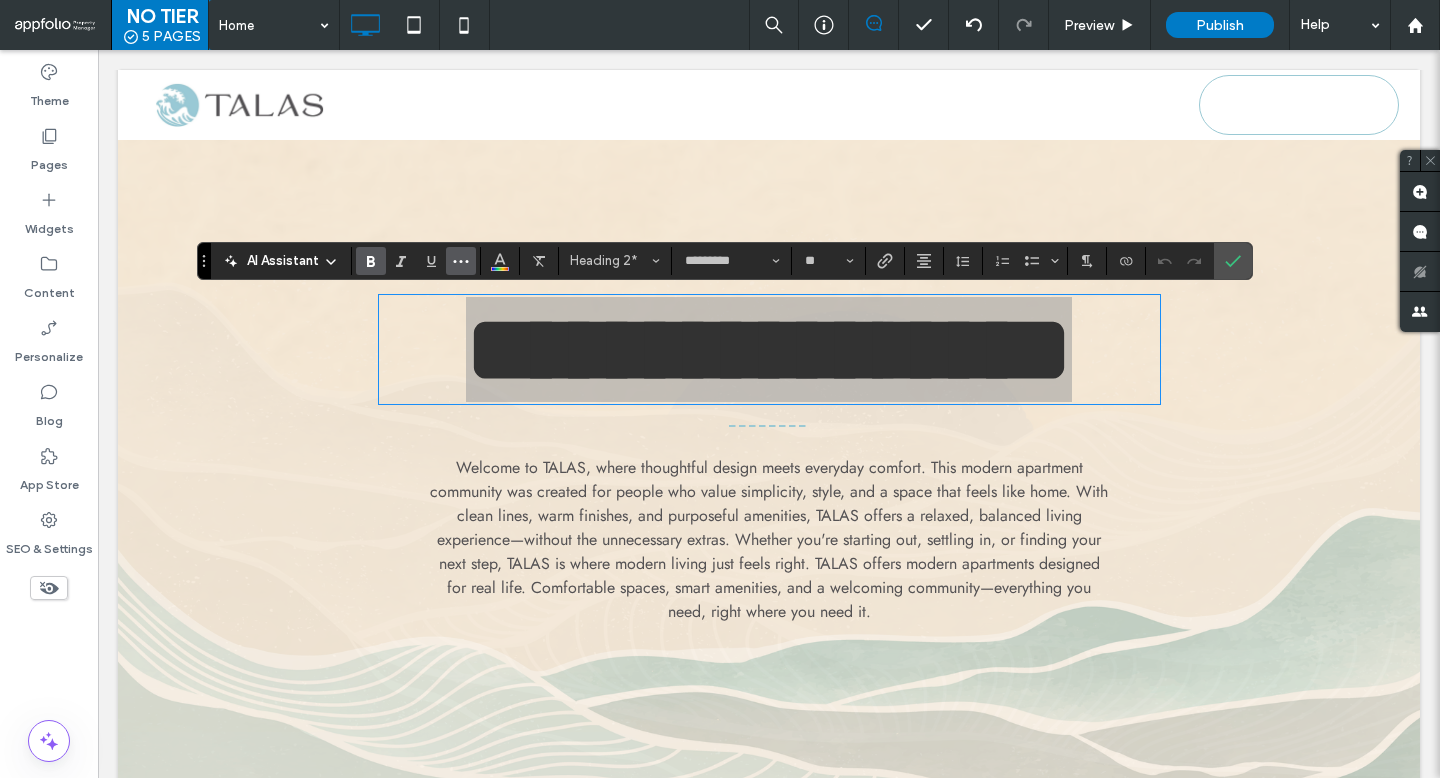 click 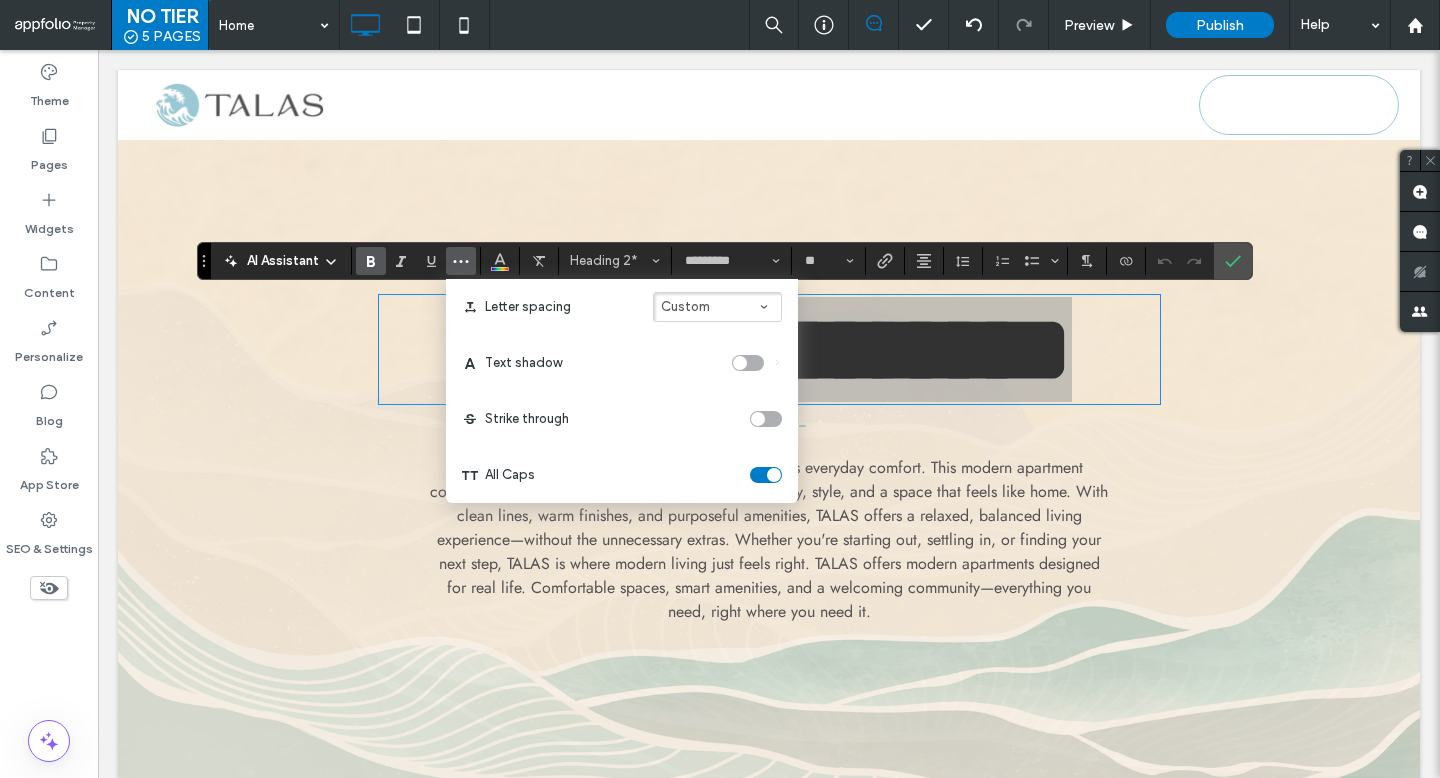 click on "All Caps" at bounding box center (622, 475) 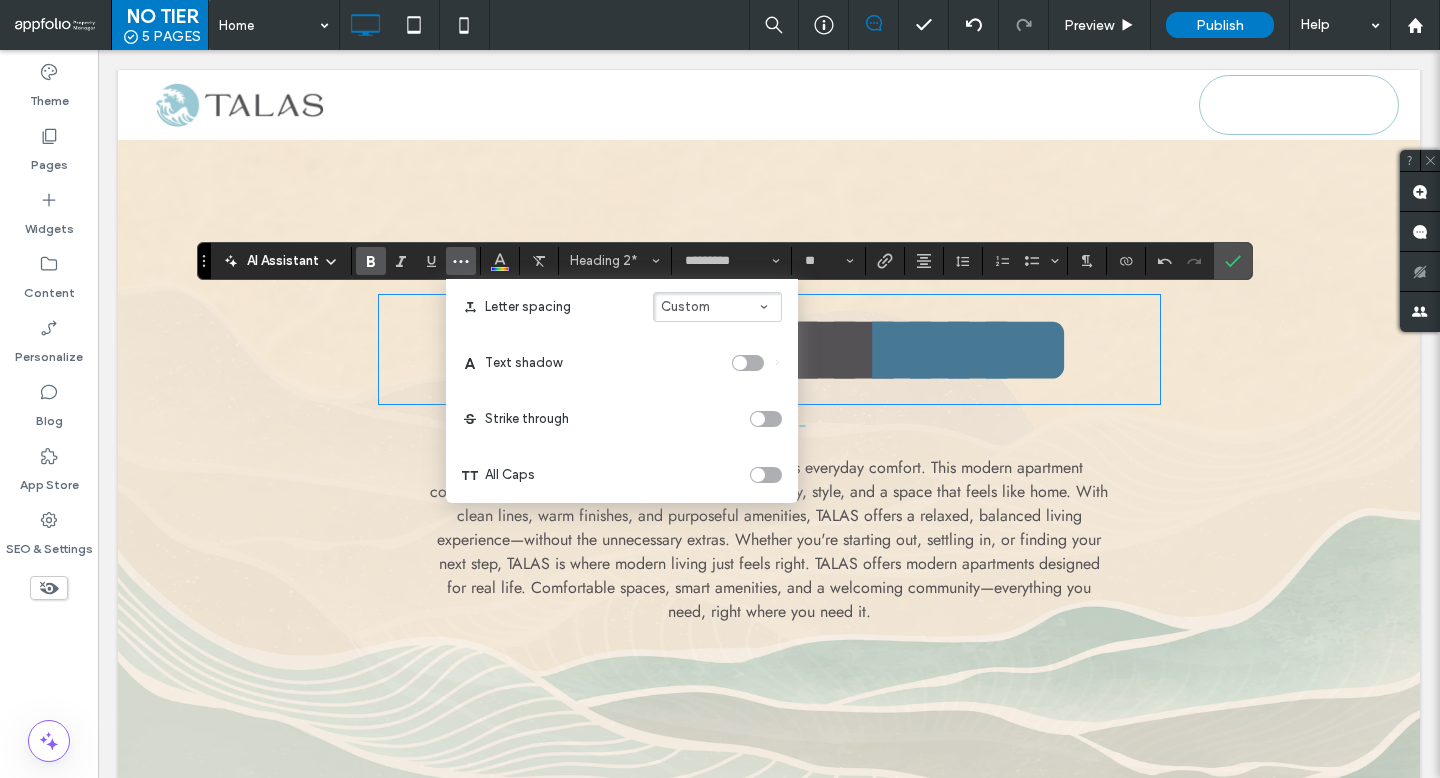 click on "*****" at bounding box center (977, 349) 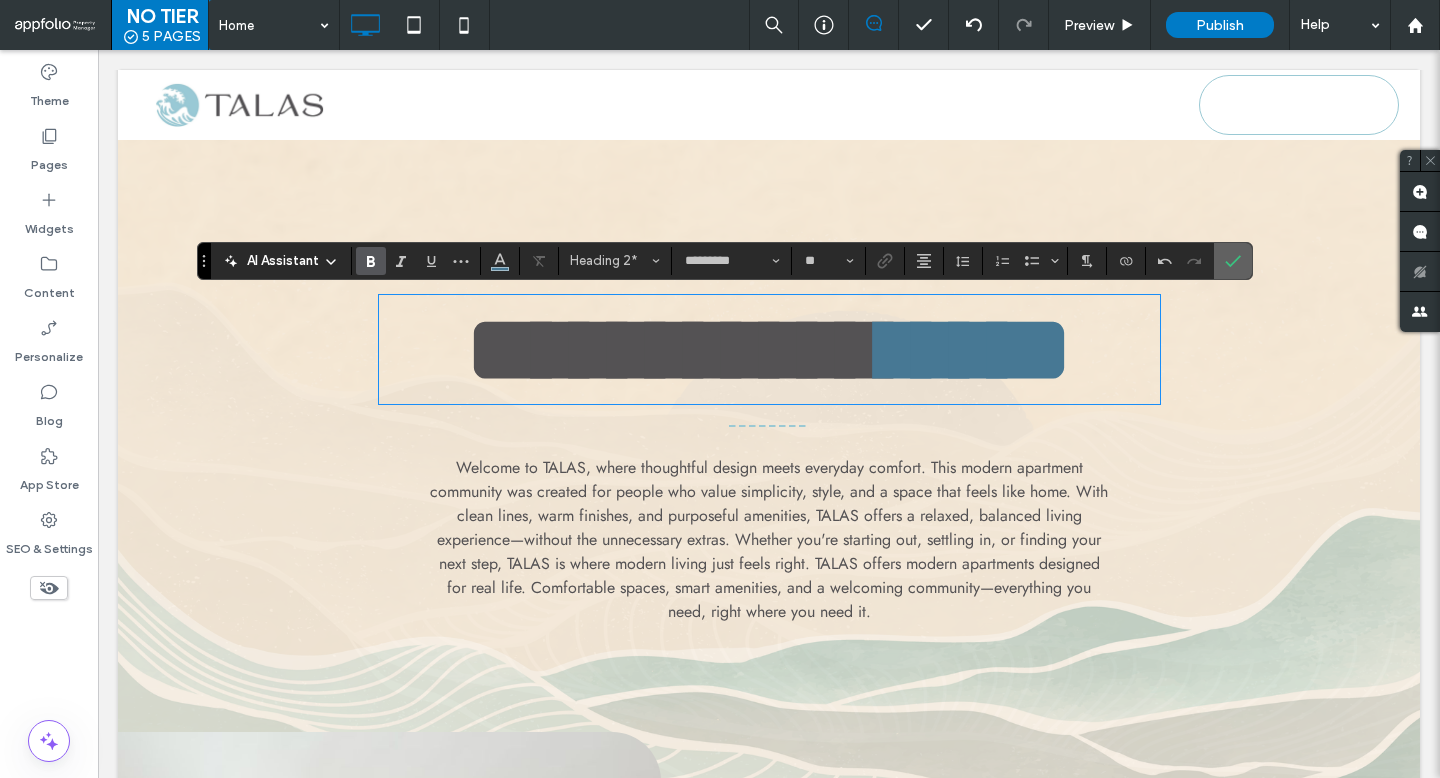 click 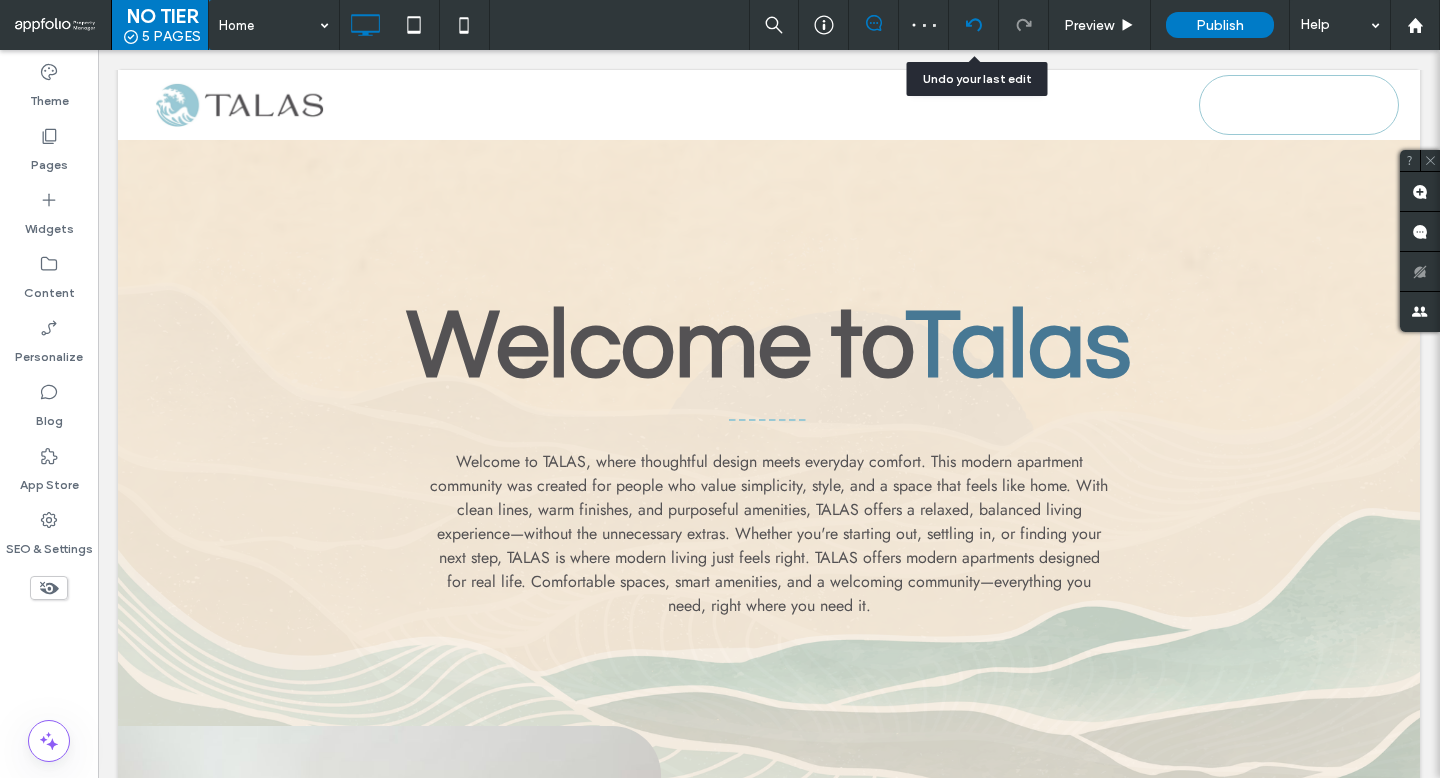 click 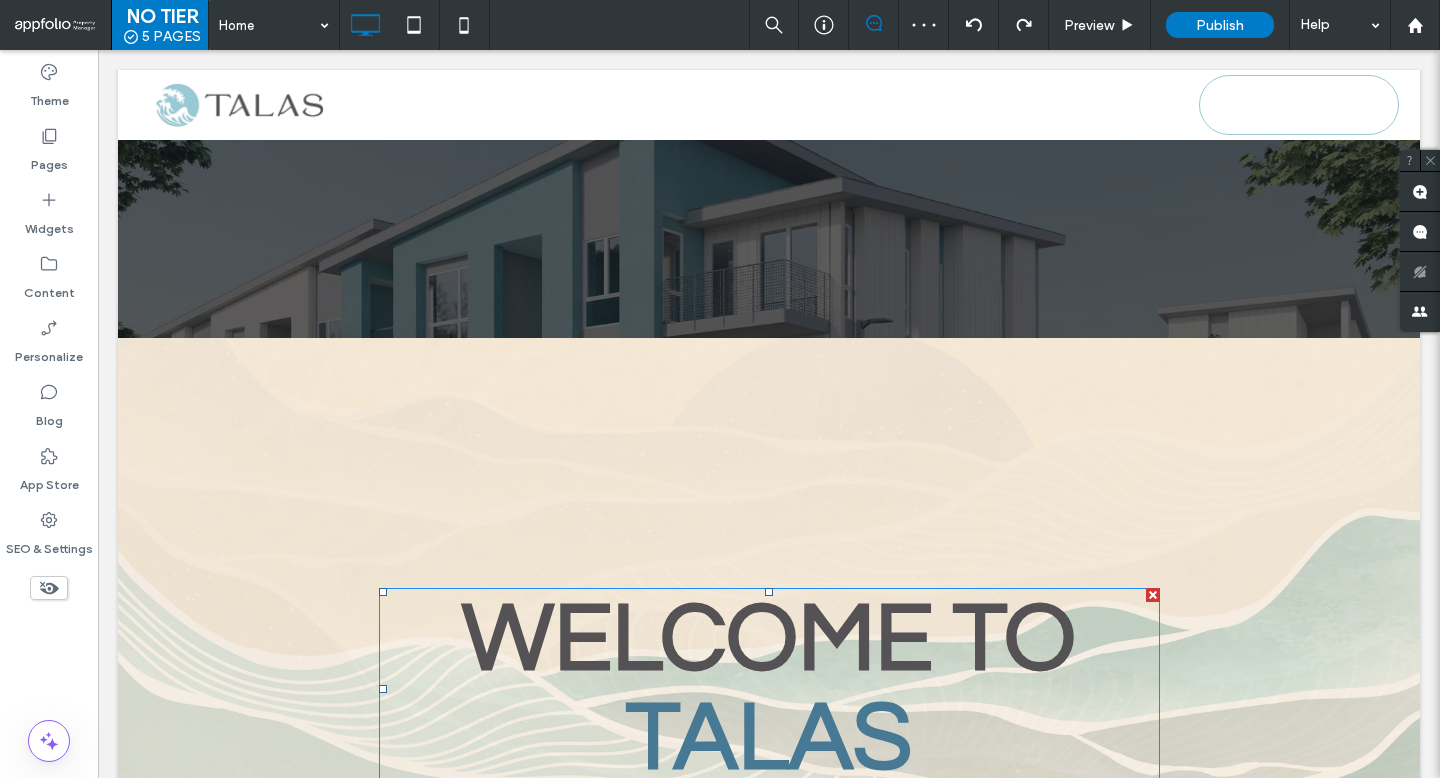 scroll, scrollTop: 705, scrollLeft: 0, axis: vertical 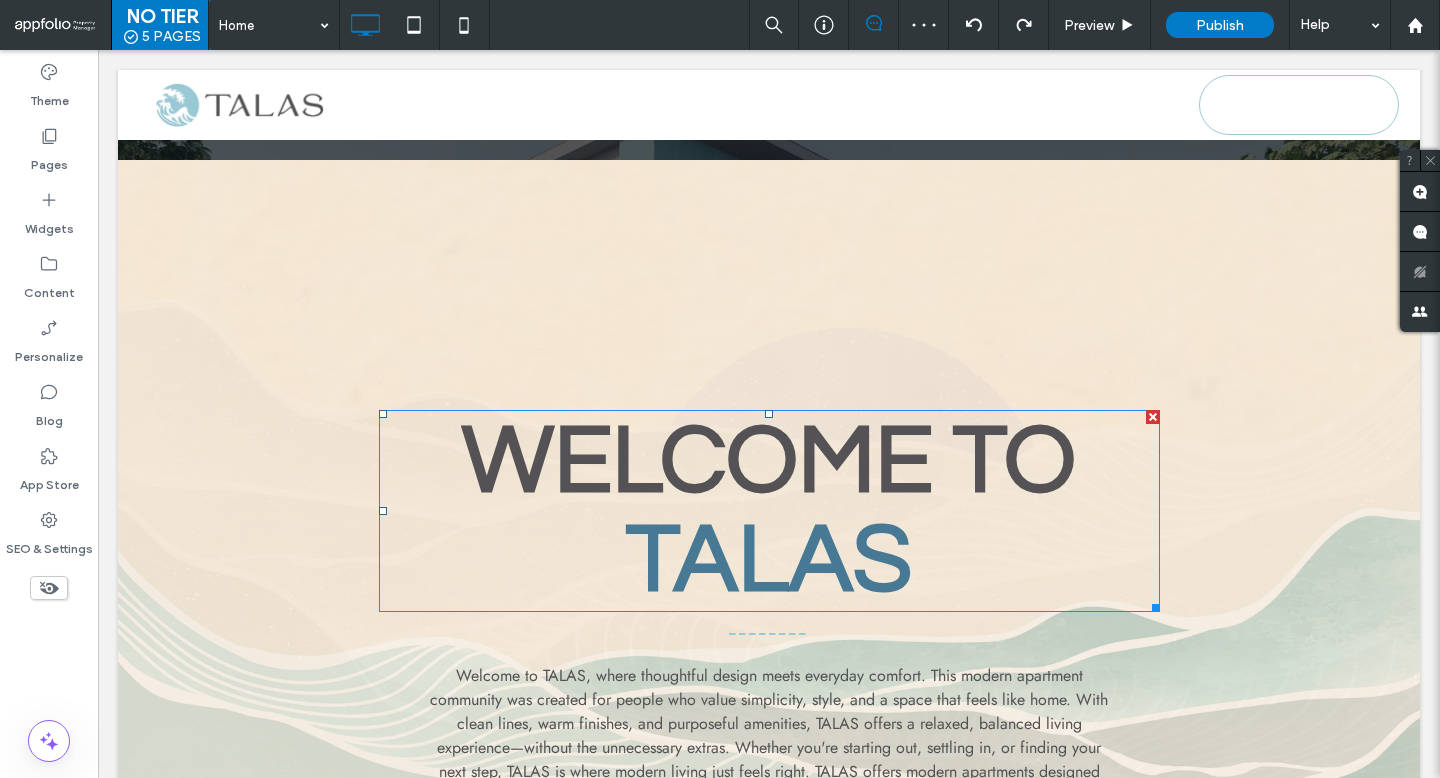 click on "Welcome to" at bounding box center (769, 461) 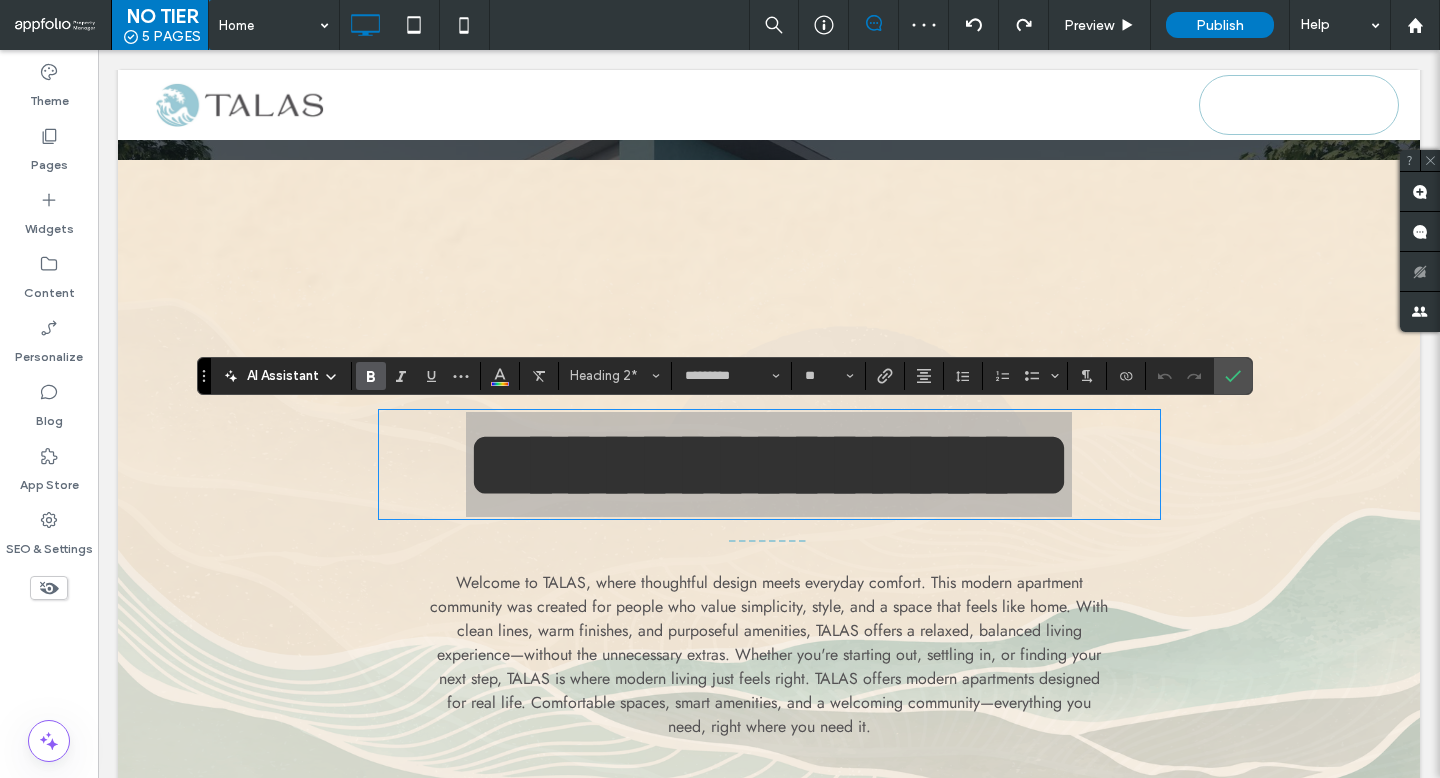 click 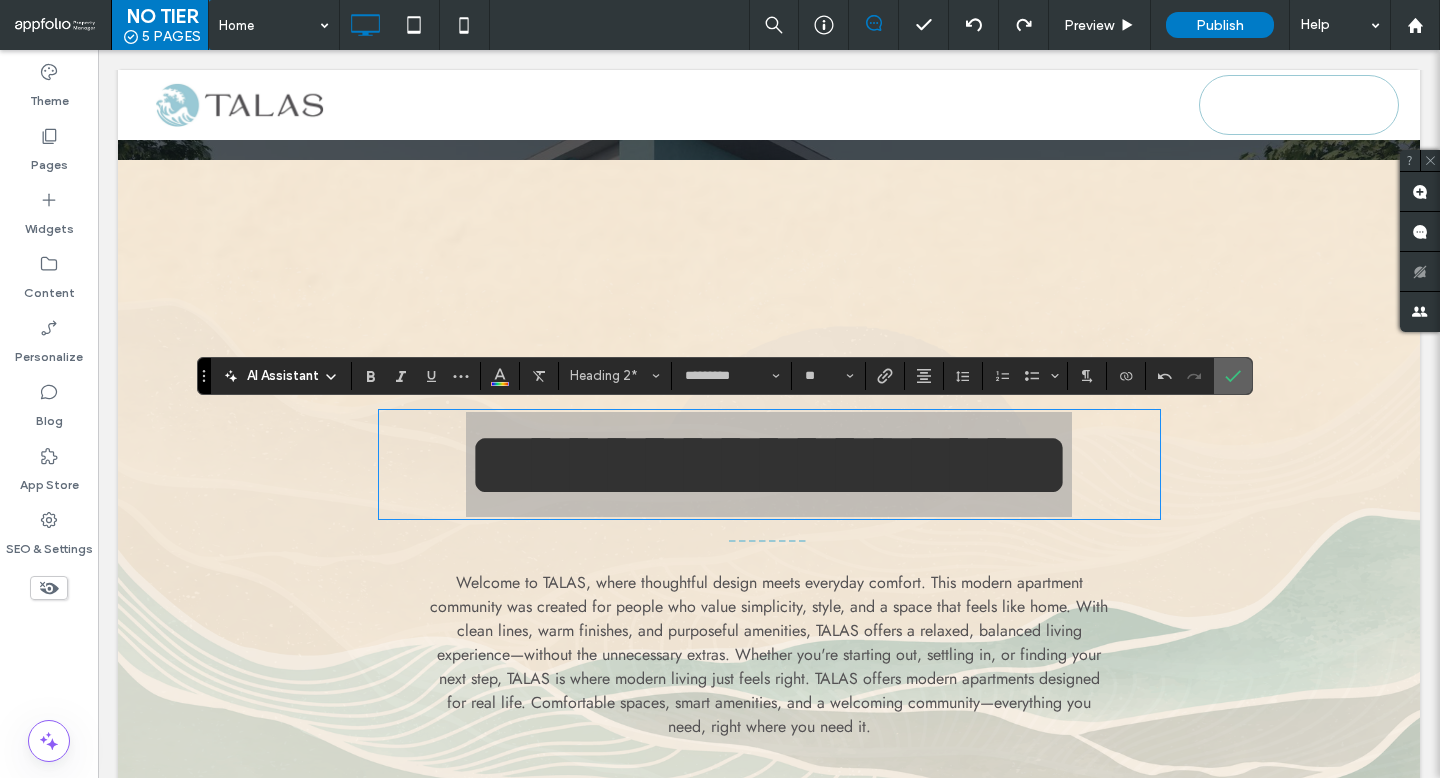 click 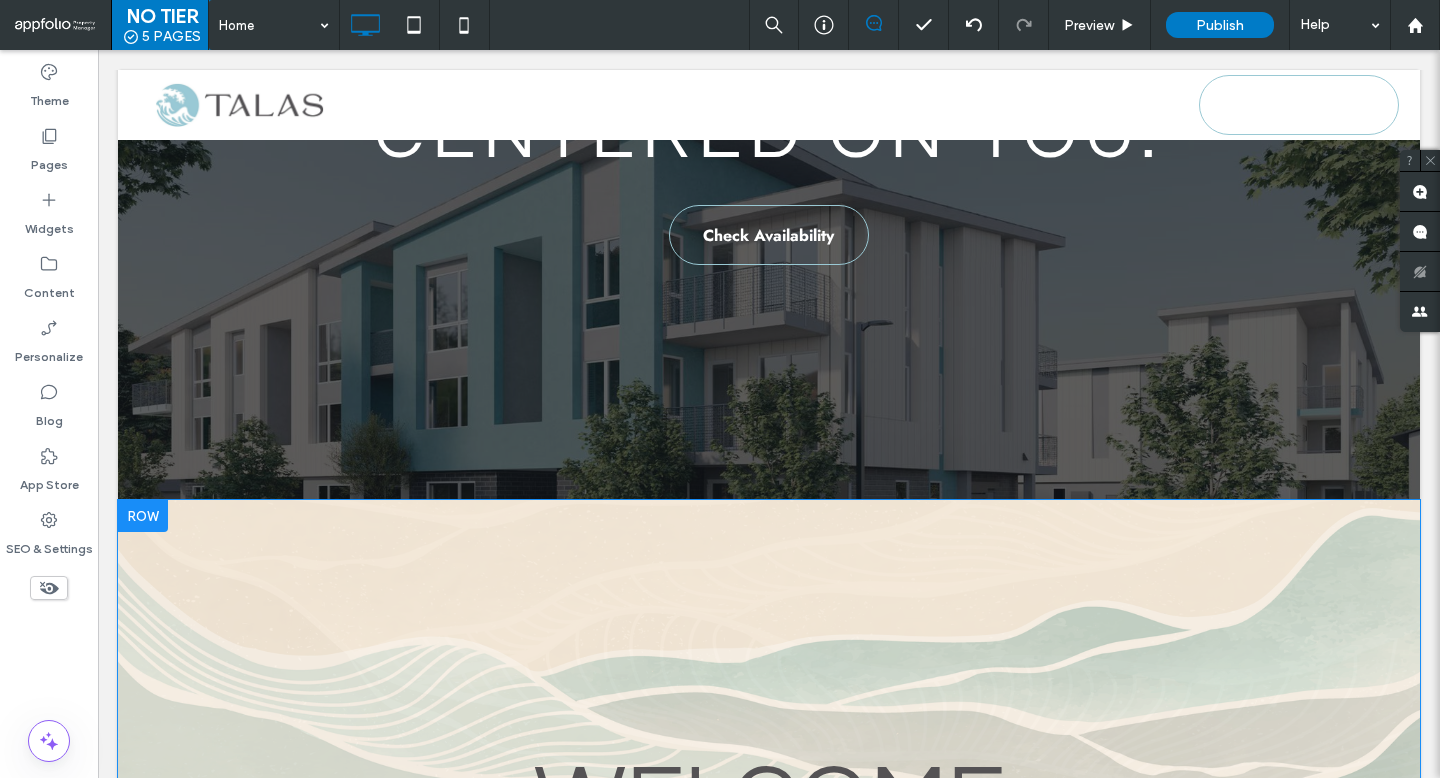 scroll, scrollTop: 0, scrollLeft: 0, axis: both 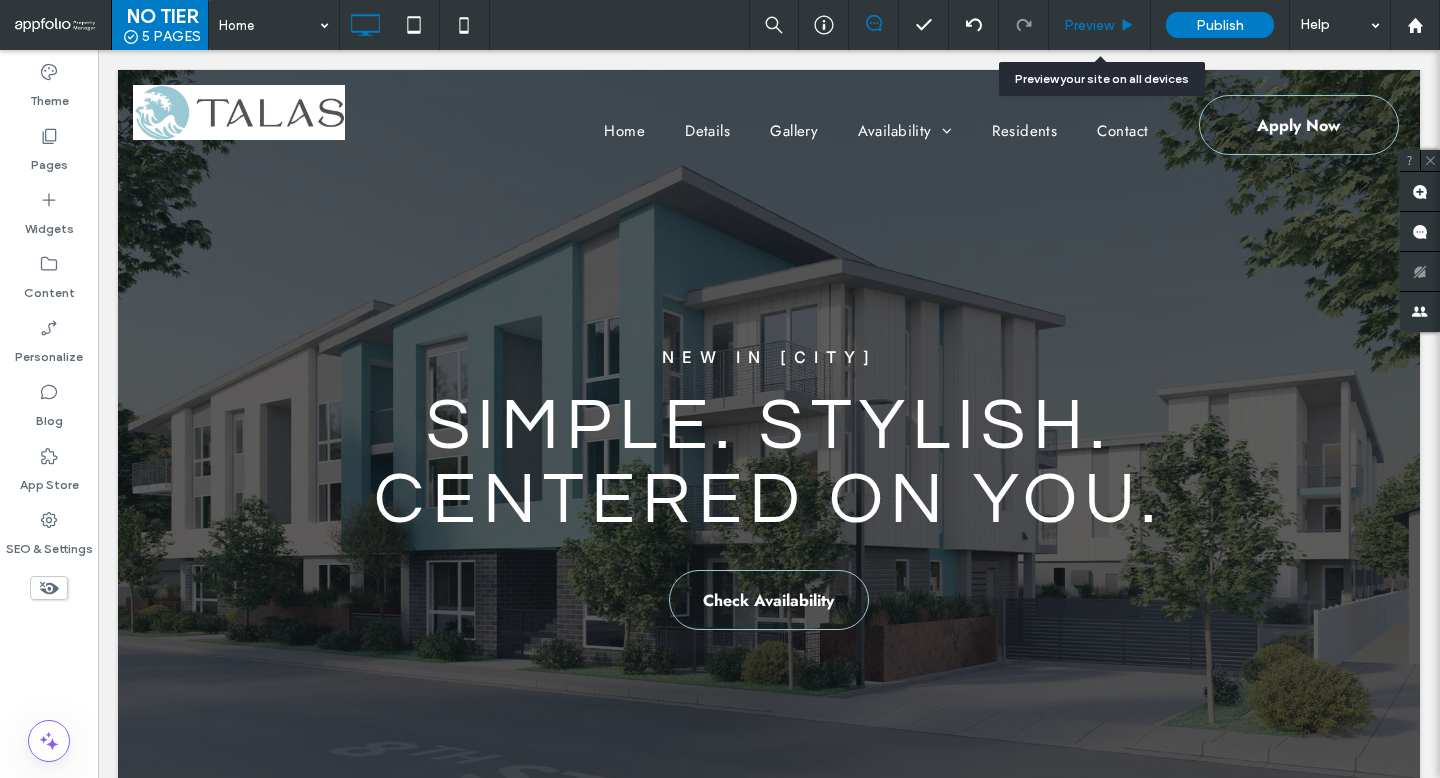 click on "Preview" at bounding box center (1089, 25) 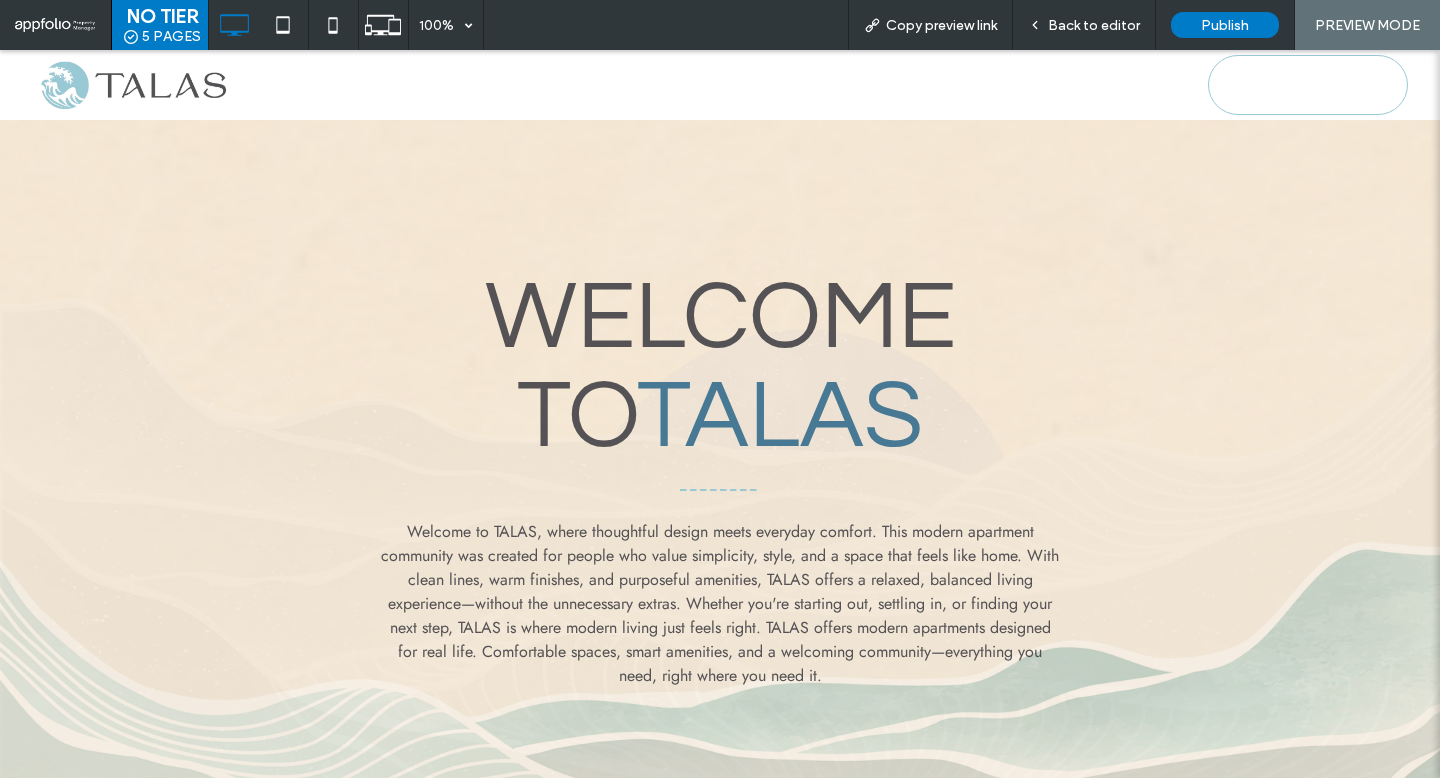 scroll, scrollTop: 844, scrollLeft: 0, axis: vertical 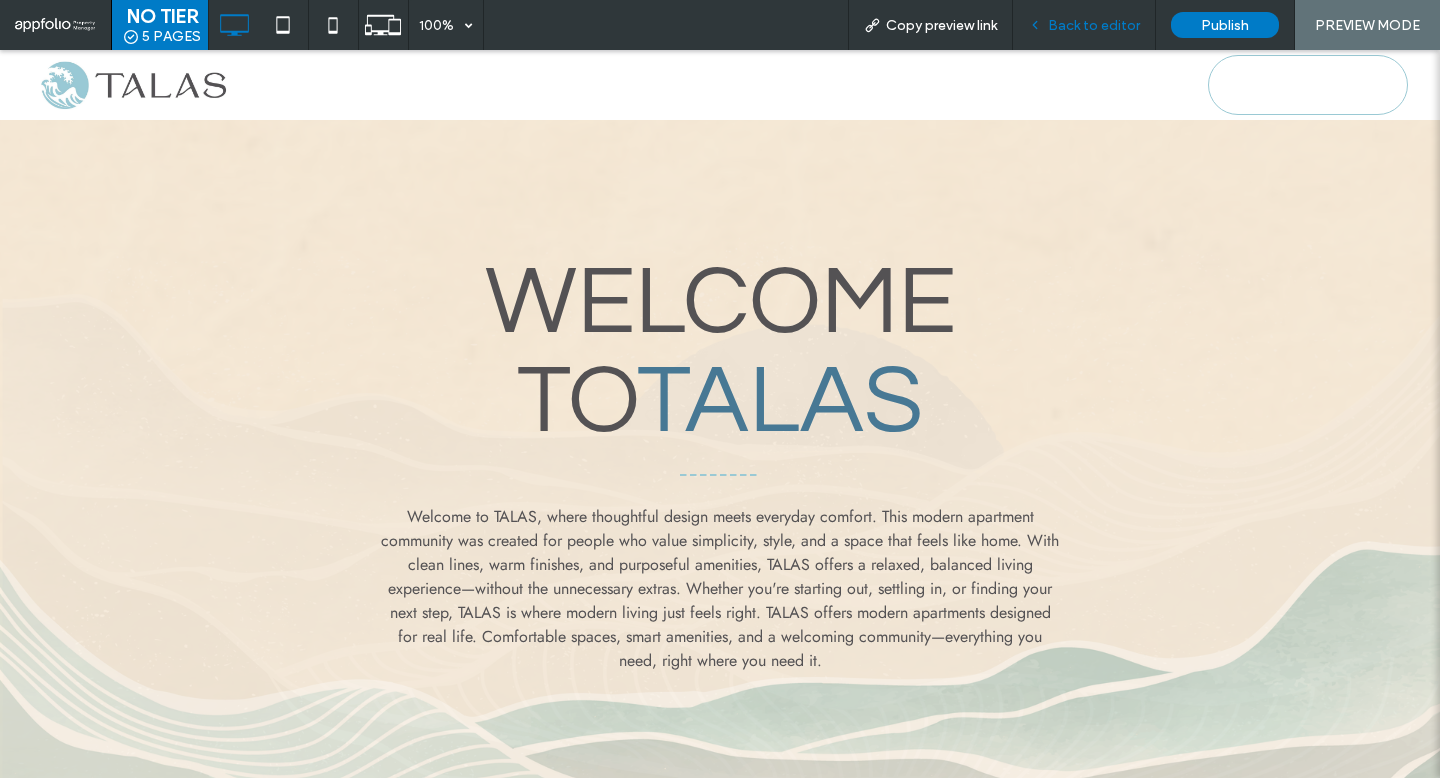 click on "Back to editor" at bounding box center (1094, 25) 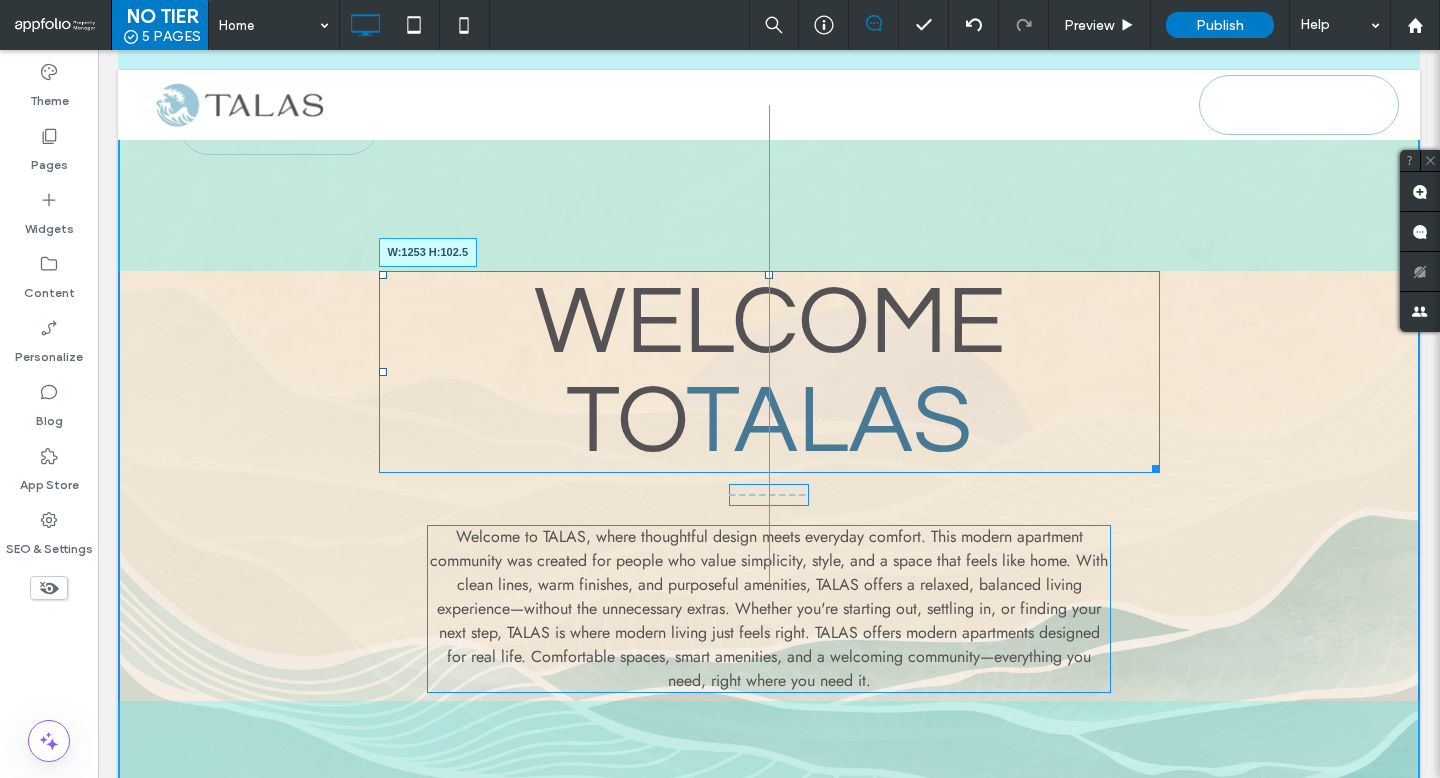 drag, startPoint x: 1177, startPoint y: 465, endPoint x: 1439, endPoint y: 457, distance: 262.1221 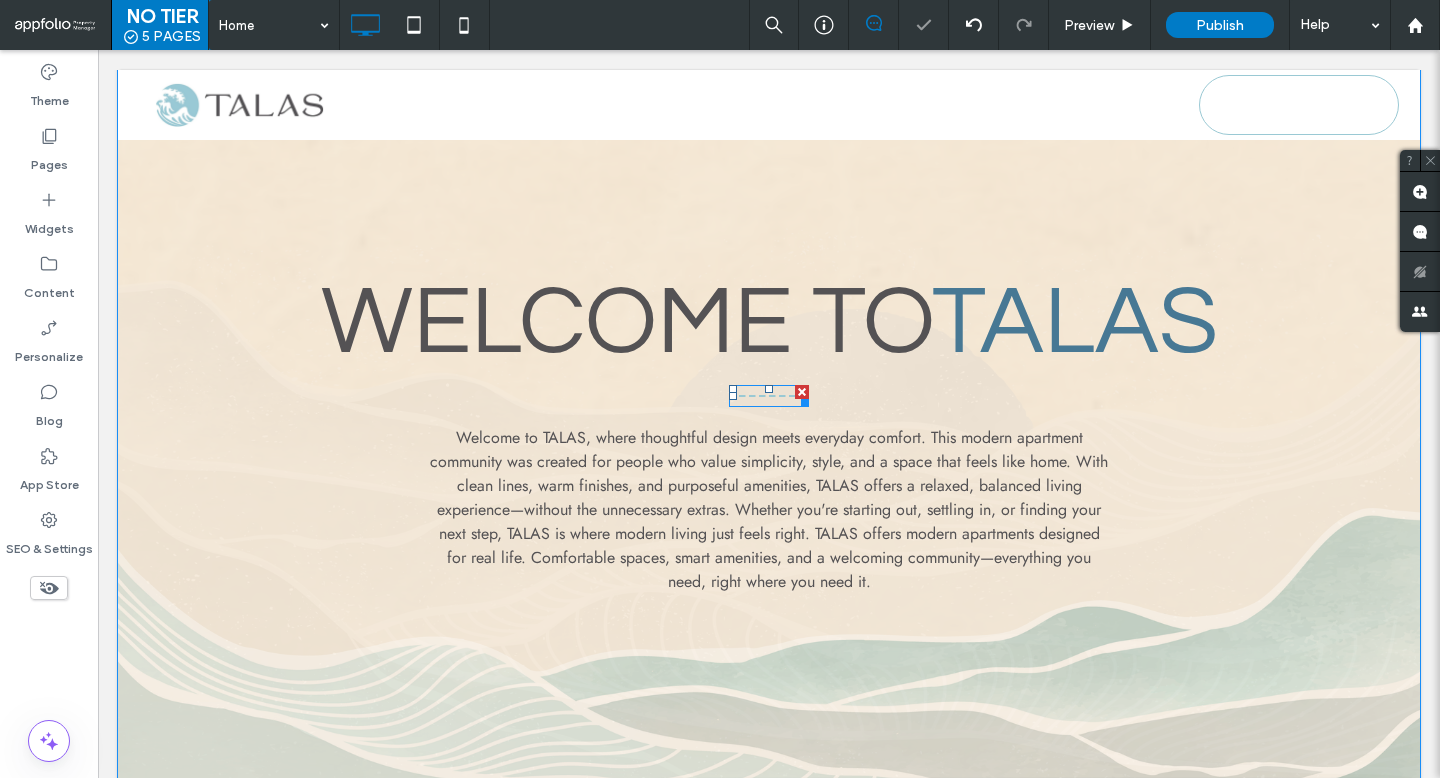 click at bounding box center [769, 396] 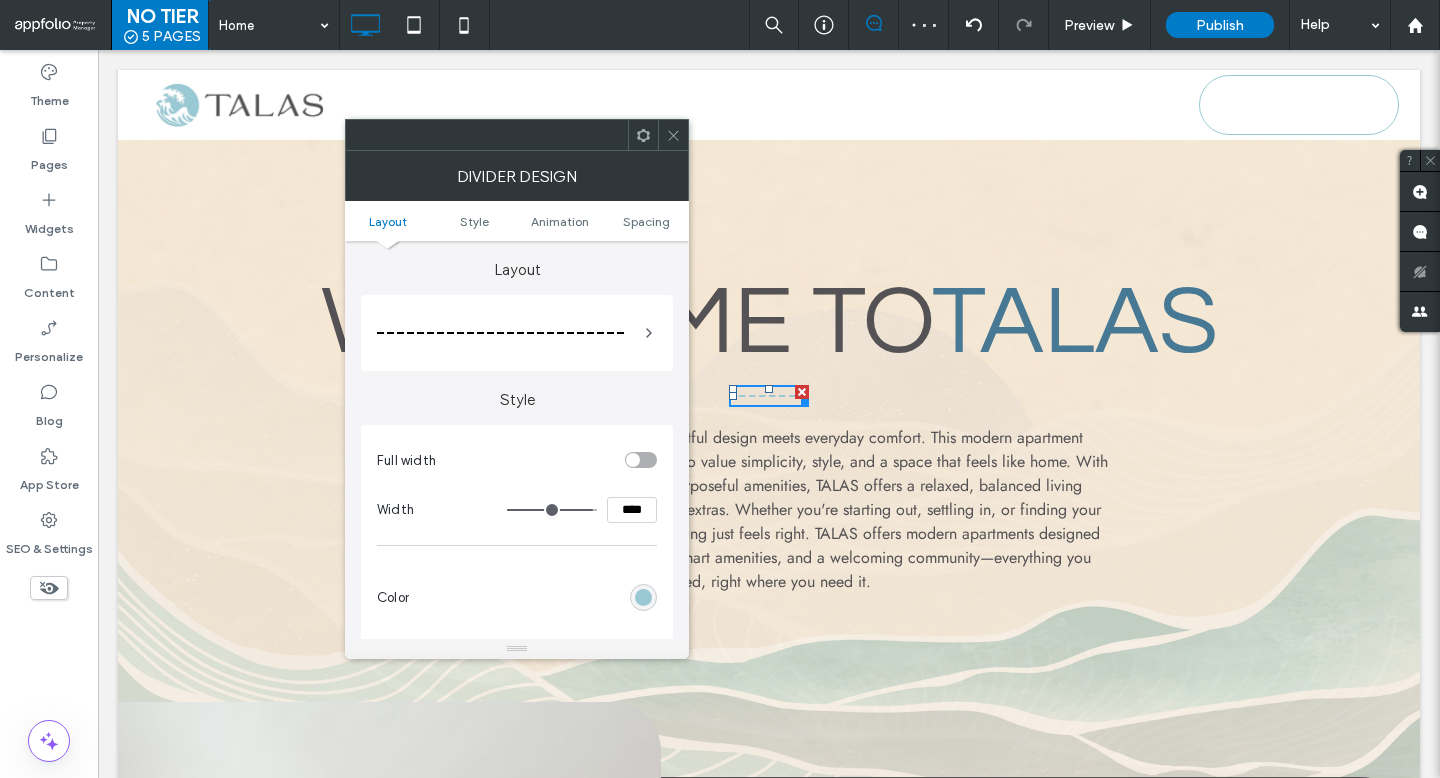 click at bounding box center [517, 333] 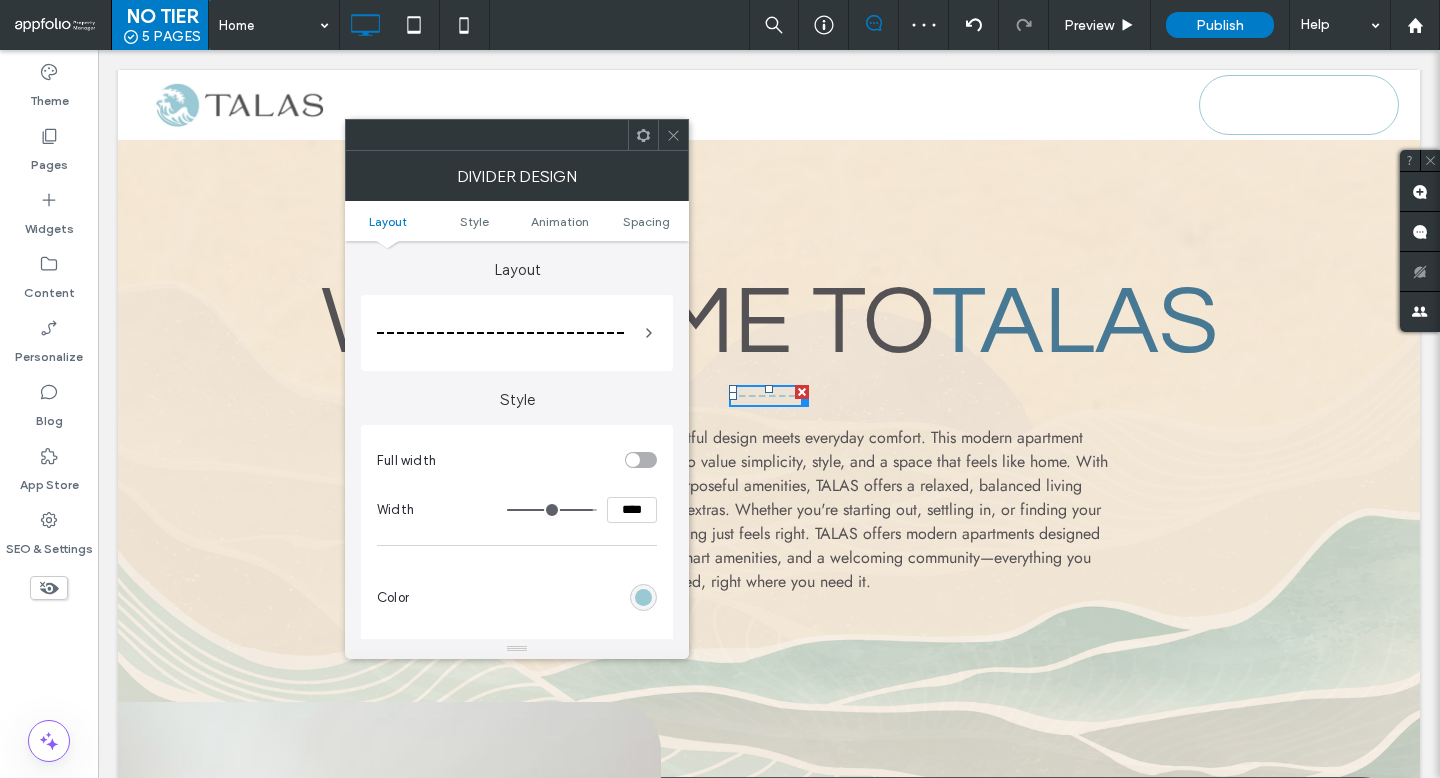 click at bounding box center [517, 333] 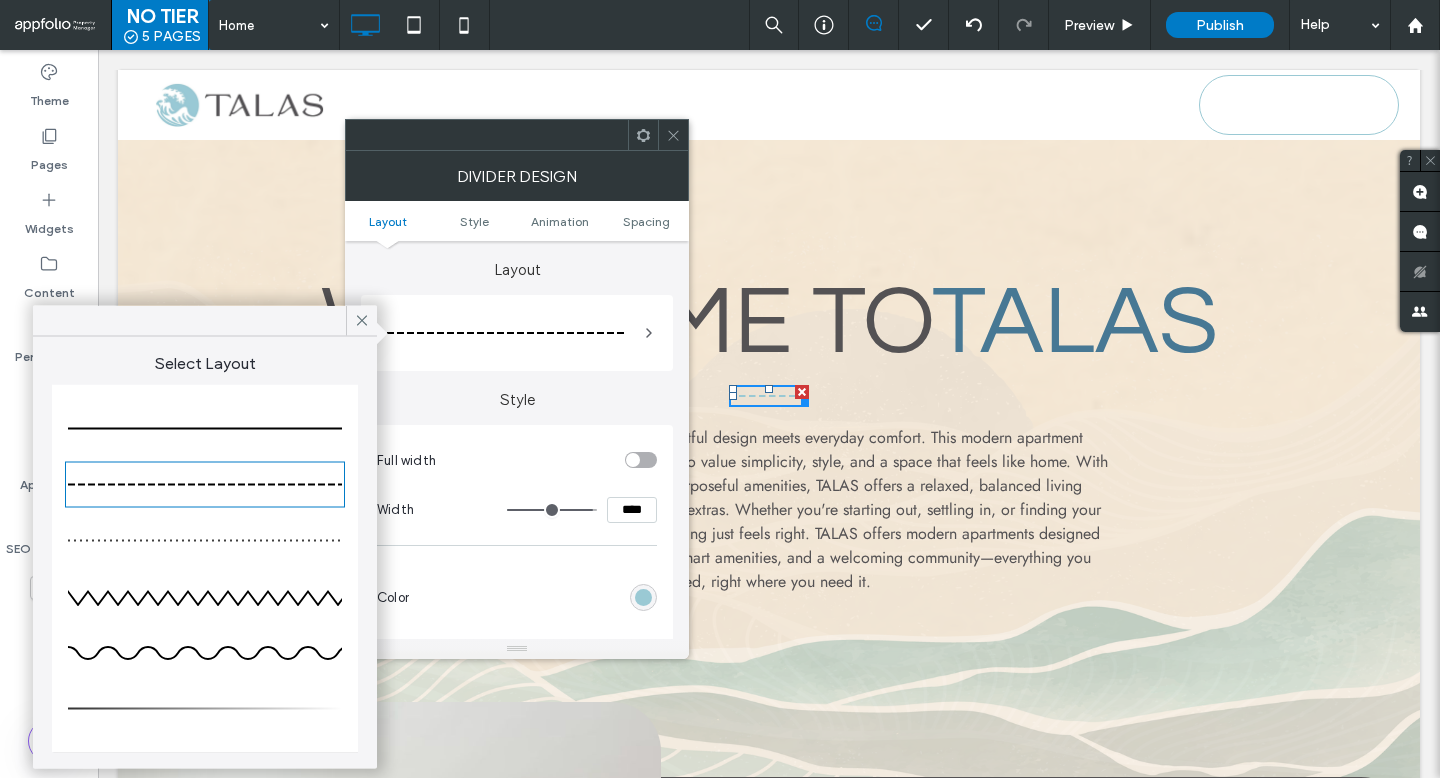 click at bounding box center (205, 653) 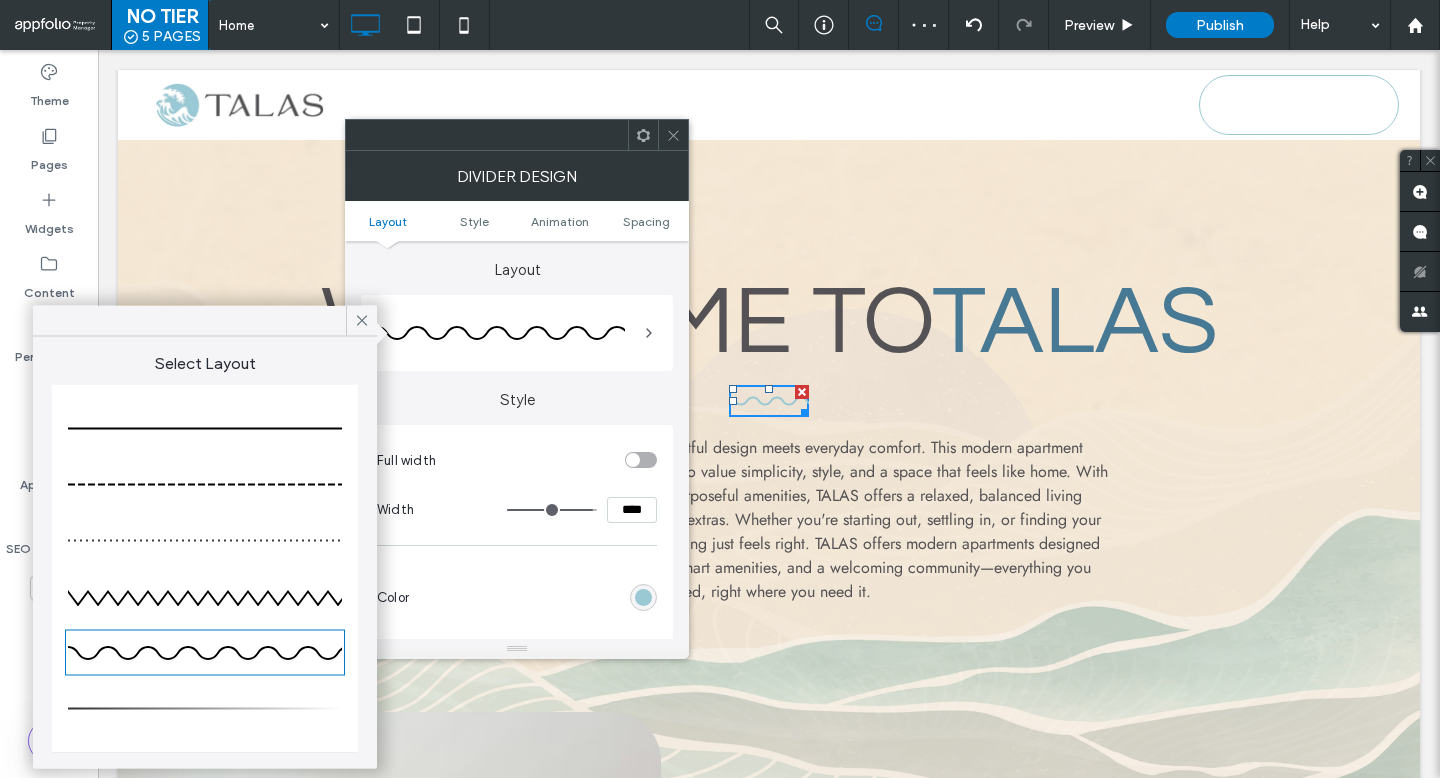 click at bounding box center [673, 135] 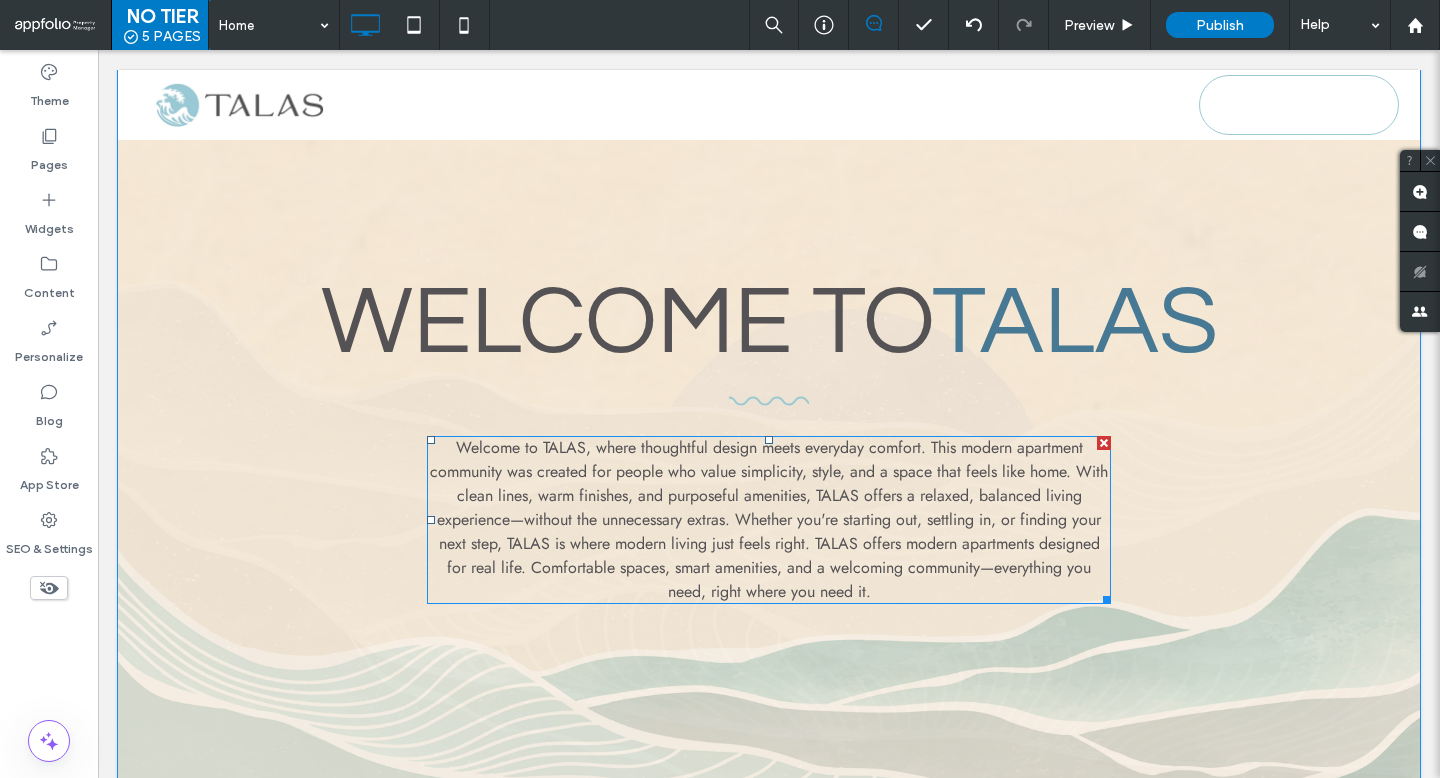 click on "Welcome to TALAS, where thoughtful design meets everyday comfort. This modern apartment community was created for people who value simplicity, style, and a space that feels like home. With clean lines, warm finishes, and purposeful amenities, TALAS offers a relaxed, balanced living experience—without the unnecessary extras. Whether you're starting out, settling in, or finding your next step, TALAS is where modern living just feels right. TALAS offers modern apartments designed for real life. Comfortable spaces, smart amenities, and a welcoming community—everything you need, right where you need it." at bounding box center (769, 519) 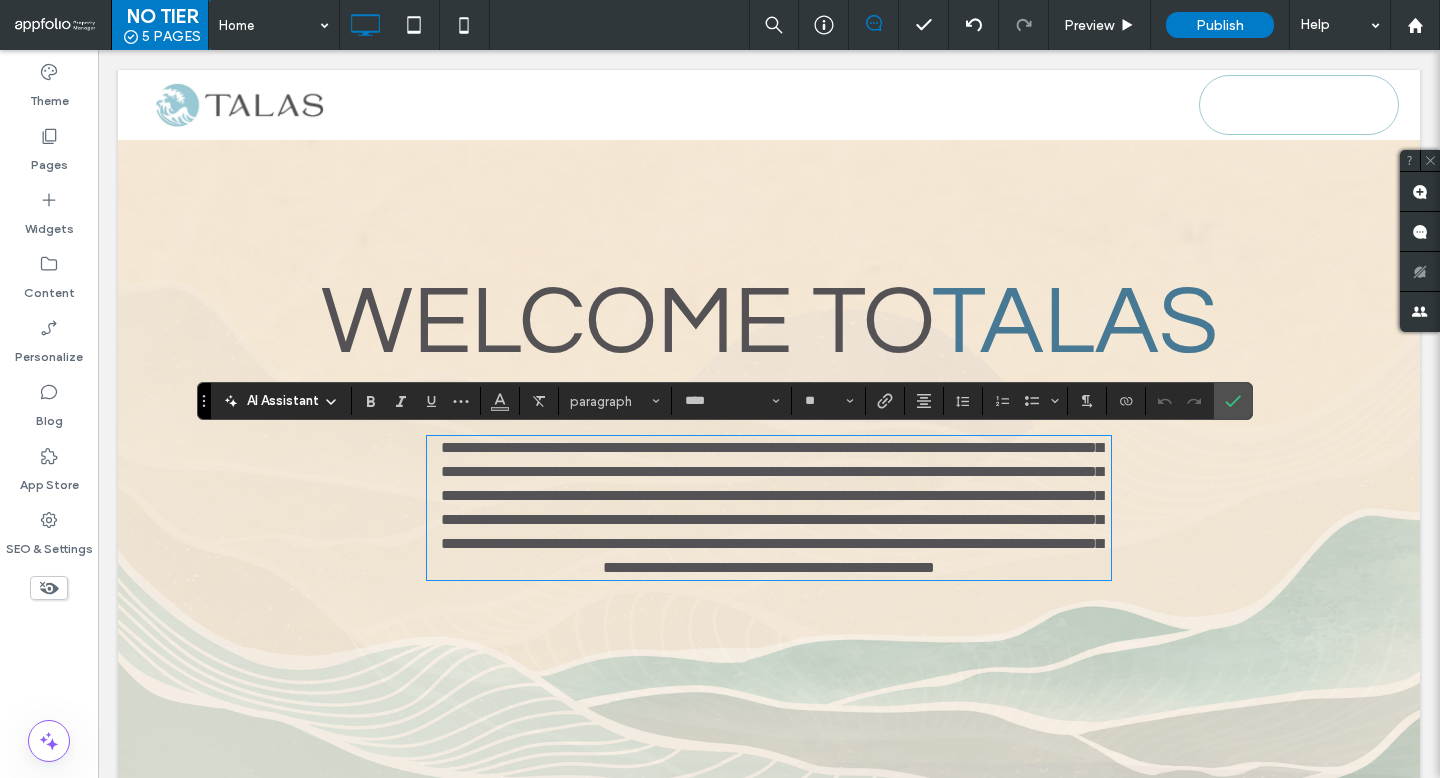 click on "**********" at bounding box center (772, 507) 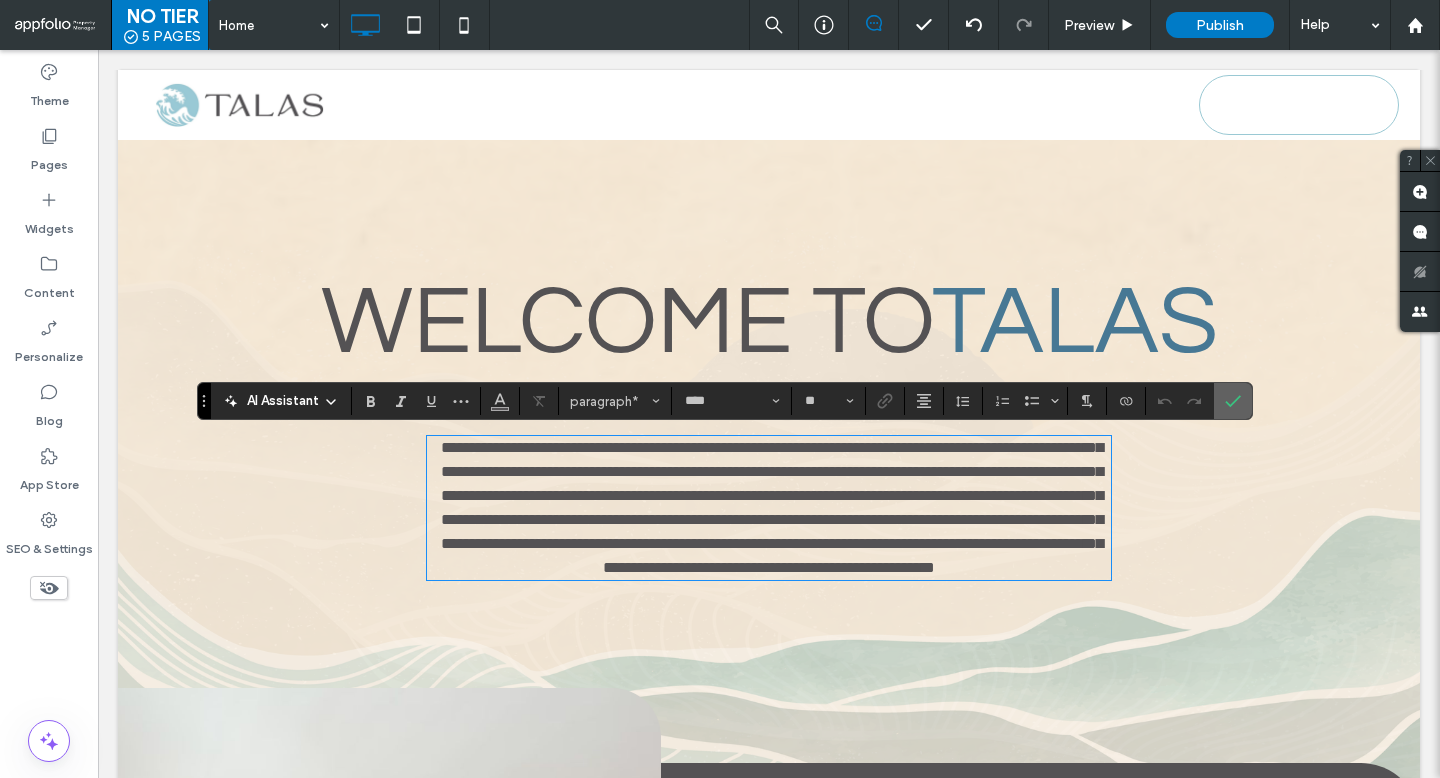 click 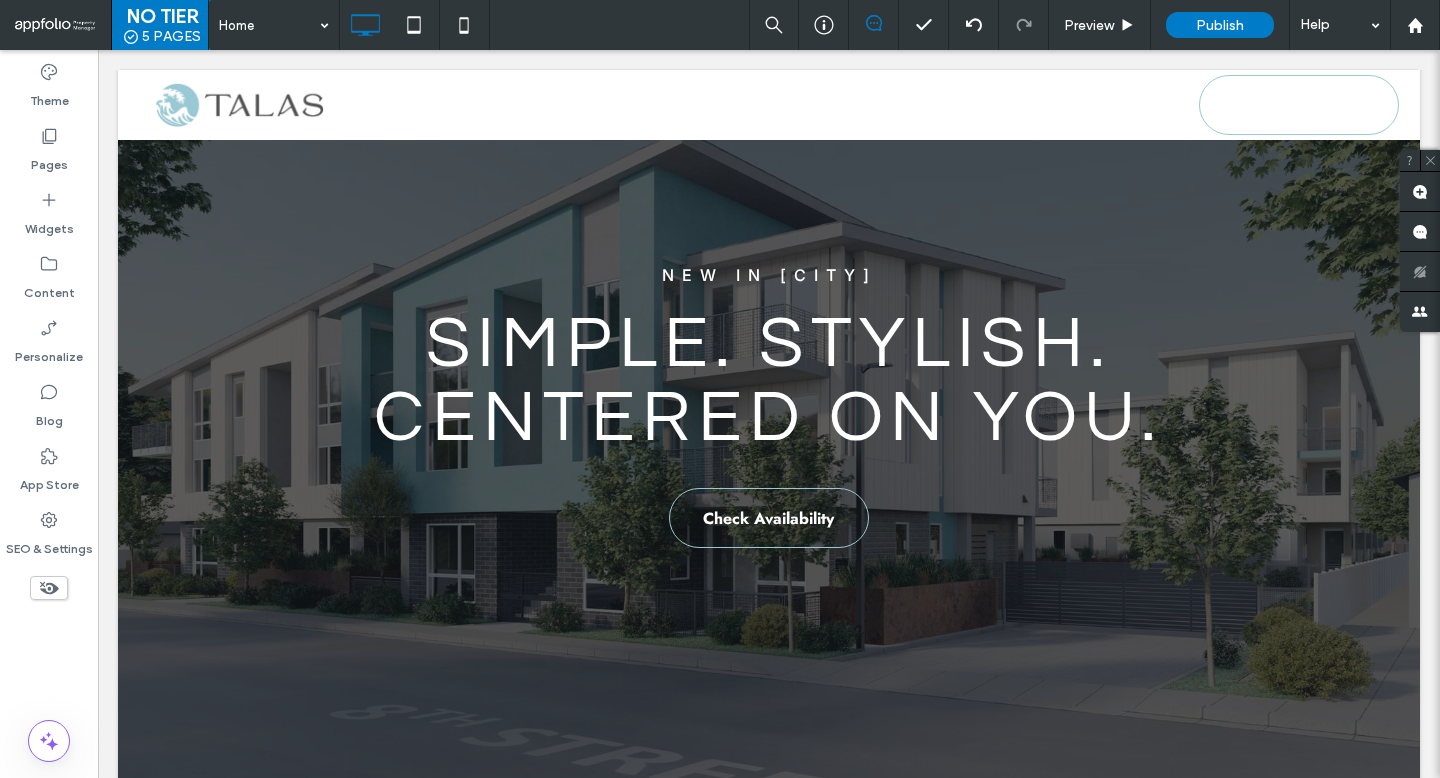 scroll, scrollTop: 0, scrollLeft: 0, axis: both 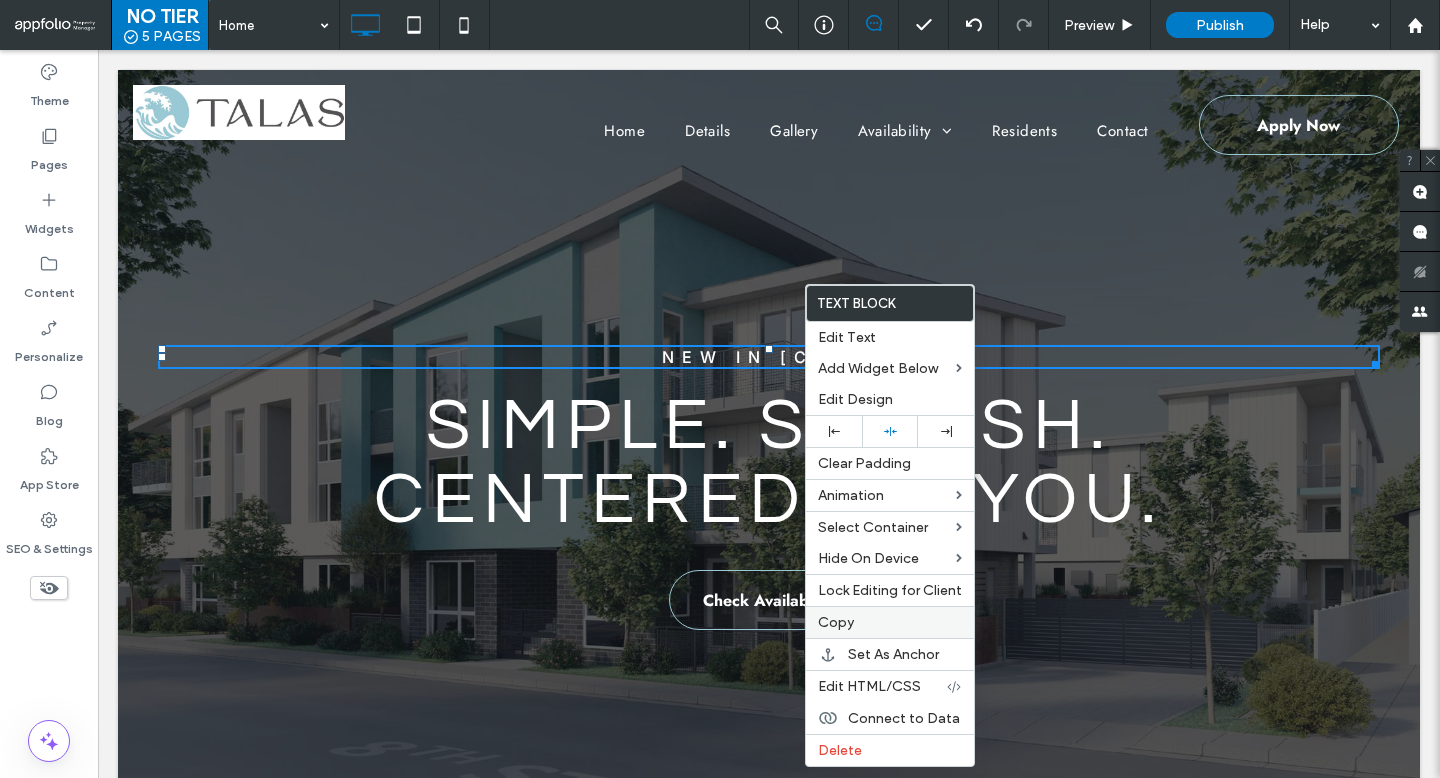 click on "Copy" at bounding box center (836, 622) 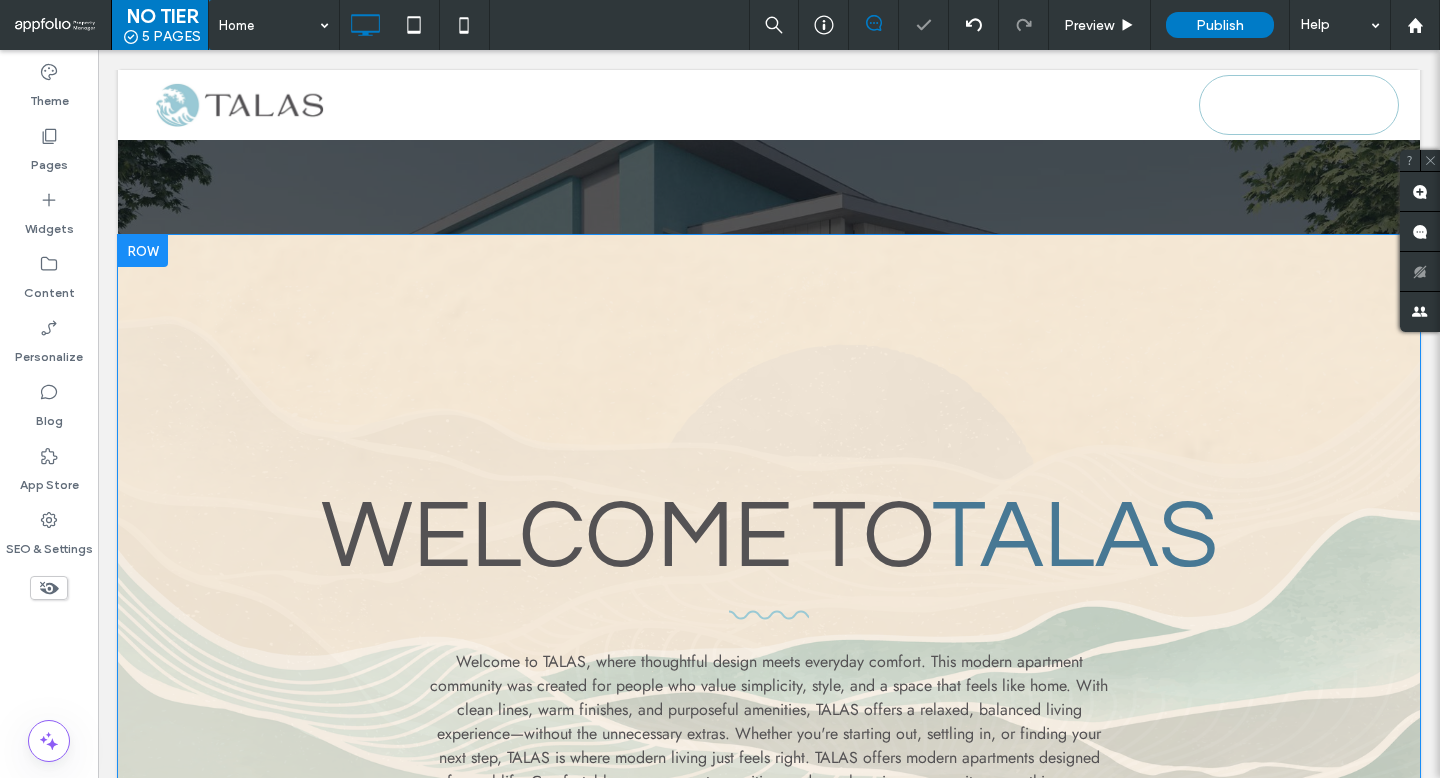 scroll, scrollTop: 728, scrollLeft: 0, axis: vertical 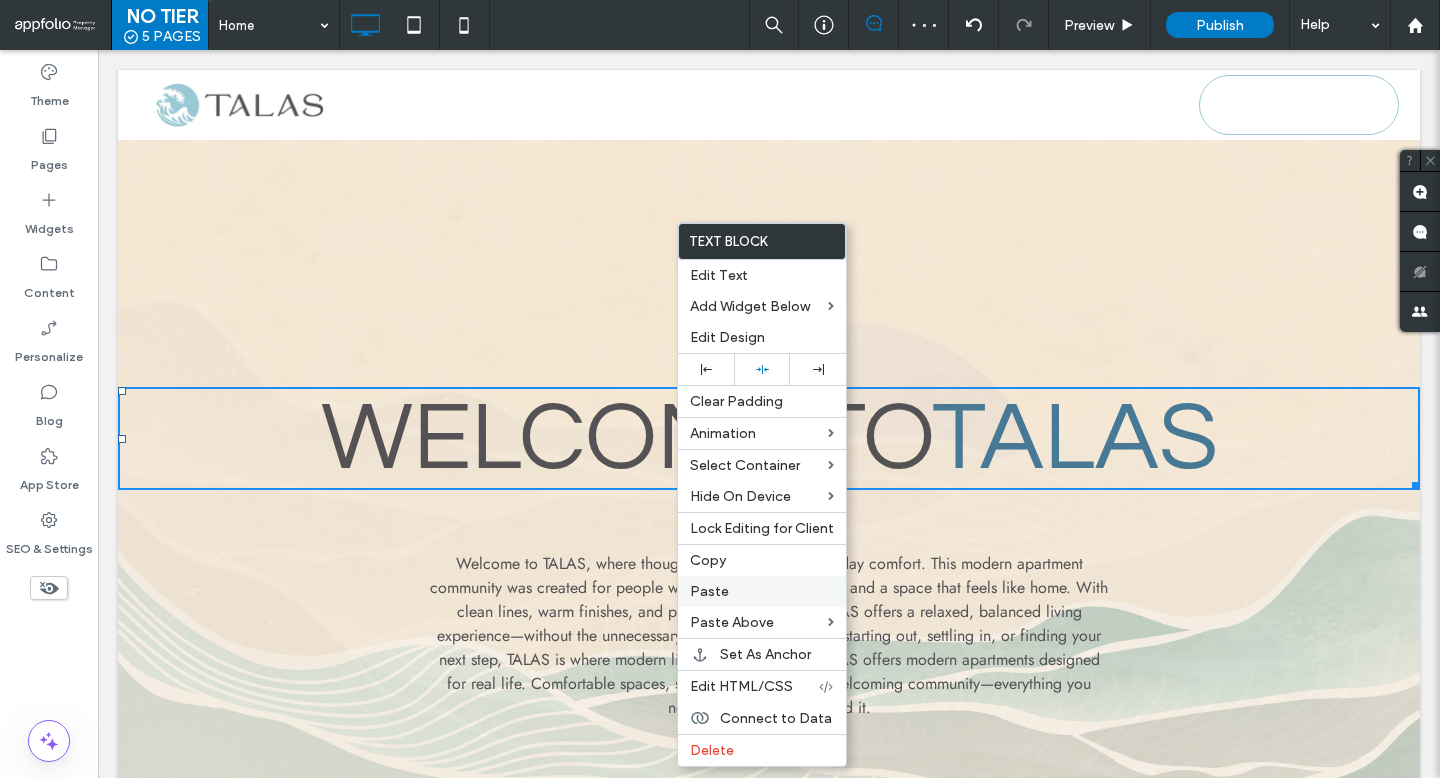 click on "Paste" at bounding box center (762, 591) 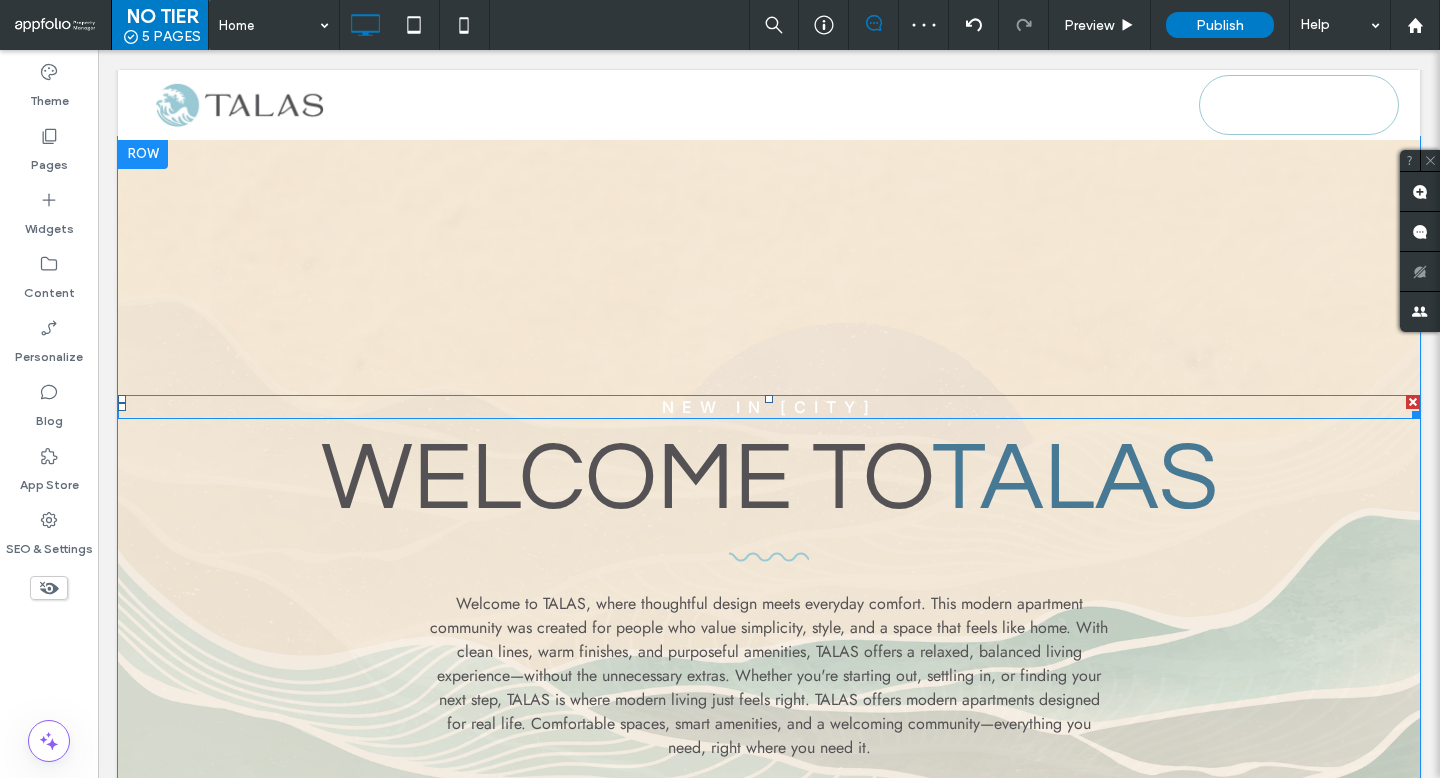 click on "NeW in National City" at bounding box center (769, 407) 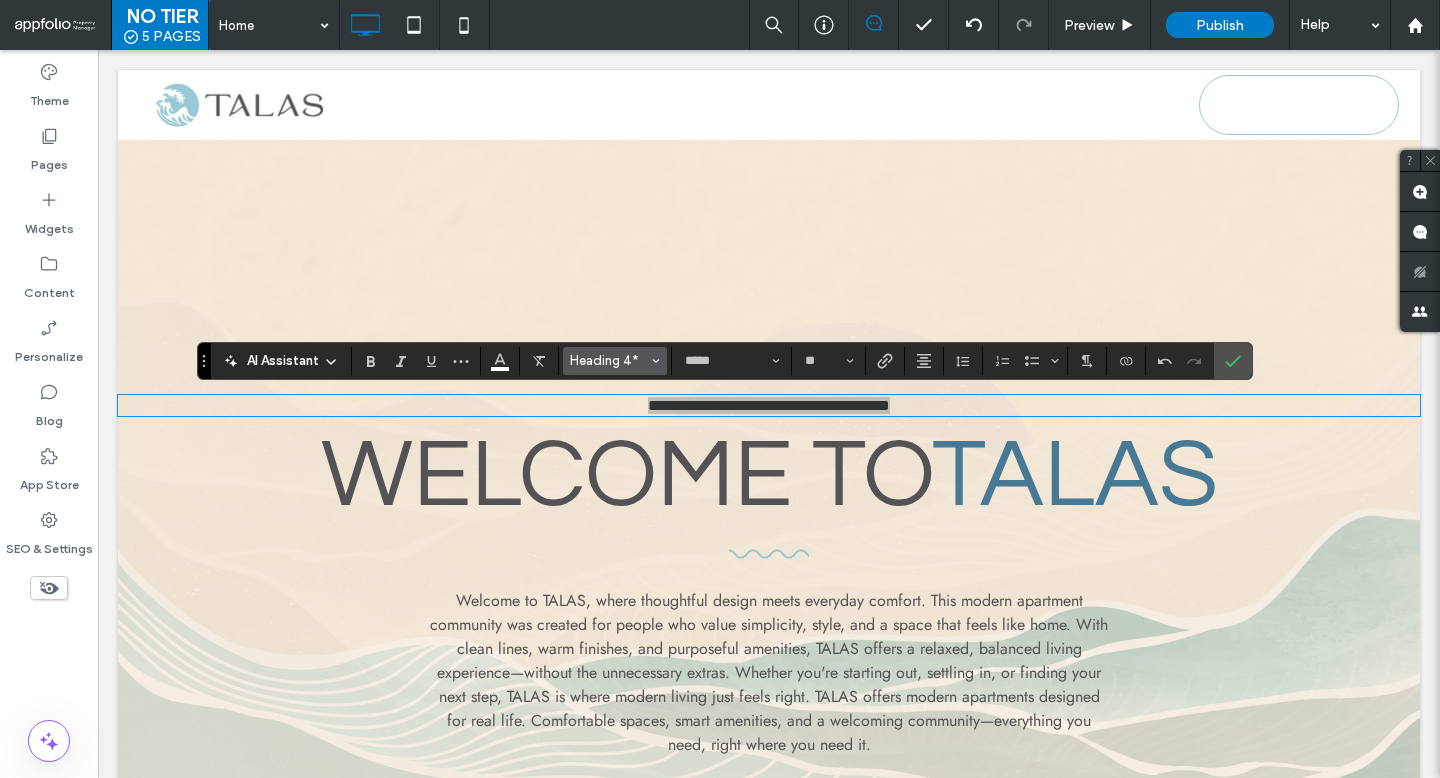 click on "Heading 4*" at bounding box center (609, 360) 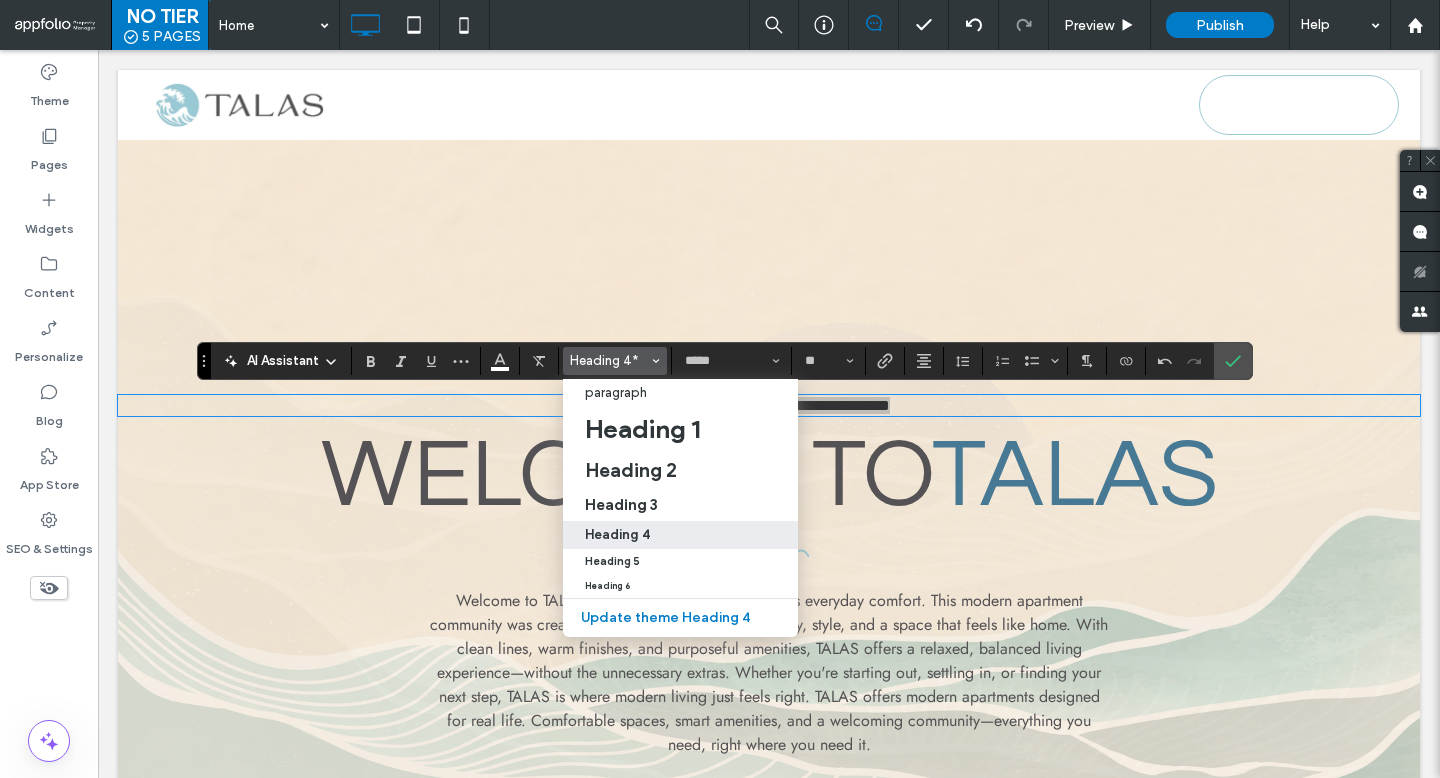 click on "Heading 4" at bounding box center [617, 534] 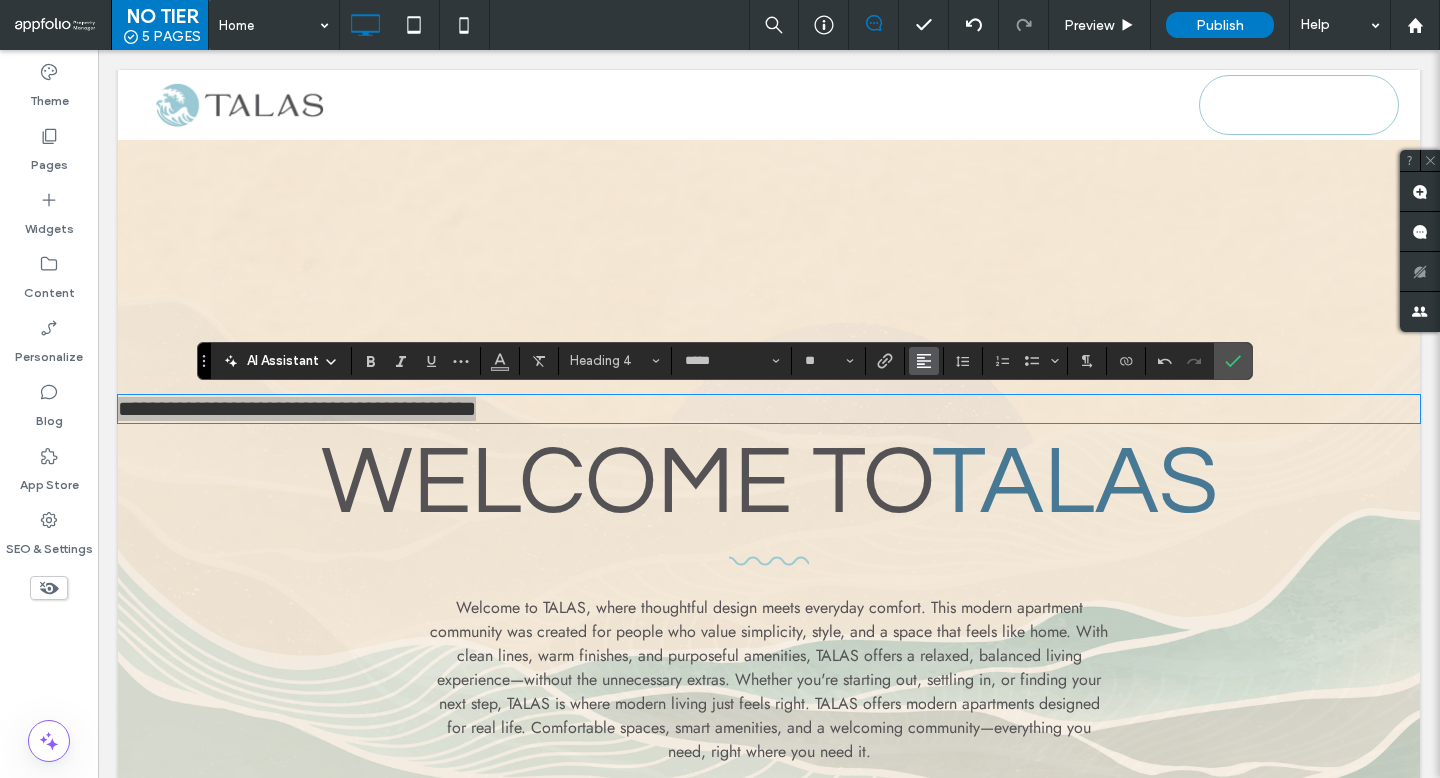 click at bounding box center [924, 361] 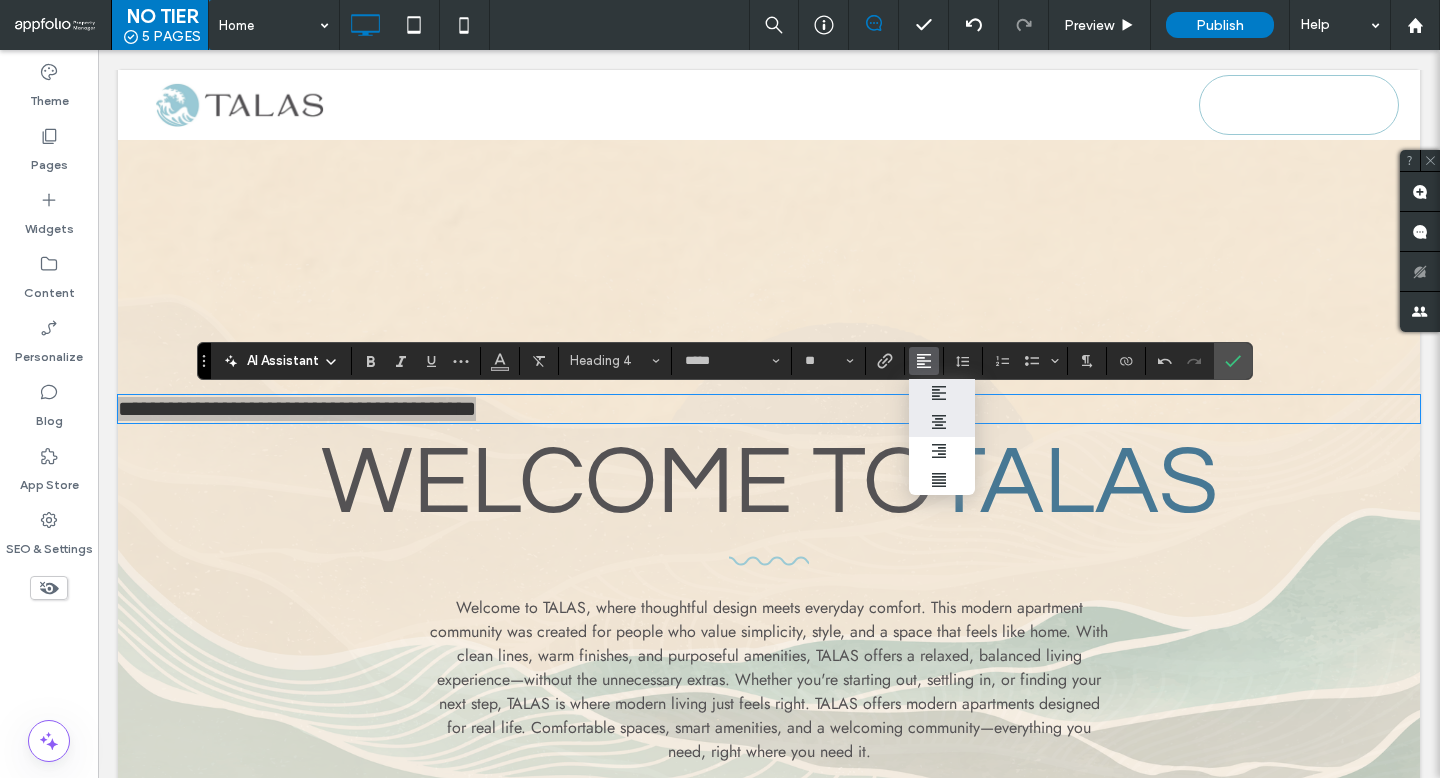 click 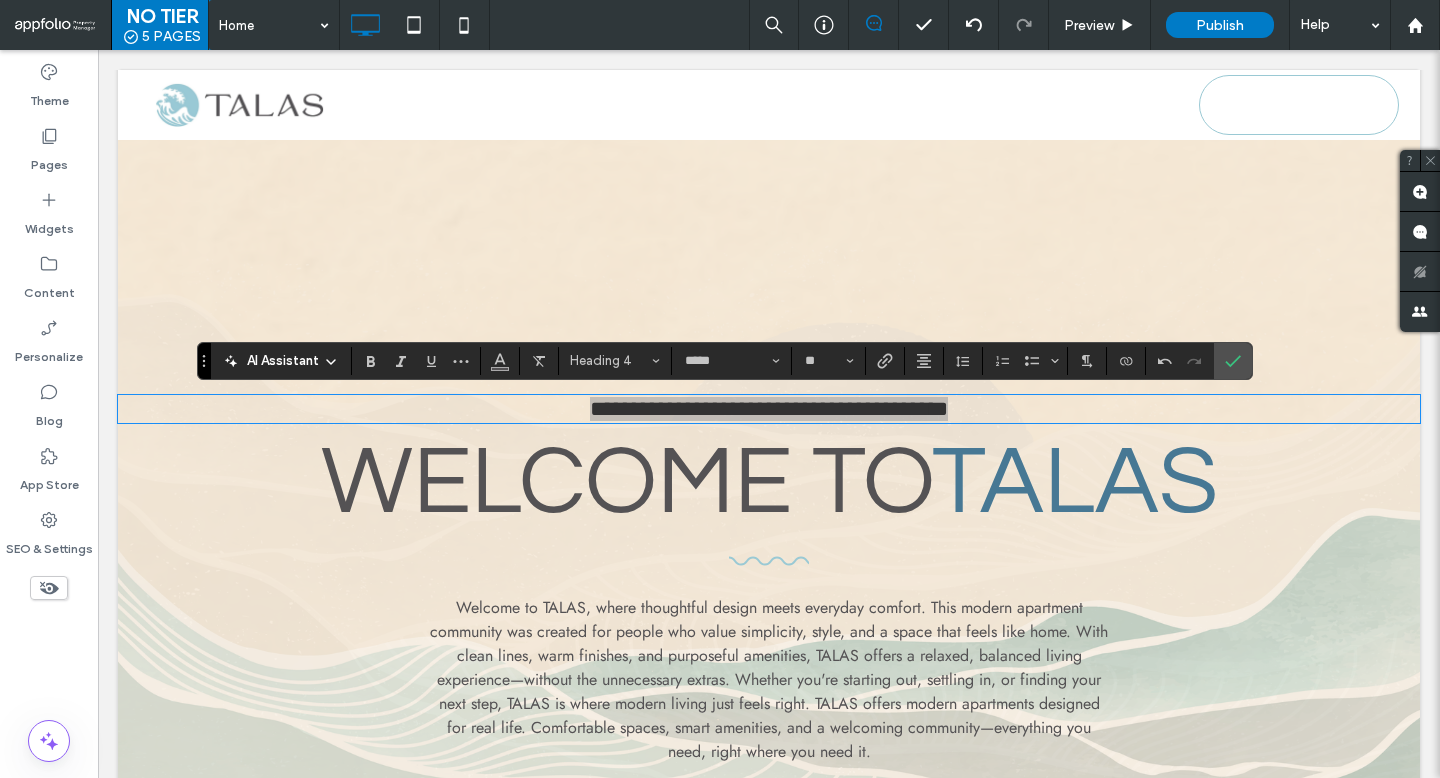 click at bounding box center [1195, 361] 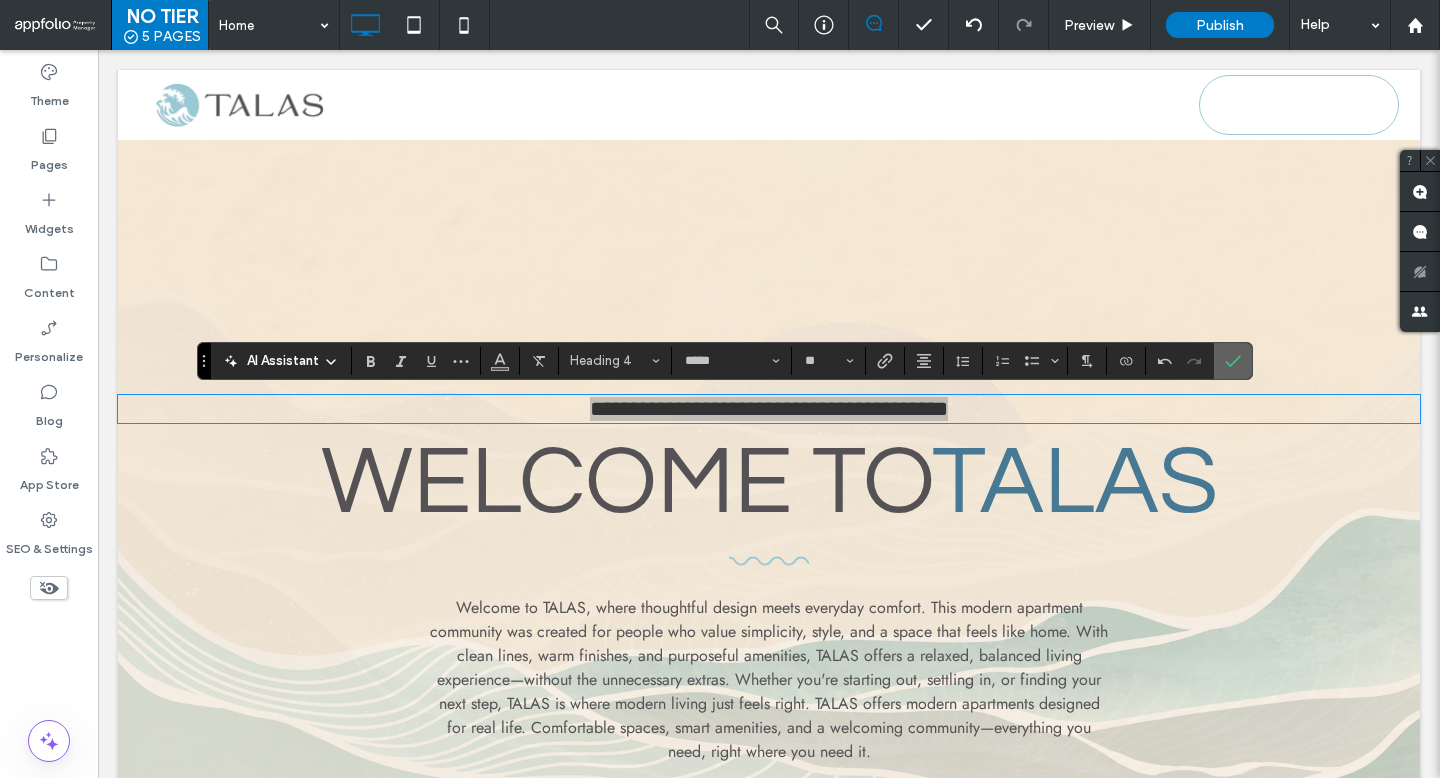 click 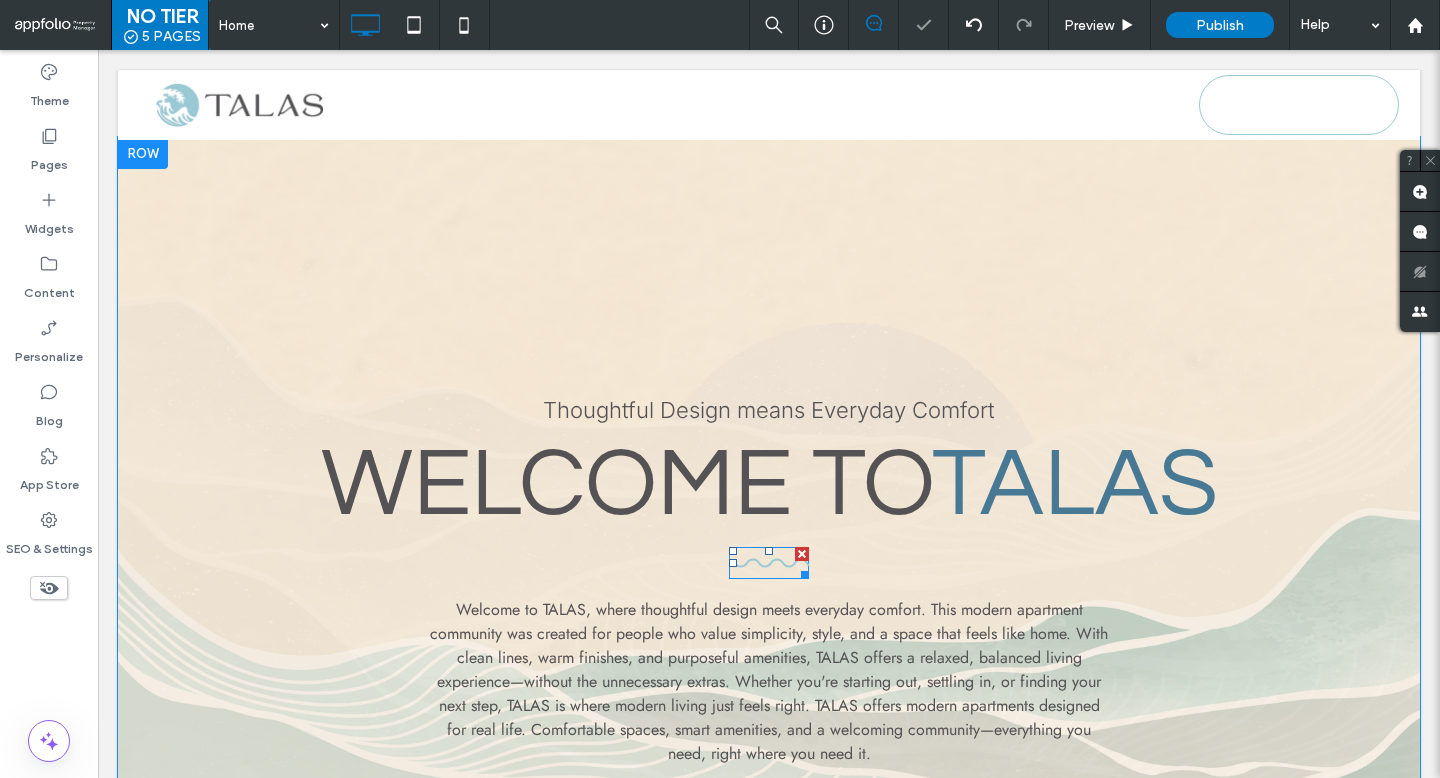 click at bounding box center [802, 554] 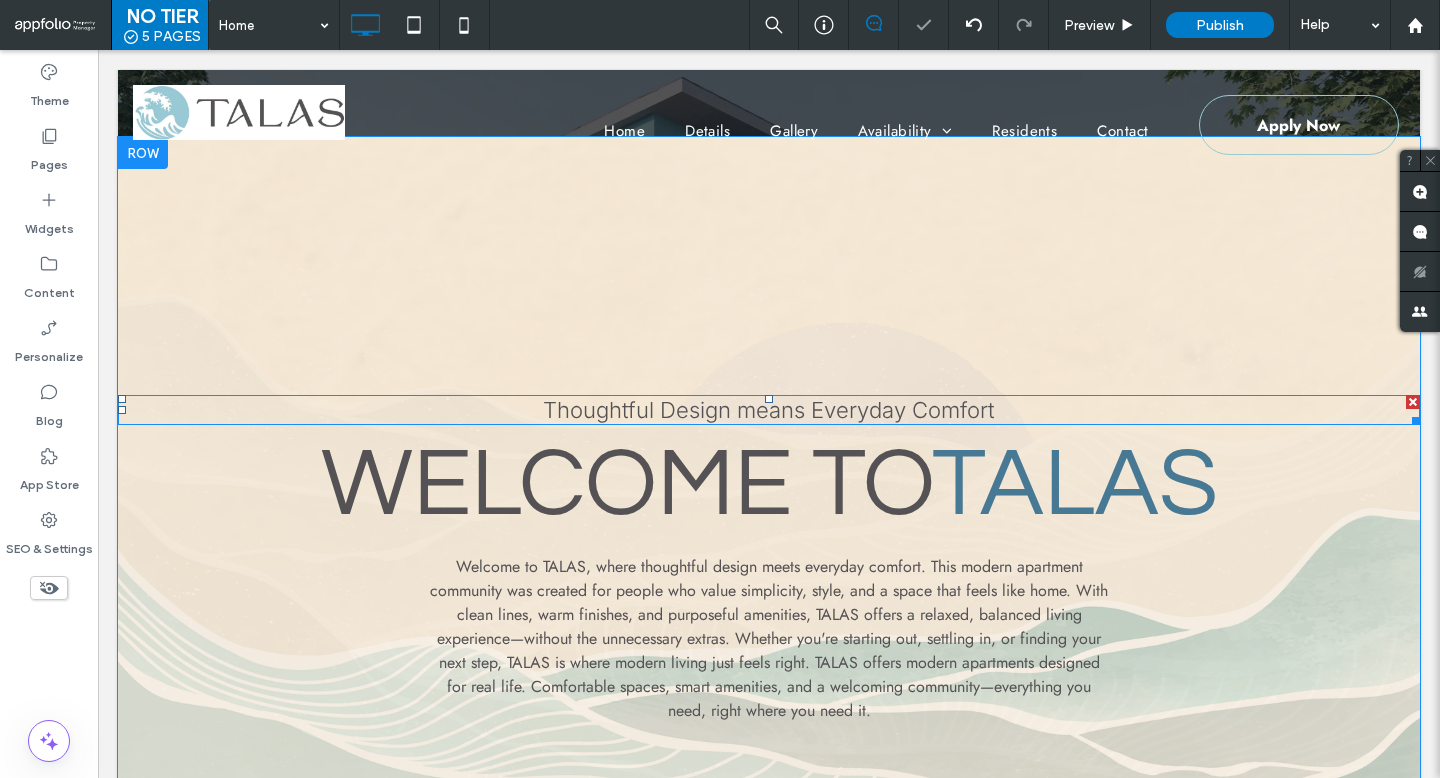 click on "Thoughtful Design means Everyday Comfort" at bounding box center (769, 410) 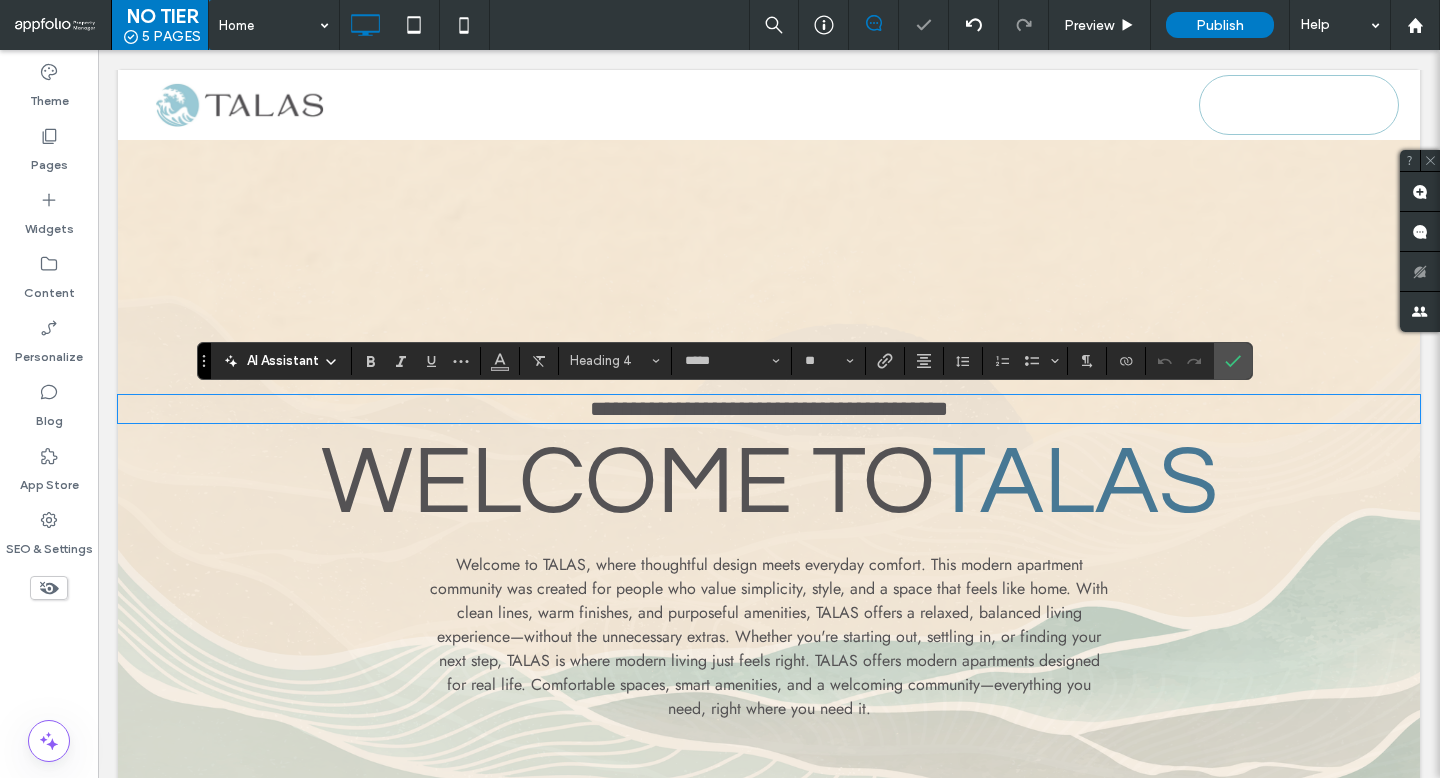 scroll, scrollTop: 0, scrollLeft: 0, axis: both 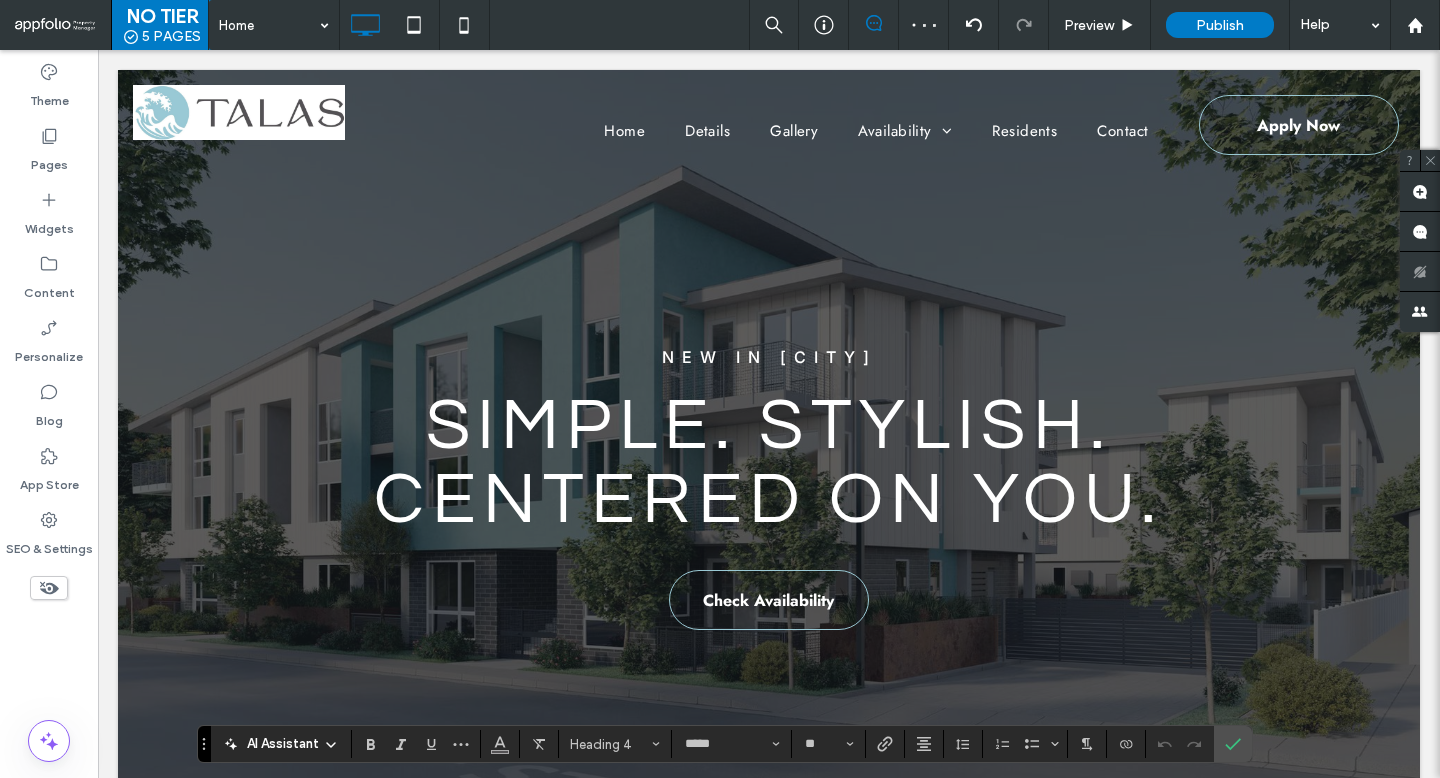 click on "NeW in National City
Simple. Stylish. Centered On You.
Check Availability
Click To Paste
Row + Add Section" at bounding box center [769, 467] 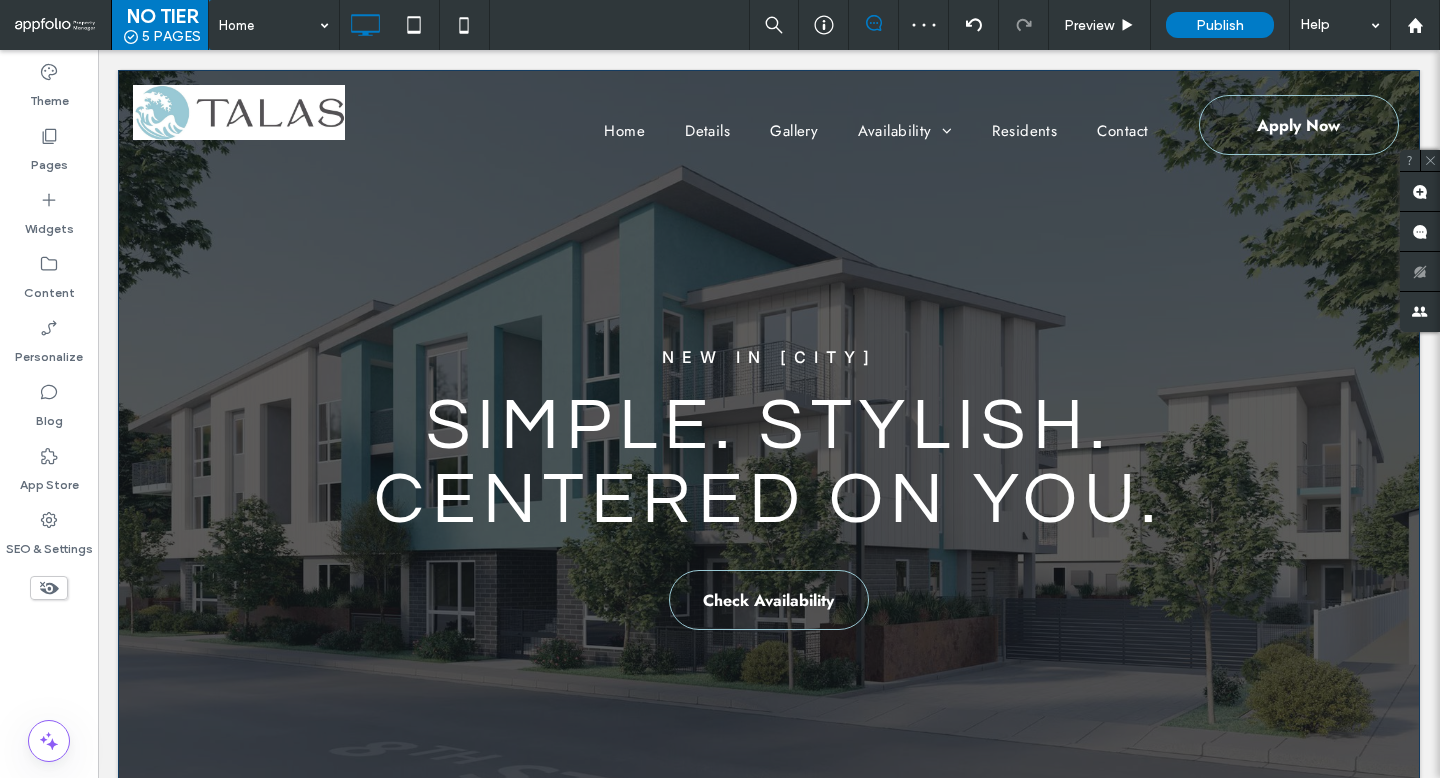 click on "NeW in National City" at bounding box center (769, 357) 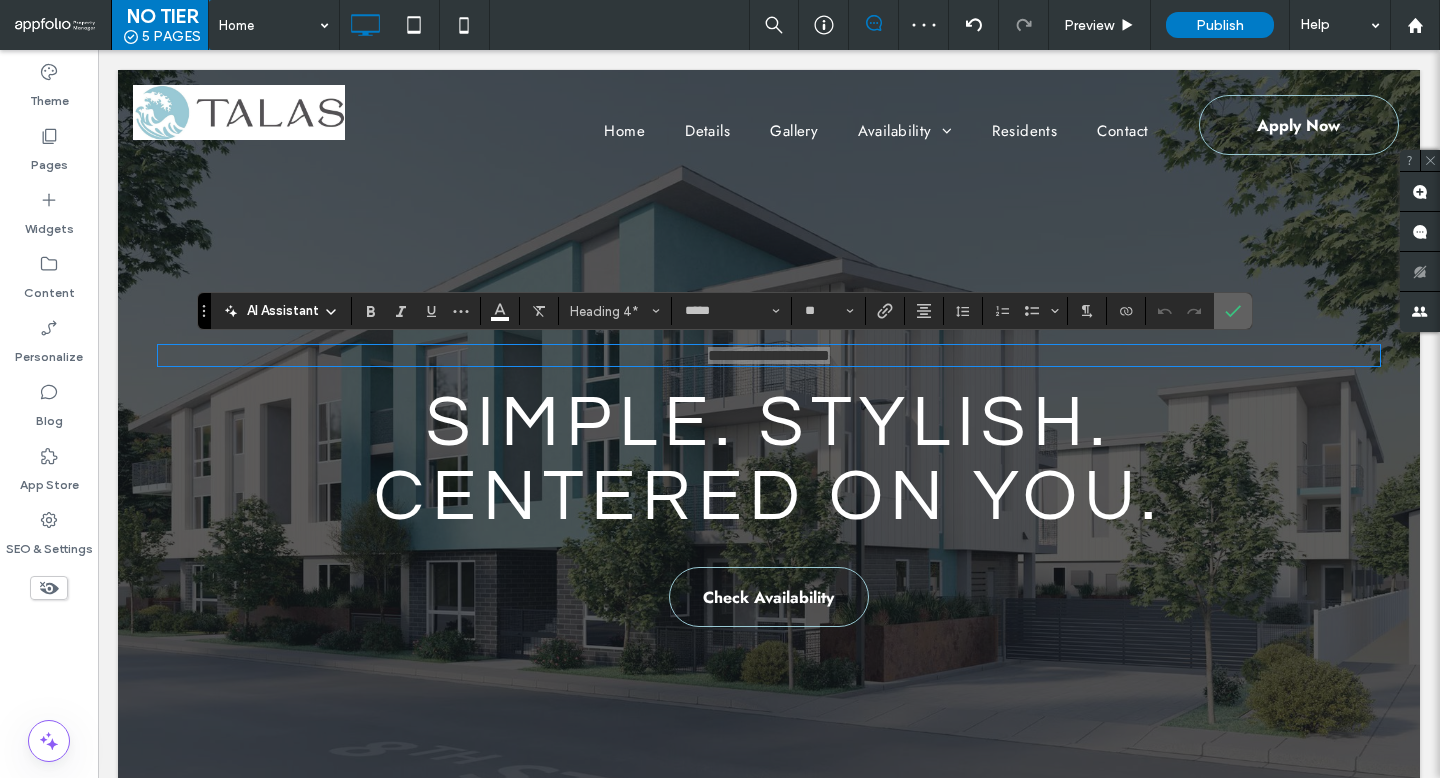 click at bounding box center (1233, 311) 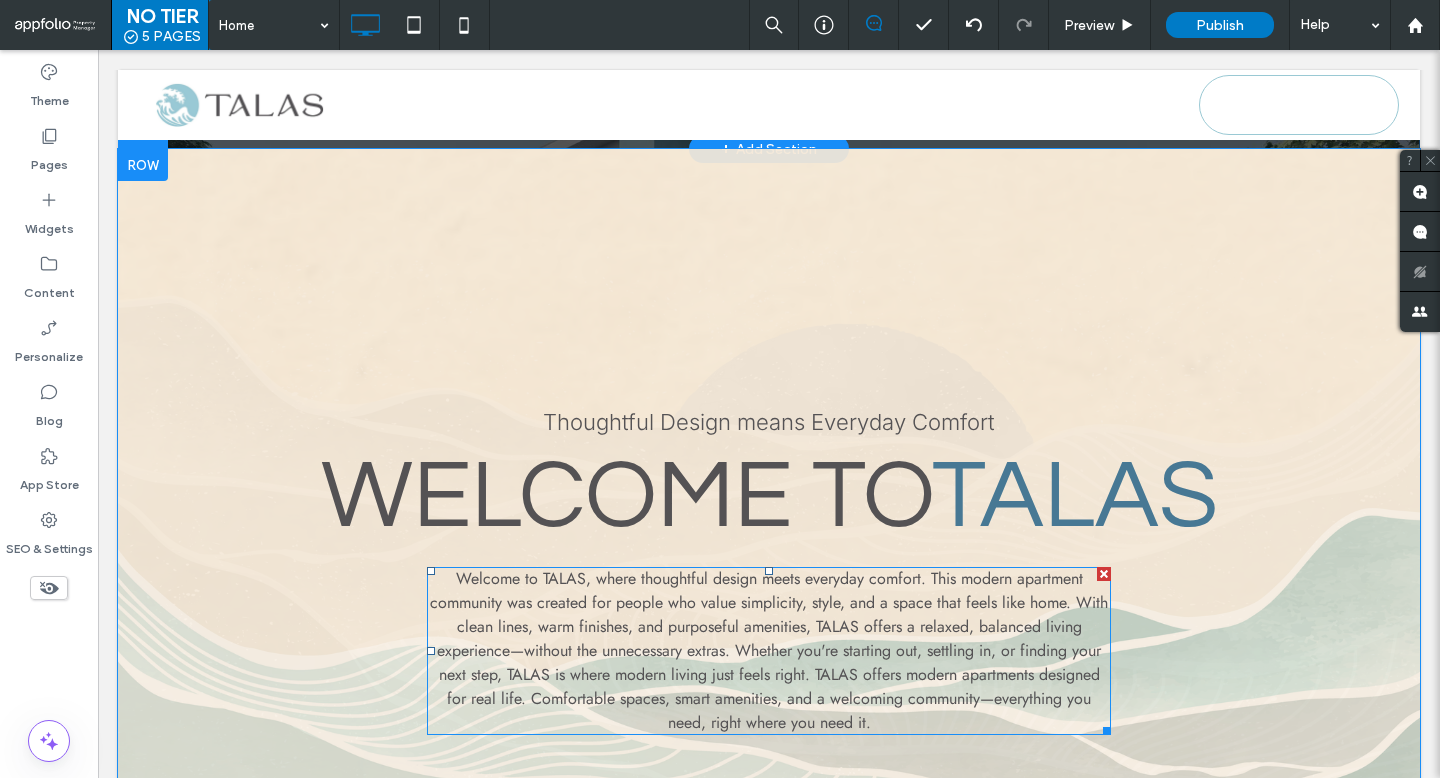 scroll, scrollTop: 726, scrollLeft: 0, axis: vertical 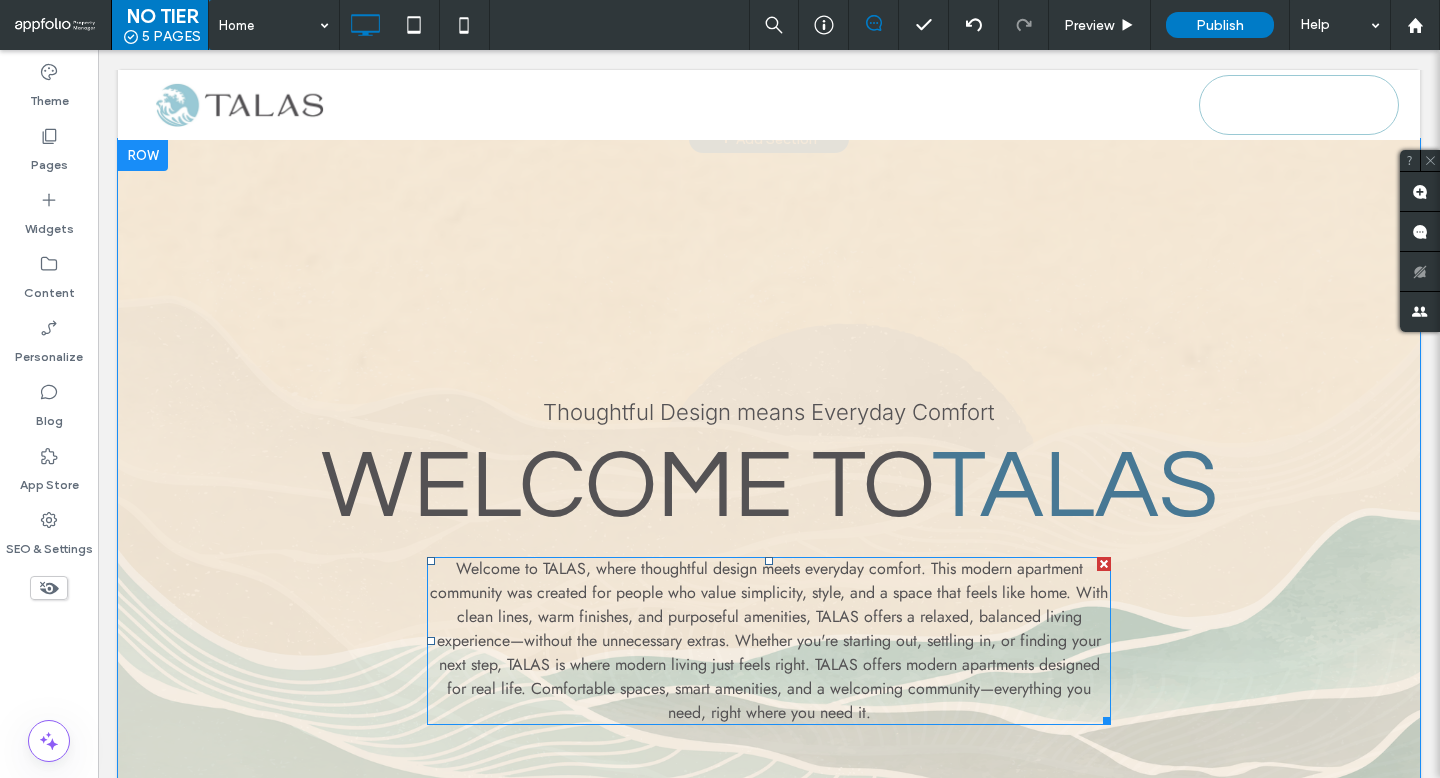 click on "Welcome to TALAS, where thoughtful design meets everyday comfort. This modern apartment community was created for people who value simplicity, style, and a space that feels like home. With clean lines, warm finishes, and purposeful amenities, TALAS offers a relaxed, balanced living experience—without the unnecessary extras. Whether you're starting out, settling in, or finding your next step, TALAS is where modern living just feels right. TALAS offers modern apartments designed for real life. Comfortable spaces, smart amenities, and a welcoming community—everything you need, right where you need it." at bounding box center (769, 640) 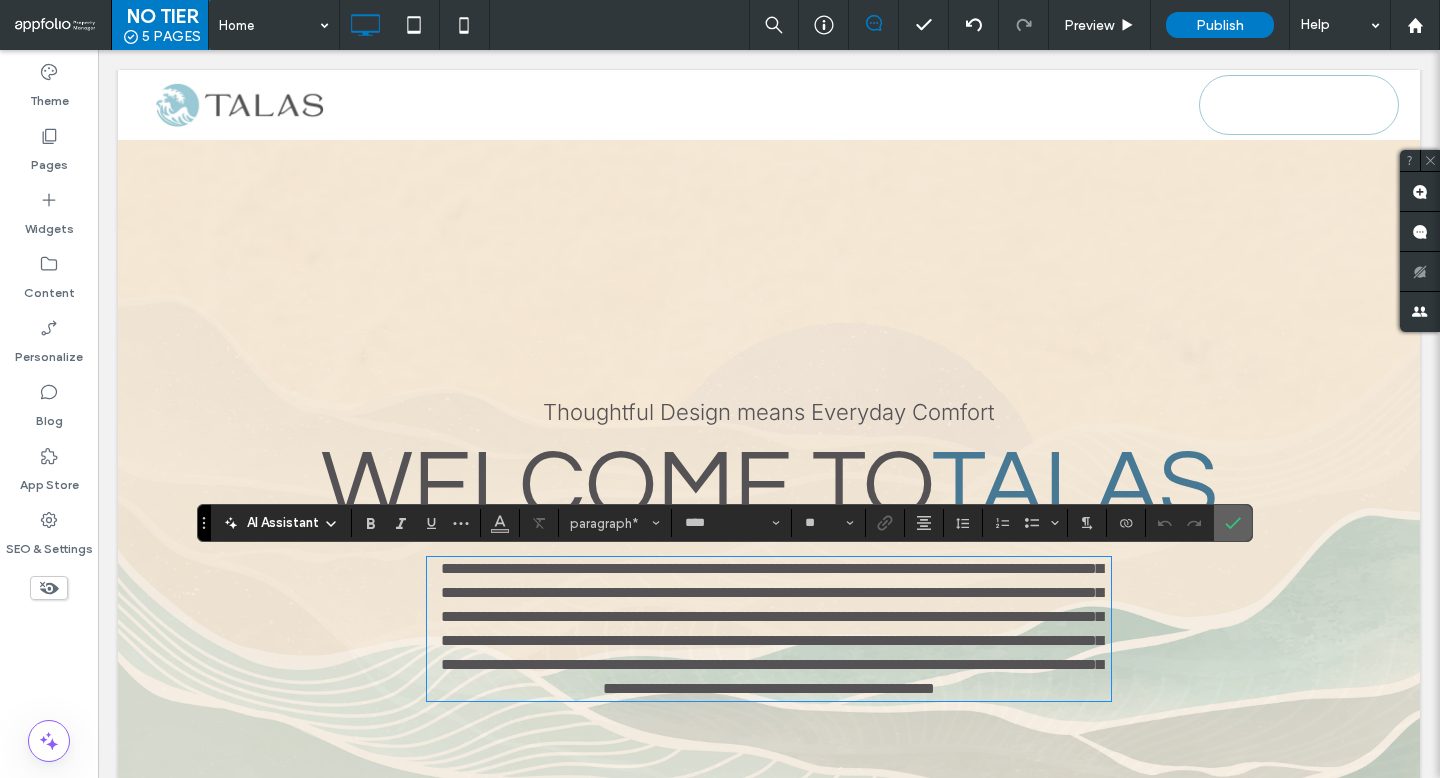 click at bounding box center [1233, 523] 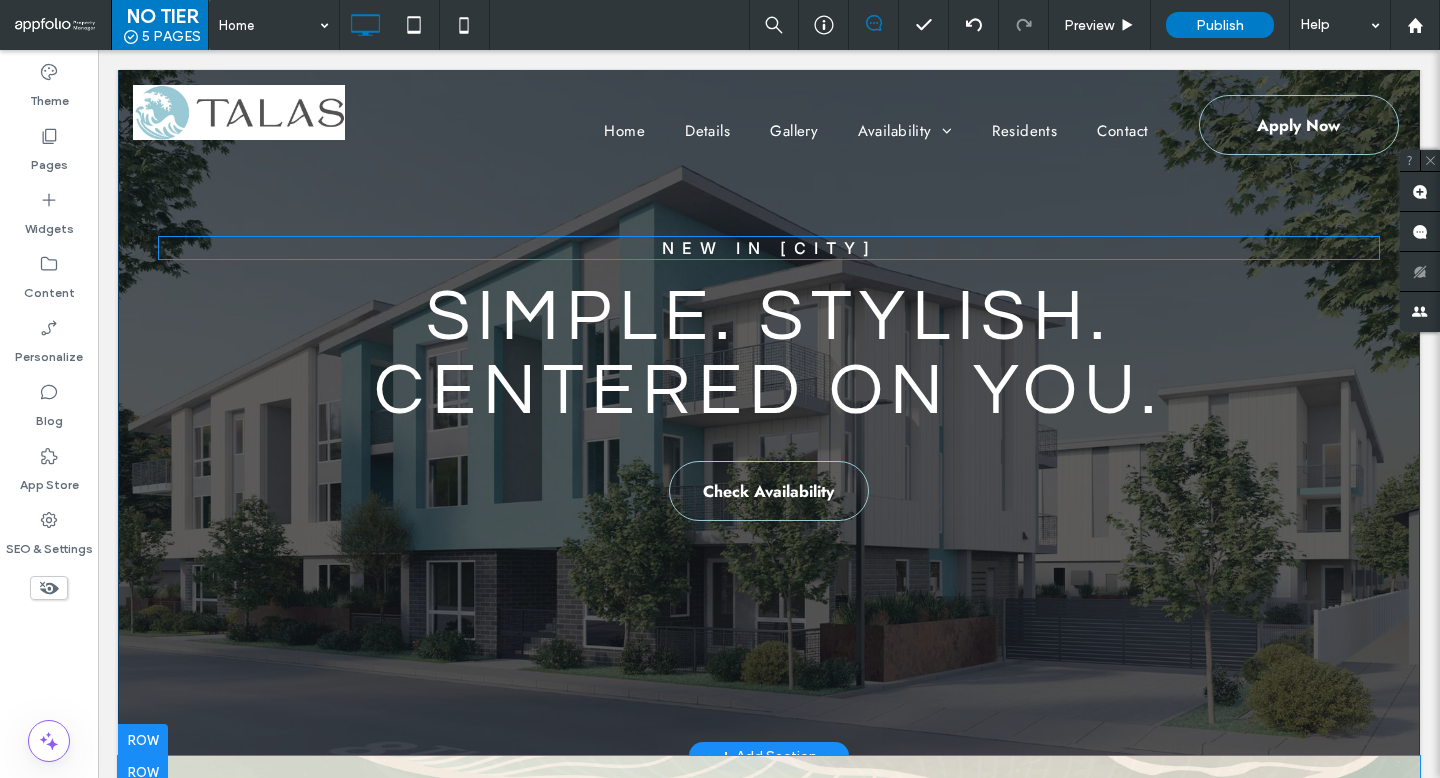 scroll, scrollTop: 0, scrollLeft: 0, axis: both 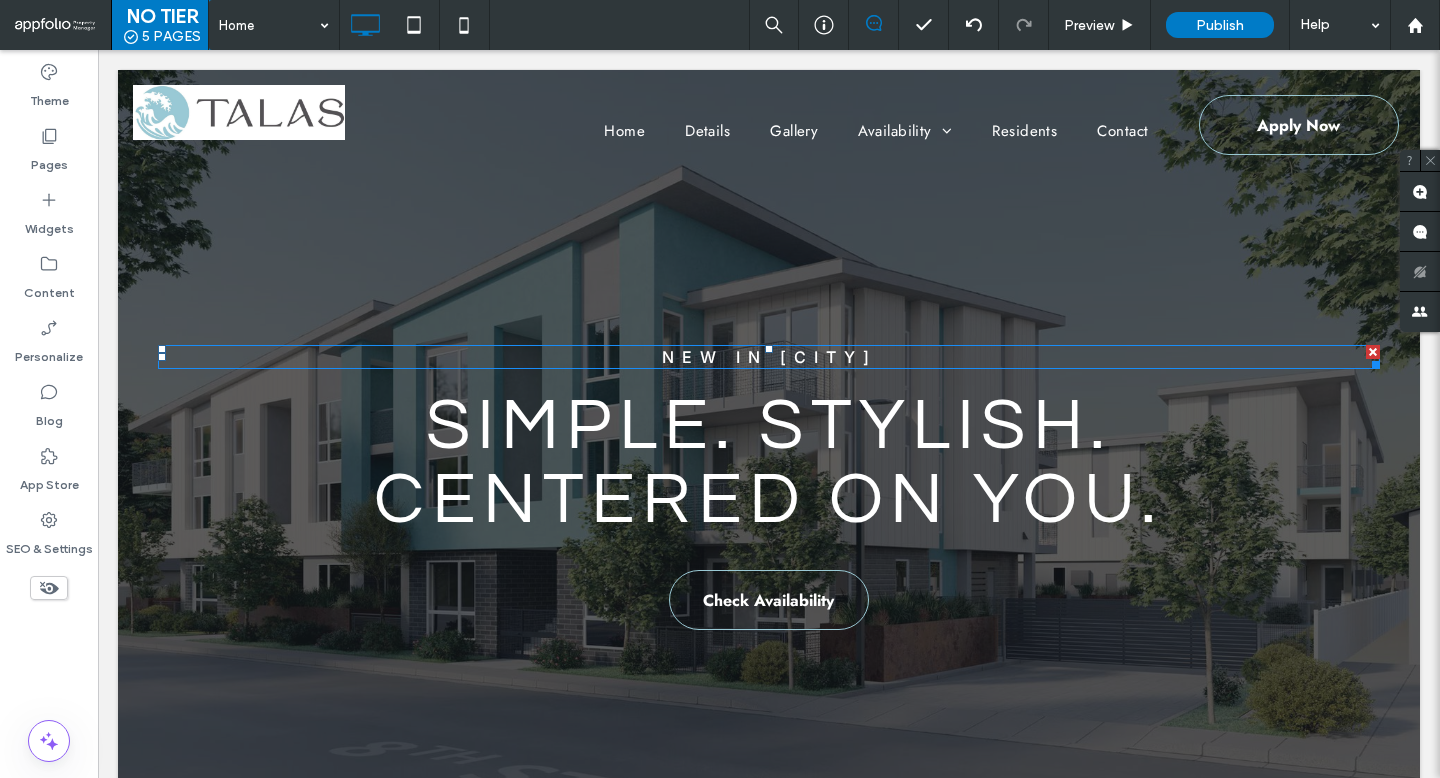 click on "NeW in National City" at bounding box center [769, 357] 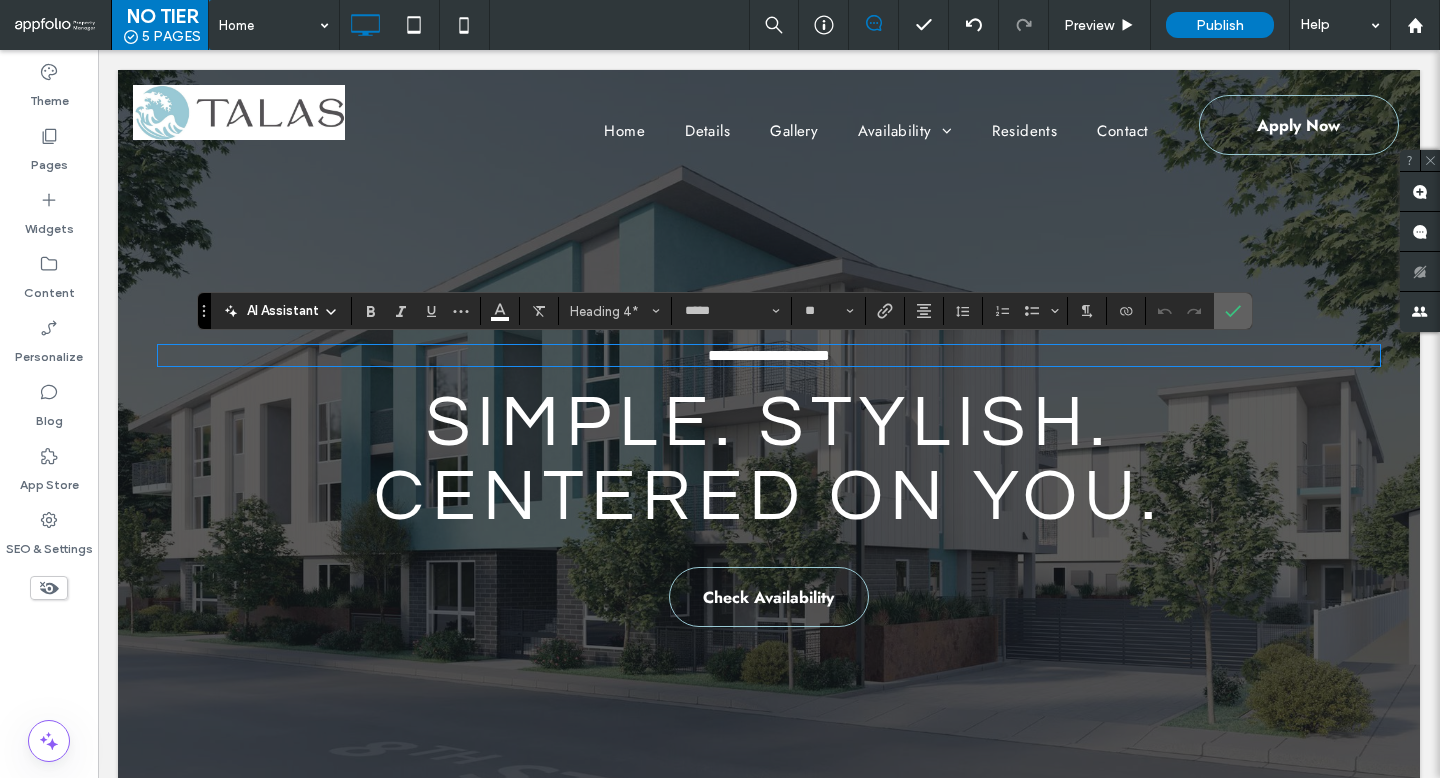 click 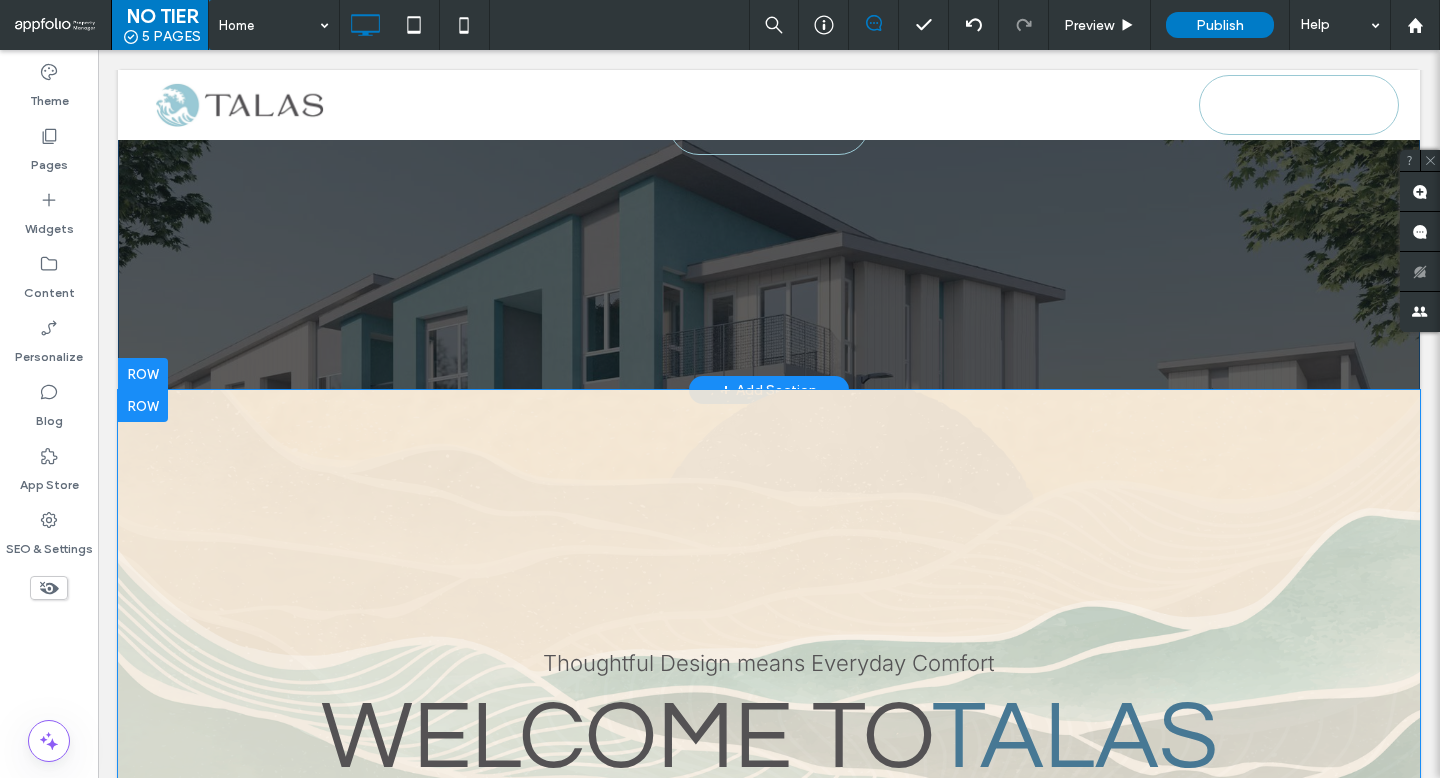 scroll, scrollTop: 656, scrollLeft: 0, axis: vertical 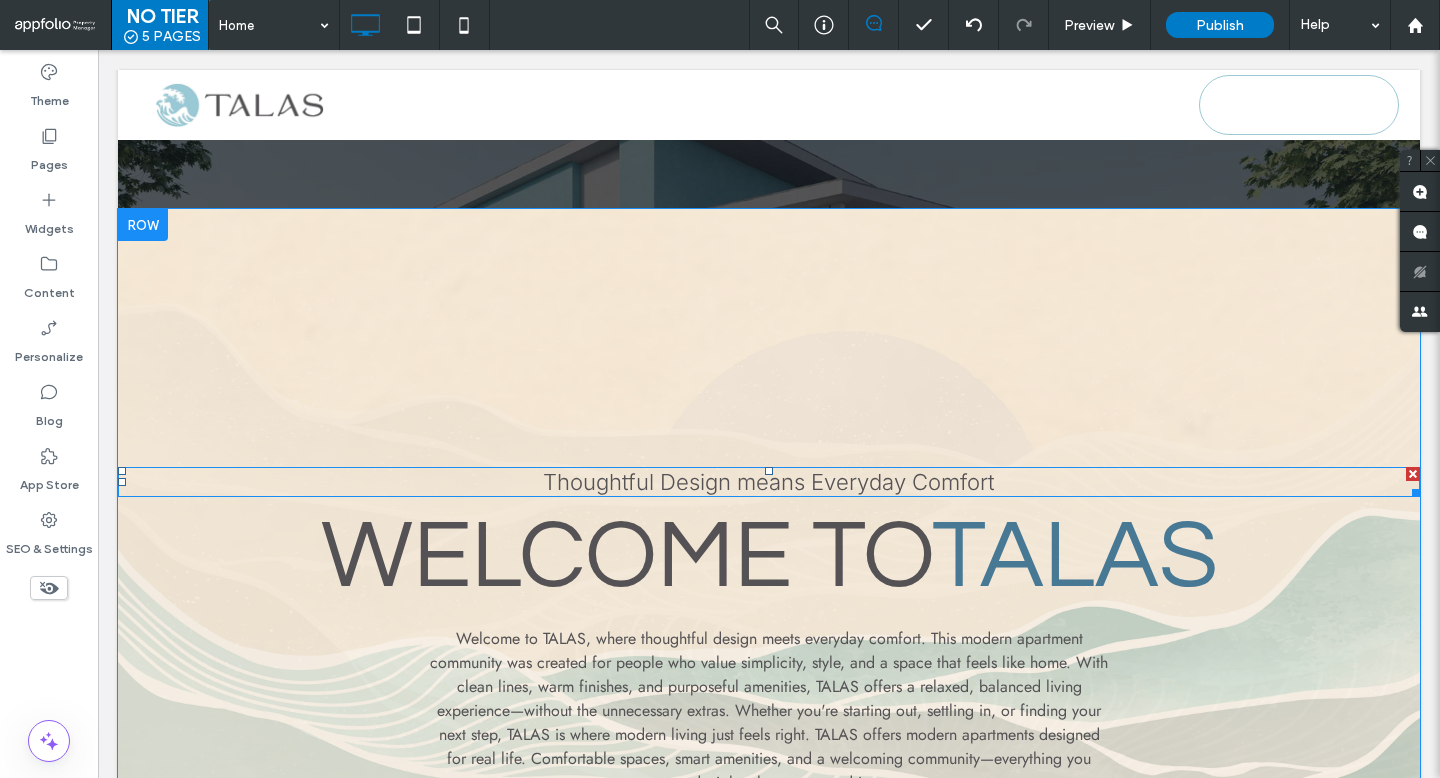 click on "Thoughtful Design means Everyday Comfort" at bounding box center [769, 482] 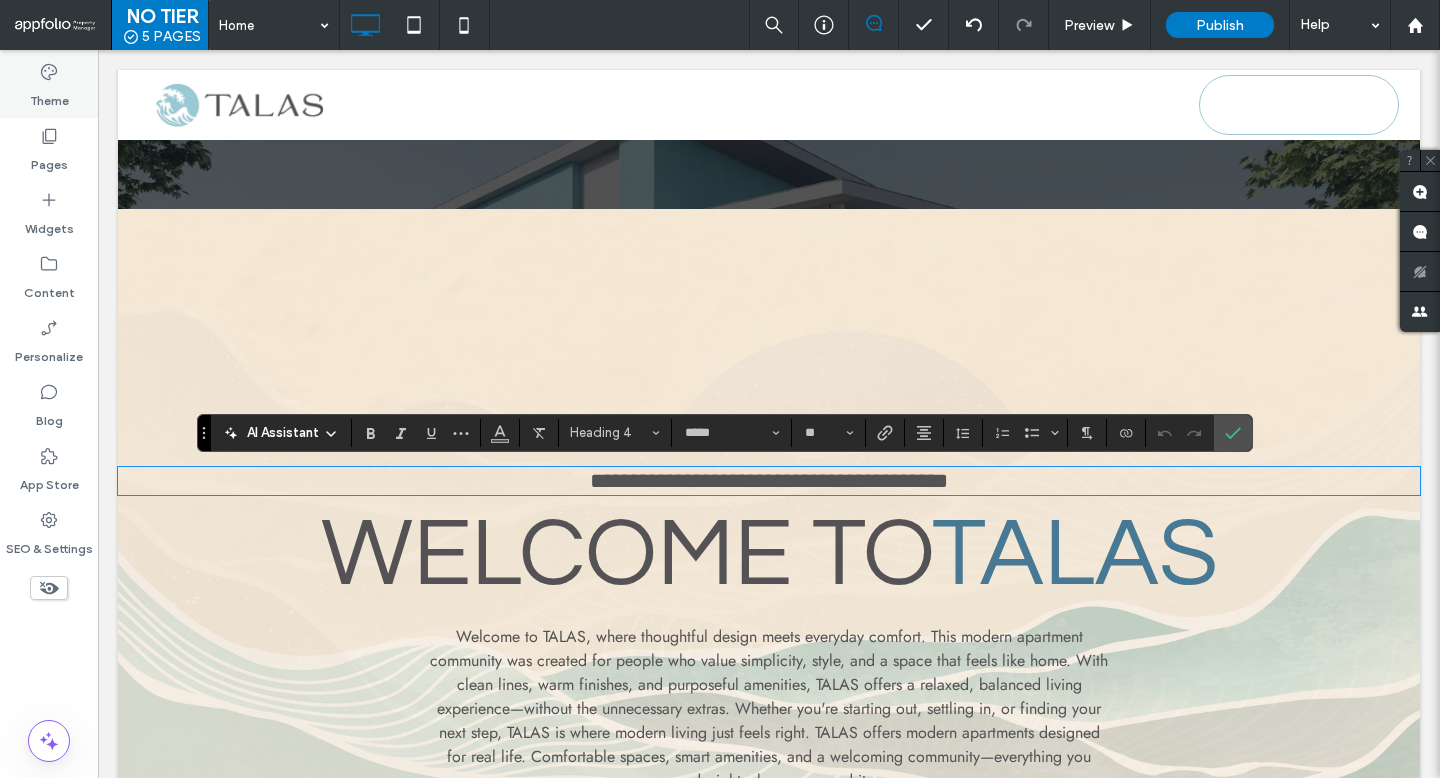 click on "Theme" at bounding box center [49, 96] 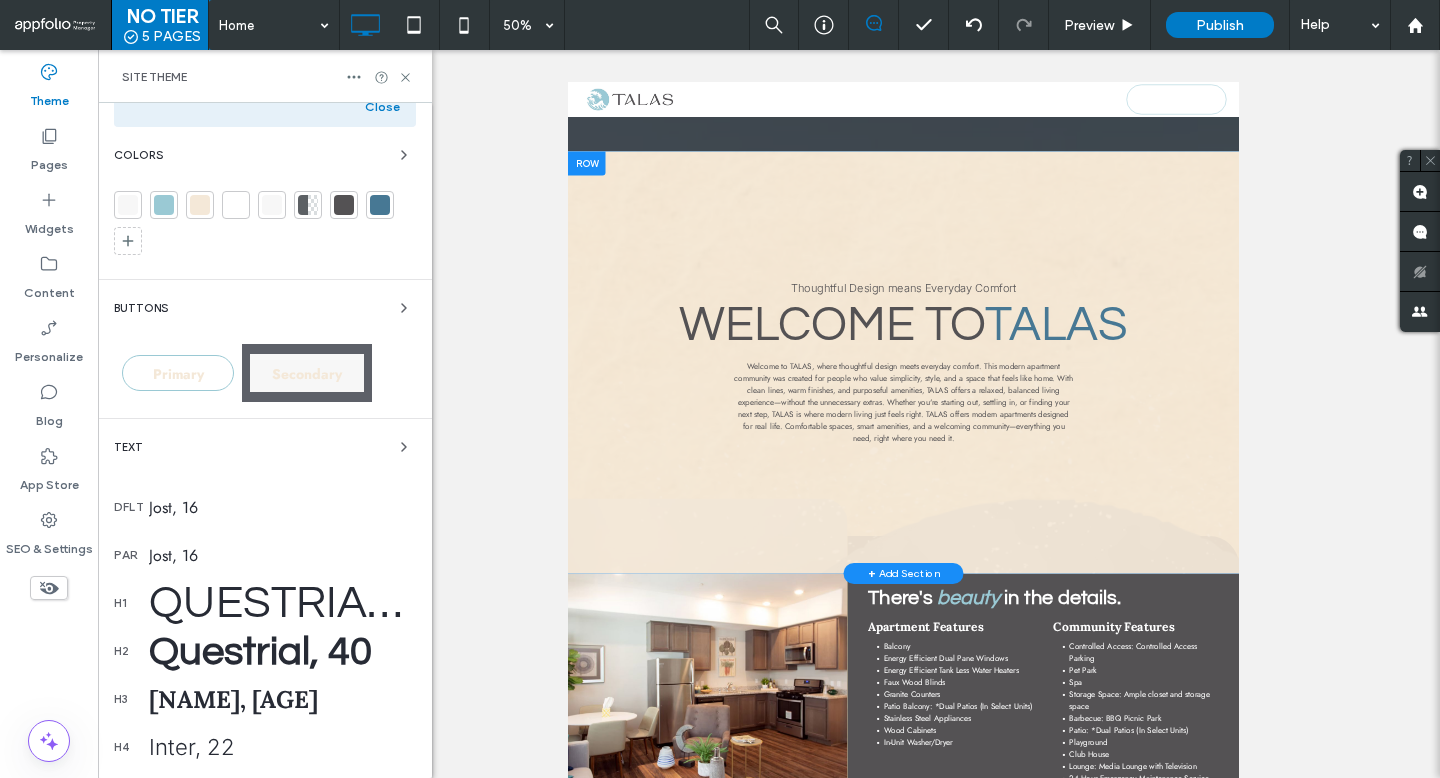 scroll, scrollTop: 472, scrollLeft: 0, axis: vertical 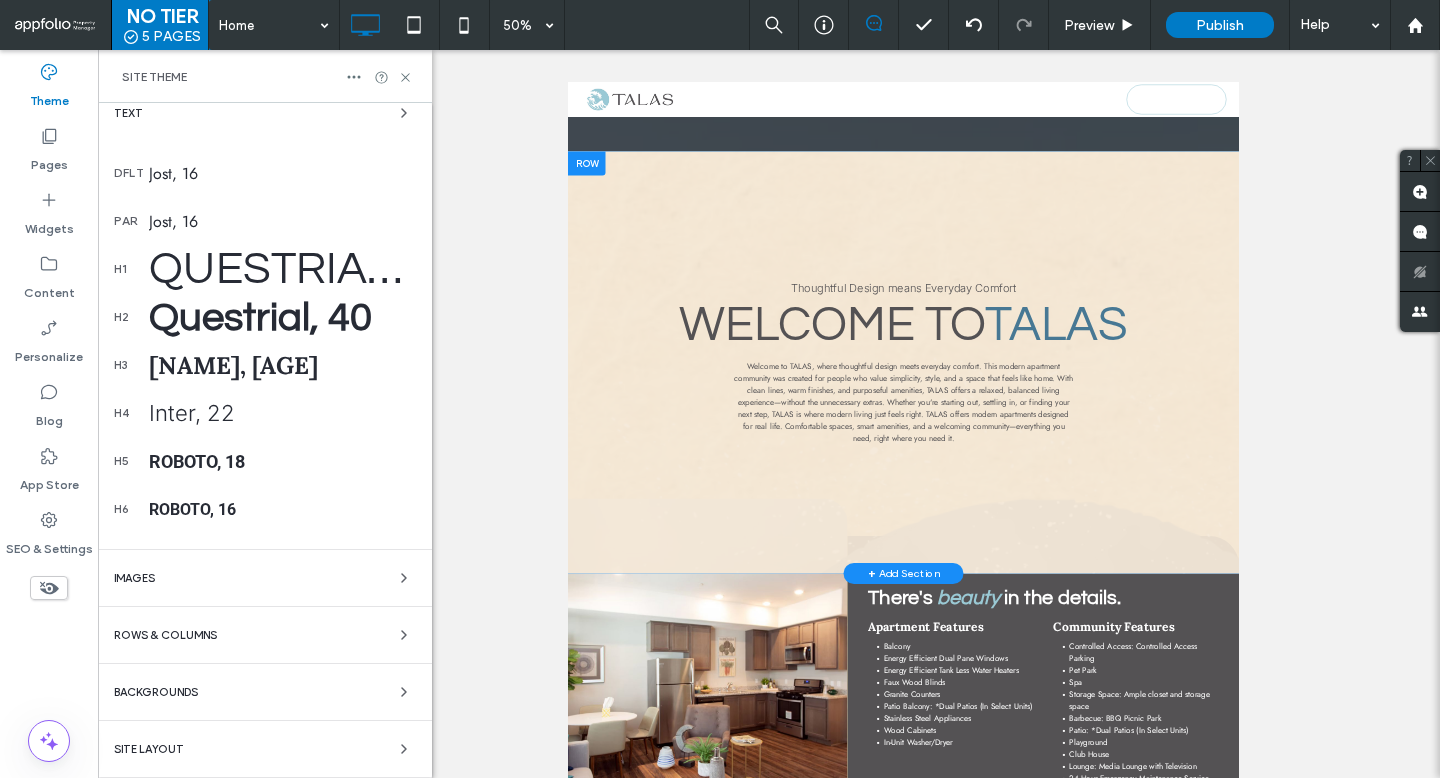 click on "h4 Inter, 22" at bounding box center [265, 413] 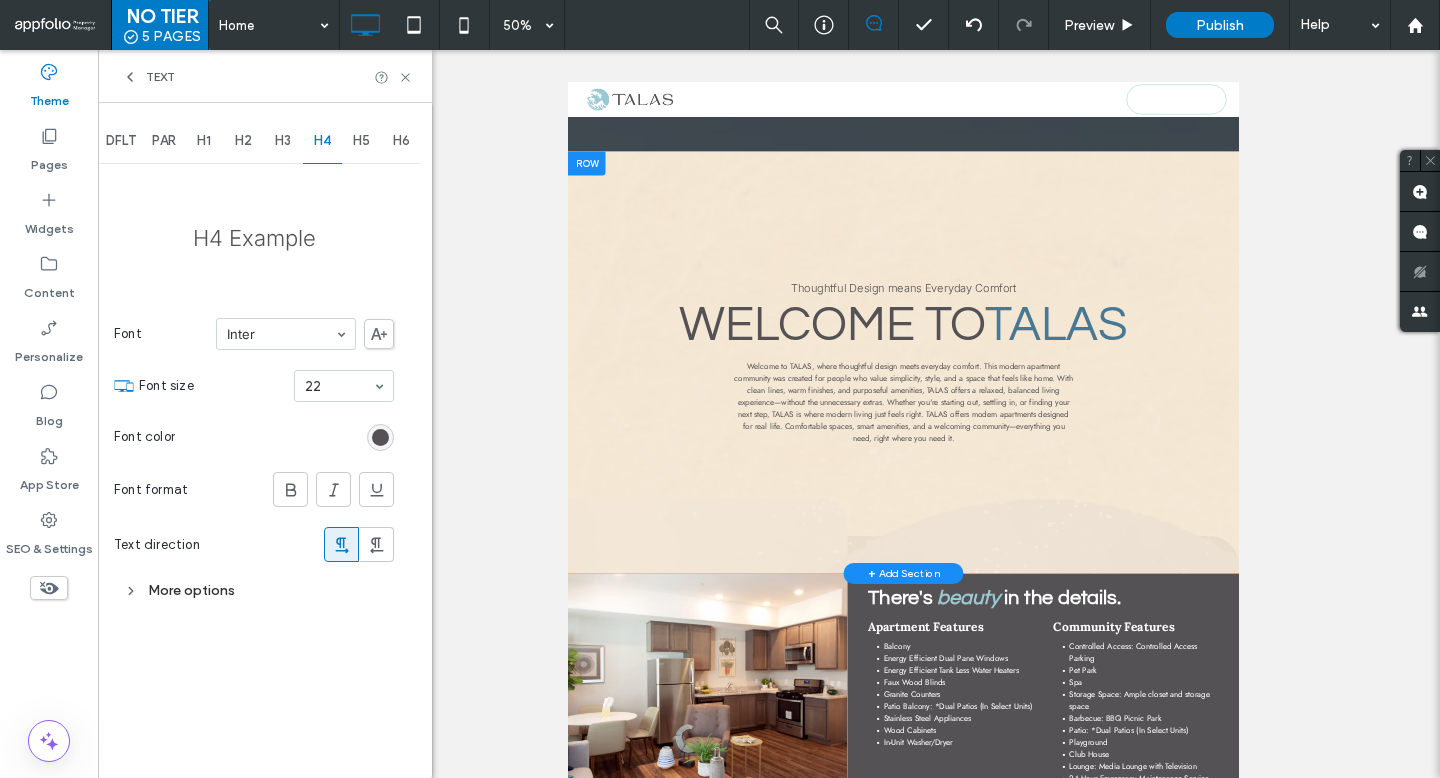 scroll, scrollTop: 0, scrollLeft: 0, axis: both 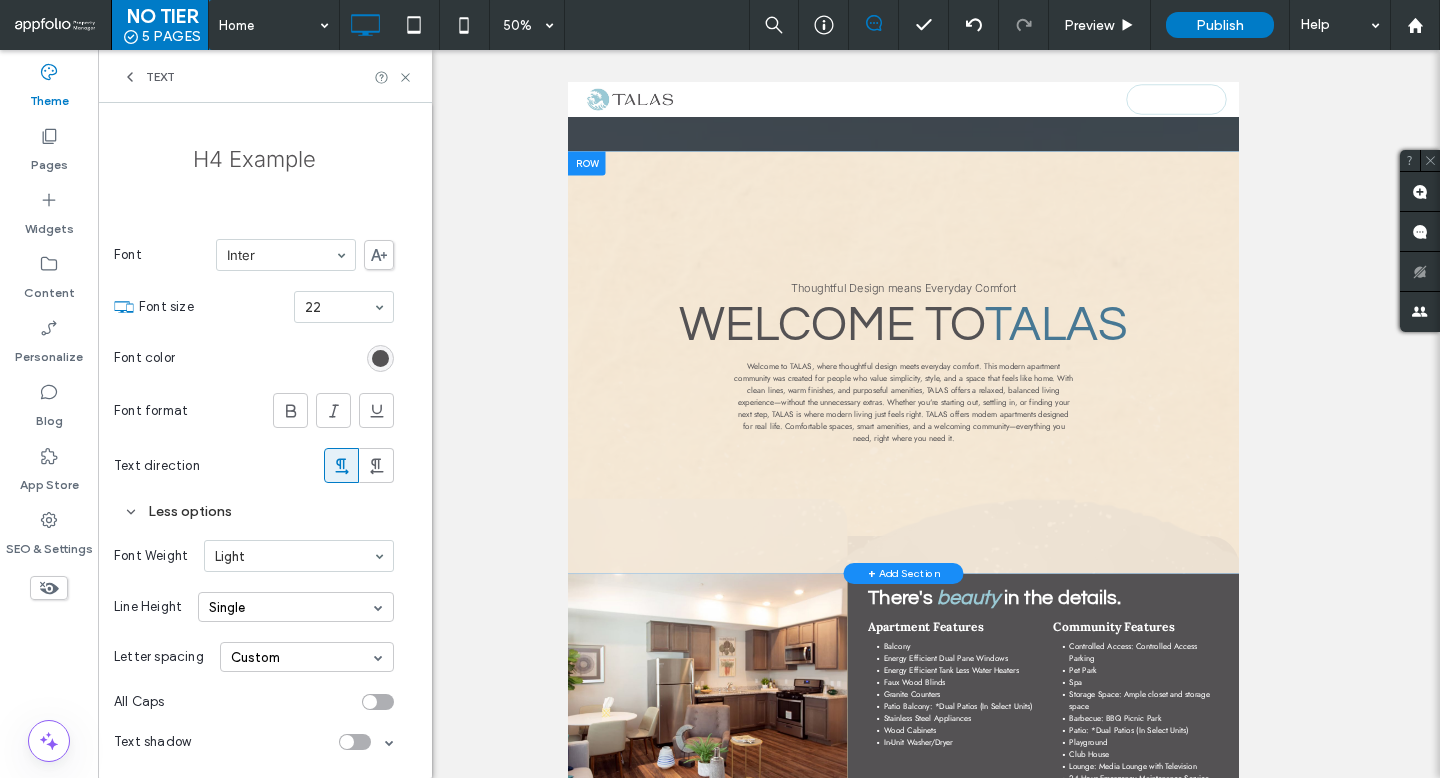 click at bounding box center [378, 702] 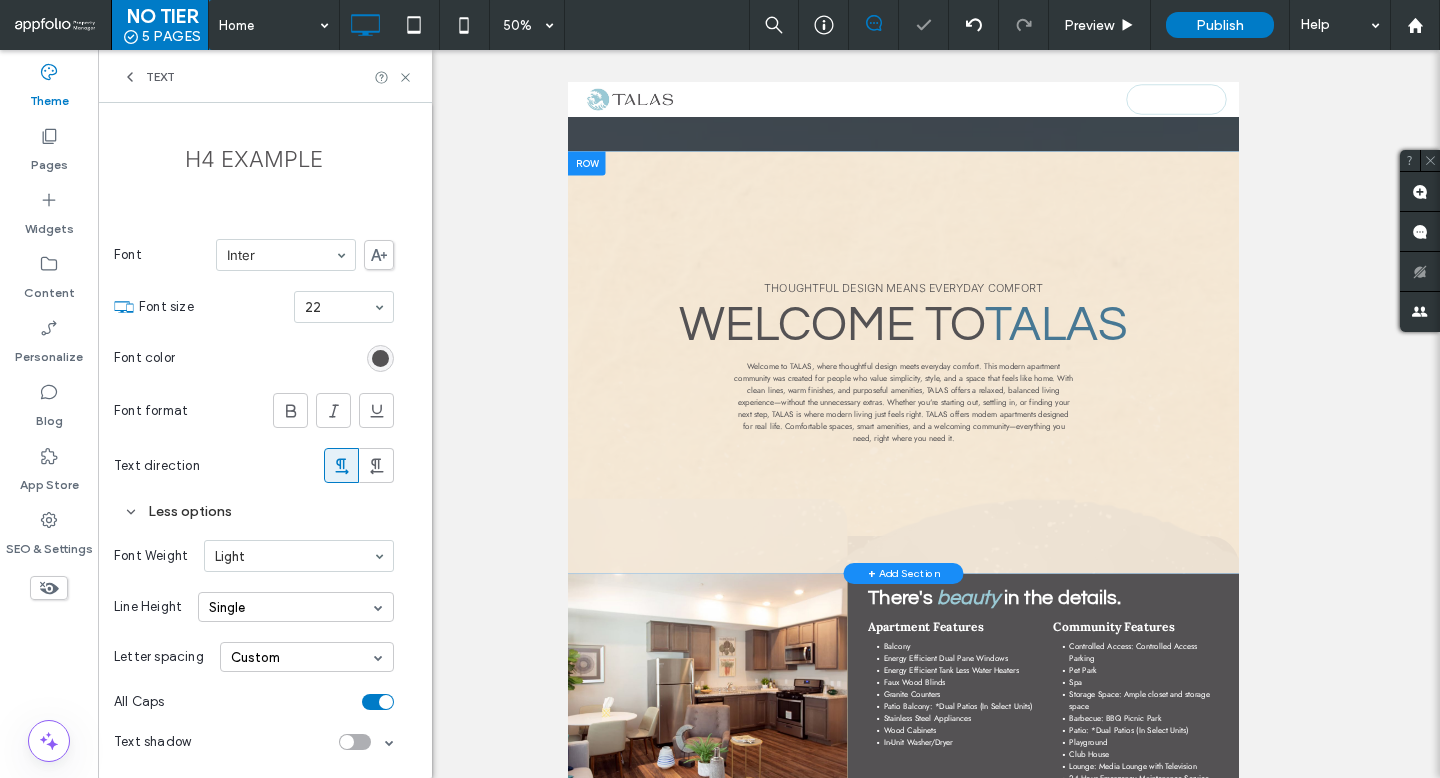 click on "Custom" at bounding box center [307, 657] 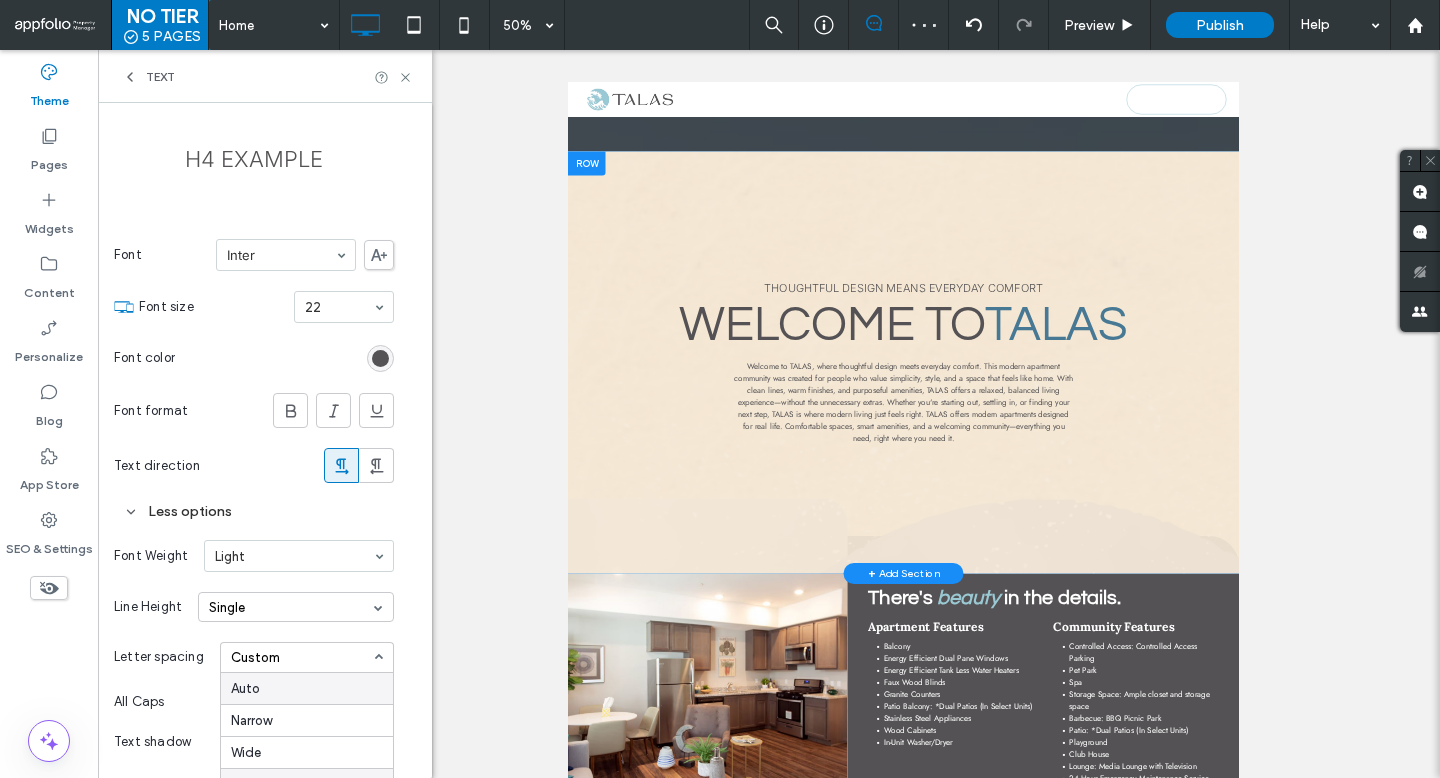 scroll, scrollTop: 141, scrollLeft: 0, axis: vertical 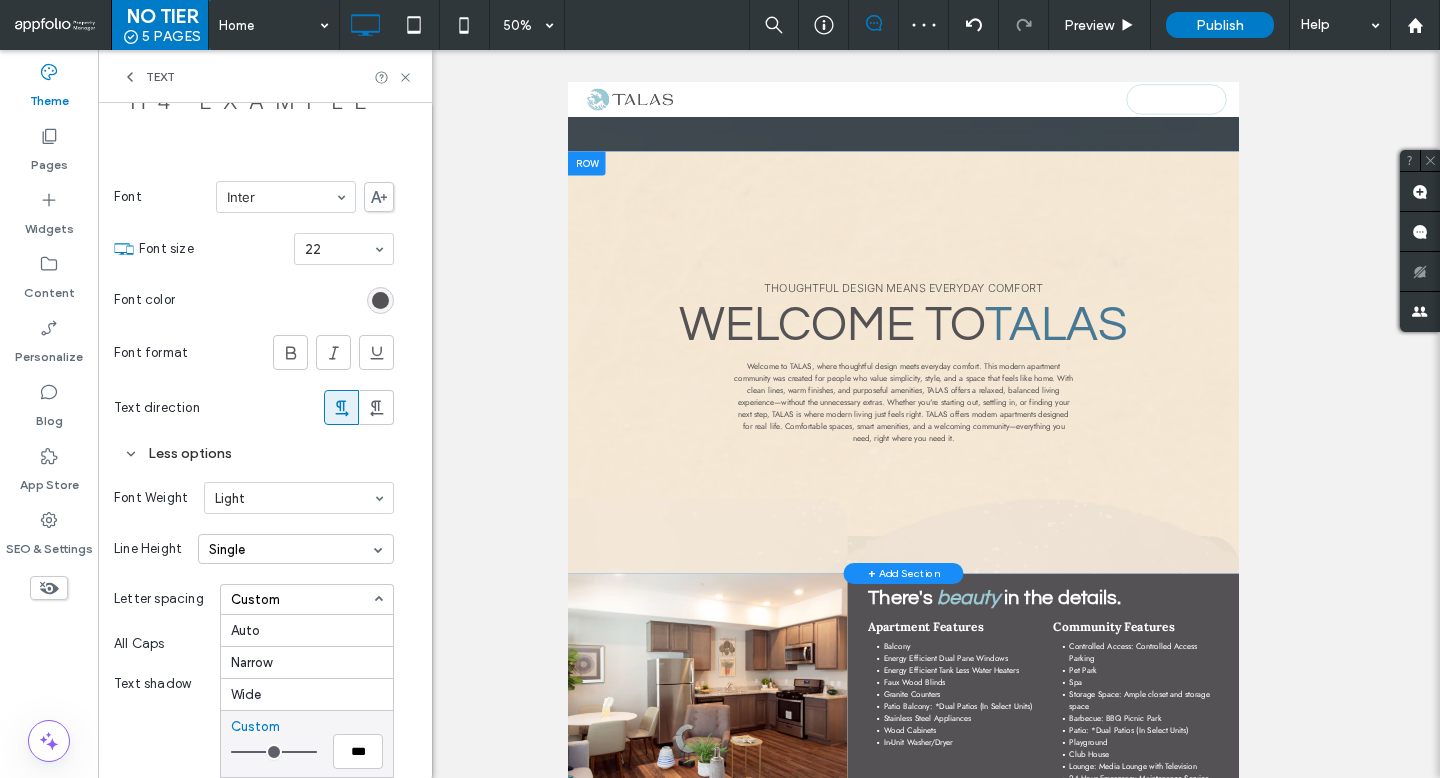 drag, startPoint x: 275, startPoint y: 747, endPoint x: 364, endPoint y: 746, distance: 89.005615 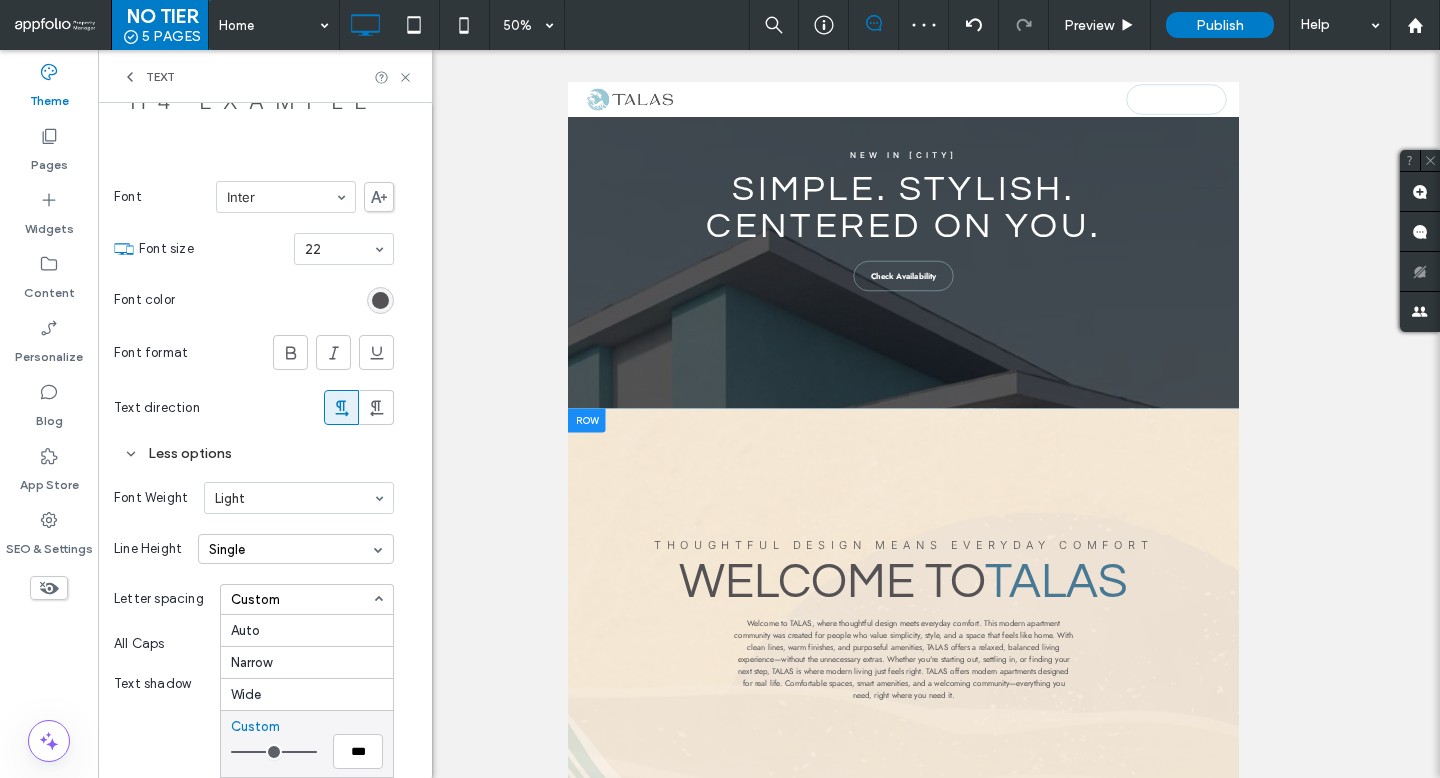 scroll, scrollTop: 18, scrollLeft: 0, axis: vertical 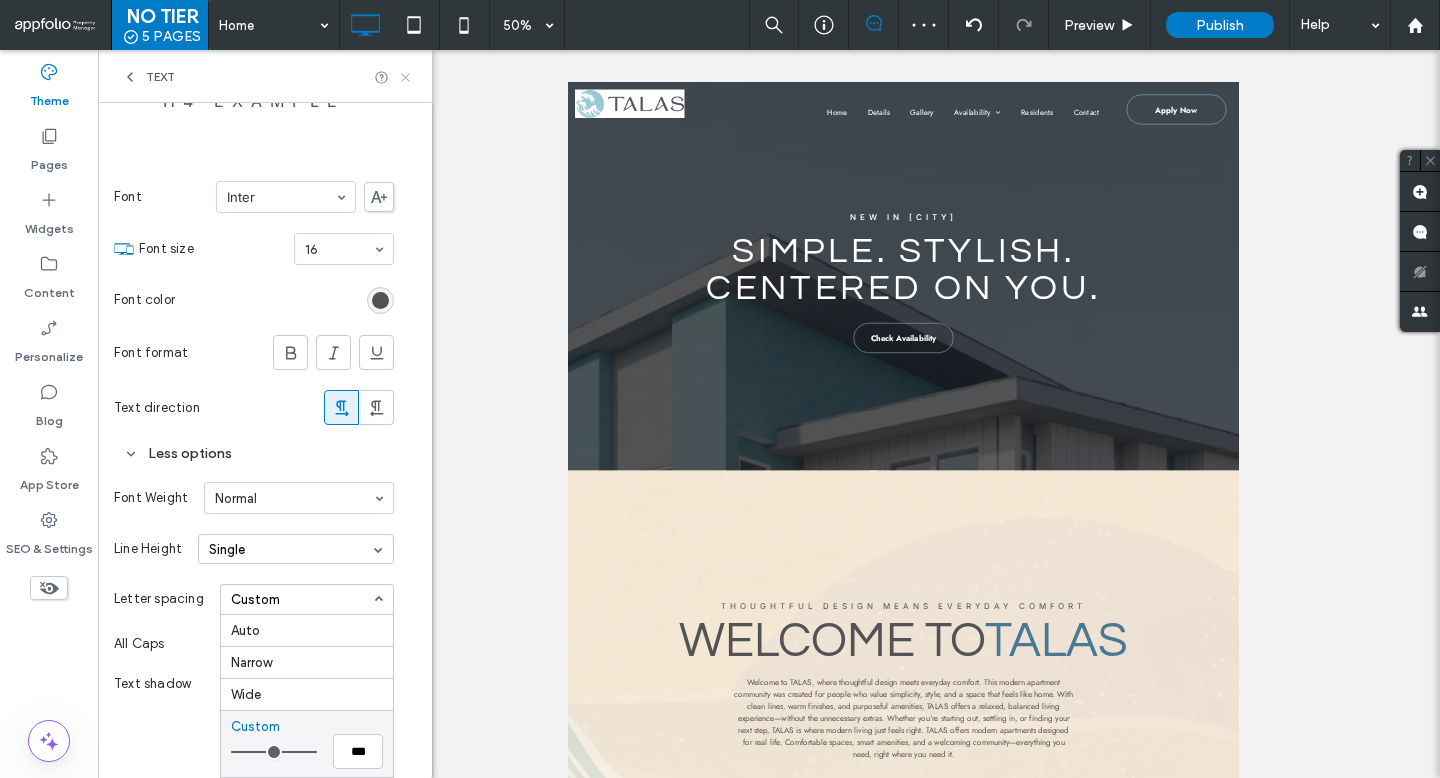 click 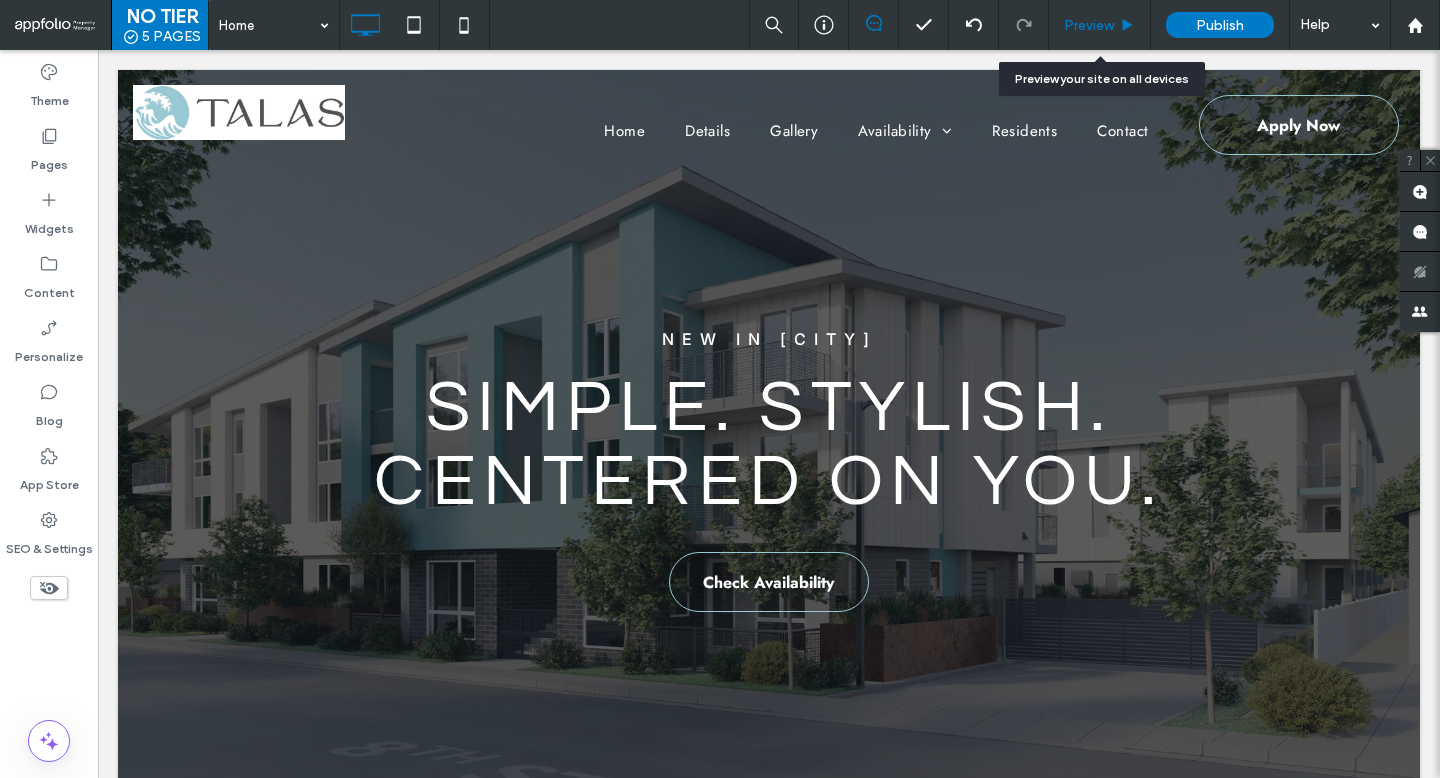 click on "Preview" at bounding box center [1100, 25] 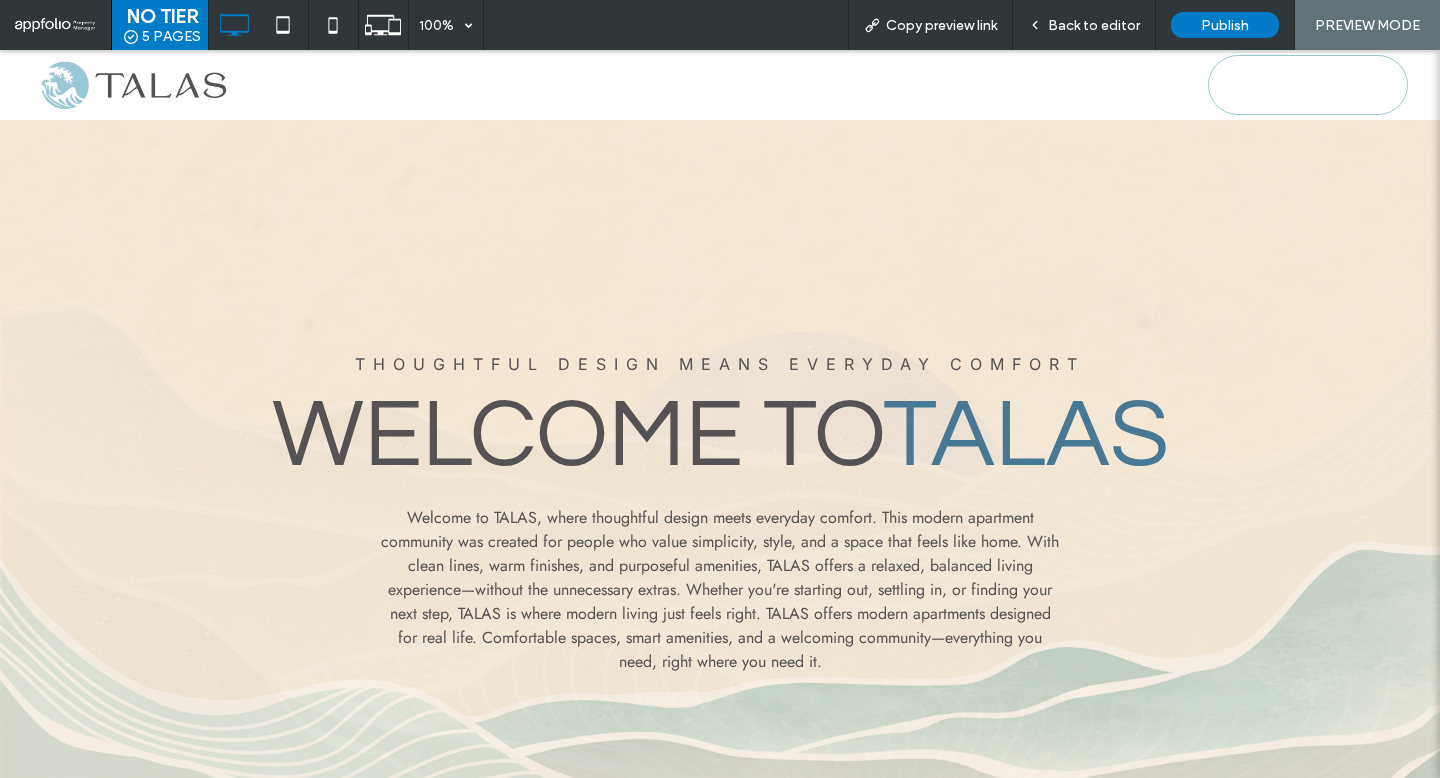 scroll, scrollTop: 755, scrollLeft: 0, axis: vertical 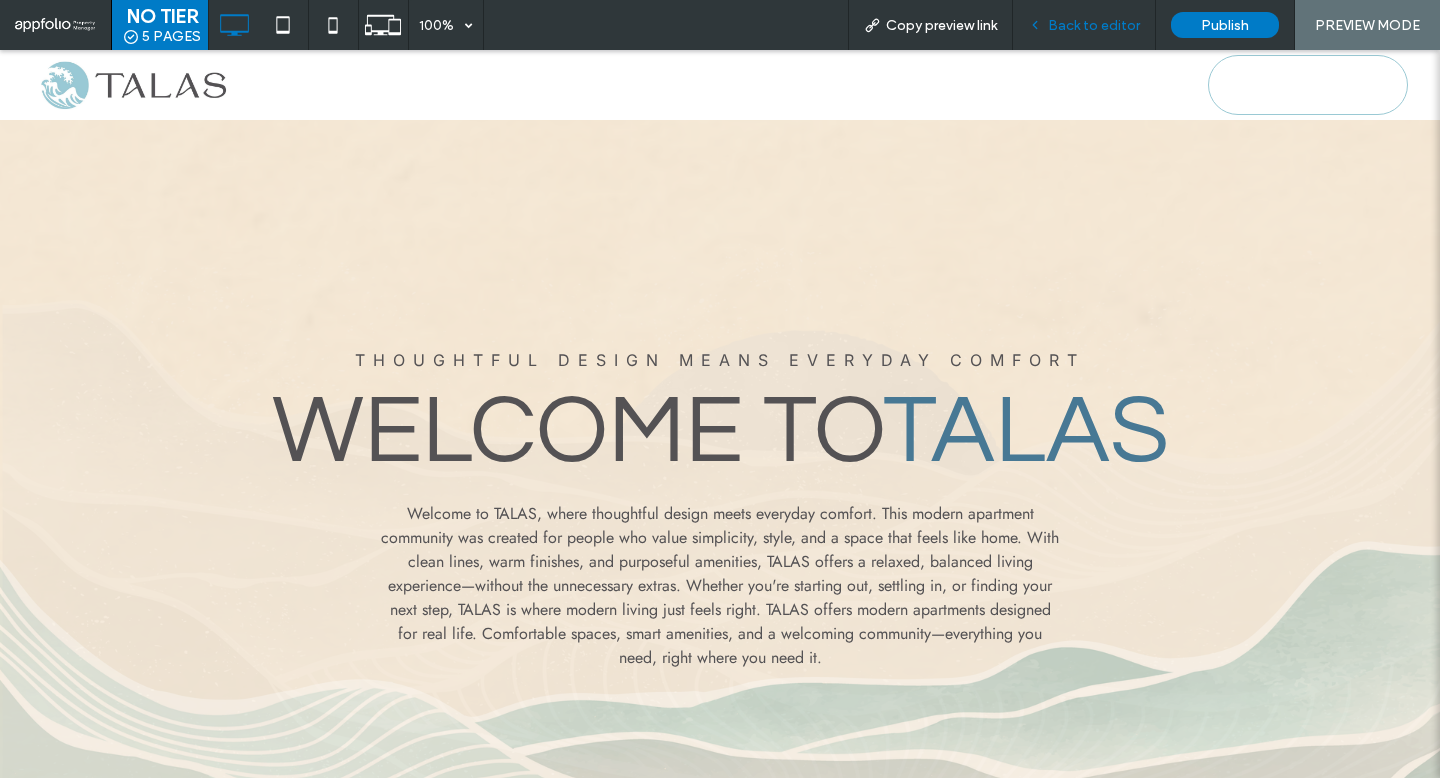 click on "Back to editor" at bounding box center [1094, 25] 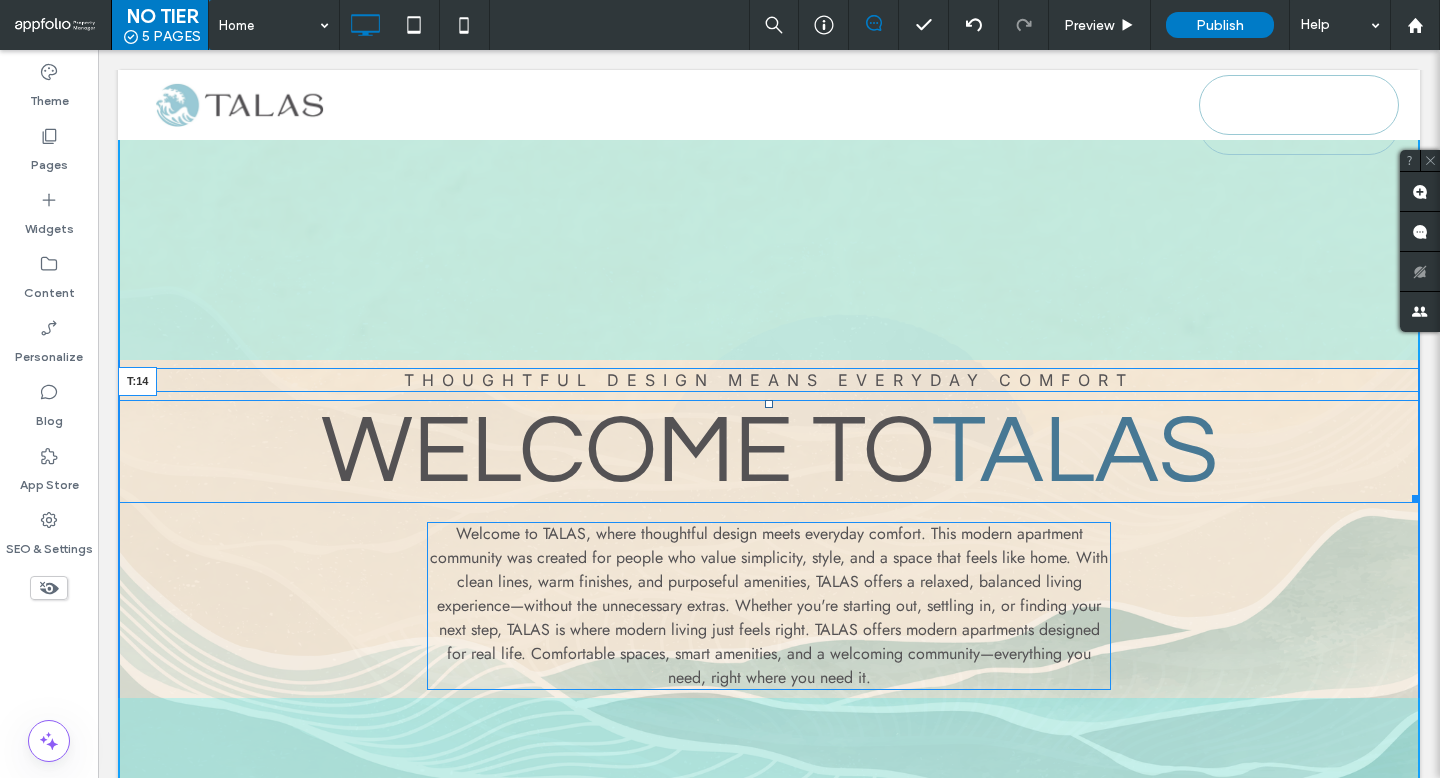drag, startPoint x: 770, startPoint y: 401, endPoint x: 770, endPoint y: 415, distance: 14 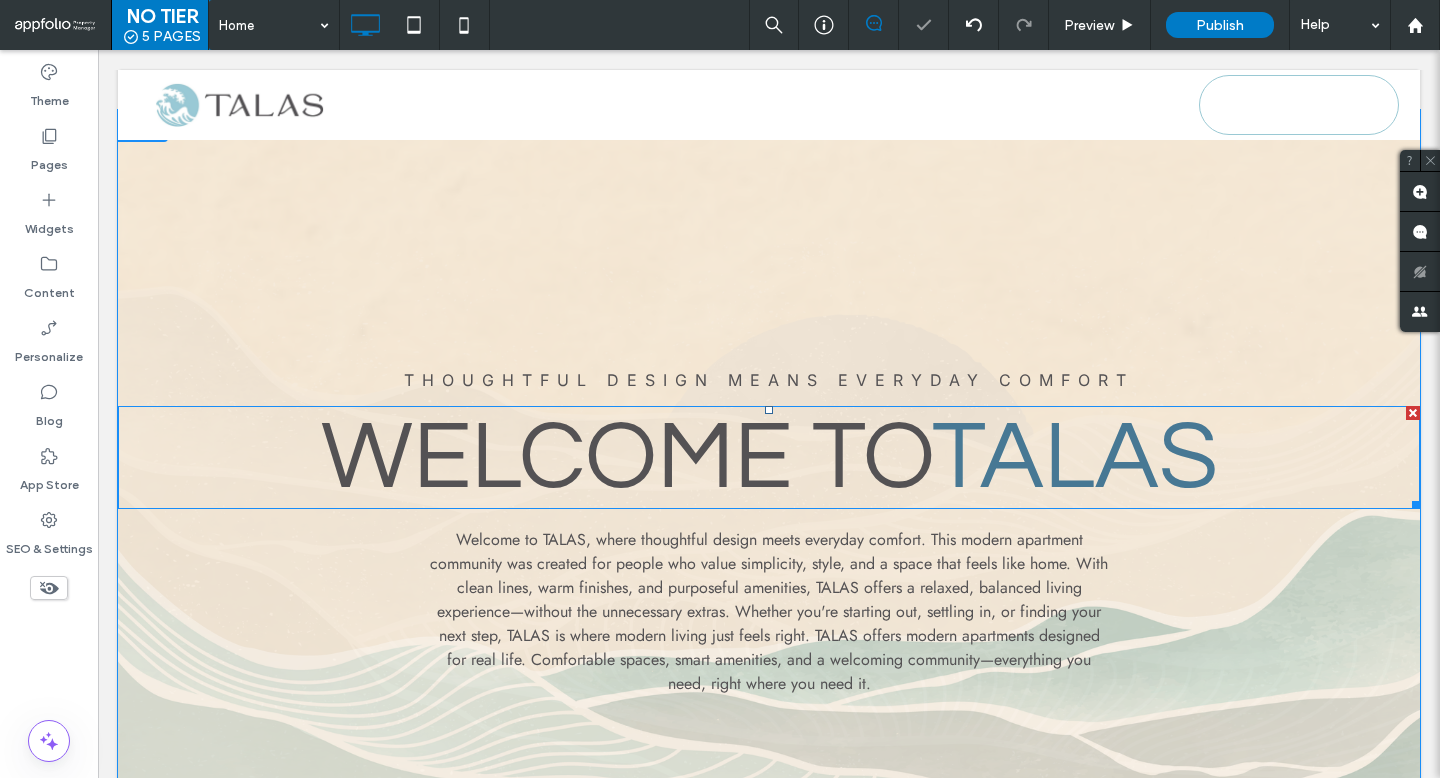 click on "Welcome to" at bounding box center [626, 457] 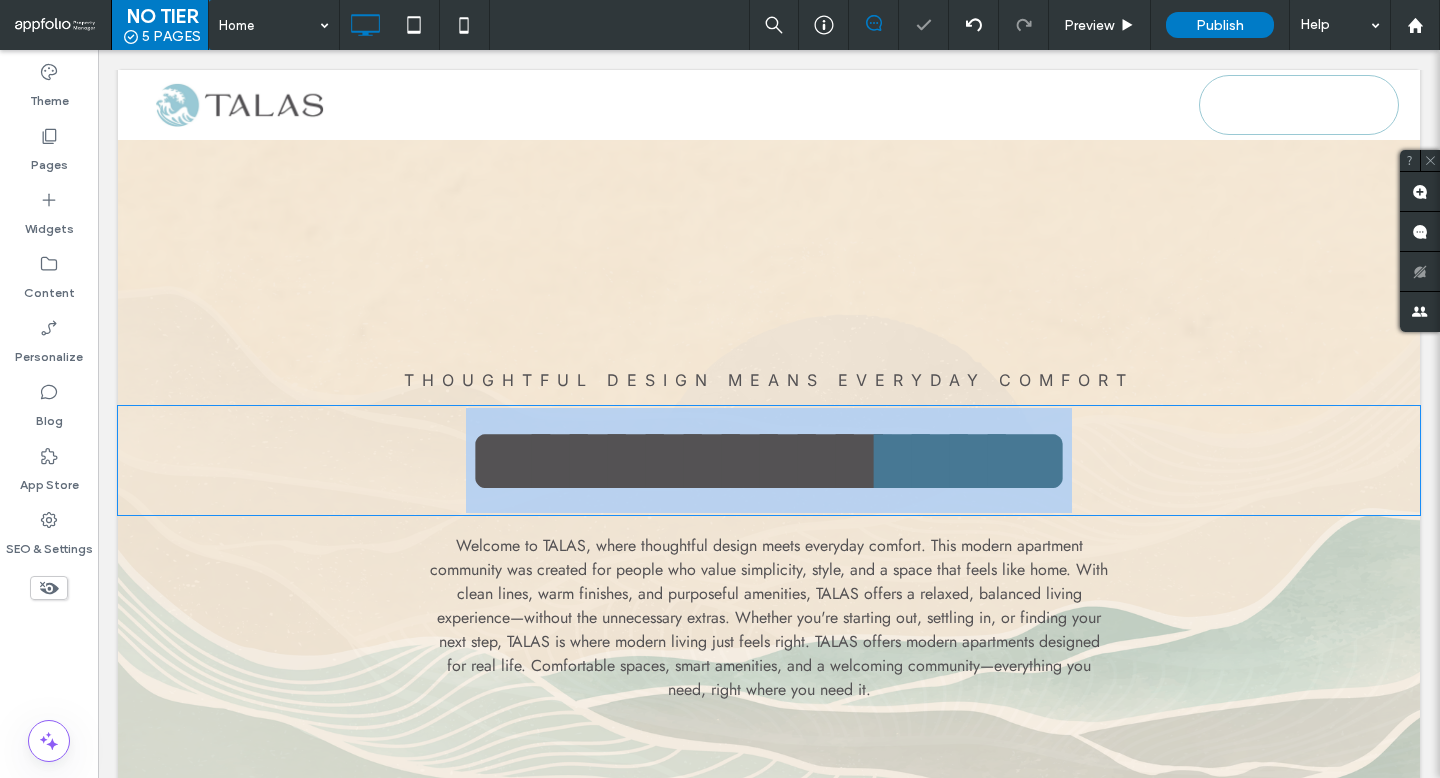 click on "**********" at bounding box center (674, 460) 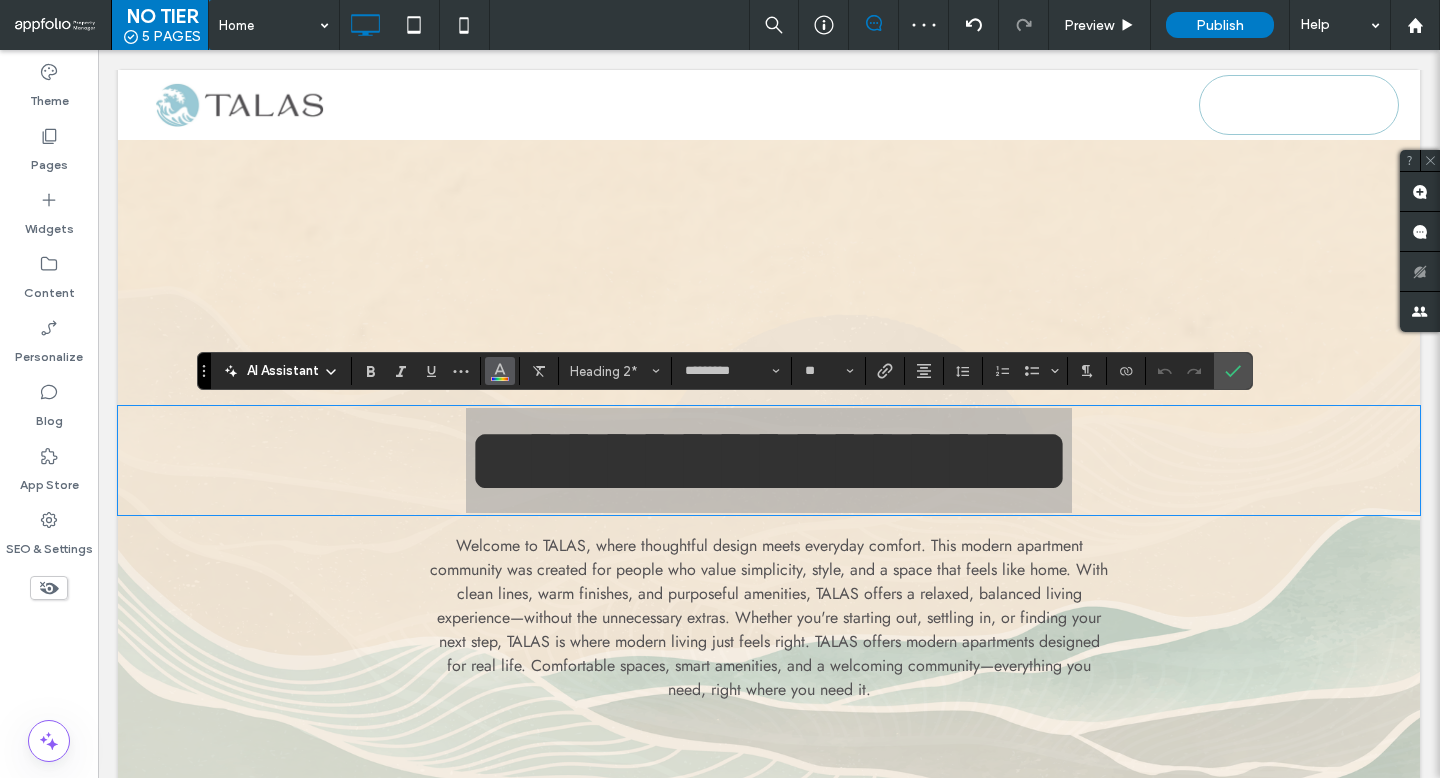 click 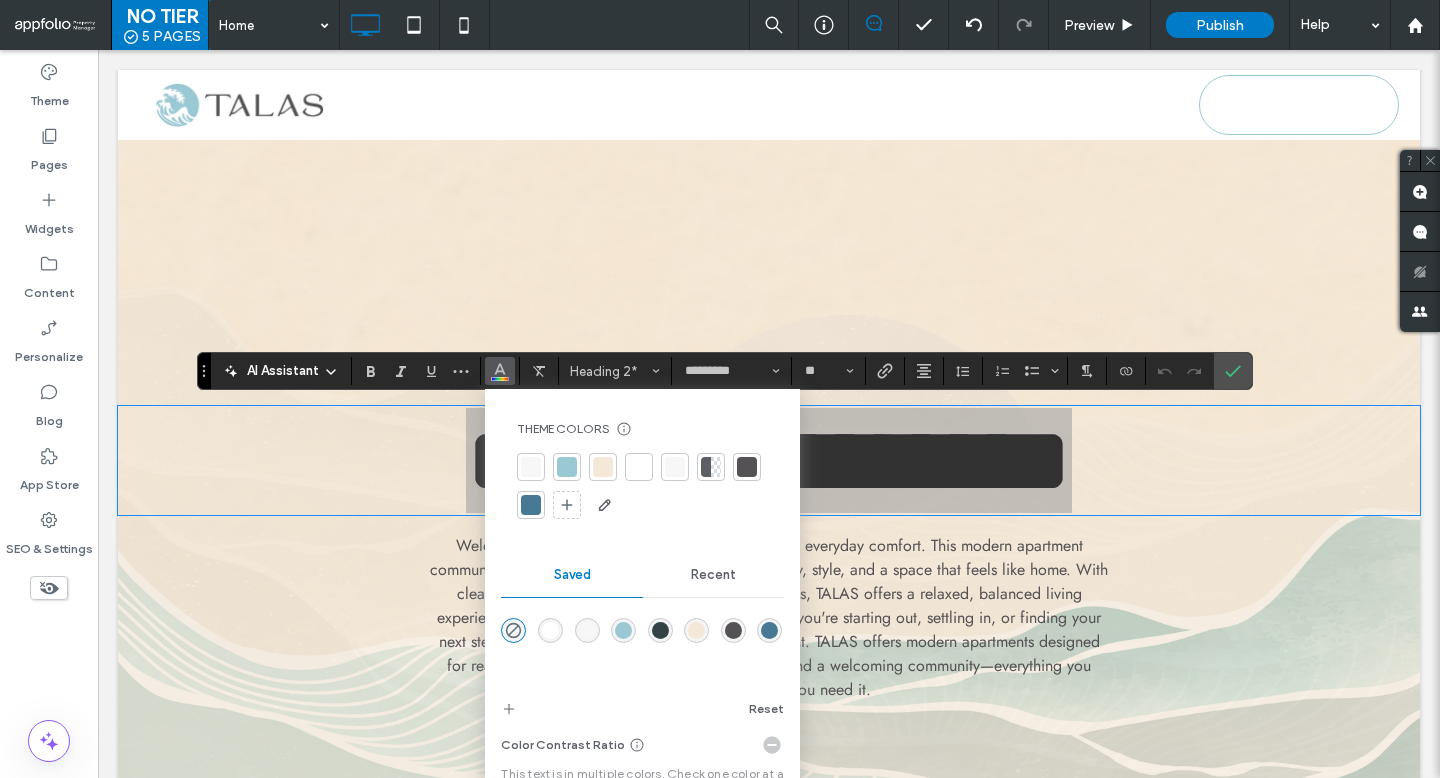 click at bounding box center (531, 505) 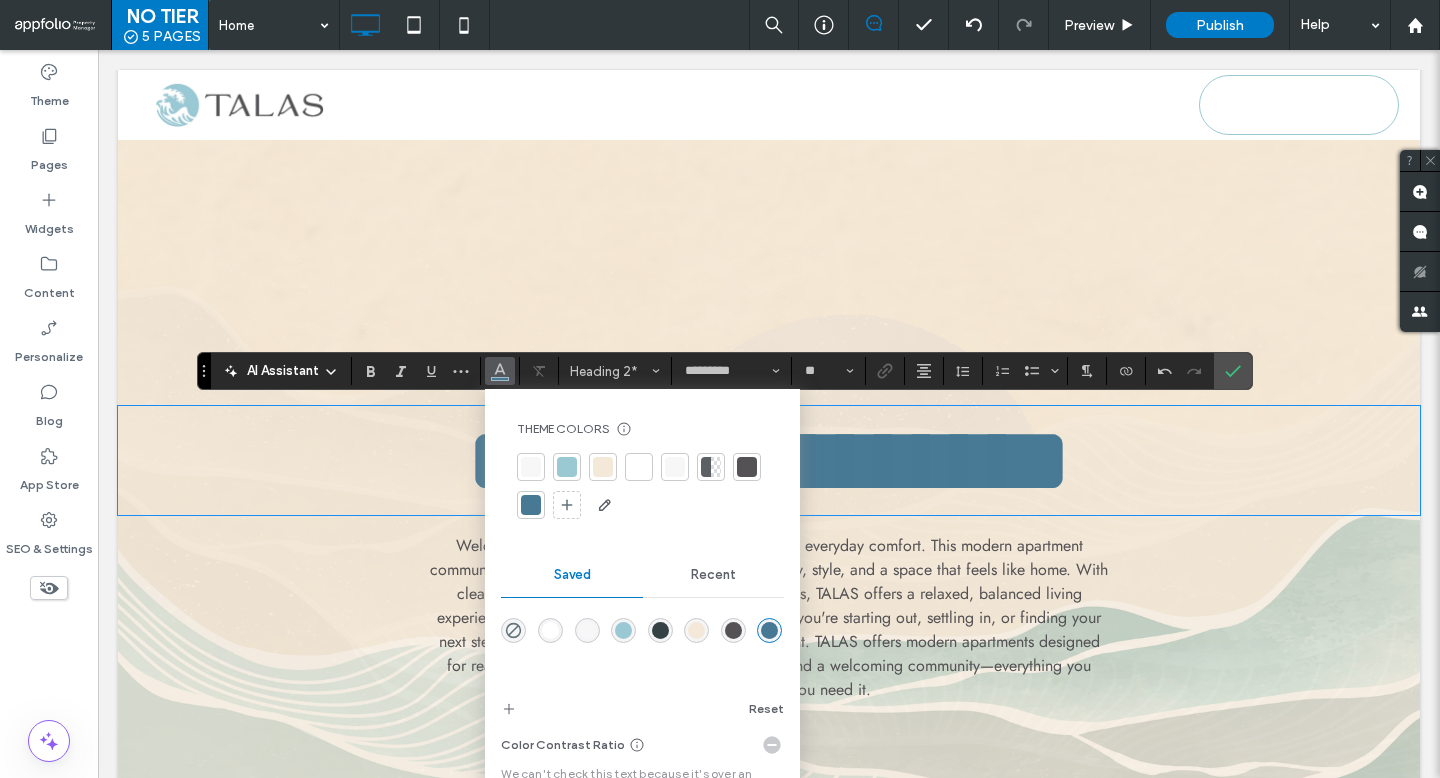 click on "**********" at bounding box center [769, 460] 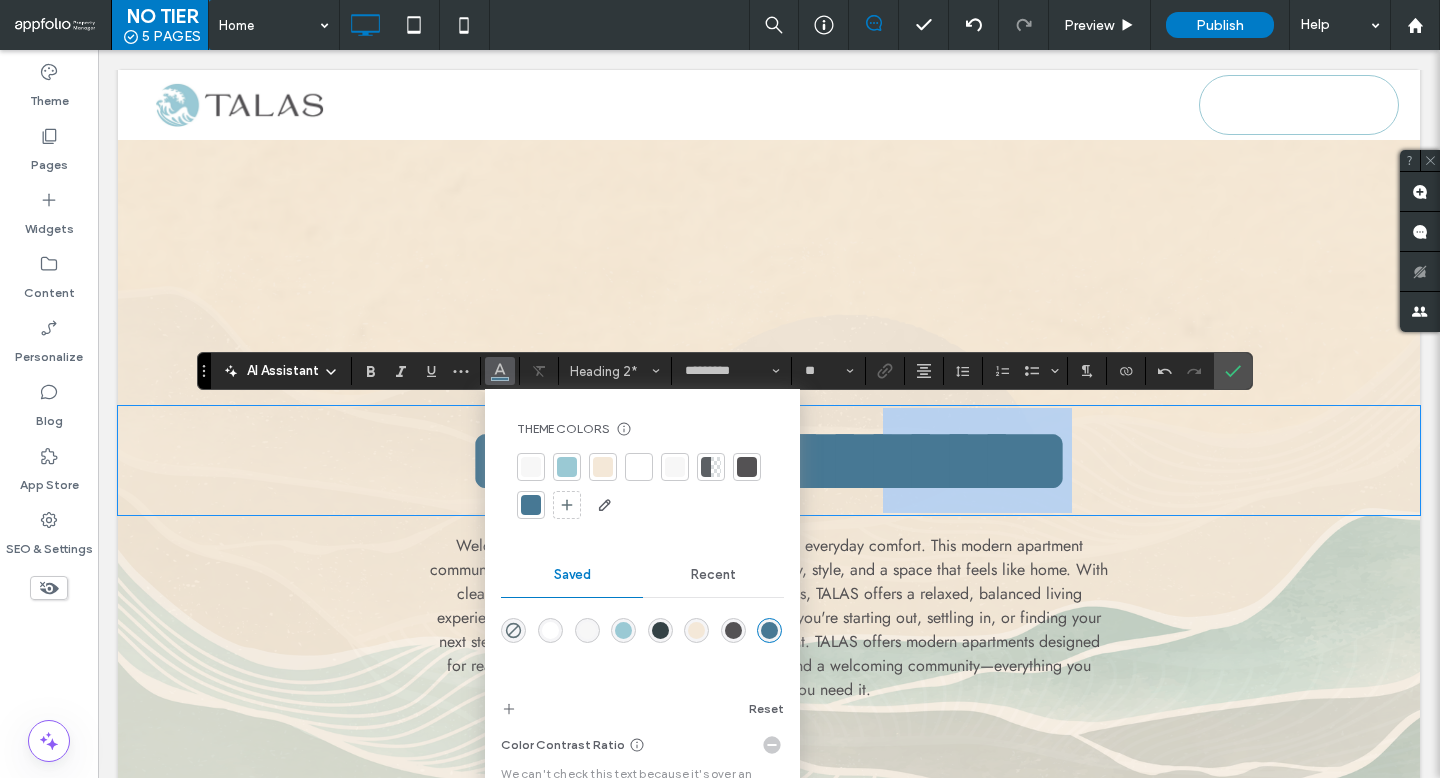 click on "**********" at bounding box center (769, 460) 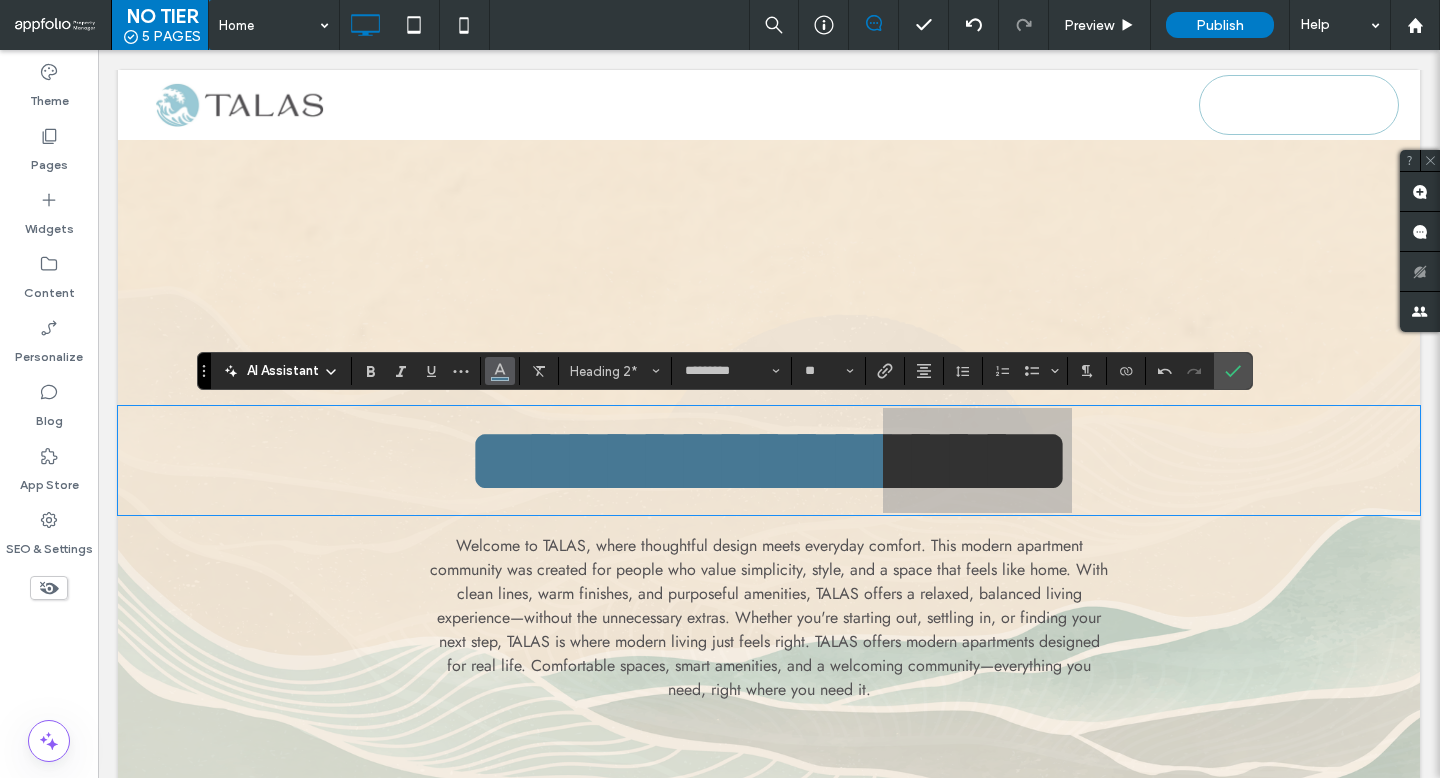 click at bounding box center (500, 371) 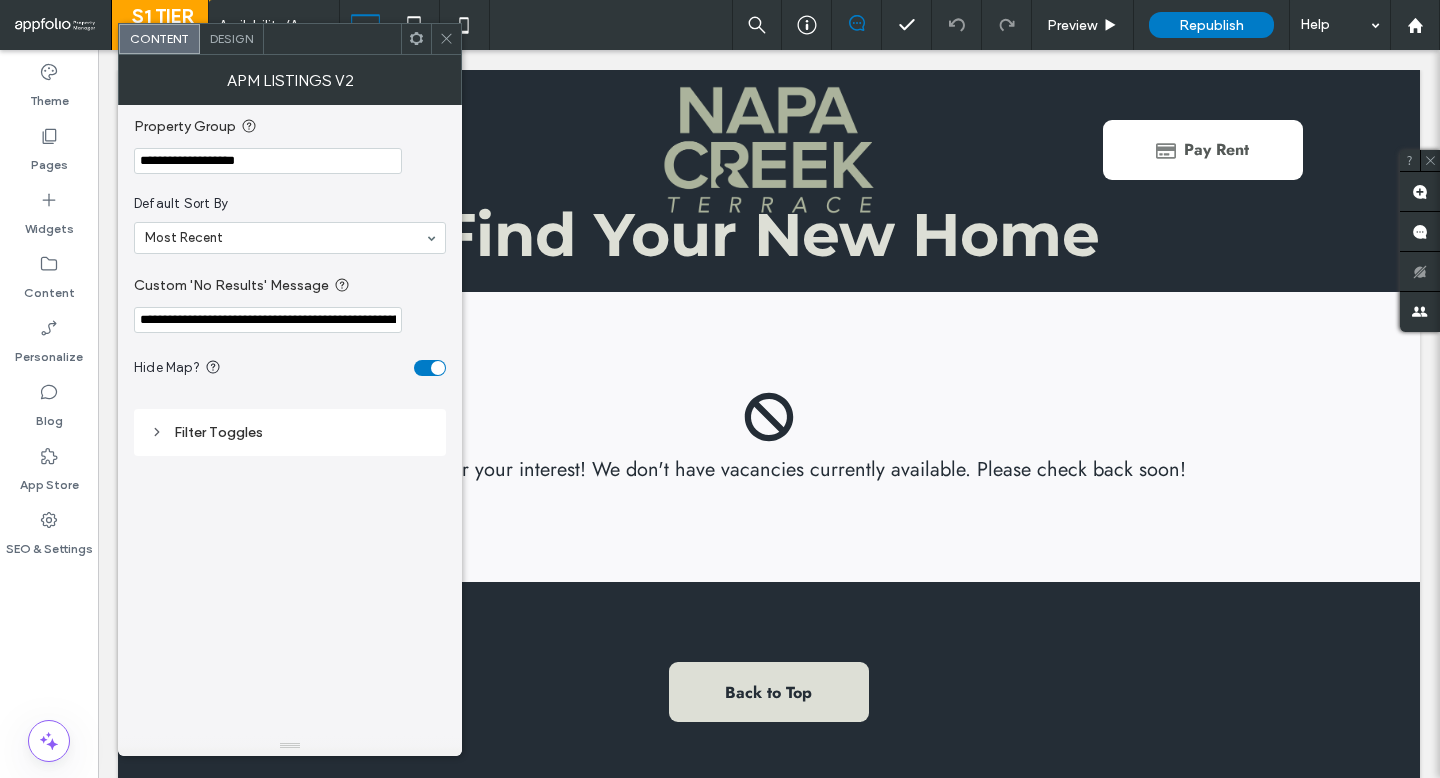 scroll, scrollTop: 0, scrollLeft: 0, axis: both 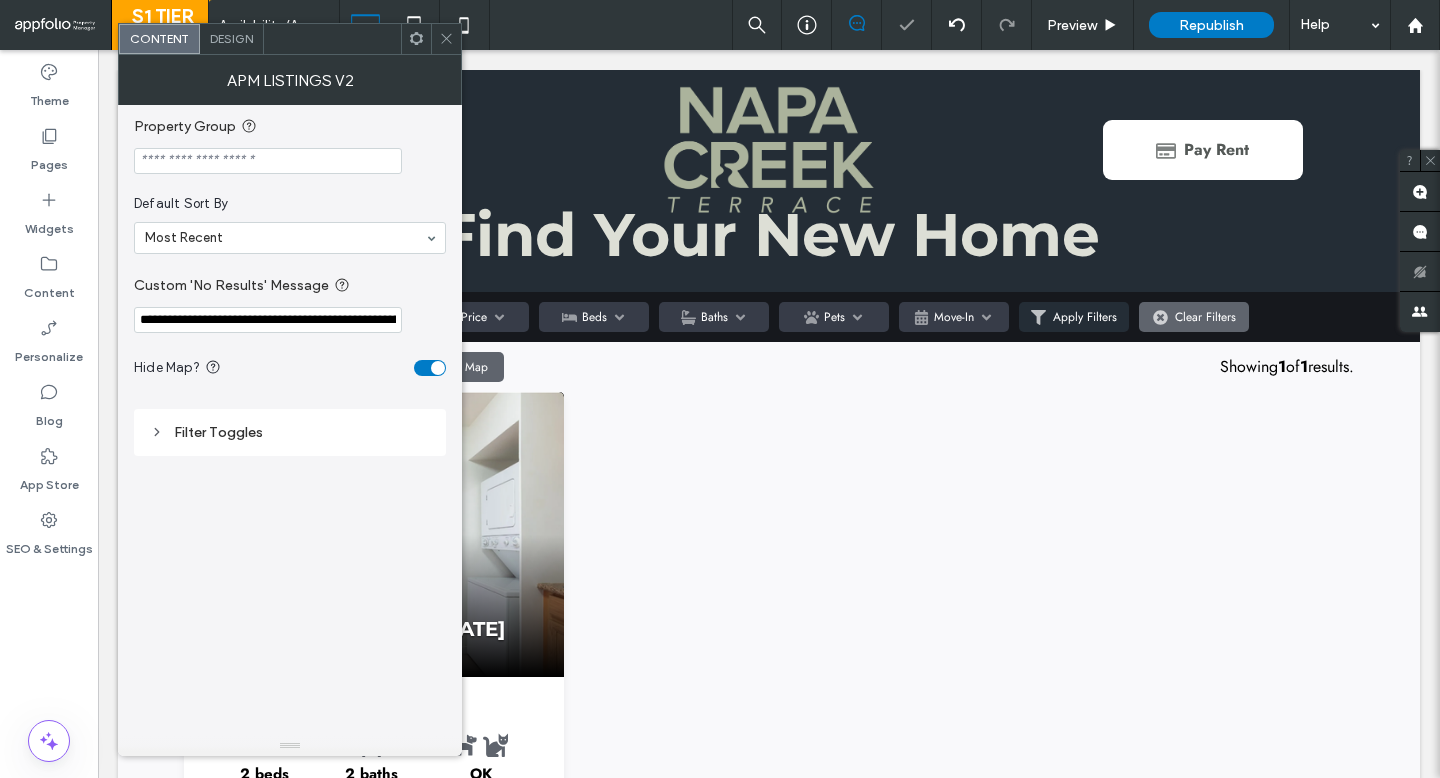 type 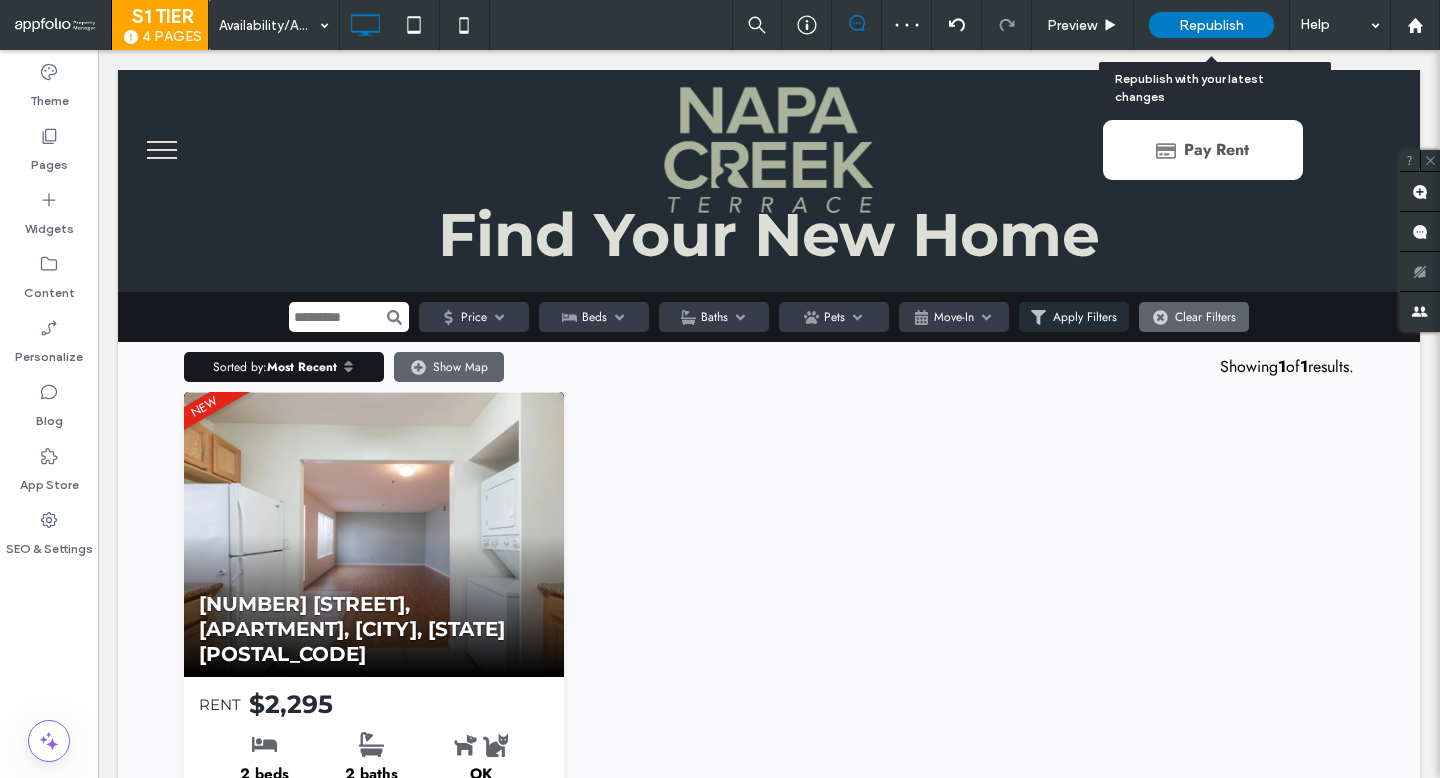 click on "Republish" at bounding box center [1211, 25] 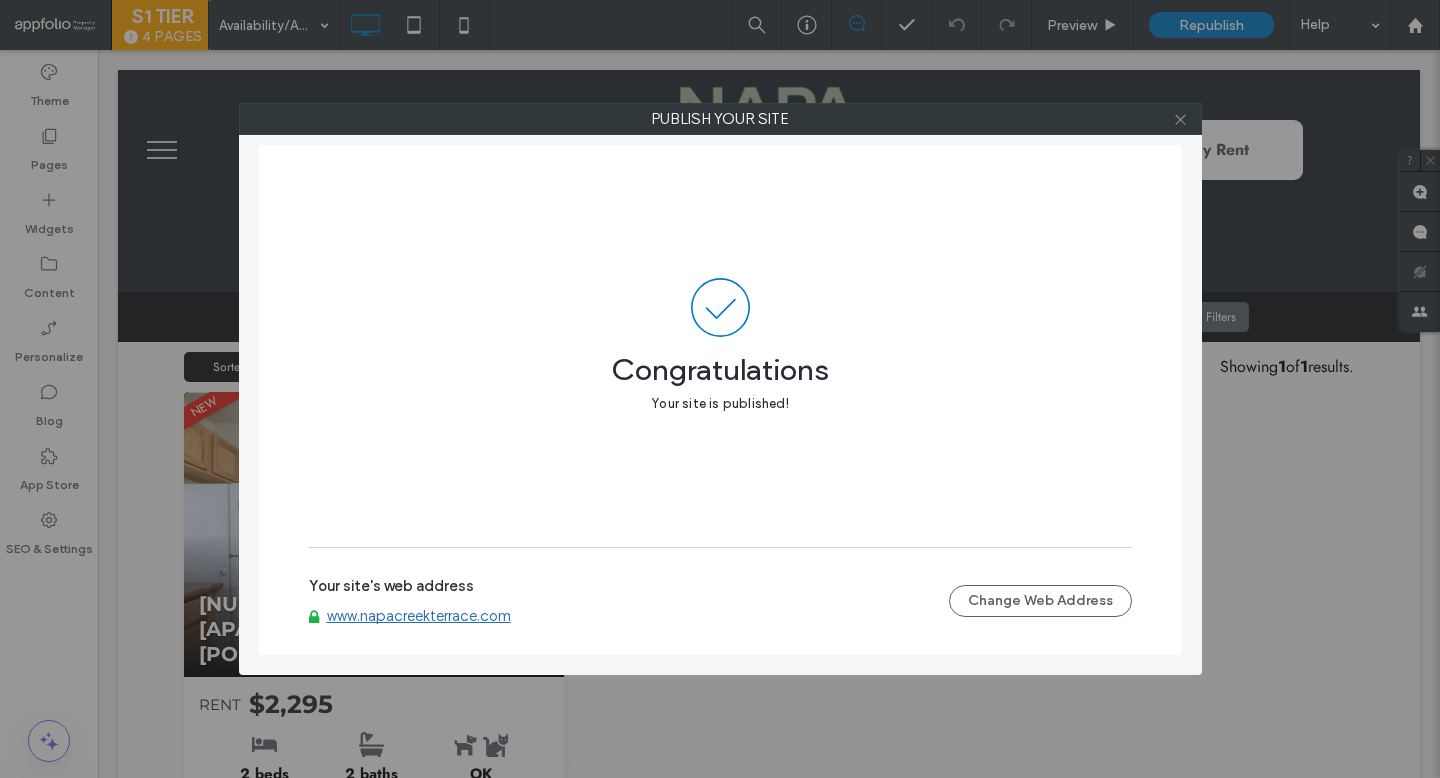 click at bounding box center [1180, 119] 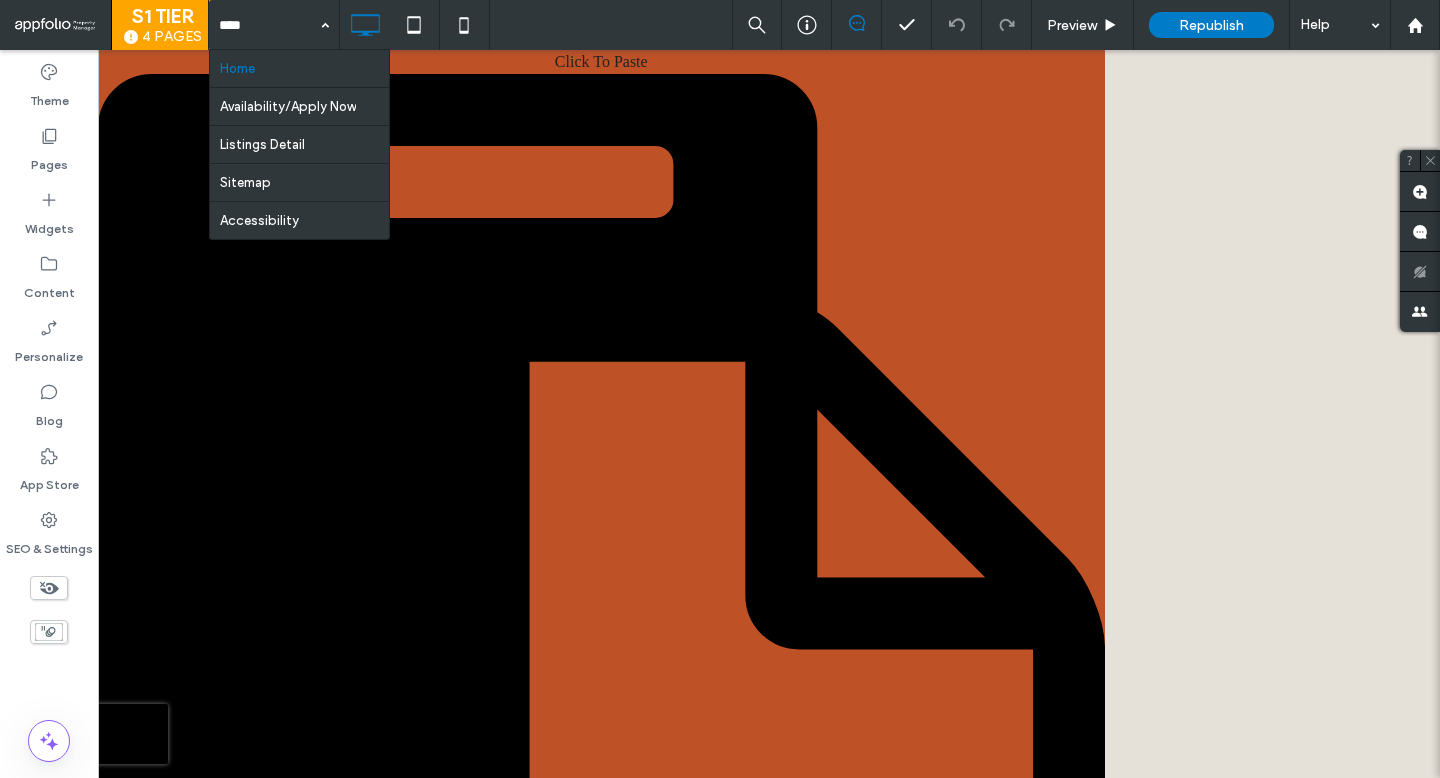 scroll, scrollTop: 0, scrollLeft: 0, axis: both 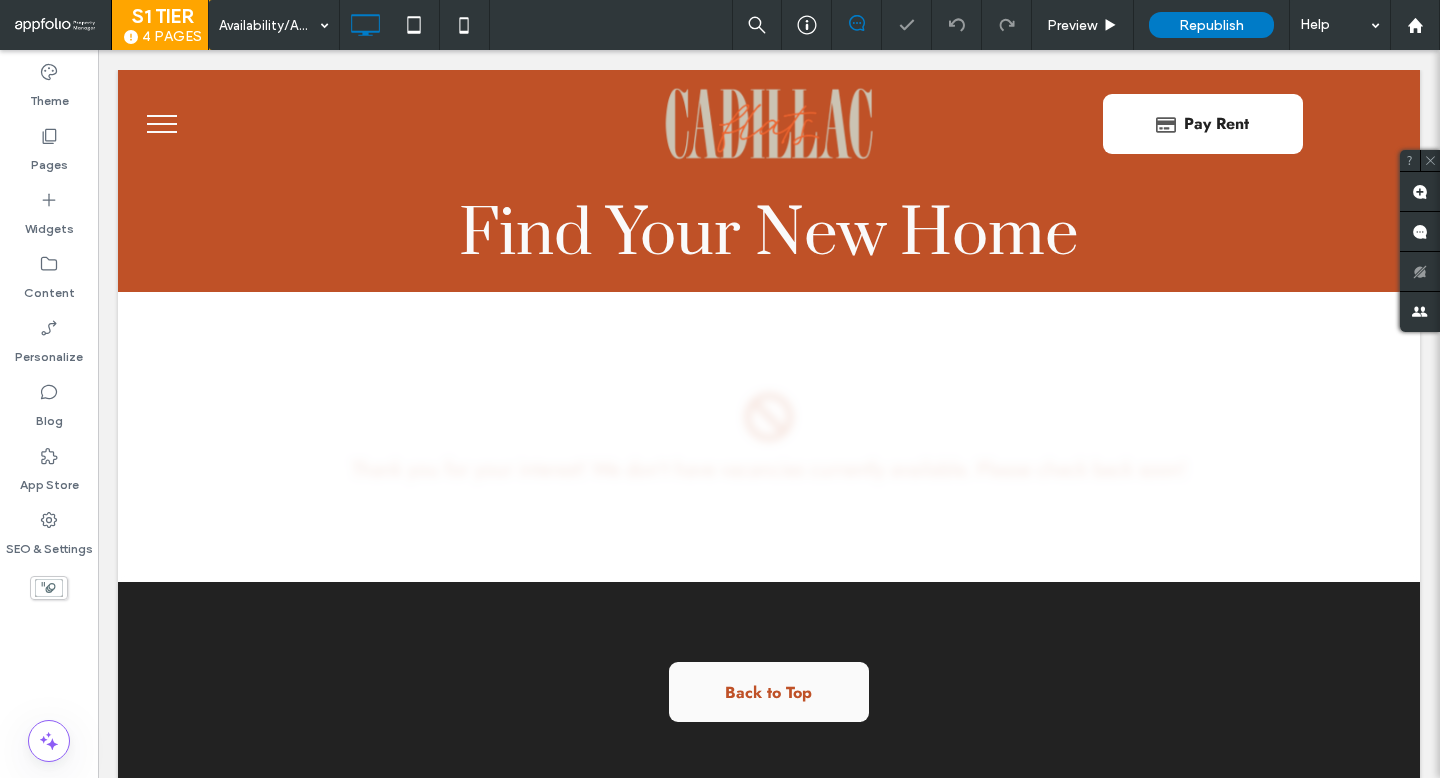 click at bounding box center [118, 292] 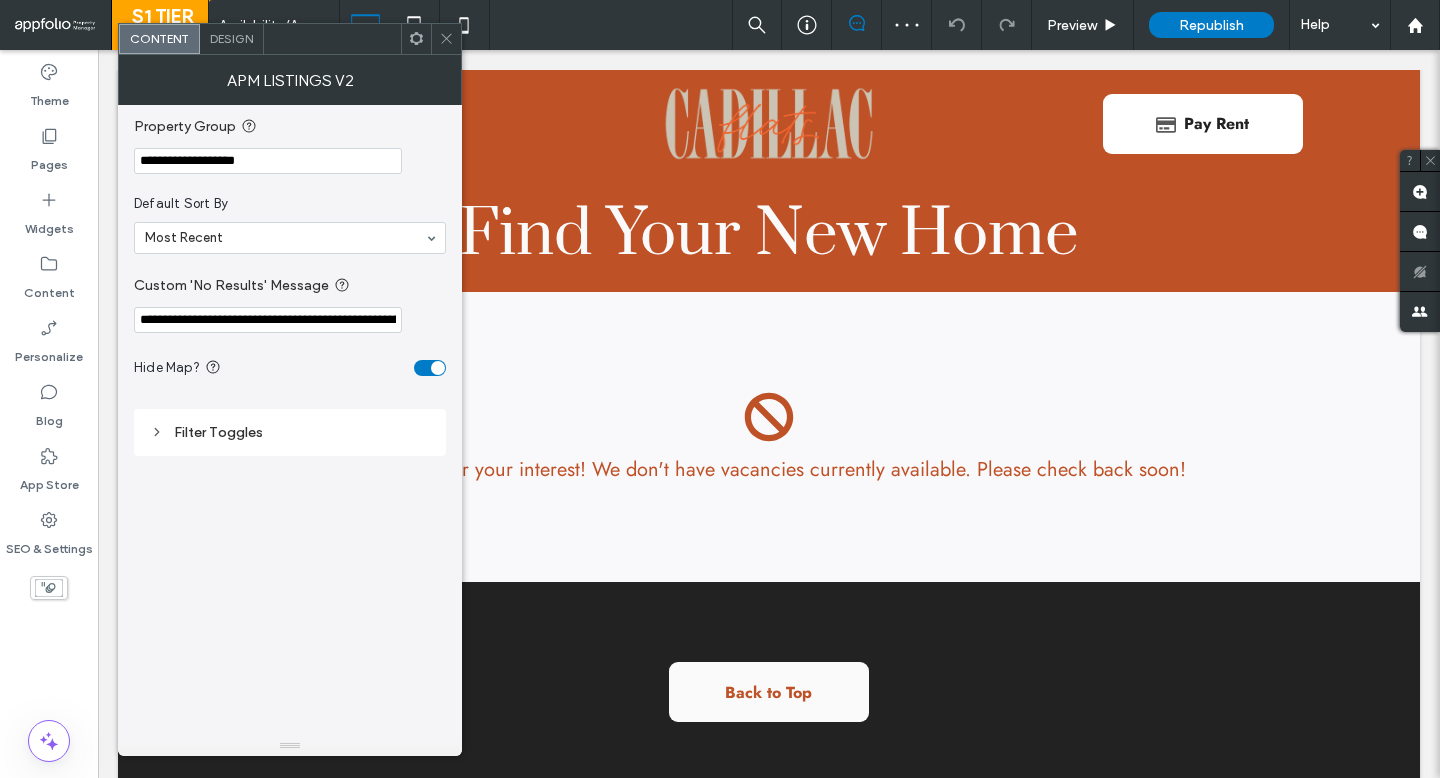 click on "**********" at bounding box center [268, 161] 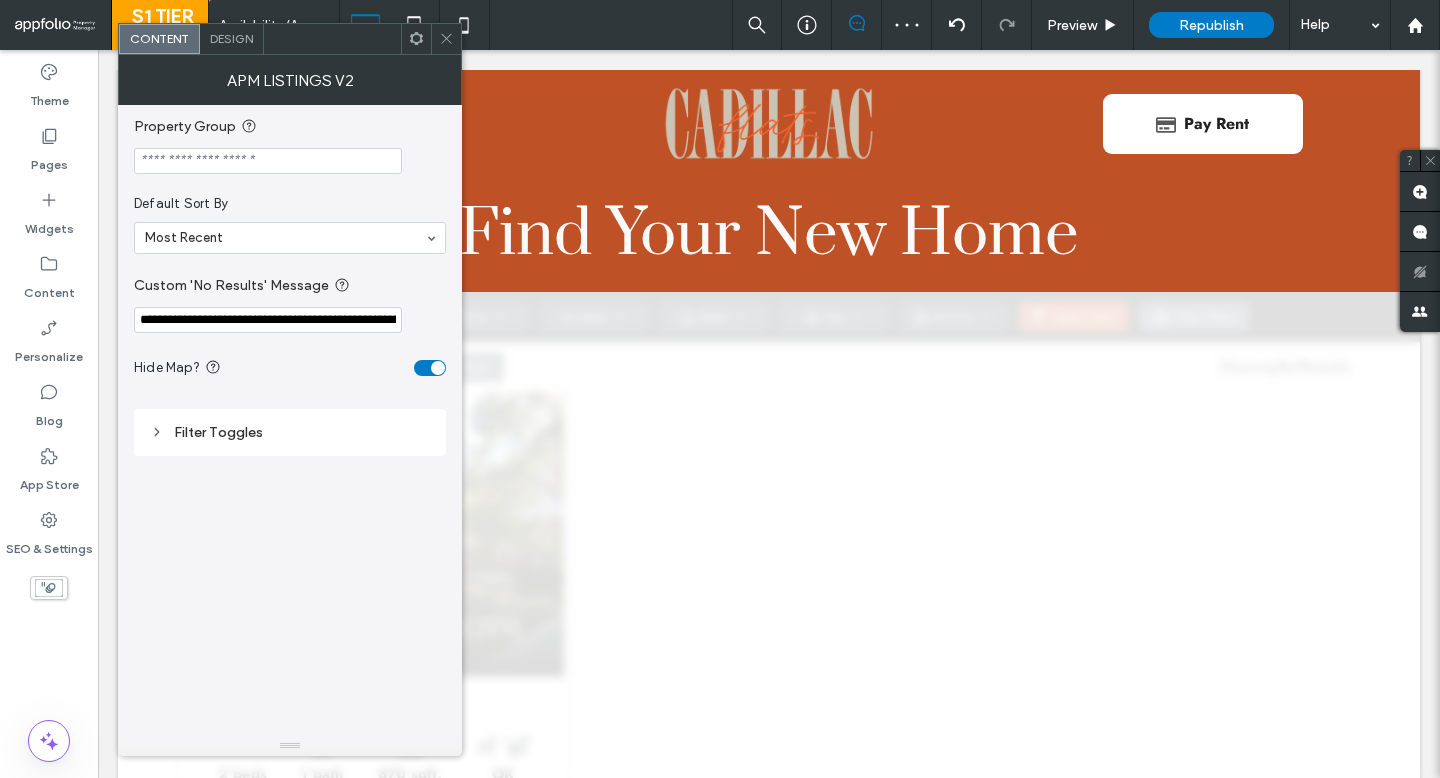 type 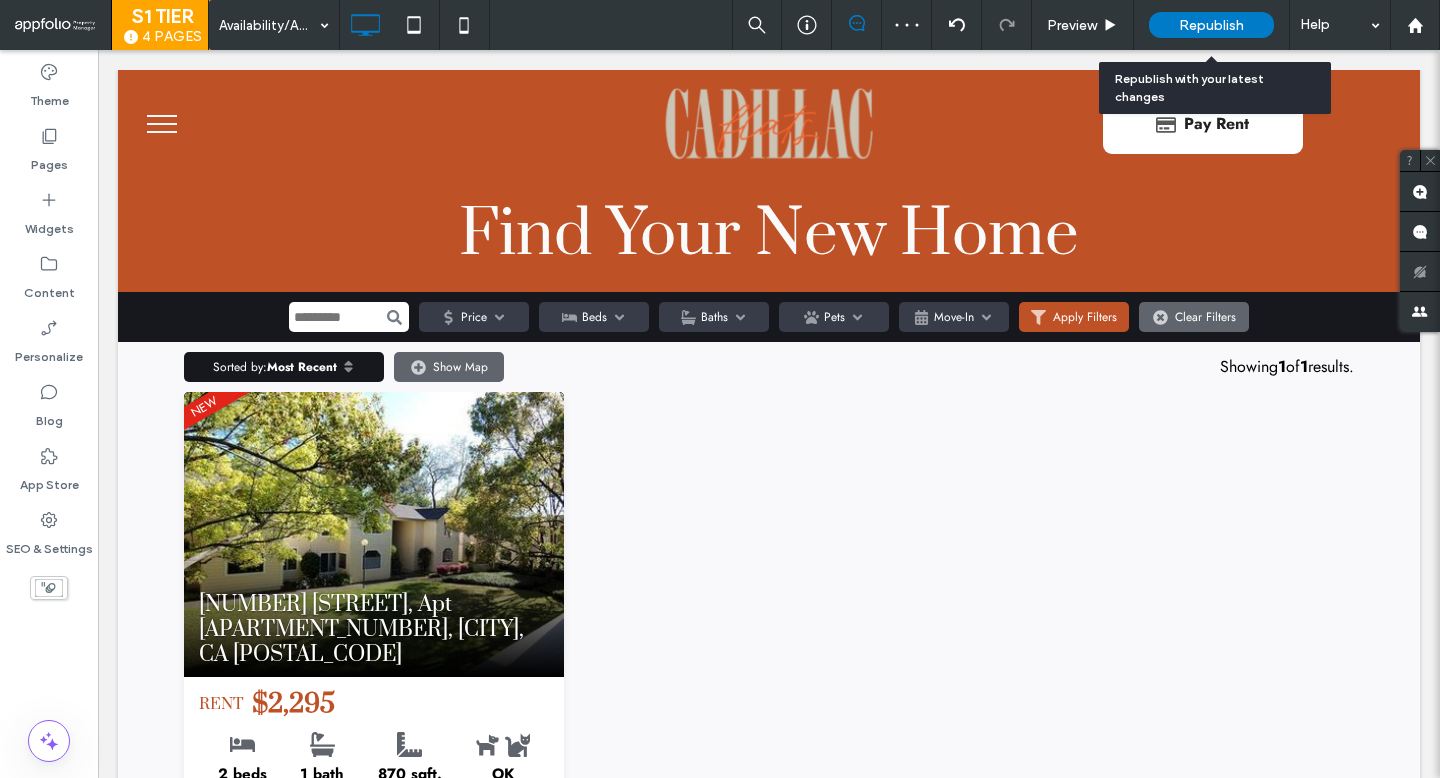 click on "Republish" at bounding box center (1211, 25) 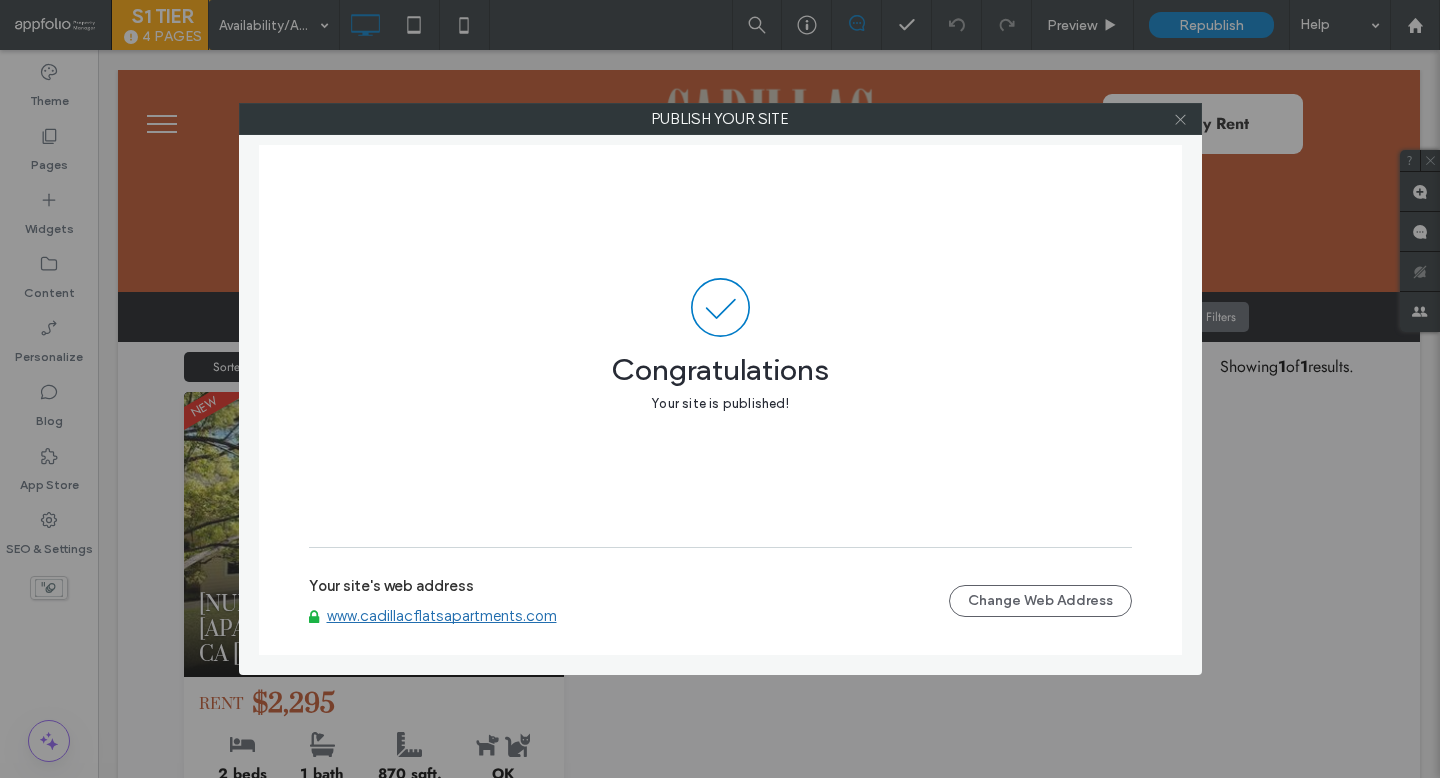 click 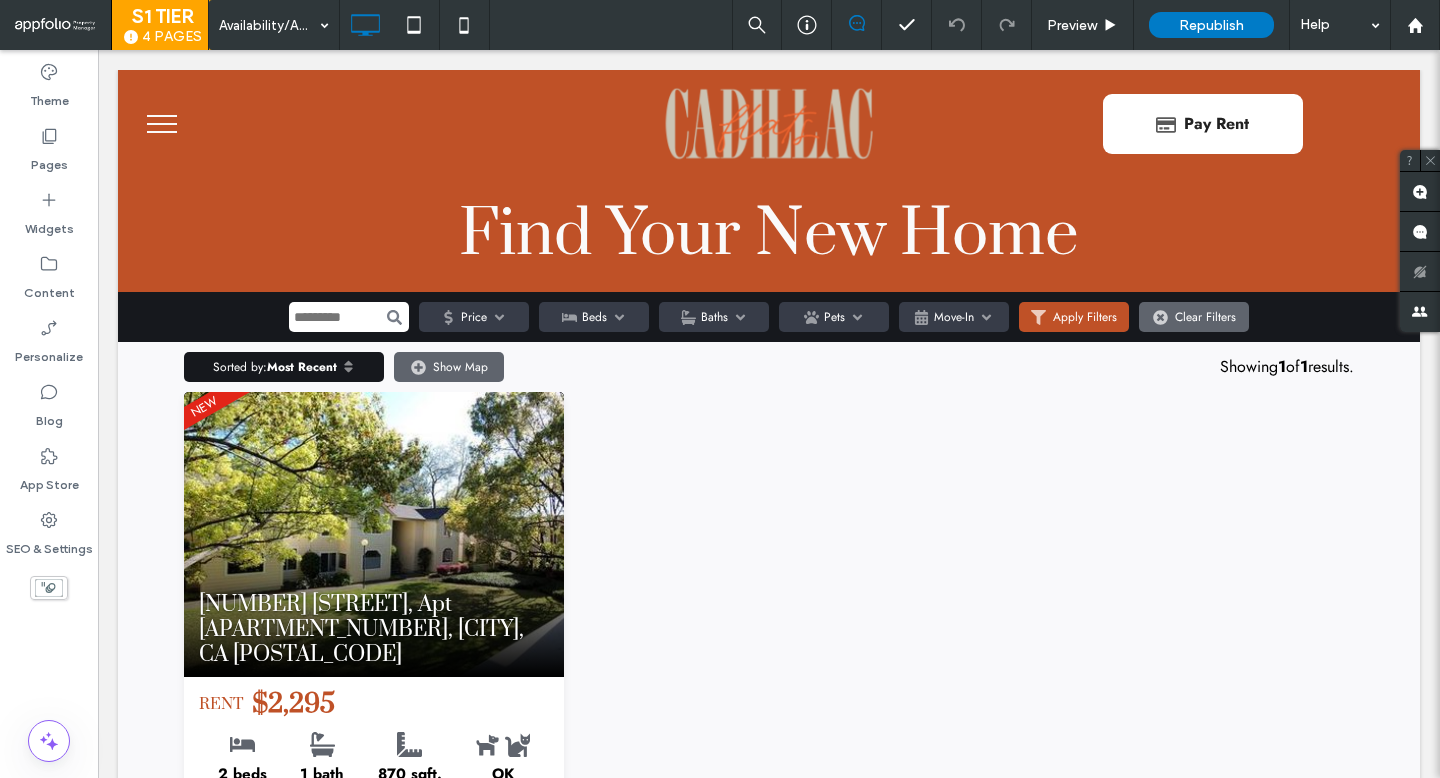 click on "Click To Paste
Row
Availability/Apply Now
Details + Features
View Gallery
Residents Portal
Contact Us
Click To Paste
Row
Address
[NUMBER] [STREET], [CITY], CA [POSTAL_CODE] Click To Paste
Get in touch
([PHONE]) [EMAIL] Click To Paste
Click To Paste
Row
Menu
Click To Paste
Click To Paste
Pay Rent
Click To Paste
Header
Find Your New Home
Start search
All Filters
Price
Minimum:
Maximum:" at bounding box center (769, 874) 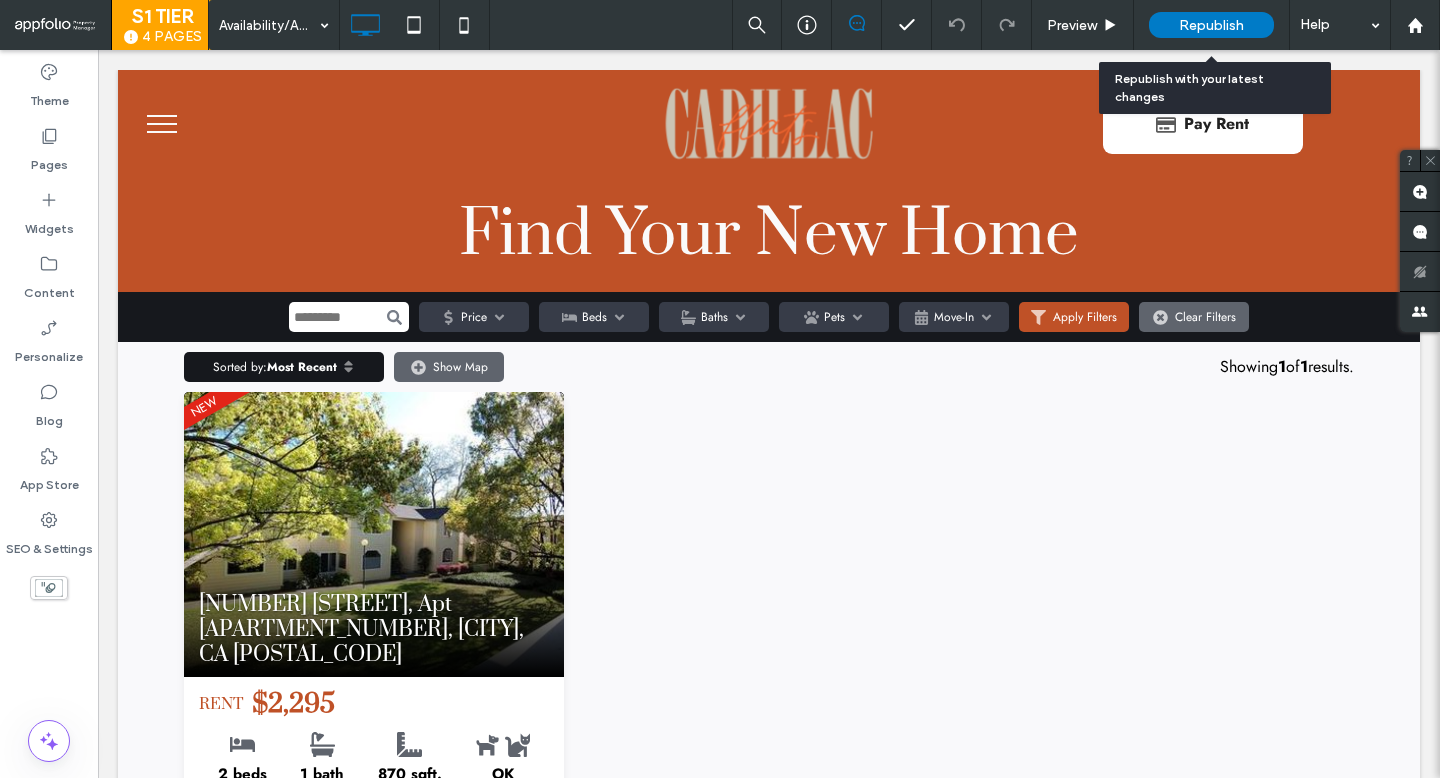 click on "Republish" at bounding box center [1211, 25] 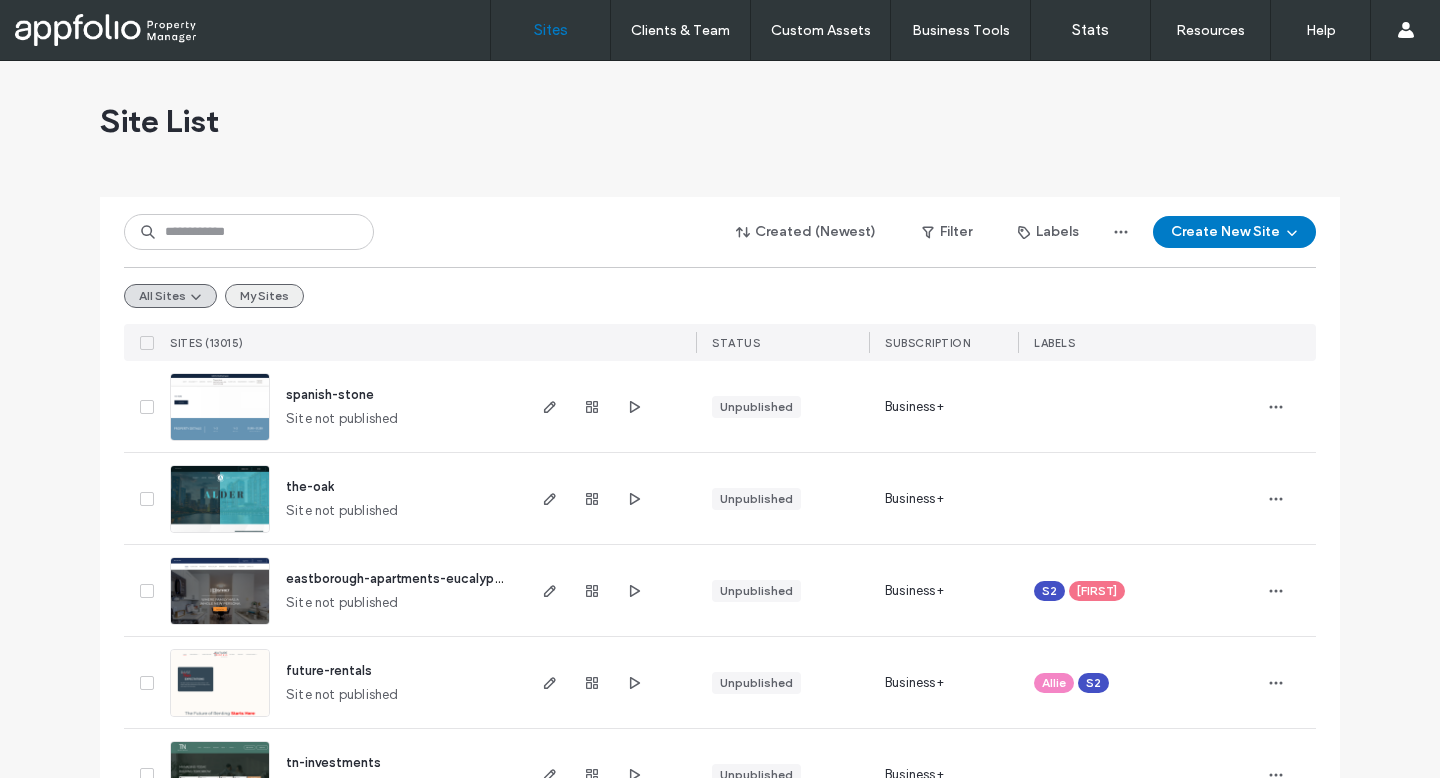scroll, scrollTop: 0, scrollLeft: 0, axis: both 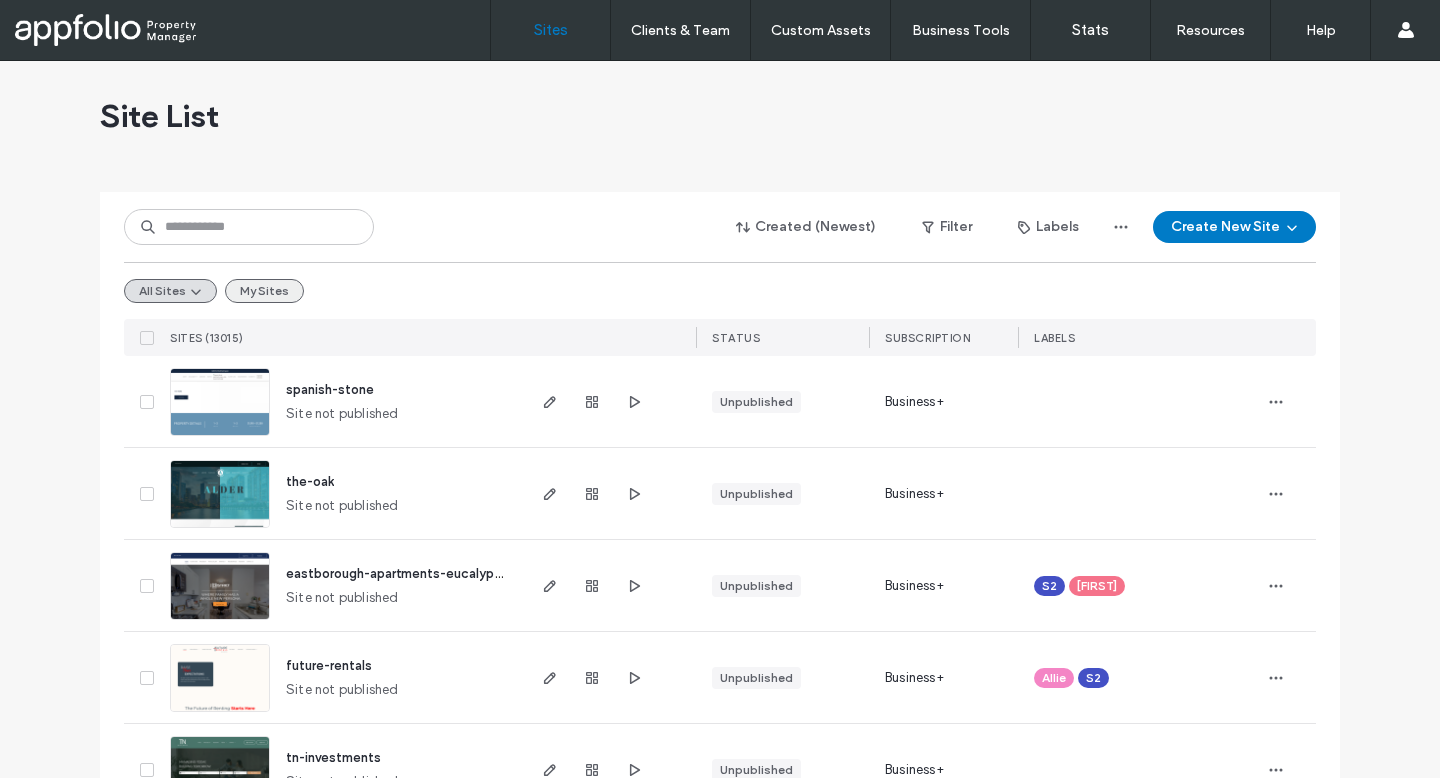 click on "My Sites" at bounding box center [264, 291] 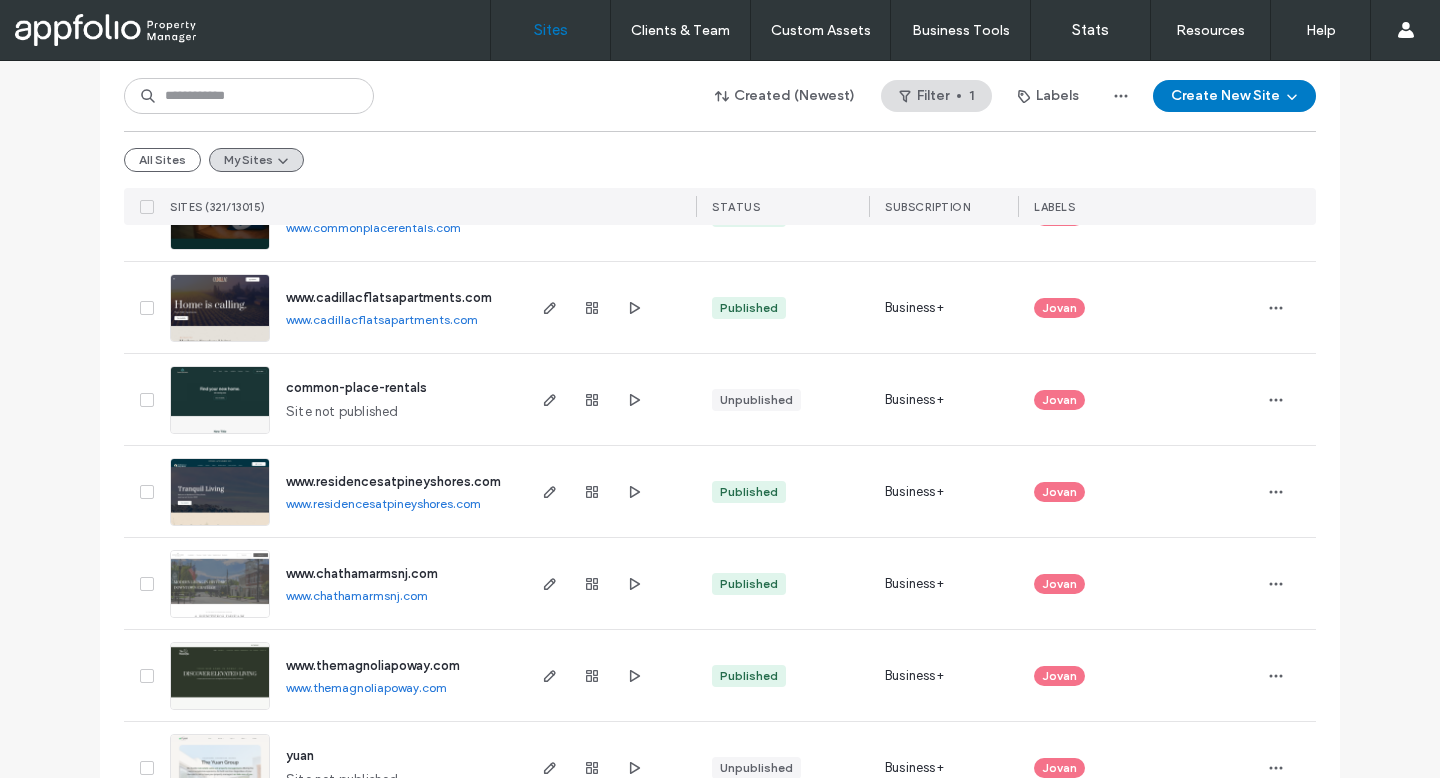 scroll, scrollTop: 197, scrollLeft: 0, axis: vertical 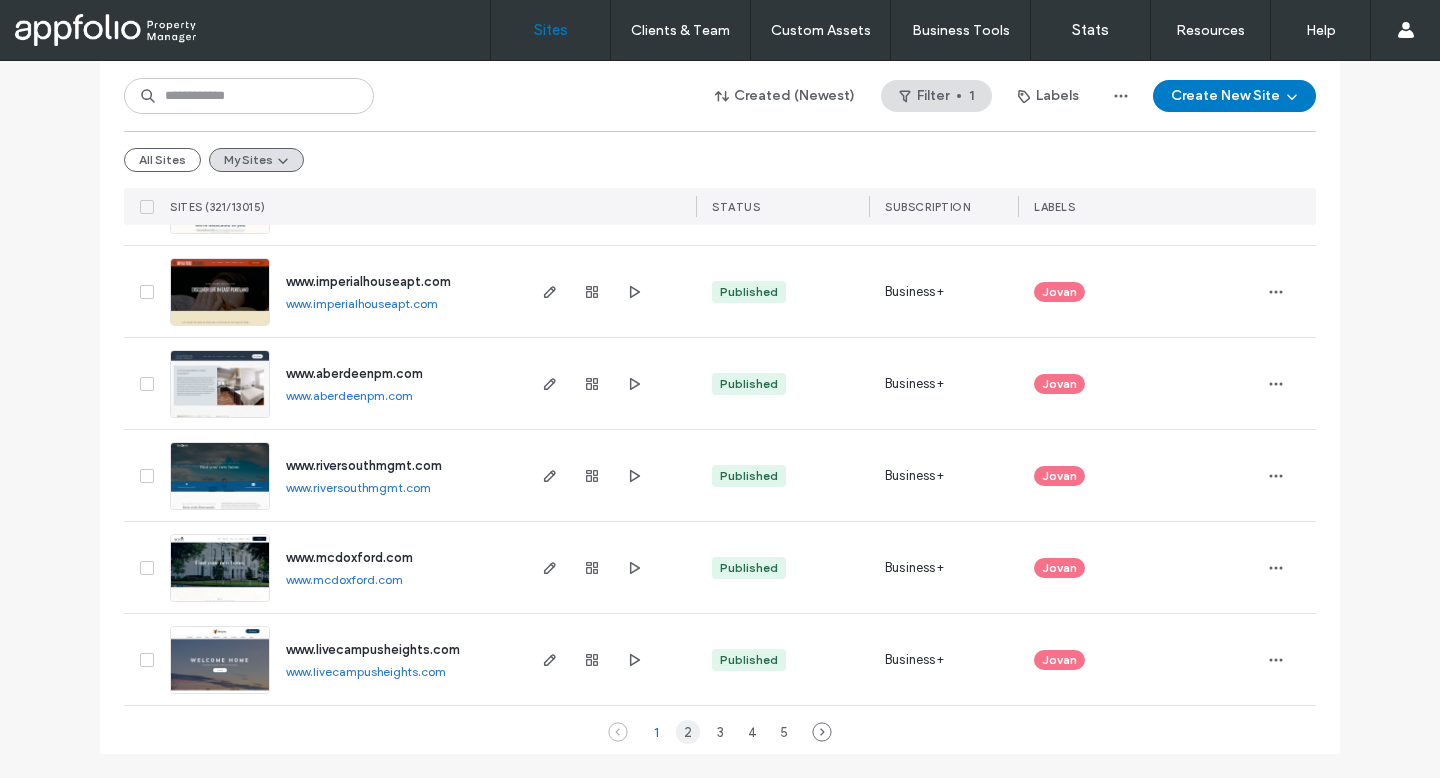 click on "2" at bounding box center [688, 732] 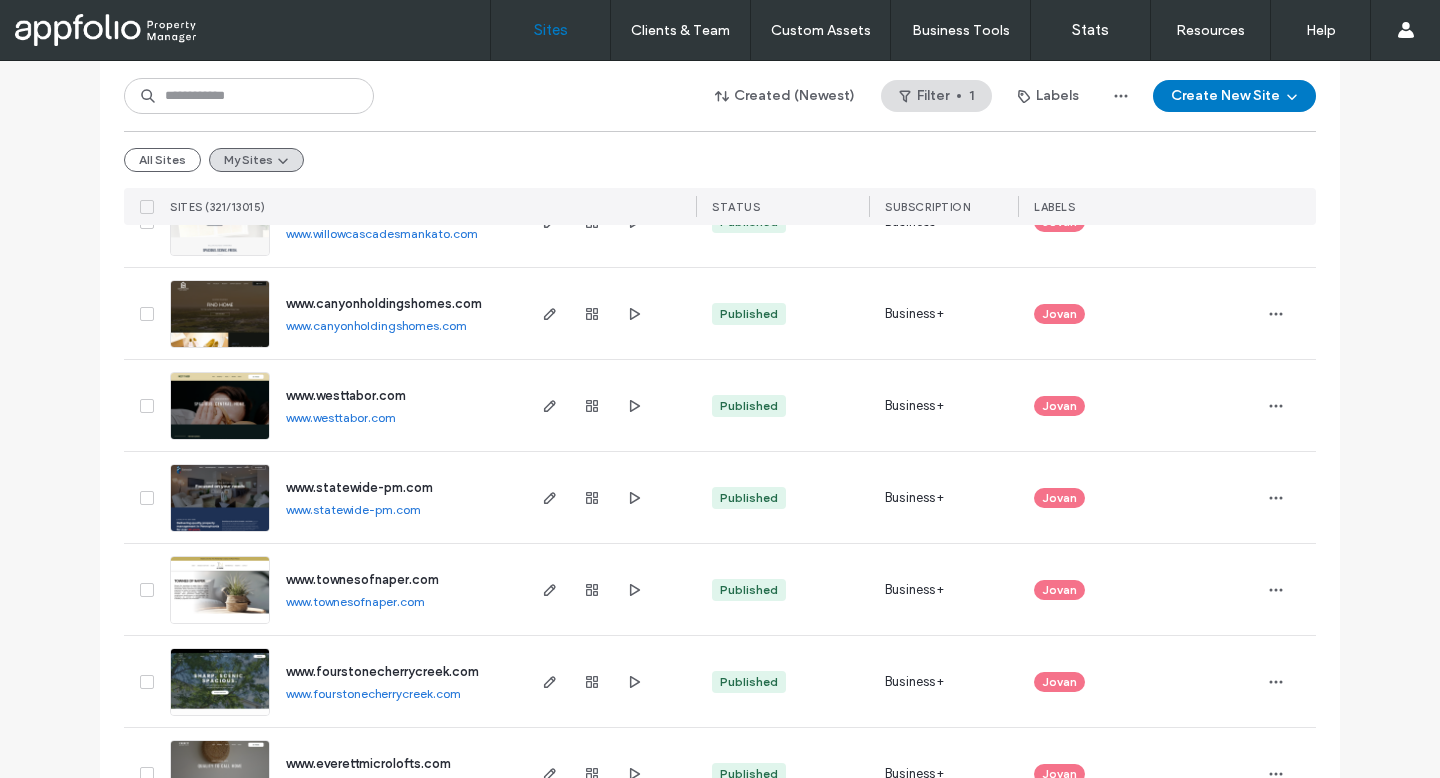 scroll, scrollTop: 1752, scrollLeft: 0, axis: vertical 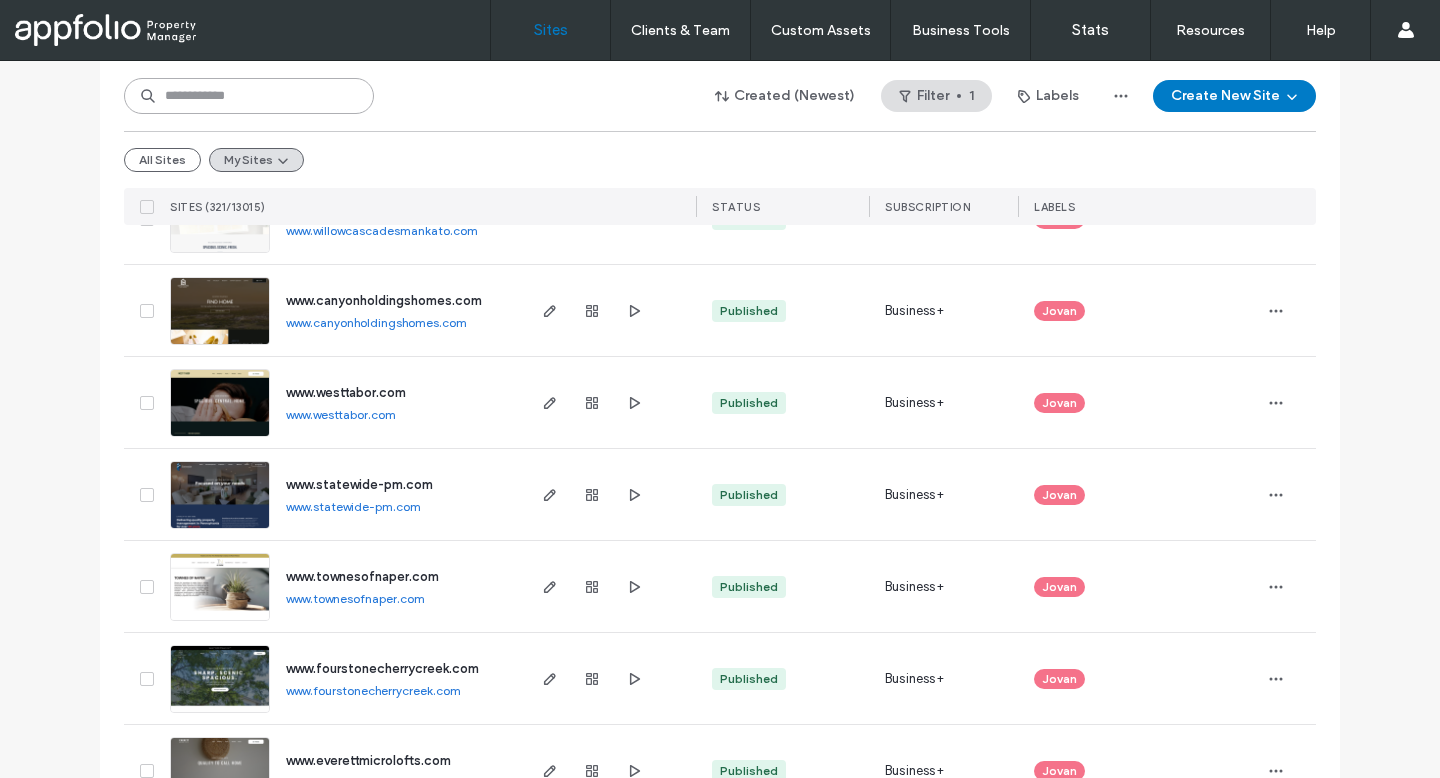 click at bounding box center (249, 96) 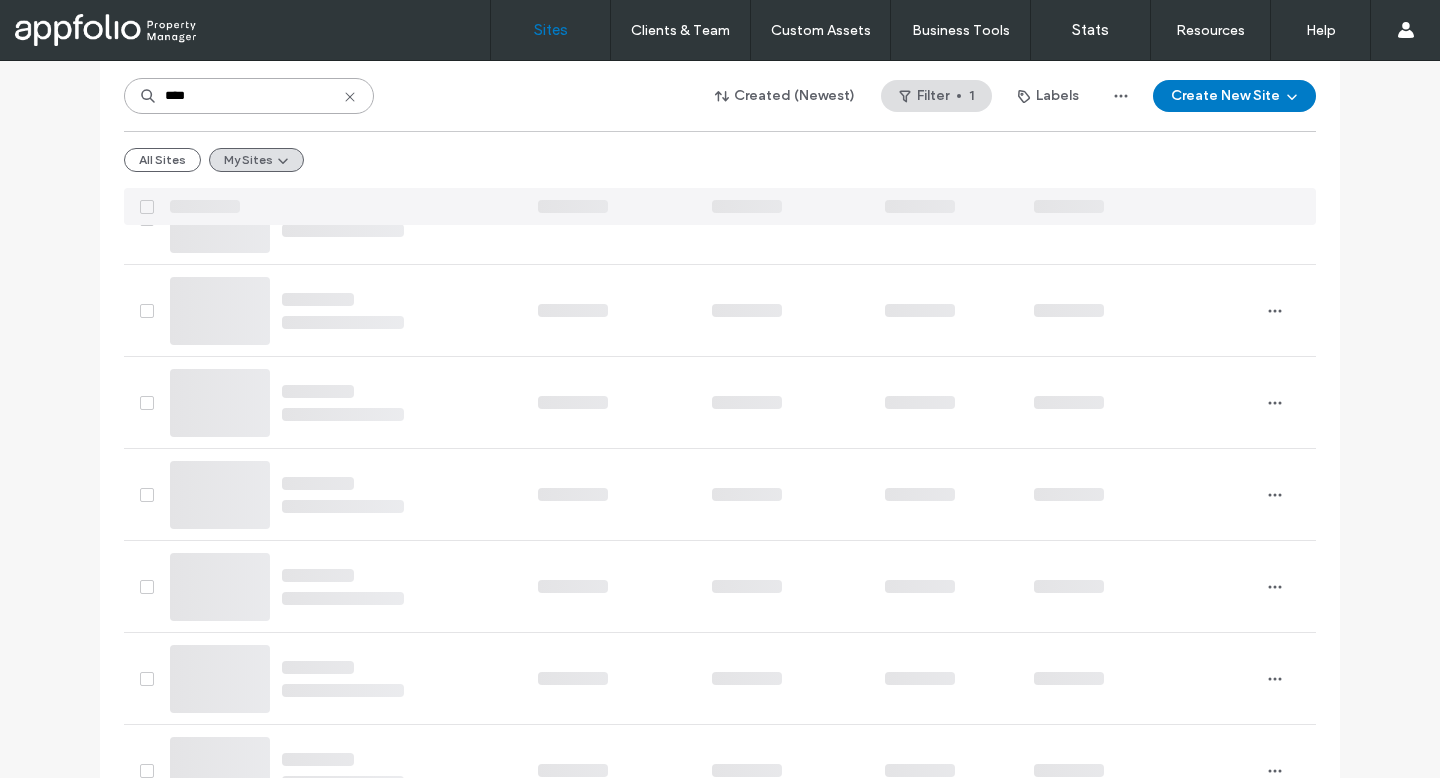 scroll, scrollTop: 0, scrollLeft: 0, axis: both 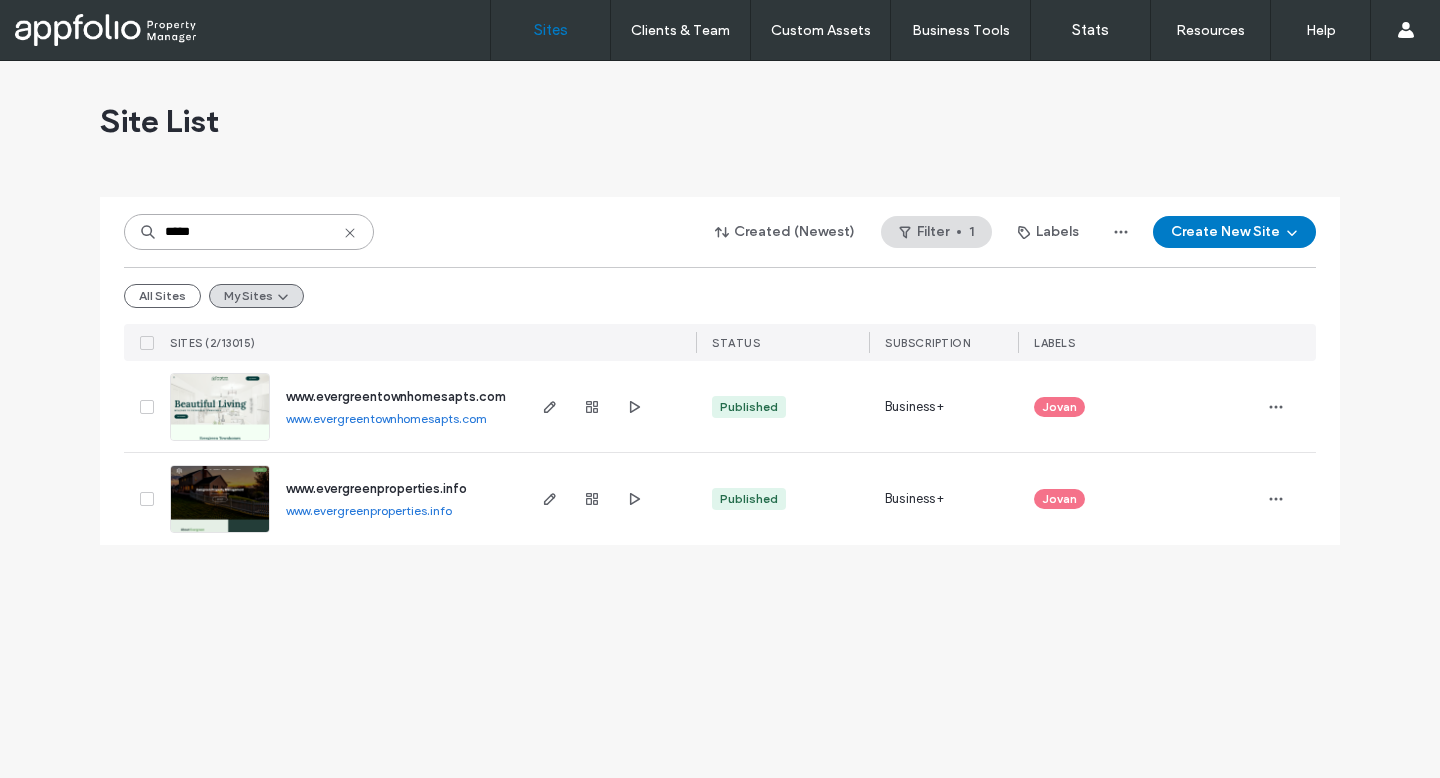 type on "*****" 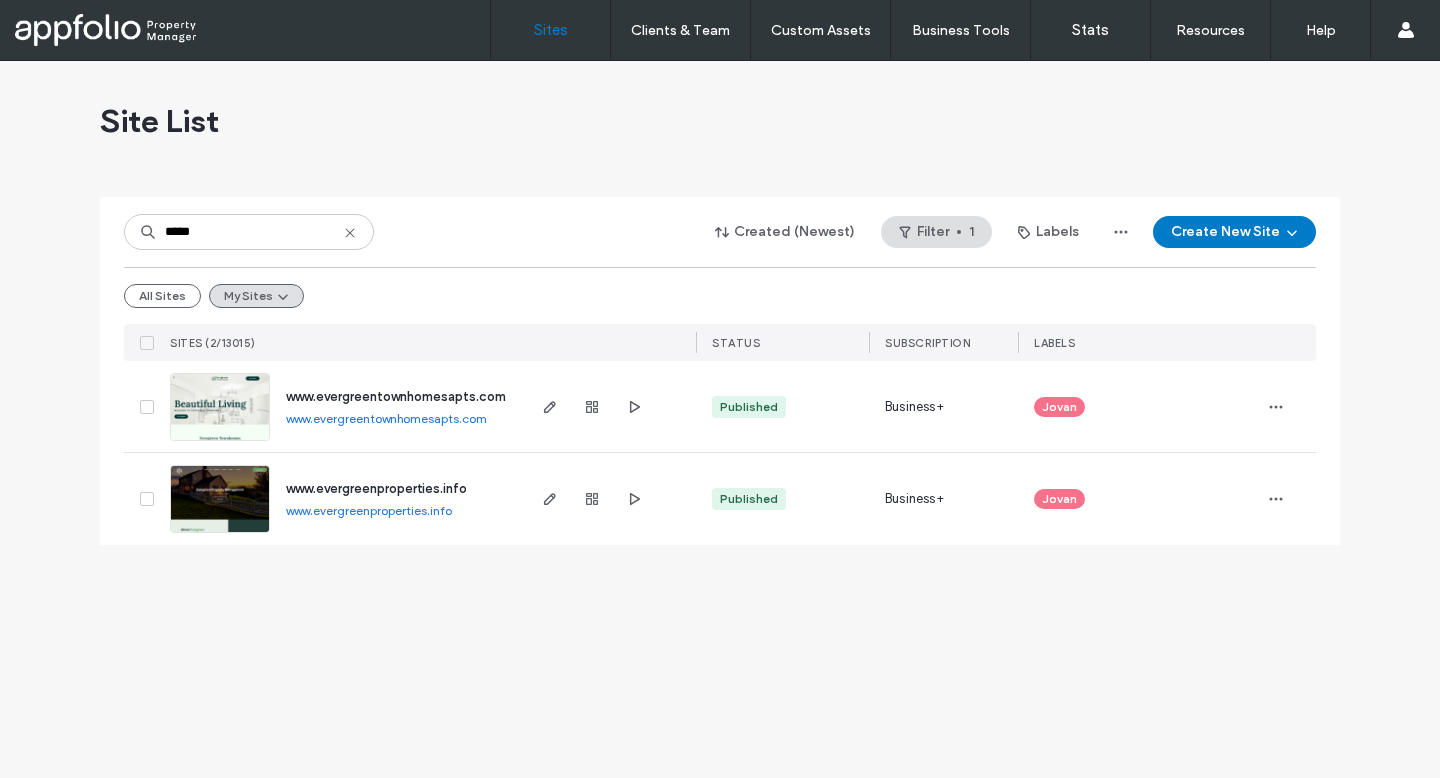 click on "www.evergreentownhomesapts.com" at bounding box center [386, 418] 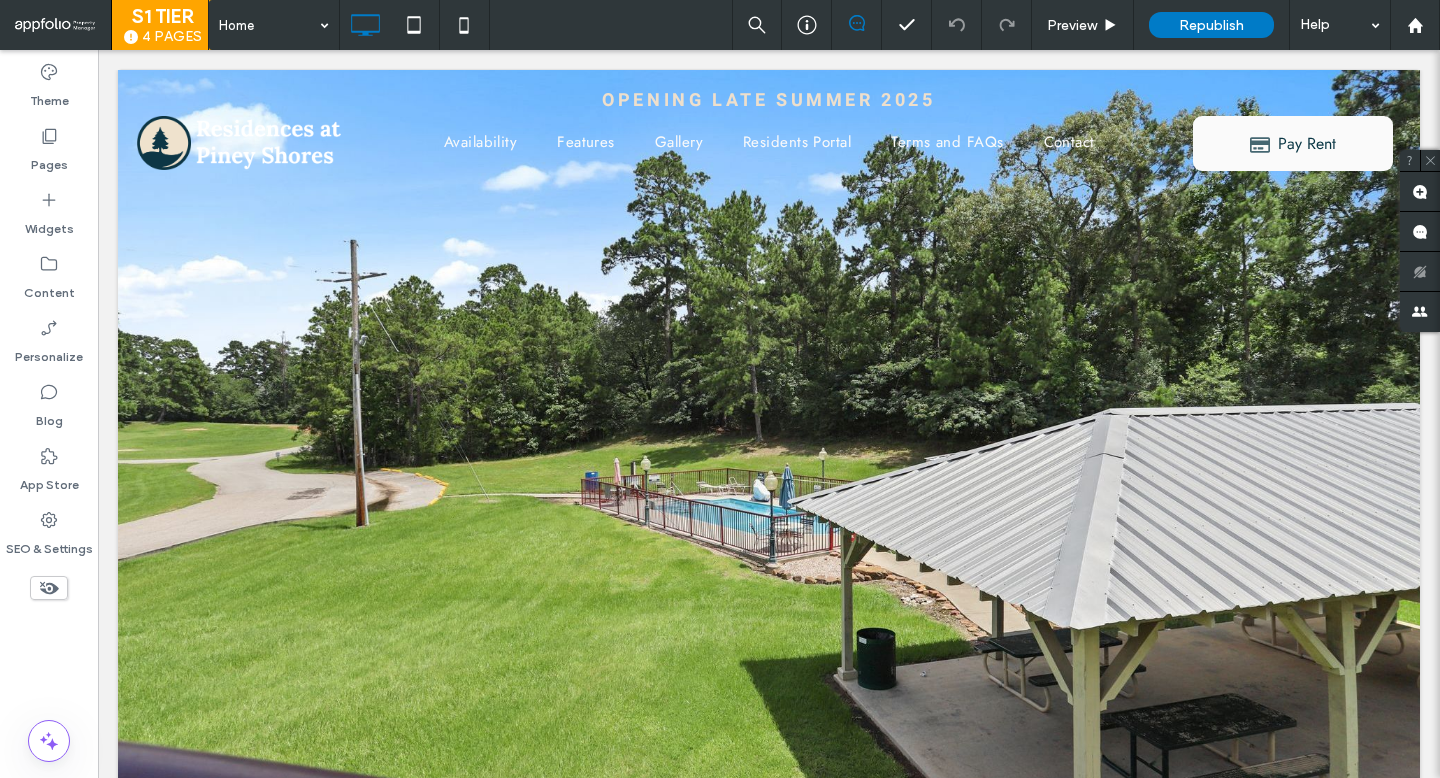 scroll, scrollTop: 0, scrollLeft: 0, axis: both 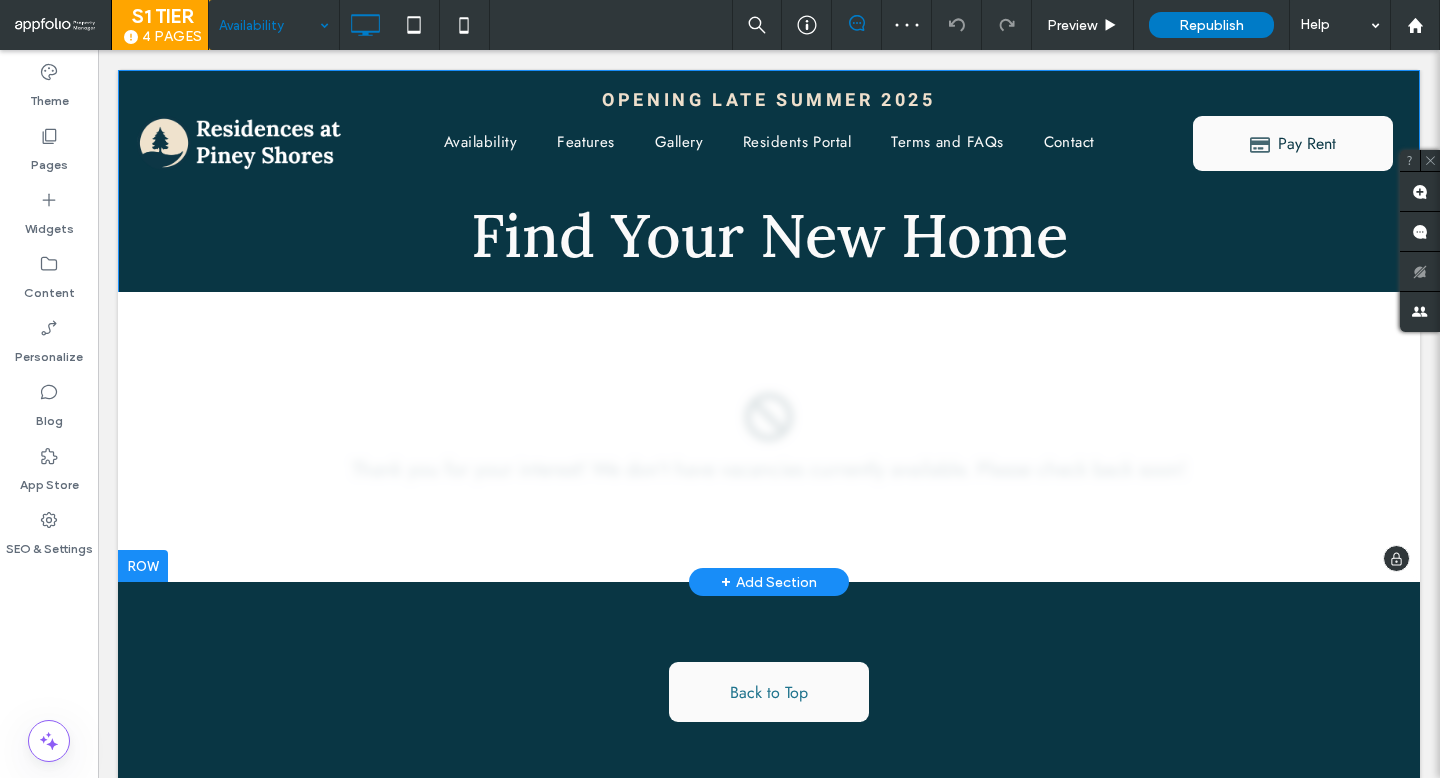 click at bounding box center (769, 437) 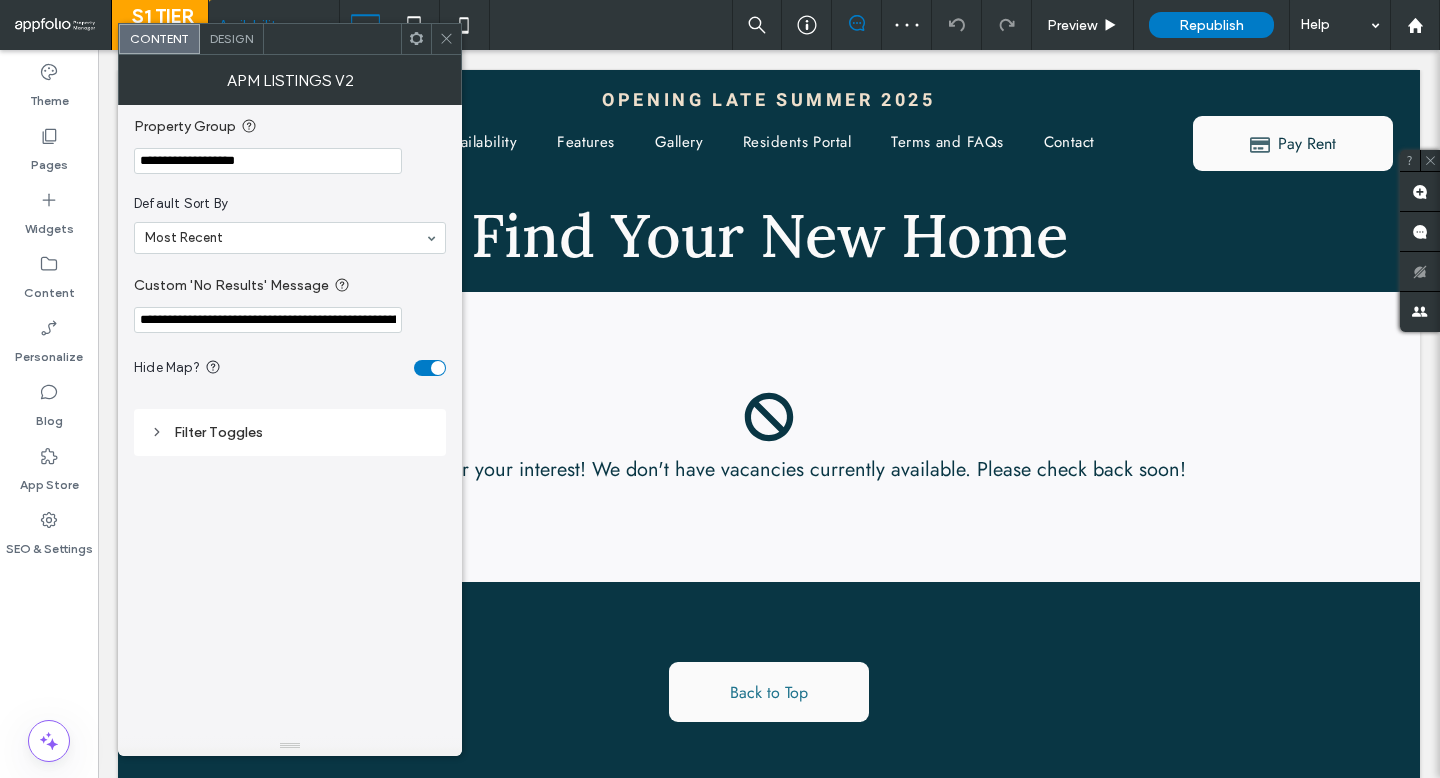 click on "**********" at bounding box center [268, 161] 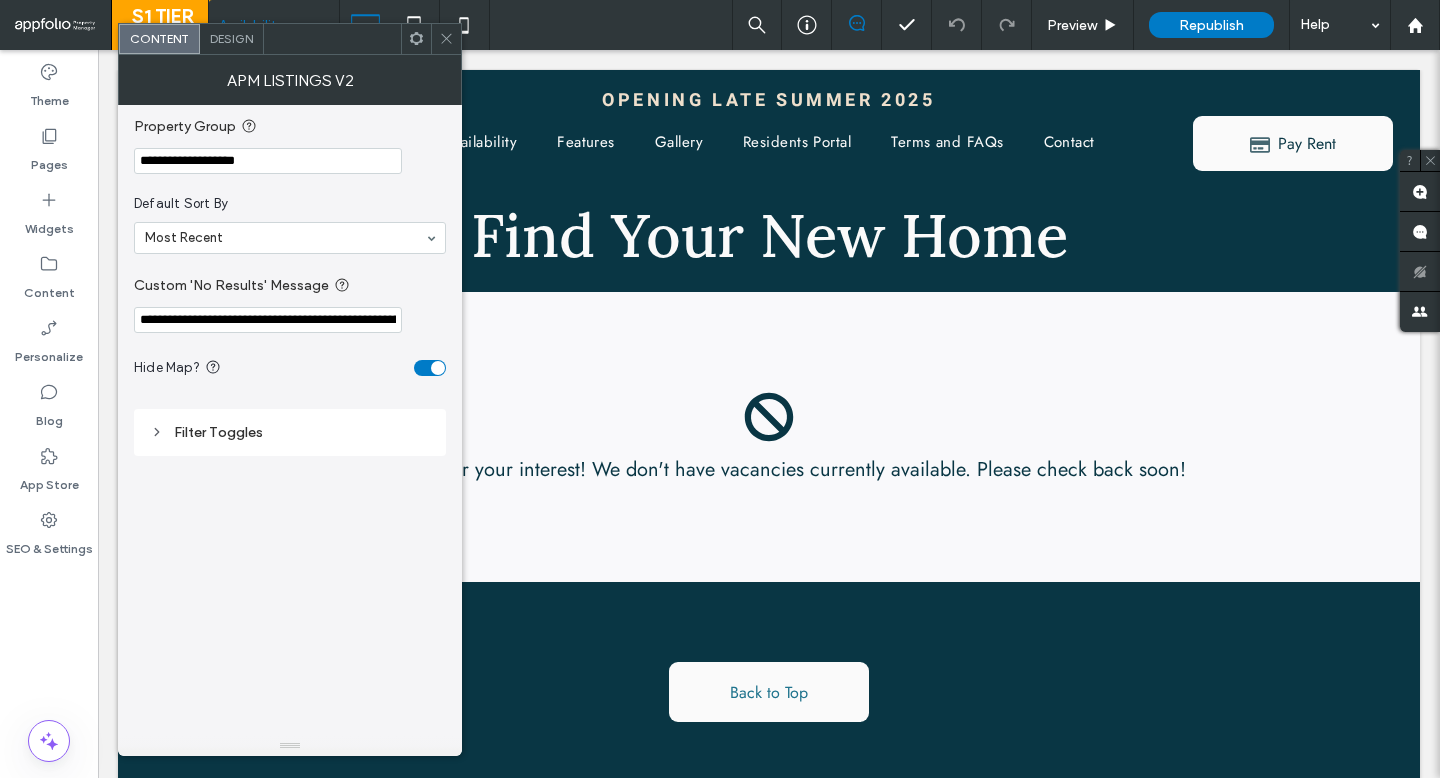 click on "**********" at bounding box center [268, 161] 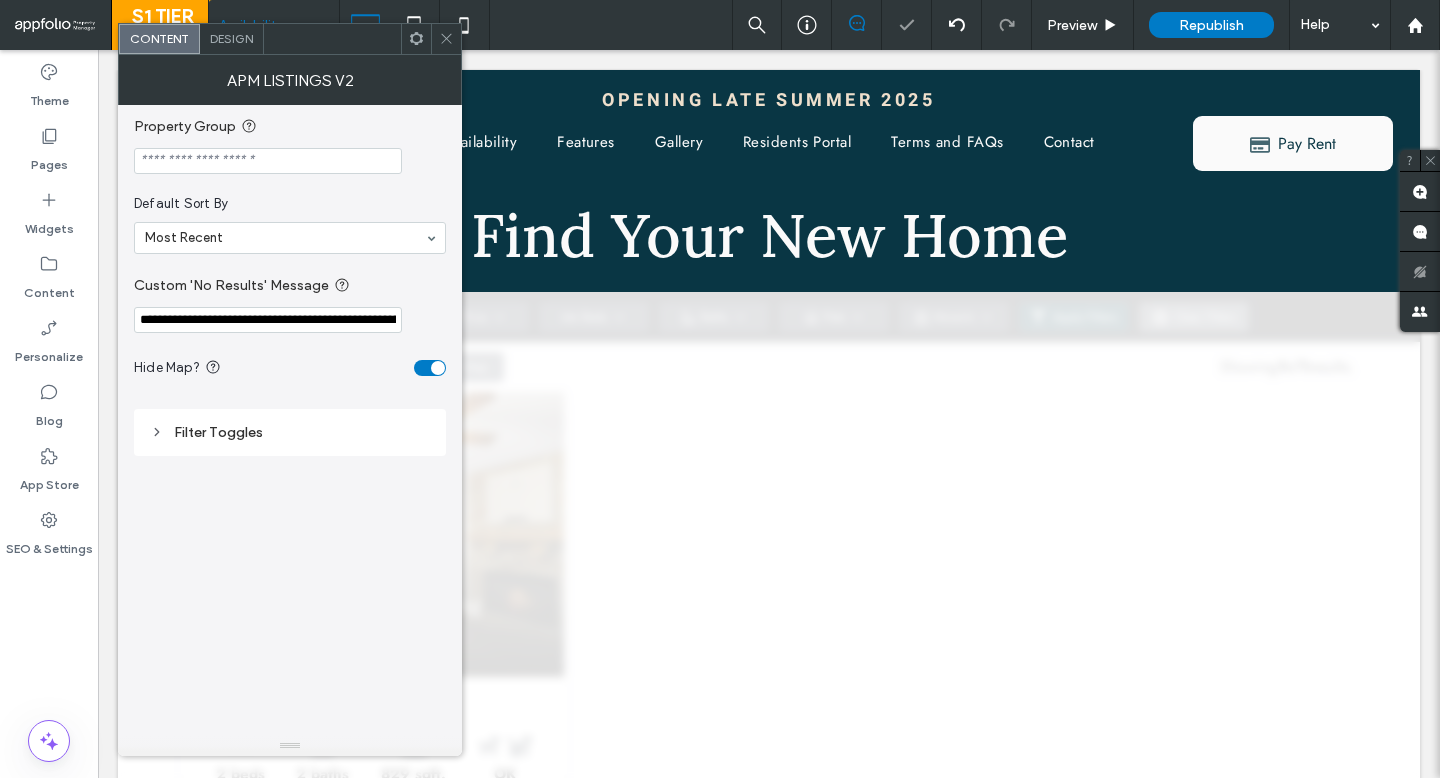 type 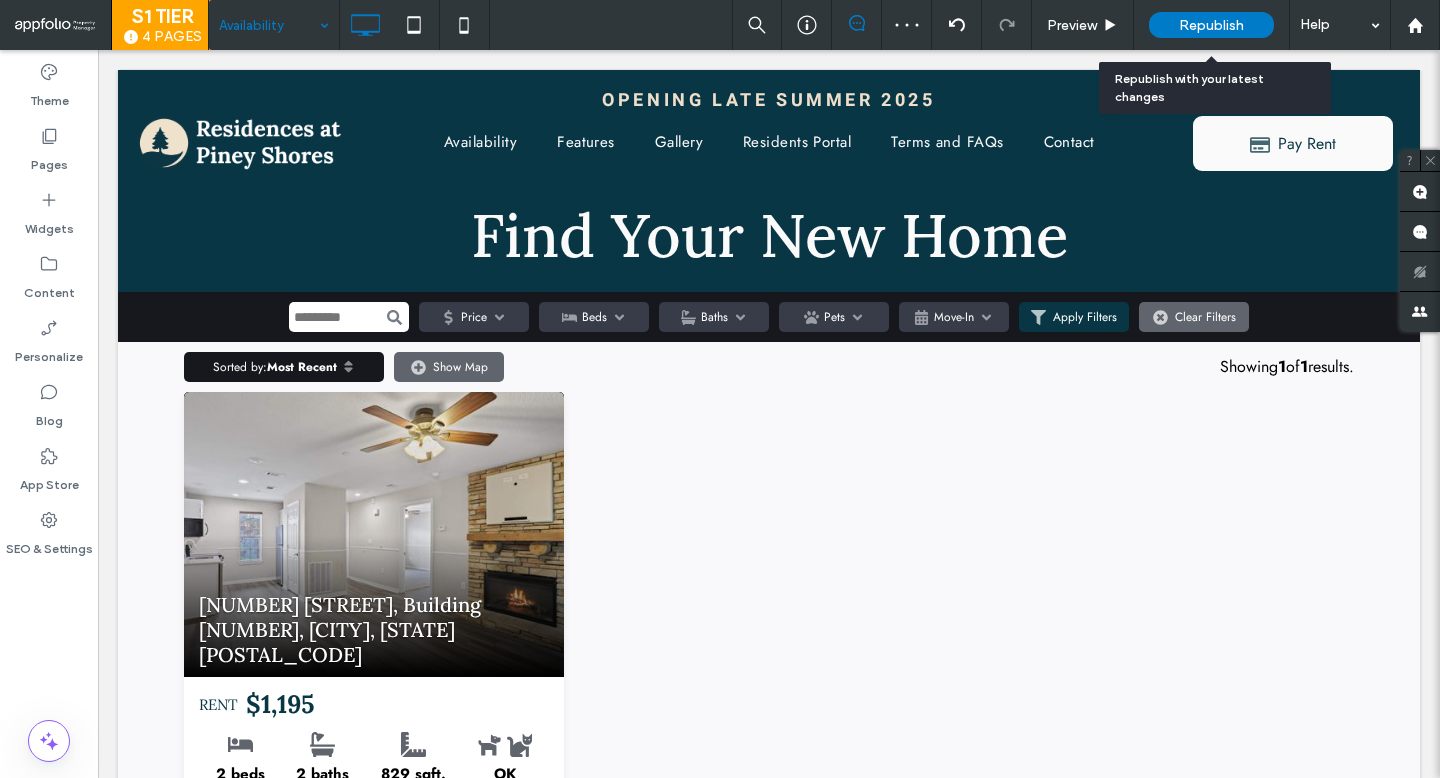 click on "Republish" at bounding box center (1211, 25) 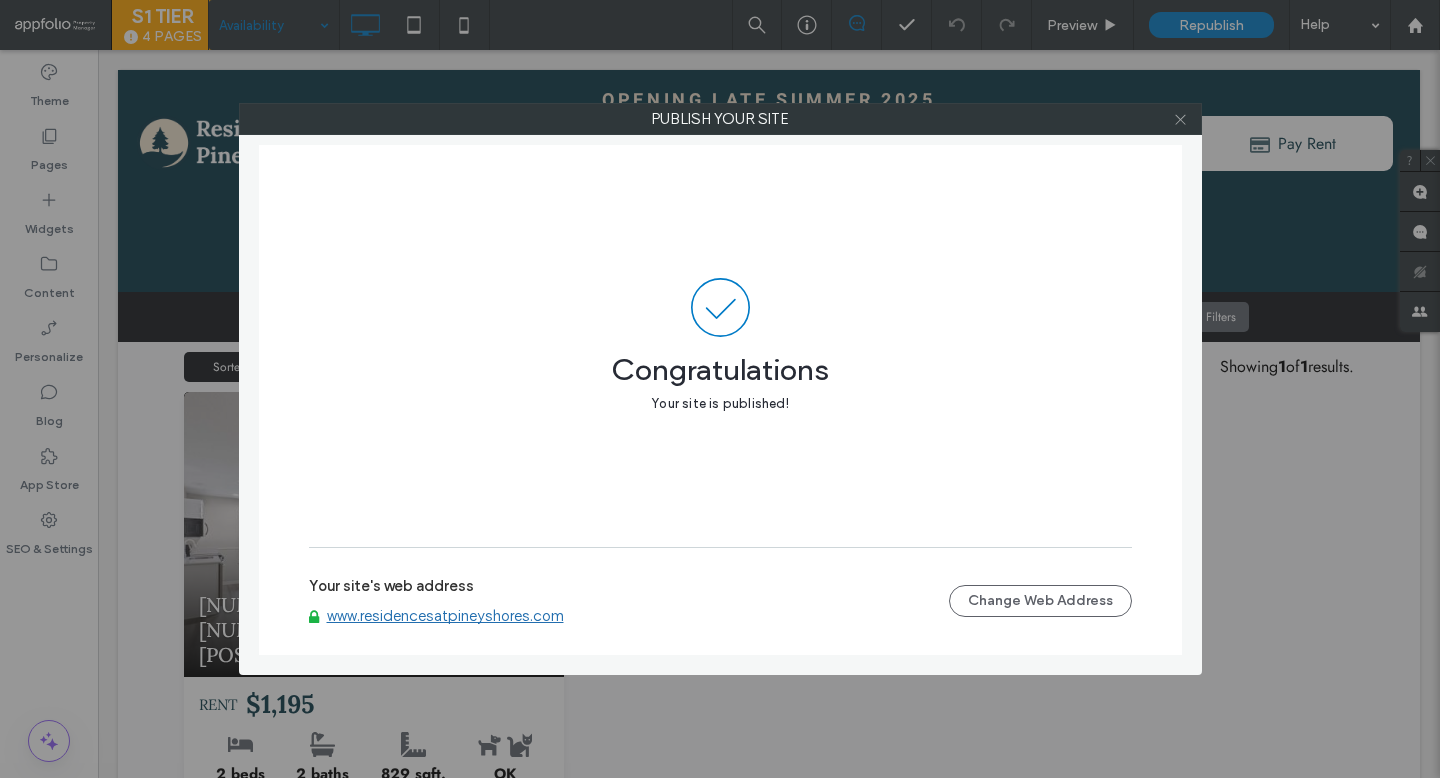 click 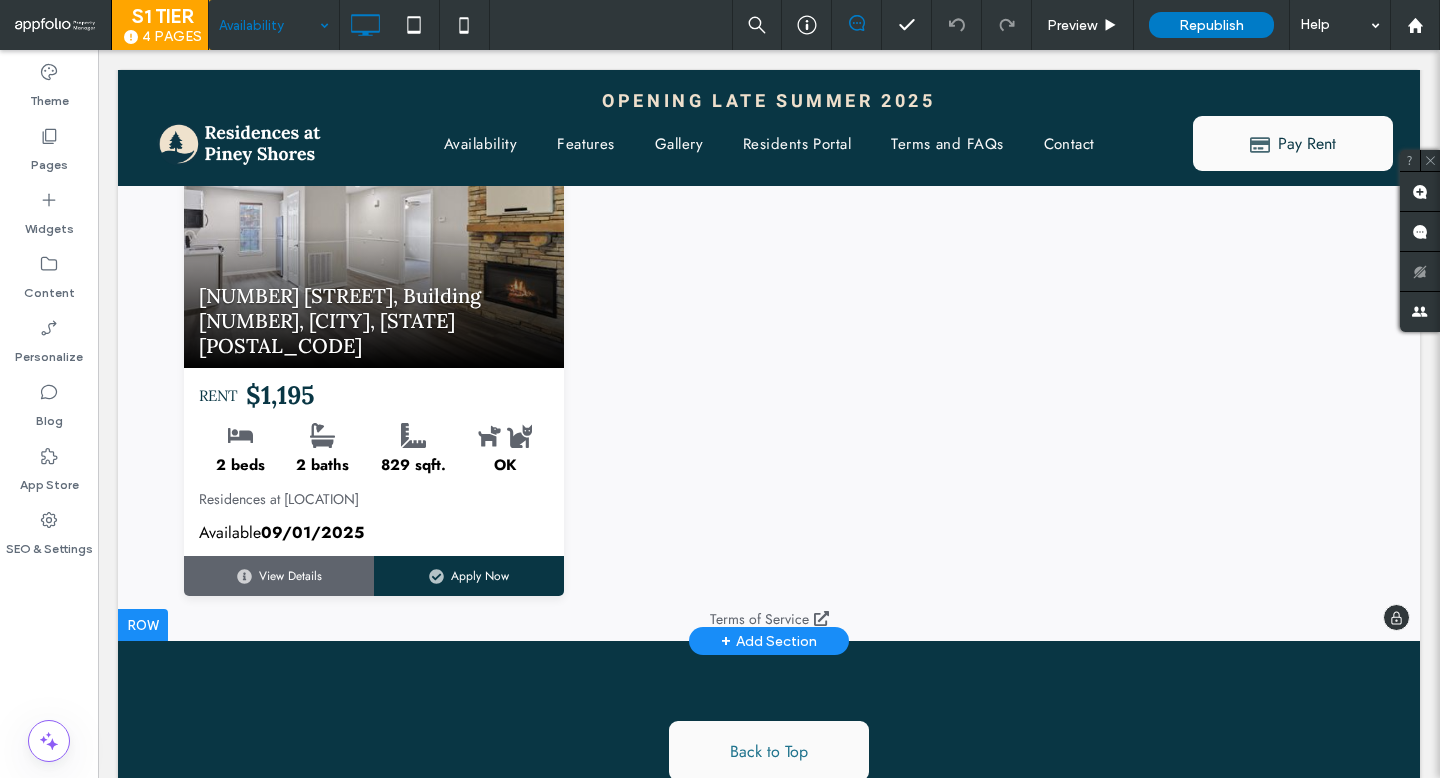 scroll, scrollTop: 412, scrollLeft: 0, axis: vertical 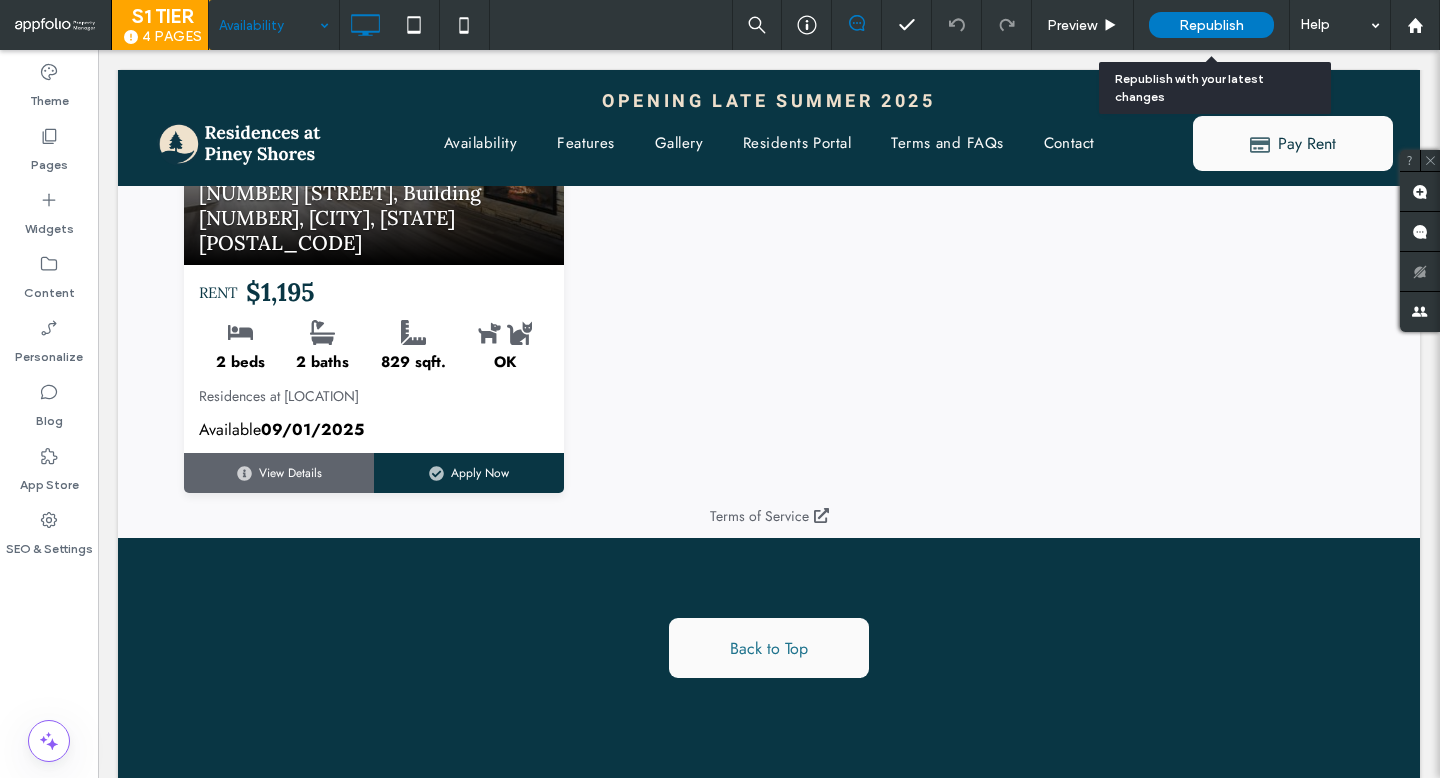 click on "Republish" at bounding box center (1211, 25) 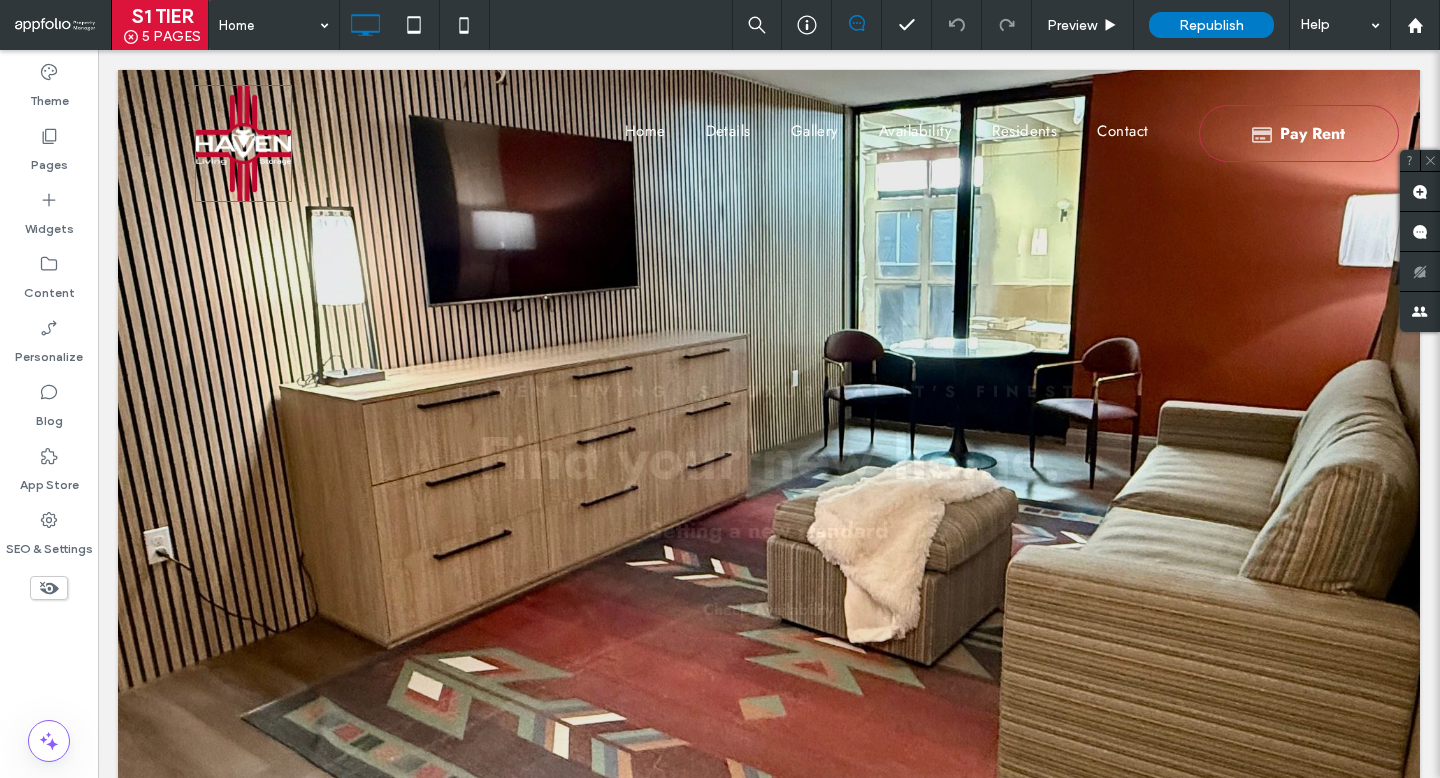 scroll, scrollTop: 0, scrollLeft: 0, axis: both 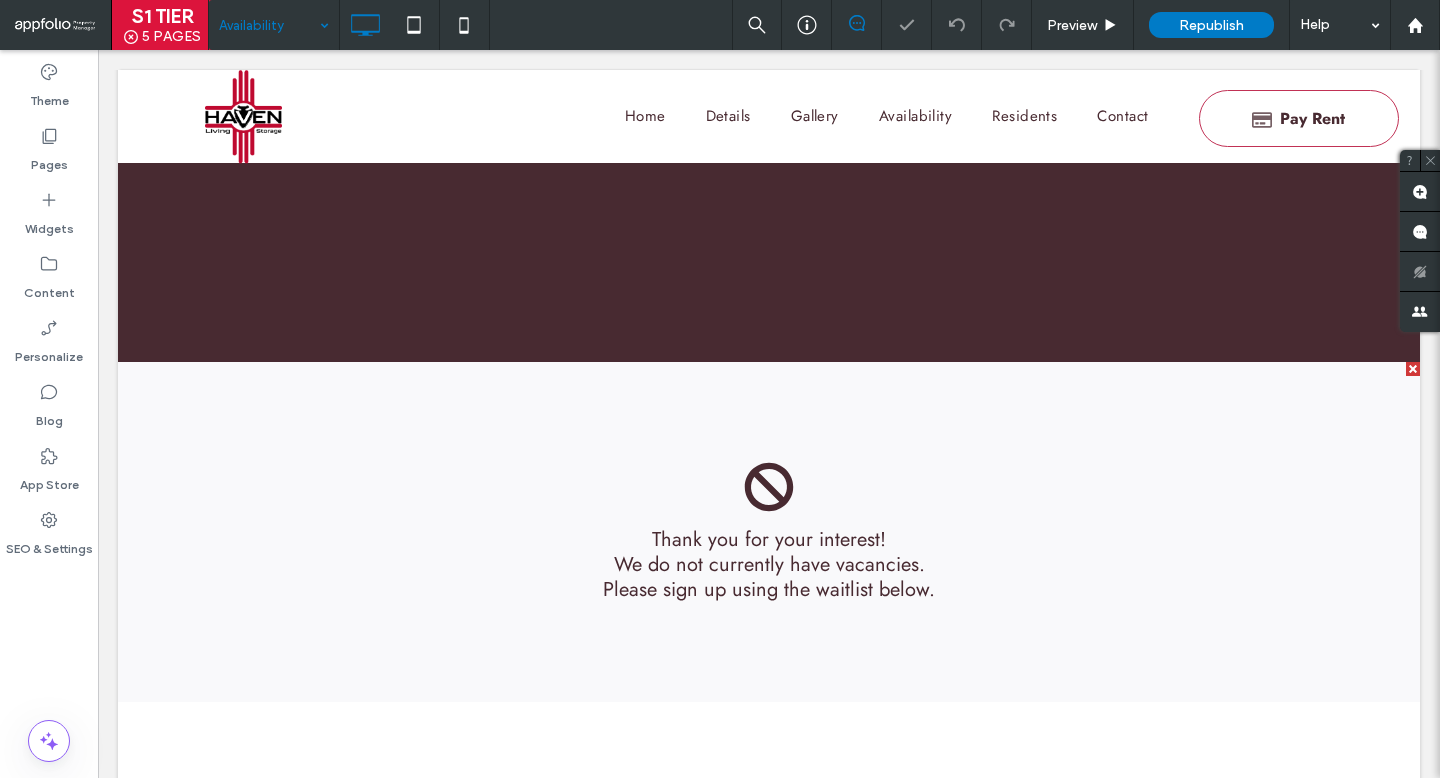 click at bounding box center [118, 362] 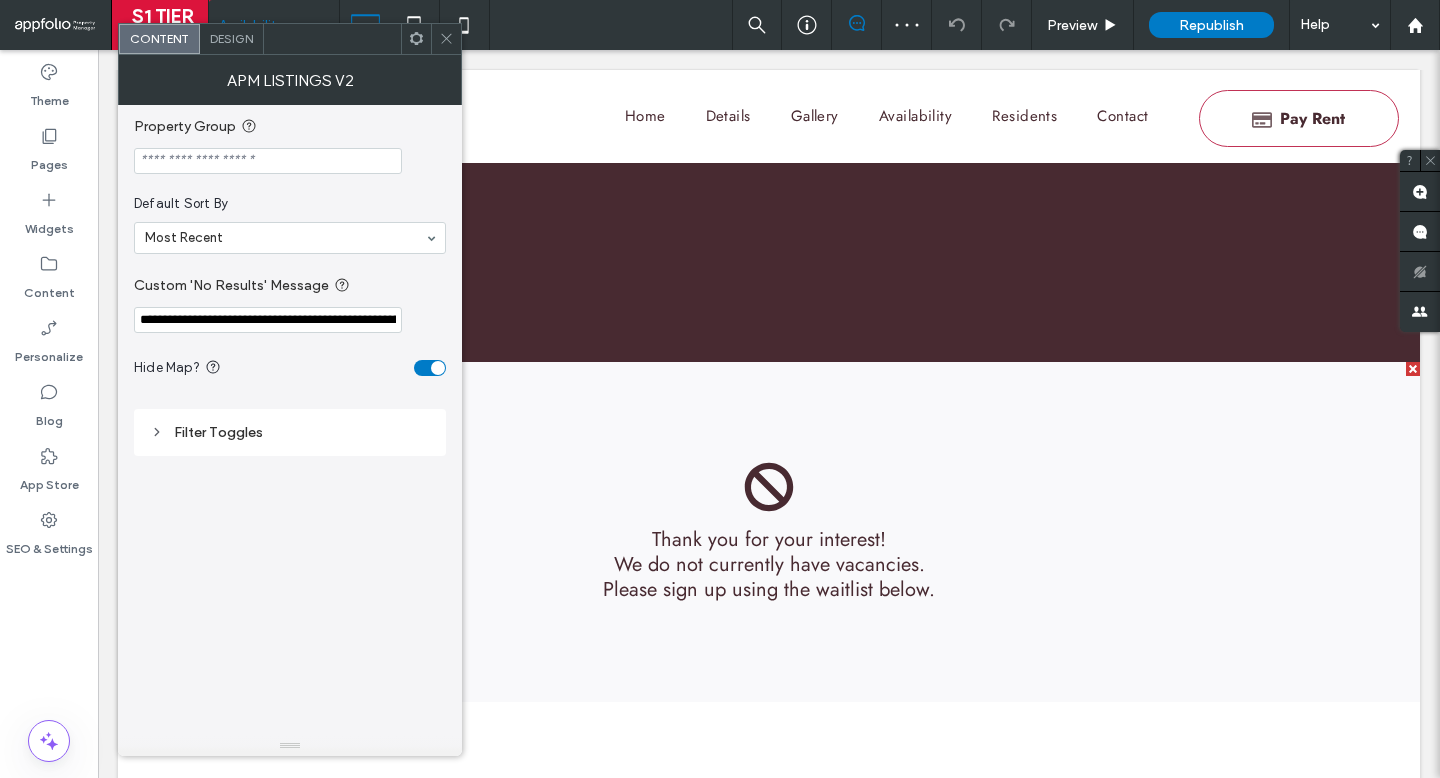 click 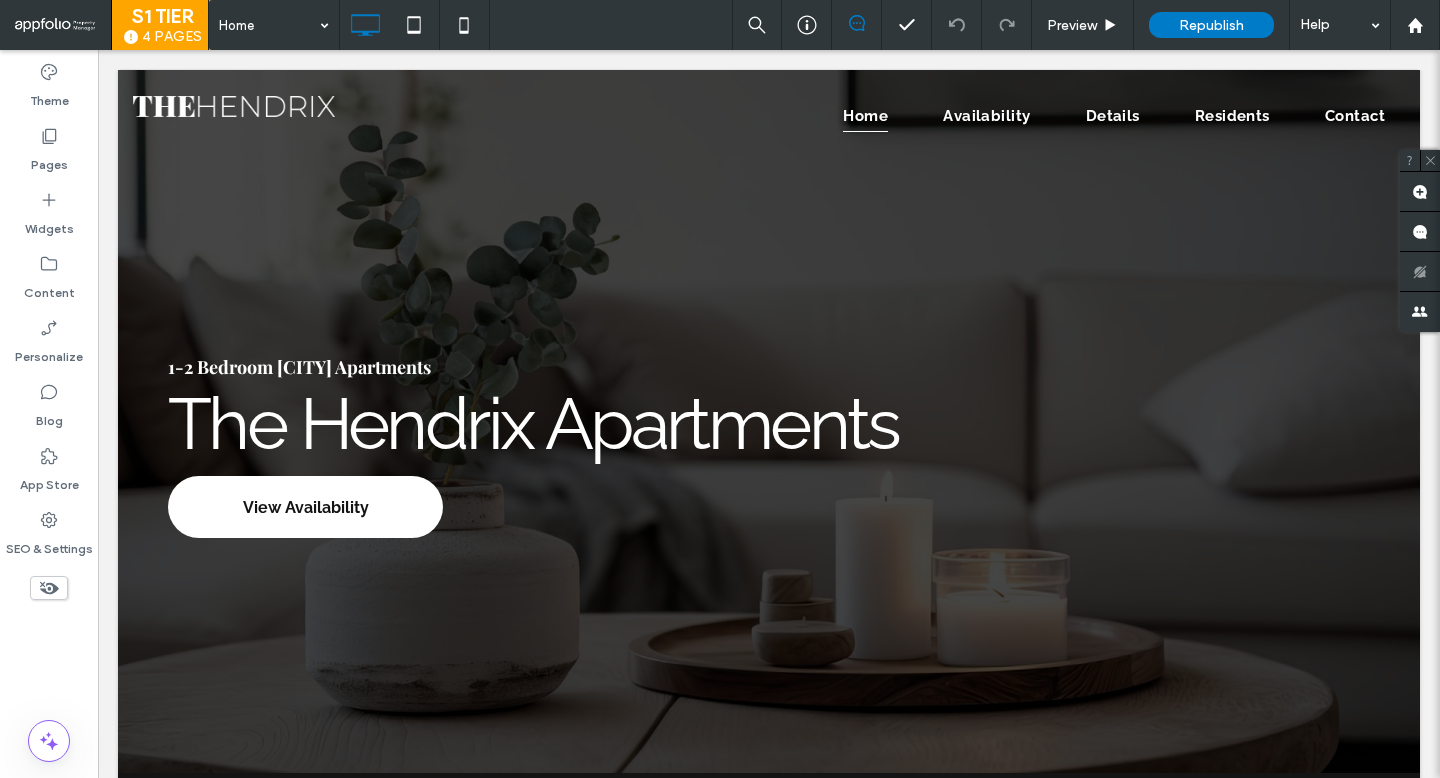 scroll, scrollTop: 0, scrollLeft: 0, axis: both 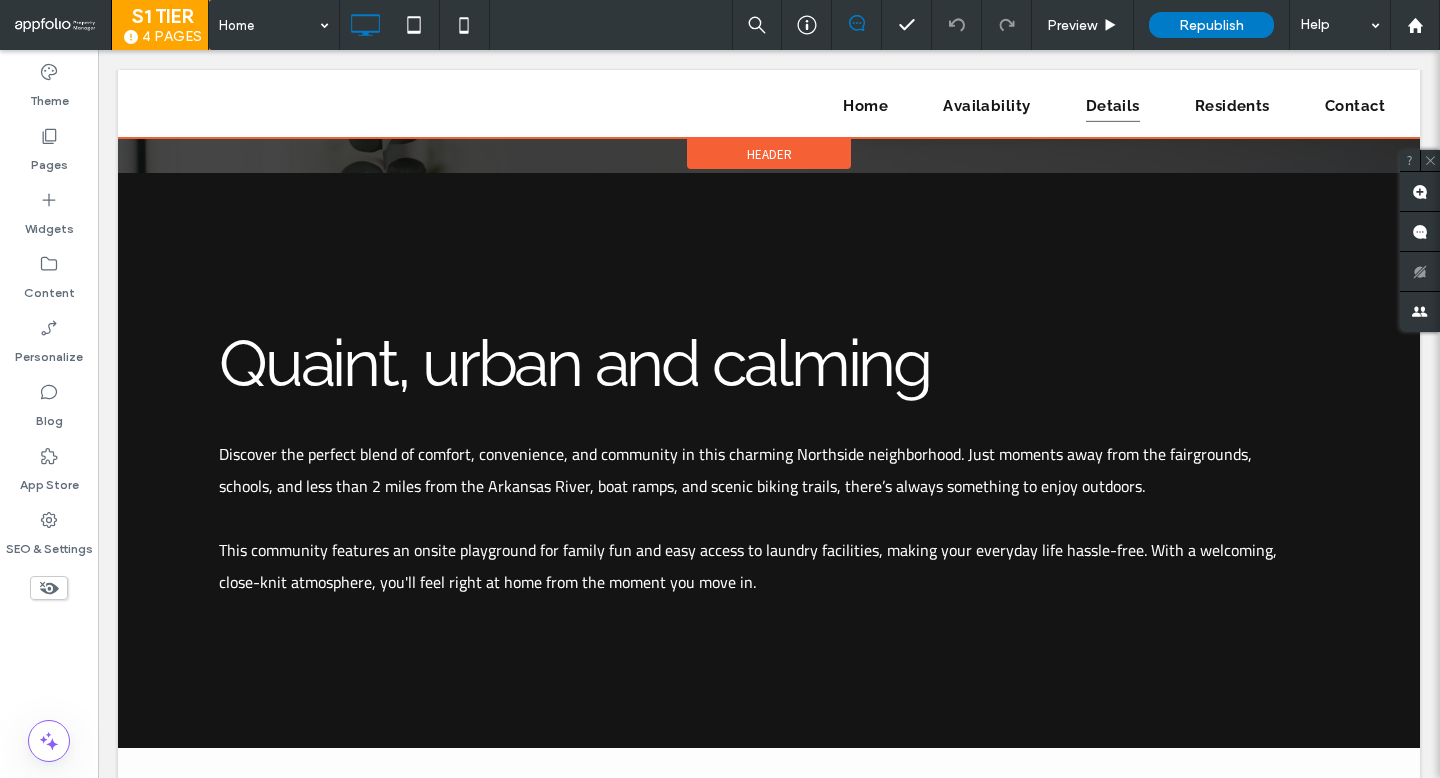 click on "Header" at bounding box center [769, 154] 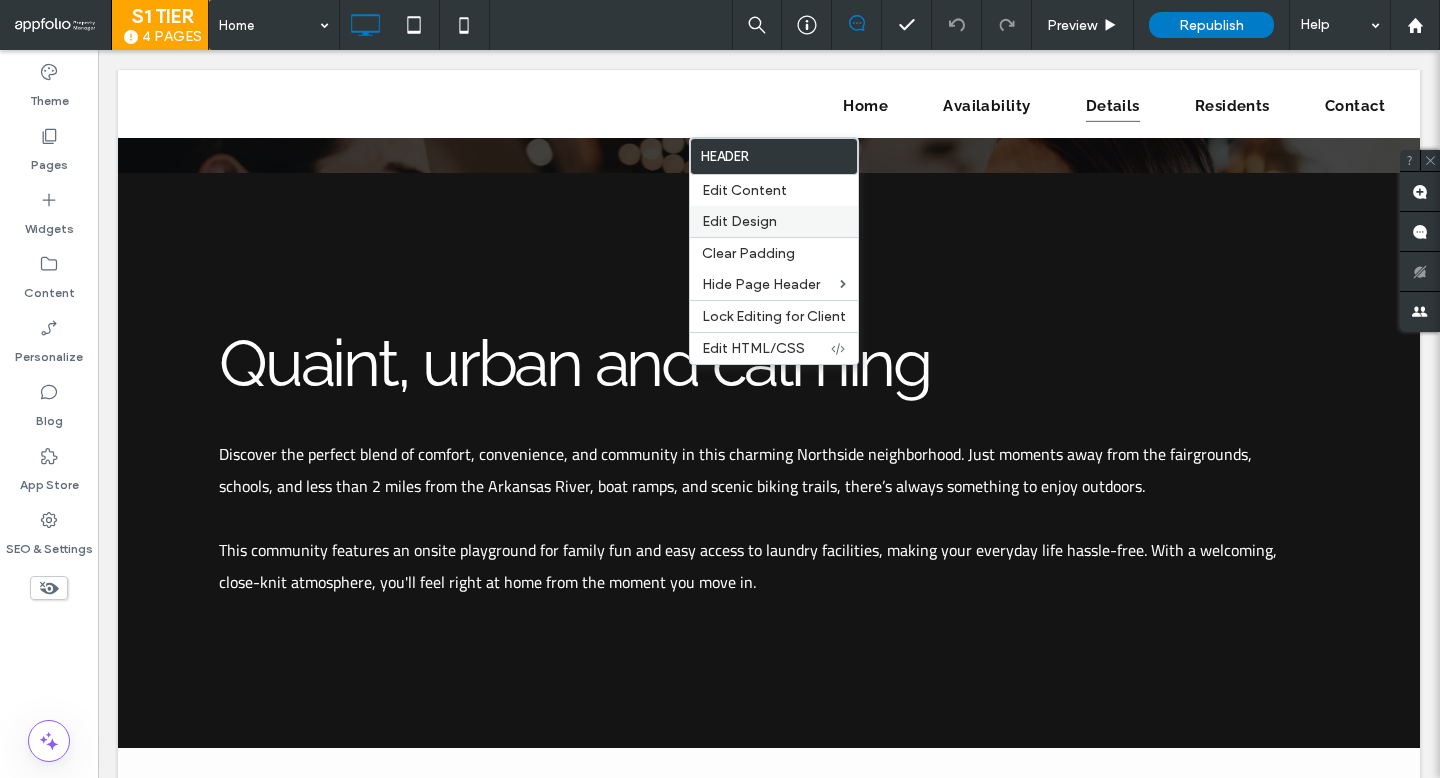 click on "Edit Design" at bounding box center [739, 221] 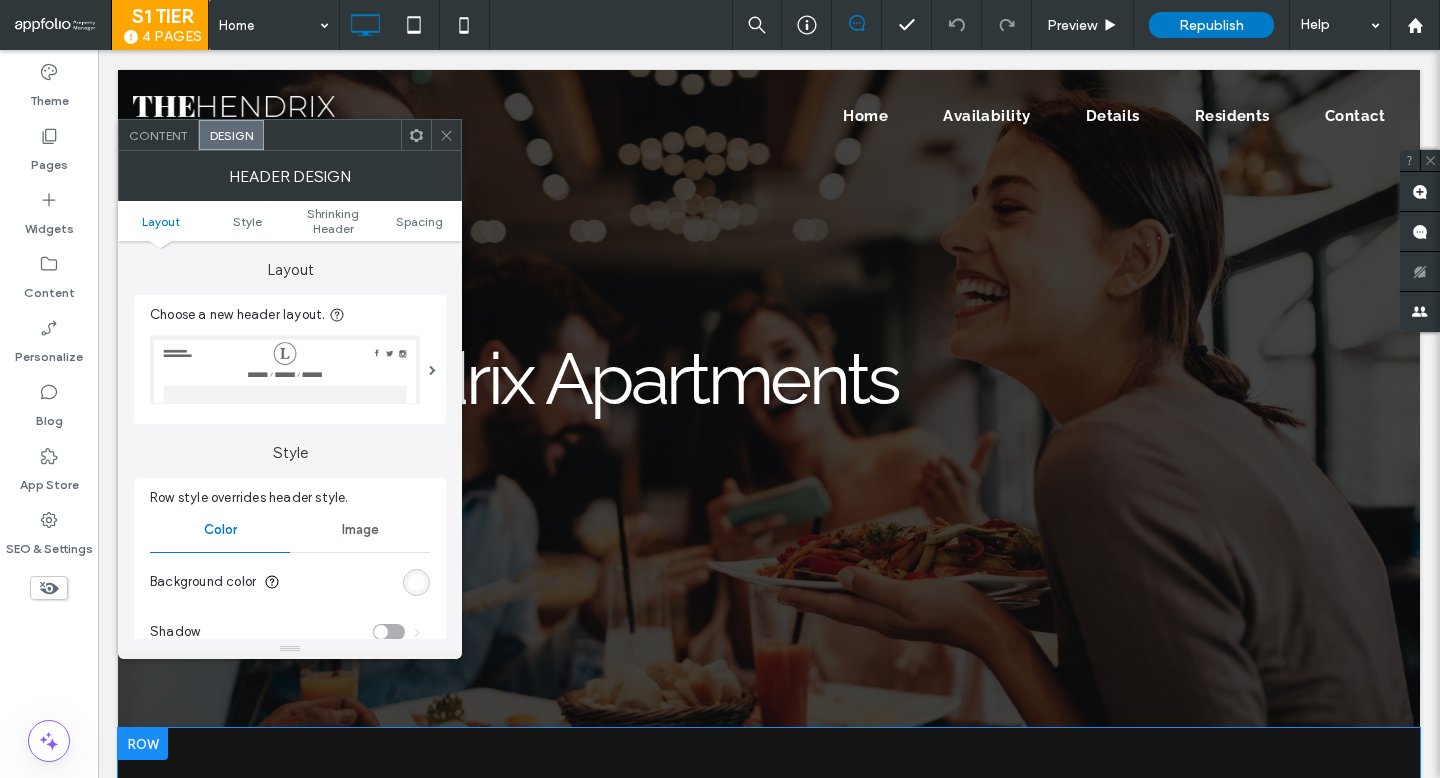 scroll, scrollTop: 0, scrollLeft: 0, axis: both 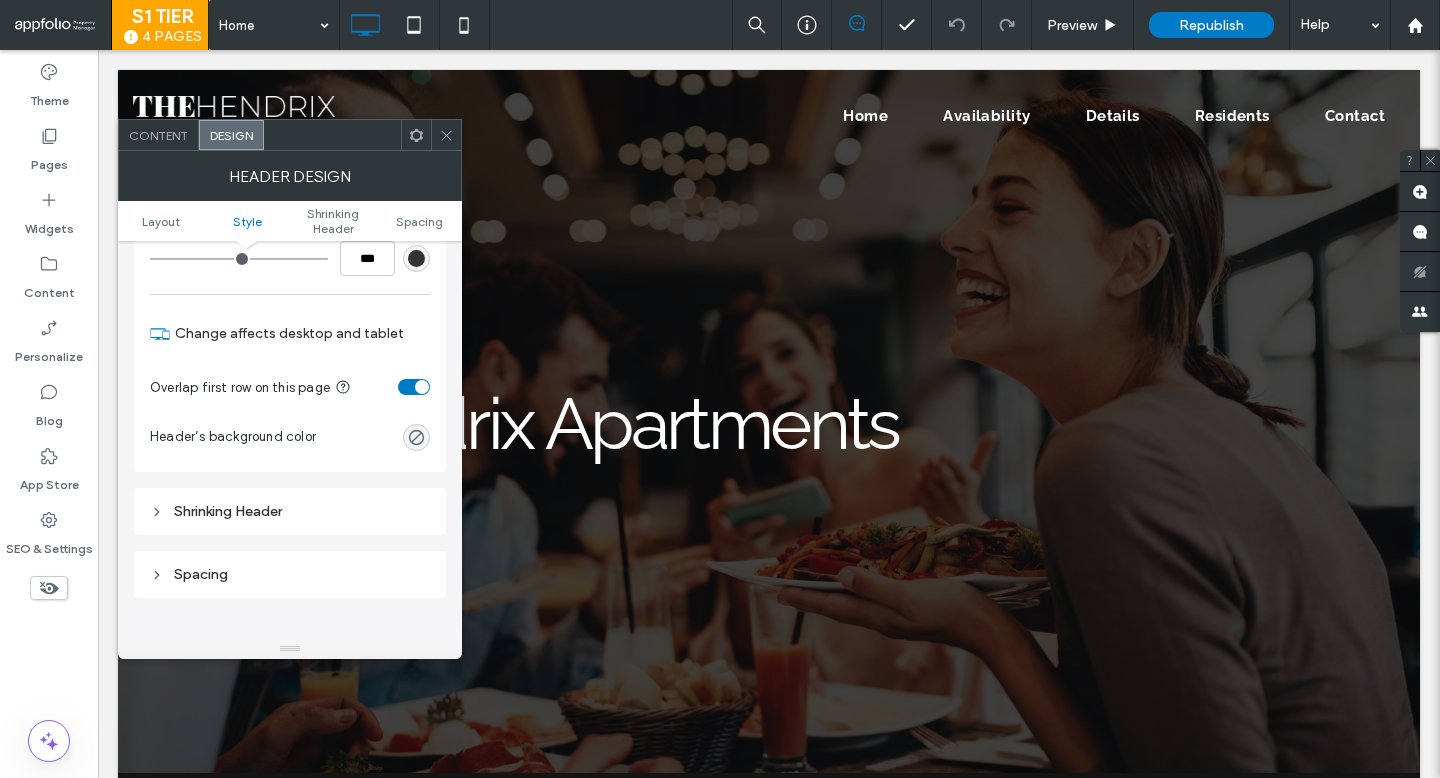click on "Shrinking Header" at bounding box center [290, 511] 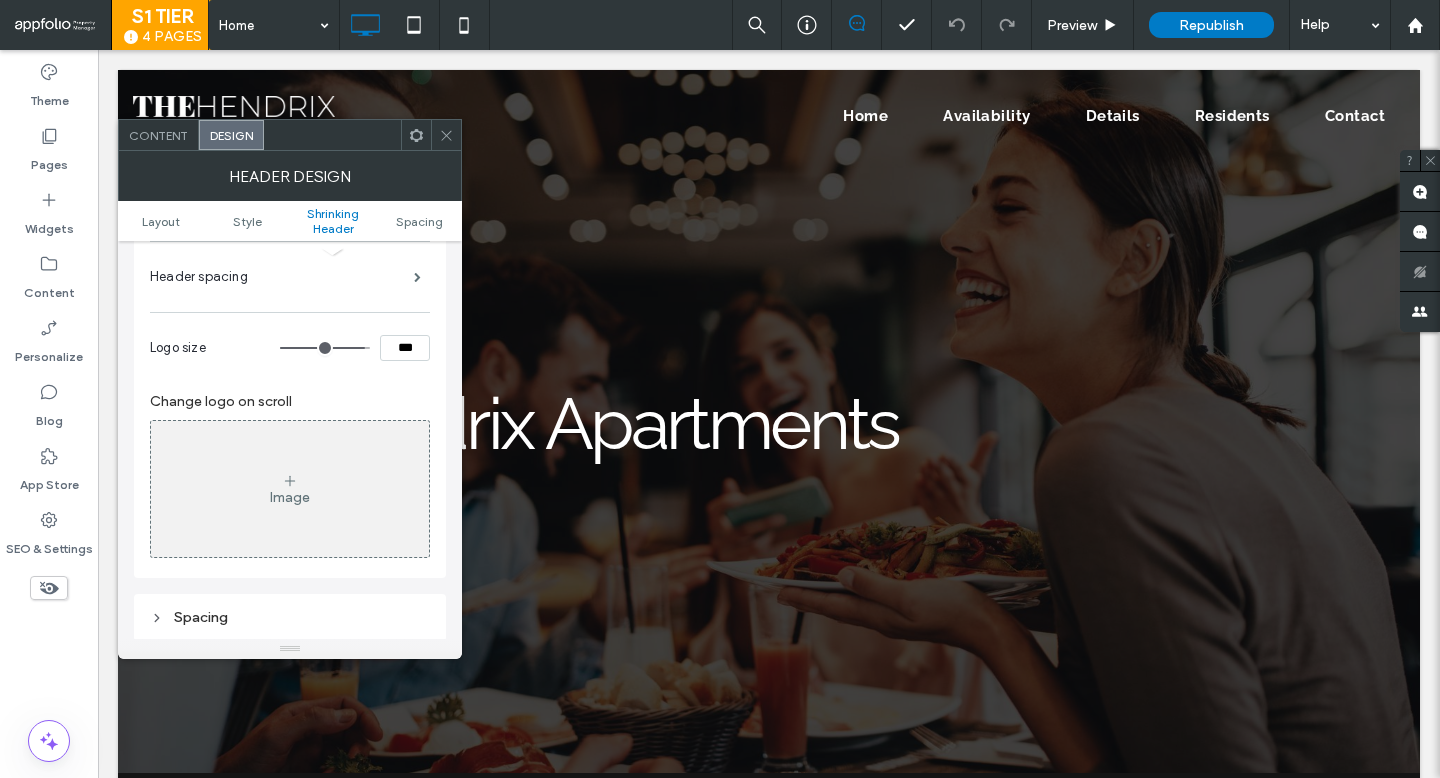 scroll, scrollTop: 905, scrollLeft: 0, axis: vertical 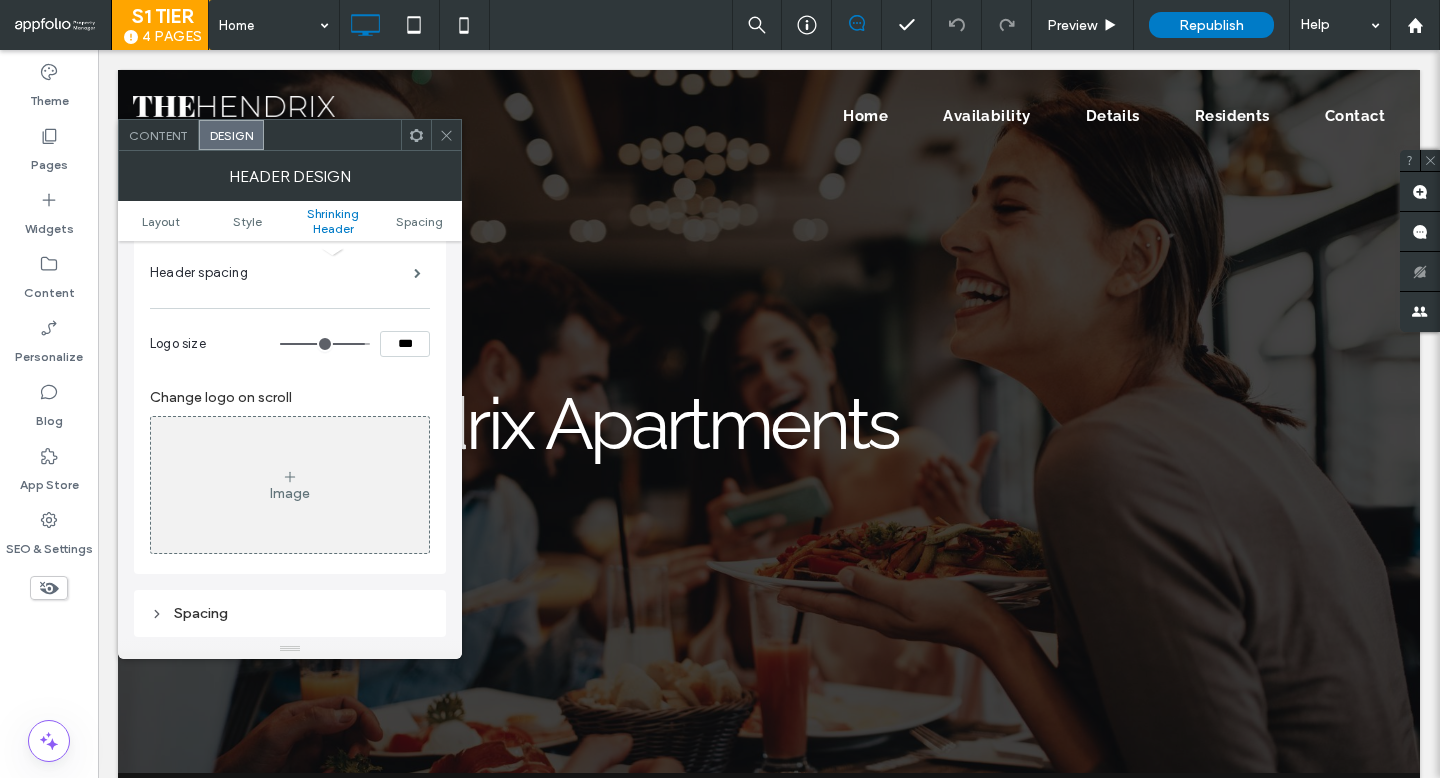 click on "Image" at bounding box center [290, 485] 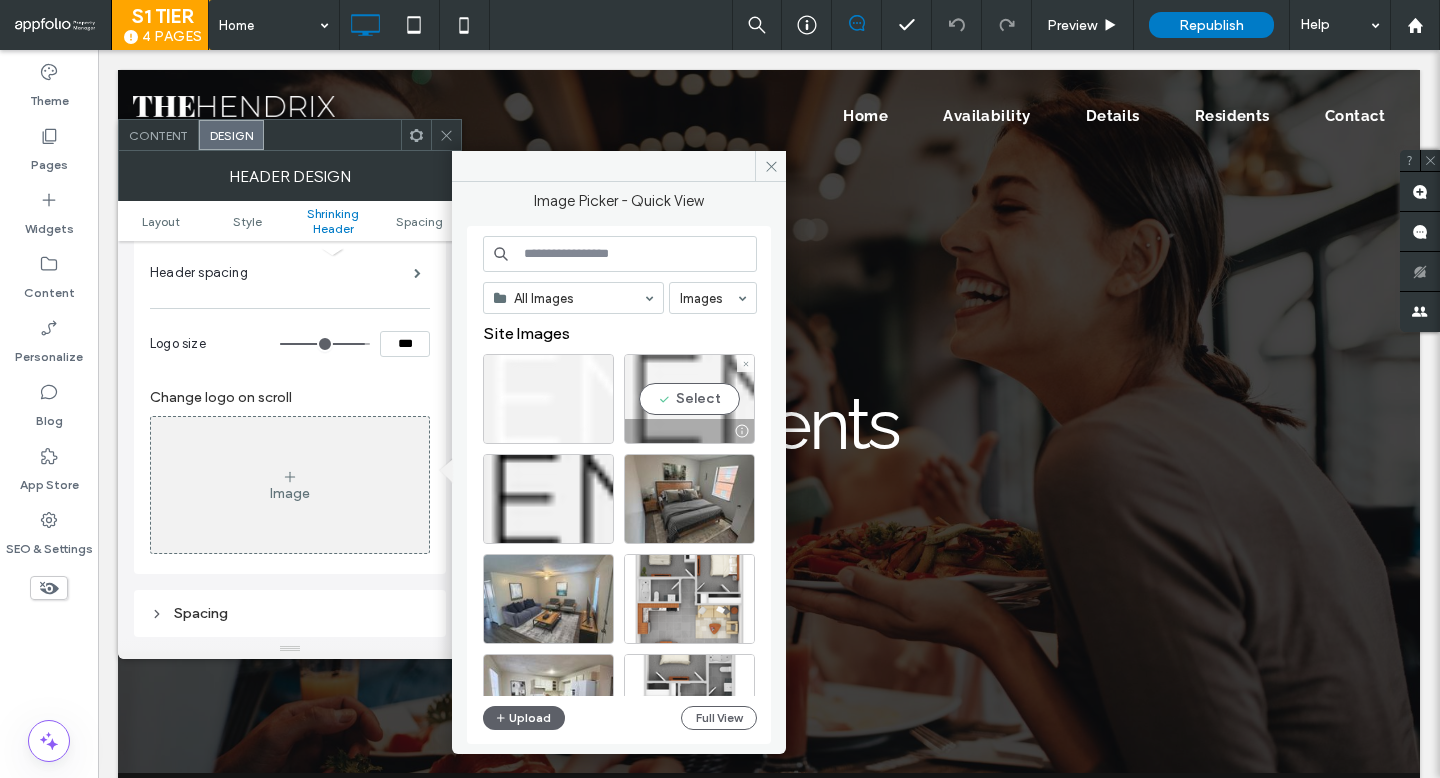 click on "Select" at bounding box center (689, 399) 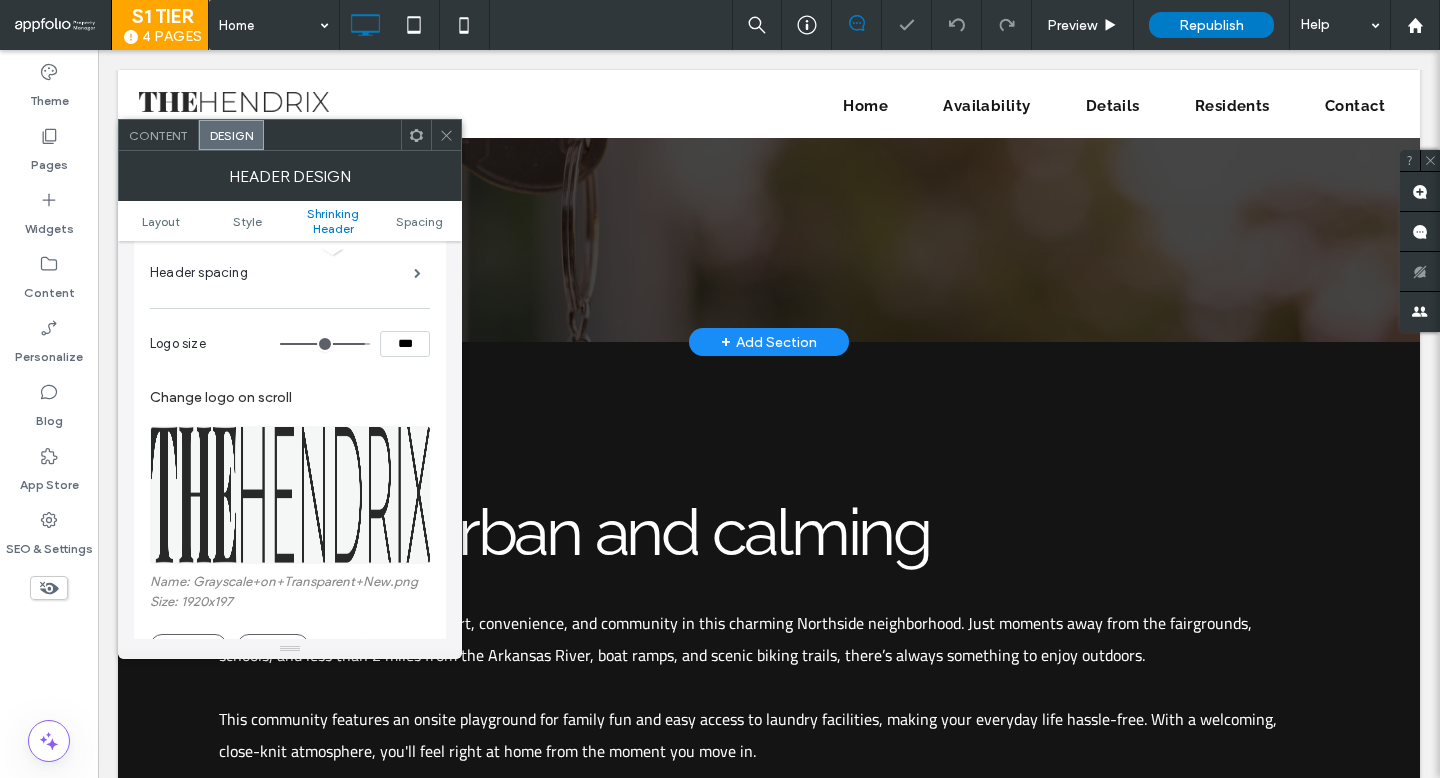 scroll, scrollTop: 655, scrollLeft: 0, axis: vertical 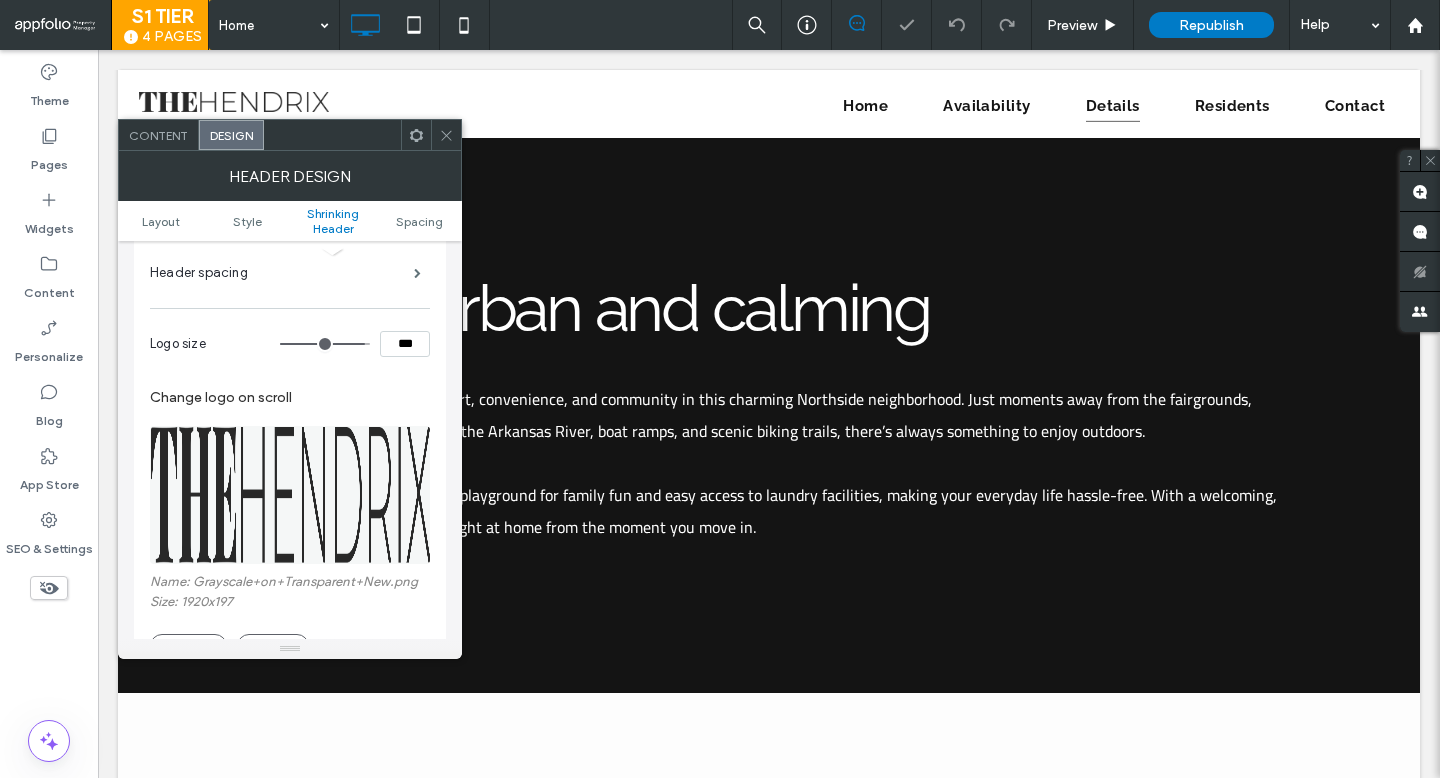 click 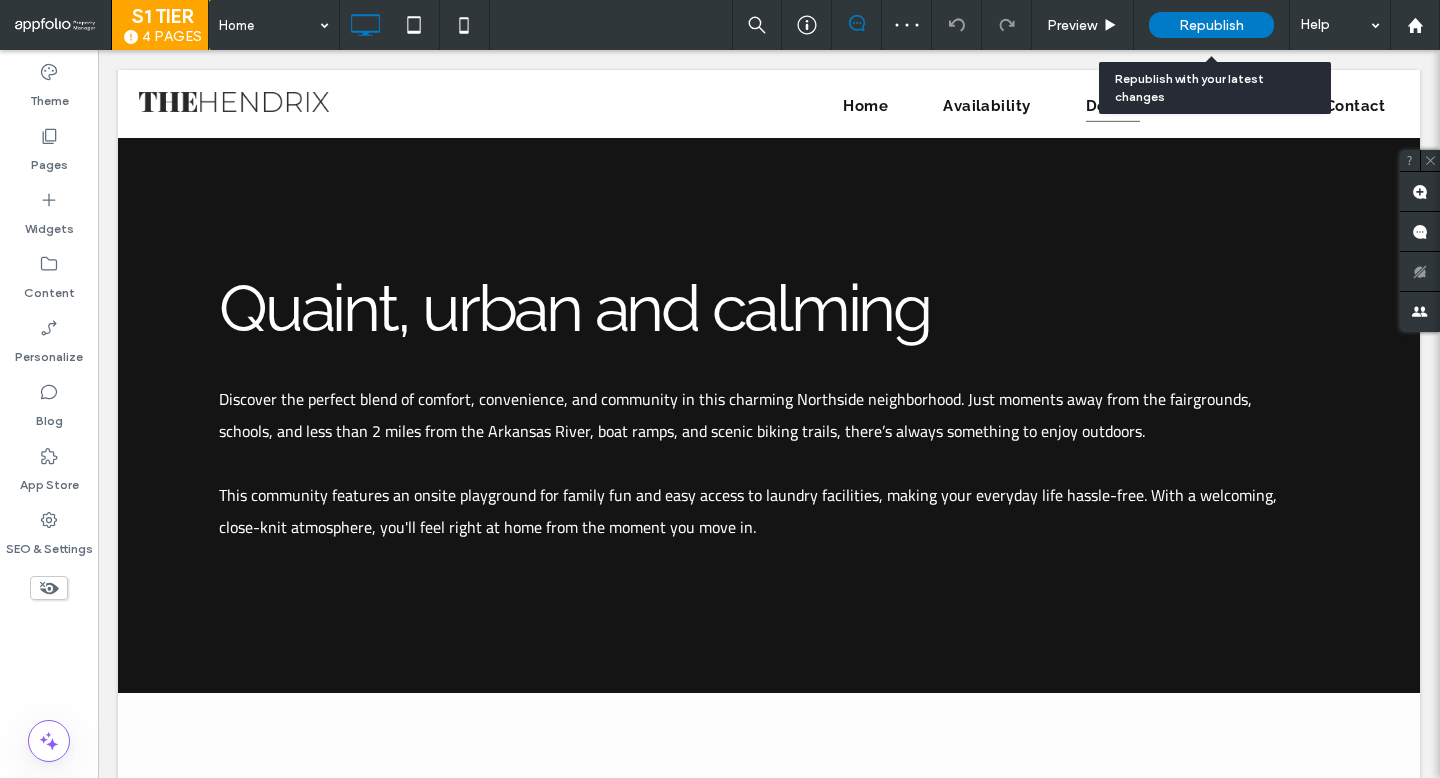 click on "Republish" at bounding box center (1211, 25) 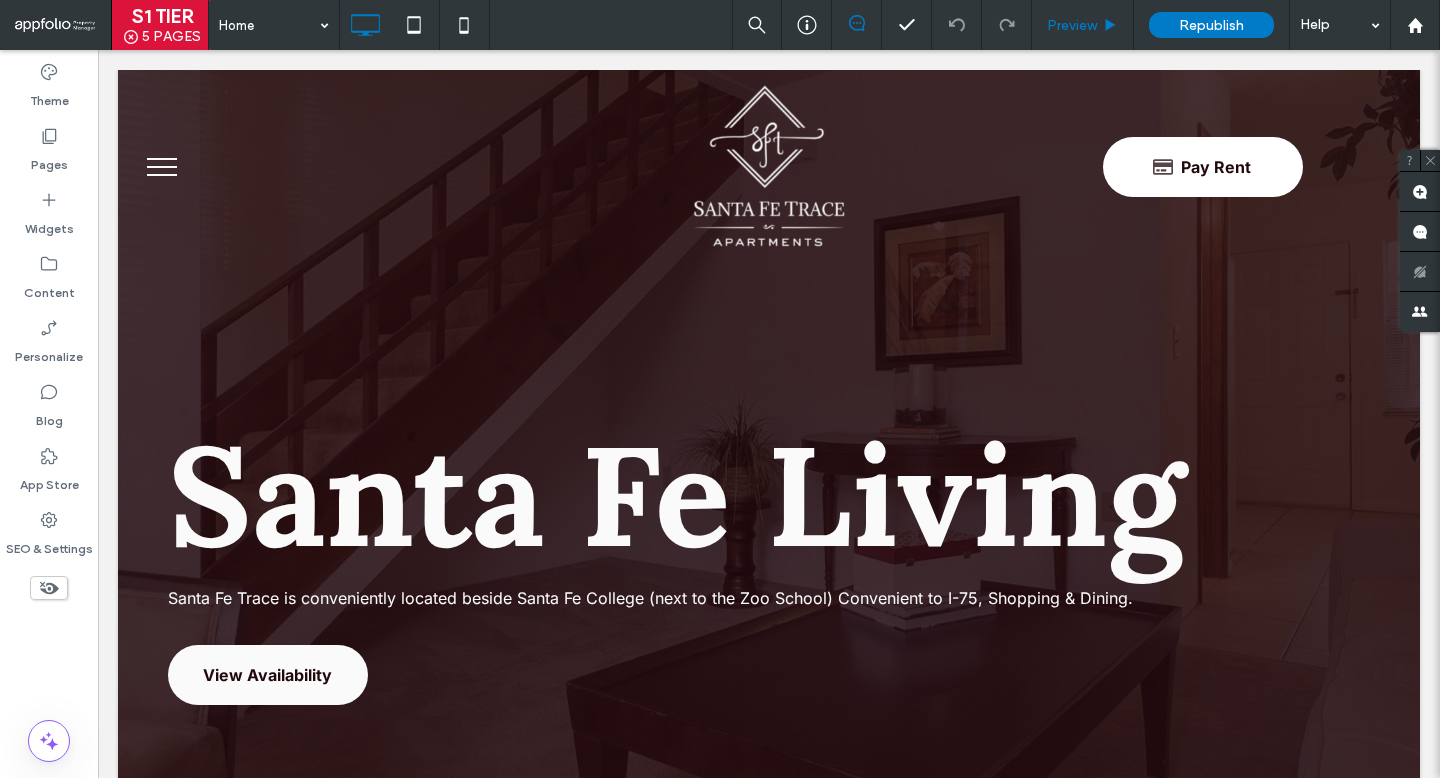 scroll, scrollTop: 20, scrollLeft: 0, axis: vertical 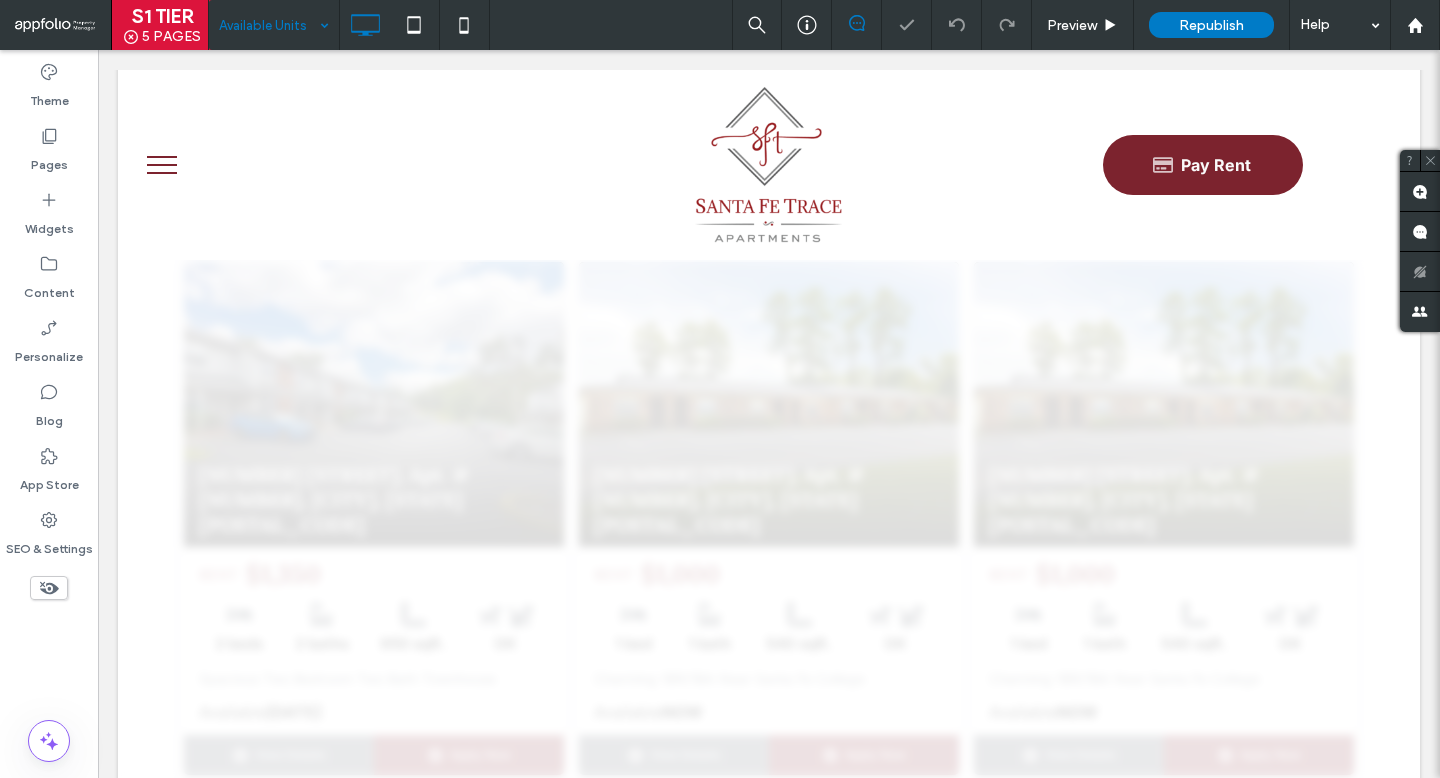 click at bounding box center [118, 162] 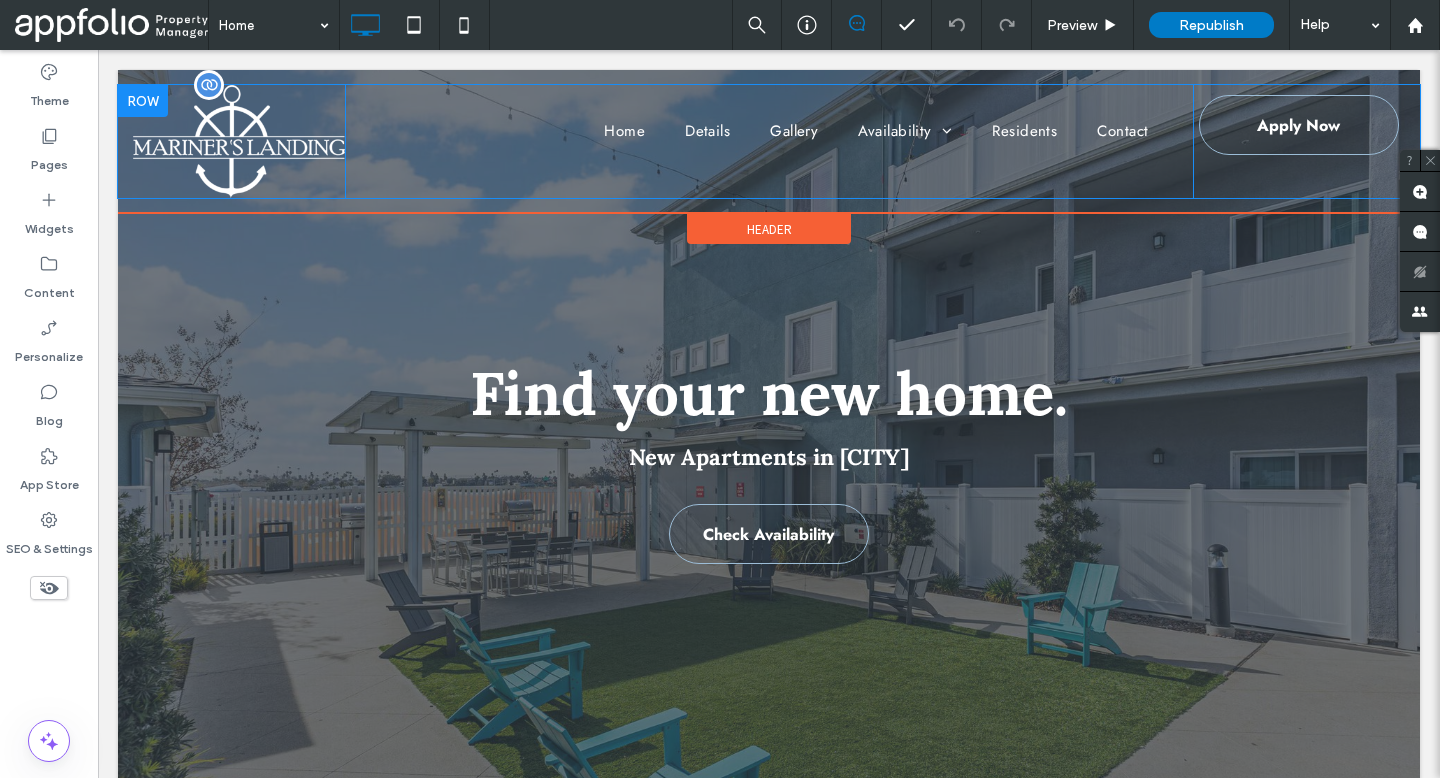 scroll, scrollTop: 0, scrollLeft: 0, axis: both 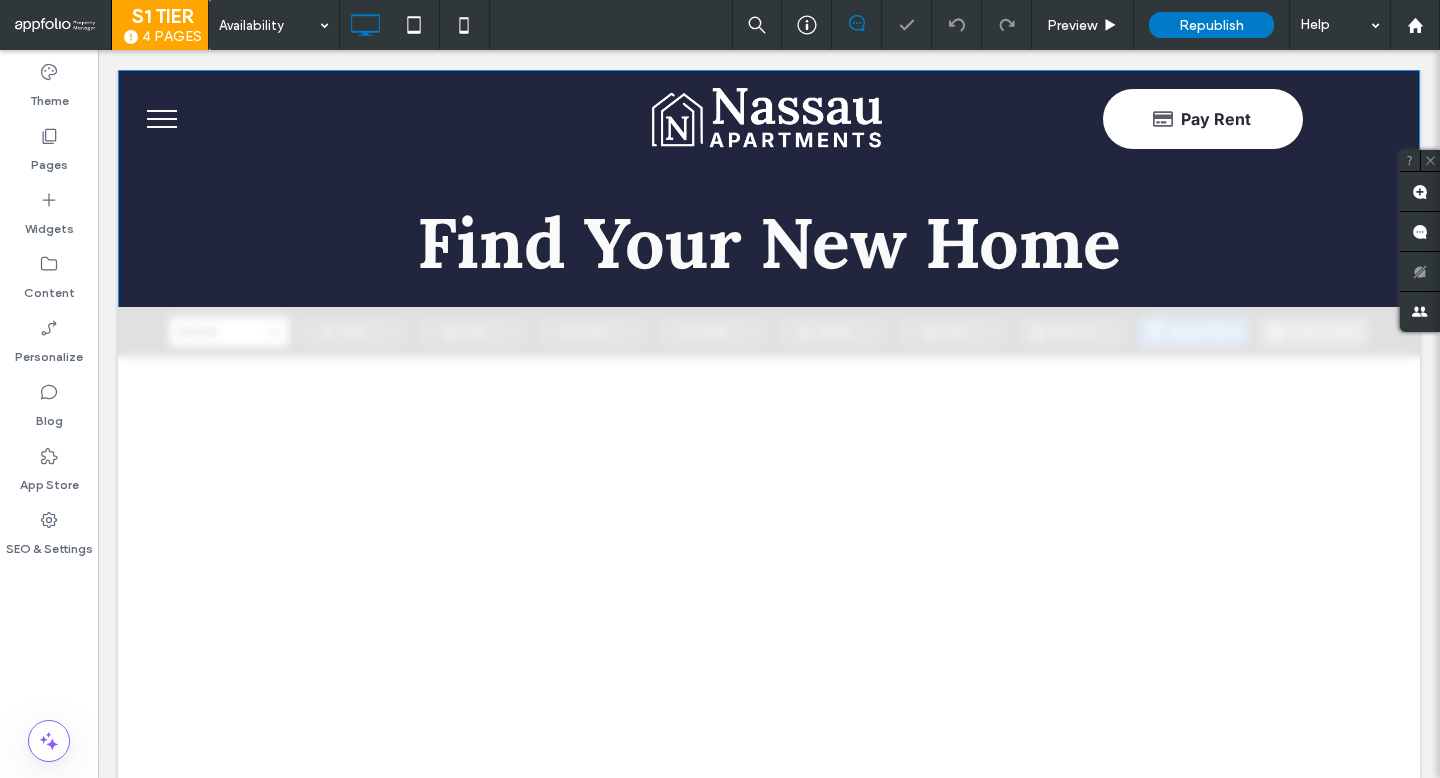 click at bounding box center (769, 671) 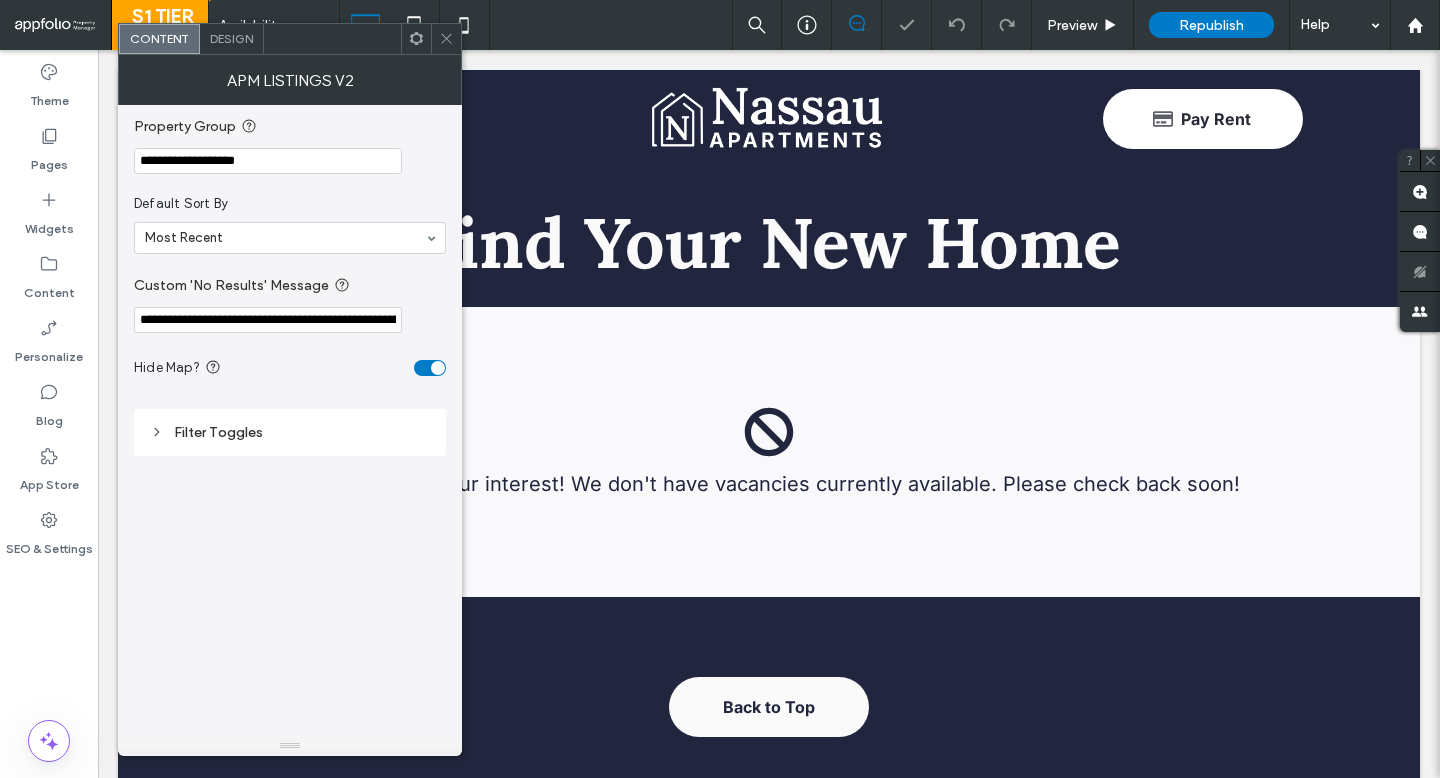 click on "**********" at bounding box center (268, 161) 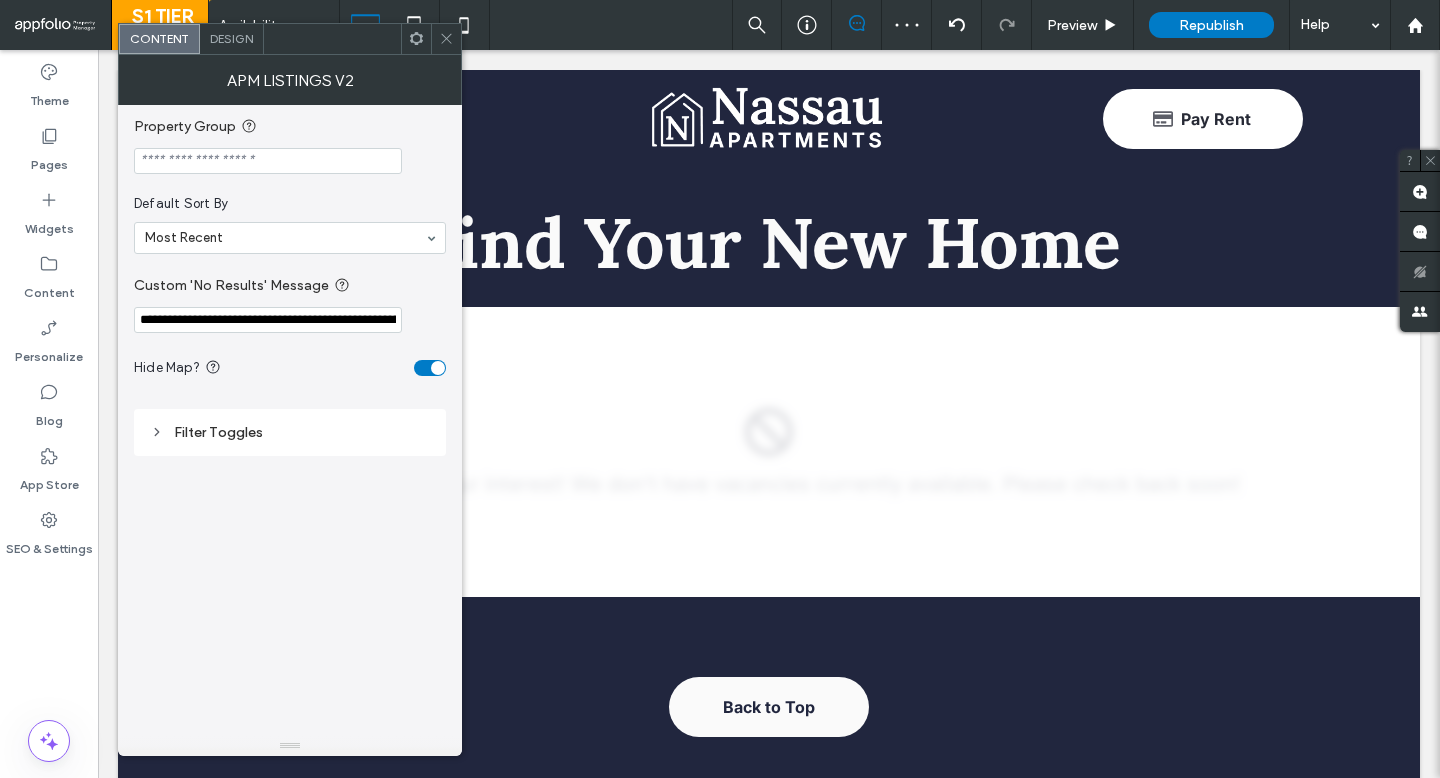 type 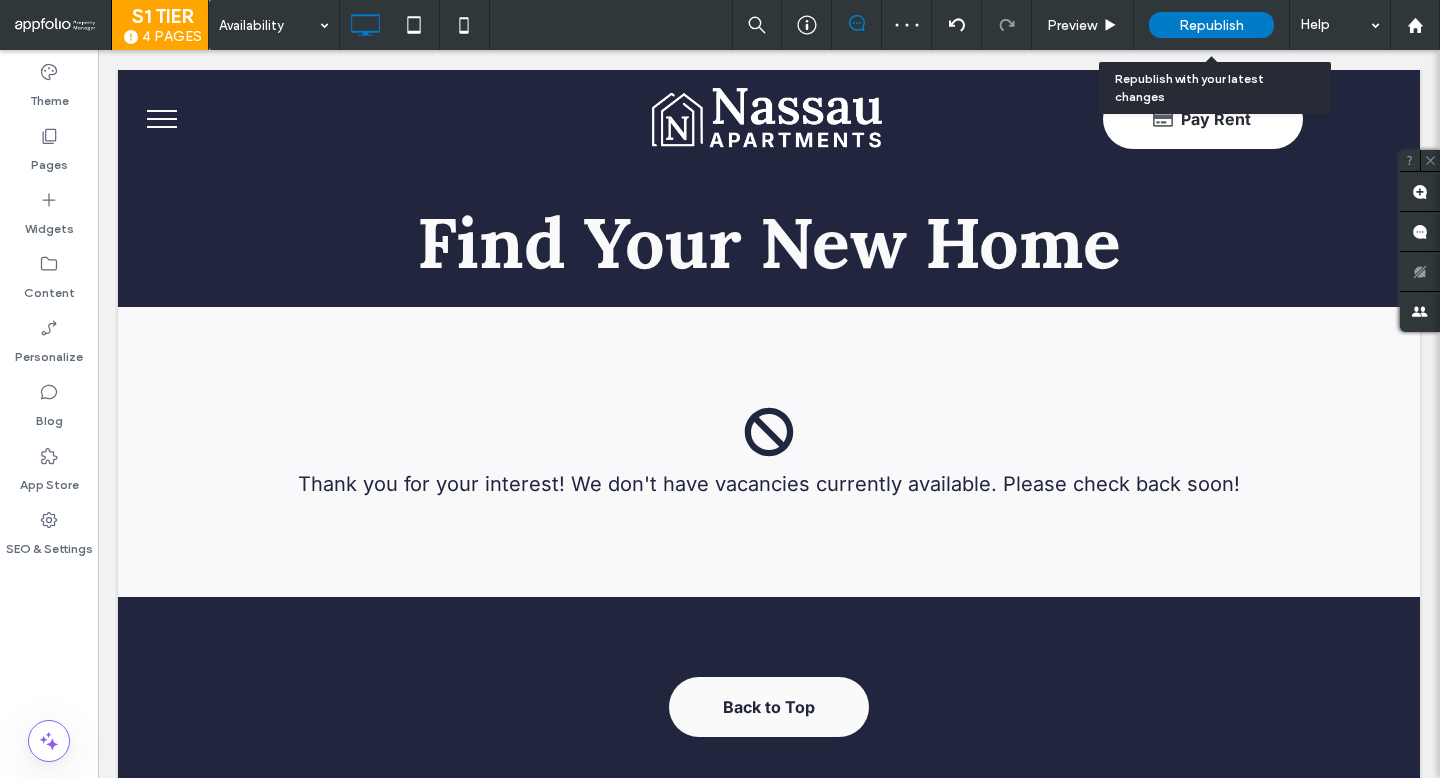 click on "Republish" at bounding box center [1211, 25] 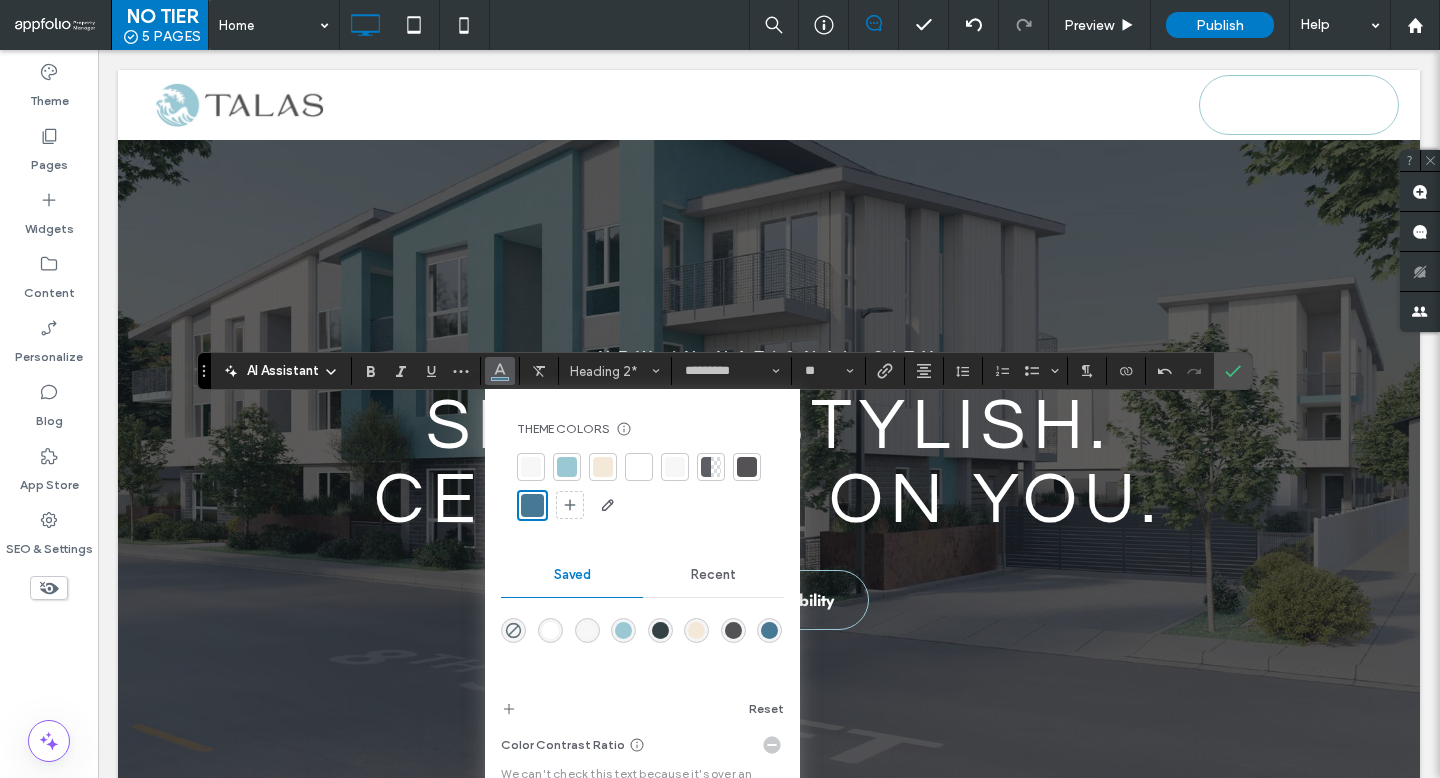 scroll, scrollTop: 755, scrollLeft: 0, axis: vertical 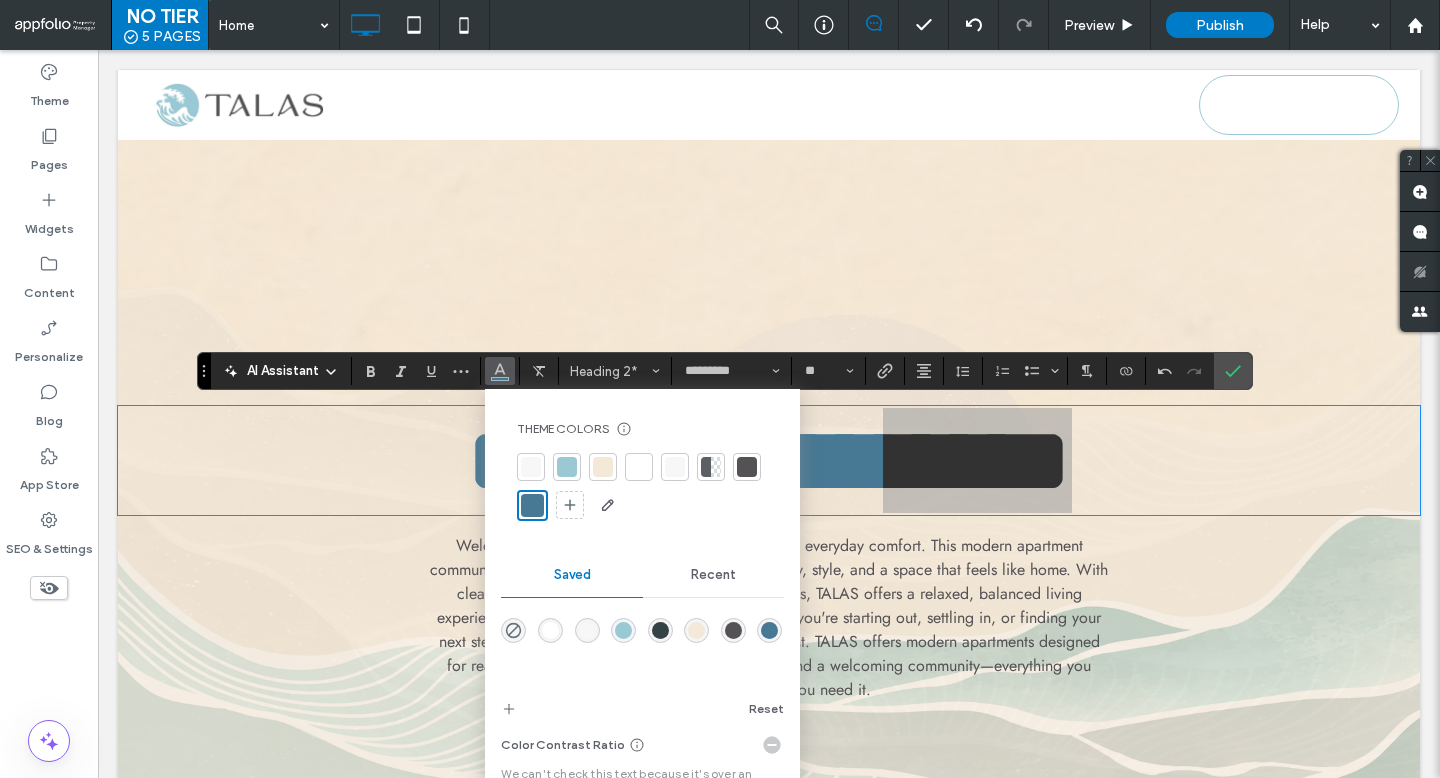 click at bounding box center (747, 467) 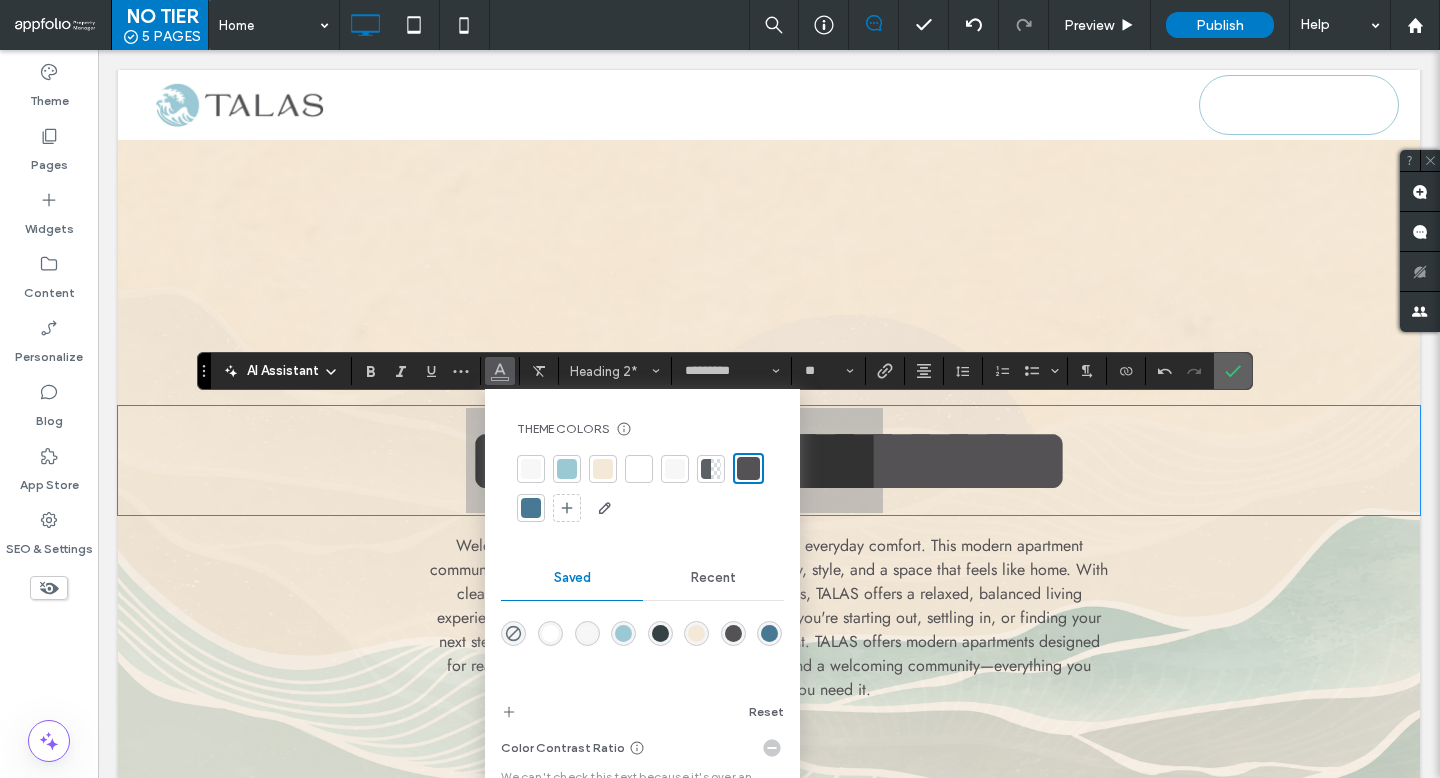 click at bounding box center [1233, 371] 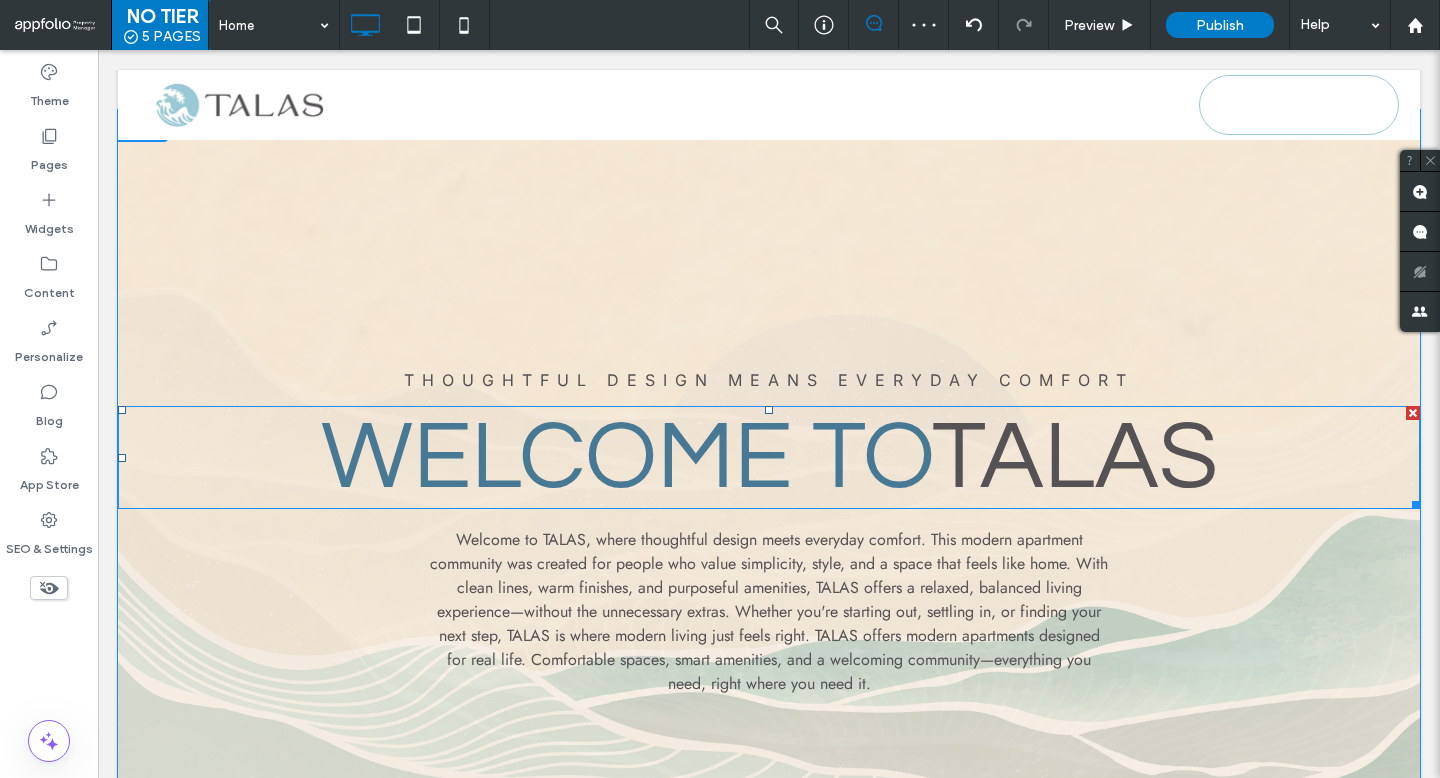 click on "Talas" at bounding box center (1075, 457) 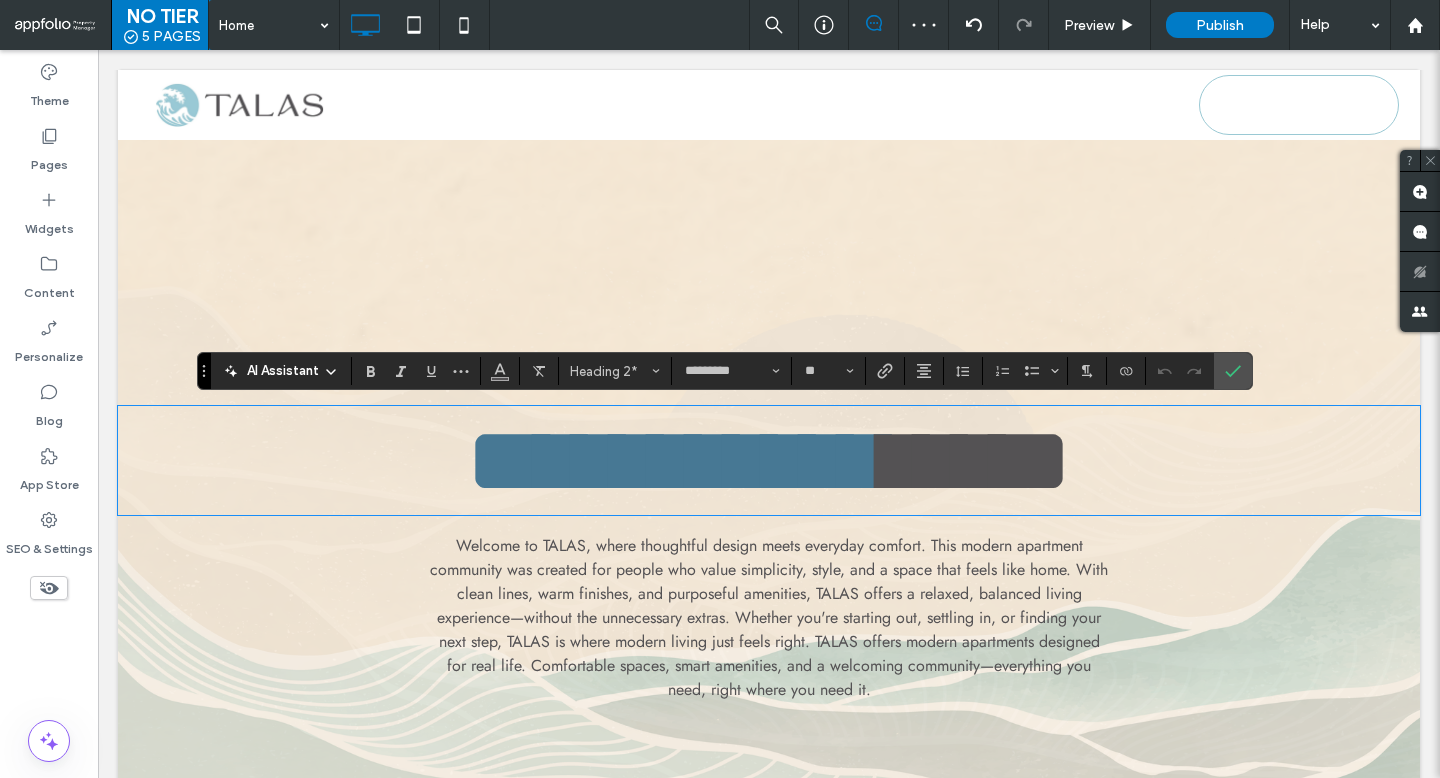 click on "**********" at bounding box center [674, 460] 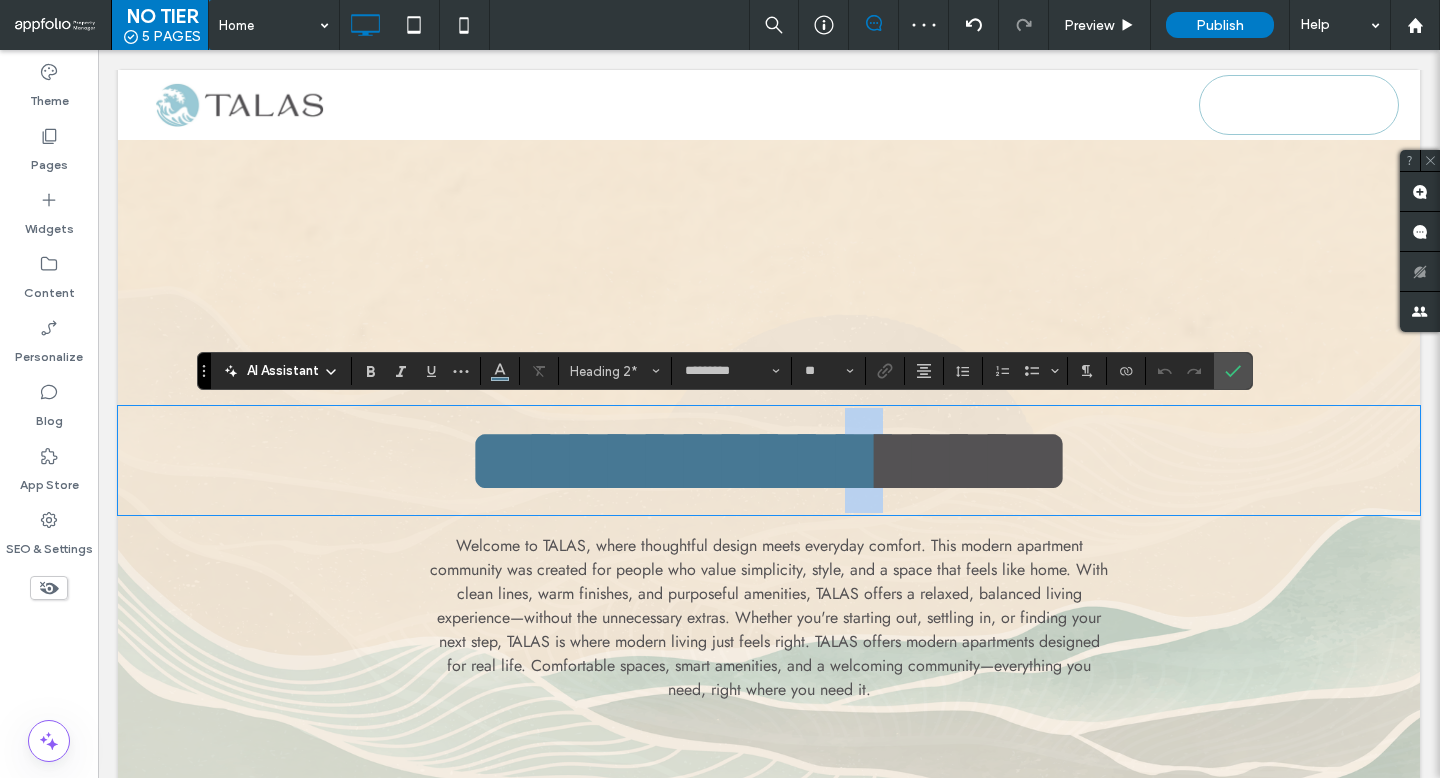 click on "**********" at bounding box center (674, 460) 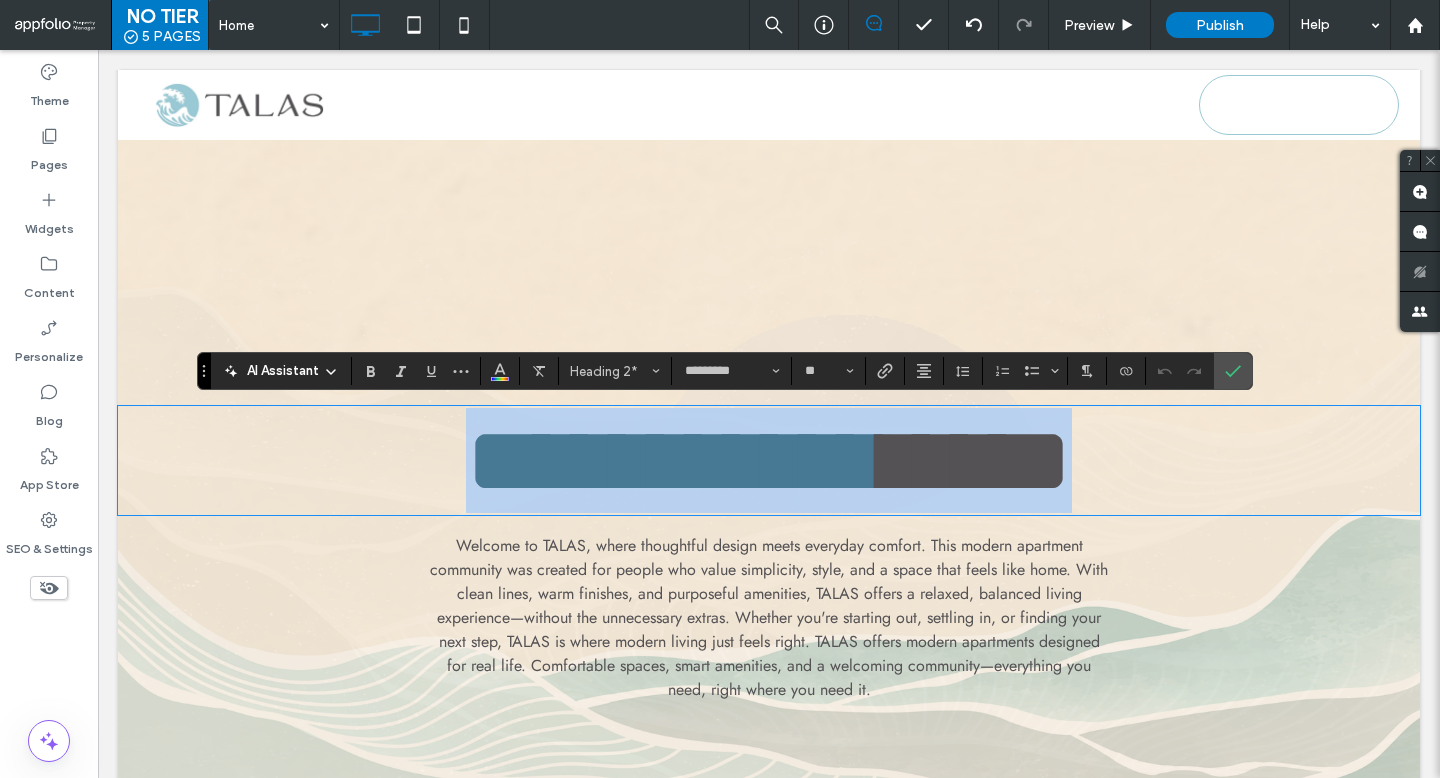 click on "**********" at bounding box center [674, 460] 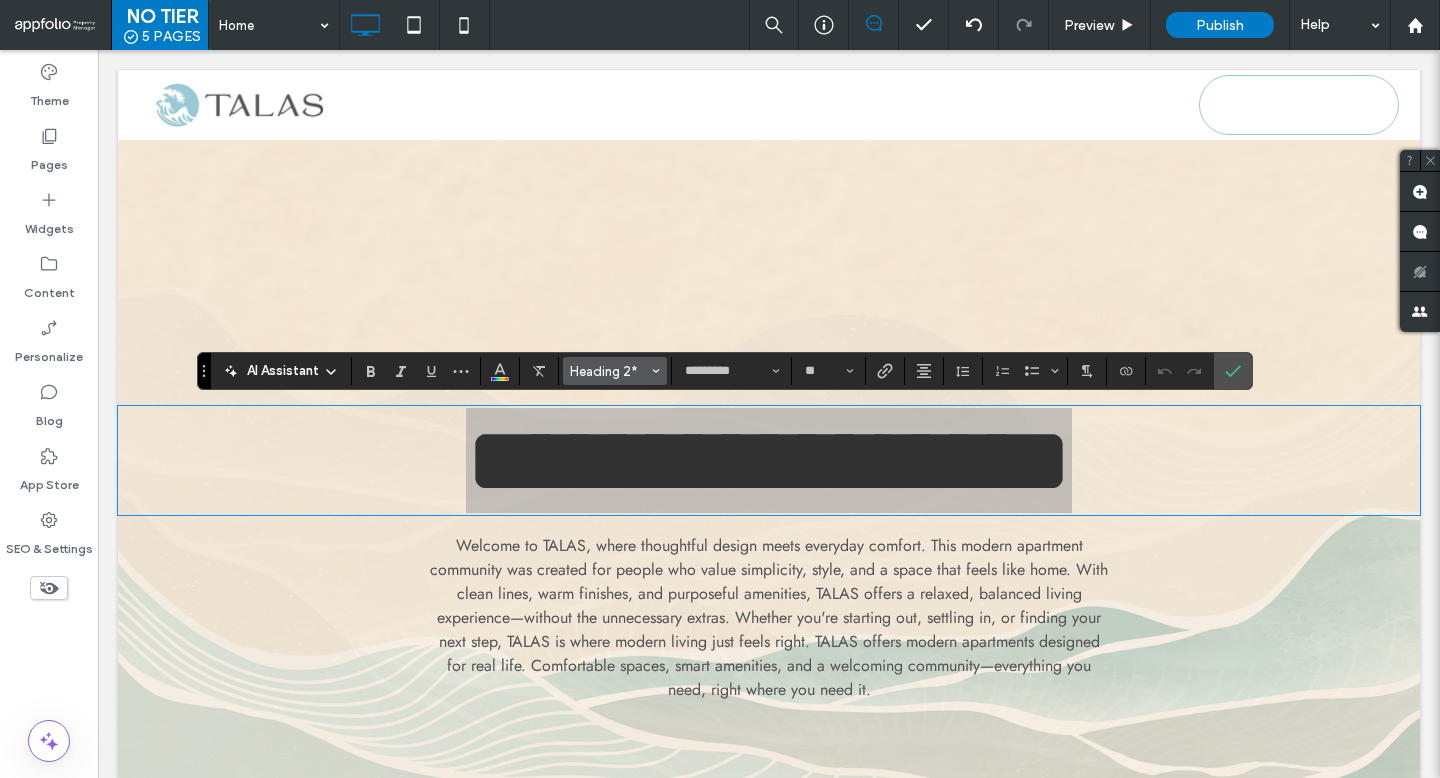 click on "Heading 2*" at bounding box center [609, 371] 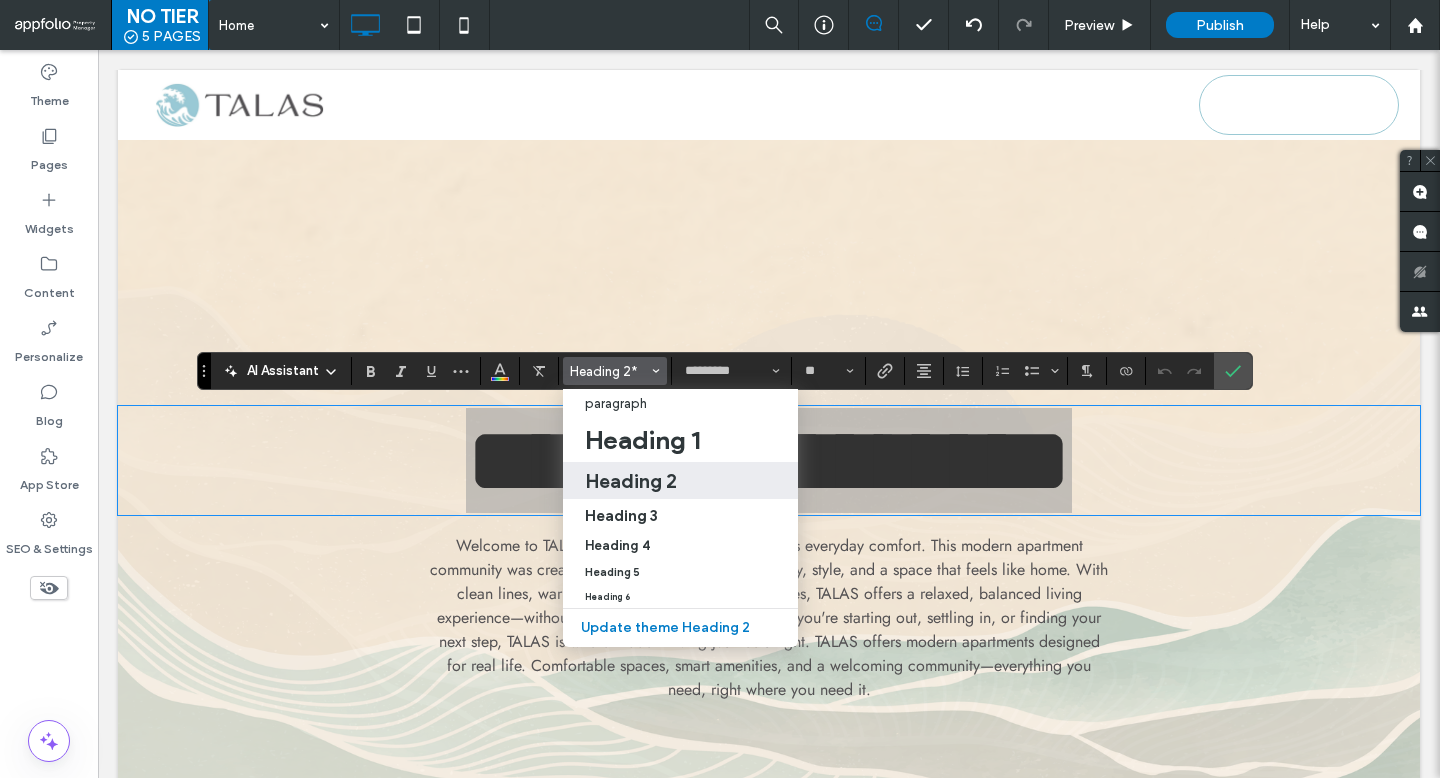 click on "Heading 2" at bounding box center (631, 481) 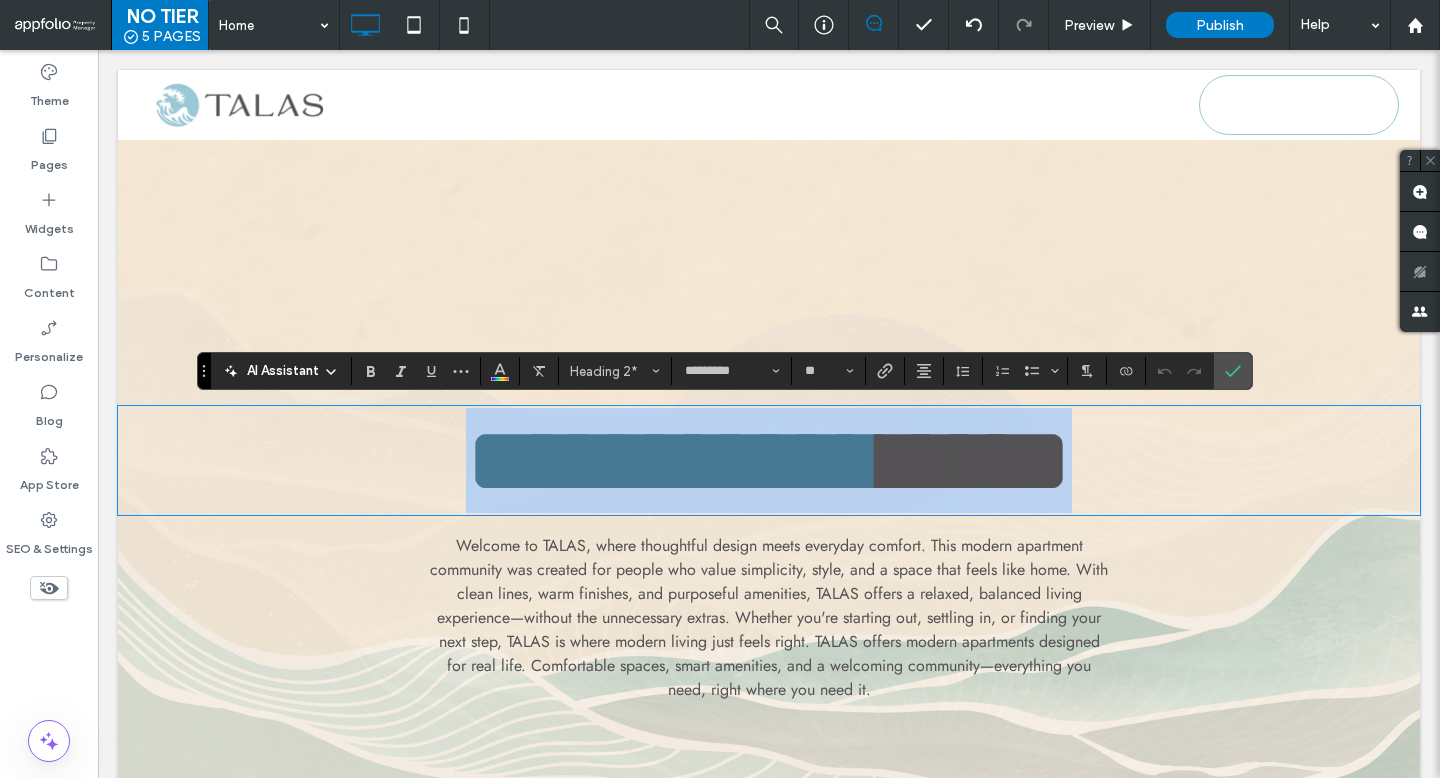 type on "**" 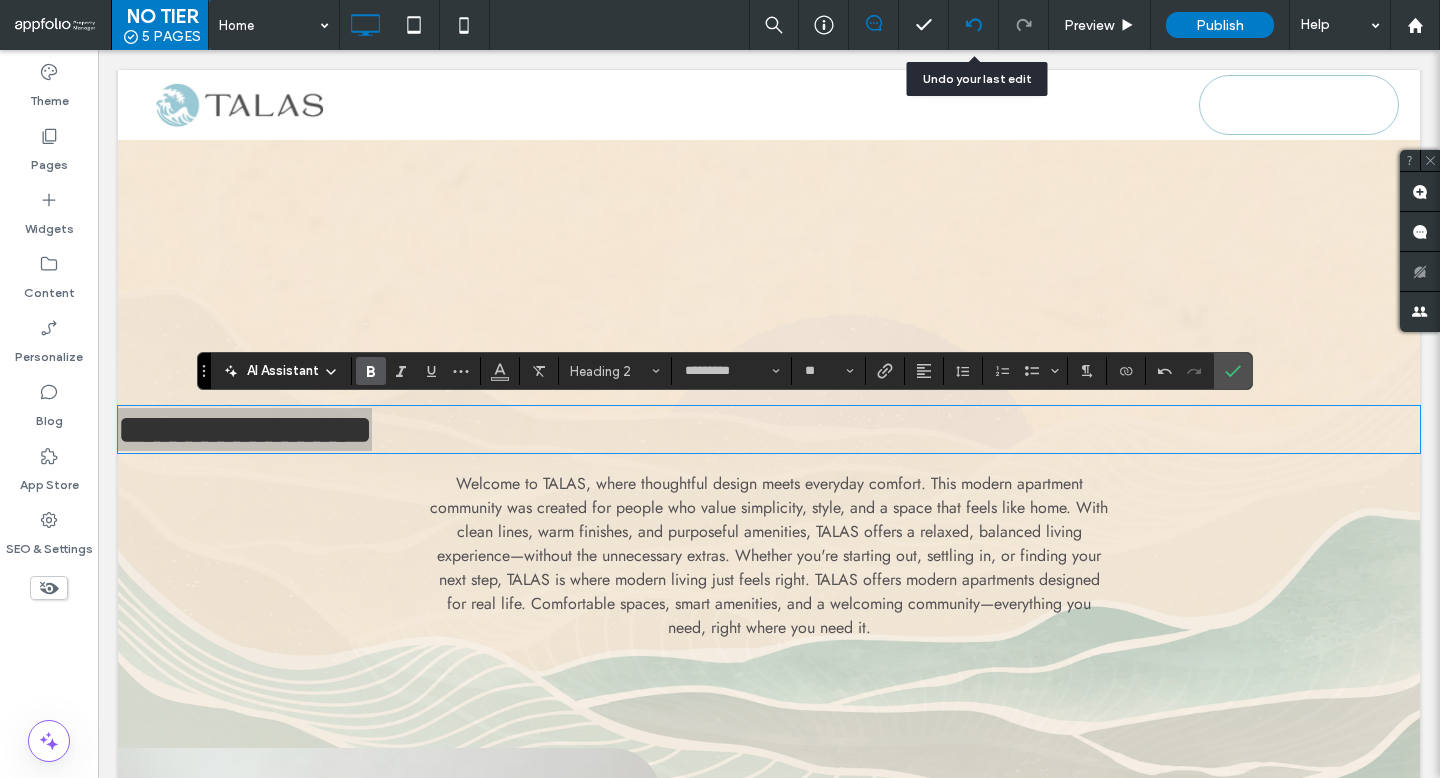 click at bounding box center [973, 25] 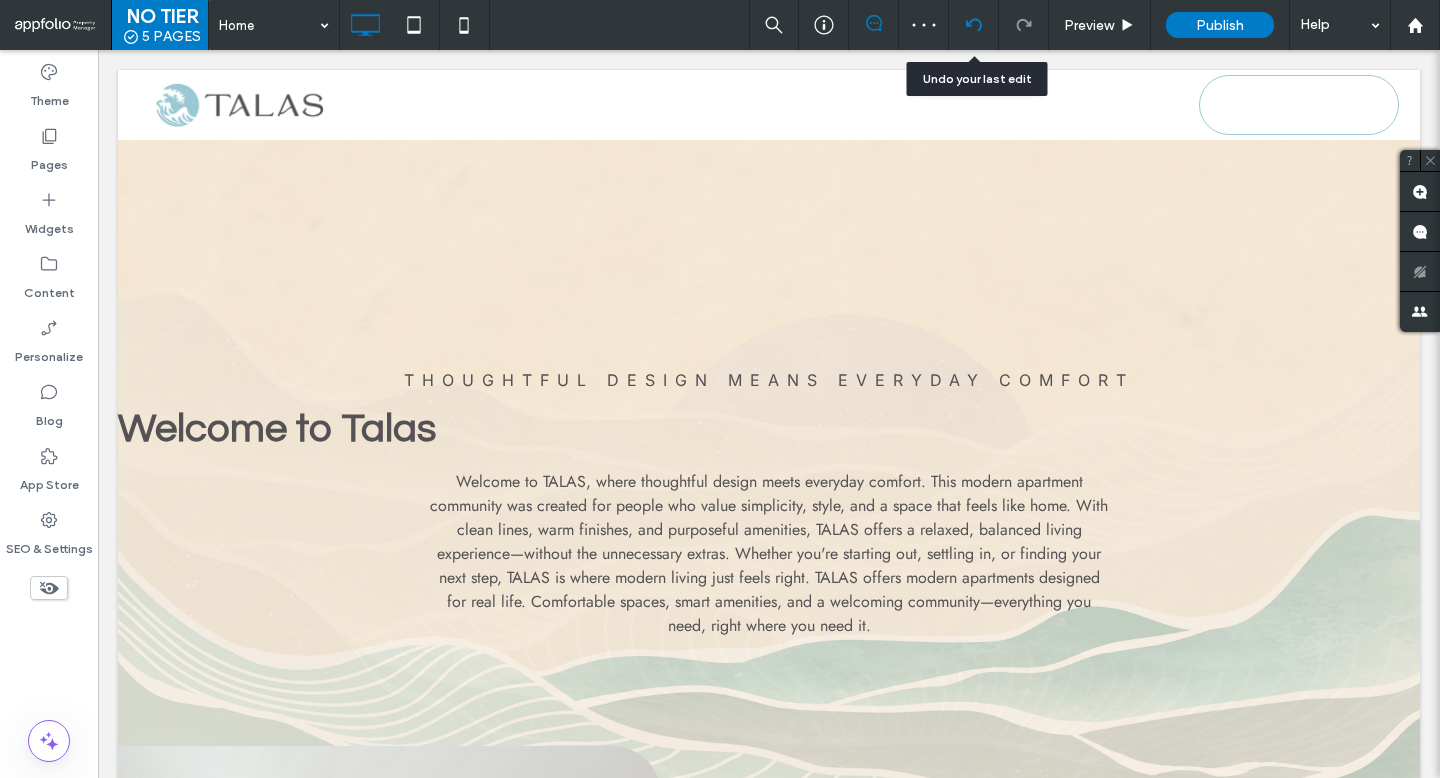 click 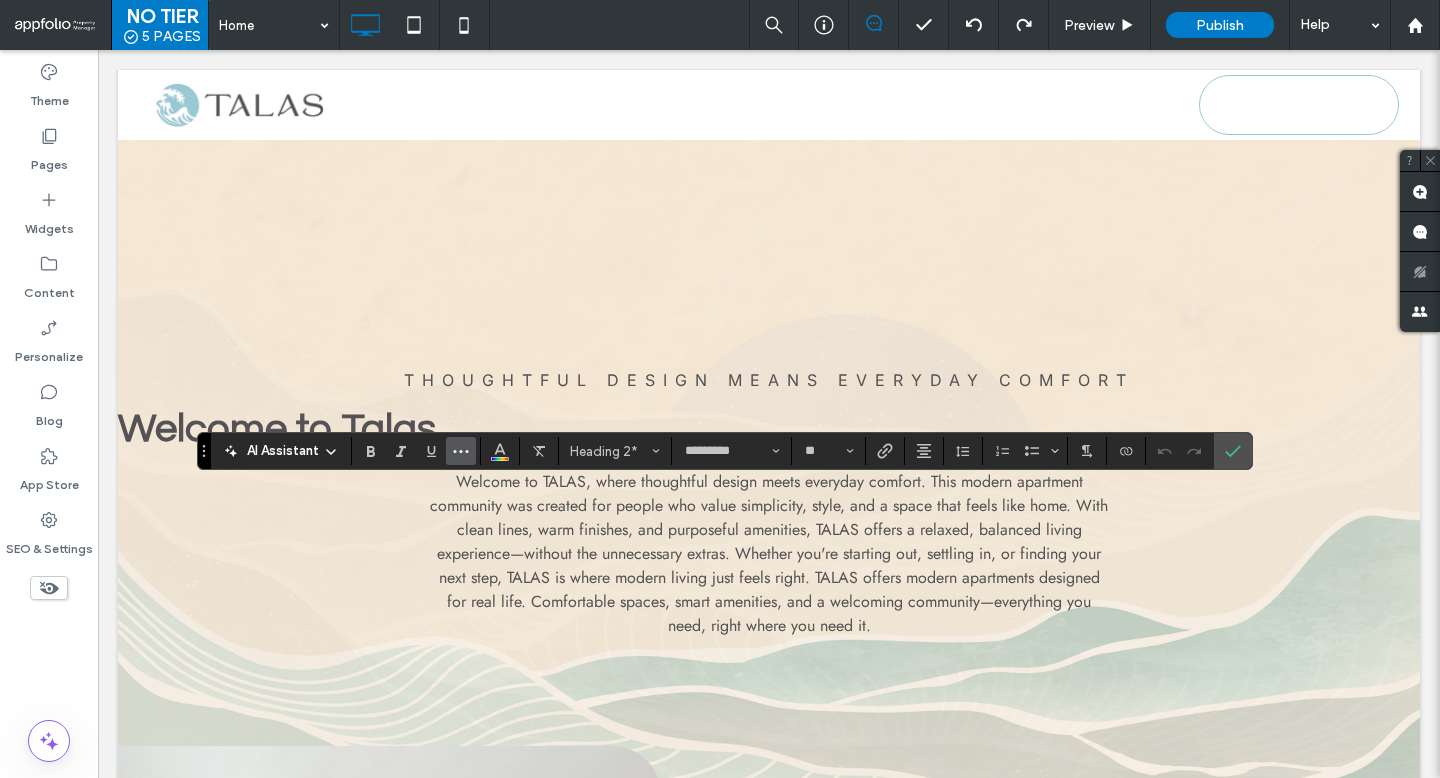 click 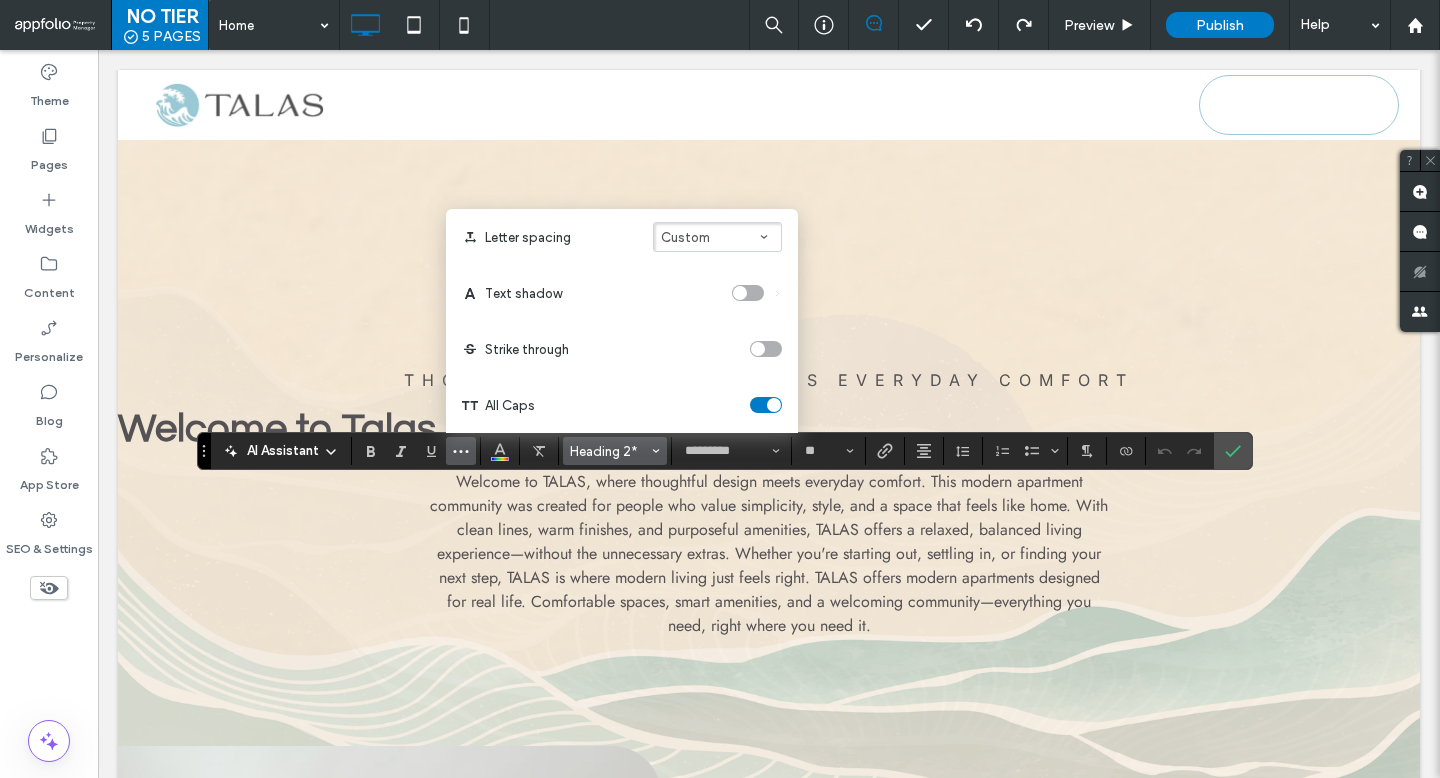 click 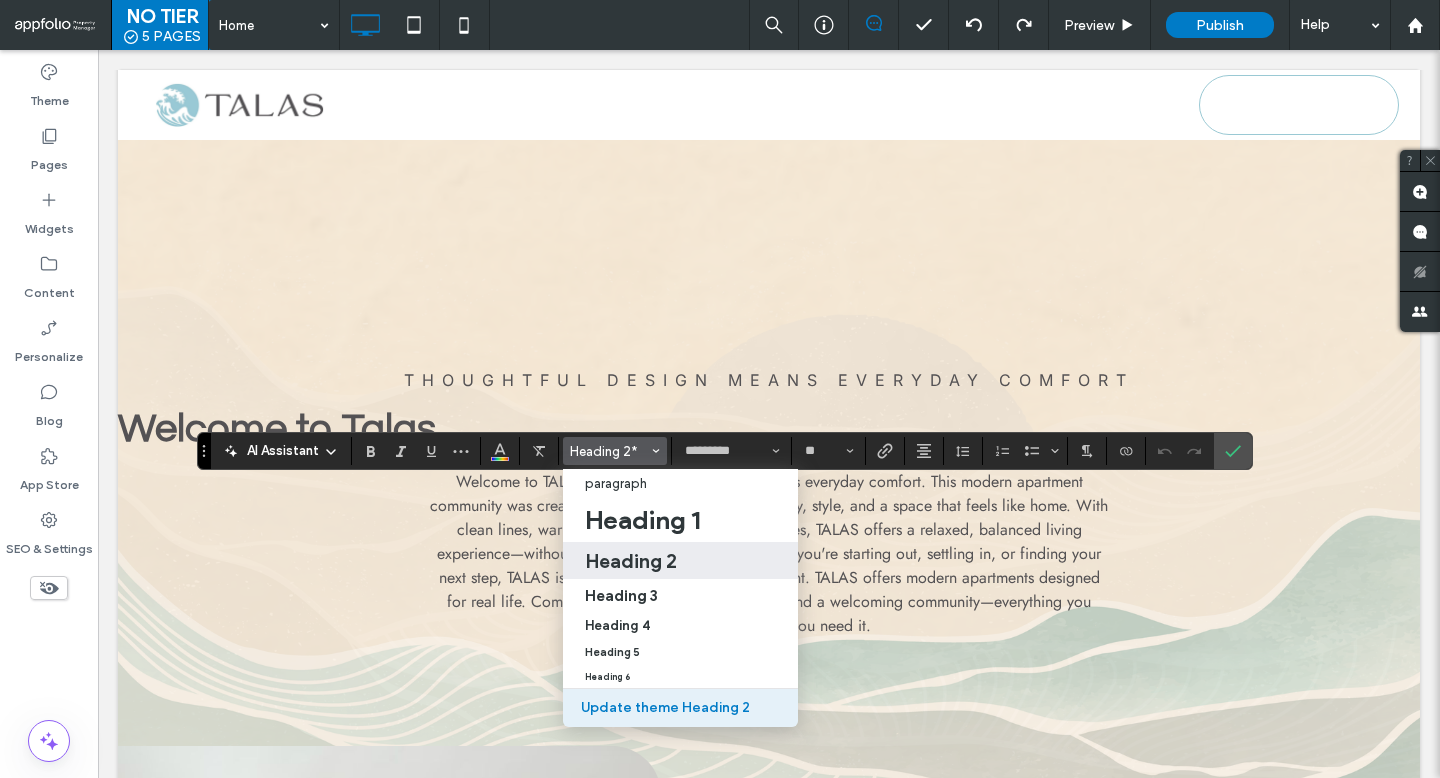 click on "Update theme Heading 2" at bounding box center (680, 708) 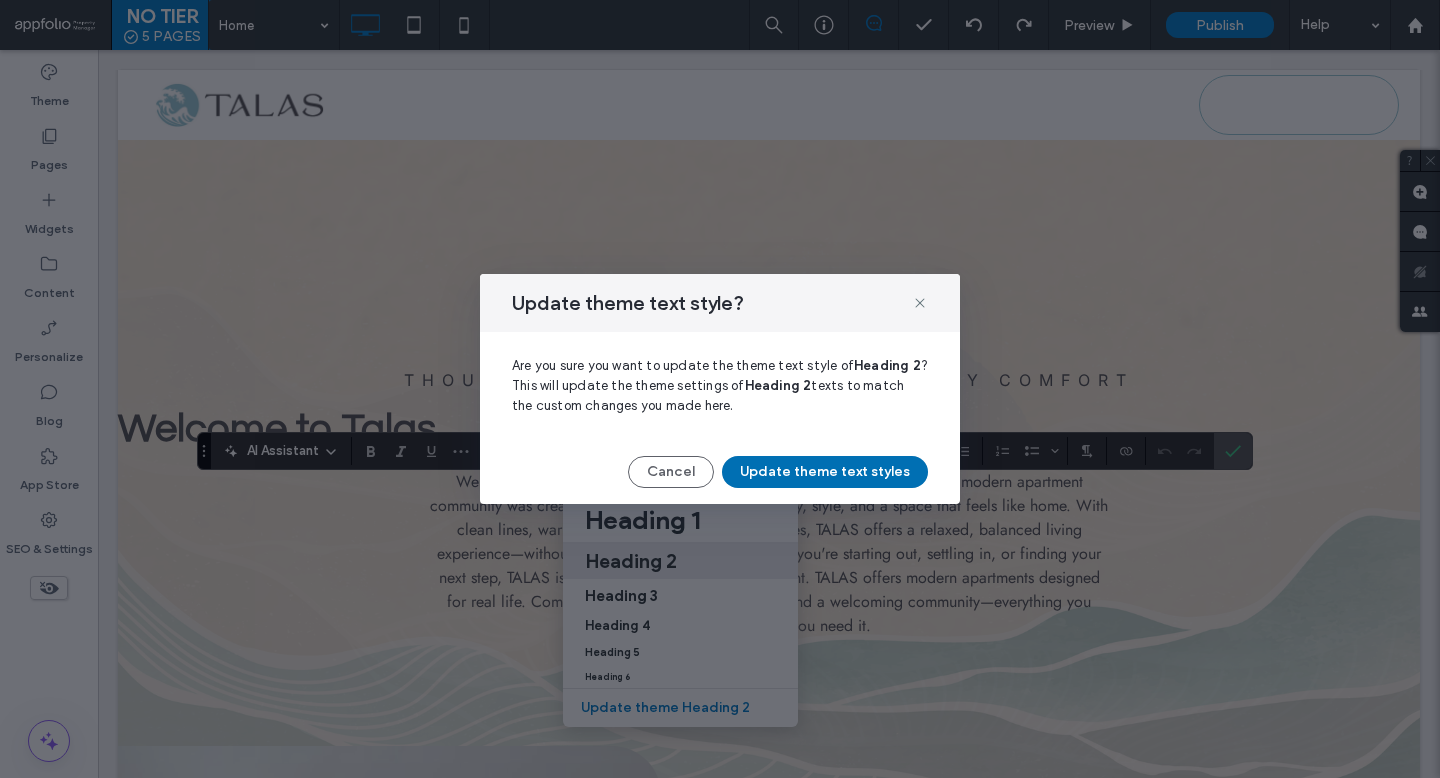 click on "Update theme text styles" at bounding box center [825, 472] 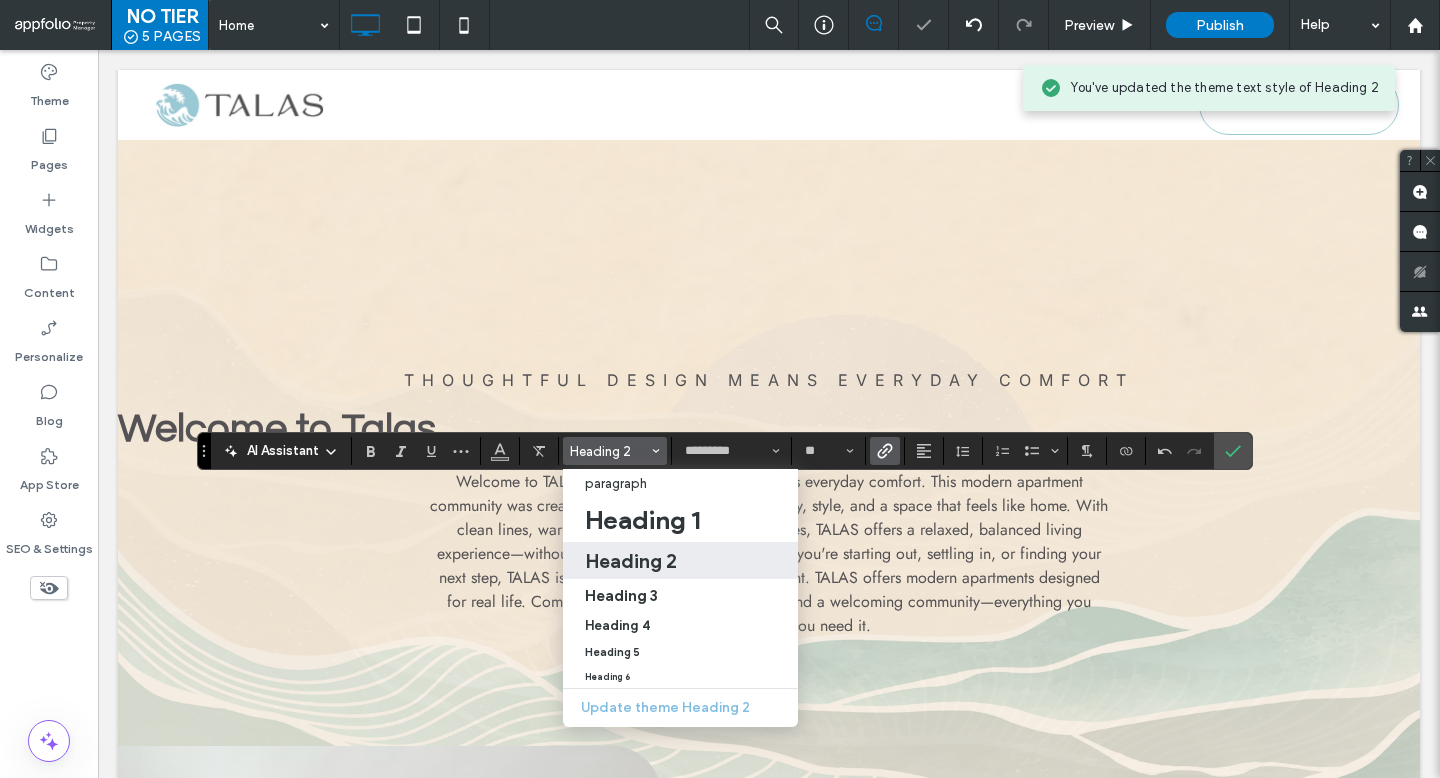 click 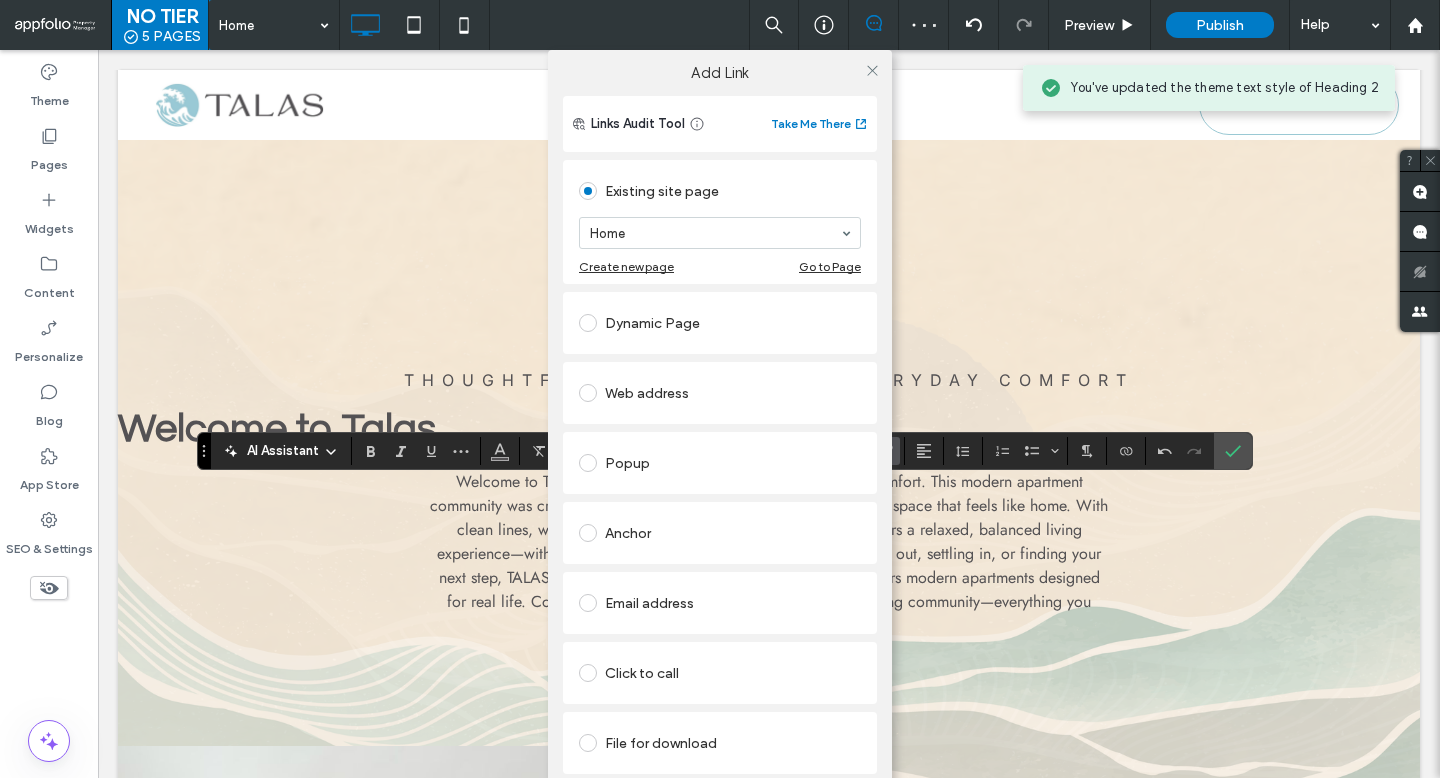 click on "Add Link Links Audit Tool Take Me There Existing site page Home Create new page Go to Page Dynamic Page Web address Popup Anchor Email address Click to call File for download Remove link" at bounding box center (720, 439) 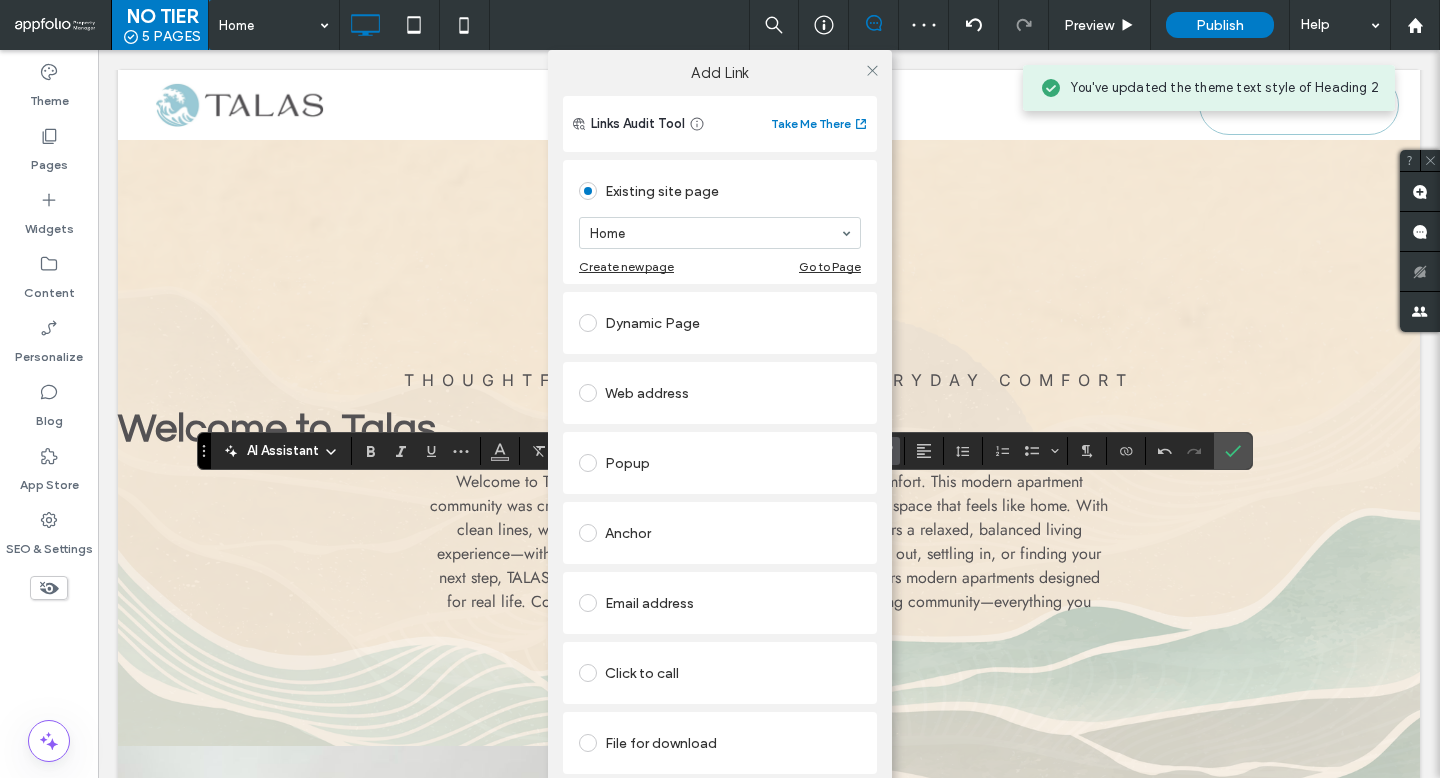 click on "Add Link Links Audit Tool Take Me There Existing site page Home Create new page Go to Page Dynamic Page Web address Popup Anchor Email address Click to call File for download Remove link" at bounding box center [720, 439] 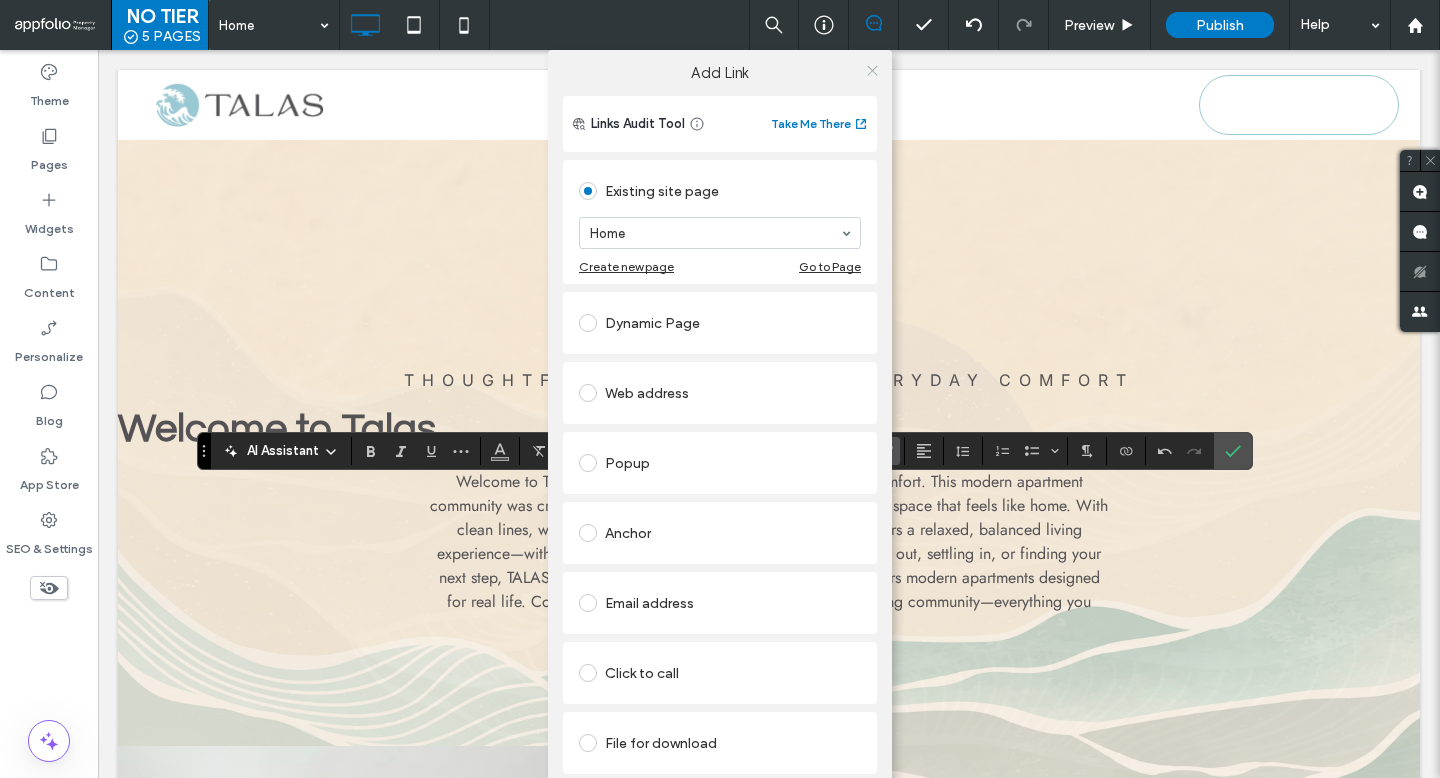 click 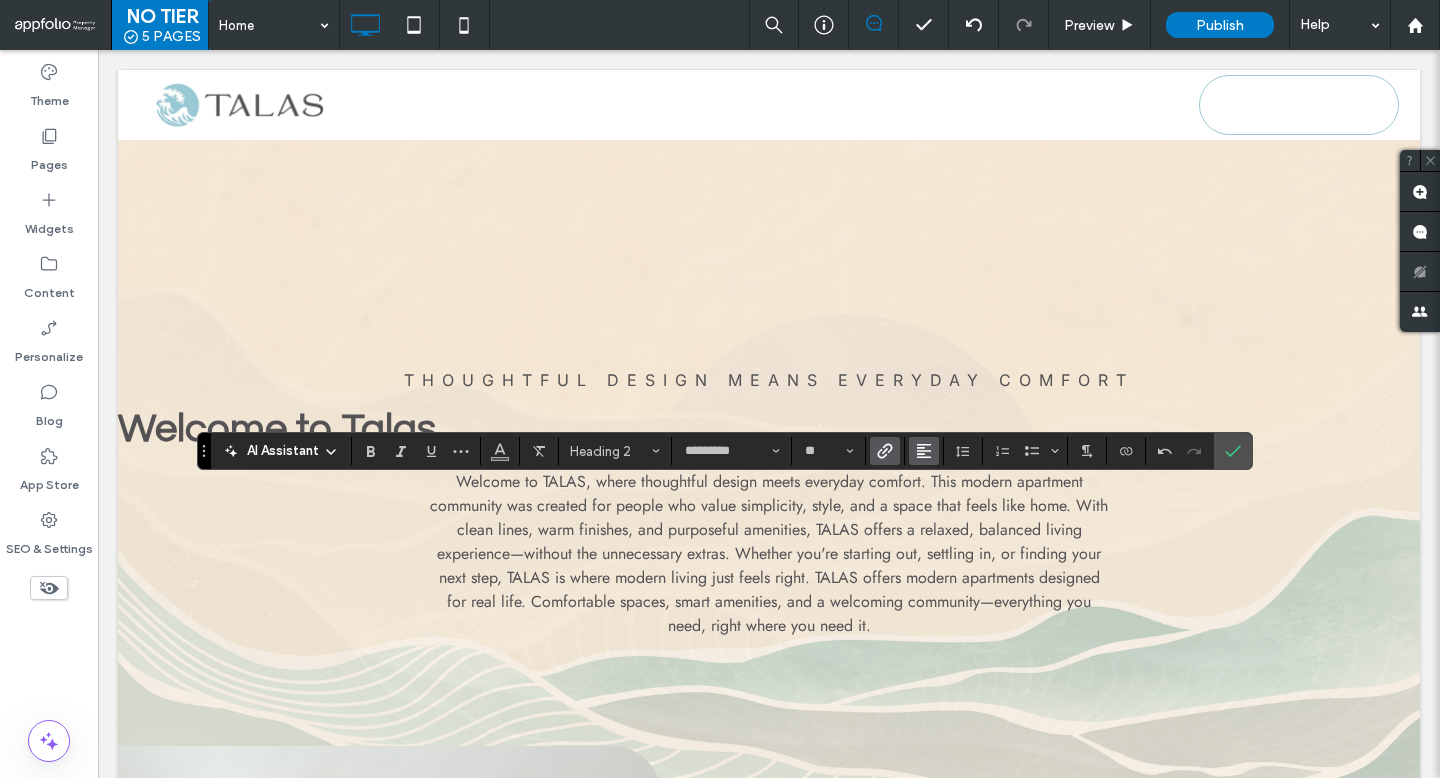 click 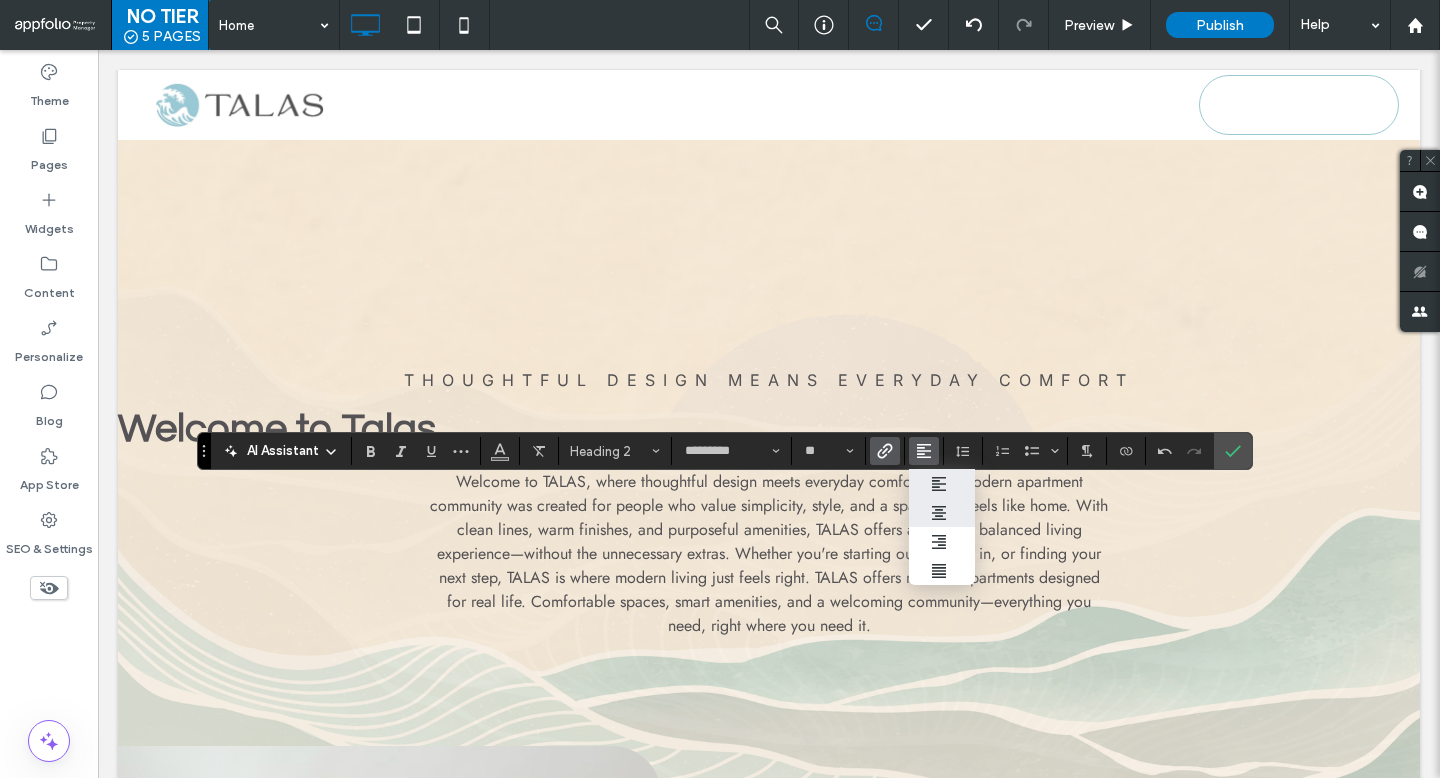 click 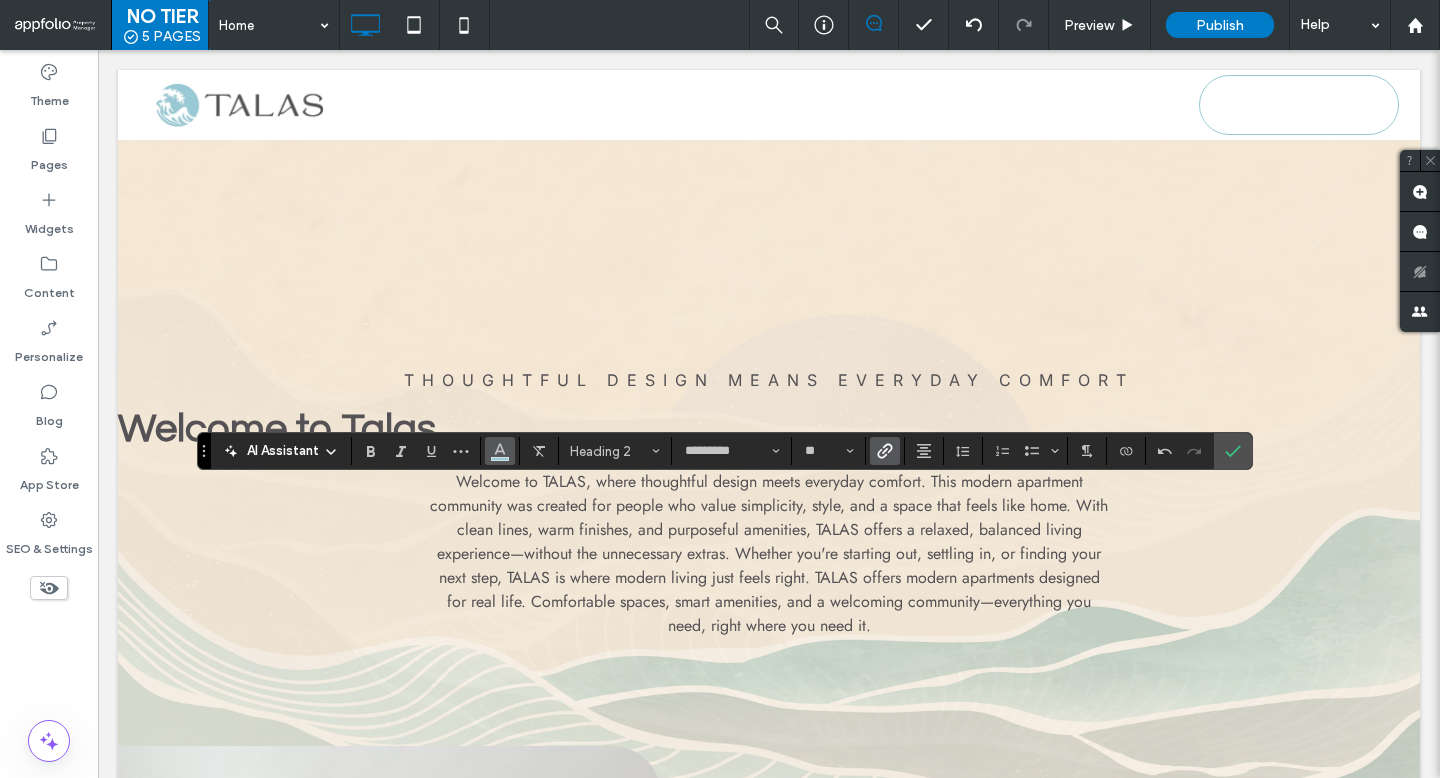 click 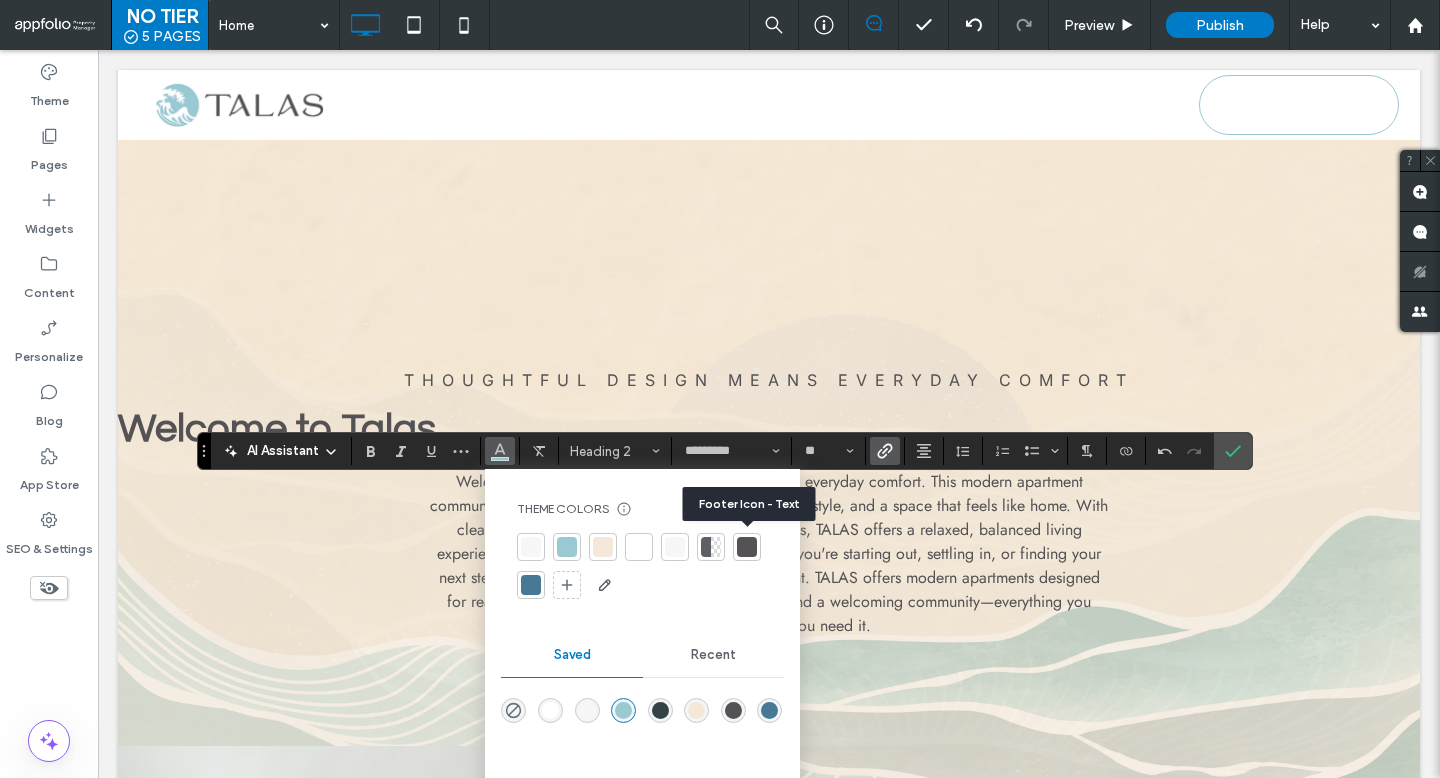 click at bounding box center [747, 547] 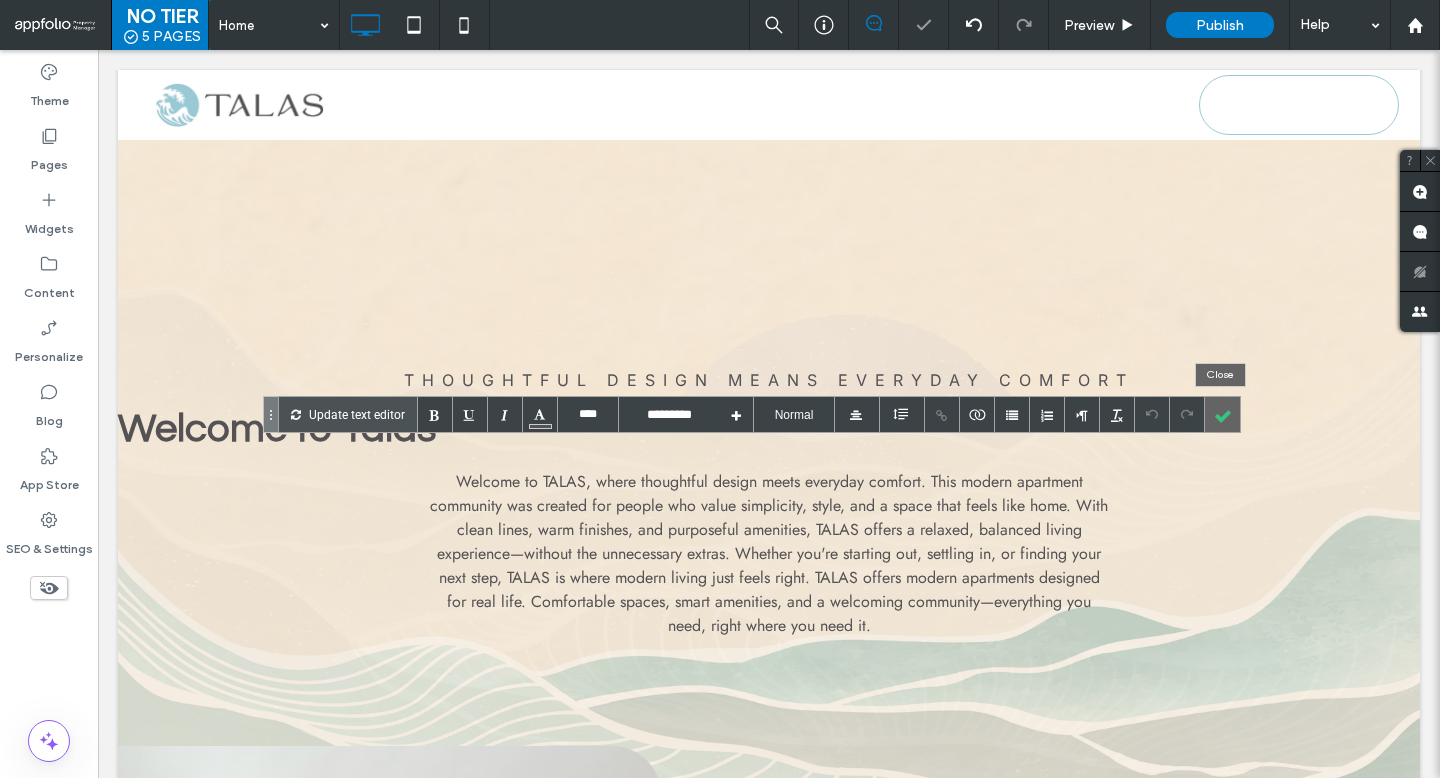 click at bounding box center [1222, 414] 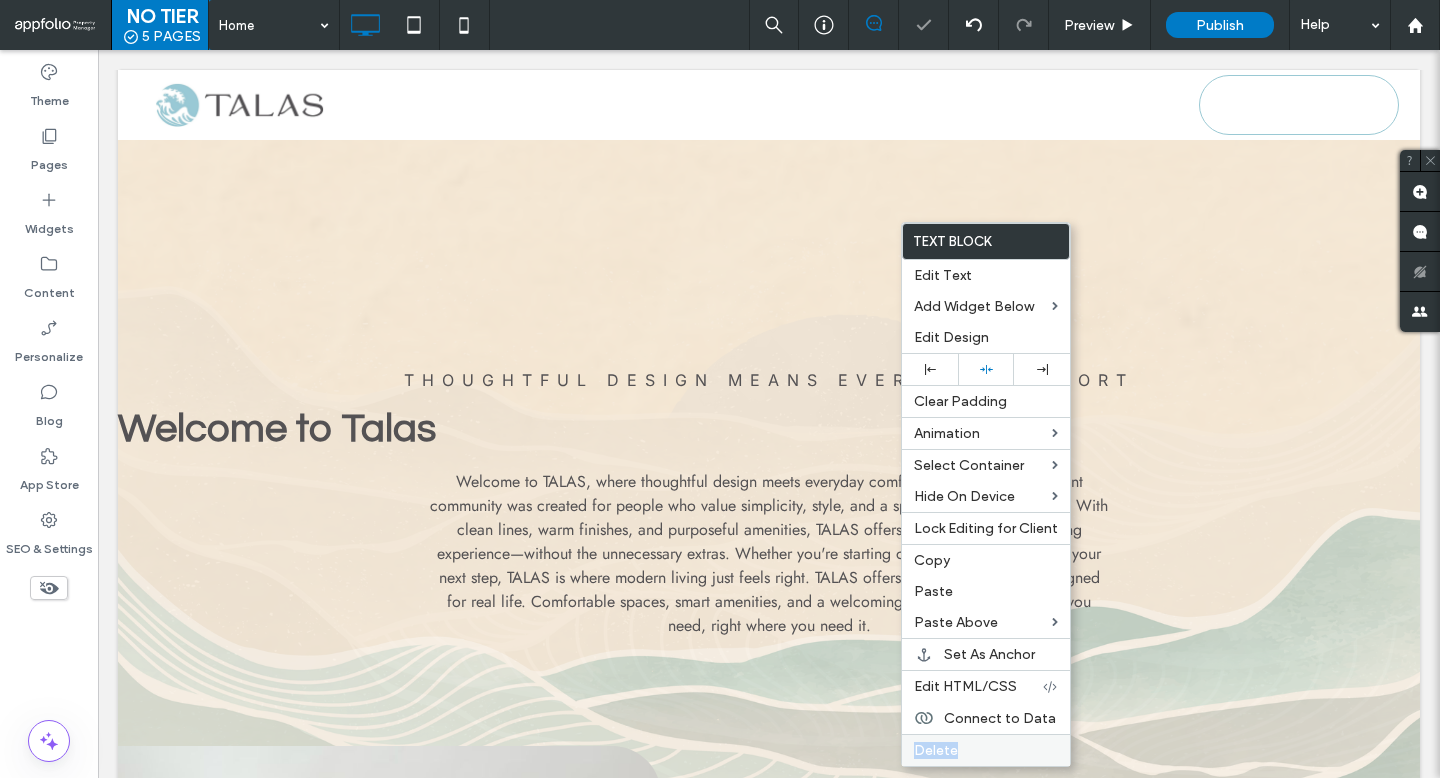 drag, startPoint x: 973, startPoint y: 728, endPoint x: 973, endPoint y: 759, distance: 31 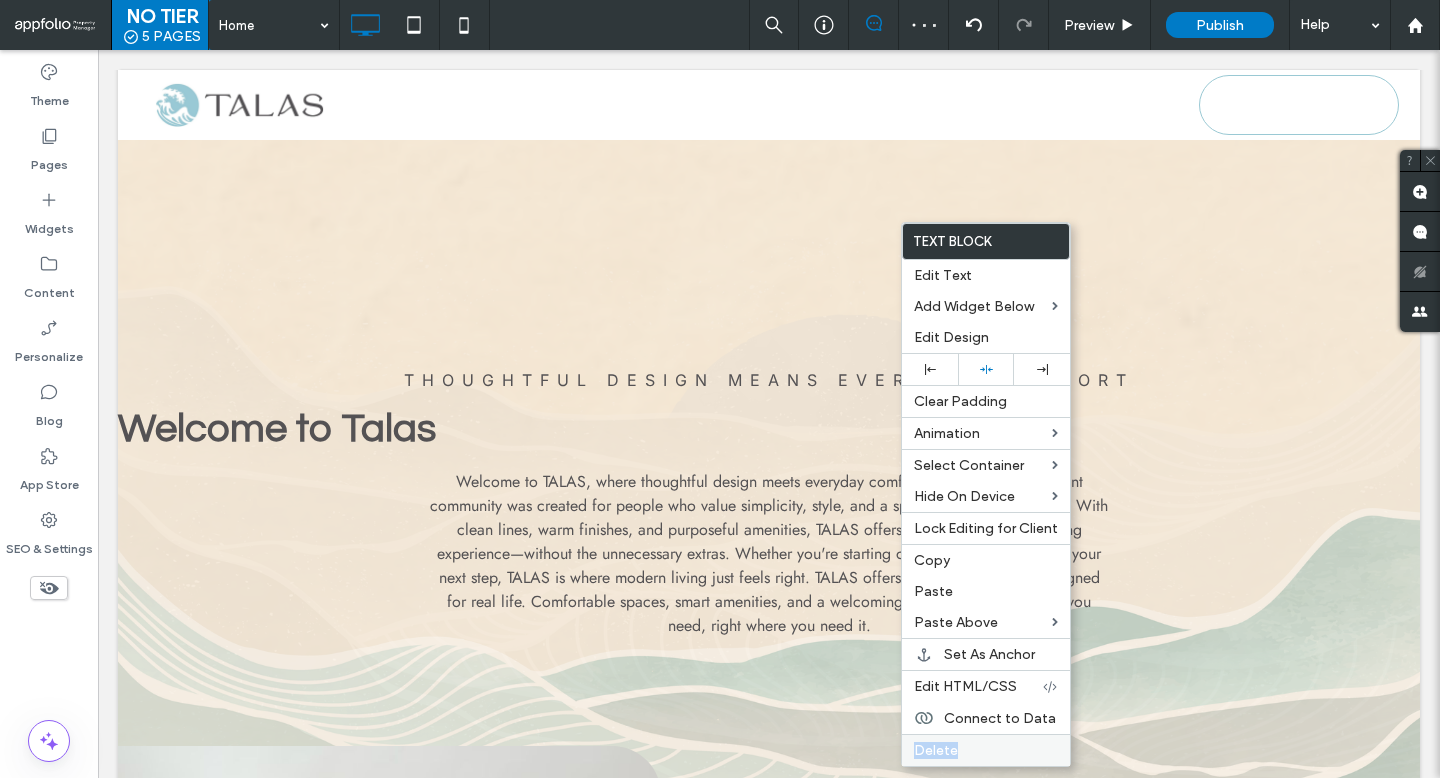 click on "Delete" at bounding box center (986, 750) 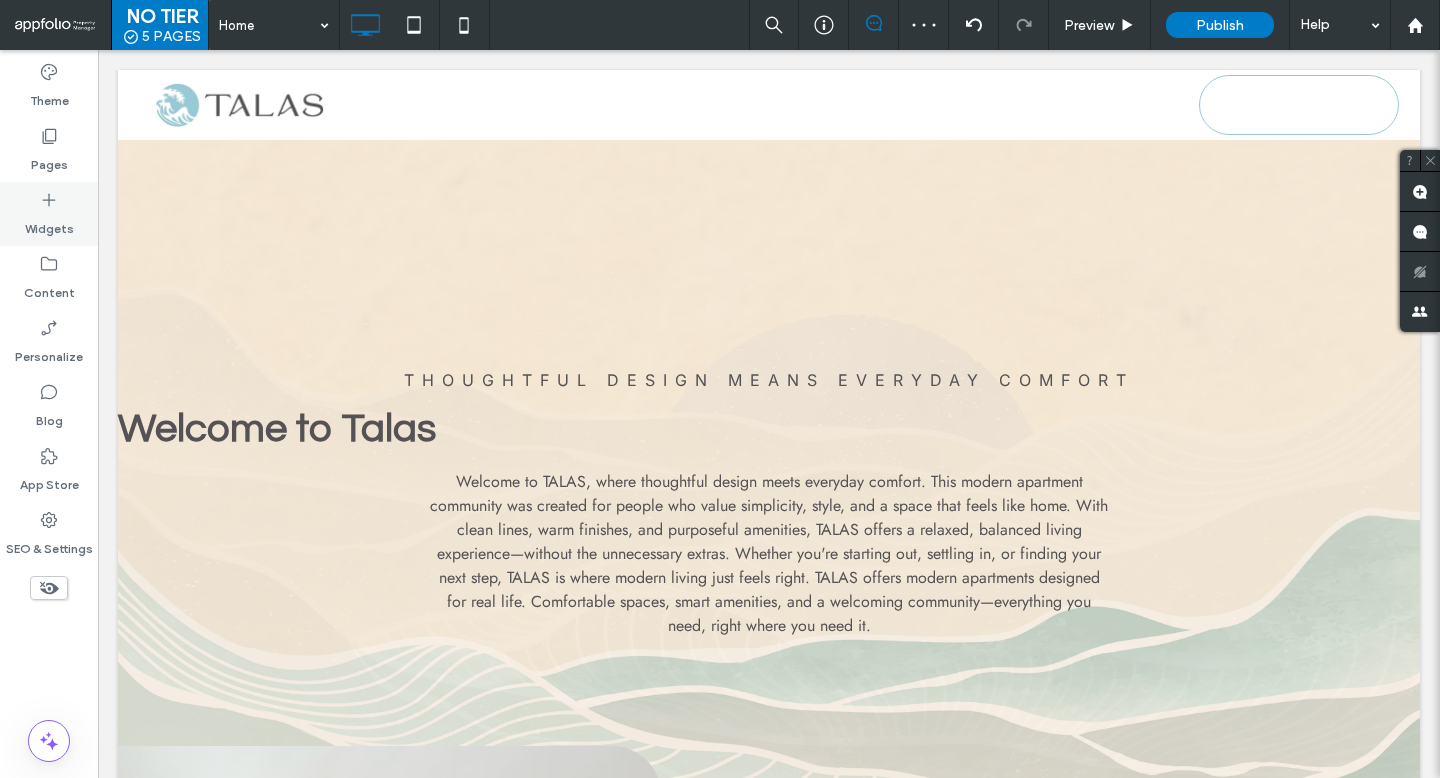 click on "Widgets" at bounding box center (49, 224) 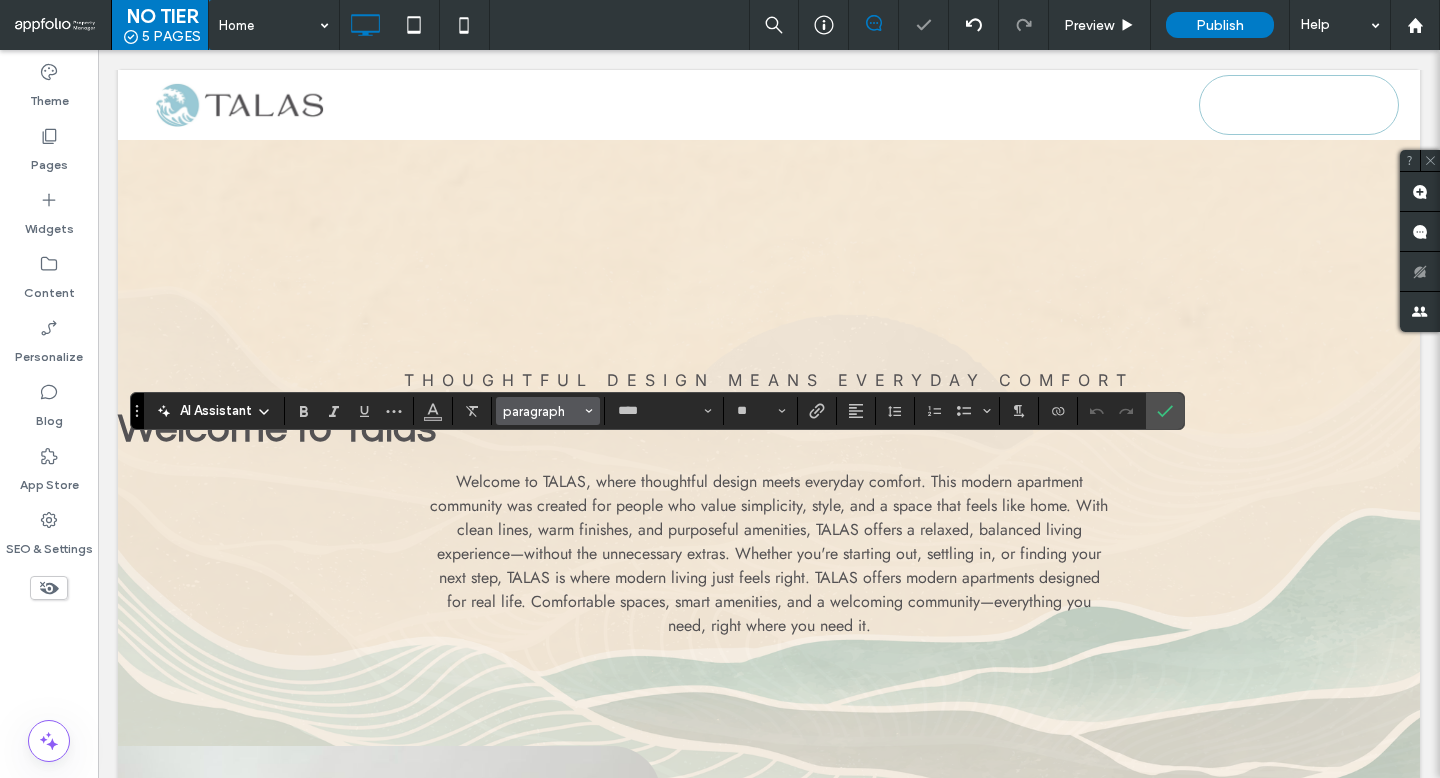 click on "paragraph" at bounding box center (542, 411) 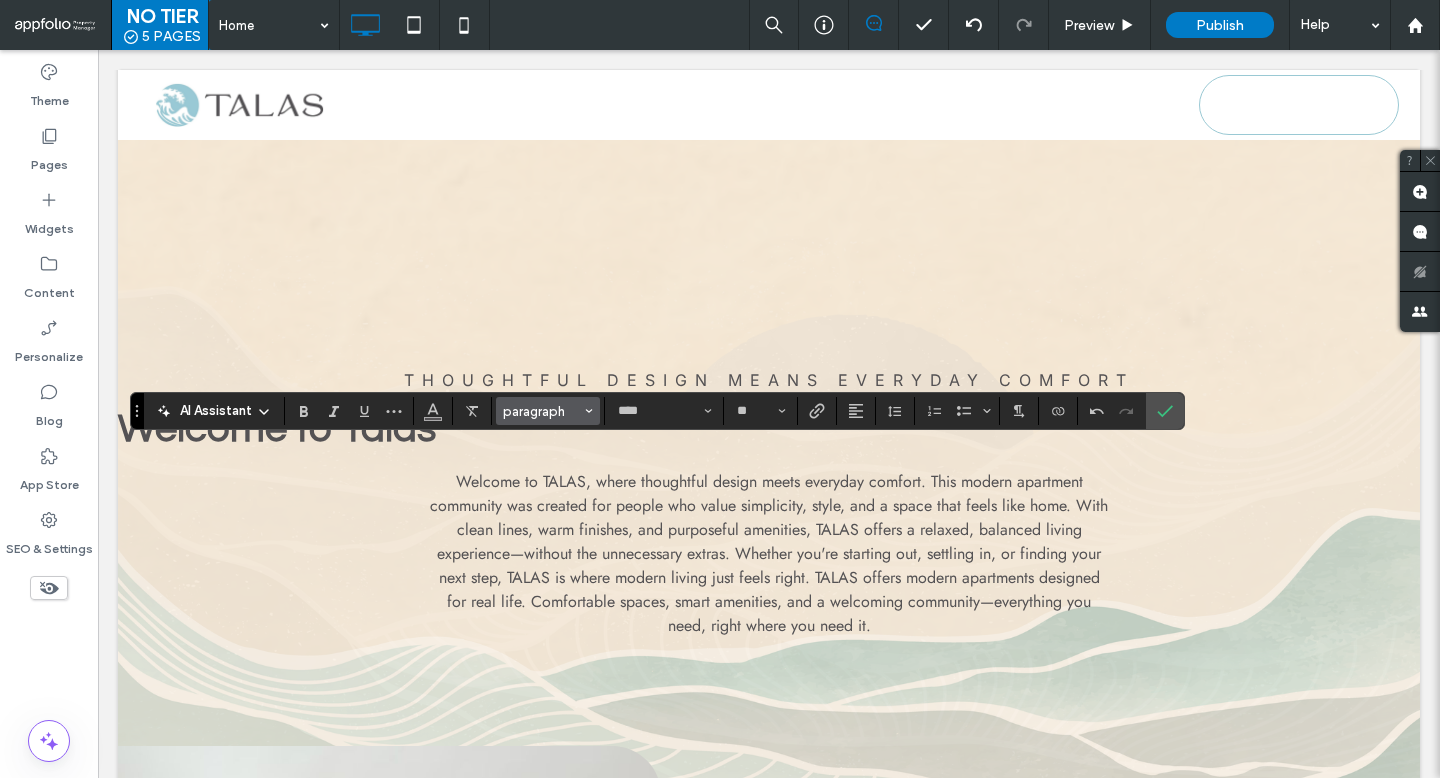 click on "paragraph" at bounding box center (542, 411) 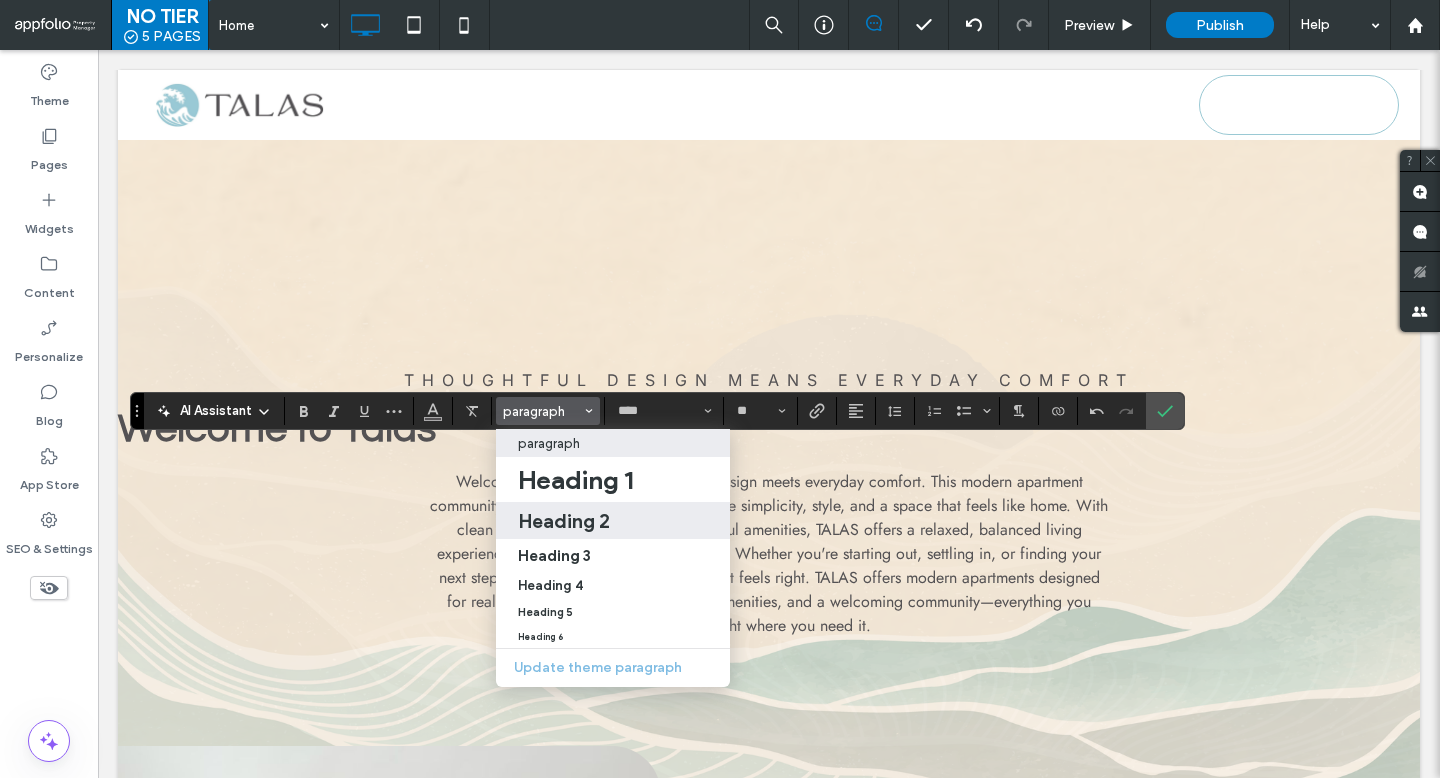 click on "Heading 2" at bounding box center [564, 521] 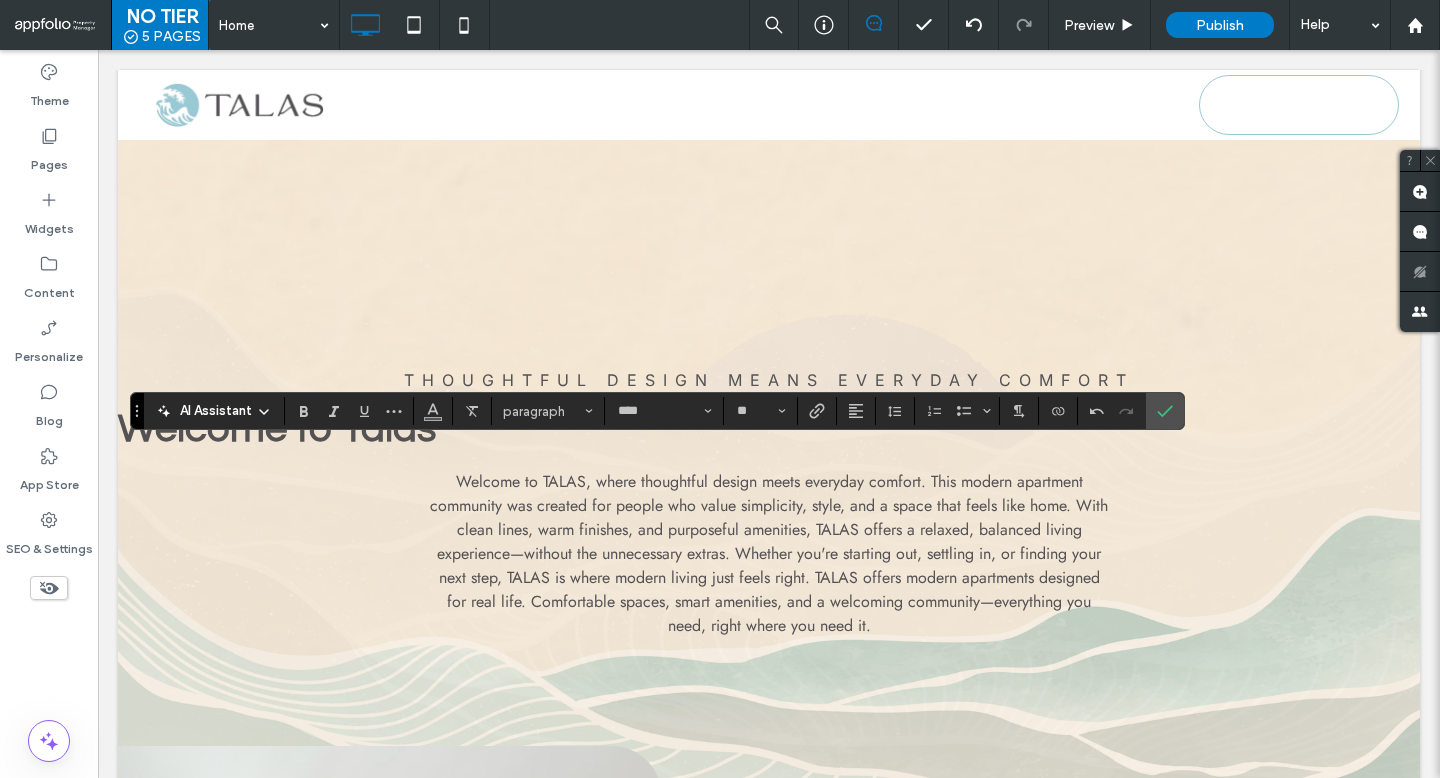 type on "*********" 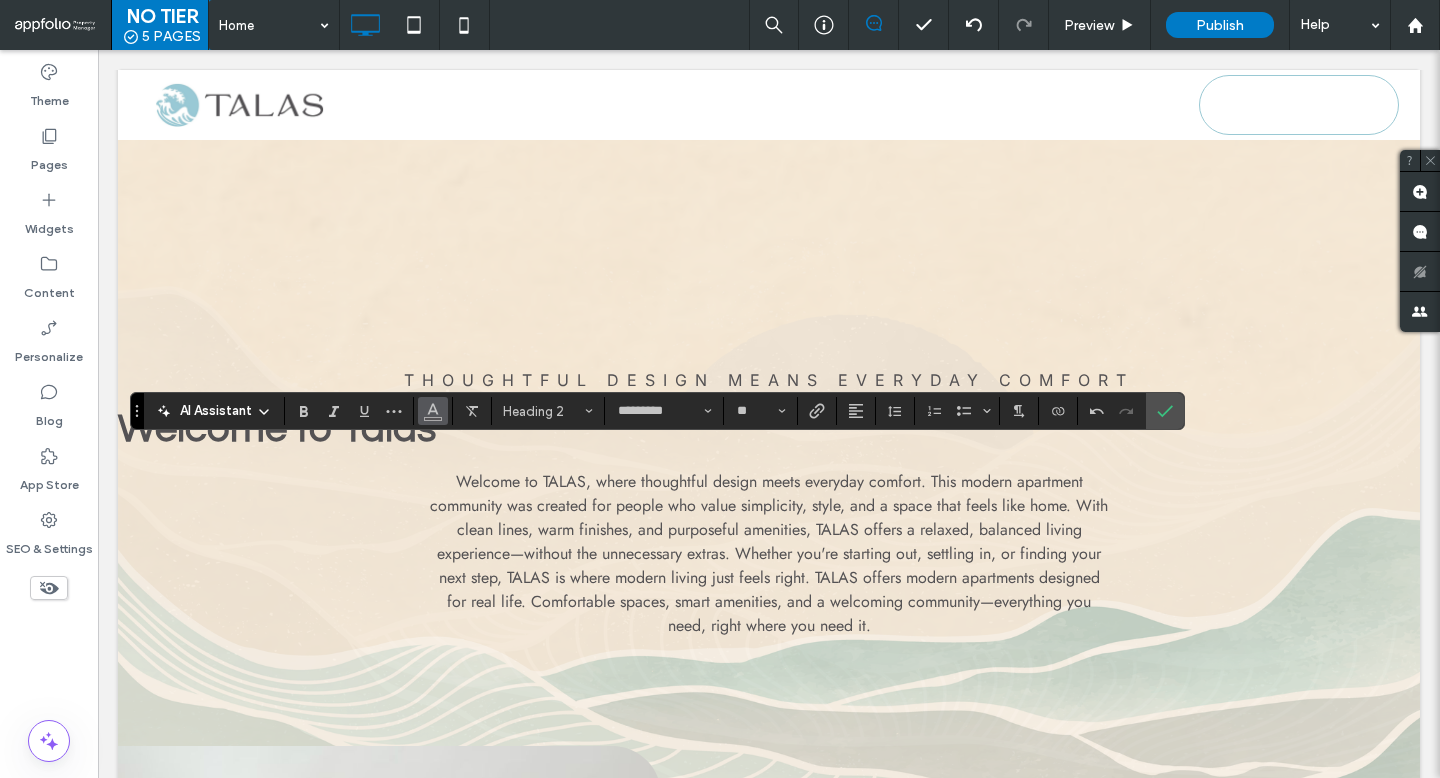 click at bounding box center [433, 411] 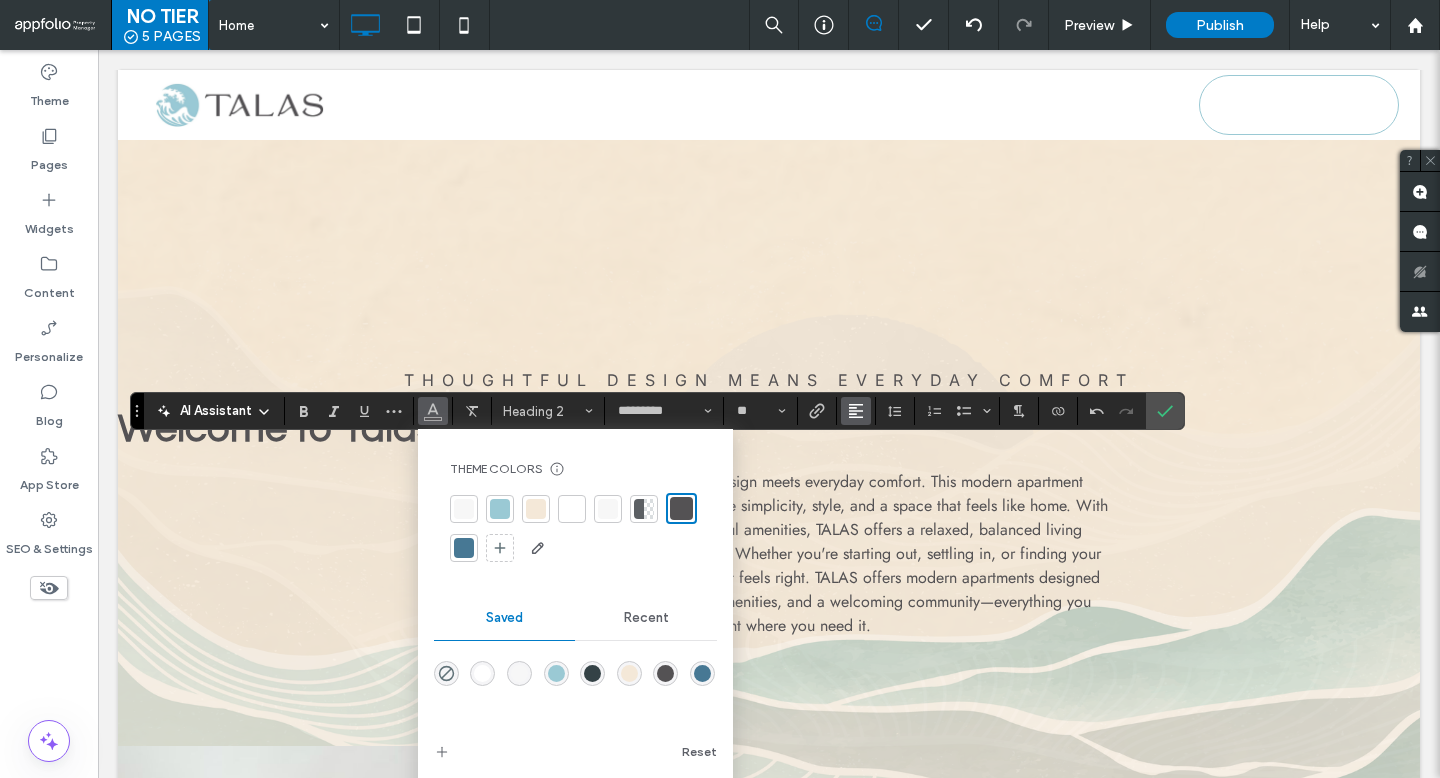 click 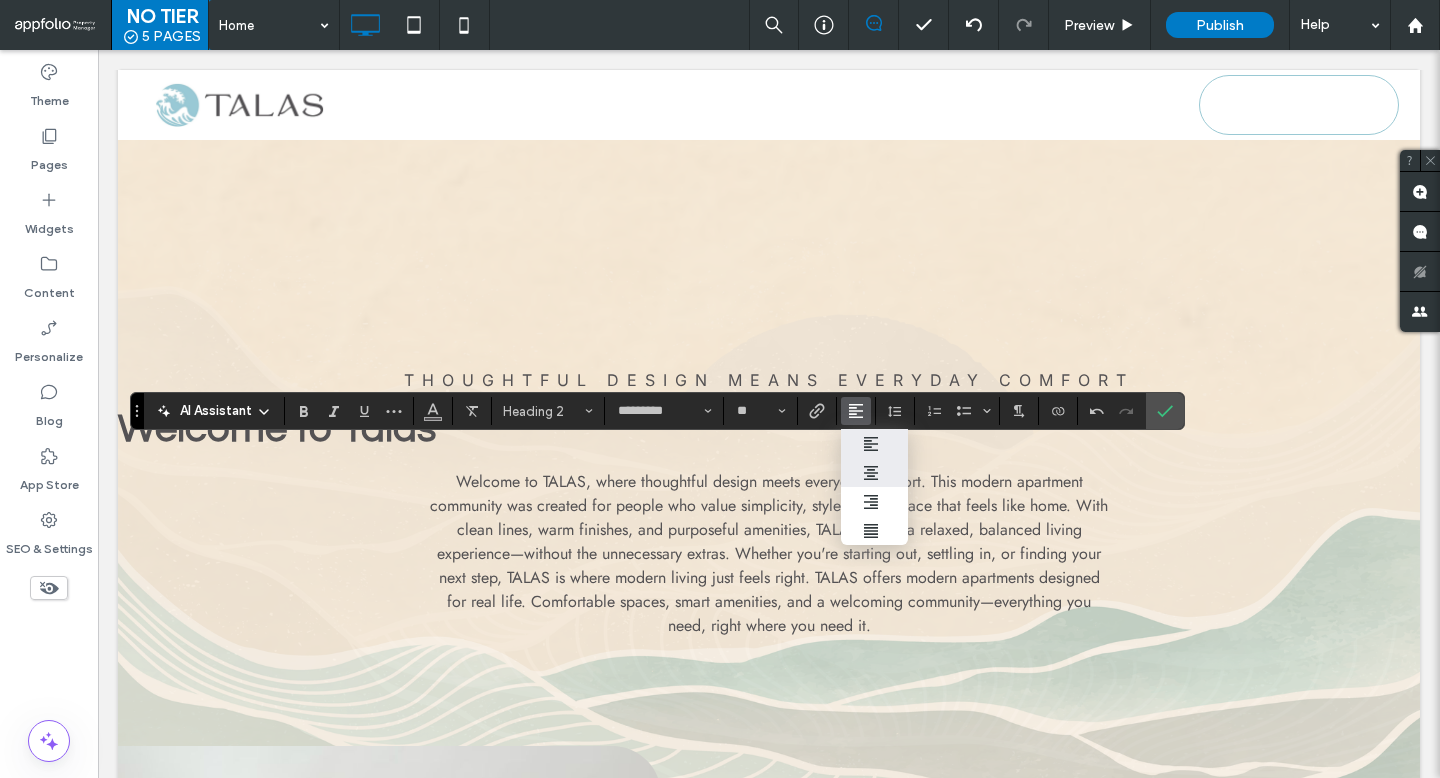 click 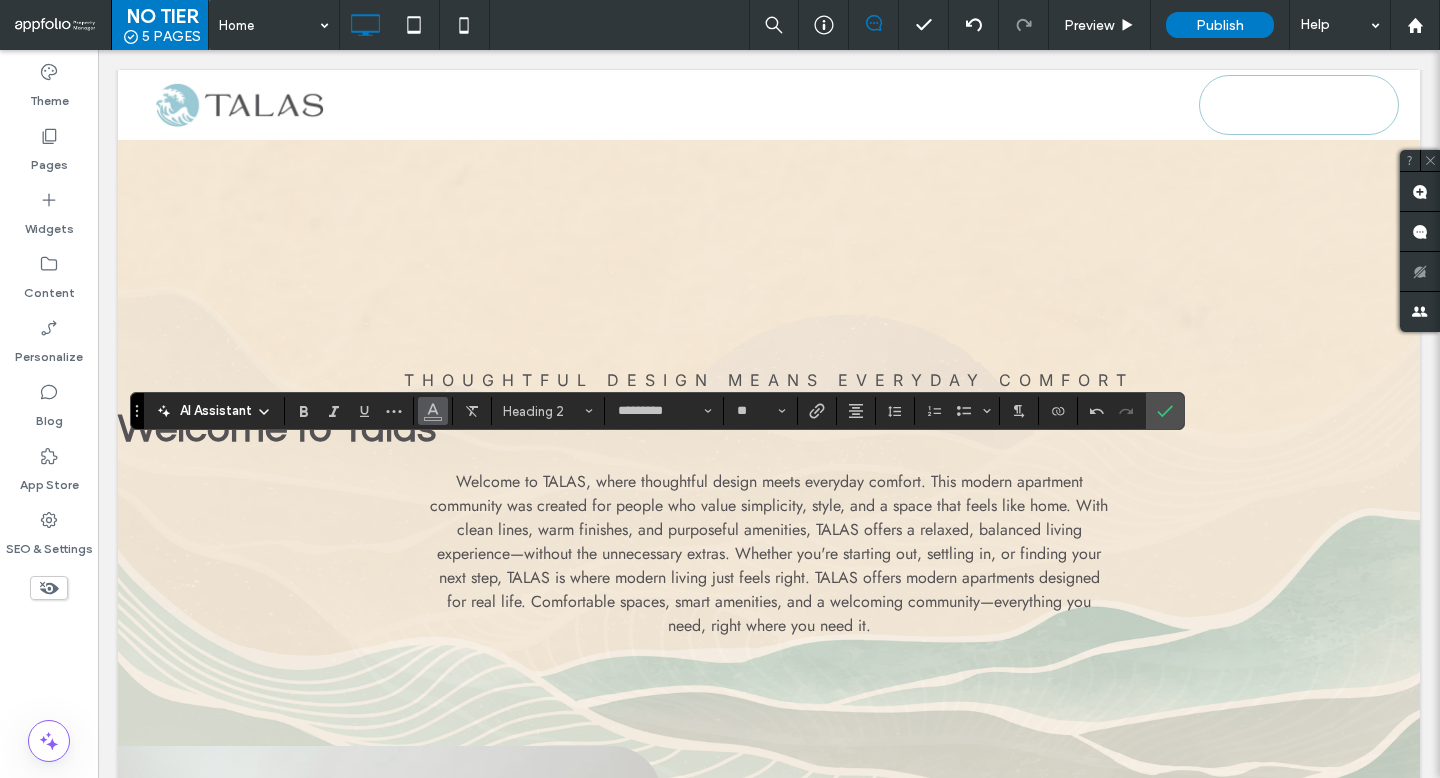 click 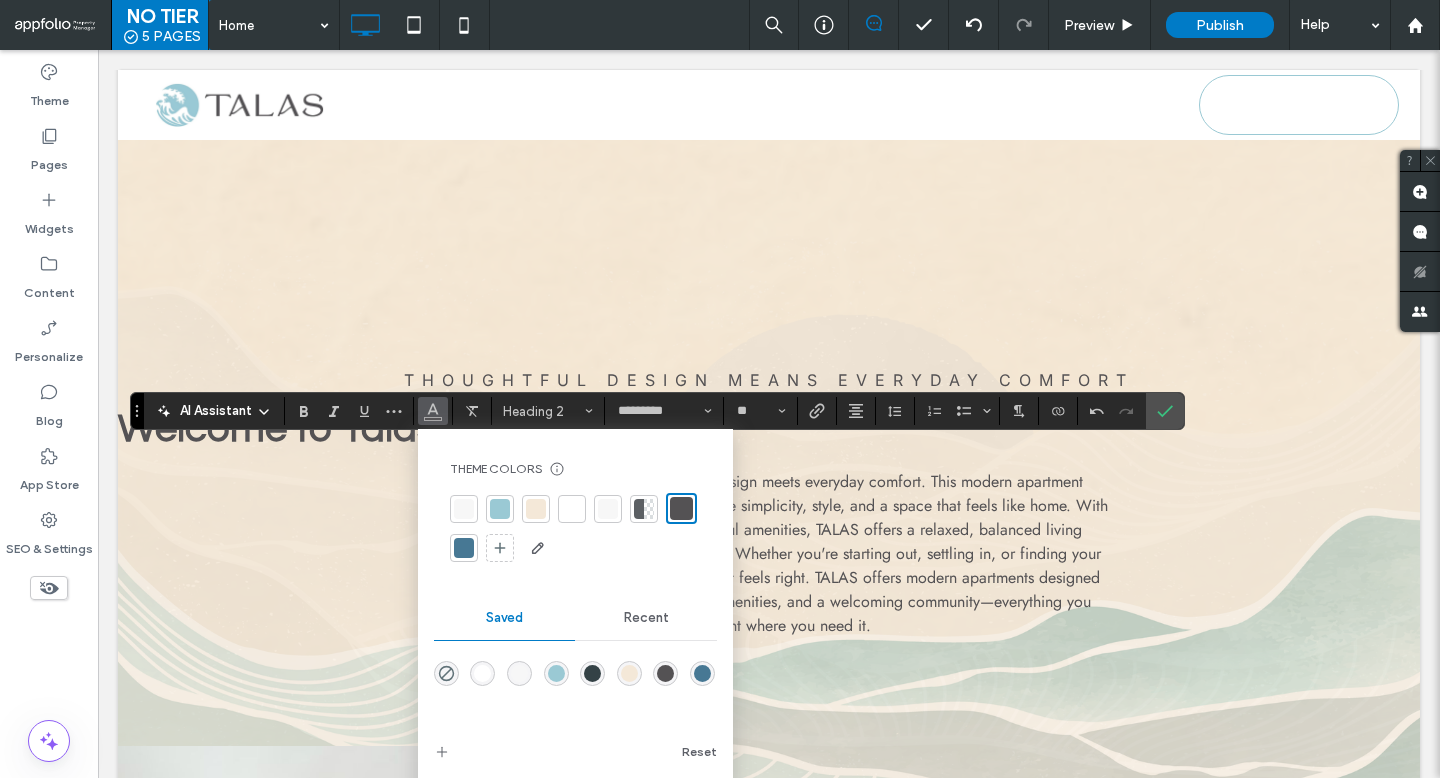 click at bounding box center [464, 548] 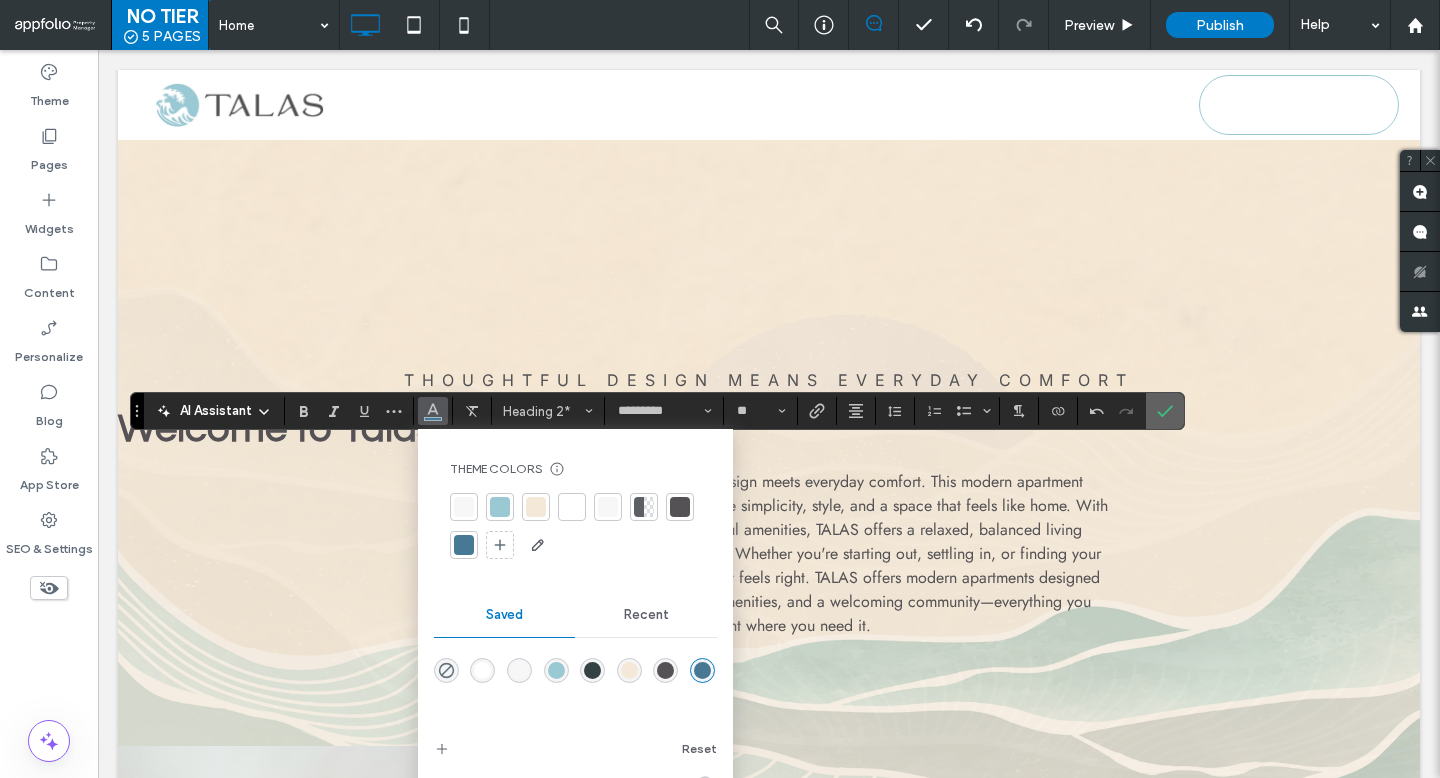 click 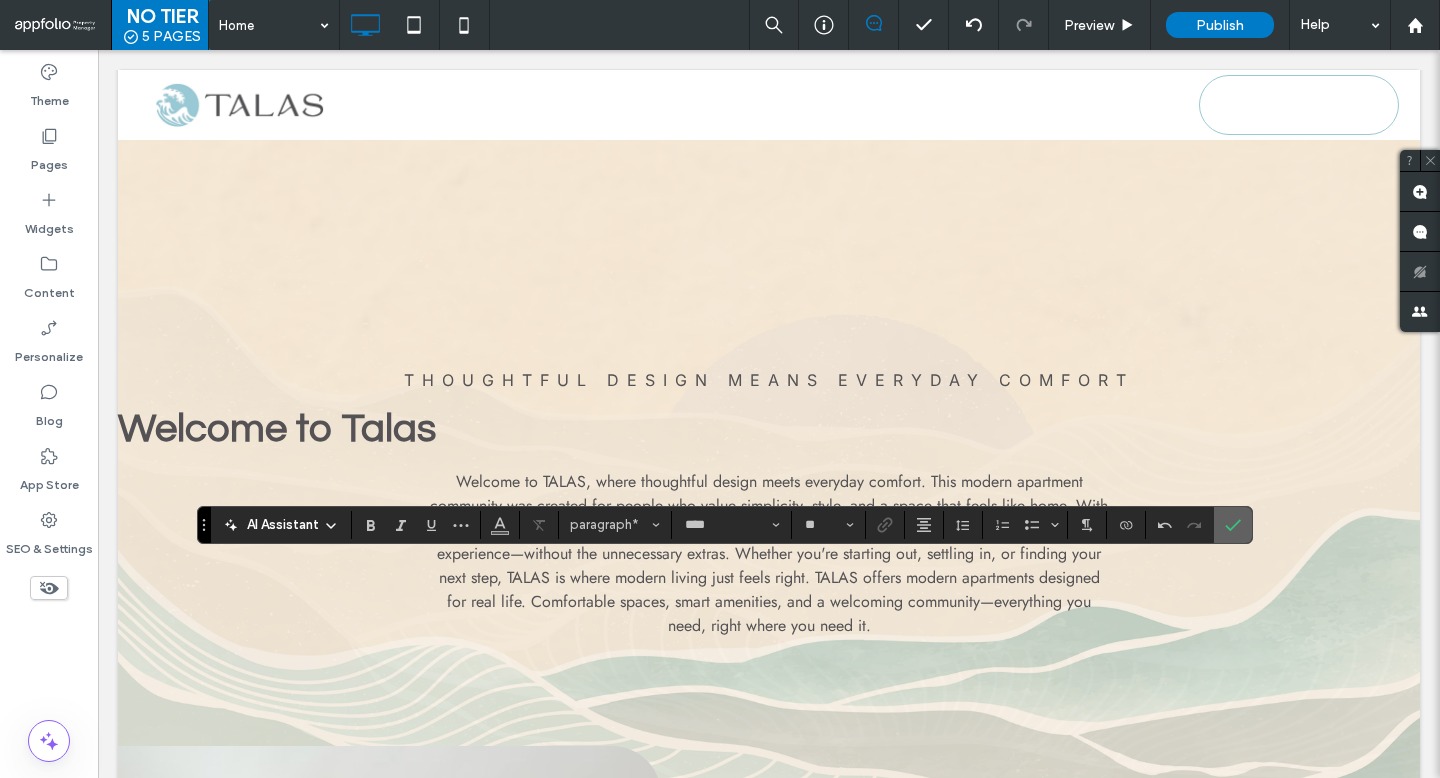 click 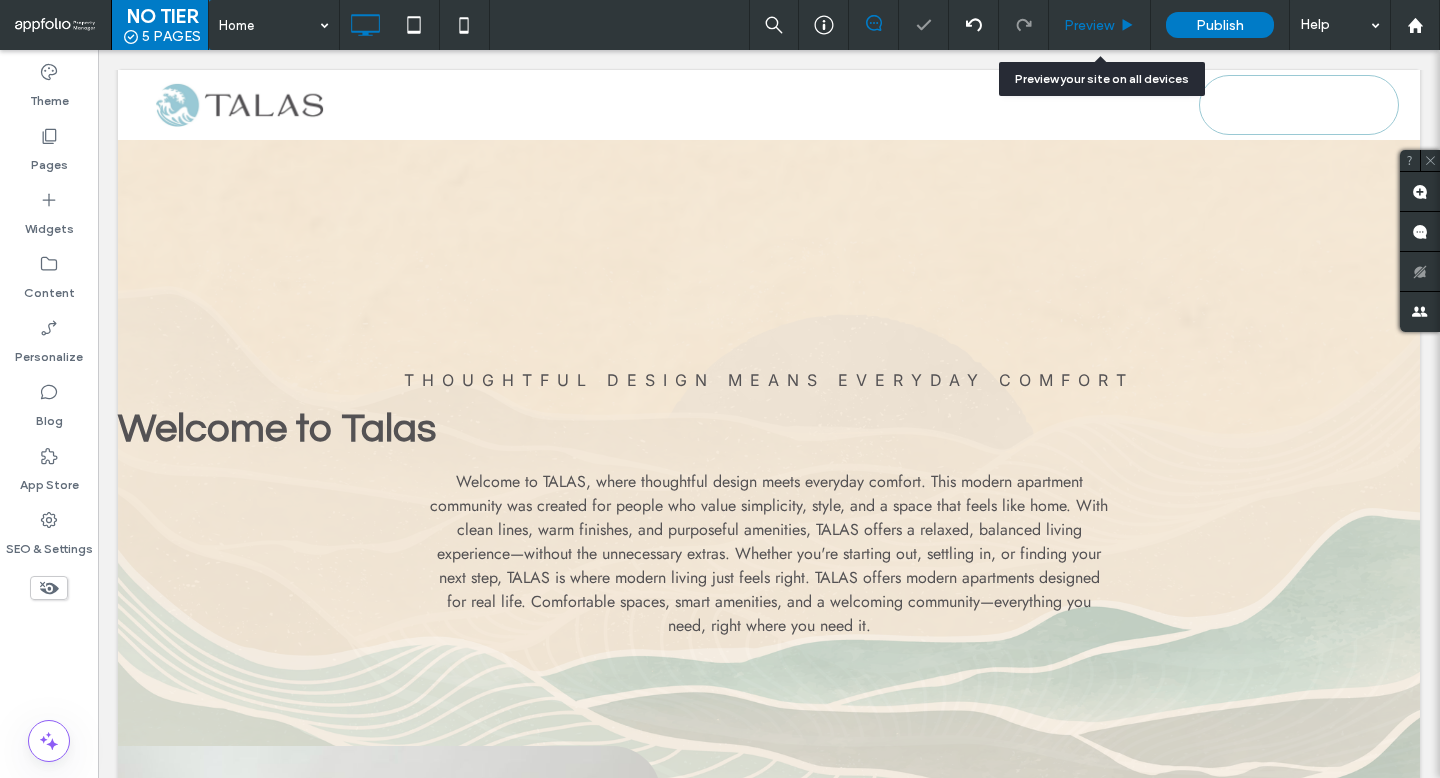 click on "Preview" at bounding box center [1100, 25] 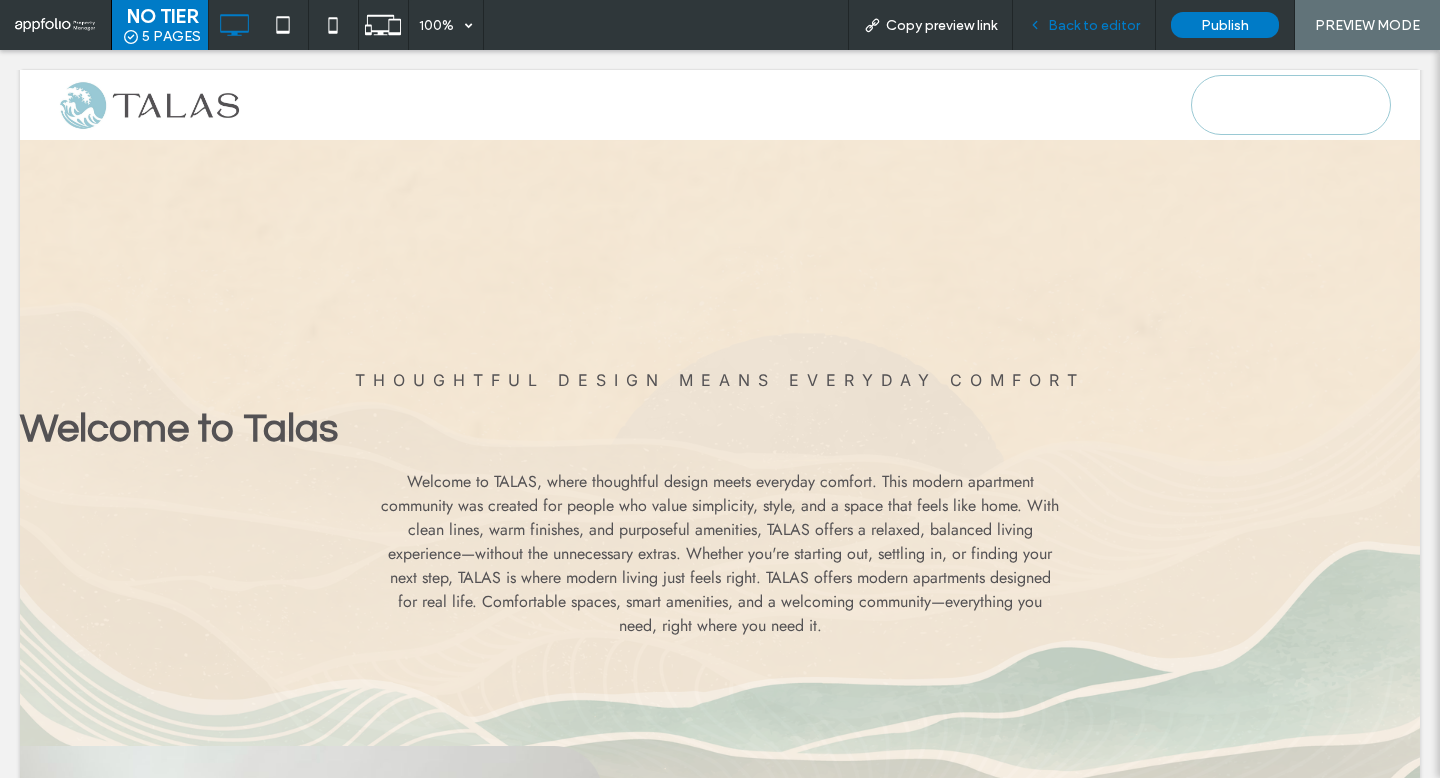 click on "Back to editor" at bounding box center (1084, 25) 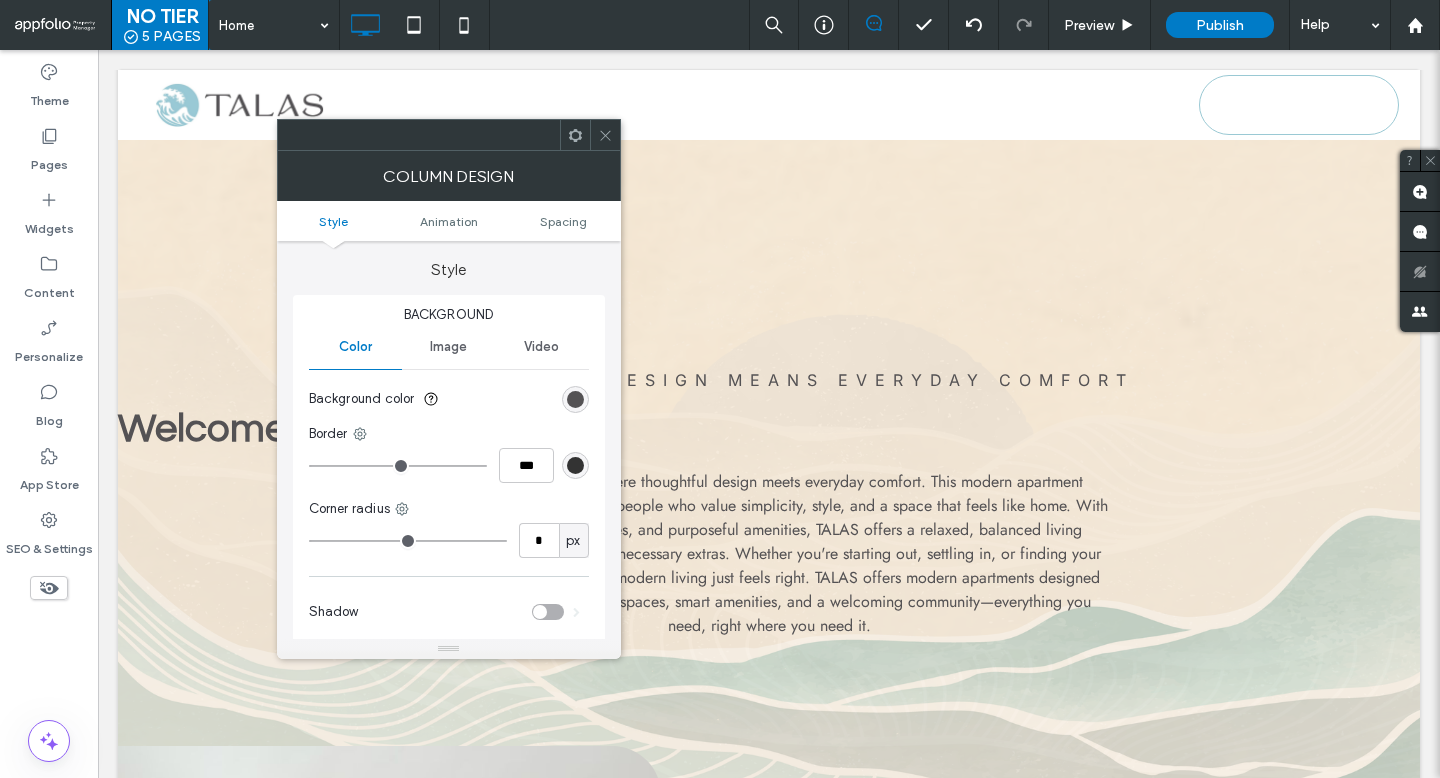 click on "Background color" at bounding box center [449, 399] 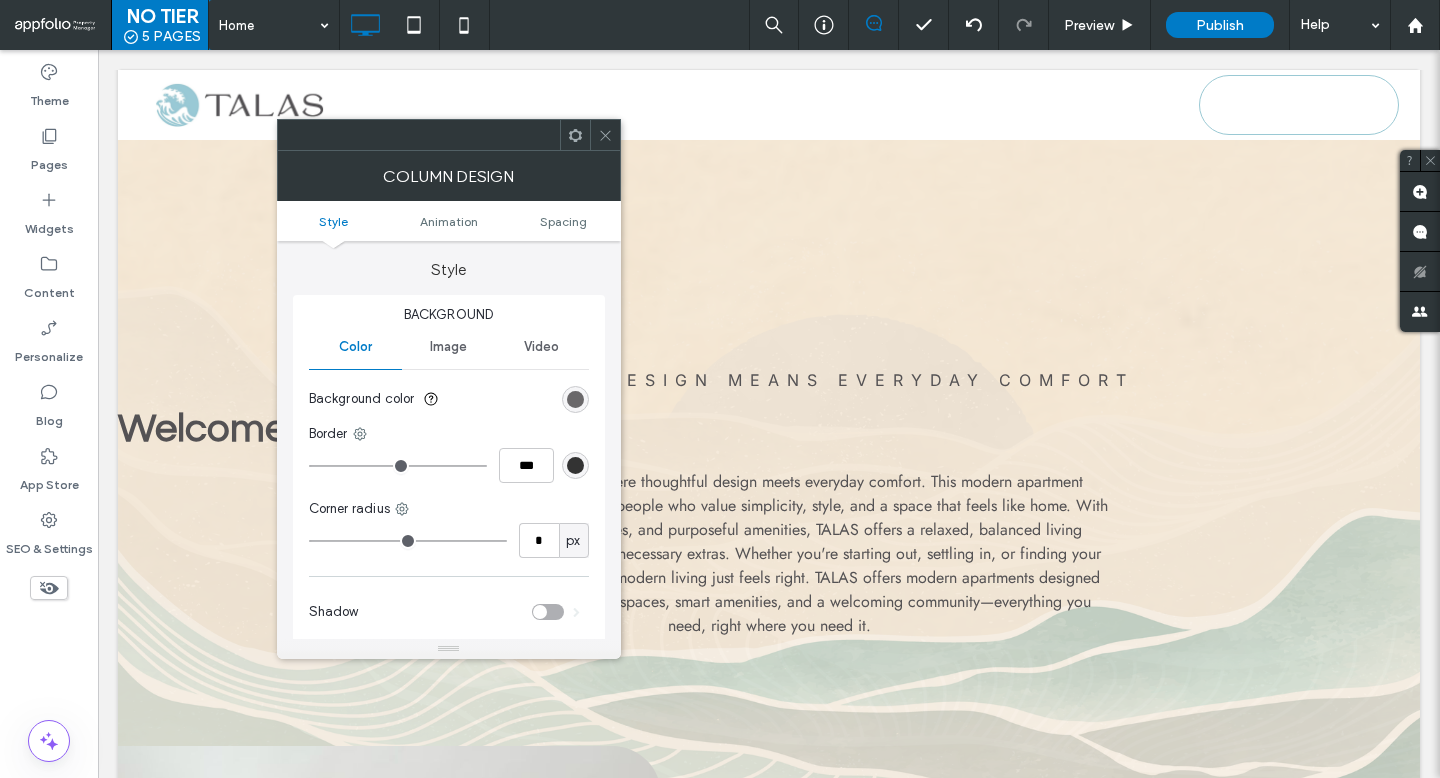 click at bounding box center [575, 399] 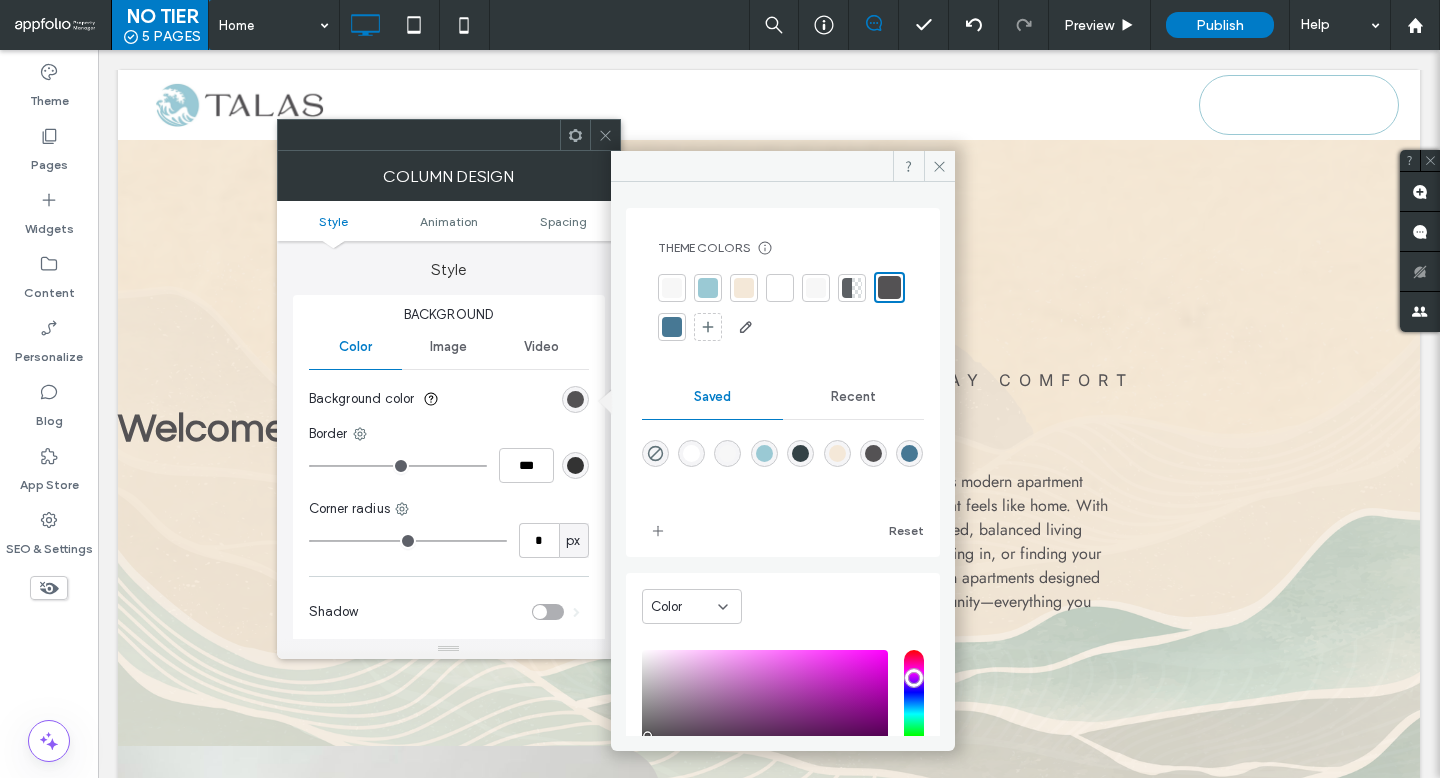 click at bounding box center [672, 327] 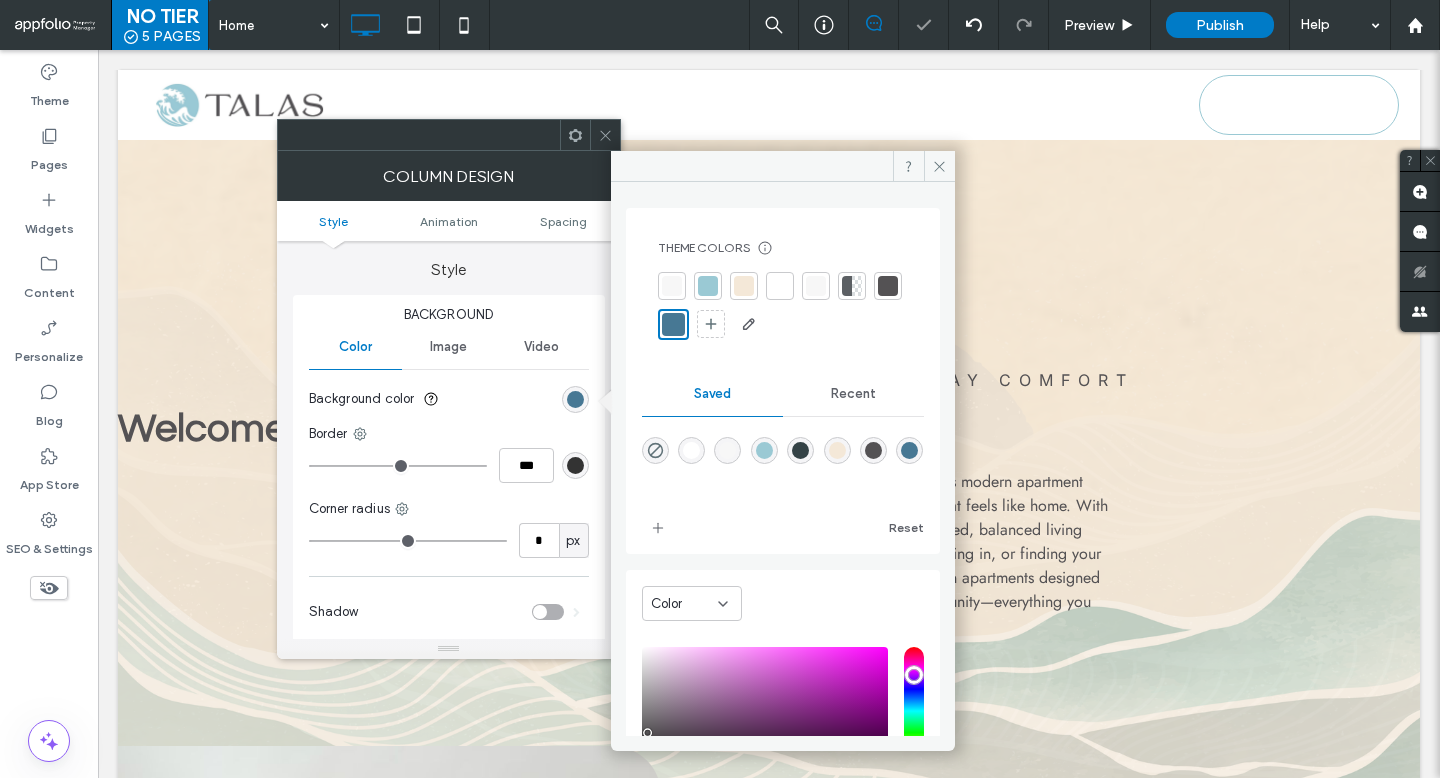 click 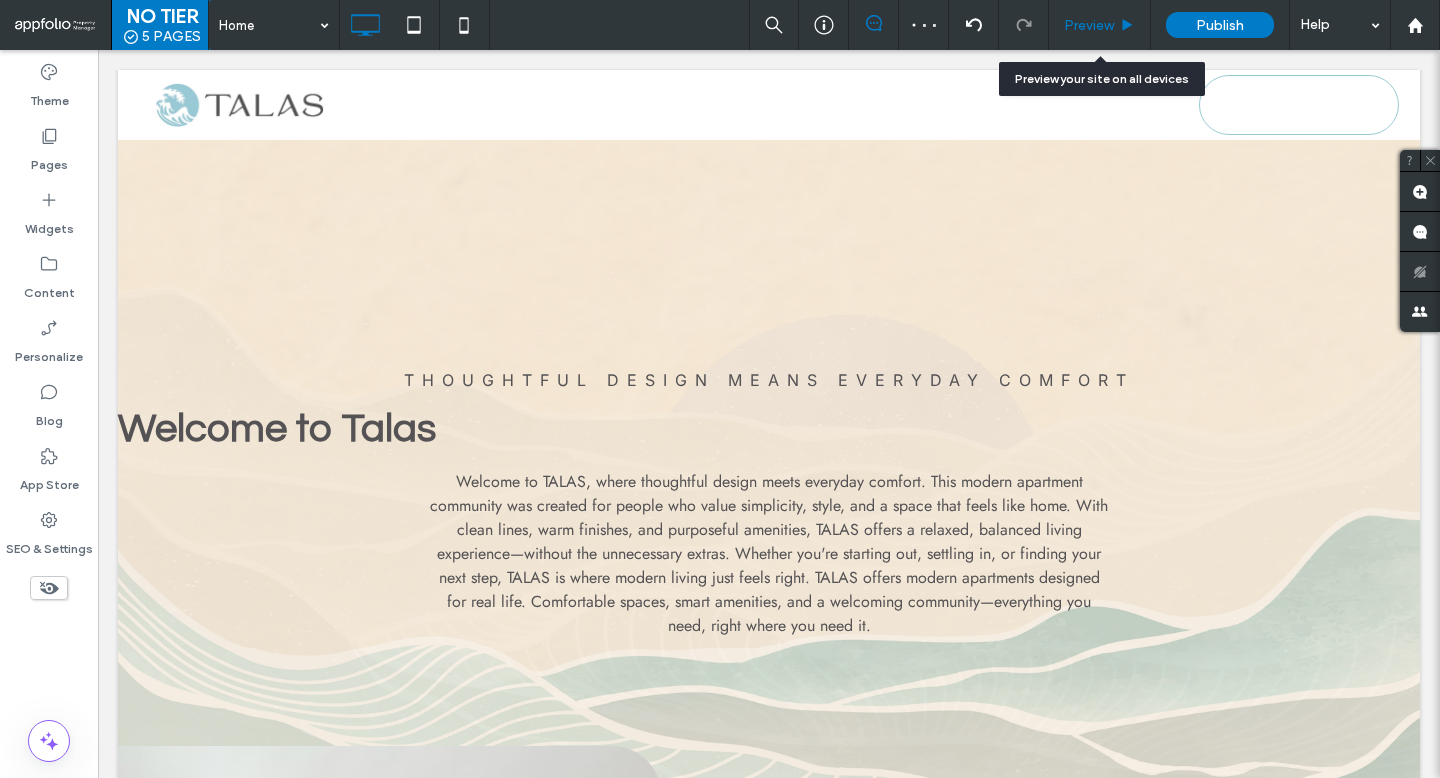 click on "Preview" at bounding box center (1100, 25) 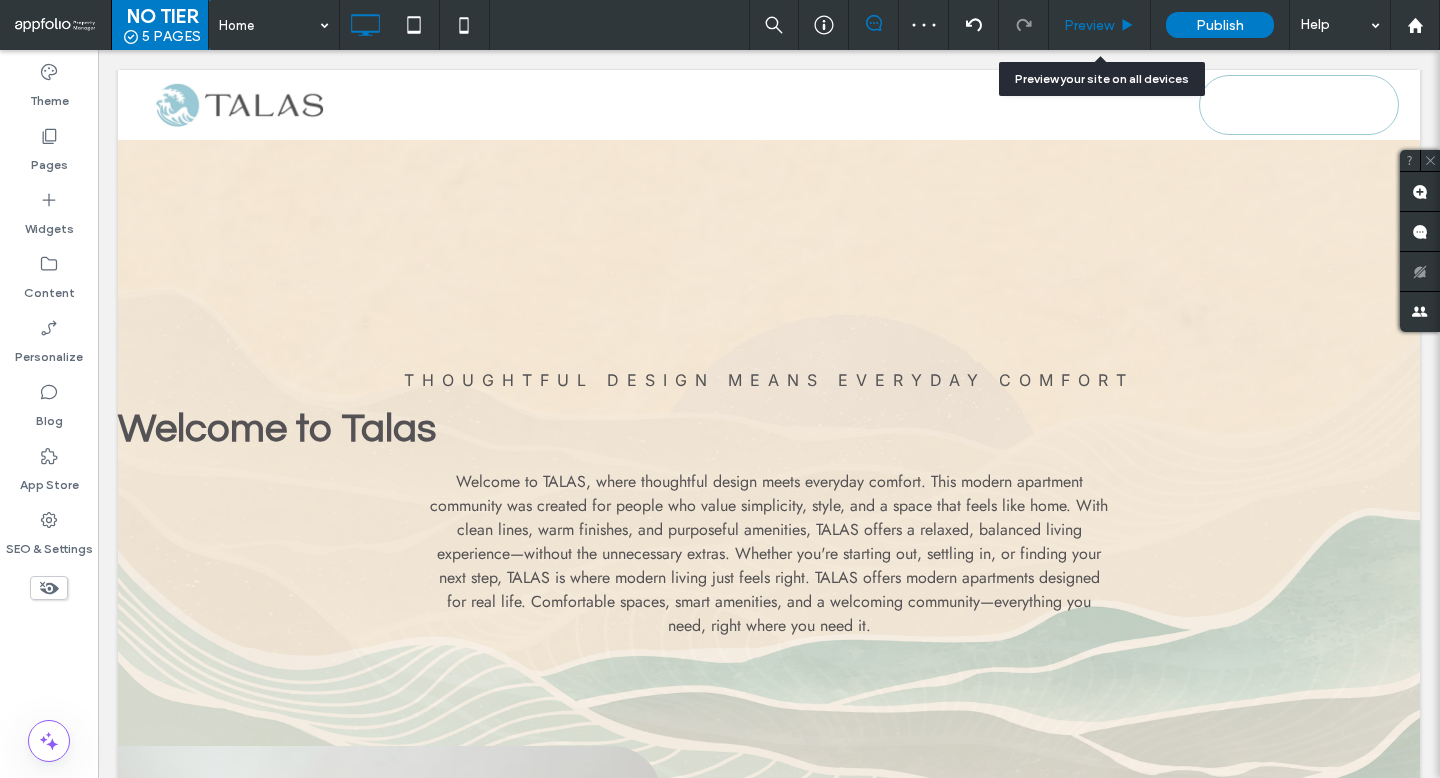 click on "Preview" at bounding box center [1089, 25] 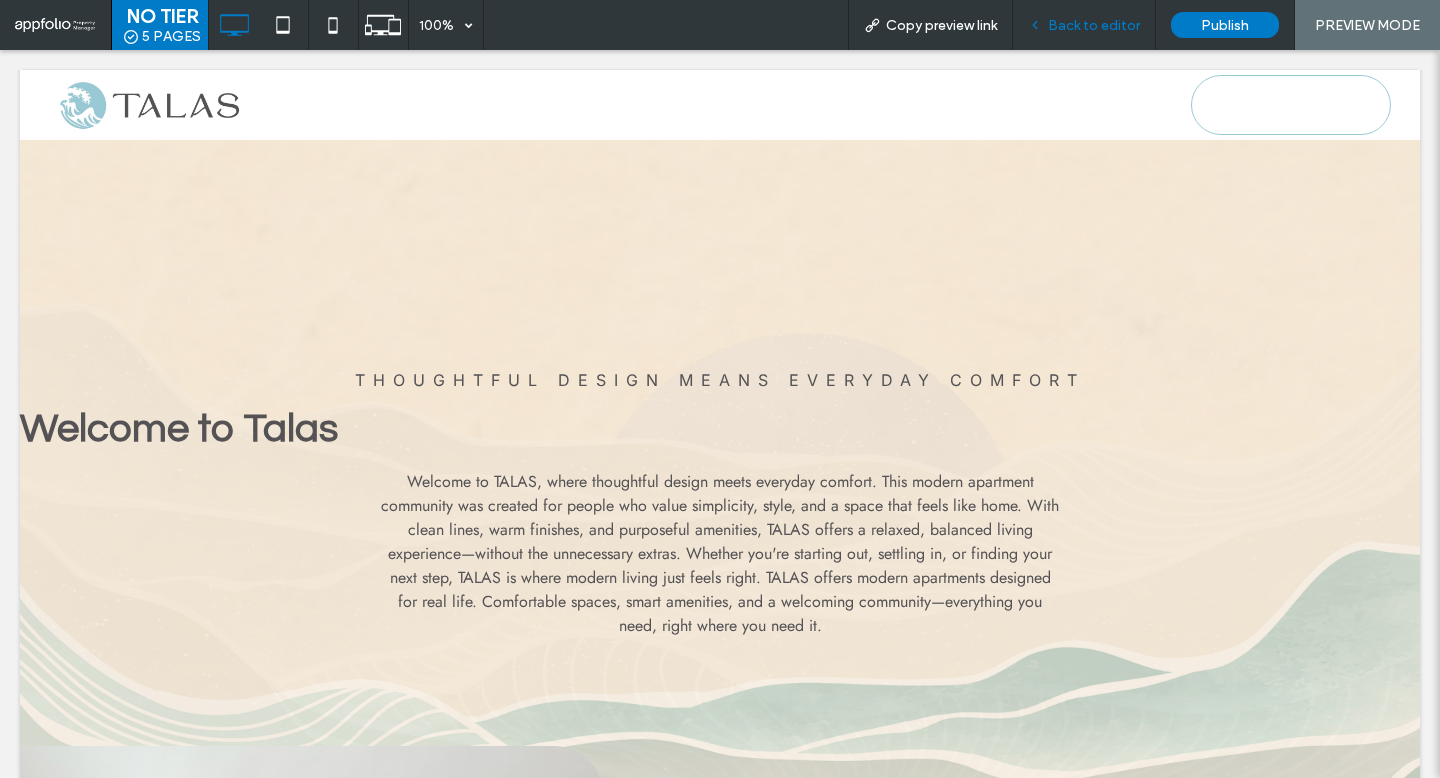 click on "Back to editor" at bounding box center [1094, 25] 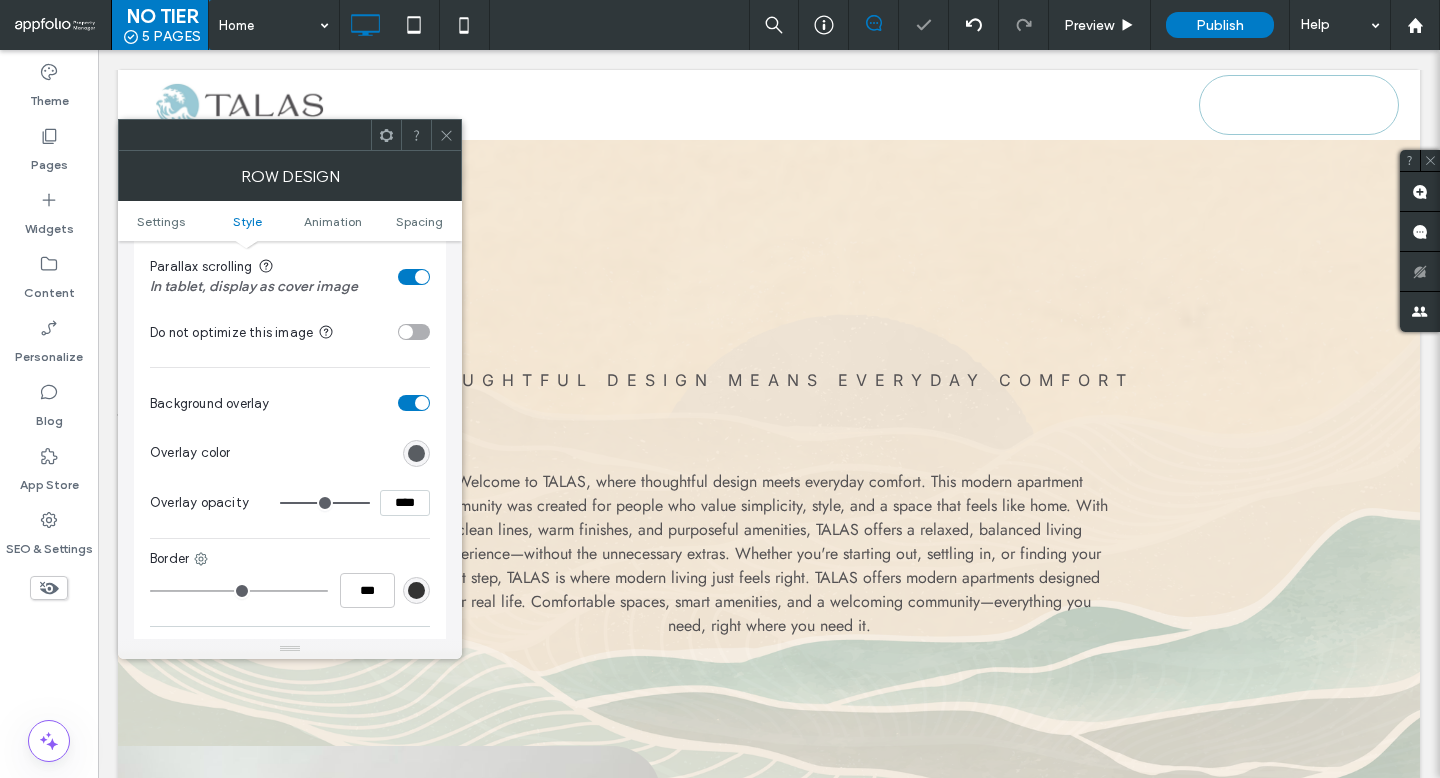 scroll, scrollTop: 633, scrollLeft: 0, axis: vertical 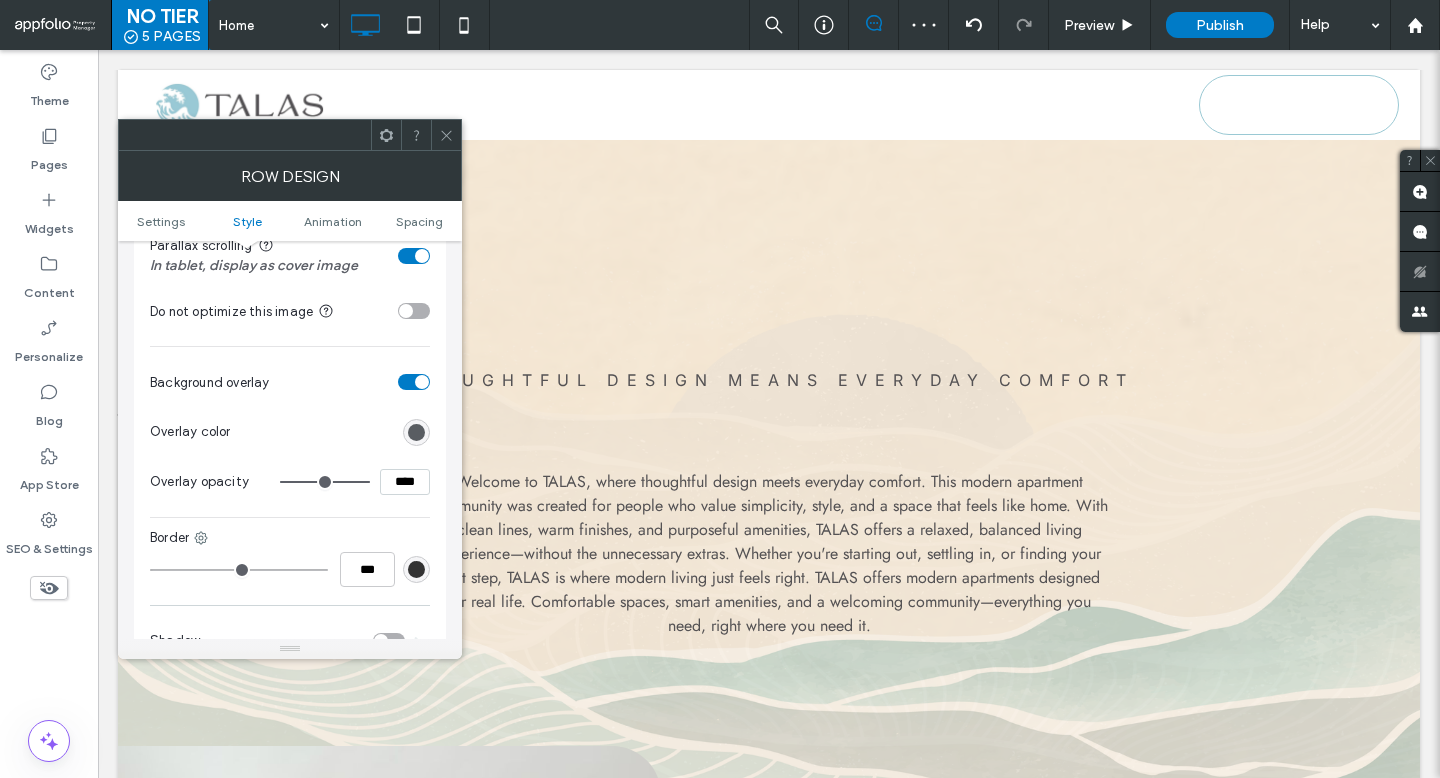 type on "**" 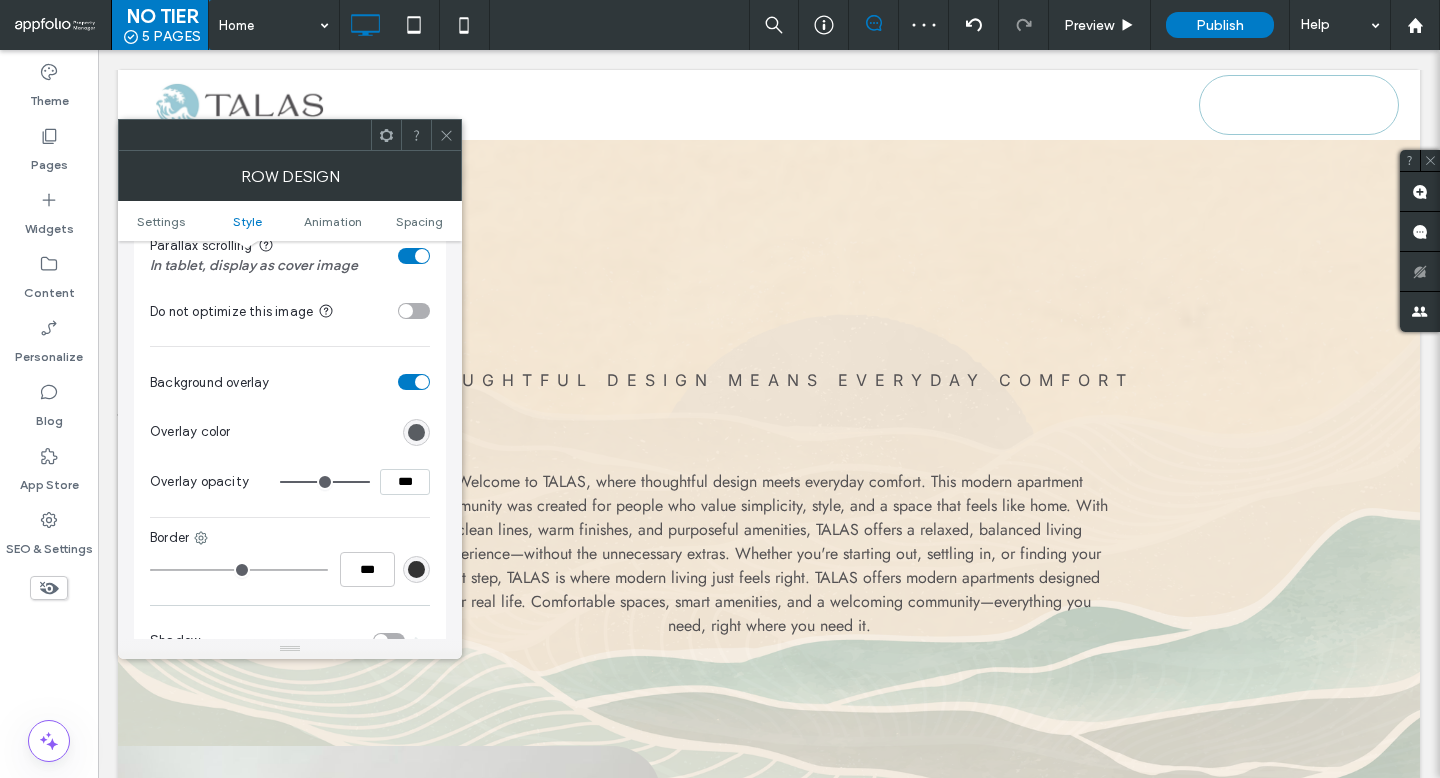 type on "**" 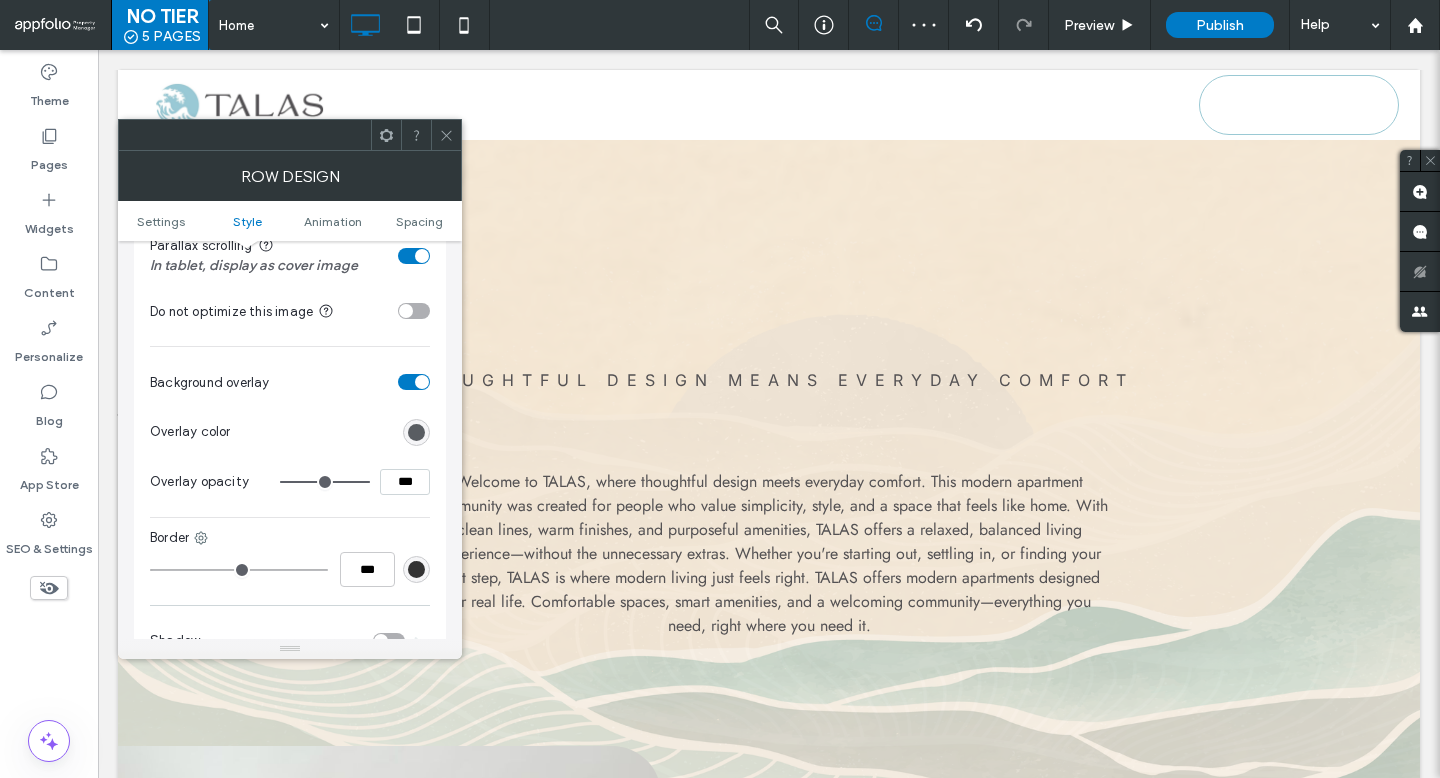 click at bounding box center [325, 482] 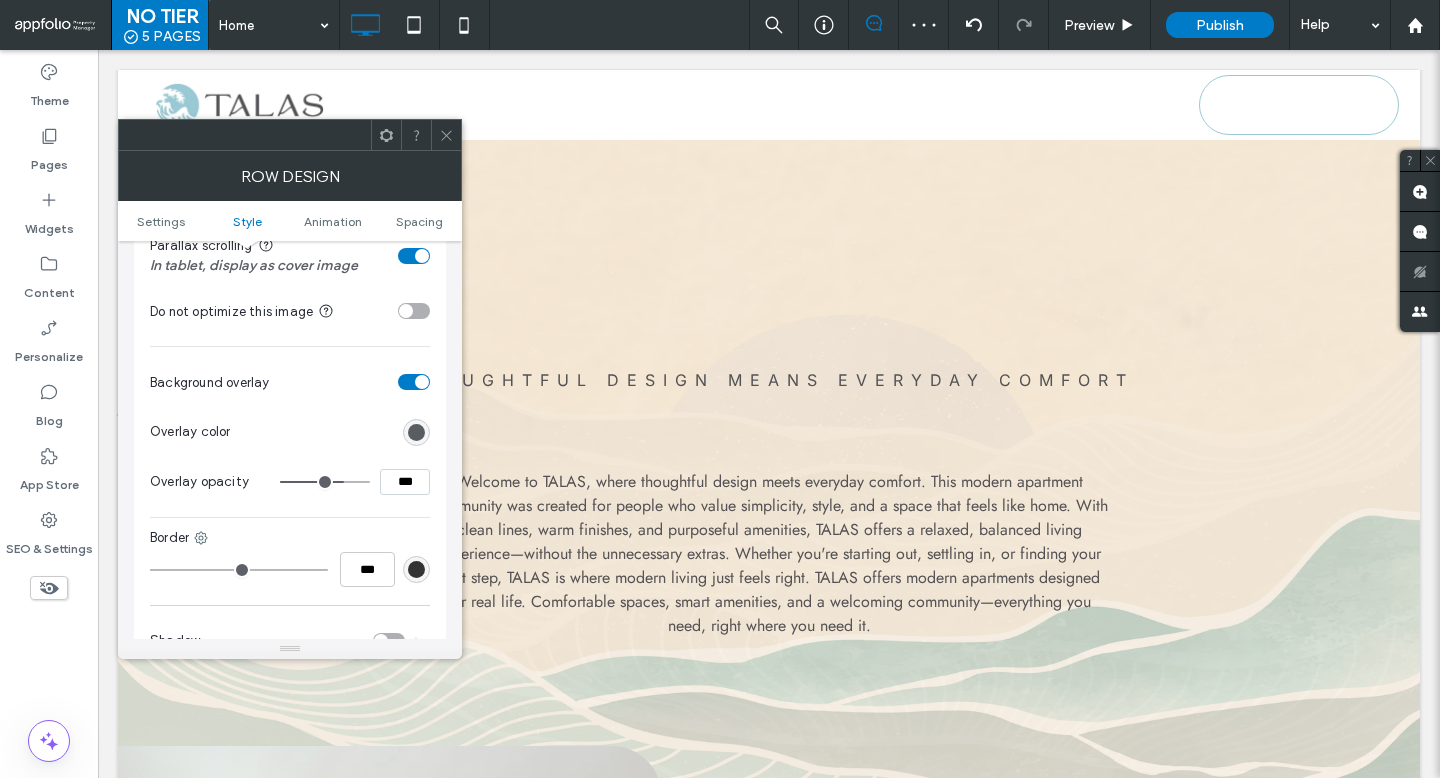 click at bounding box center [446, 135] 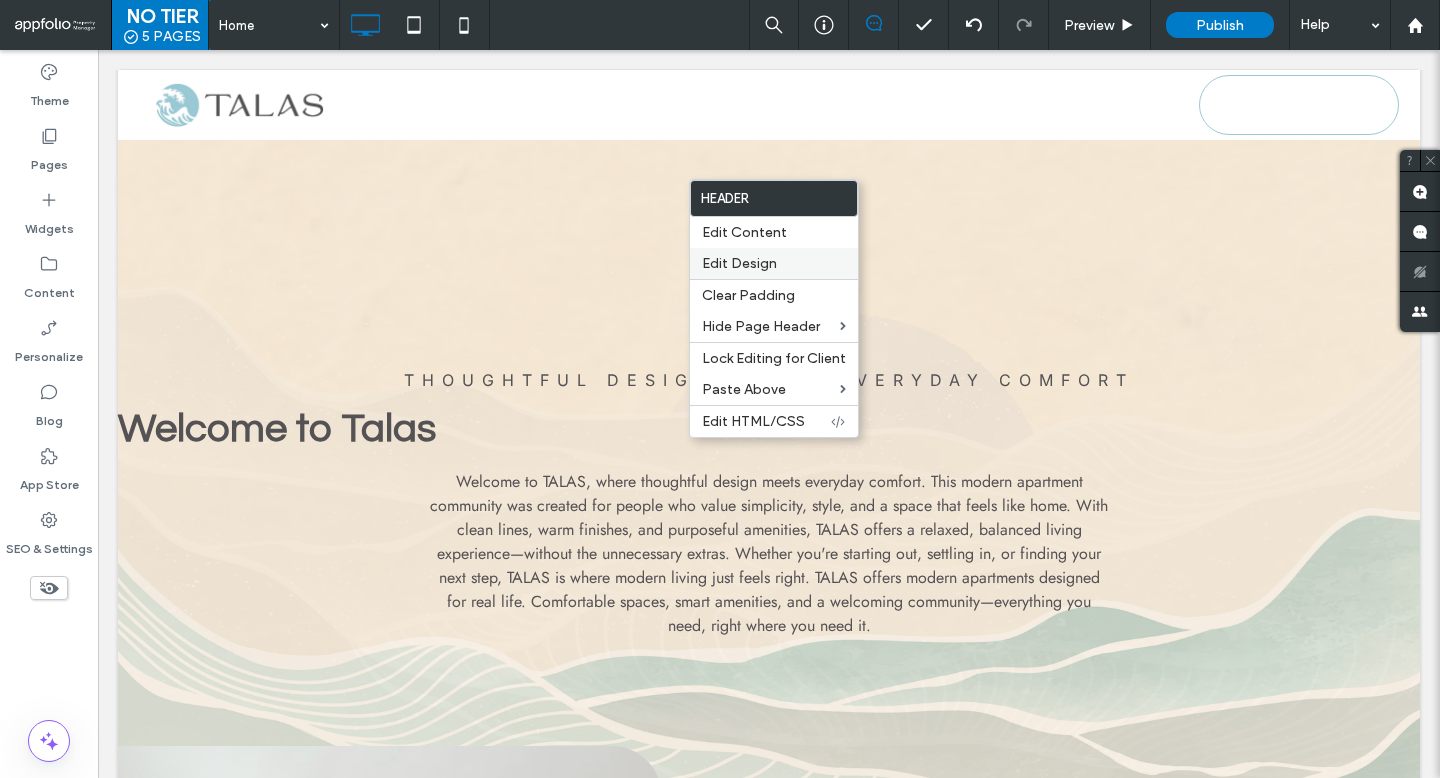 click on "Edit Design" at bounding box center (774, 263) 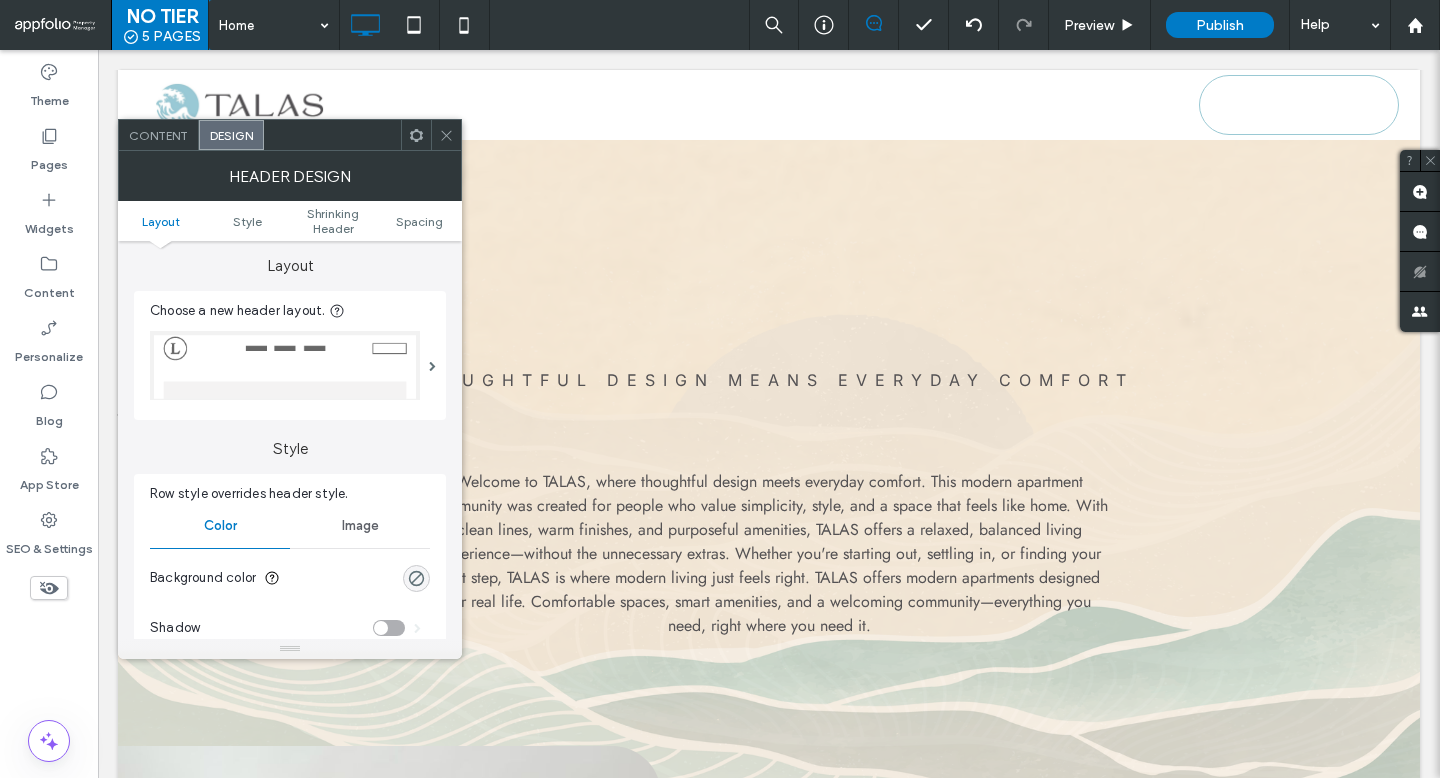 scroll, scrollTop: 101, scrollLeft: 0, axis: vertical 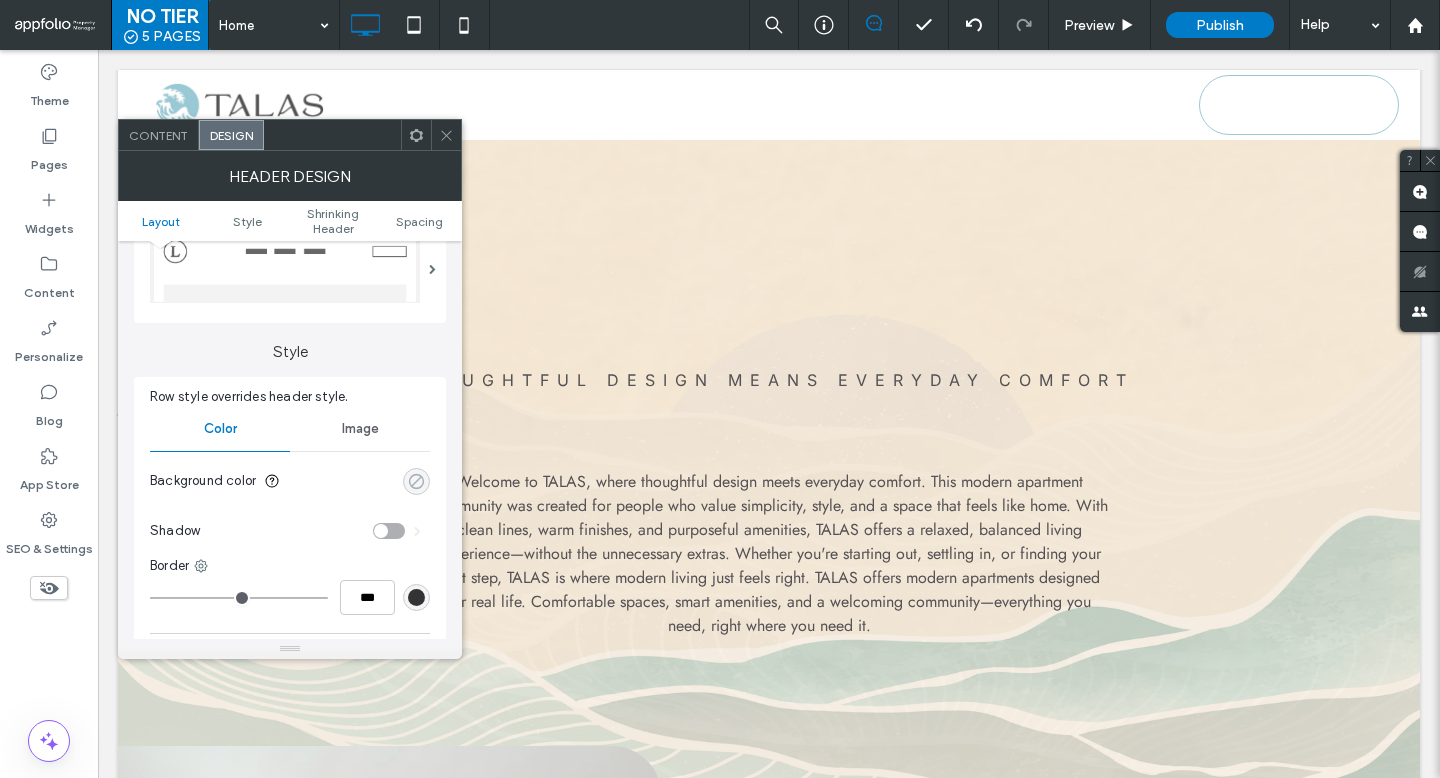 click at bounding box center (416, 481) 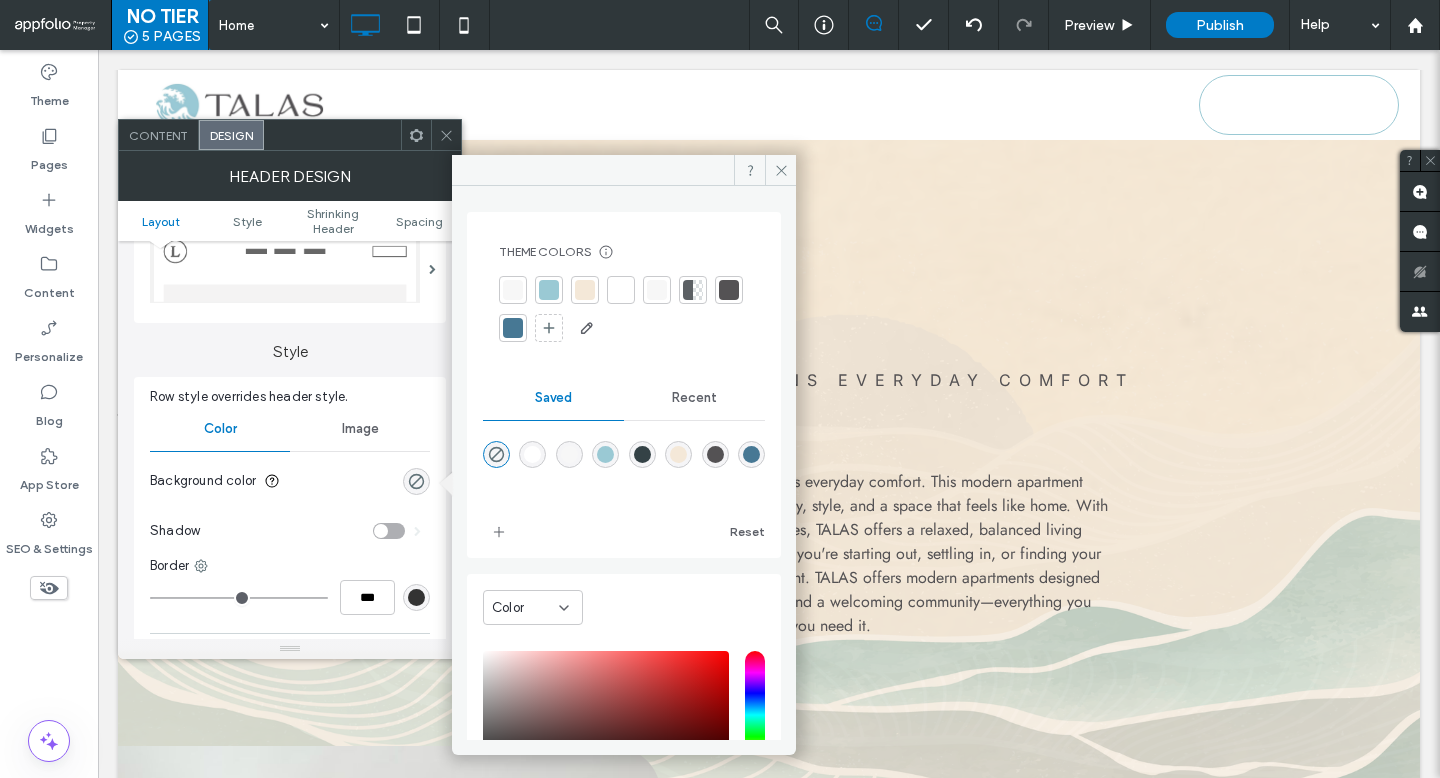 click at bounding box center (513, 290) 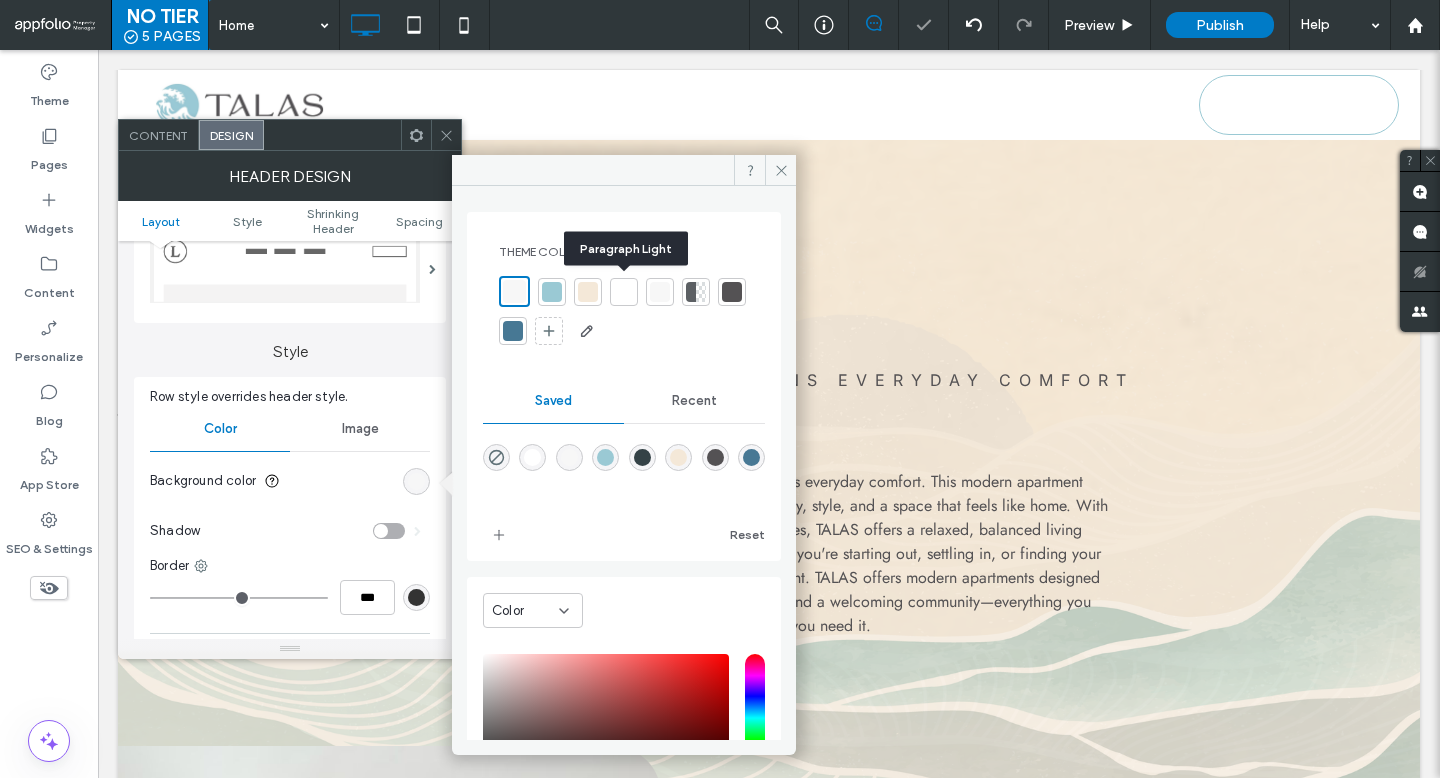 click at bounding box center (624, 292) 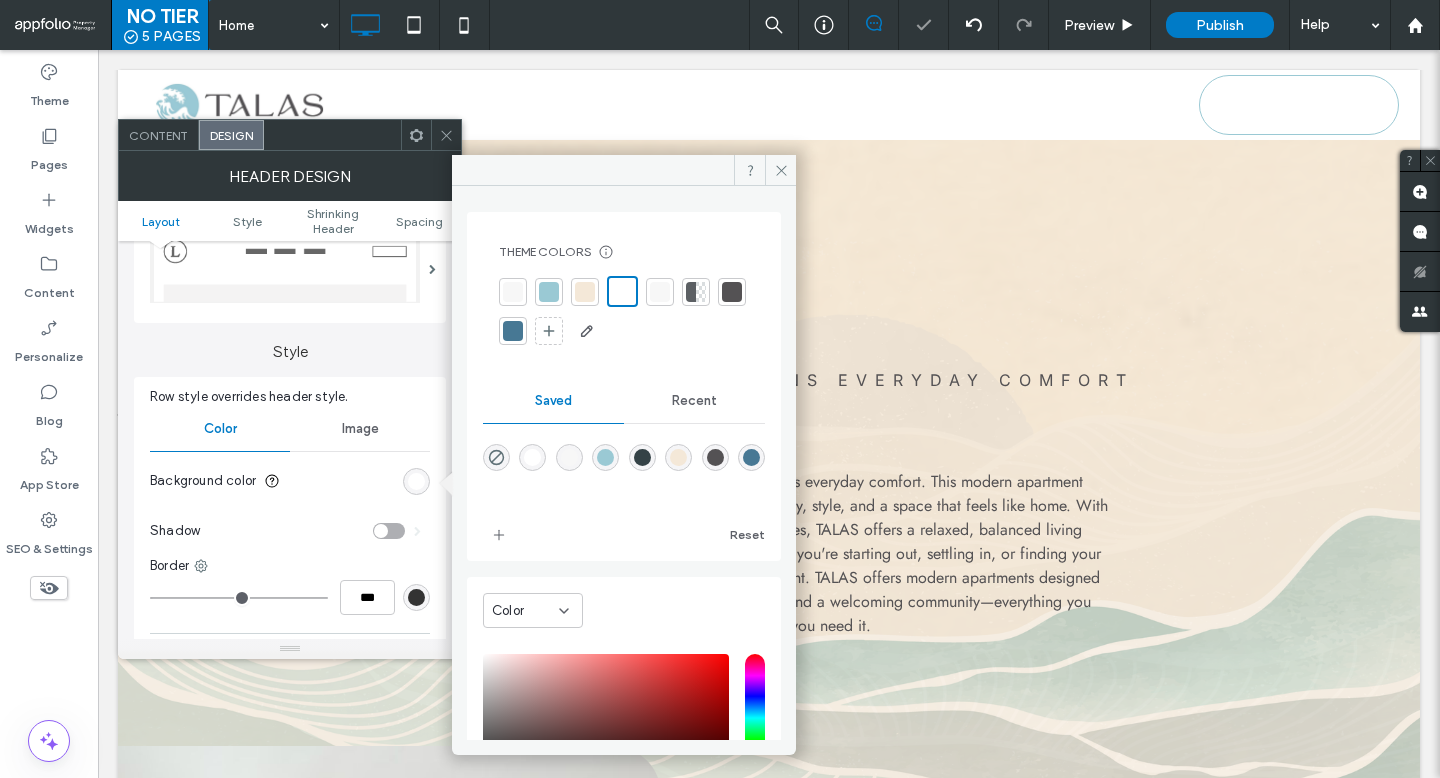 click at bounding box center (446, 135) 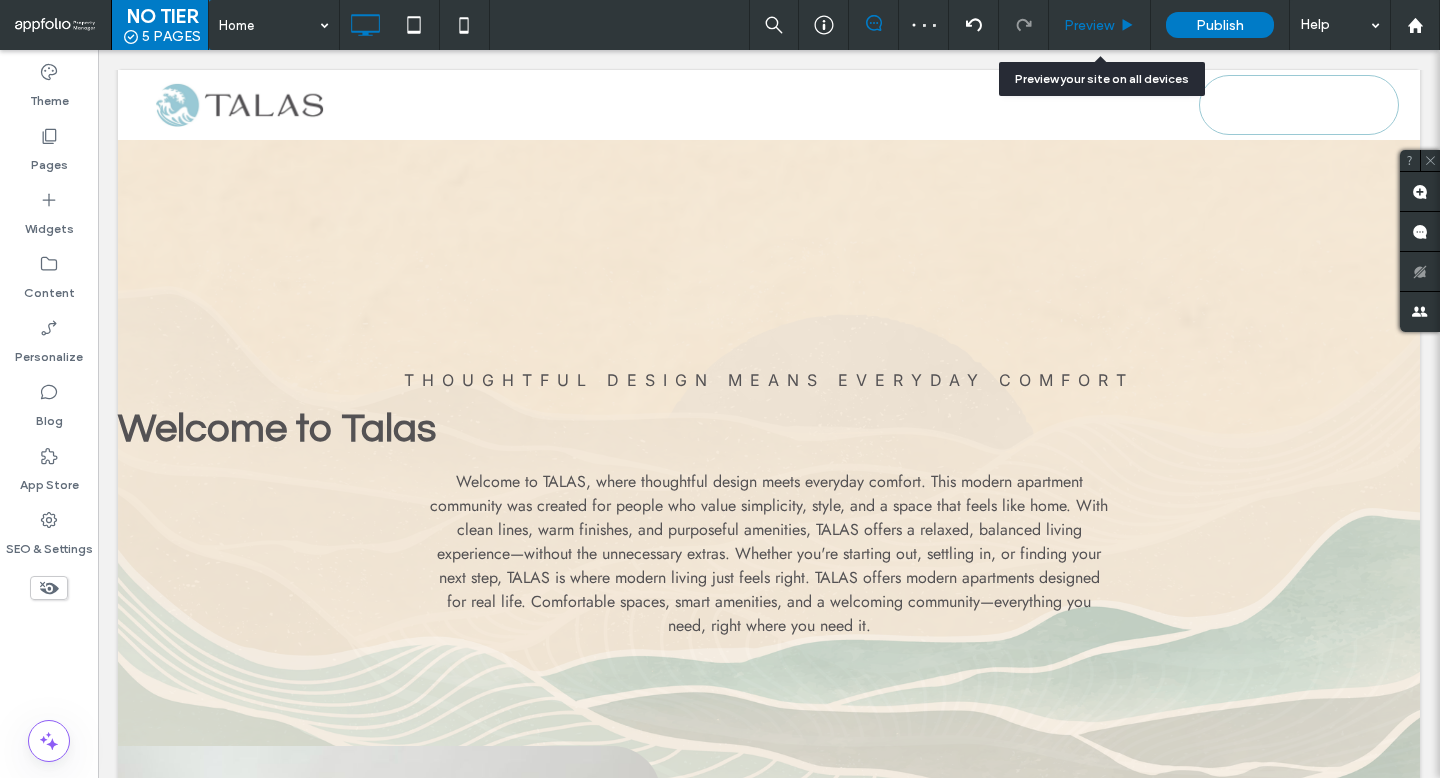 click on "Preview" at bounding box center (1099, 25) 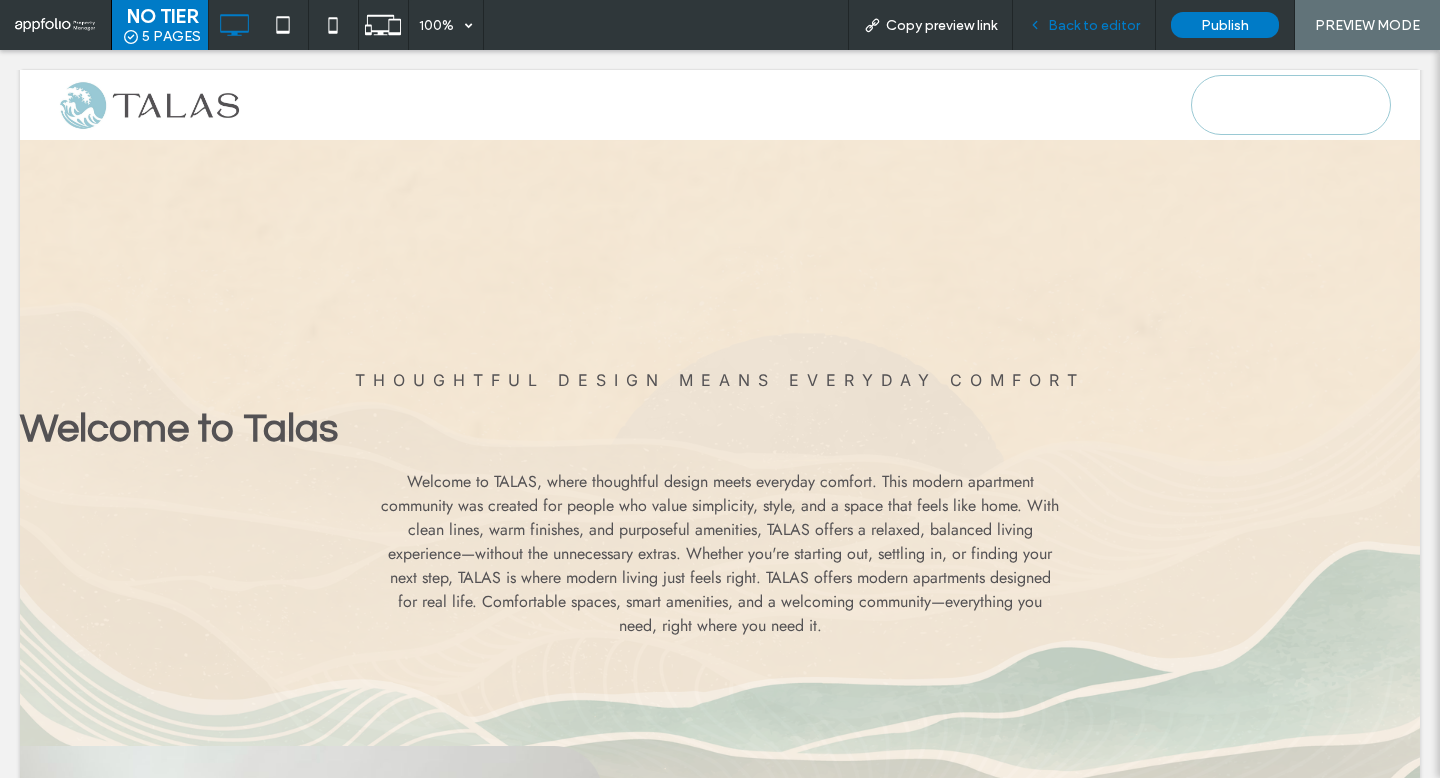 click on "Back to editor" at bounding box center (1094, 25) 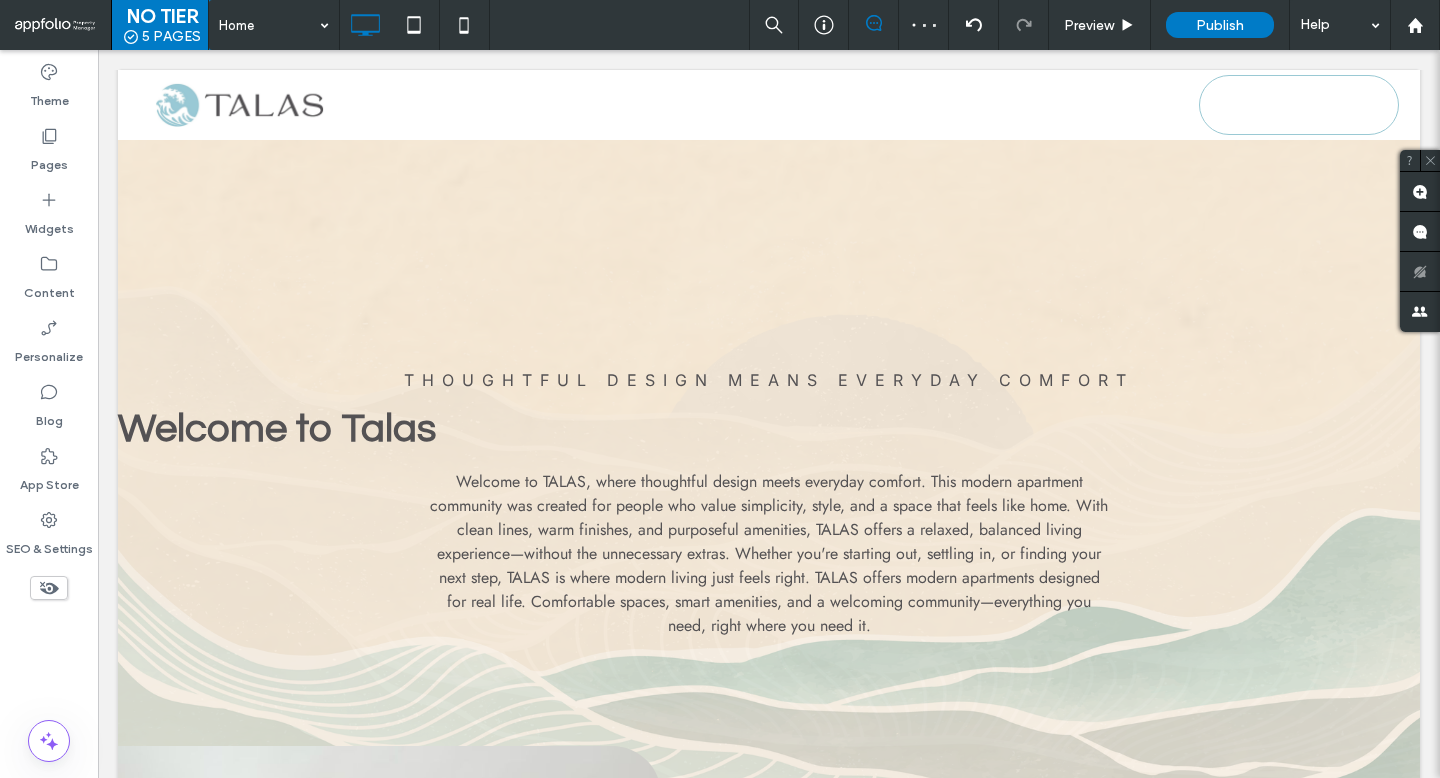 click on "Preview" at bounding box center (1089, 25) 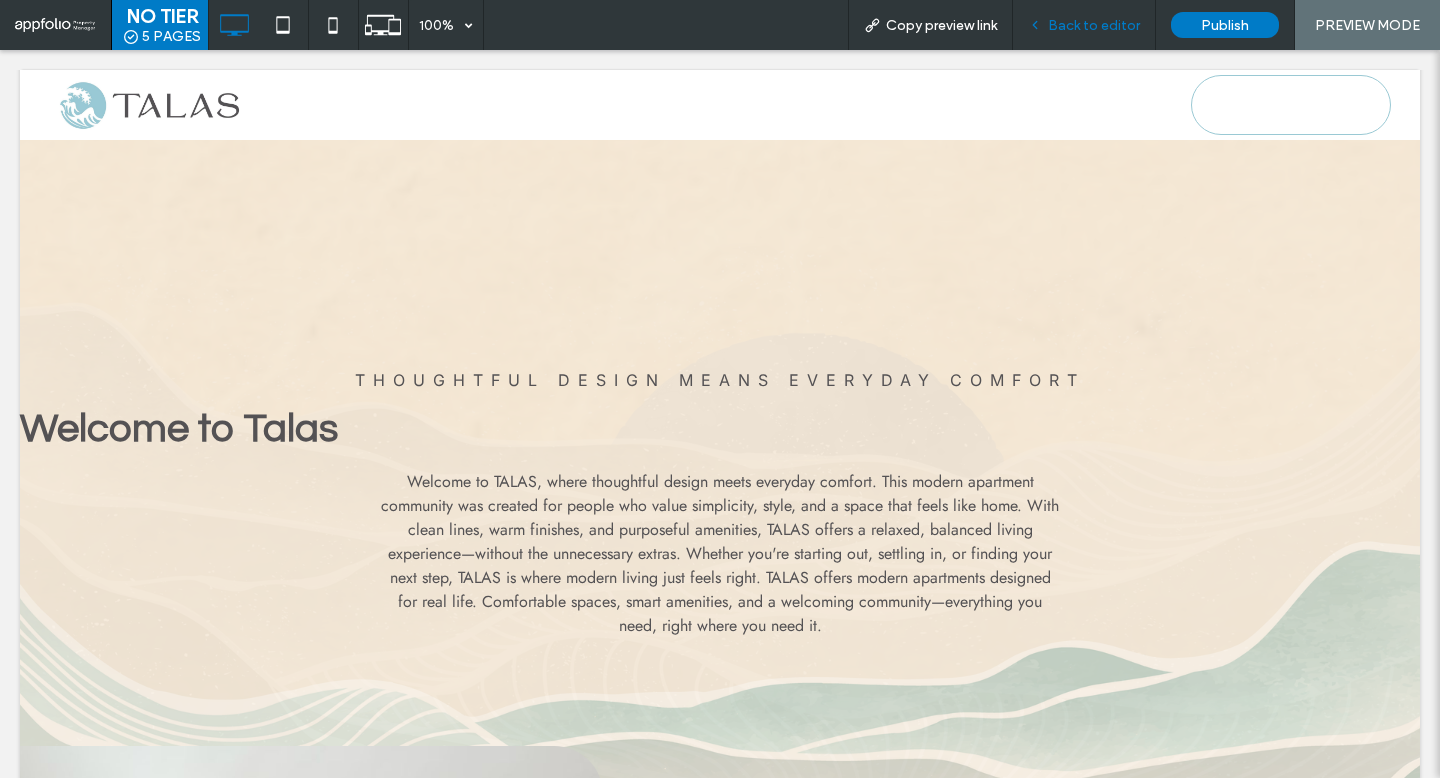 click on "Back to editor" at bounding box center [1094, 25] 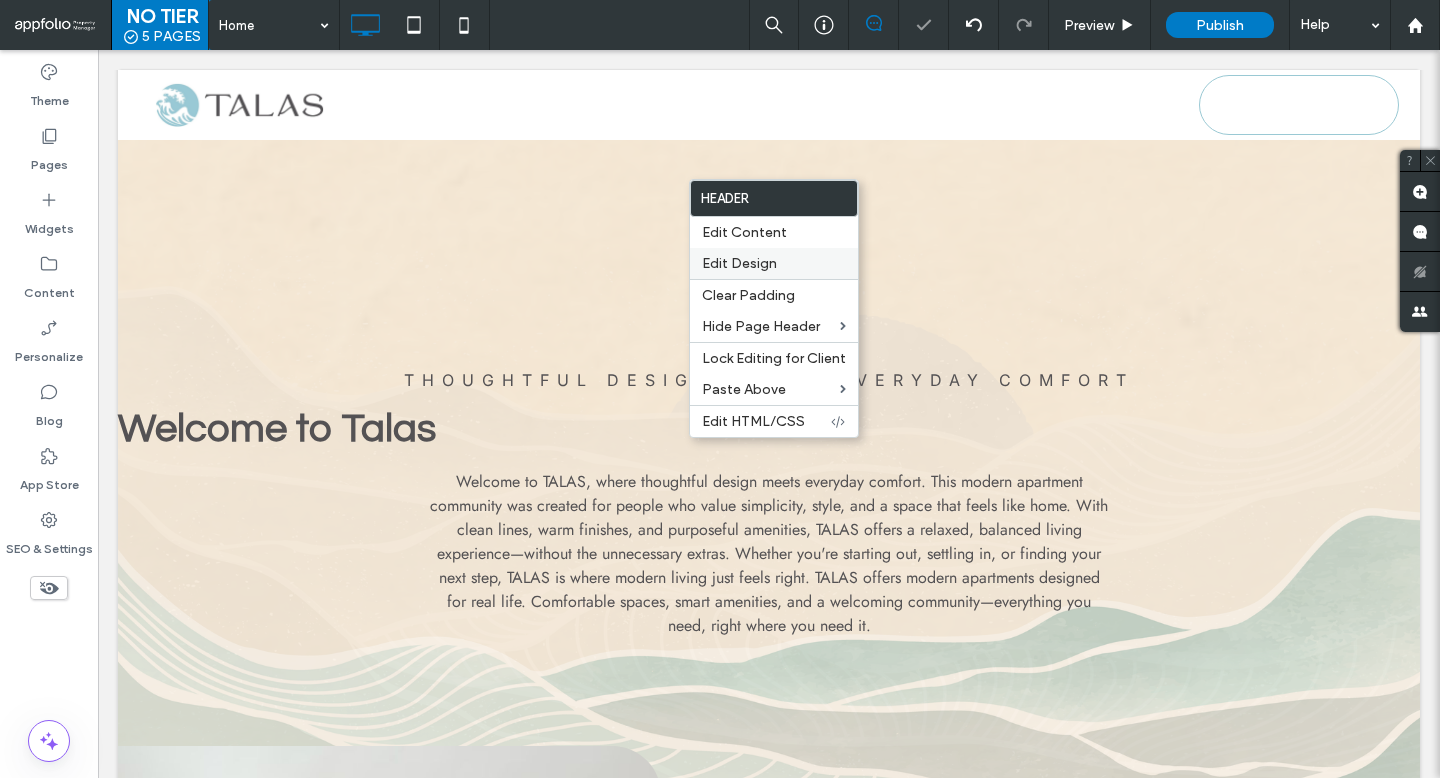 click on "Edit Design" at bounding box center (739, 263) 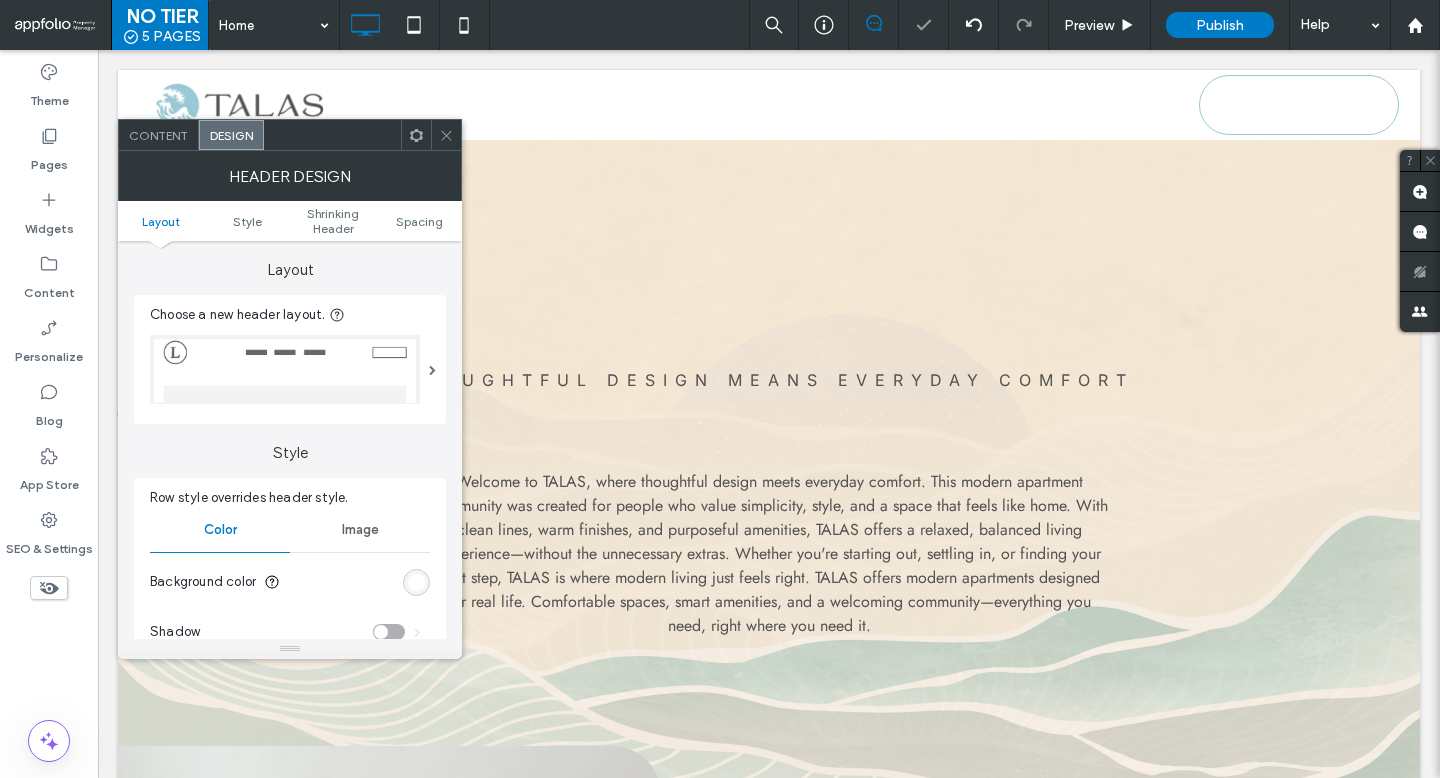 click at bounding box center (416, 582) 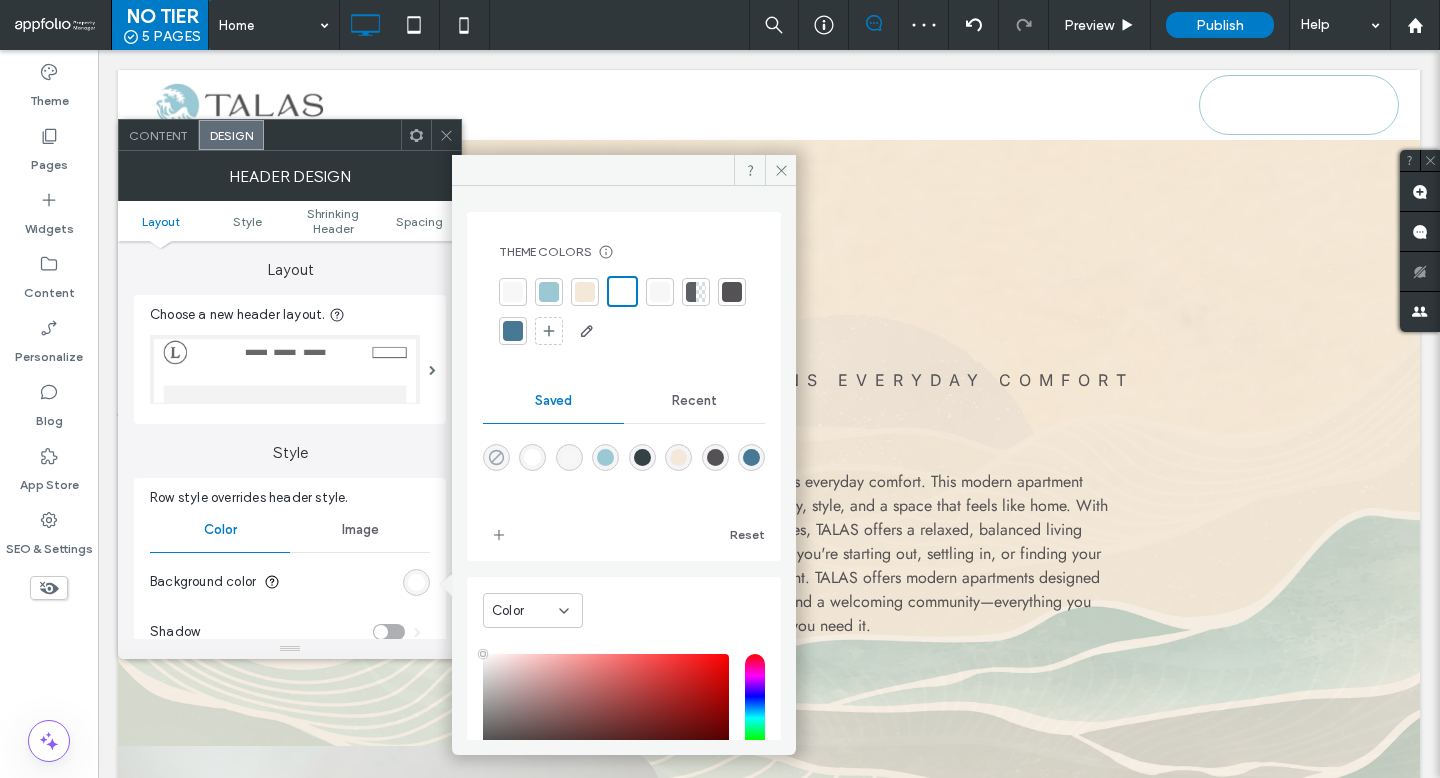 click 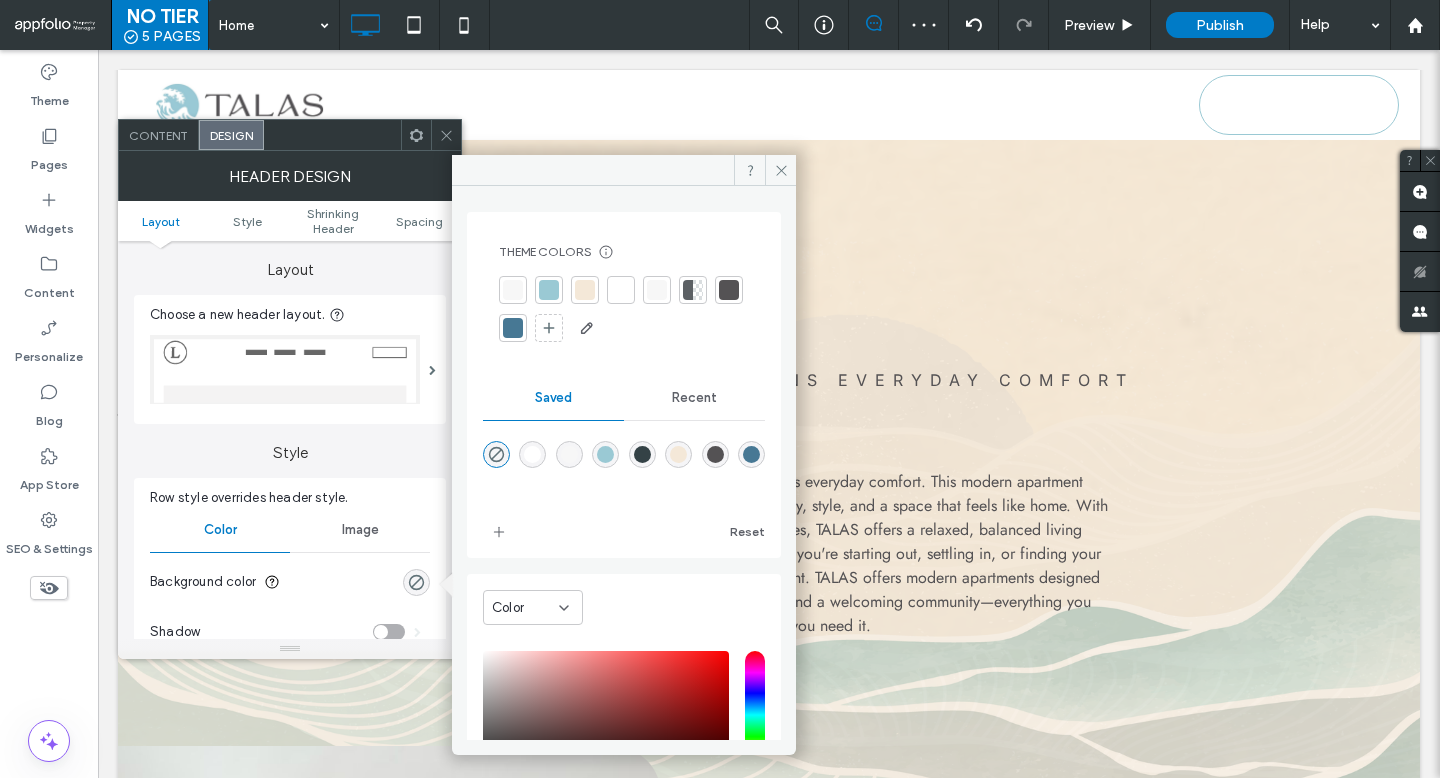click 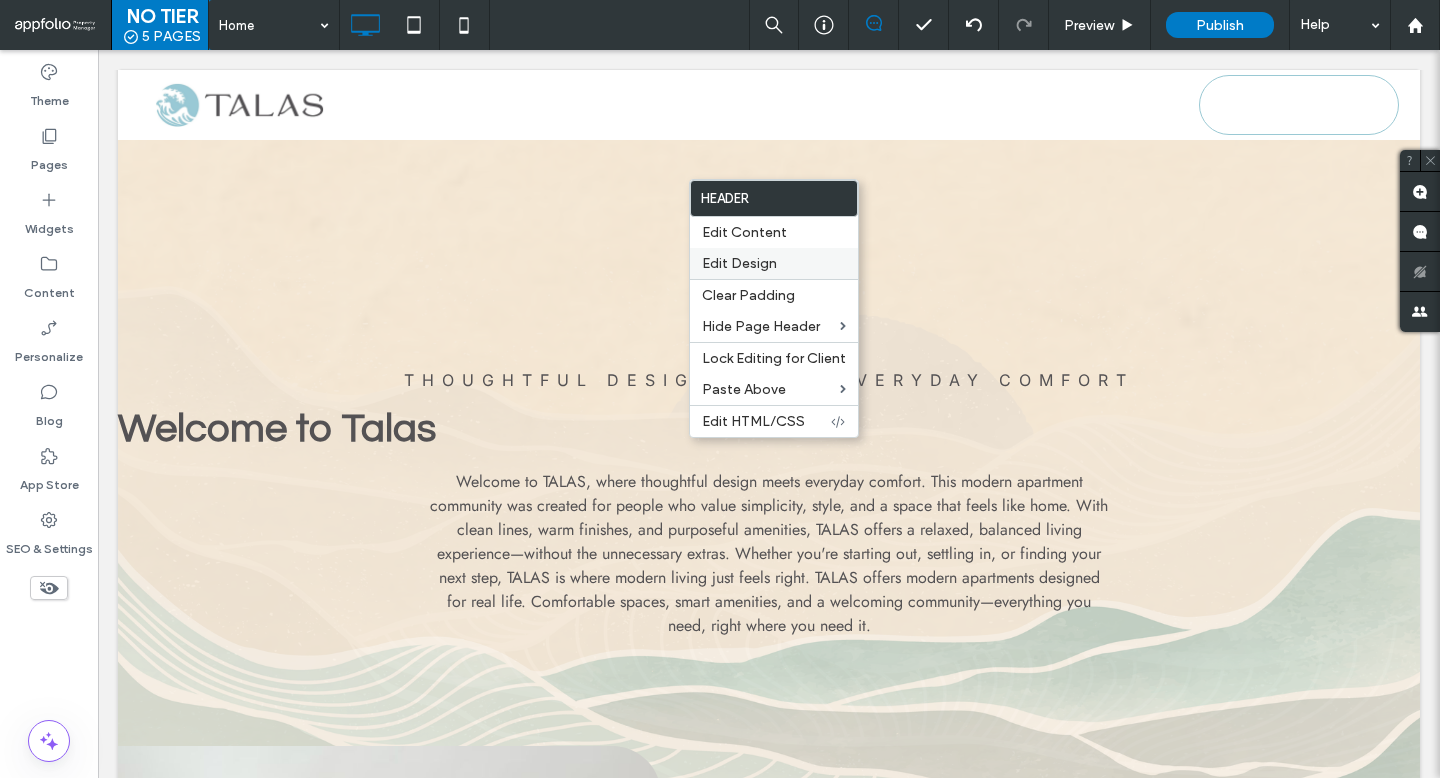 click on "Edit Design" at bounding box center [739, 263] 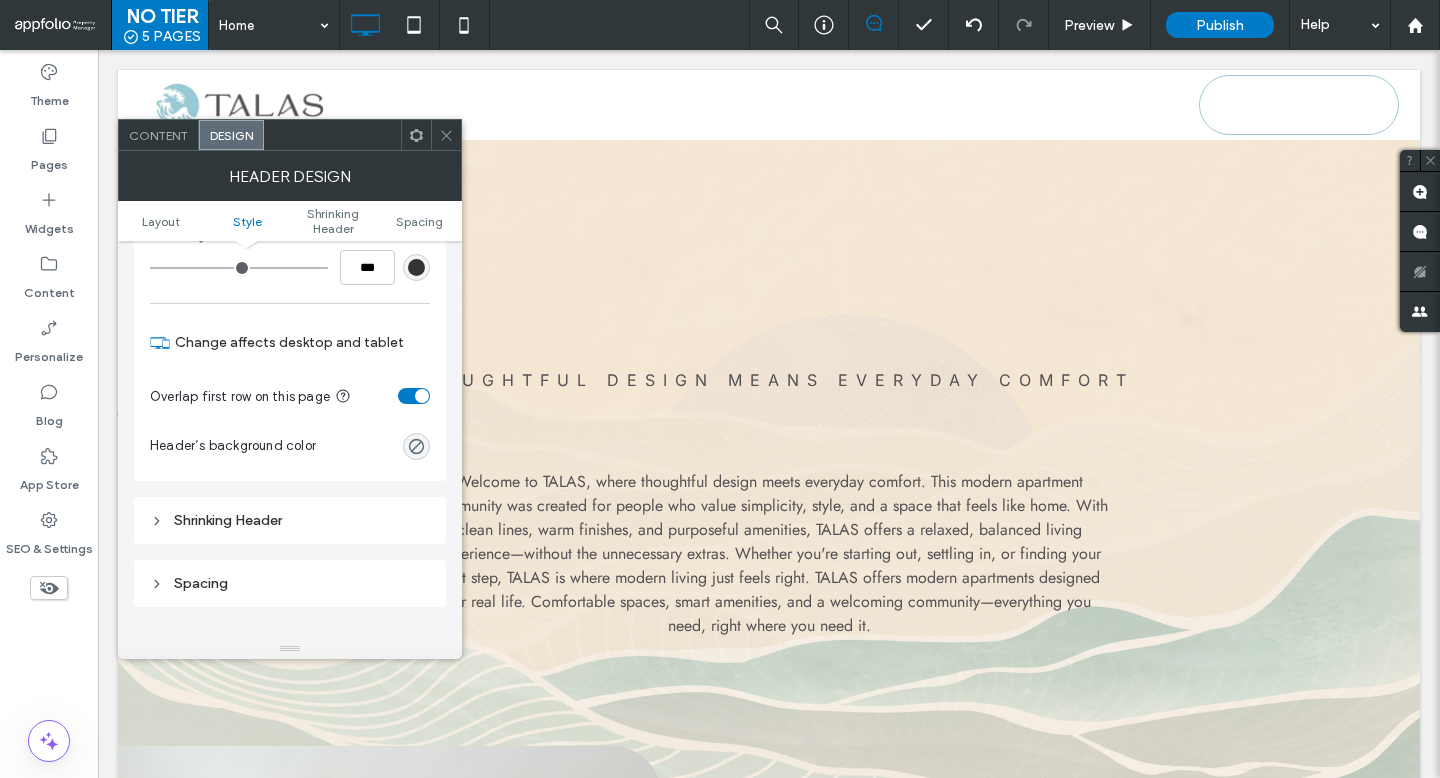 scroll, scrollTop: 446, scrollLeft: 0, axis: vertical 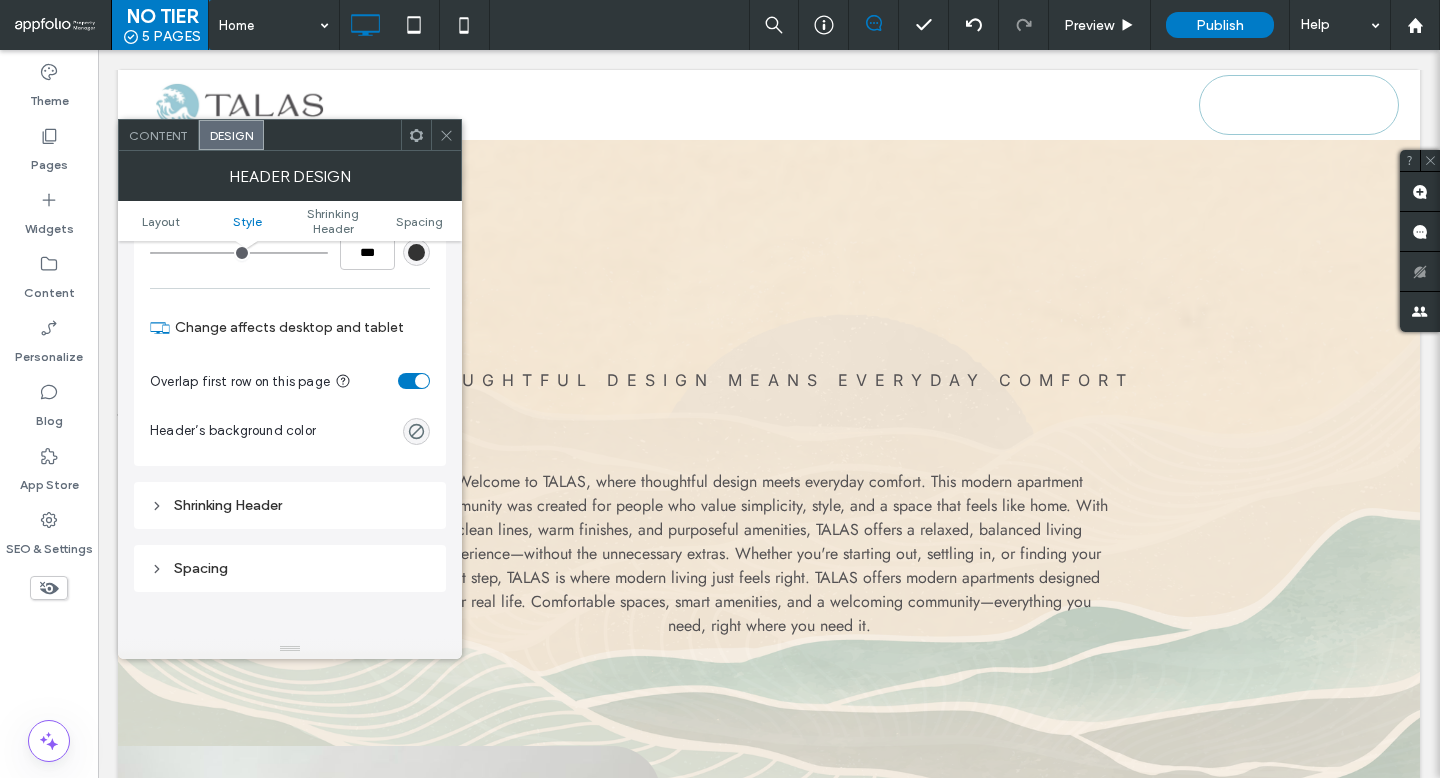 click on "Shrinking Header" at bounding box center [290, 505] 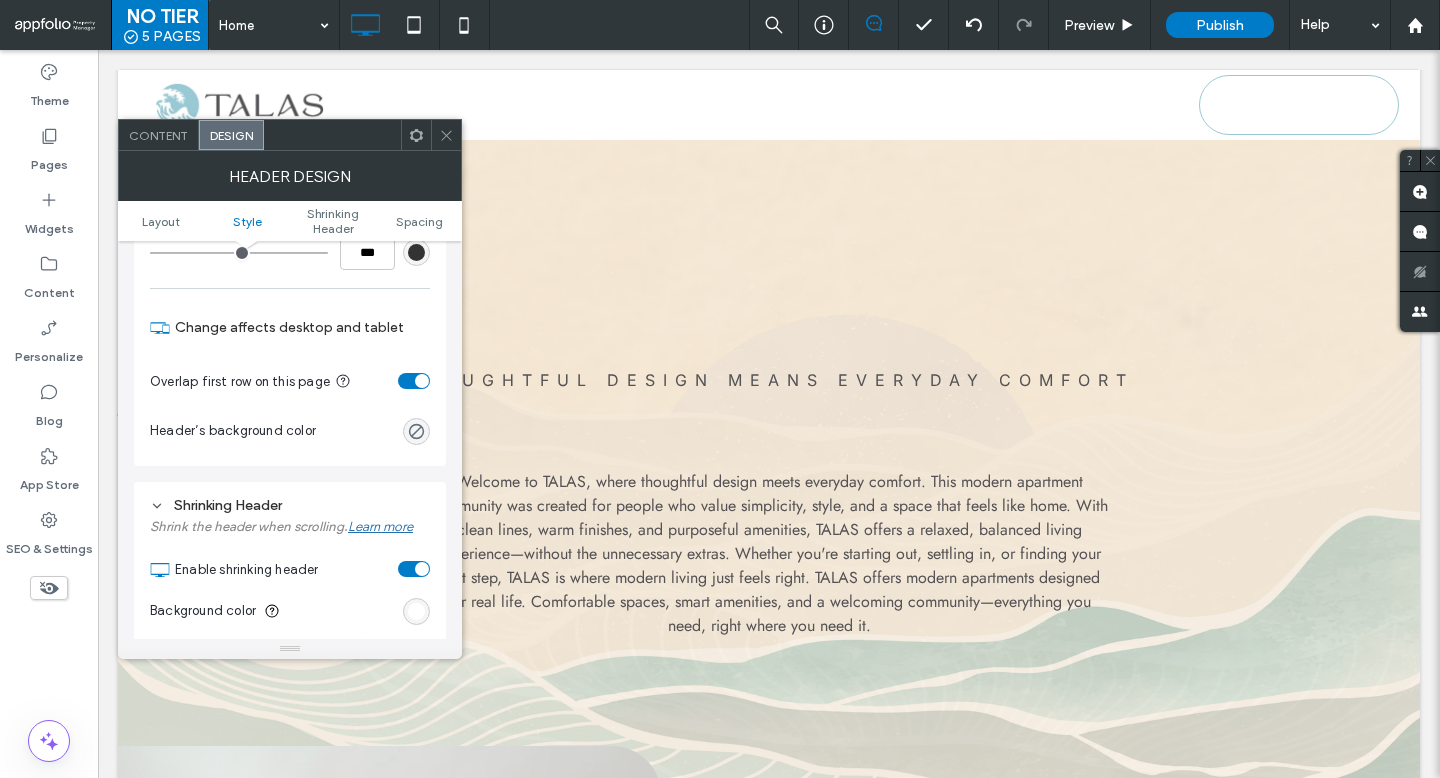 click on "Shrink the header when scrolling.  Learn more" at bounding box center (290, 531) 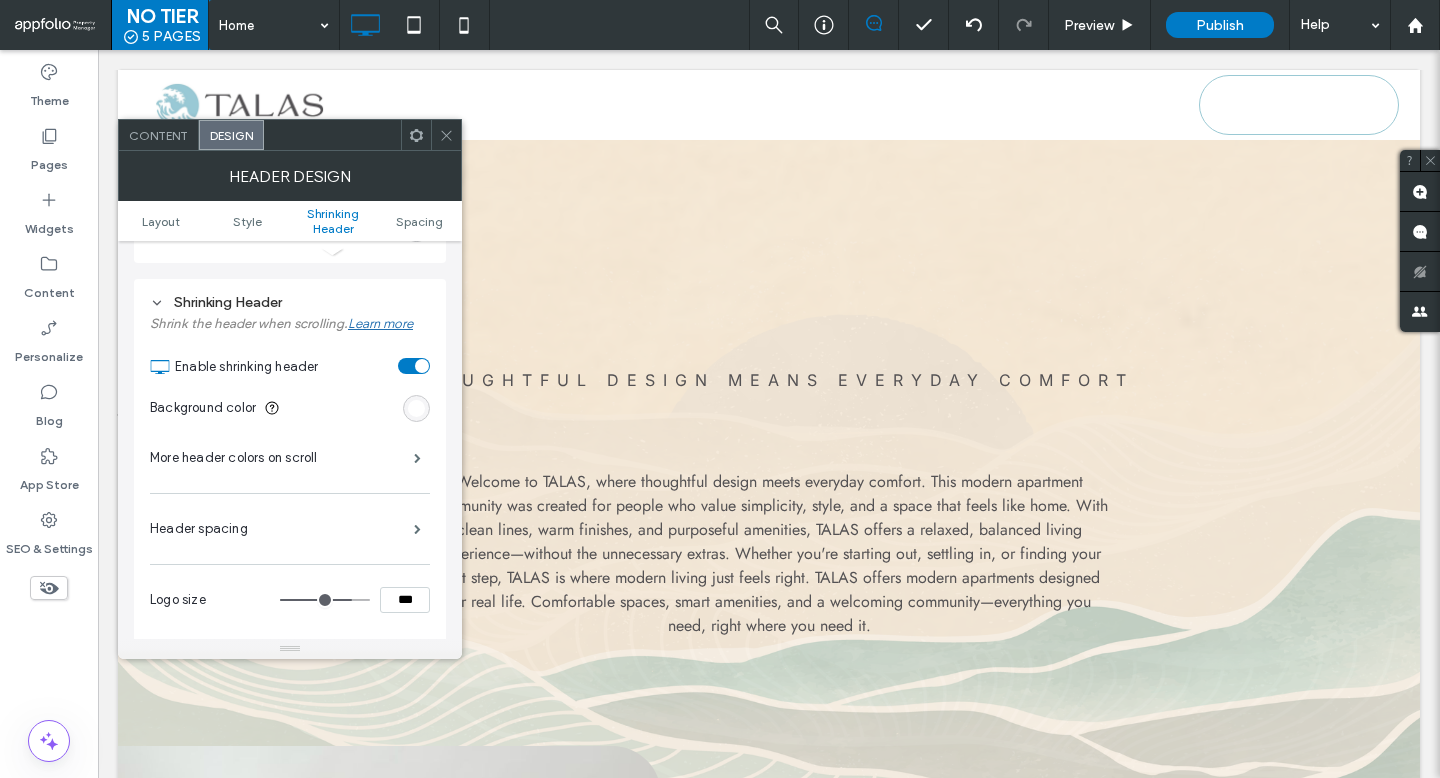 scroll, scrollTop: 714, scrollLeft: 0, axis: vertical 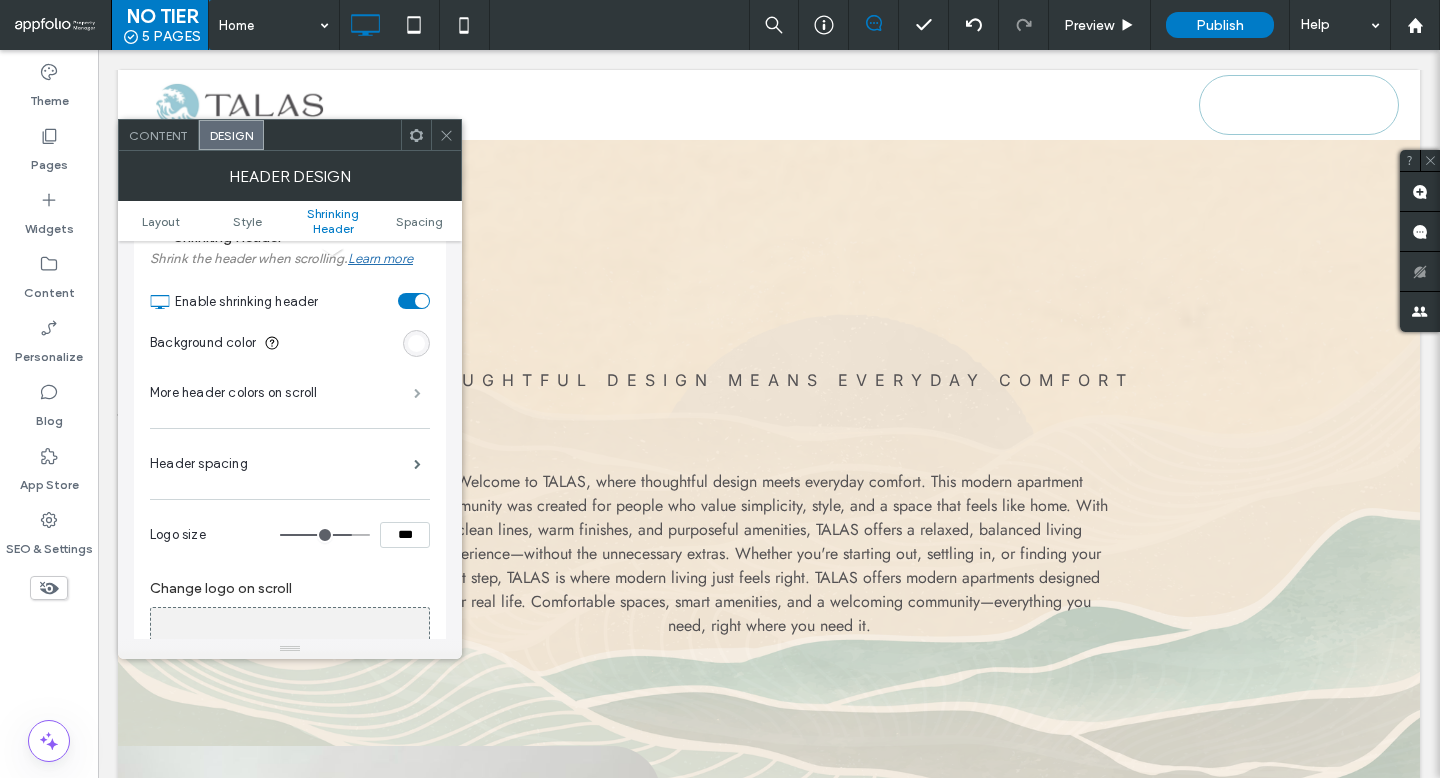 click at bounding box center [417, 393] 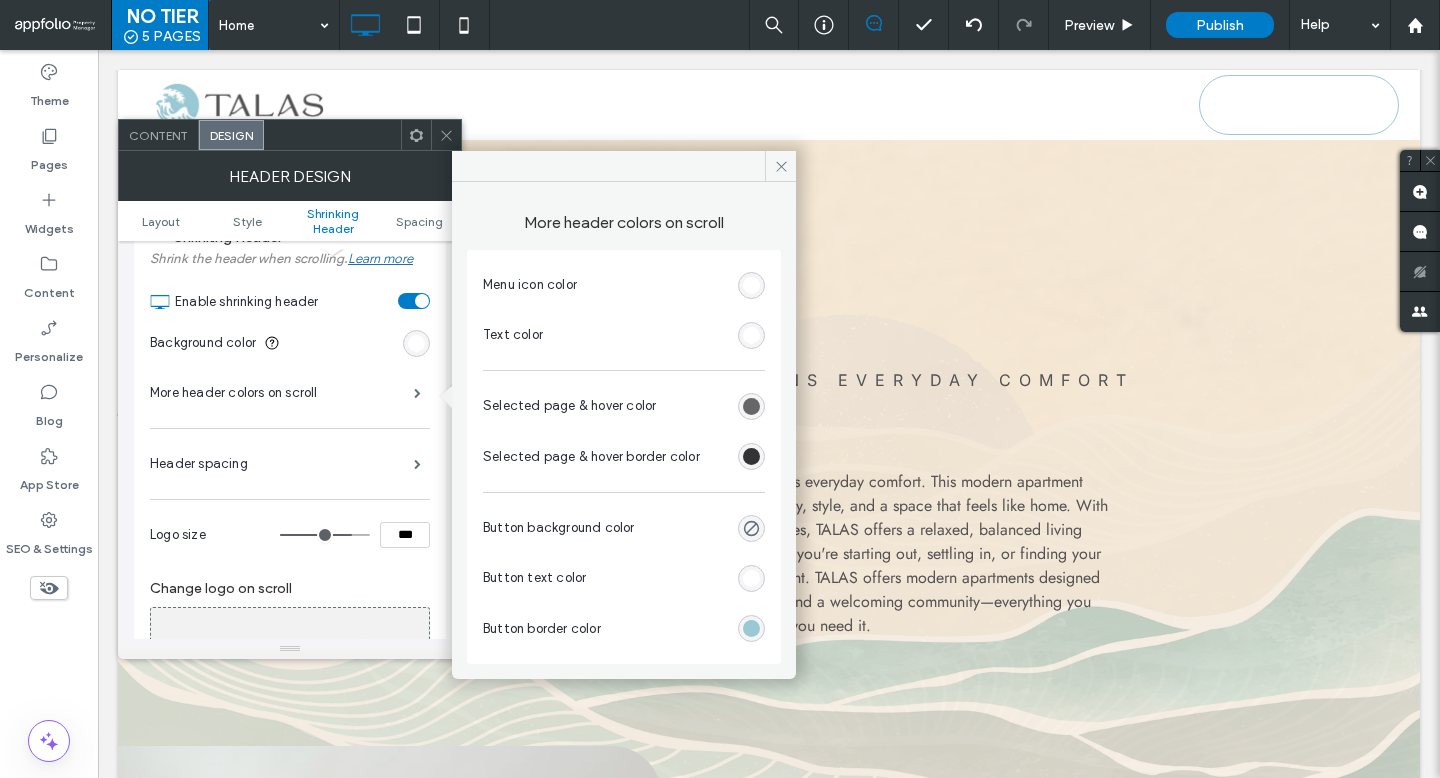 click at bounding box center (751, 285) 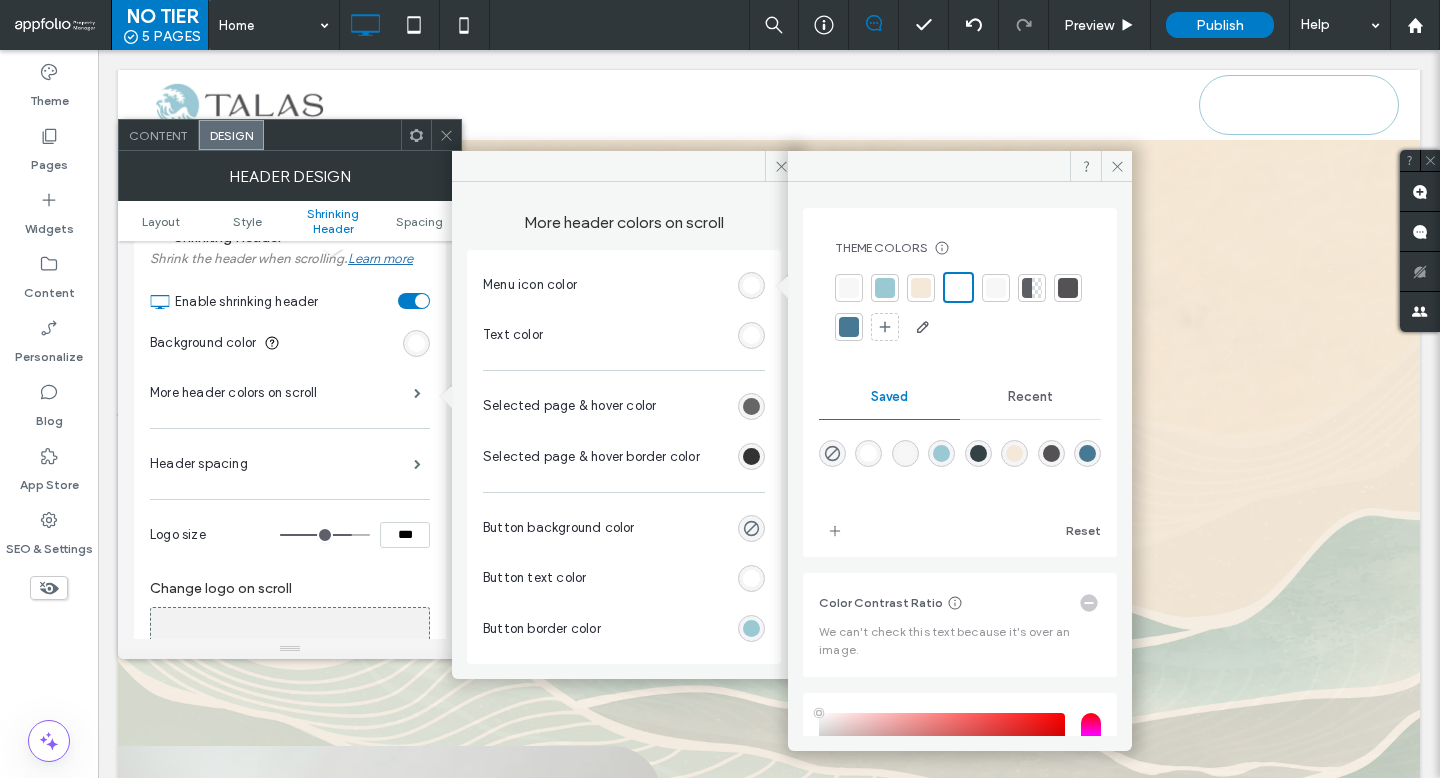 click at bounding box center (1068, 288) 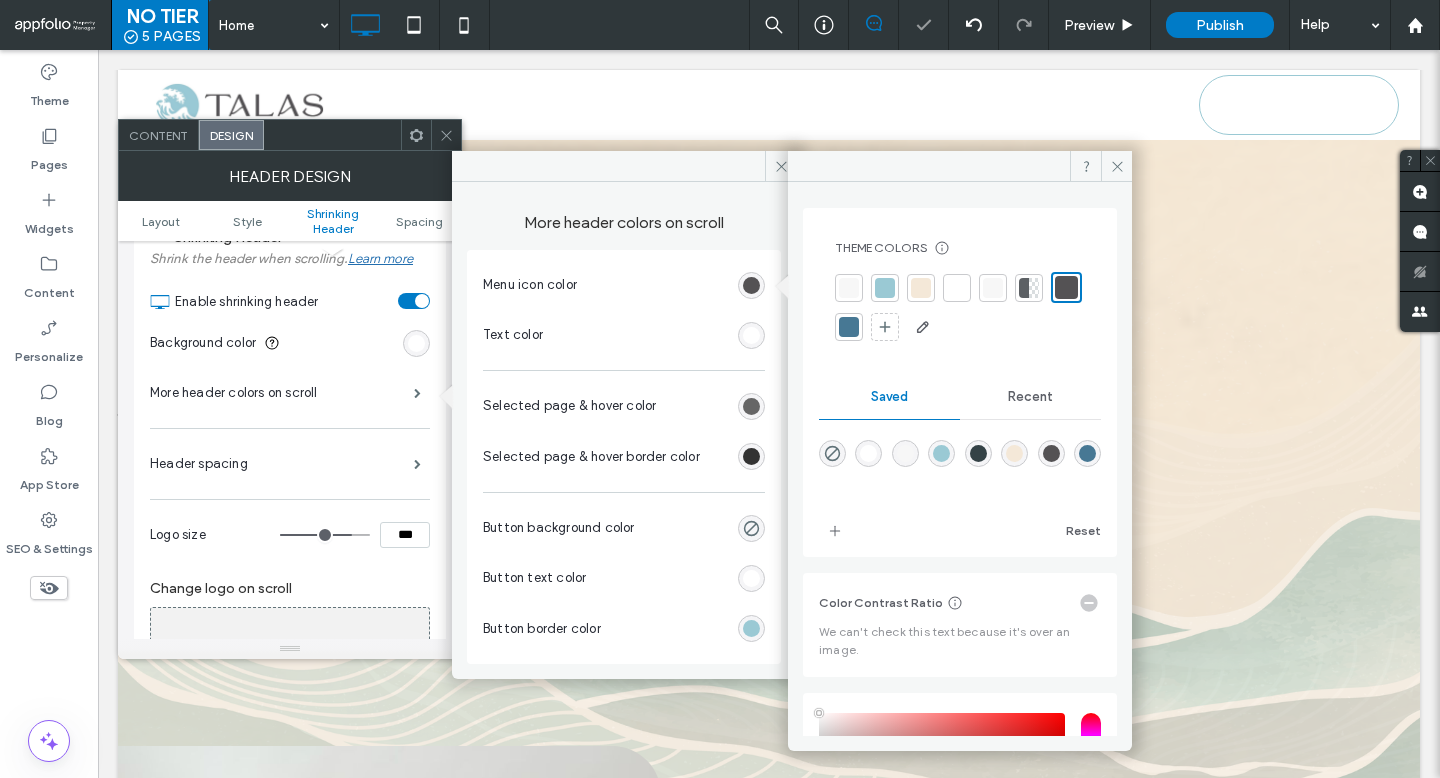 click at bounding box center [751, 335] 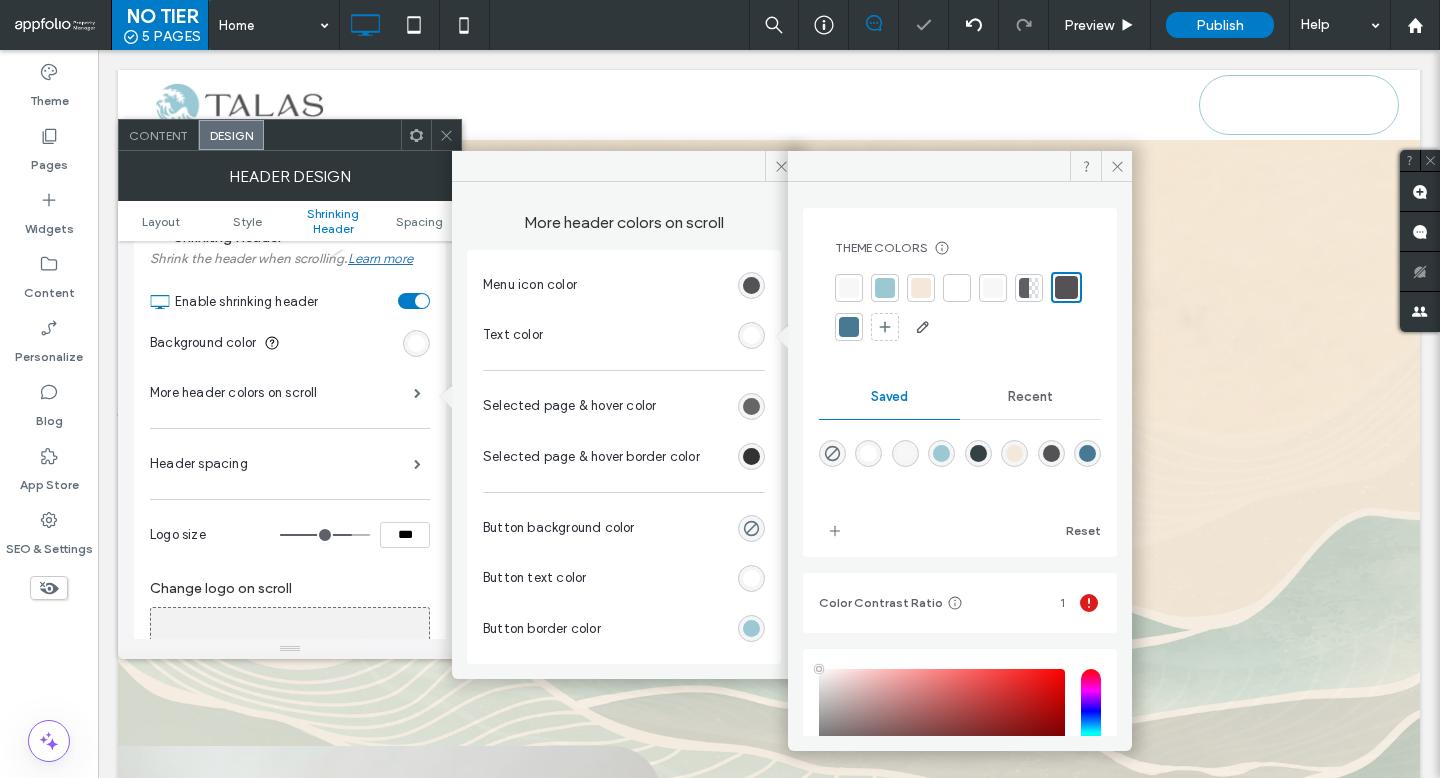 click at bounding box center (1066, 287) 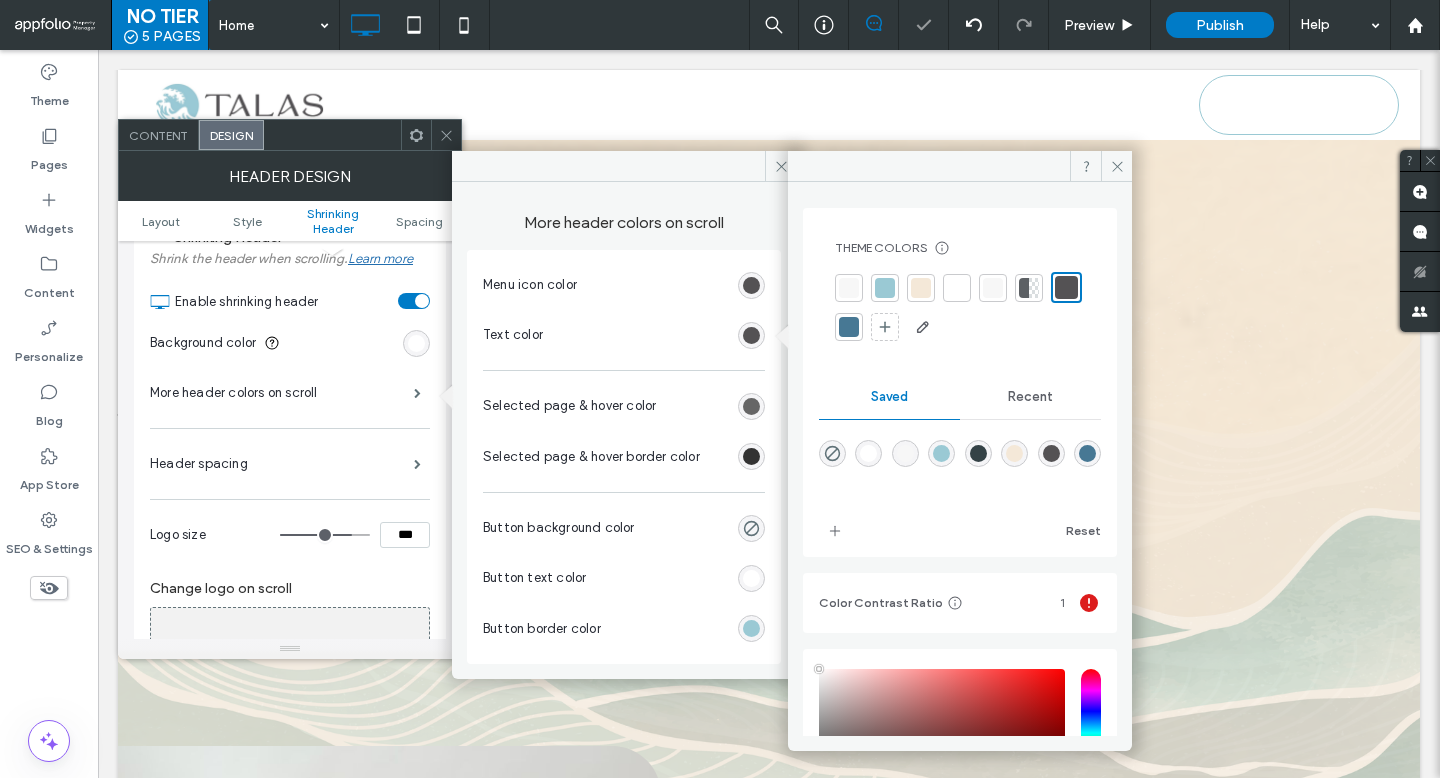click on "Selected page & hover color" at bounding box center [624, 406] 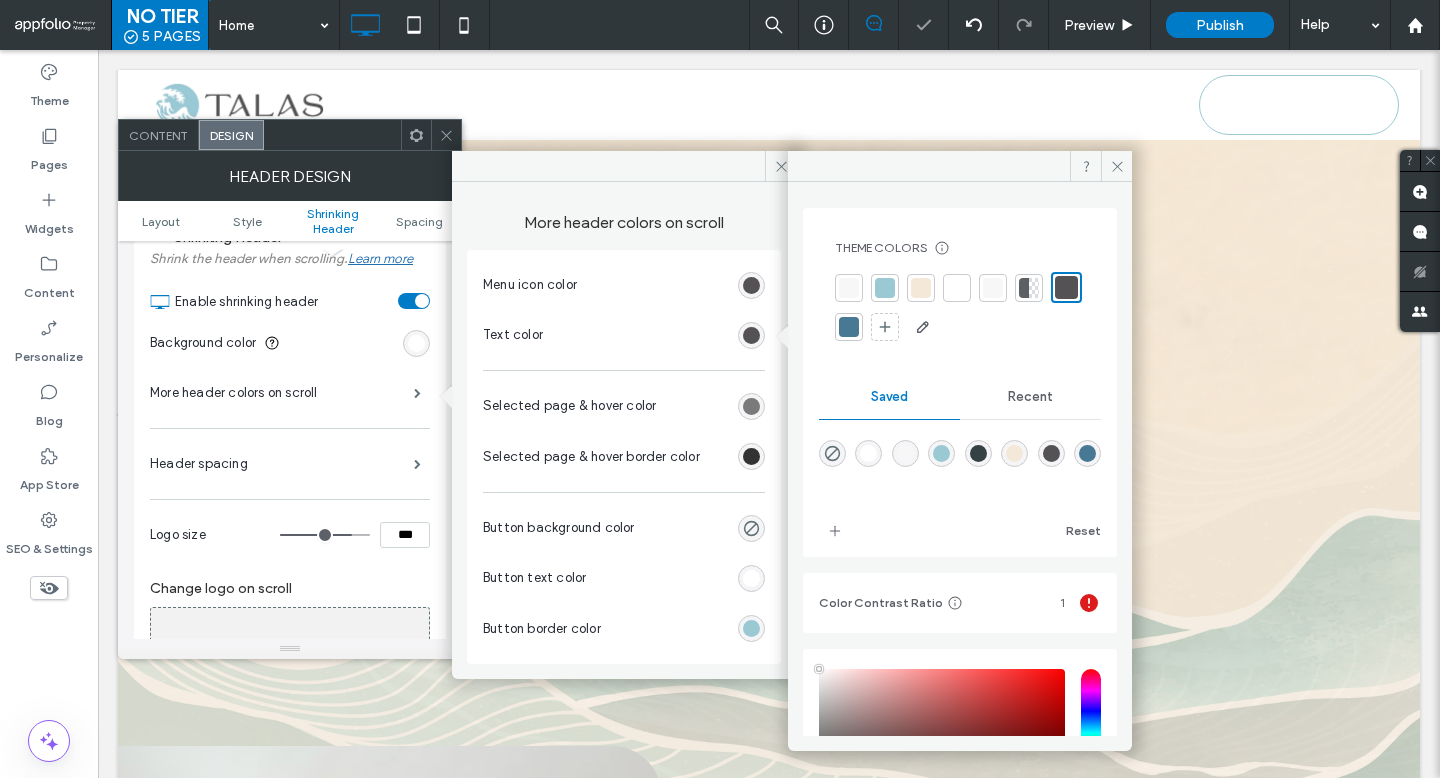 click at bounding box center [751, 406] 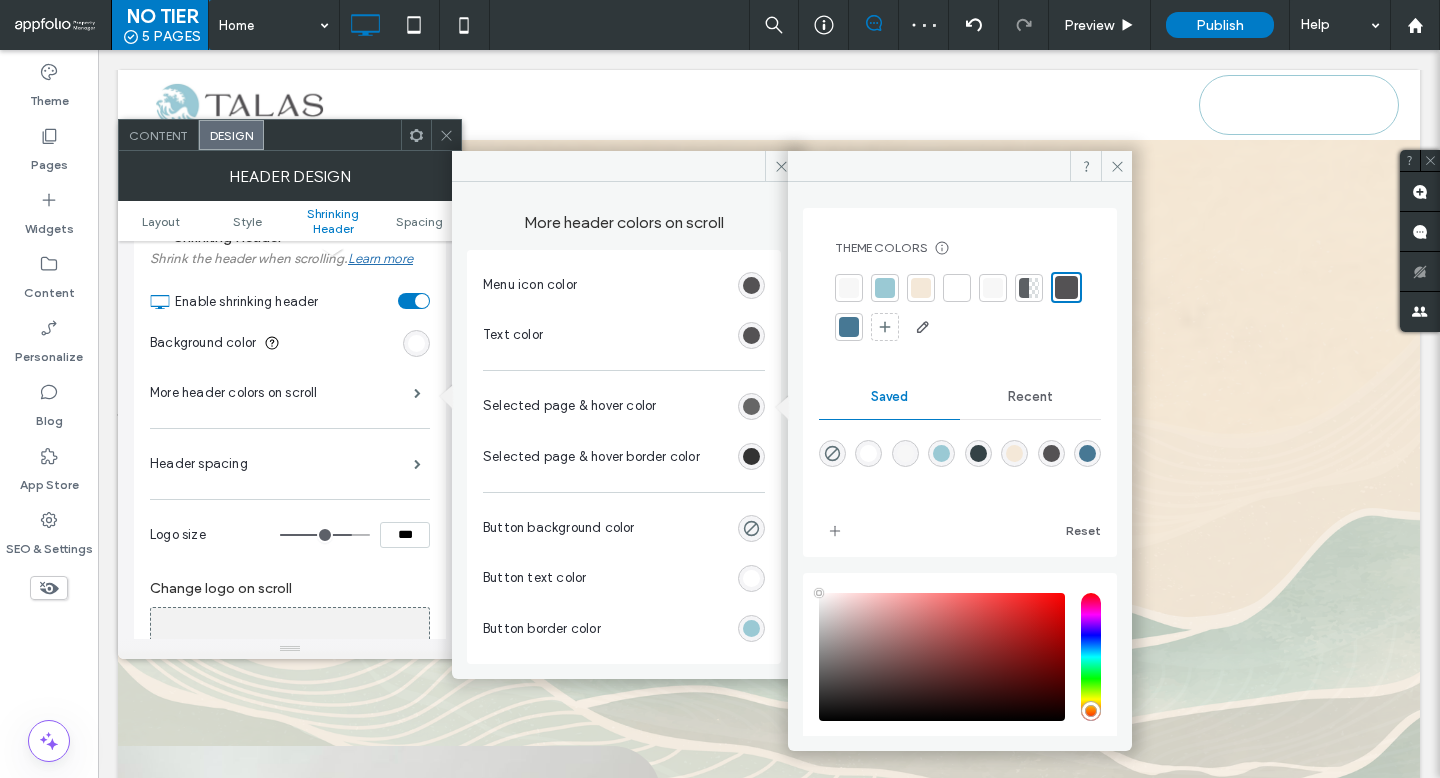 click at bounding box center (1066, 287) 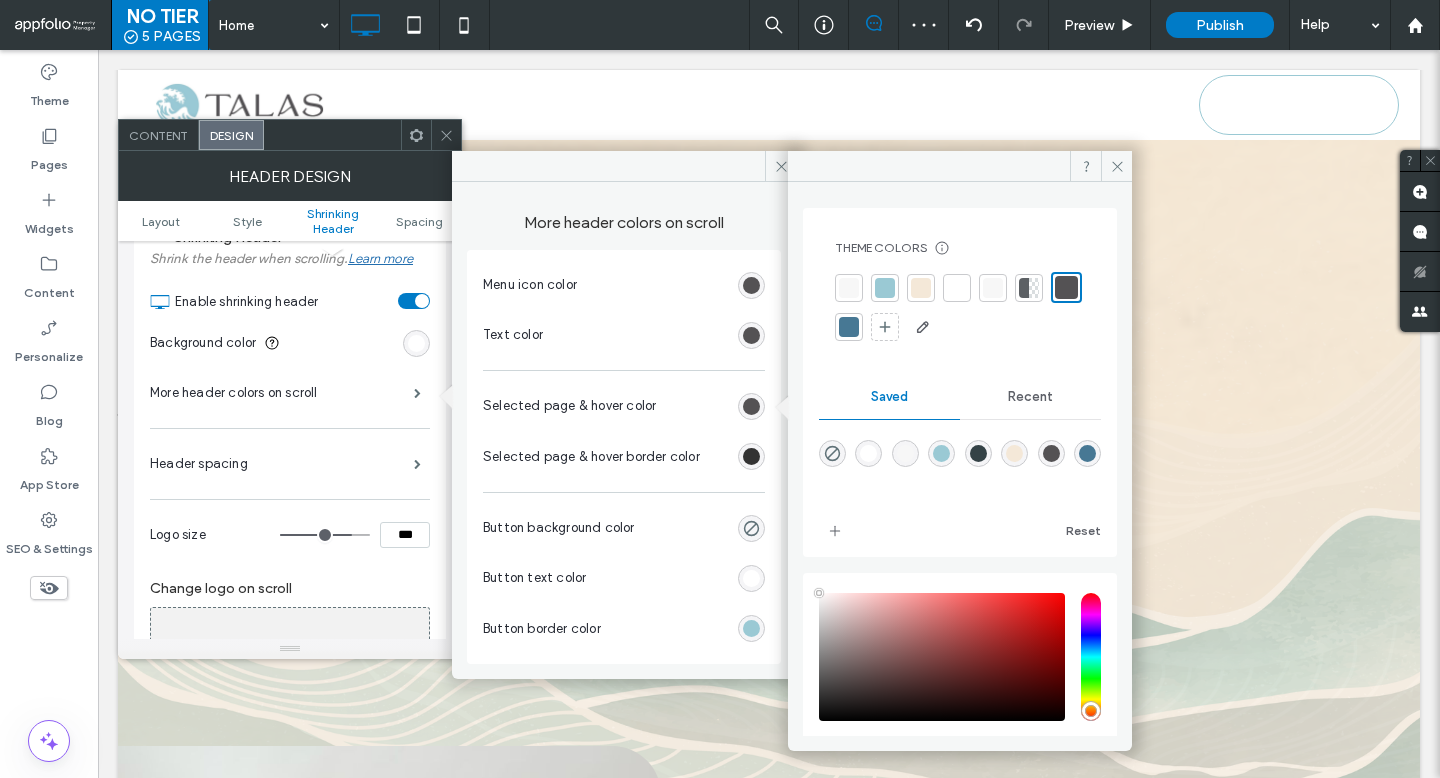 click at bounding box center (751, 456) 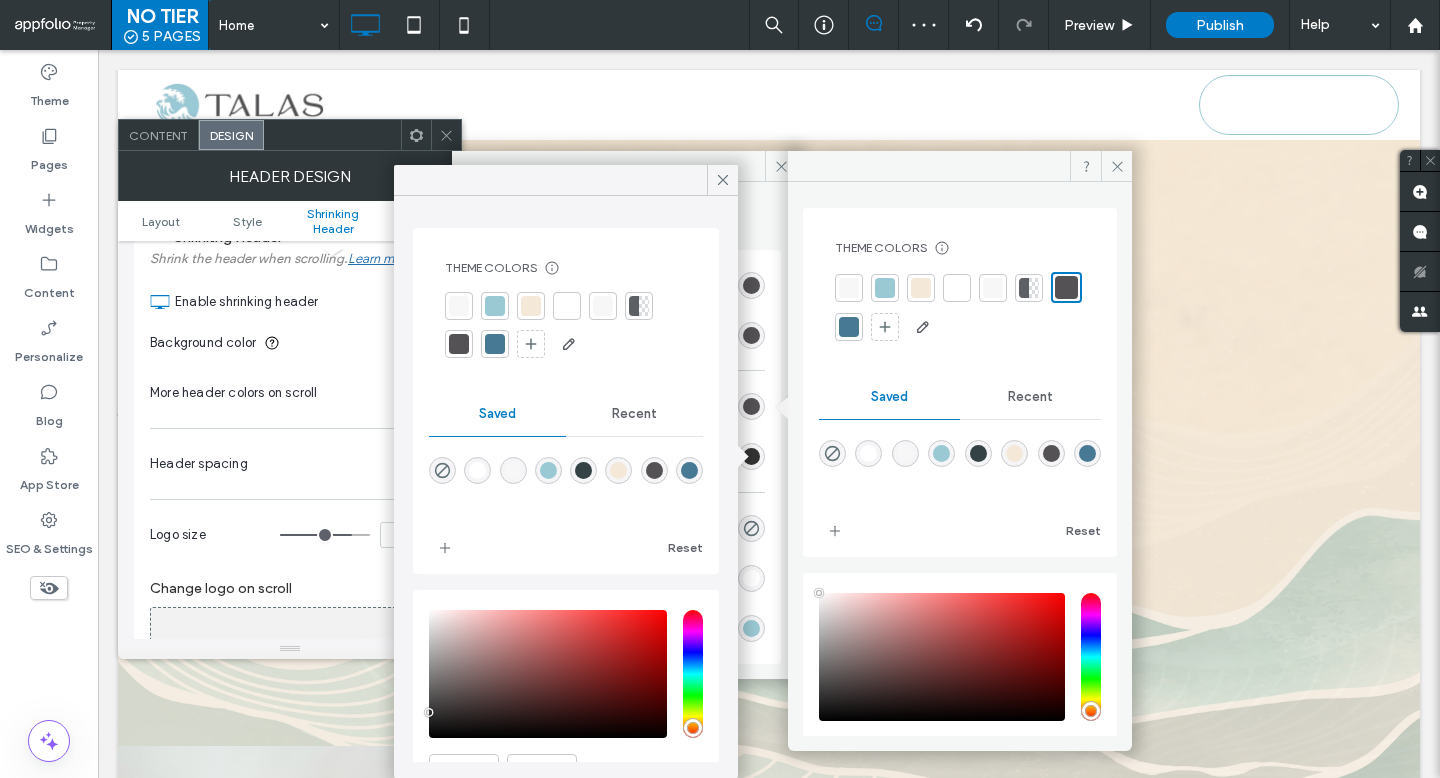click at bounding box center (495, 344) 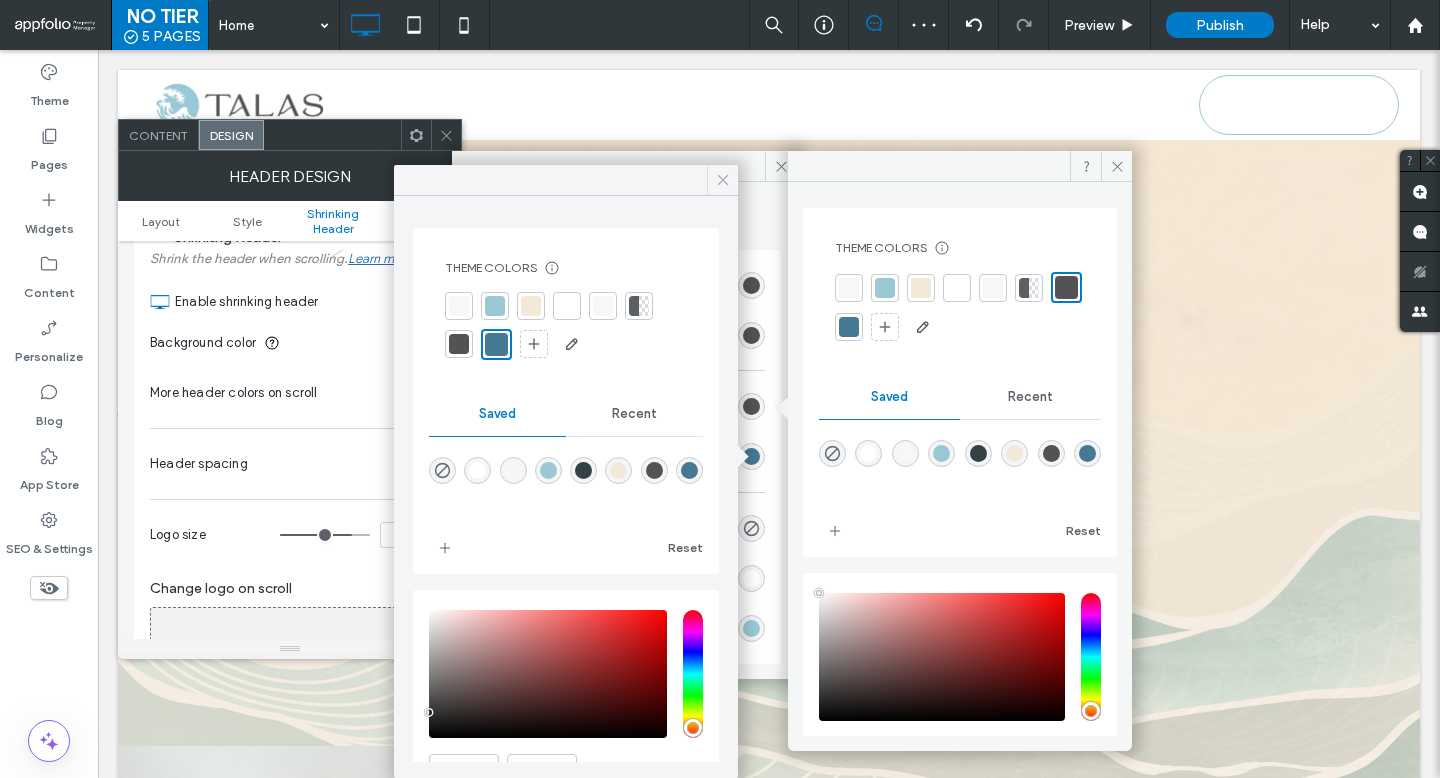 click 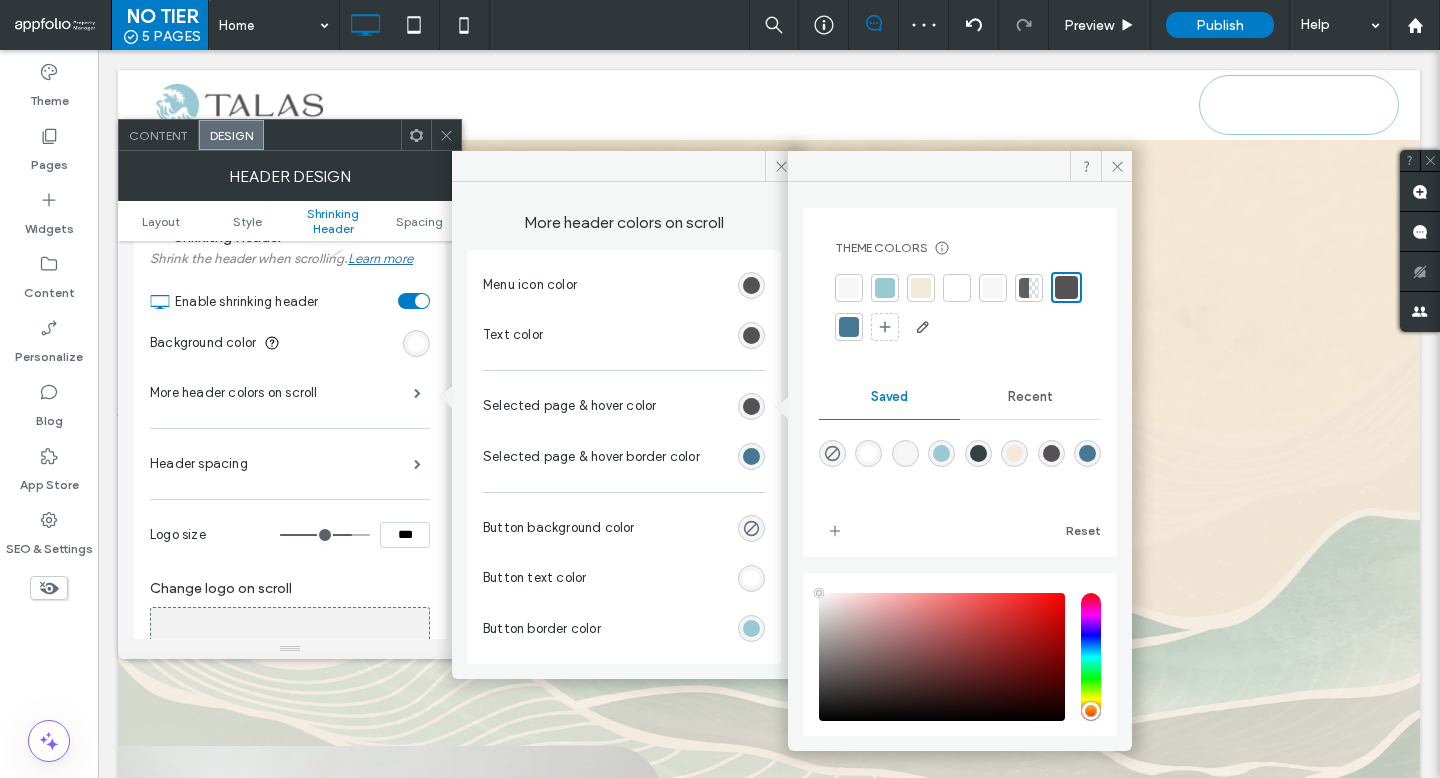 click at bounding box center (751, 578) 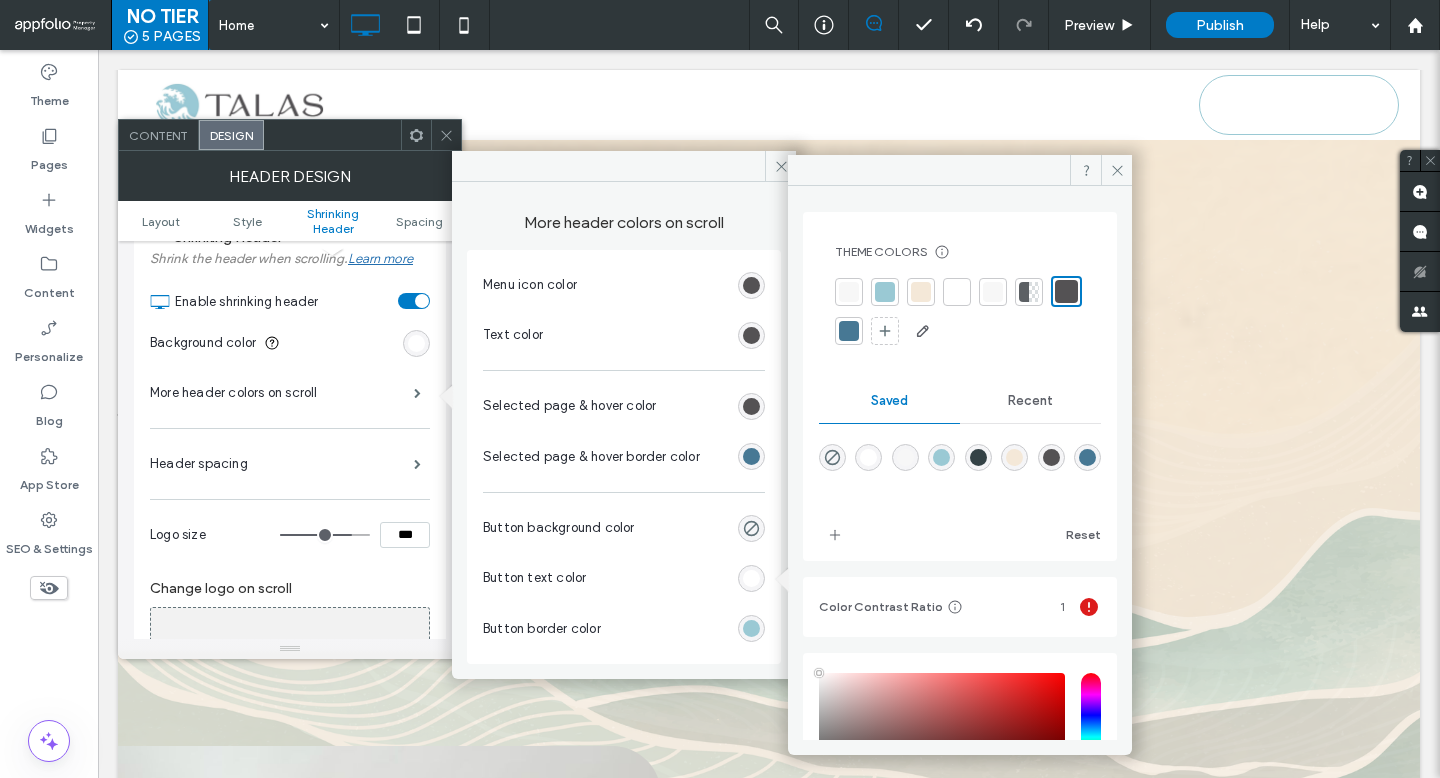 click at bounding box center [1066, 291] 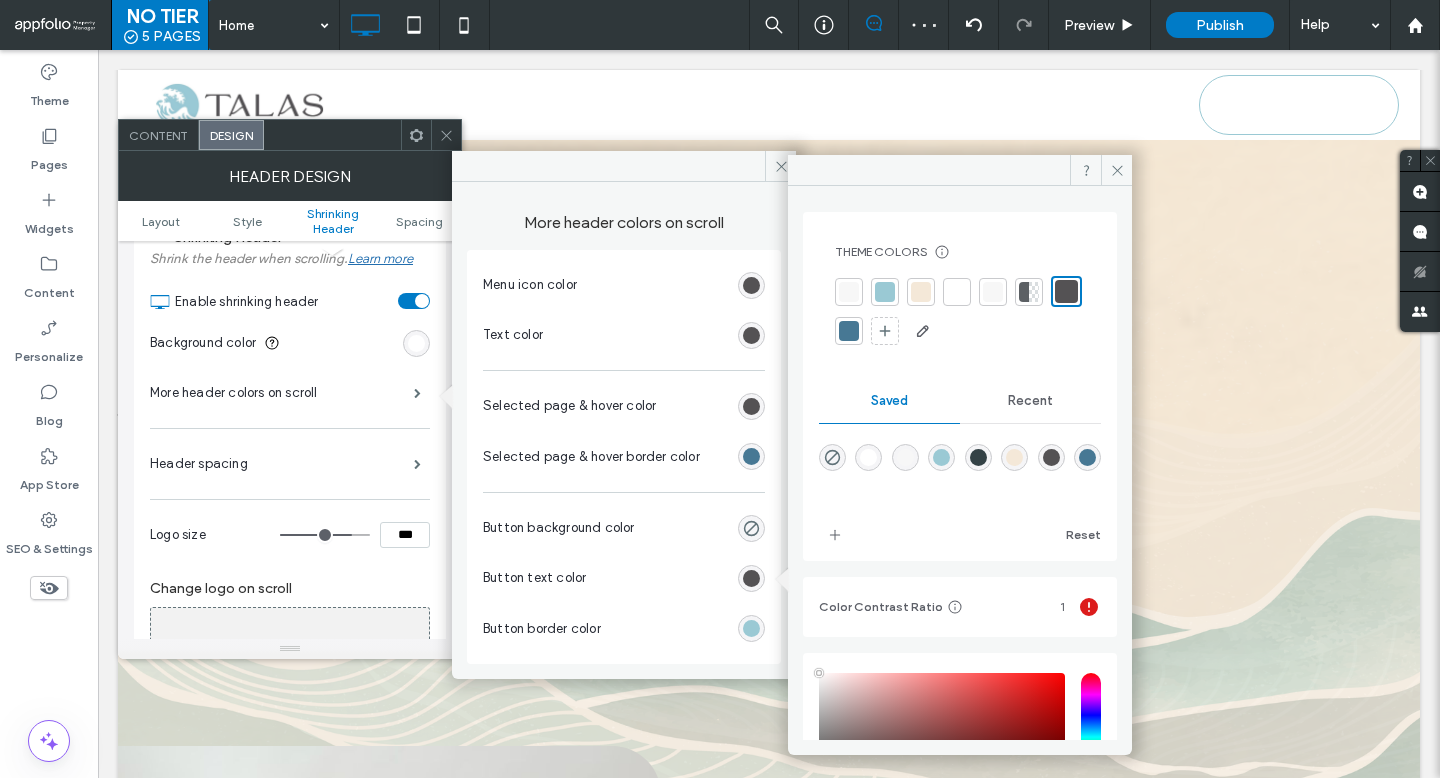 click 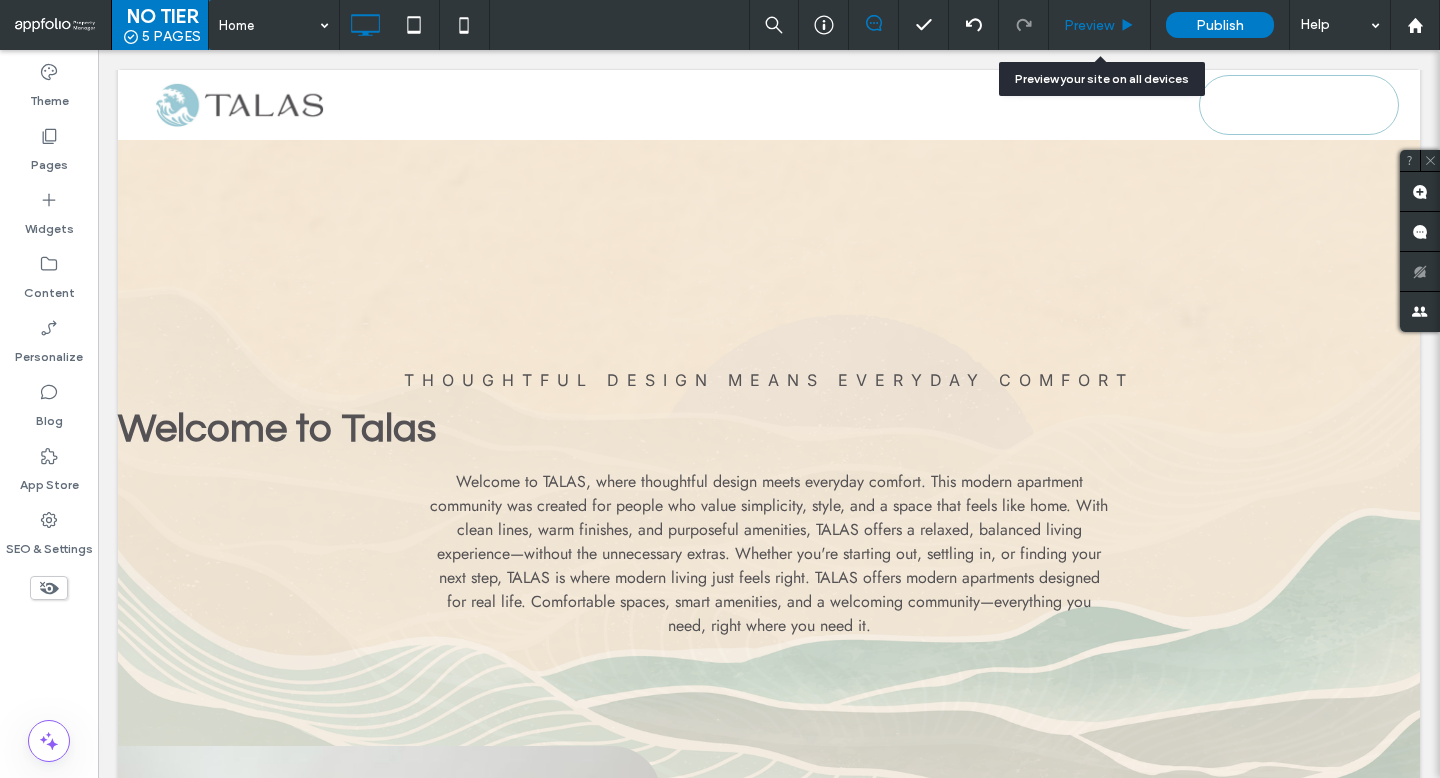 click on "Preview" at bounding box center (1089, 25) 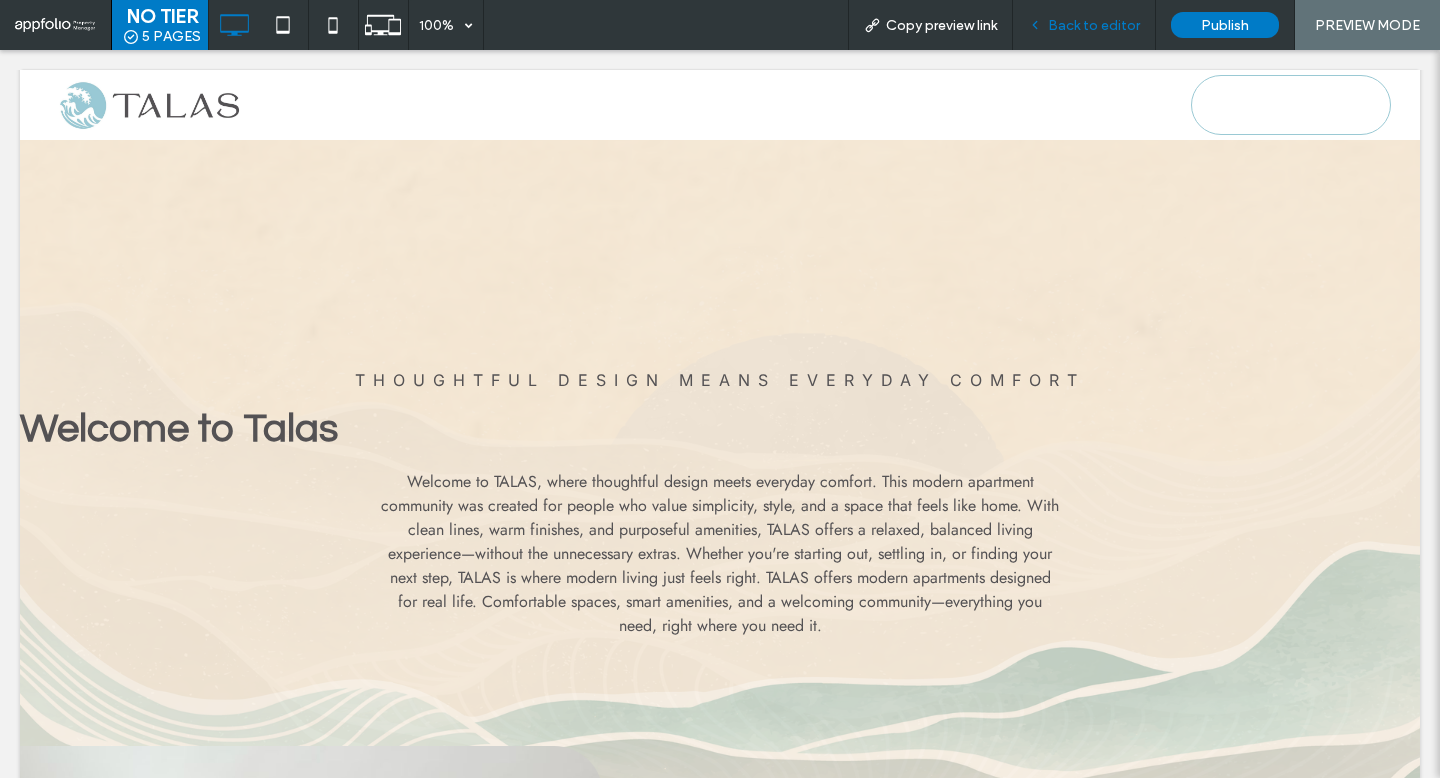 click on "Back to editor" at bounding box center (1094, 25) 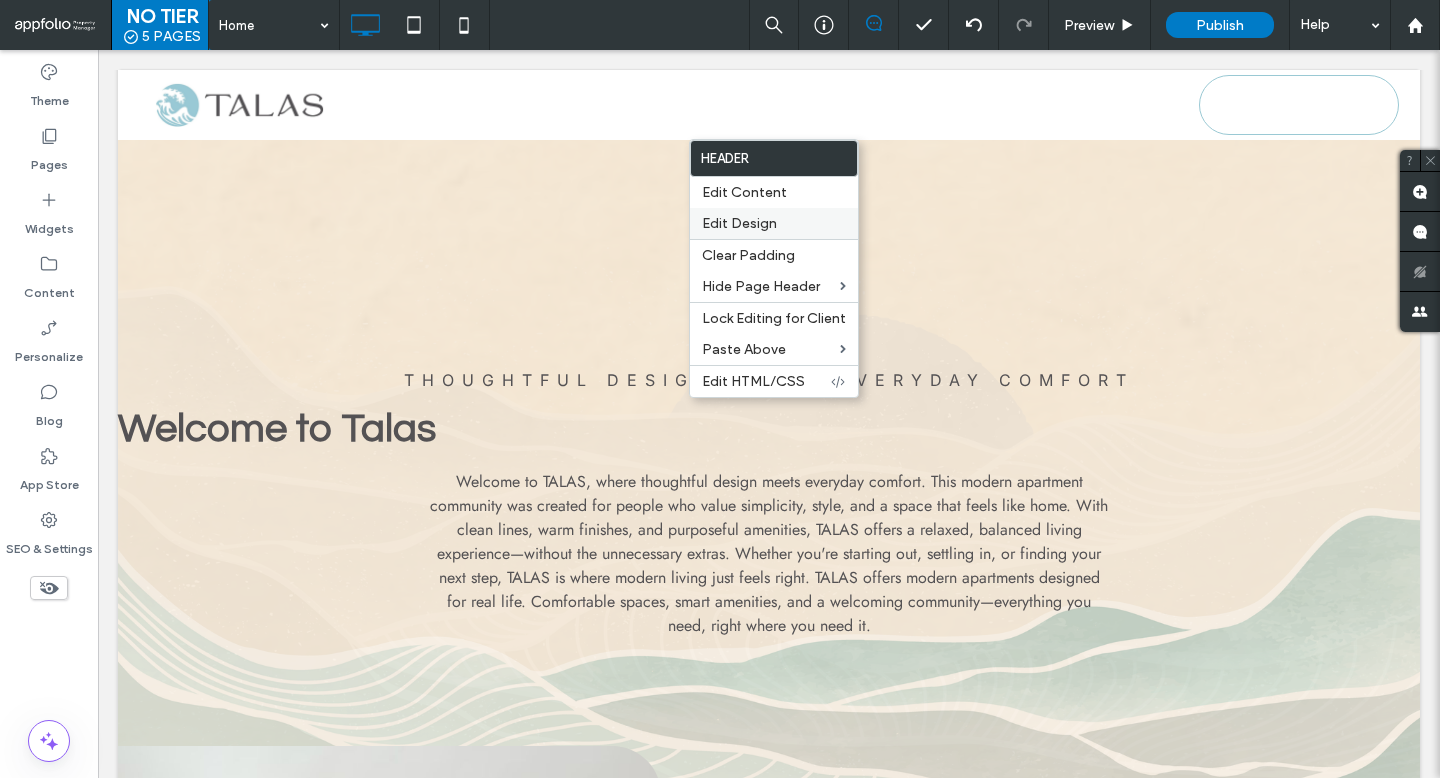 click on "Edit Design" at bounding box center (739, 223) 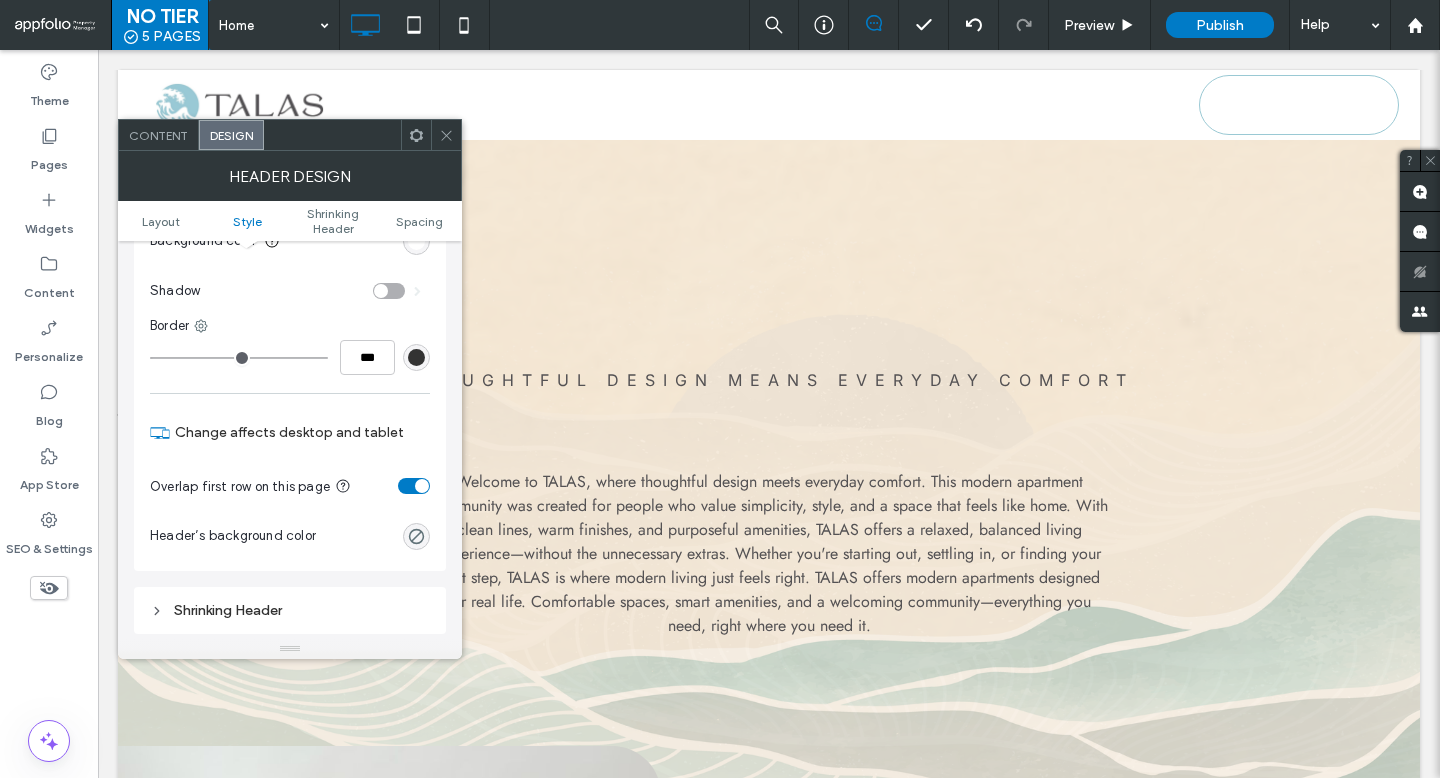 scroll, scrollTop: 554, scrollLeft: 0, axis: vertical 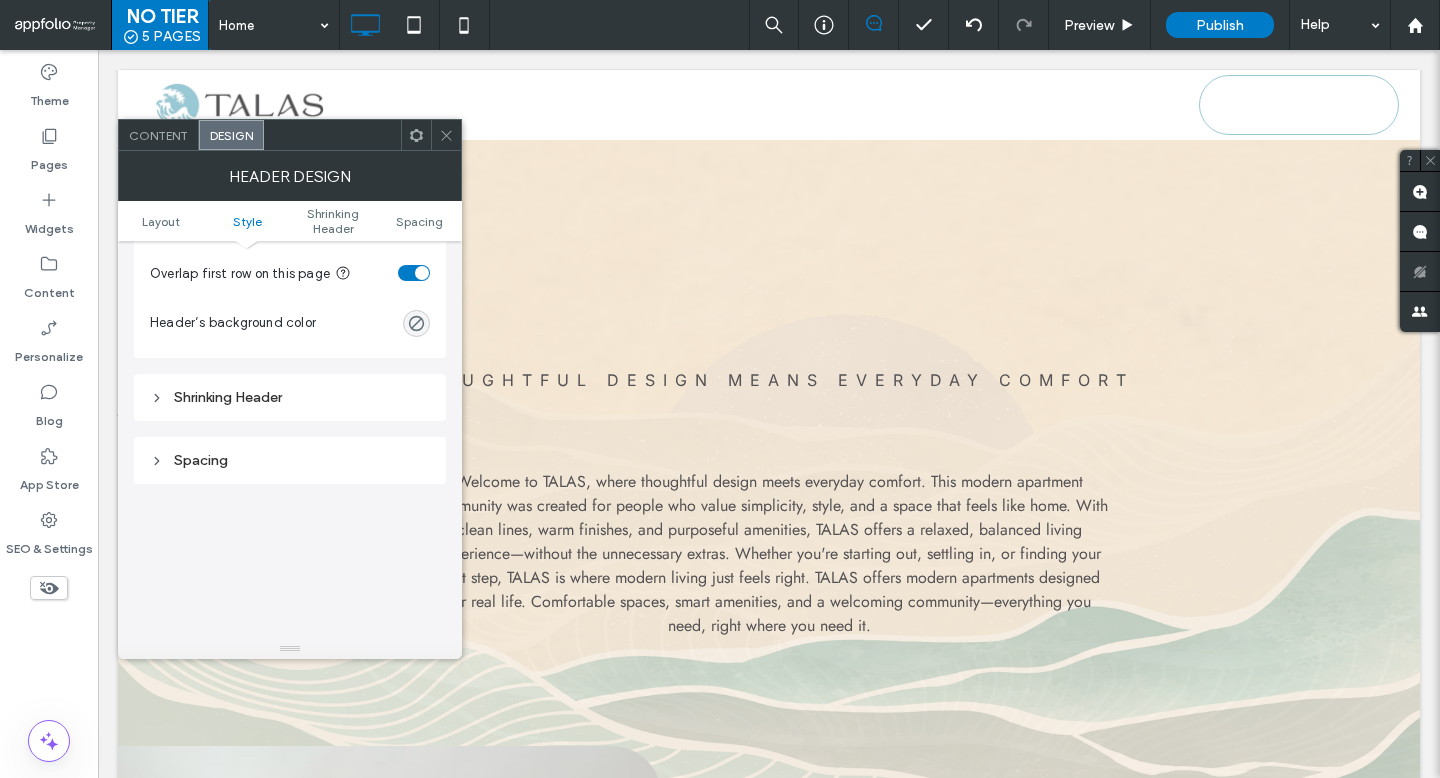click on "Shrinking Header" at bounding box center (290, 397) 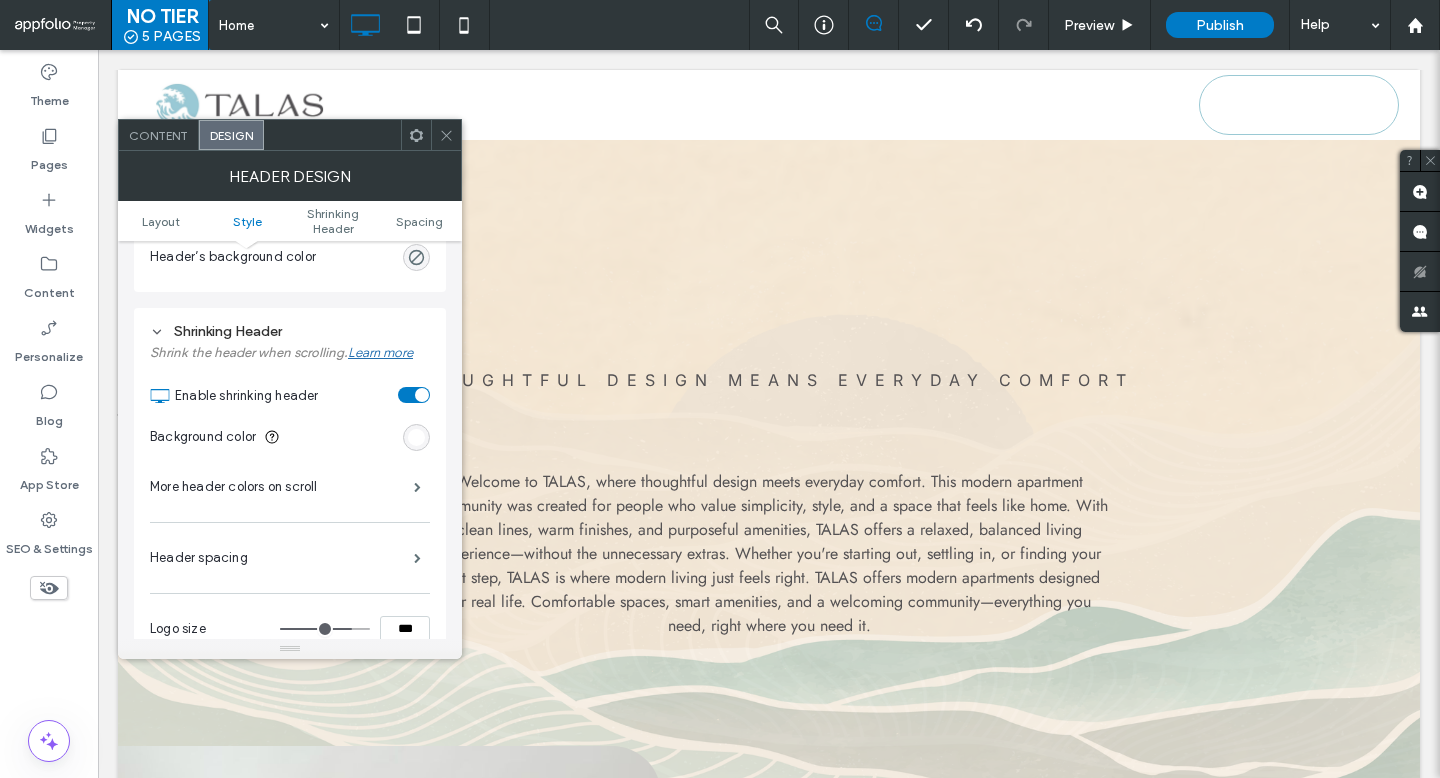 scroll, scrollTop: 660, scrollLeft: 0, axis: vertical 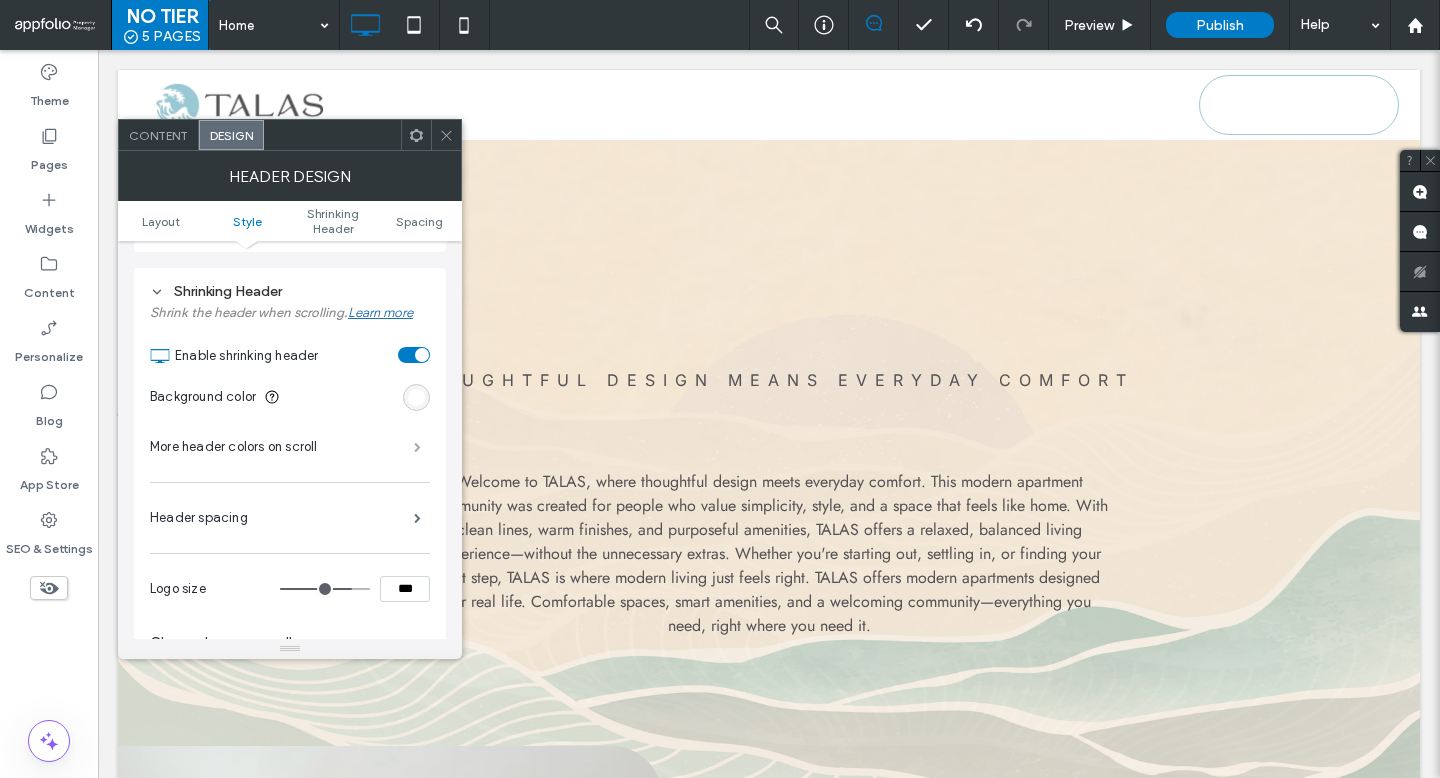 click at bounding box center [417, 447] 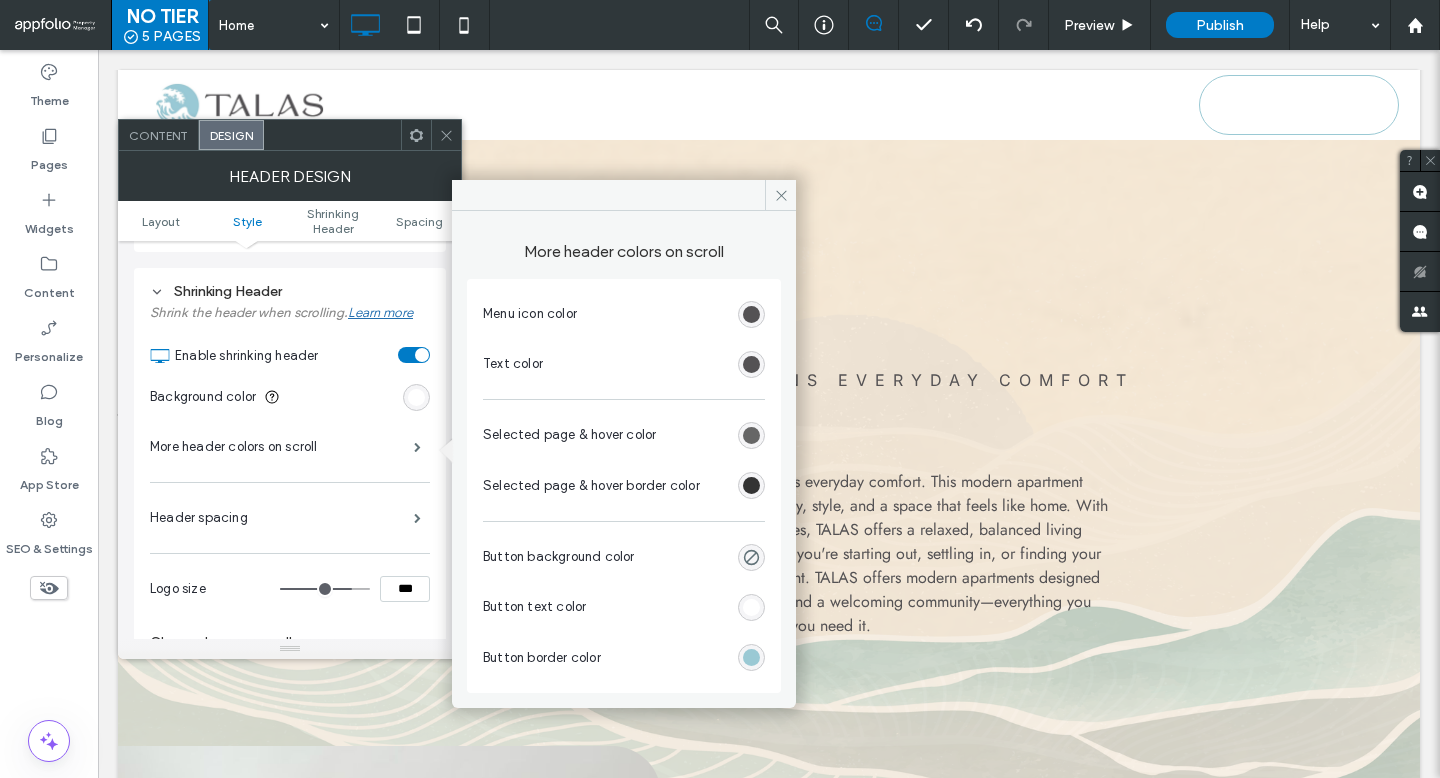 click at bounding box center (416, 397) 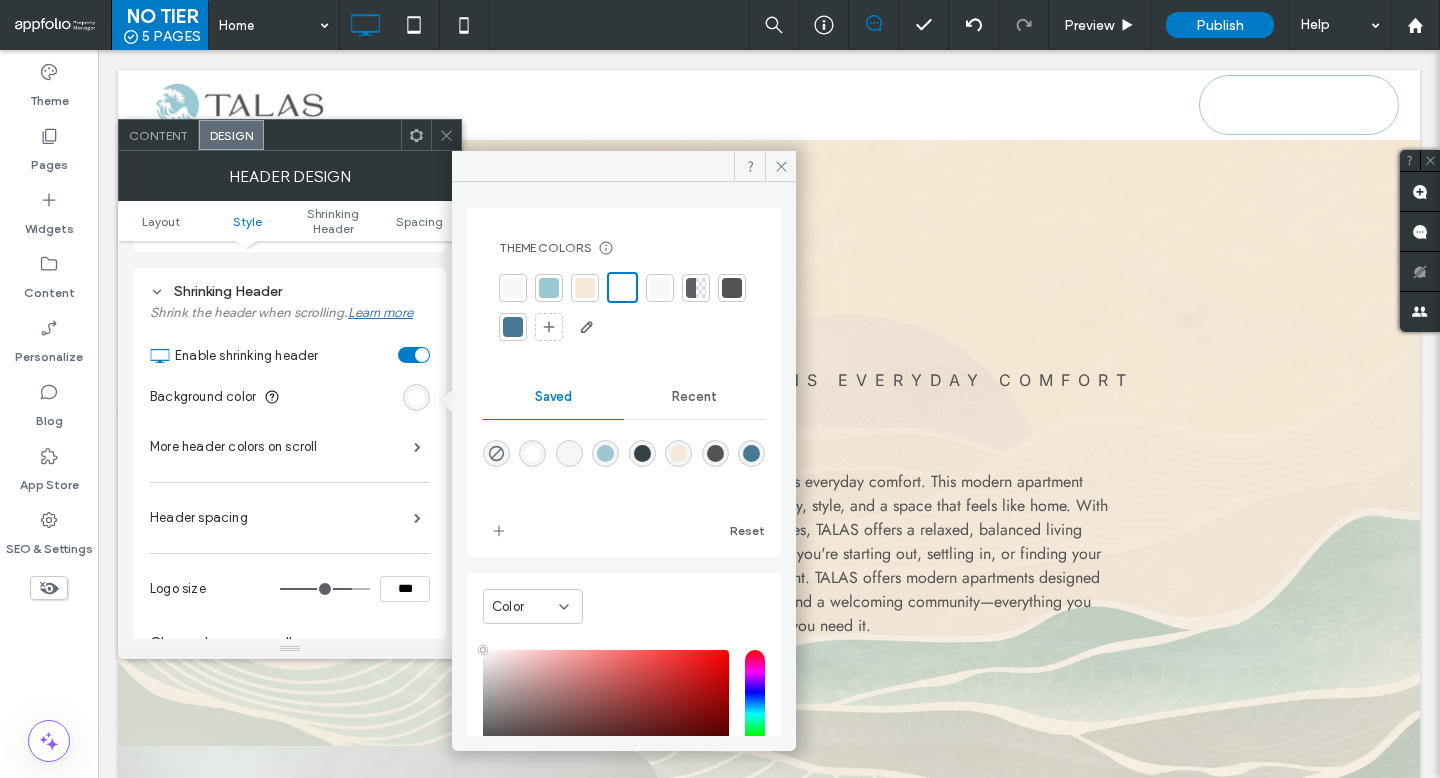 click at bounding box center [585, 288] 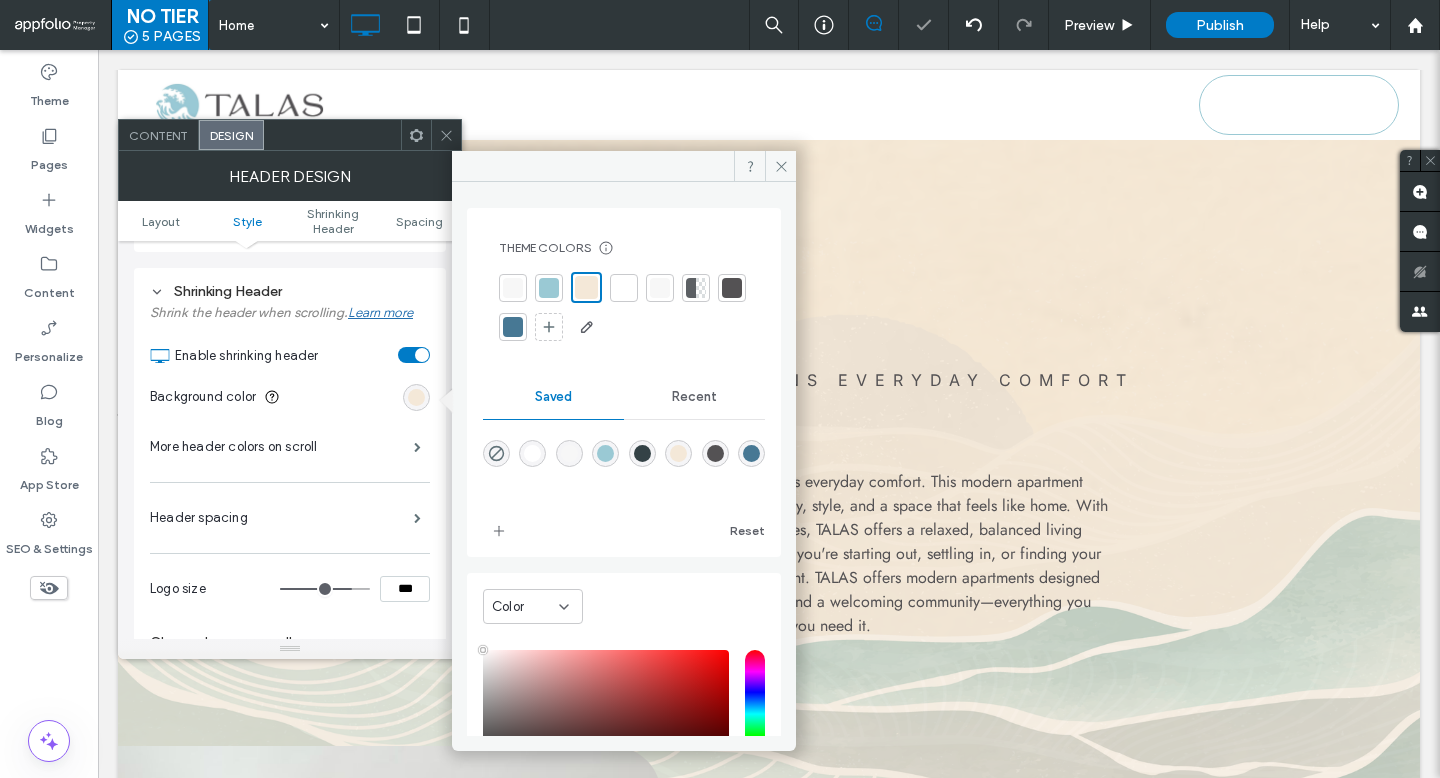 click 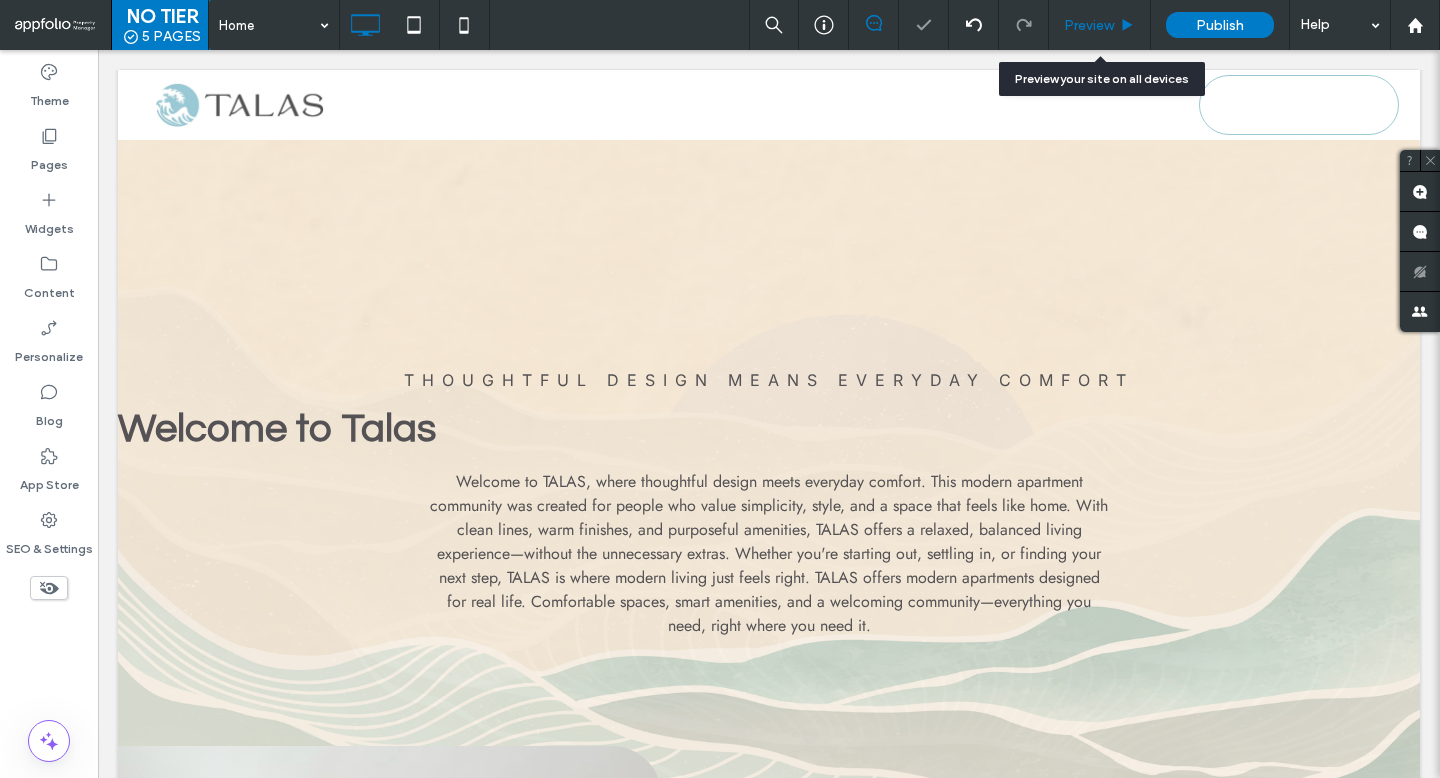 click on "Preview" at bounding box center (1100, 25) 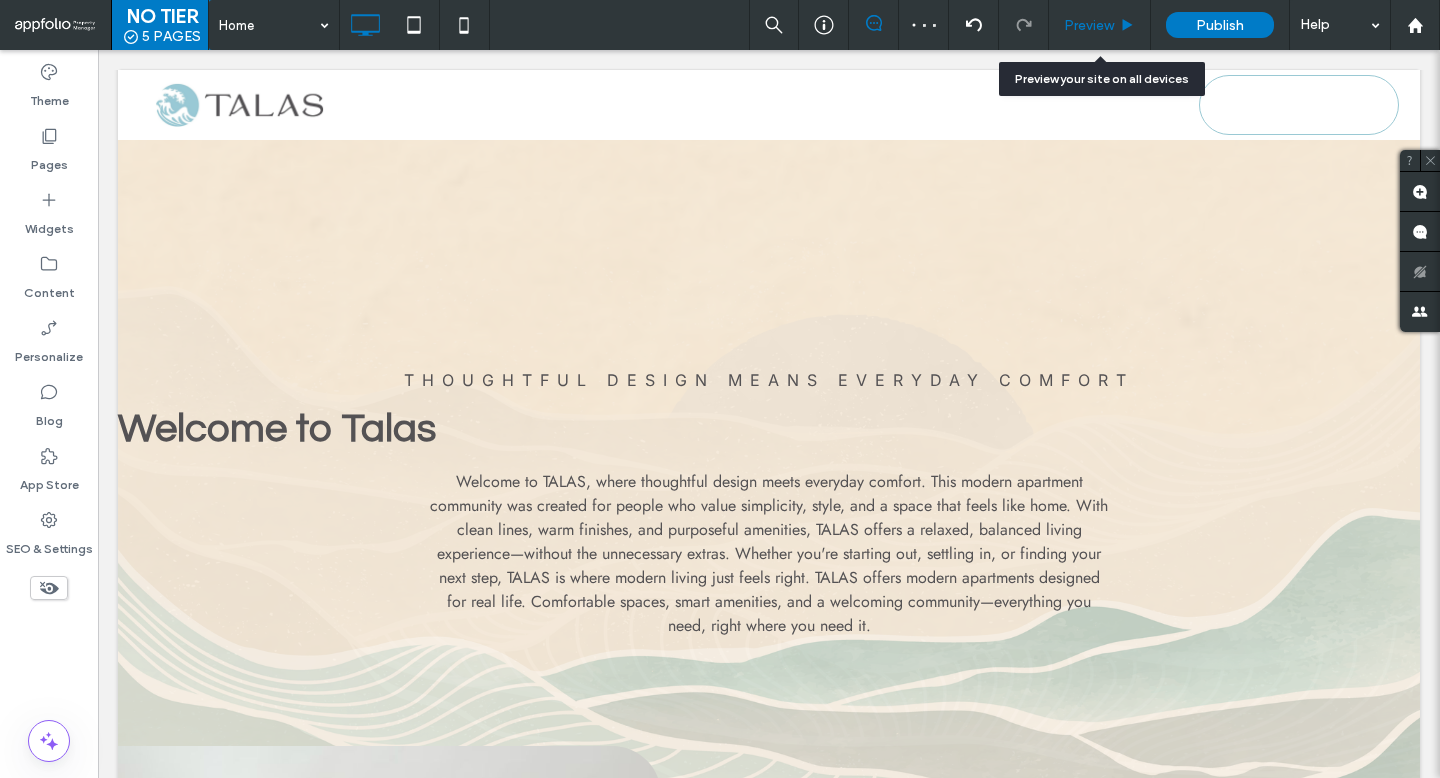 click on "Preview" at bounding box center [1089, 25] 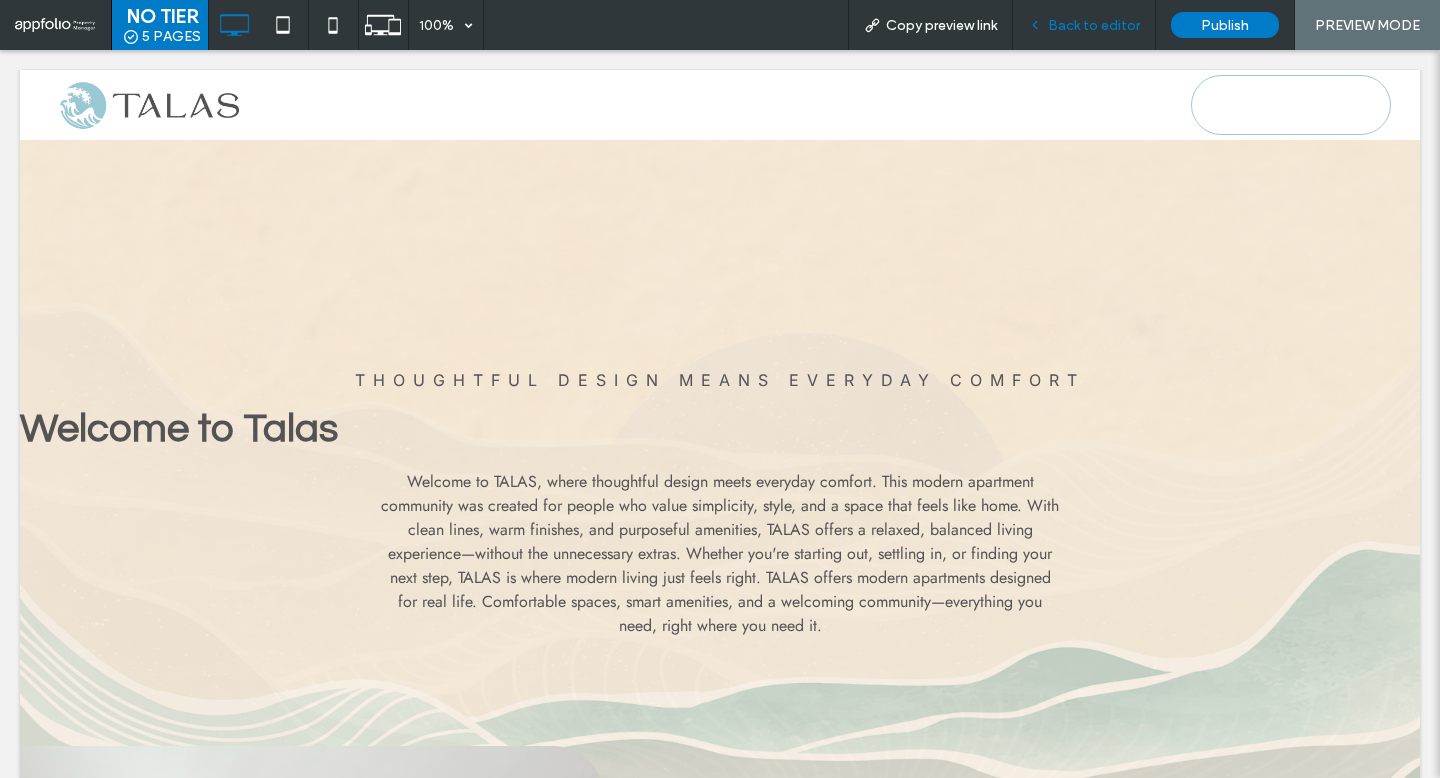 click on "Back to editor" at bounding box center (1094, 25) 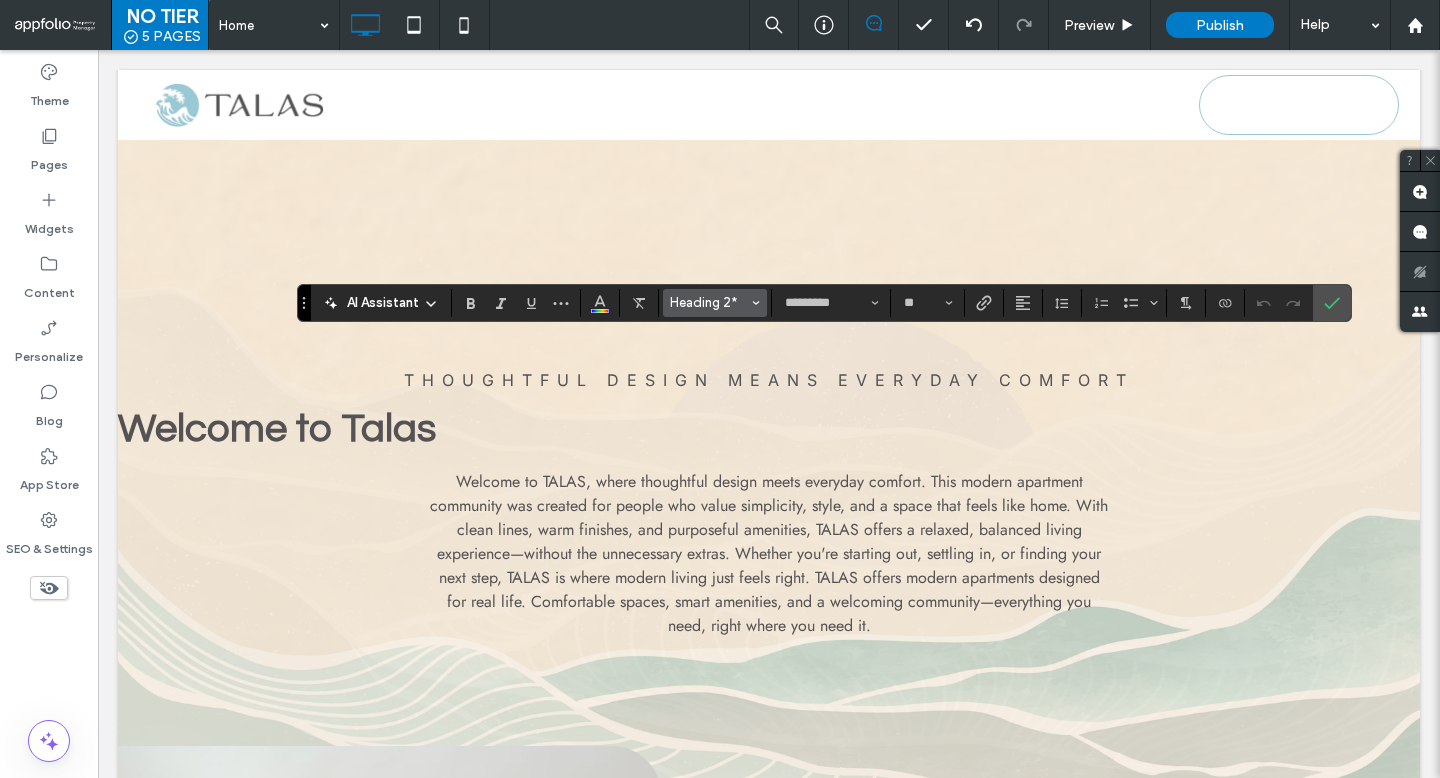 click on "Heading 2*" at bounding box center [709, 302] 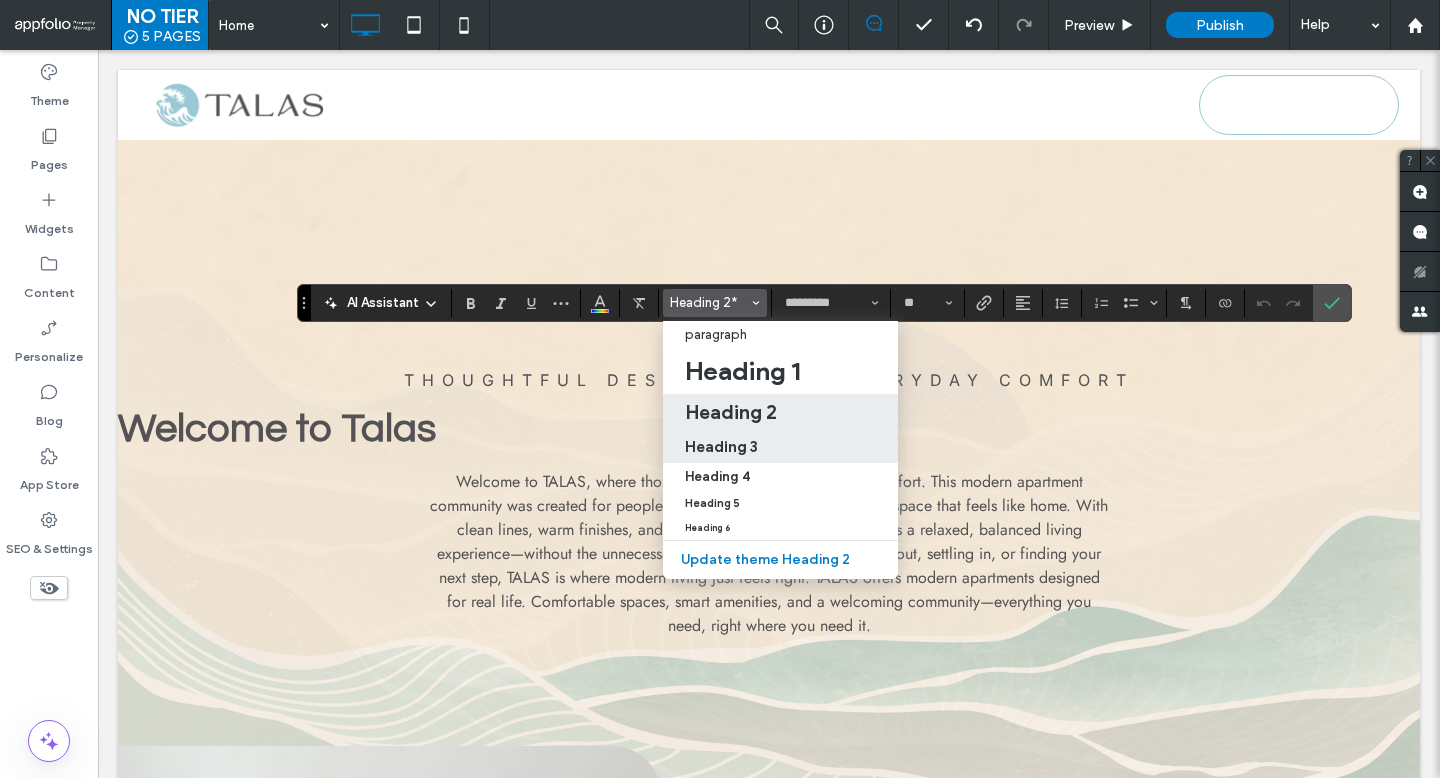 click on "Heading 3" at bounding box center (721, 446) 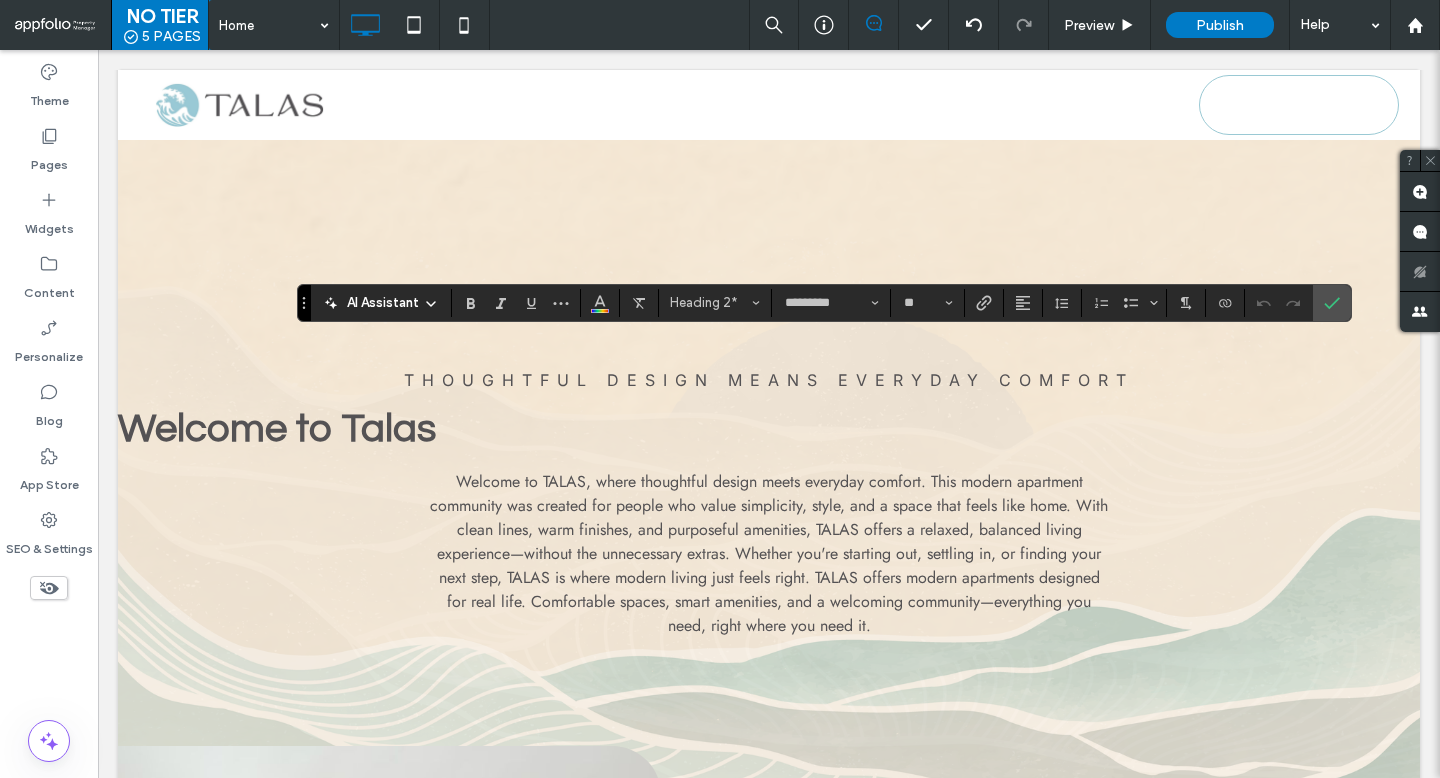 type on "****" 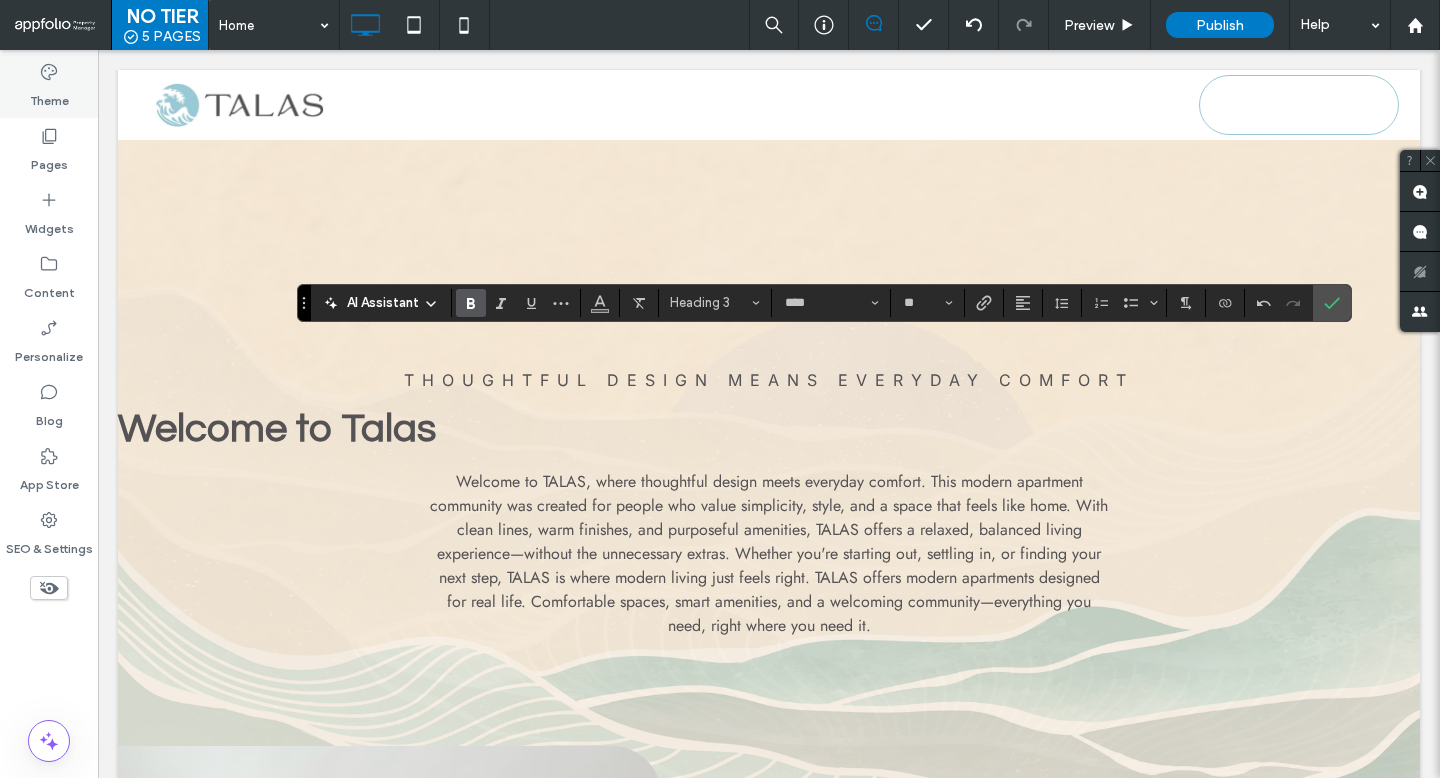 click on "Theme" at bounding box center [49, 86] 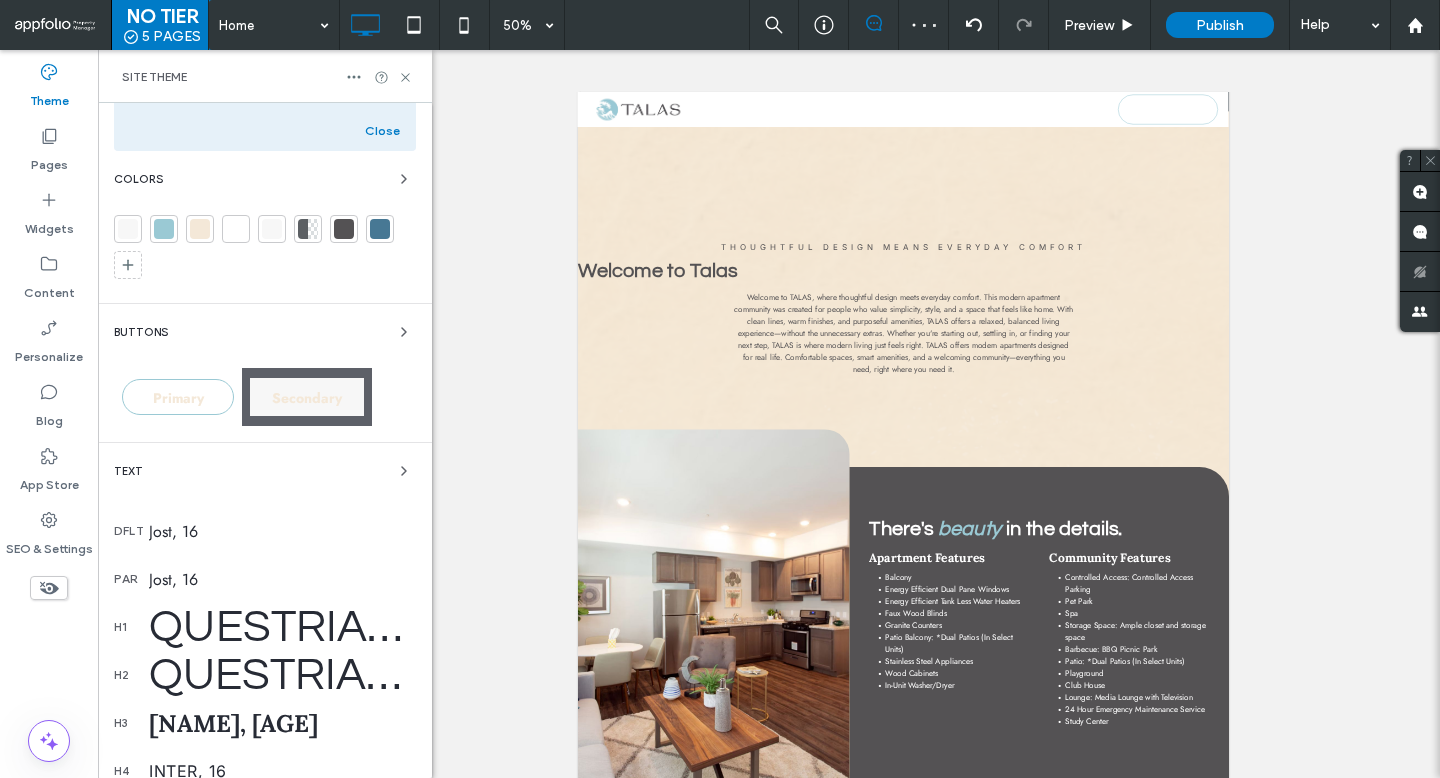 scroll, scrollTop: 68, scrollLeft: 0, axis: vertical 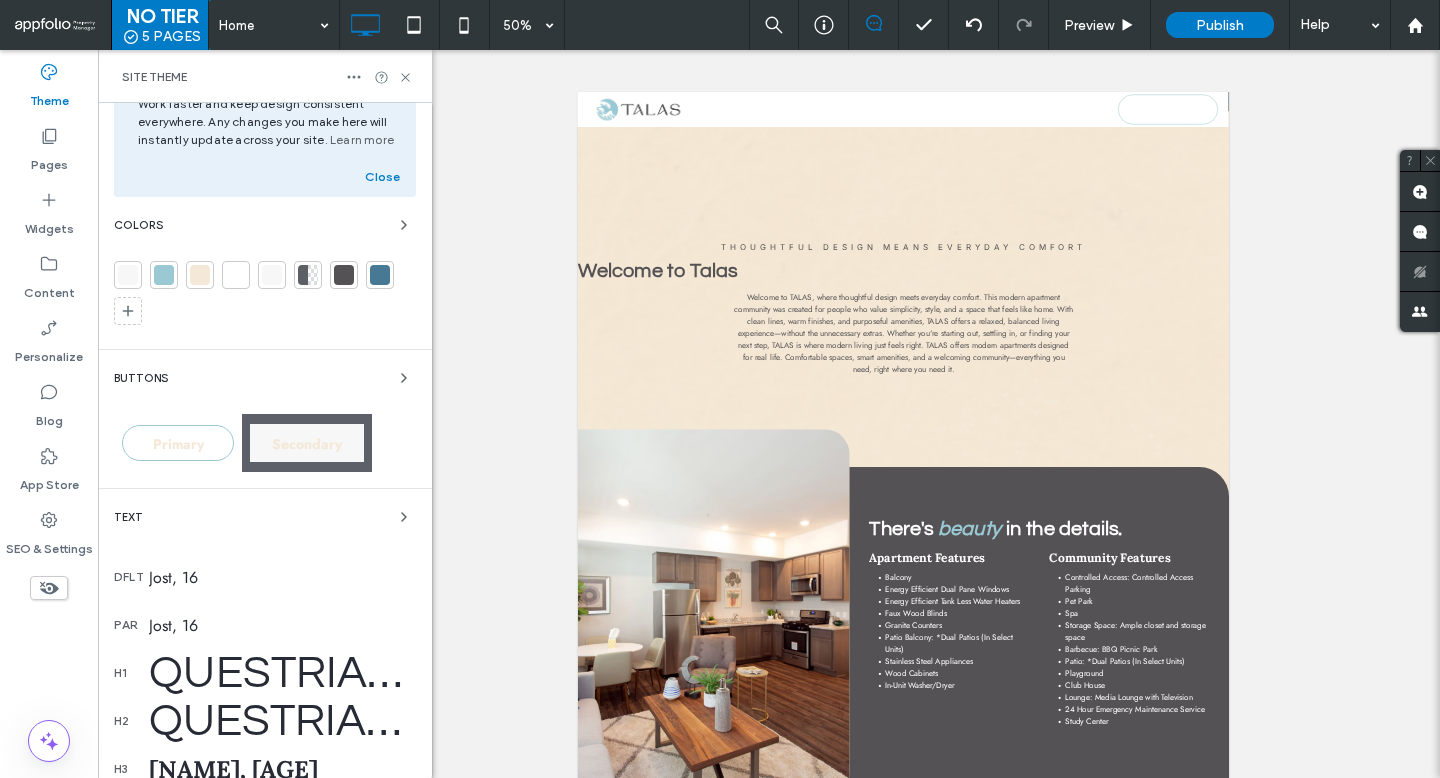 click on "Questrial, 60" at bounding box center [282, 673] 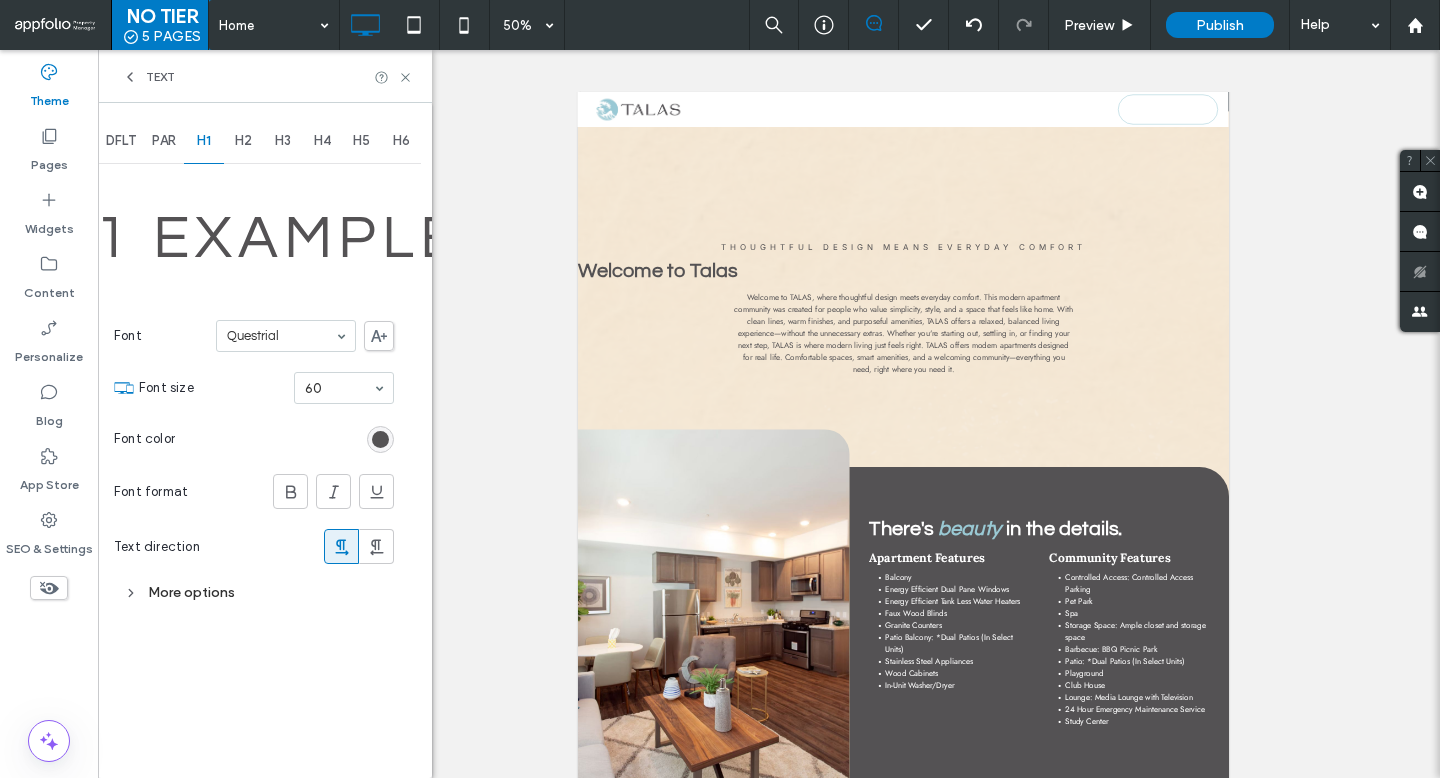 scroll, scrollTop: 0, scrollLeft: 0, axis: both 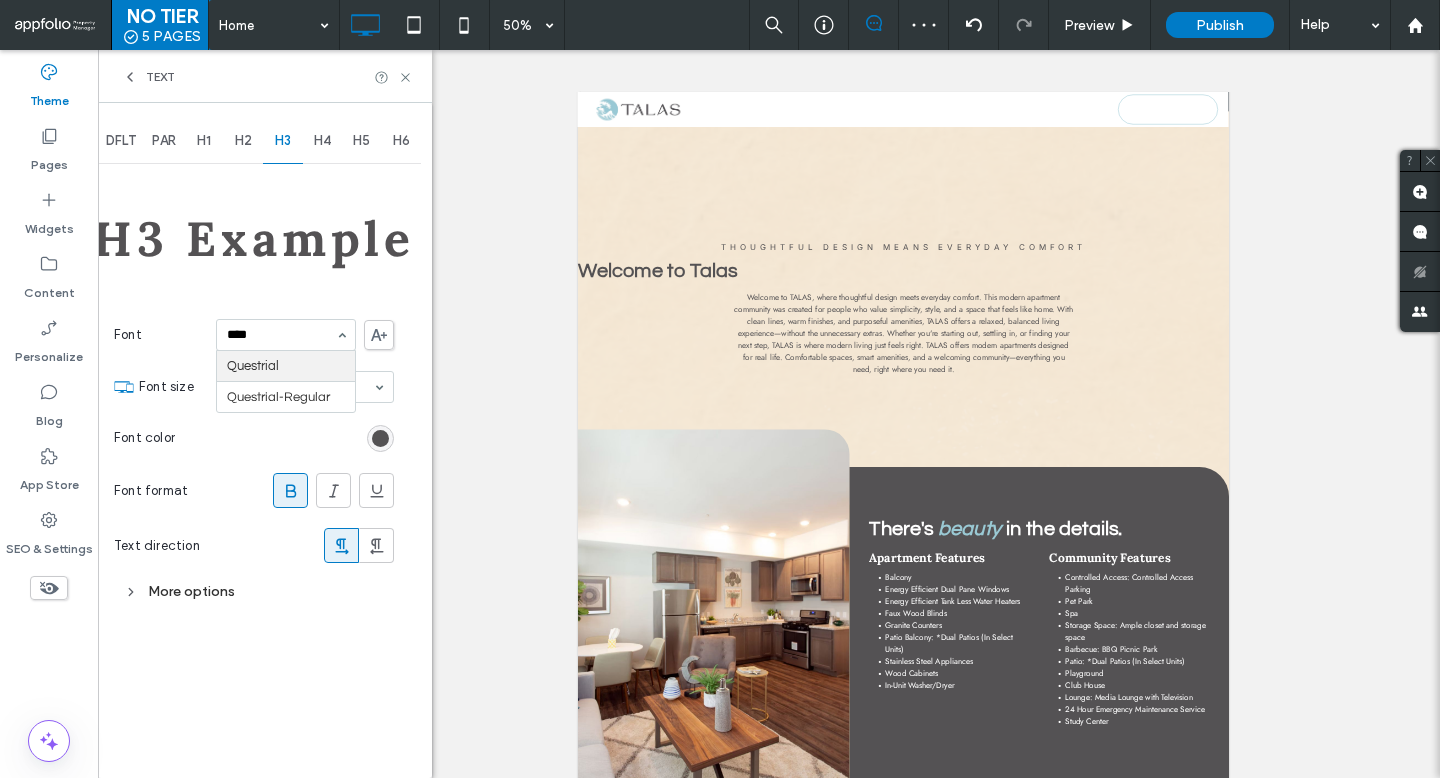 type on "*****" 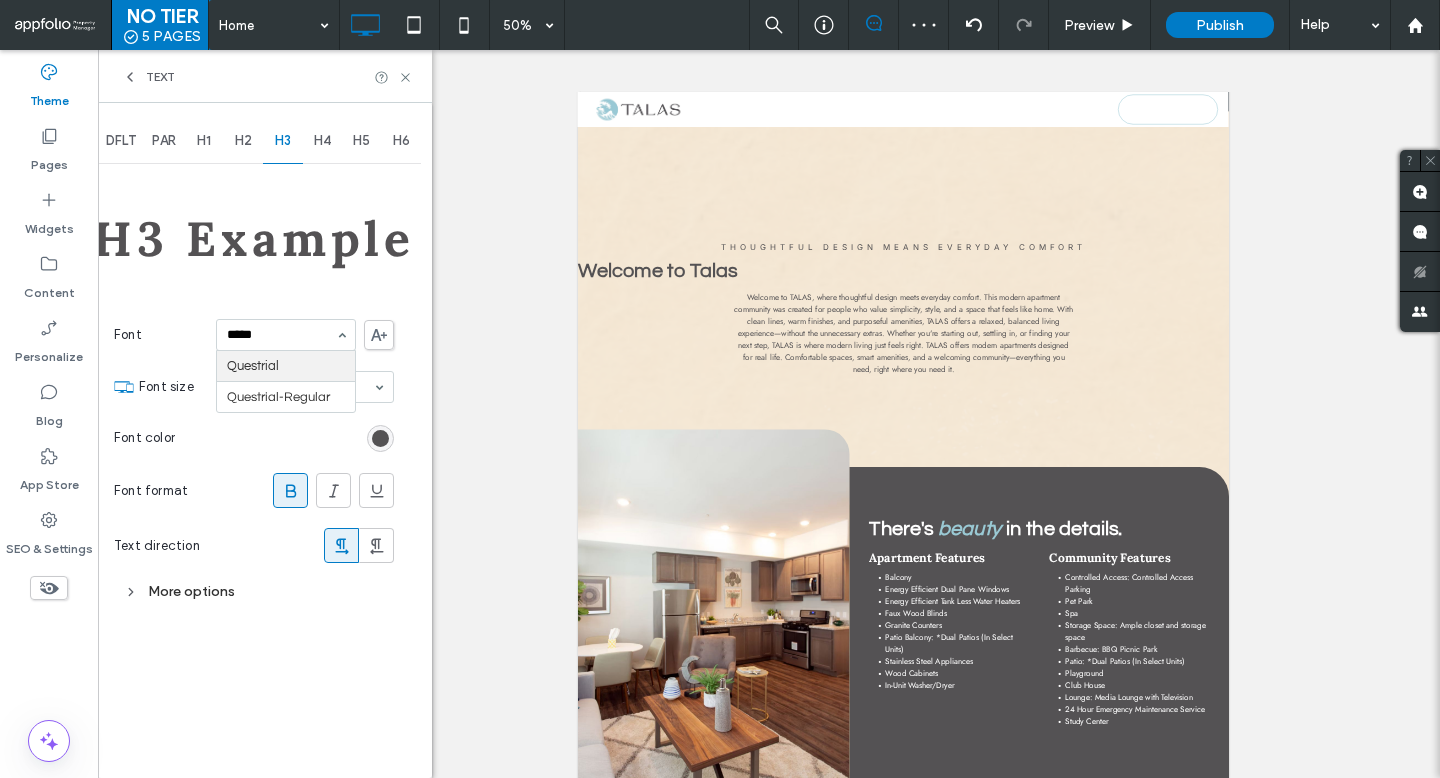 type 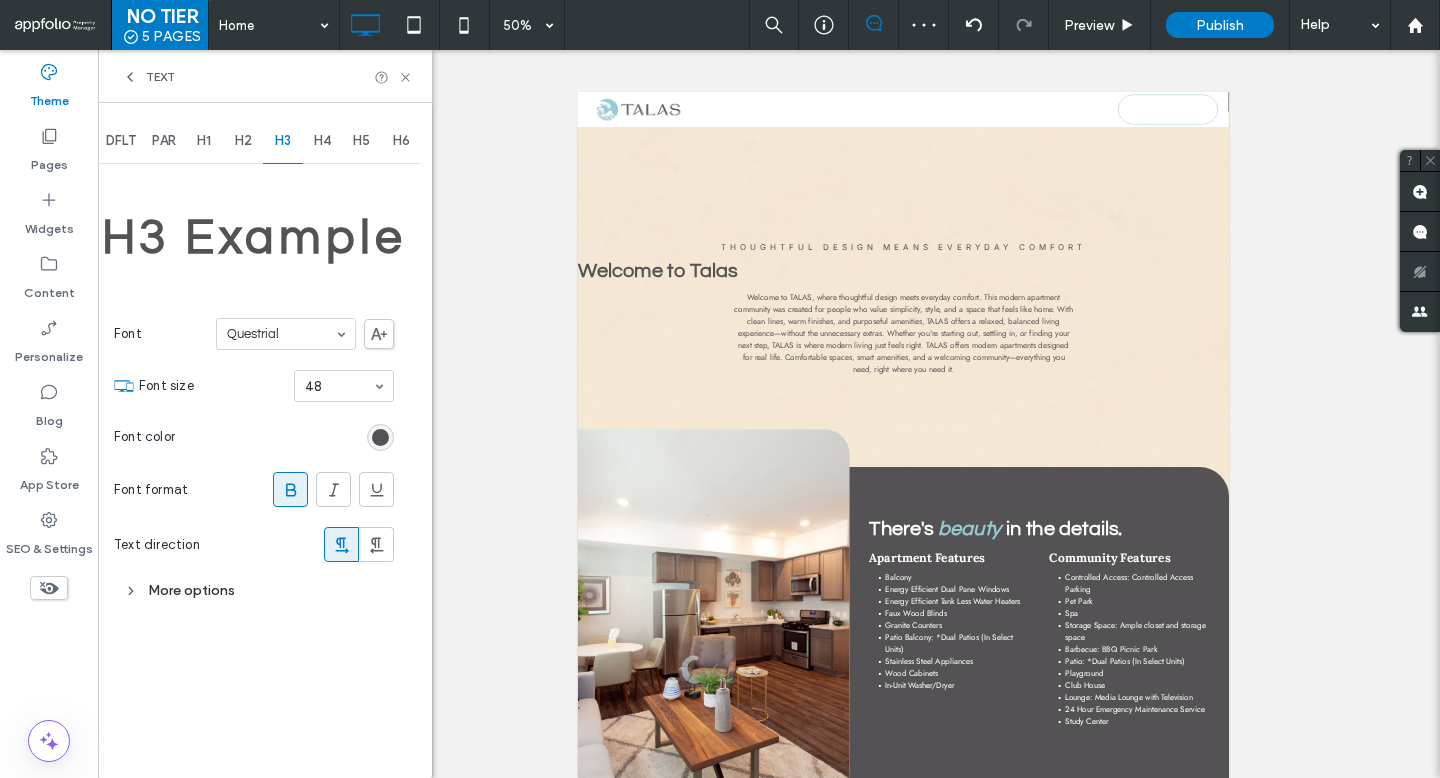 click on "More options" at bounding box center (254, 590) 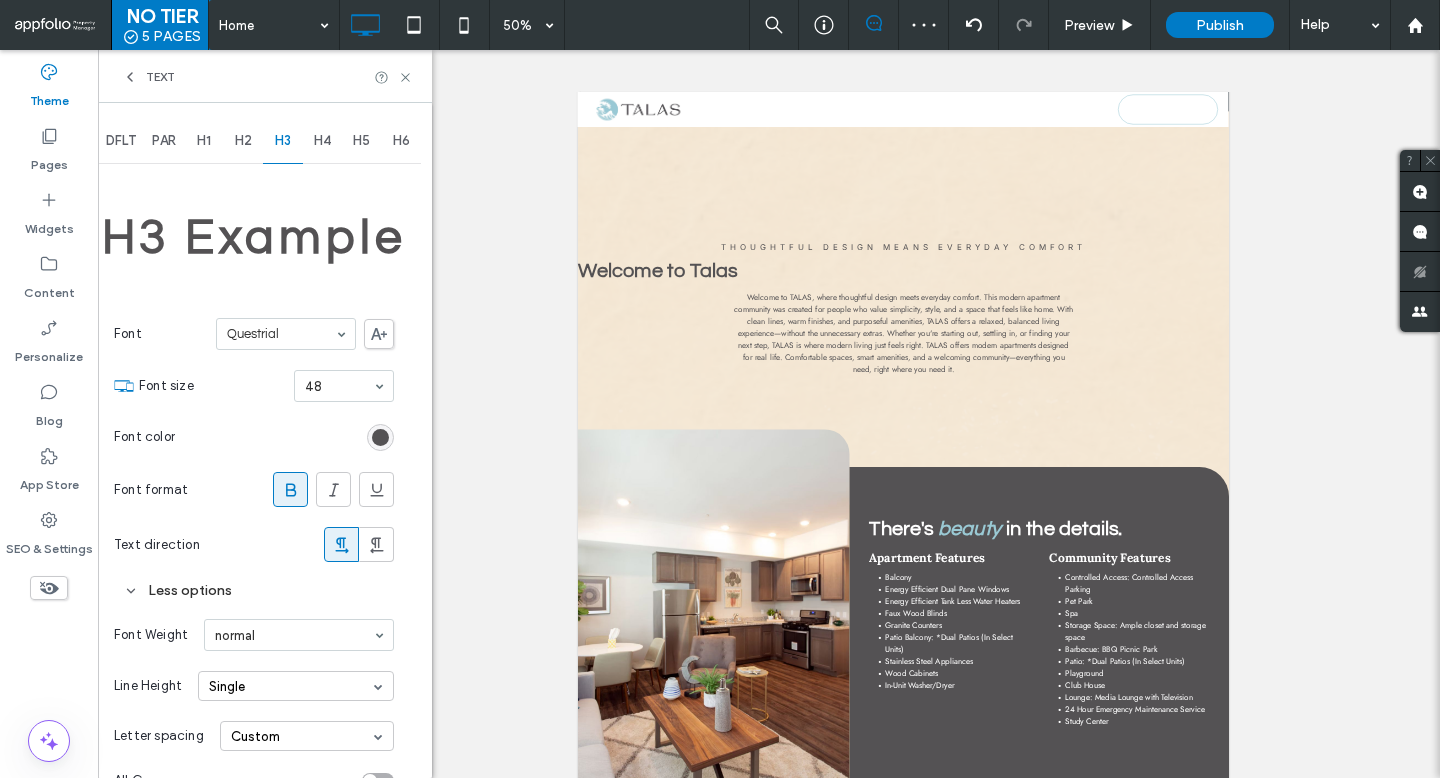 scroll, scrollTop: 79, scrollLeft: 0, axis: vertical 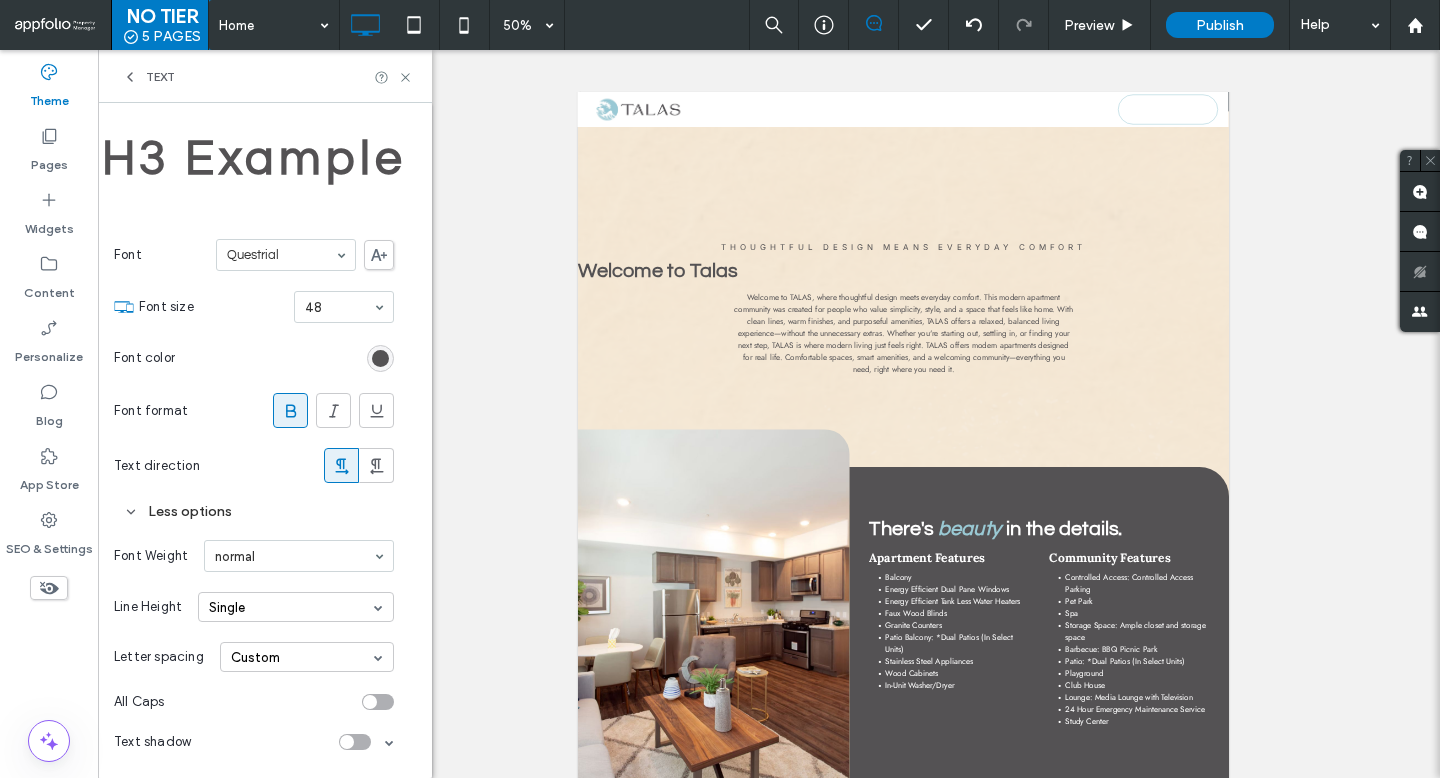 click at bounding box center (378, 702) 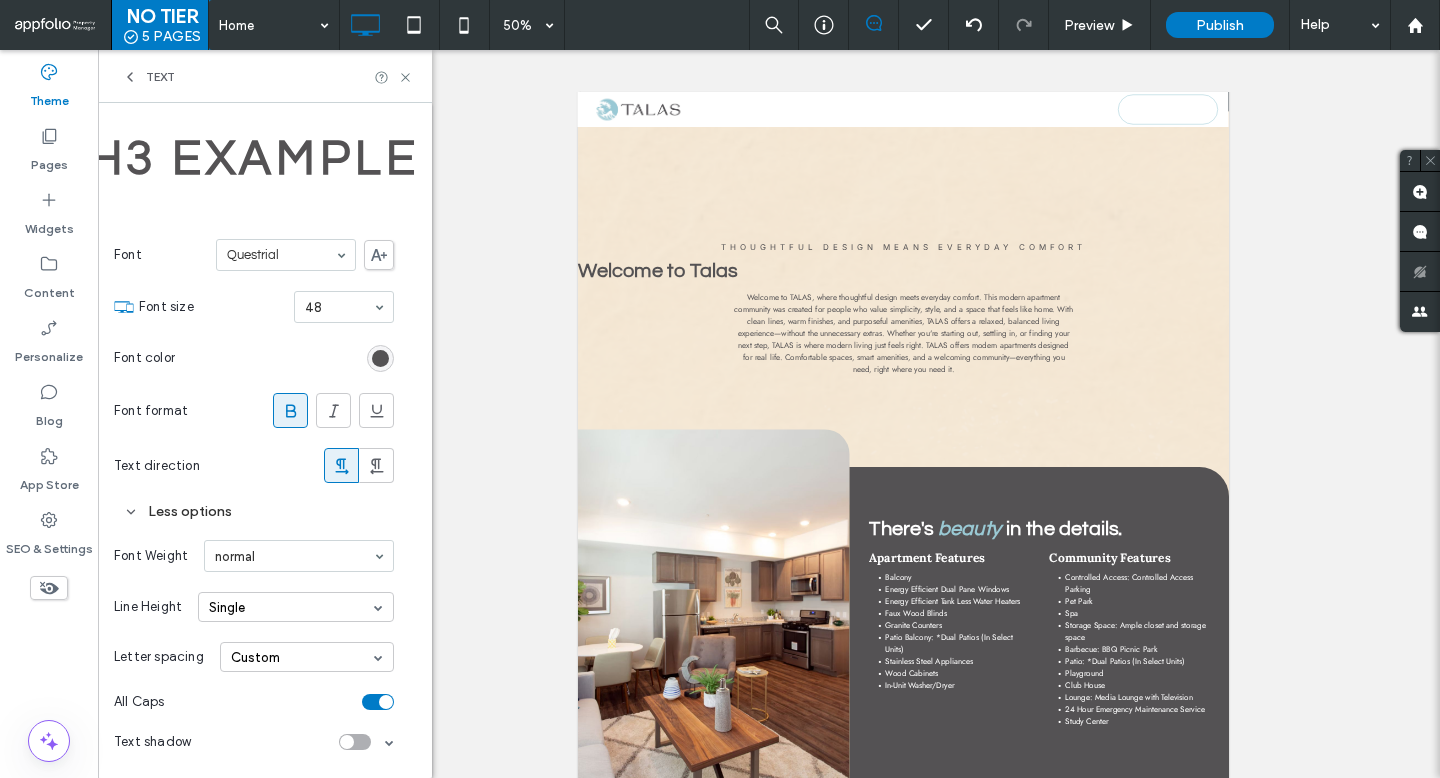 click on "Custom" at bounding box center [307, 657] 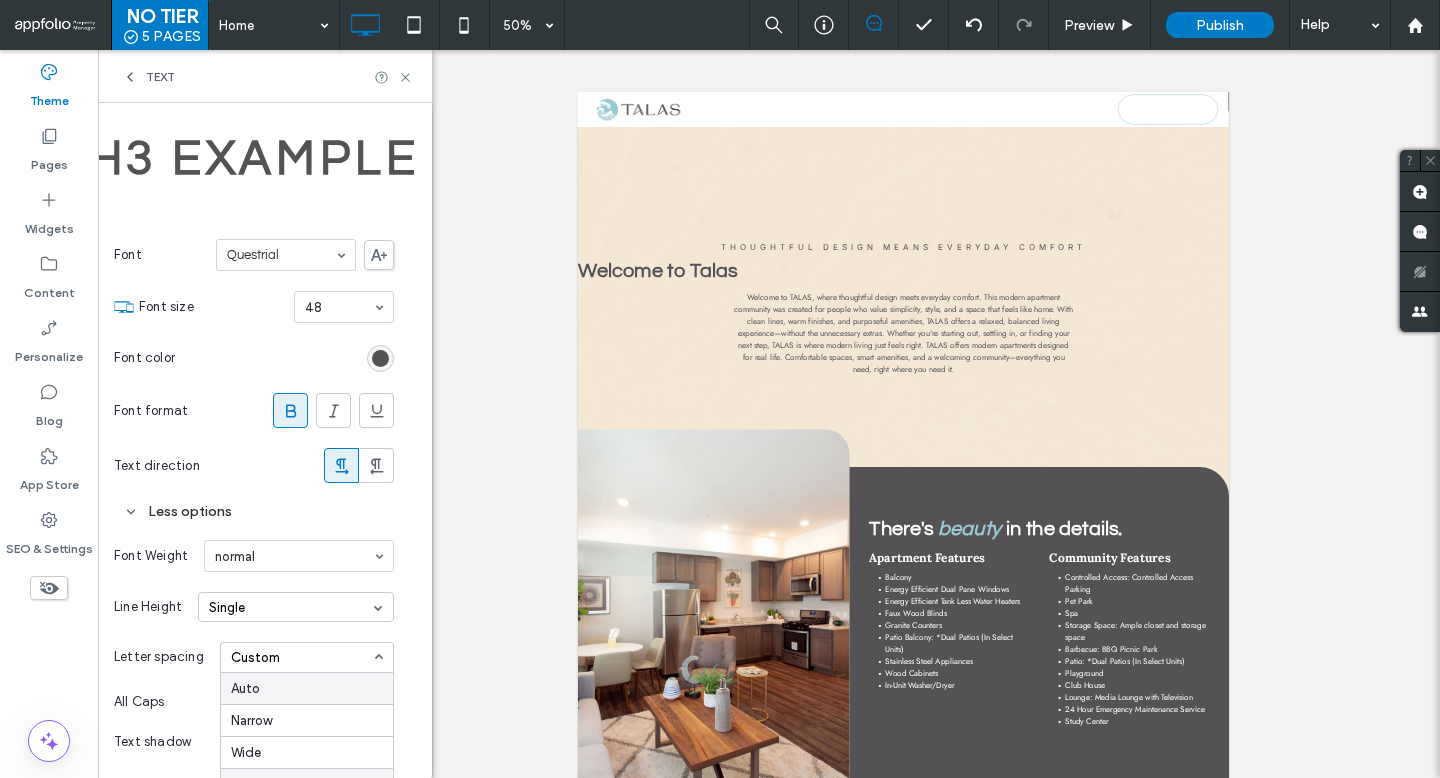 click on "Auto" at bounding box center [307, 688] 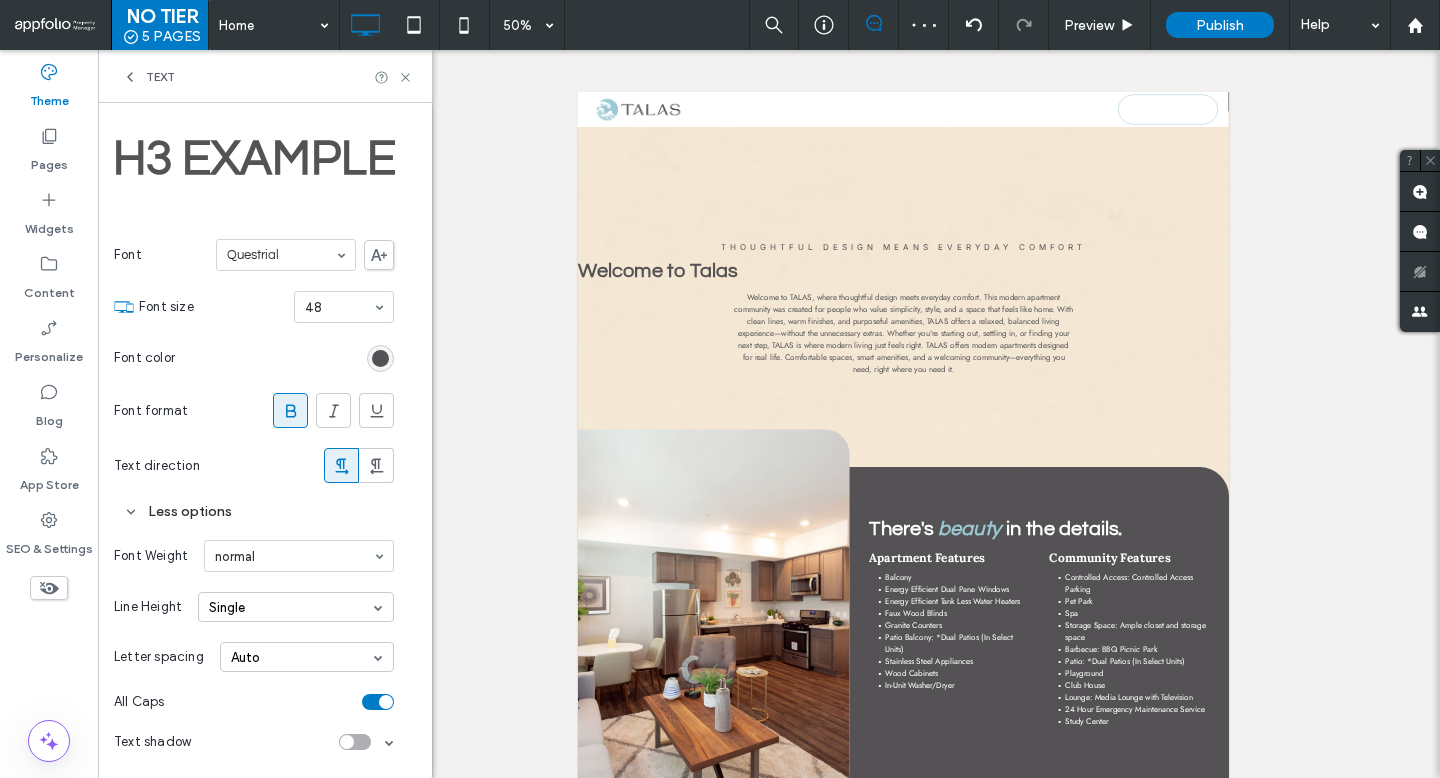 click at bounding box center (380, 358) 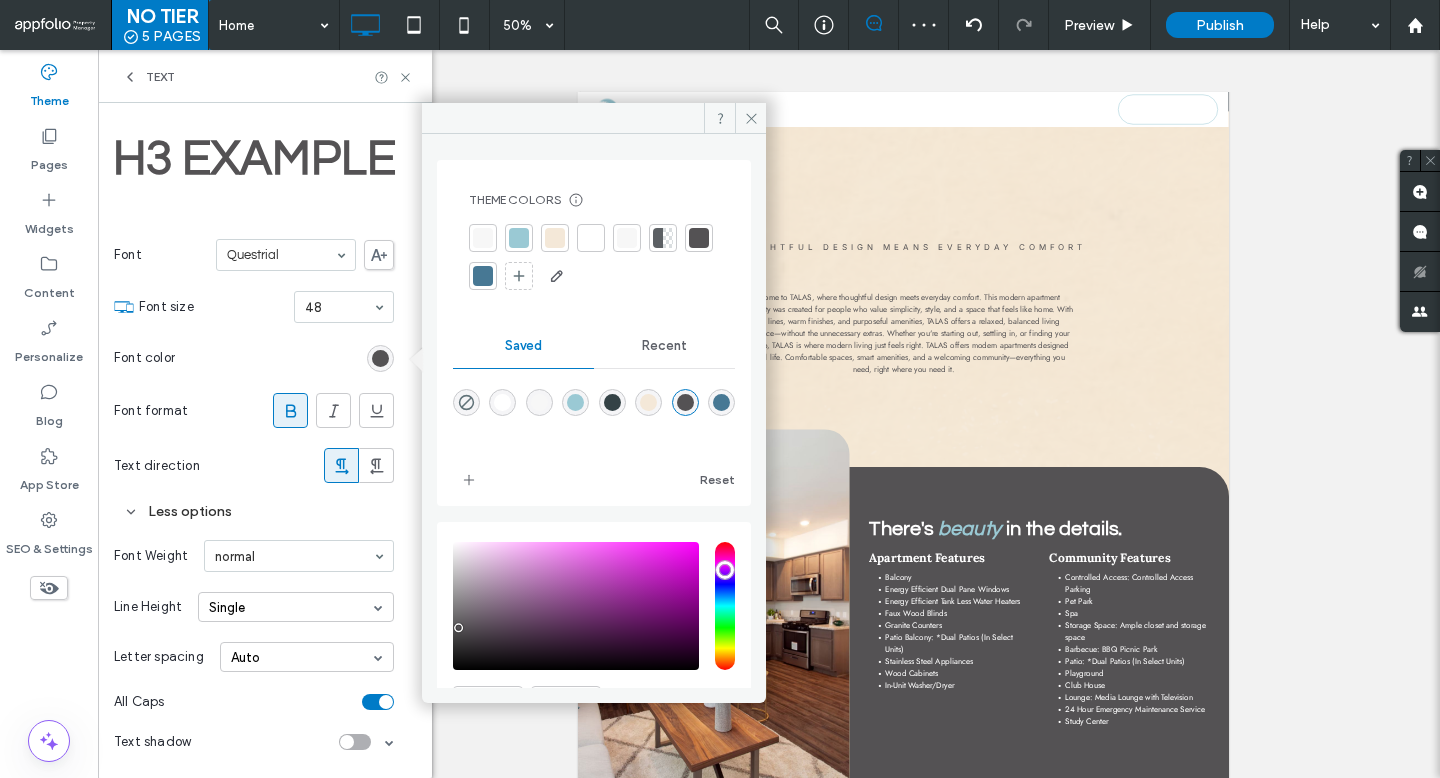 click at bounding box center [699, 238] 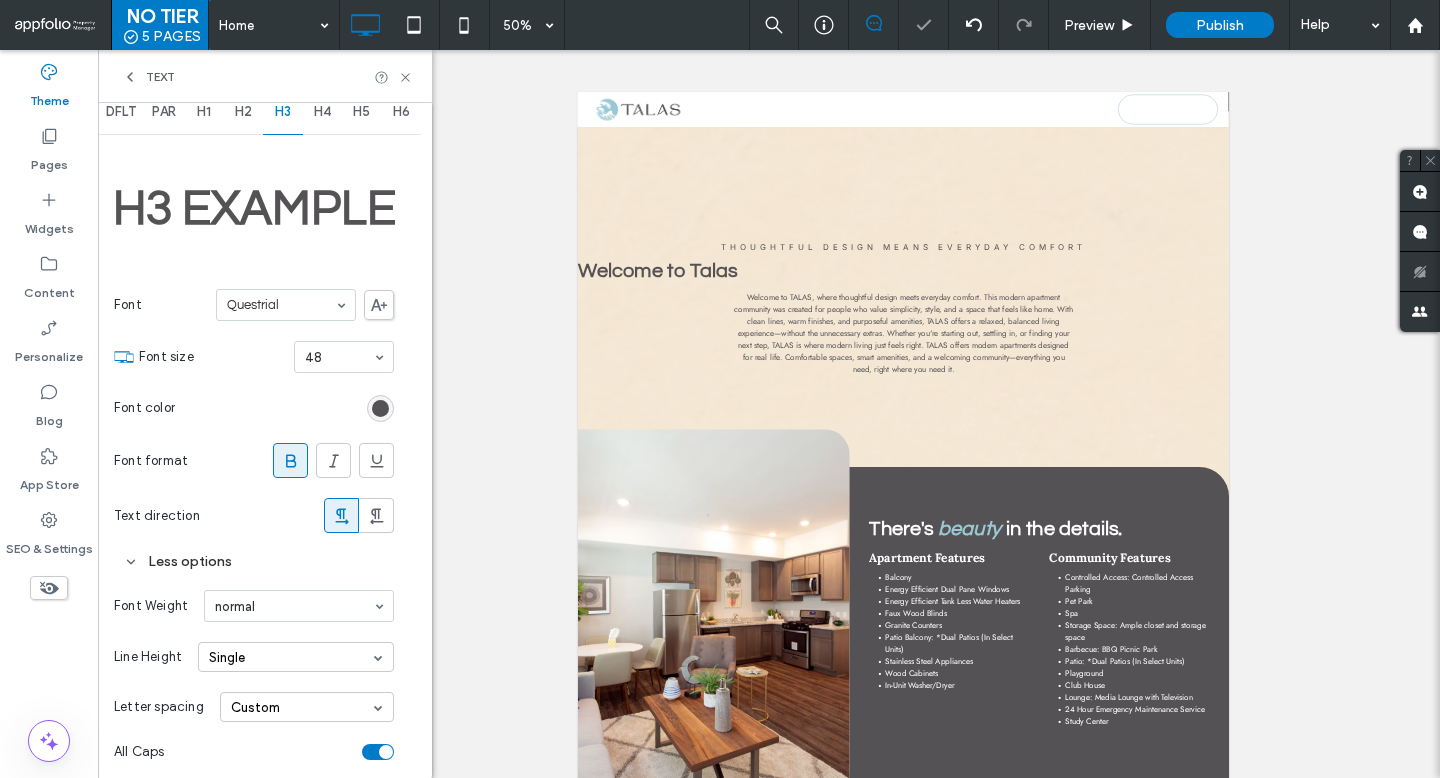 scroll, scrollTop: 0, scrollLeft: 0, axis: both 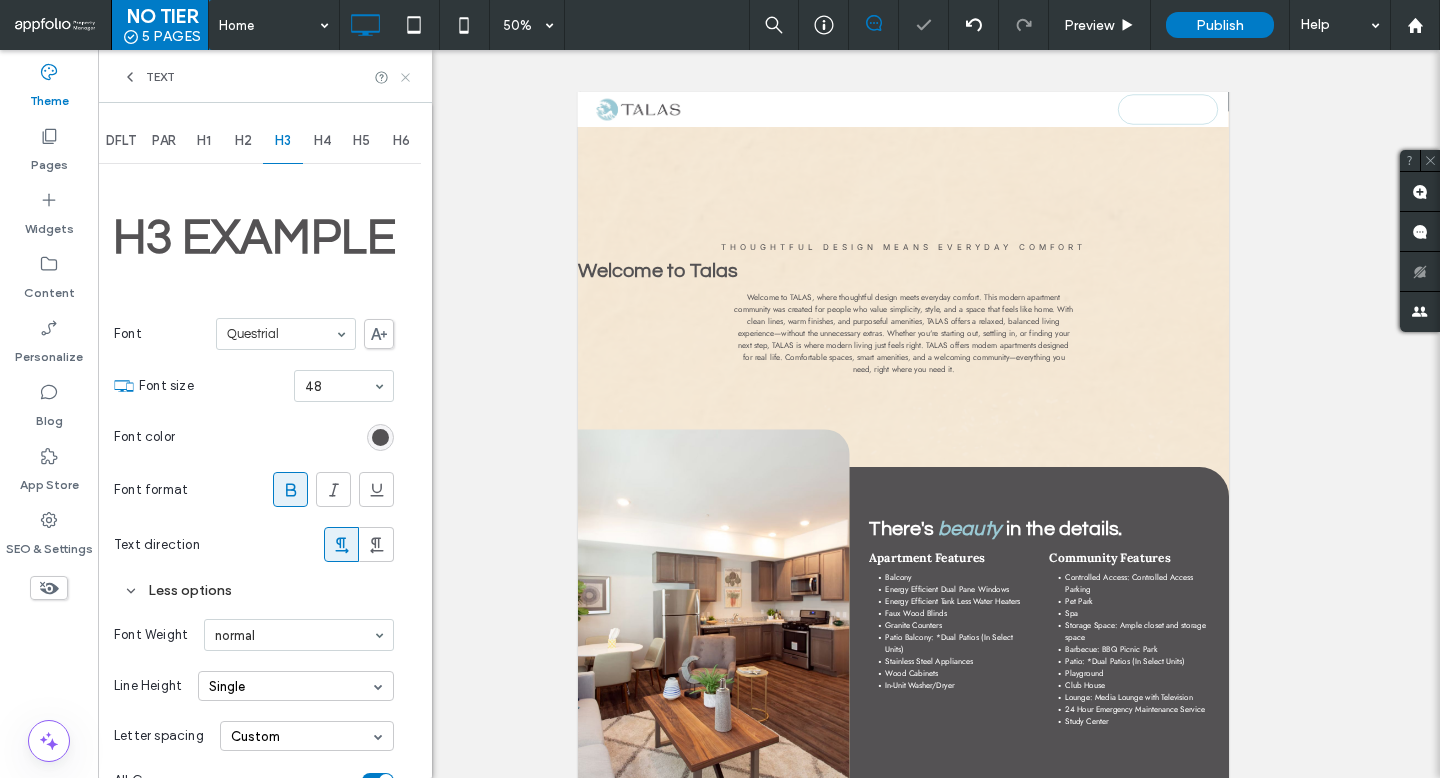 click 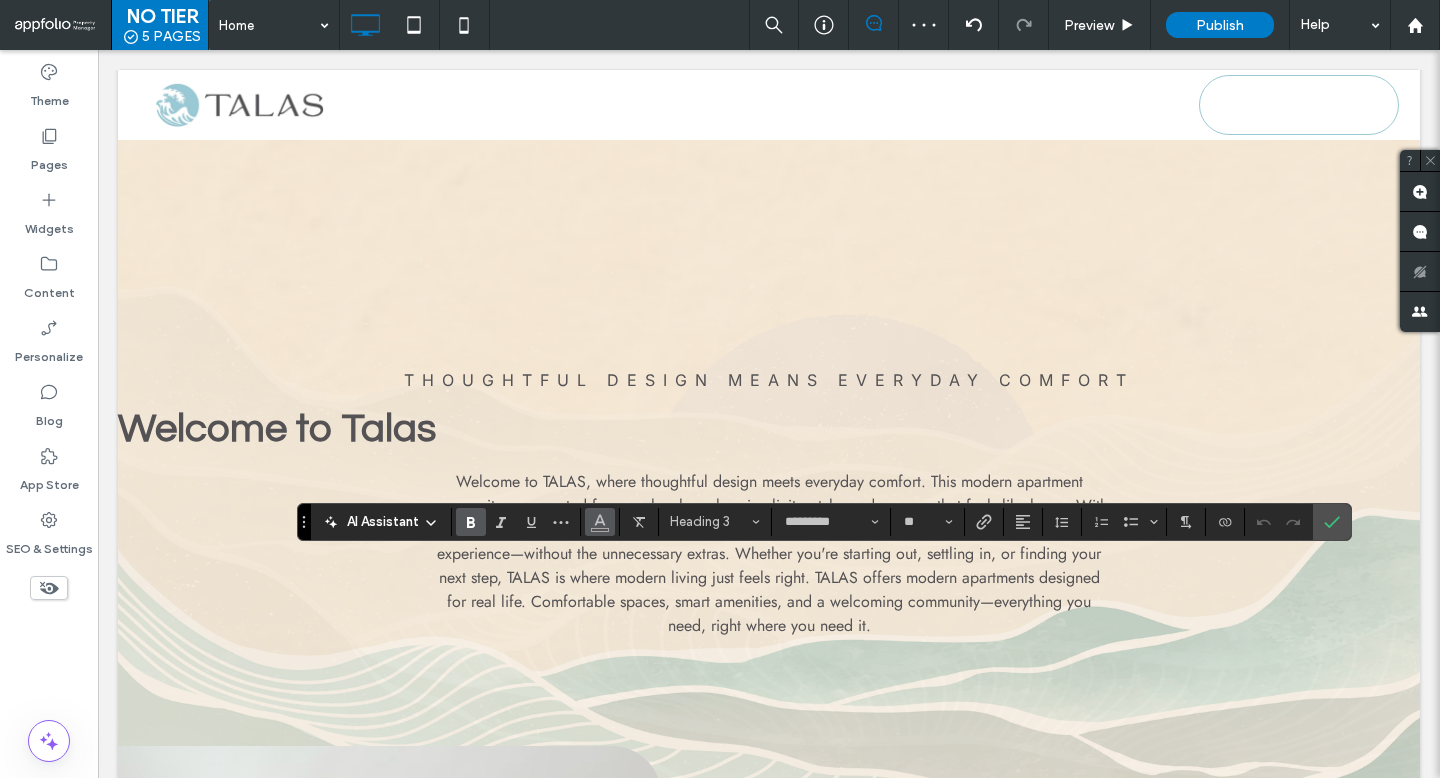 click 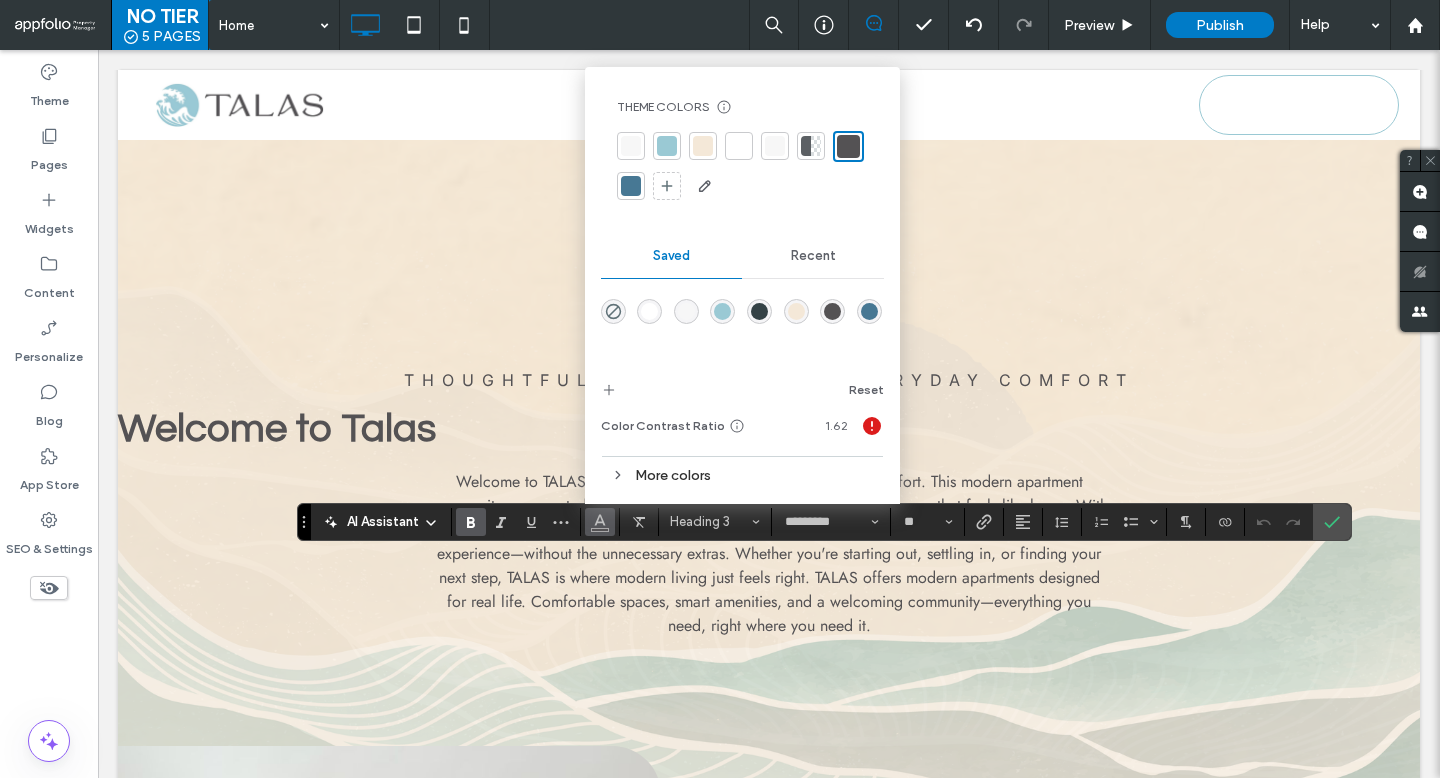 click at bounding box center (739, 146) 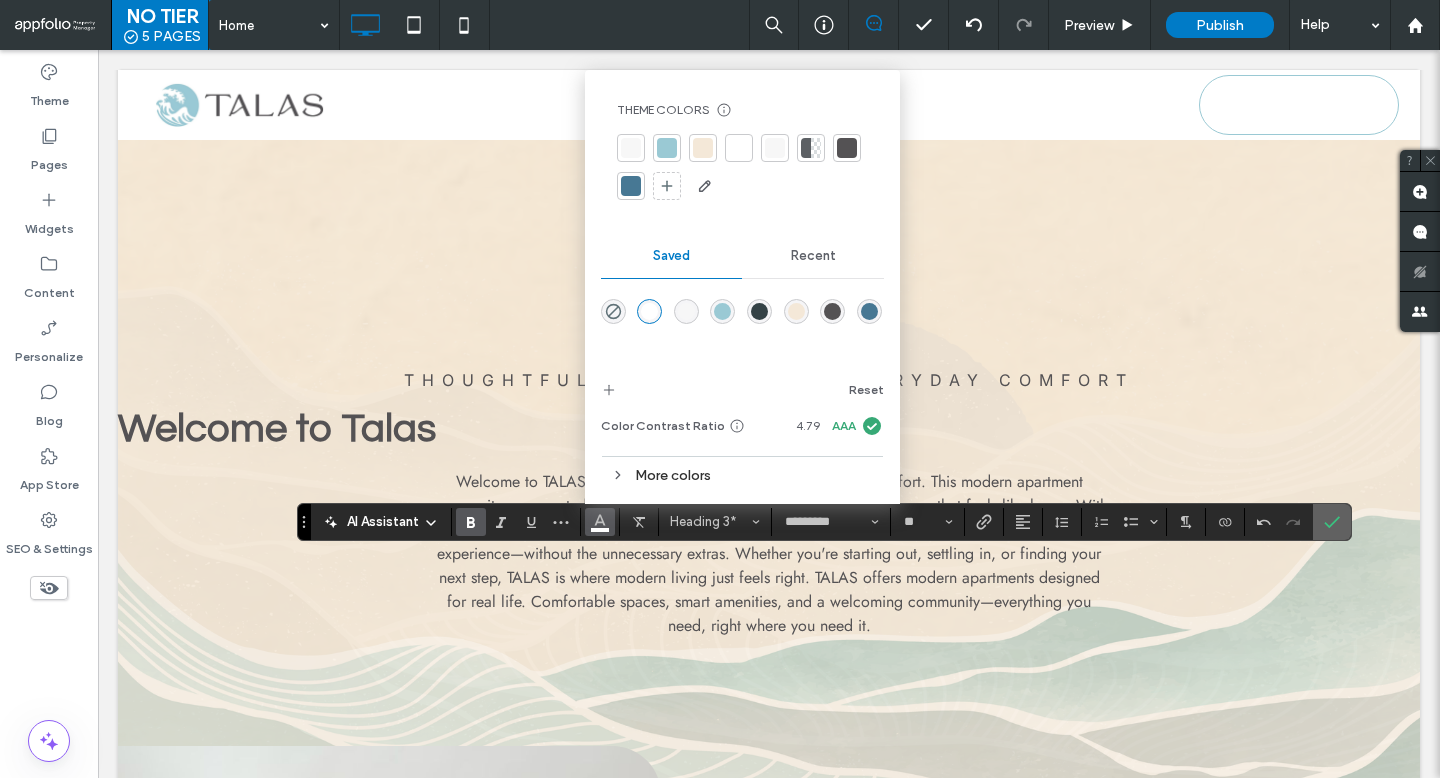 click 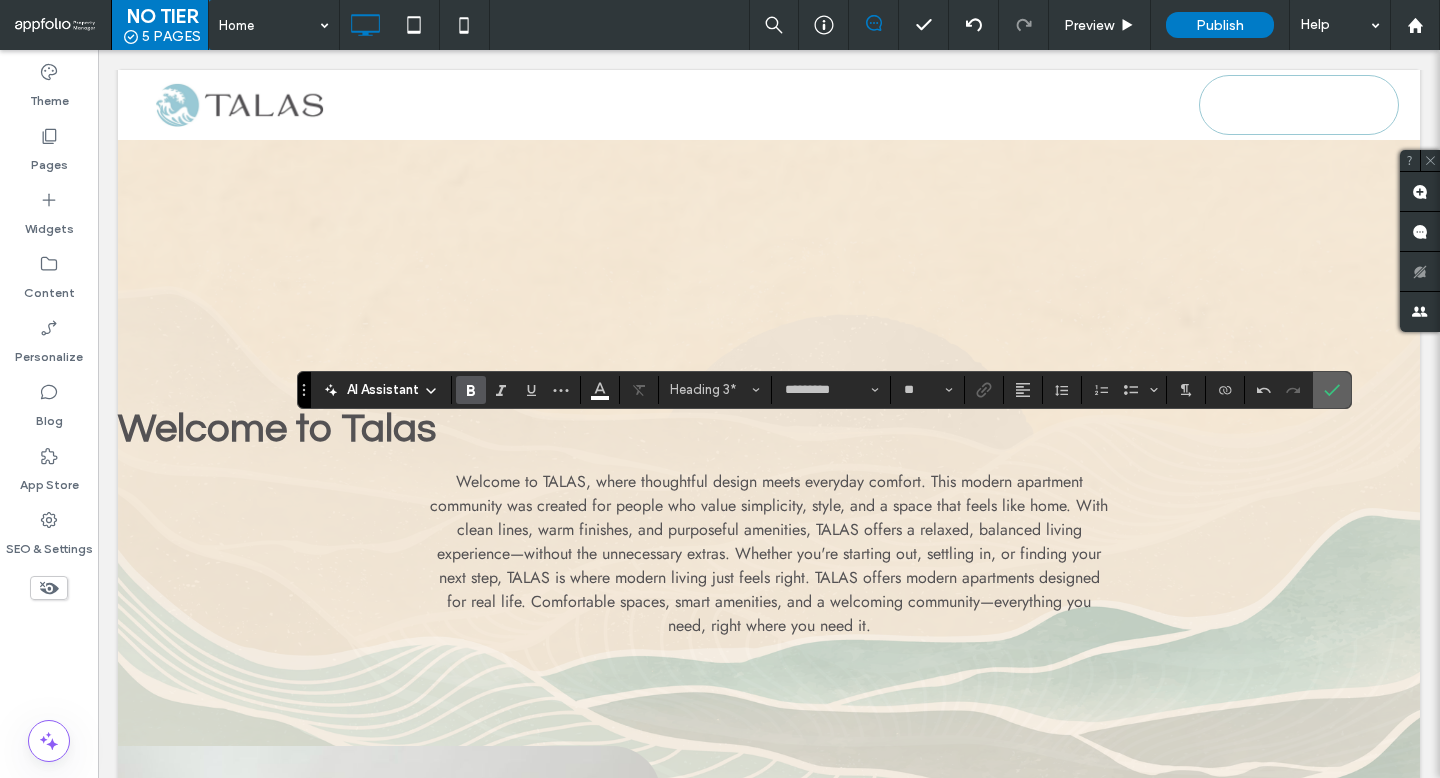 click 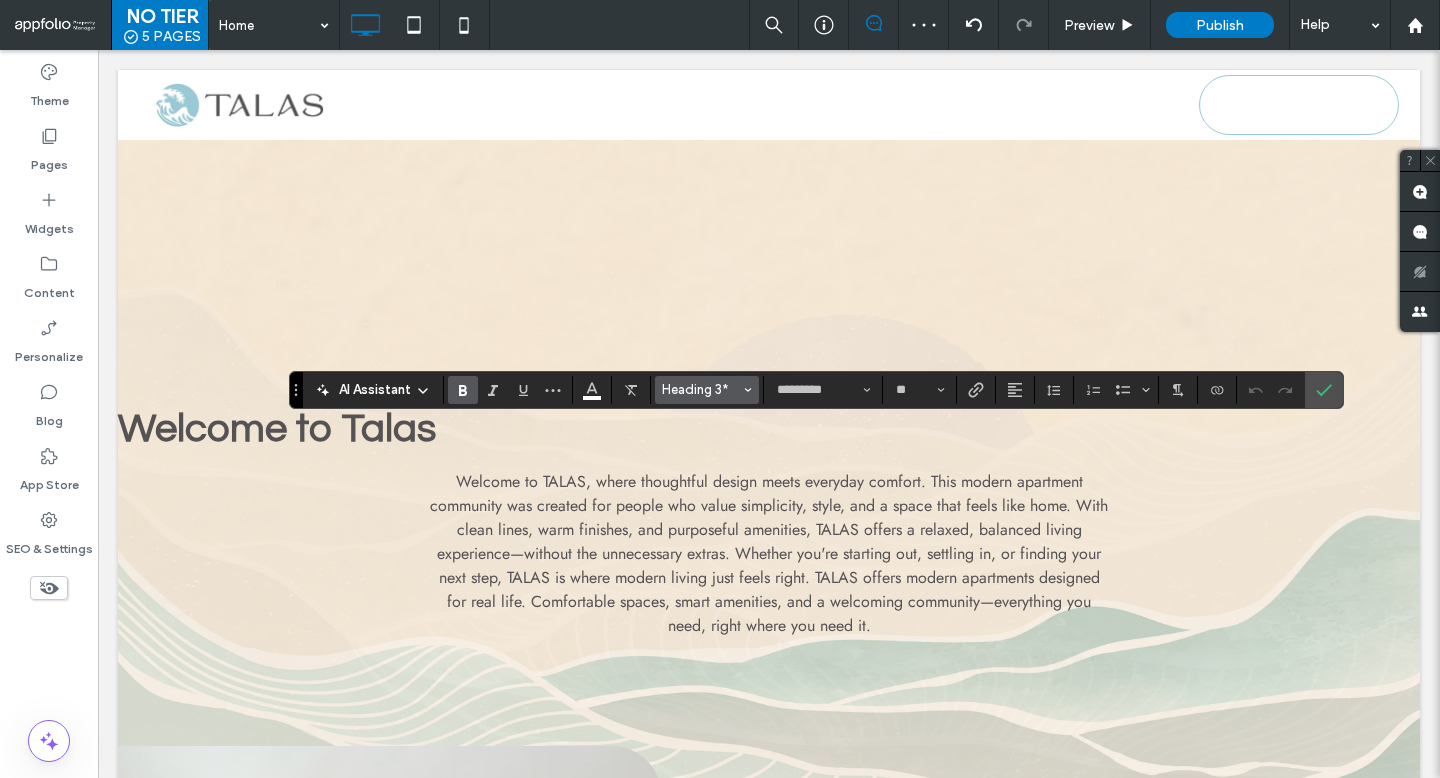 click on "Heading 3*" at bounding box center (701, 389) 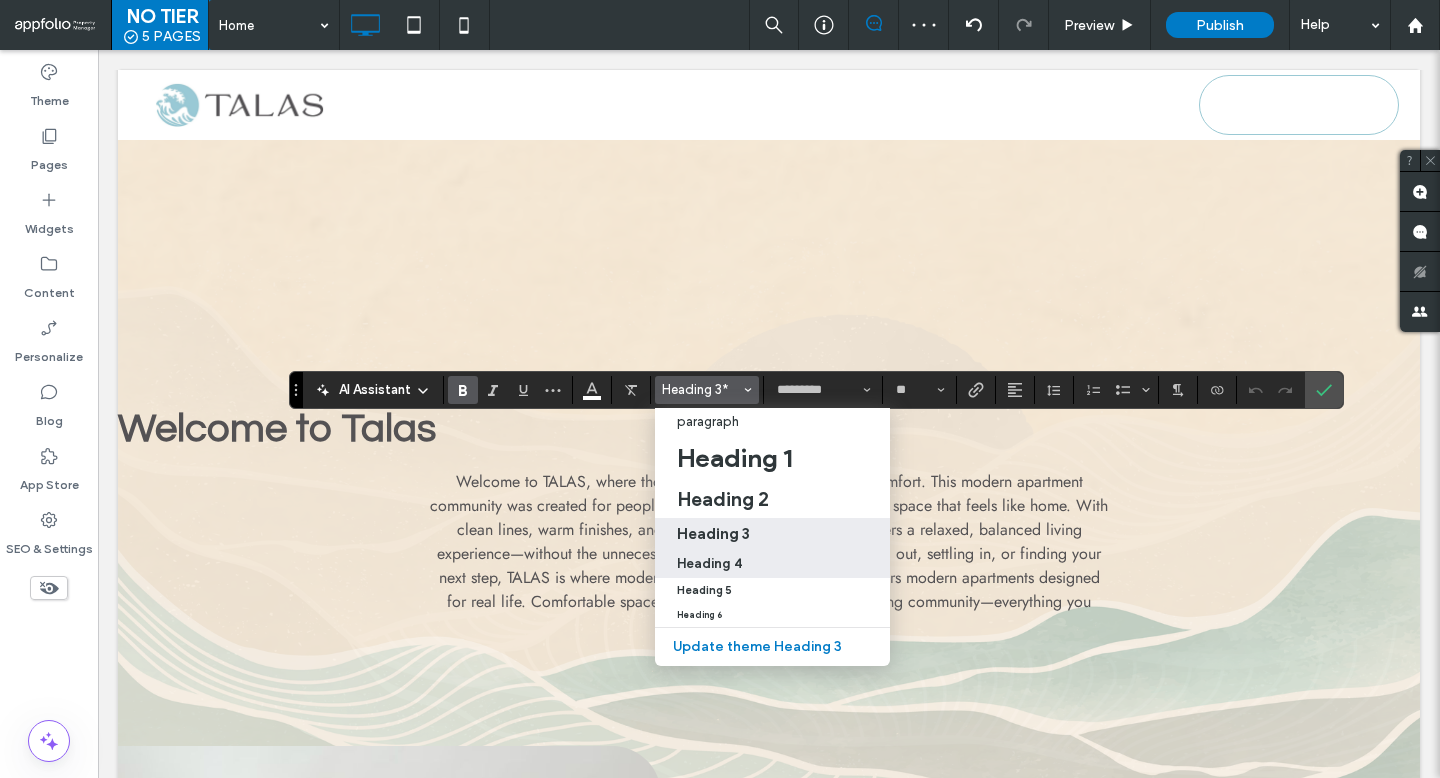 click on "Heading 4" at bounding box center (772, 563) 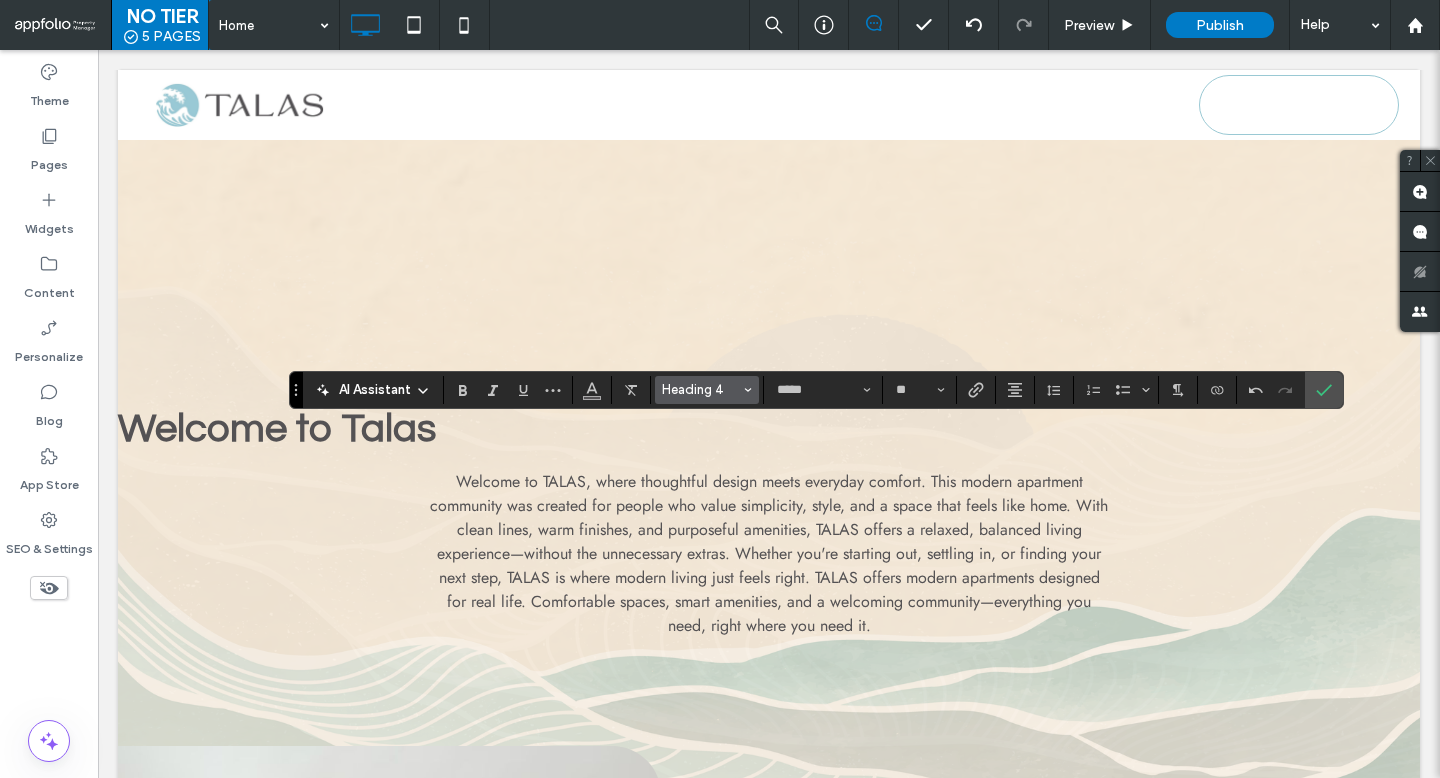 click on "Heading 4" at bounding box center [707, 390] 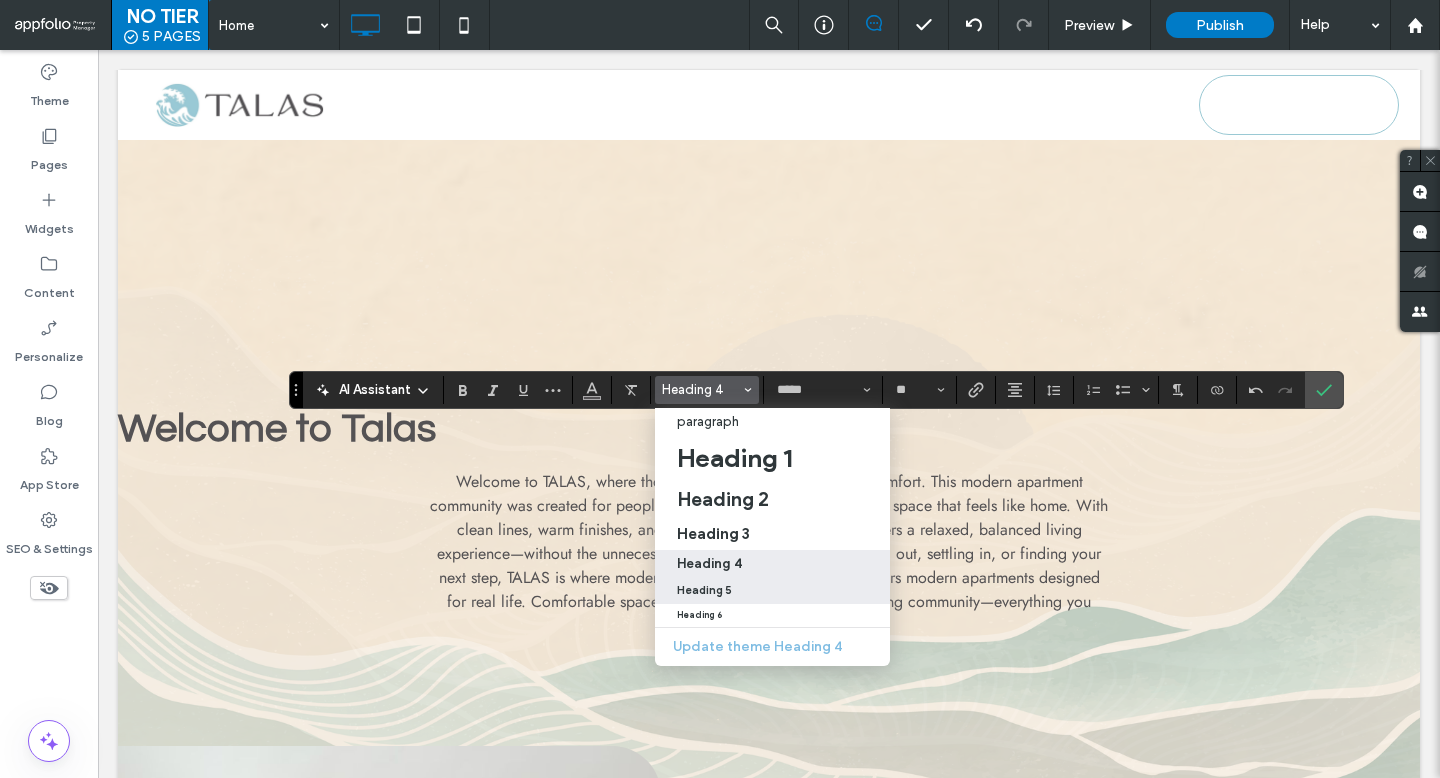 click on "Heading 5" at bounding box center (704, 590) 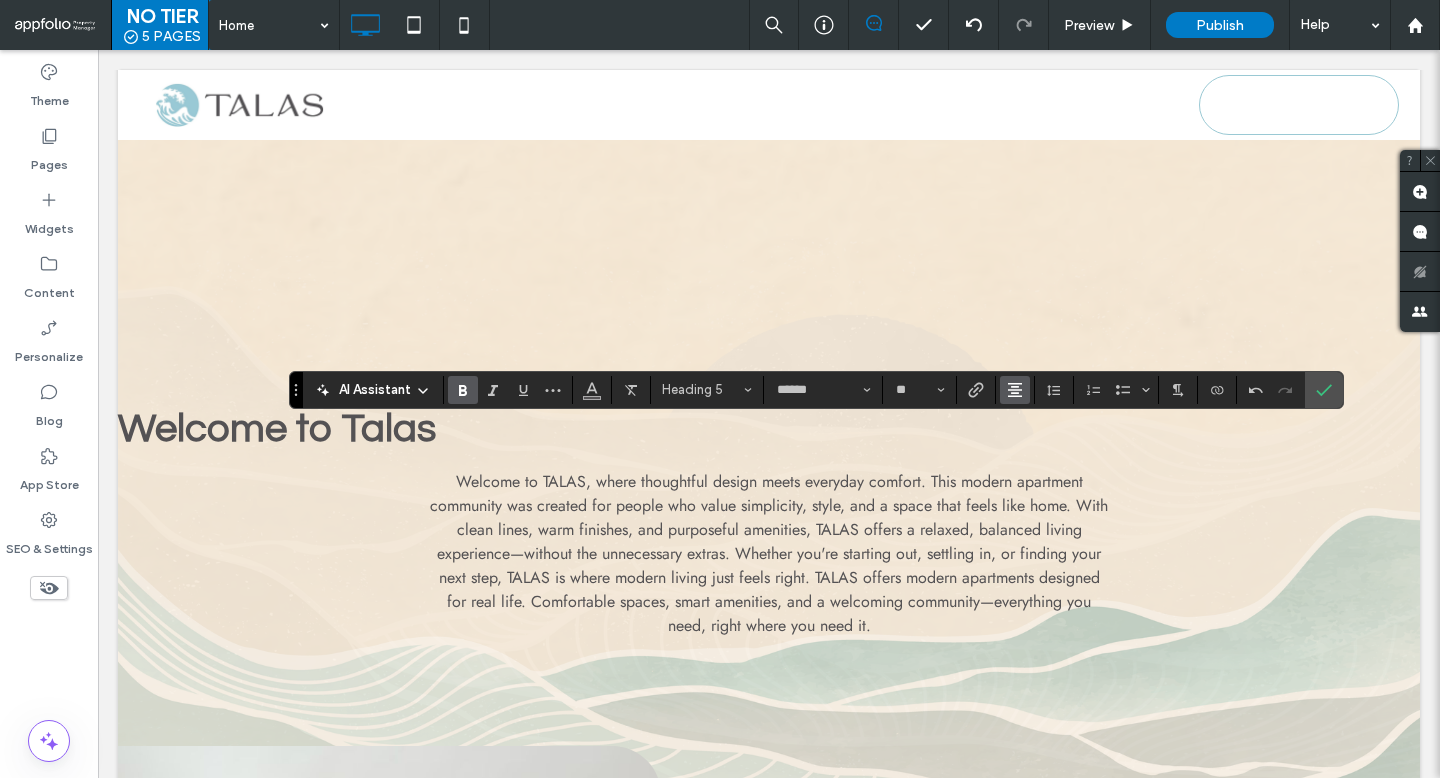 click 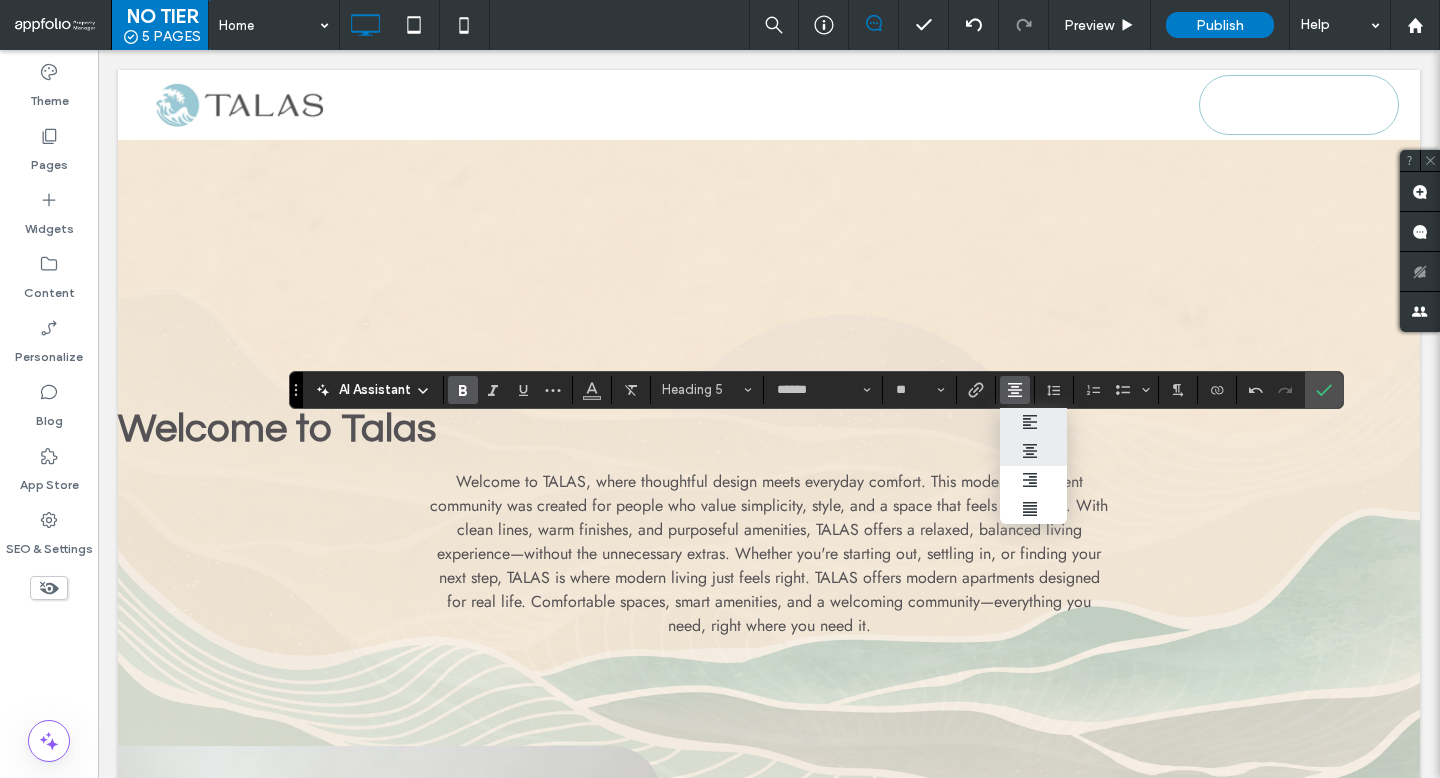 click at bounding box center (1033, 422) 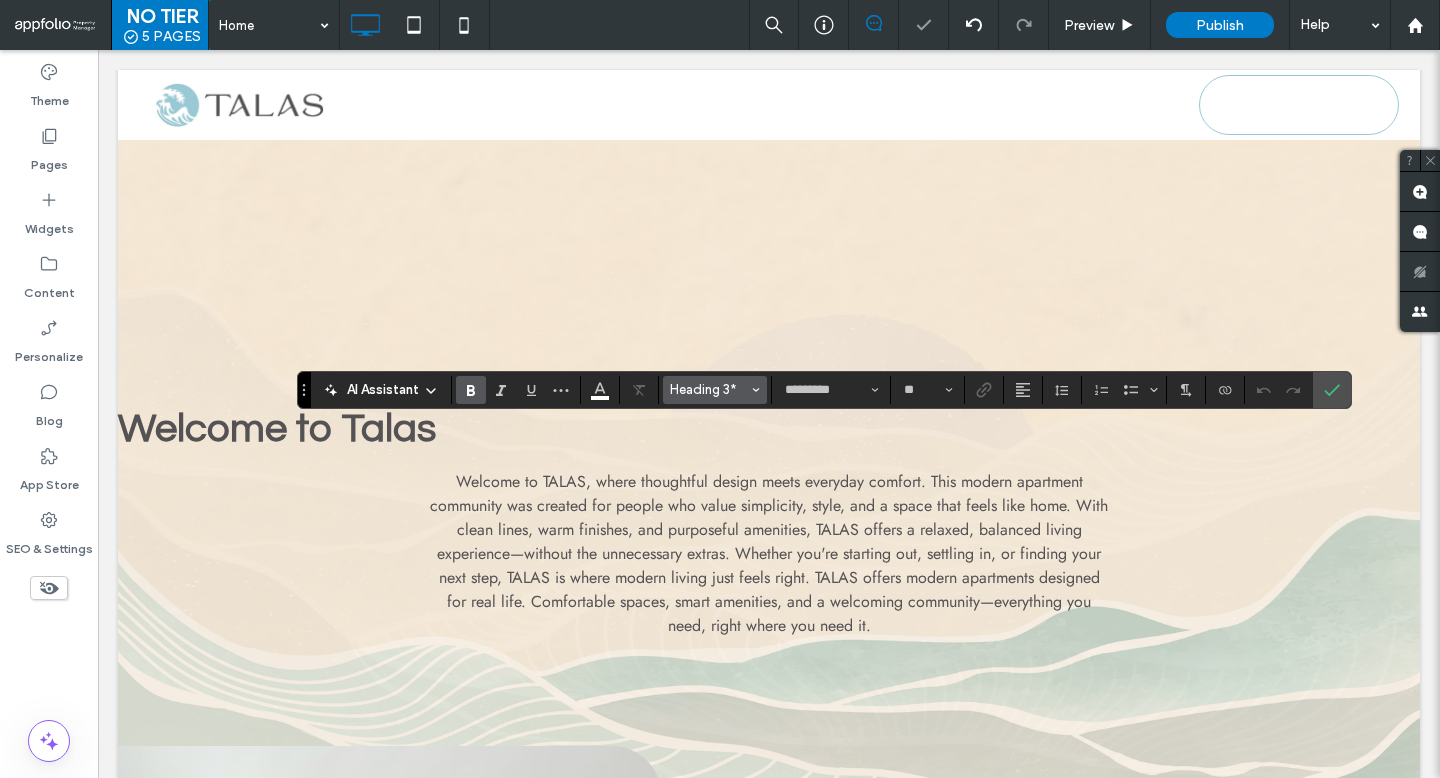 click on "Heading 3*" at bounding box center [709, 389] 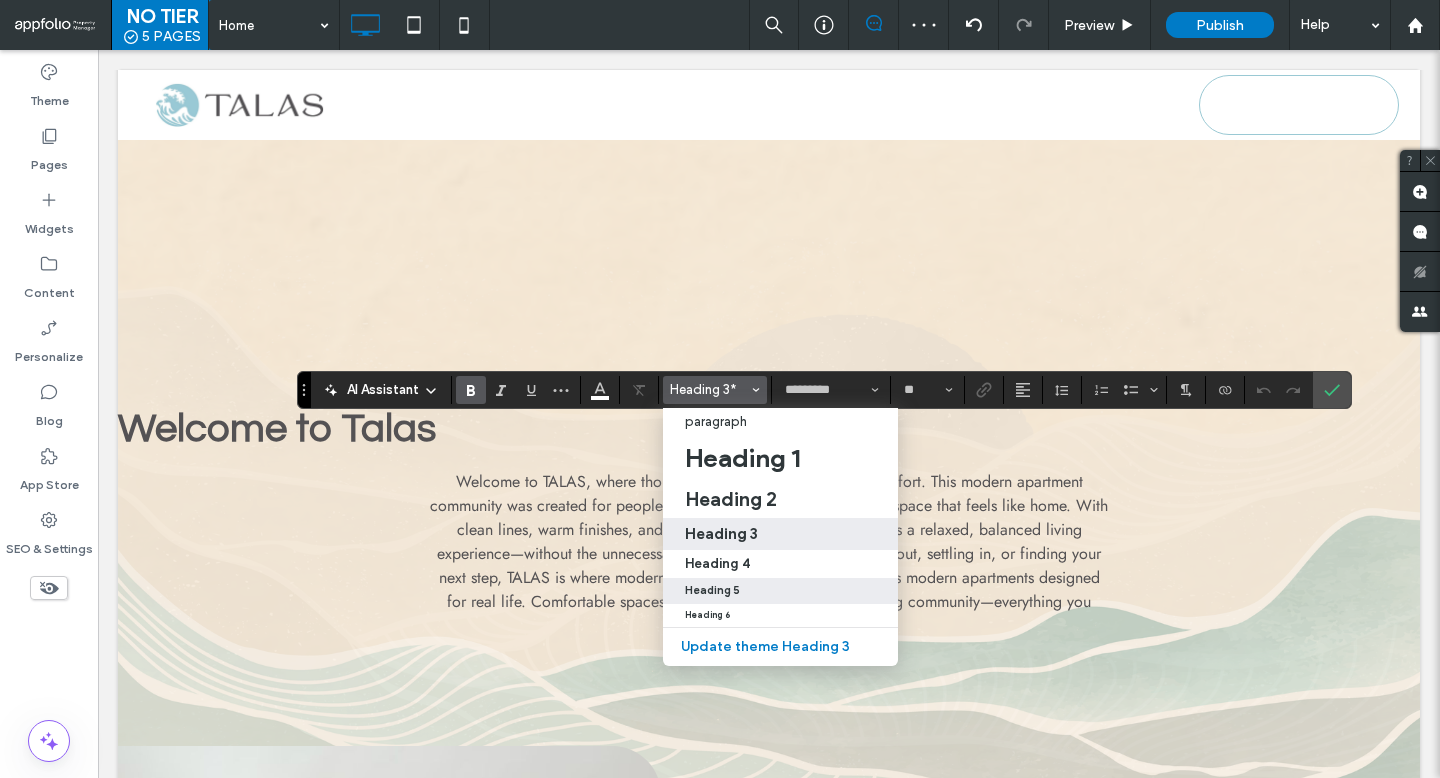 click on "Heading 5" at bounding box center [780, 590] 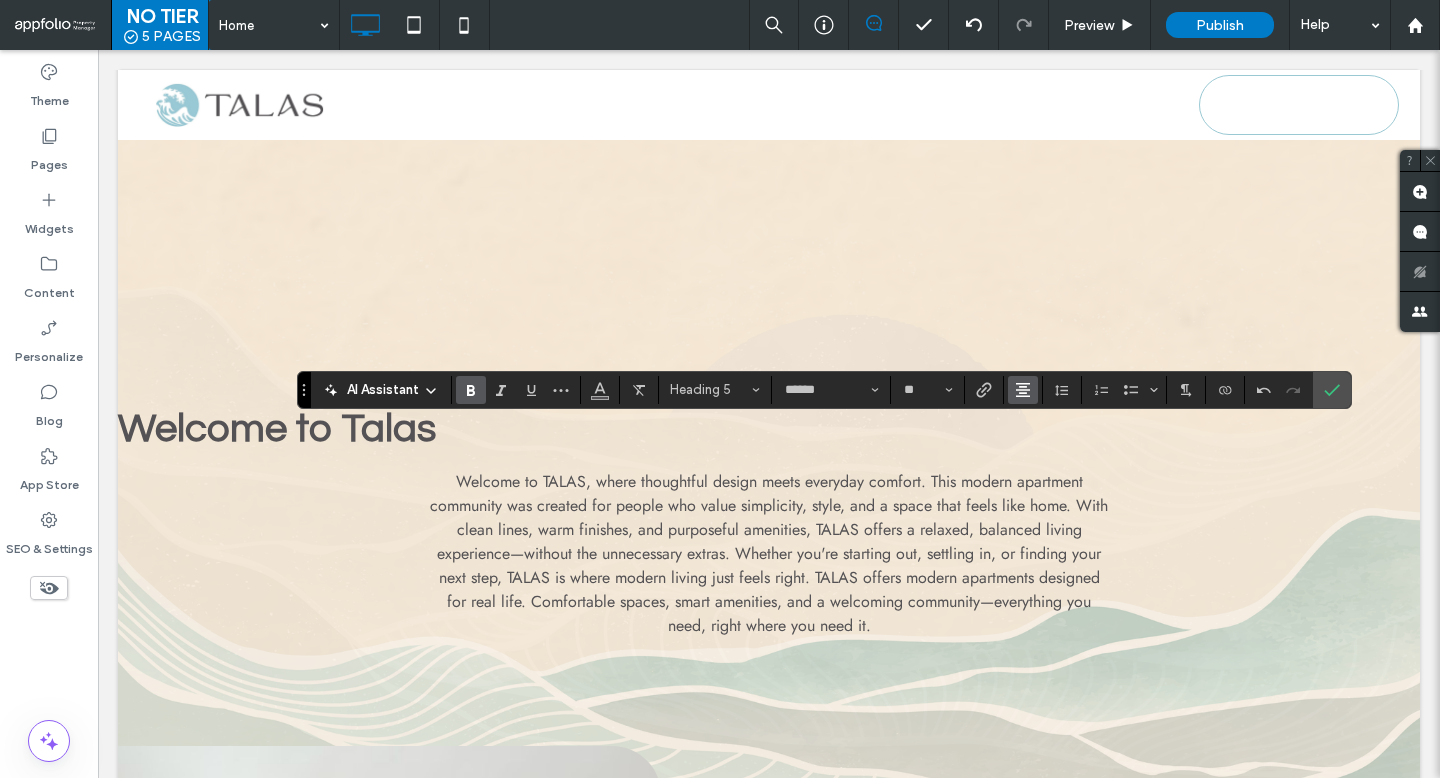 click 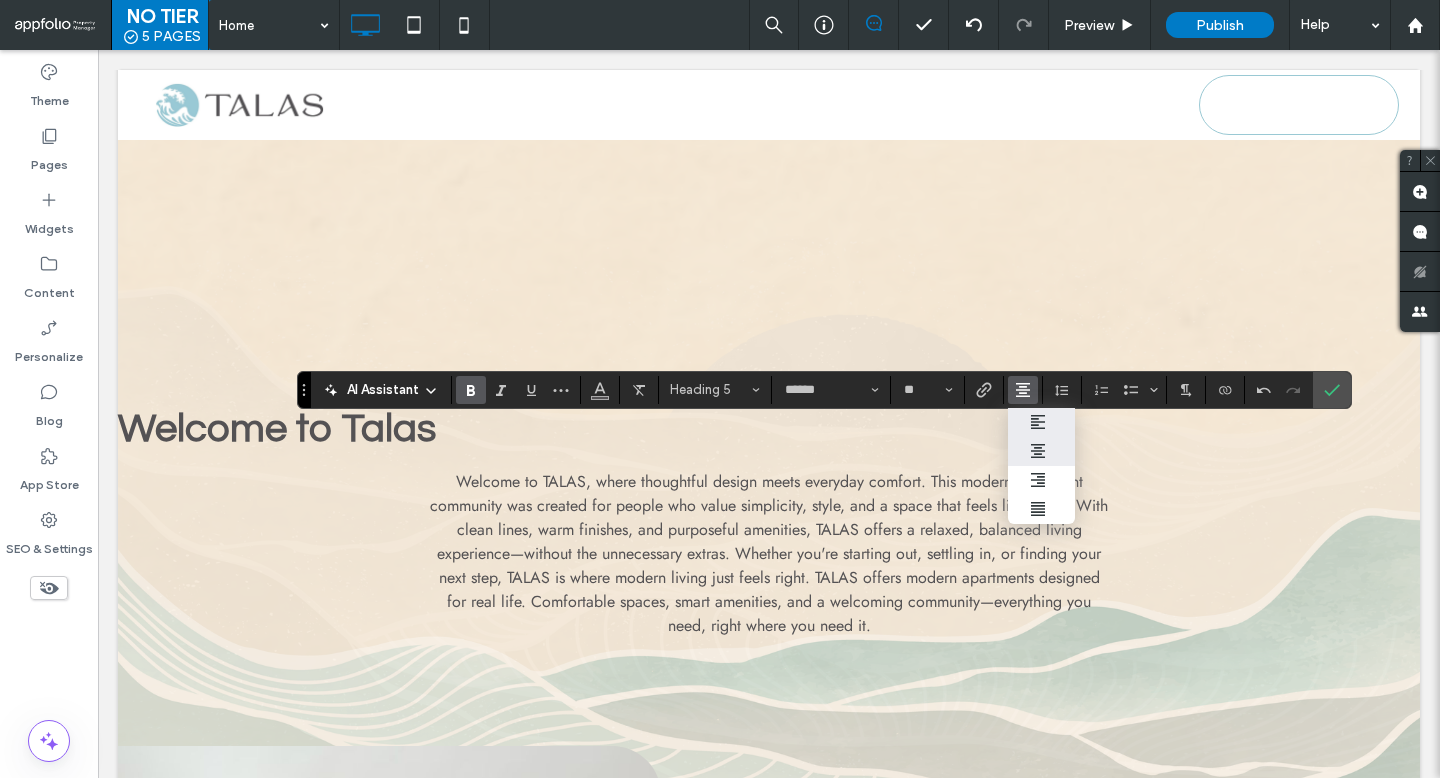 click at bounding box center (1041, 422) 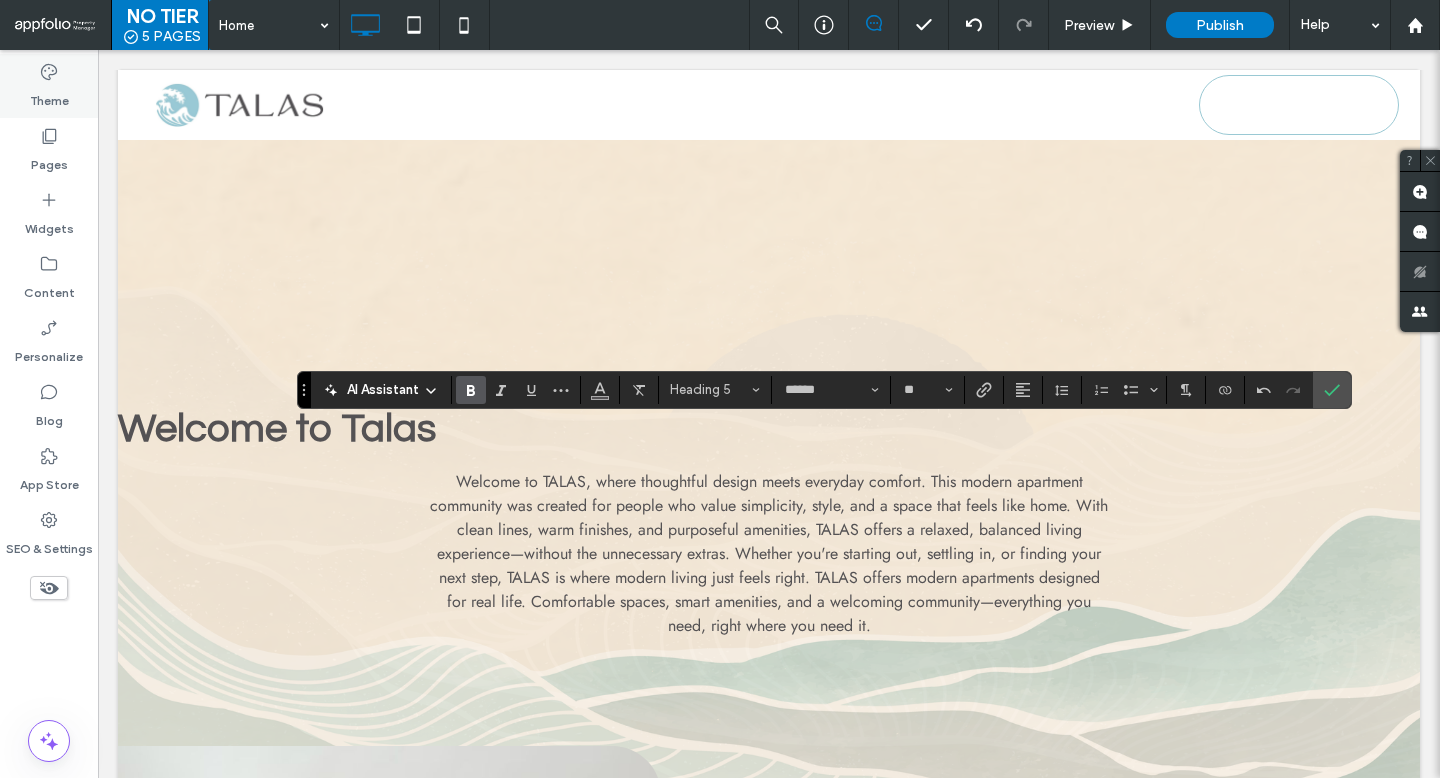 click on "Theme" at bounding box center [49, 86] 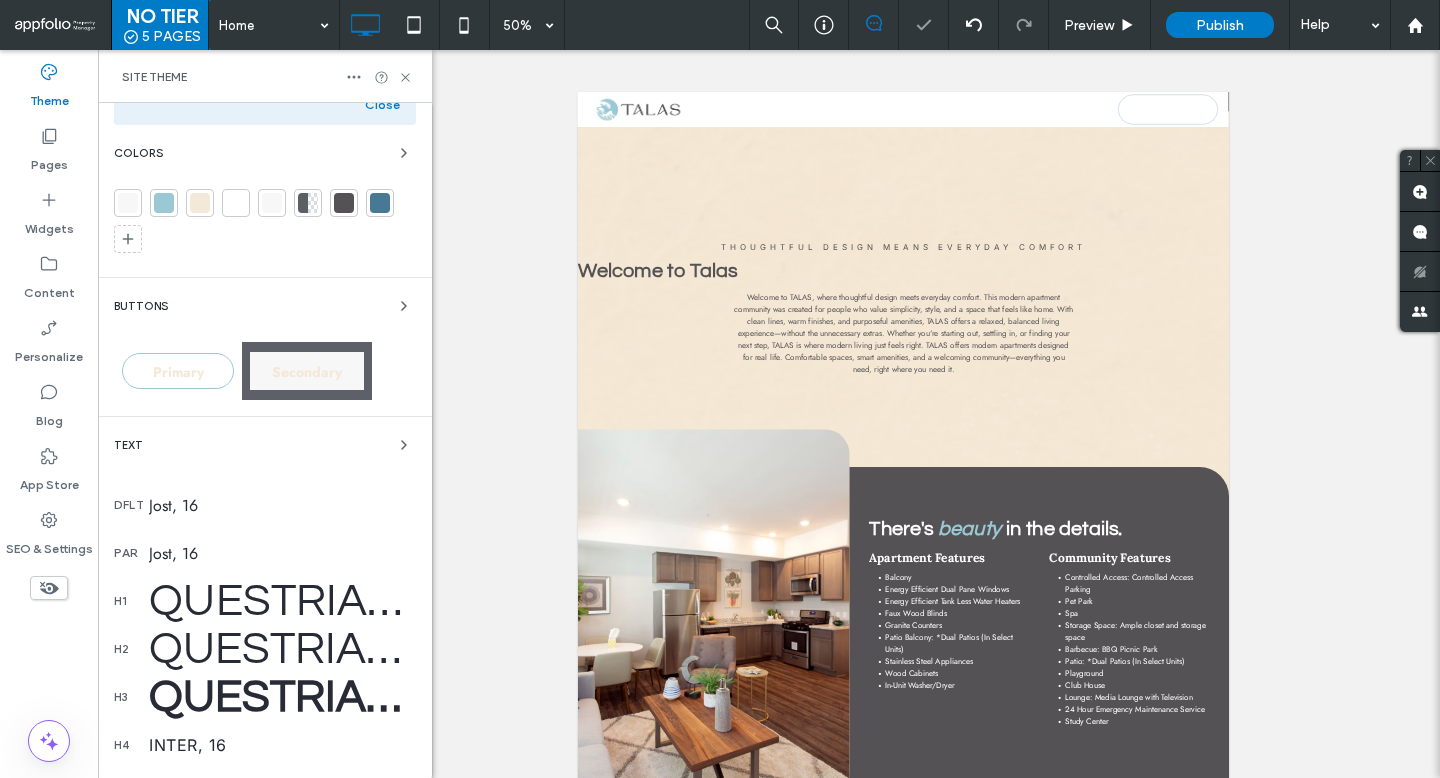 scroll, scrollTop: 472, scrollLeft: 0, axis: vertical 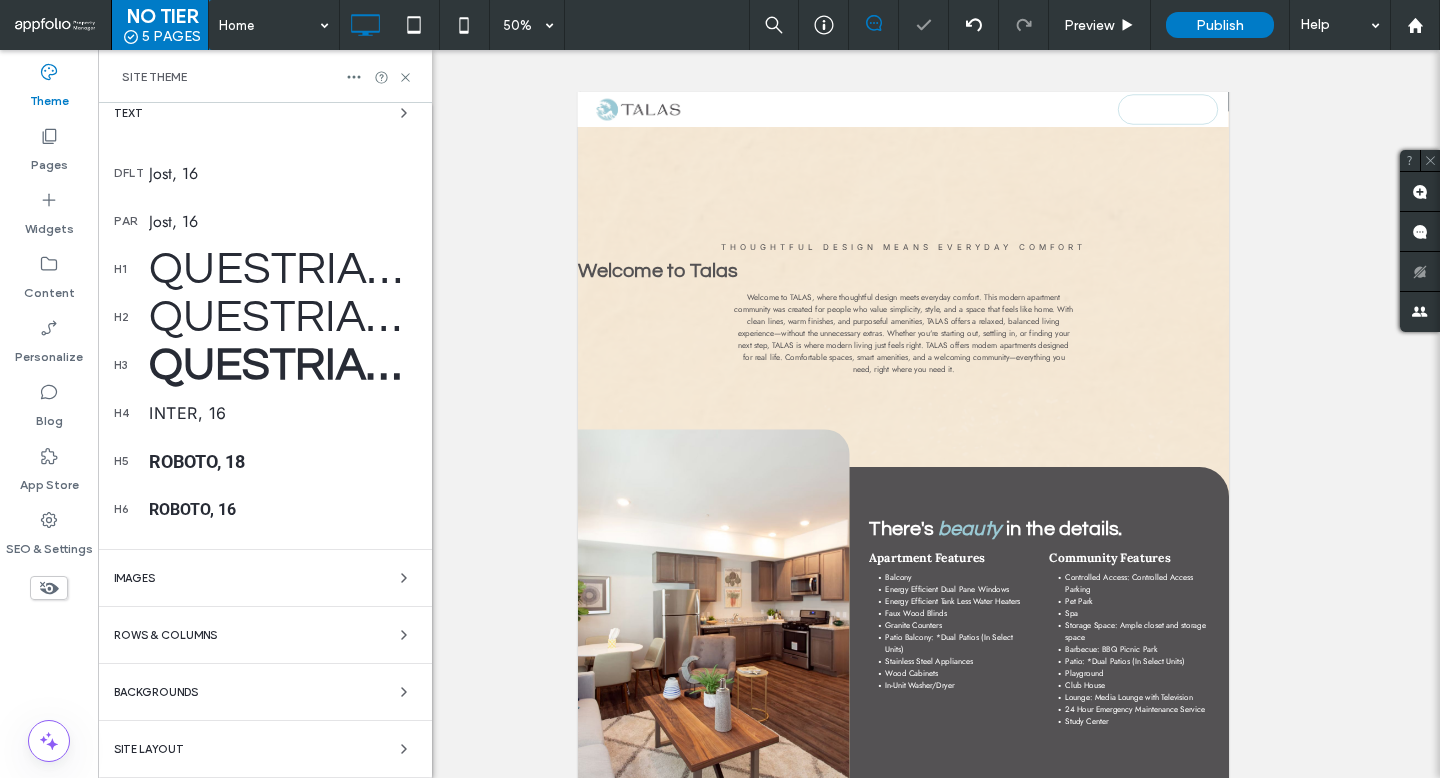 click on "h4 Inter, 16" at bounding box center [265, 413] 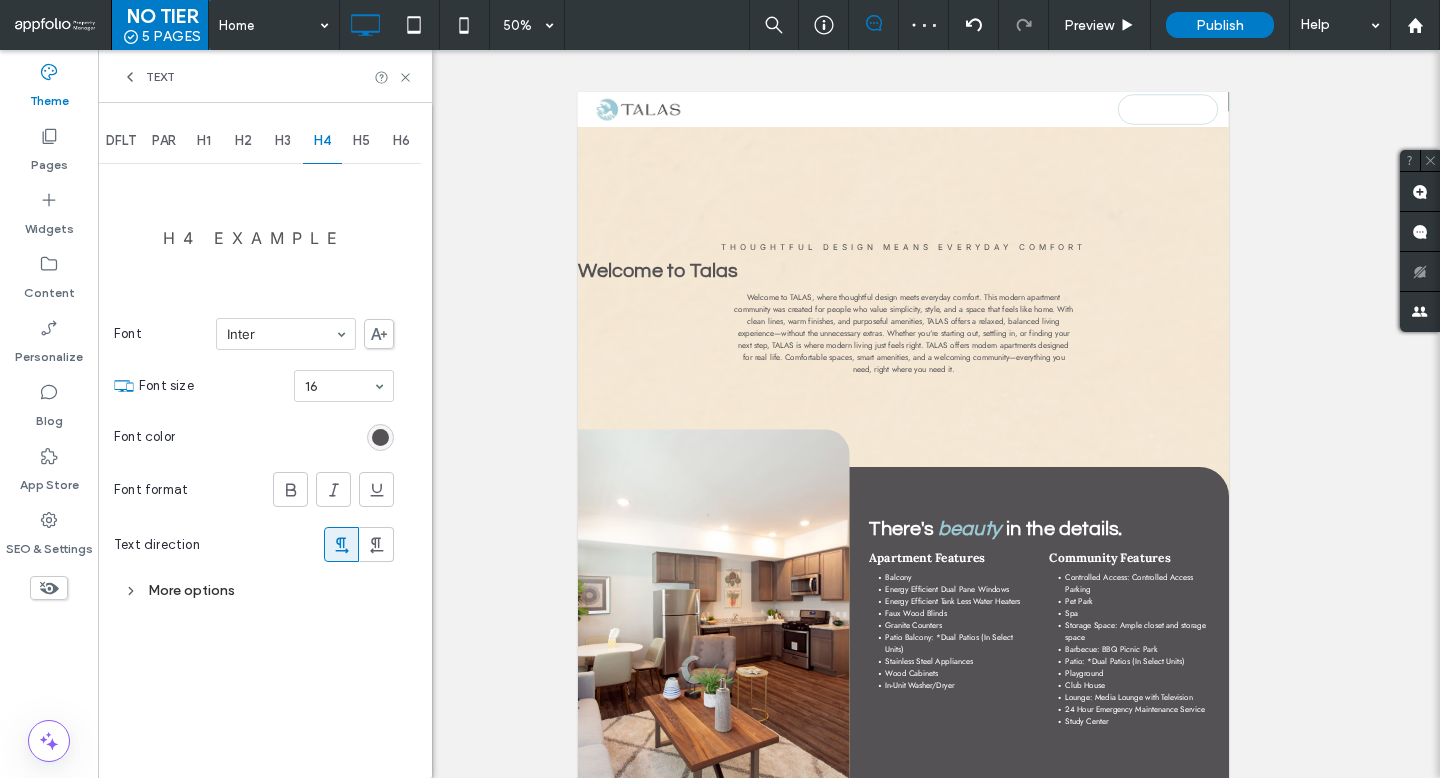 scroll, scrollTop: 0, scrollLeft: 0, axis: both 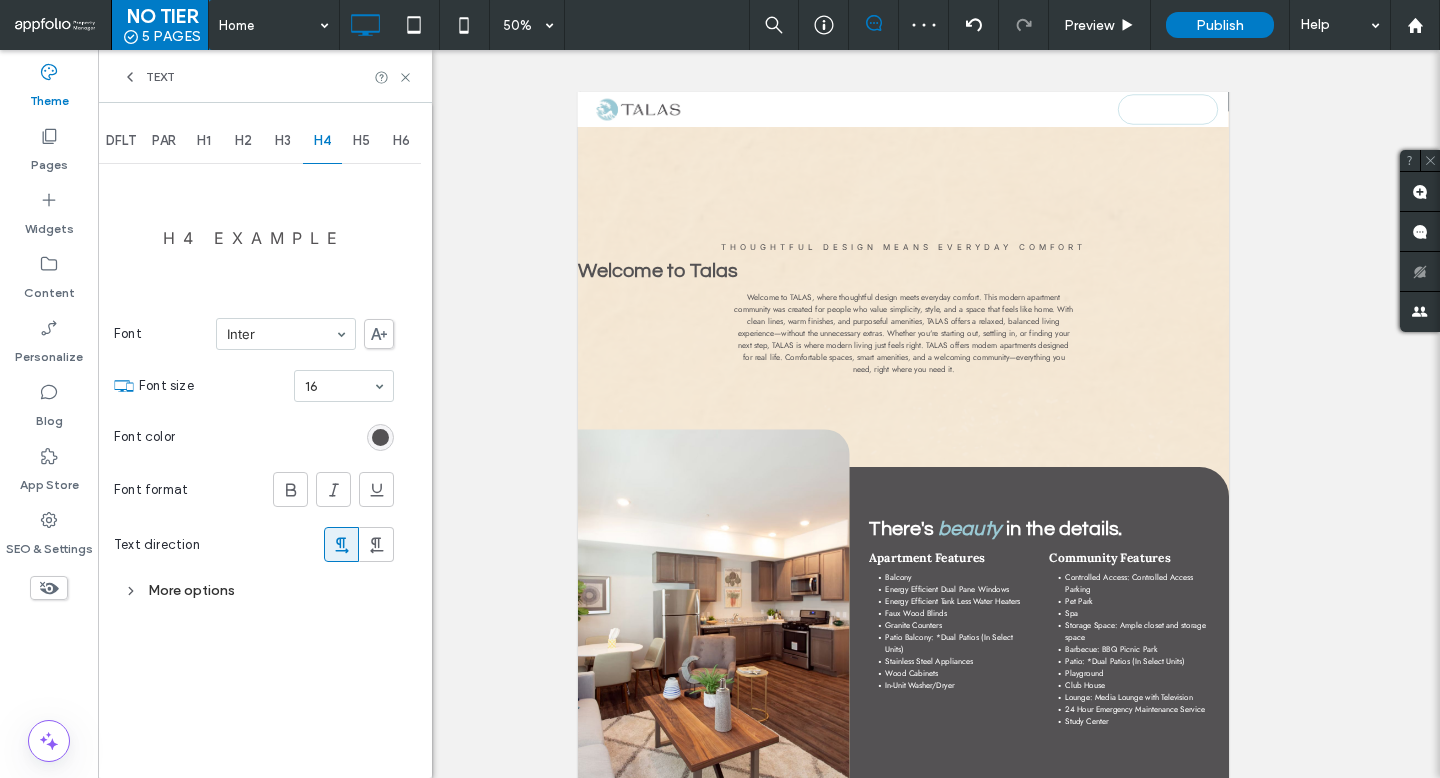click on "H5" at bounding box center [362, 141] 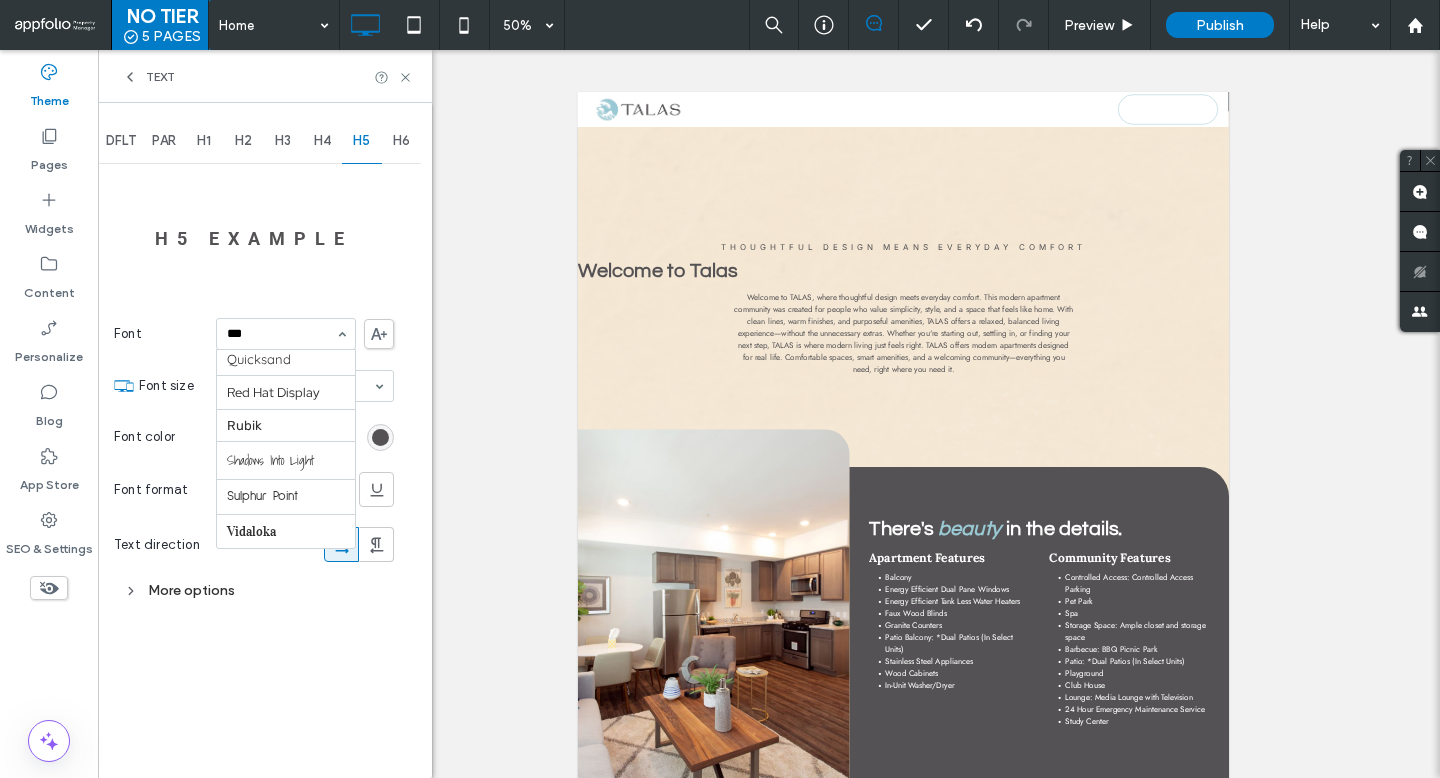 scroll, scrollTop: 0, scrollLeft: 0, axis: both 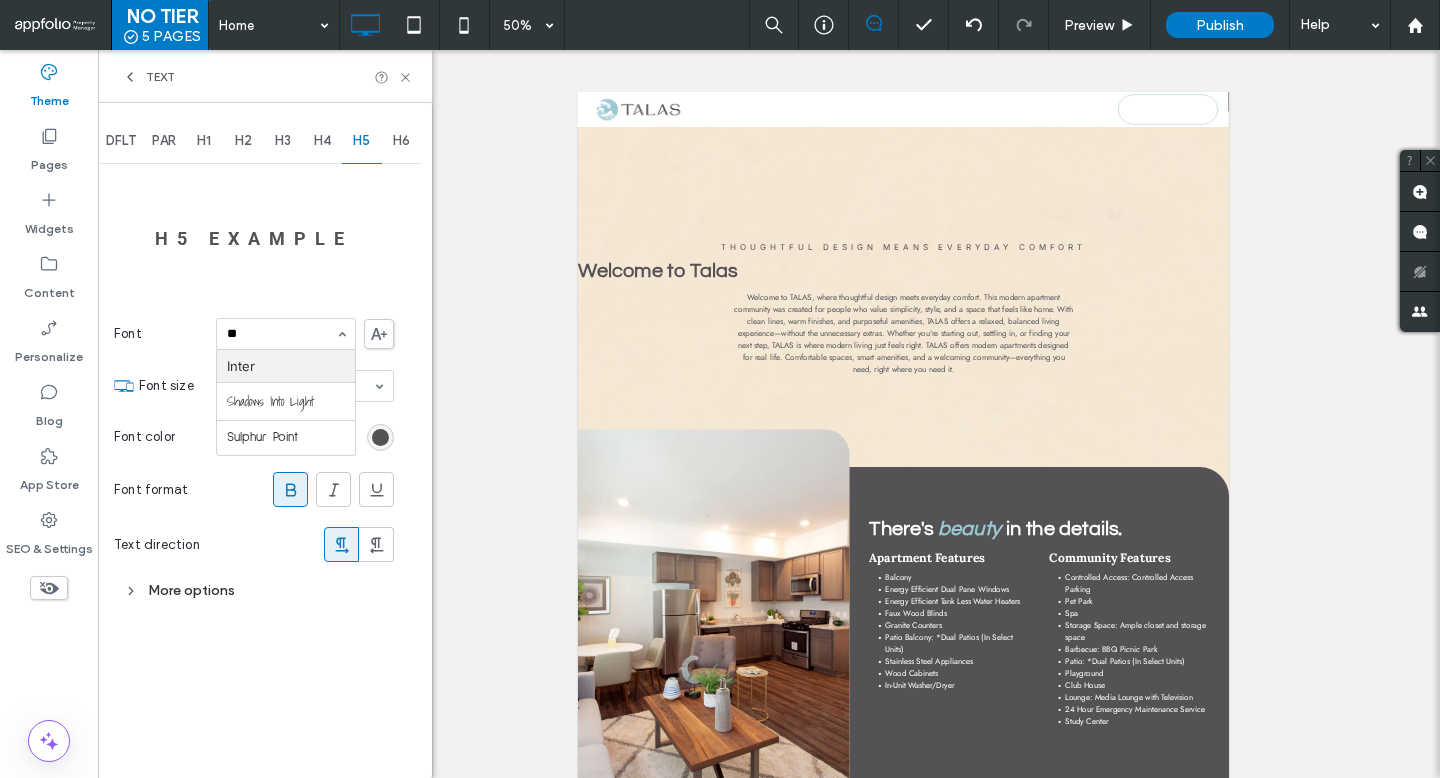 type on "*" 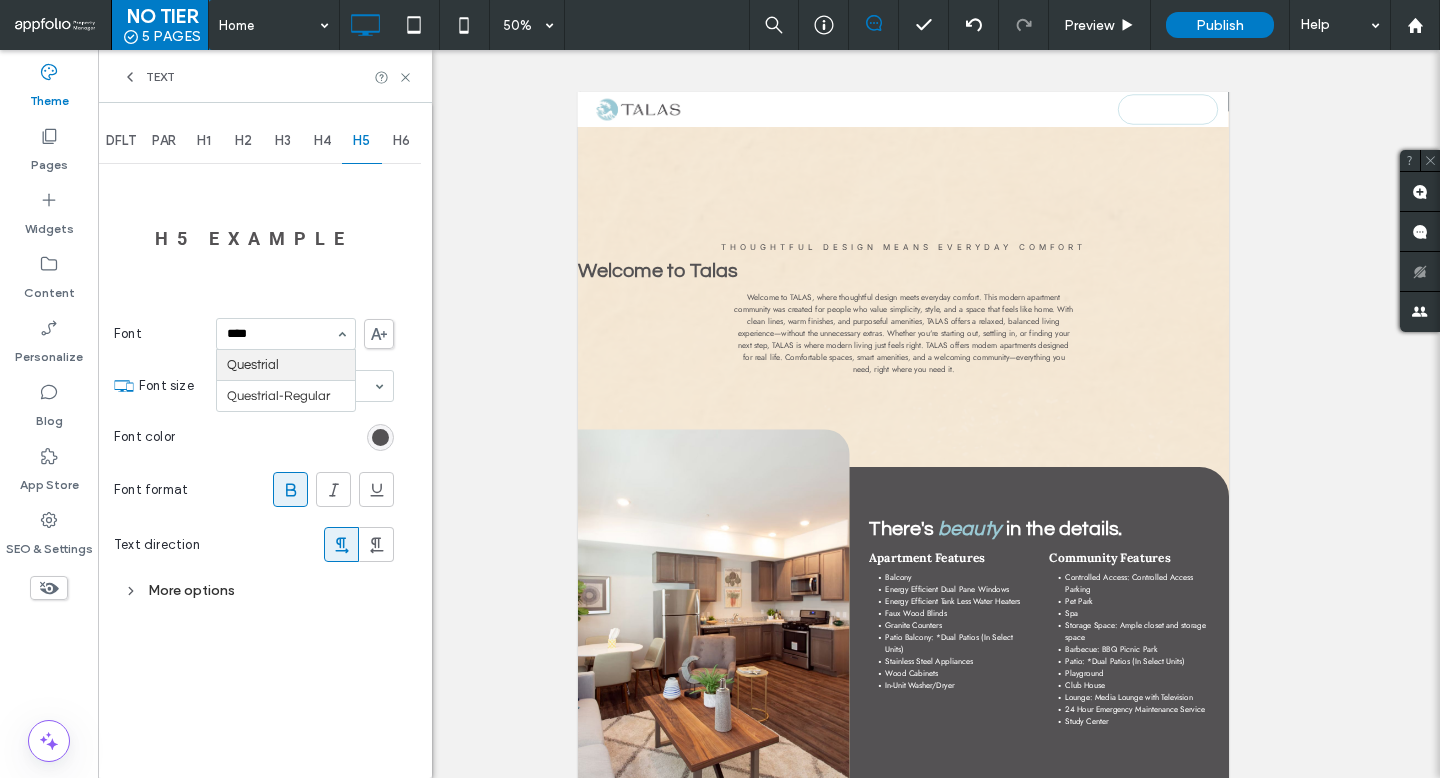 type on "*****" 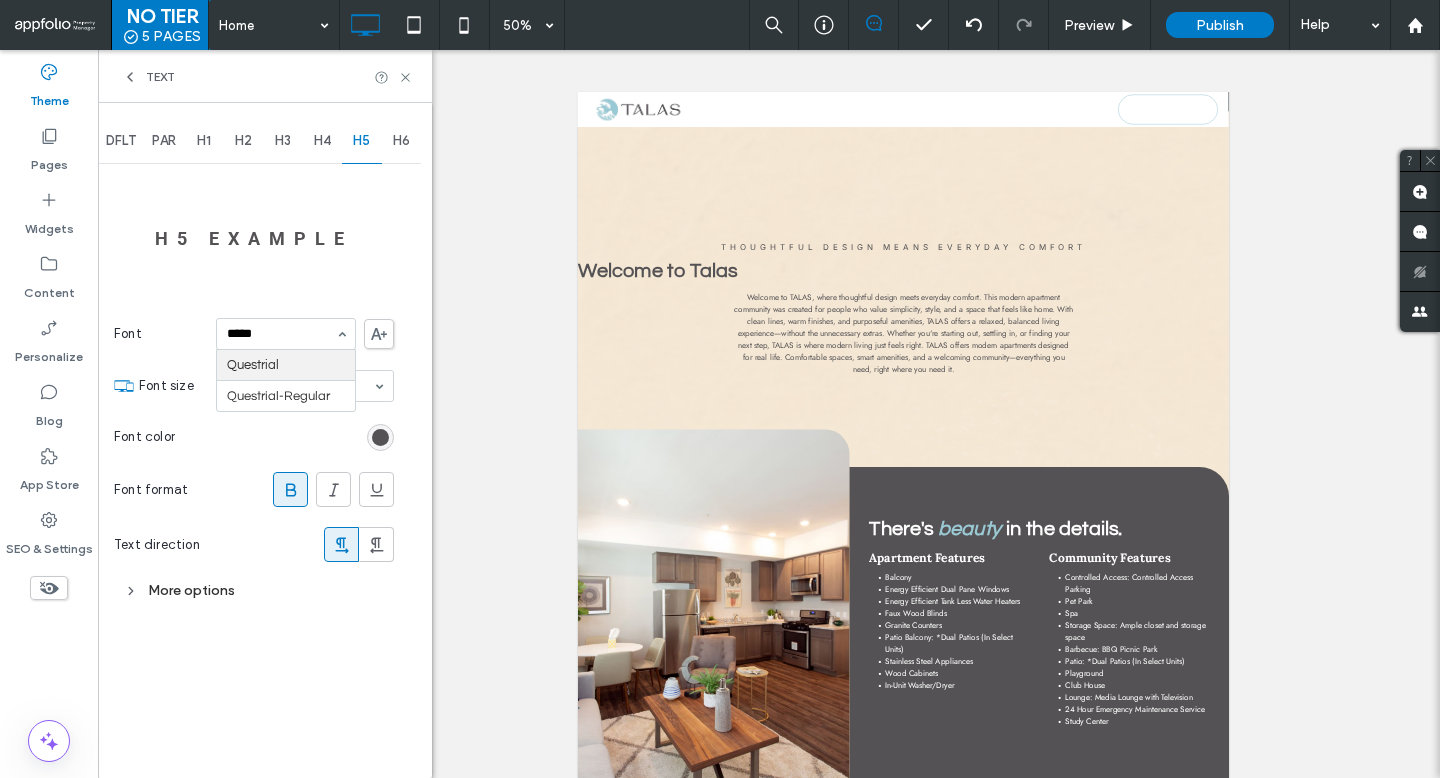 type 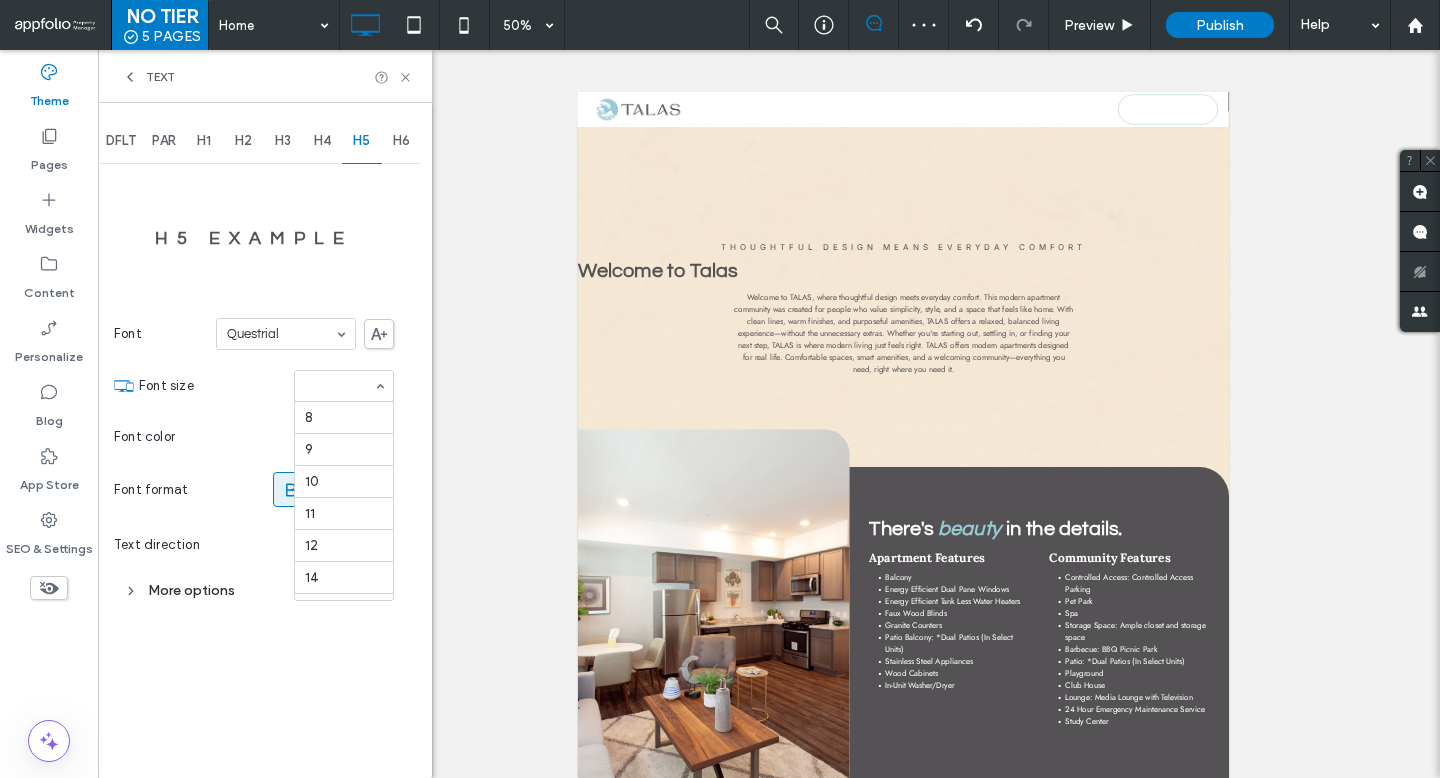 scroll, scrollTop: 231, scrollLeft: 0, axis: vertical 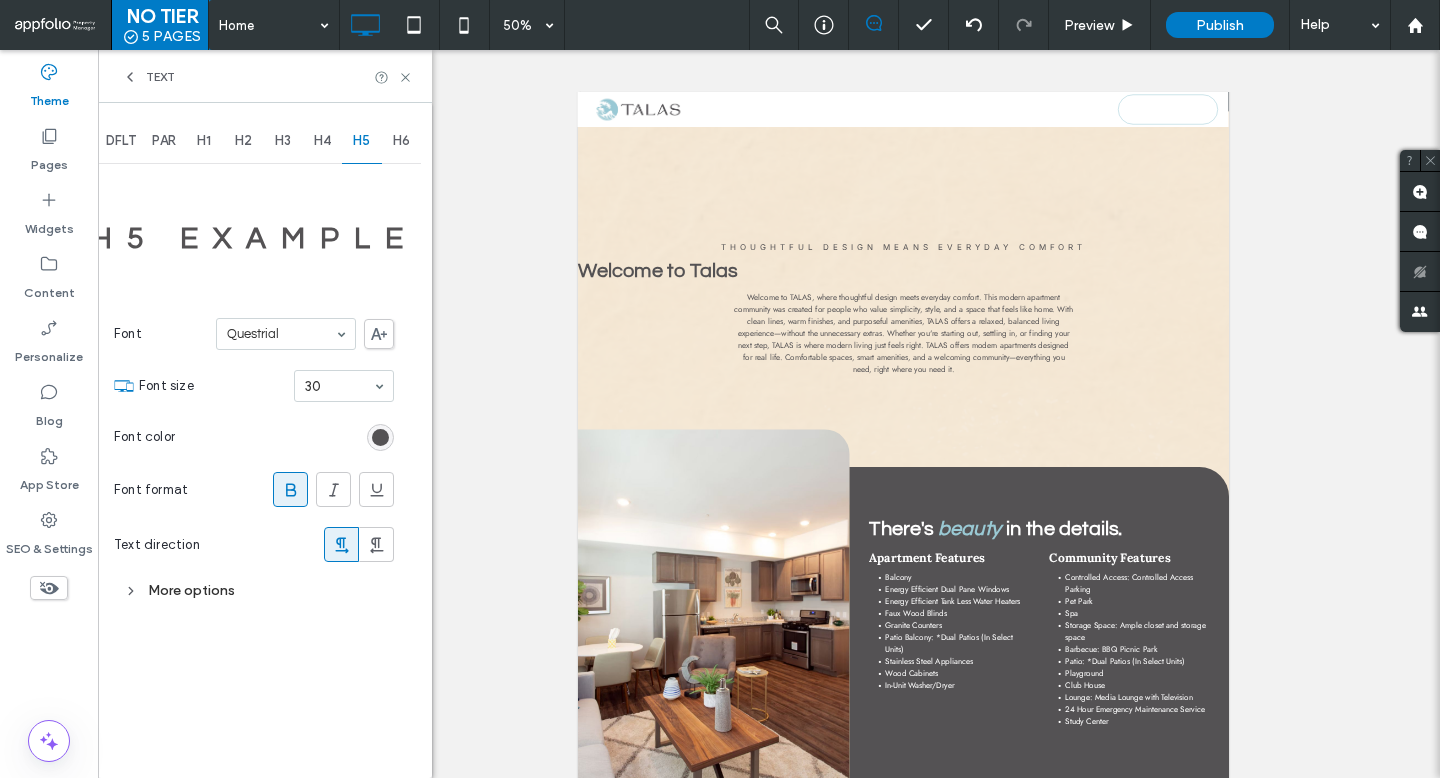 click at bounding box center [339, 386] 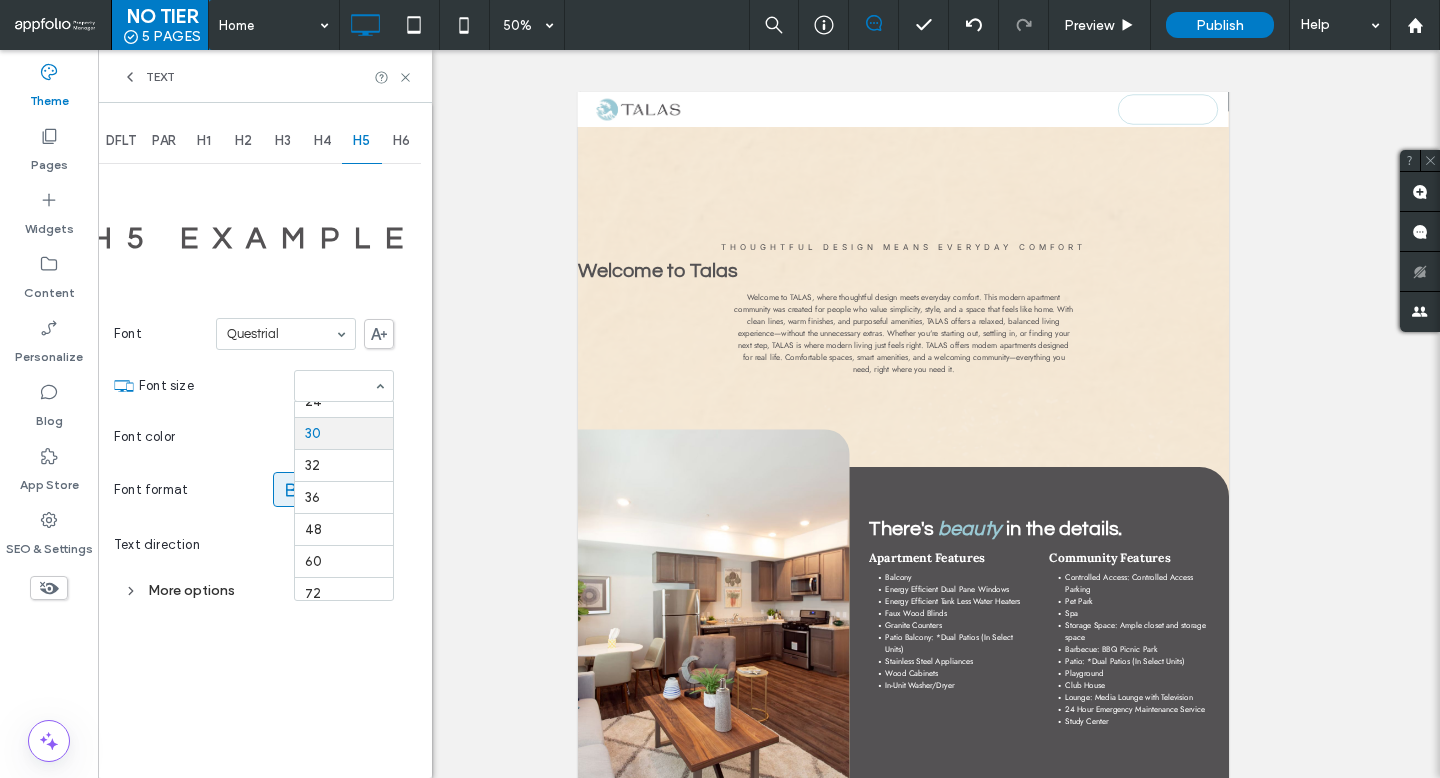 scroll, scrollTop: 274, scrollLeft: 0, axis: vertical 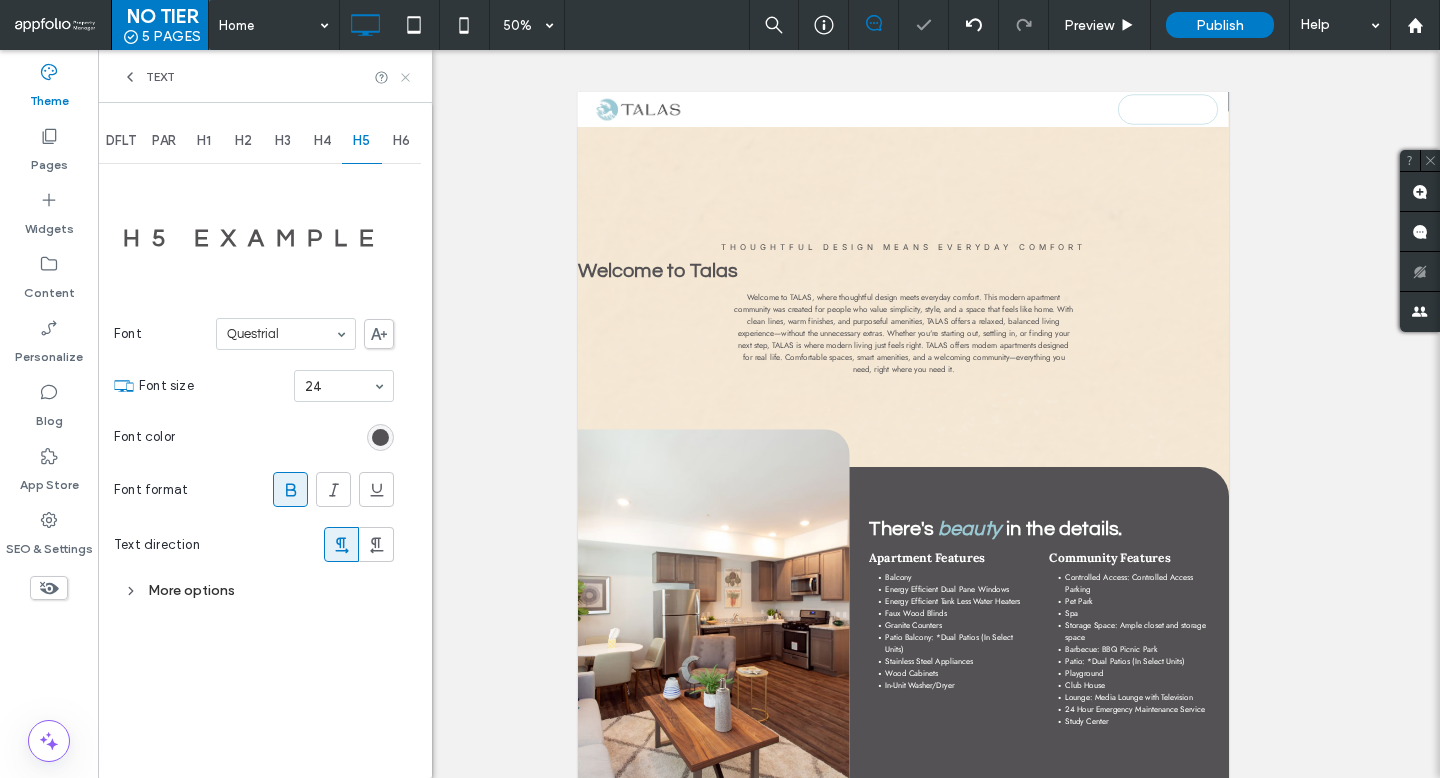 click 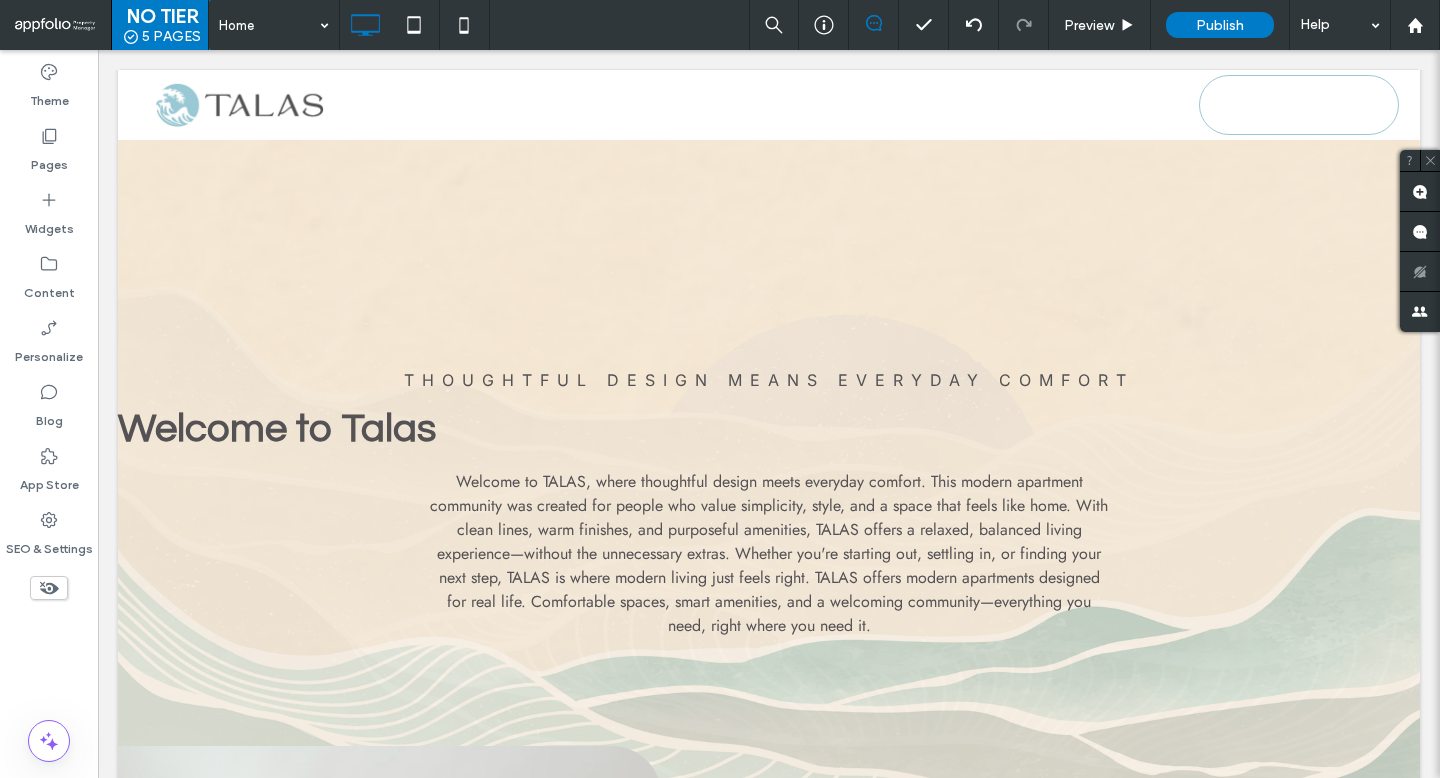type on "*********" 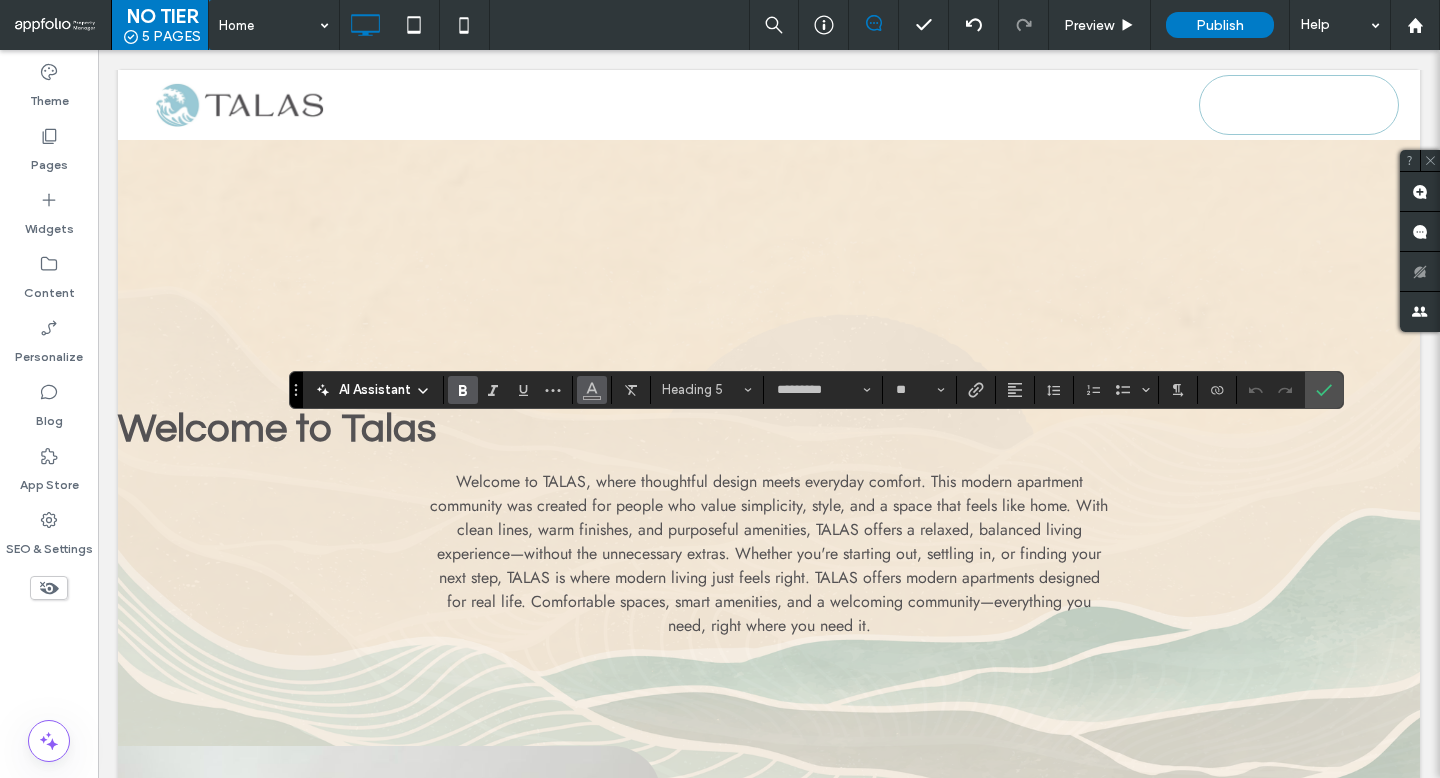 click 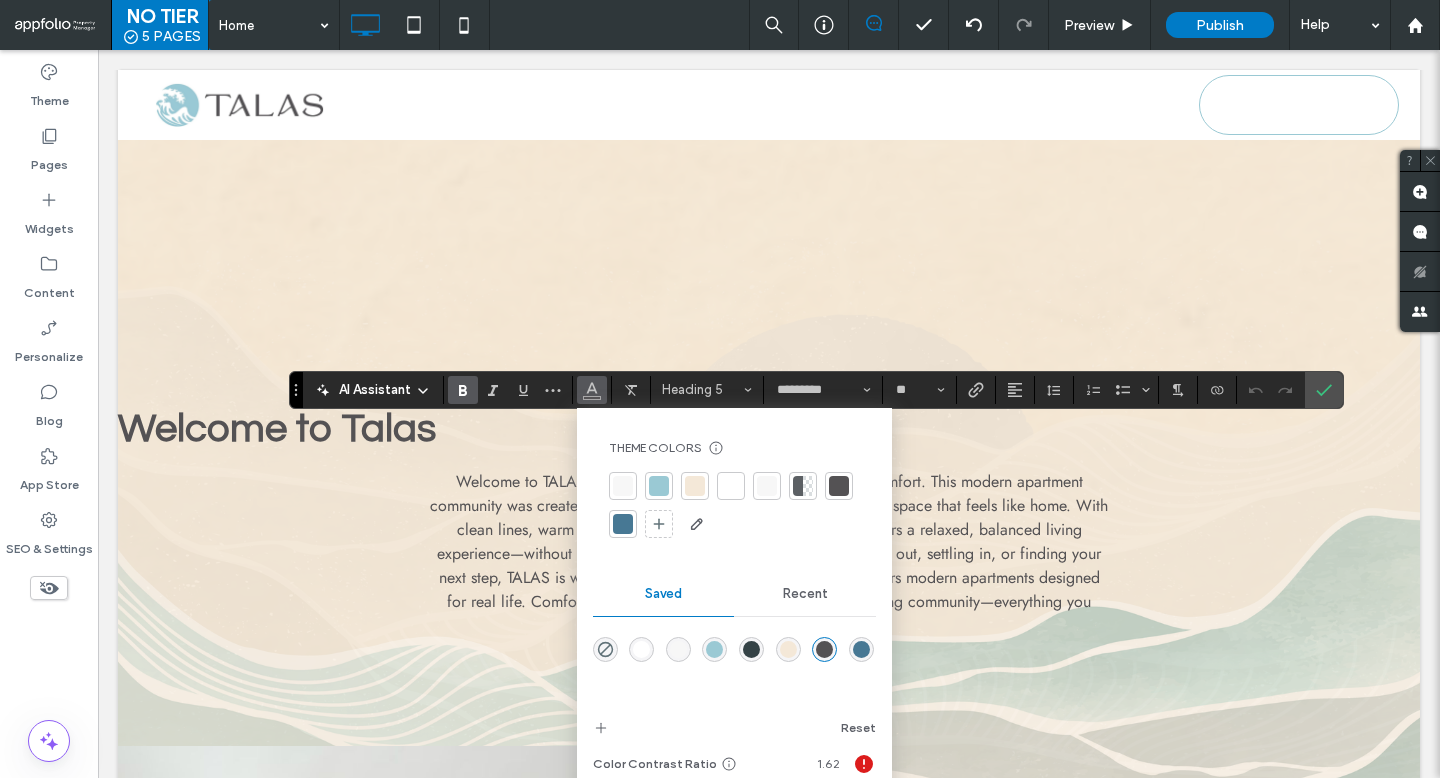 click at bounding box center (731, 486) 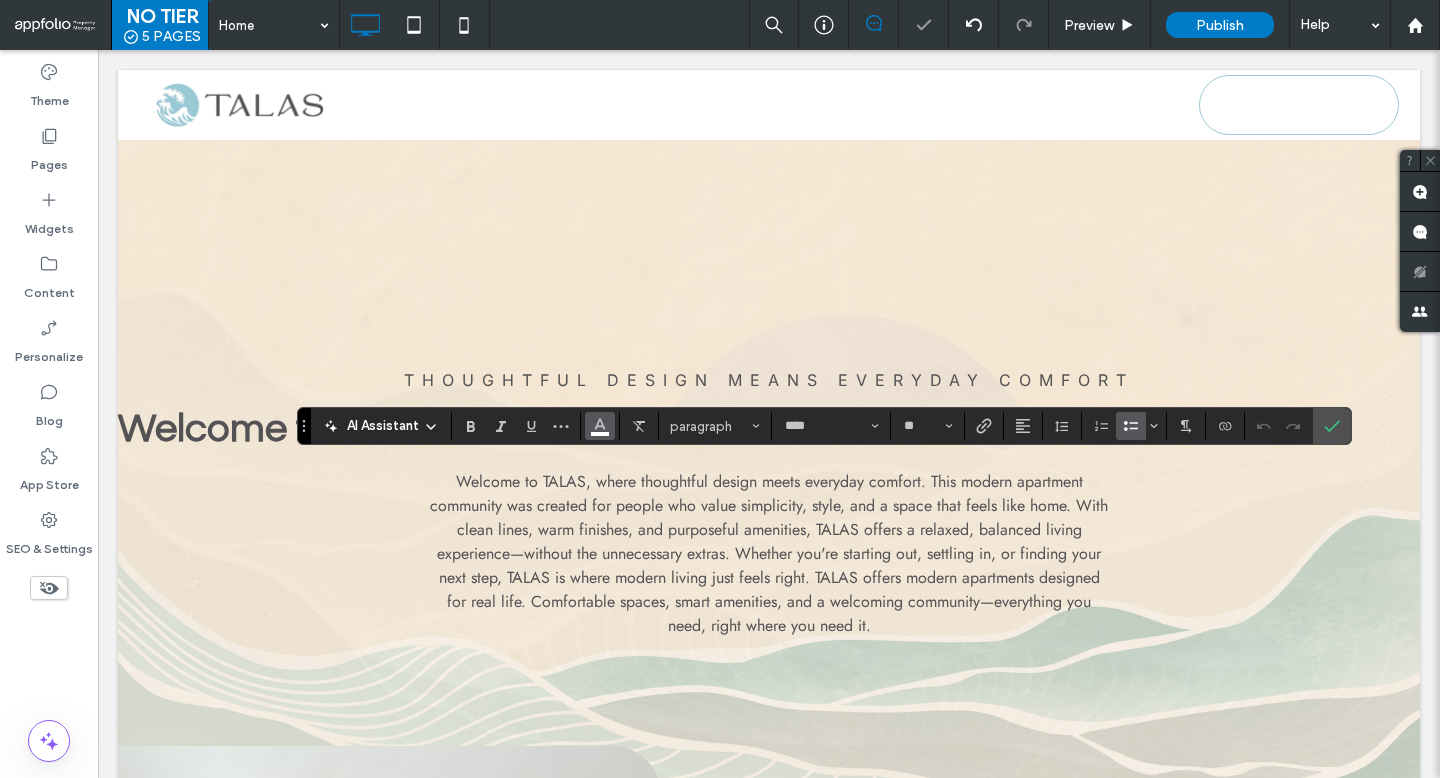 click 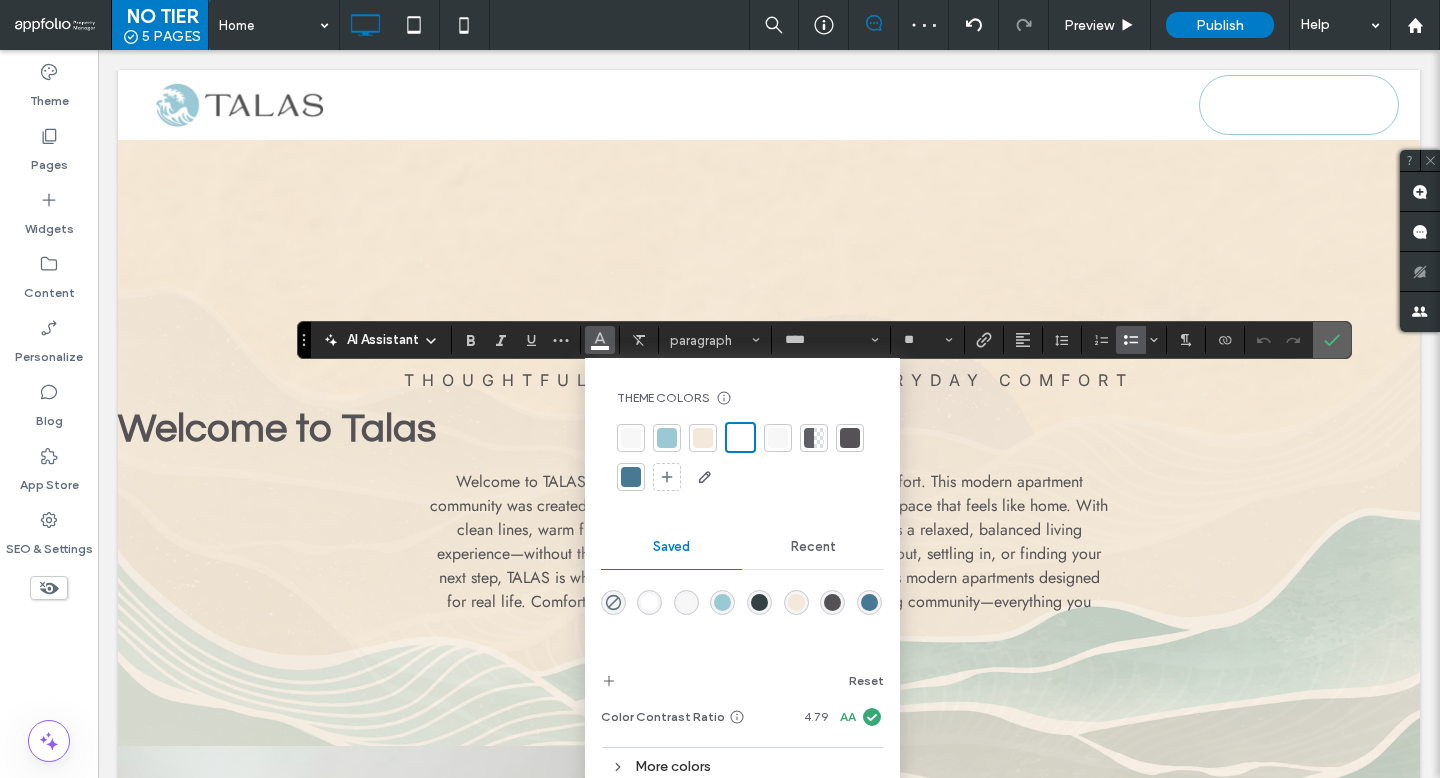 click at bounding box center (1332, 340) 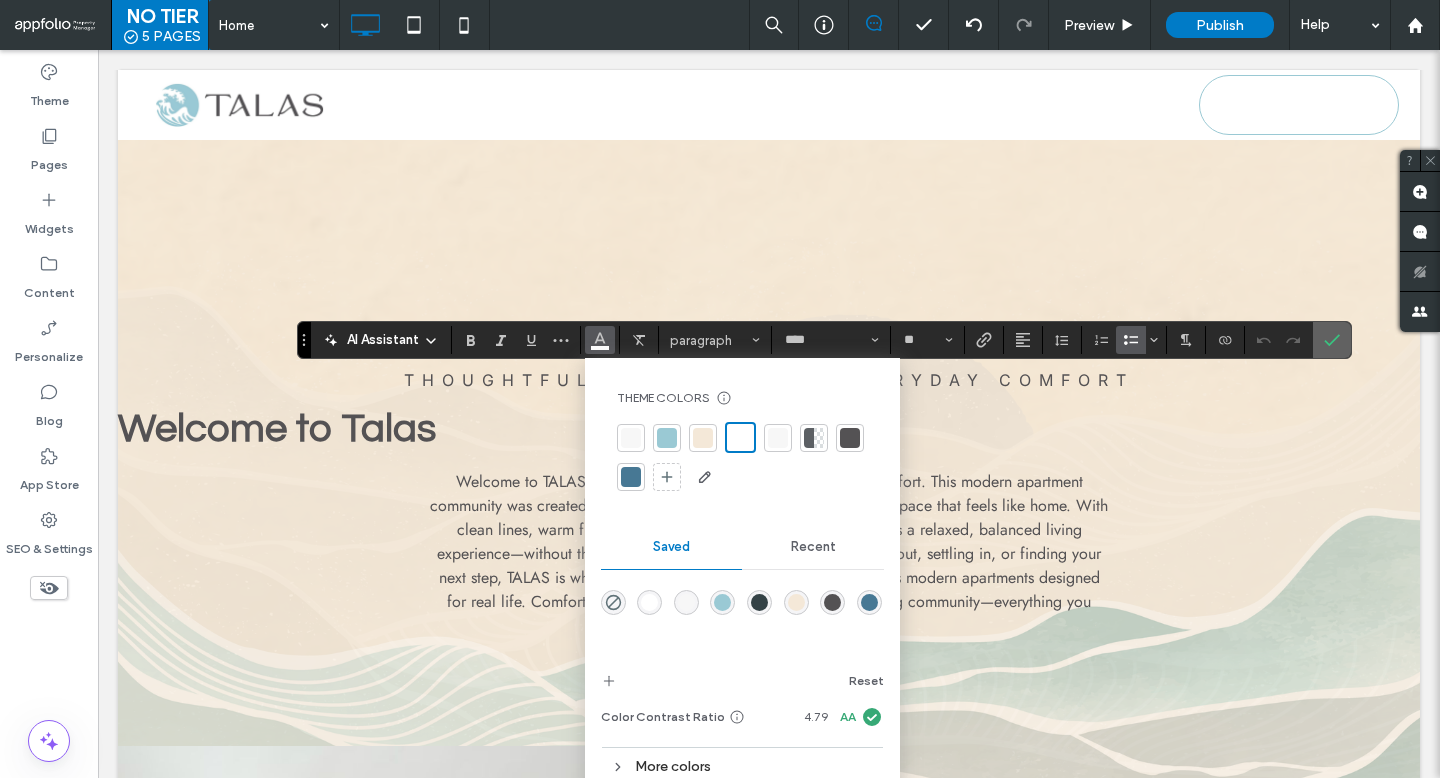 click at bounding box center (1332, 340) 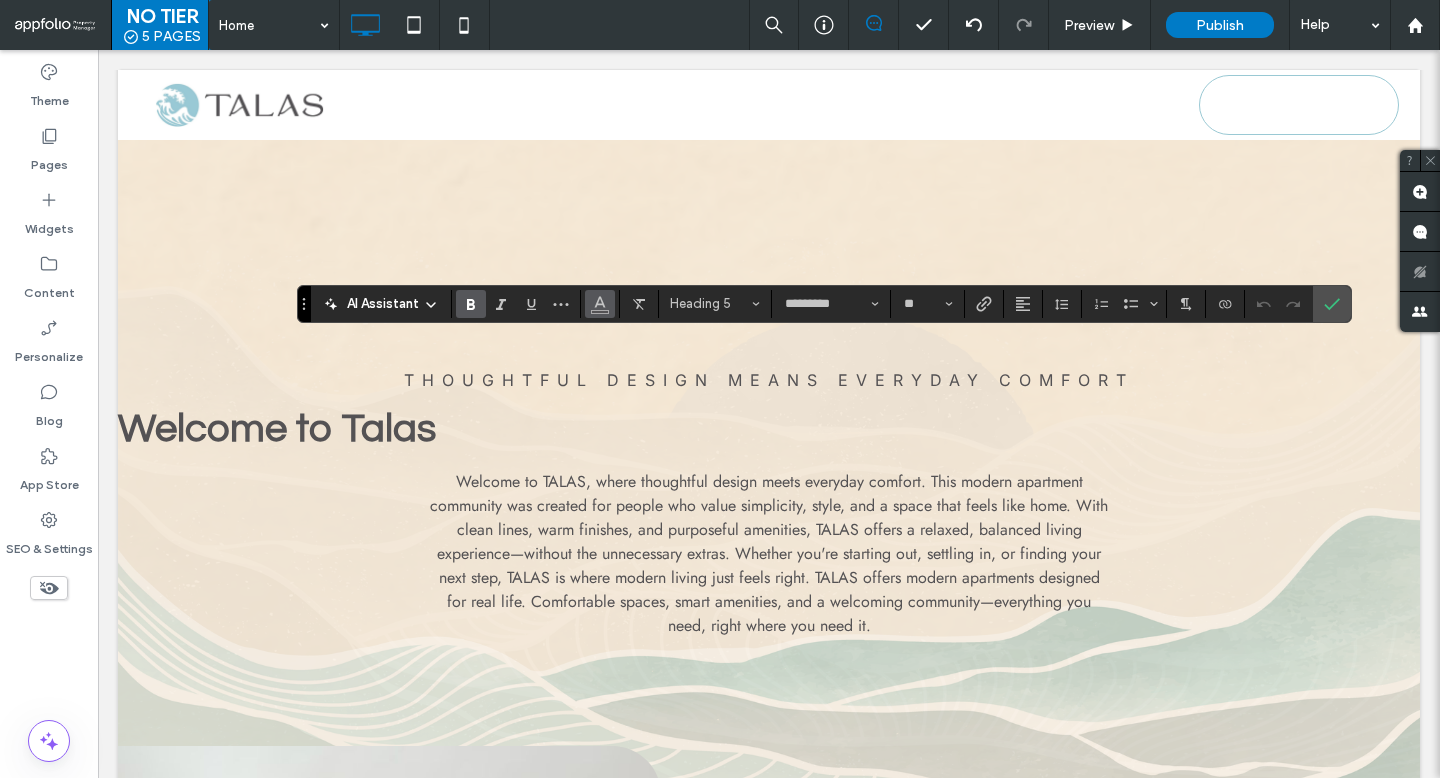 click at bounding box center (600, 304) 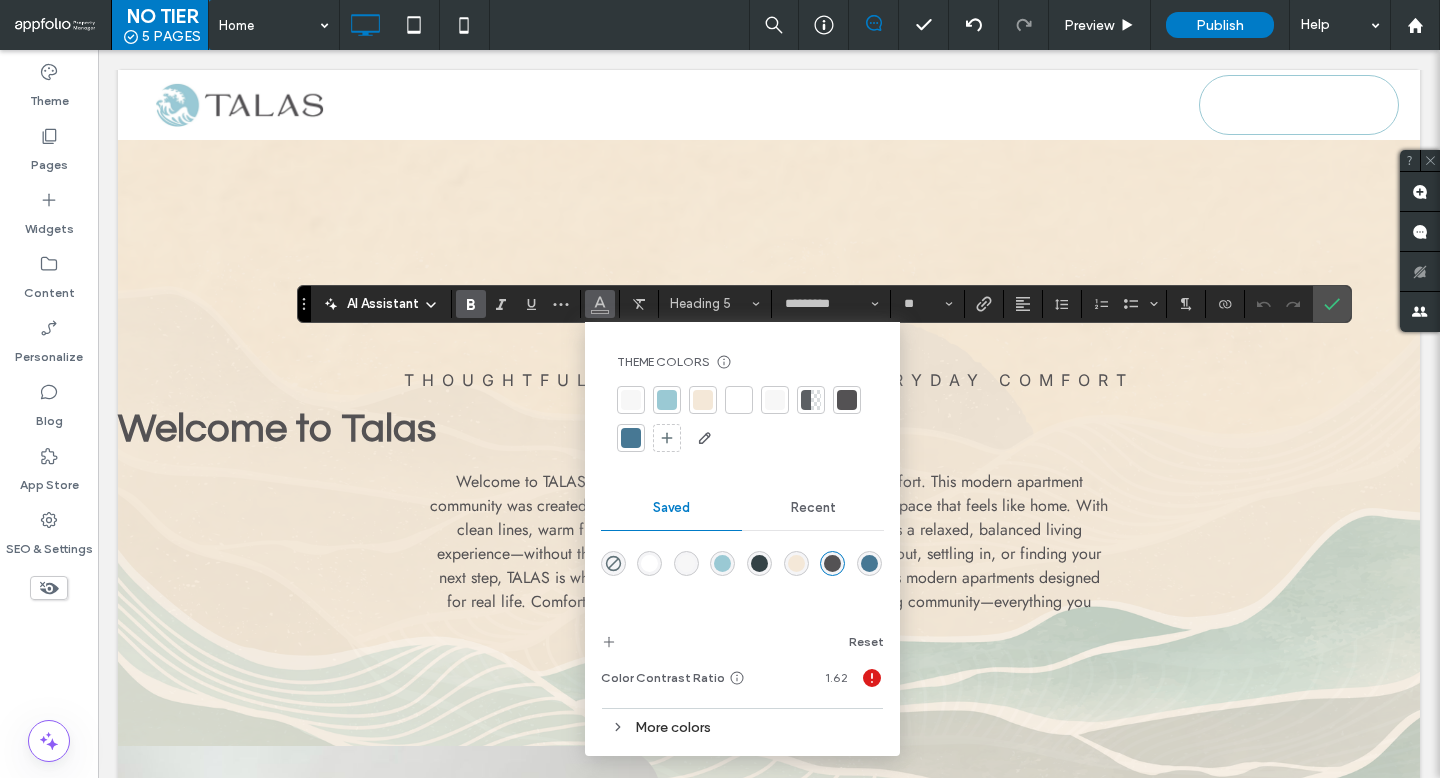 click at bounding box center [739, 400] 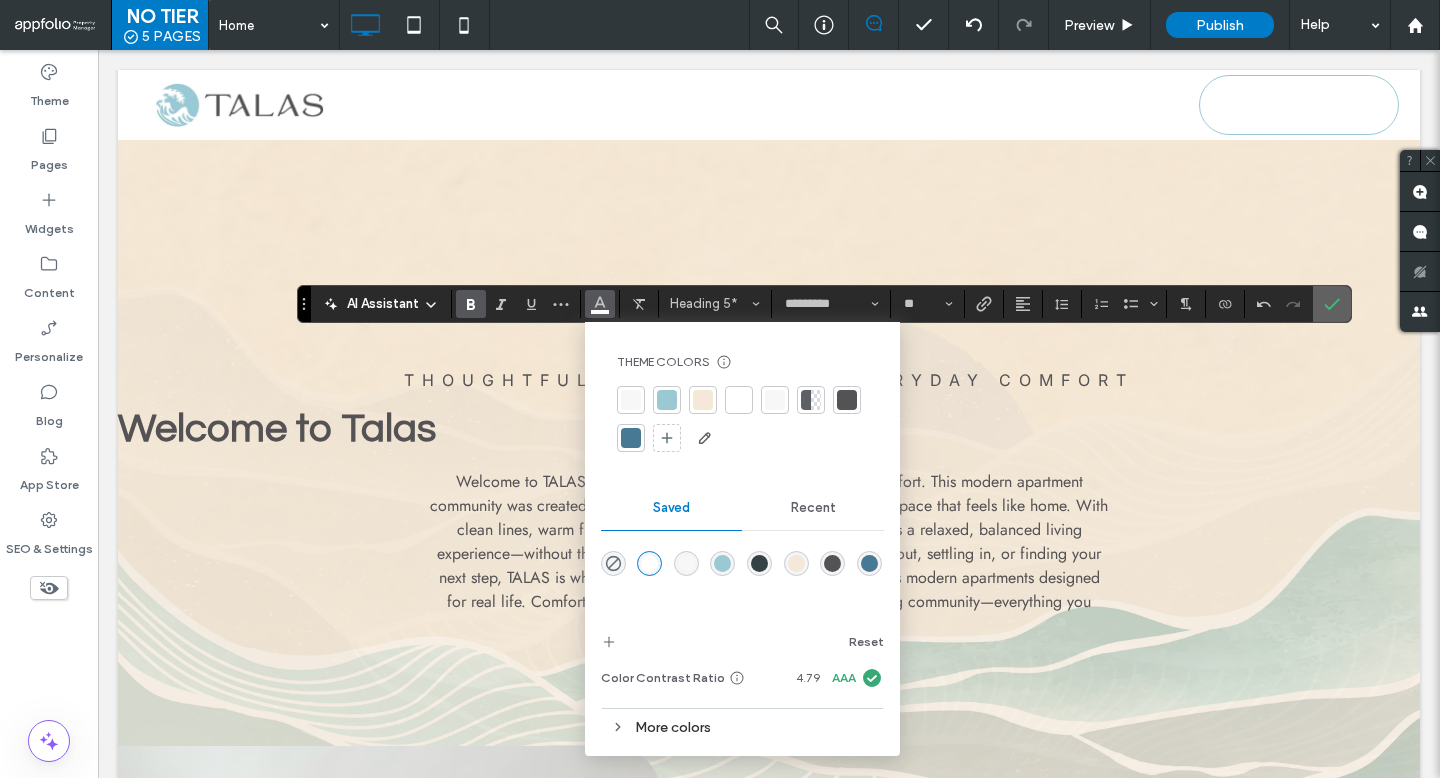 click at bounding box center [1332, 304] 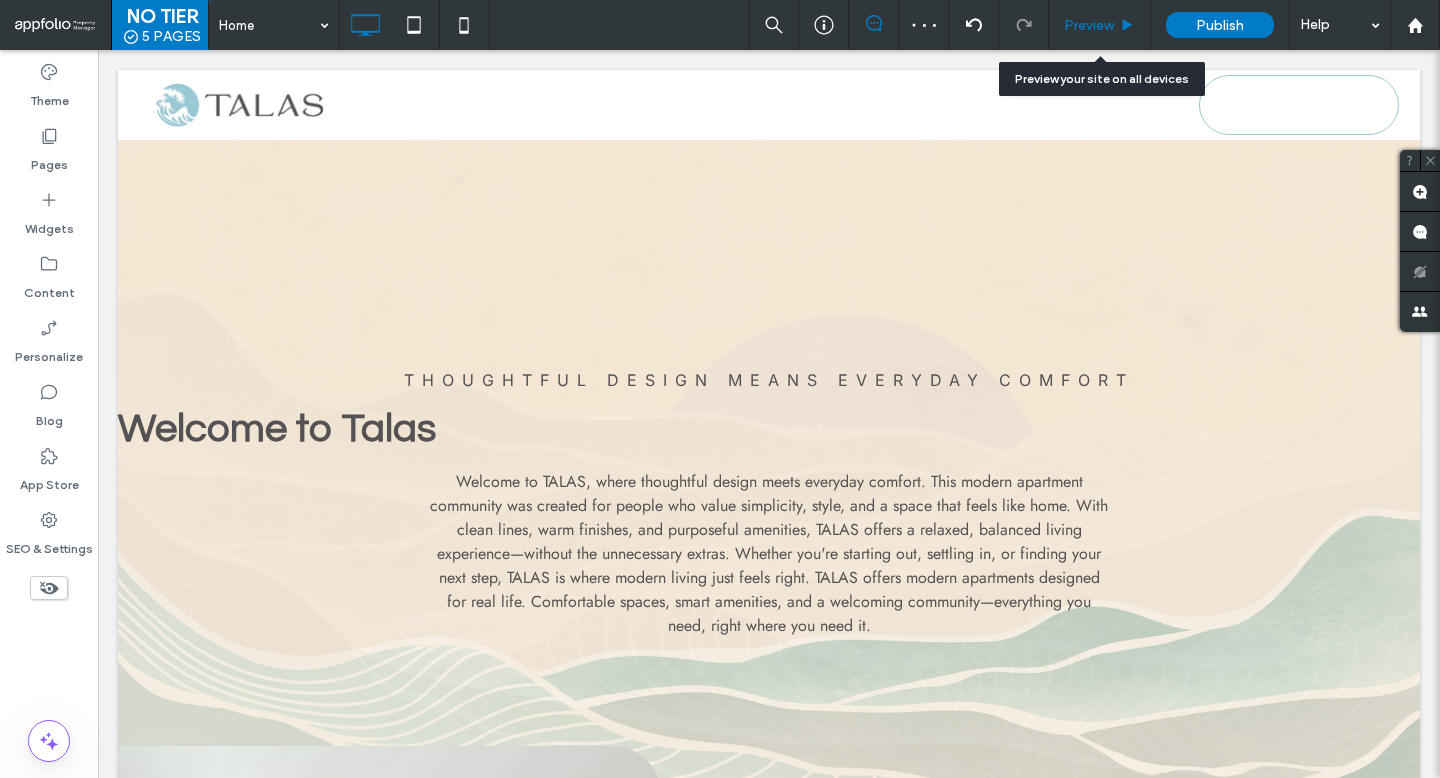 click on "Preview" at bounding box center [1089, 25] 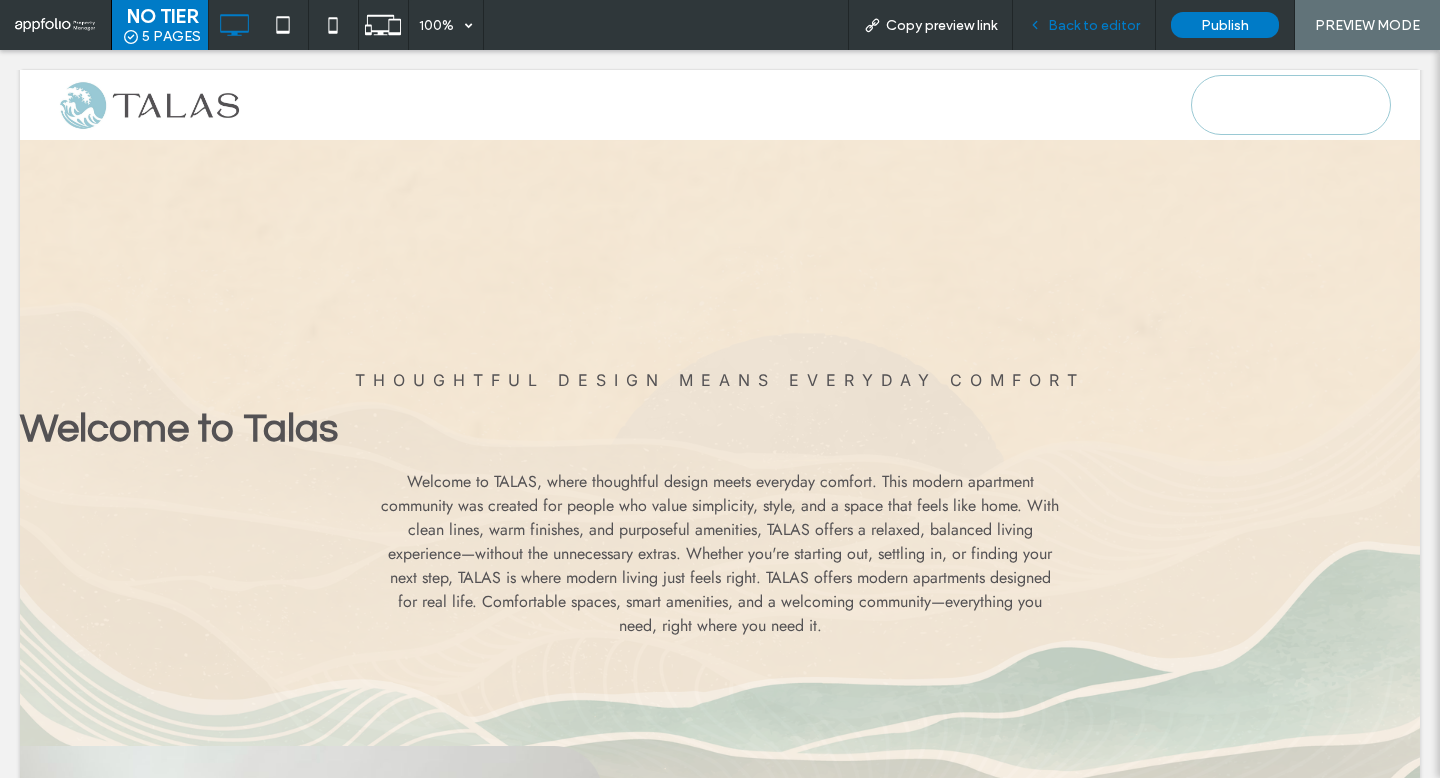 click on "Back to editor" at bounding box center [1094, 25] 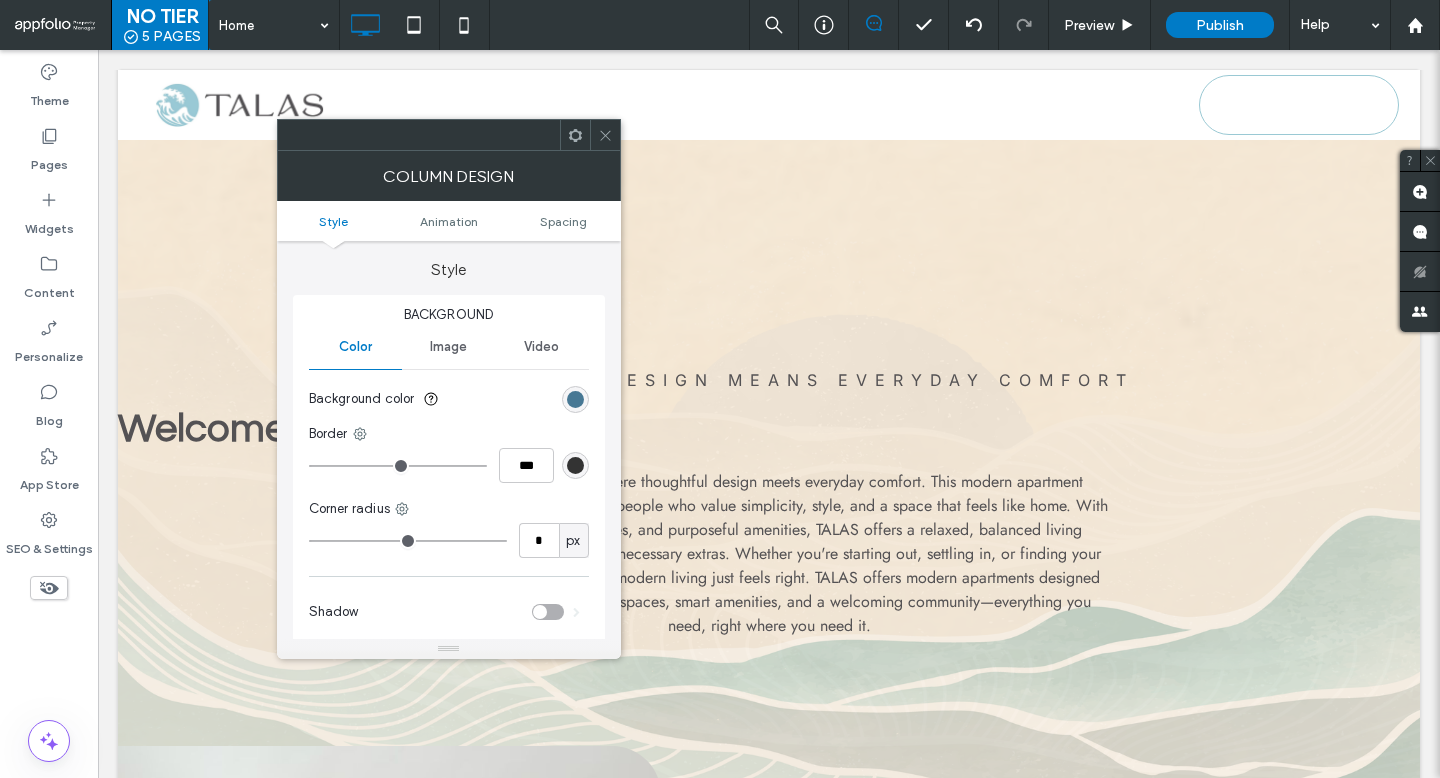 type on "**" 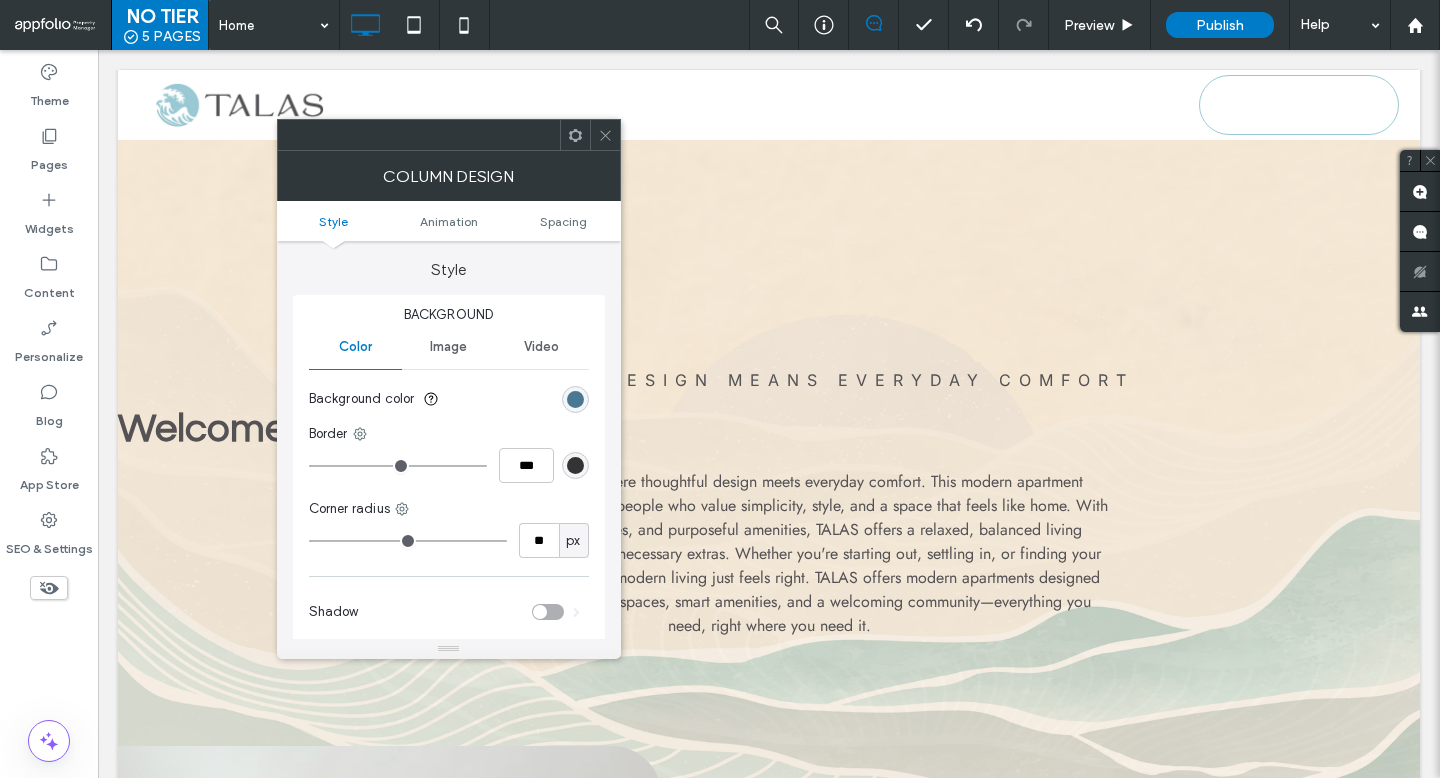 type on "**" 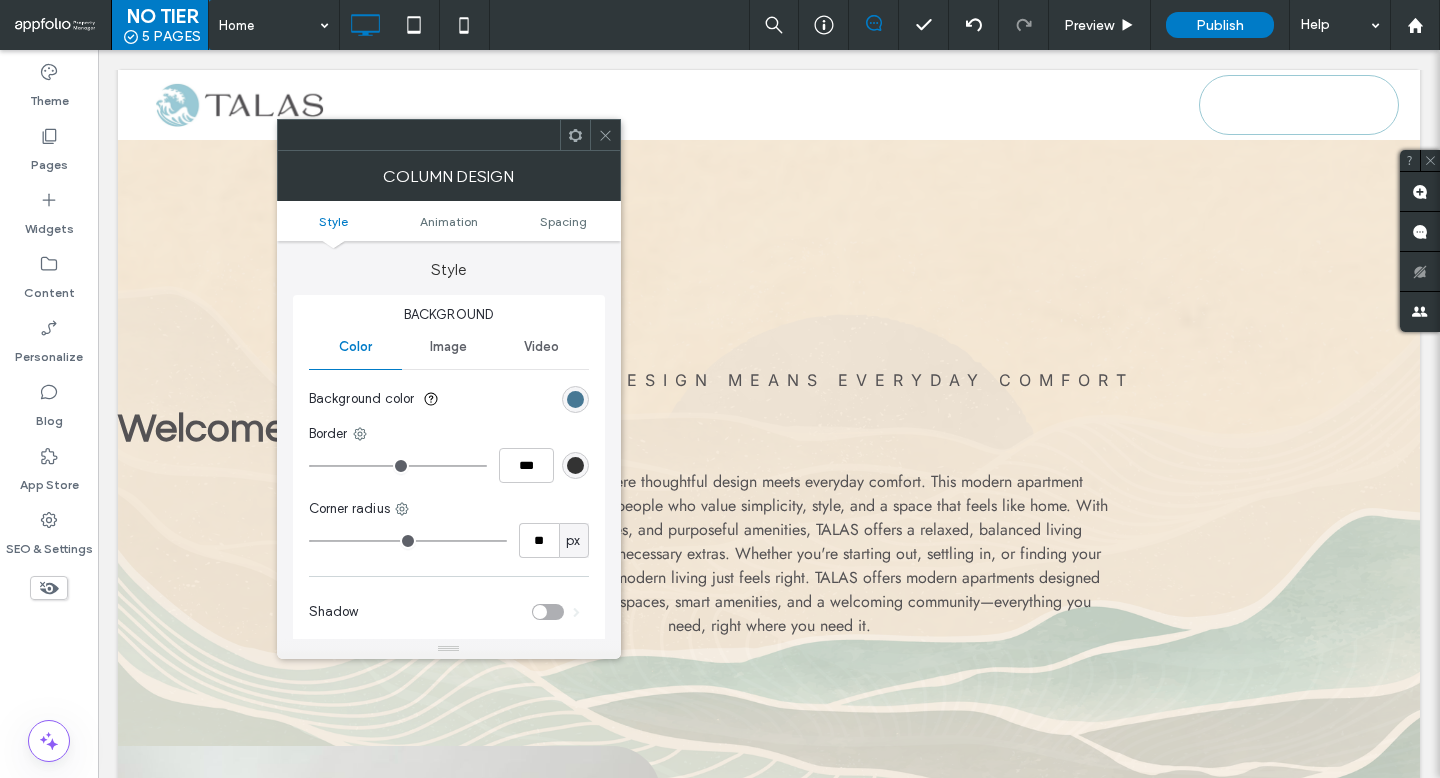 type on "**" 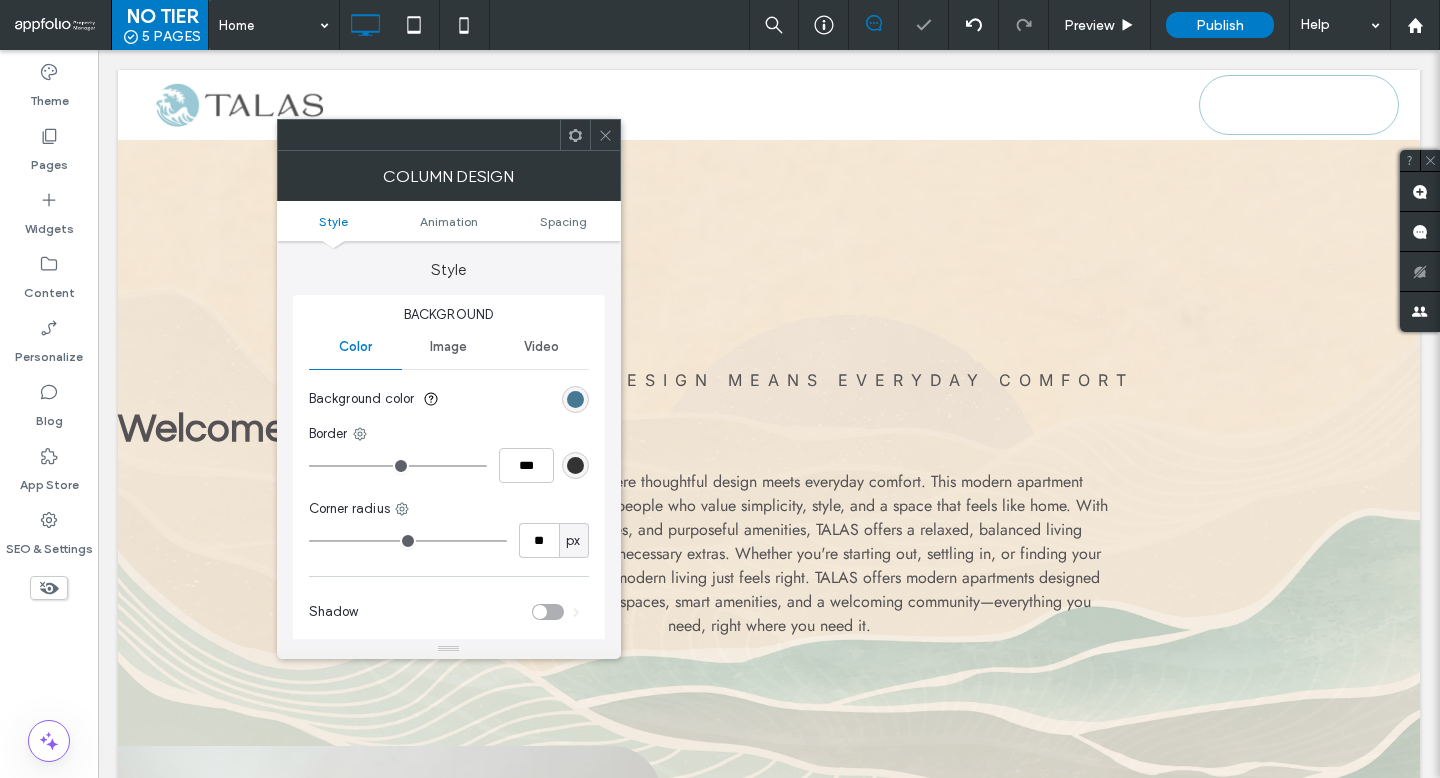 type on "**" 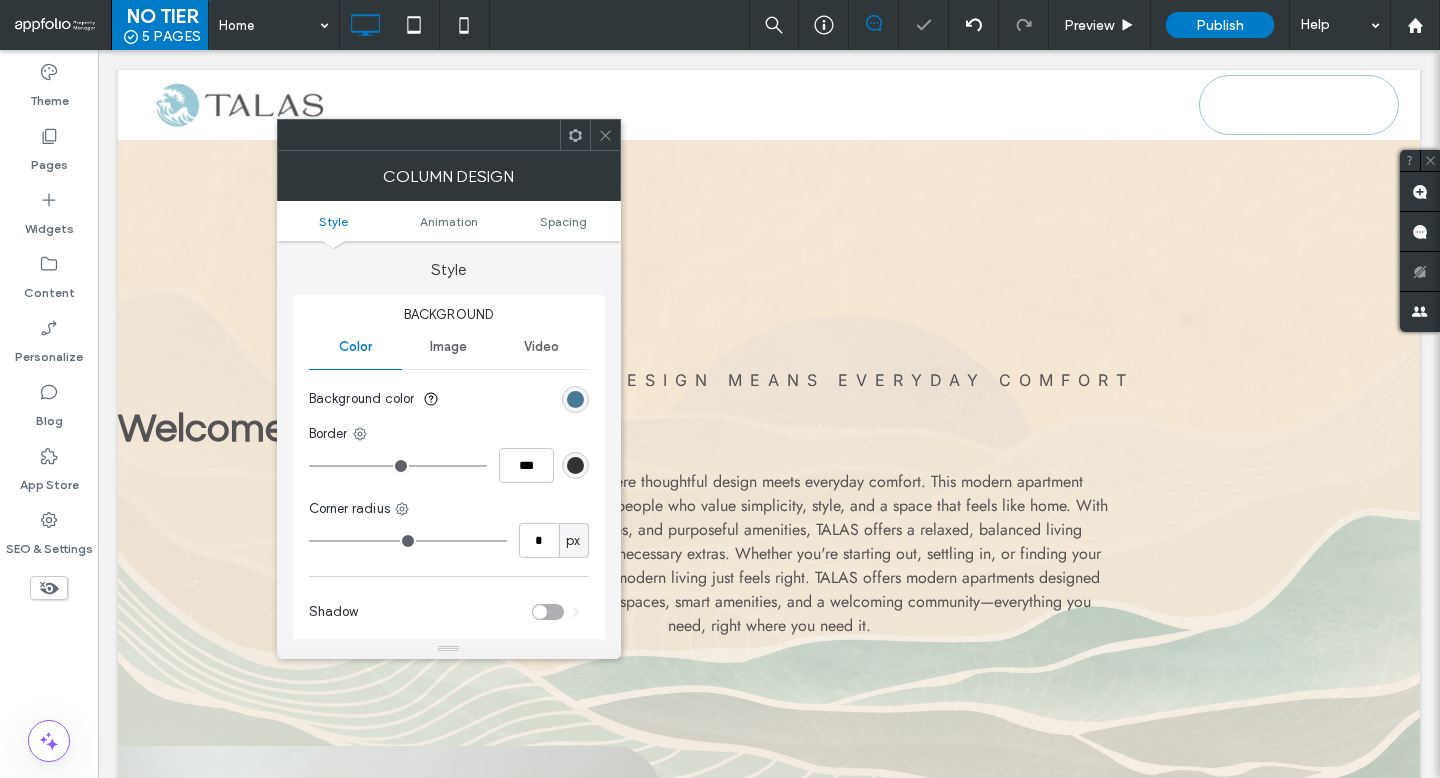 type on "*" 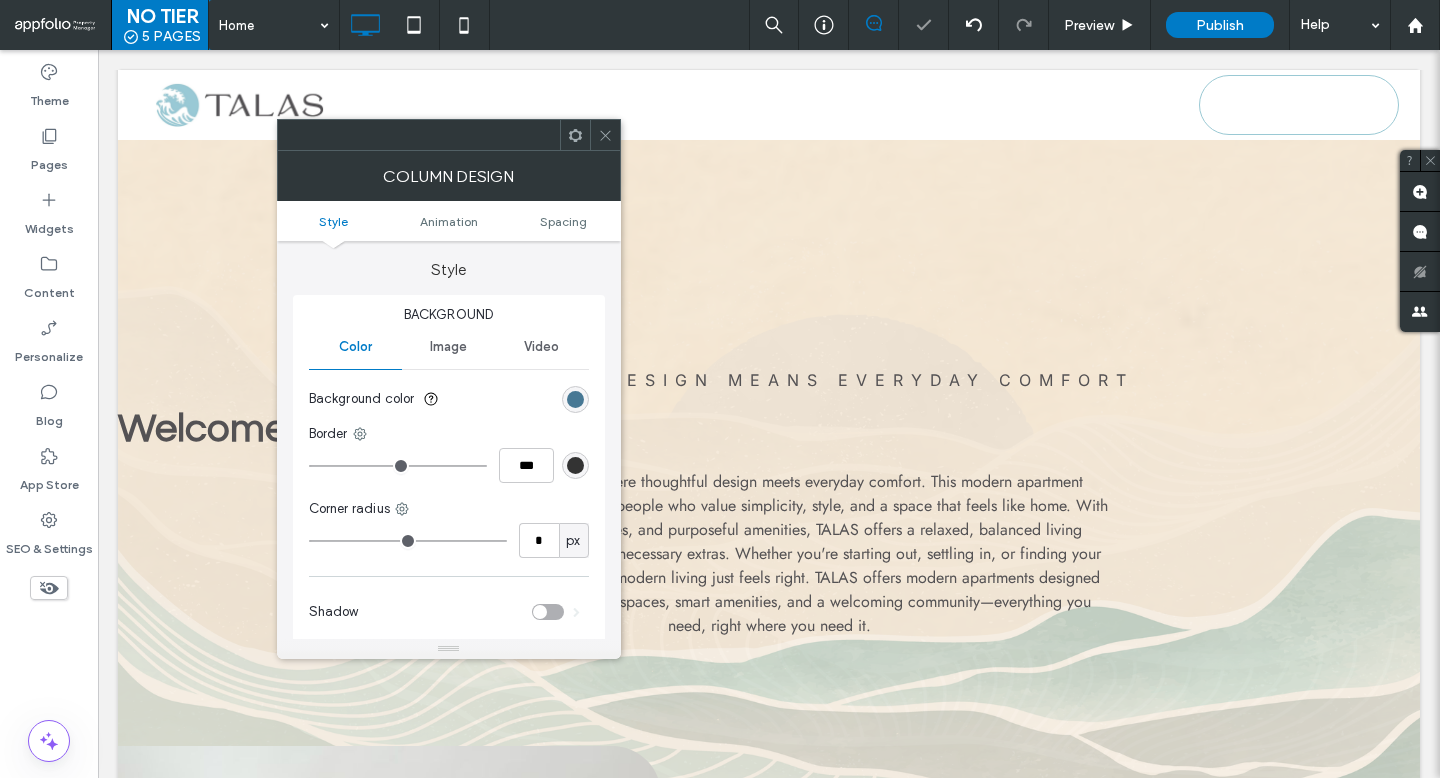 click 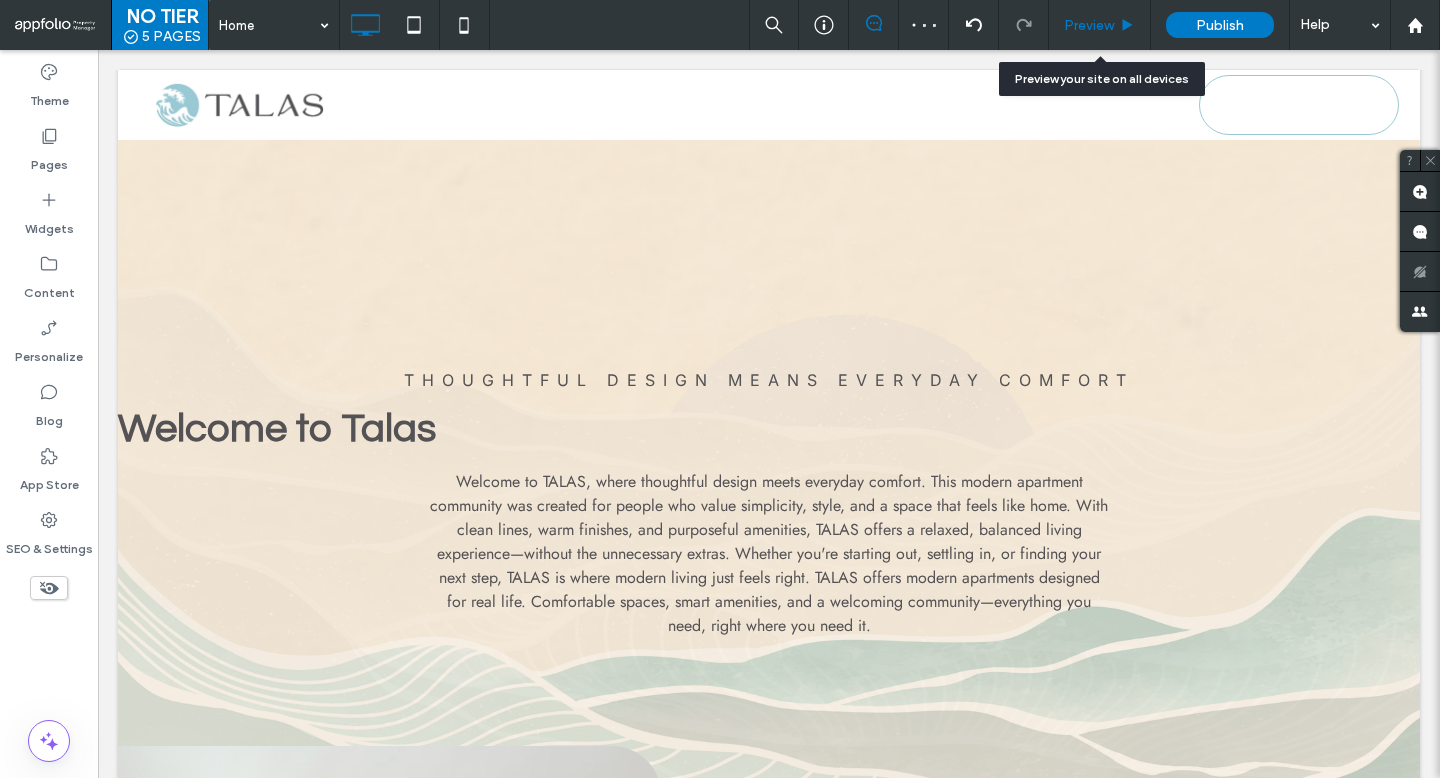 click on "Preview" at bounding box center (1089, 25) 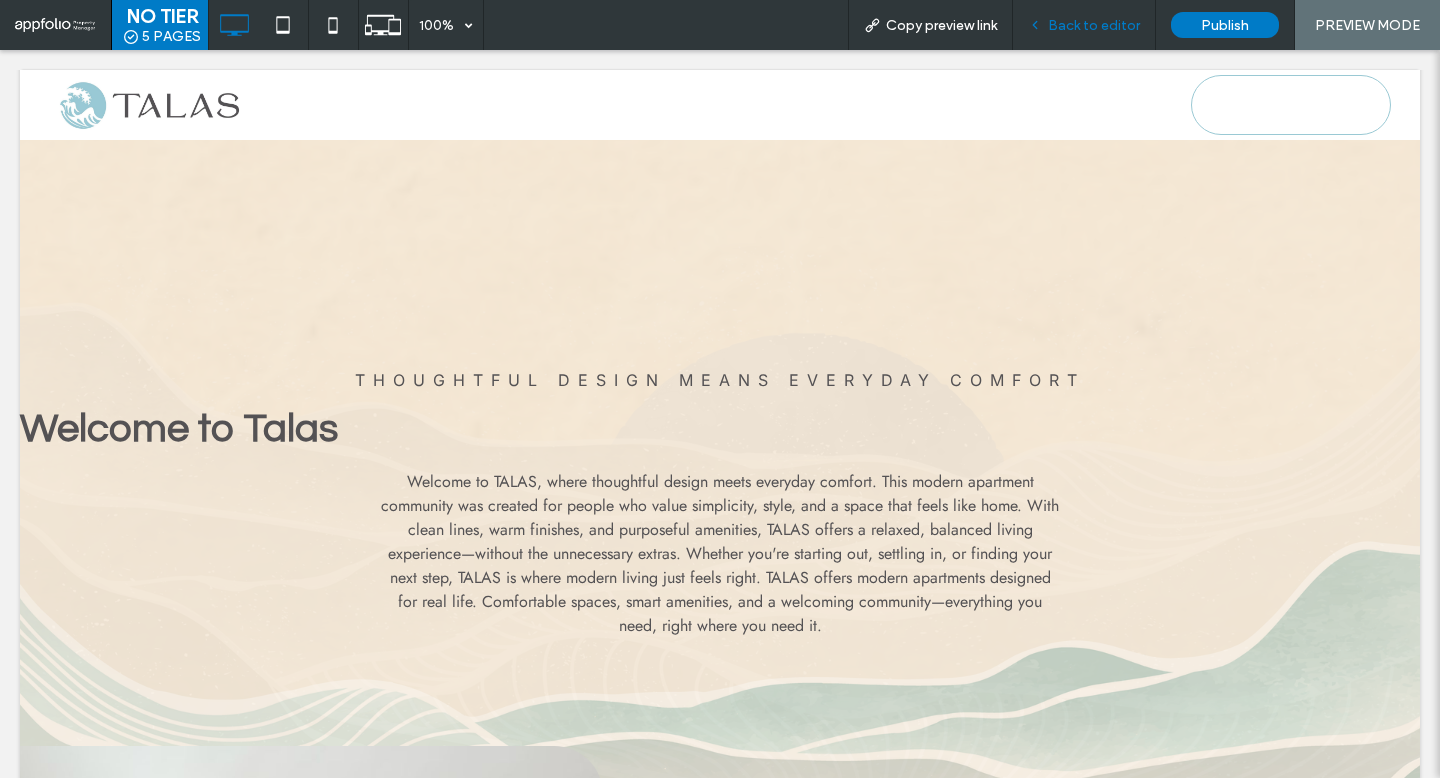 click on "Back to editor" at bounding box center (1084, 25) 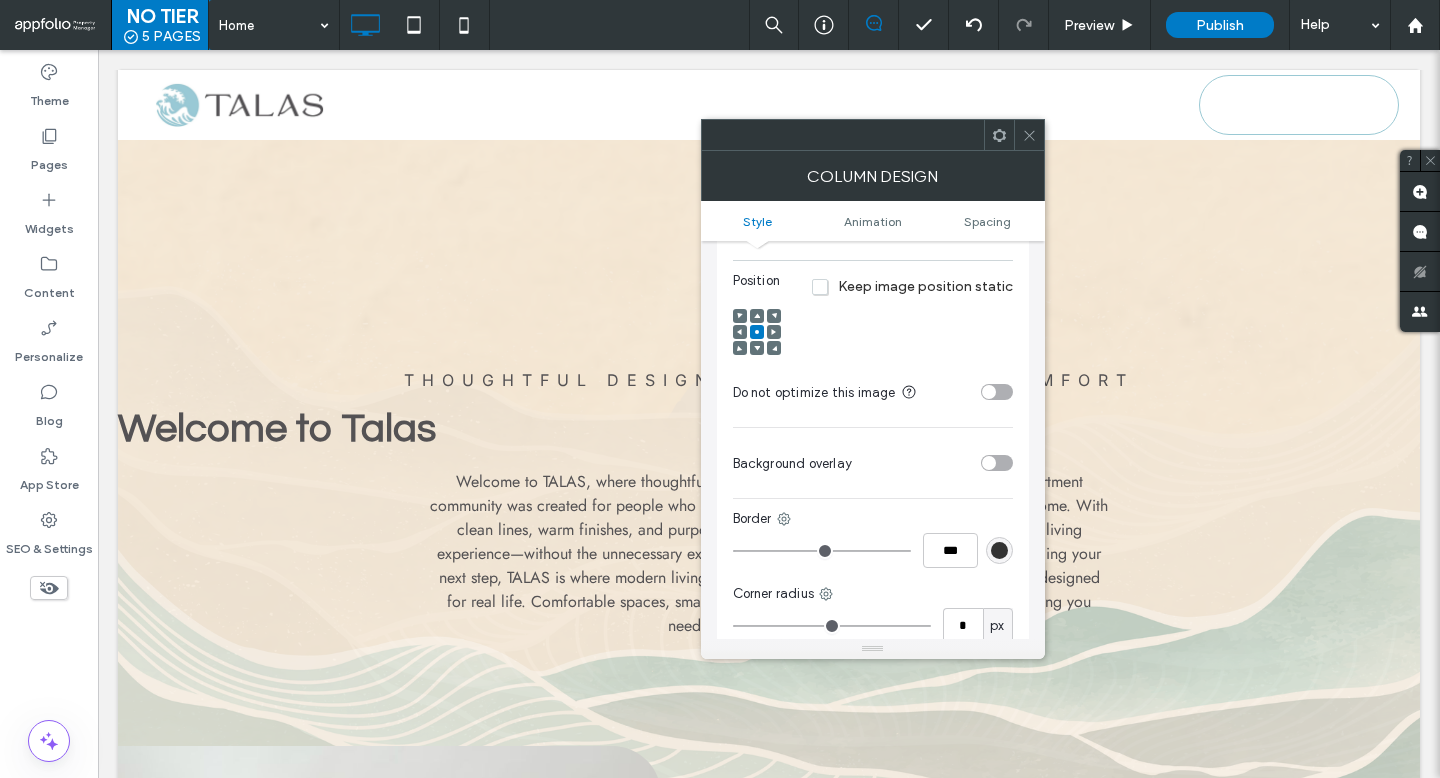 scroll, scrollTop: 533, scrollLeft: 0, axis: vertical 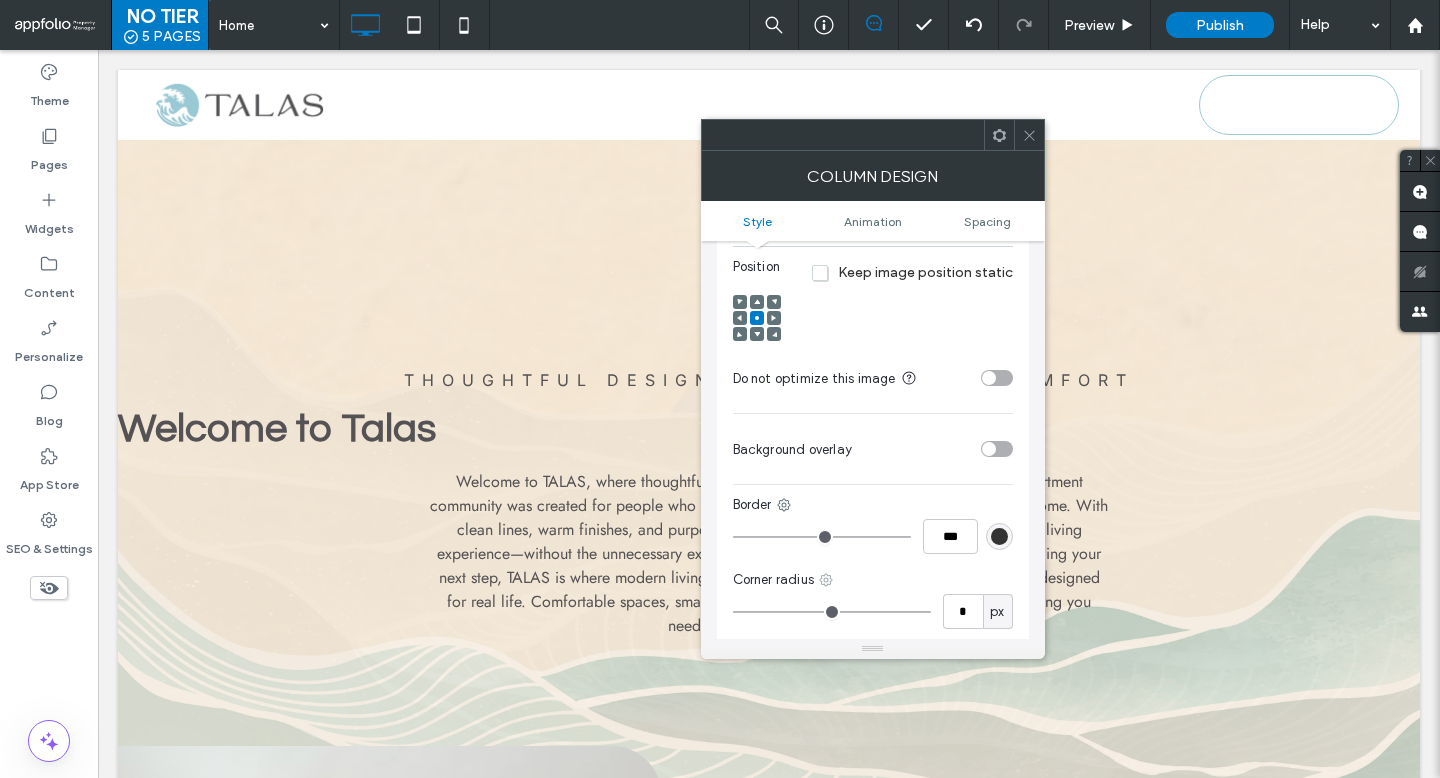 click 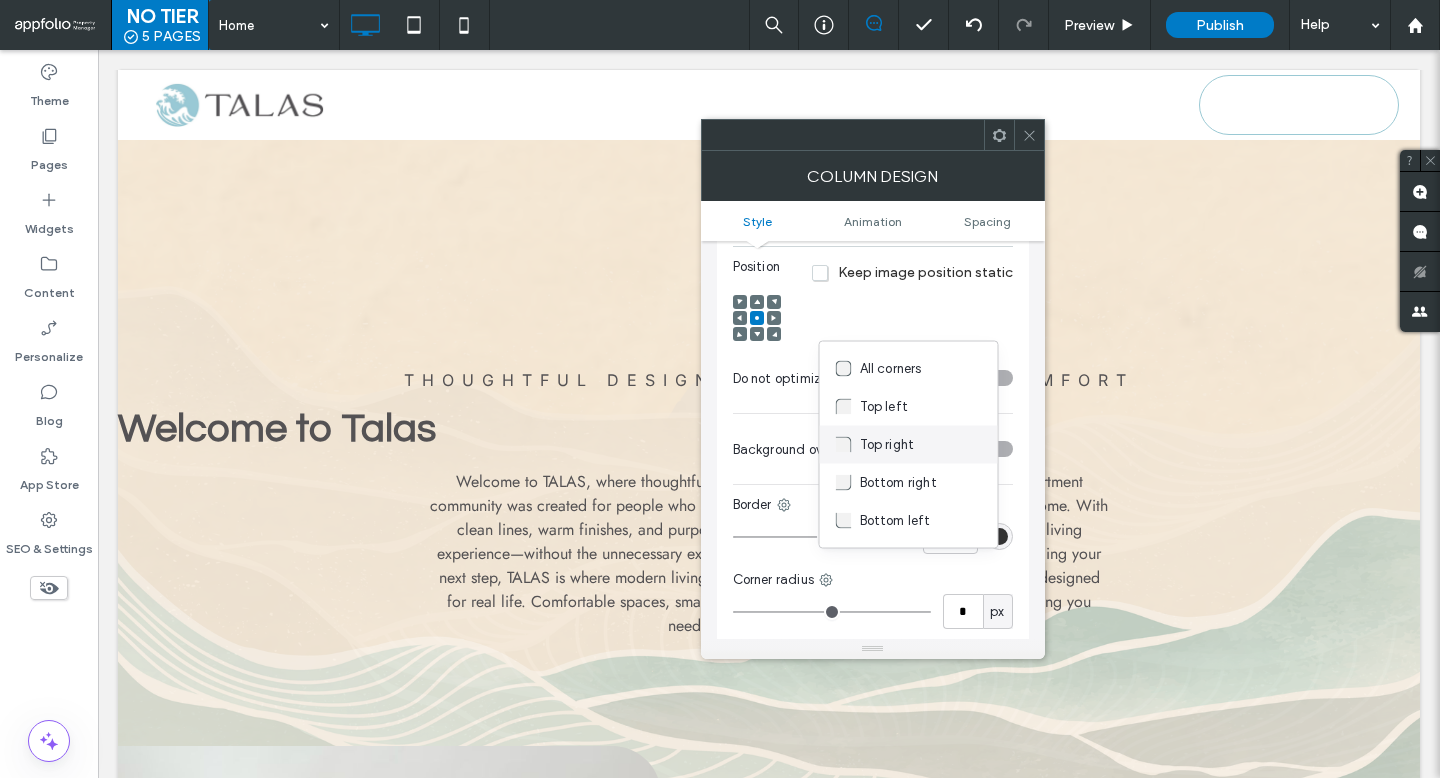 click on "Top right" at bounding box center (909, 445) 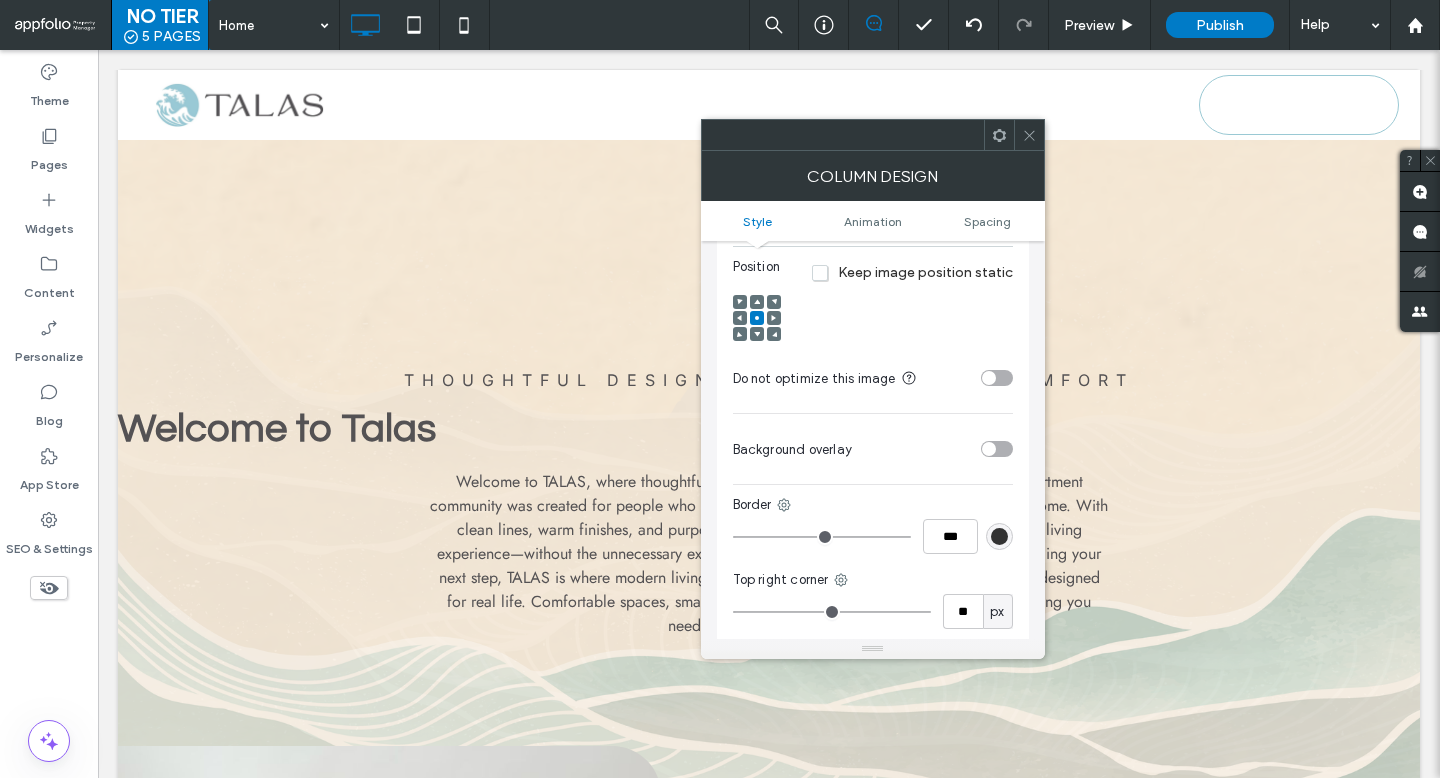 type on "**" 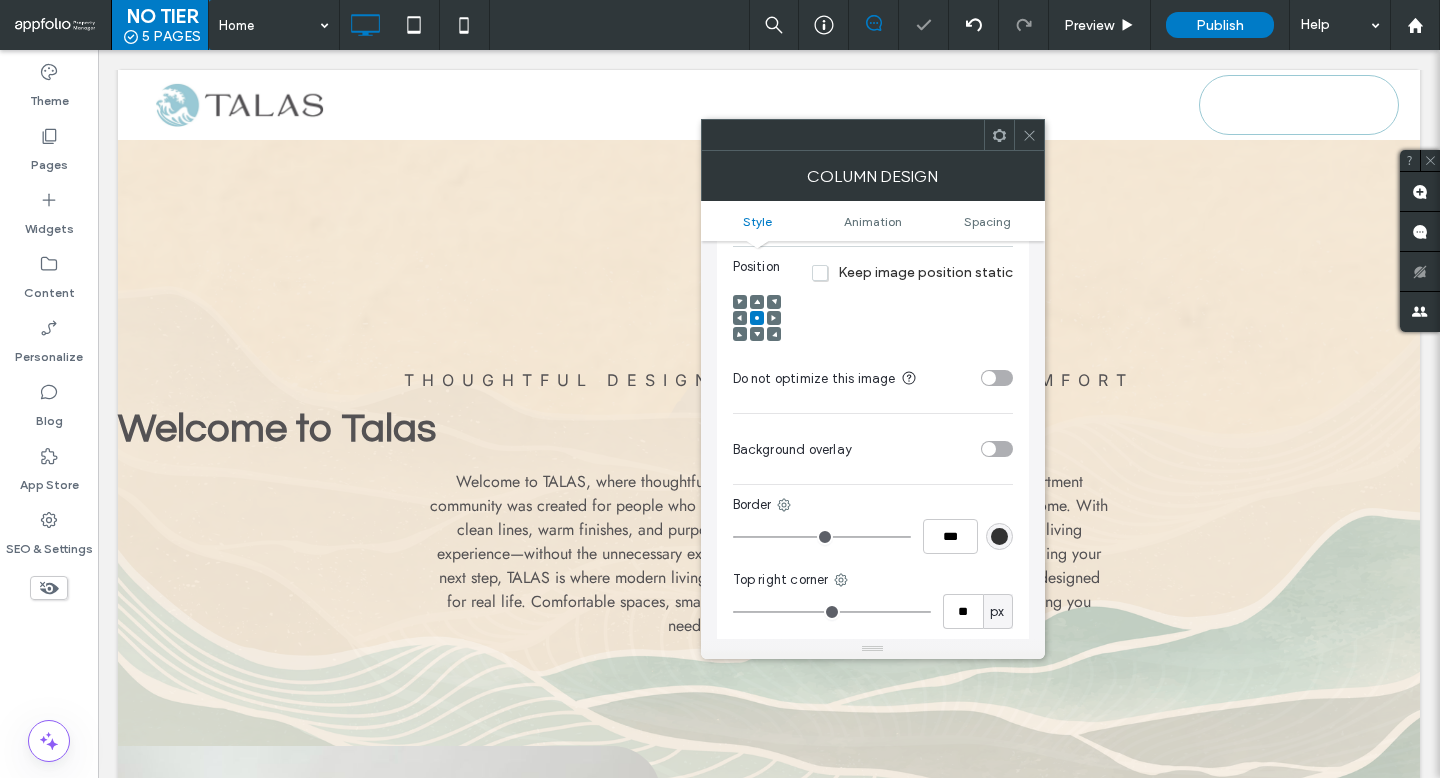 type on "**" 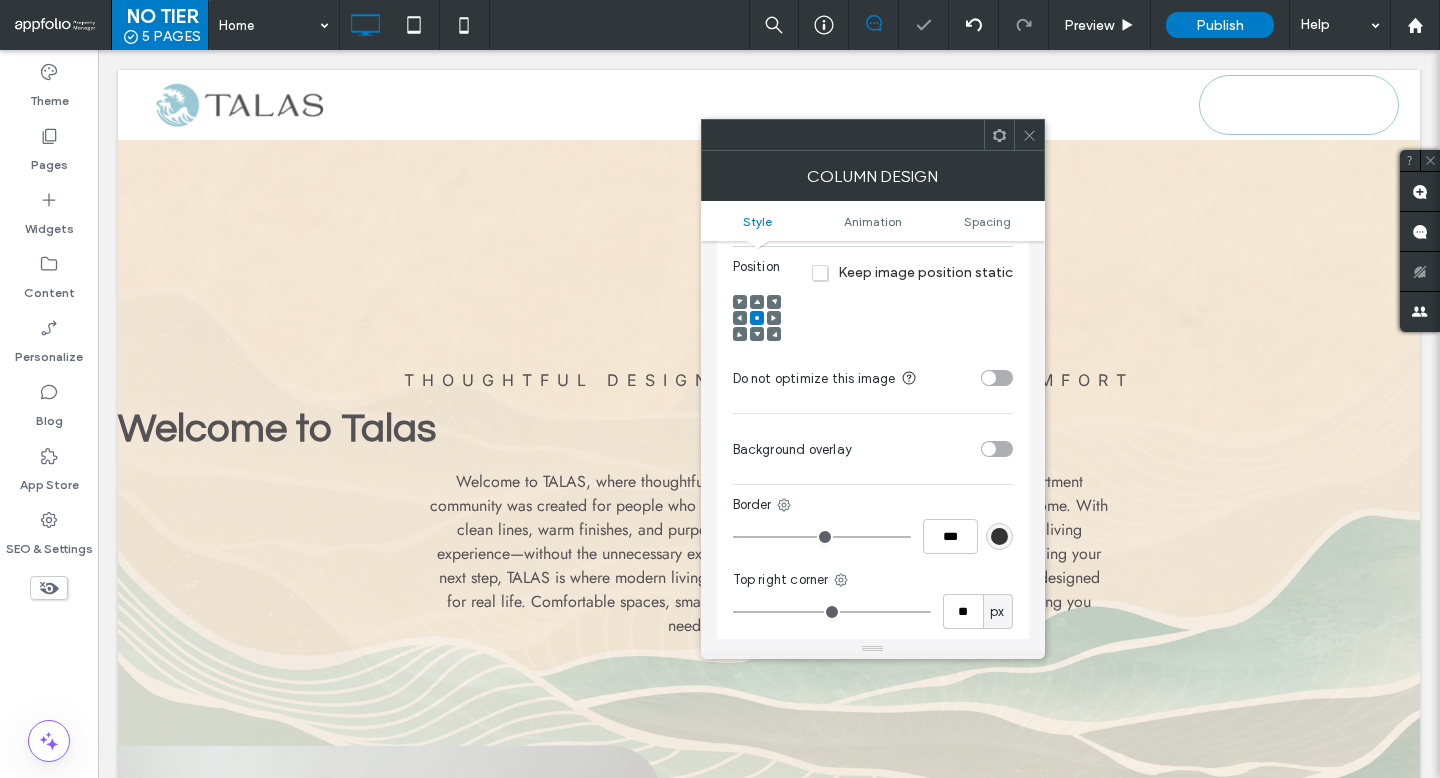 type on "**" 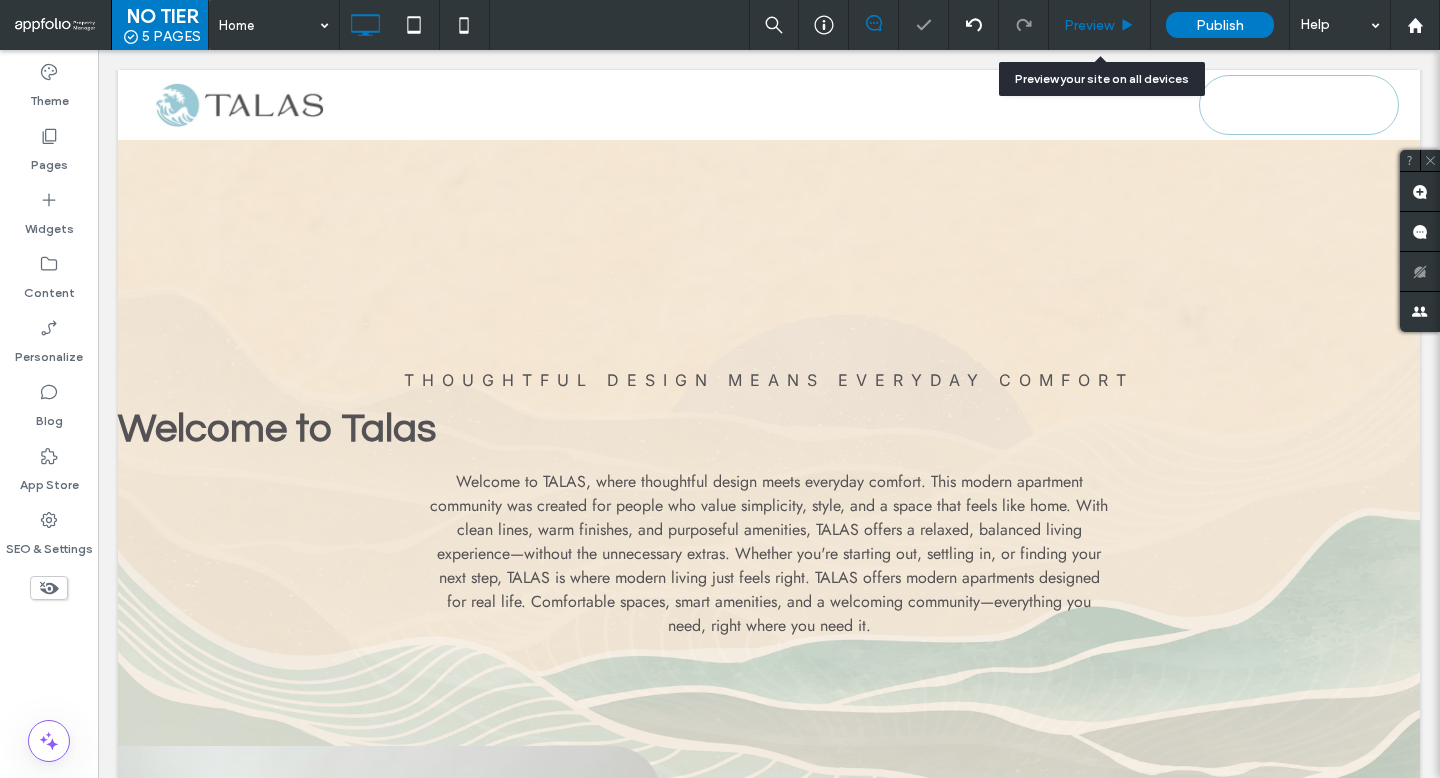 click on "Preview" at bounding box center (1089, 25) 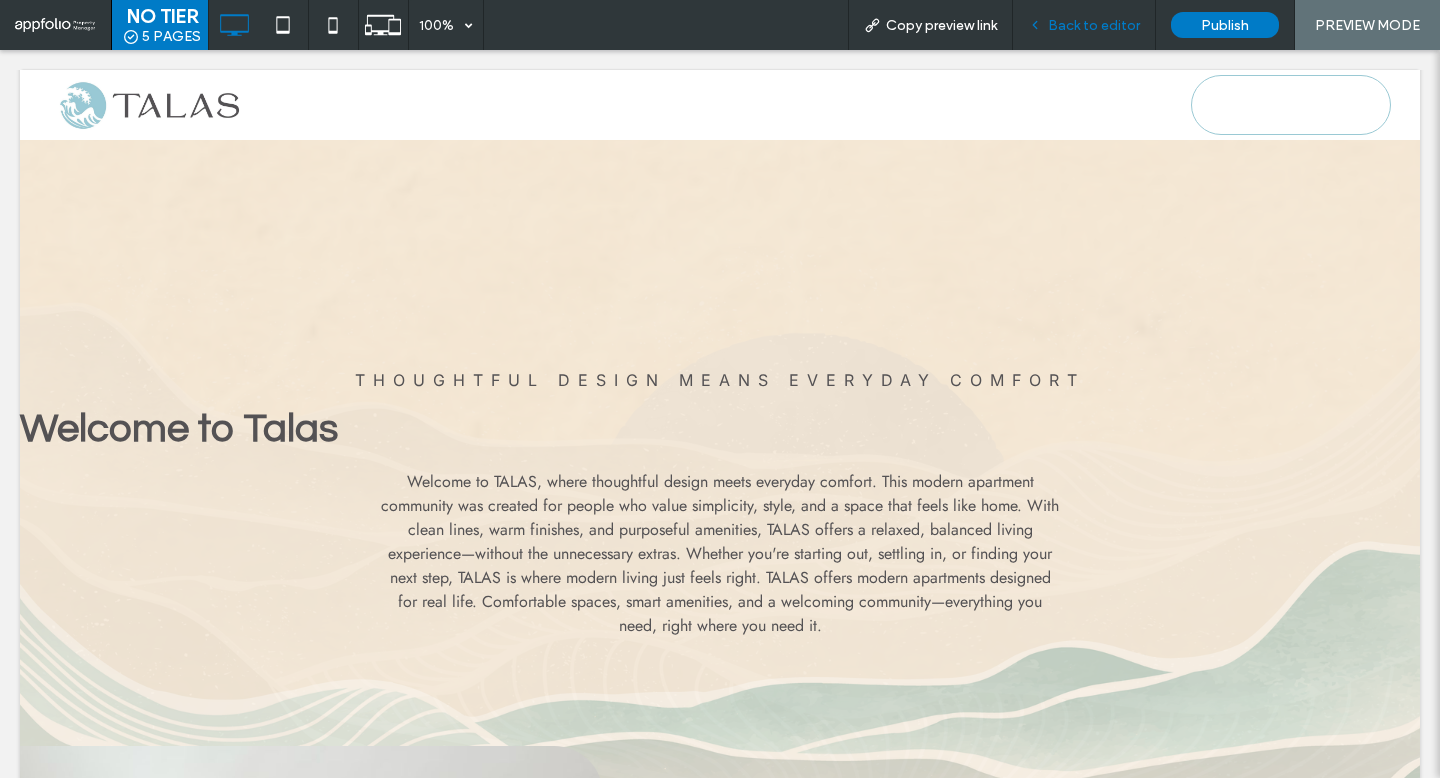 click on "Back to editor" at bounding box center (1084, 25) 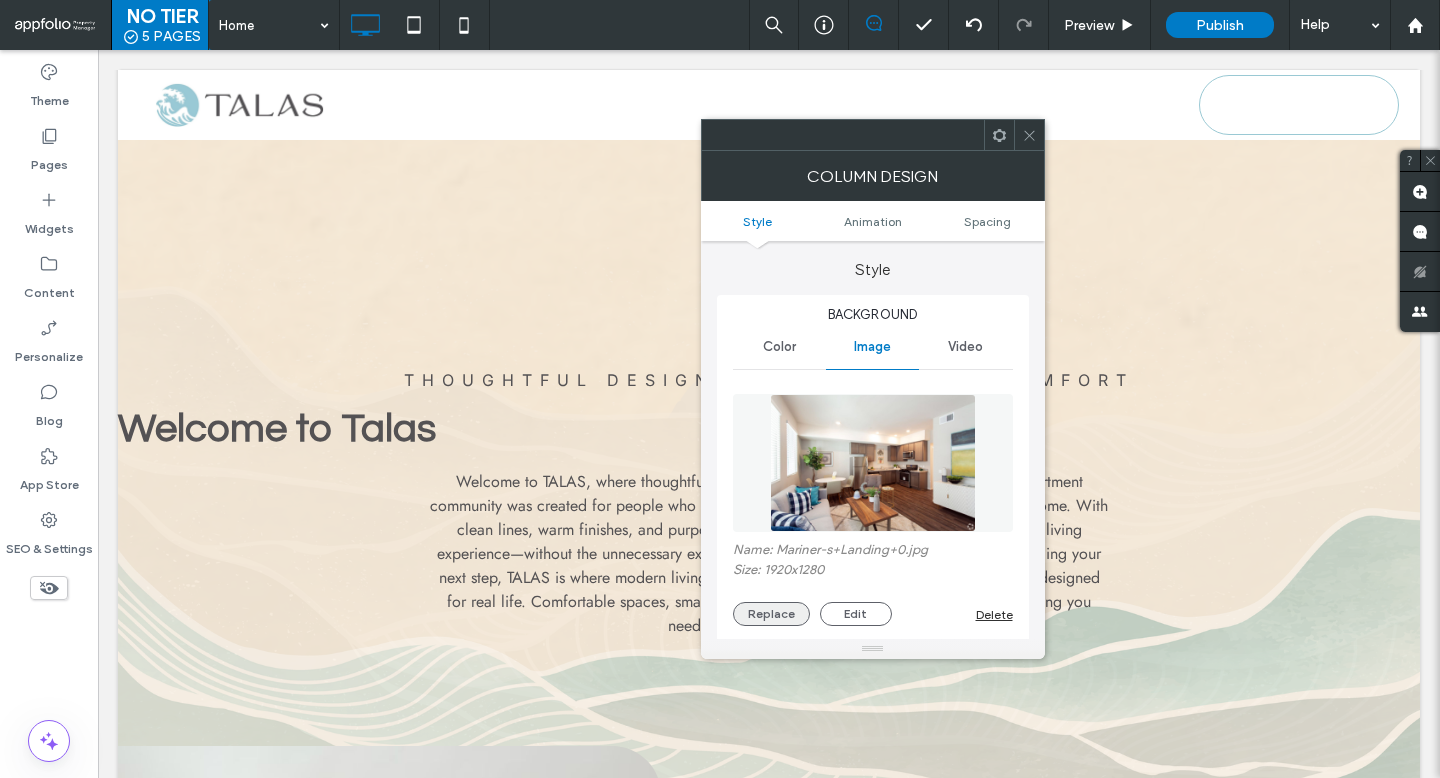 click on "Replace" at bounding box center [771, 614] 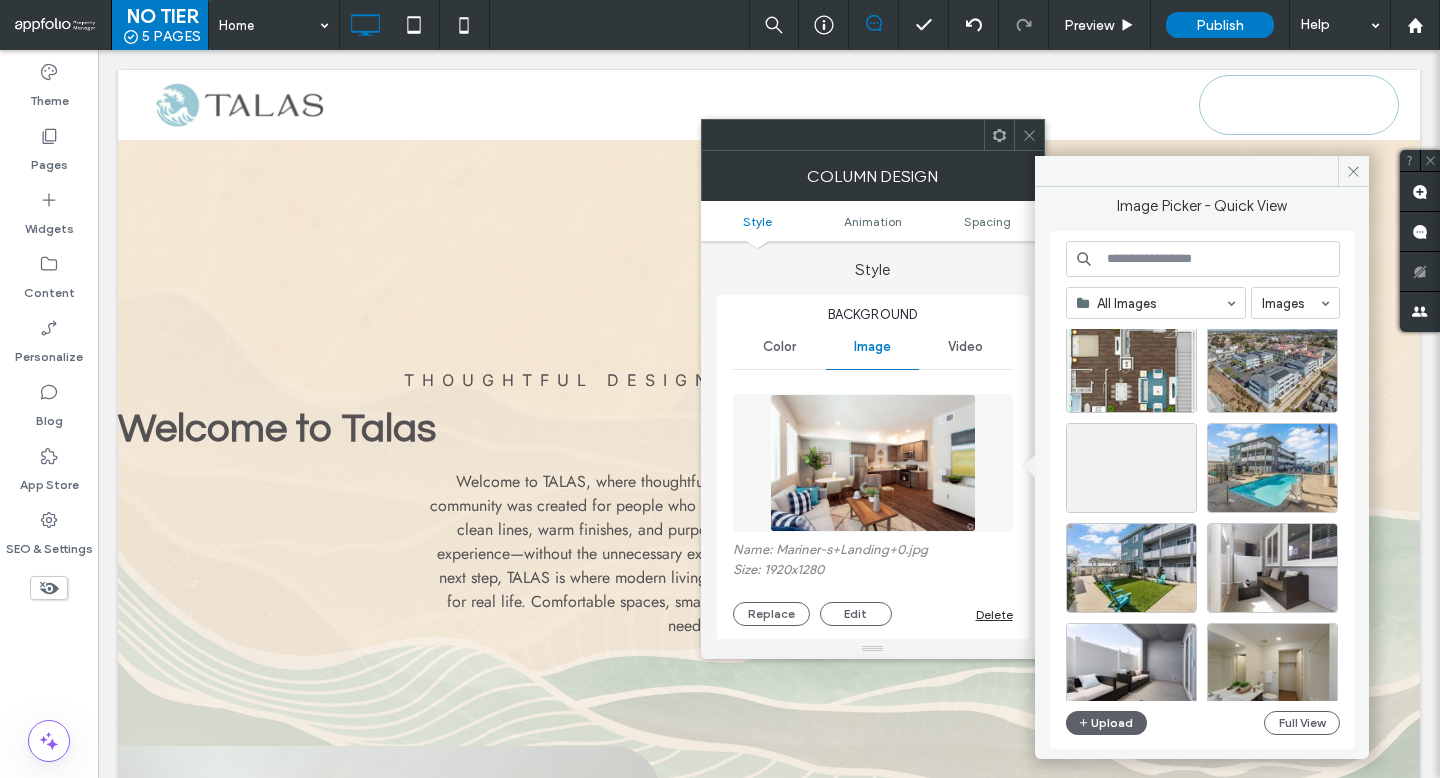 scroll, scrollTop: 750, scrollLeft: 0, axis: vertical 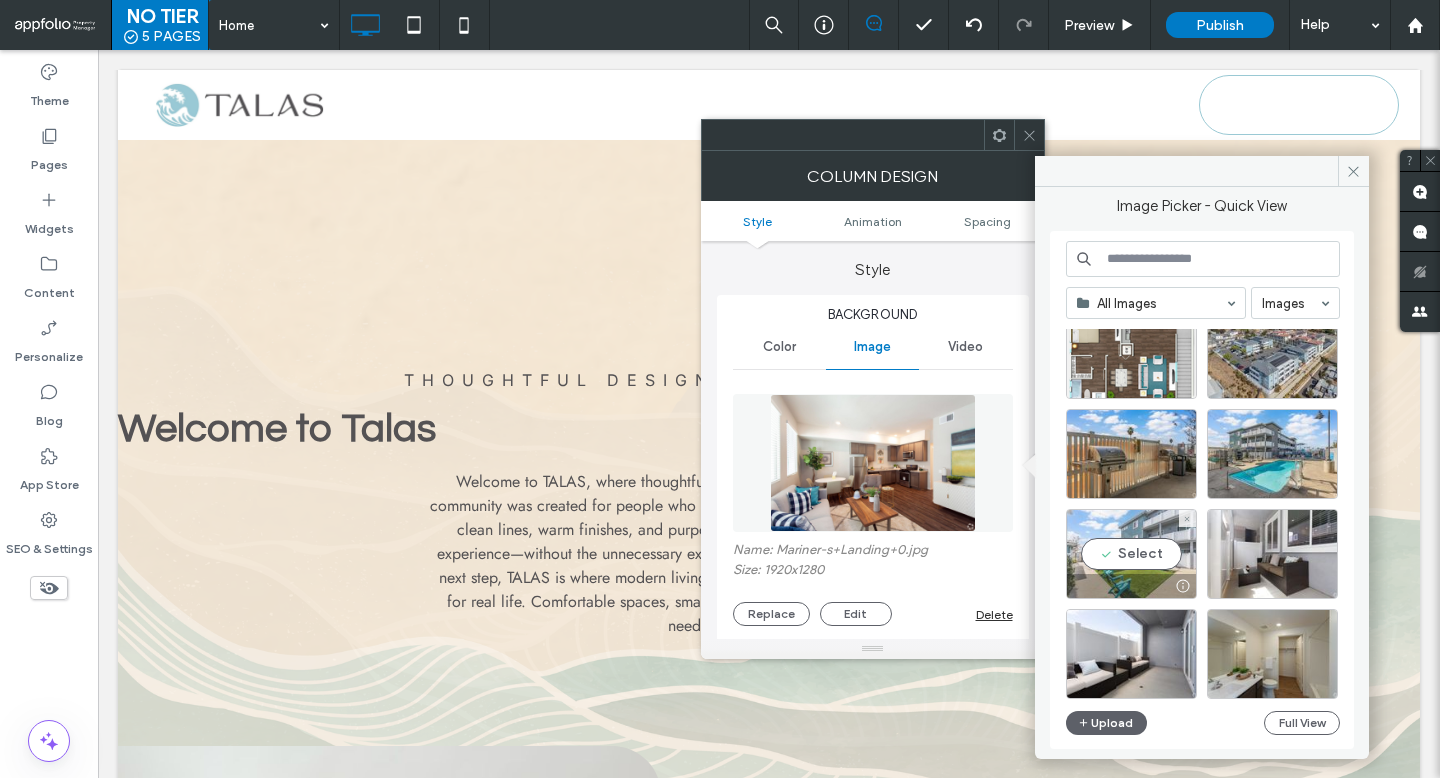 click on "Select" at bounding box center (1131, 554) 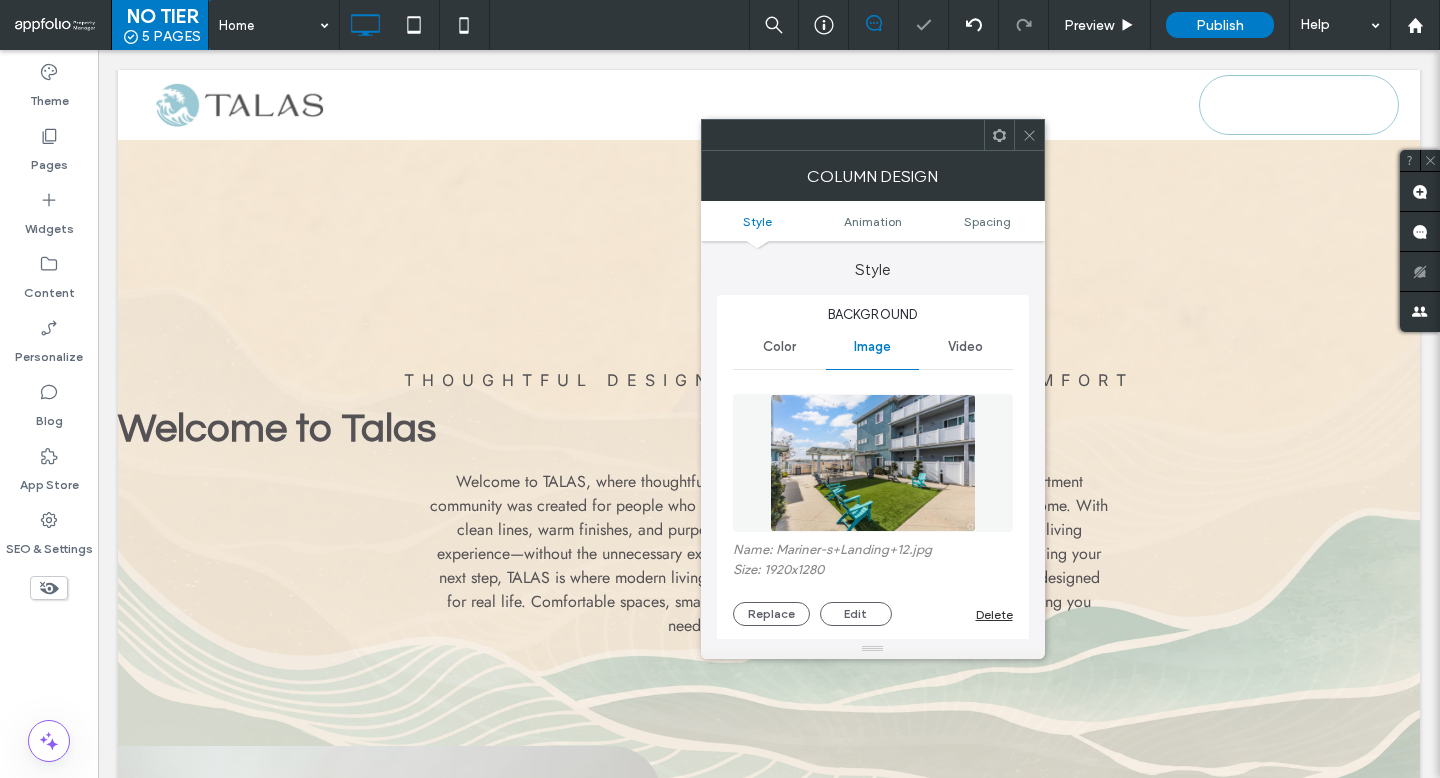 click at bounding box center [1029, 135] 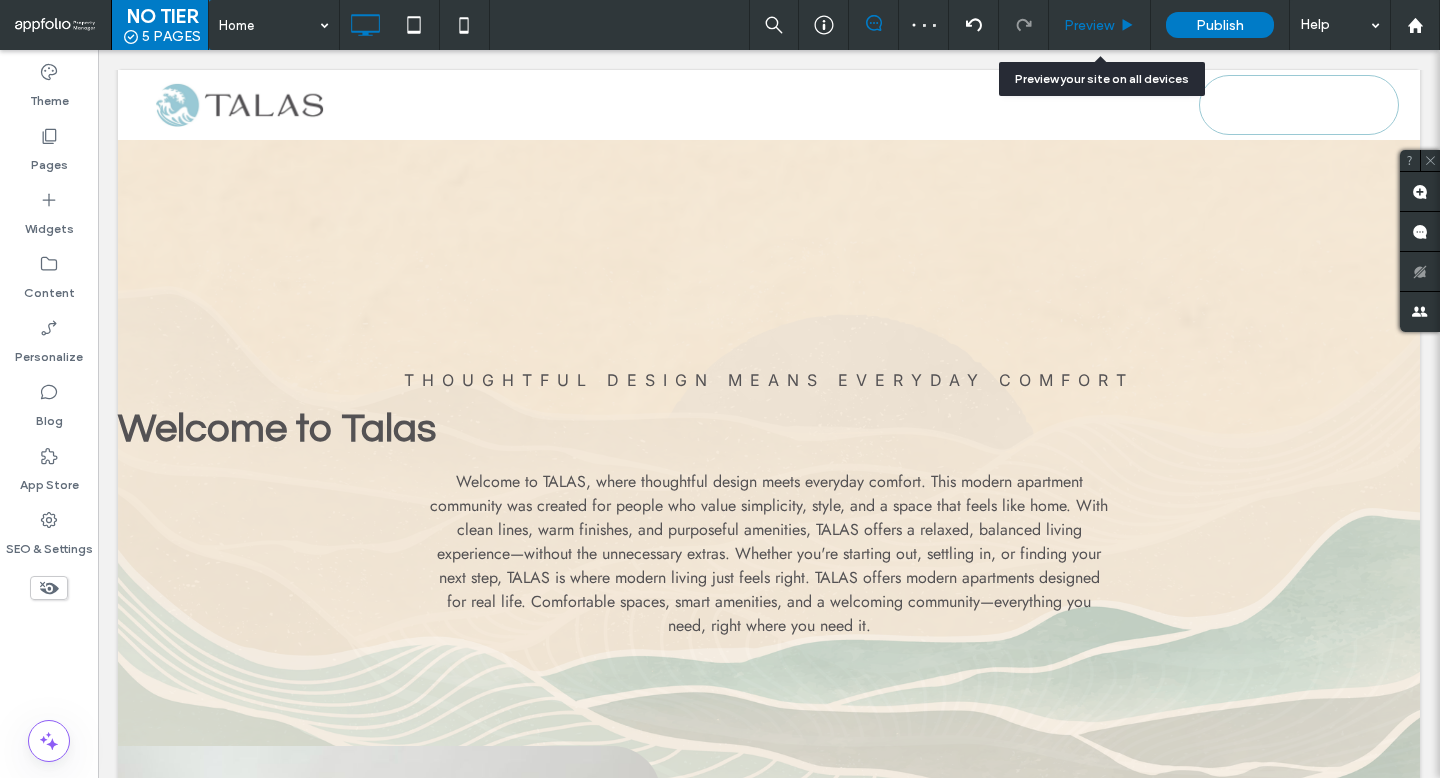 click on "Preview" at bounding box center (1089, 25) 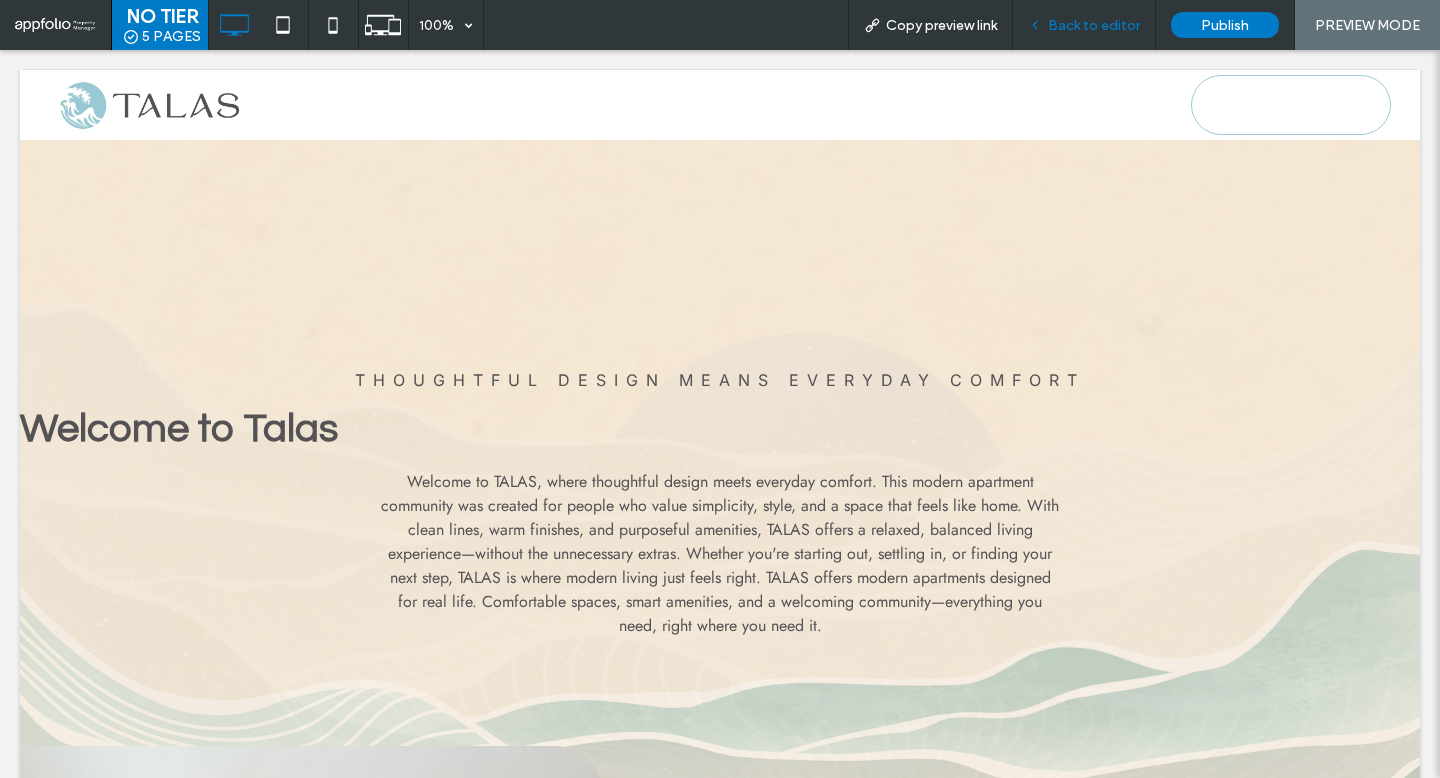 click on "Back to editor" at bounding box center (1094, 25) 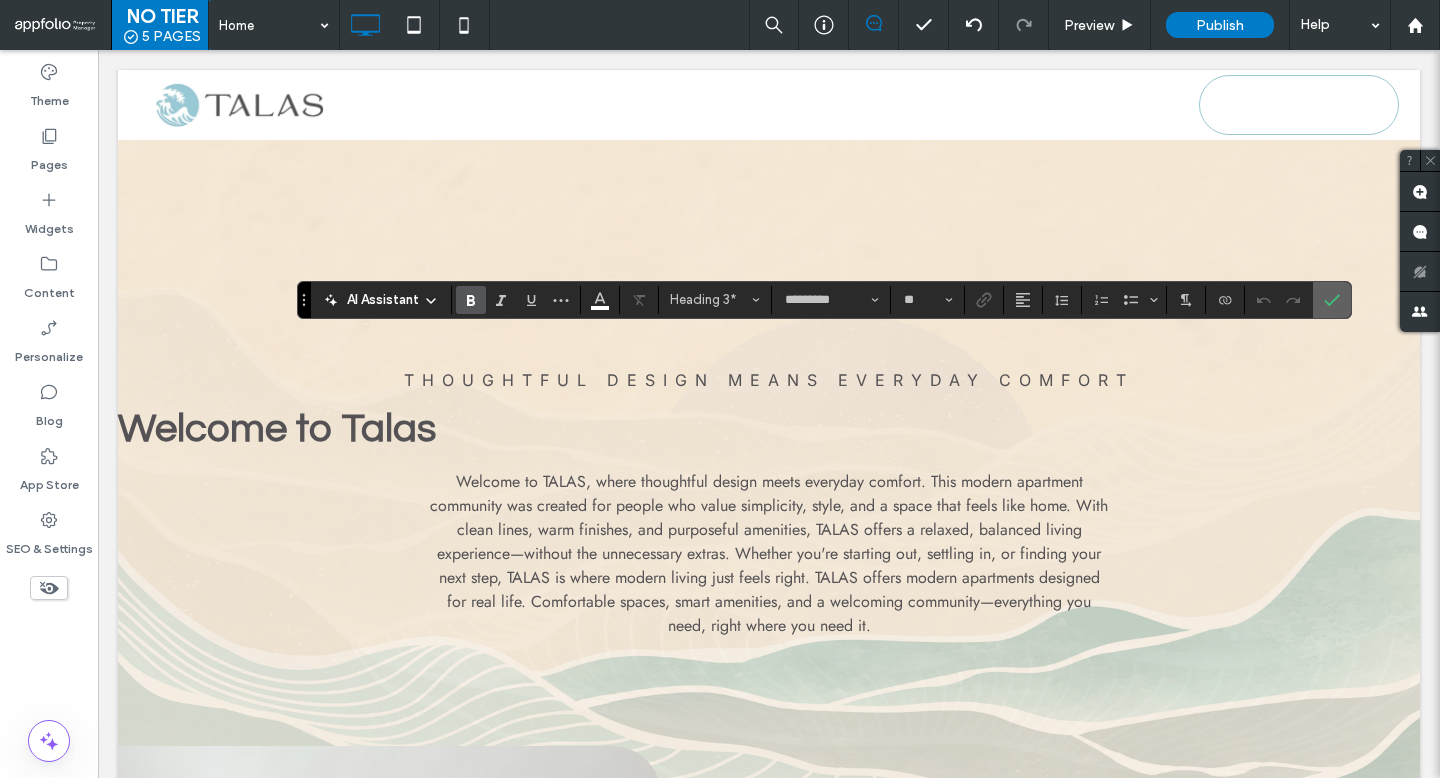 click at bounding box center [1332, 300] 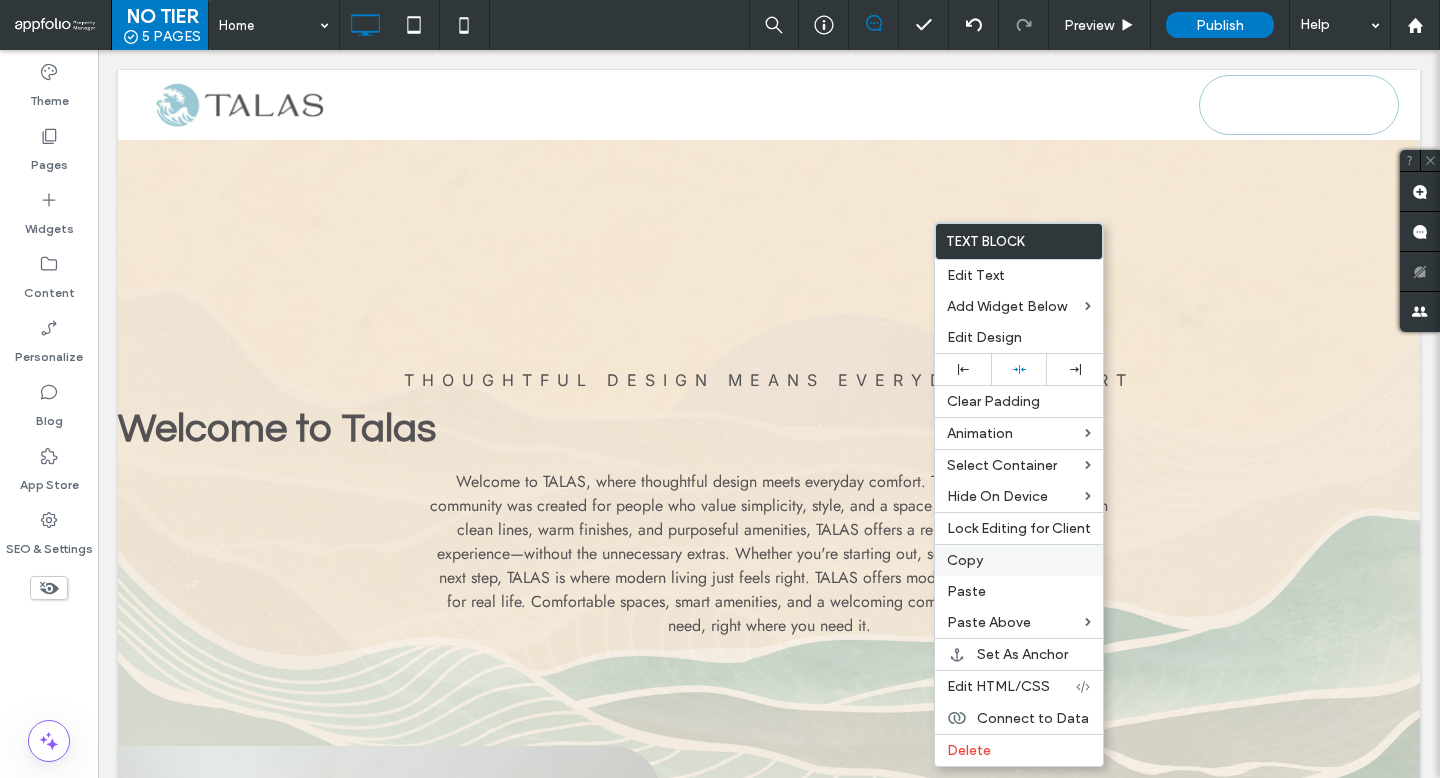 click on "Copy" at bounding box center [1019, 560] 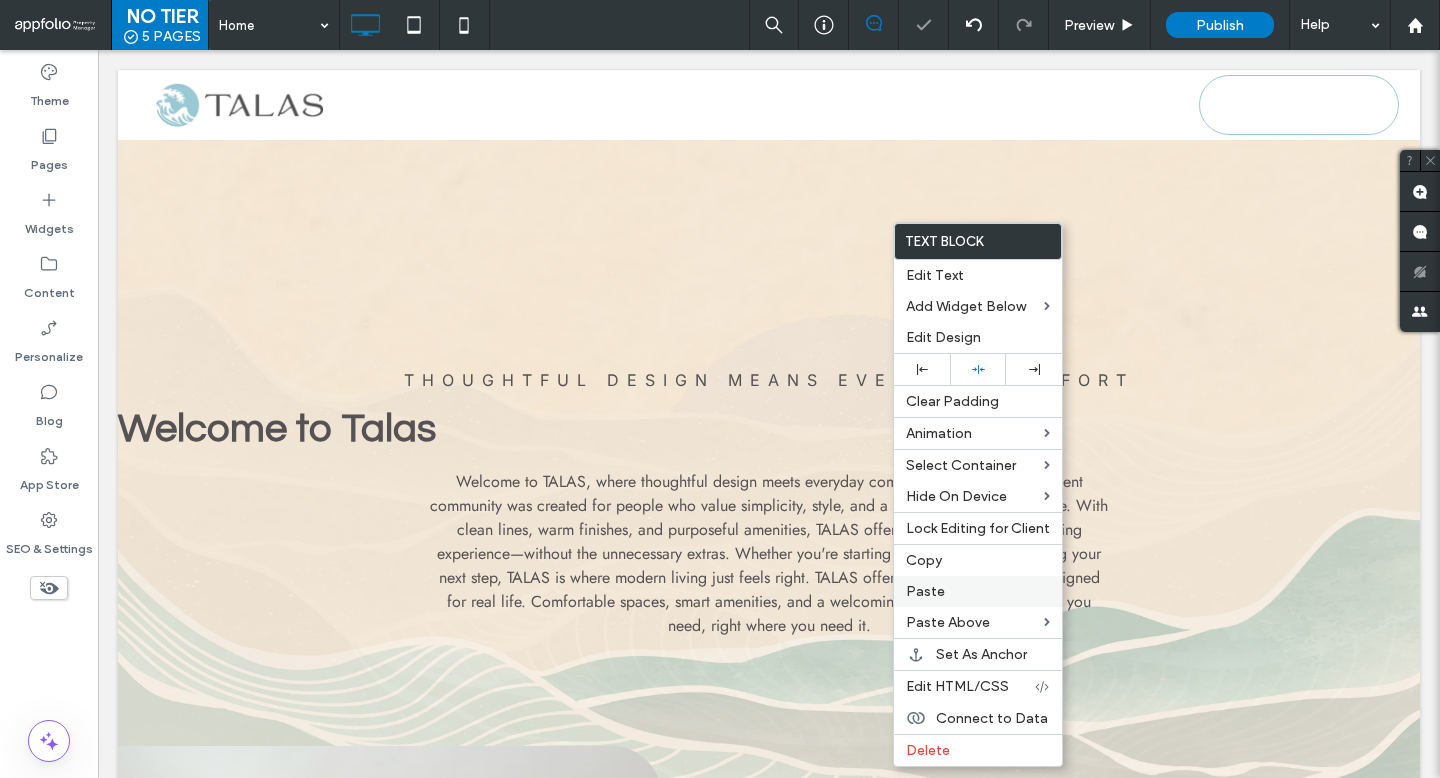 click on "Paste" at bounding box center [925, 591] 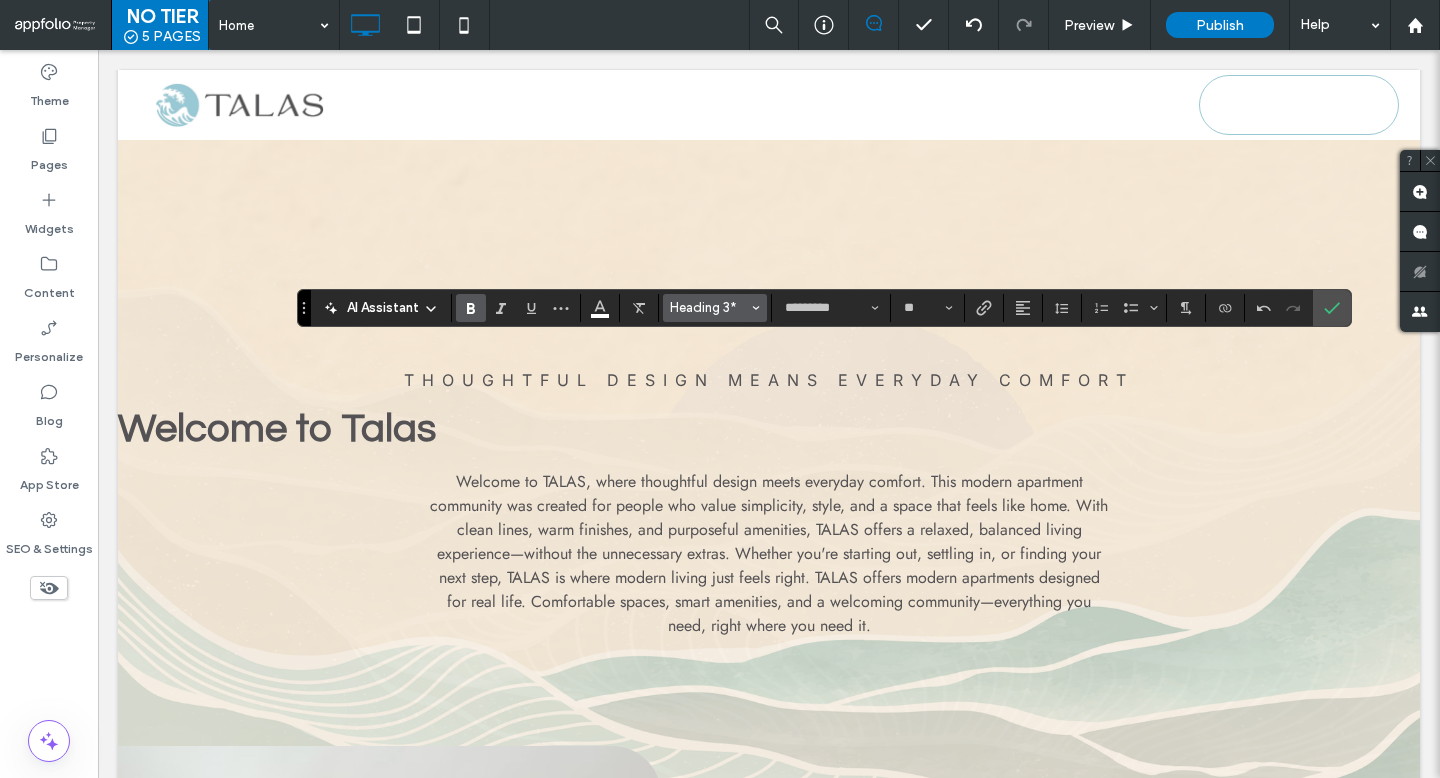 click on "Heading 3*" at bounding box center [715, 308] 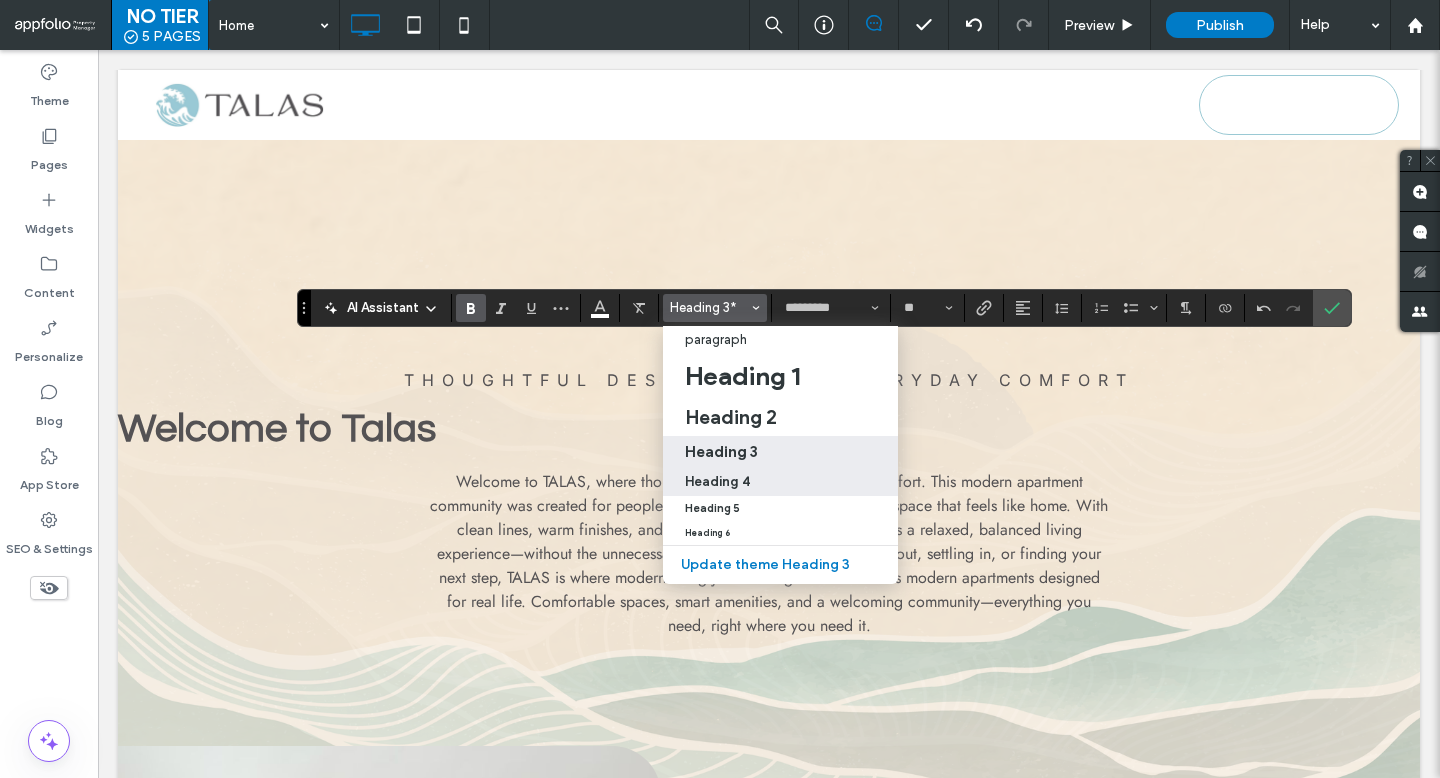 click on "Heading 4" at bounding box center [717, 481] 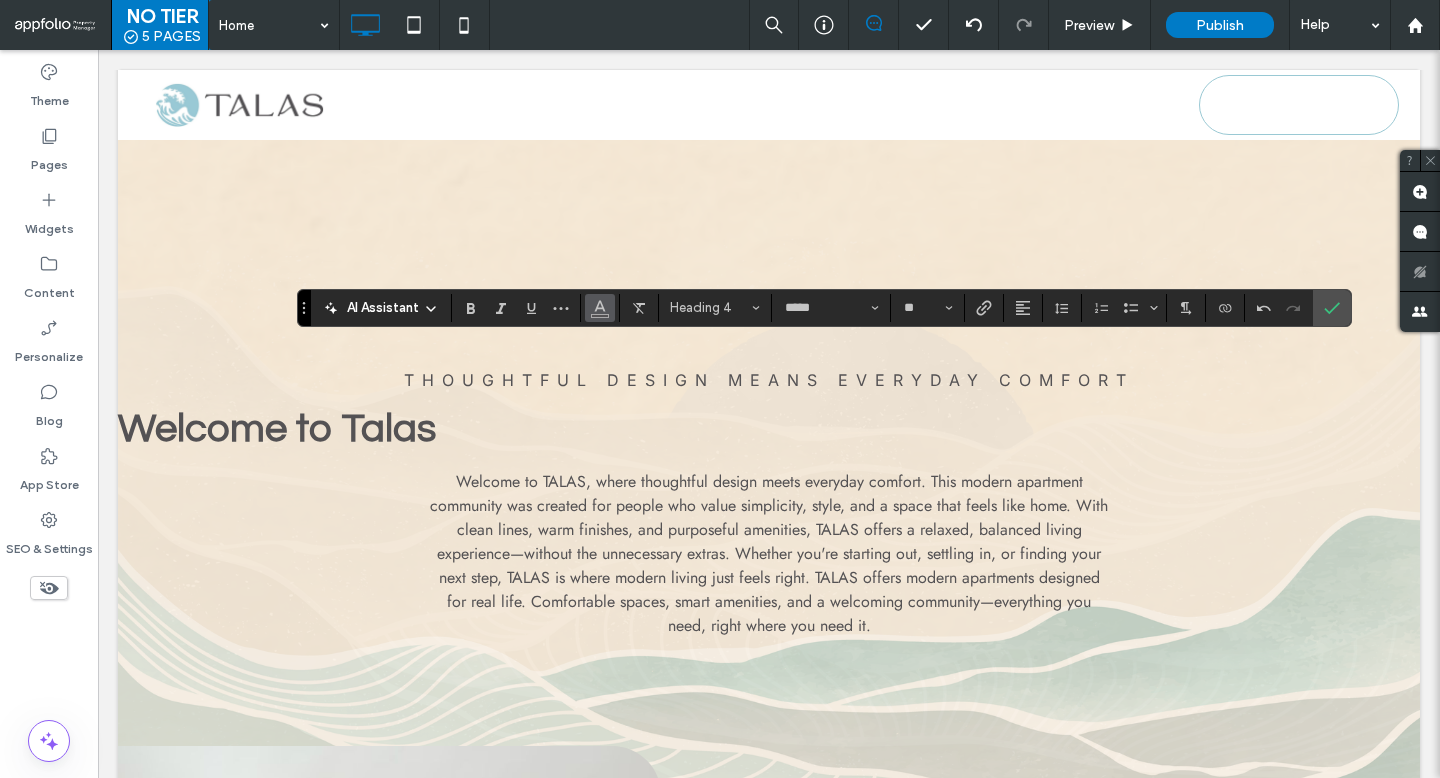 click at bounding box center (600, 306) 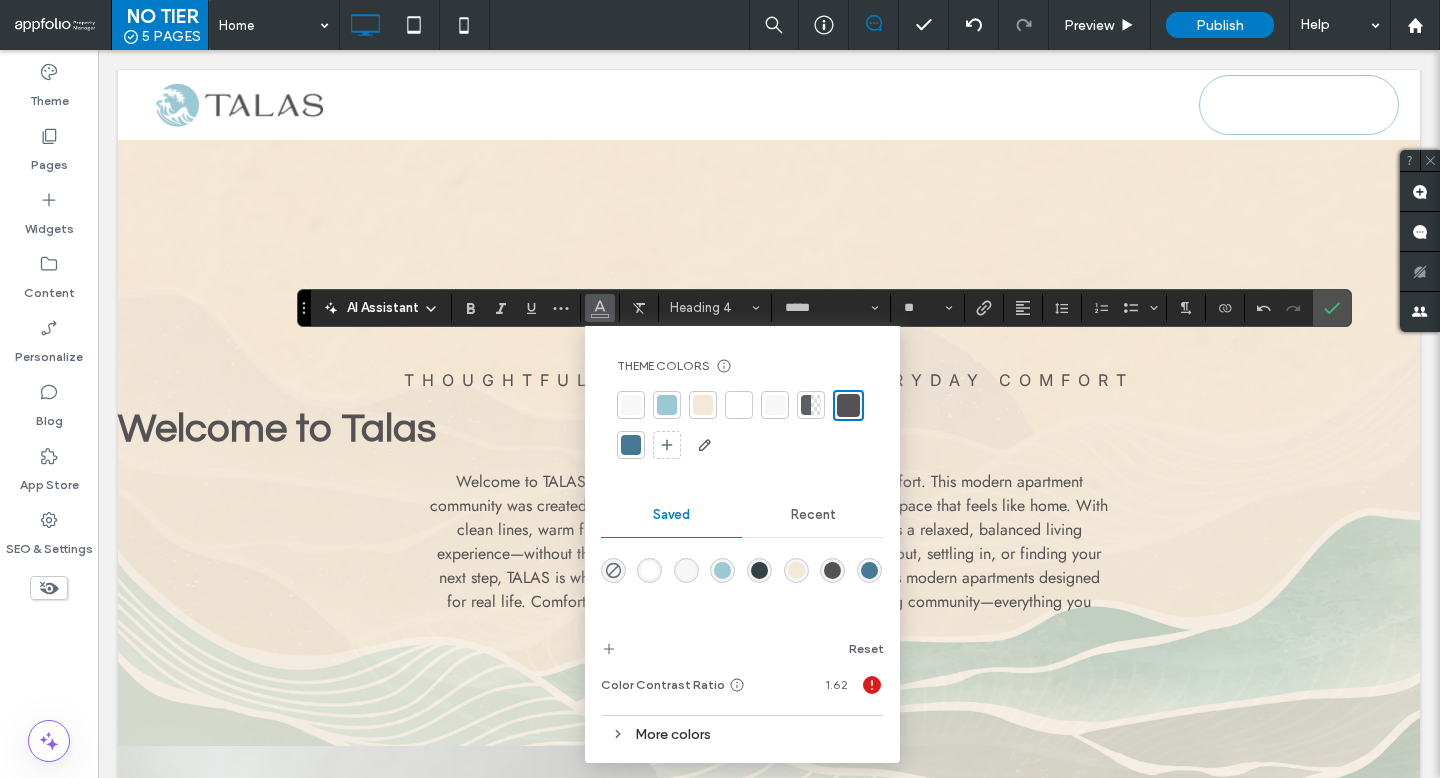 click at bounding box center (703, 405) 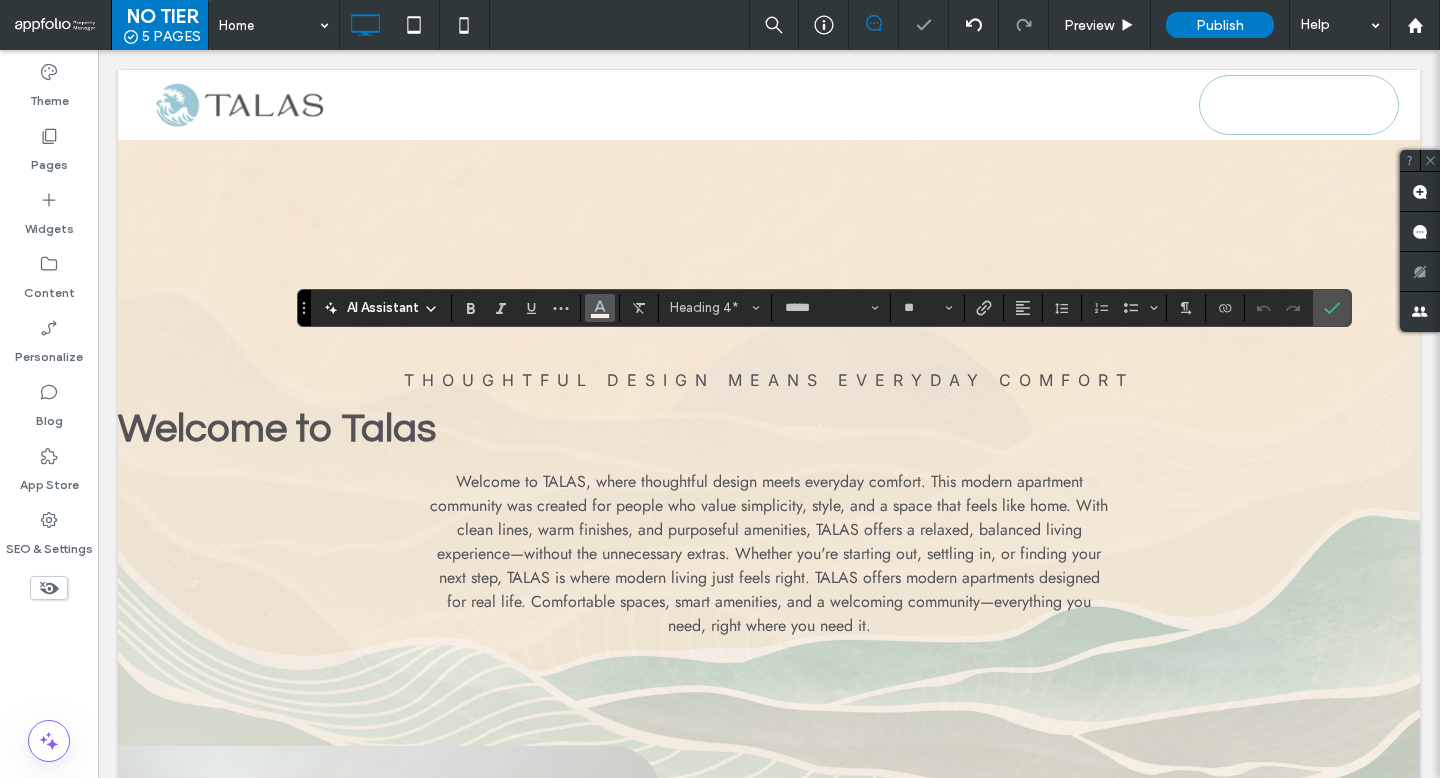 click at bounding box center (600, 308) 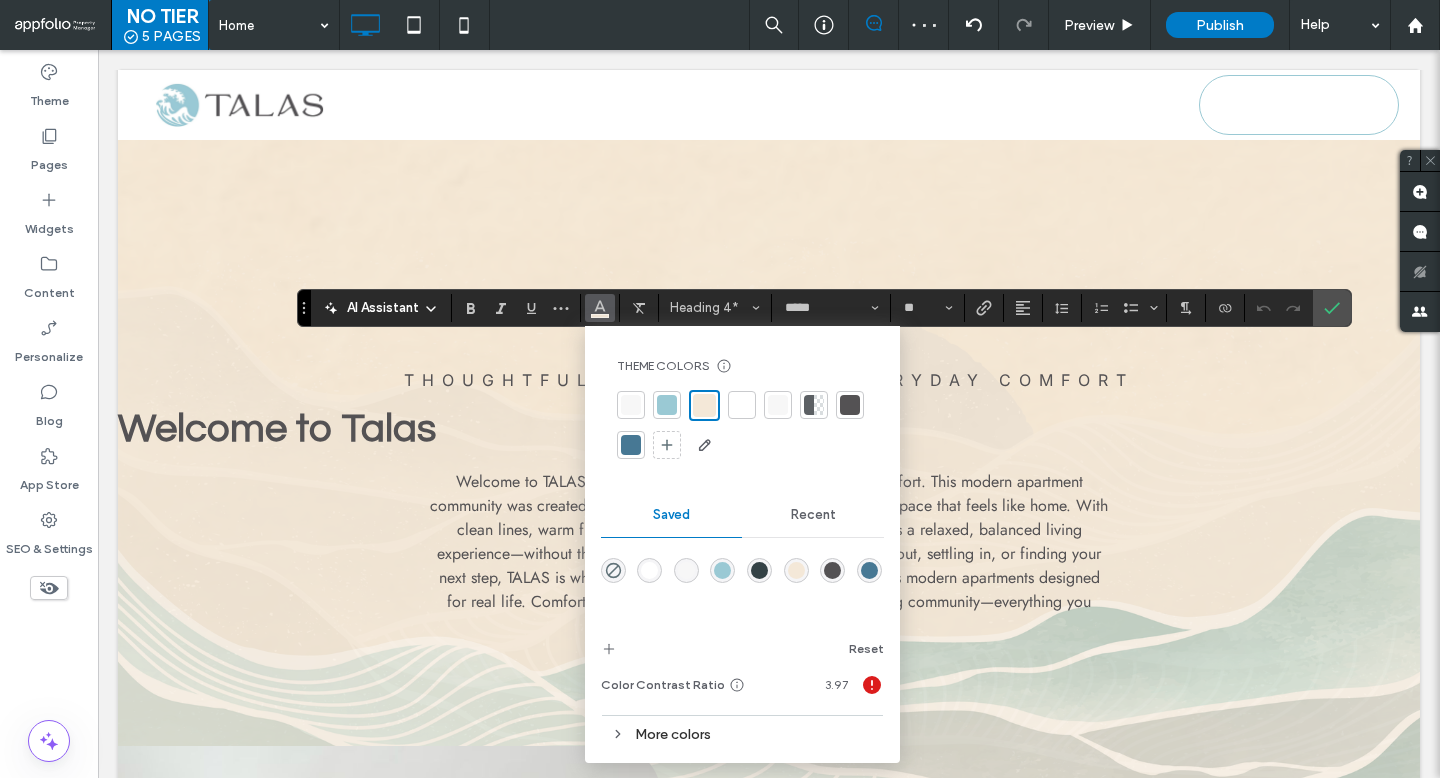 click at bounding box center (742, 405) 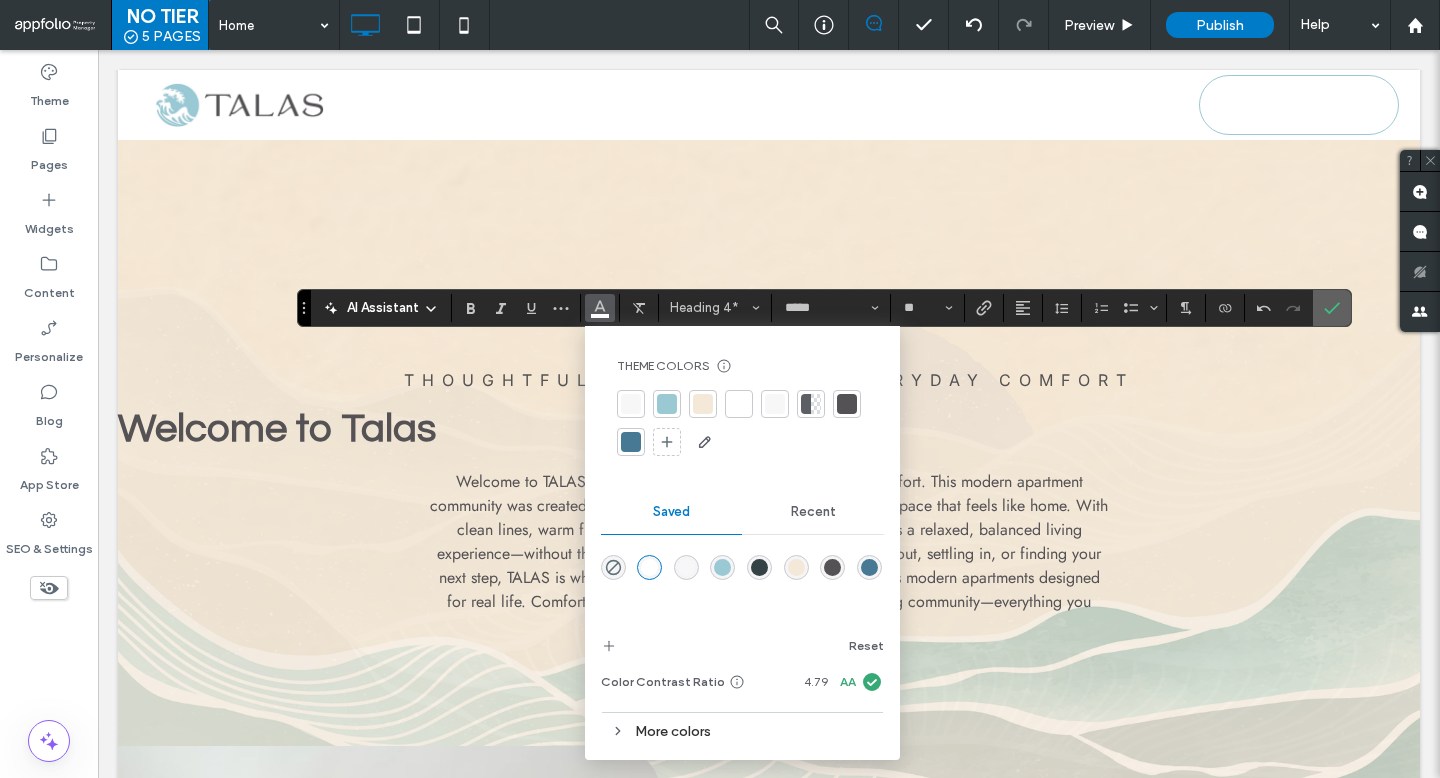 click at bounding box center (1332, 308) 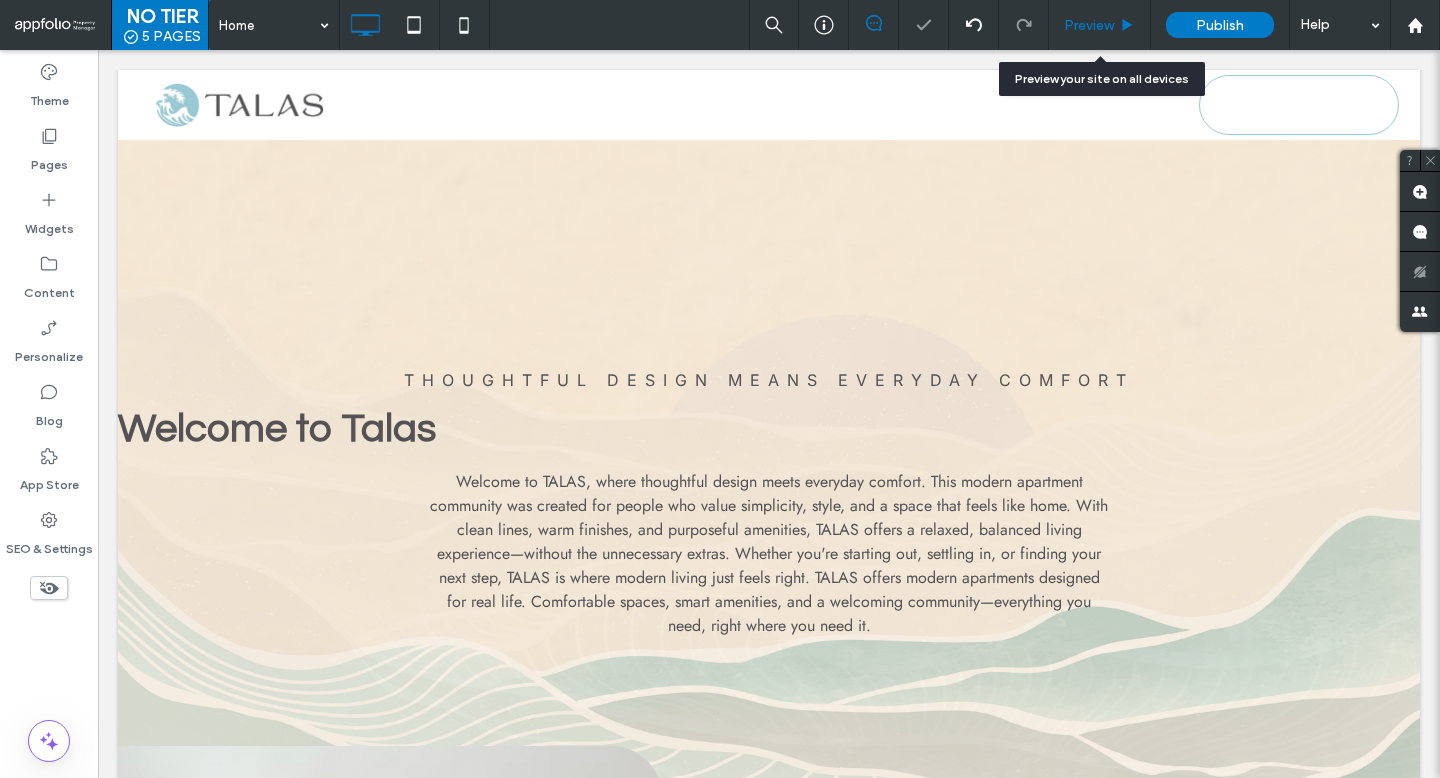 click on "Preview" at bounding box center (1100, 25) 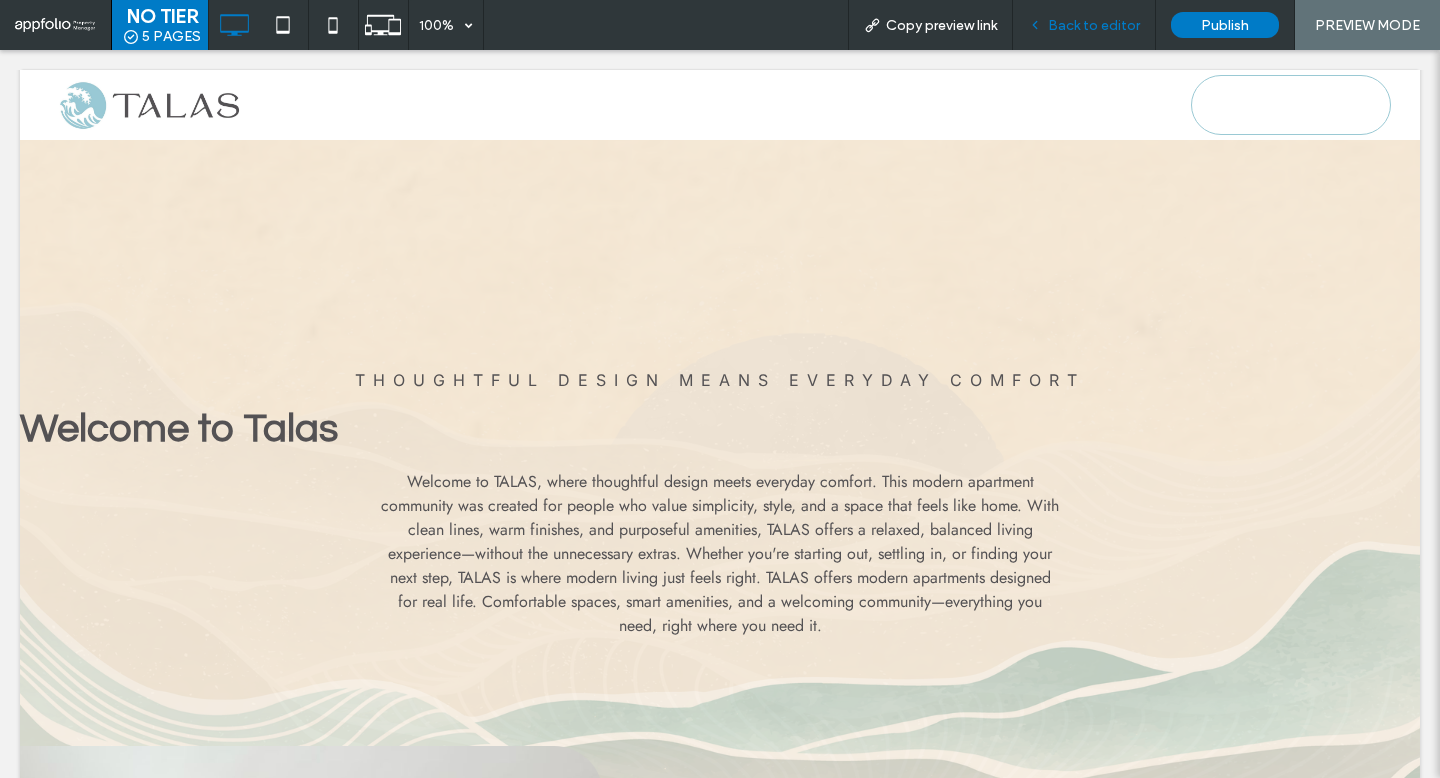 click on "Back to editor" at bounding box center [1084, 25] 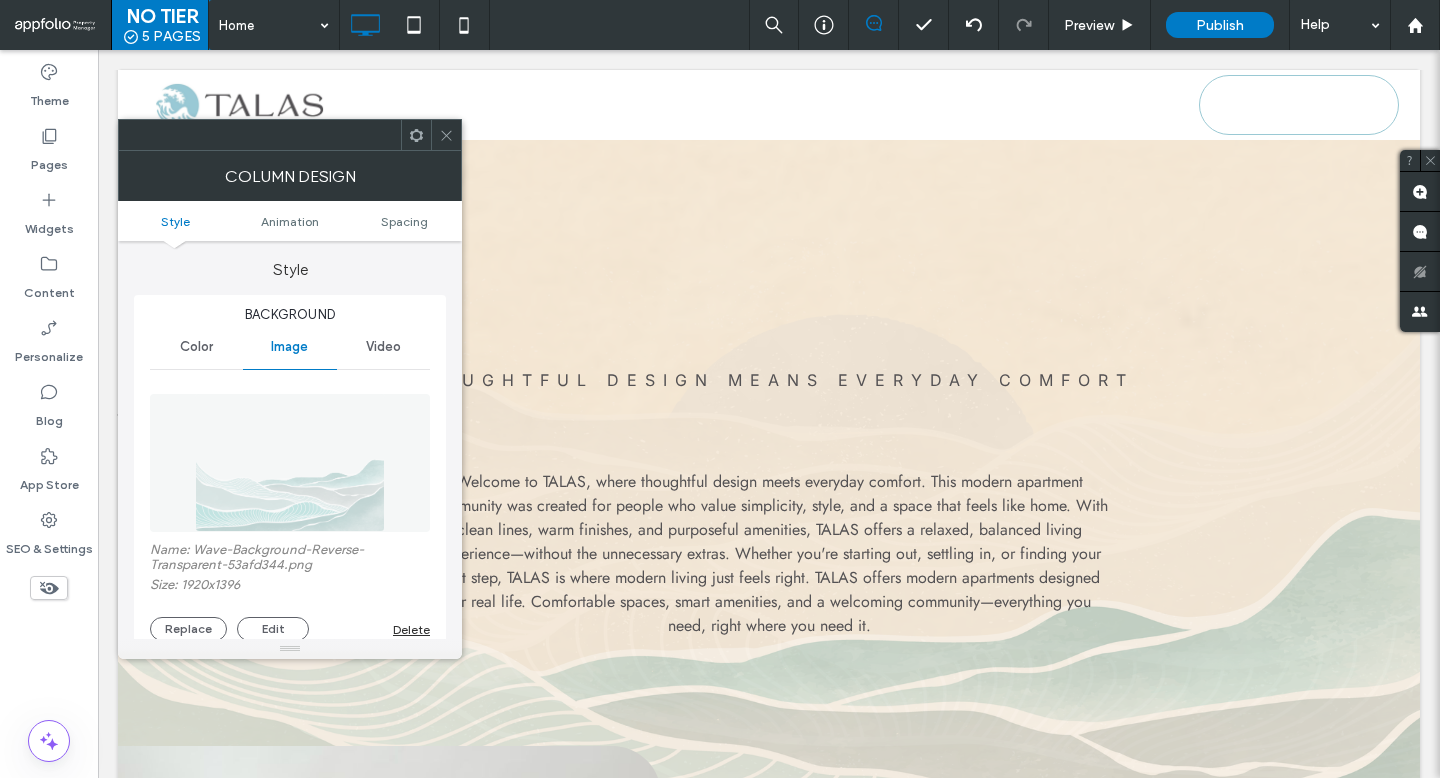 click at bounding box center (446, 135) 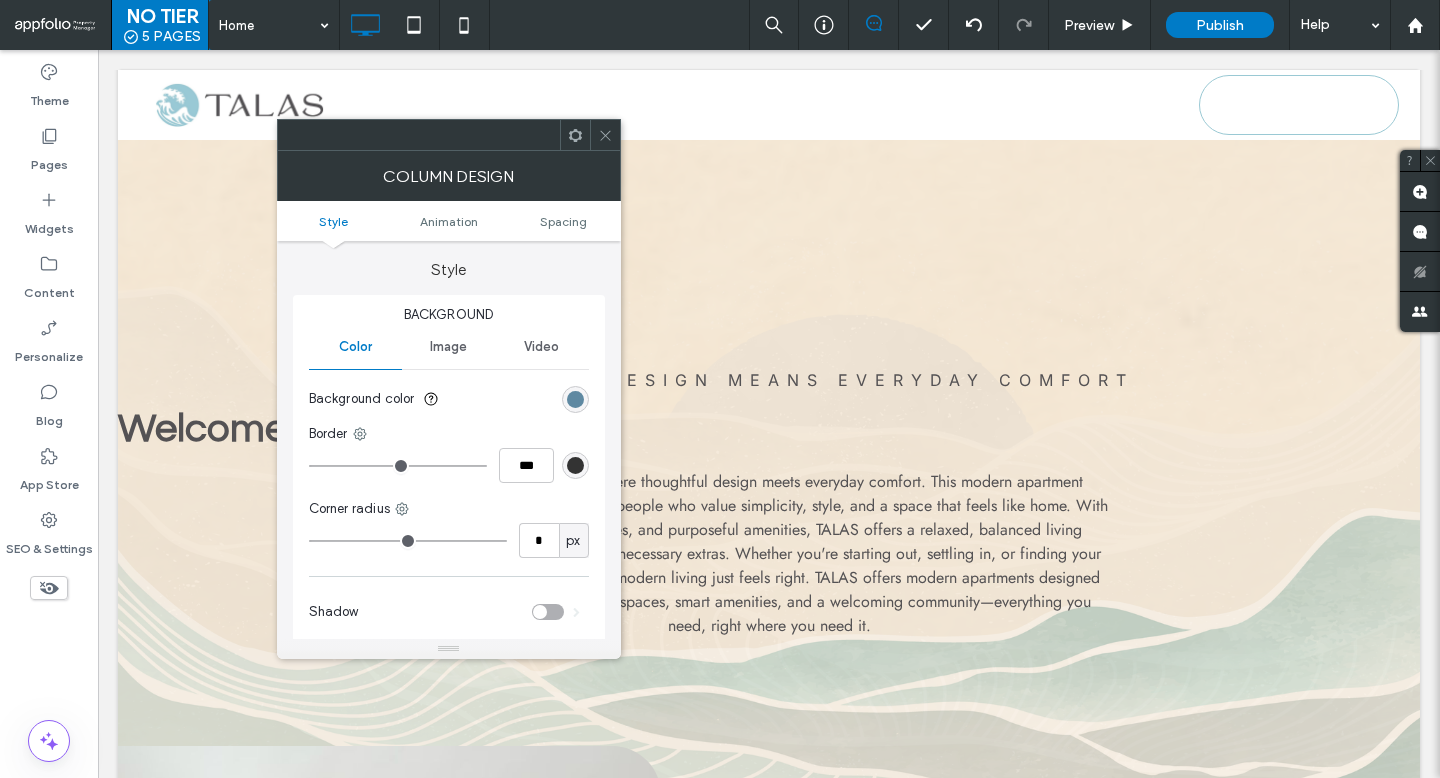 click at bounding box center [575, 399] 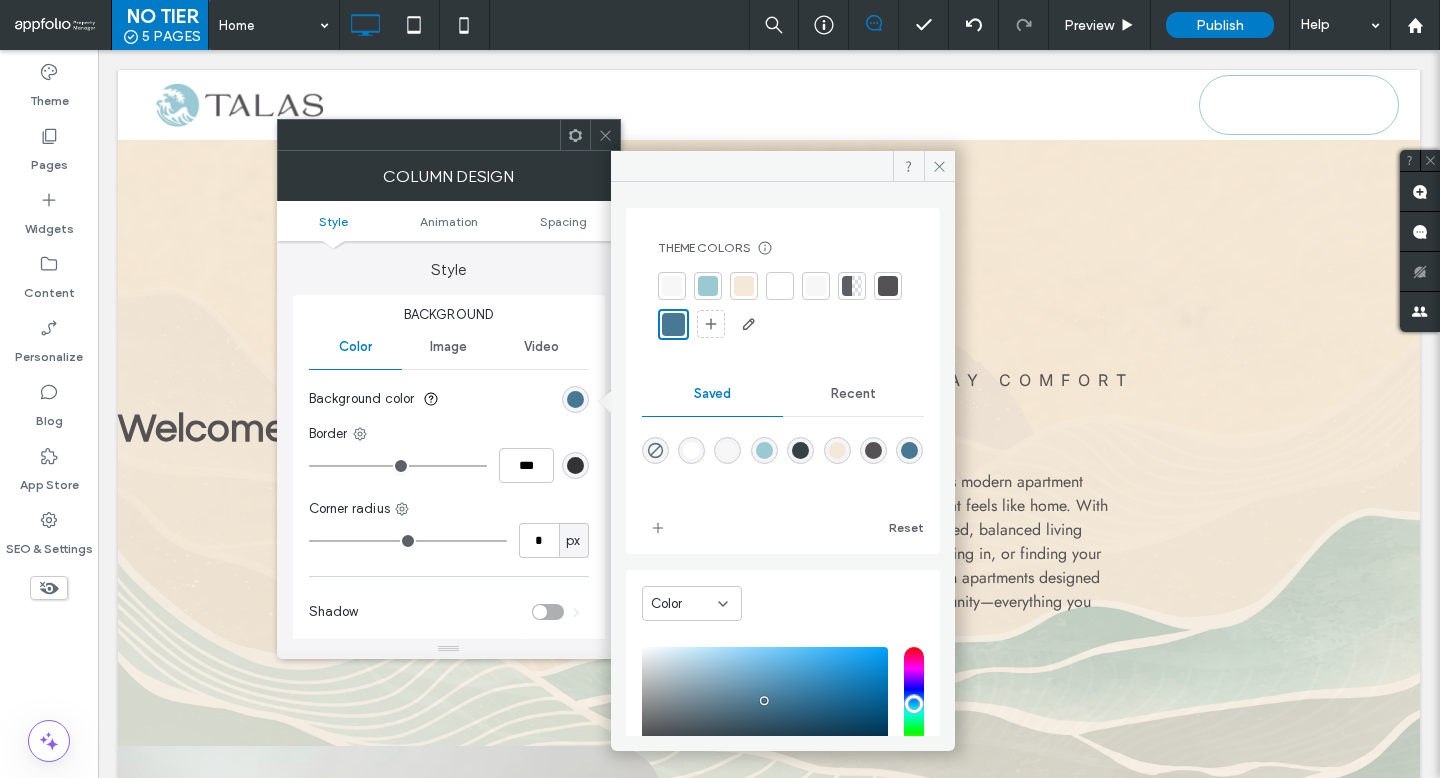 click at bounding box center [744, 286] 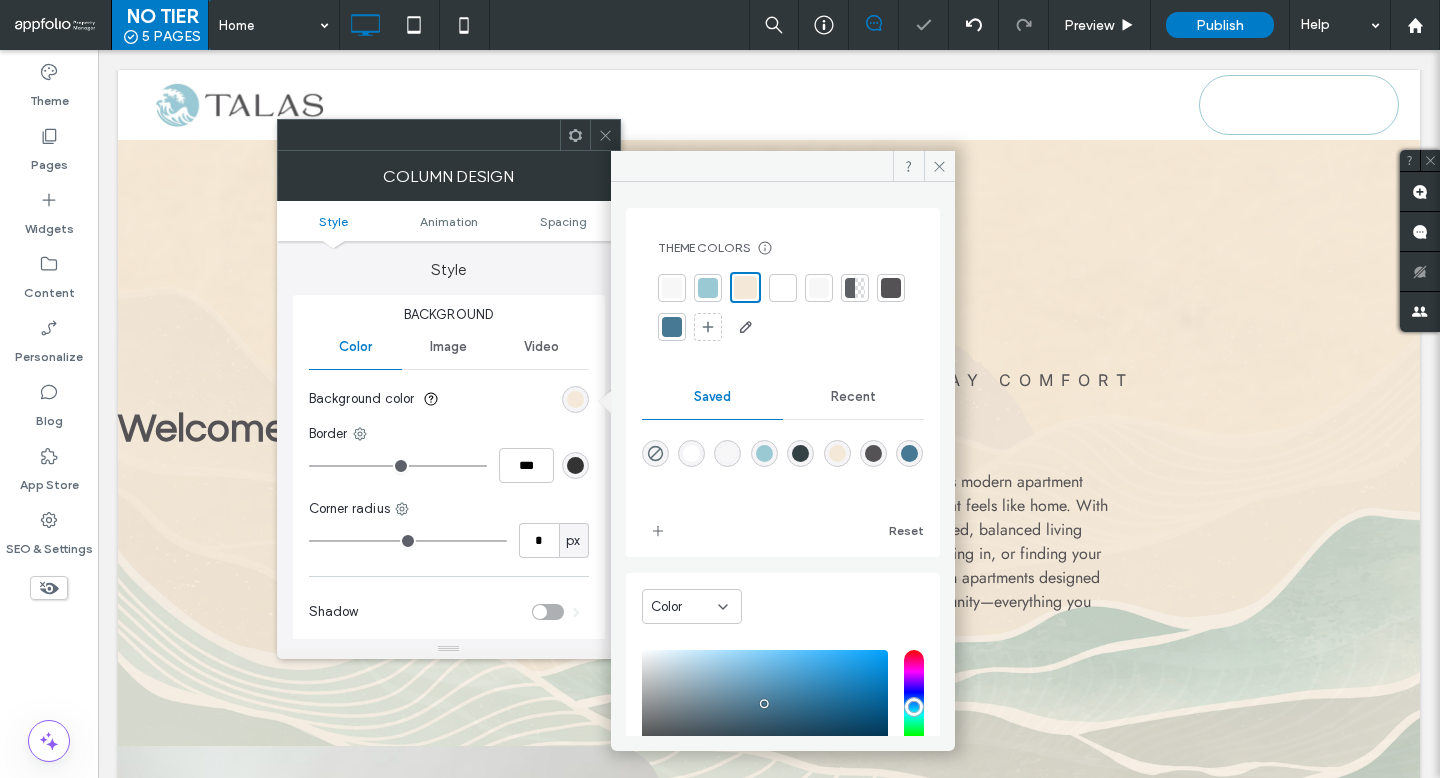 click 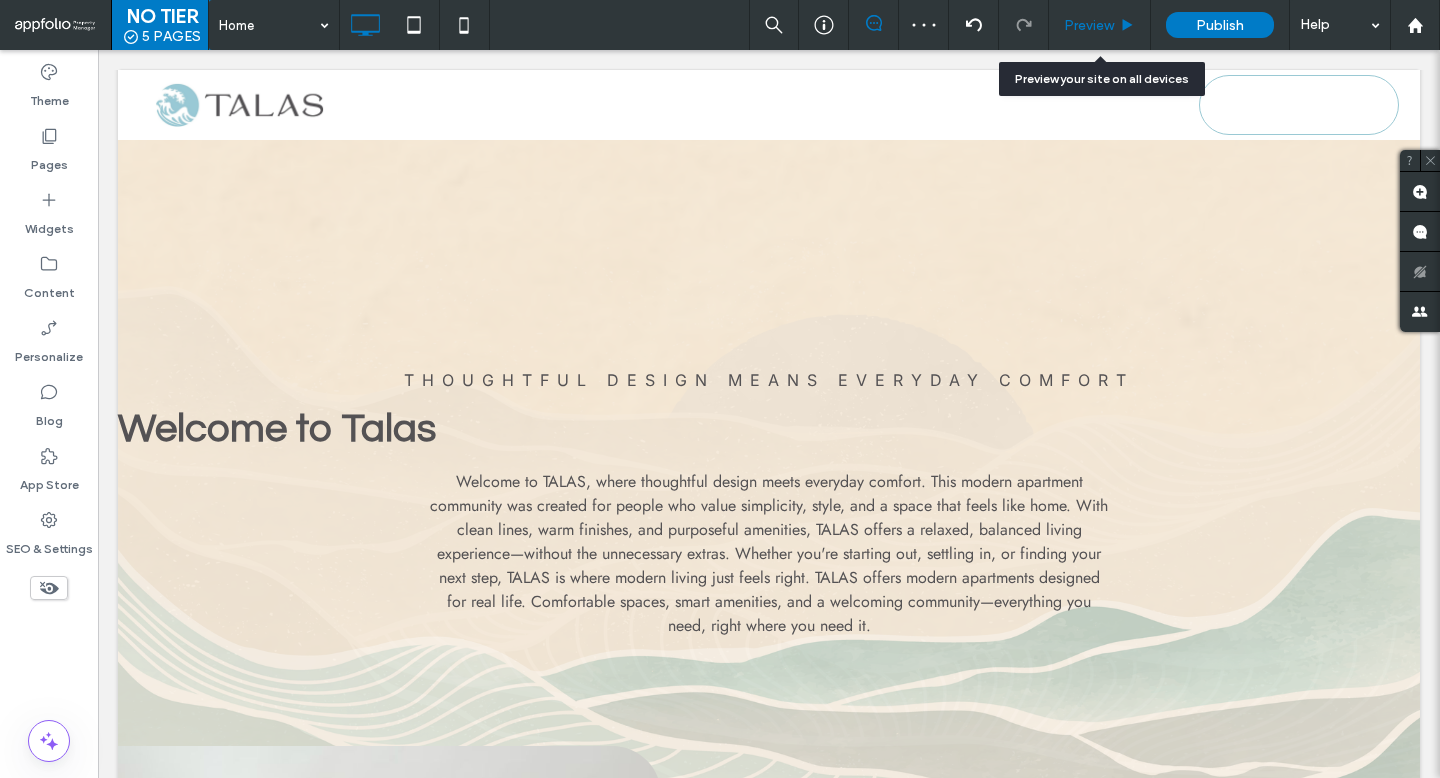 click 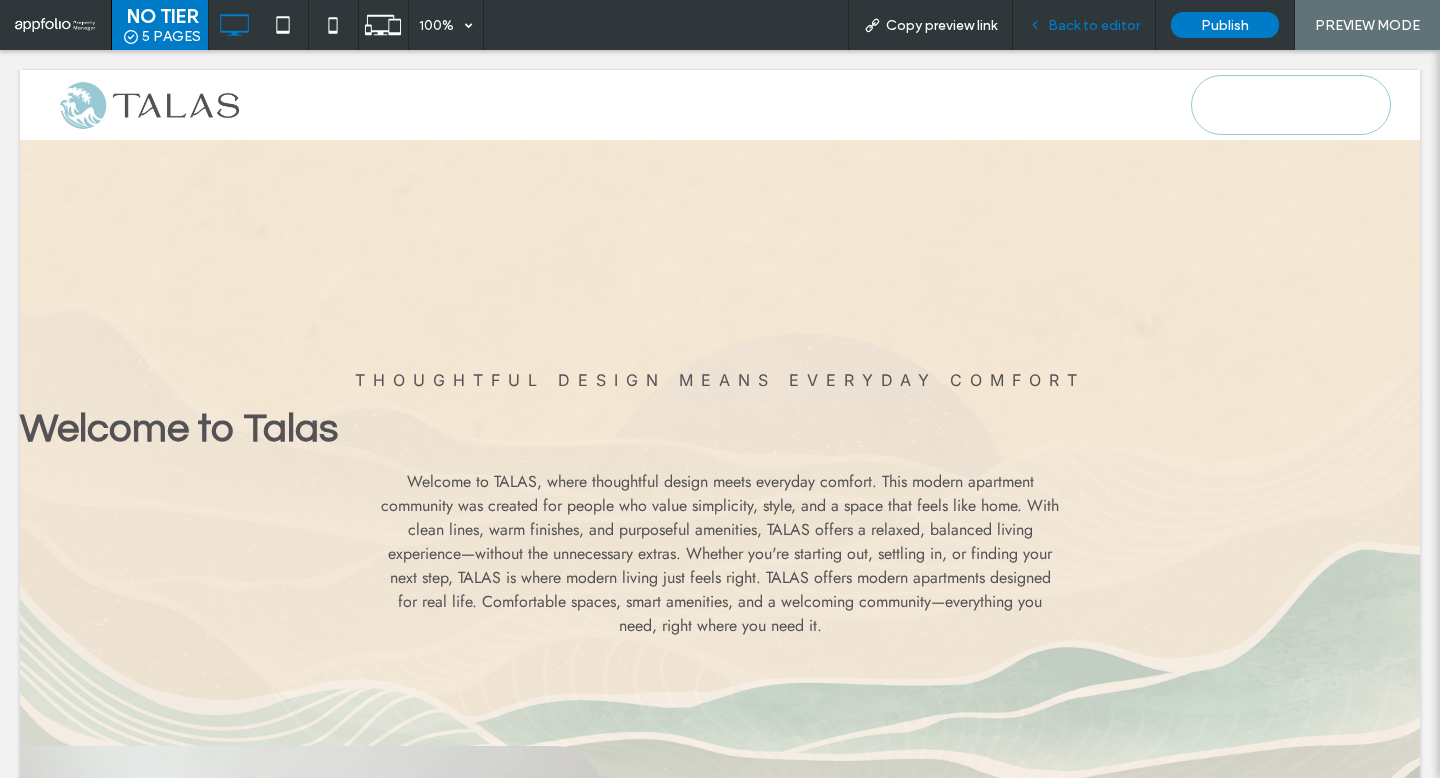 click on "Back to editor" at bounding box center (1094, 25) 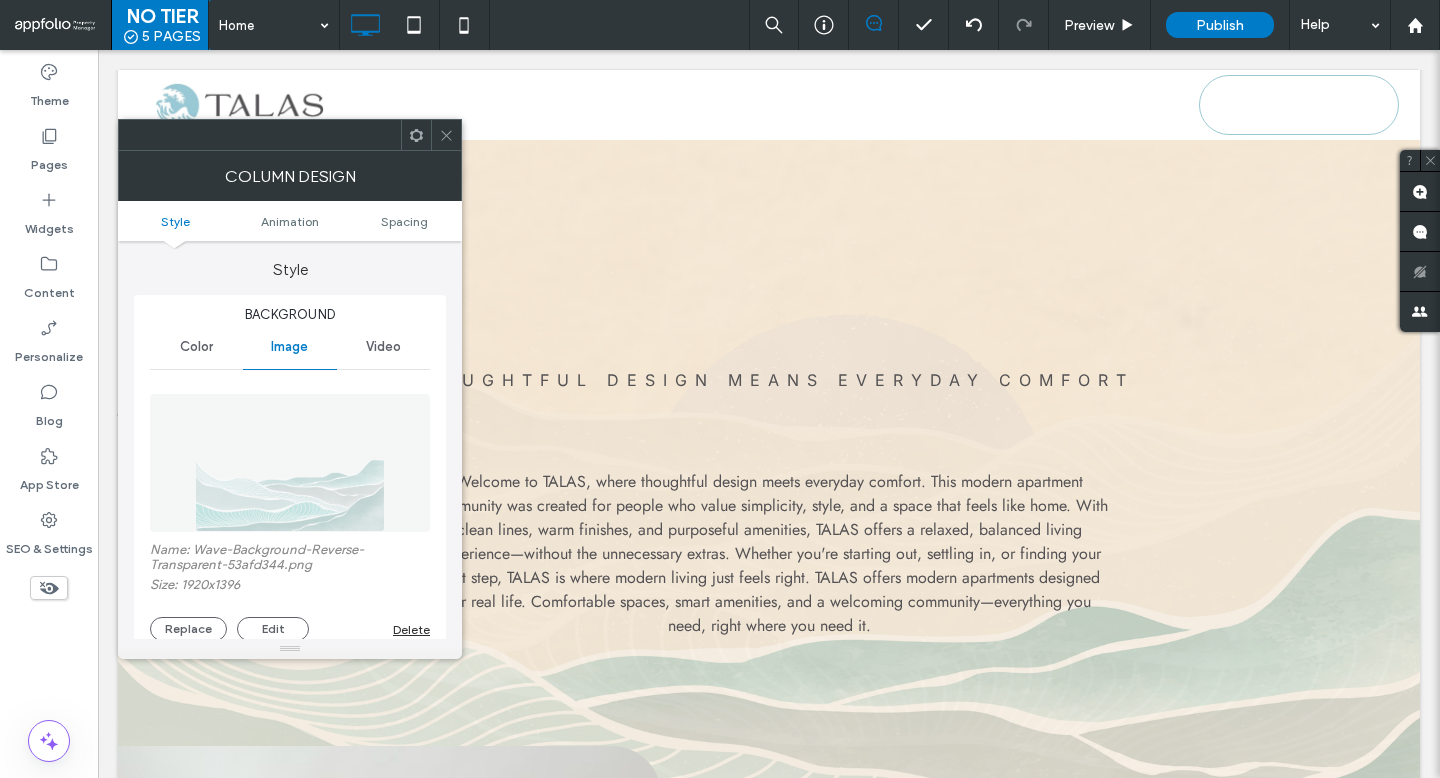 click 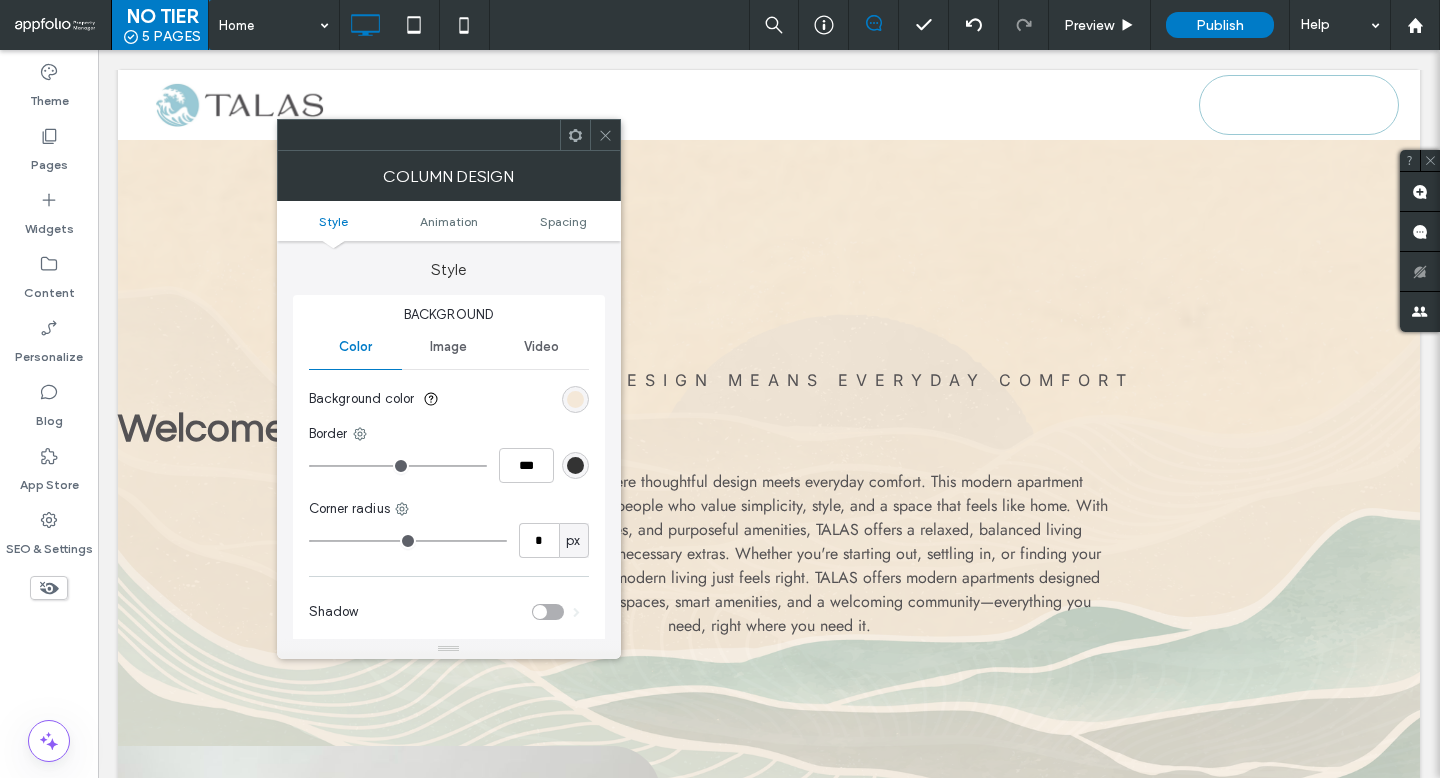 click at bounding box center [575, 399] 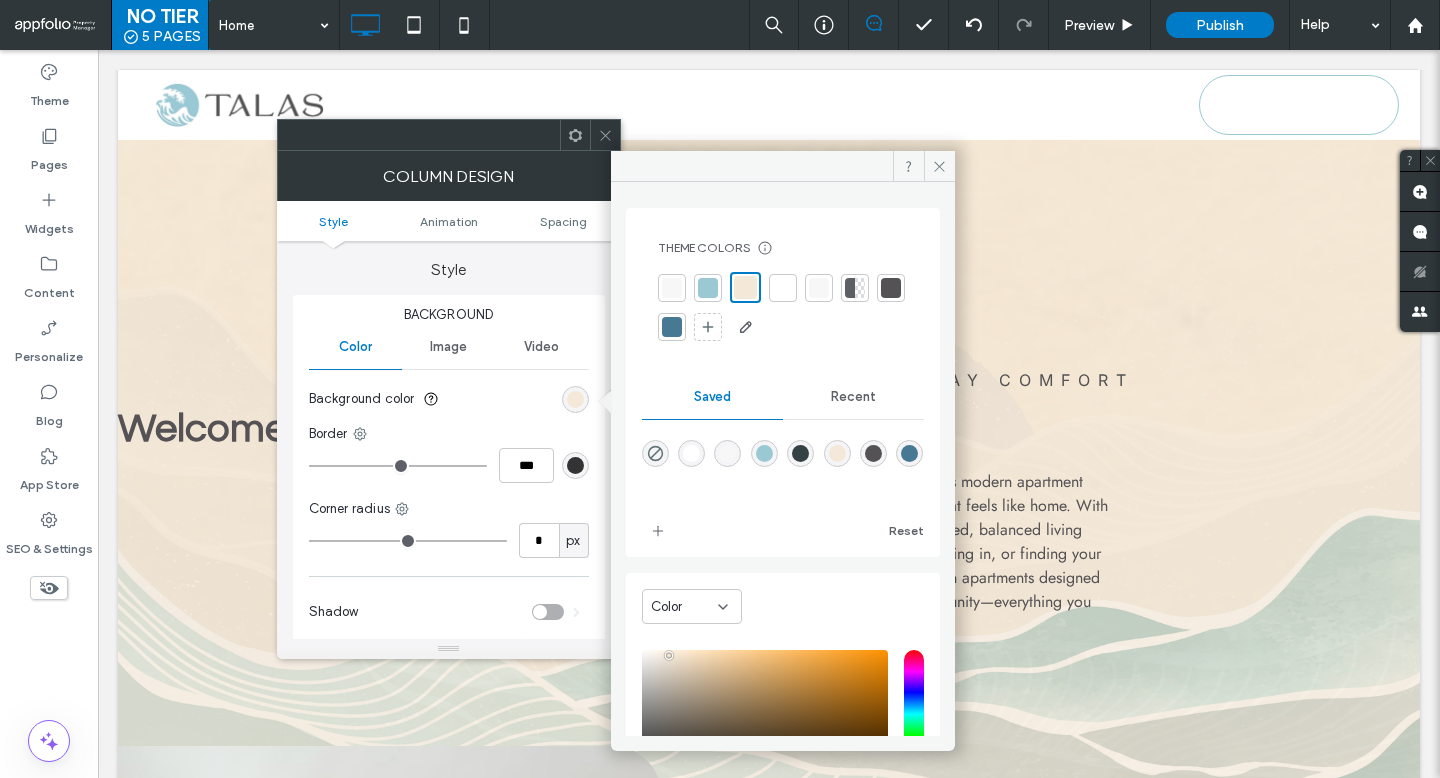 click at bounding box center [672, 327] 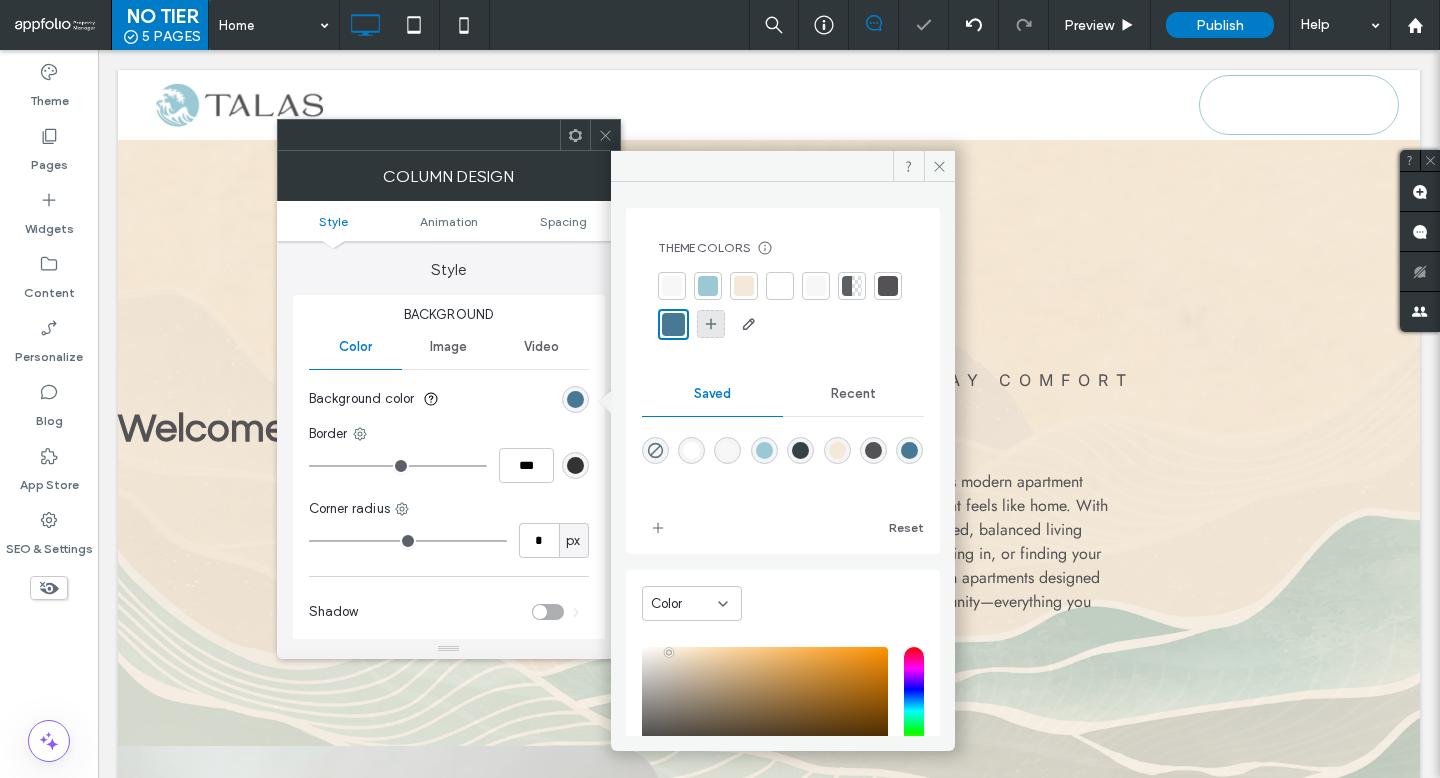 click 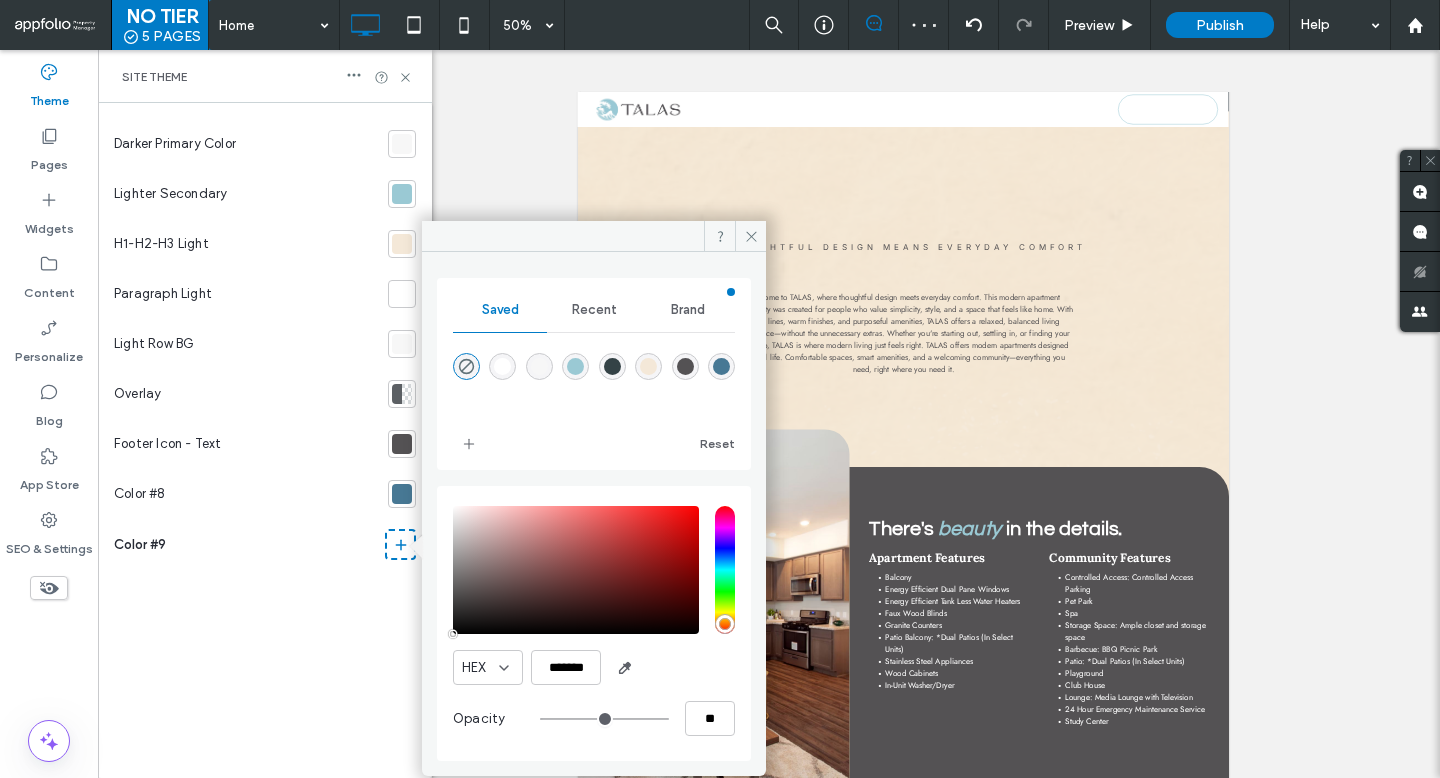 click at bounding box center (721, 366) 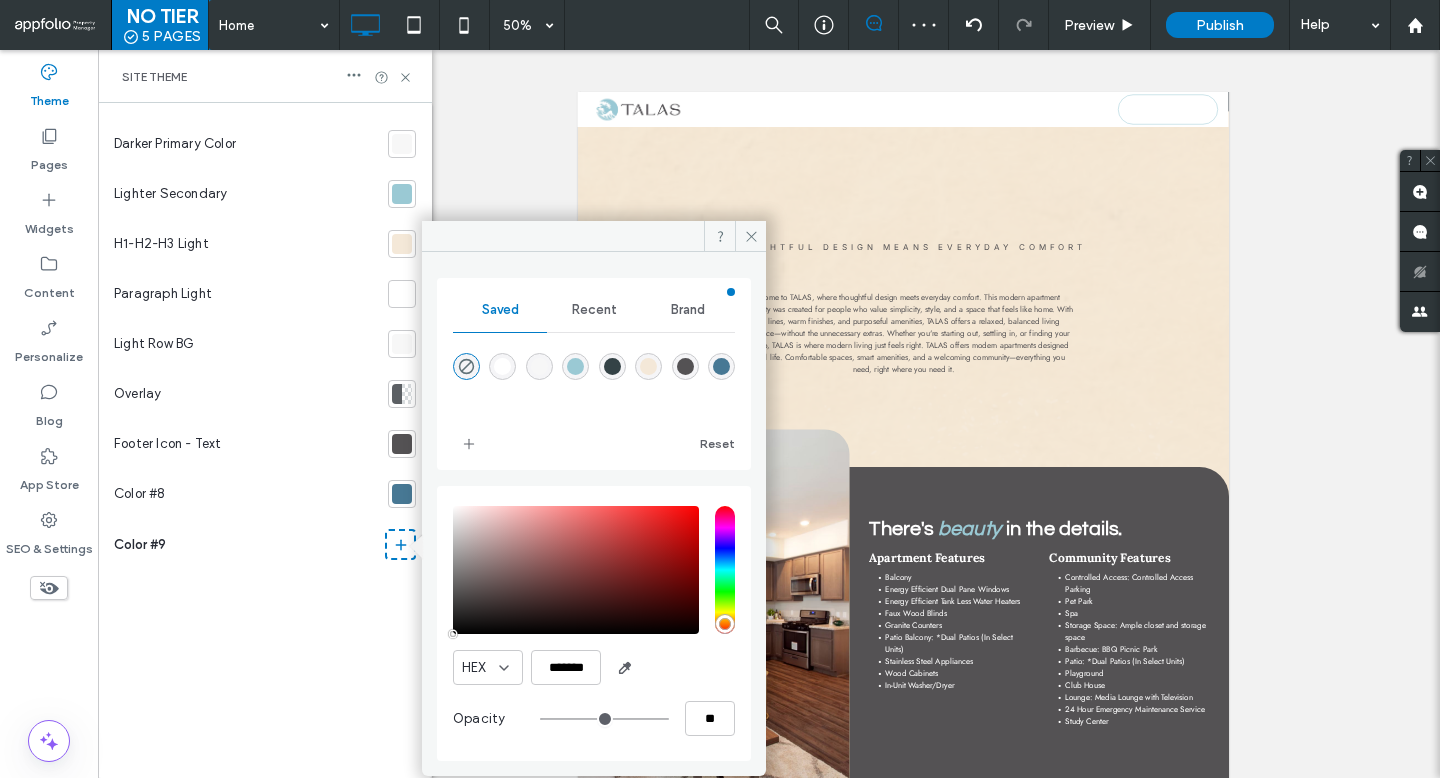 type on "*******" 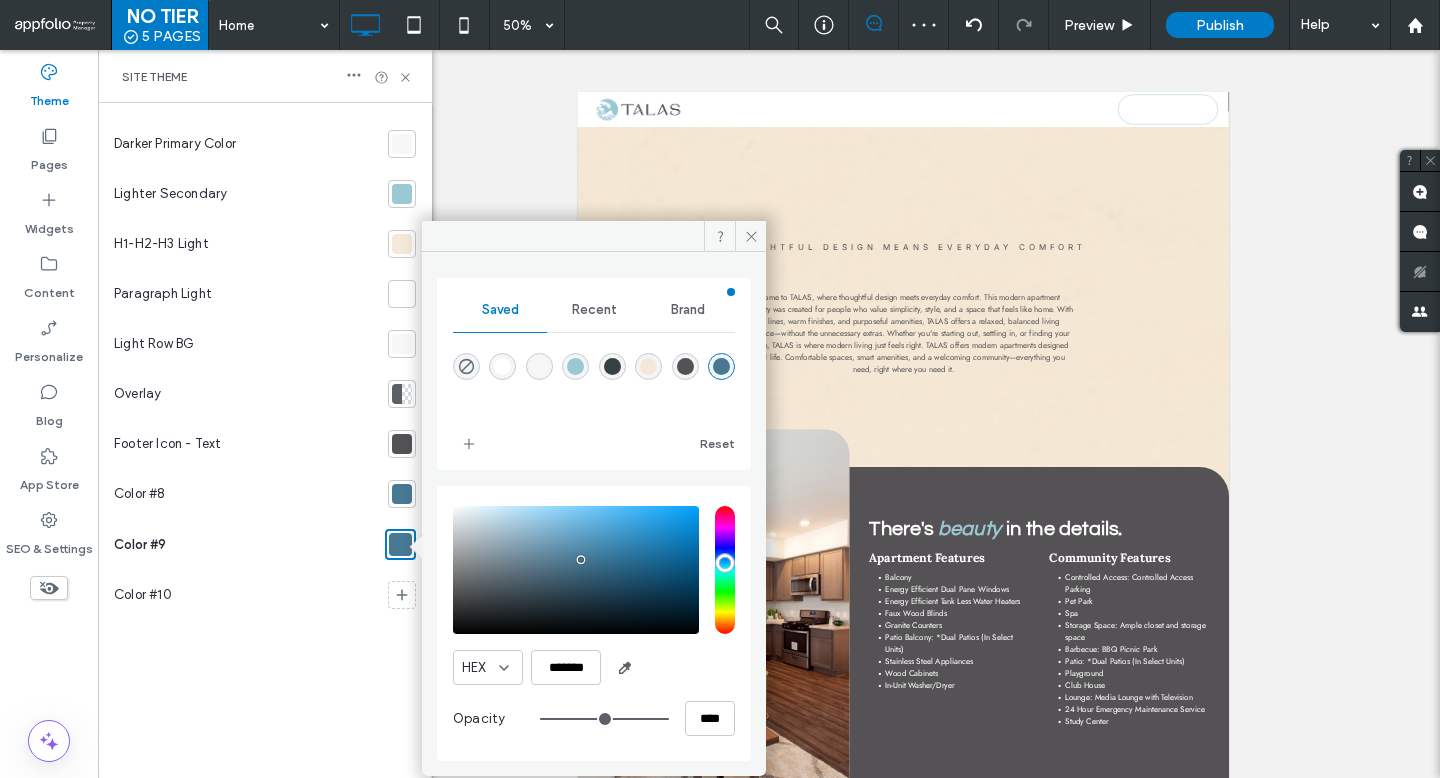 click at bounding box center (576, 570) 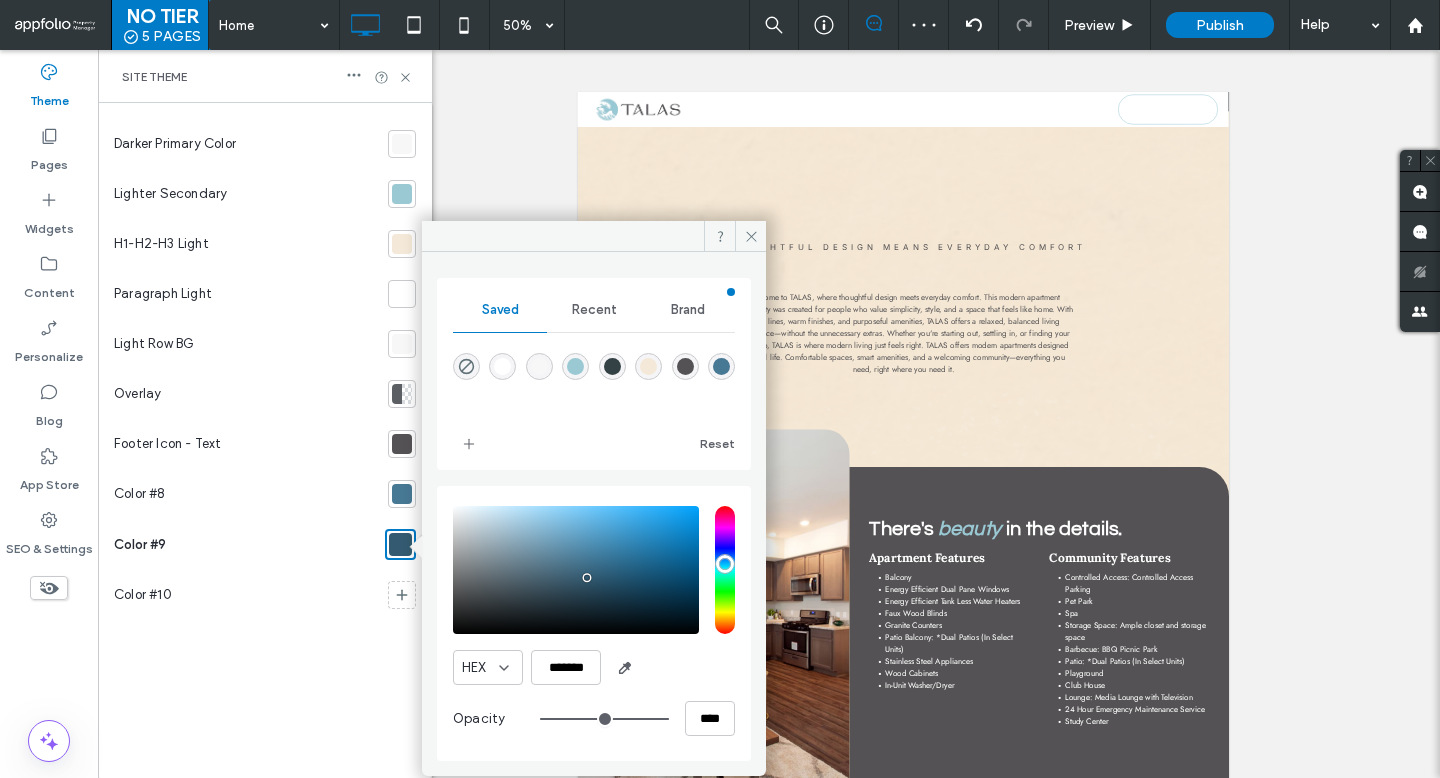 click at bounding box center (576, 570) 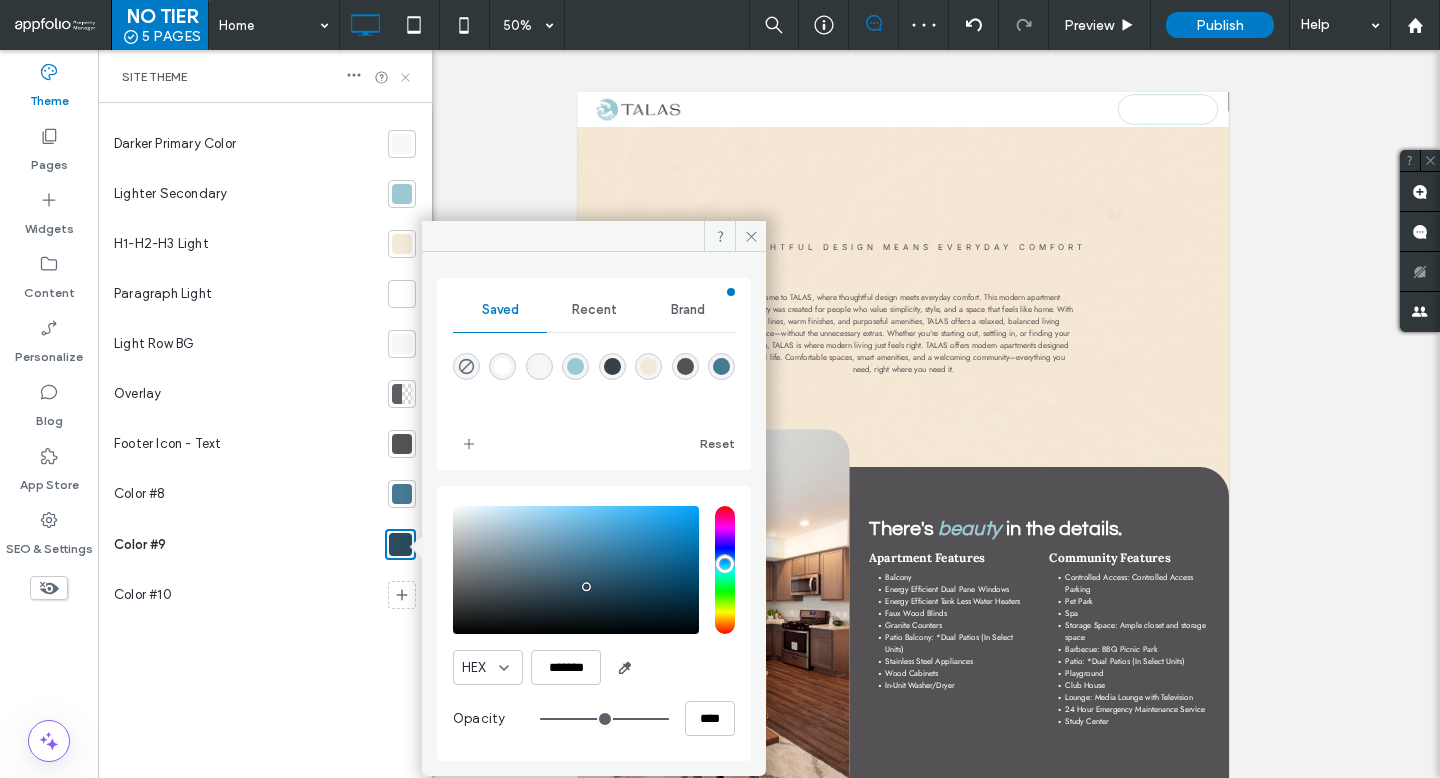 click 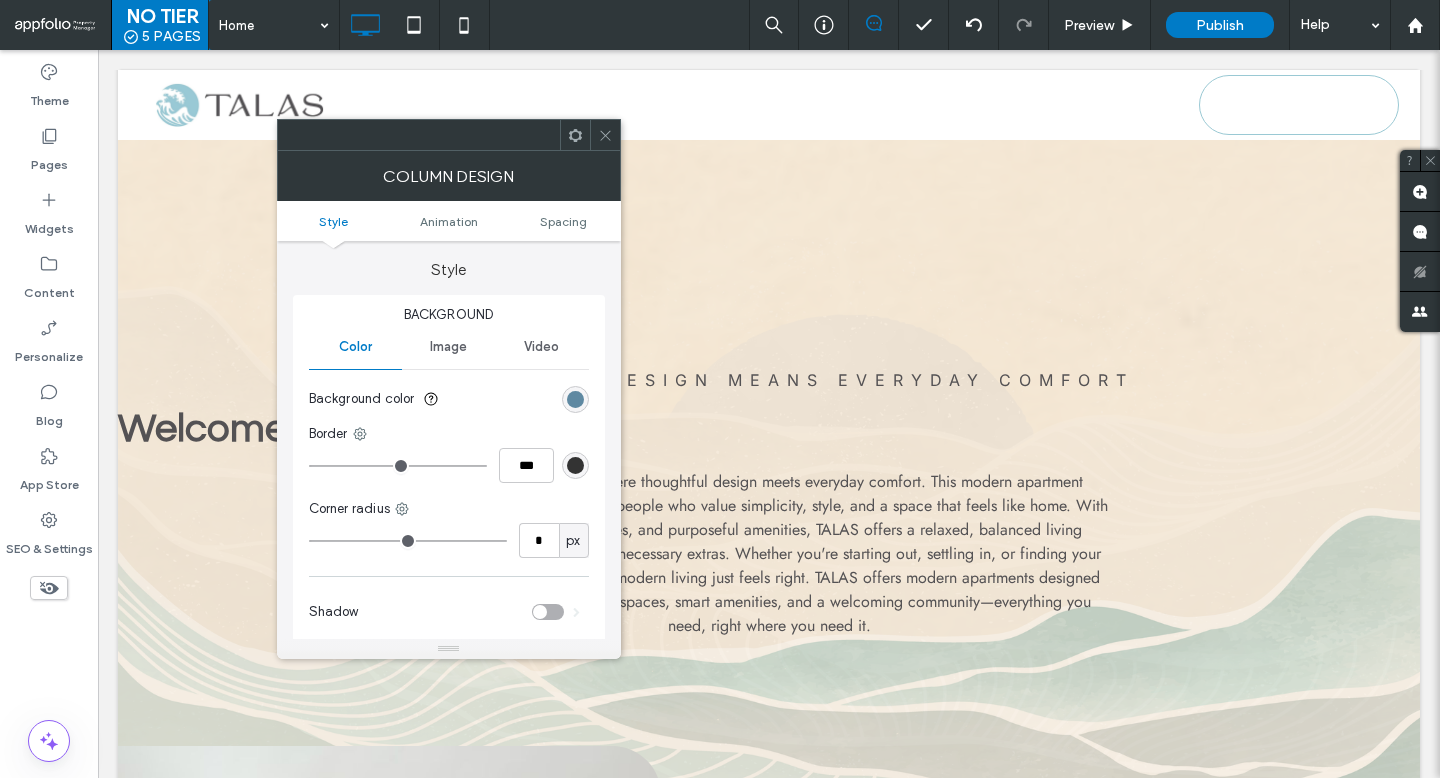 click at bounding box center [575, 399] 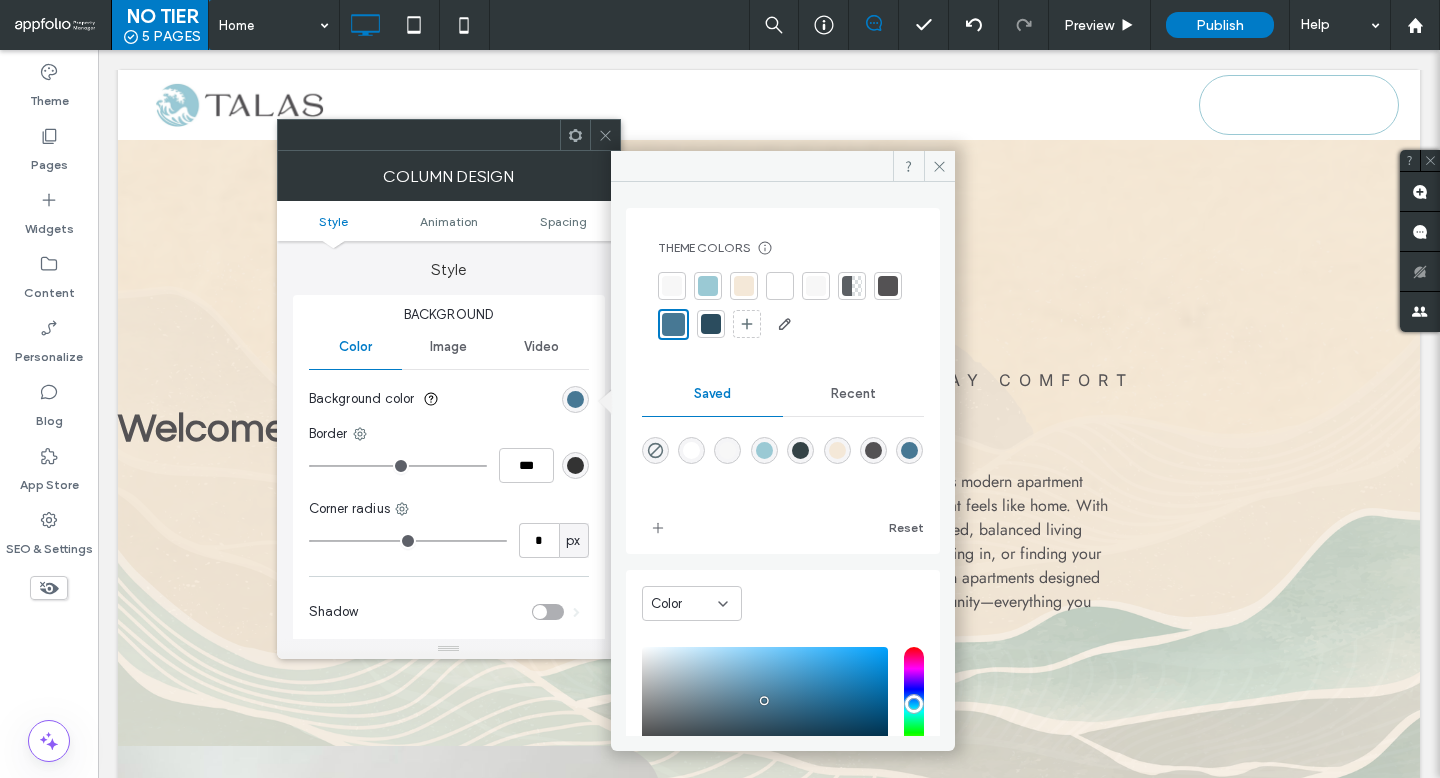 click at bounding box center (711, 324) 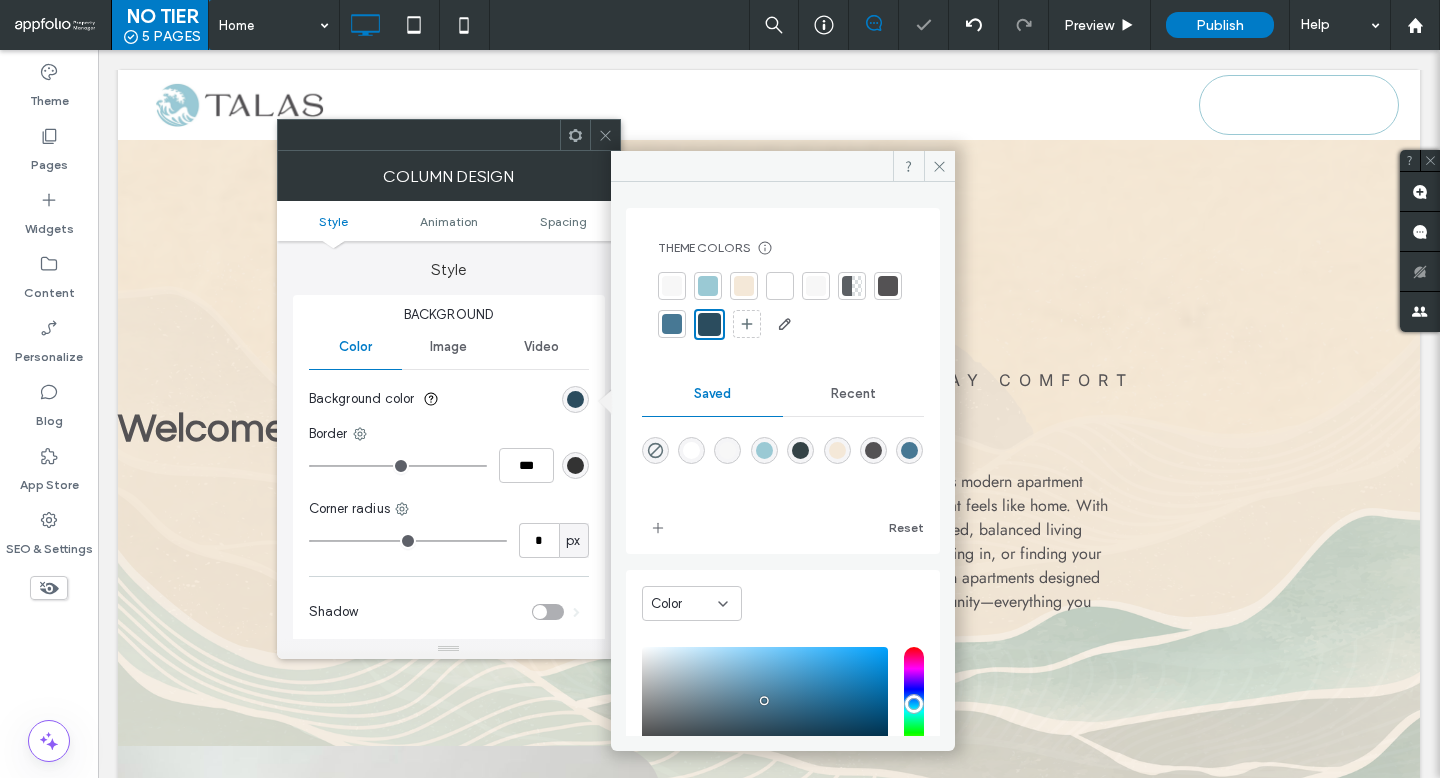 click 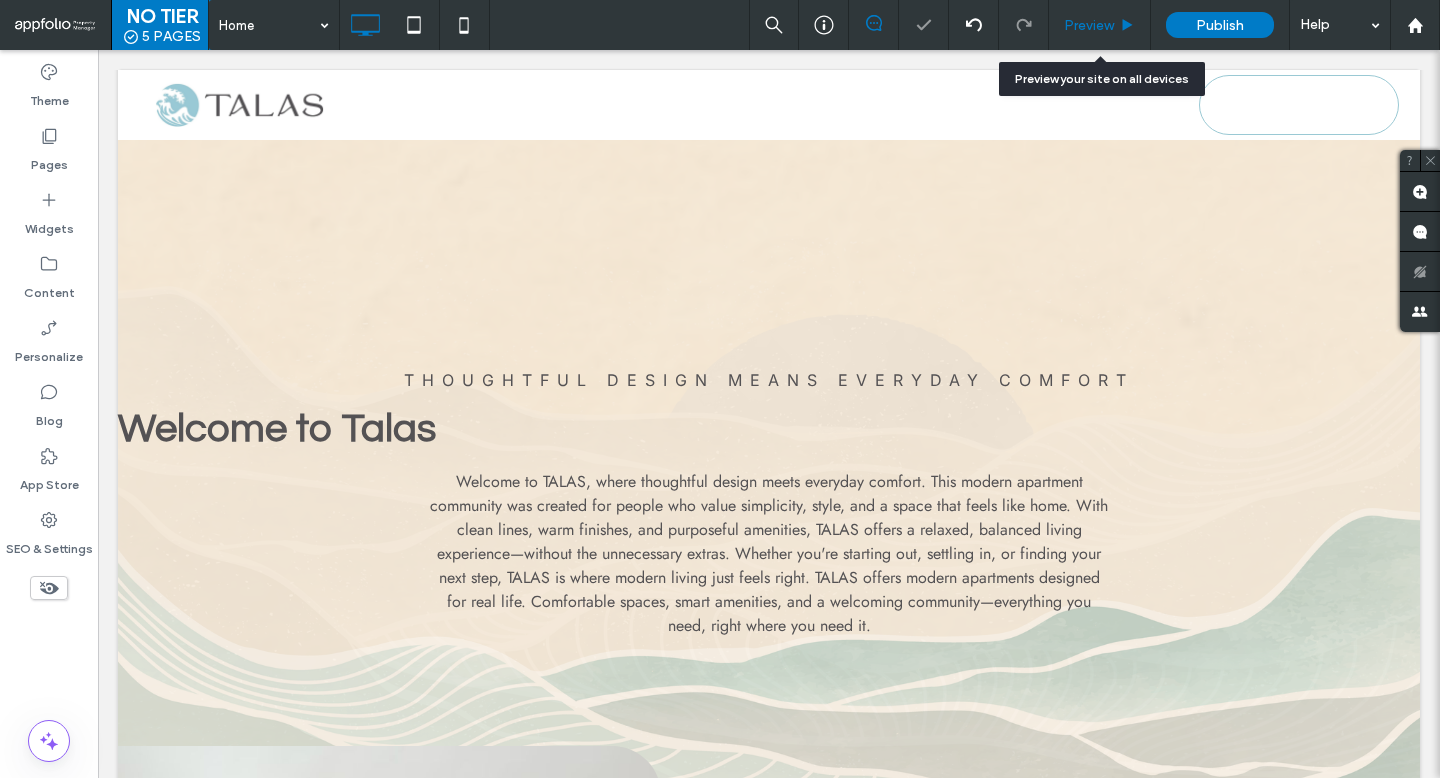 click on "Preview" at bounding box center (1100, 25) 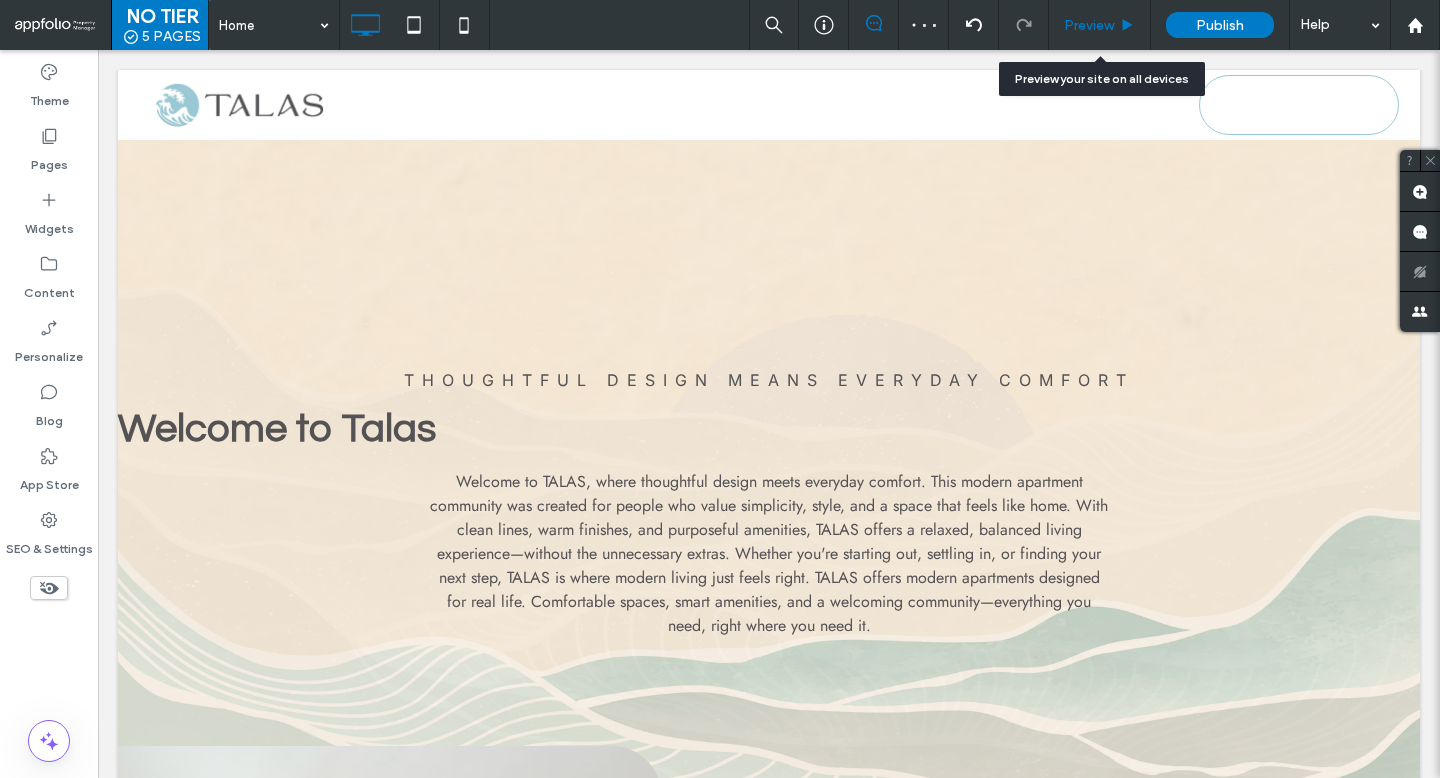 click on "Preview" at bounding box center (1089, 25) 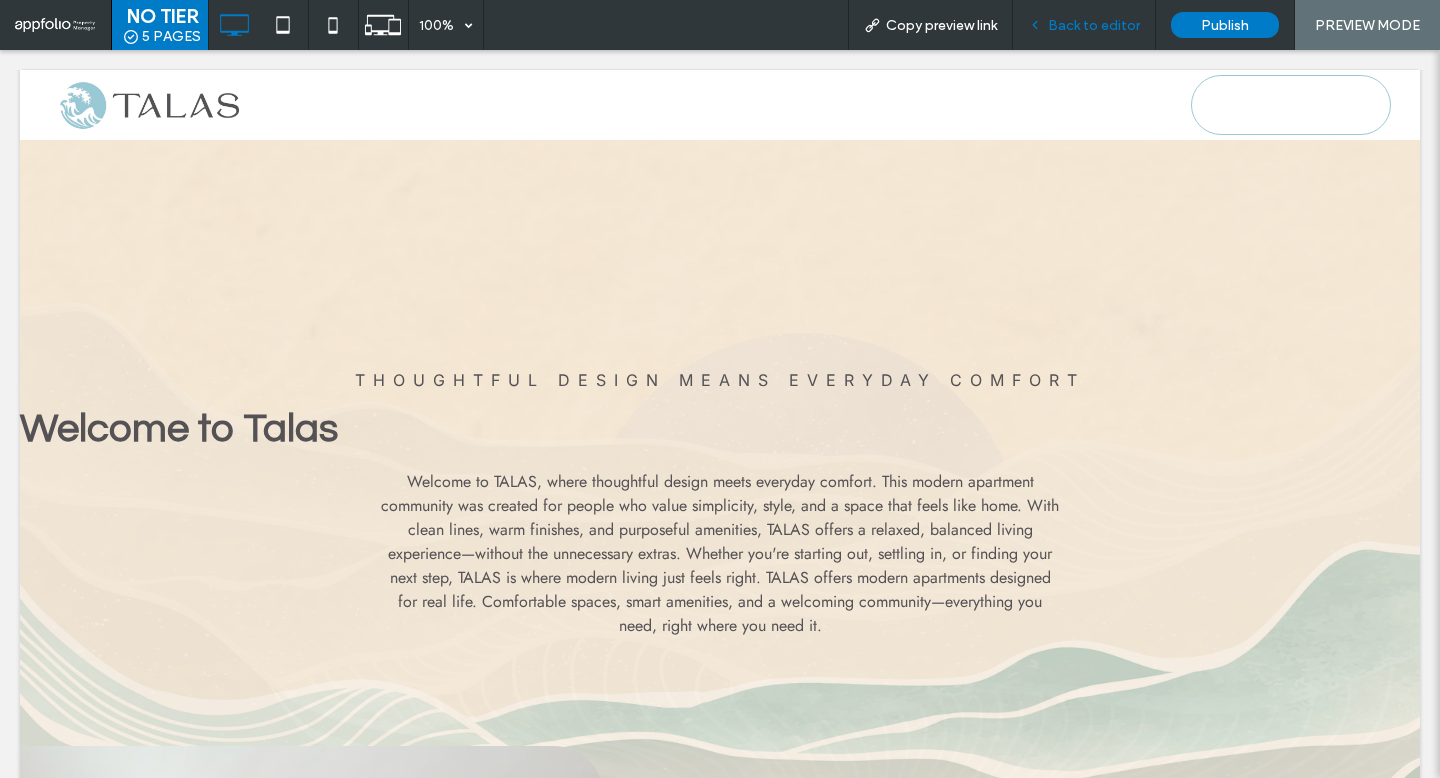 click on "Back to editor" at bounding box center (1094, 25) 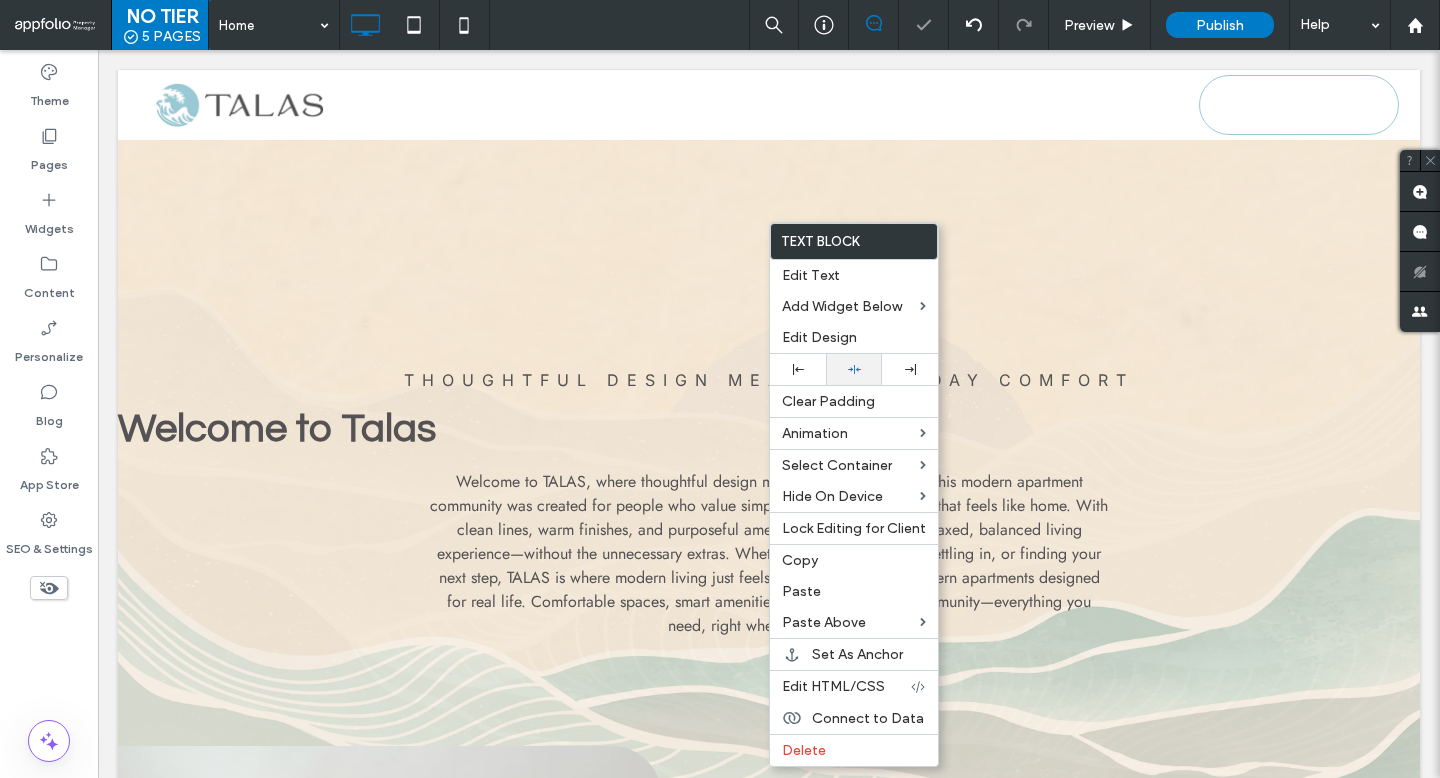 click 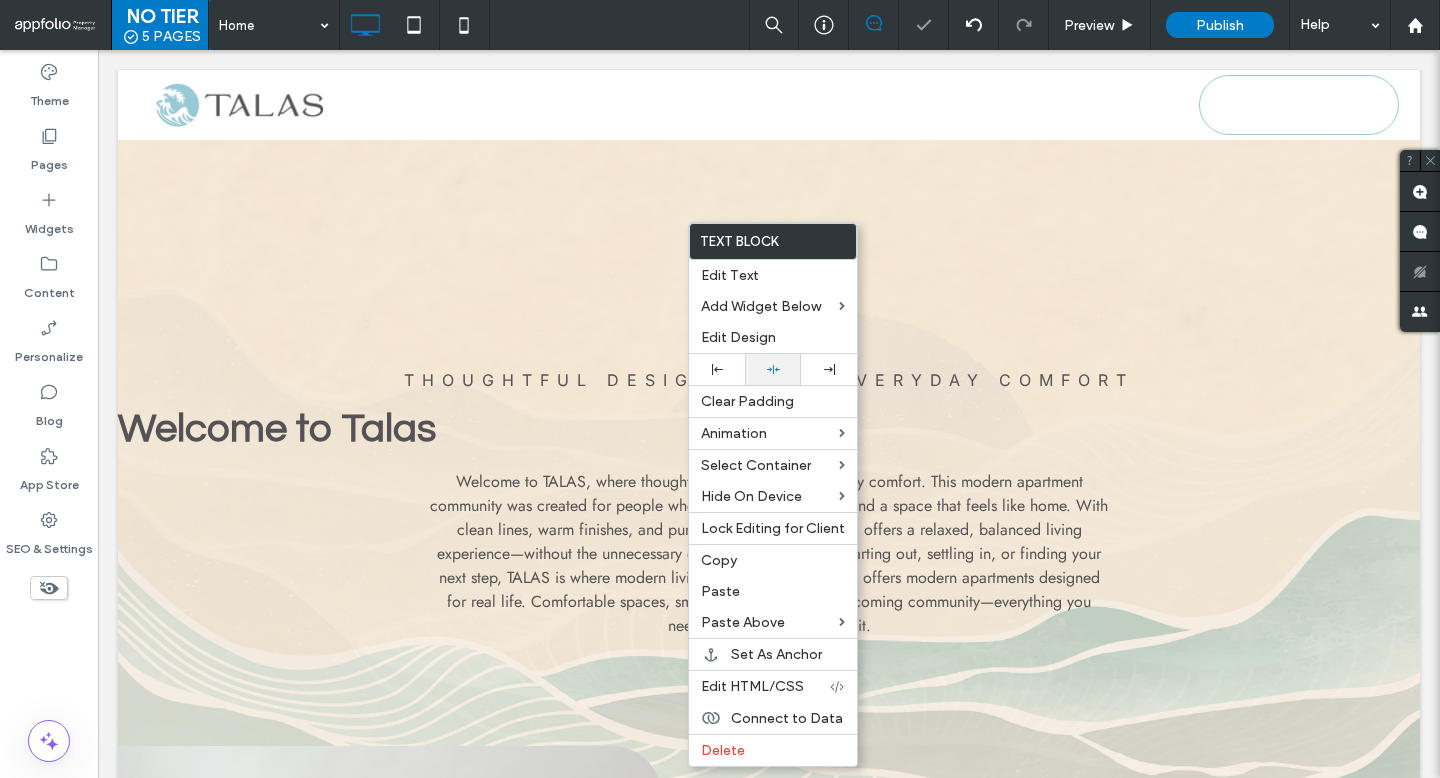 click 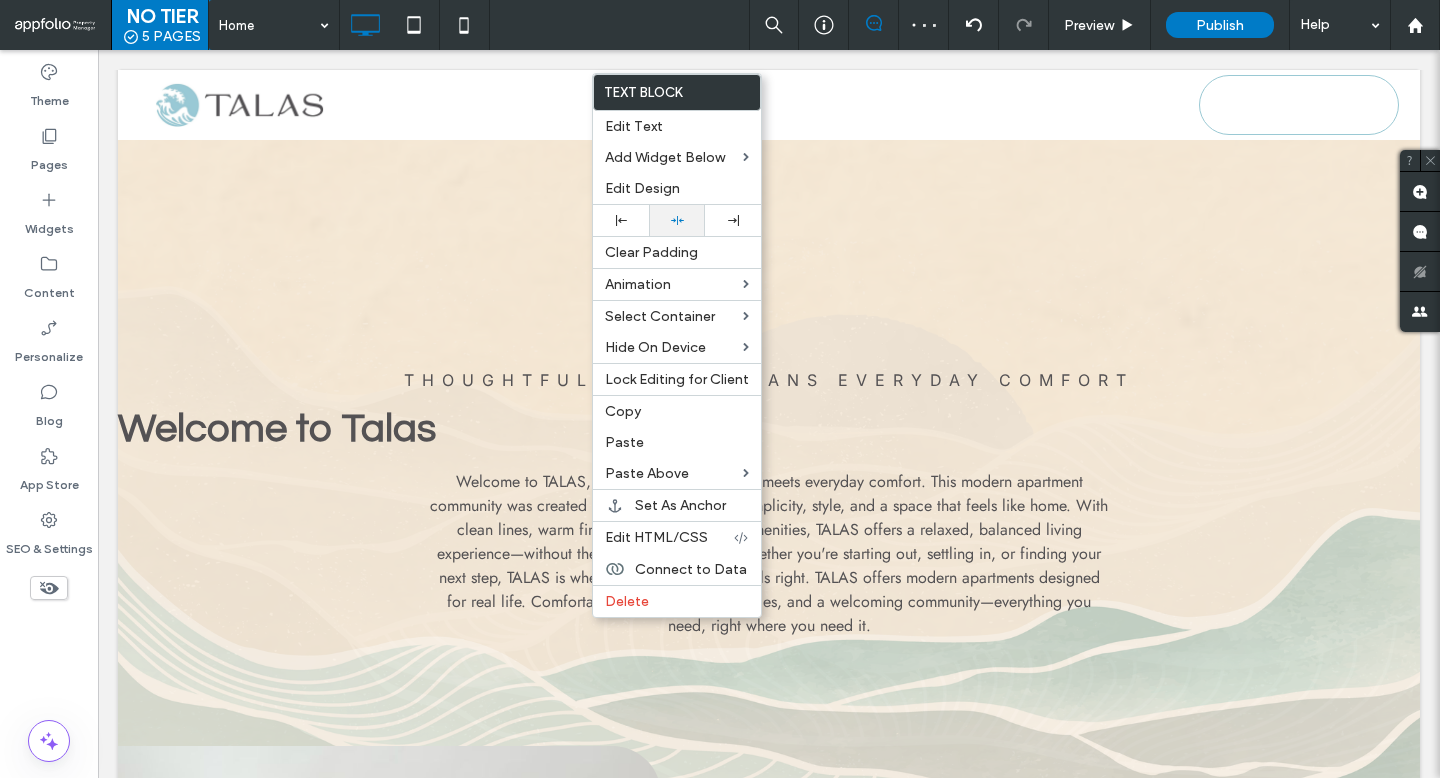 click 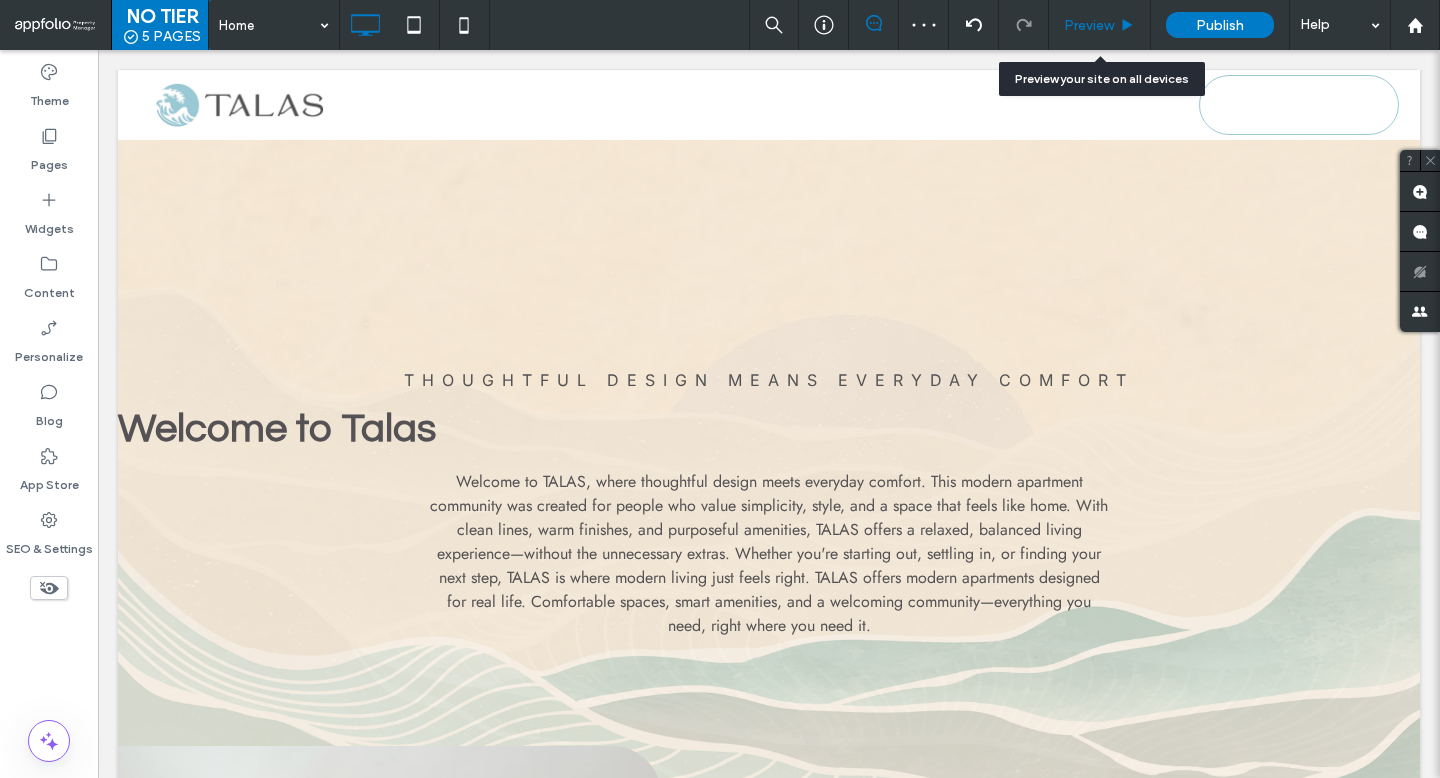 click on "Preview" at bounding box center [1089, 25] 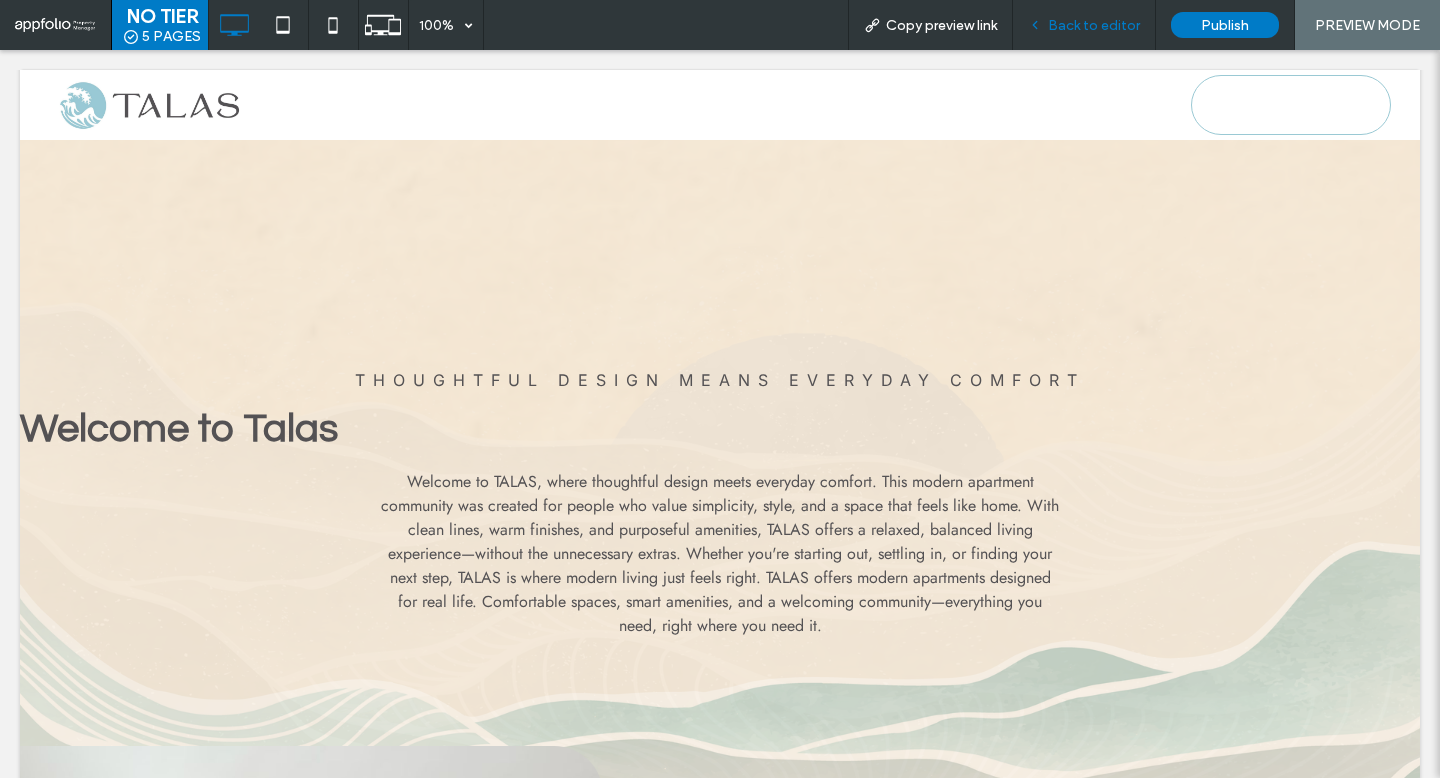 click on "Back to editor" at bounding box center [1084, 25] 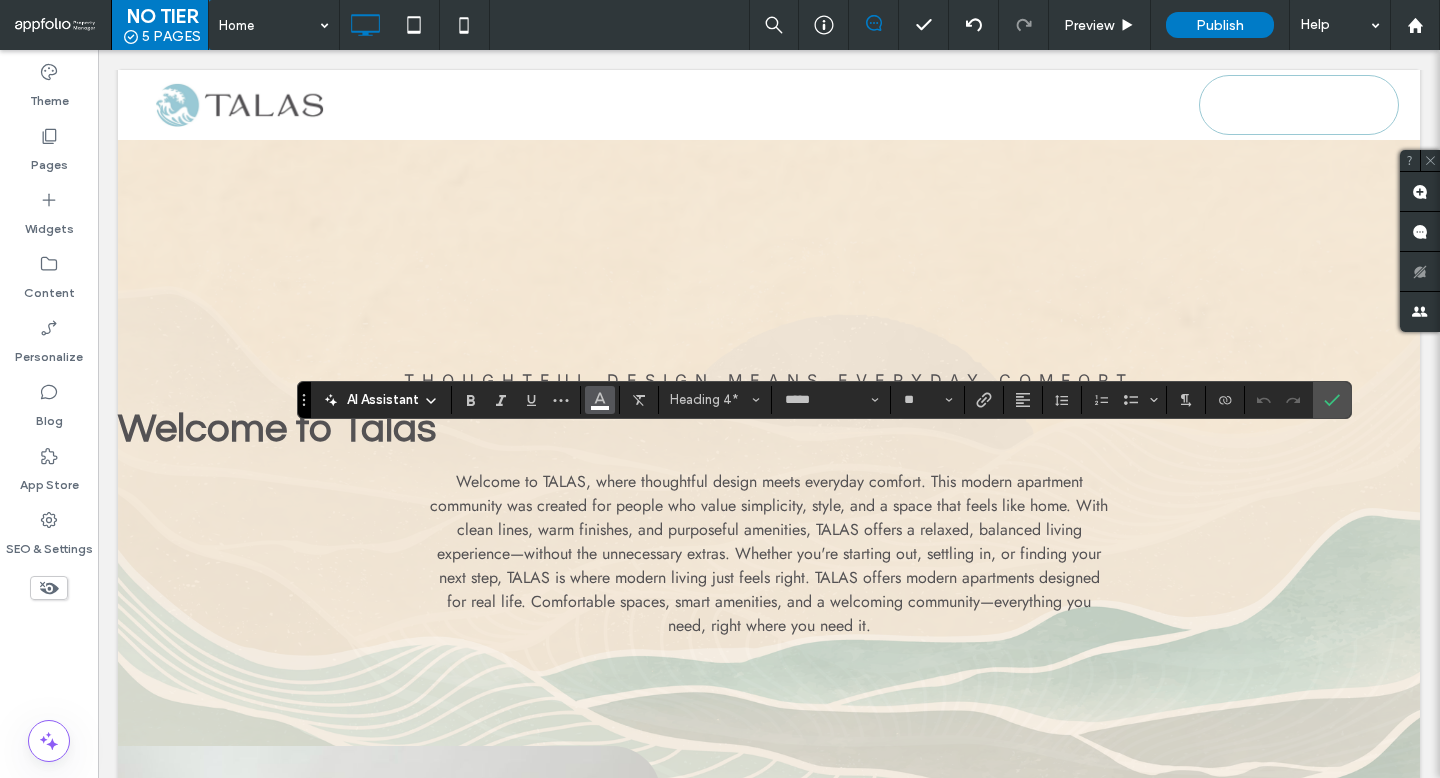 click at bounding box center [600, 400] 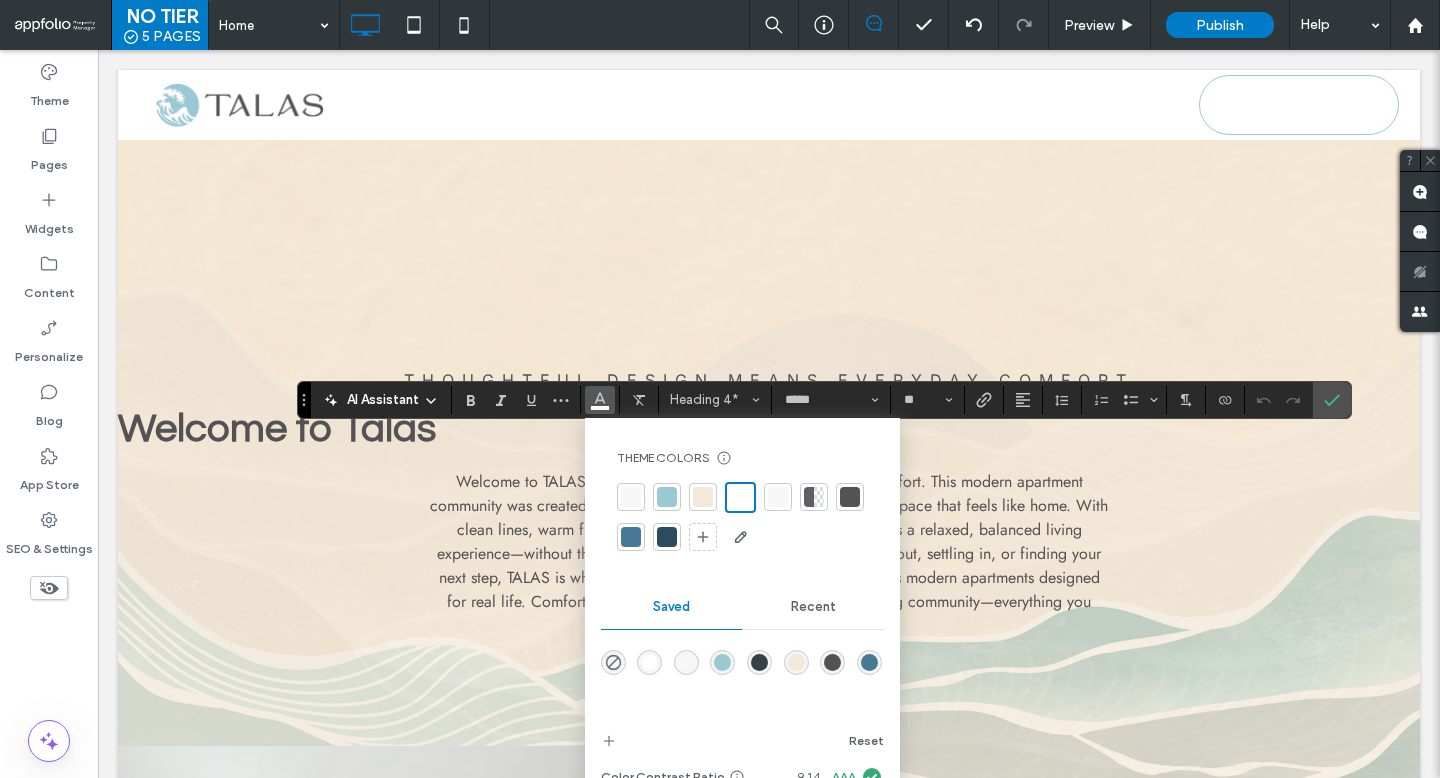 click at bounding box center (667, 497) 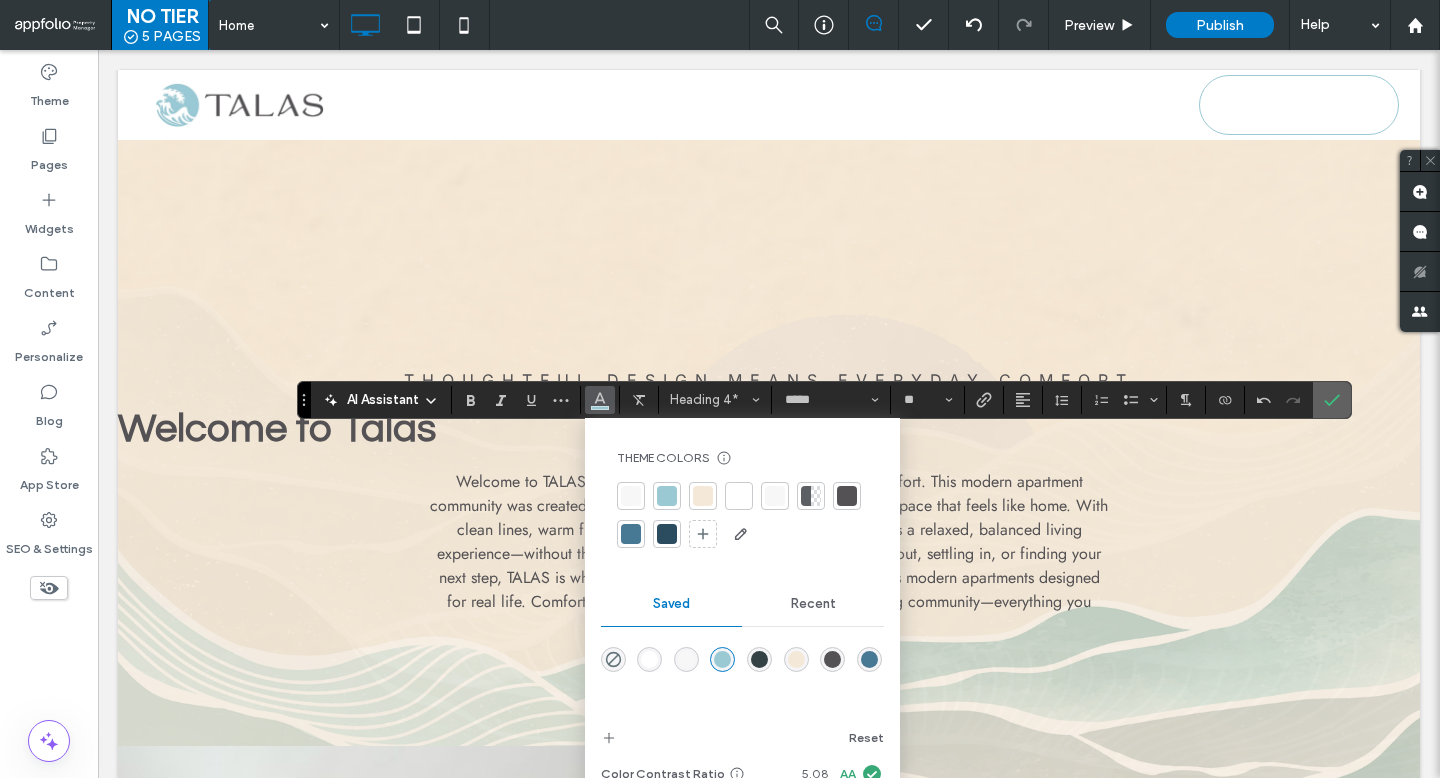 click at bounding box center [1328, 400] 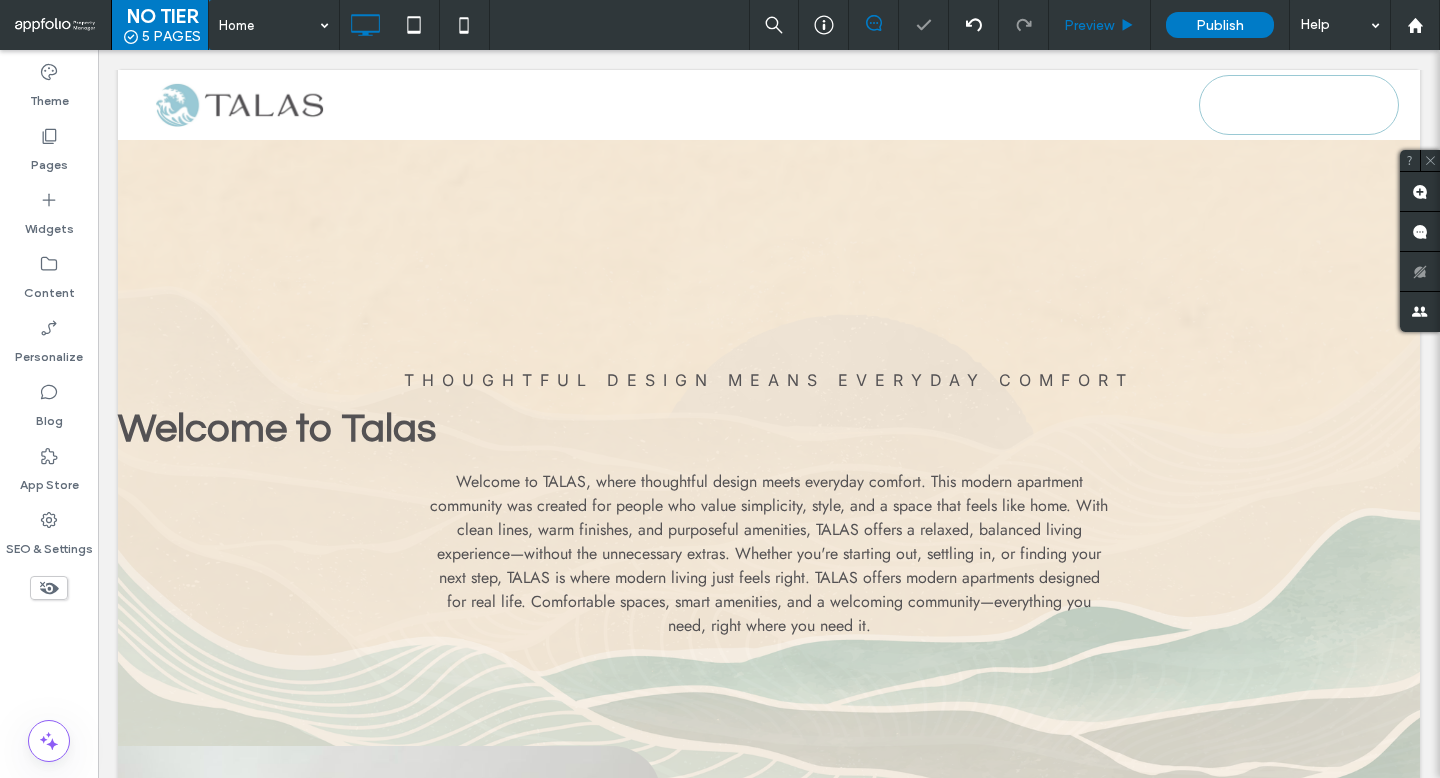 click on "Preview" at bounding box center (1100, 25) 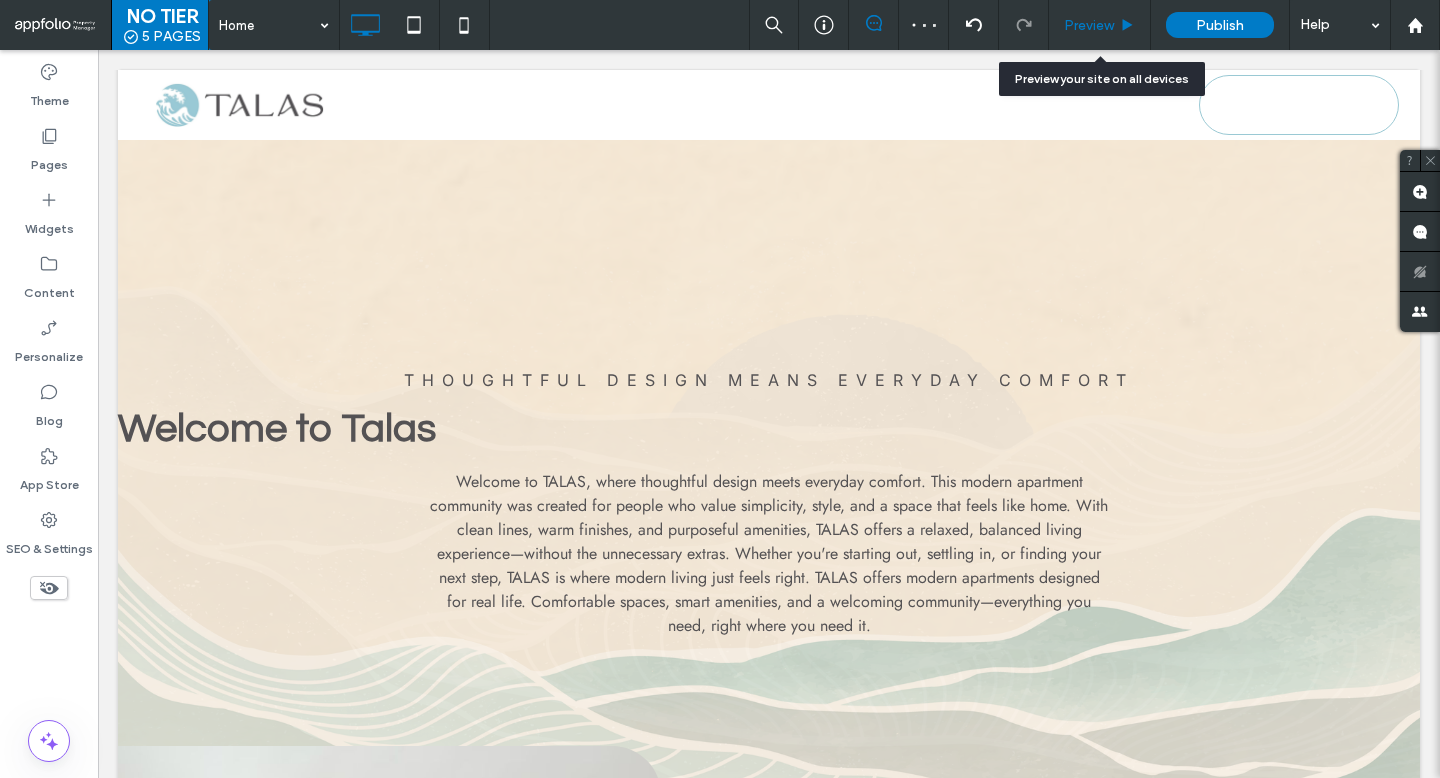 click on "Preview" at bounding box center (1089, 25) 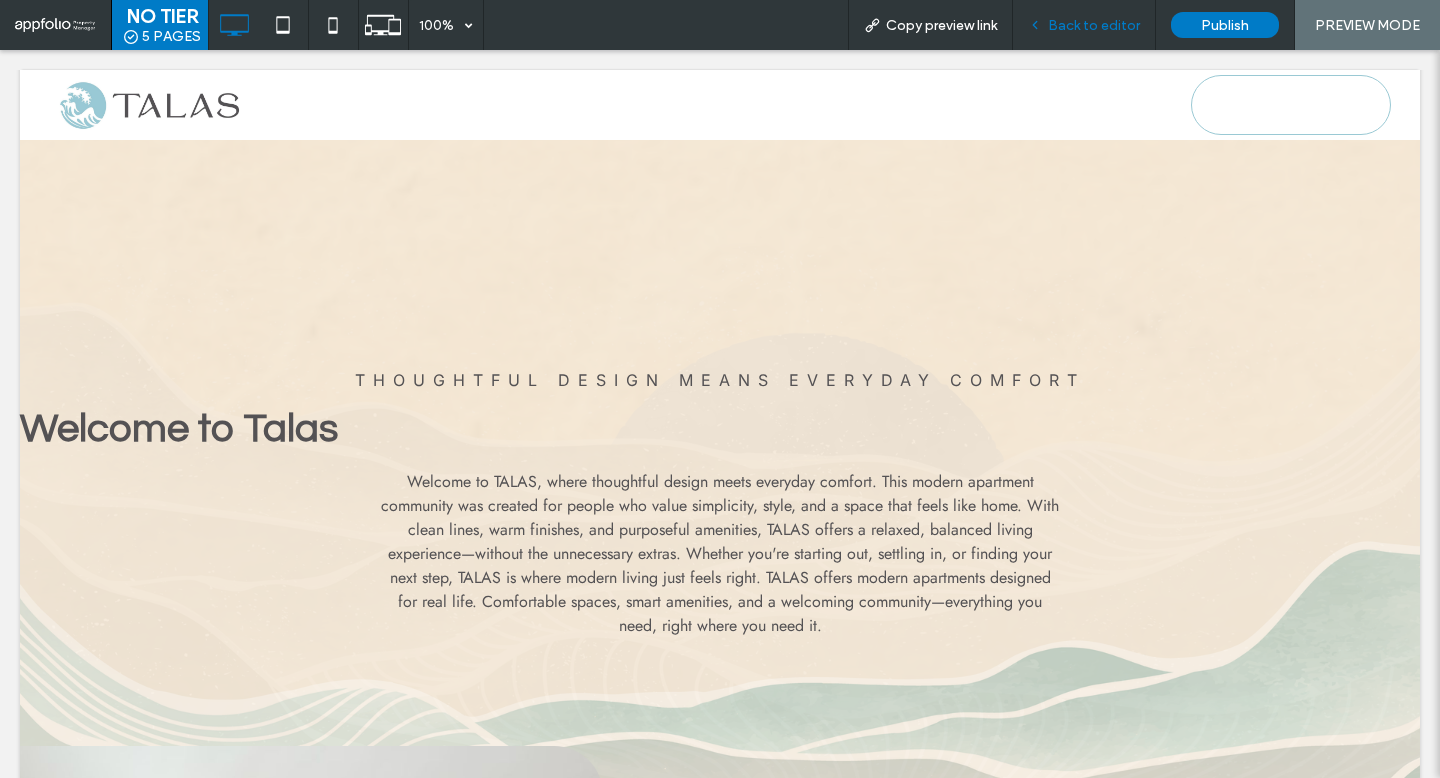 click on "Back to editor" at bounding box center [1084, 25] 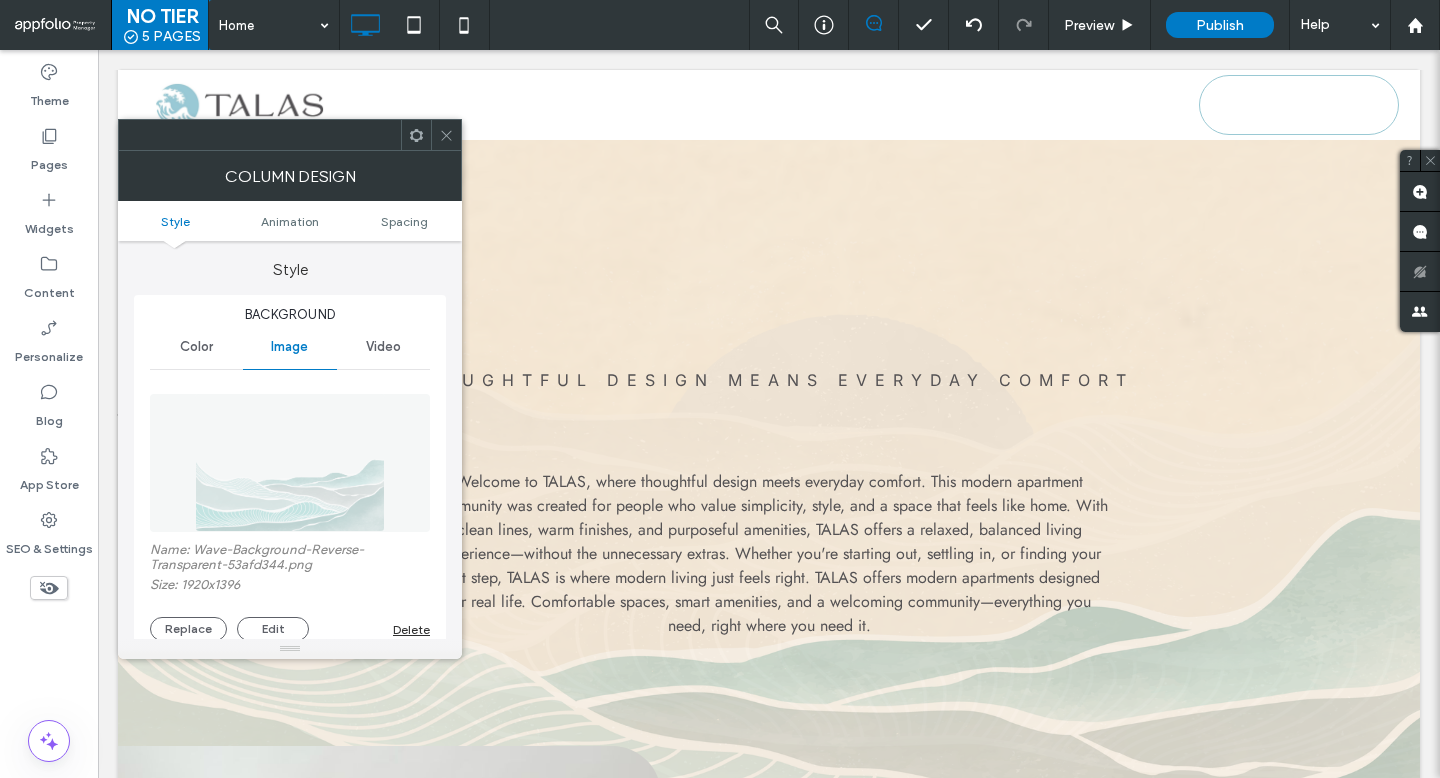 click on "Style Animation Spacing" at bounding box center (290, 221) 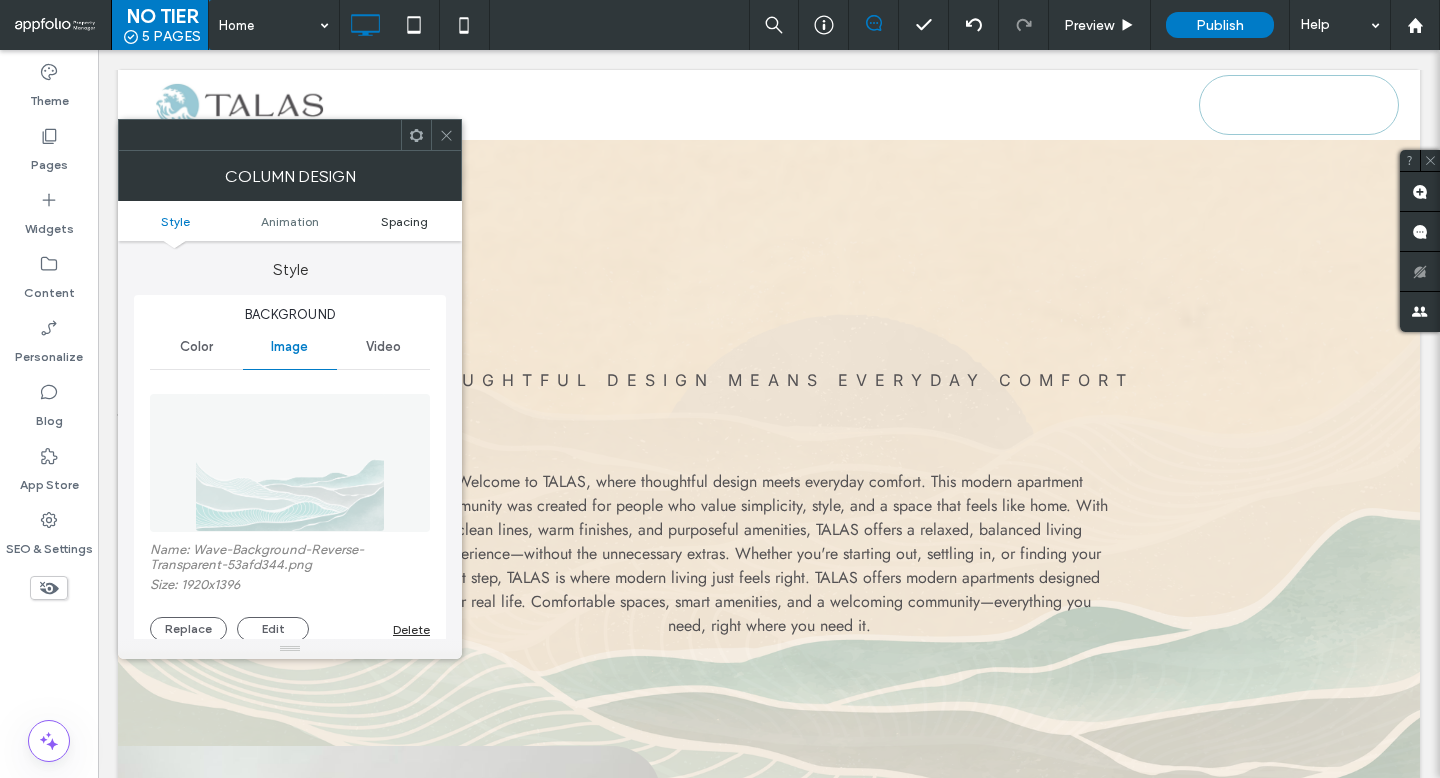 click on "Spacing" at bounding box center (404, 221) 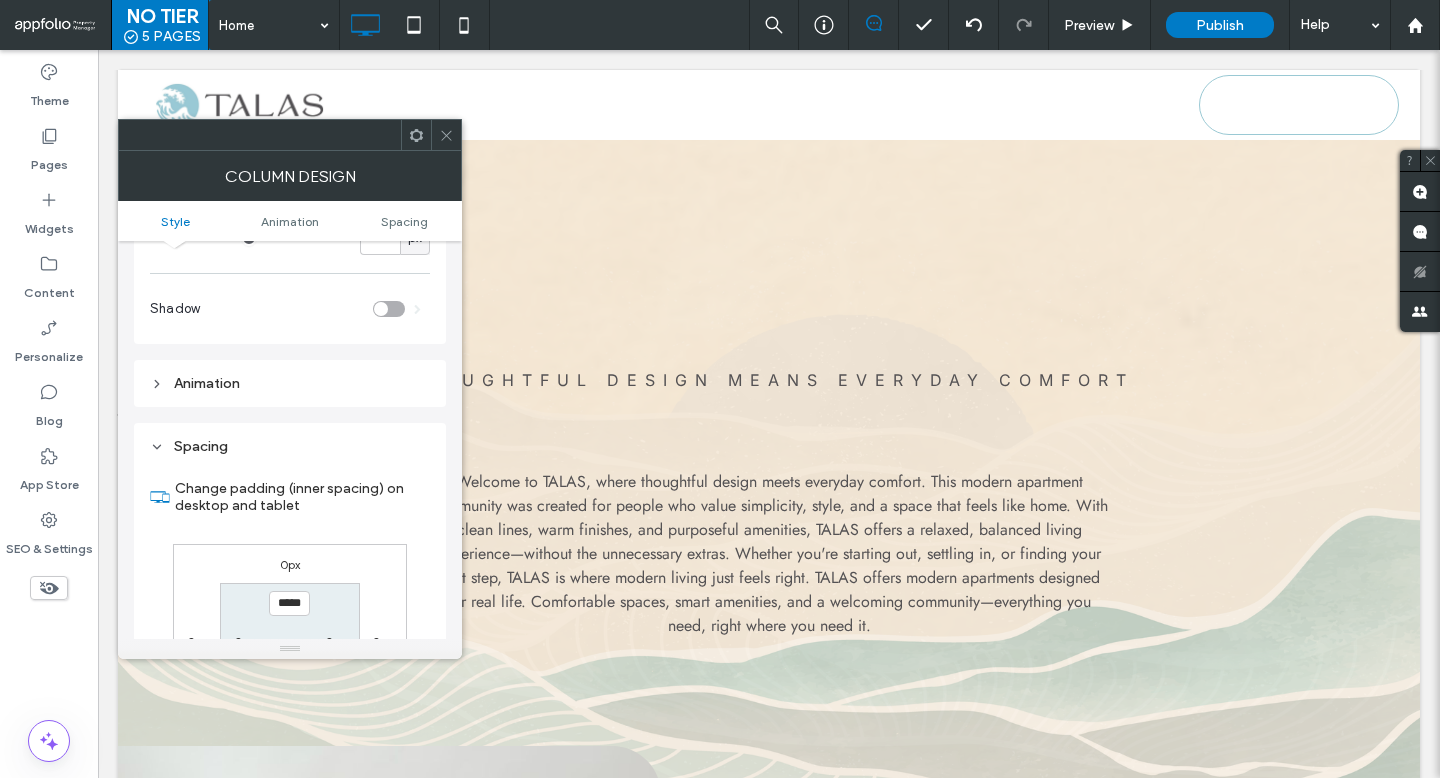 scroll, scrollTop: 1074, scrollLeft: 0, axis: vertical 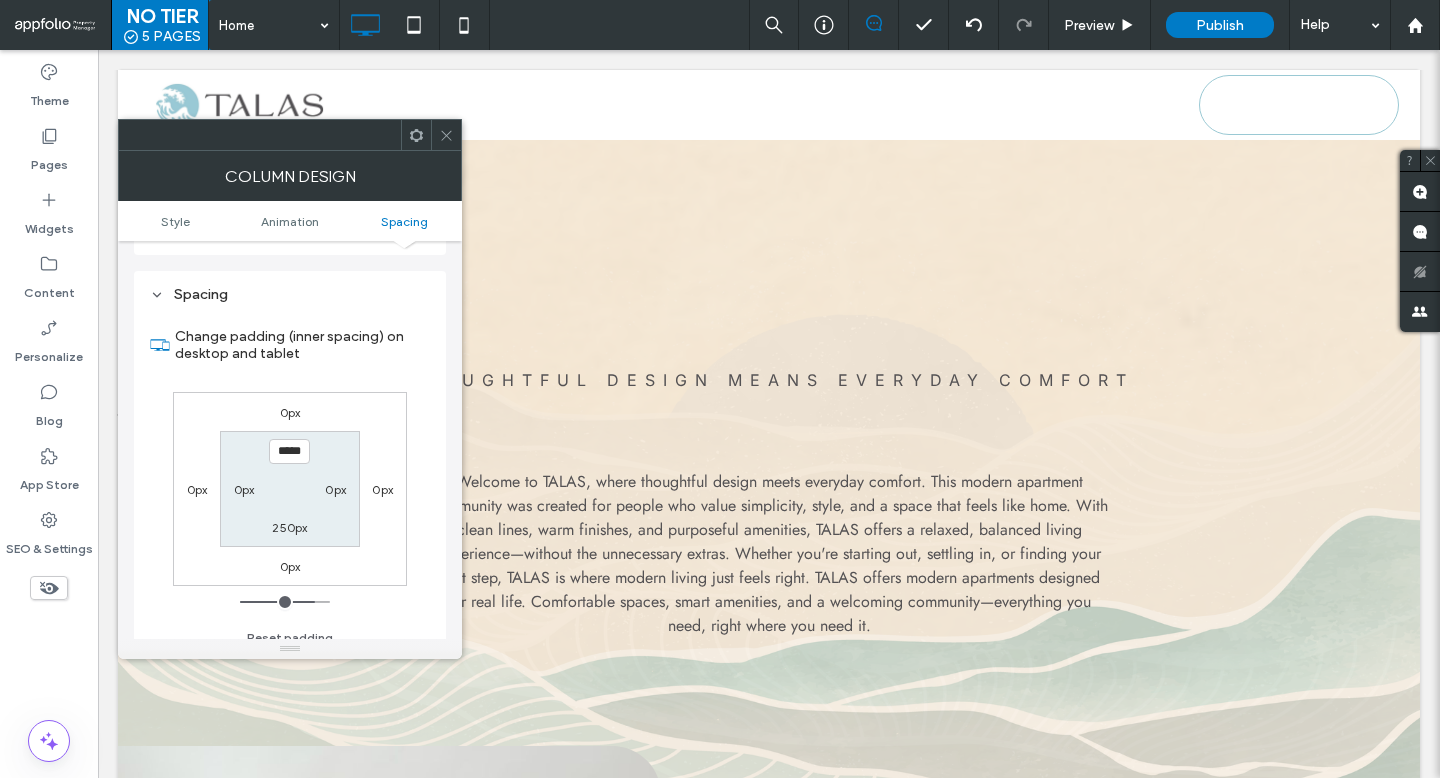click on "250px" at bounding box center [289, 527] 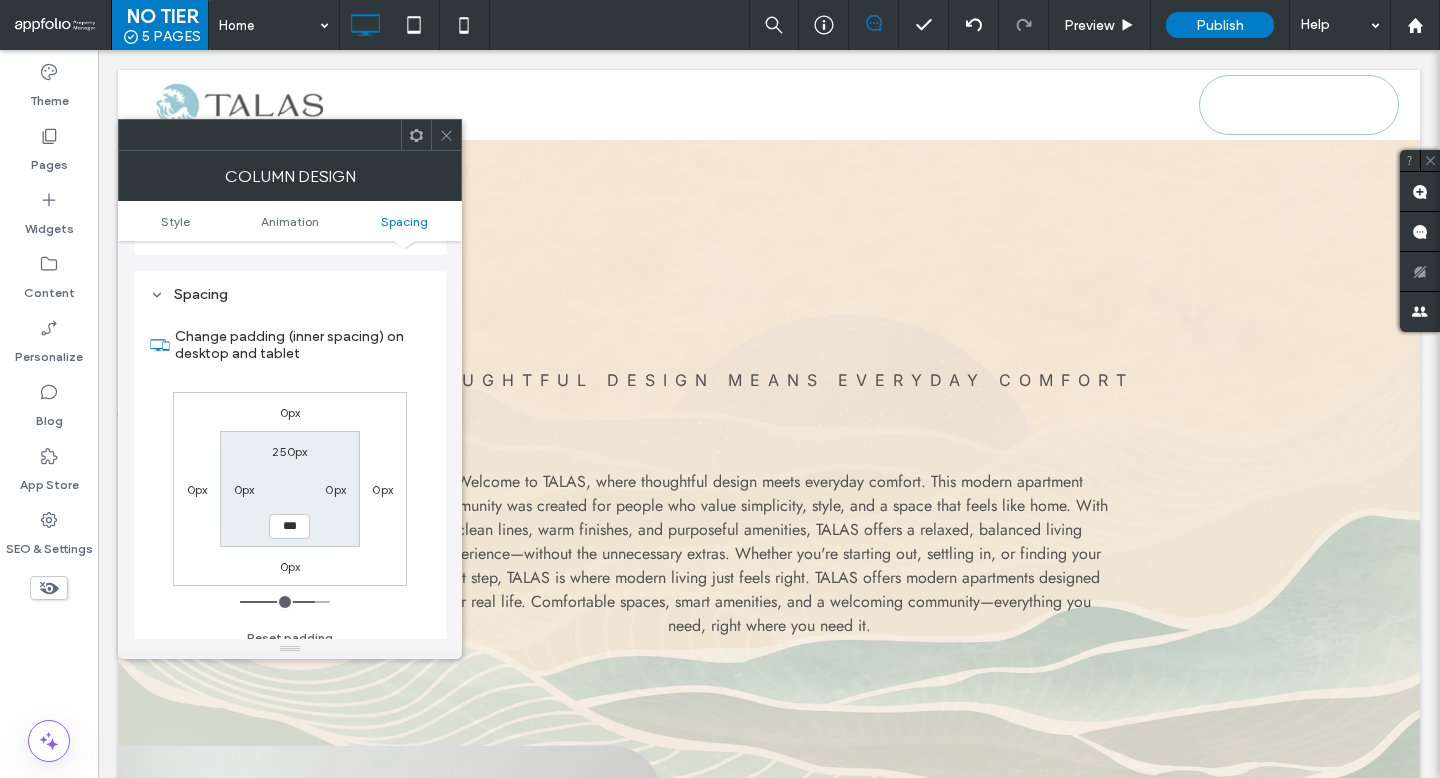 type on "***" 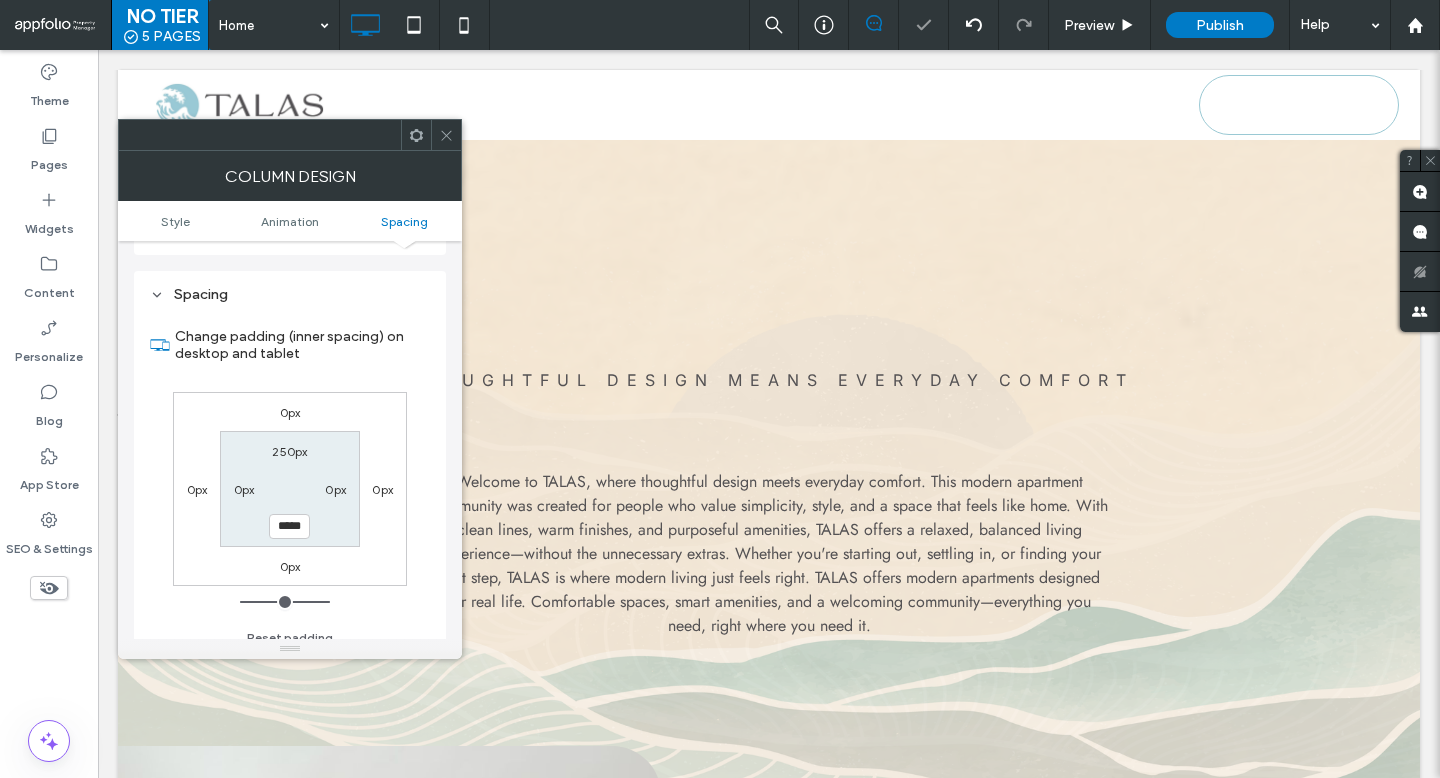 click 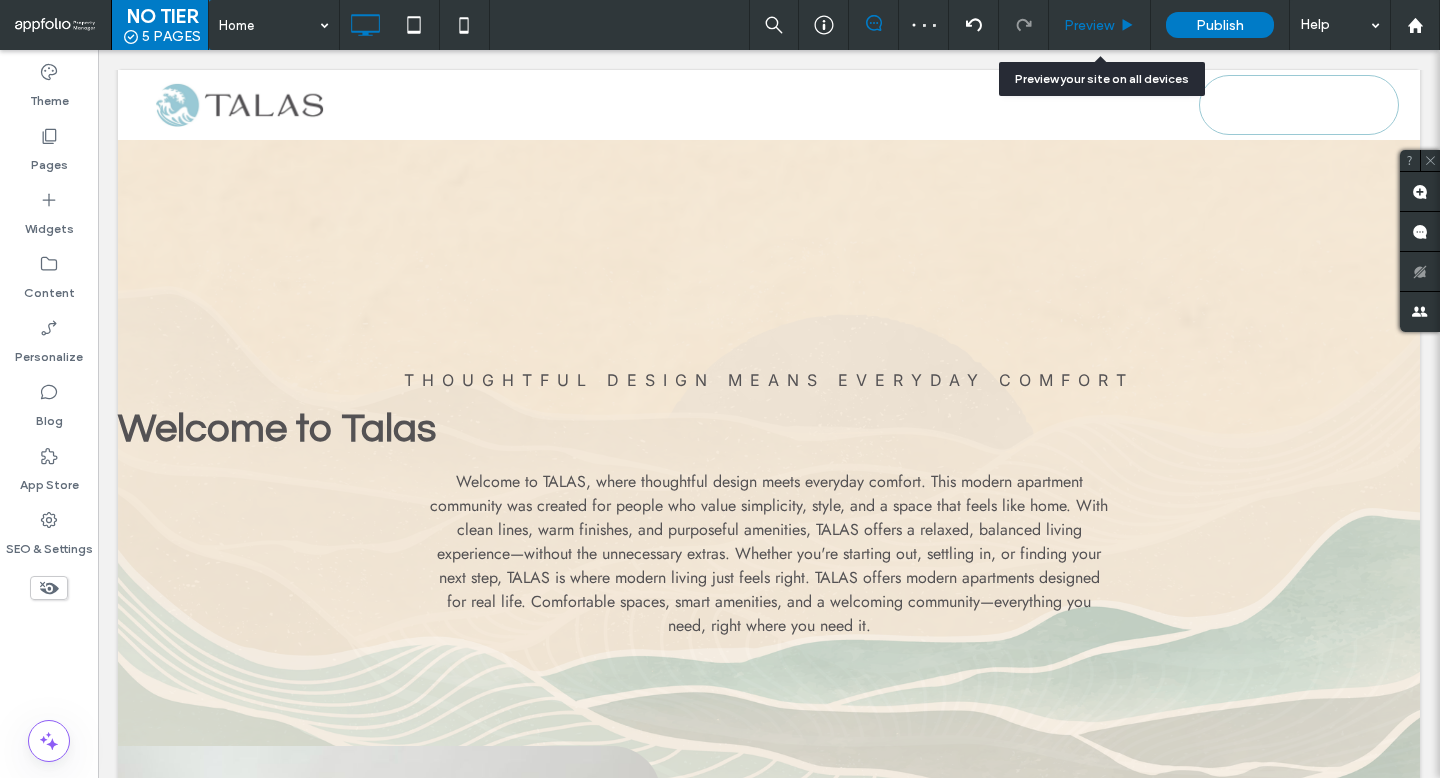 click on "Preview" at bounding box center (1089, 25) 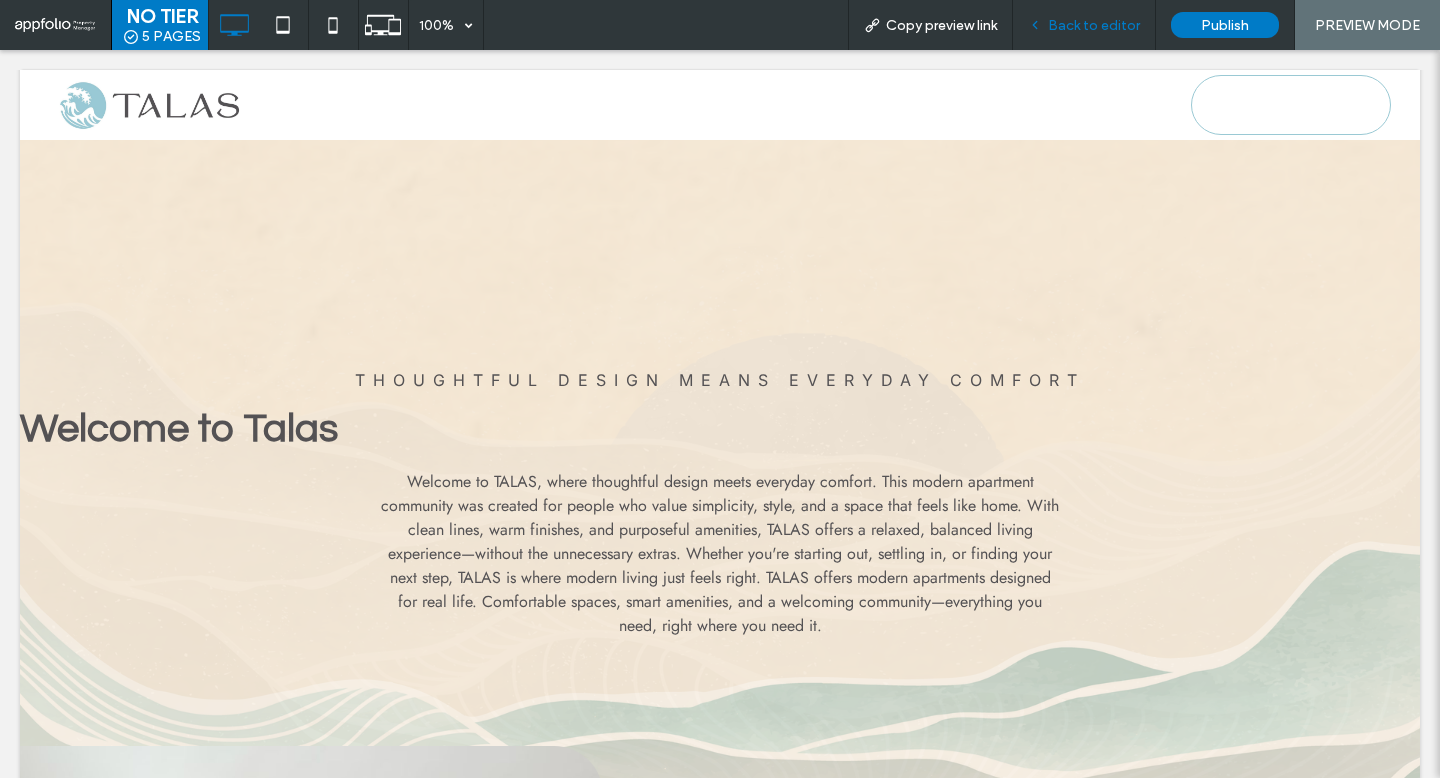 click on "Back to editor" at bounding box center [1084, 25] 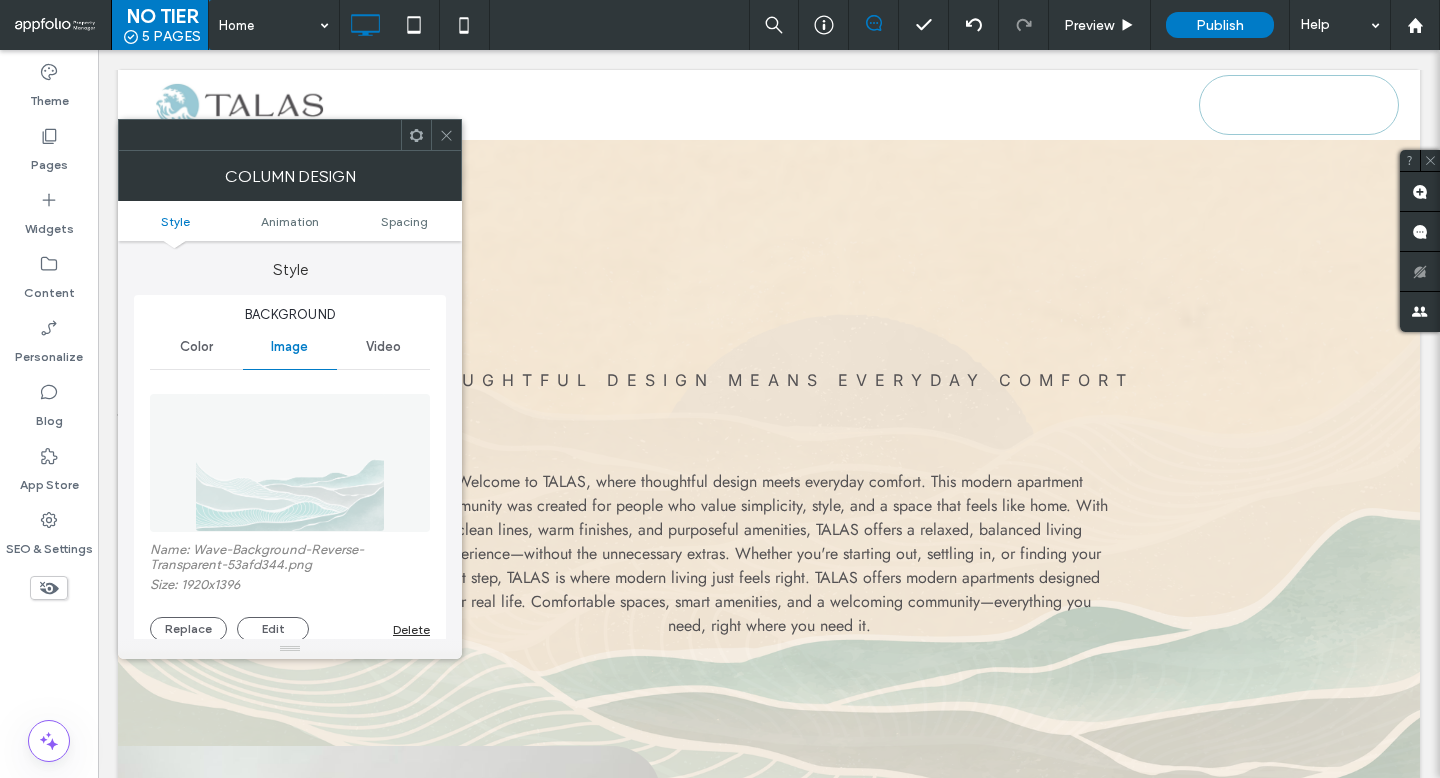click on "Style Animation Spacing" at bounding box center (290, 221) 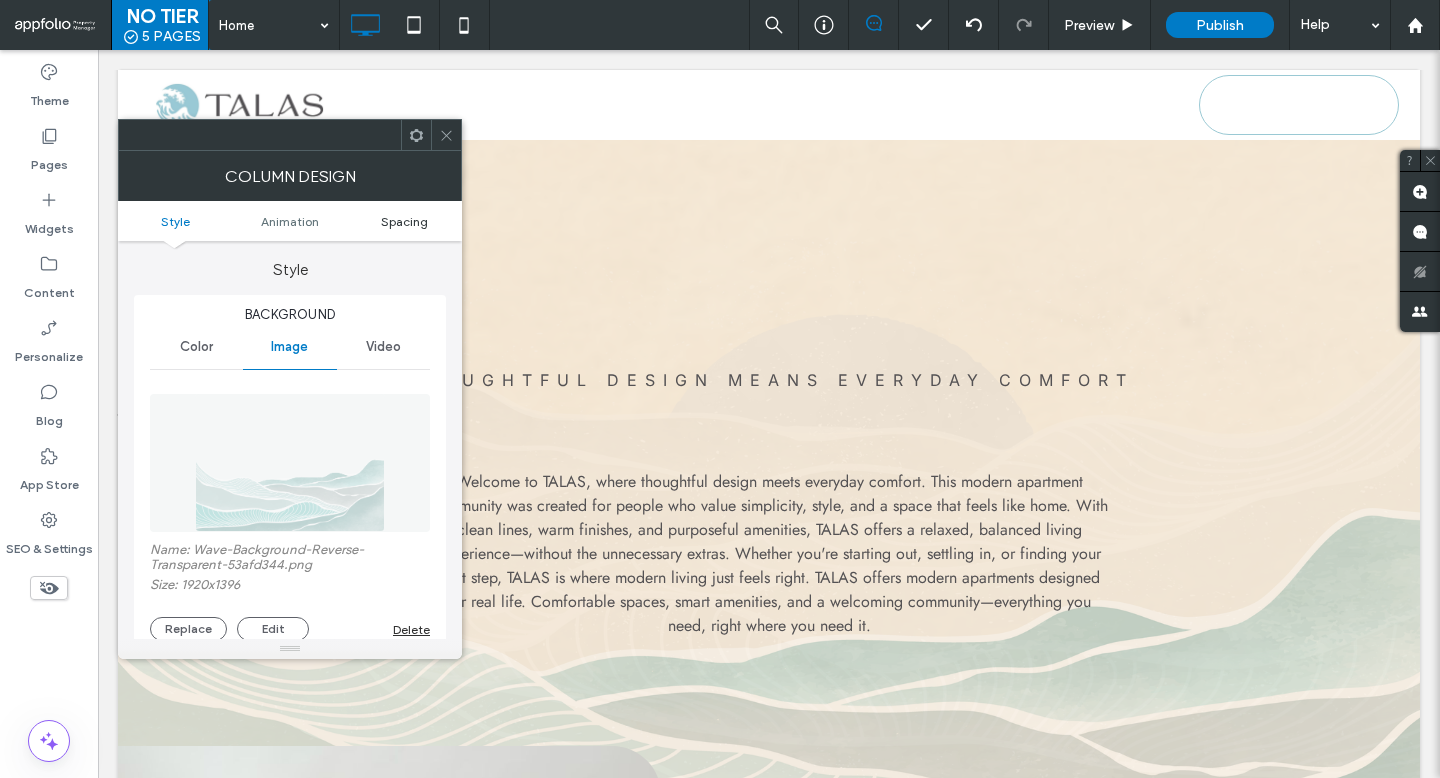 click on "Spacing" at bounding box center [404, 221] 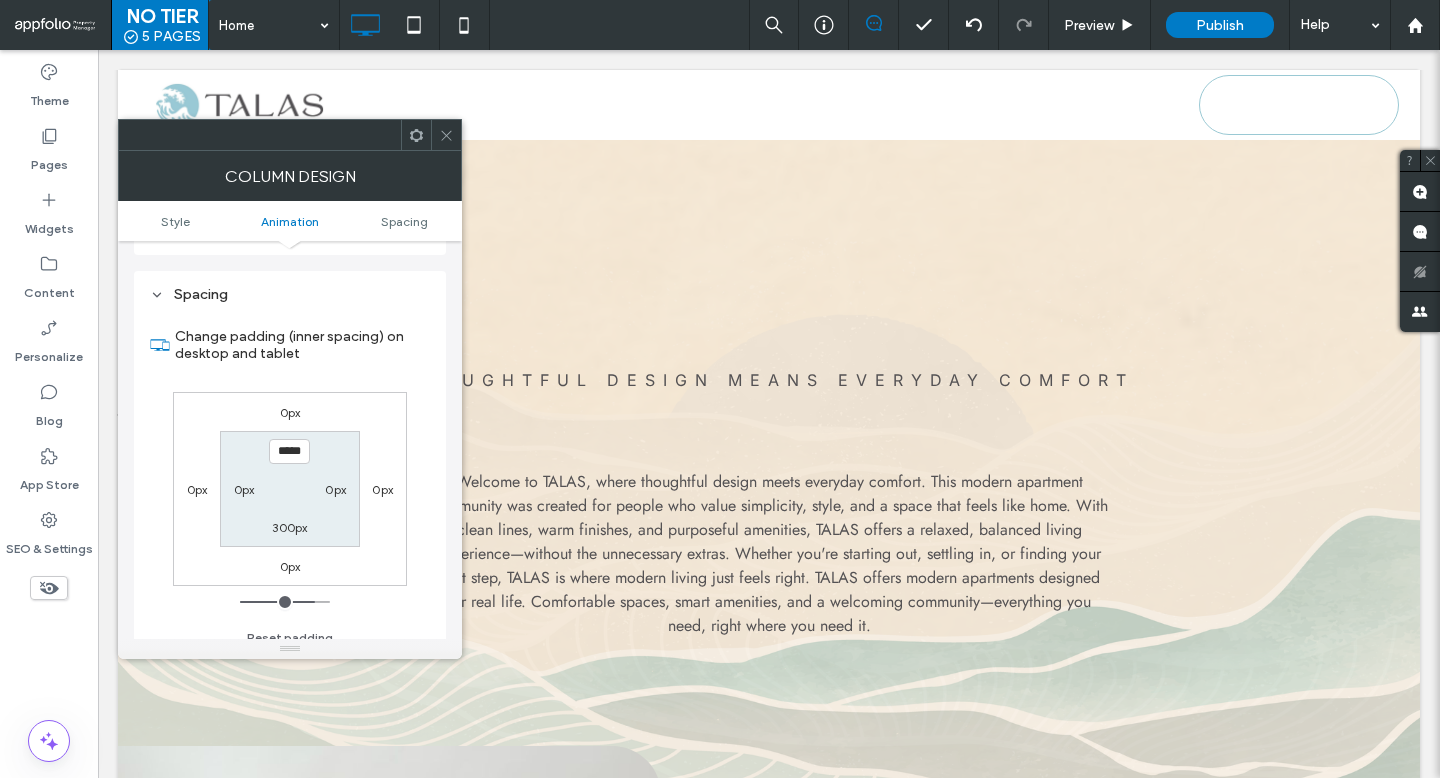 scroll, scrollTop: 1074, scrollLeft: 0, axis: vertical 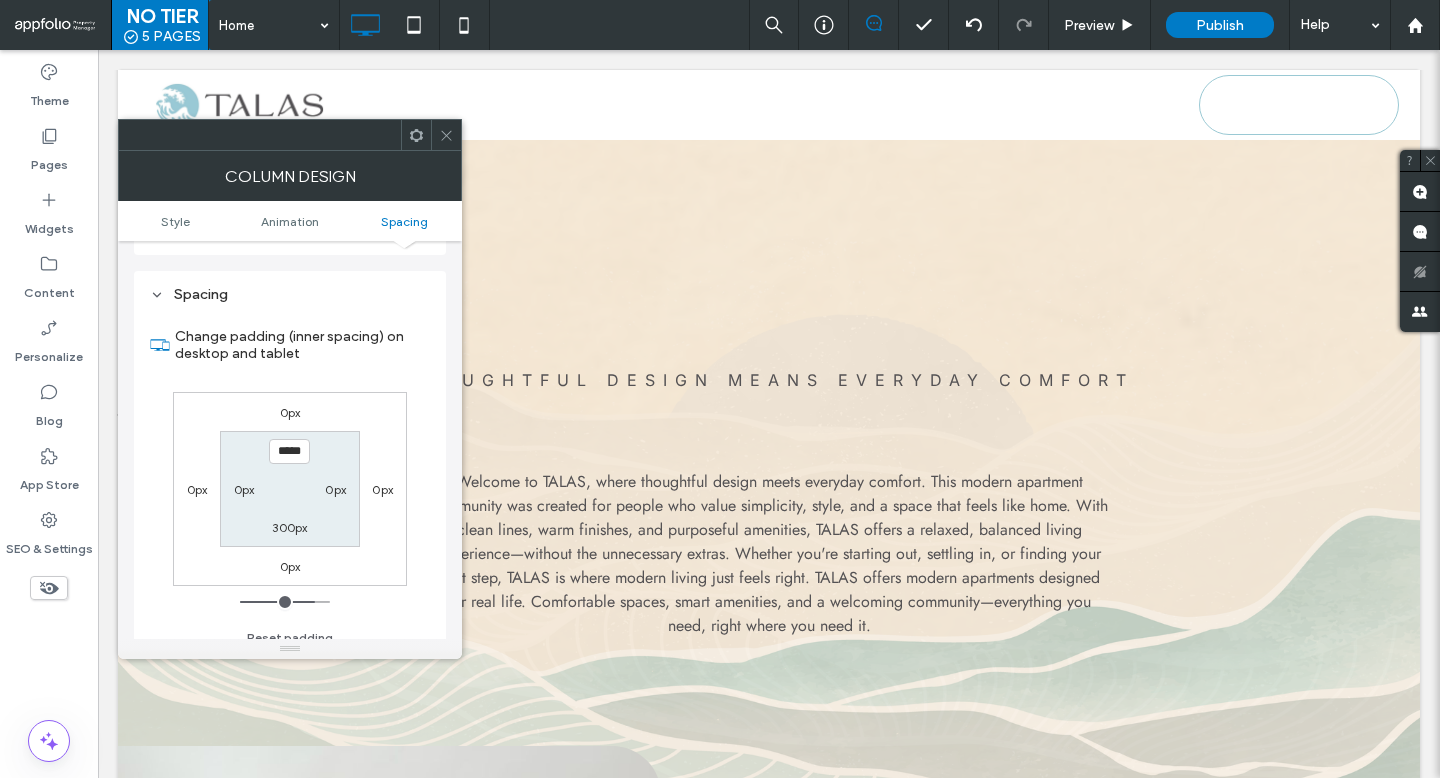 click on "300px" at bounding box center (289, 527) 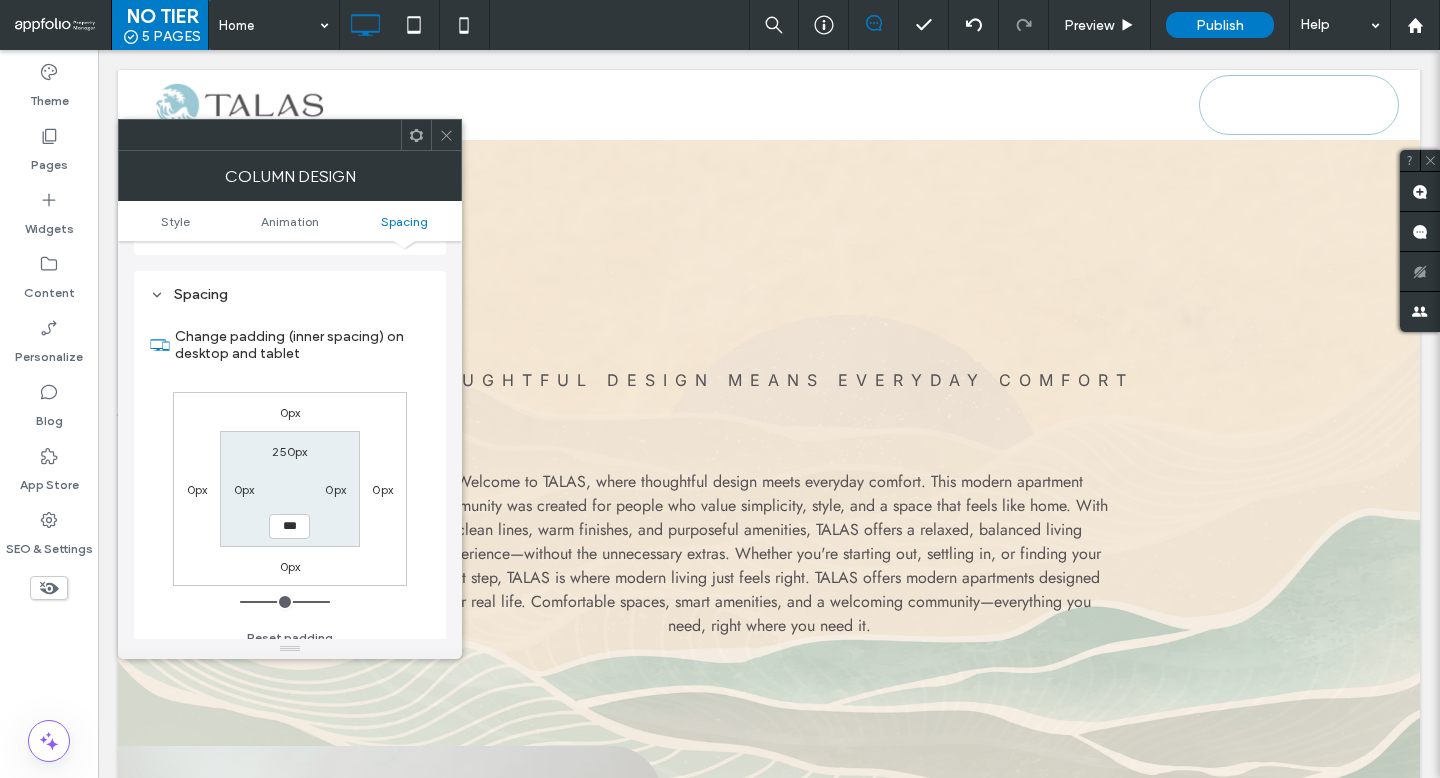 type on "***" 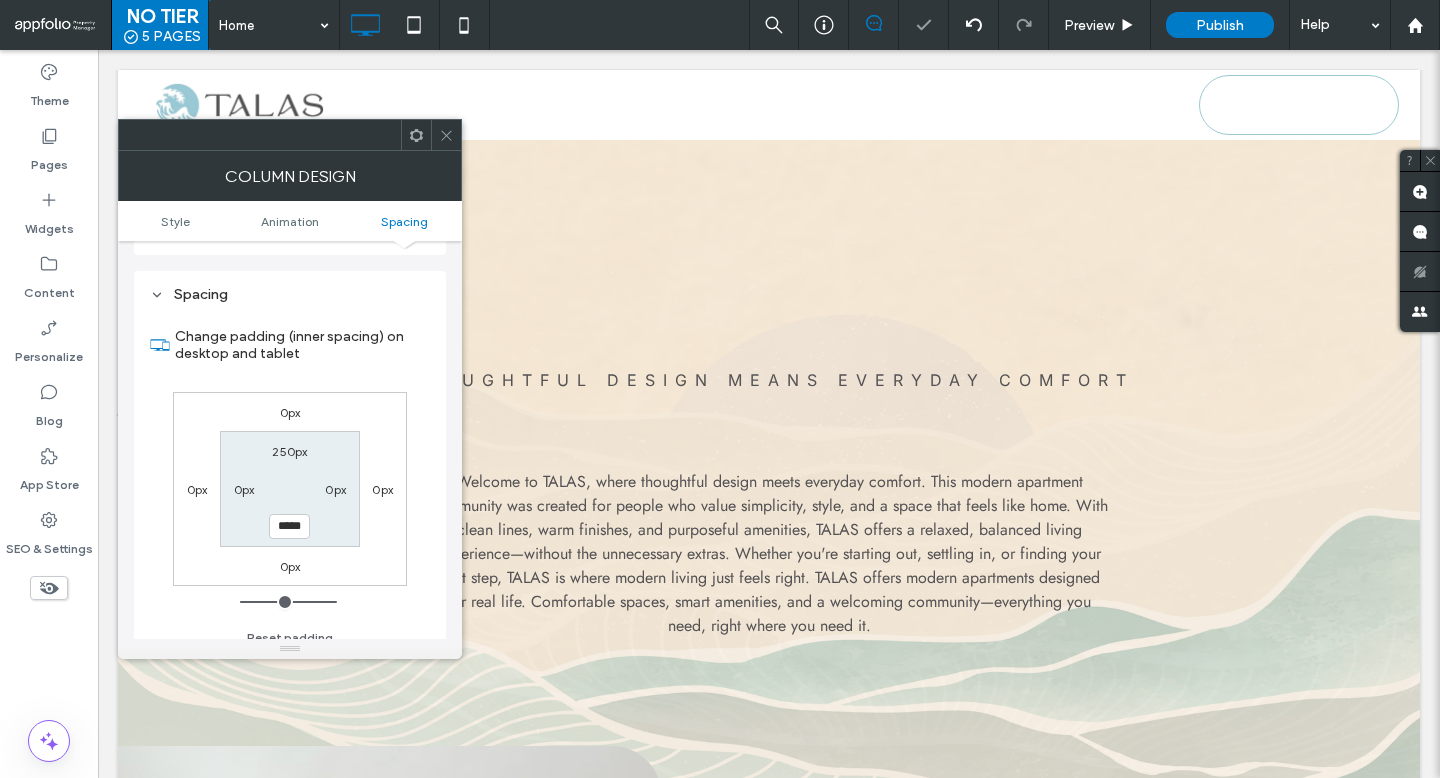 click 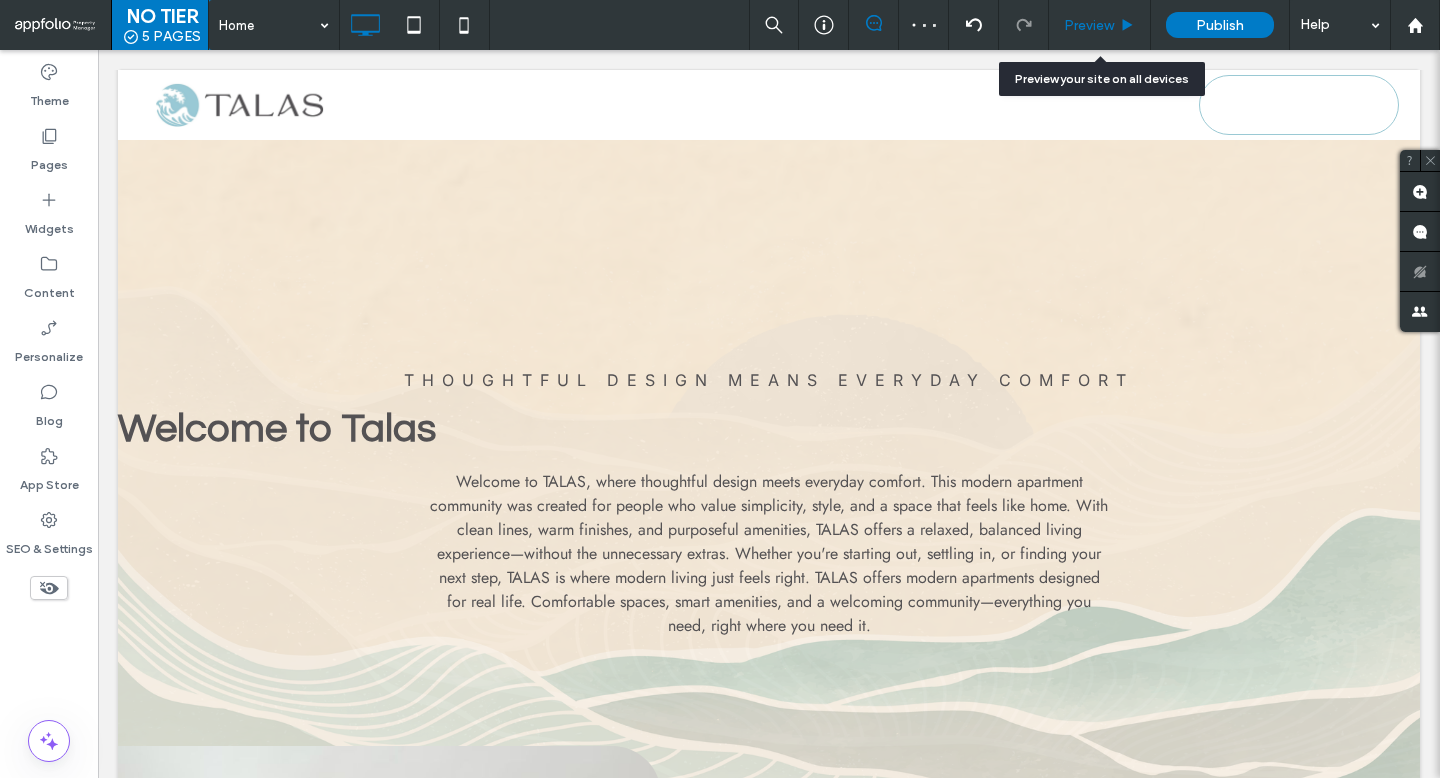 click on "Preview" at bounding box center (1089, 25) 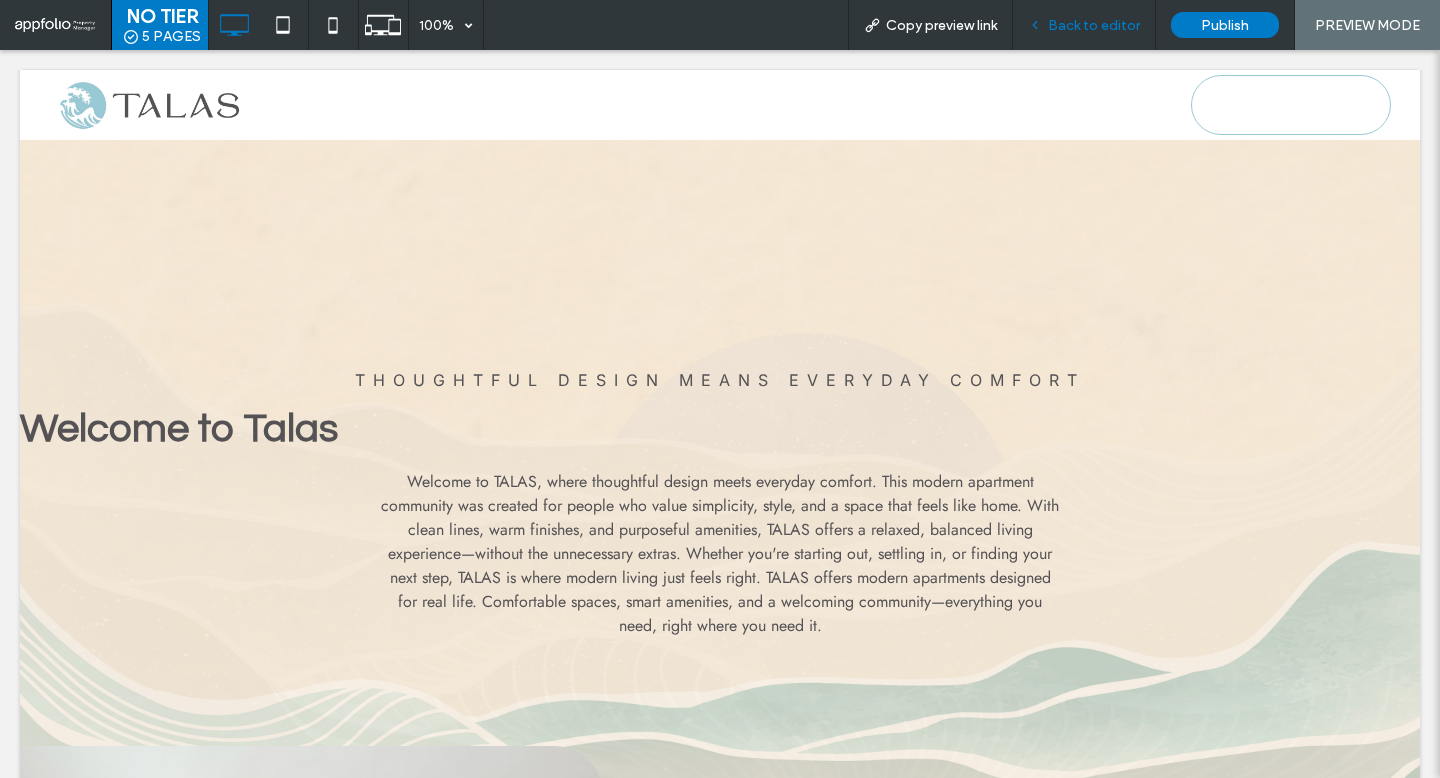 click on "Back to editor" at bounding box center (1094, 25) 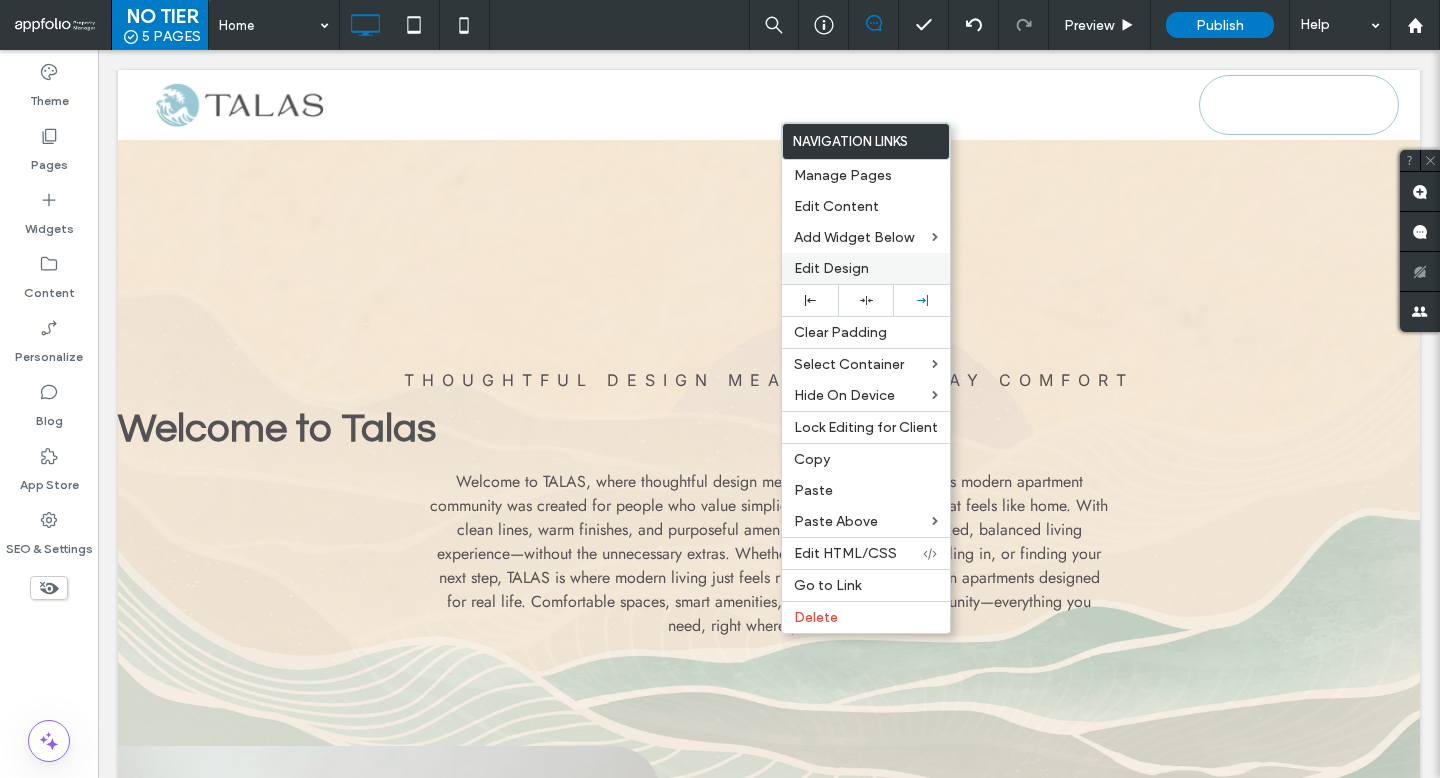 click on "Edit Design" at bounding box center (866, 268) 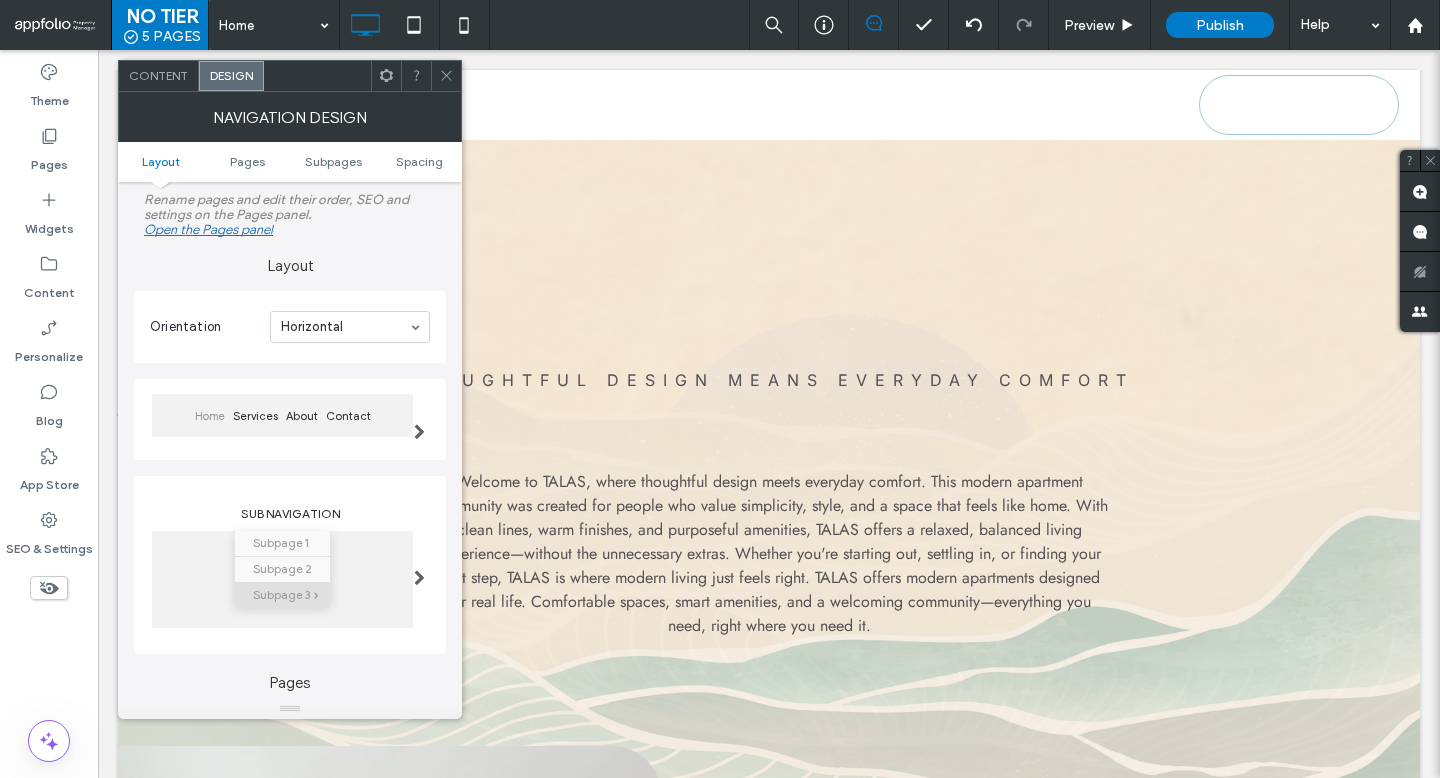 scroll, scrollTop: 323, scrollLeft: 0, axis: vertical 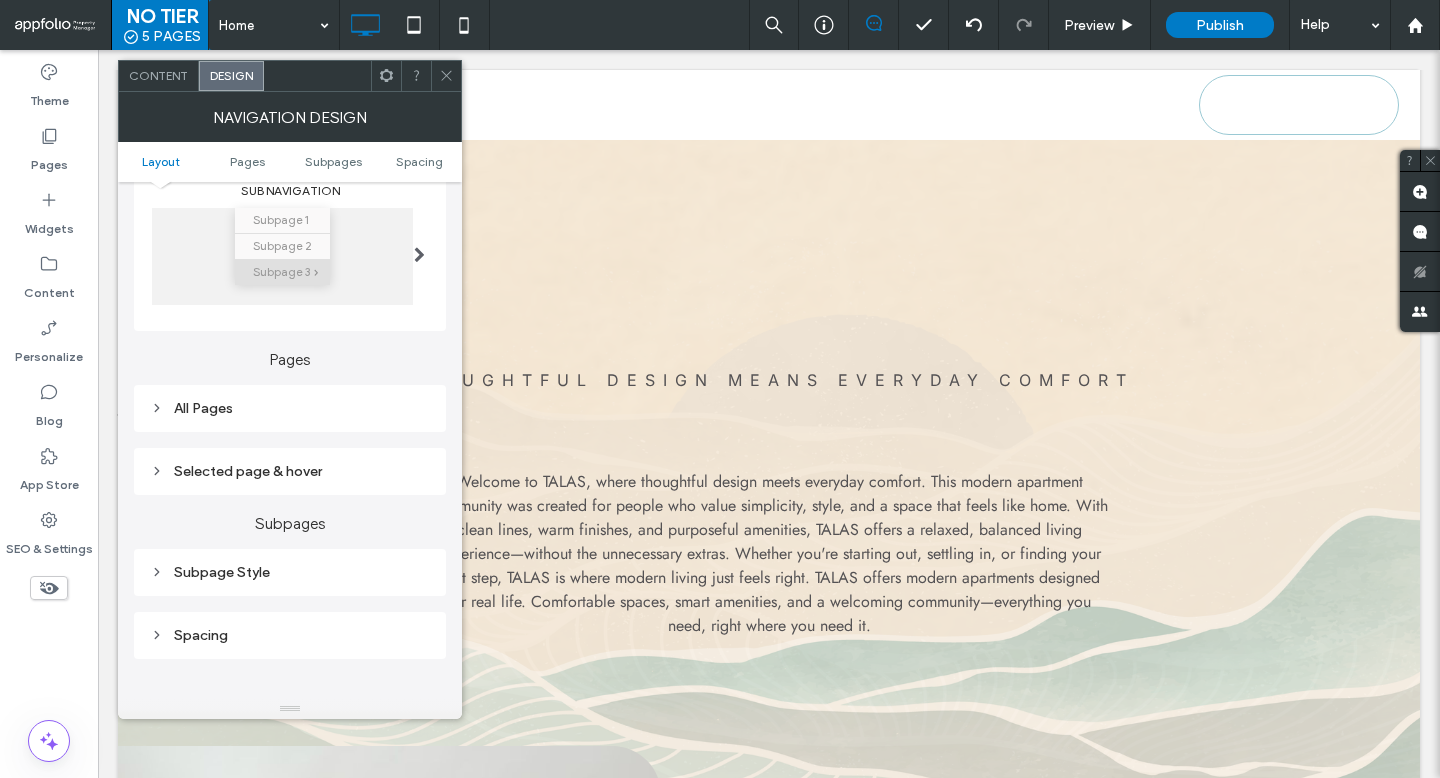 click on "Selected page & hover" at bounding box center (290, 471) 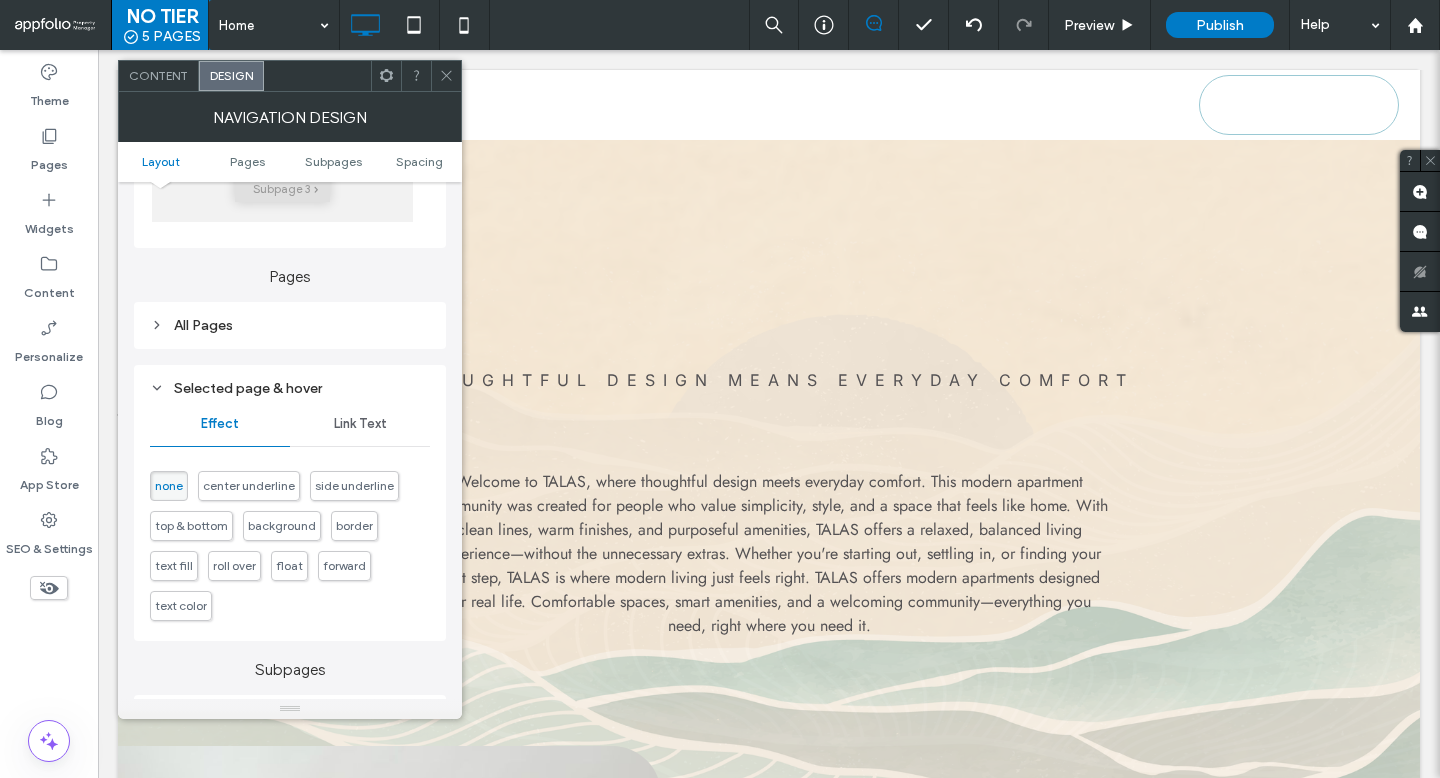 scroll, scrollTop: 437, scrollLeft: 0, axis: vertical 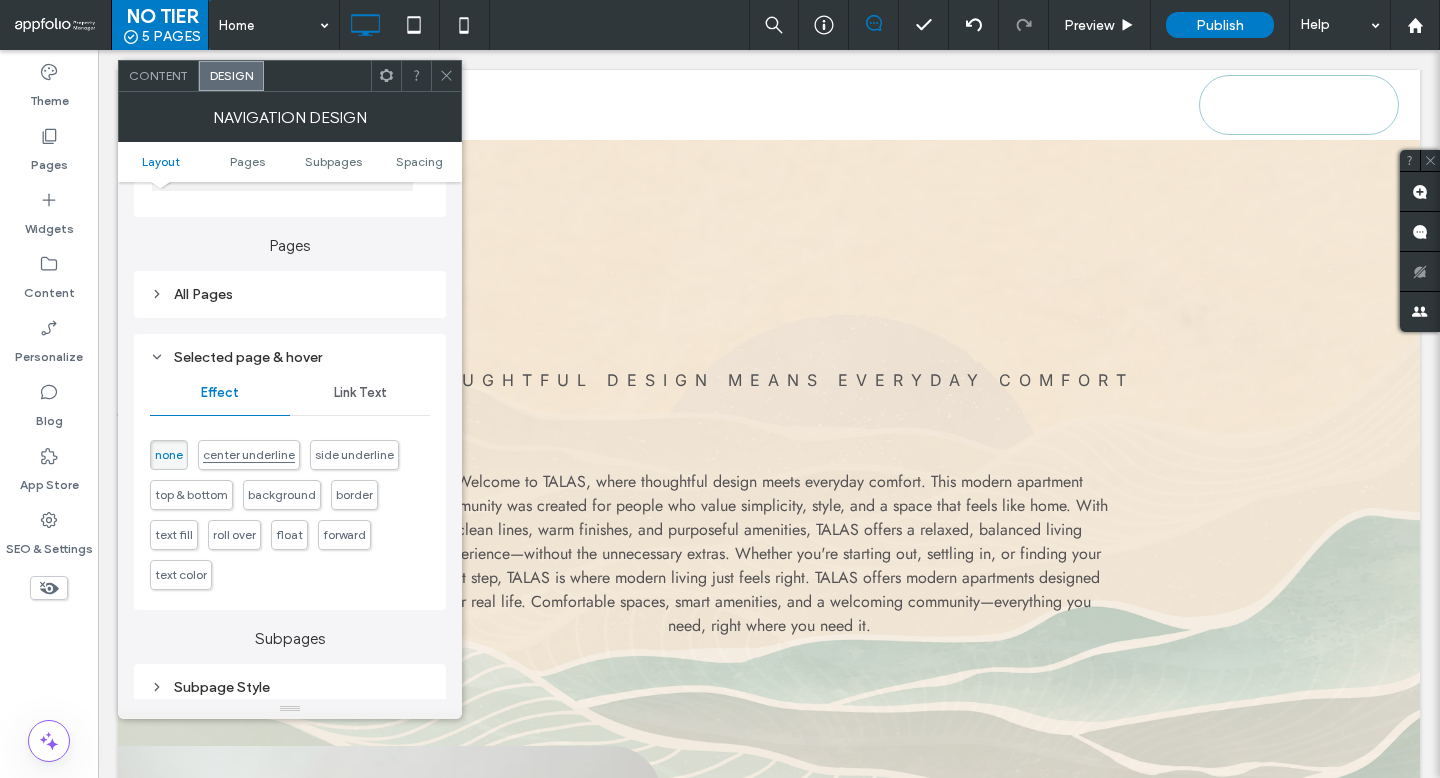click on "center underline" at bounding box center (249, 455) 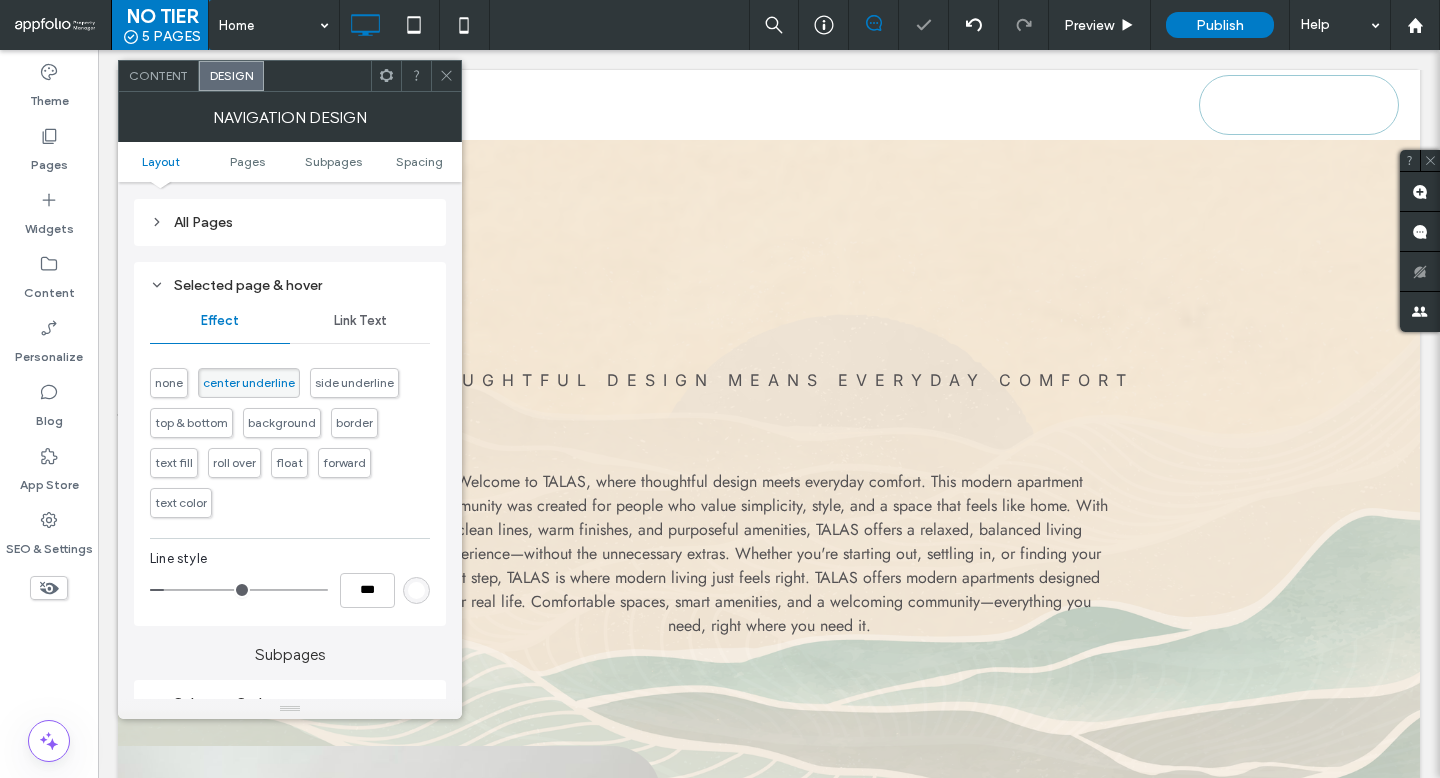 scroll, scrollTop: 548, scrollLeft: 0, axis: vertical 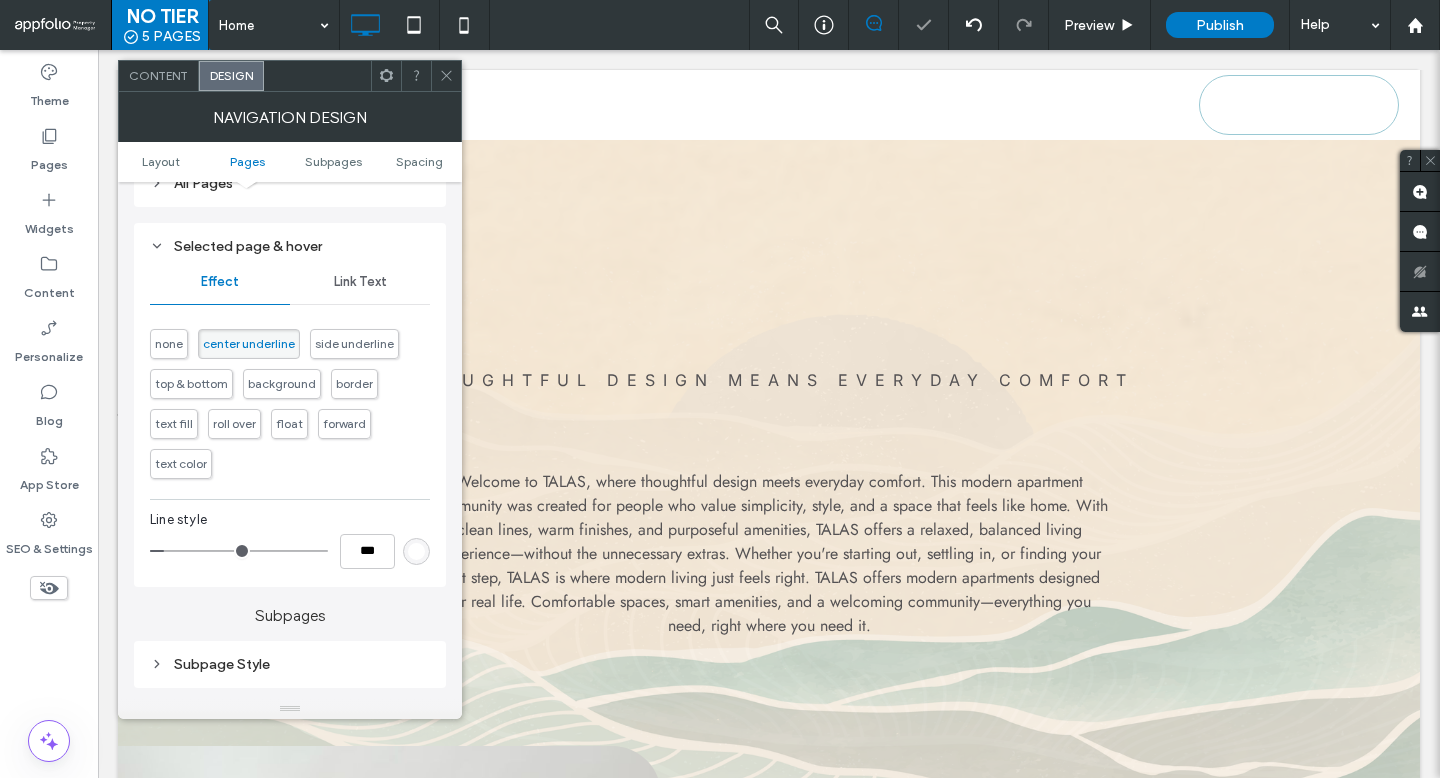 click at bounding box center (416, 551) 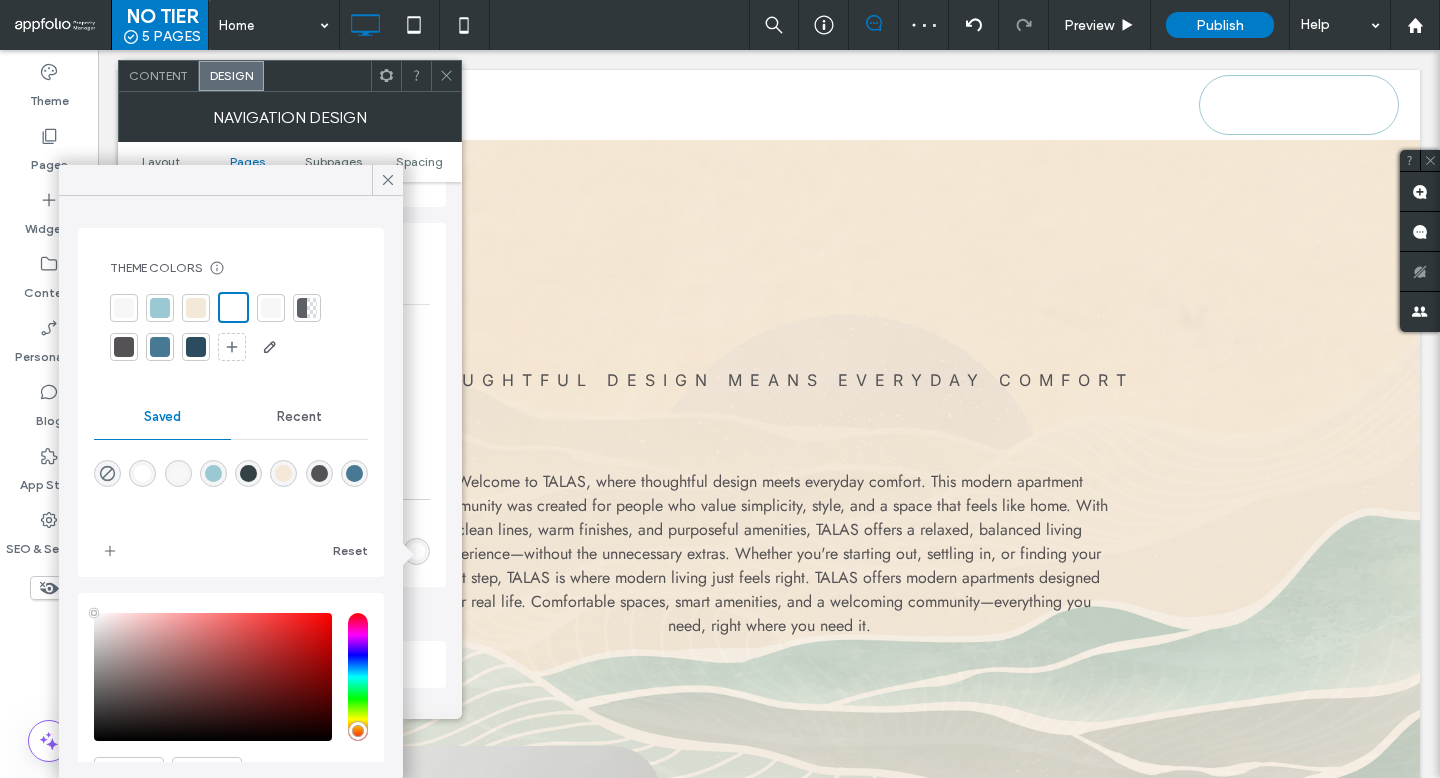 click at bounding box center (233, 307) 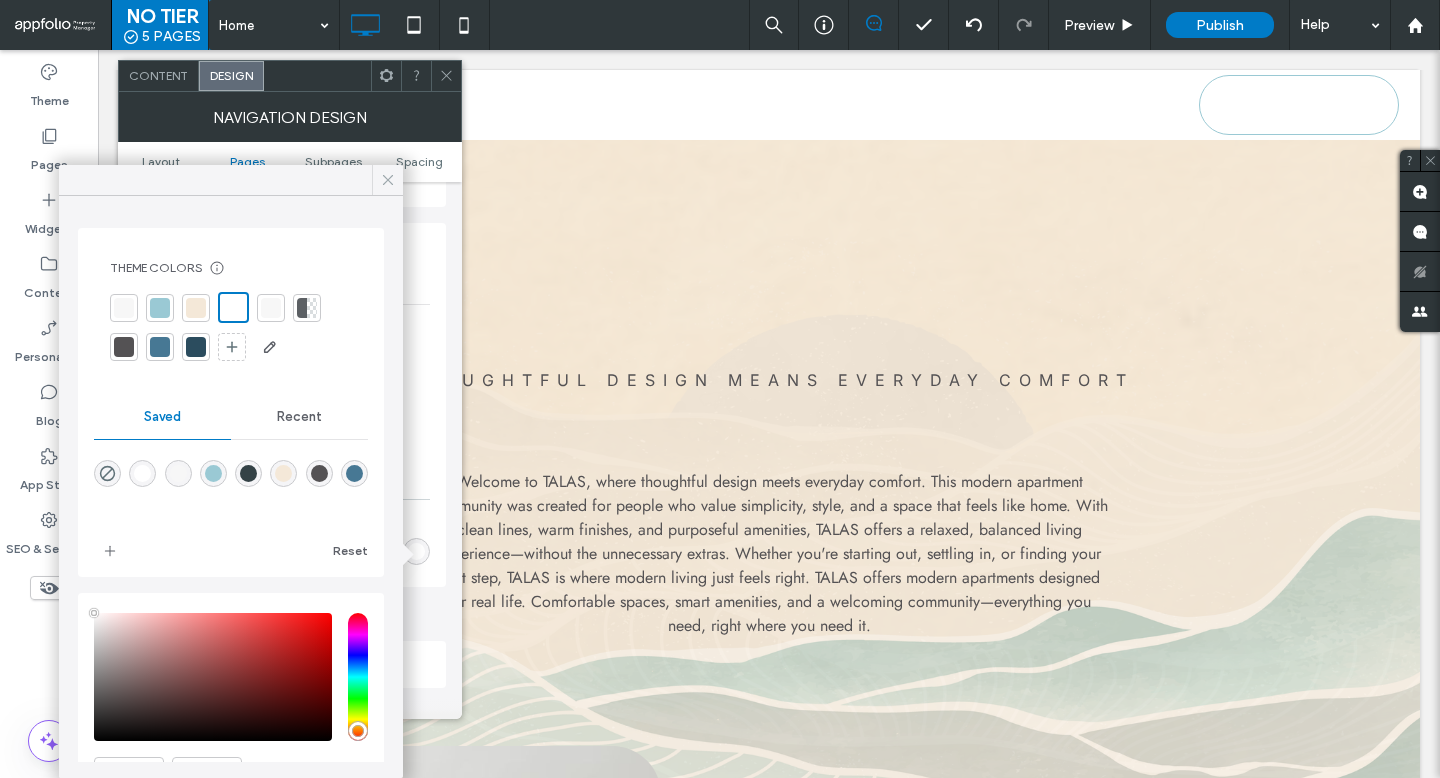 click 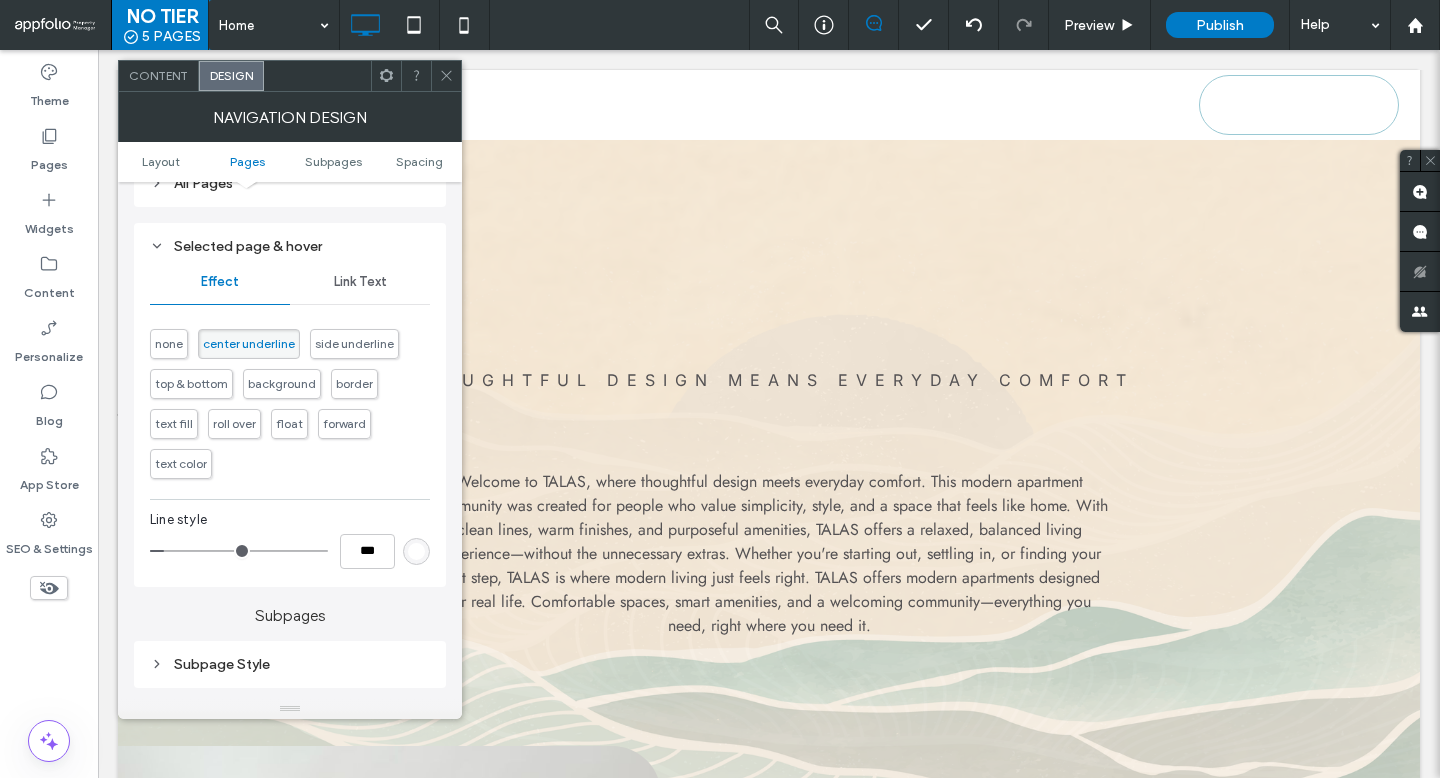 click at bounding box center [446, 76] 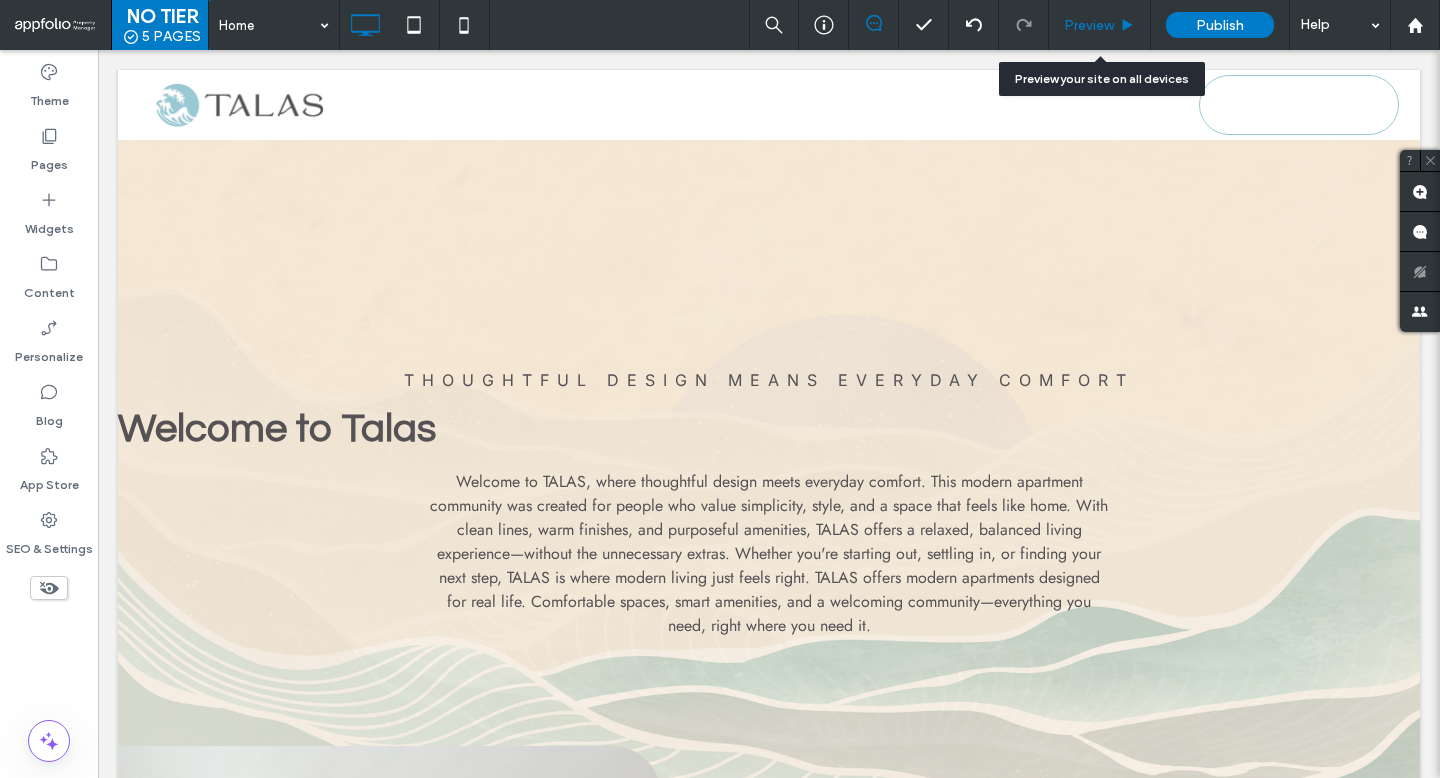 click on "Preview" at bounding box center (1099, 25) 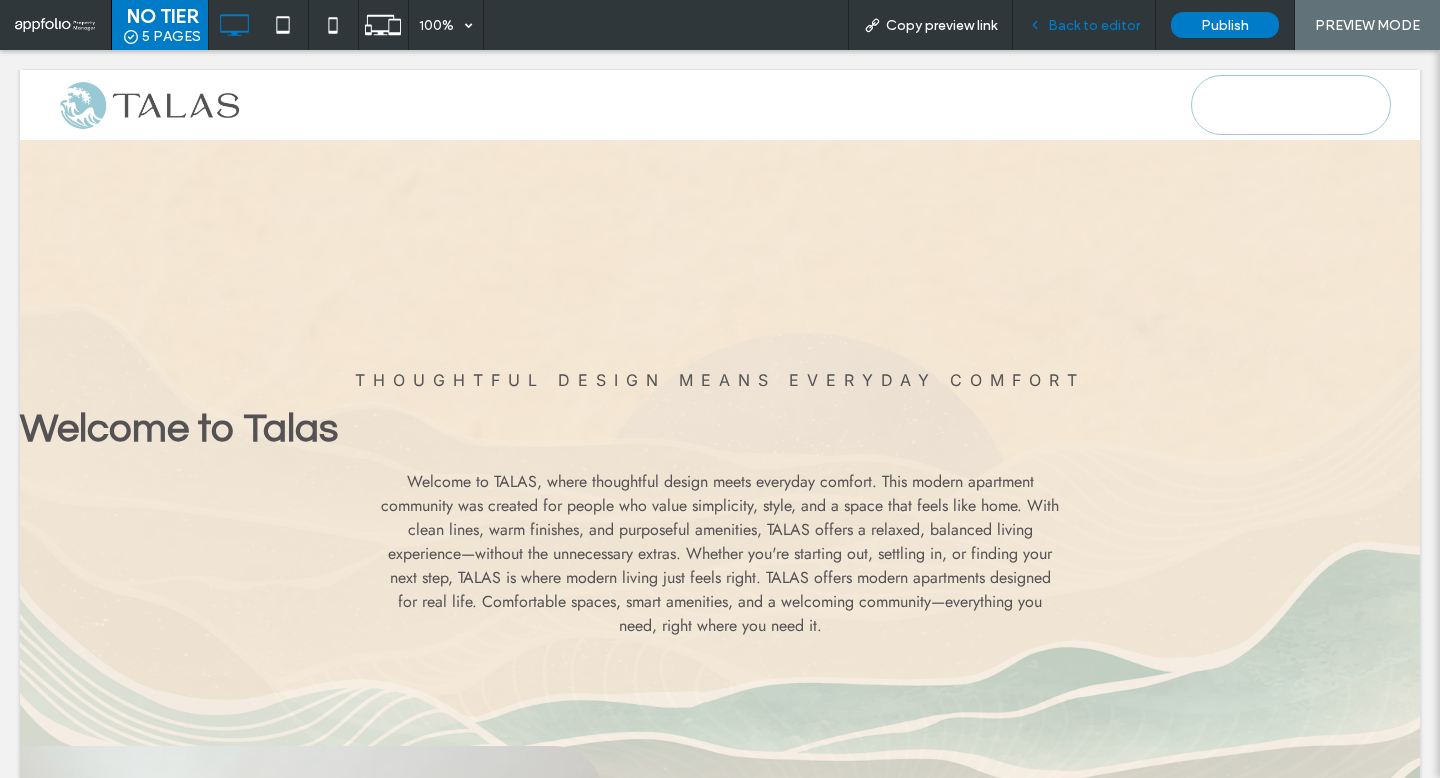 click on "Back to editor" at bounding box center (1094, 25) 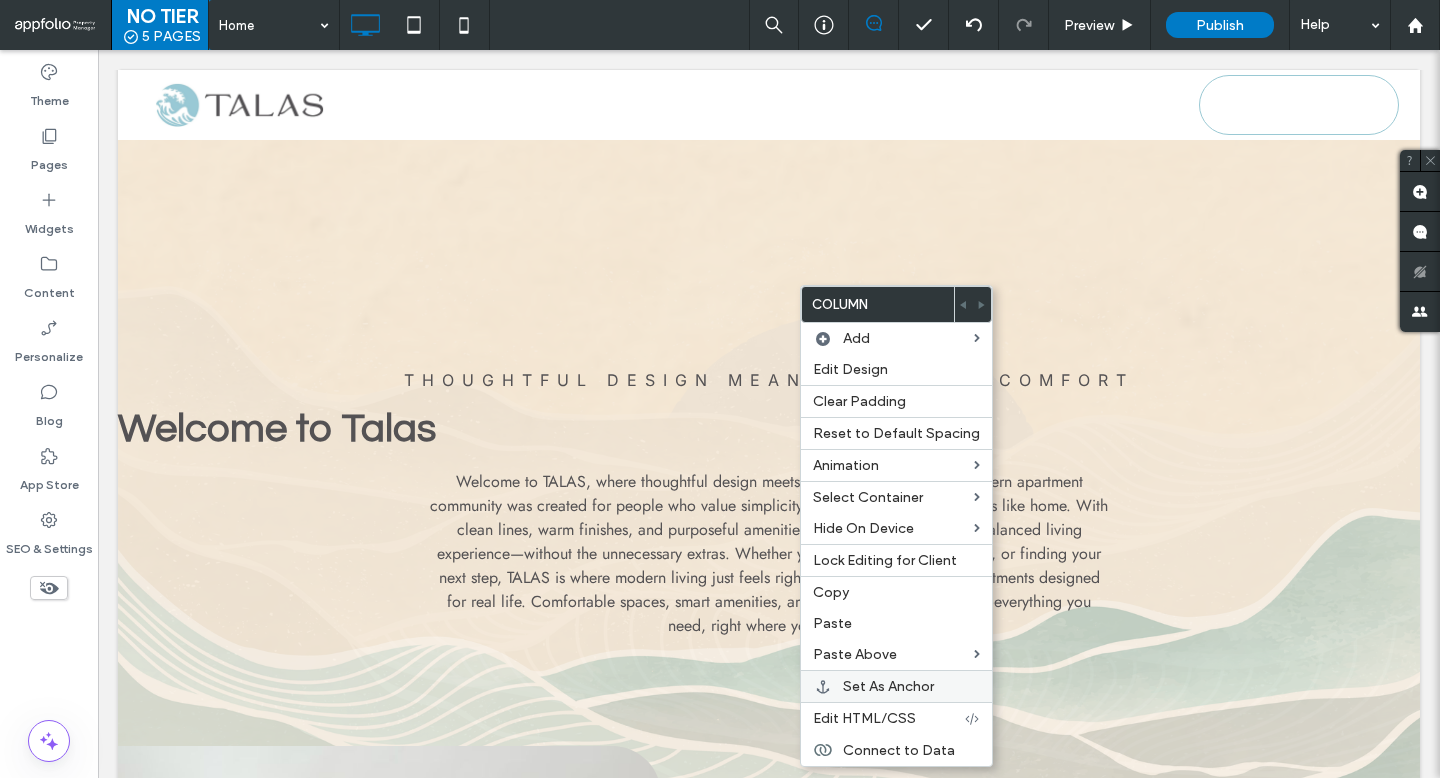 click on "Set As Anchor" at bounding box center (888, 686) 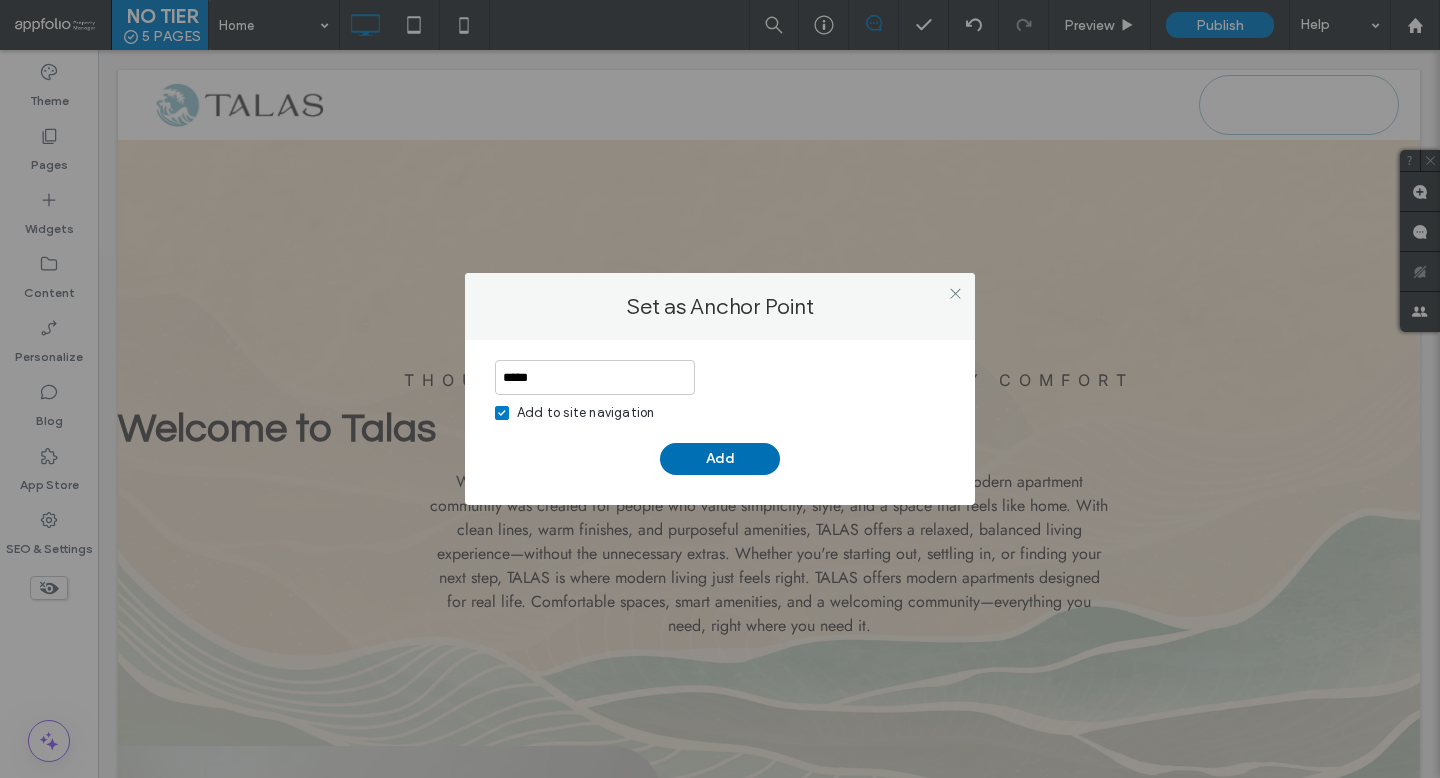 type on "*****" 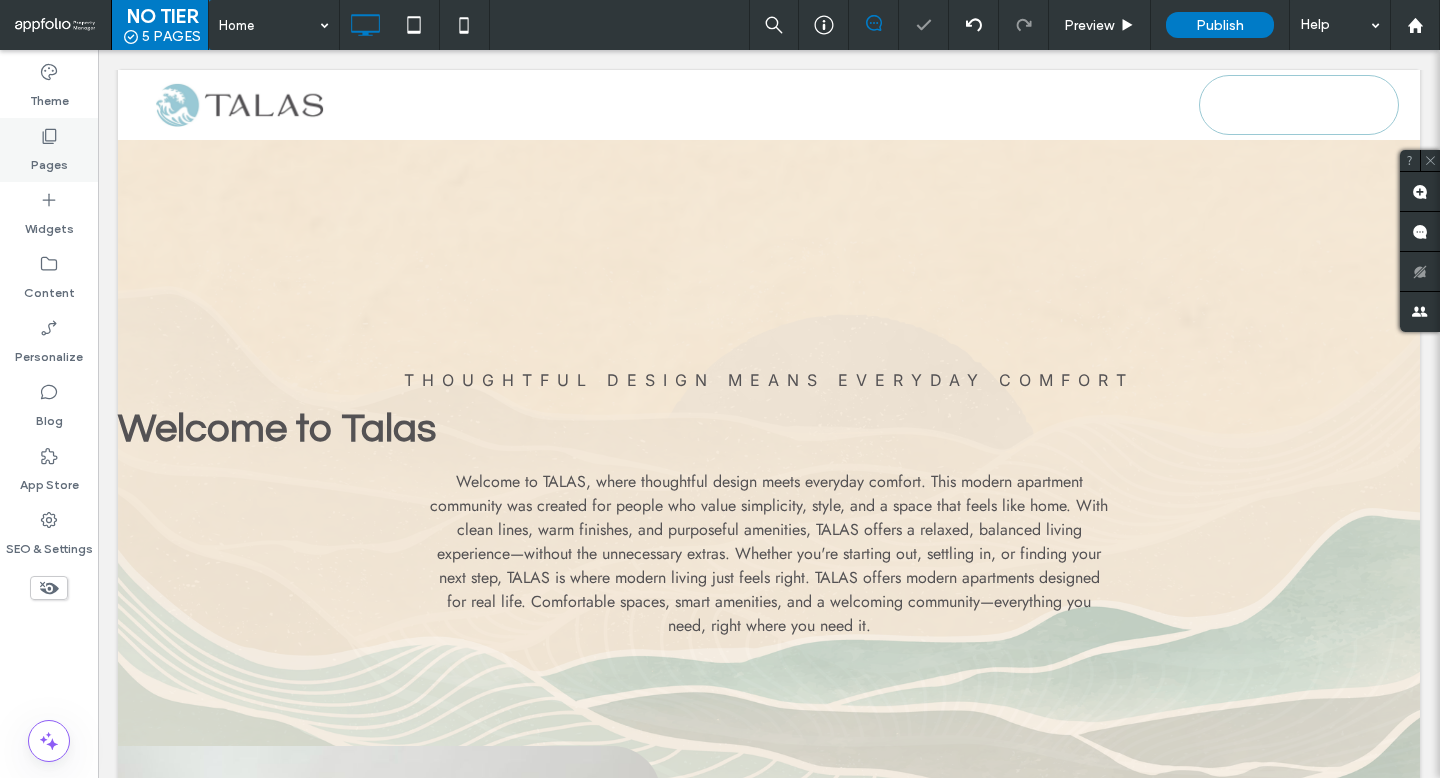 click on "Pages" at bounding box center [49, 150] 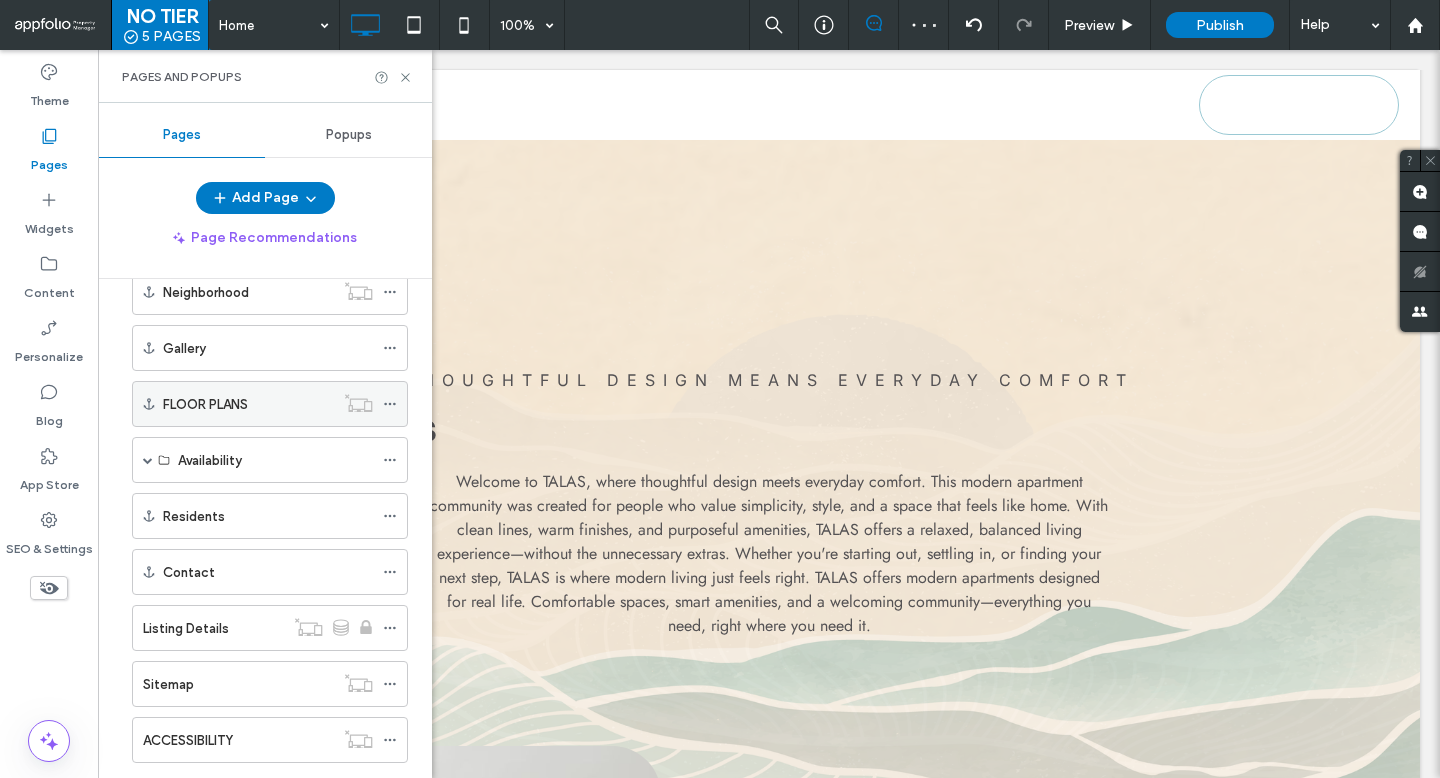scroll, scrollTop: 313, scrollLeft: 0, axis: vertical 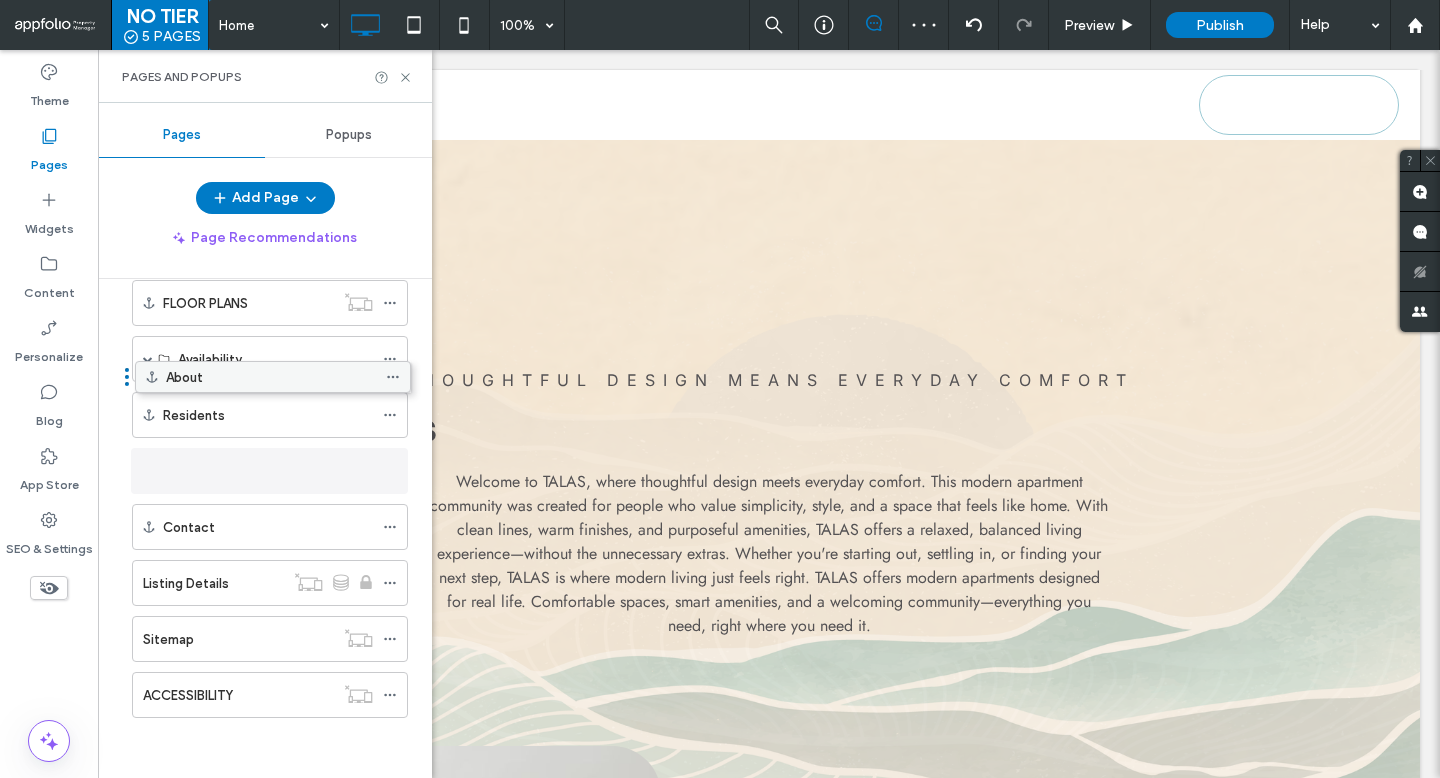 drag, startPoint x: 191, startPoint y: 698, endPoint x: 197, endPoint y: 318, distance: 380.04736 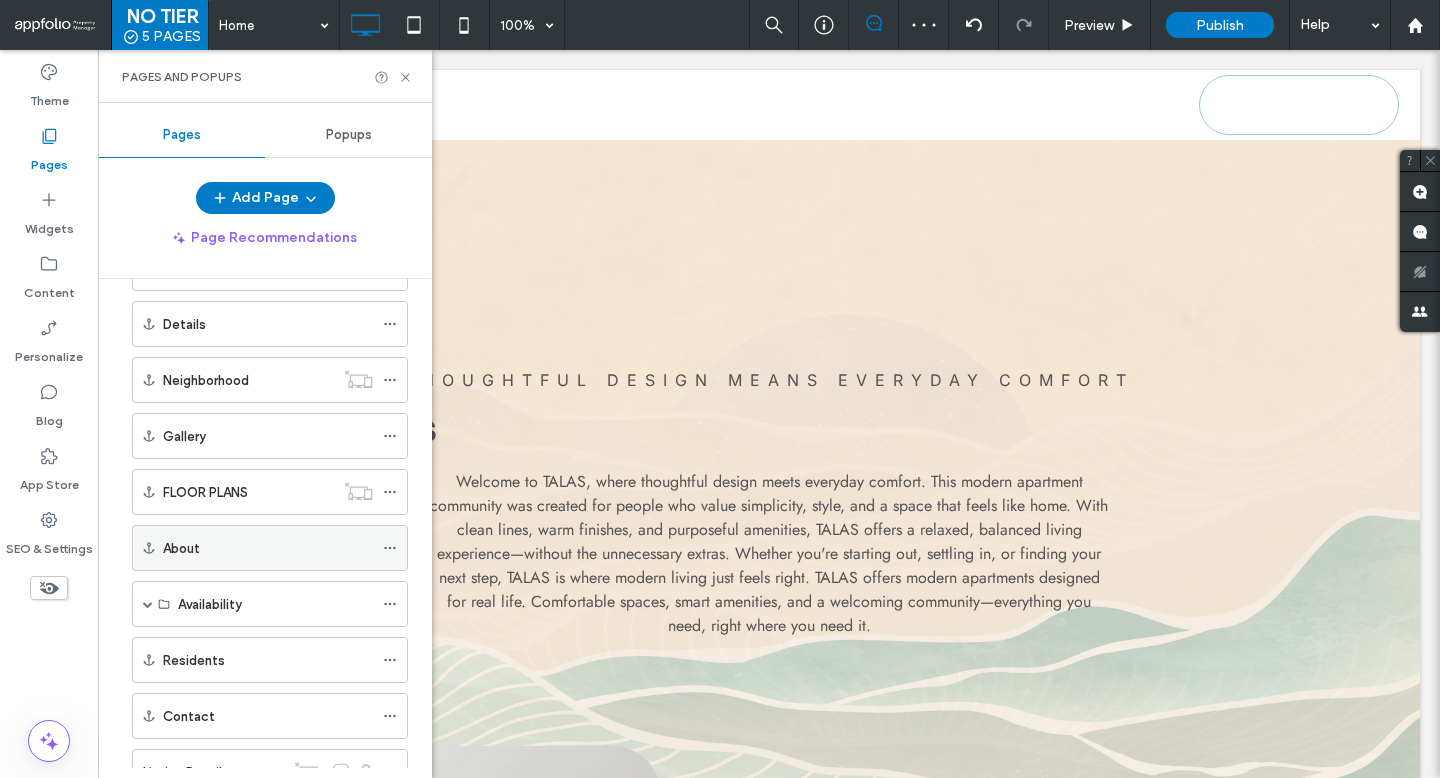 scroll, scrollTop: 0, scrollLeft: 0, axis: both 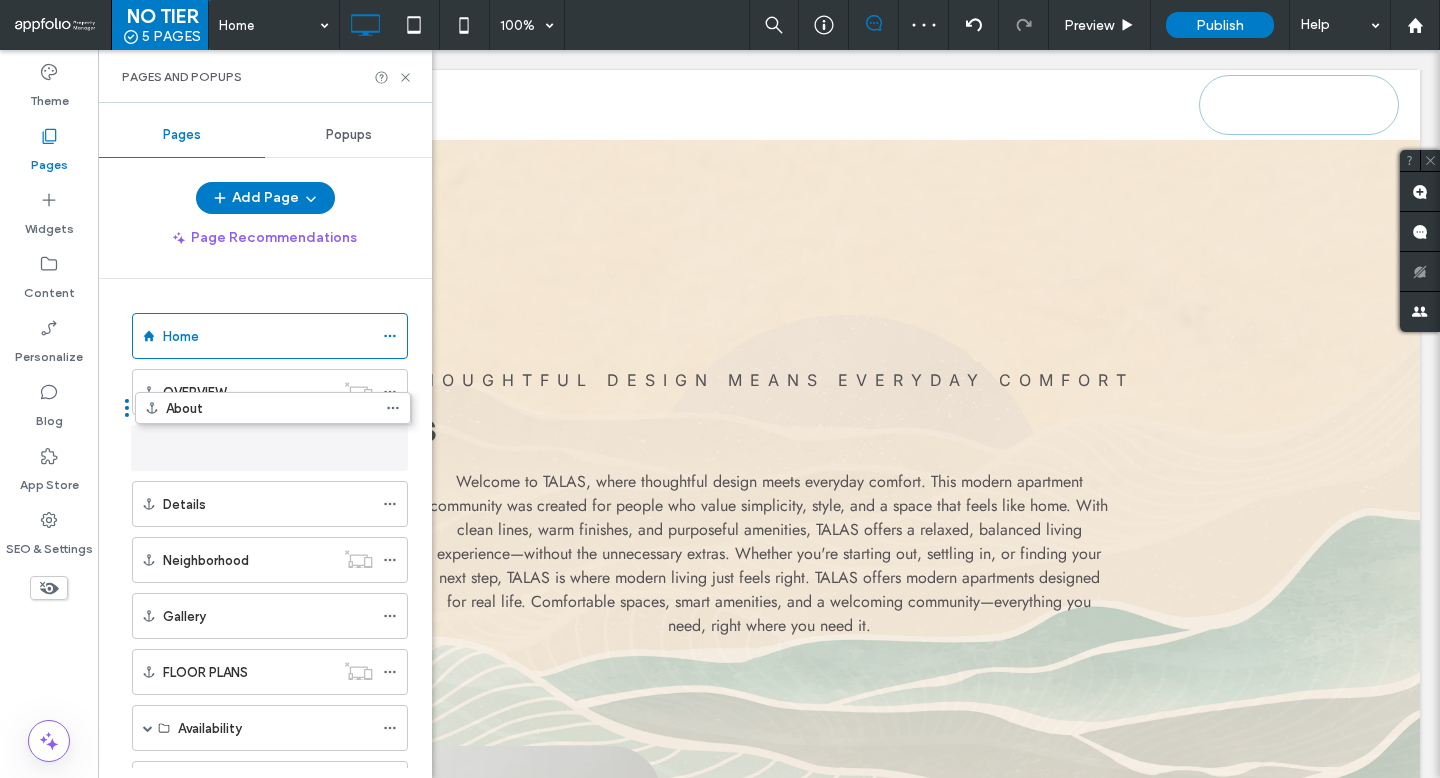 drag, startPoint x: 241, startPoint y: 681, endPoint x: 245, endPoint y: 419, distance: 262.03052 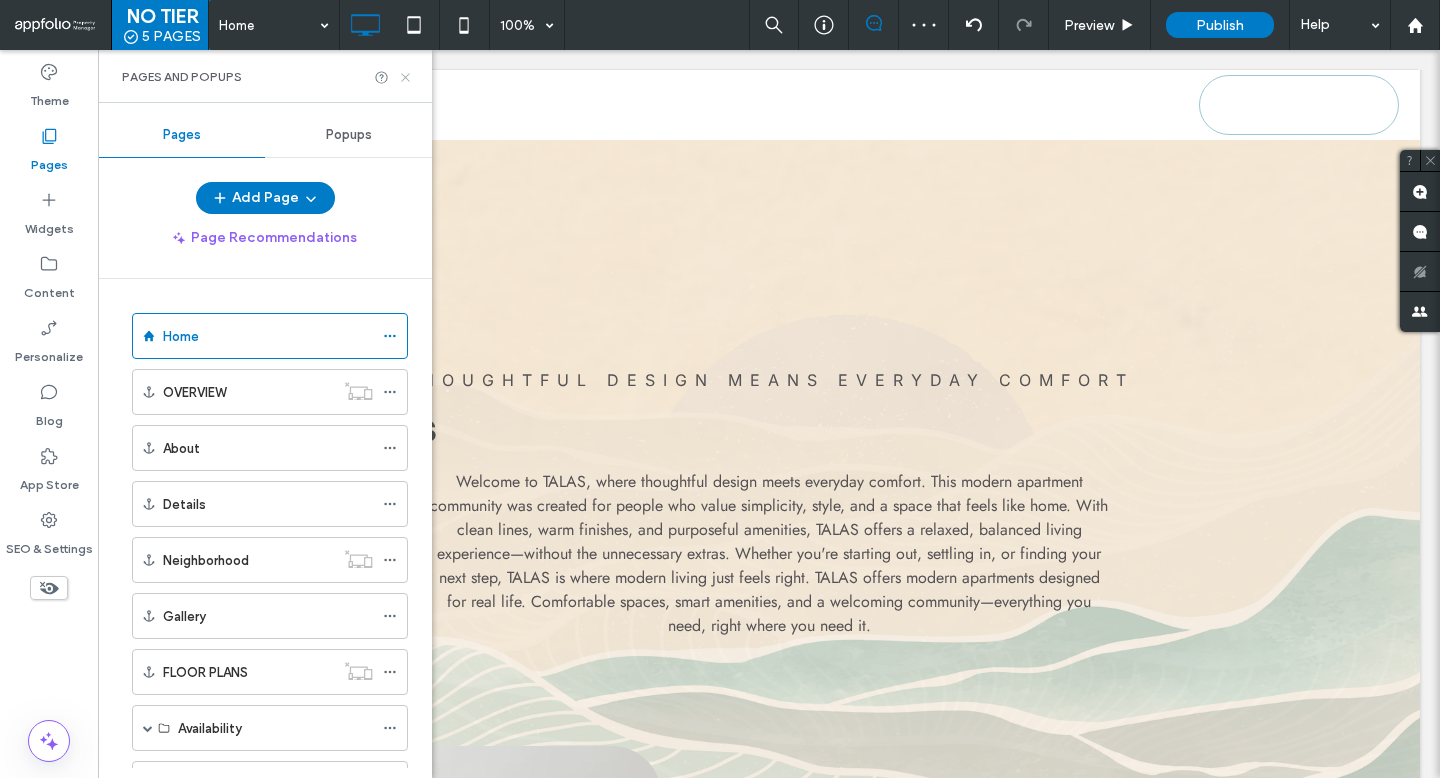click 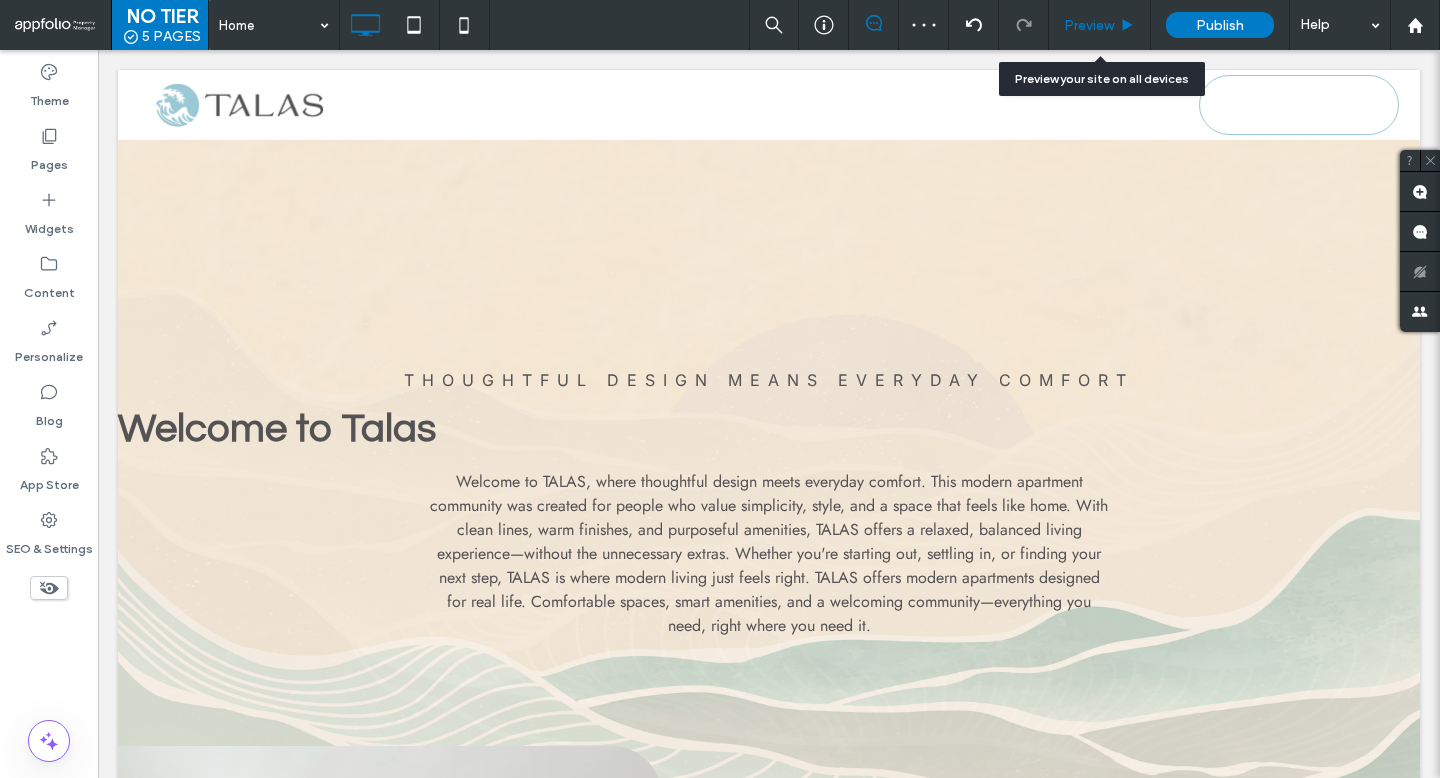 click on "Preview" at bounding box center [1089, 25] 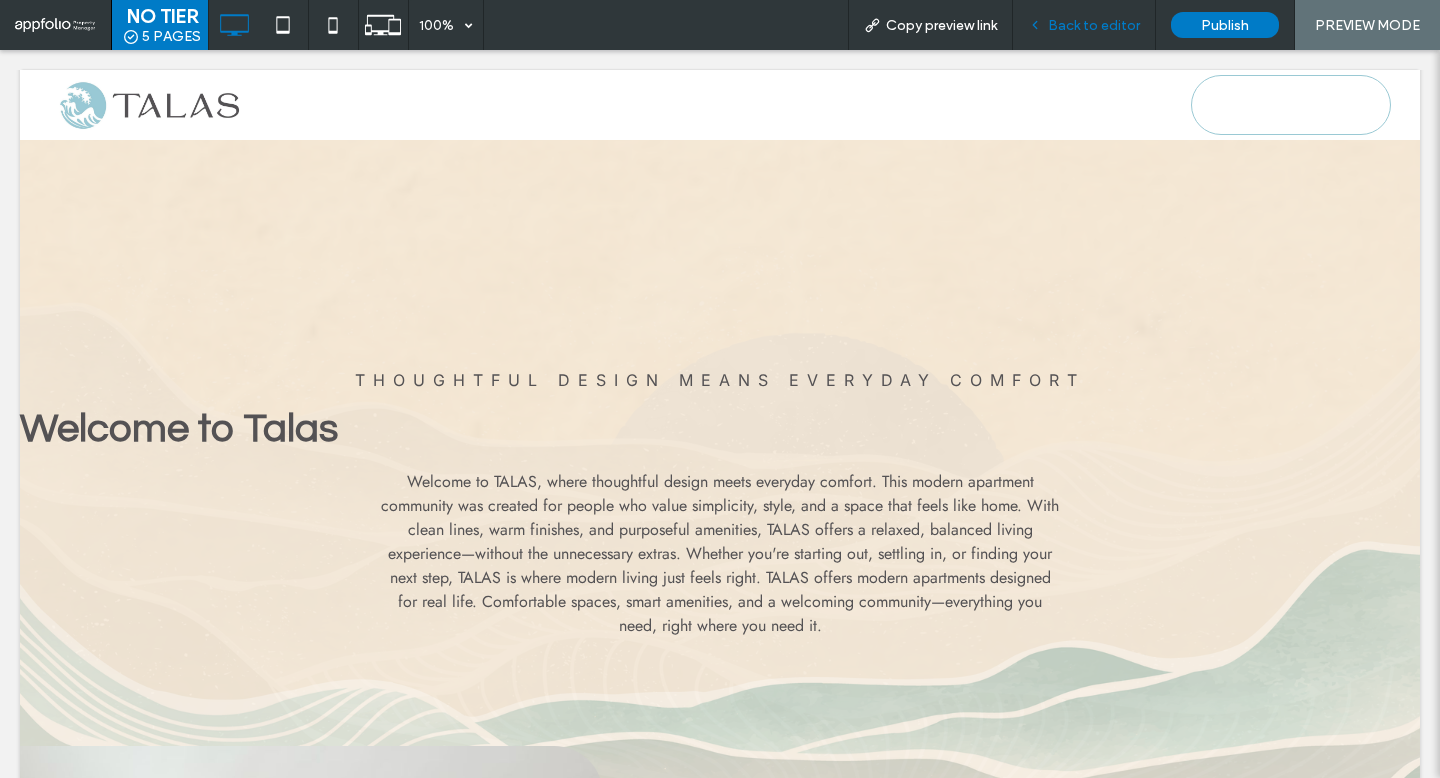 click on "Back to editor" at bounding box center [1094, 25] 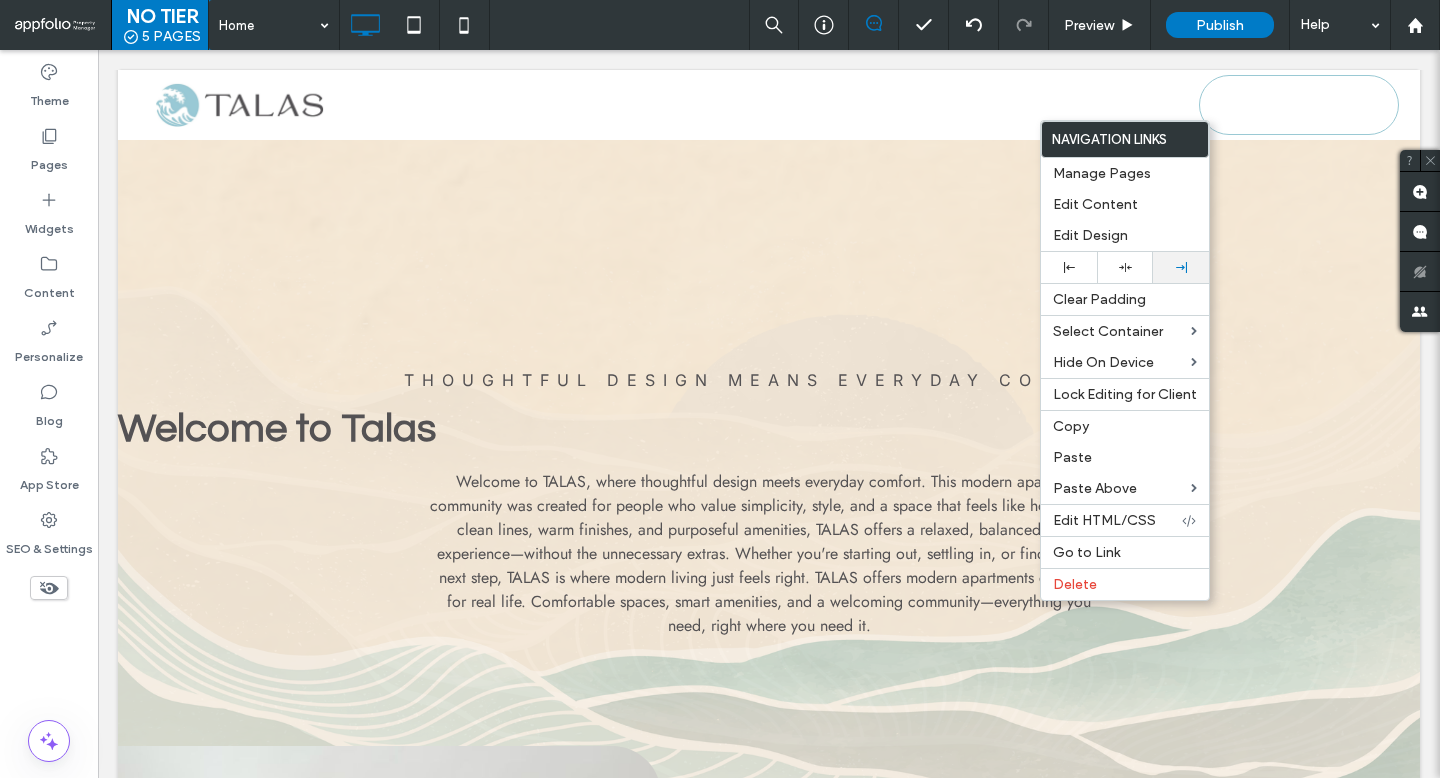 click at bounding box center (1181, 267) 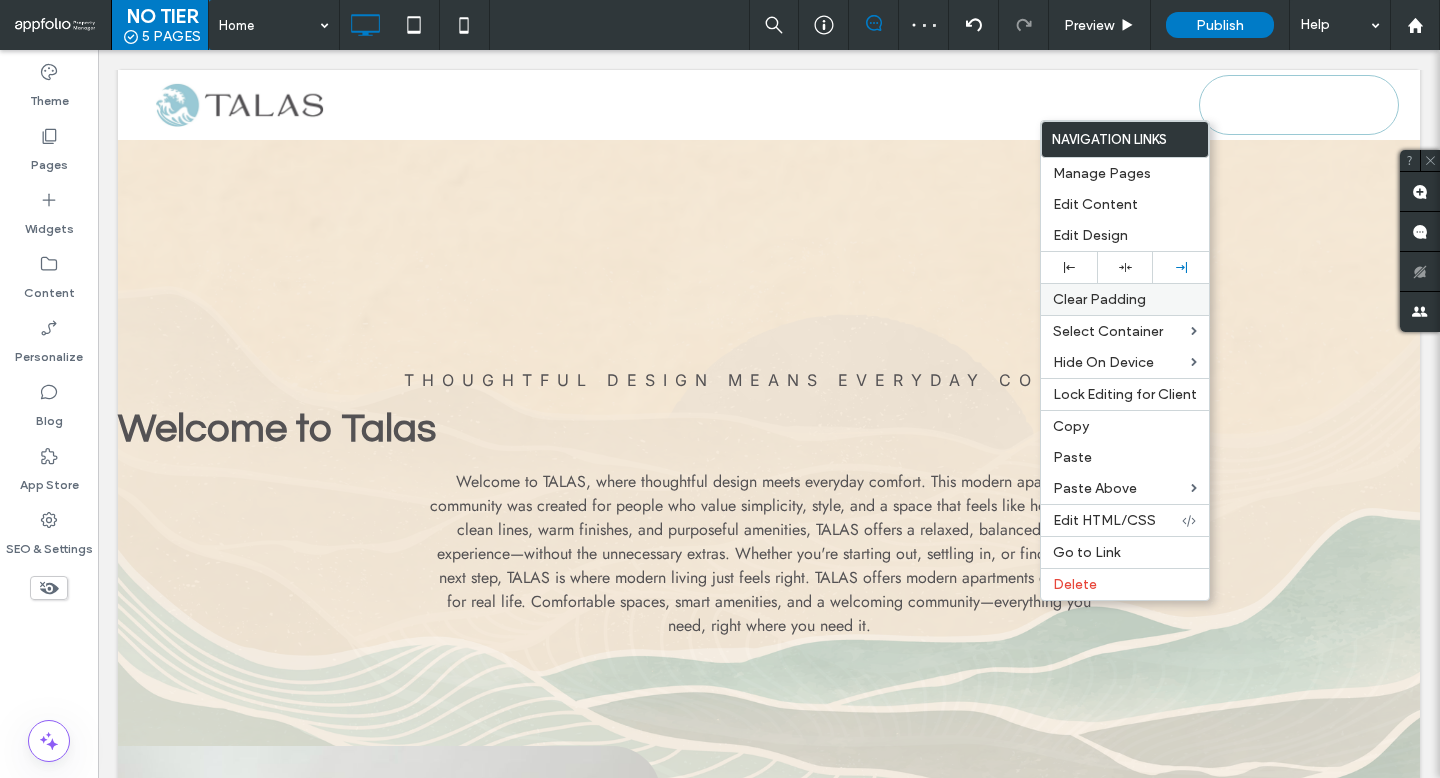 click on "Clear Padding" at bounding box center (1099, 299) 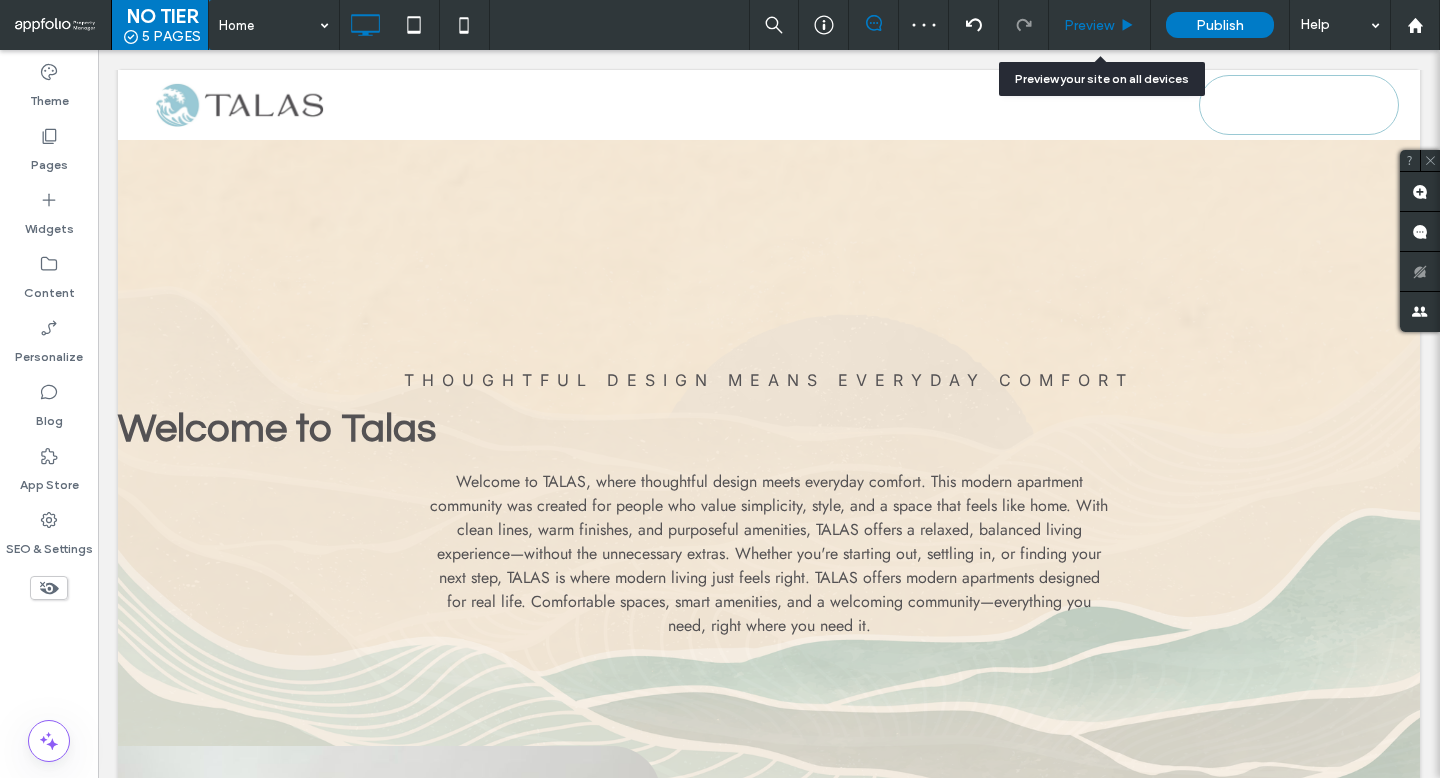 click on "Preview" at bounding box center [1100, 25] 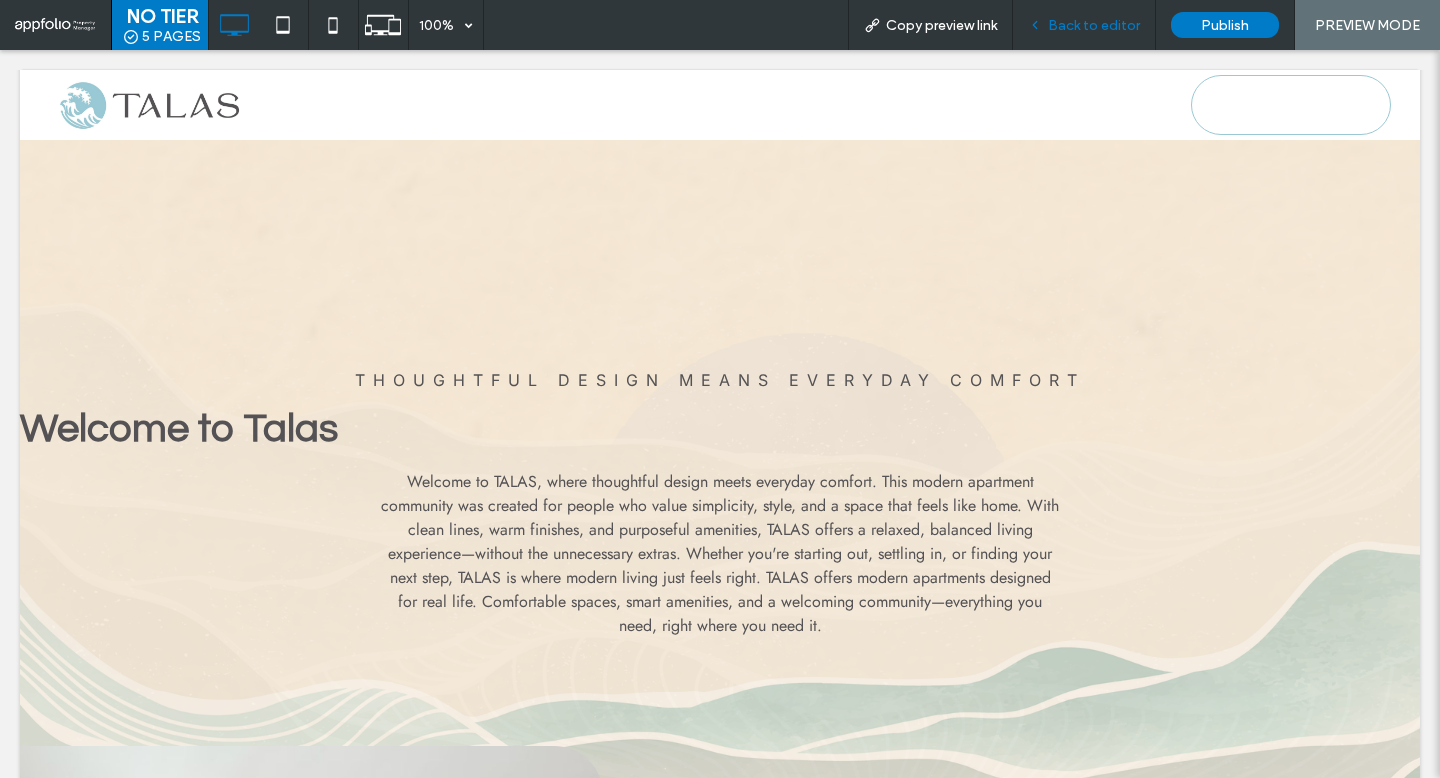 click on "Back to editor" at bounding box center [1084, 25] 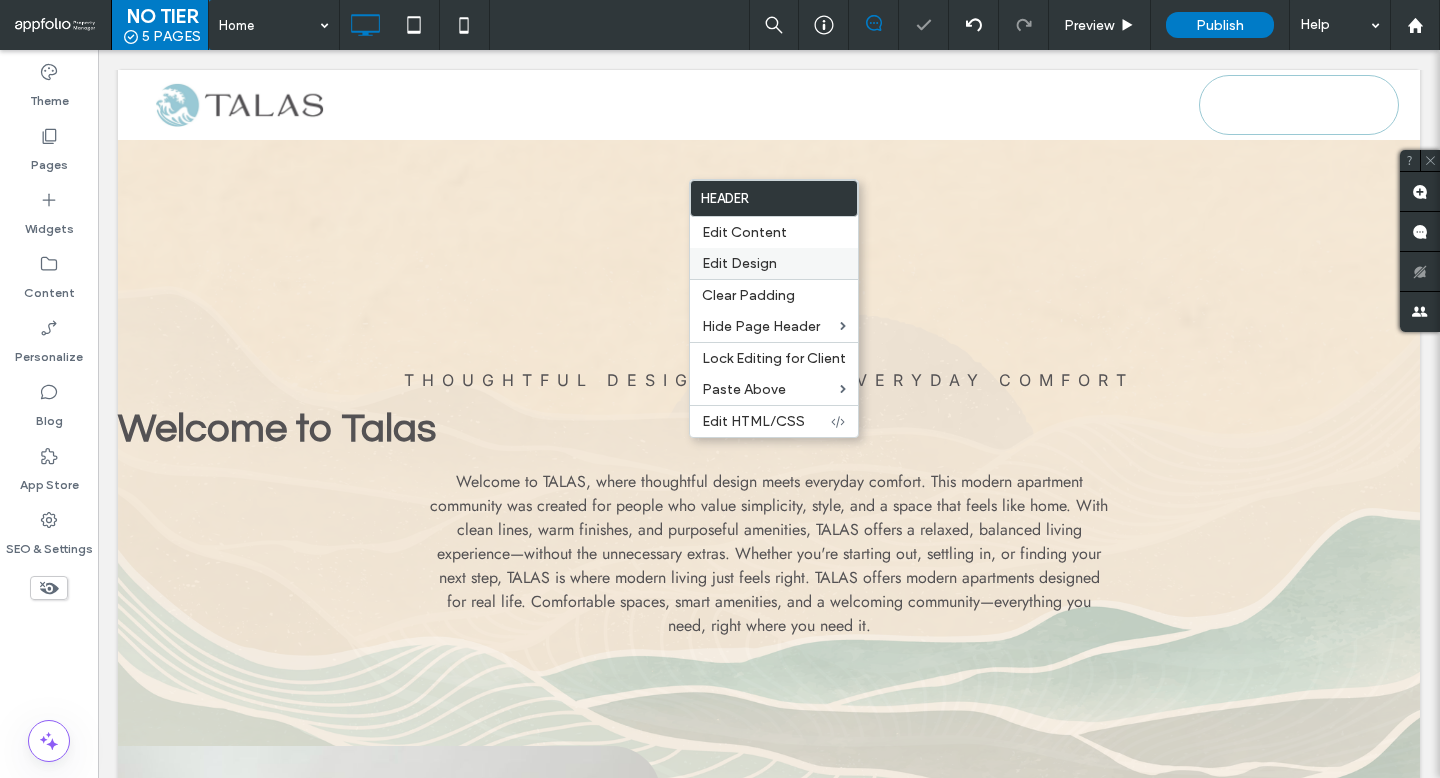 click on "Edit Design" at bounding box center [739, 263] 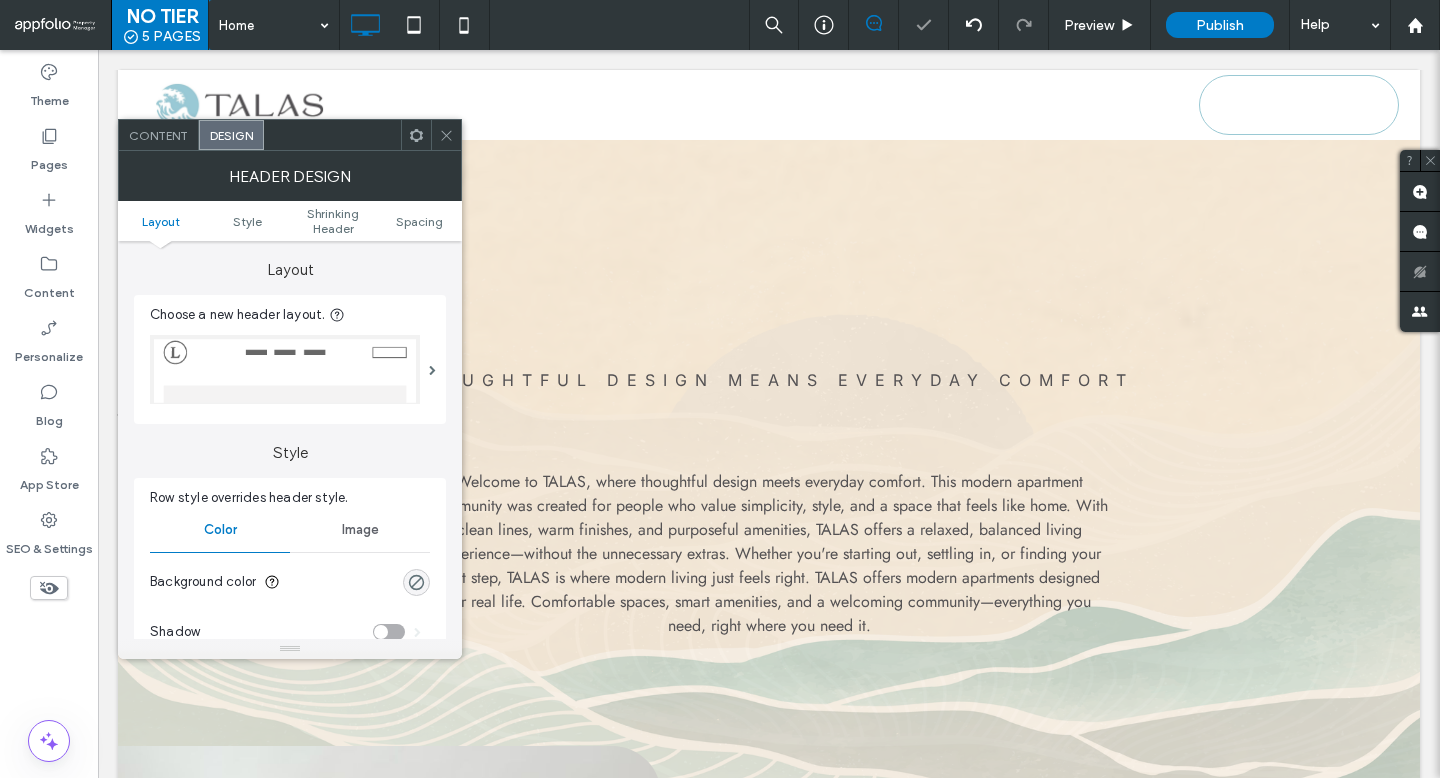 scroll, scrollTop: 466, scrollLeft: 0, axis: vertical 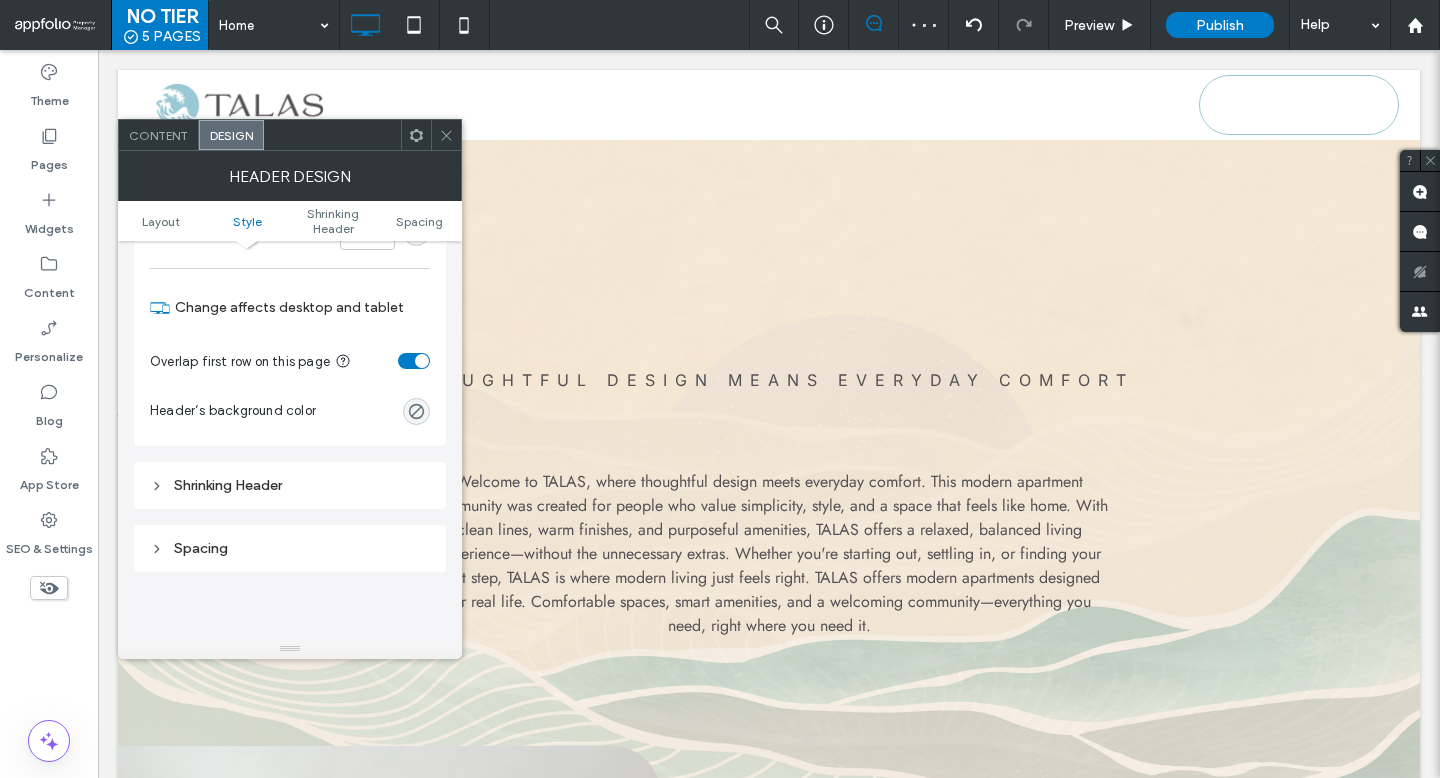 click on "Shrinking Header" at bounding box center [290, 485] 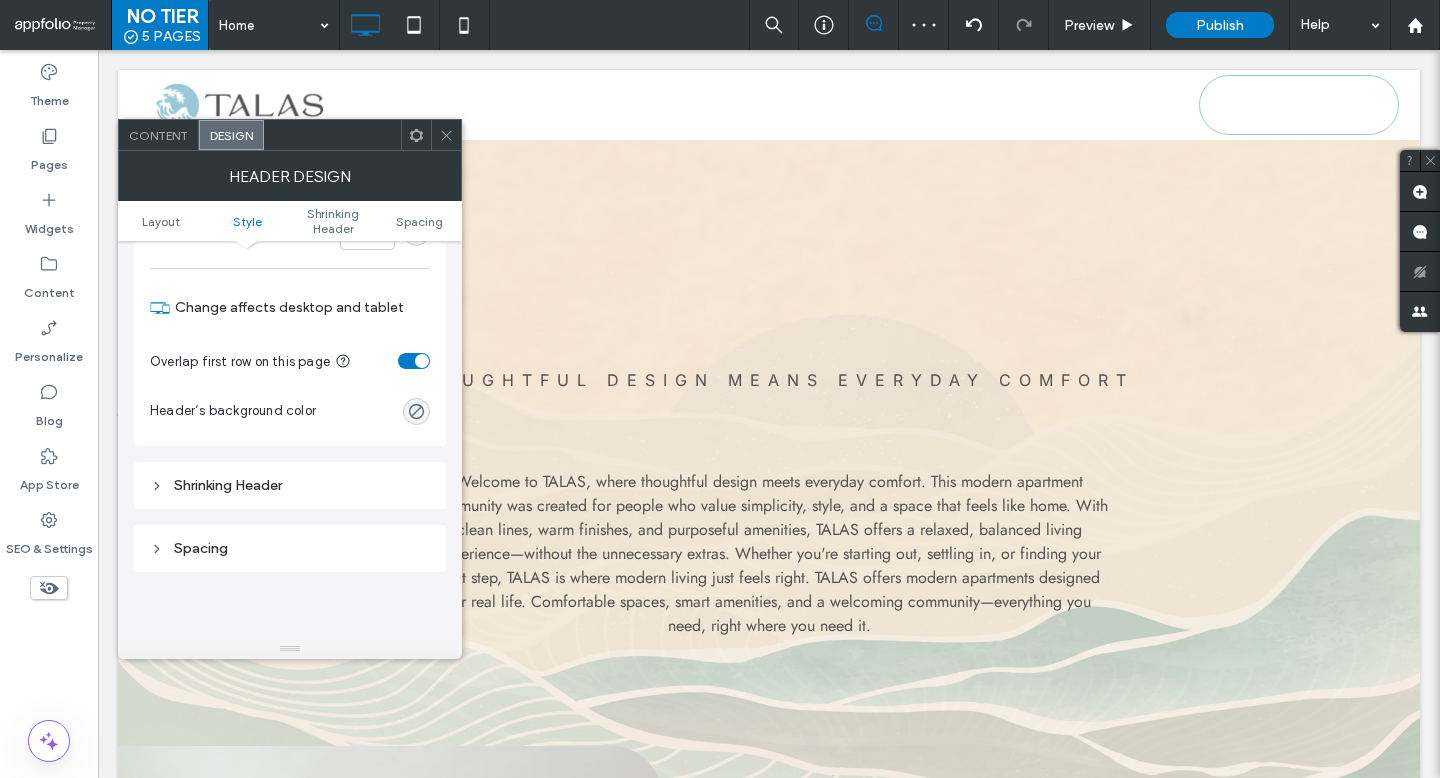 click on "Shrinking Header" at bounding box center [290, 485] 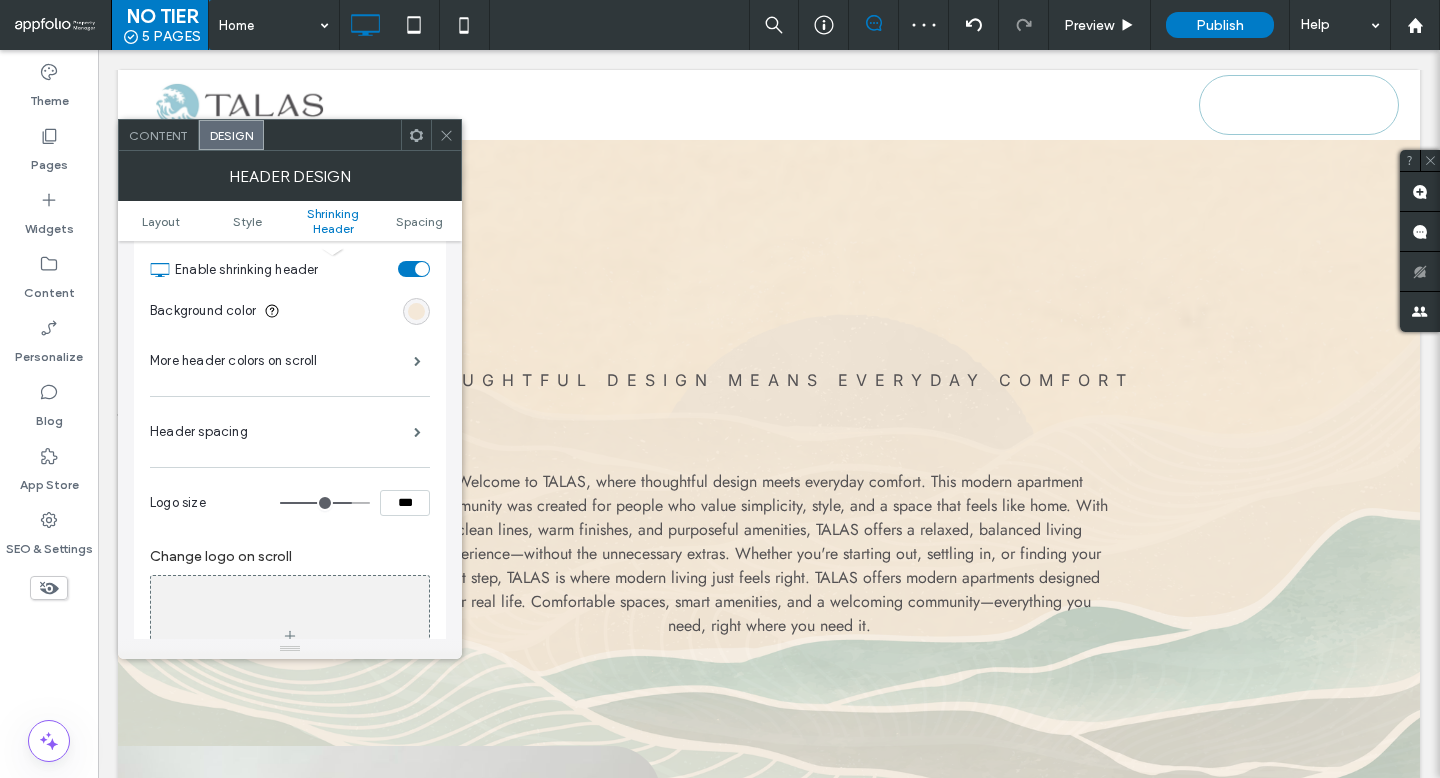 scroll, scrollTop: 763, scrollLeft: 0, axis: vertical 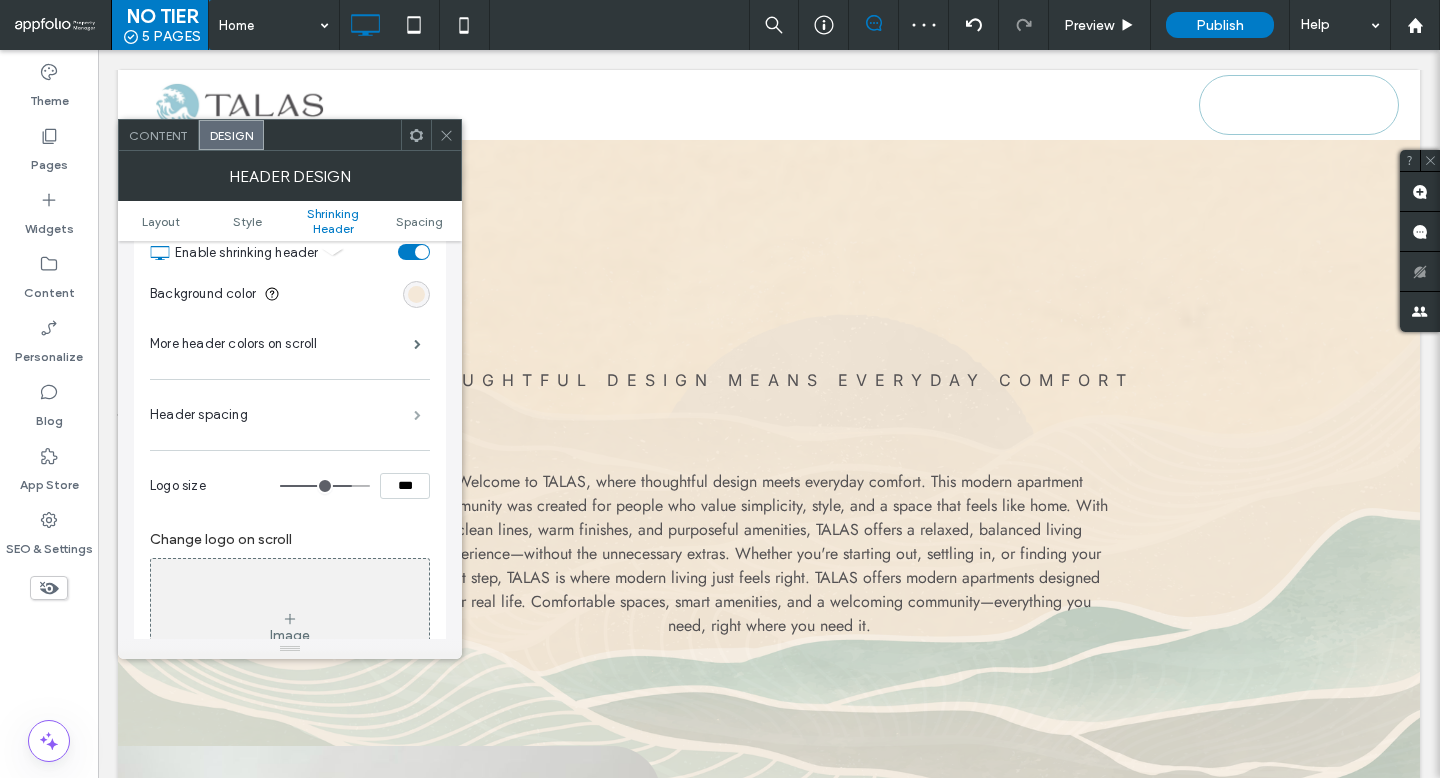 click at bounding box center (417, 415) 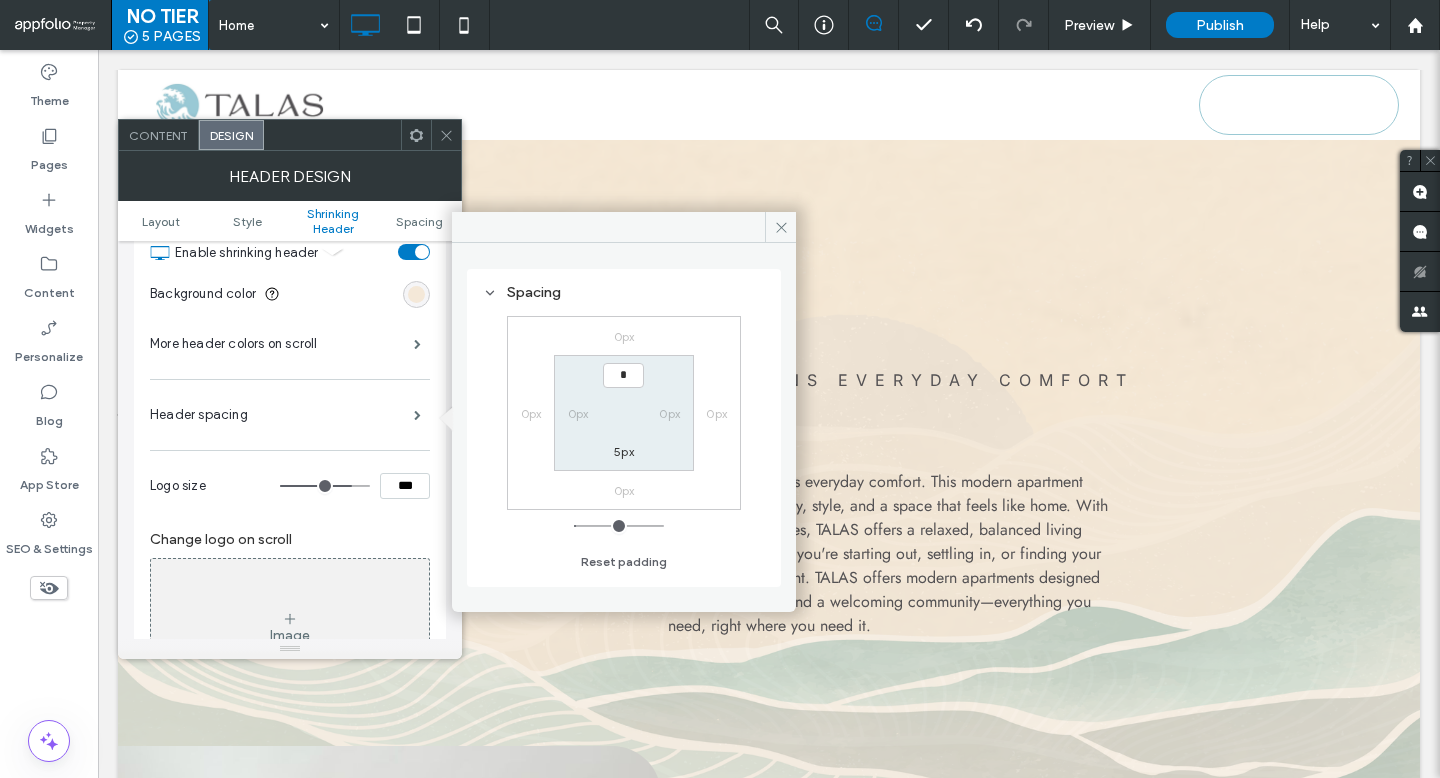 type on "**" 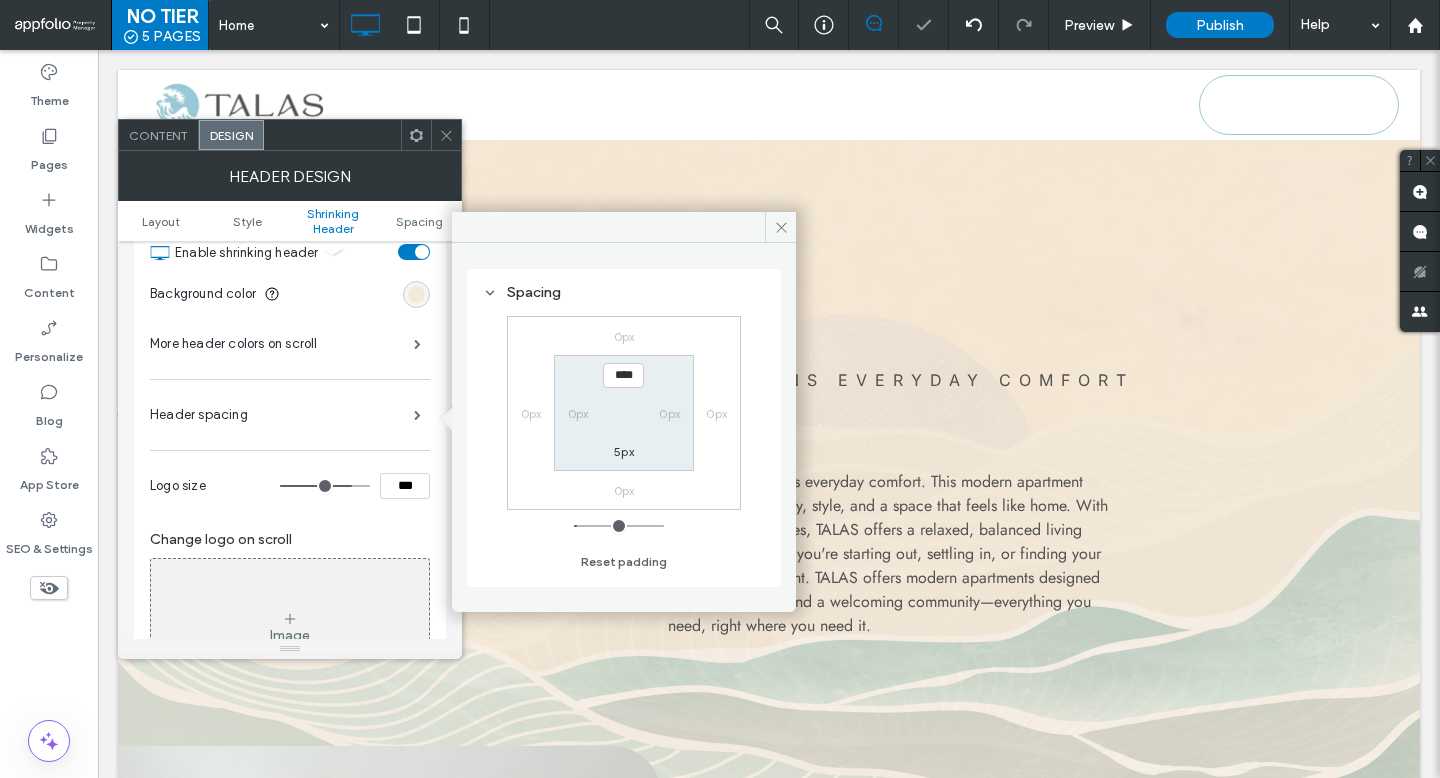 type on "*" 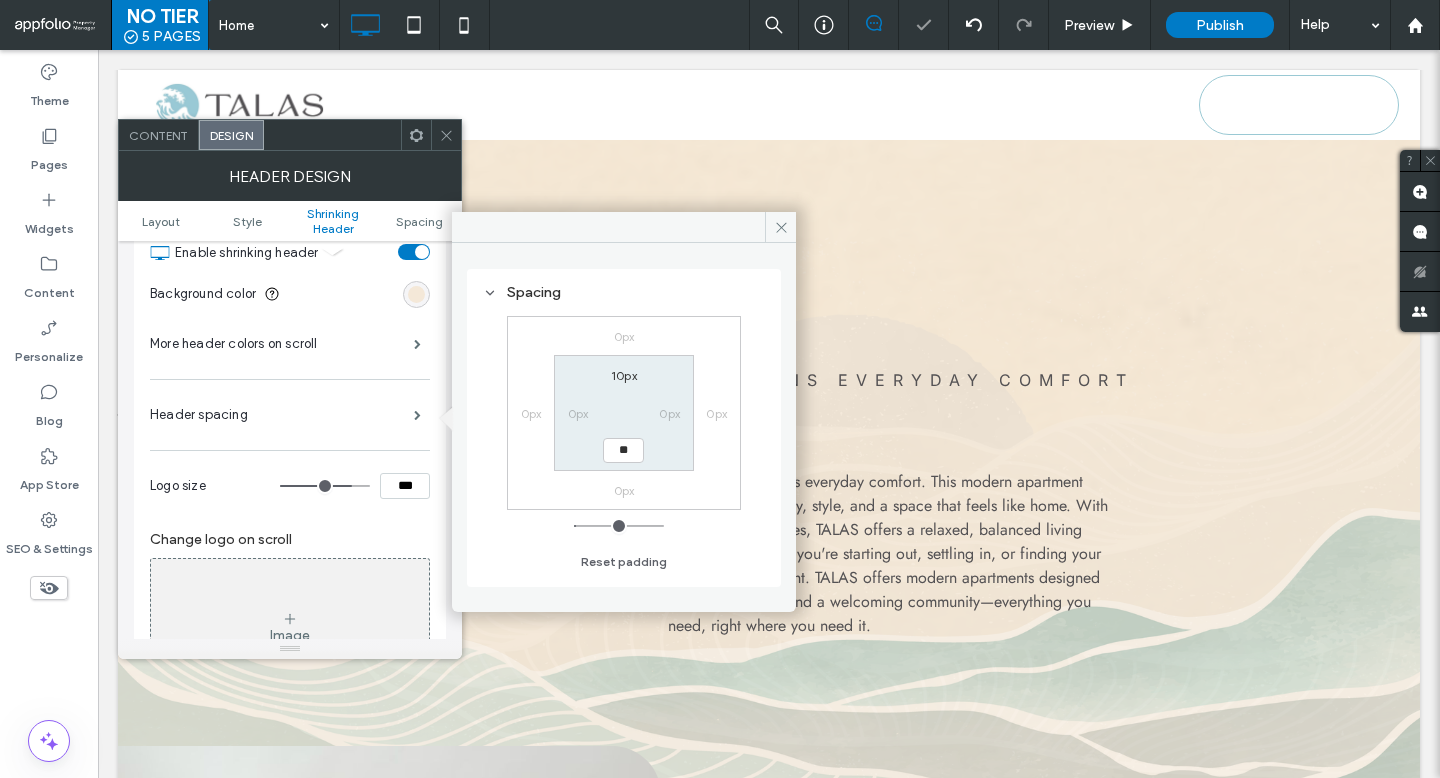 type on "**" 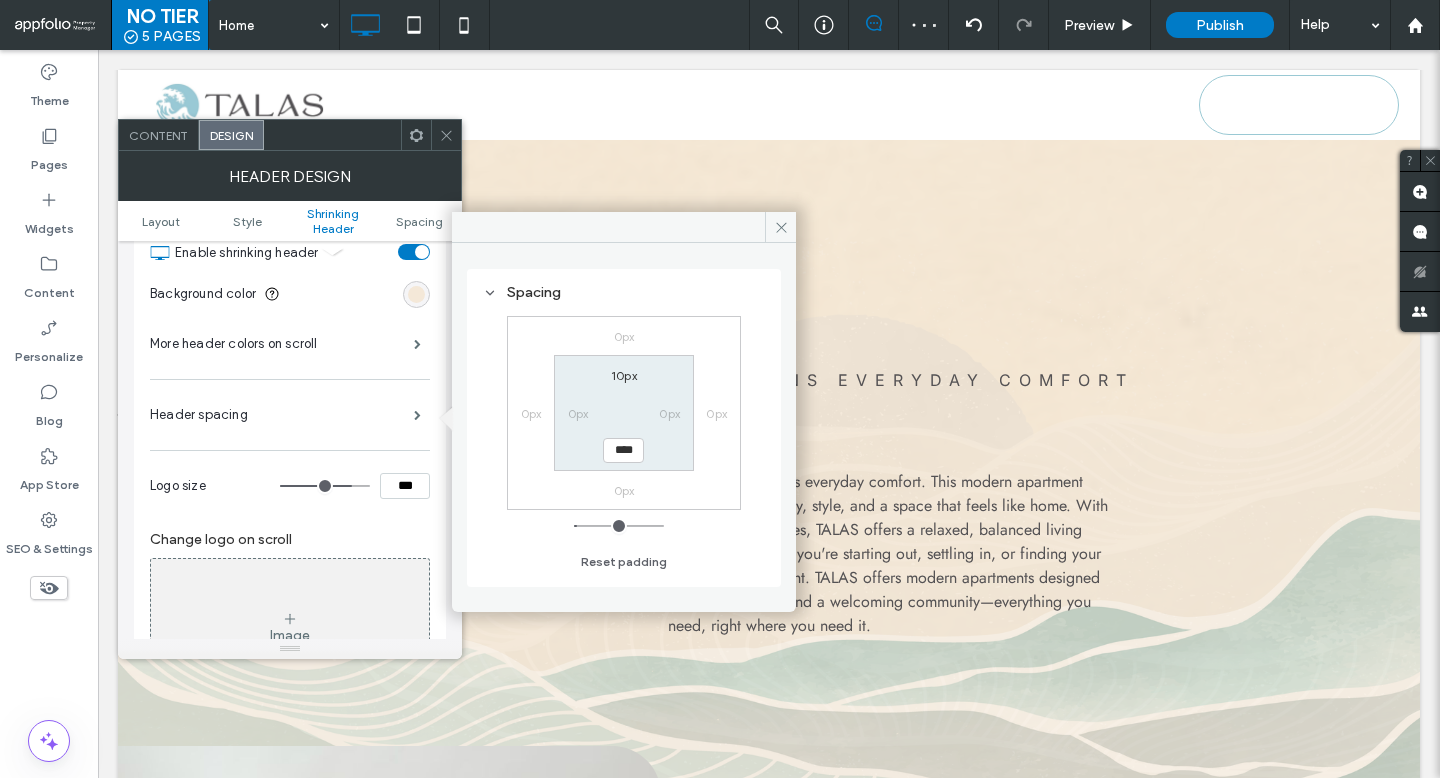 click 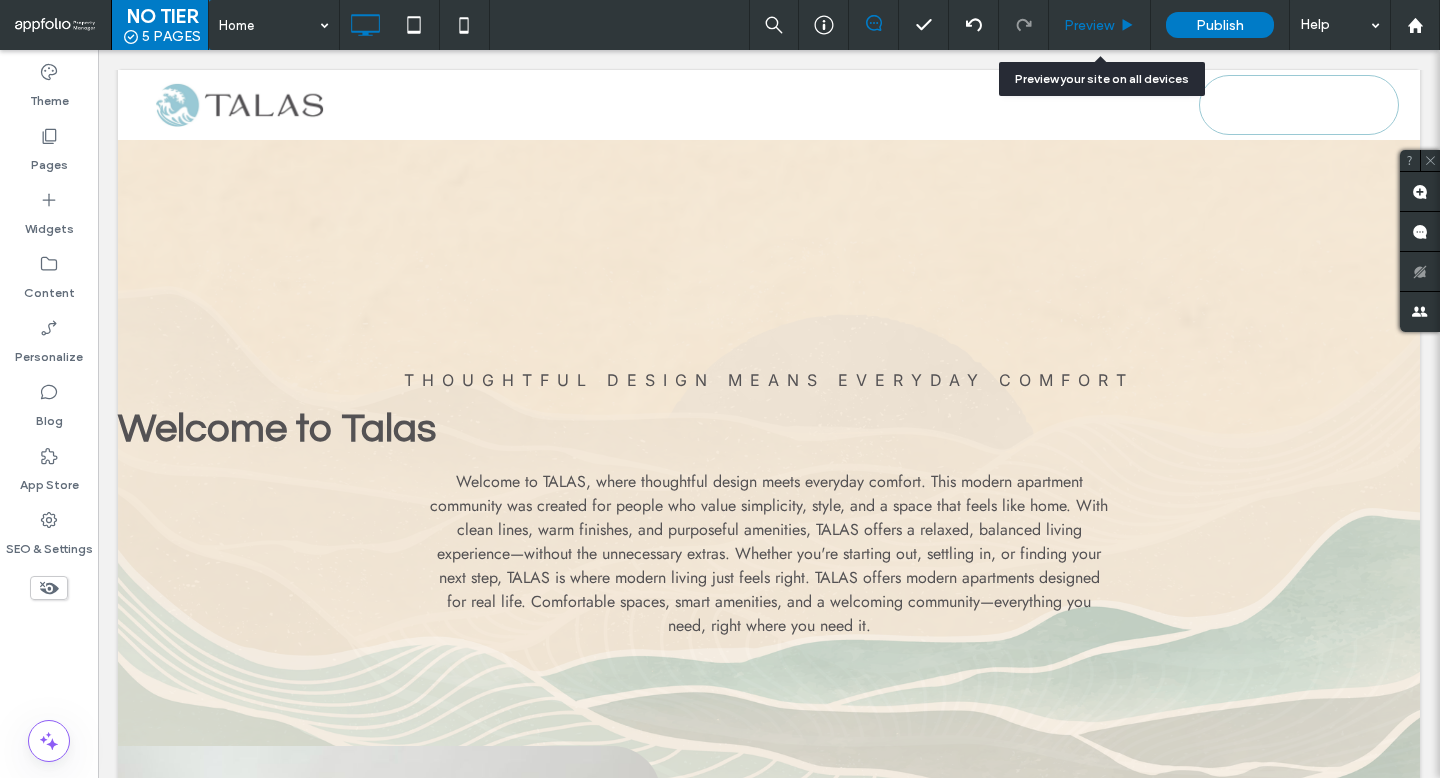 click 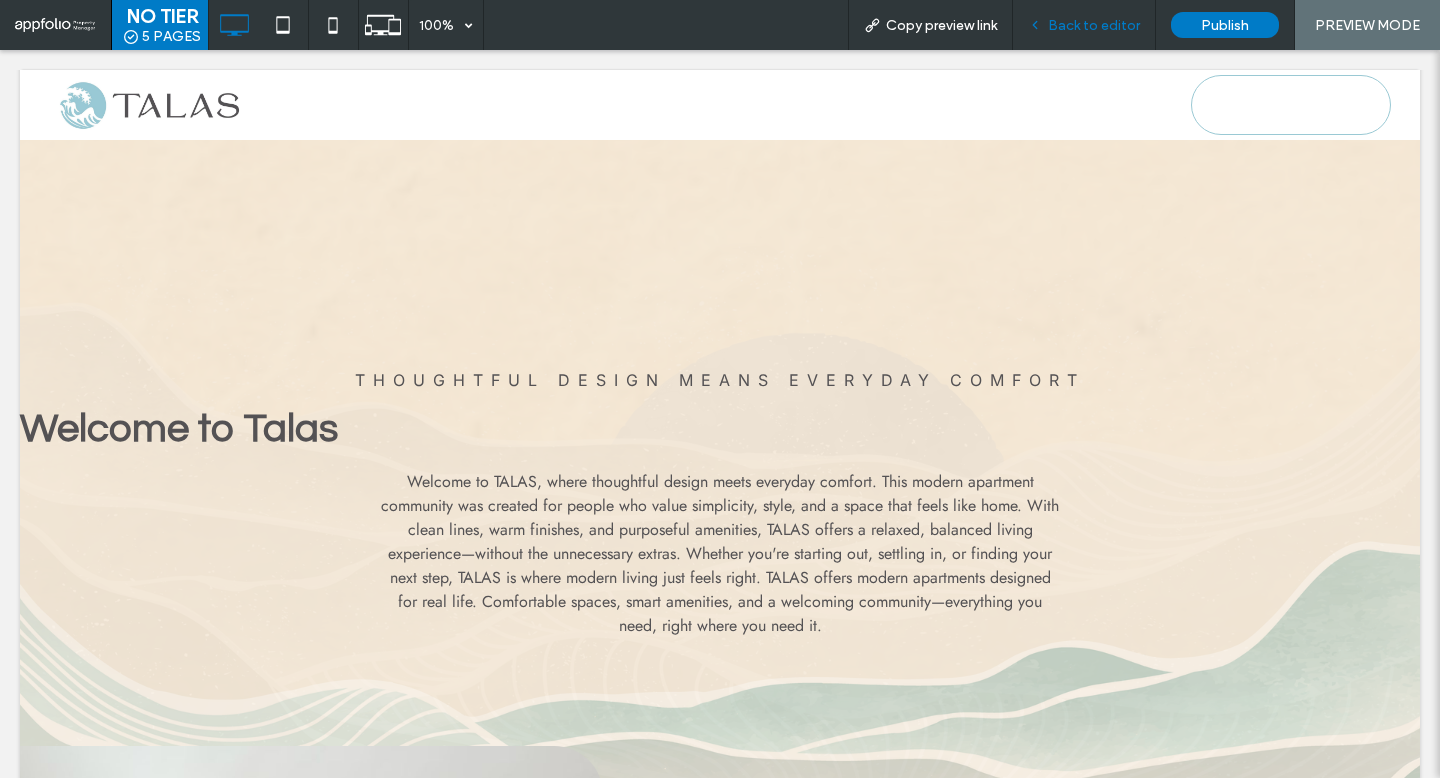 click on "Back to editor" at bounding box center [1084, 25] 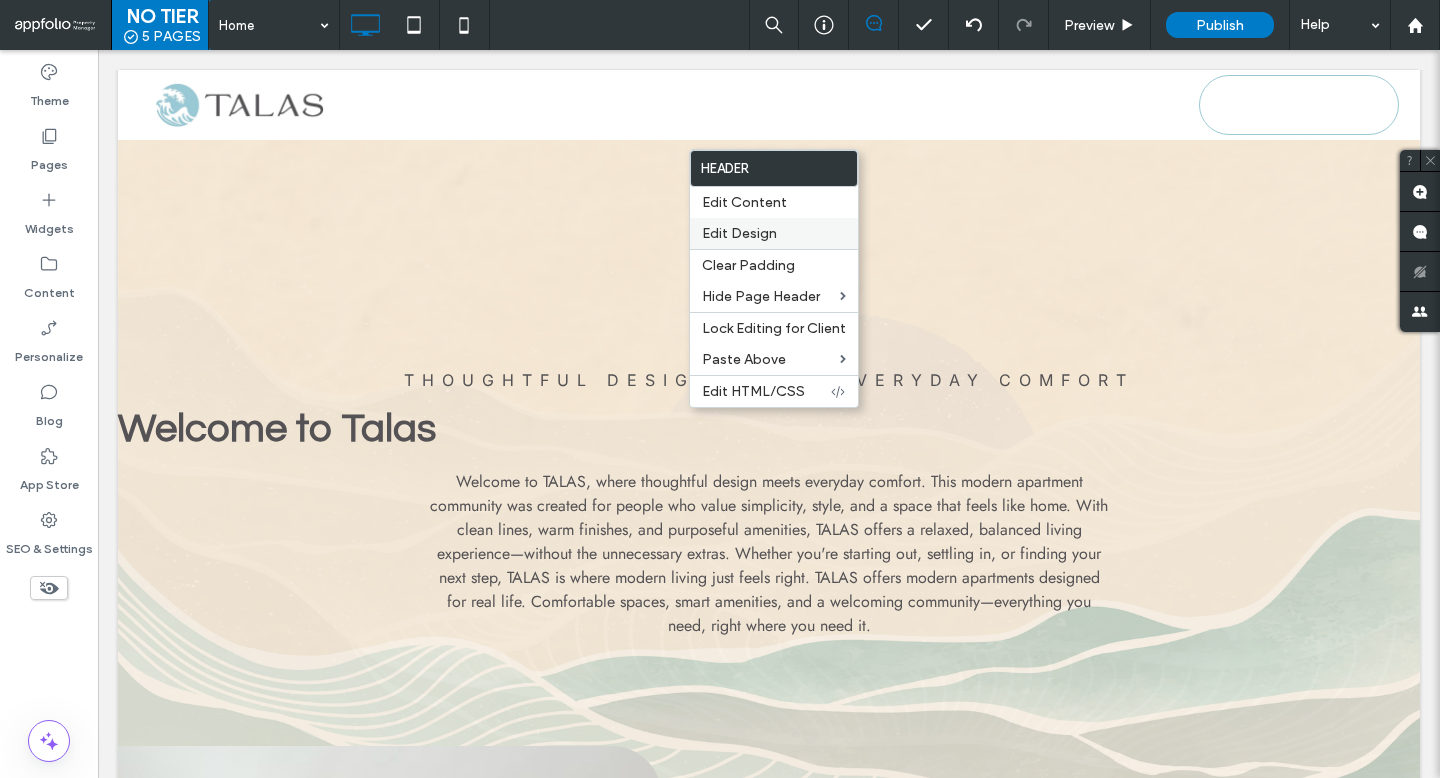 click on "Edit Design" at bounding box center (774, 233) 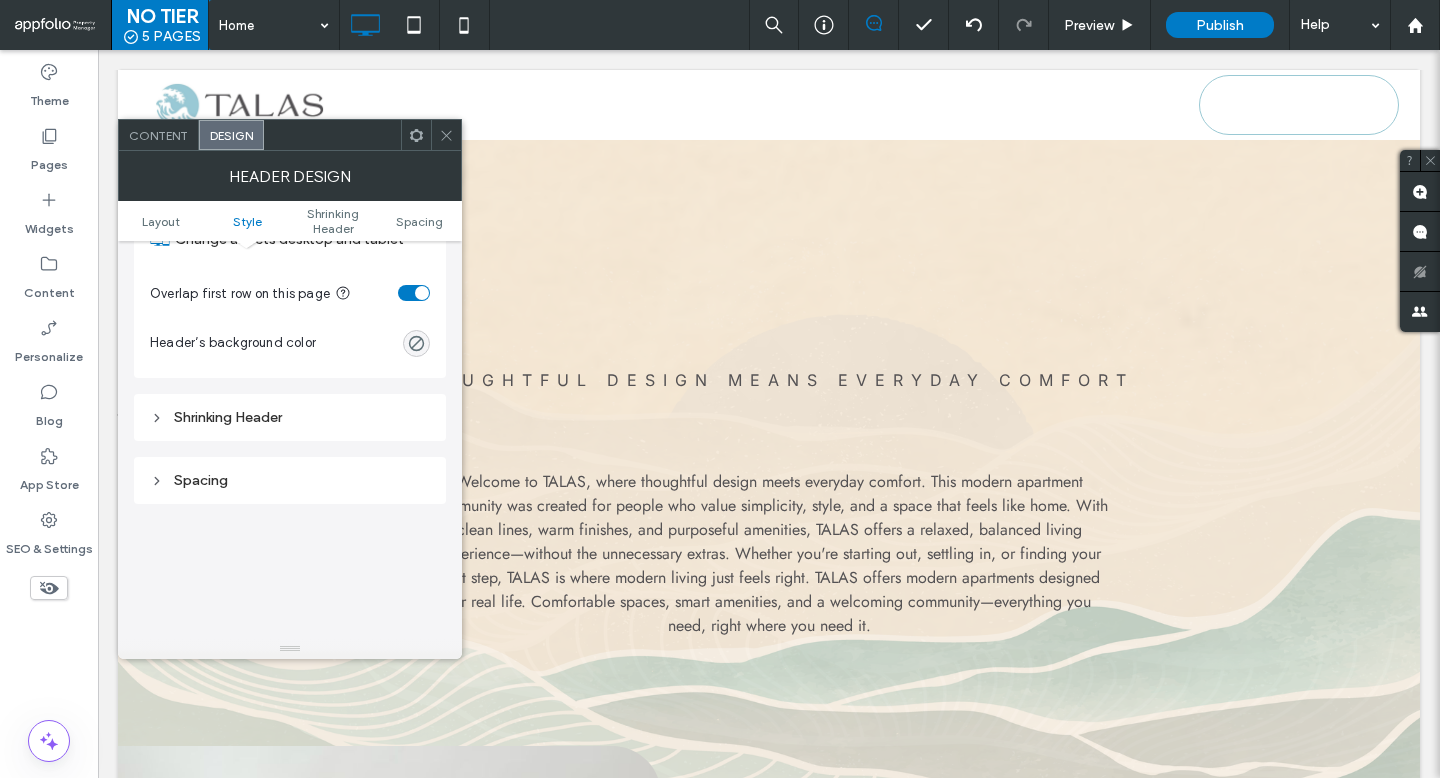 scroll, scrollTop: 541, scrollLeft: 0, axis: vertical 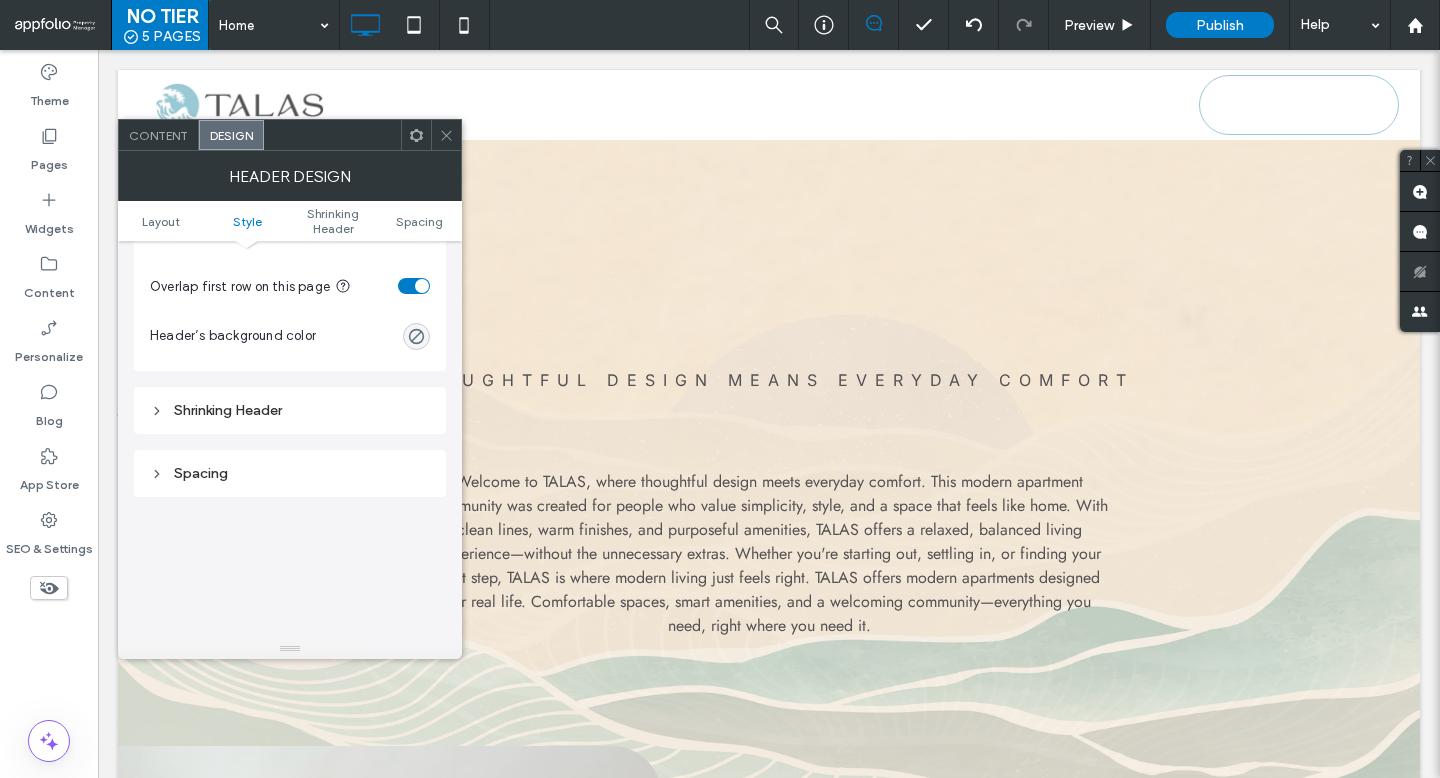 click on "Shrinking Header" at bounding box center (290, 410) 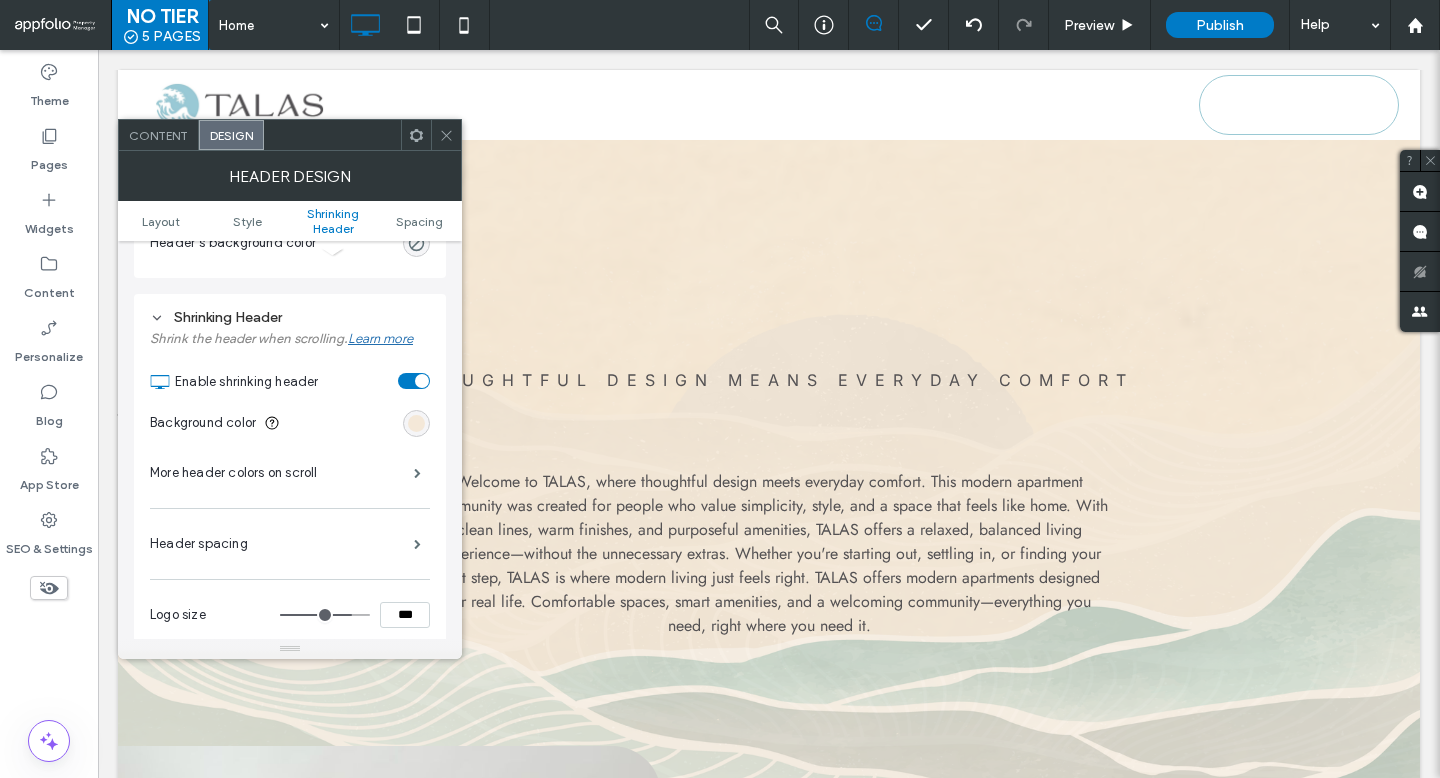 scroll, scrollTop: 710, scrollLeft: 0, axis: vertical 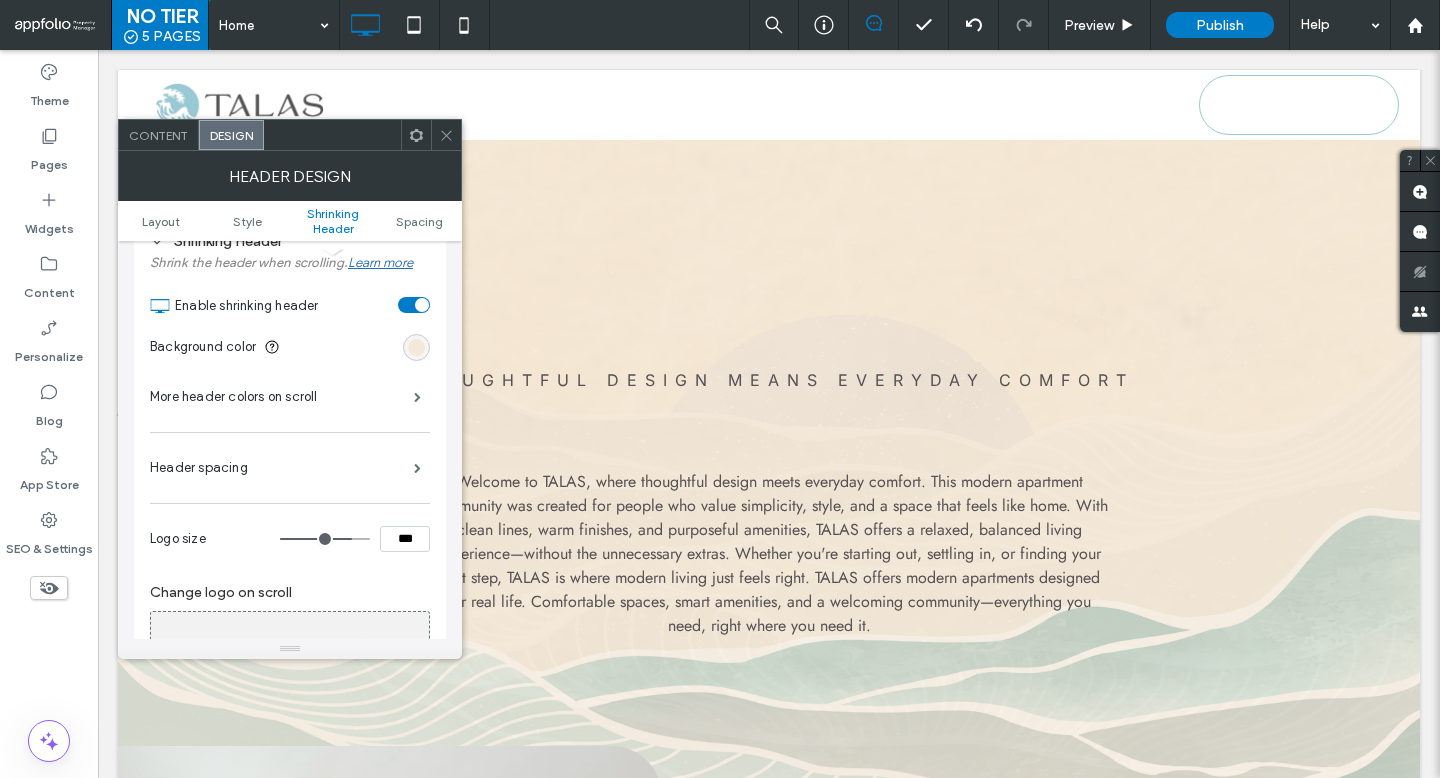 click at bounding box center [416, 347] 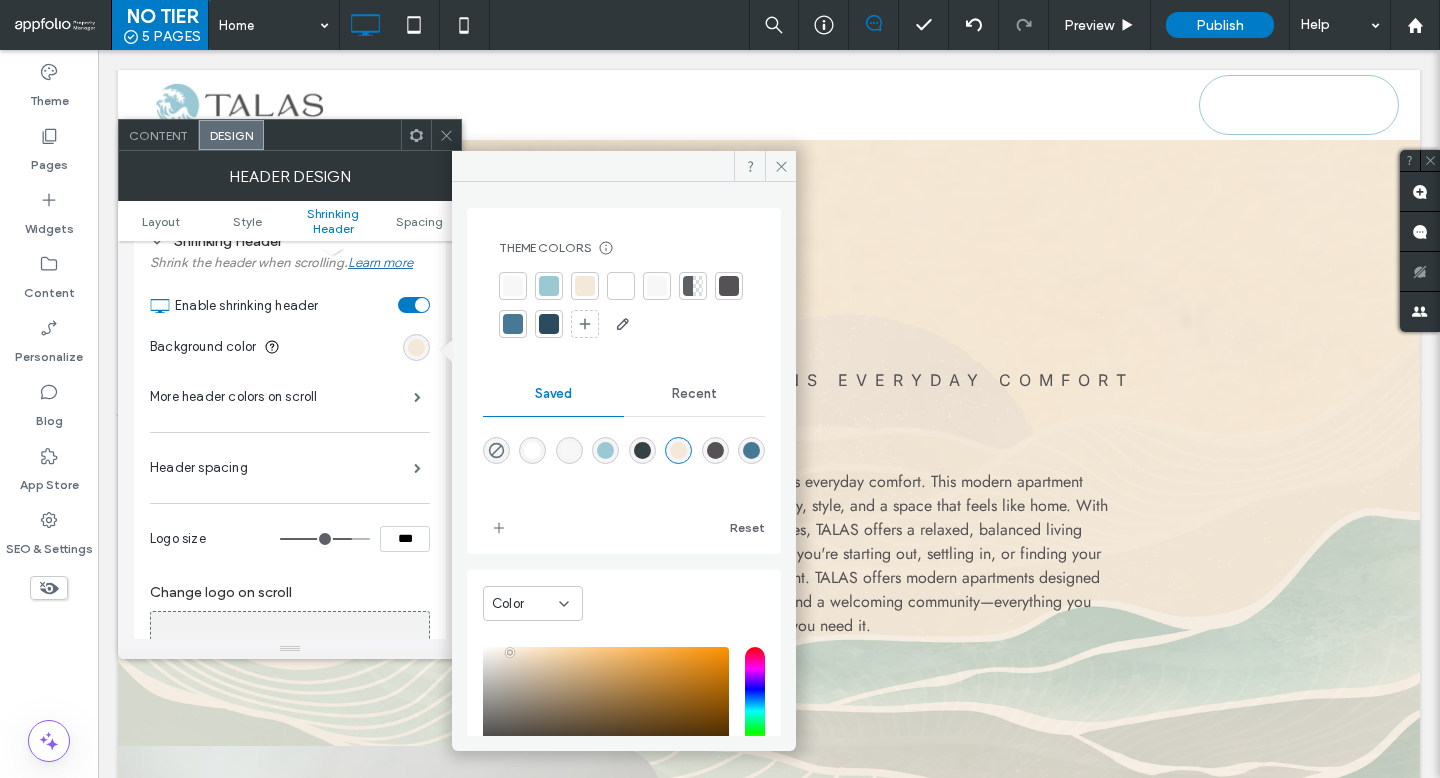 click at bounding box center [549, 324] 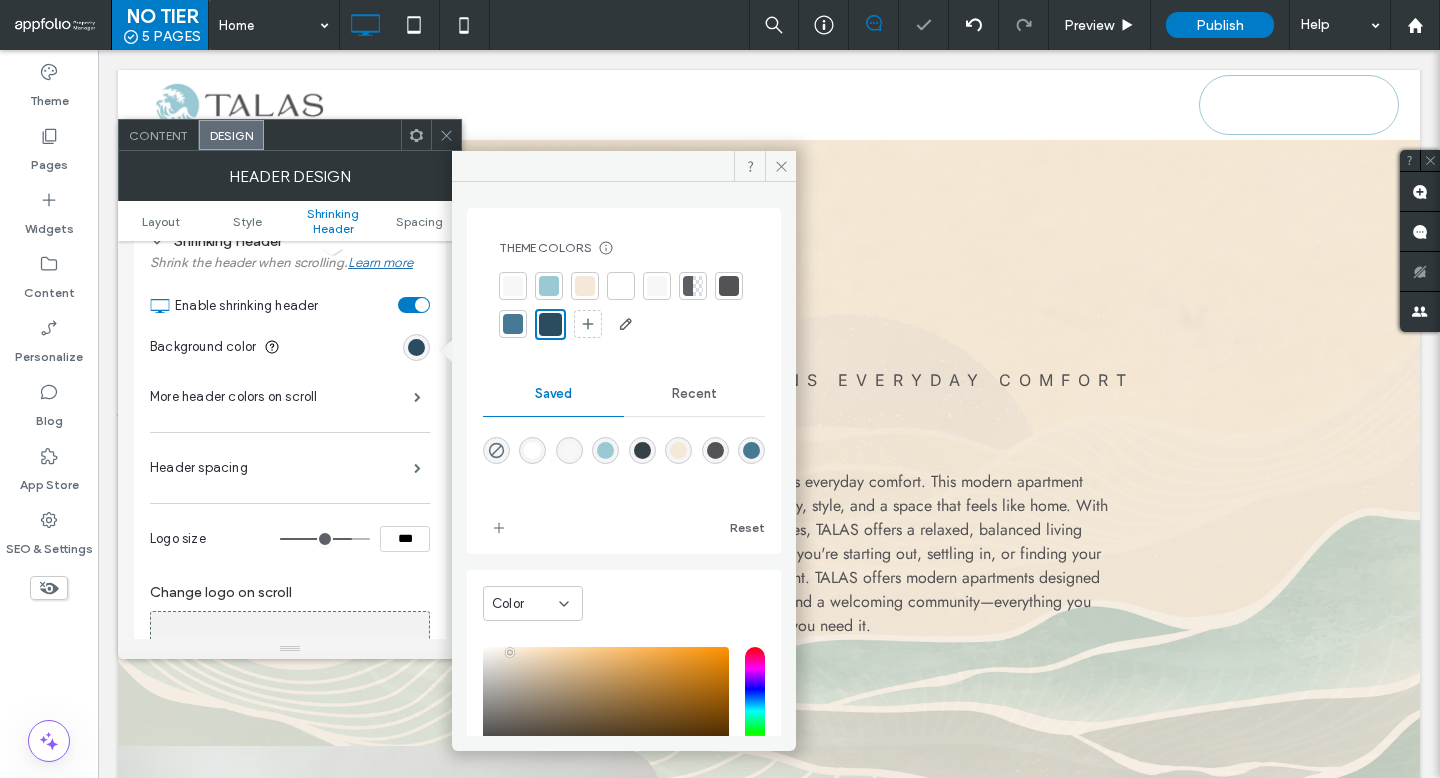 click 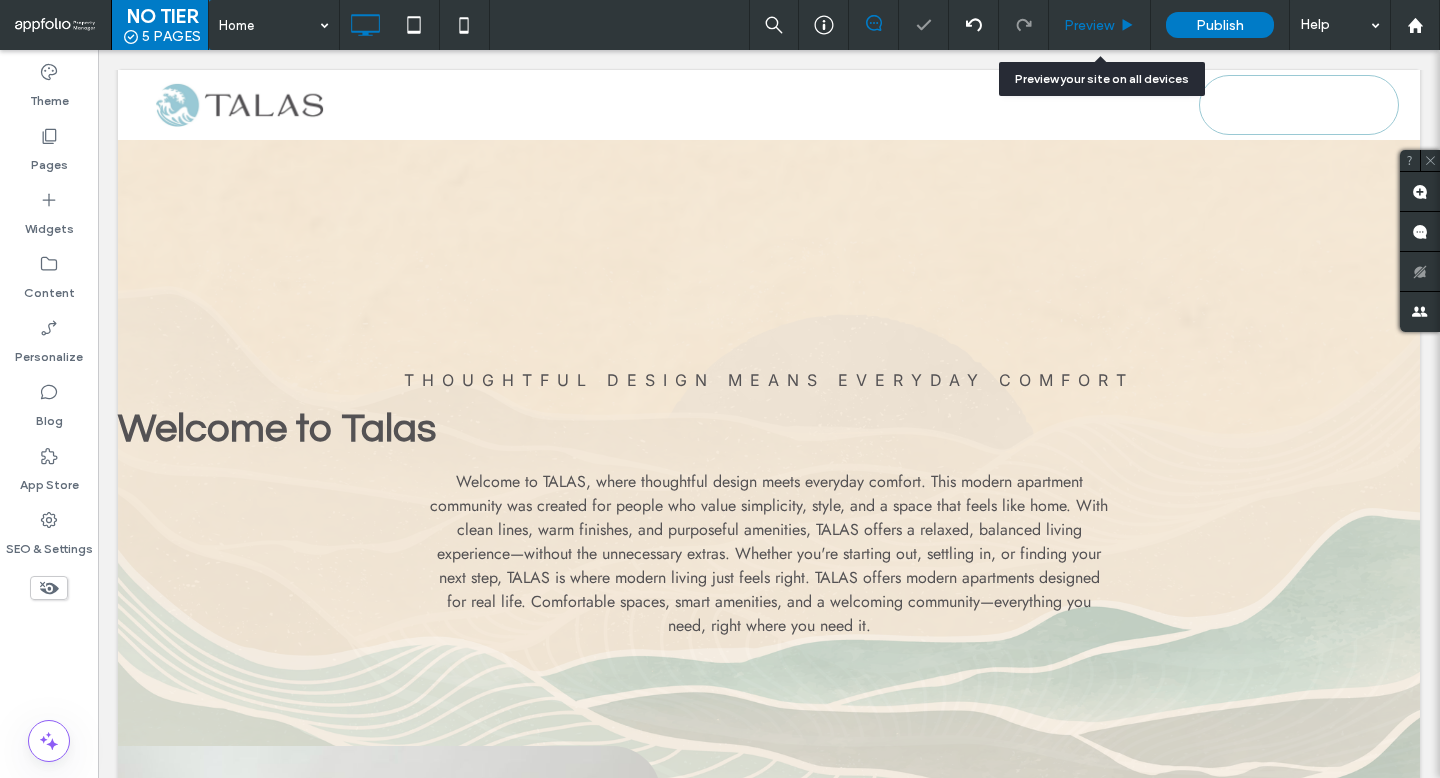 click on "Preview" at bounding box center [1100, 25] 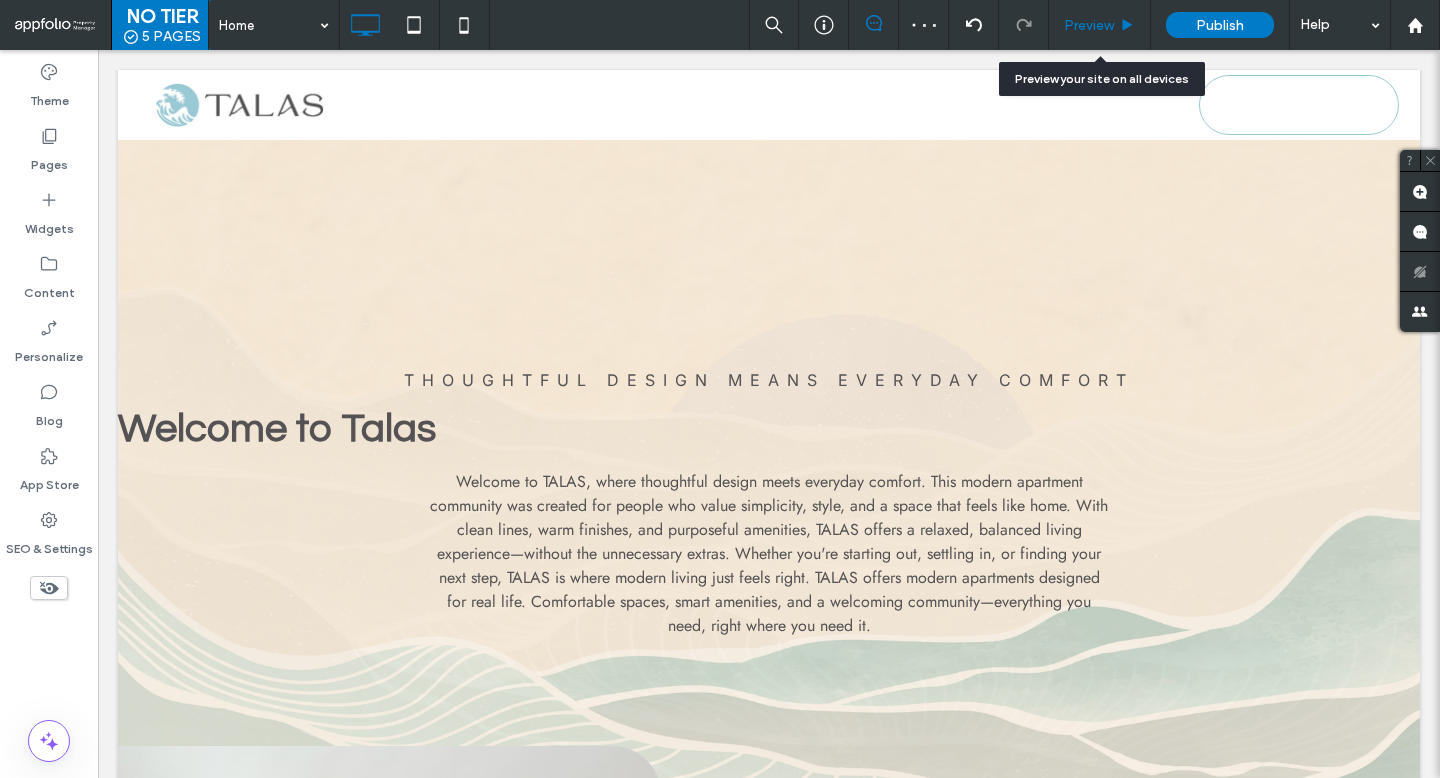 click on "Preview" at bounding box center [1089, 25] 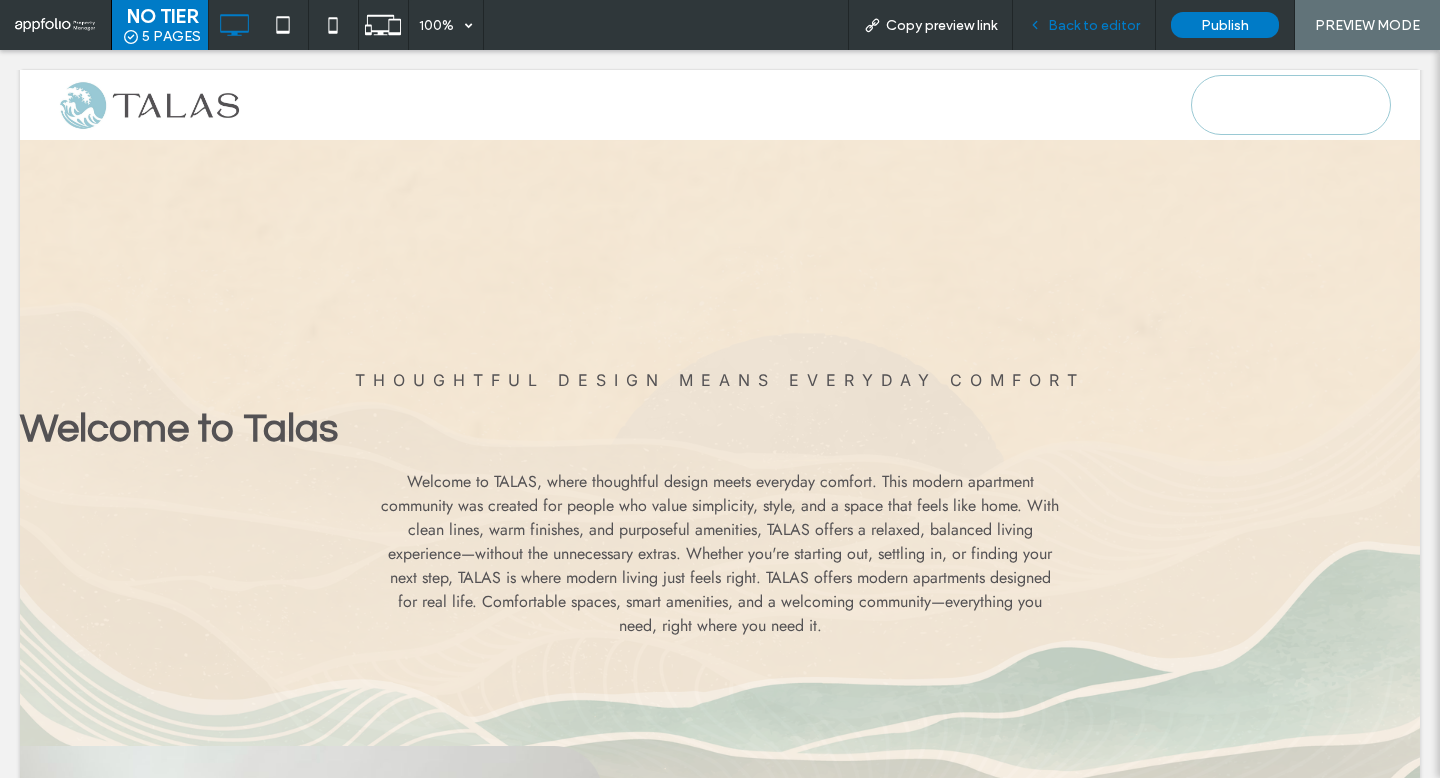 click on "Back to editor" at bounding box center (1094, 25) 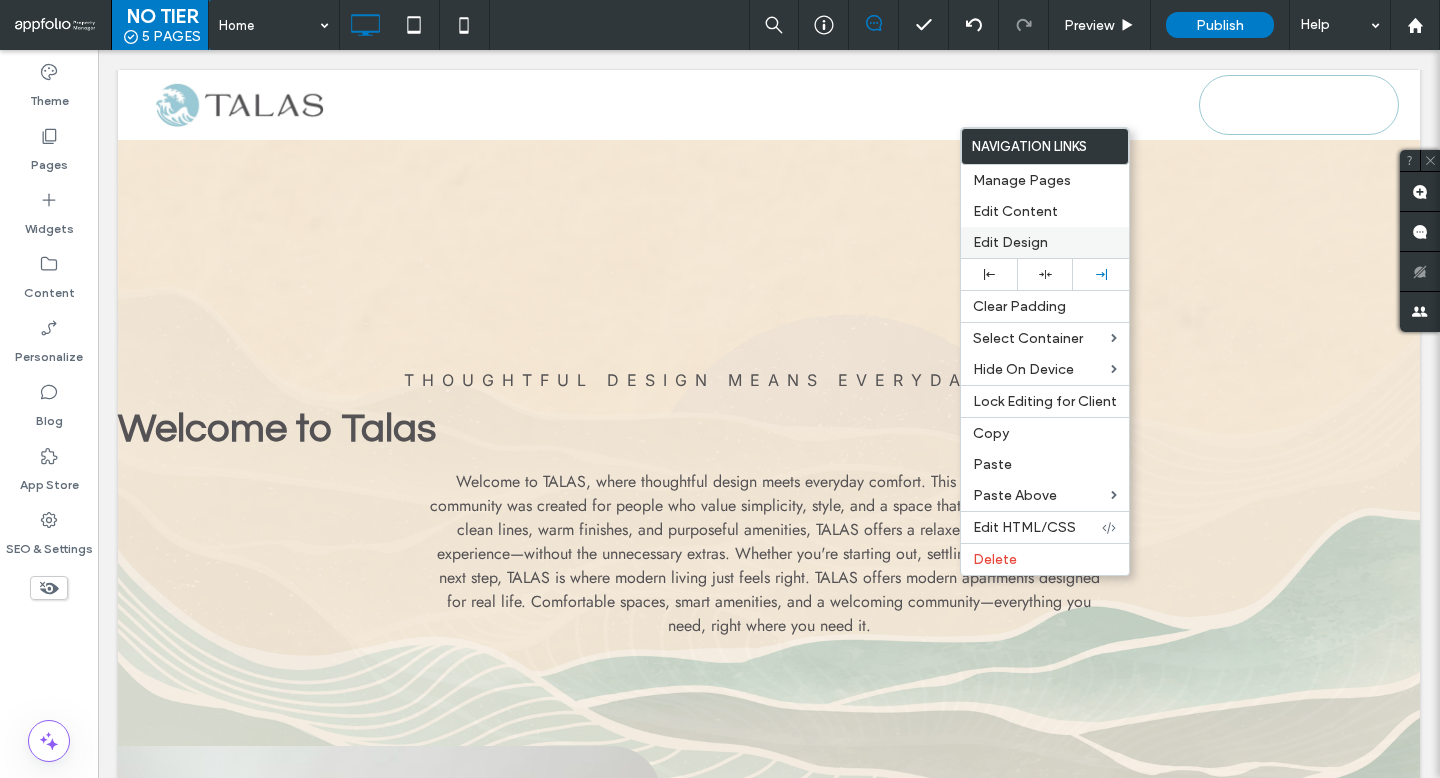 click on "Edit Design" at bounding box center (1045, 242) 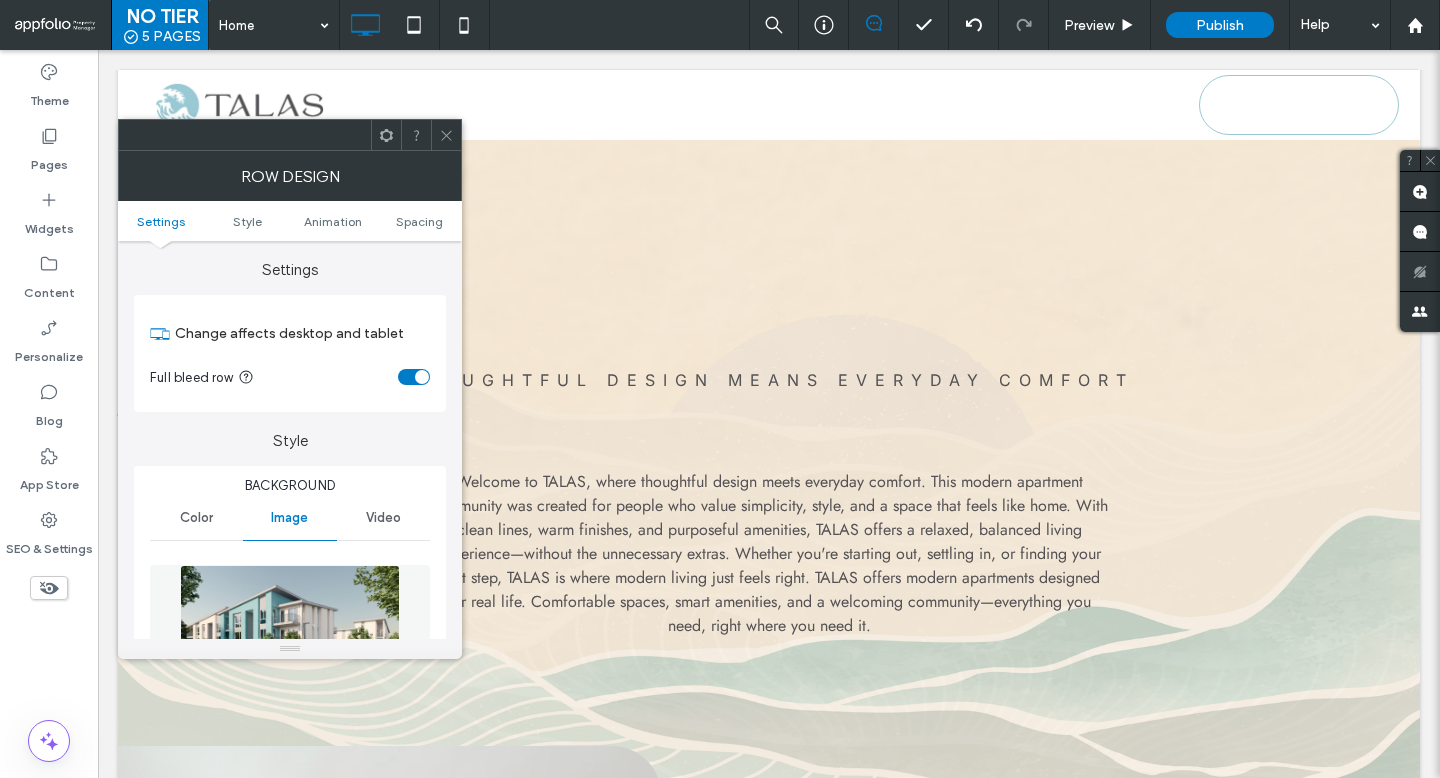 click 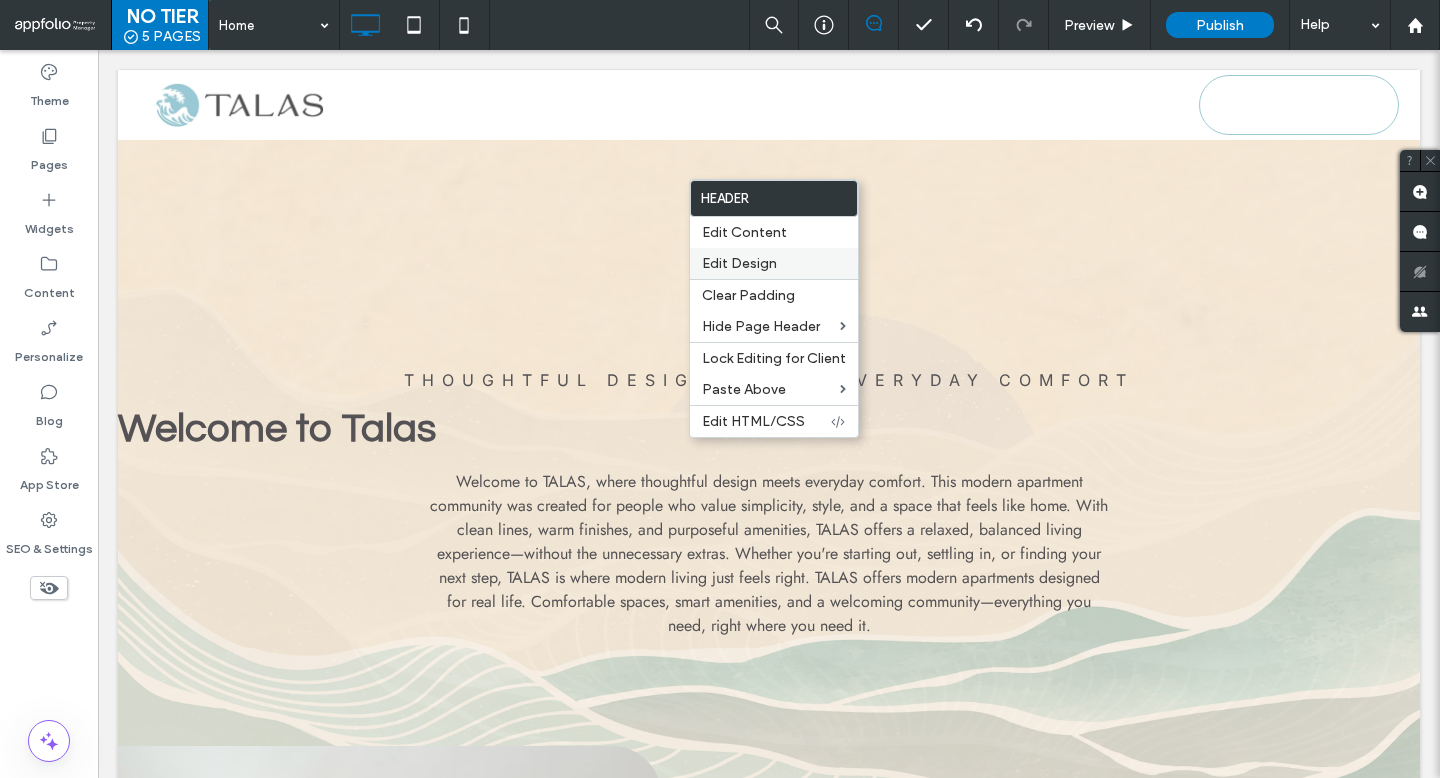 click on "Edit Design" at bounding box center (739, 263) 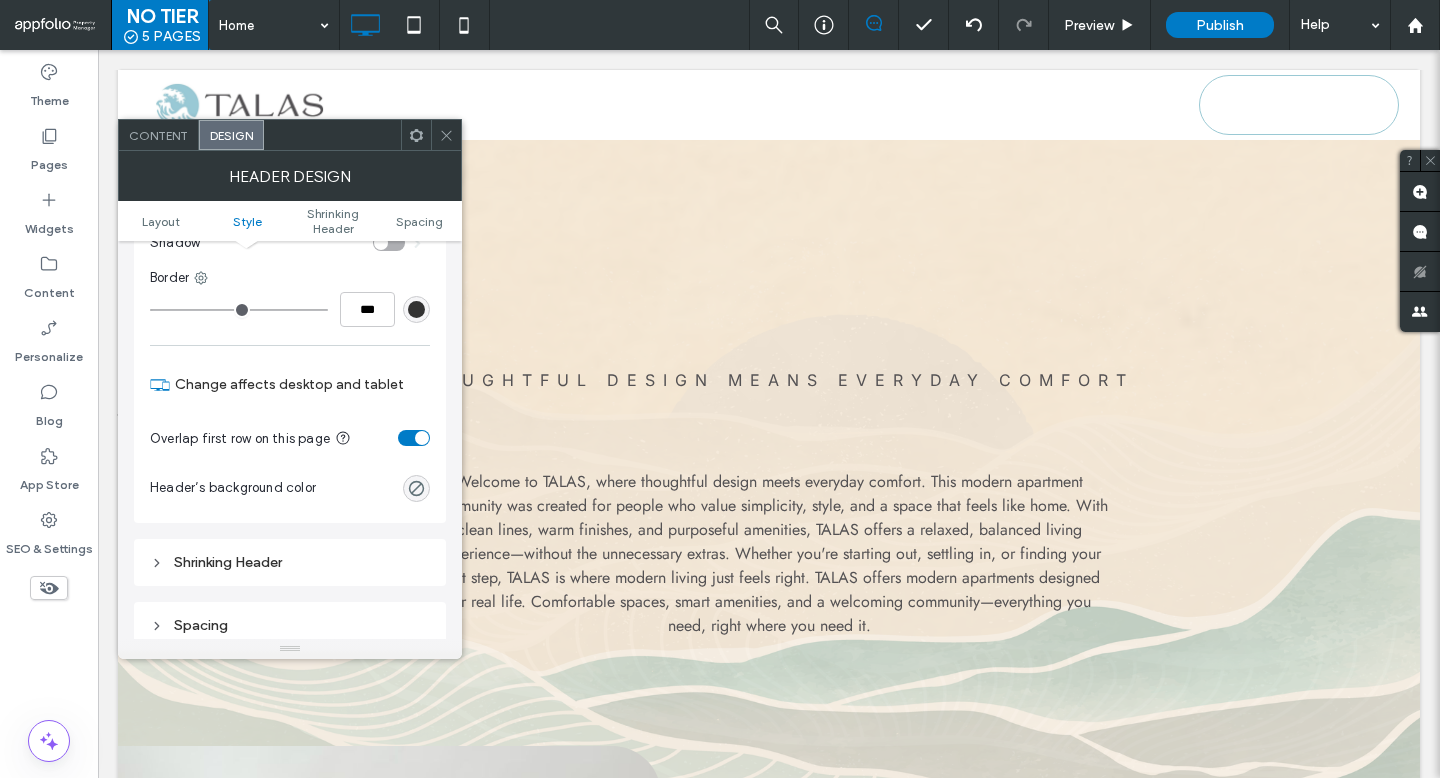 scroll, scrollTop: 435, scrollLeft: 0, axis: vertical 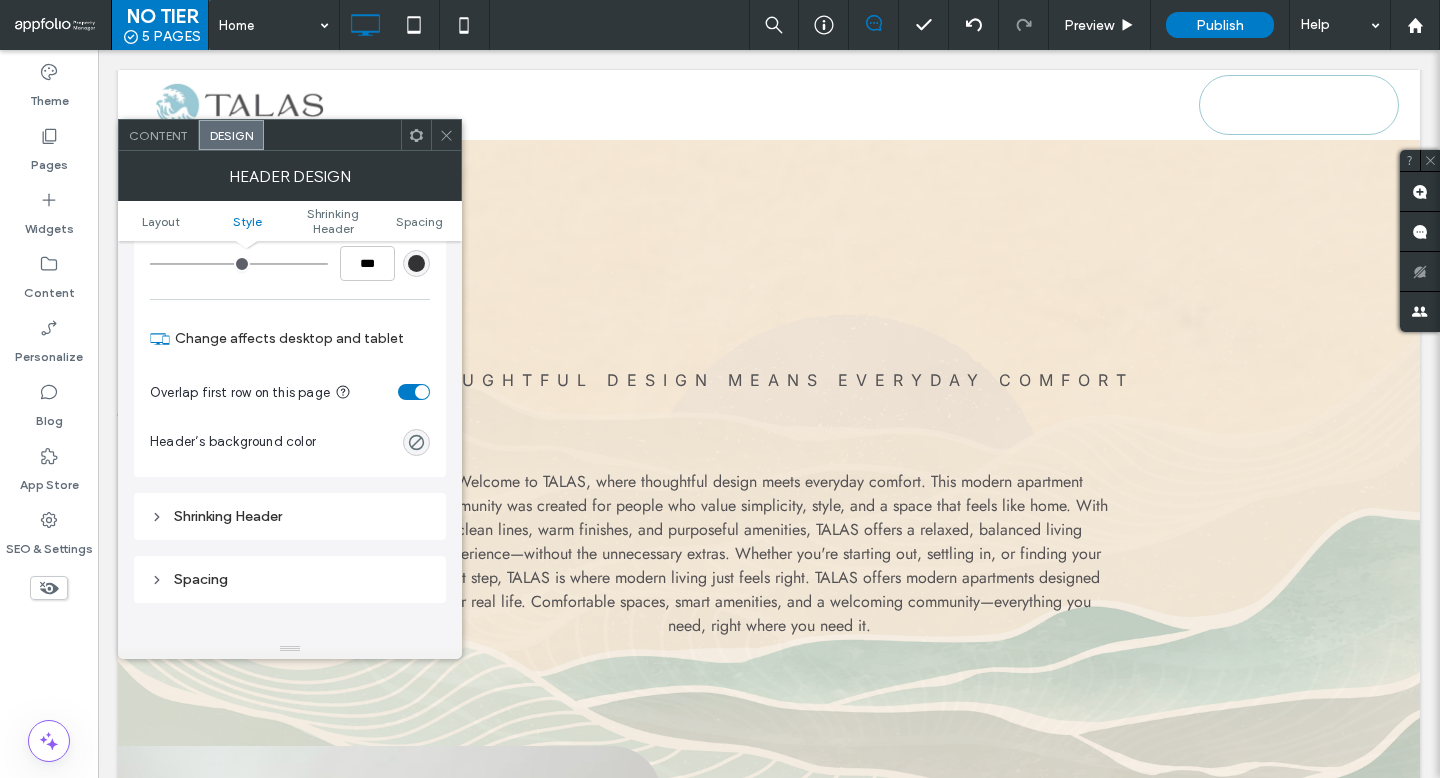 click on "Shrinking Header" at bounding box center [290, 516] 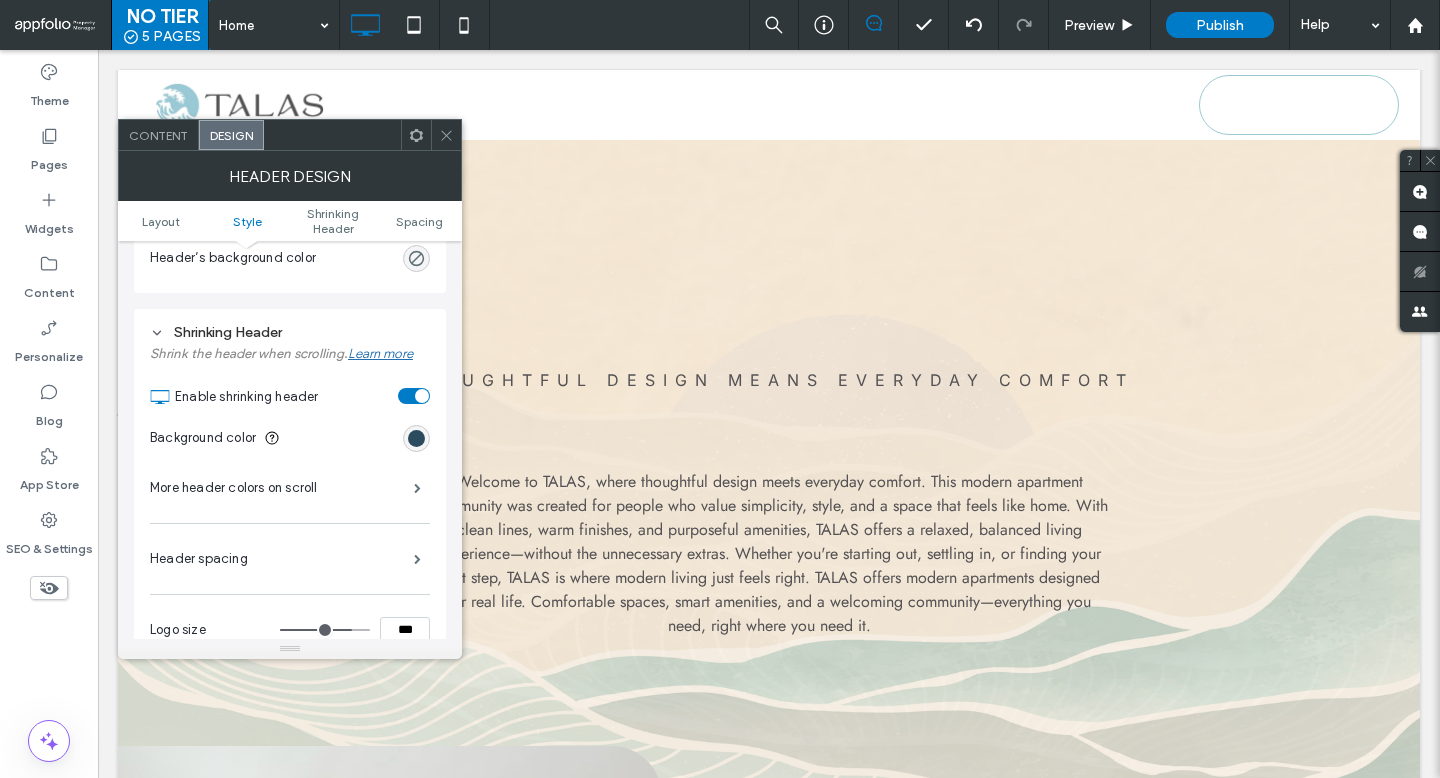 scroll, scrollTop: 658, scrollLeft: 0, axis: vertical 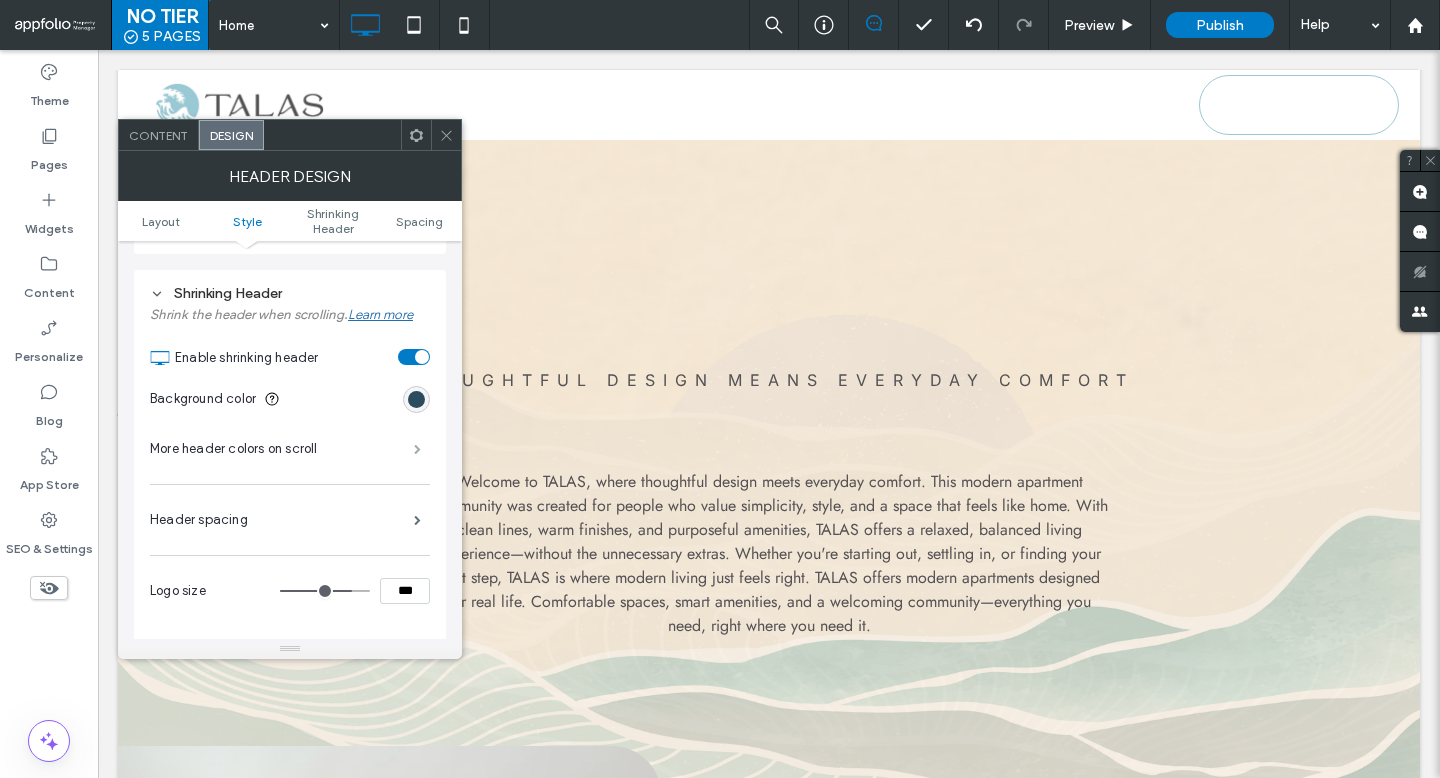 click at bounding box center [417, 449] 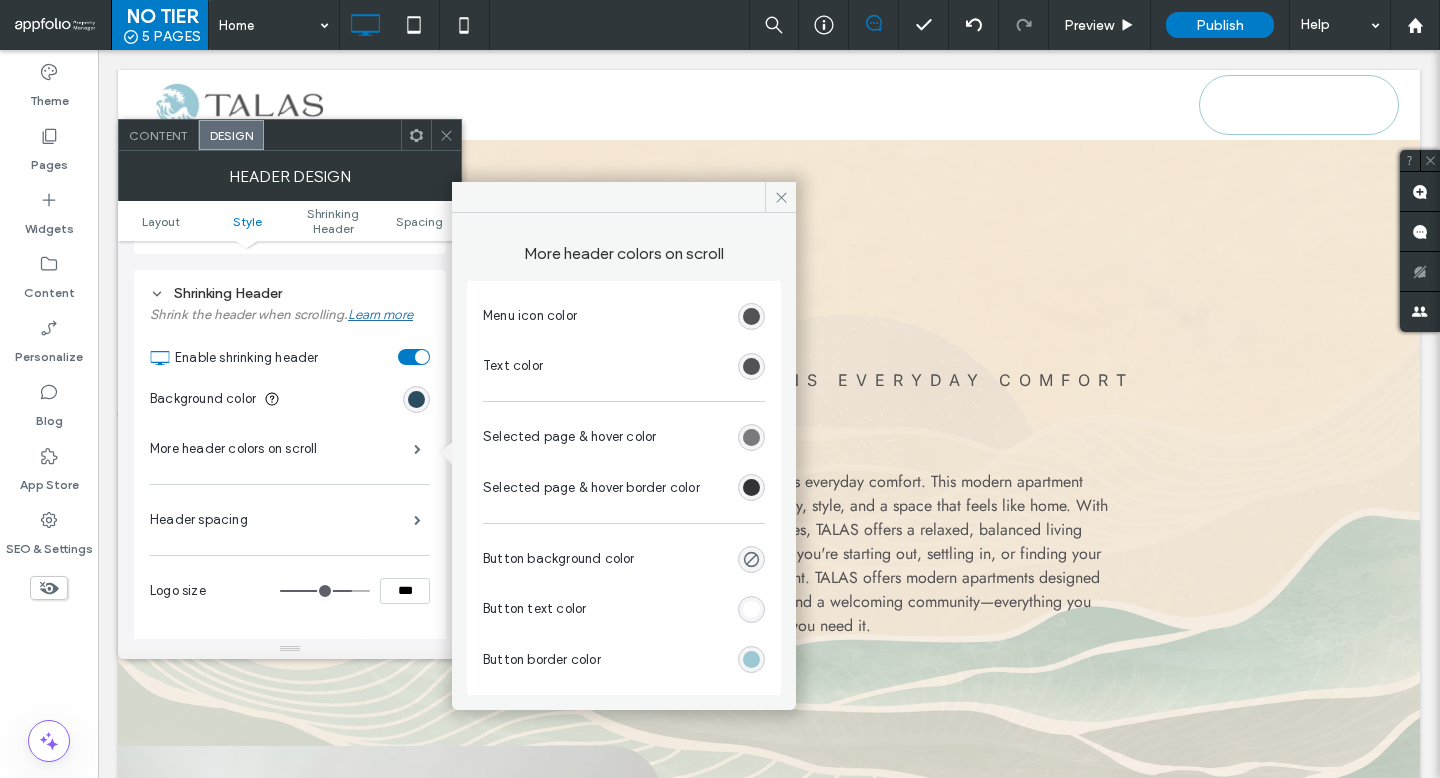 click at bounding box center (751, 437) 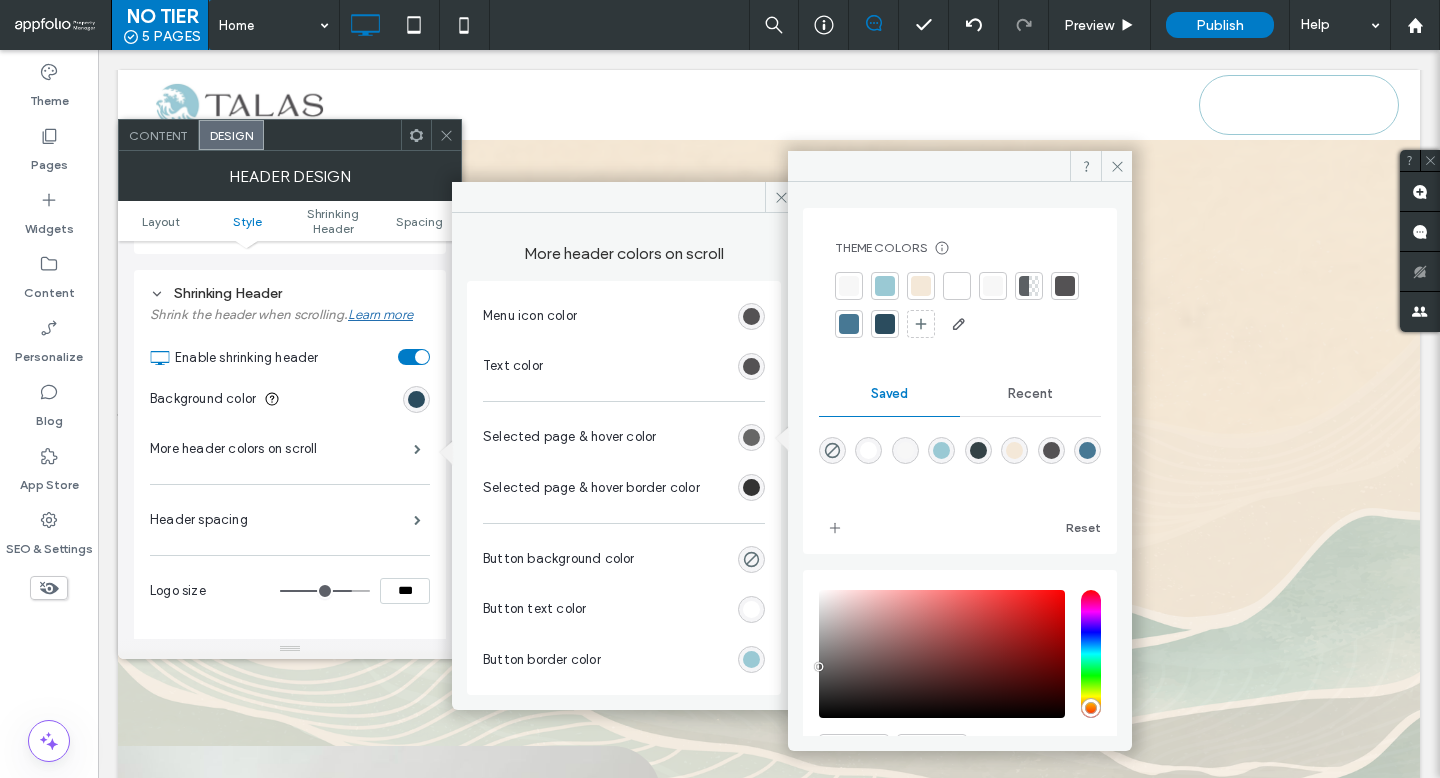 click at bounding box center [957, 286] 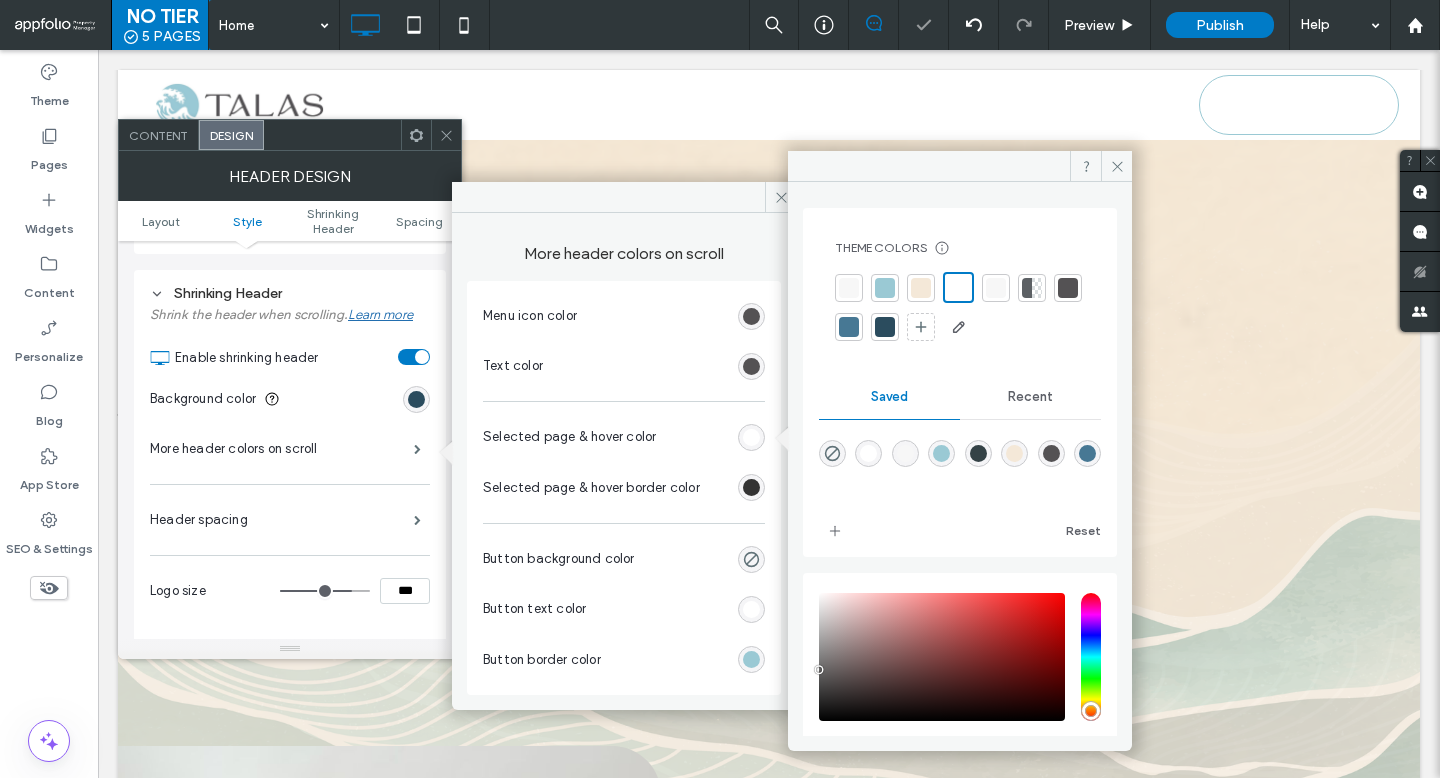 click at bounding box center (751, 487) 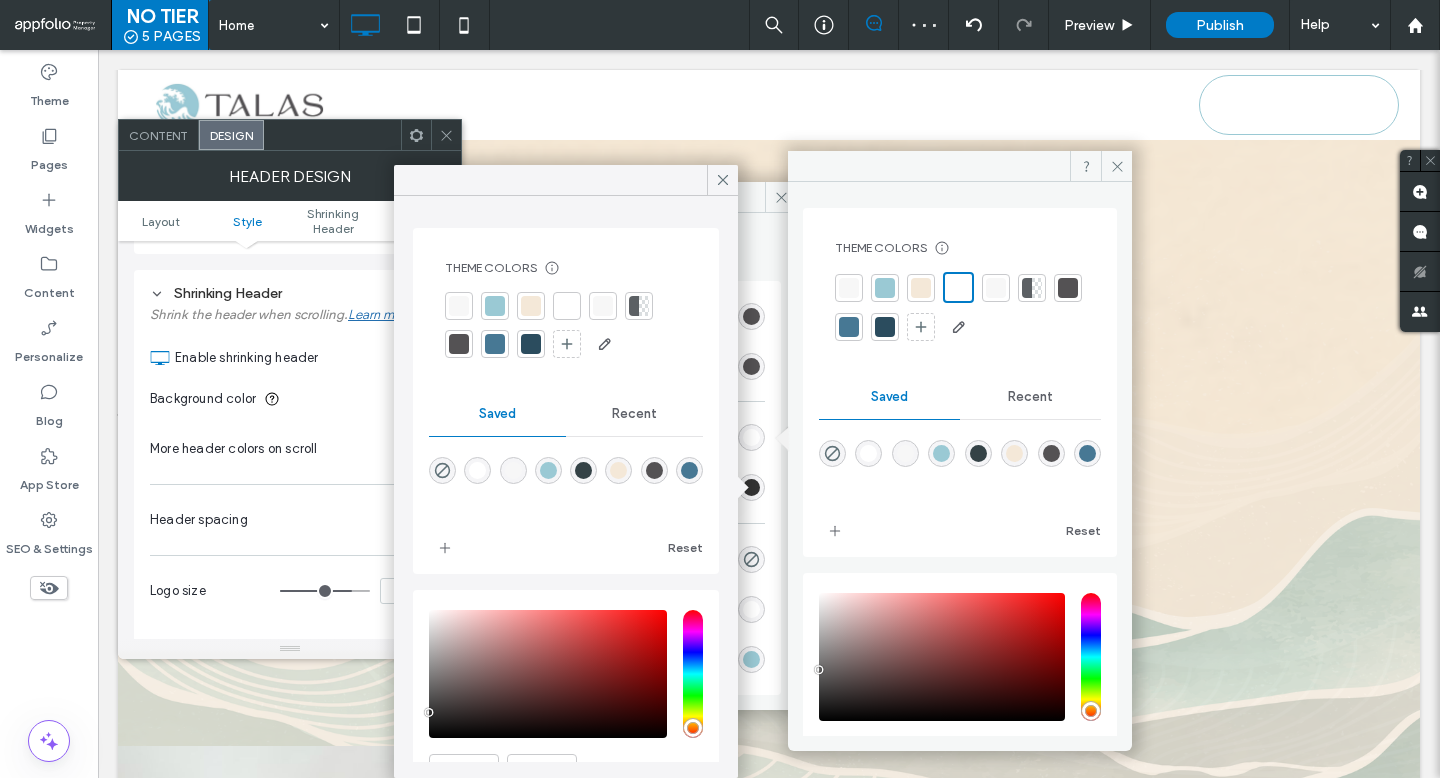click at bounding box center (495, 306) 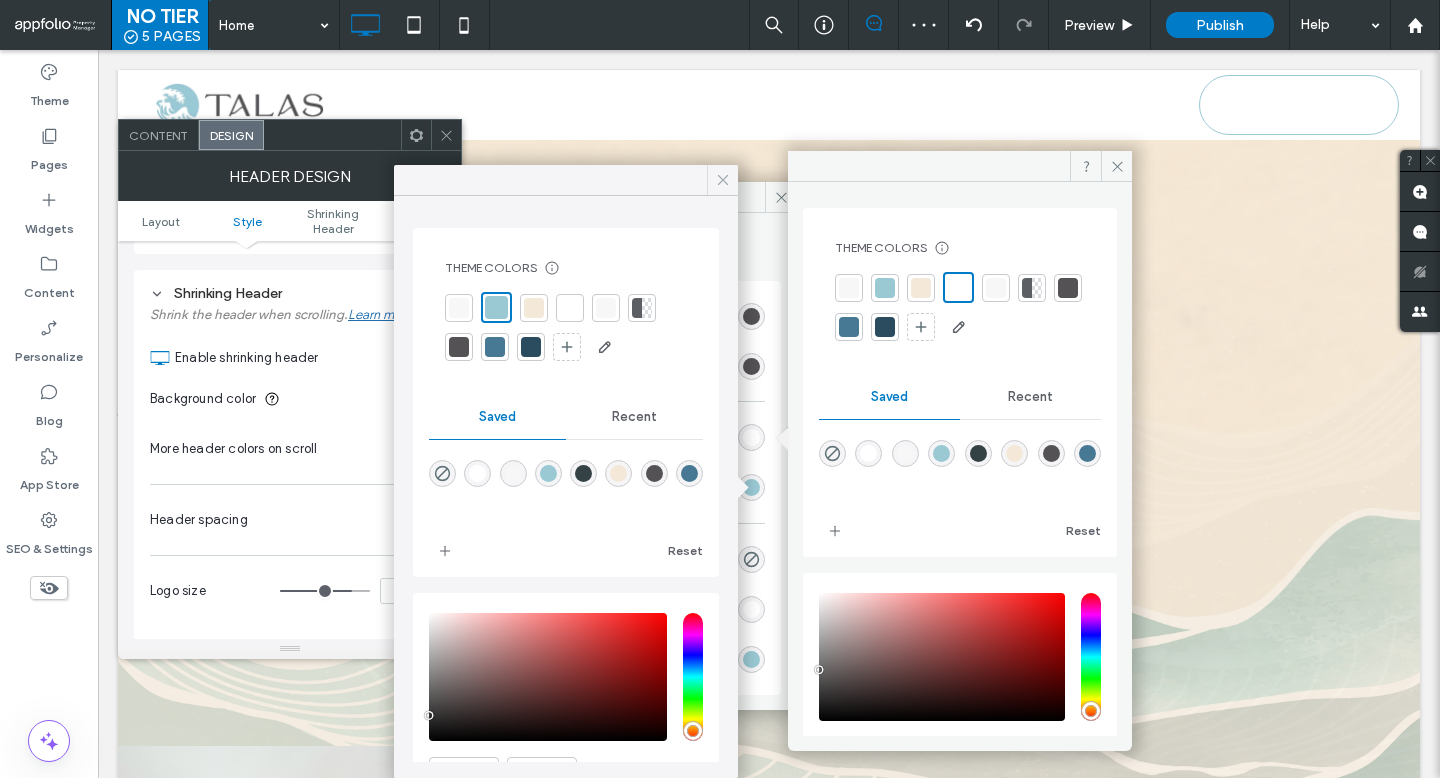 click 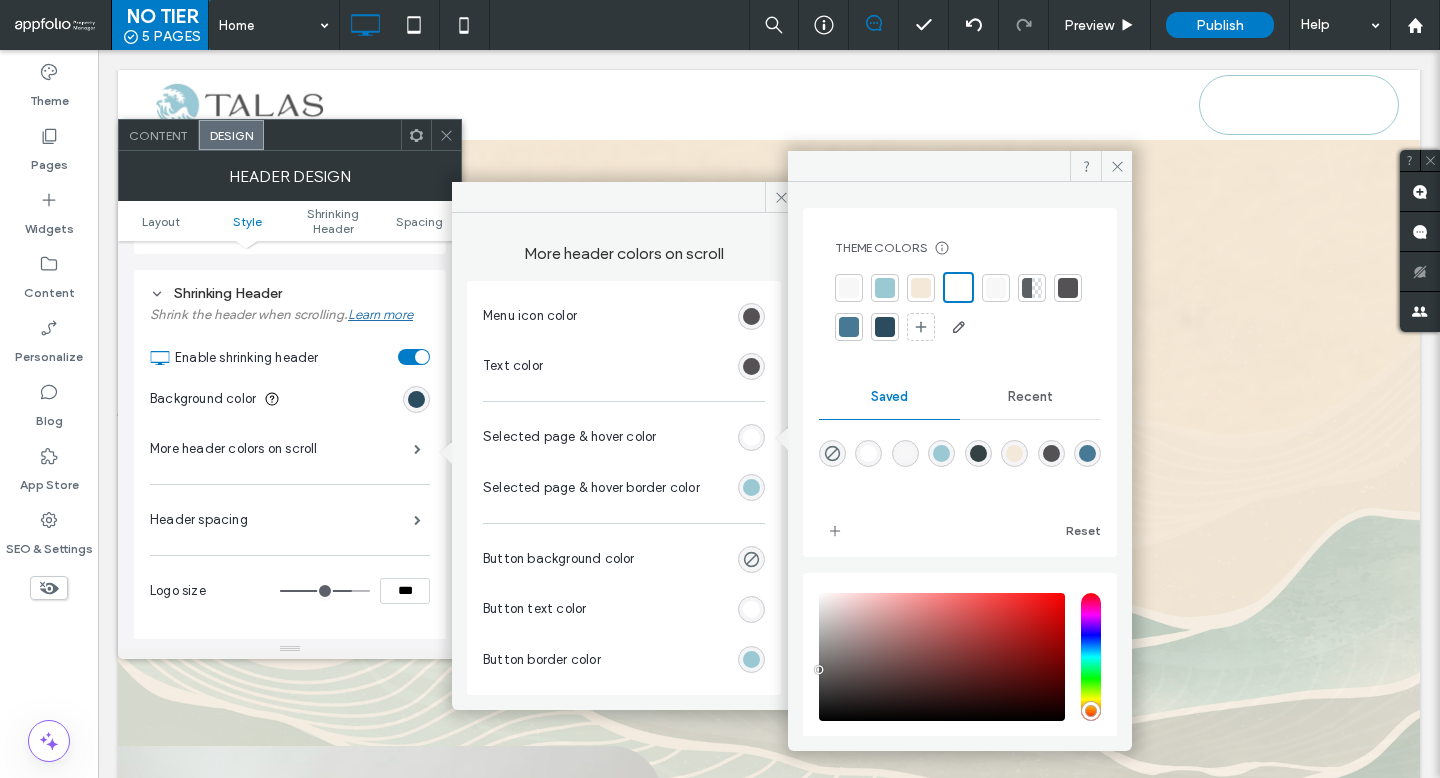 click on "Text color" at bounding box center (624, 366) 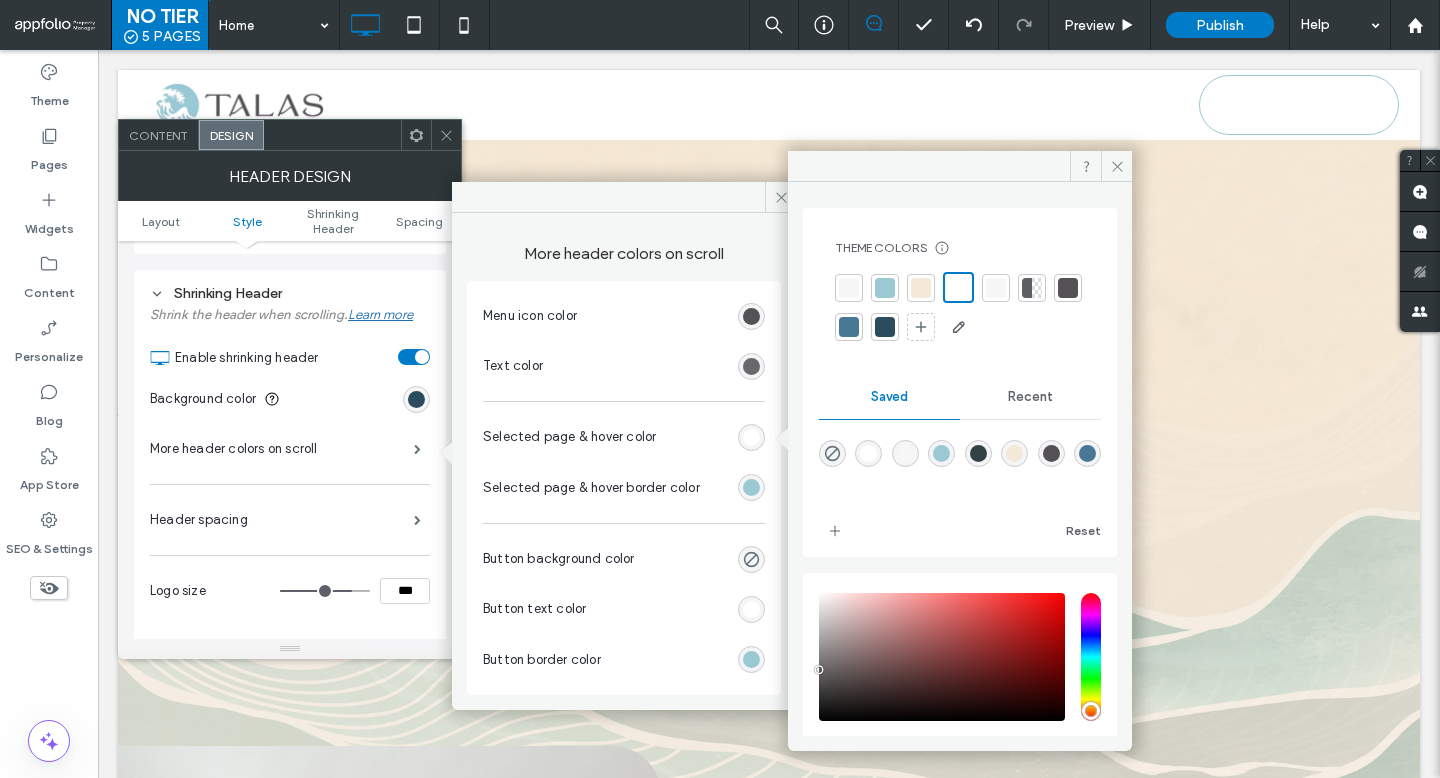 click at bounding box center [751, 366] 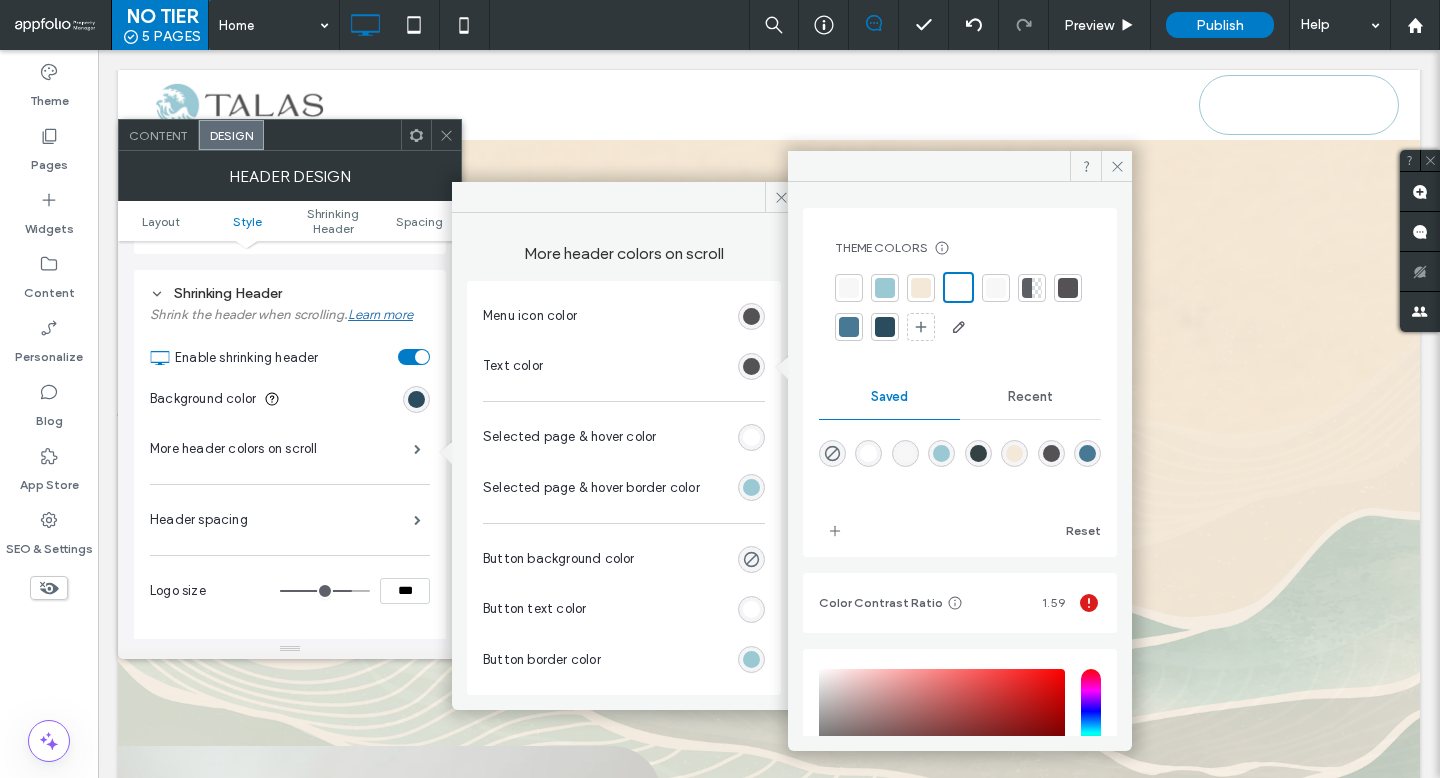 click at bounding box center [958, 287] 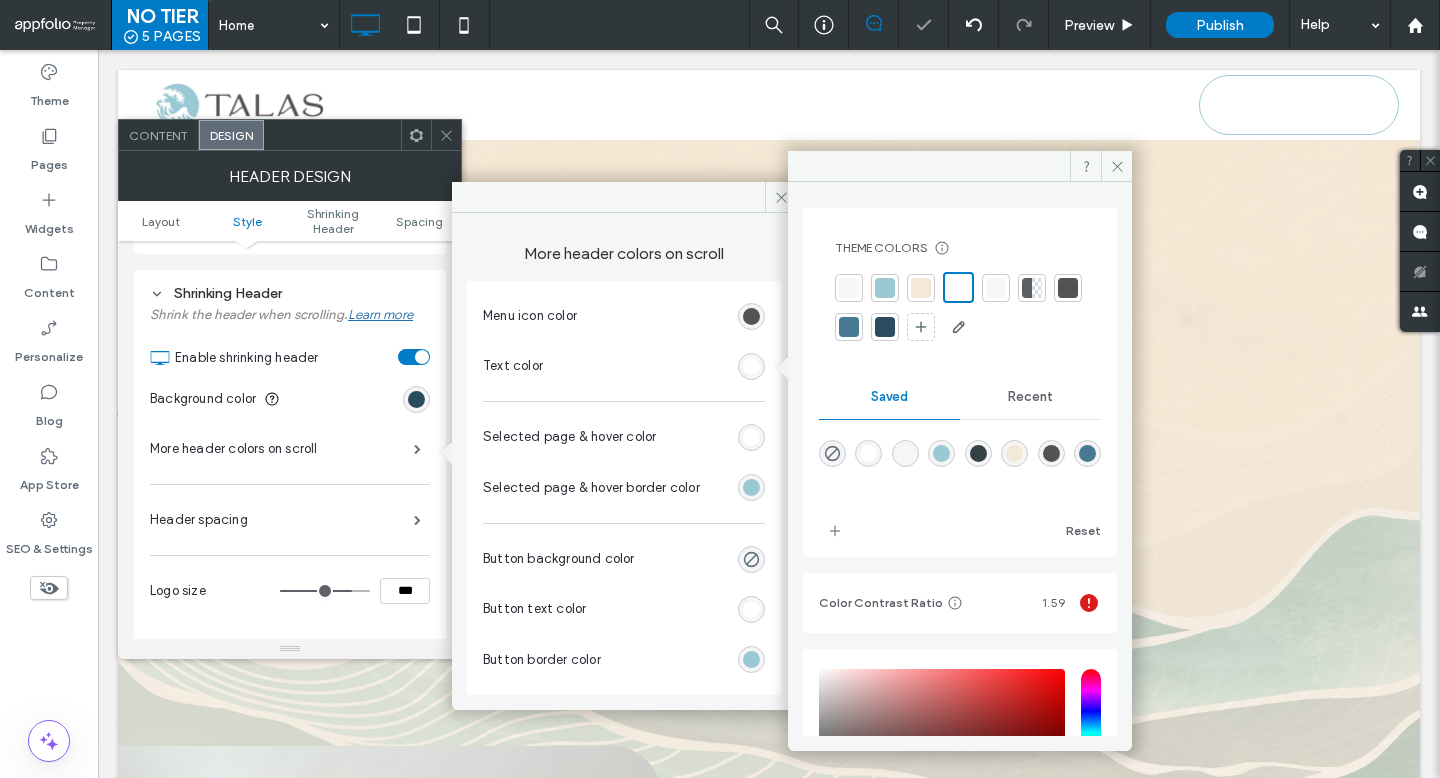 click at bounding box center (751, 316) 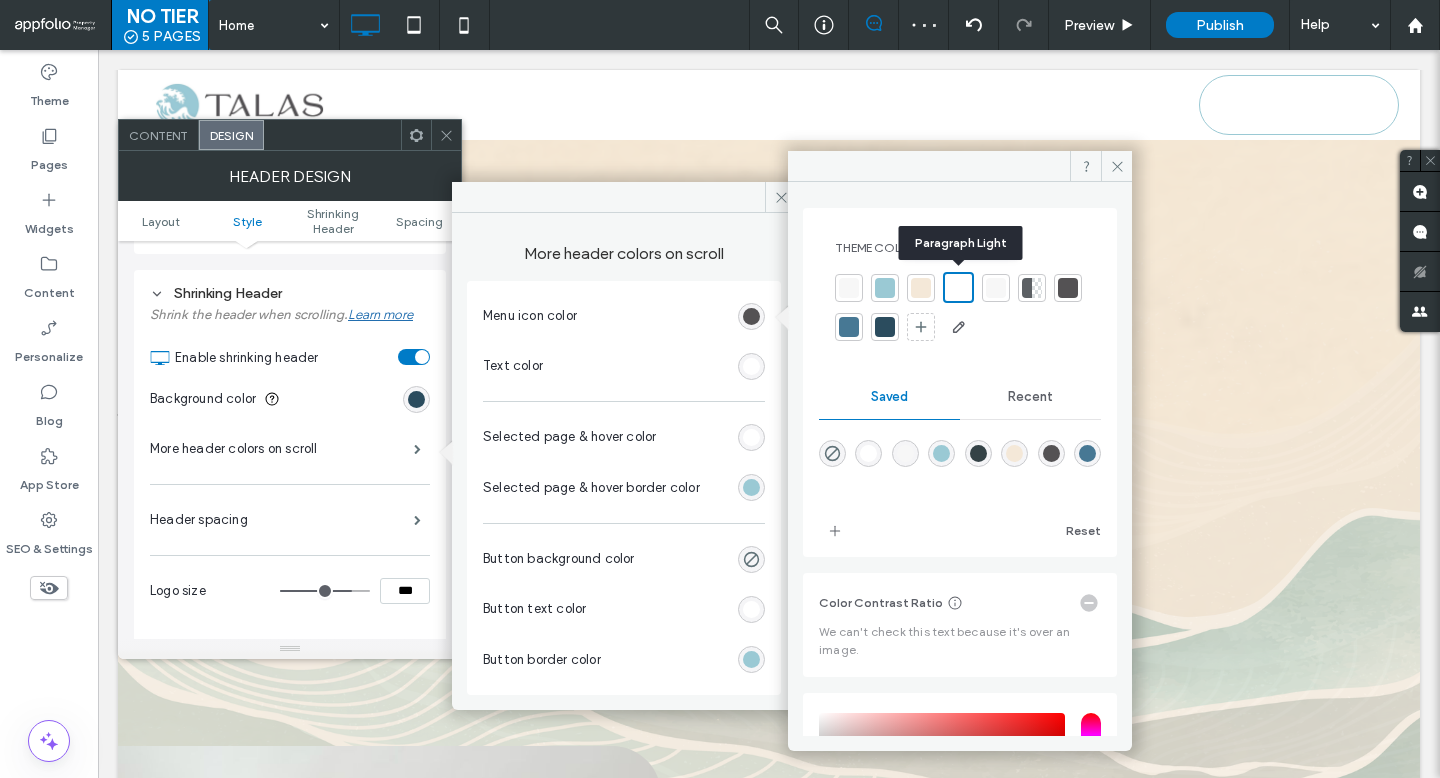 click at bounding box center [958, 287] 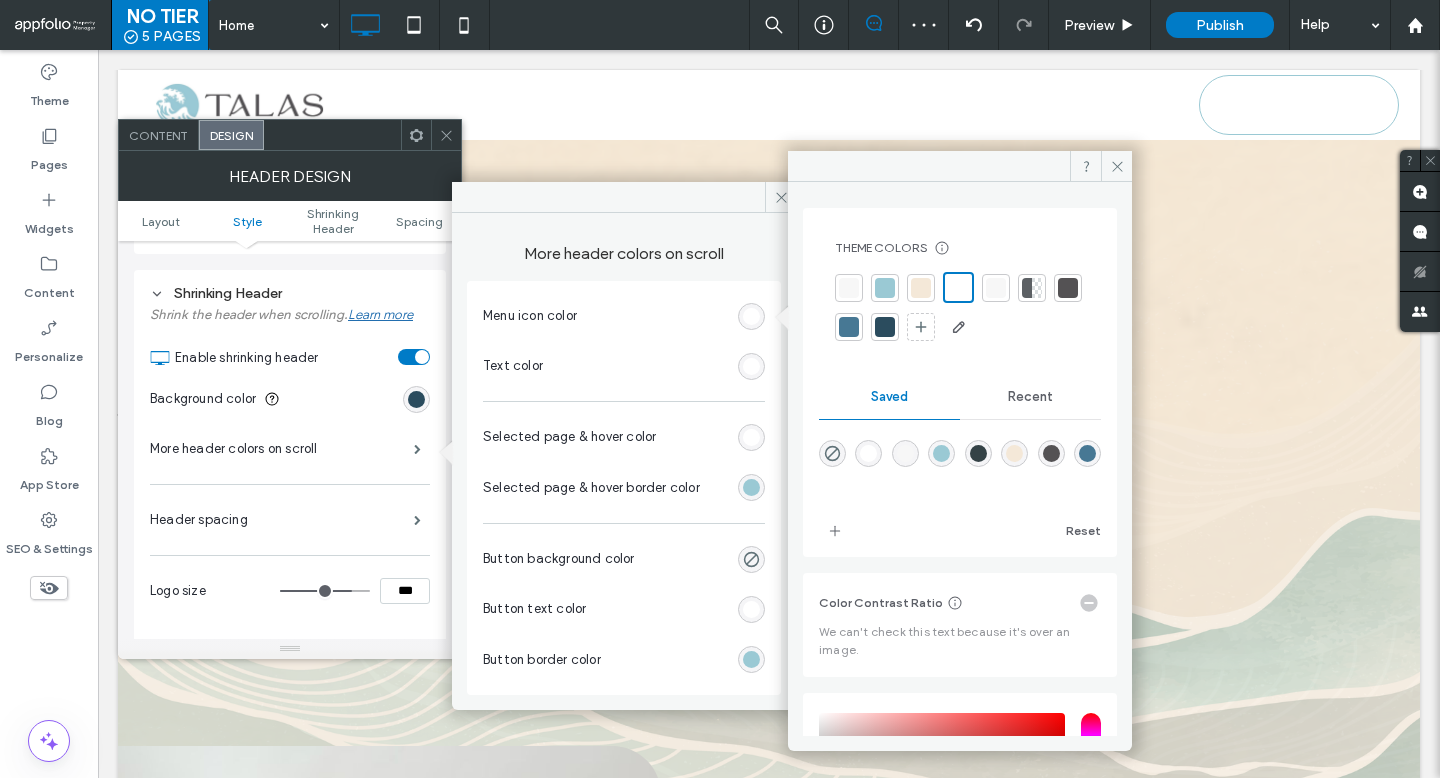 click at bounding box center [446, 135] 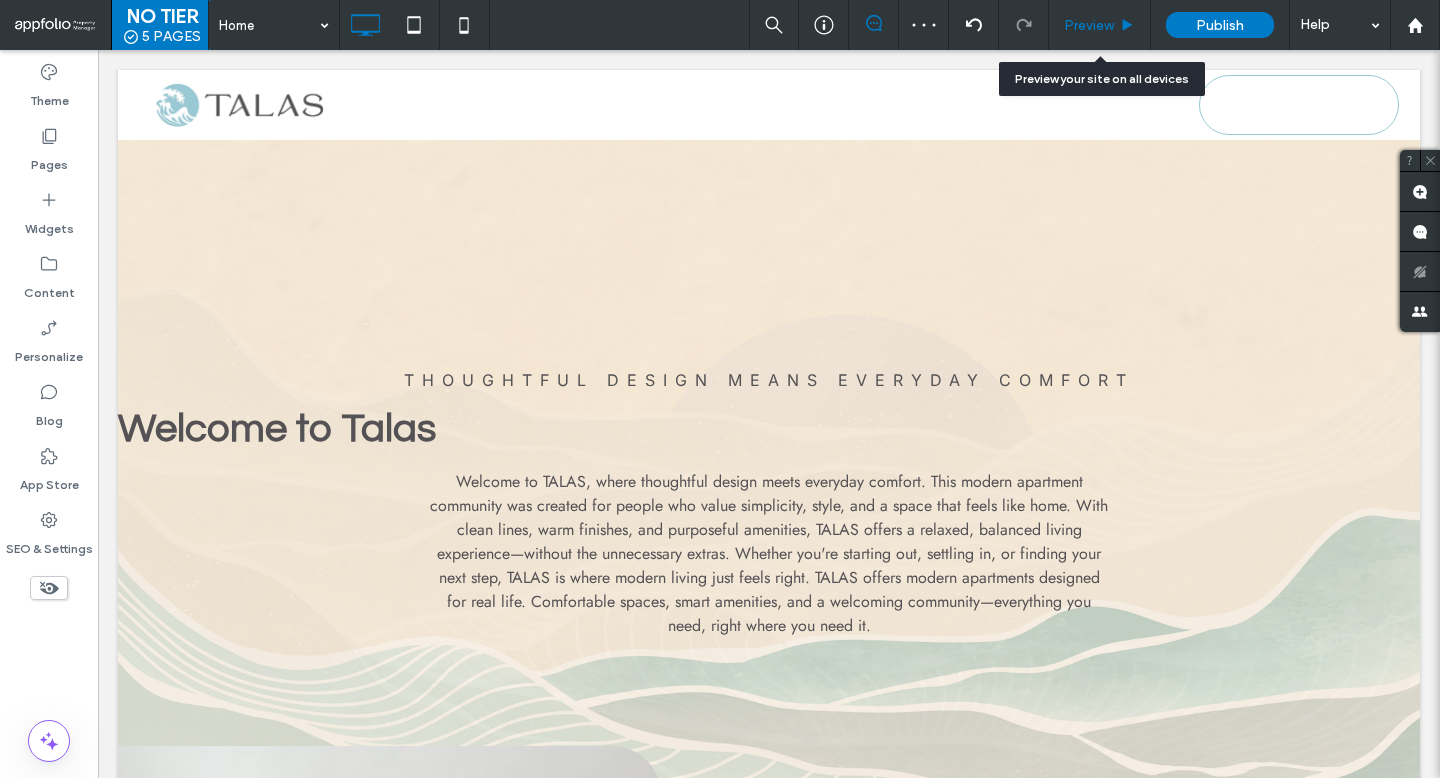 click on "Preview" at bounding box center (1100, 25) 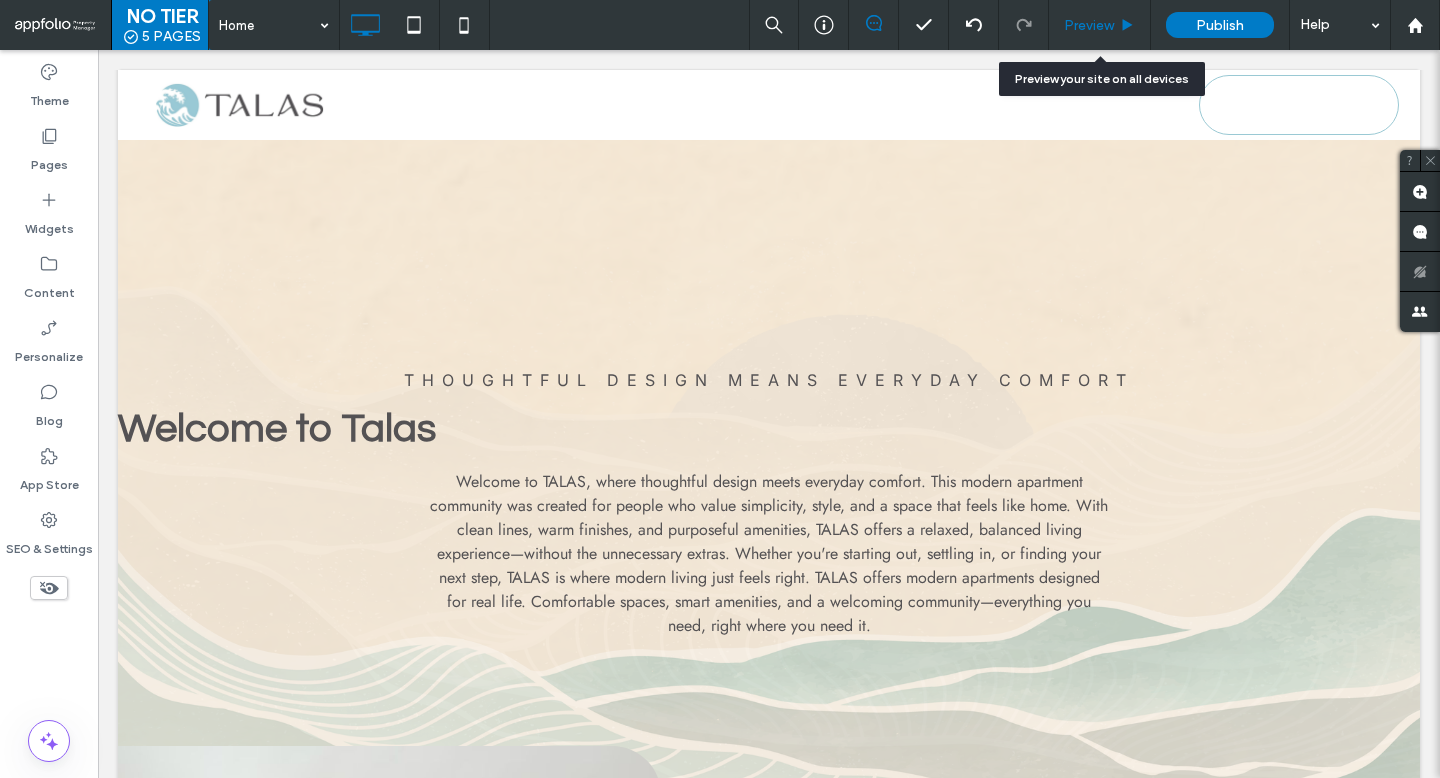 click on "Preview" at bounding box center [1089, 25] 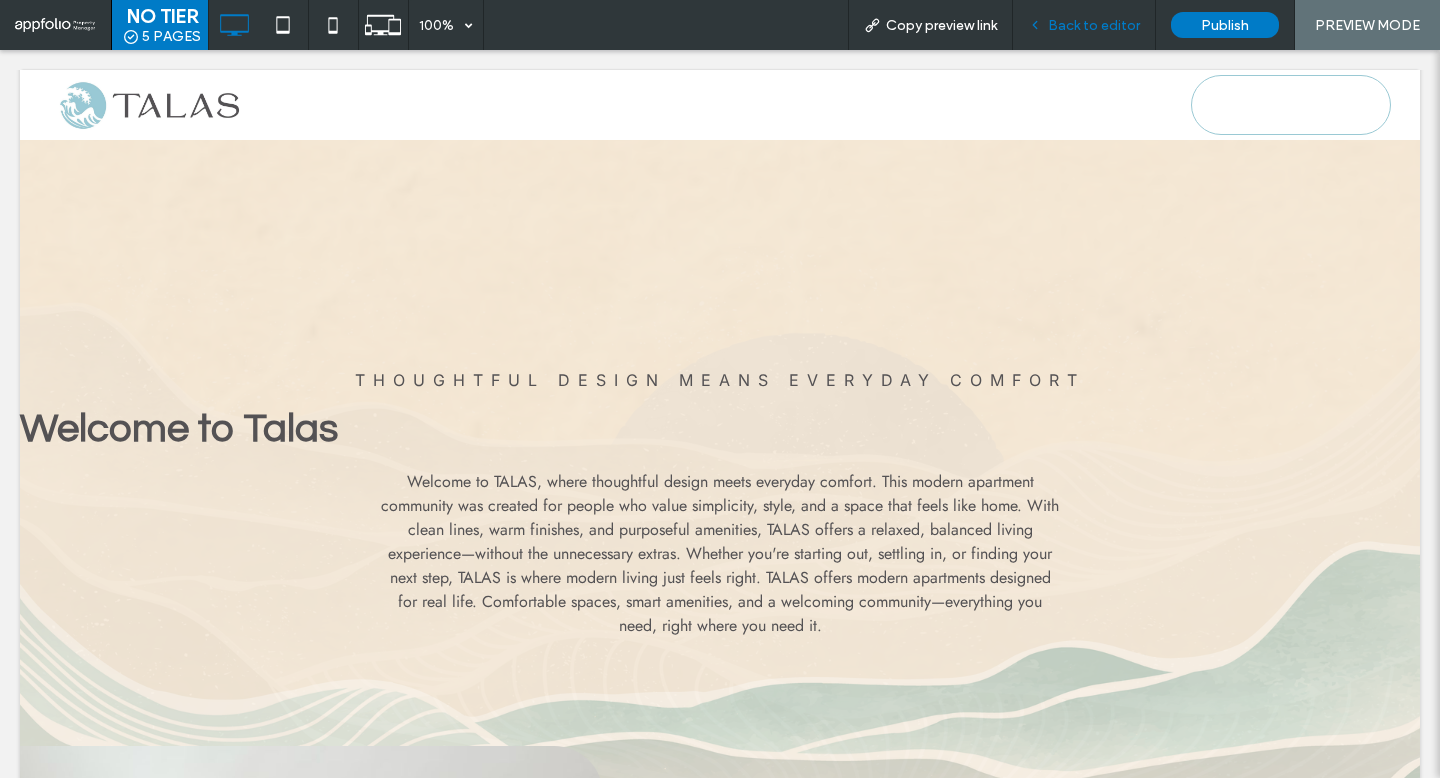 click on "Back to editor" at bounding box center (1094, 25) 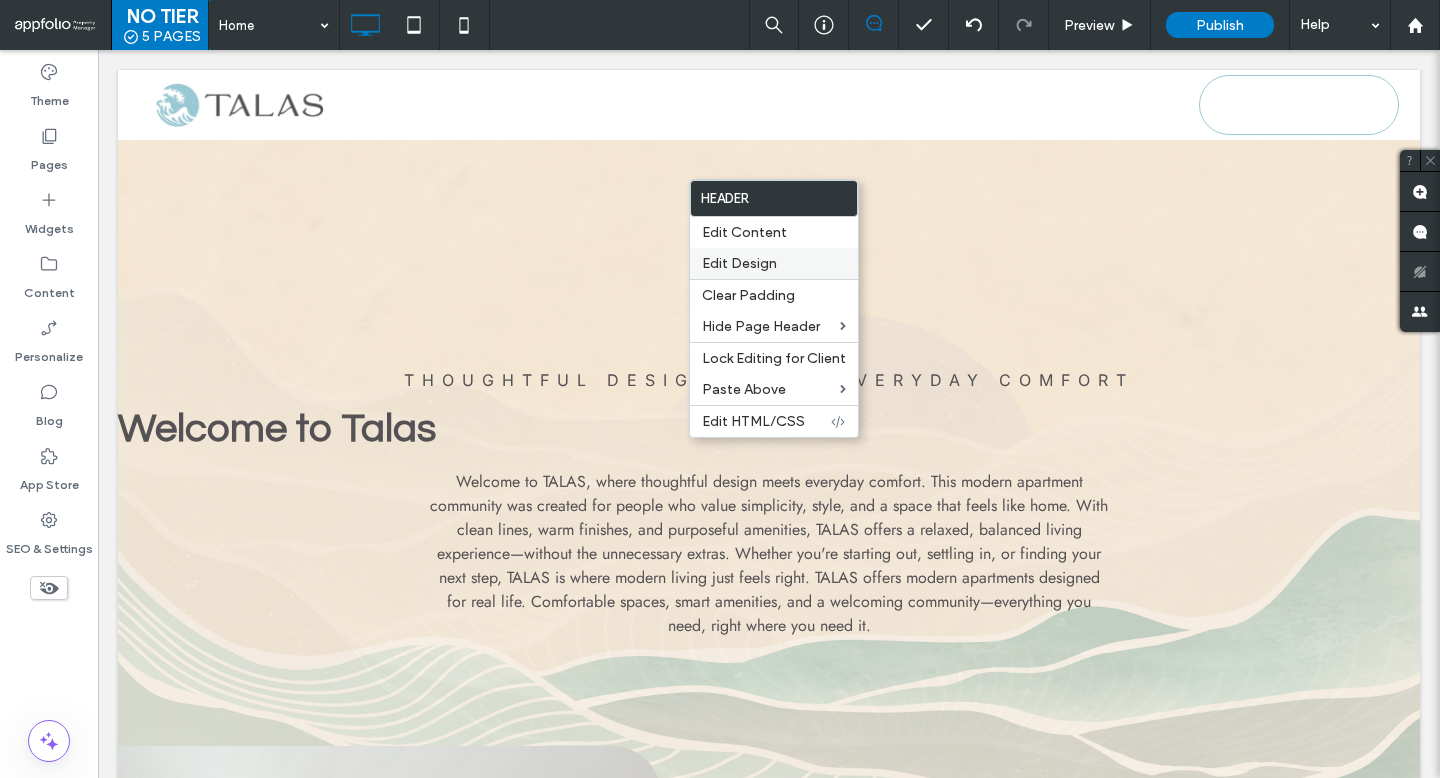 click on "Edit Design" at bounding box center [739, 263] 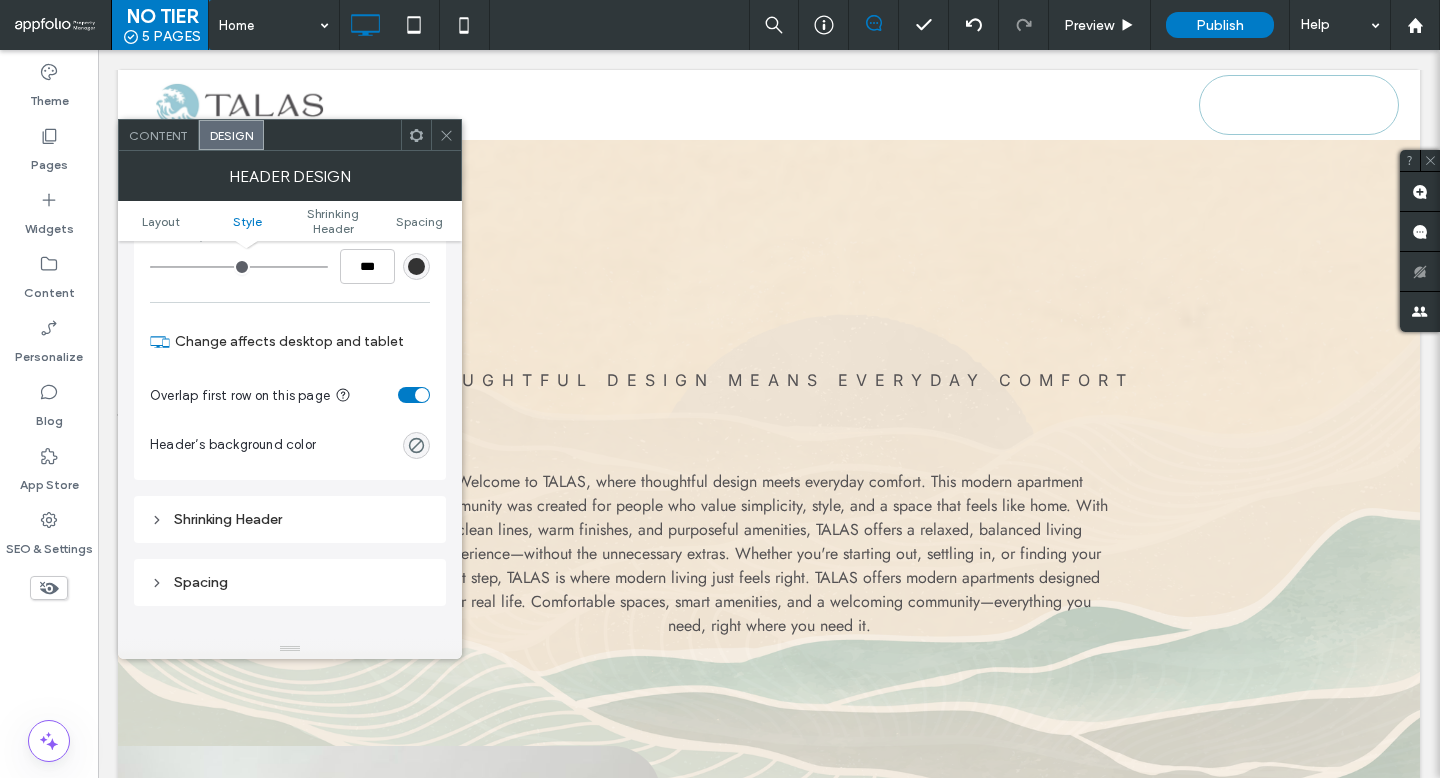 scroll, scrollTop: 481, scrollLeft: 0, axis: vertical 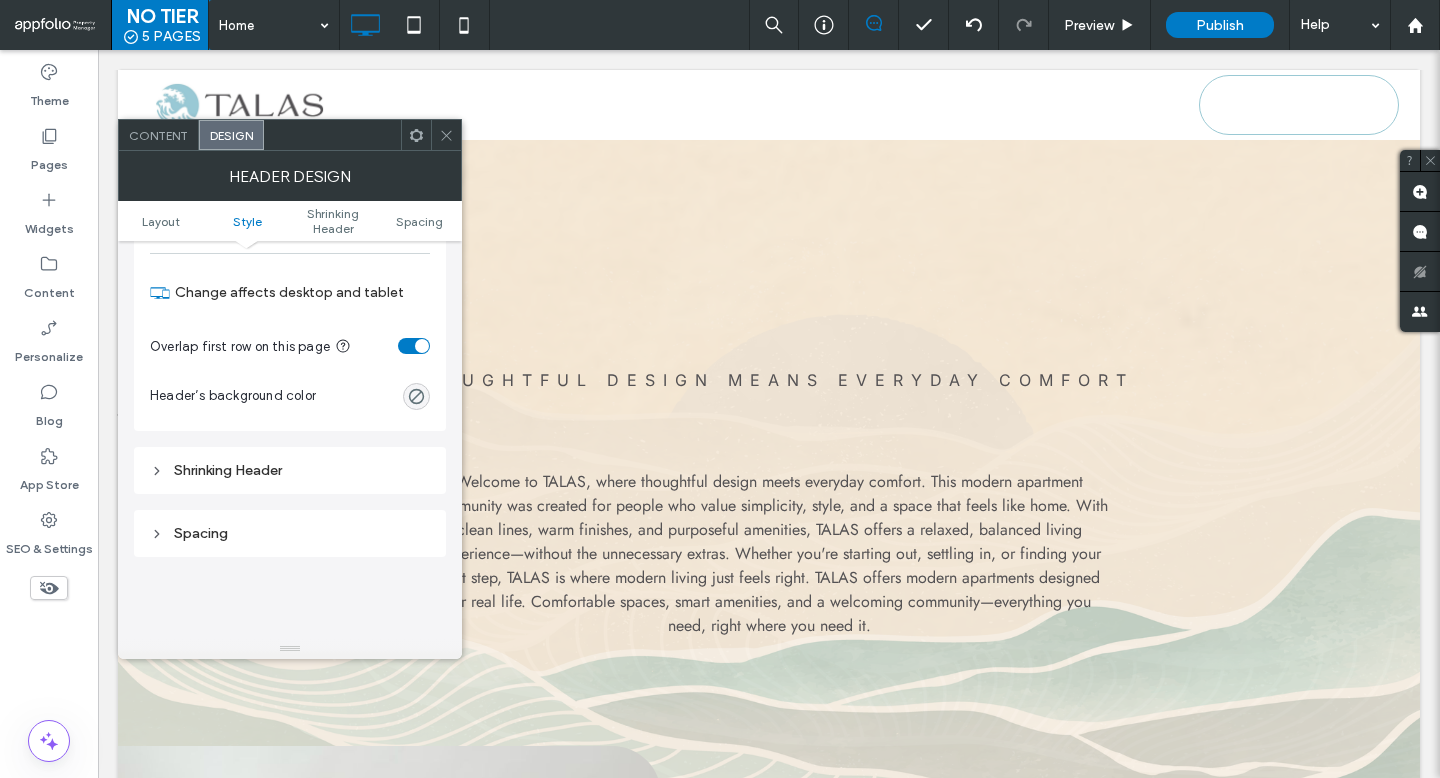 click on "Shrinking Header" at bounding box center [290, 470] 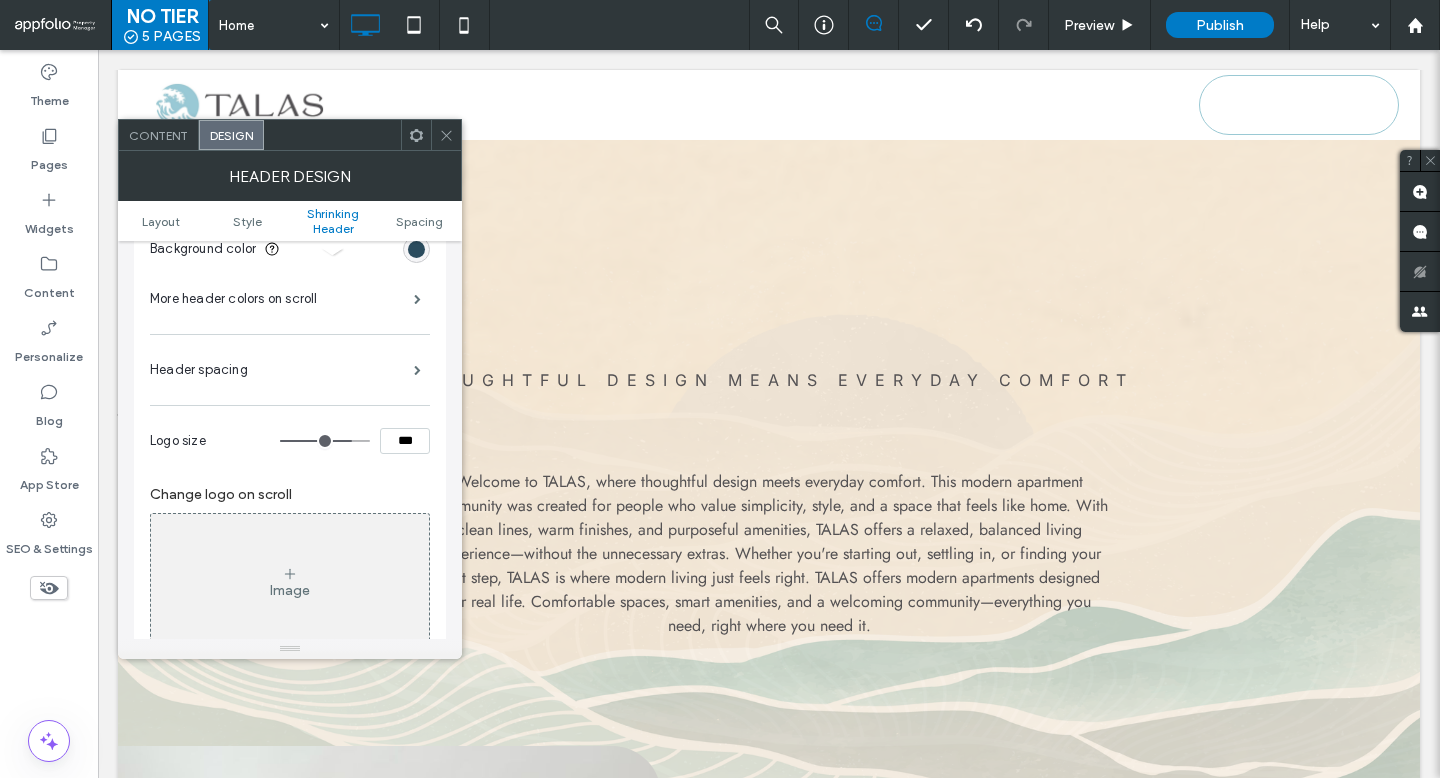scroll, scrollTop: 823, scrollLeft: 0, axis: vertical 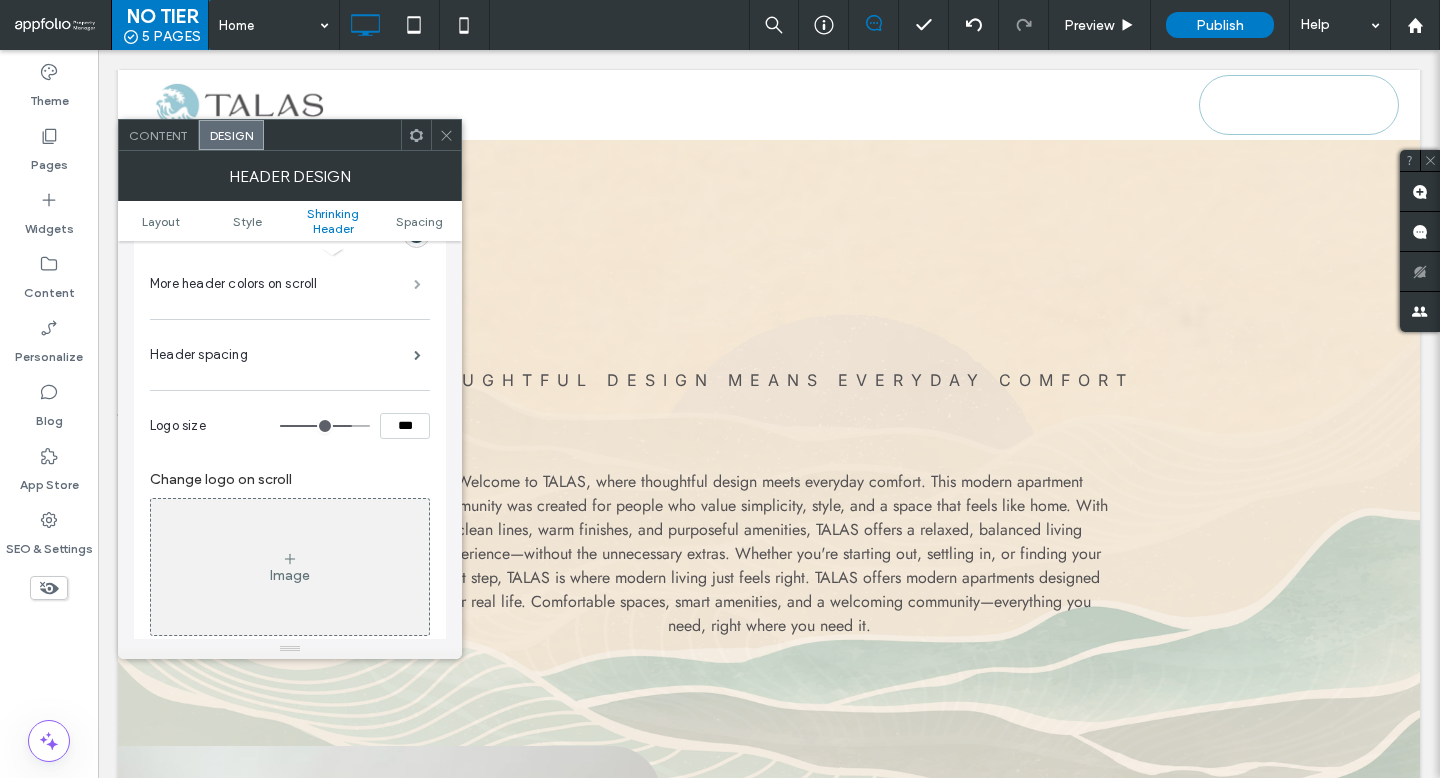 click at bounding box center [417, 284] 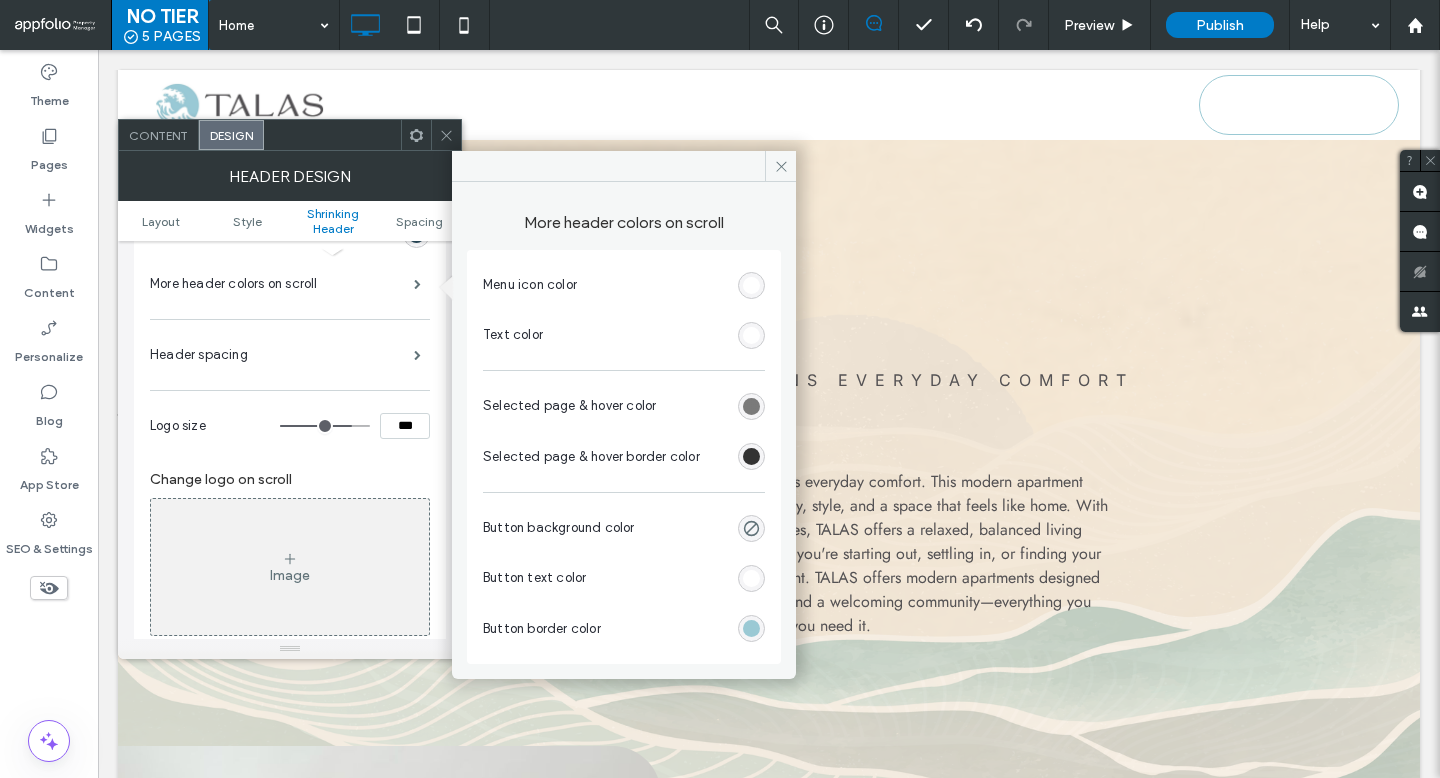 click at bounding box center [751, 406] 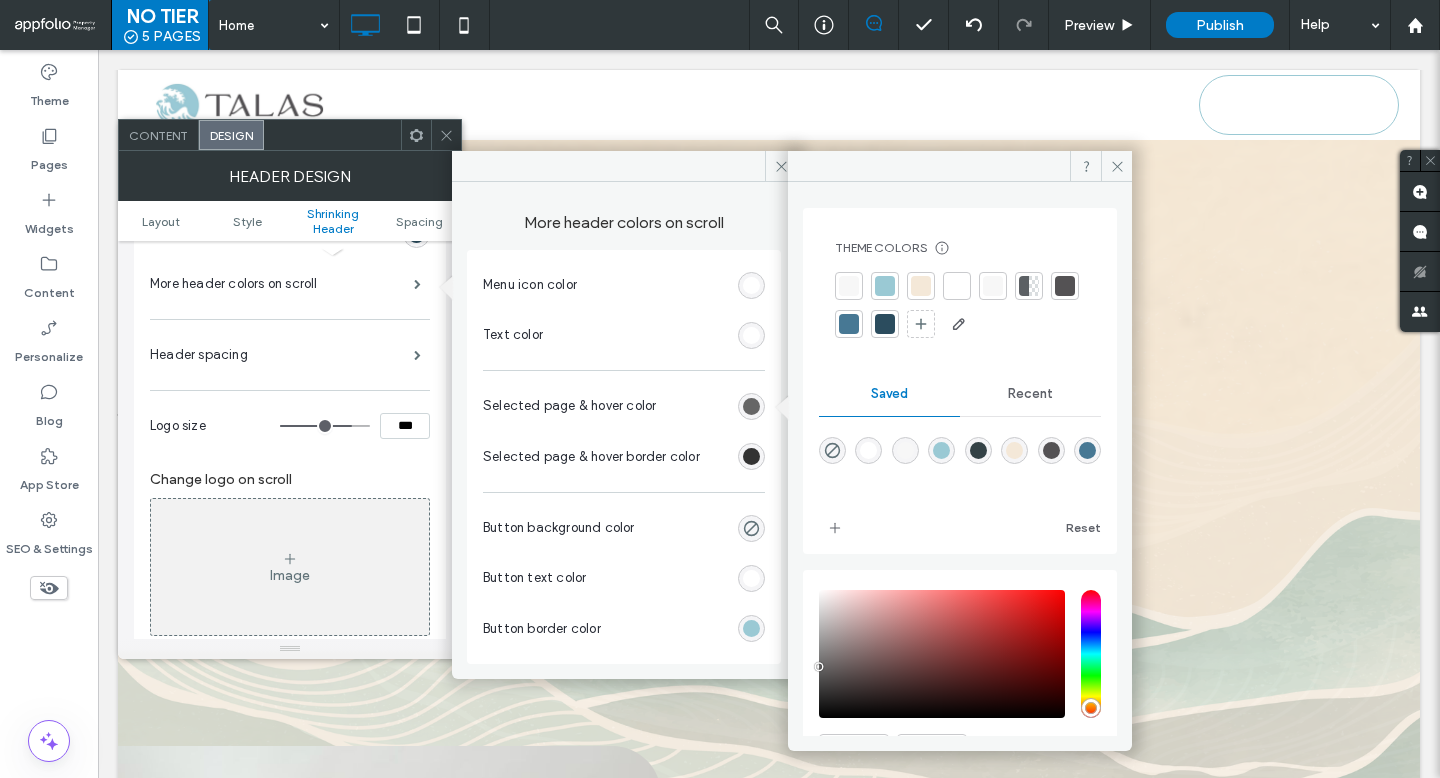 click at bounding box center [957, 286] 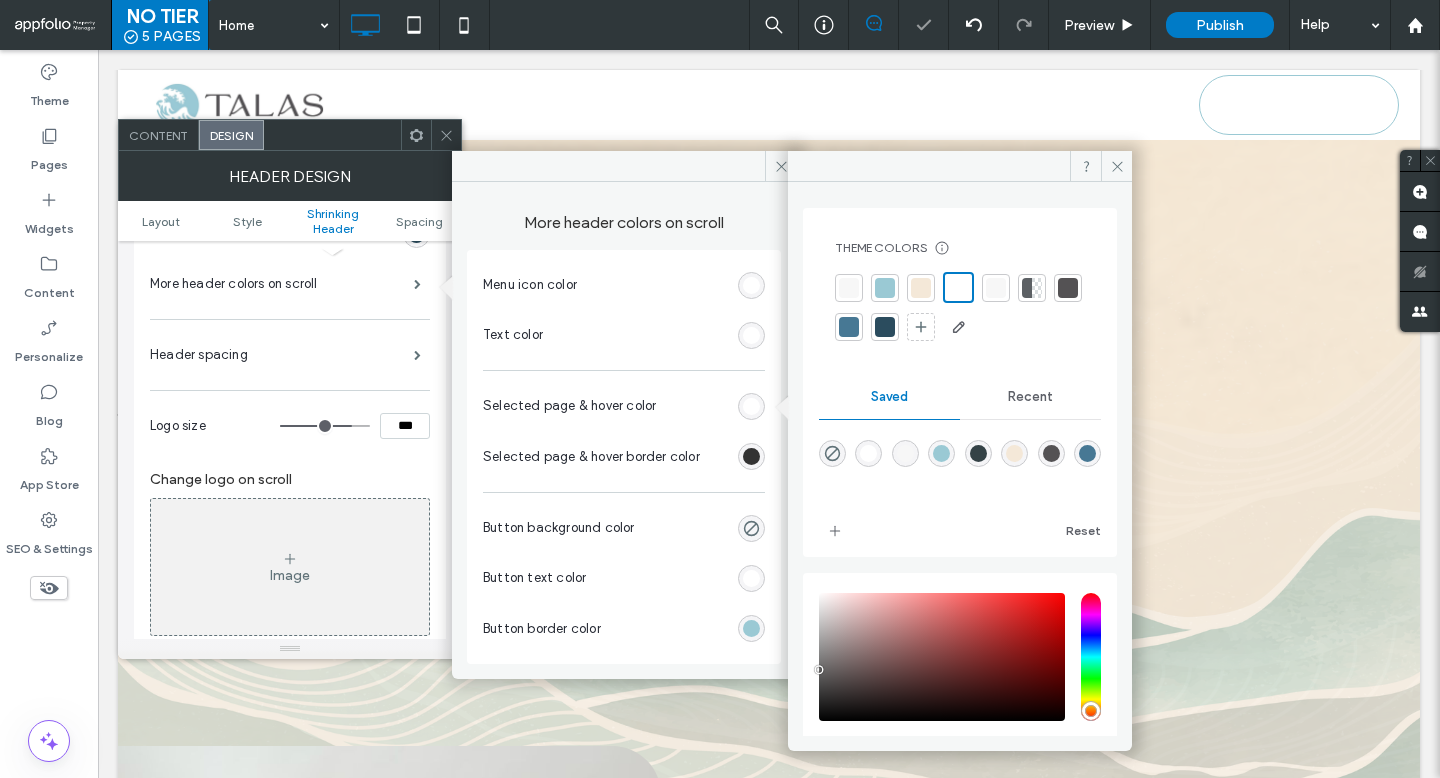 click at bounding box center (751, 456) 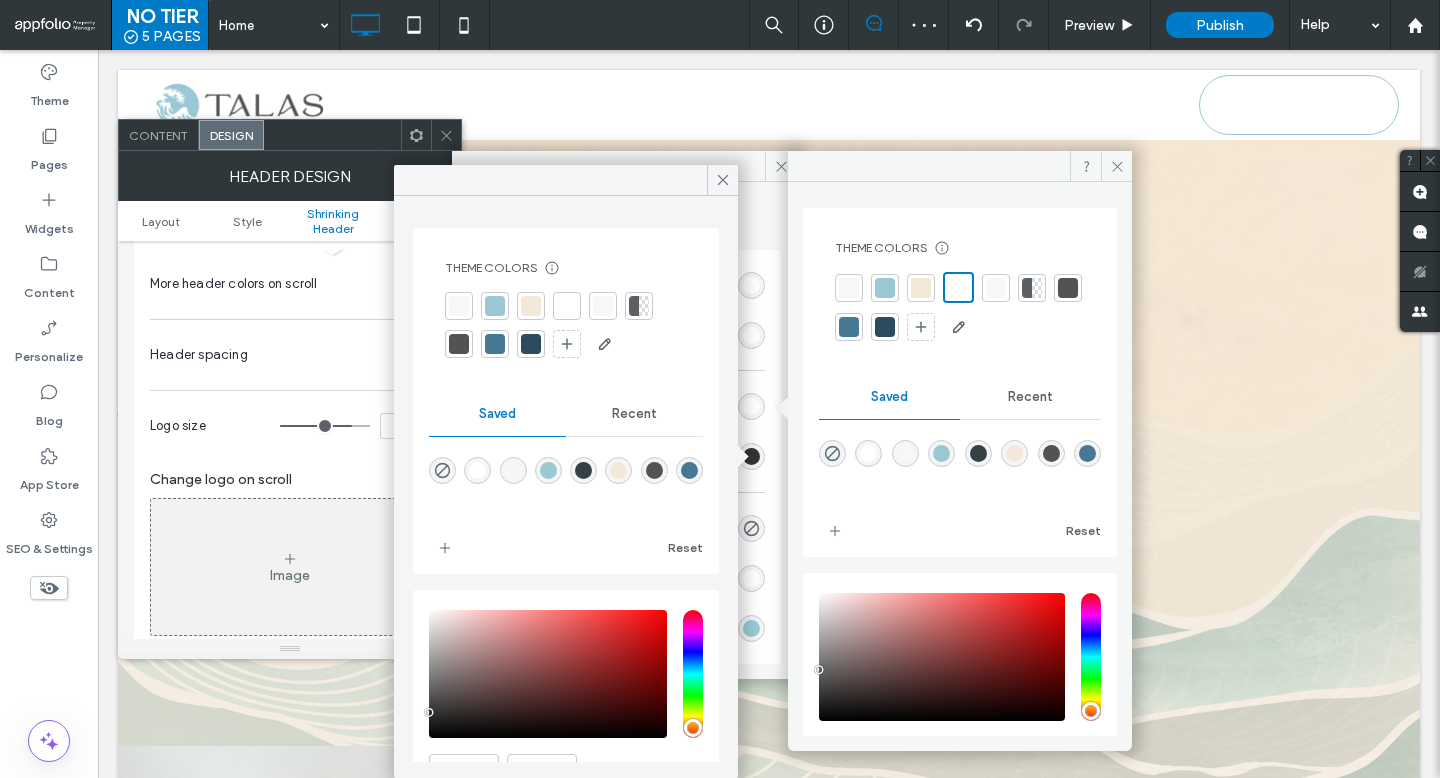 click at bounding box center (885, 288) 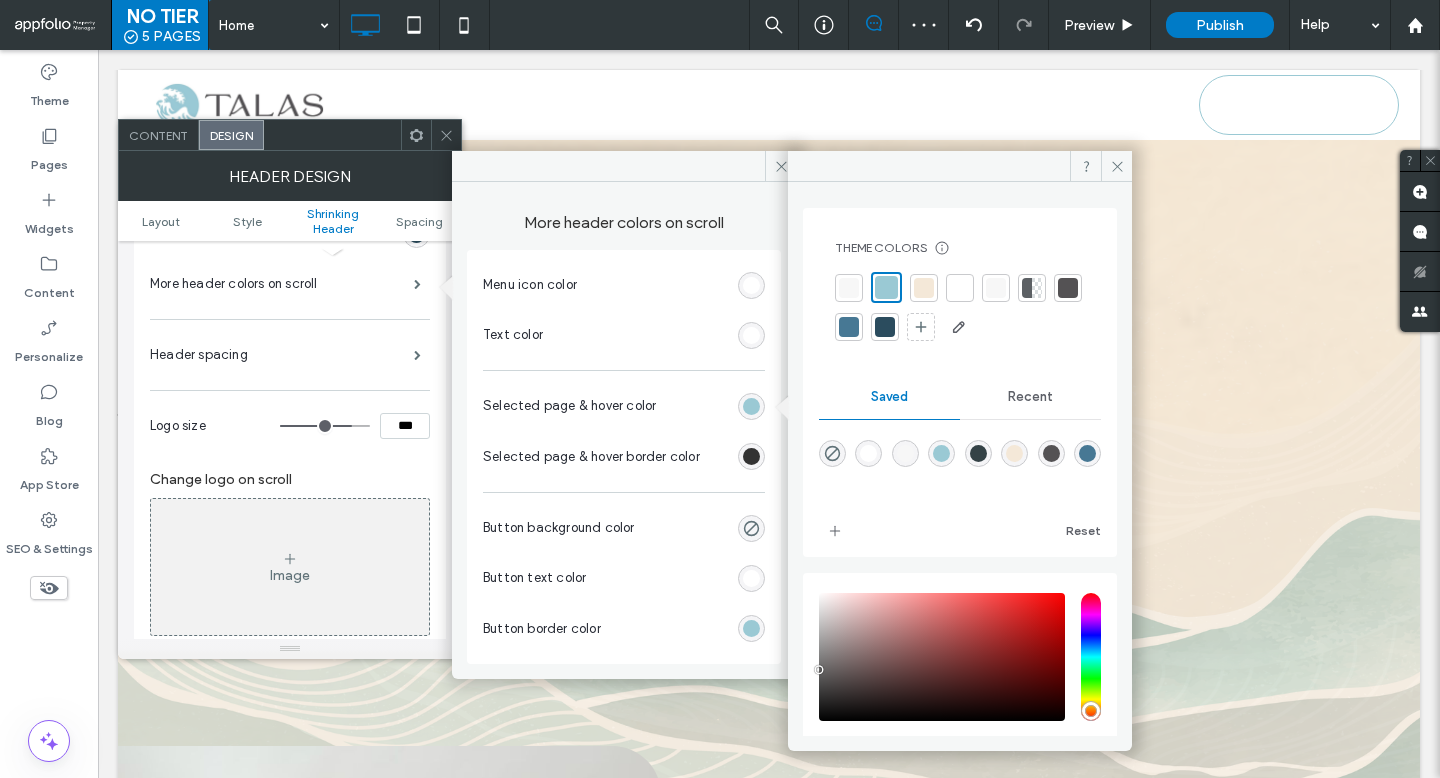 click at bounding box center [751, 578] 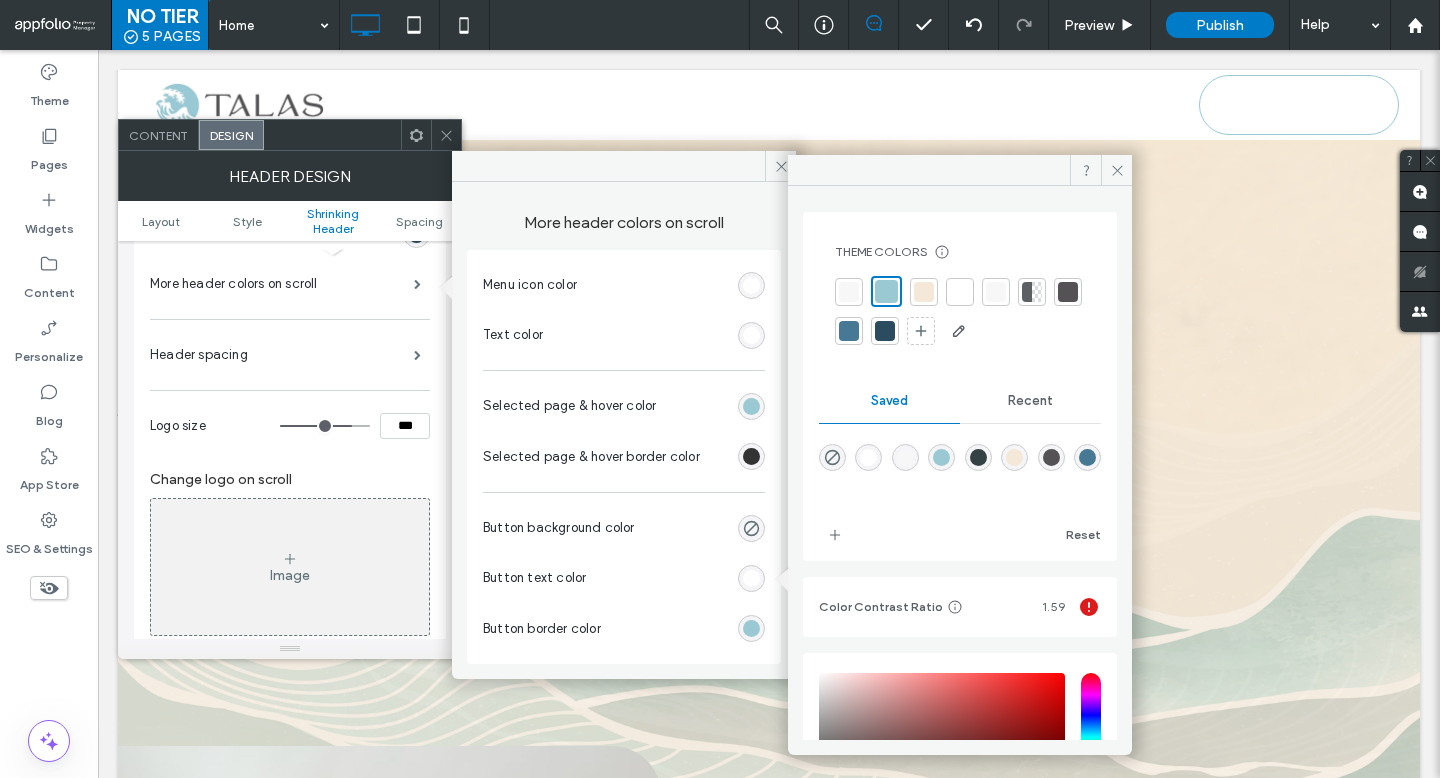 click at bounding box center [960, 292] 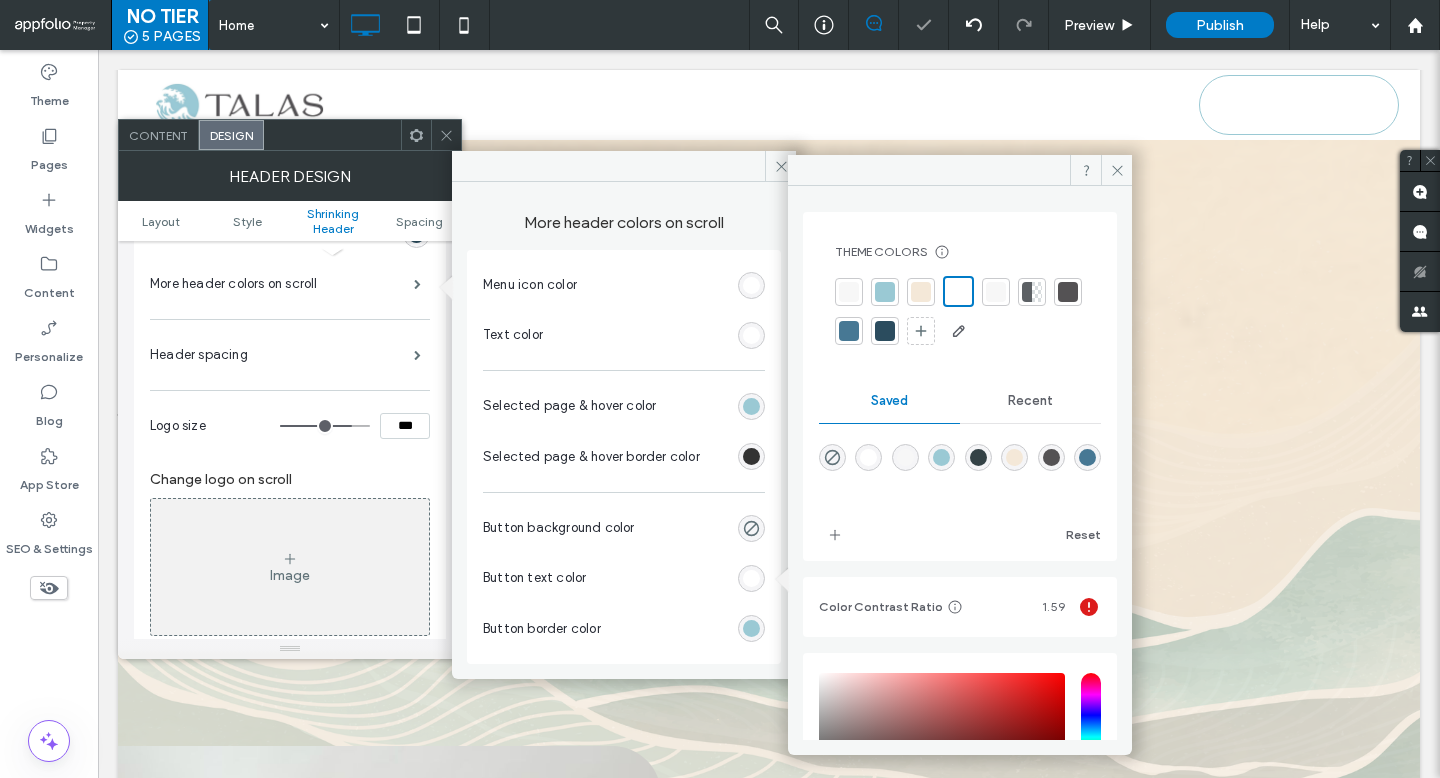 click at bounding box center [751, 628] 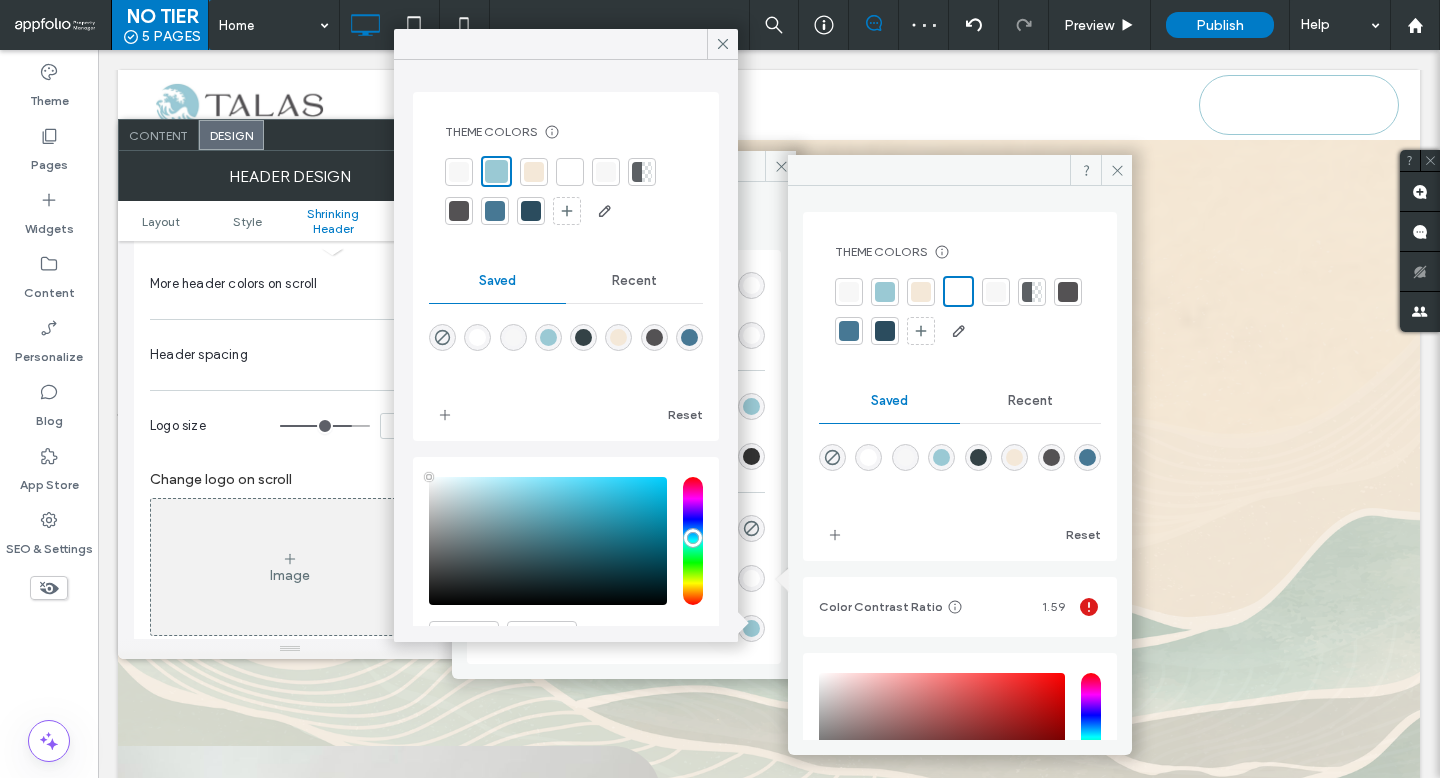 type on "****" 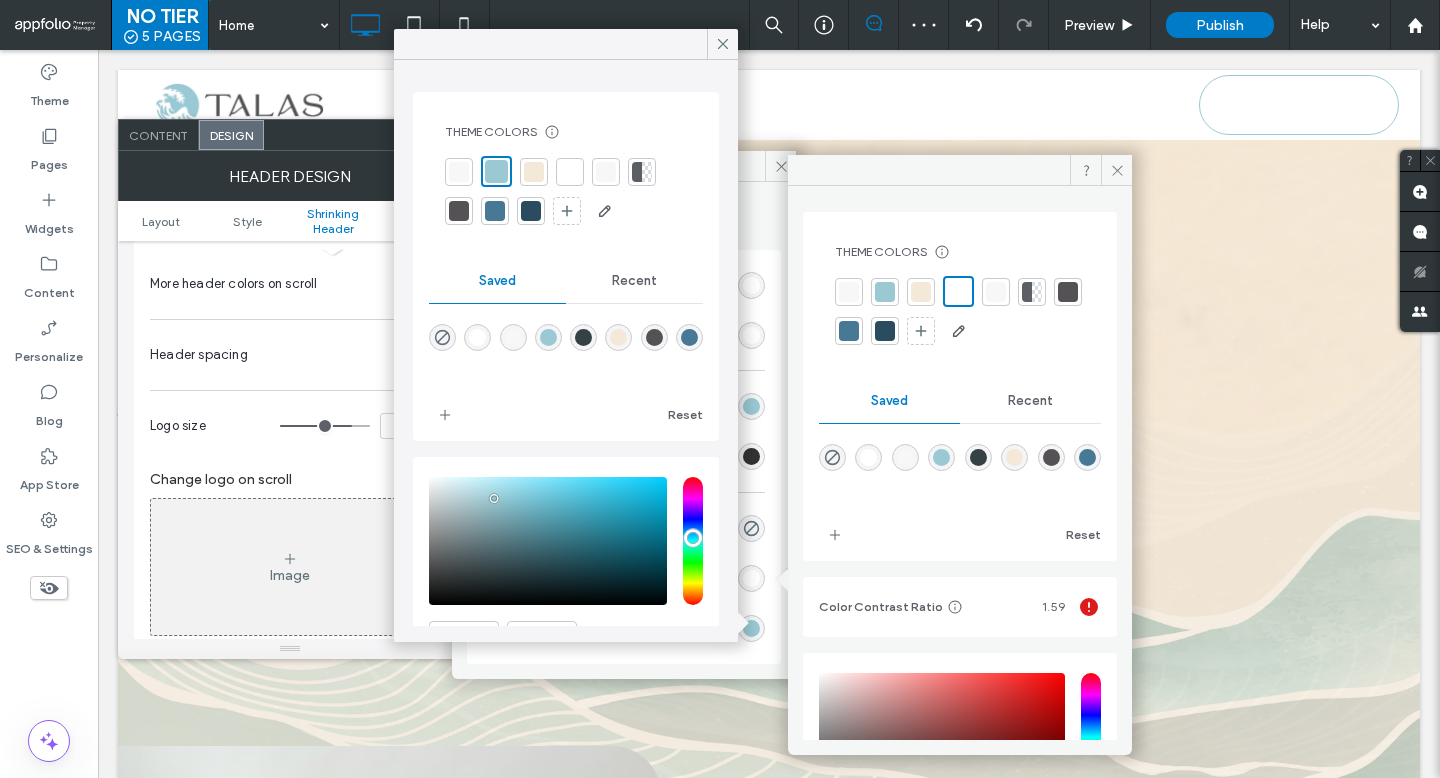 click at bounding box center (921, 292) 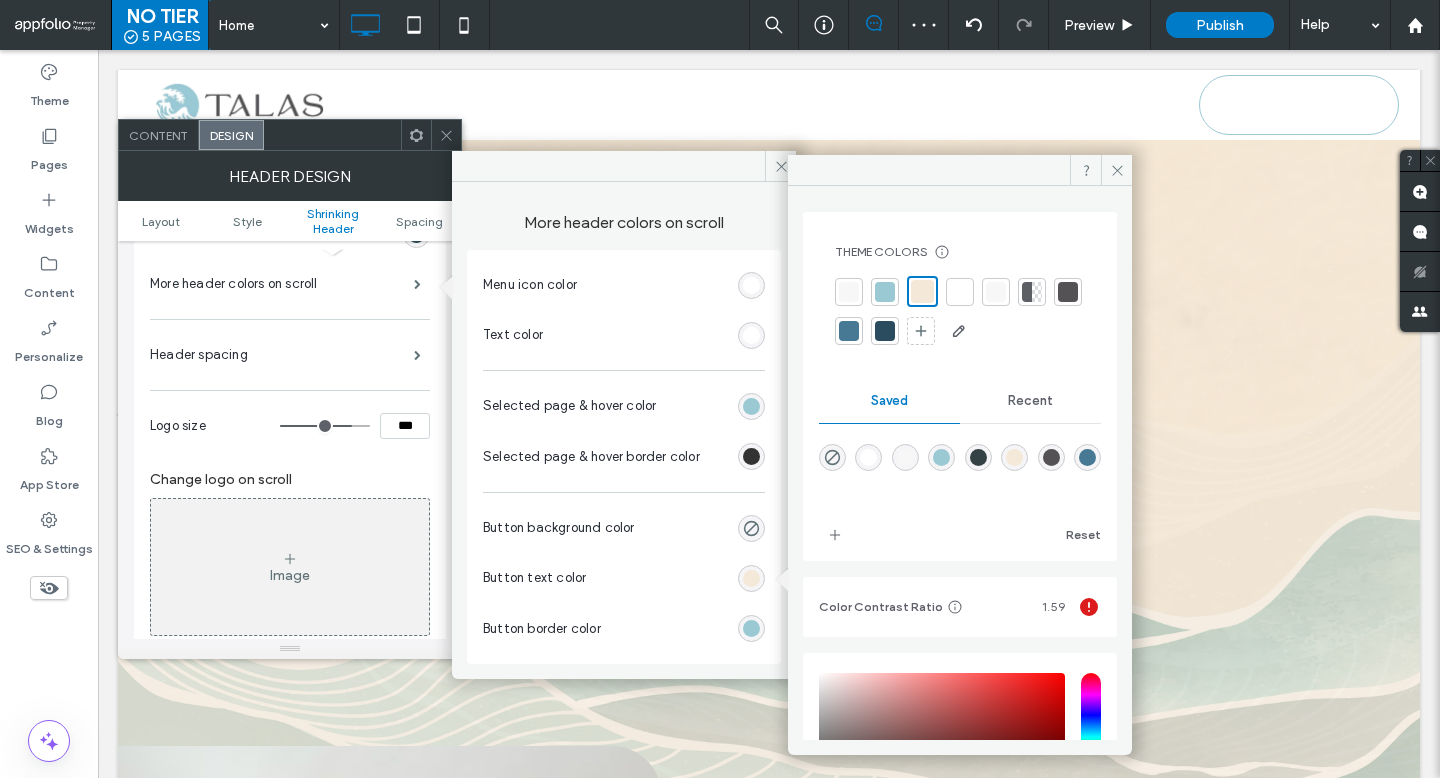click at bounding box center (960, 292) 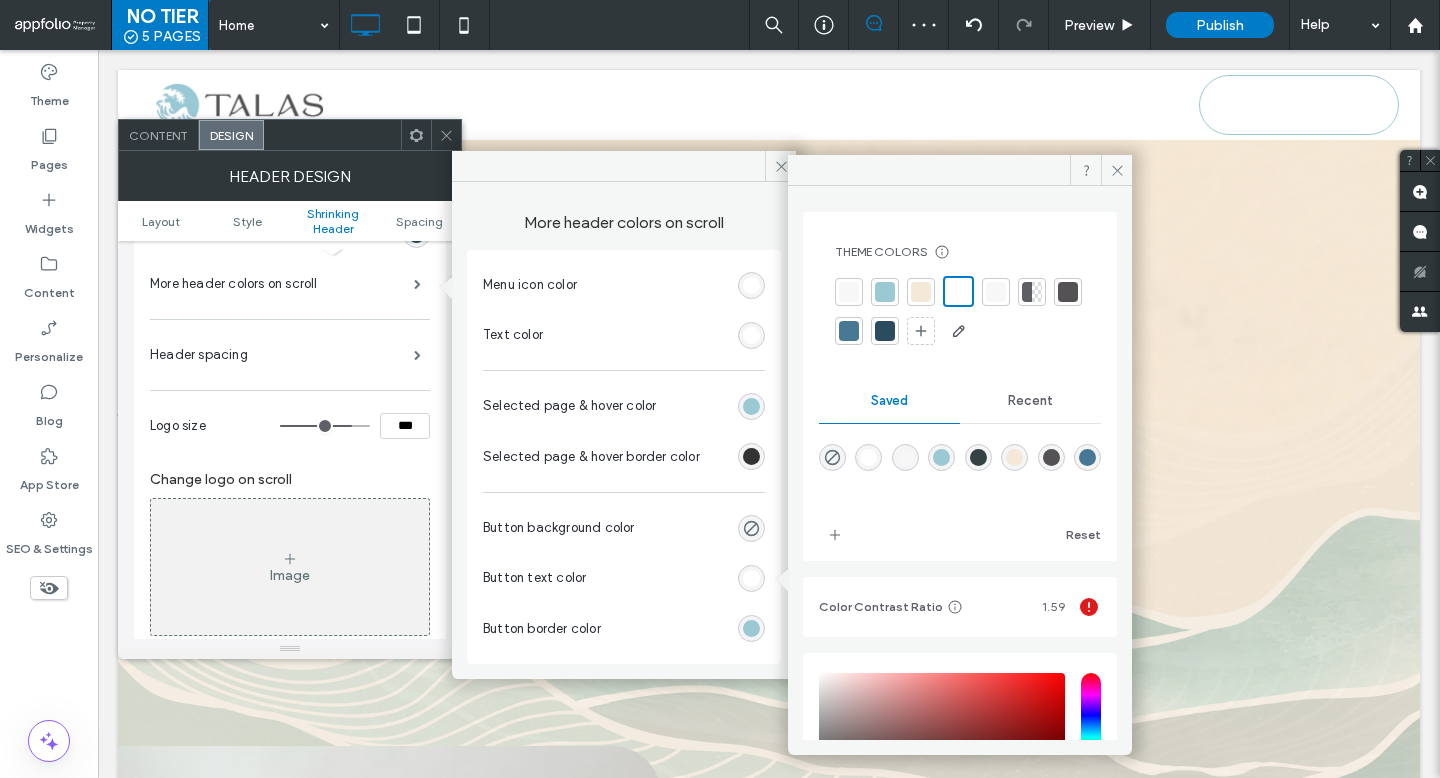 click at bounding box center [751, 628] 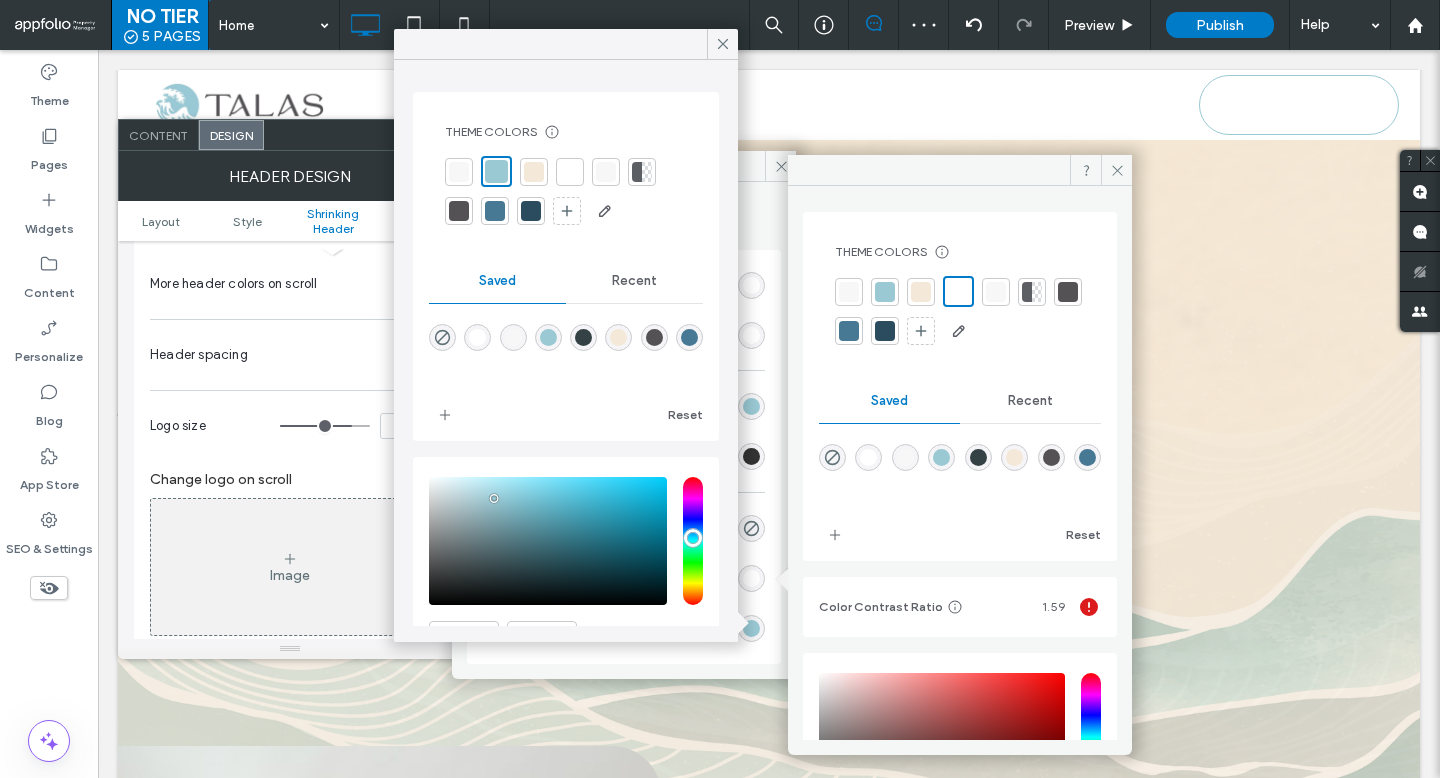click at bounding box center [534, 172] 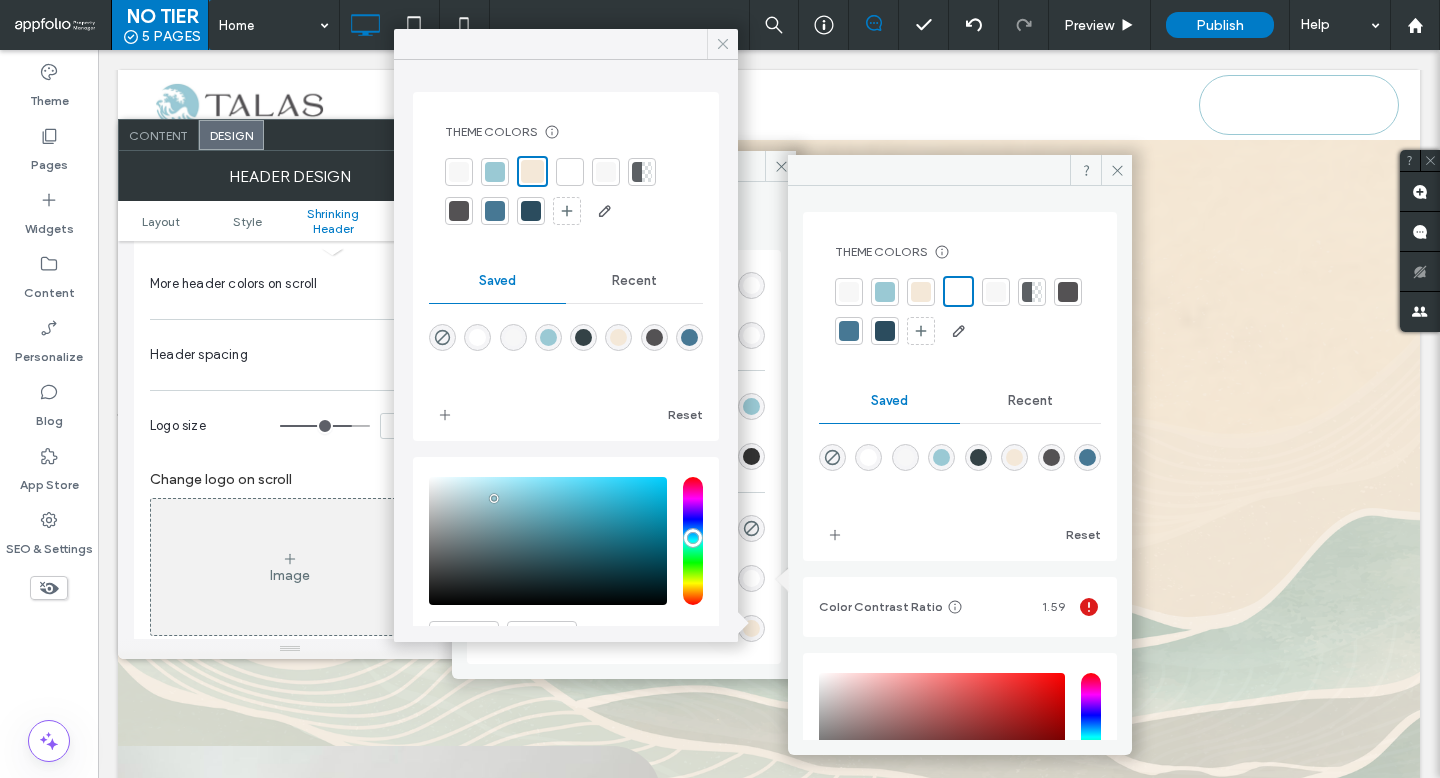 click 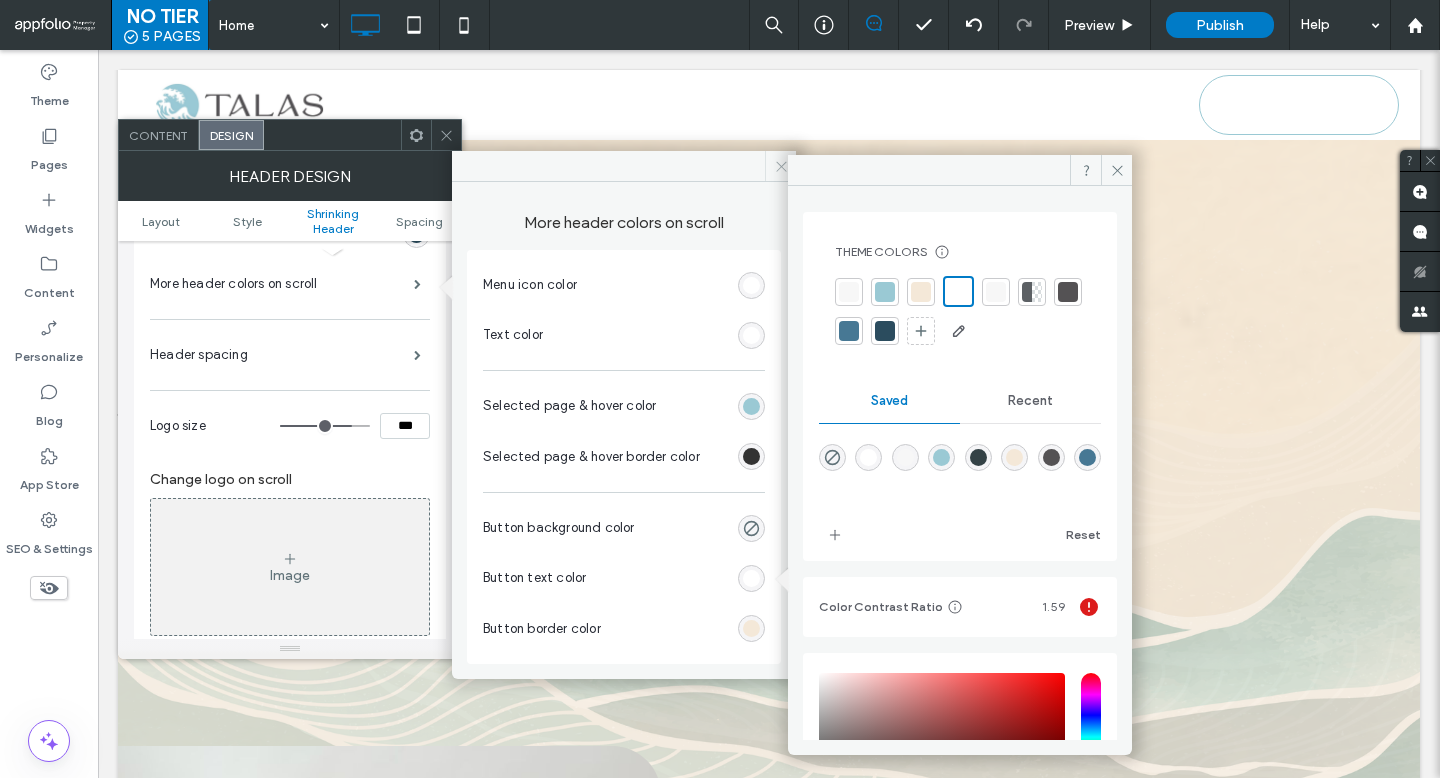 click at bounding box center (780, 166) 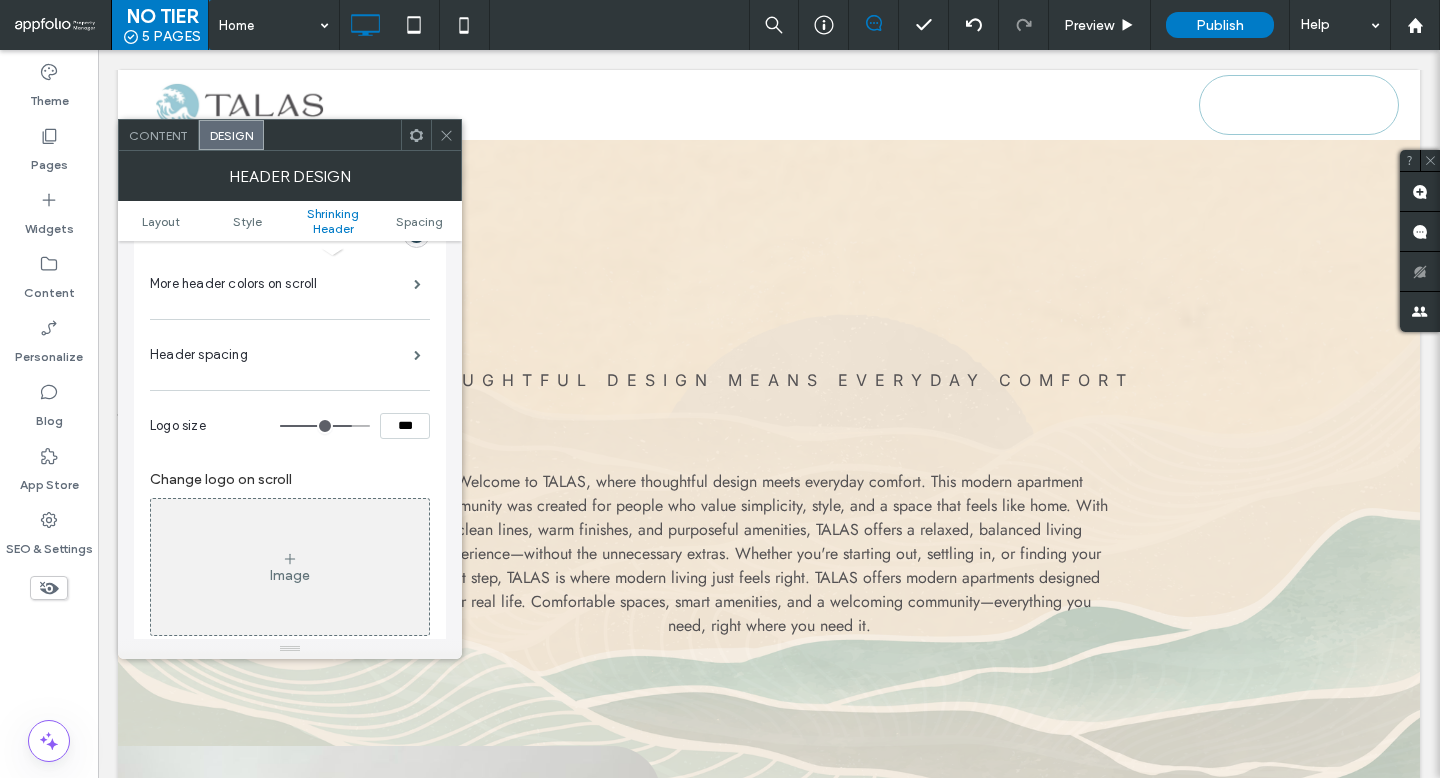 click 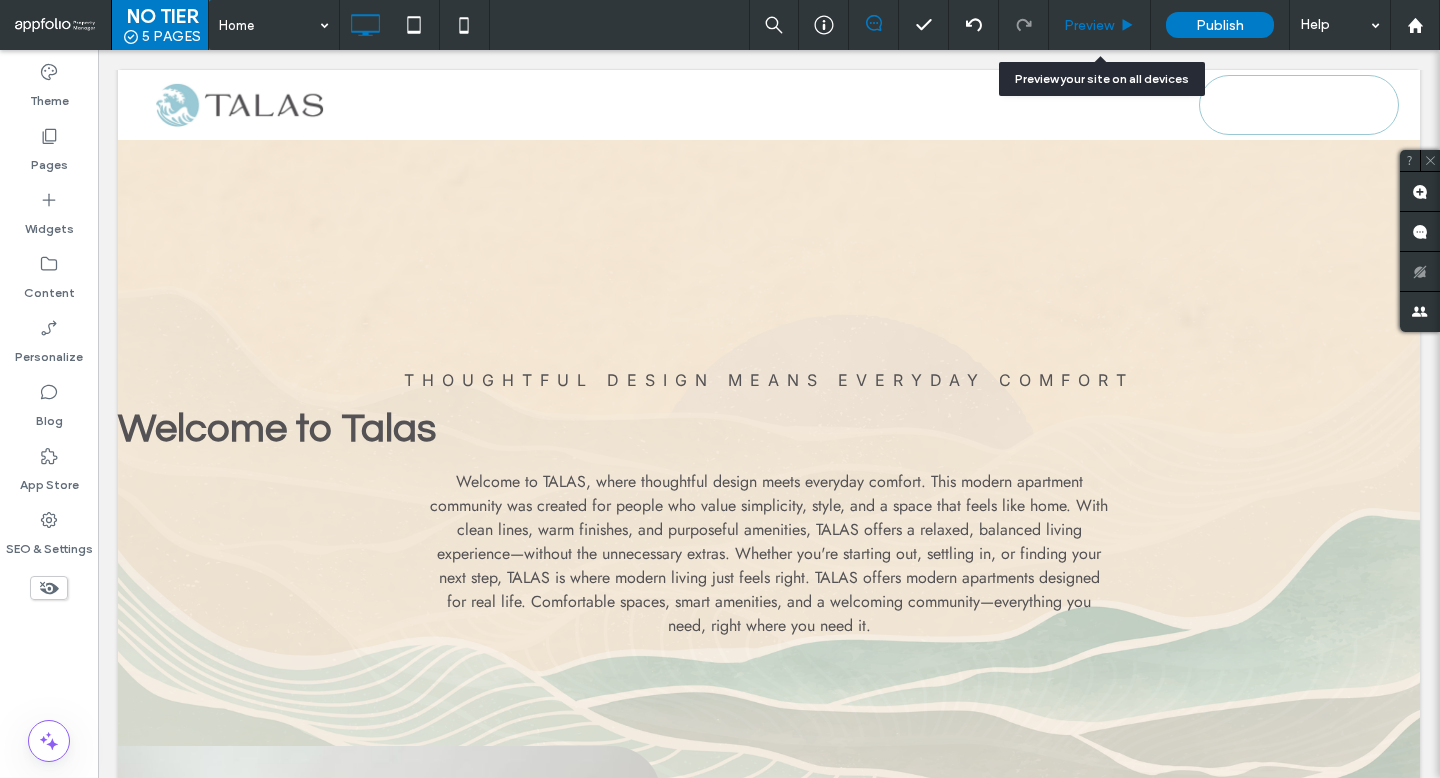 click on "Preview" at bounding box center (1089, 25) 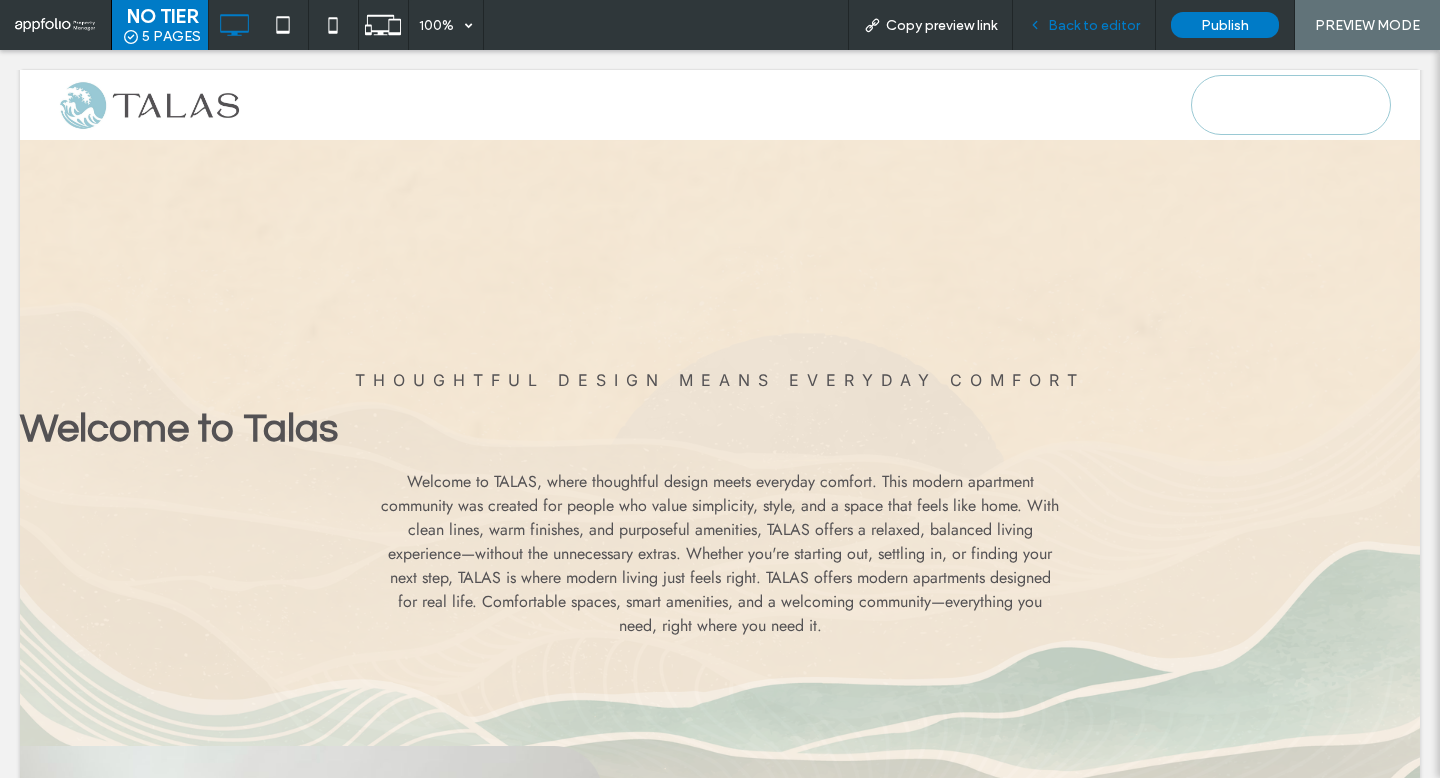 click on "Back to editor" at bounding box center [1094, 25] 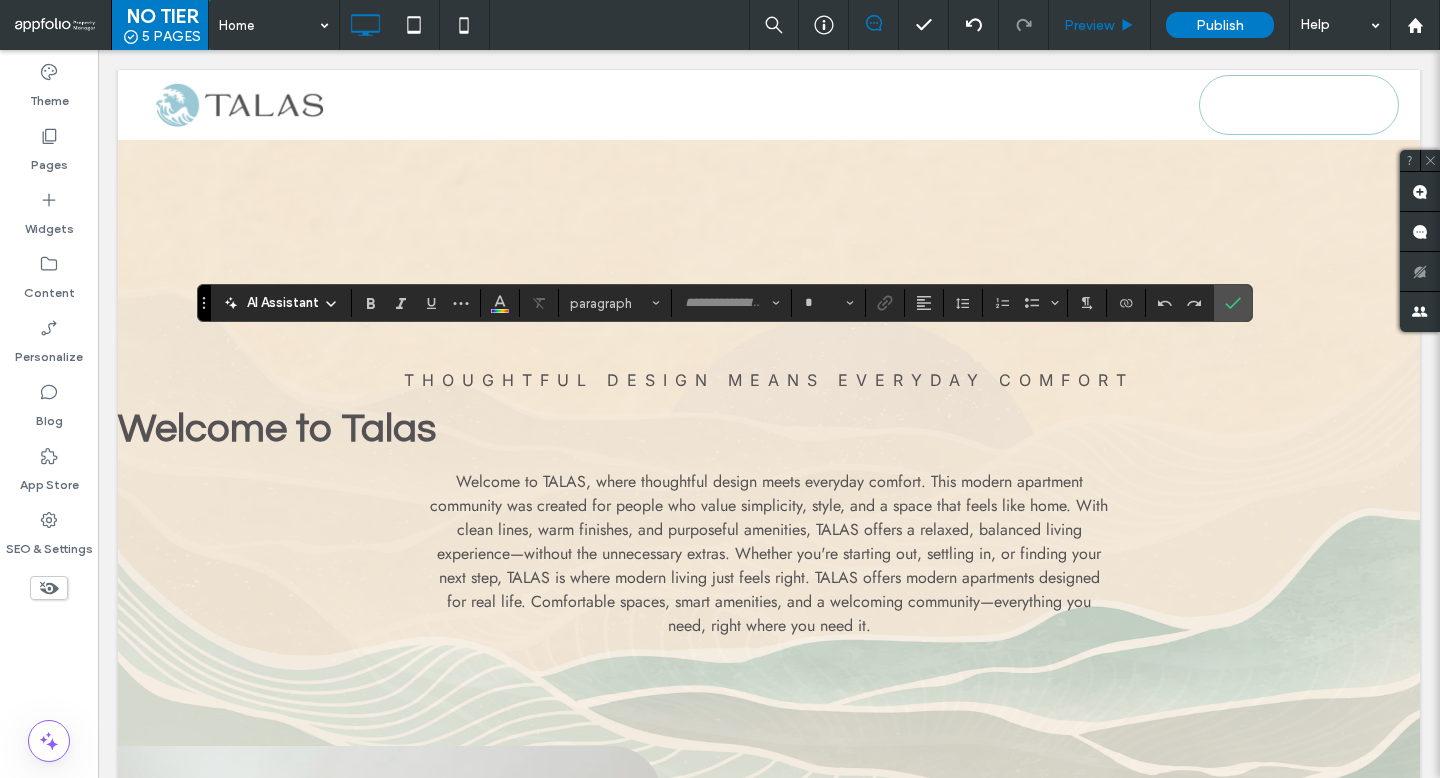 type on "*********" 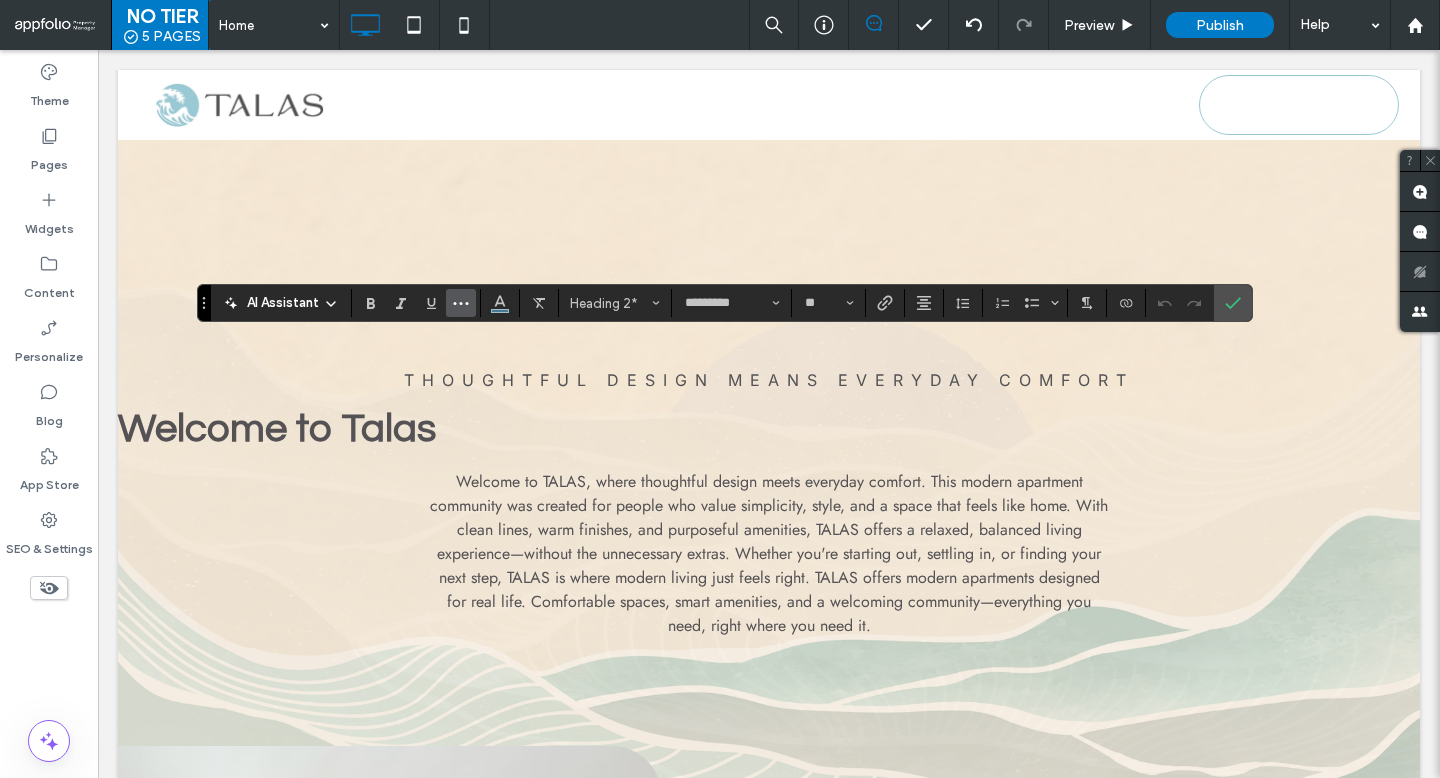 click 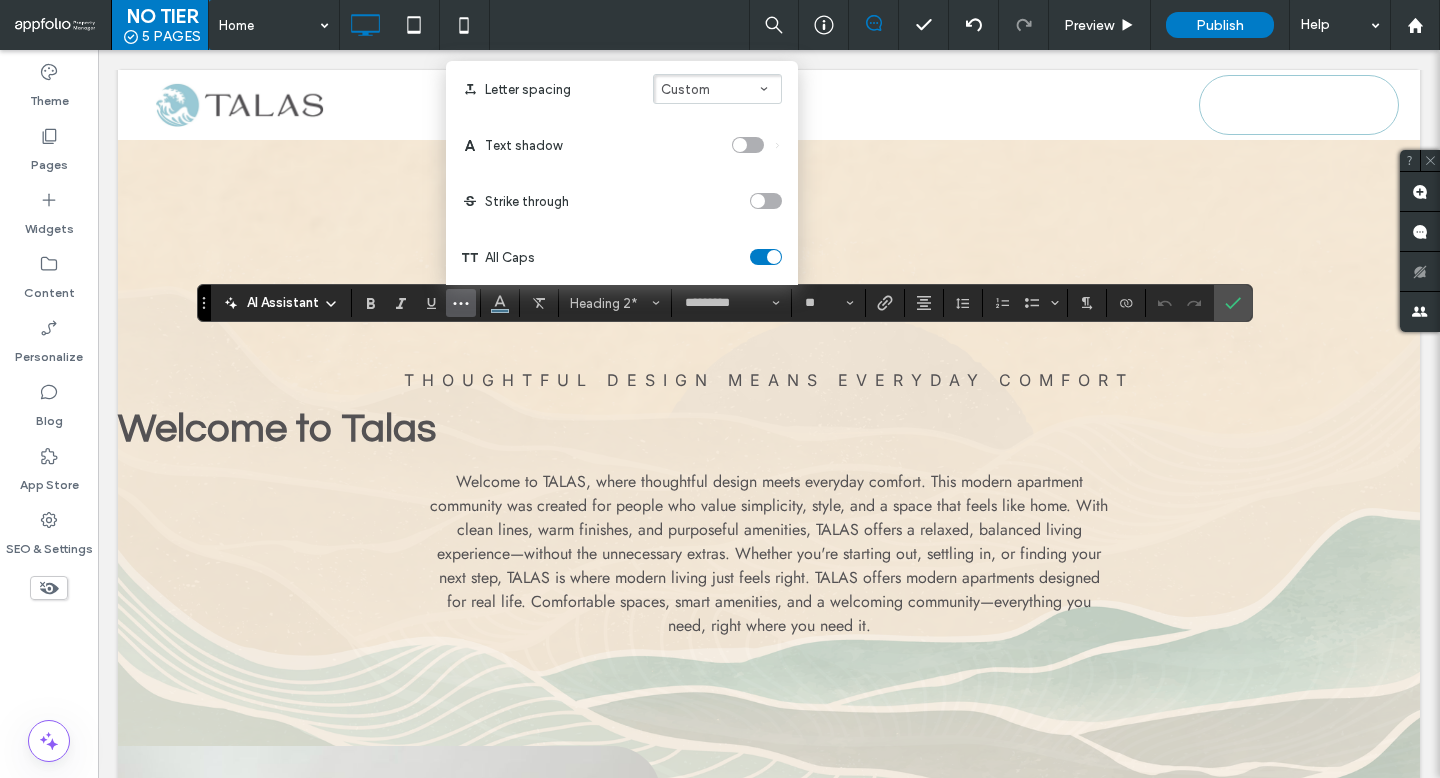 click on "Custom" at bounding box center (685, 89) 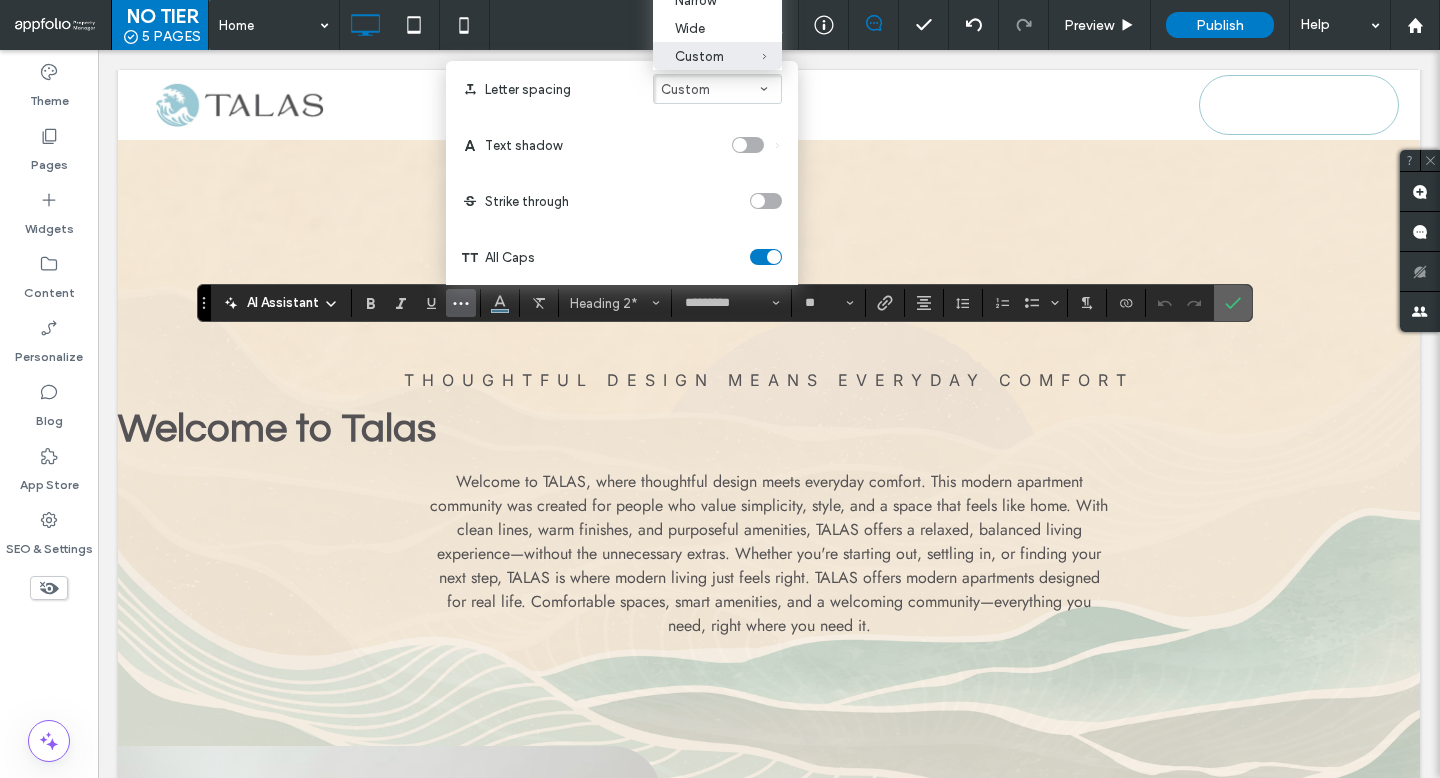 click 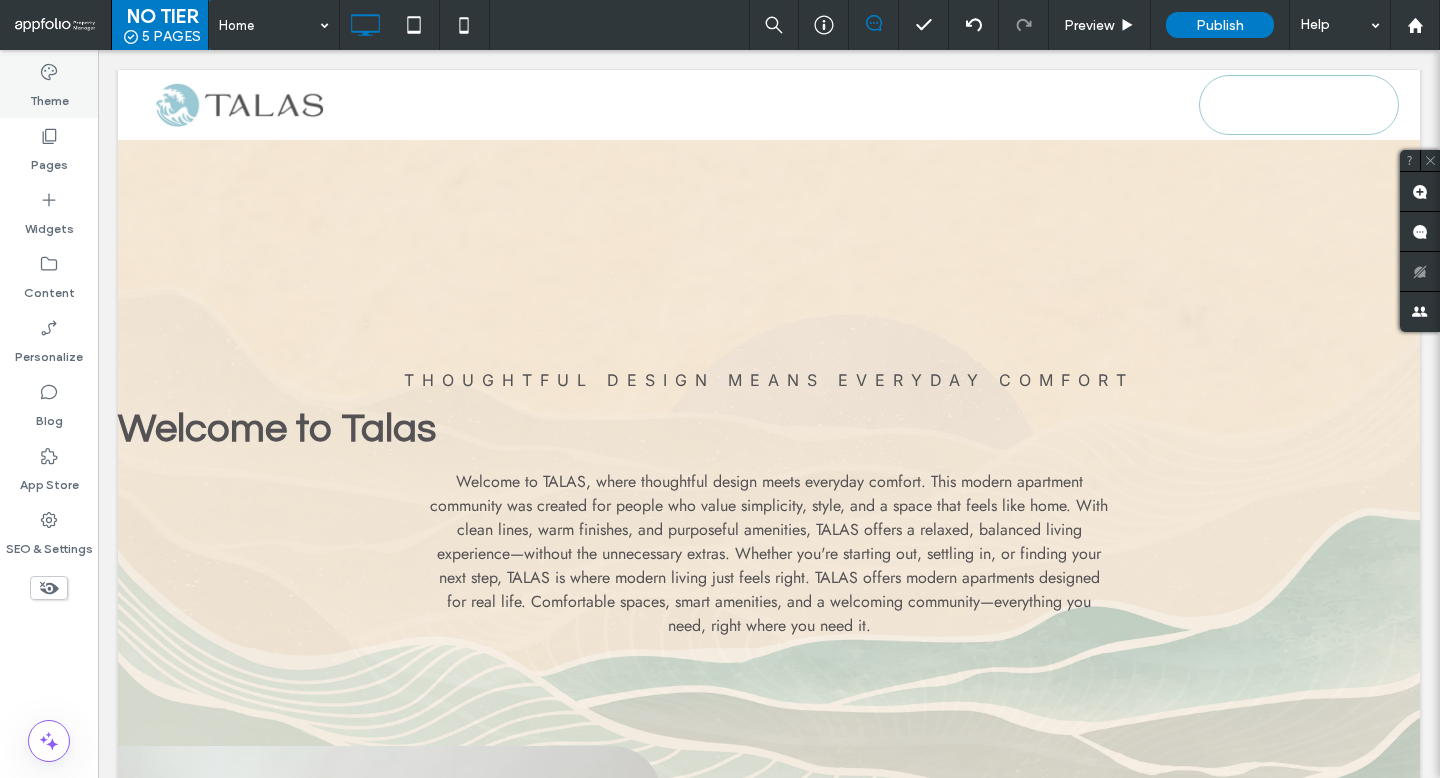 click on "Theme" at bounding box center [49, 86] 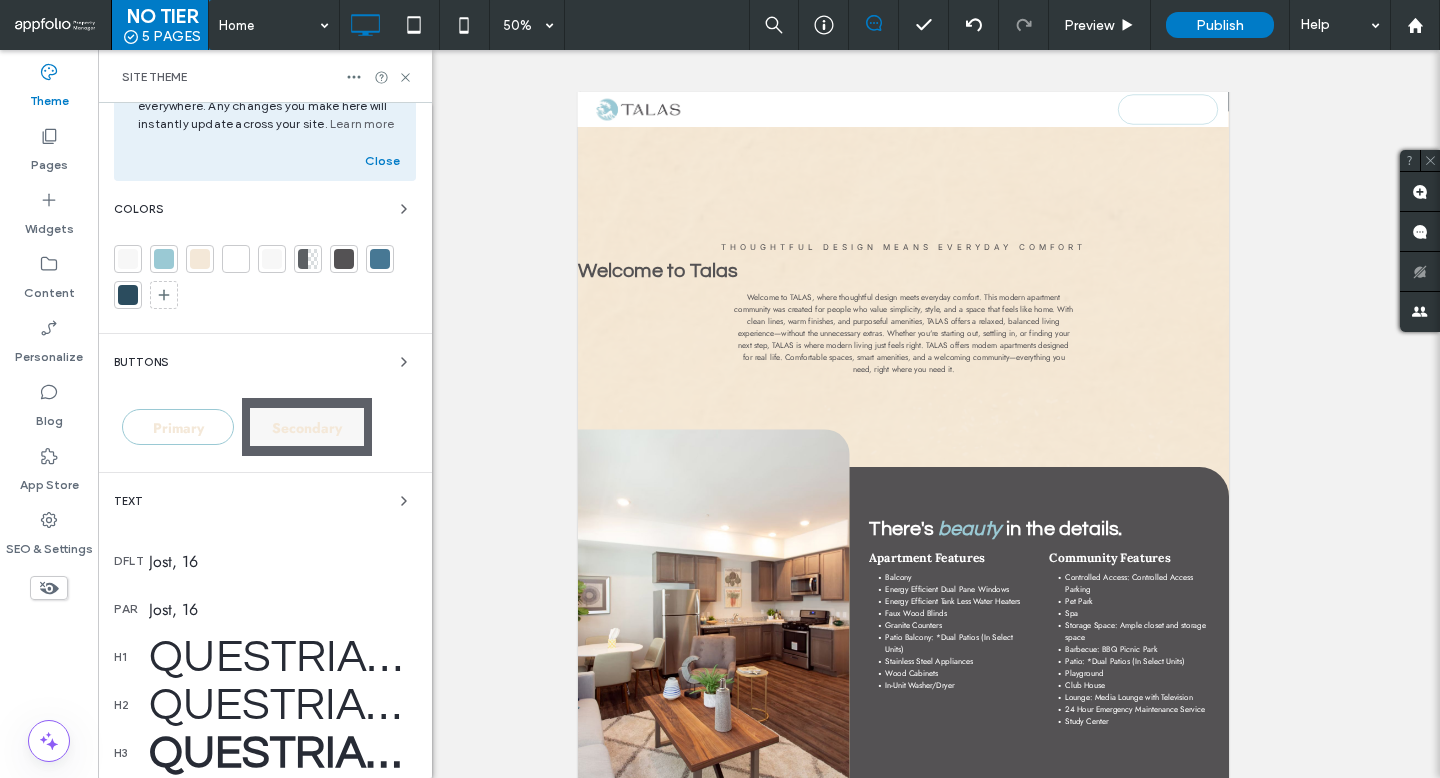 scroll, scrollTop: 275, scrollLeft: 0, axis: vertical 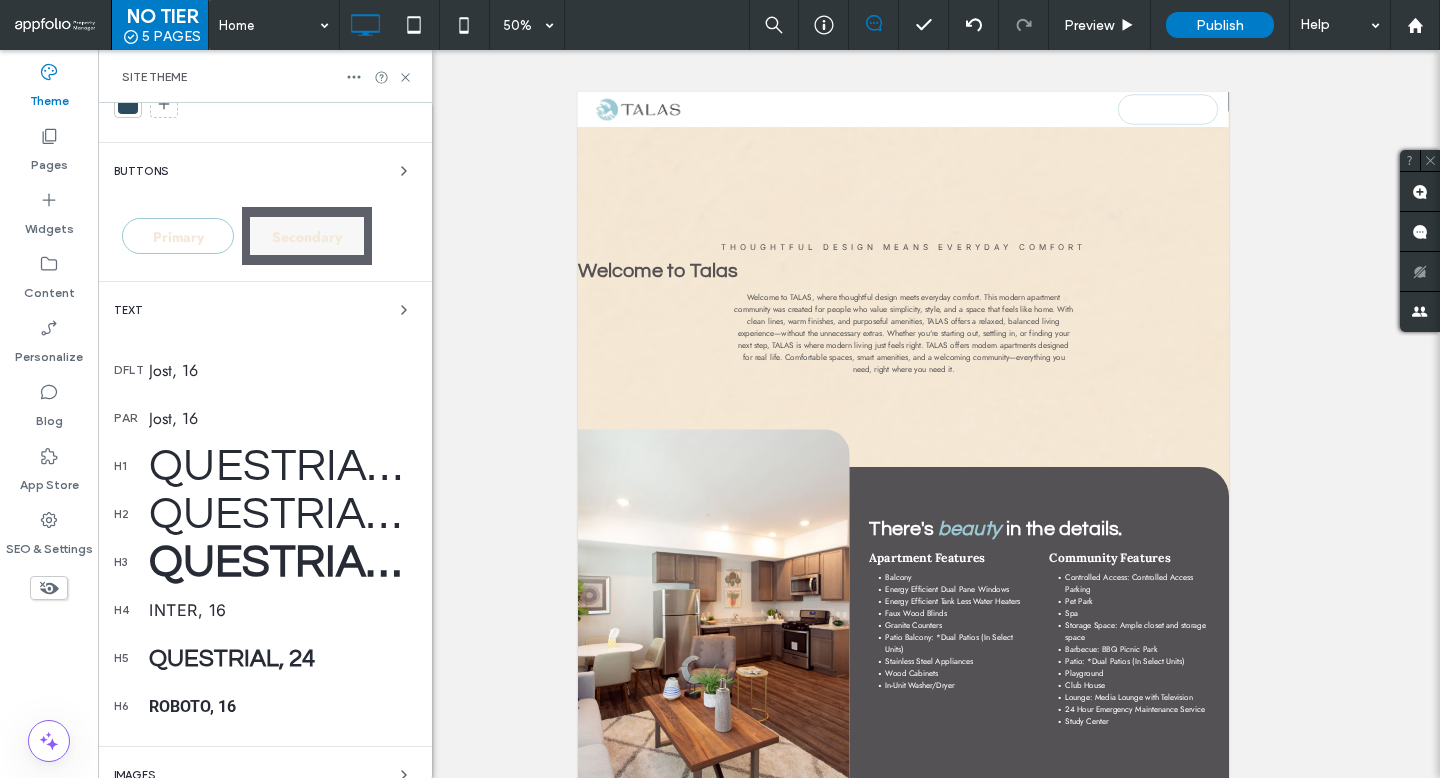 click on "Questrial, 48" at bounding box center [282, 562] 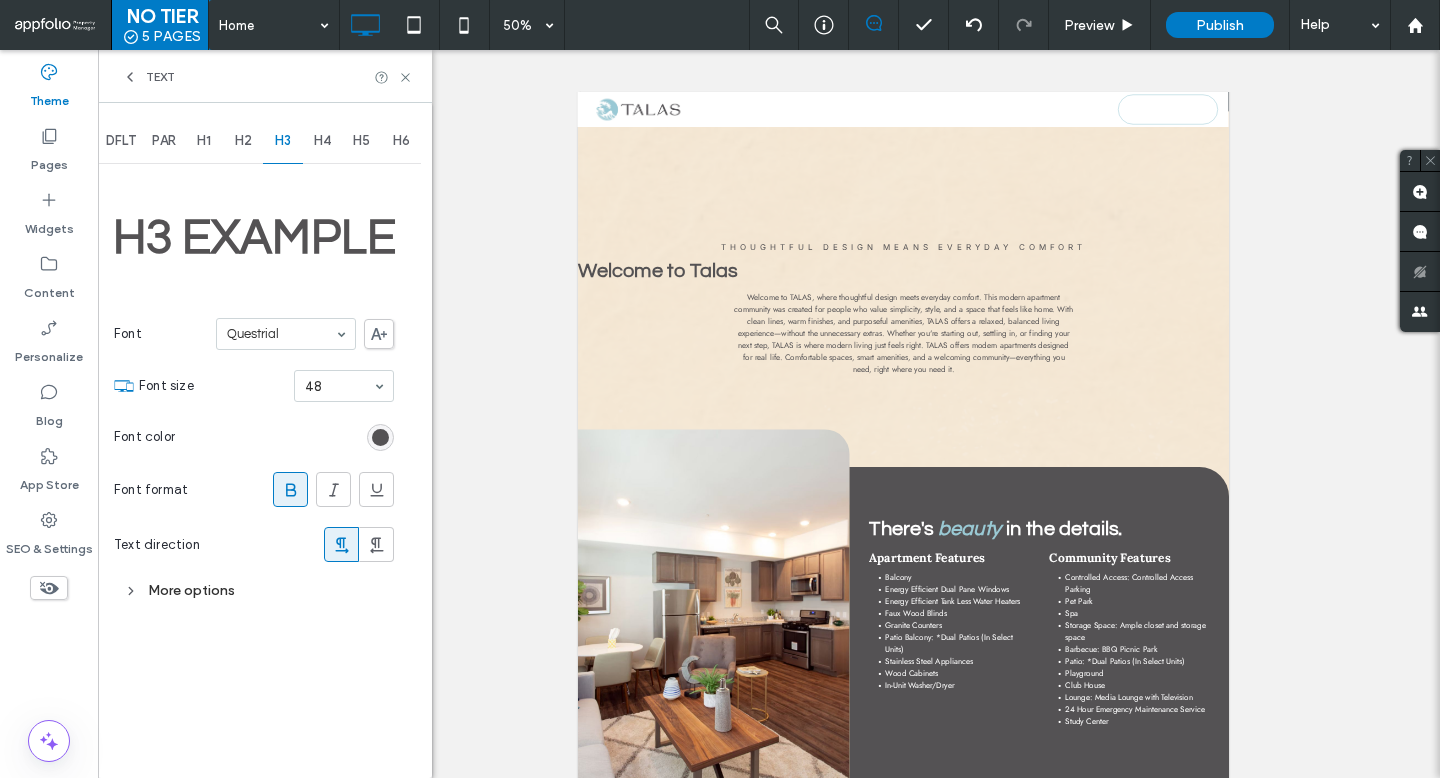 scroll, scrollTop: 0, scrollLeft: 0, axis: both 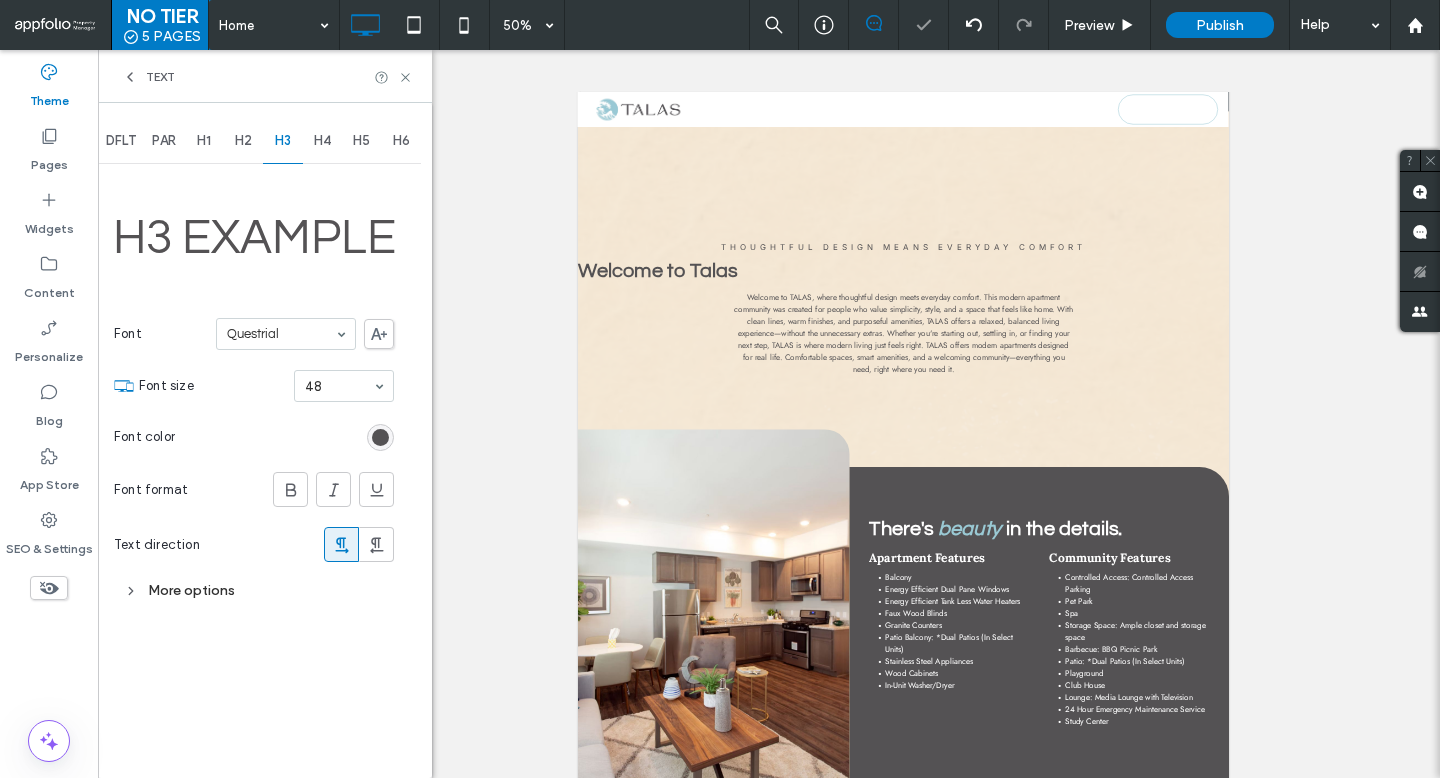 click on "More options" at bounding box center (254, 590) 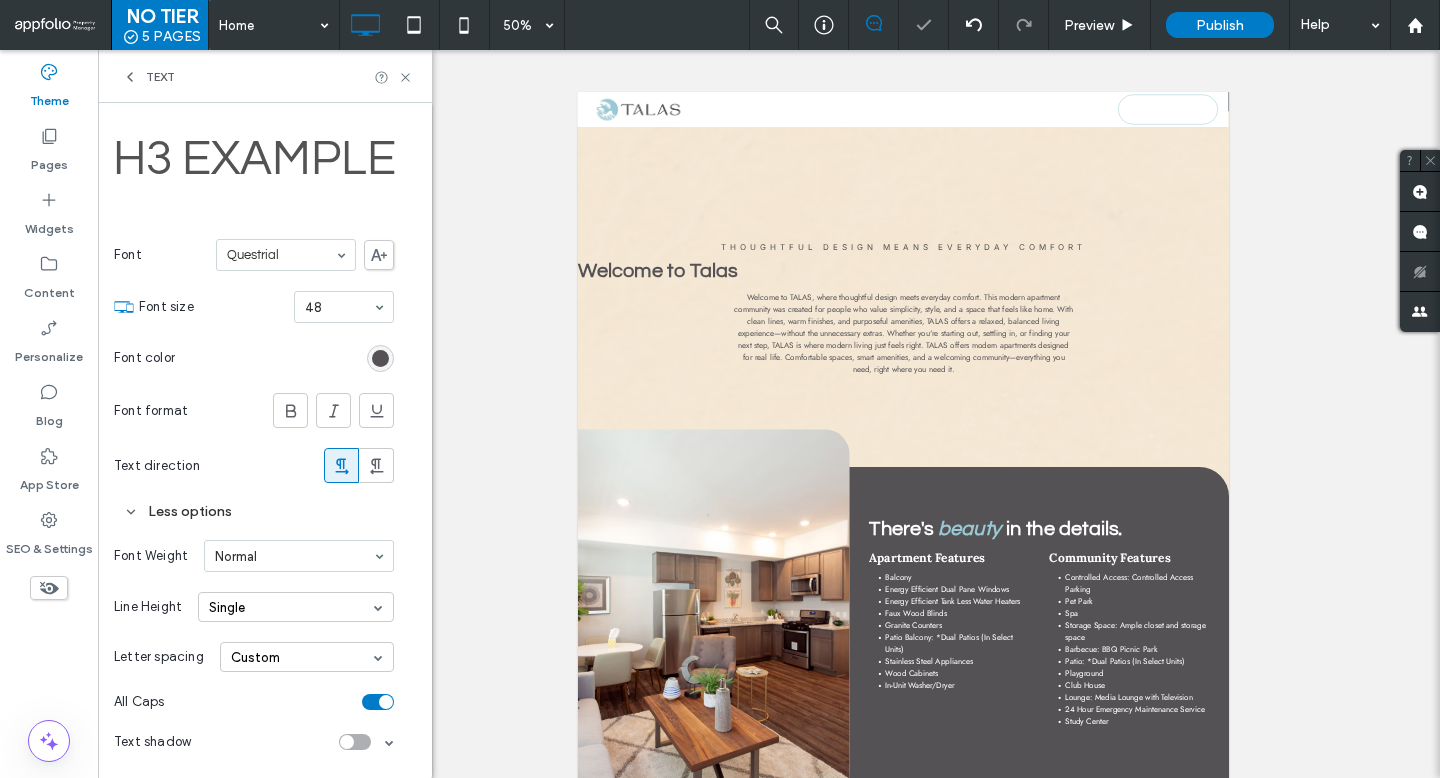 click on "Custom" at bounding box center (307, 657) 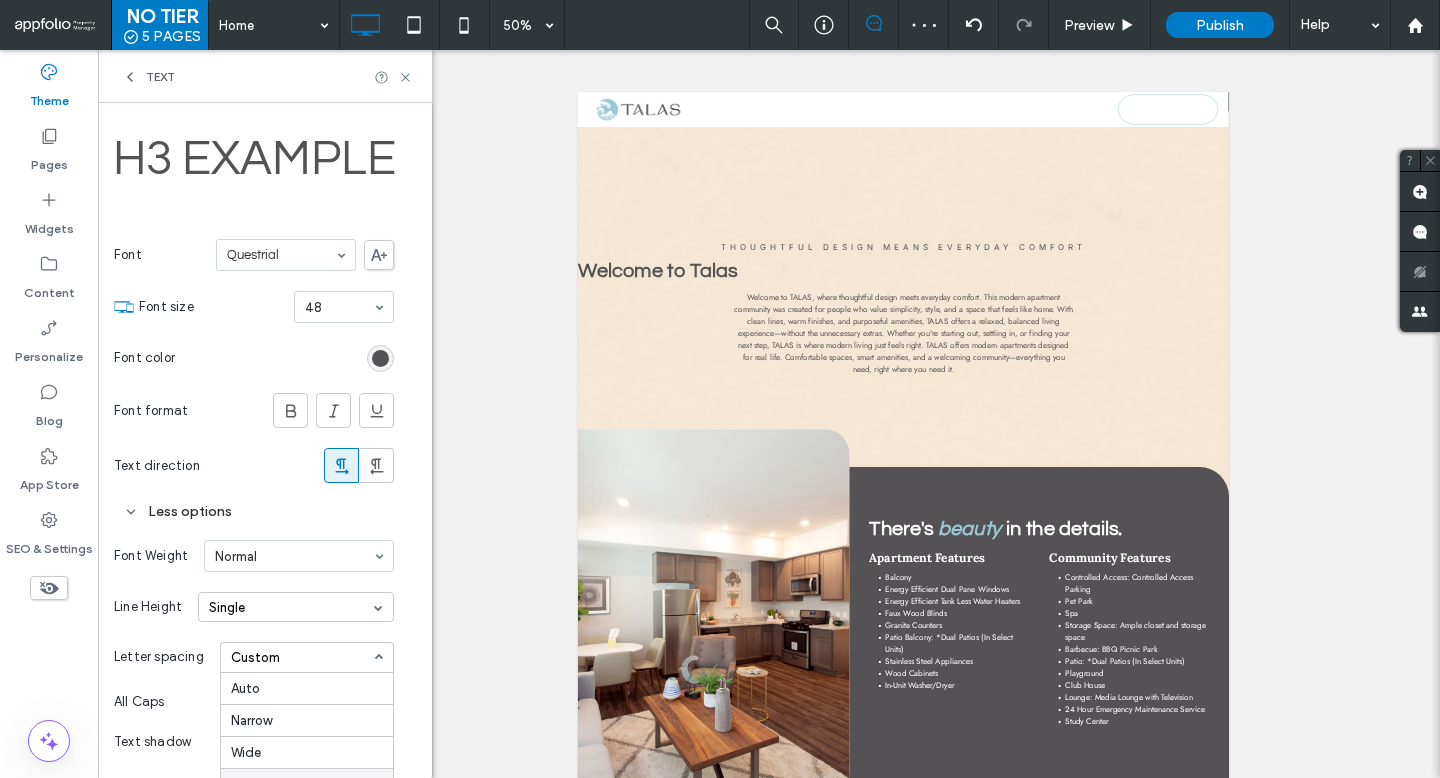 scroll, scrollTop: 141, scrollLeft: 0, axis: vertical 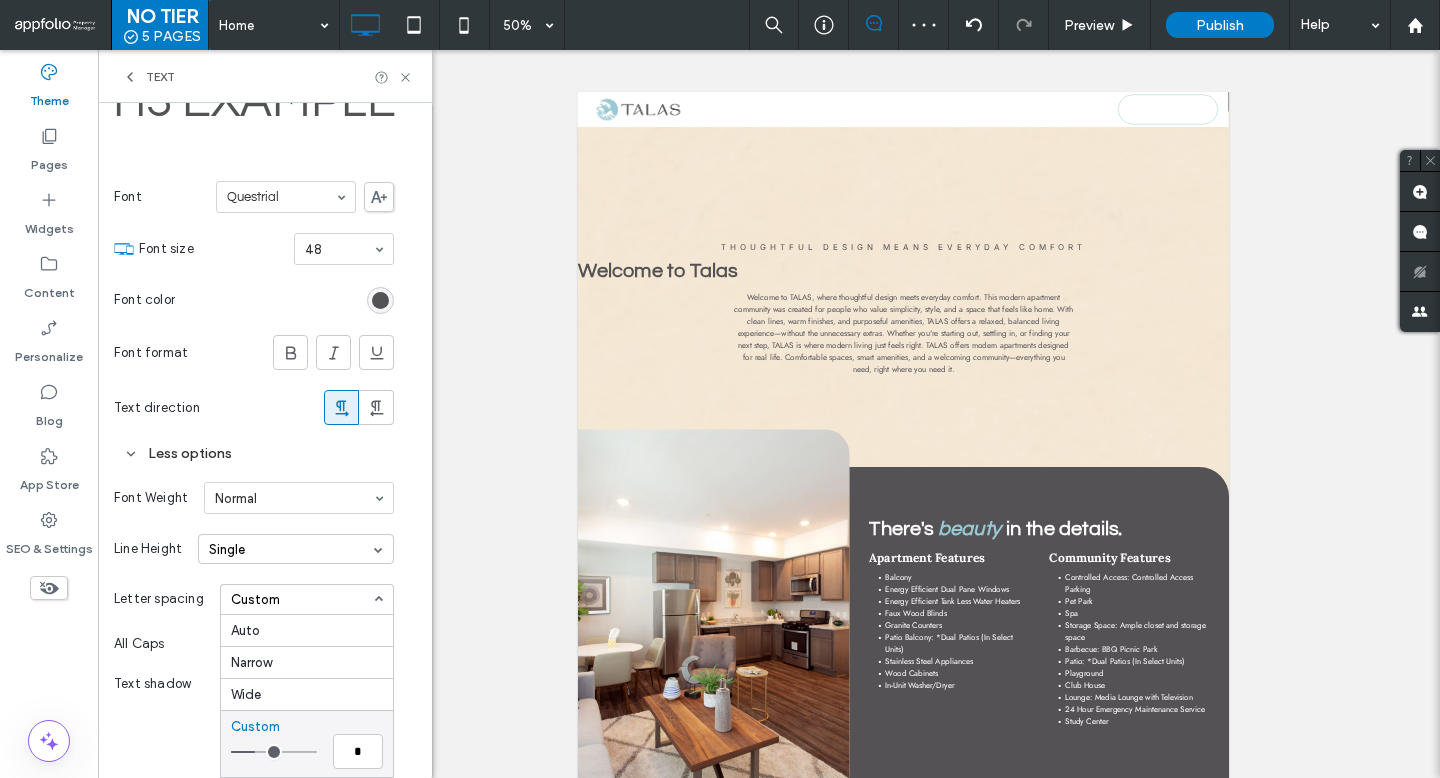 type on "***" 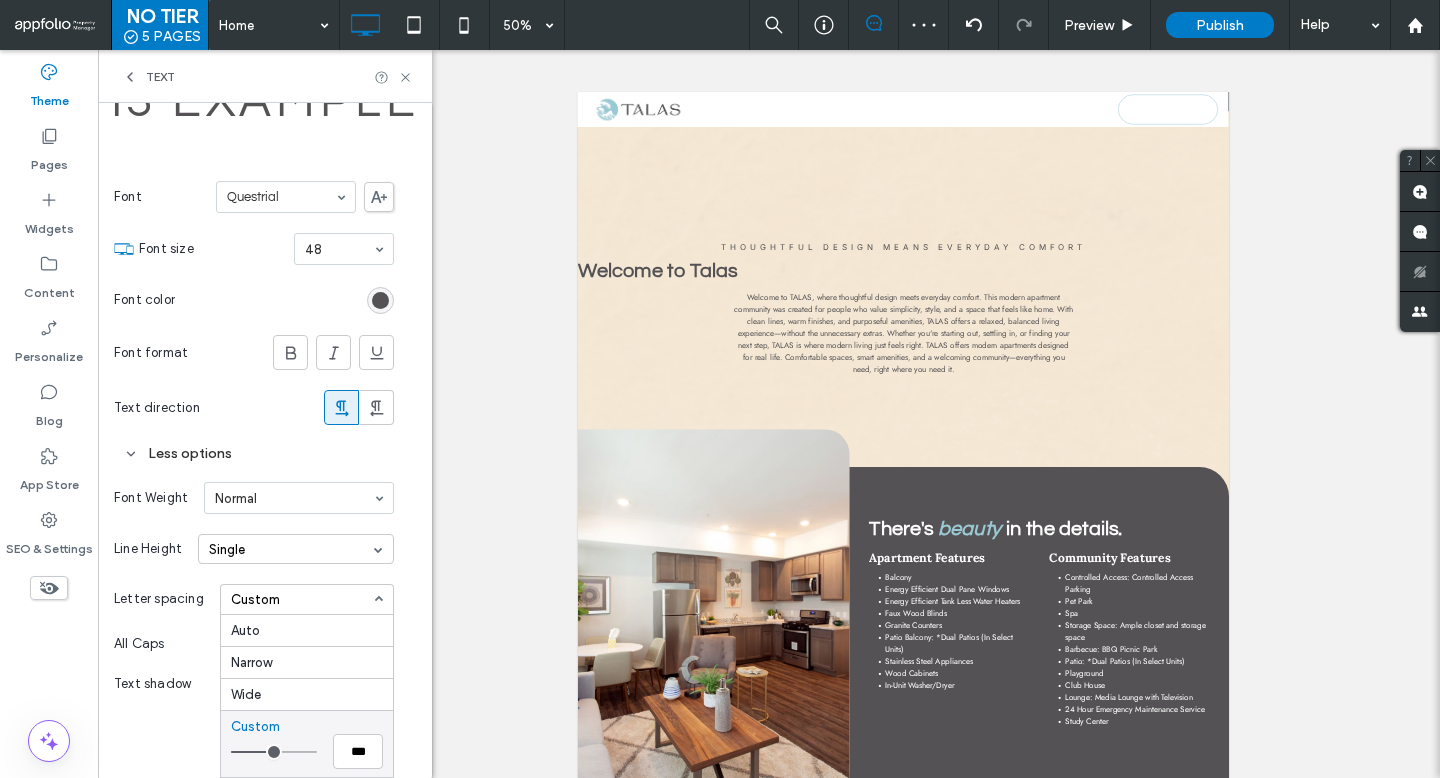 type on "***" 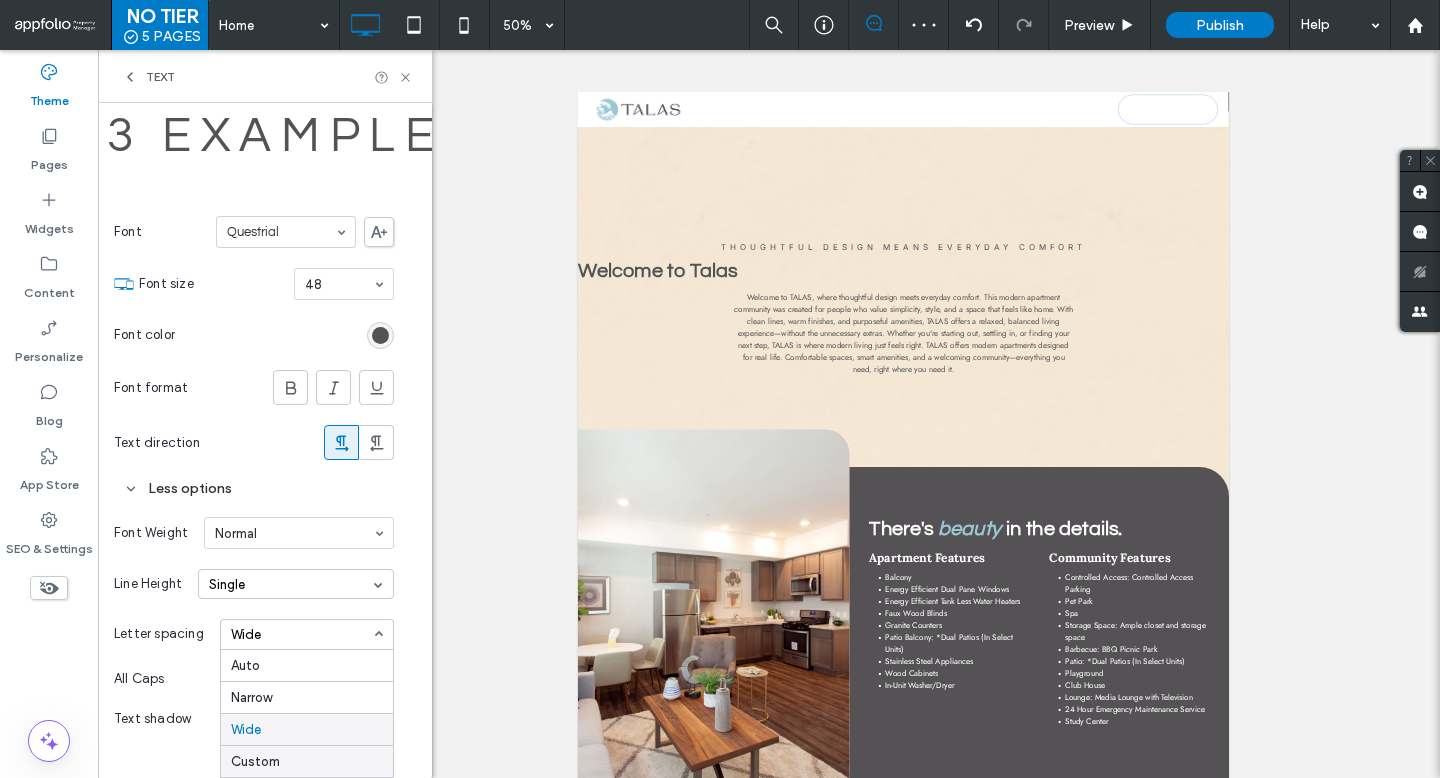 scroll, scrollTop: 106, scrollLeft: 0, axis: vertical 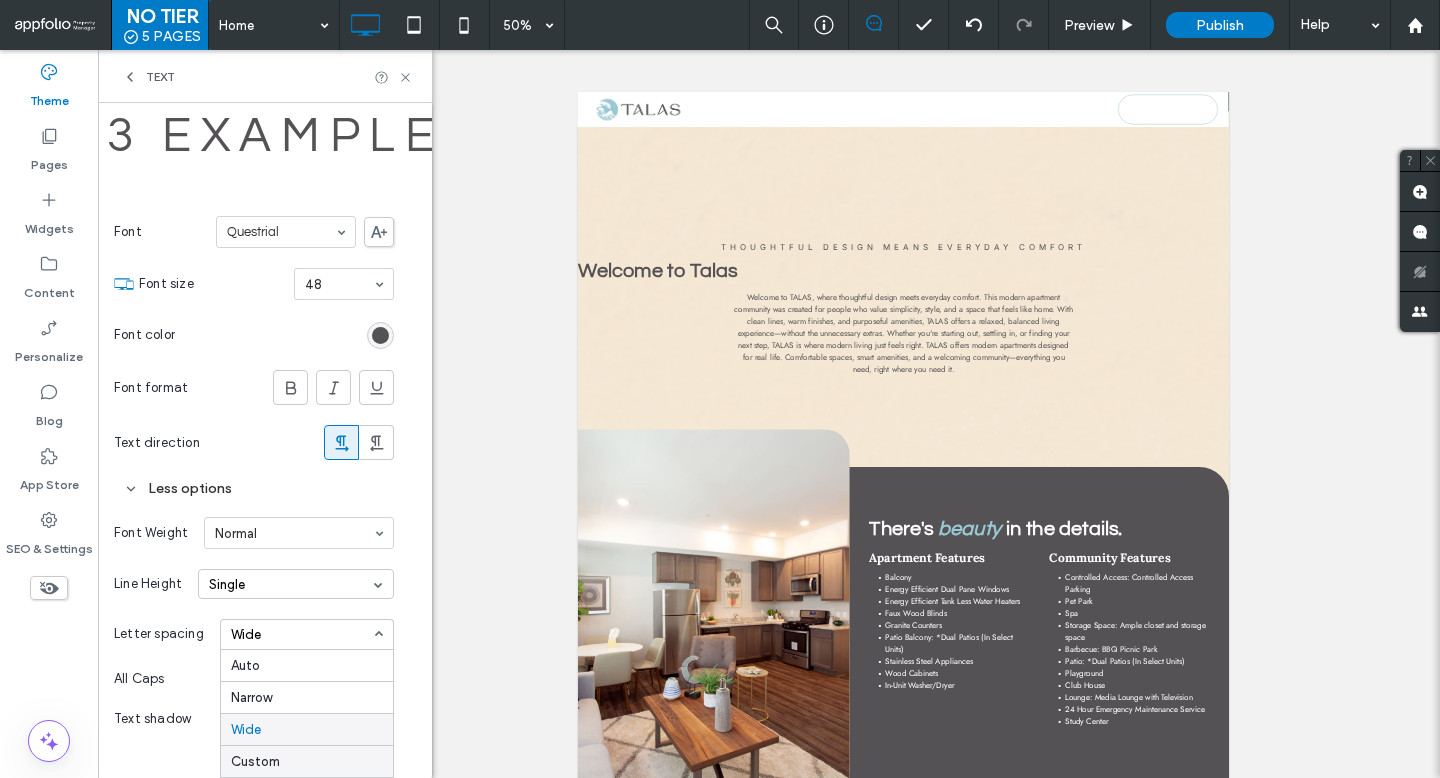 click on "Custom" at bounding box center [255, 761] 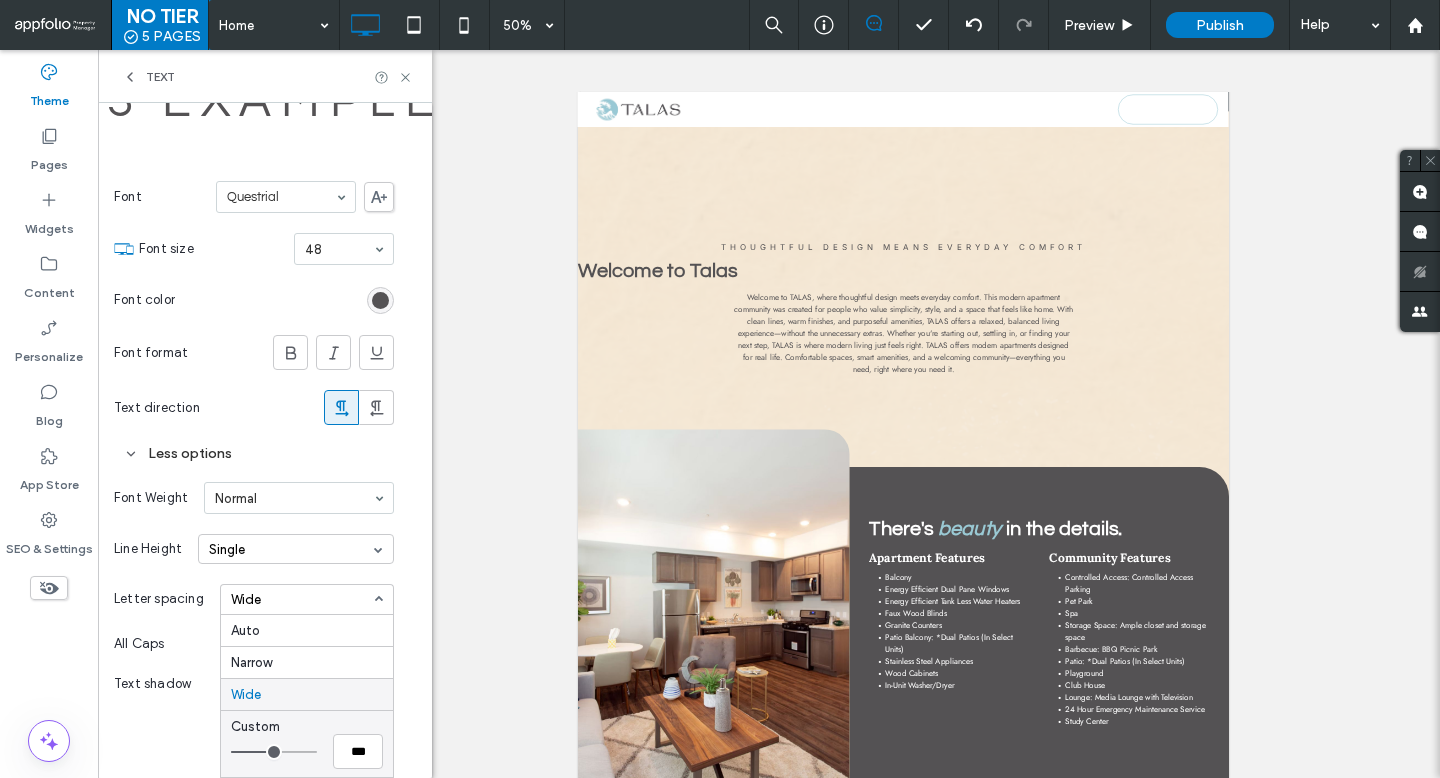 click at bounding box center (274, 752) 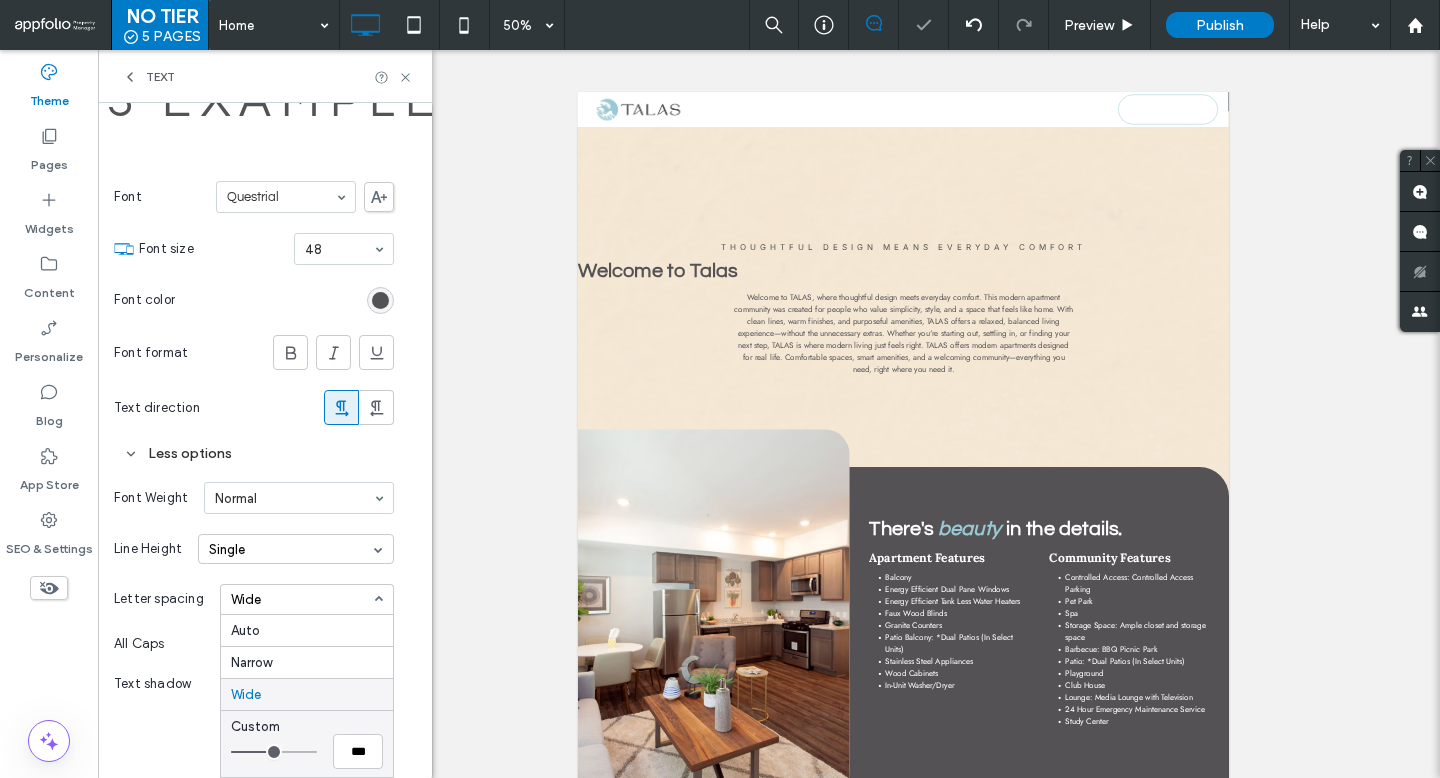 type on "***" 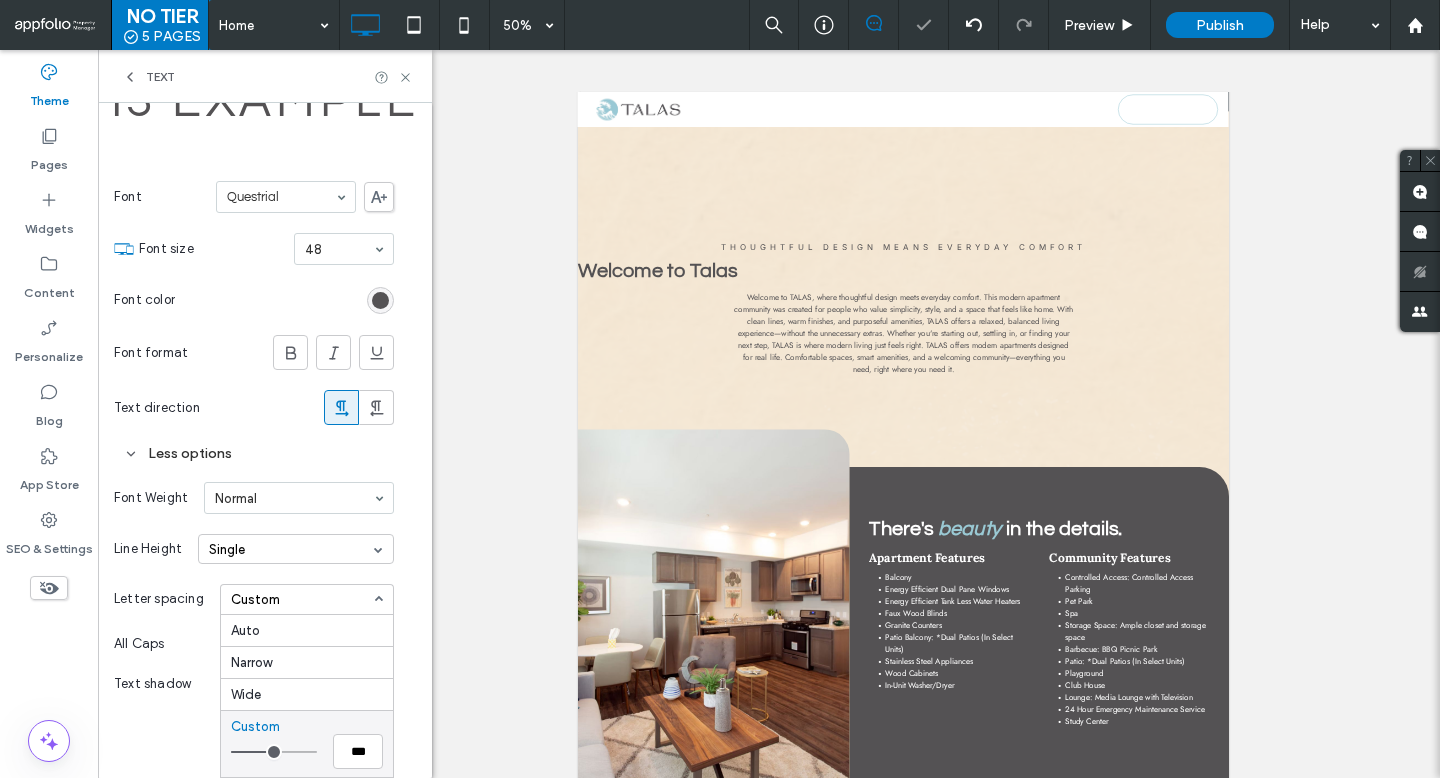 type on "***" 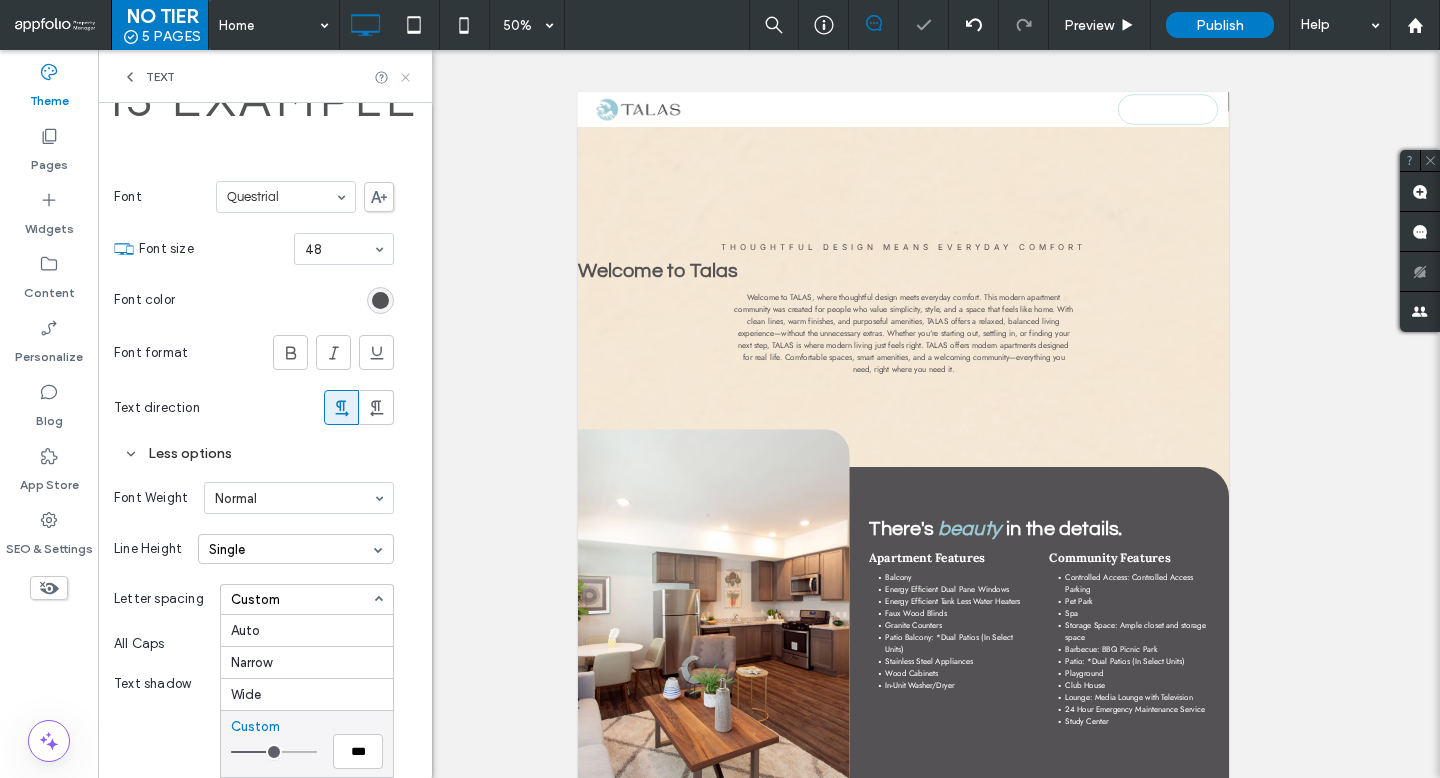 click 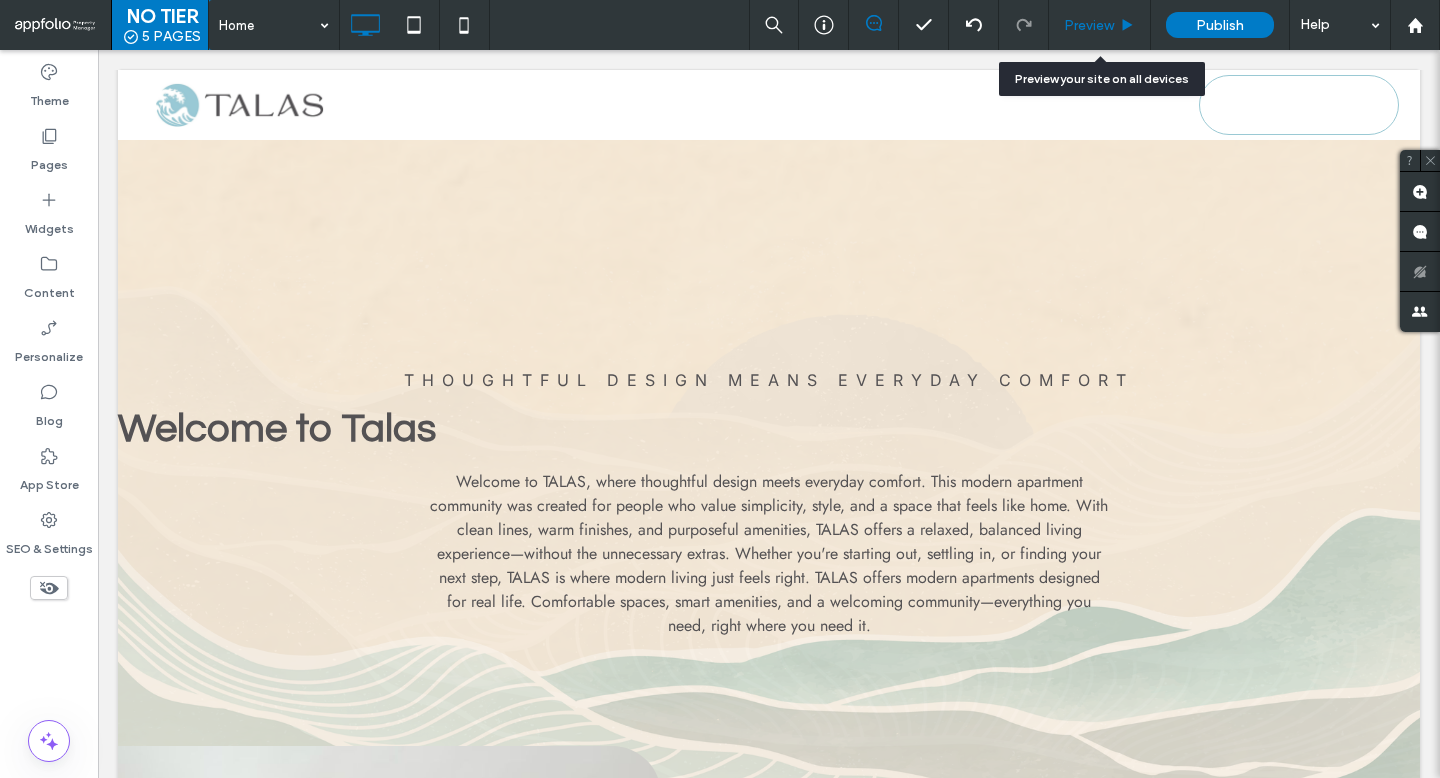 click on "Preview" at bounding box center [1089, 25] 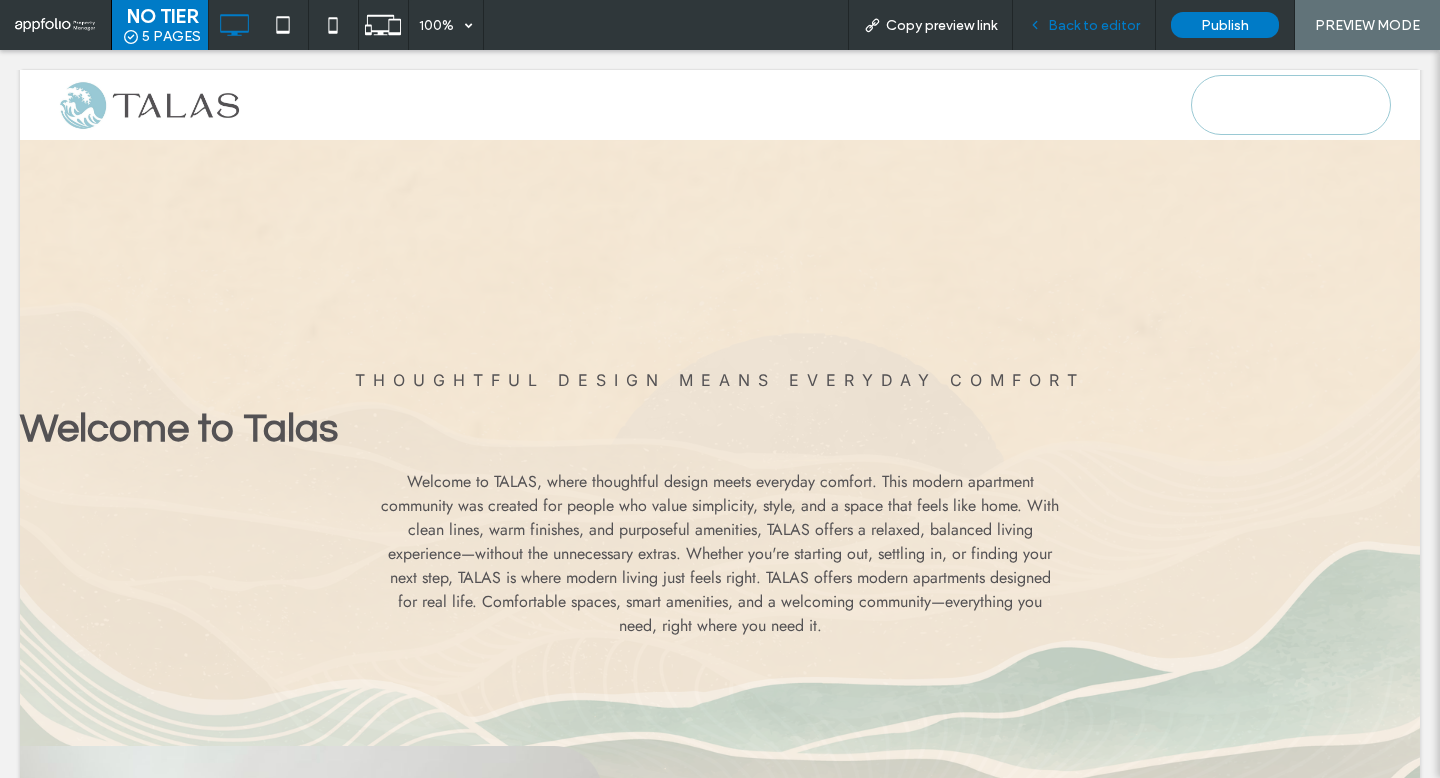 click on "Back to editor" at bounding box center (1084, 25) 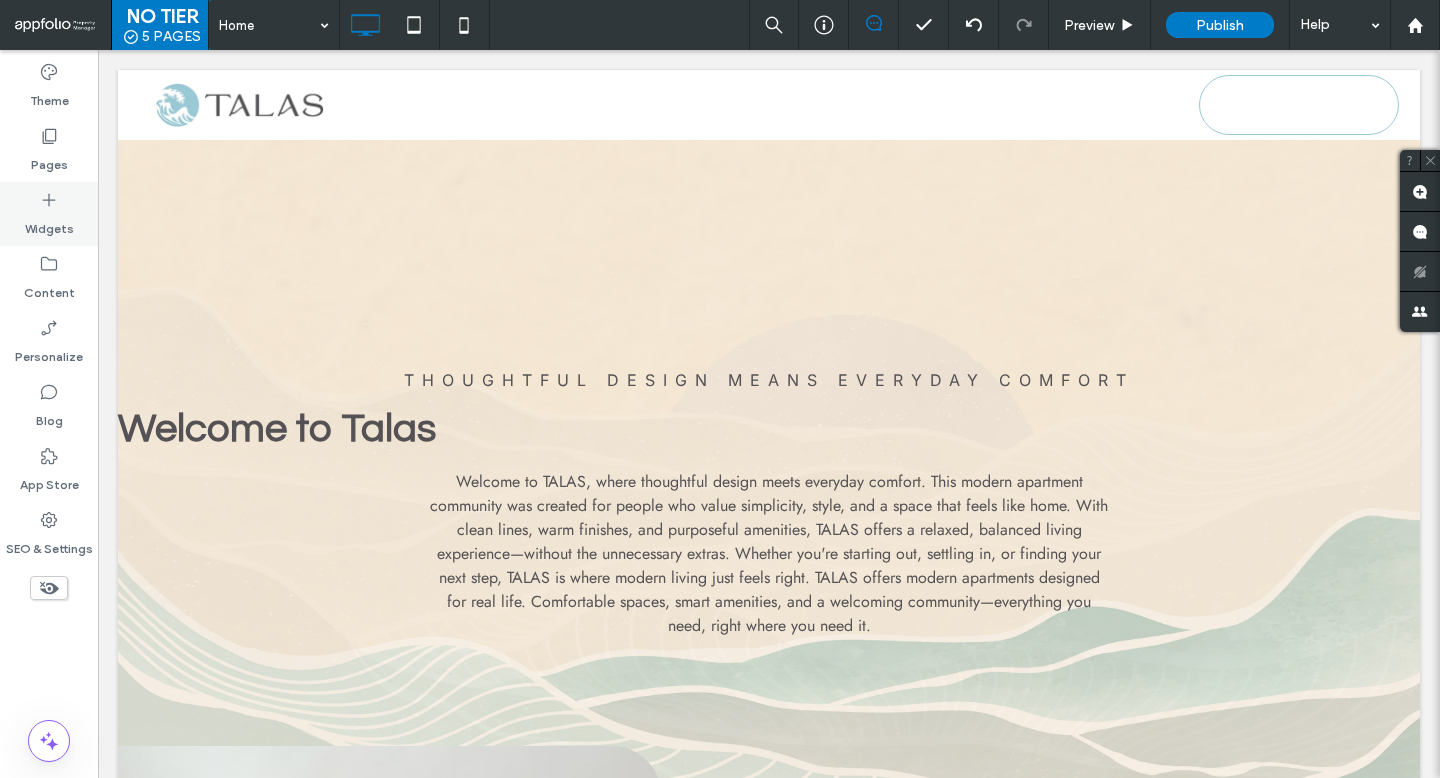 click on "Widgets" at bounding box center [49, 224] 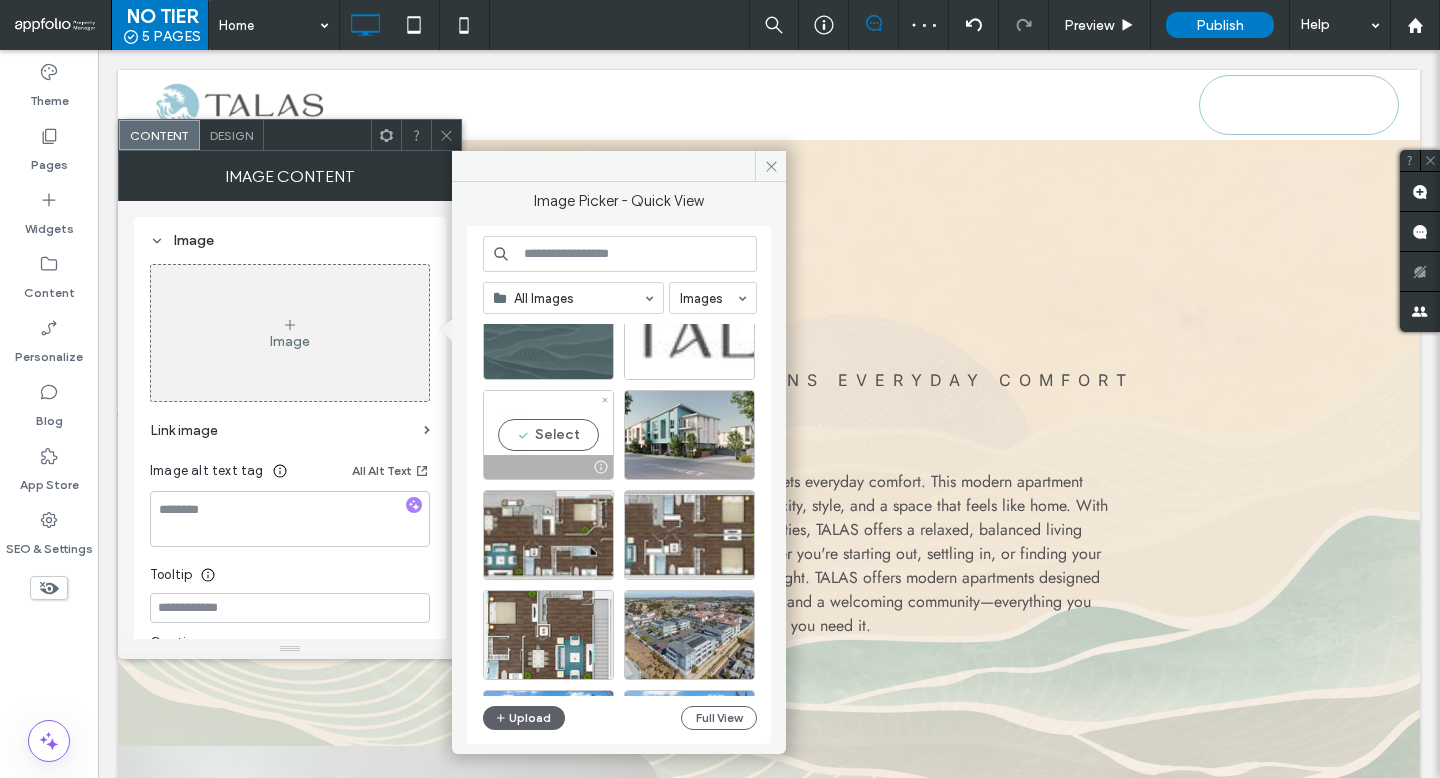 scroll, scrollTop: 438, scrollLeft: 0, axis: vertical 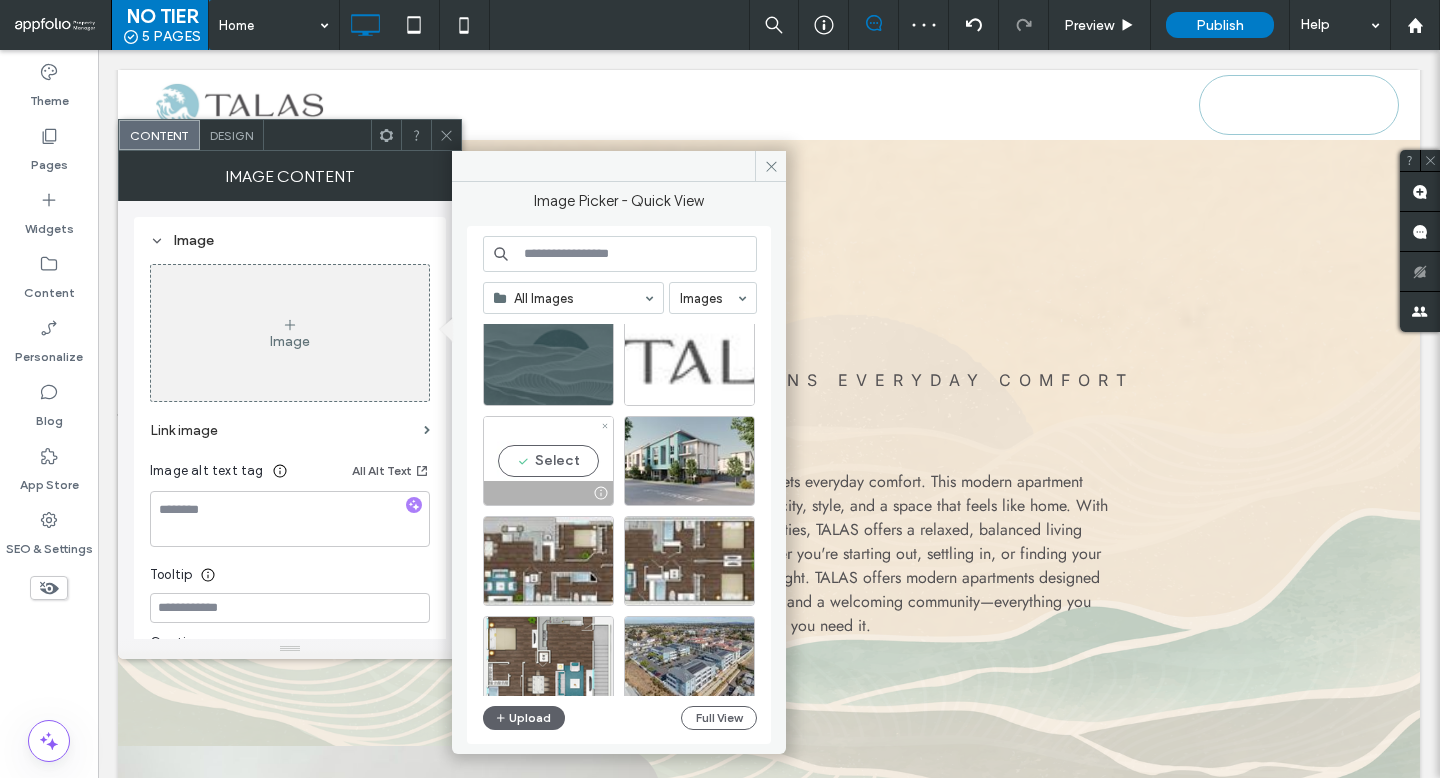click on "Select" at bounding box center (548, 461) 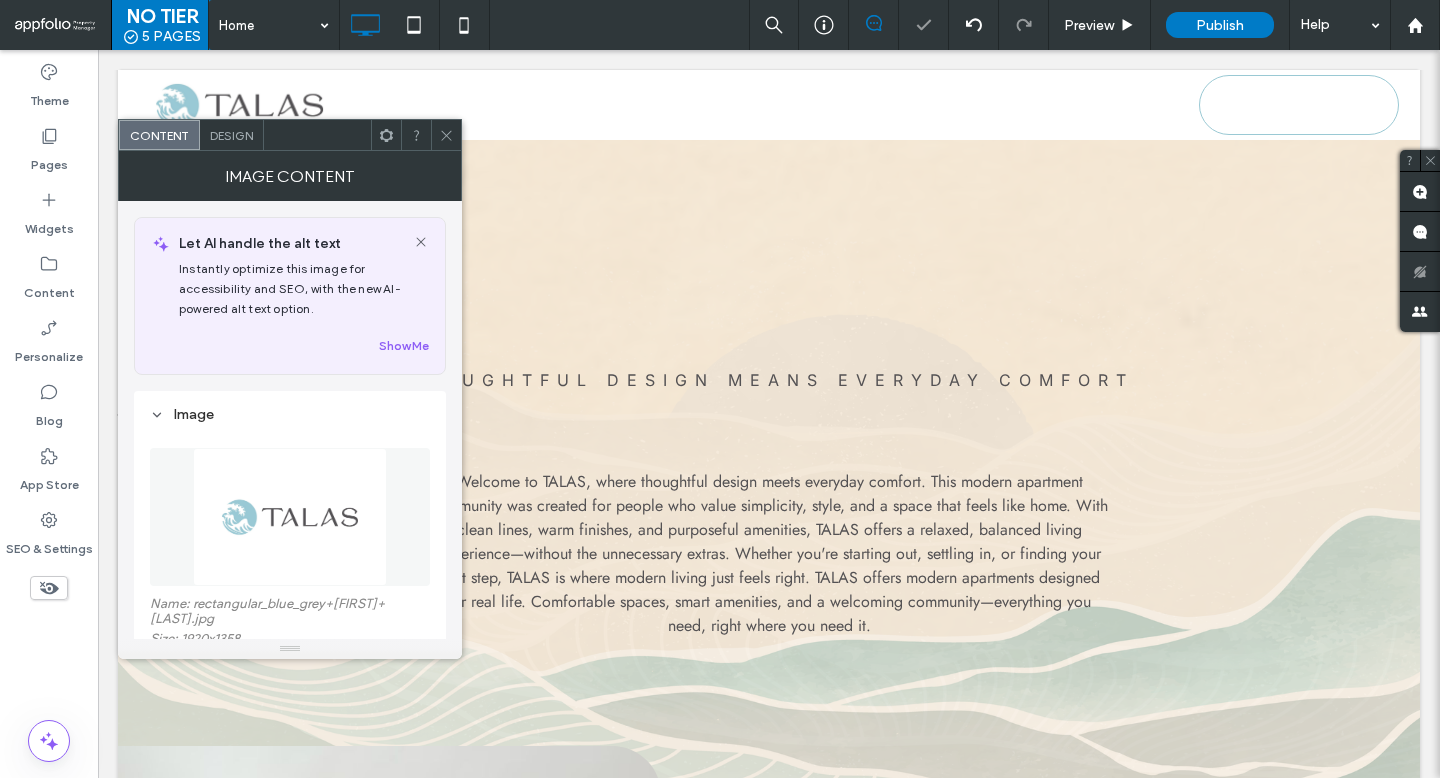 scroll, scrollTop: 223, scrollLeft: 0, axis: vertical 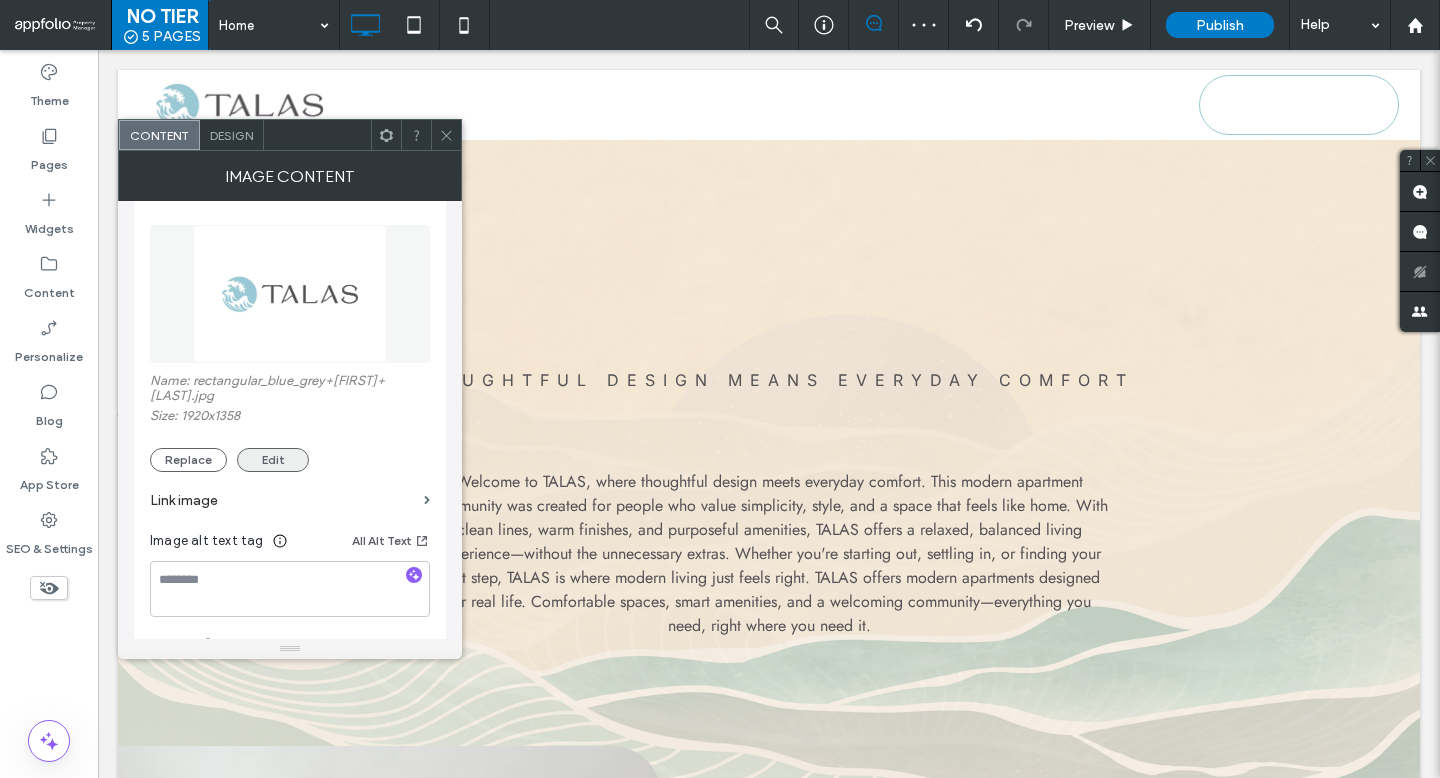 click on "Edit" at bounding box center (273, 460) 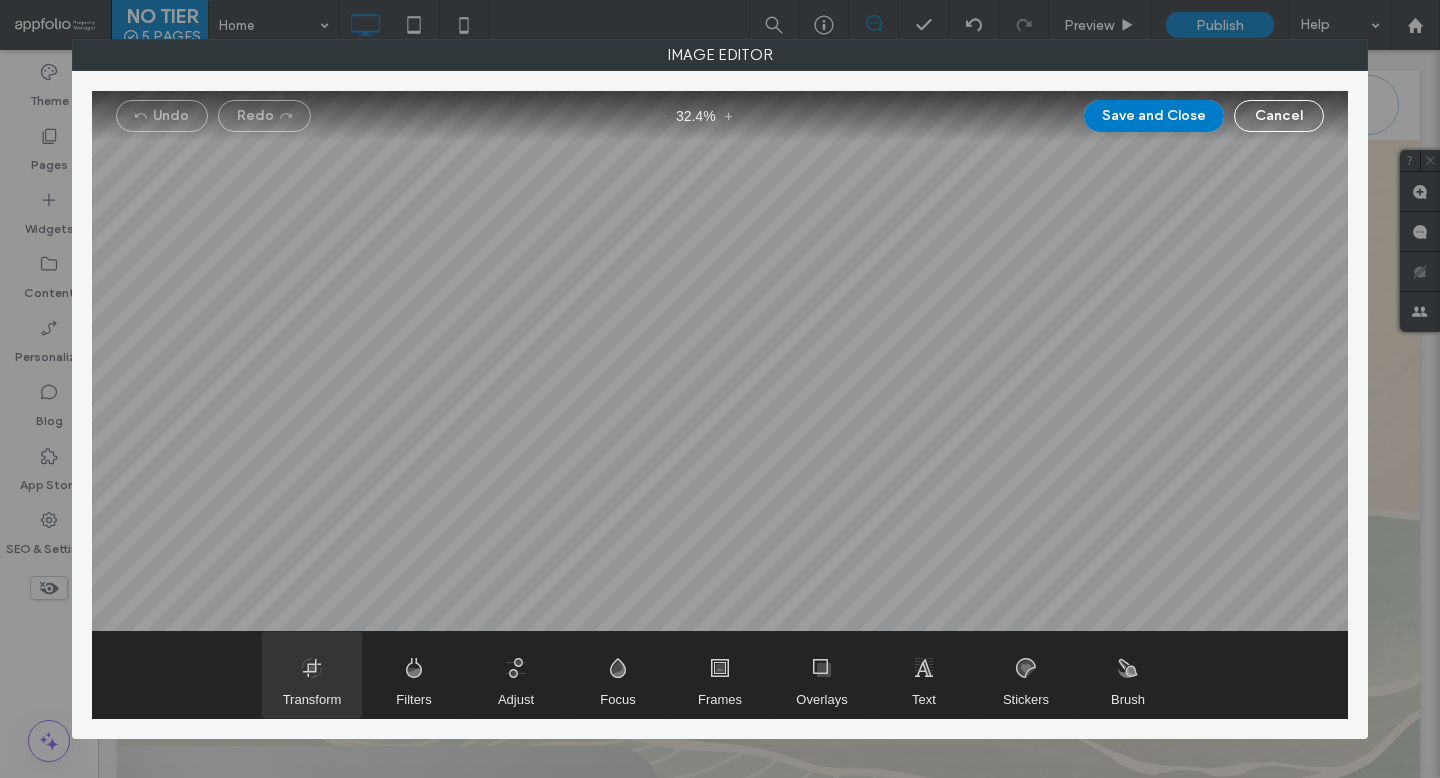 click at bounding box center [312, 675] 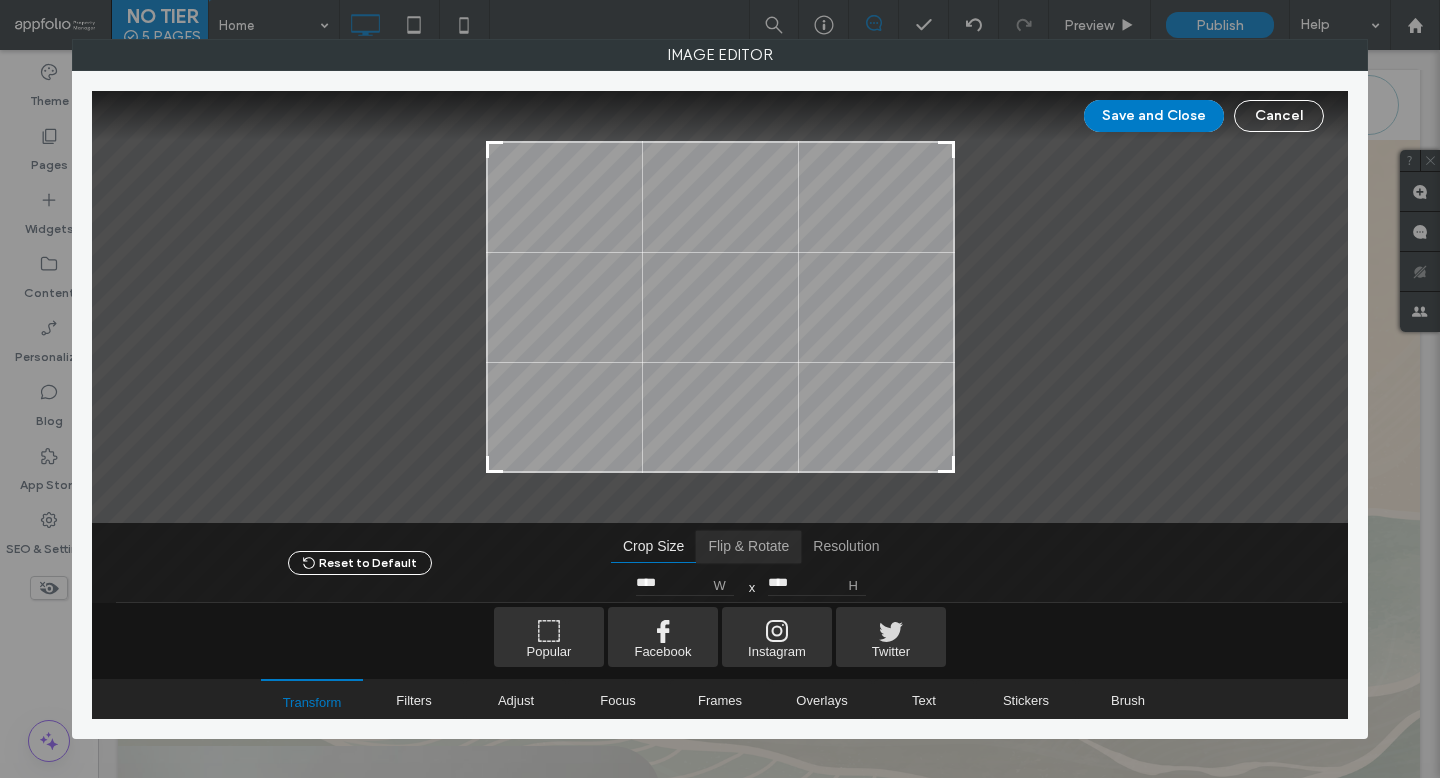 click at bounding box center (748, 547) 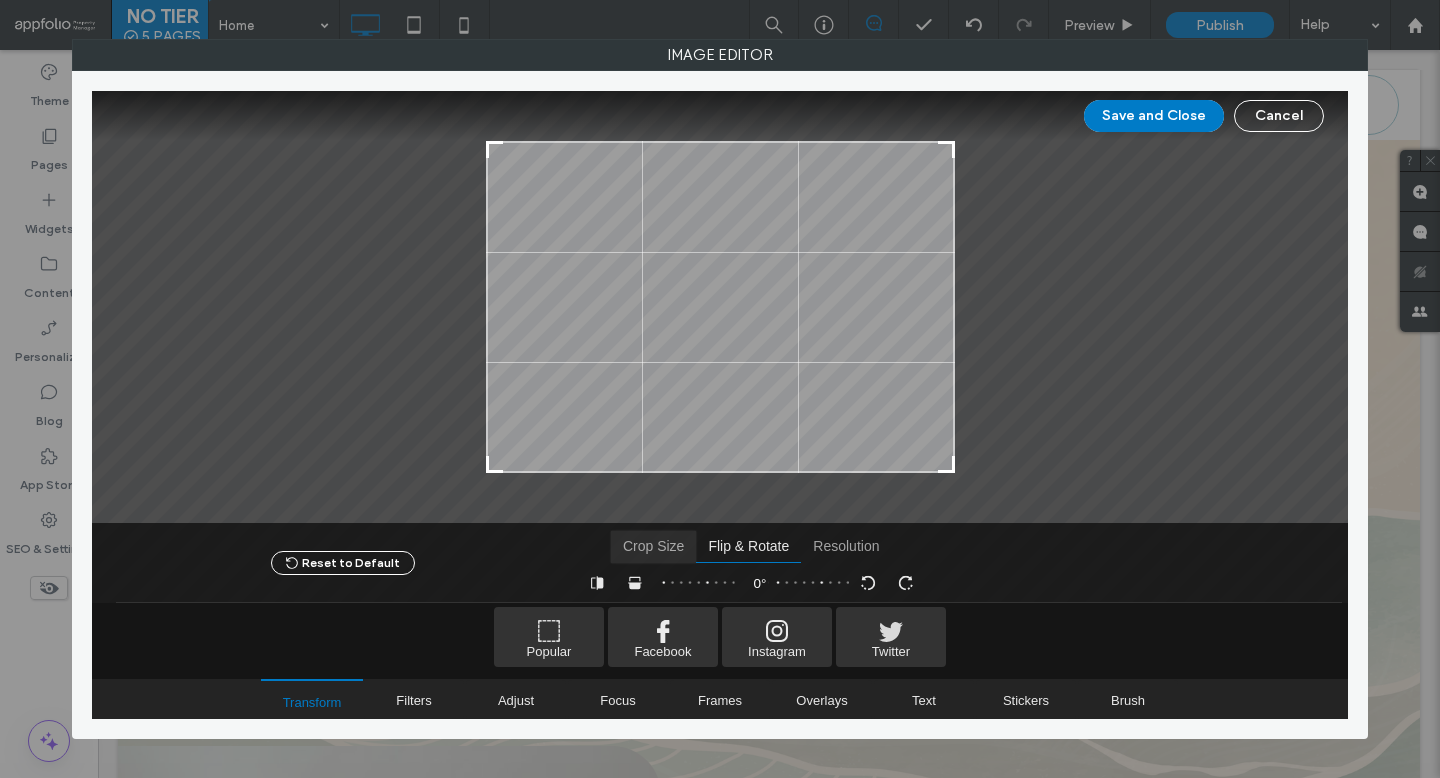 click at bounding box center [653, 547] 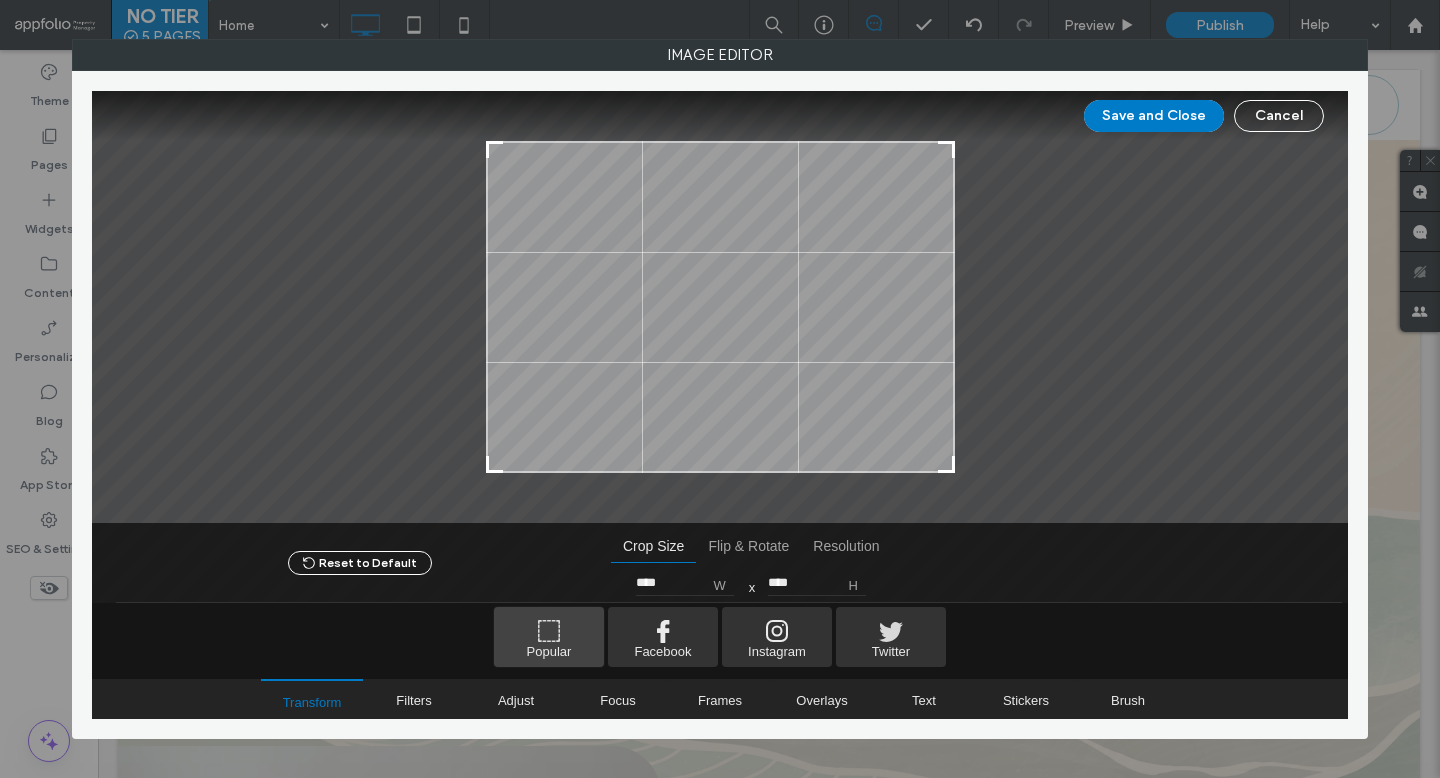 click at bounding box center (549, 637) 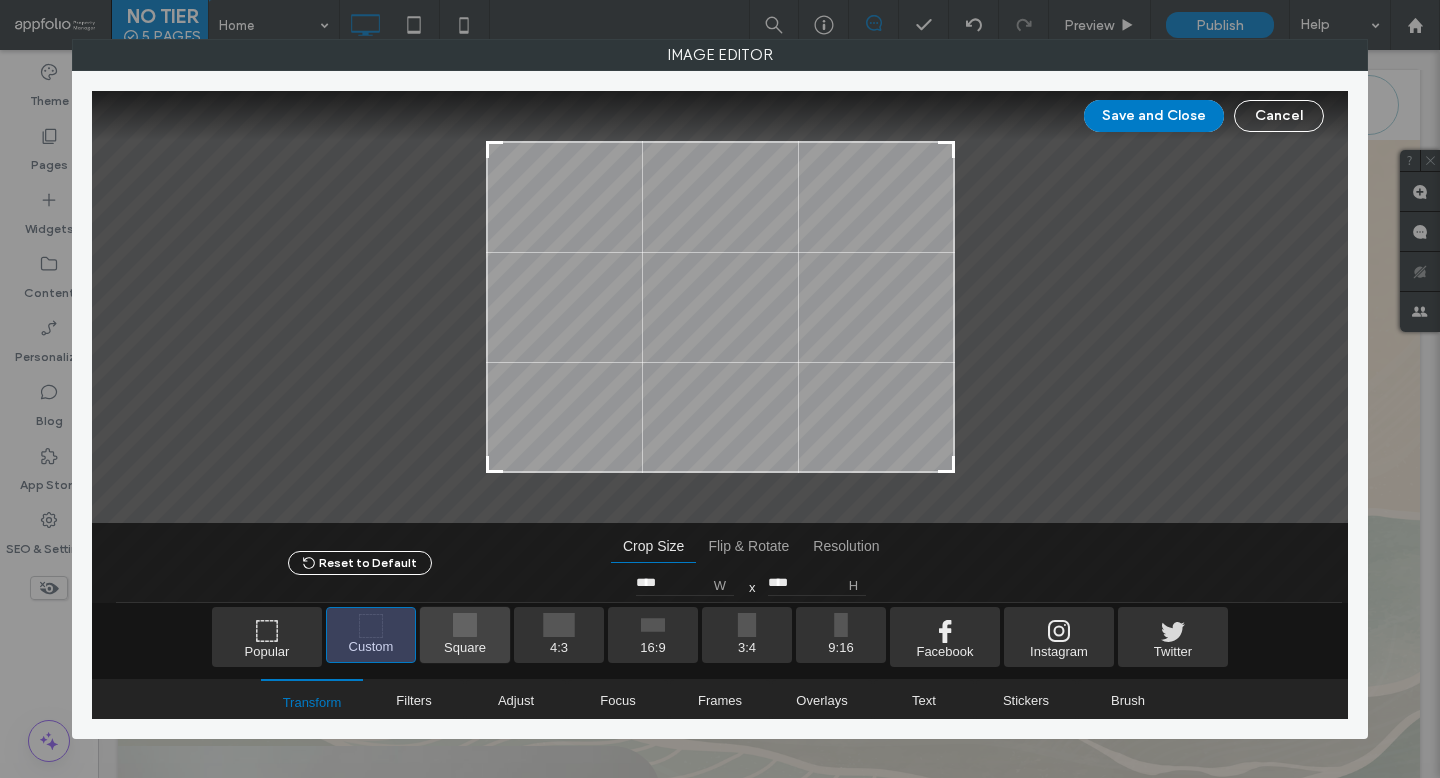 click at bounding box center [465, 635] 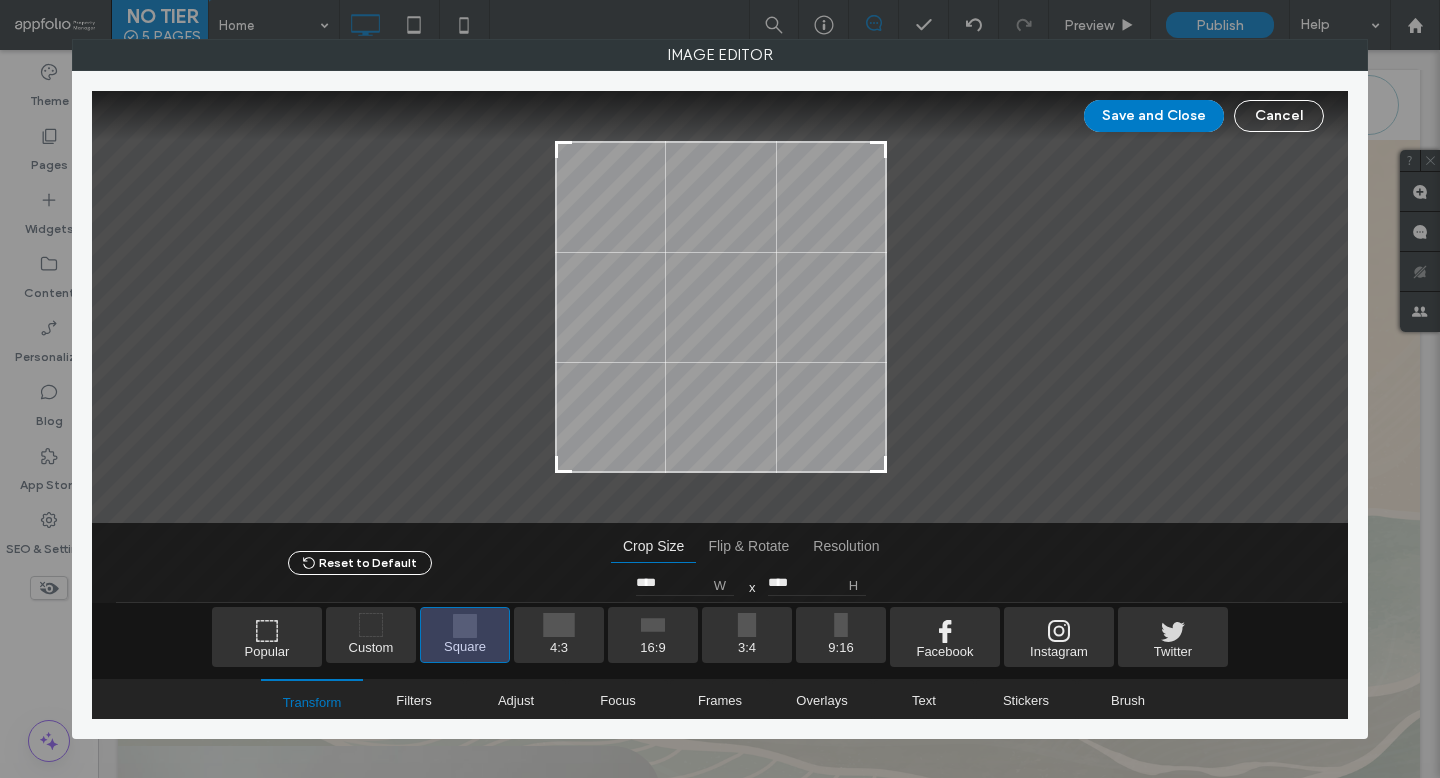 type on "****" 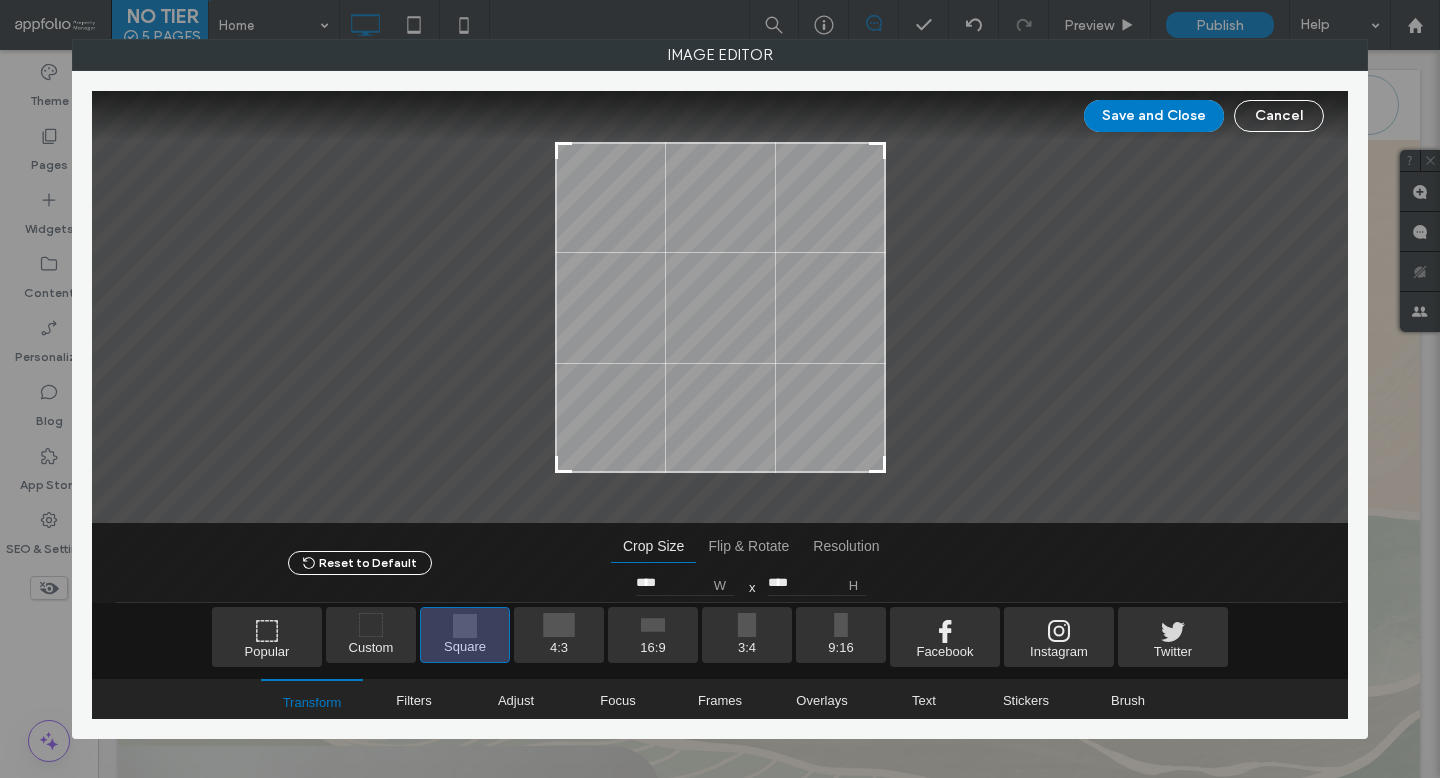 type on "****" 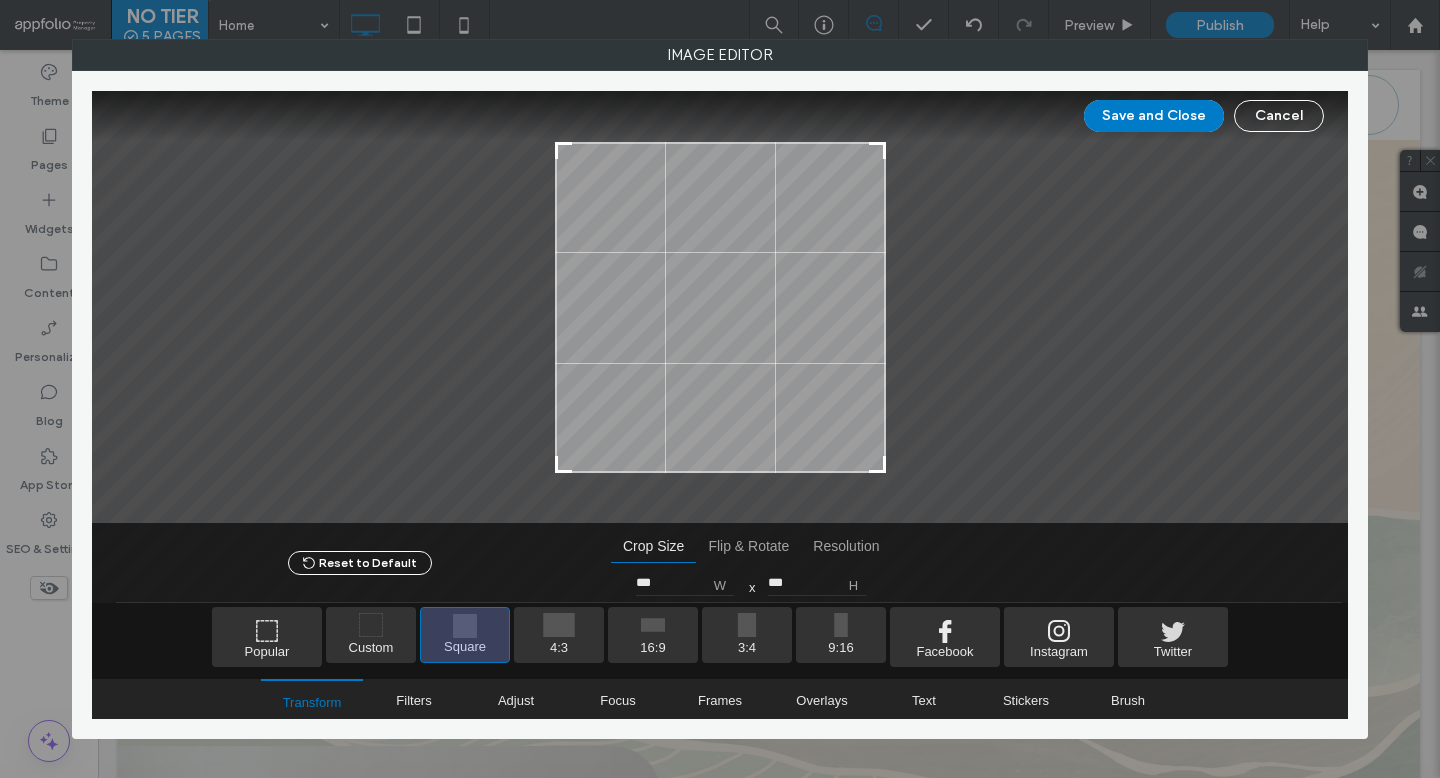 type on "***" 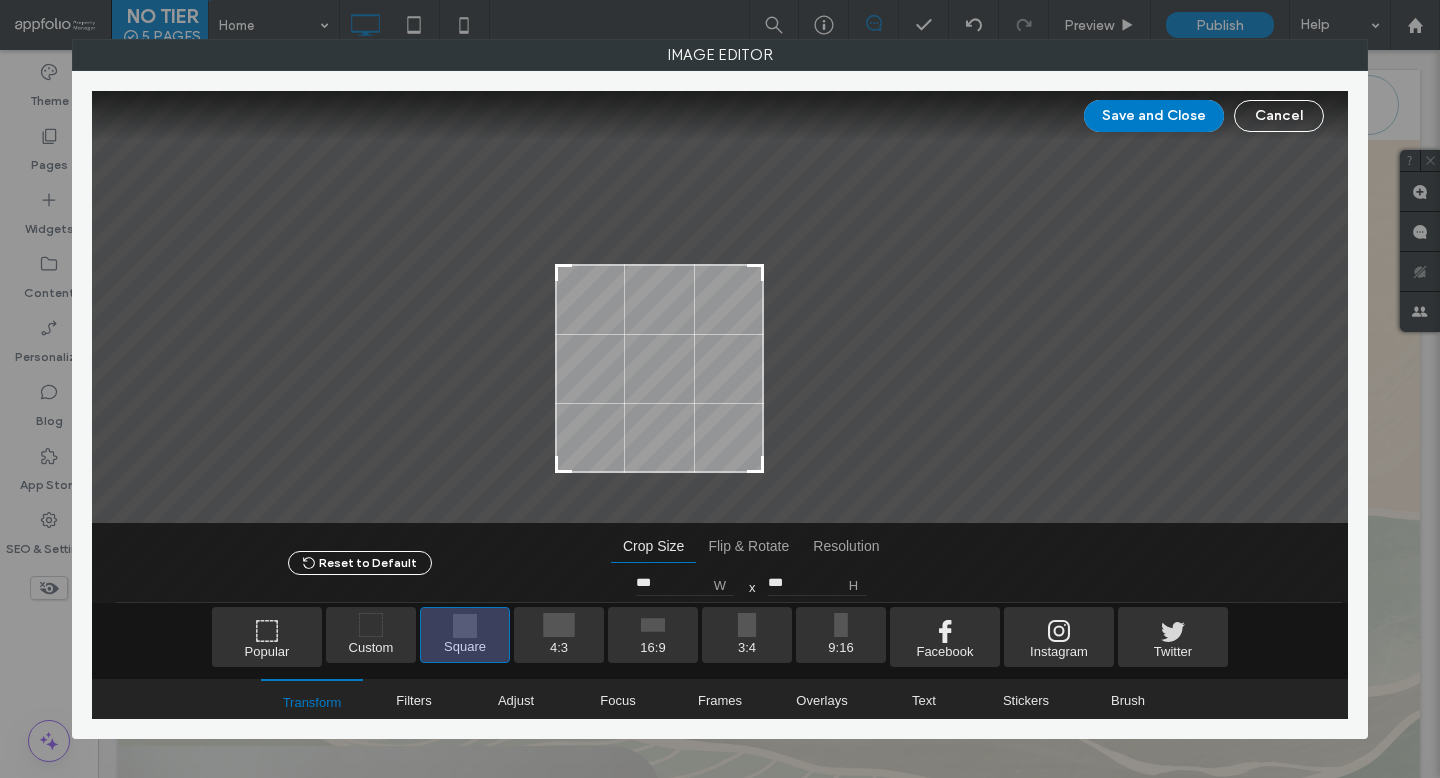 type on "***" 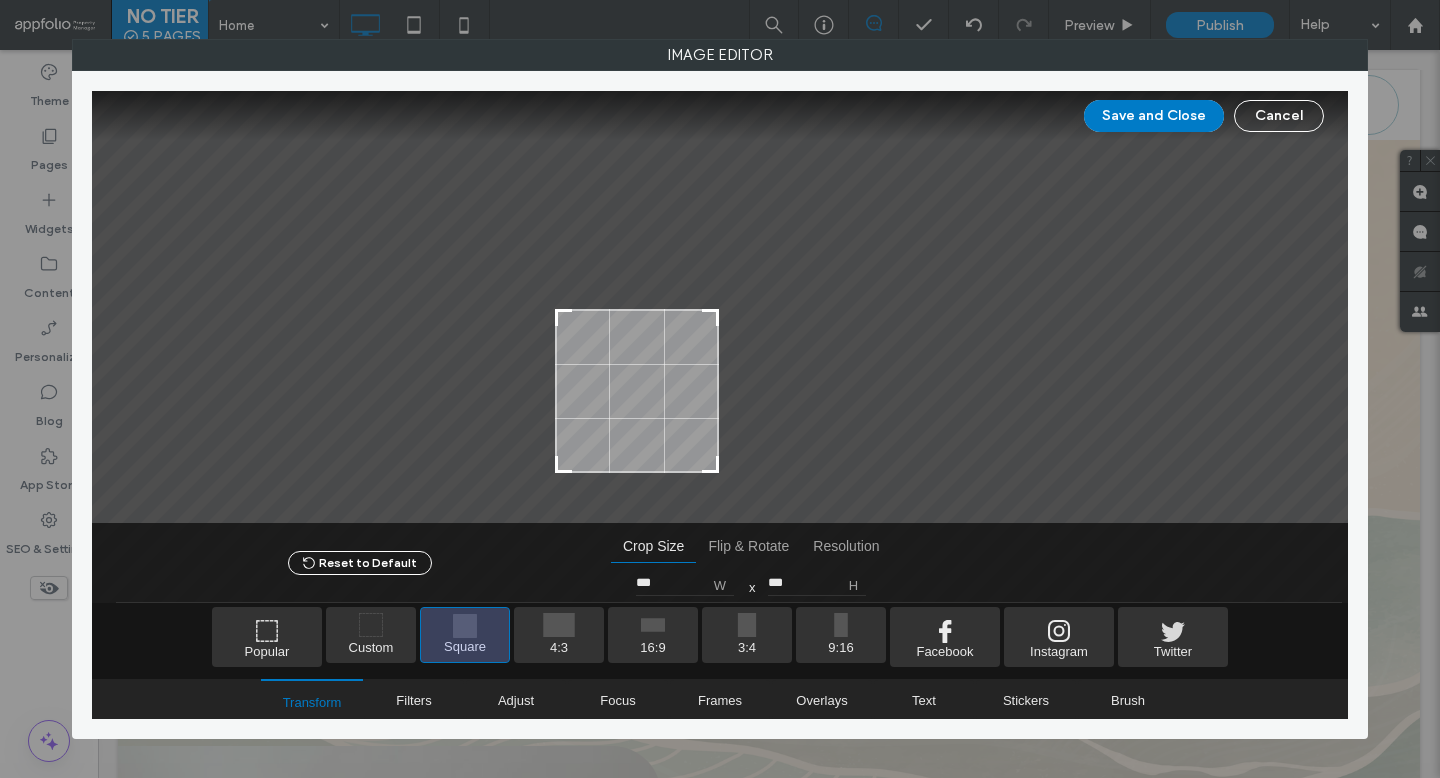 drag, startPoint x: 886, startPoint y: 149, endPoint x: 709, endPoint y: 317, distance: 244.03484 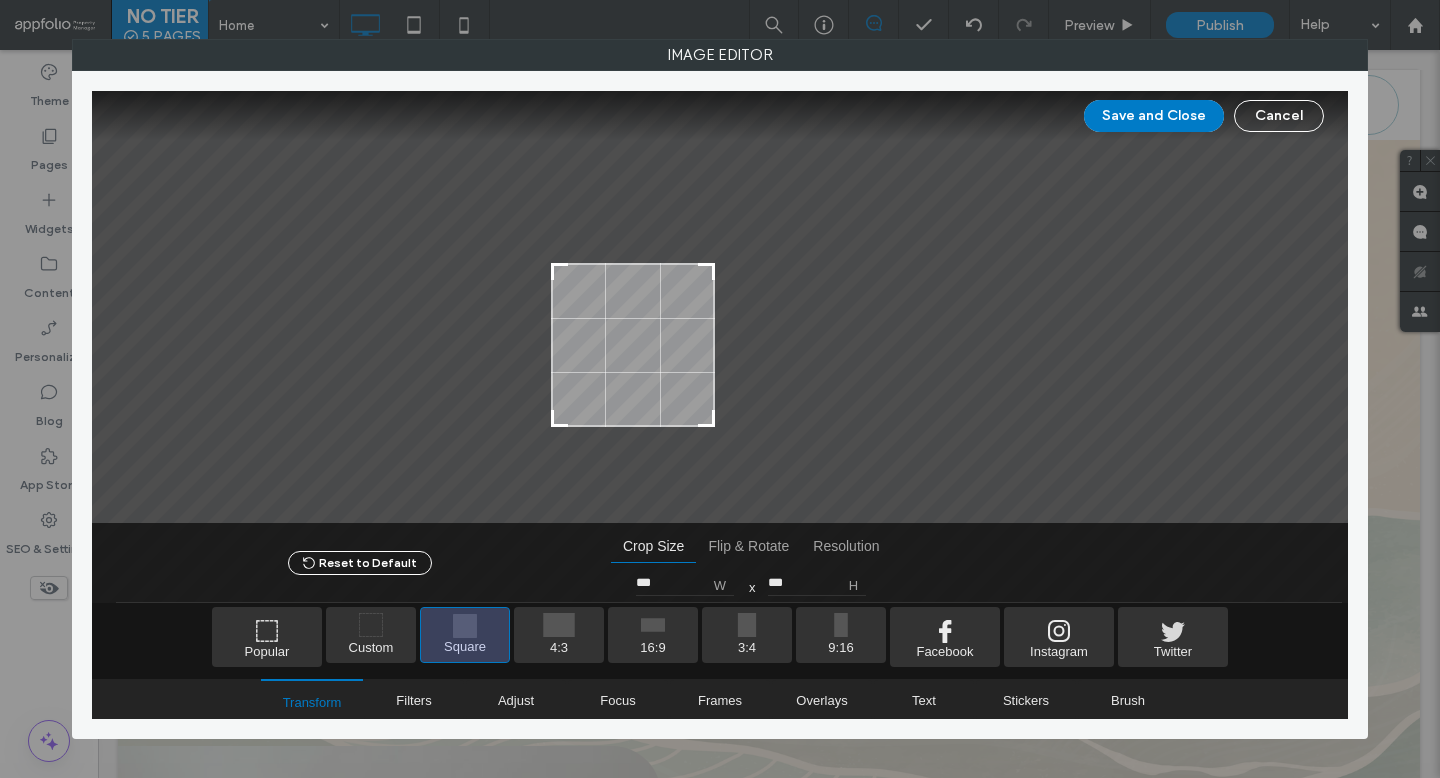 drag, startPoint x: 647, startPoint y: 348, endPoint x: 643, endPoint y: 301, distance: 47.169907 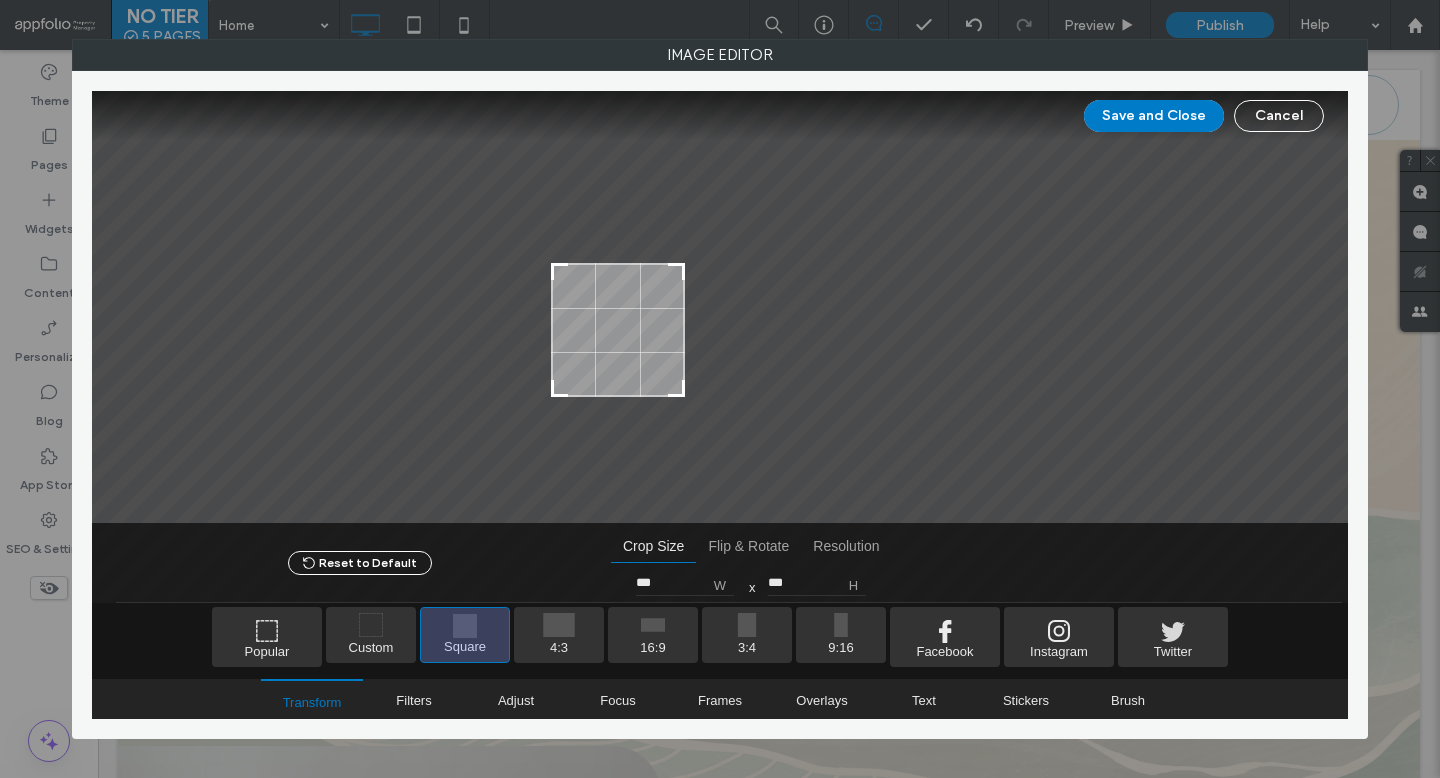 type on "***" 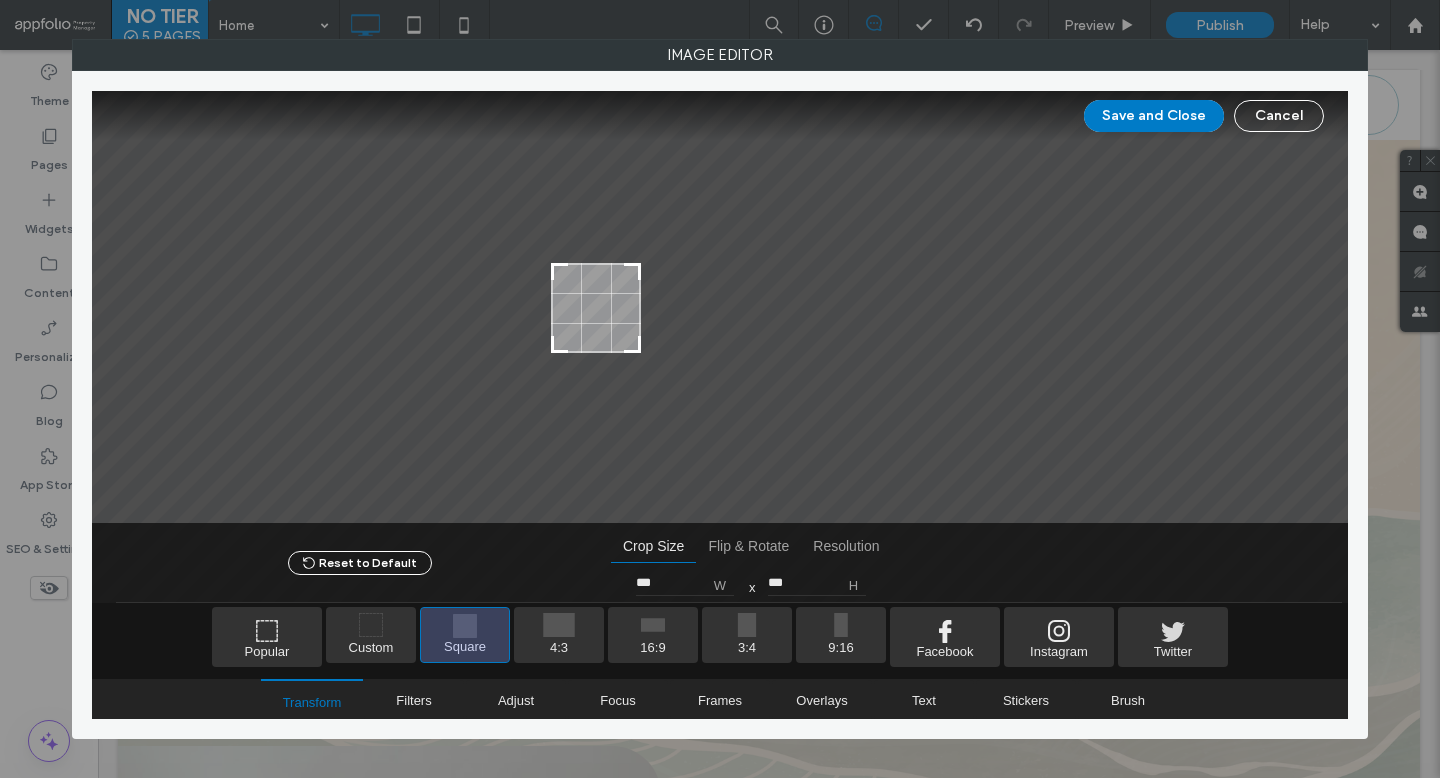 drag, startPoint x: 710, startPoint y: 421, endPoint x: 633, endPoint y: 348, distance: 106.10372 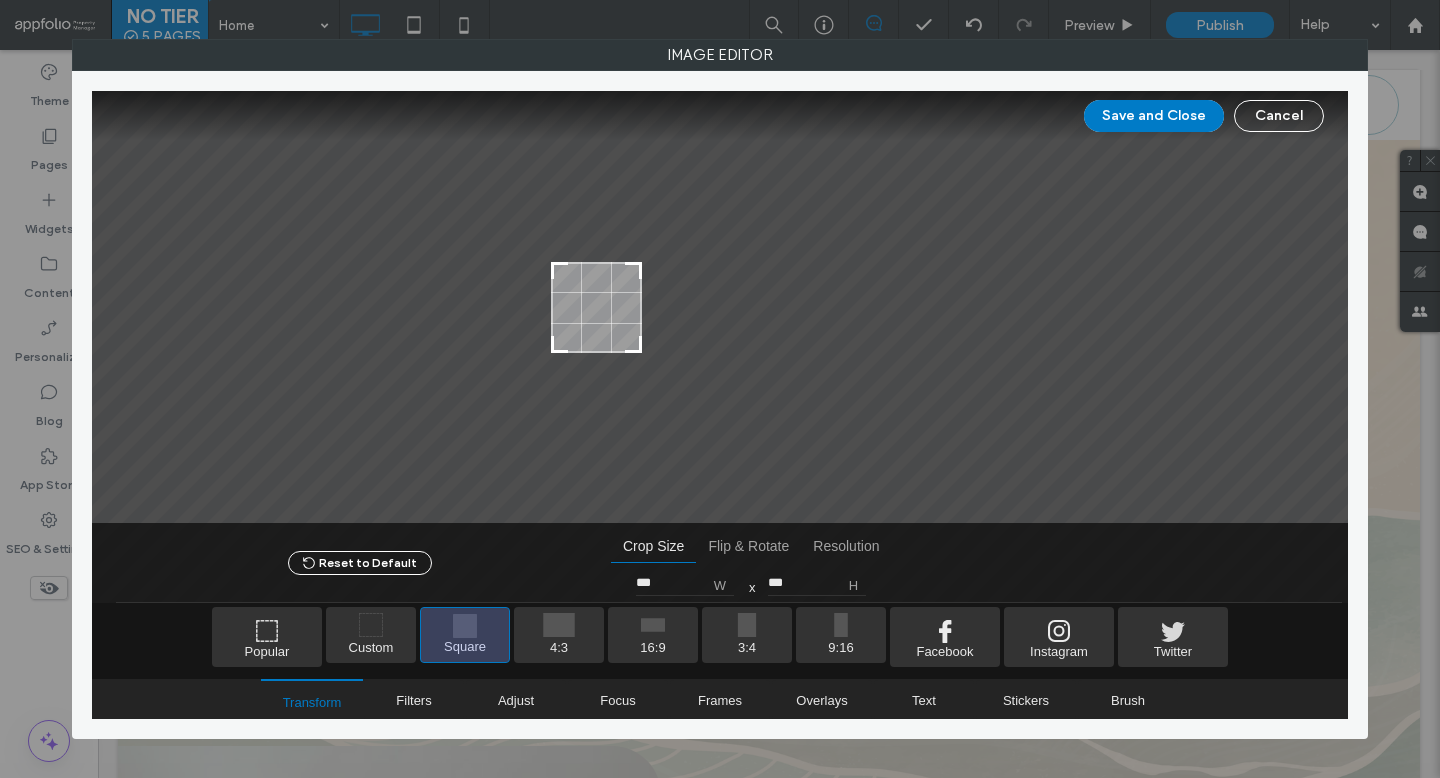 click at bounding box center [596, 307] 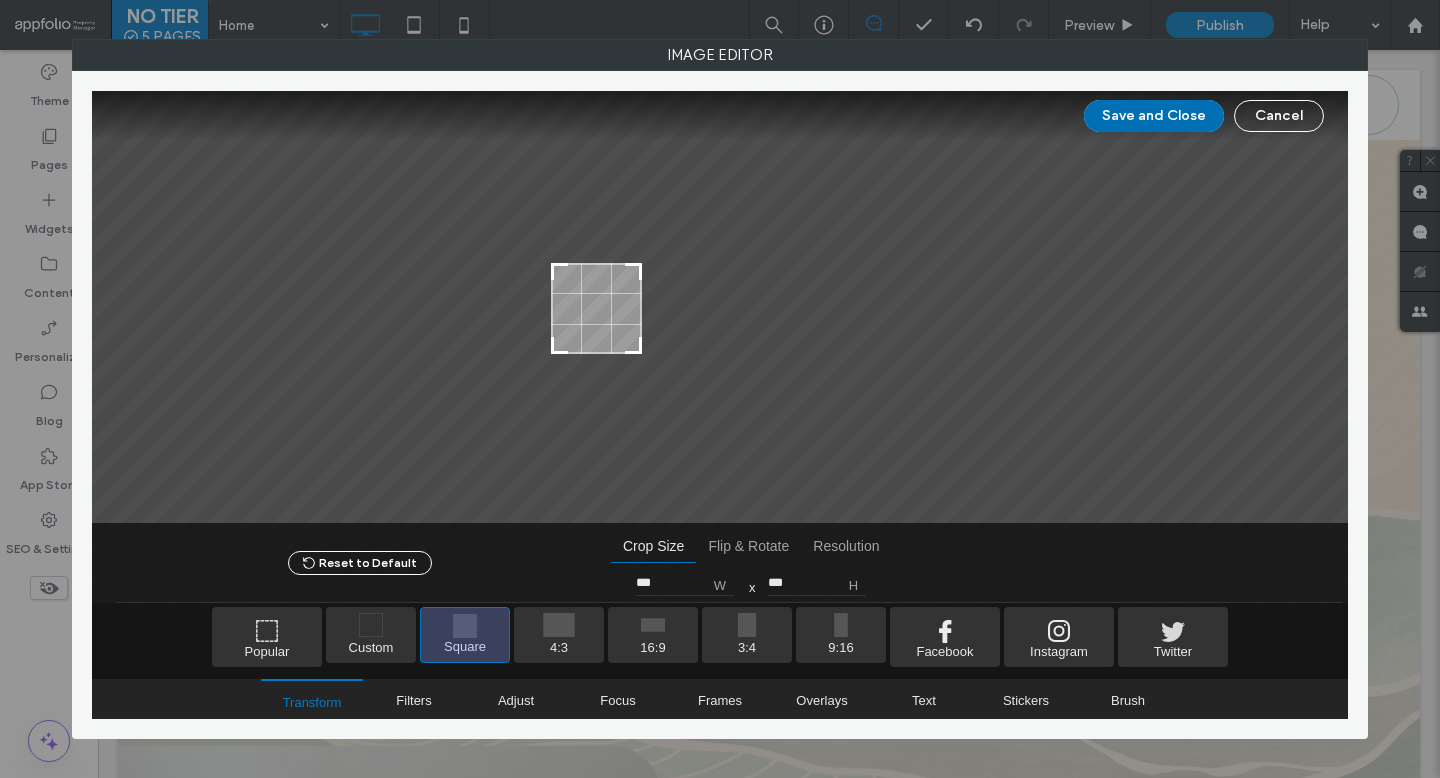 click on "Save and Close" at bounding box center [1154, 116] 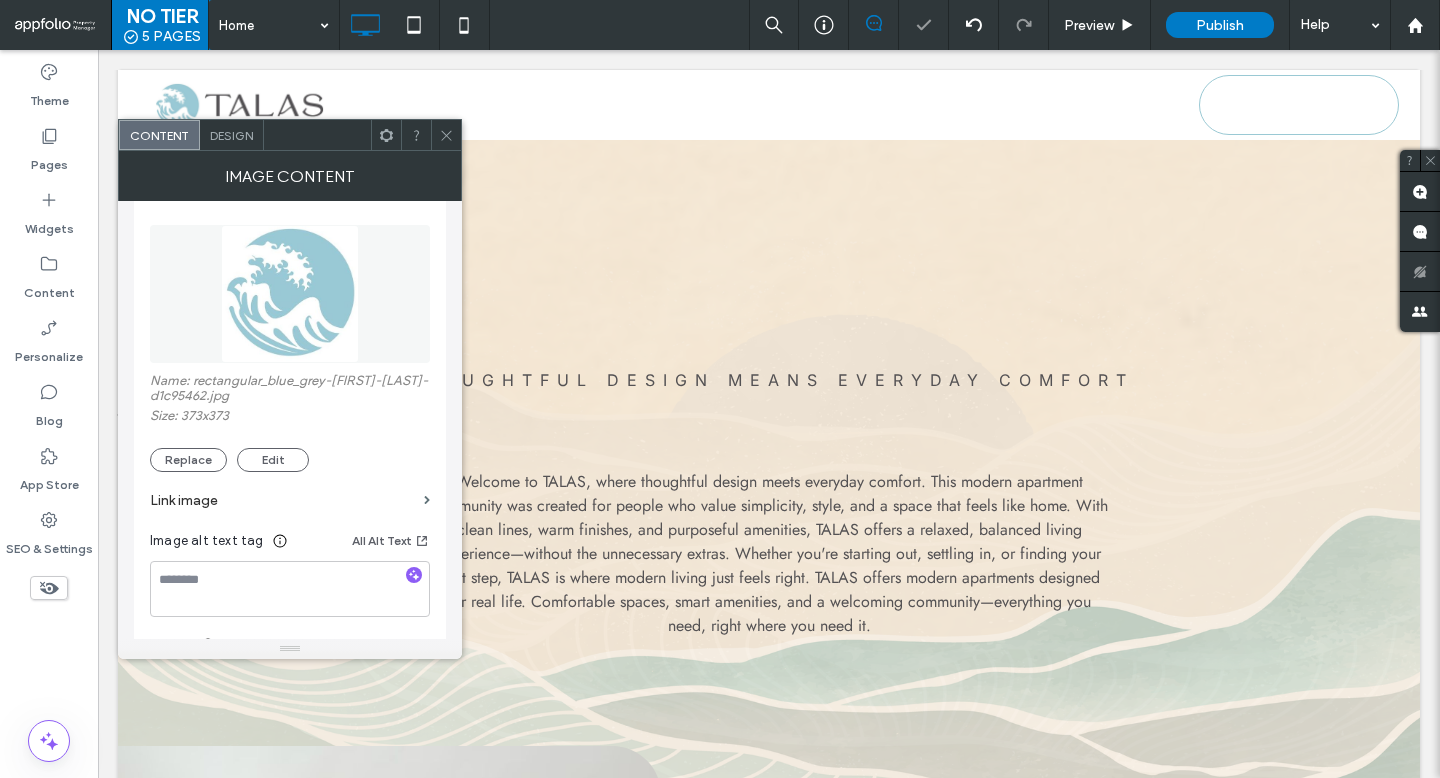 click on "Design" at bounding box center [231, 135] 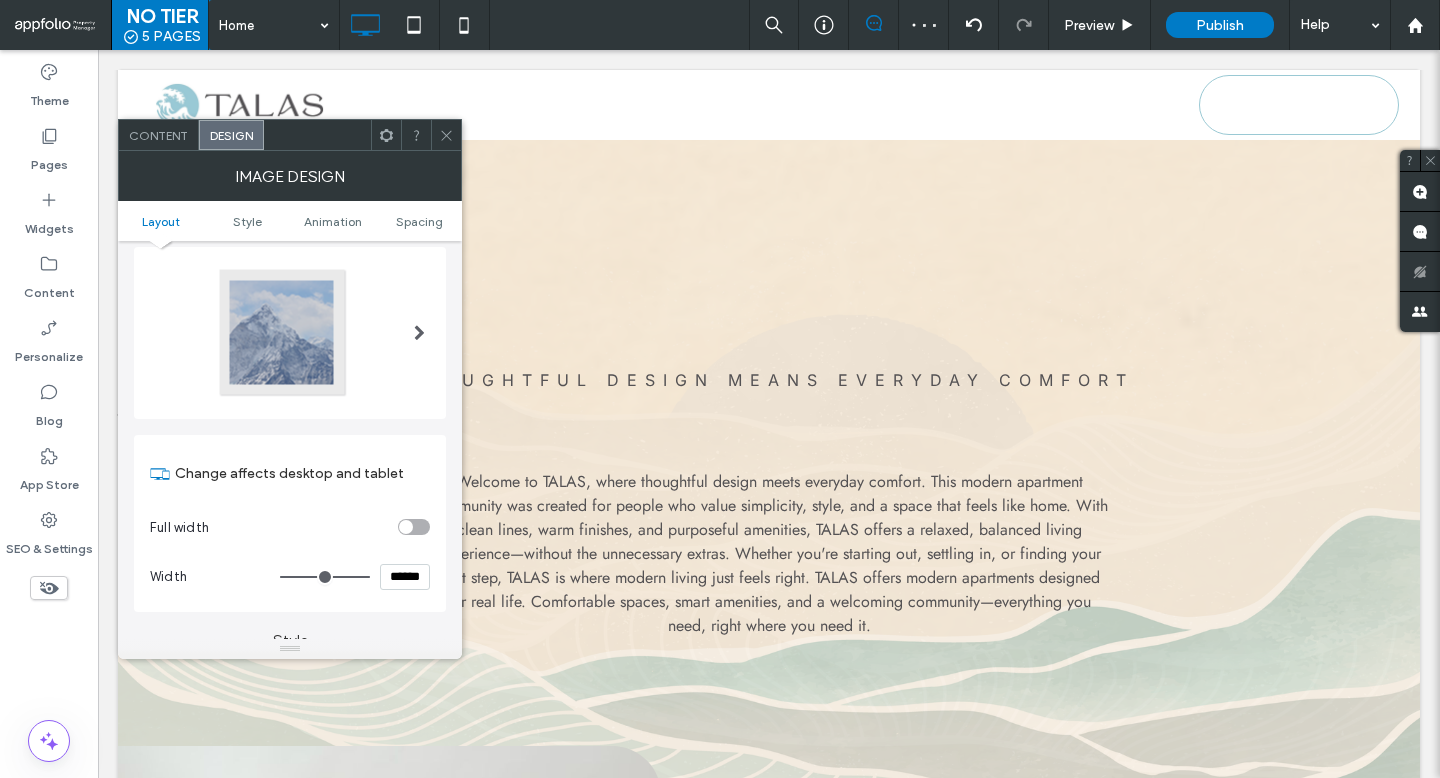 scroll, scrollTop: 52, scrollLeft: 0, axis: vertical 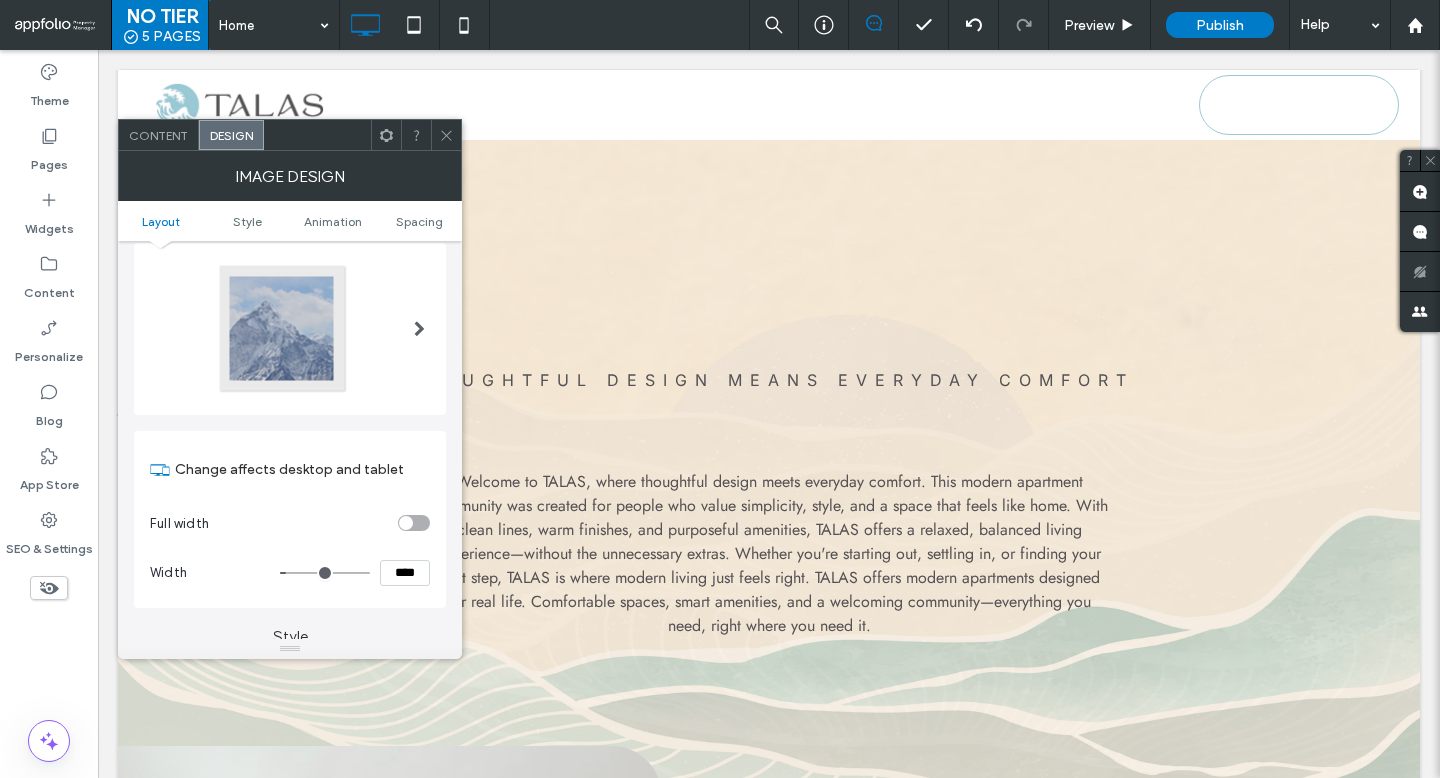 drag, startPoint x: 325, startPoint y: 567, endPoint x: 292, endPoint y: 586, distance: 38.078865 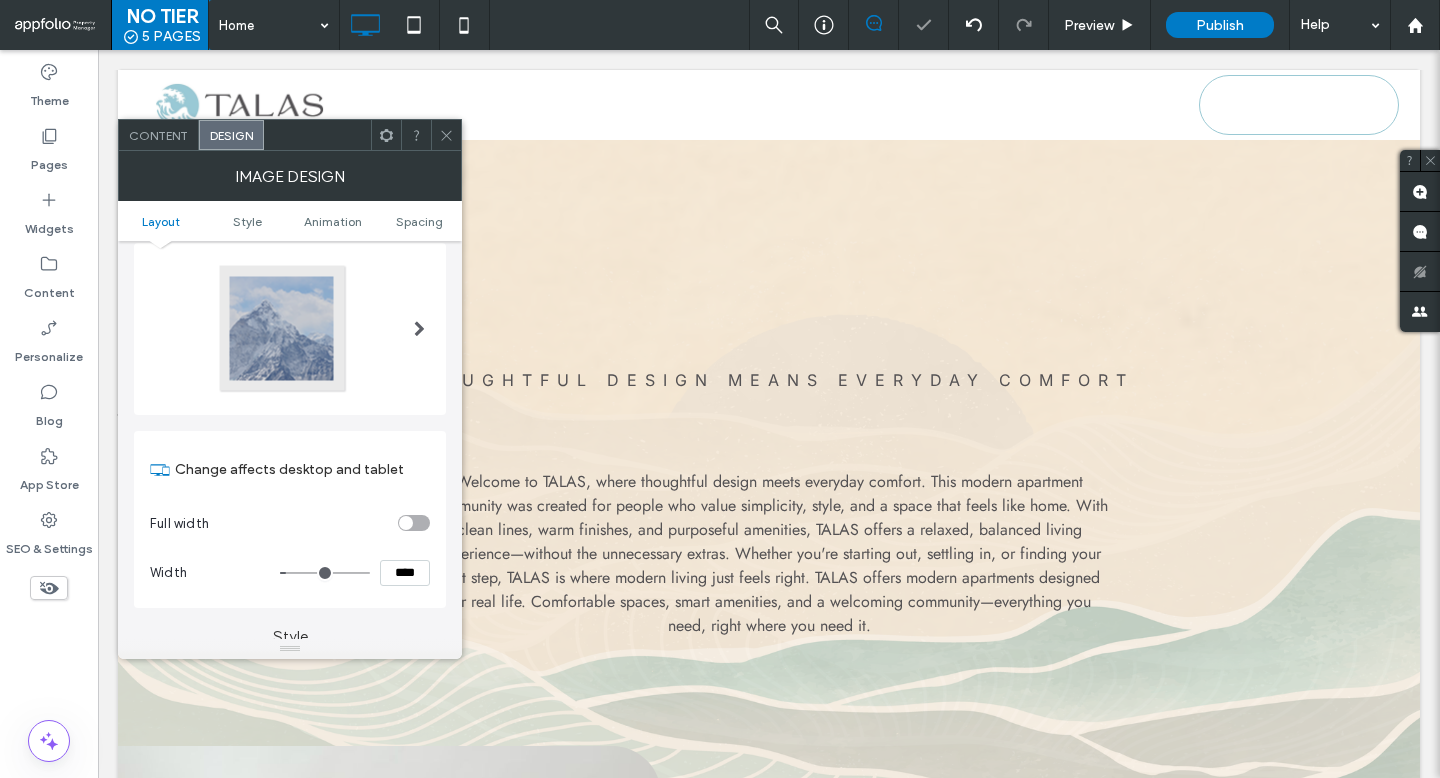 click at bounding box center (419, 329) 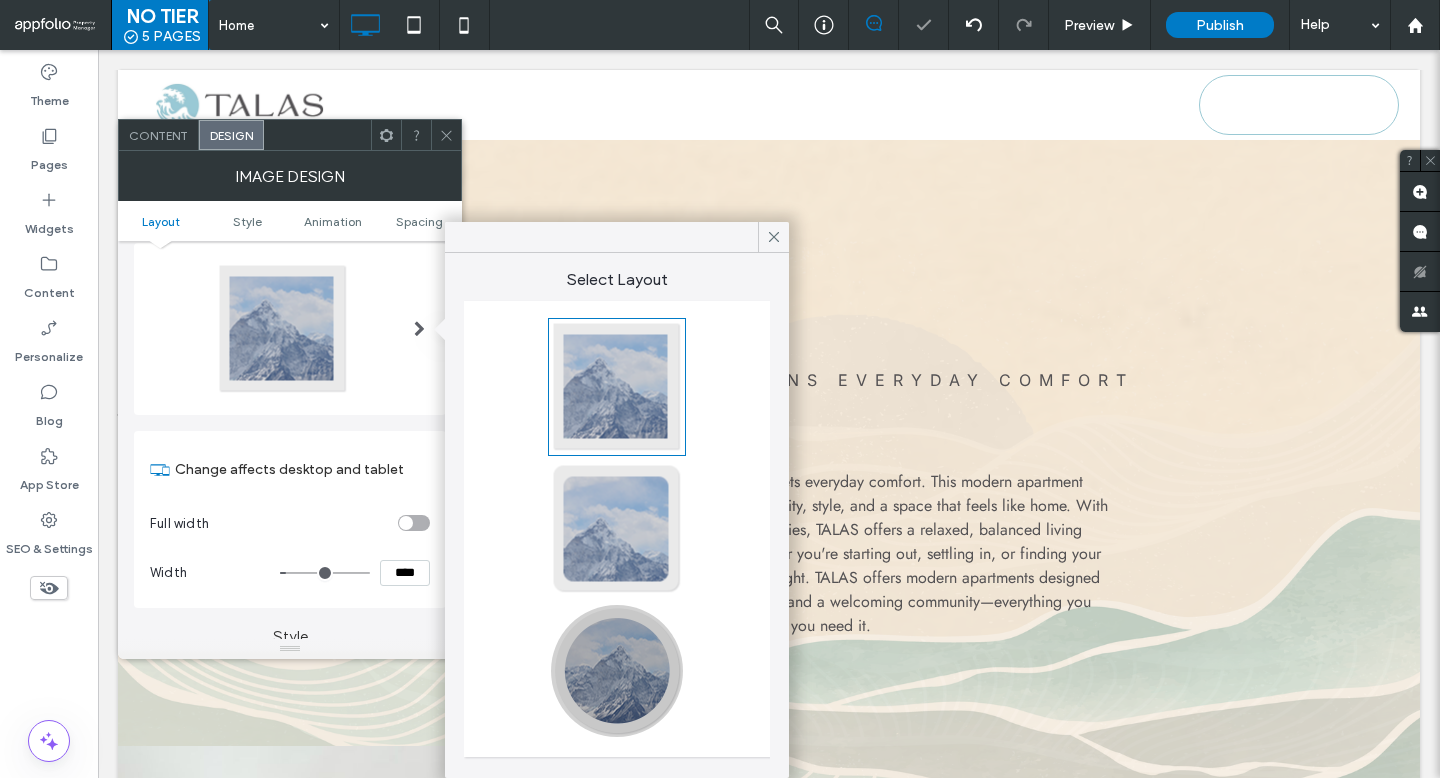 click at bounding box center (617, 671) 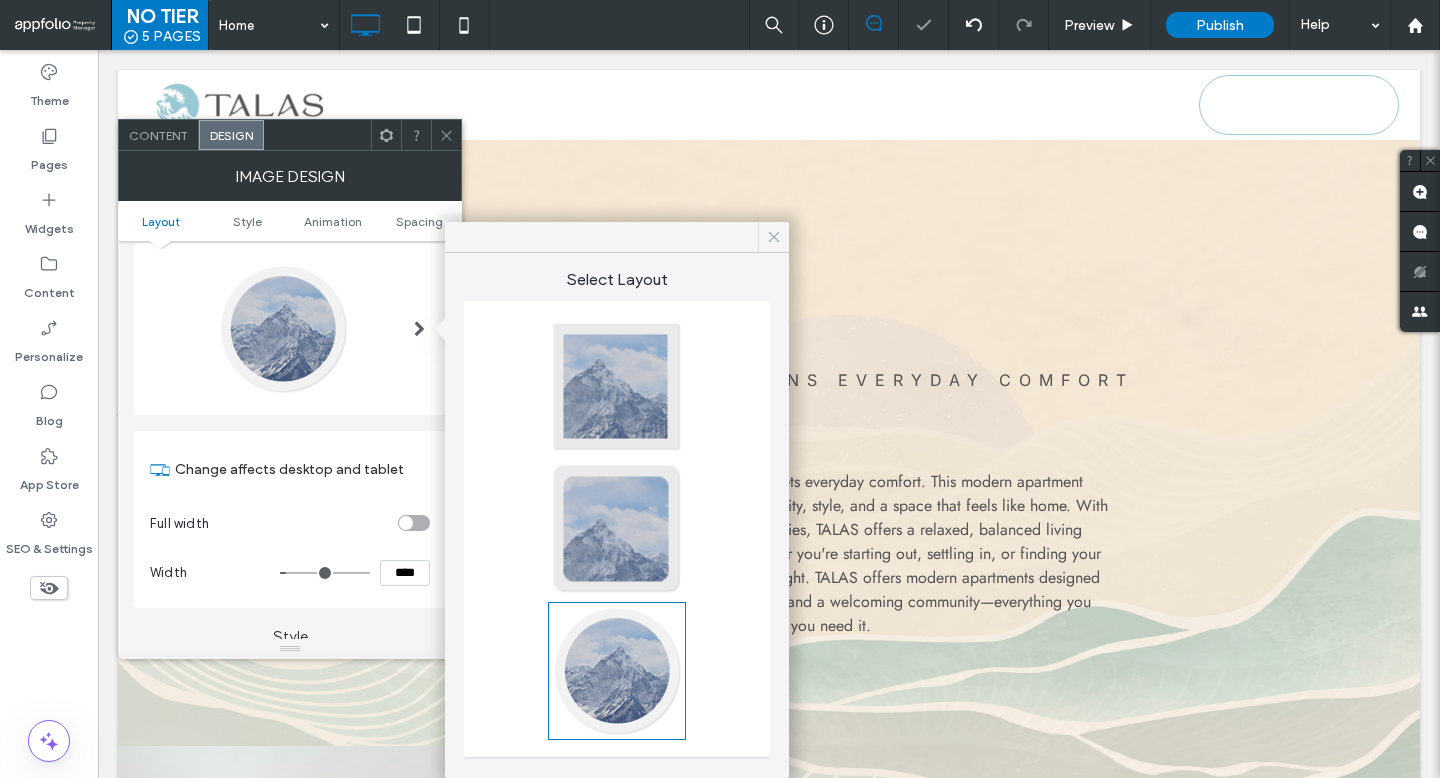 click at bounding box center (774, 237) 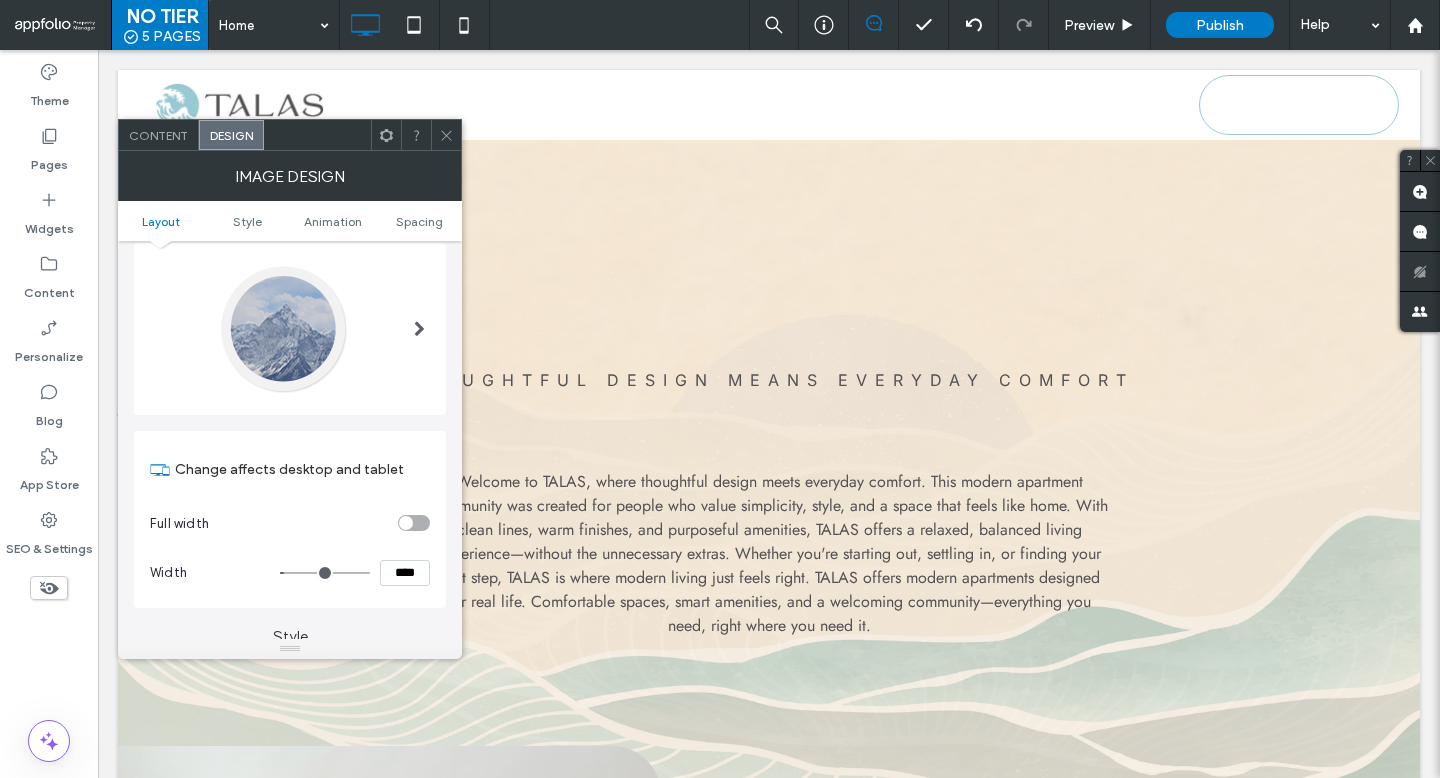 click at bounding box center (325, 573) 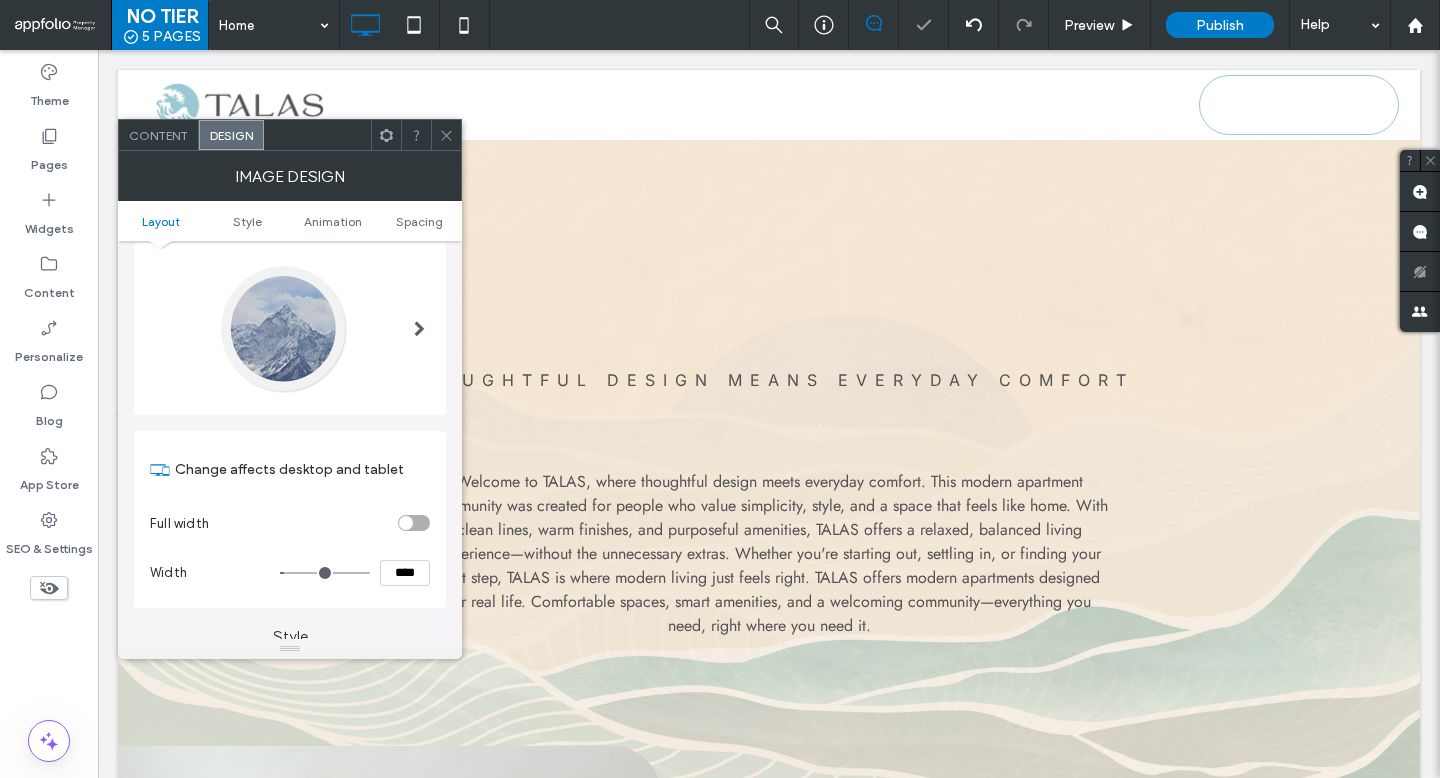 click at bounding box center [446, 135] 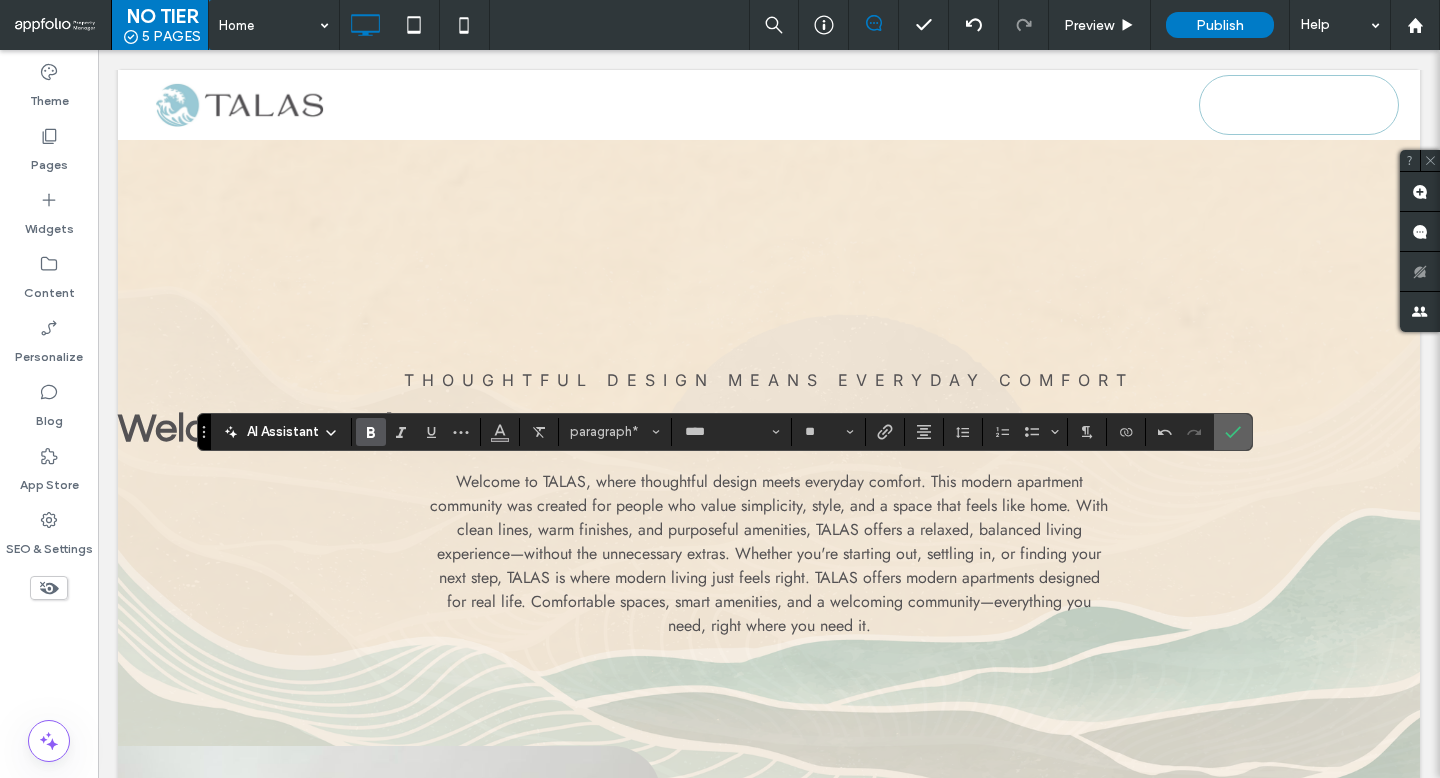 click at bounding box center (1233, 432) 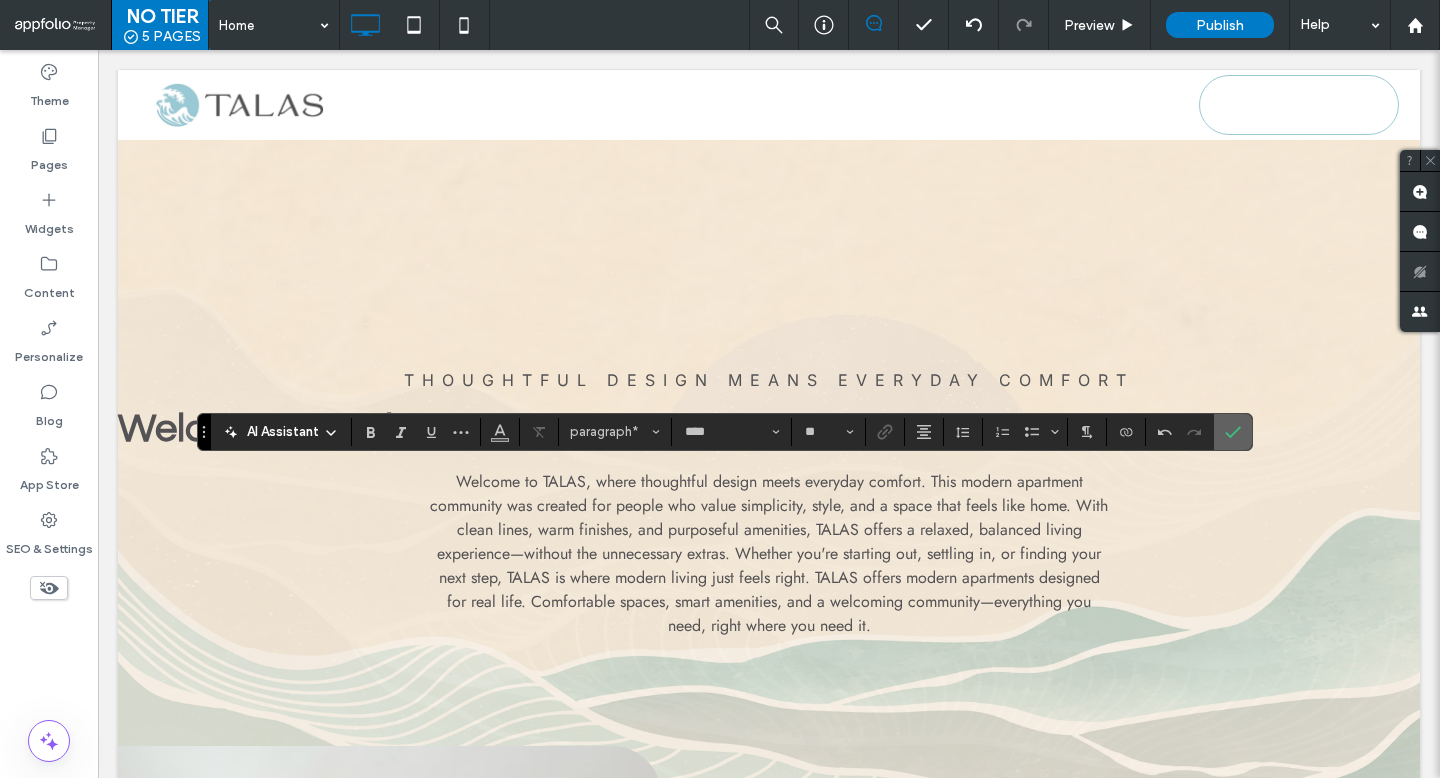 click at bounding box center (1233, 432) 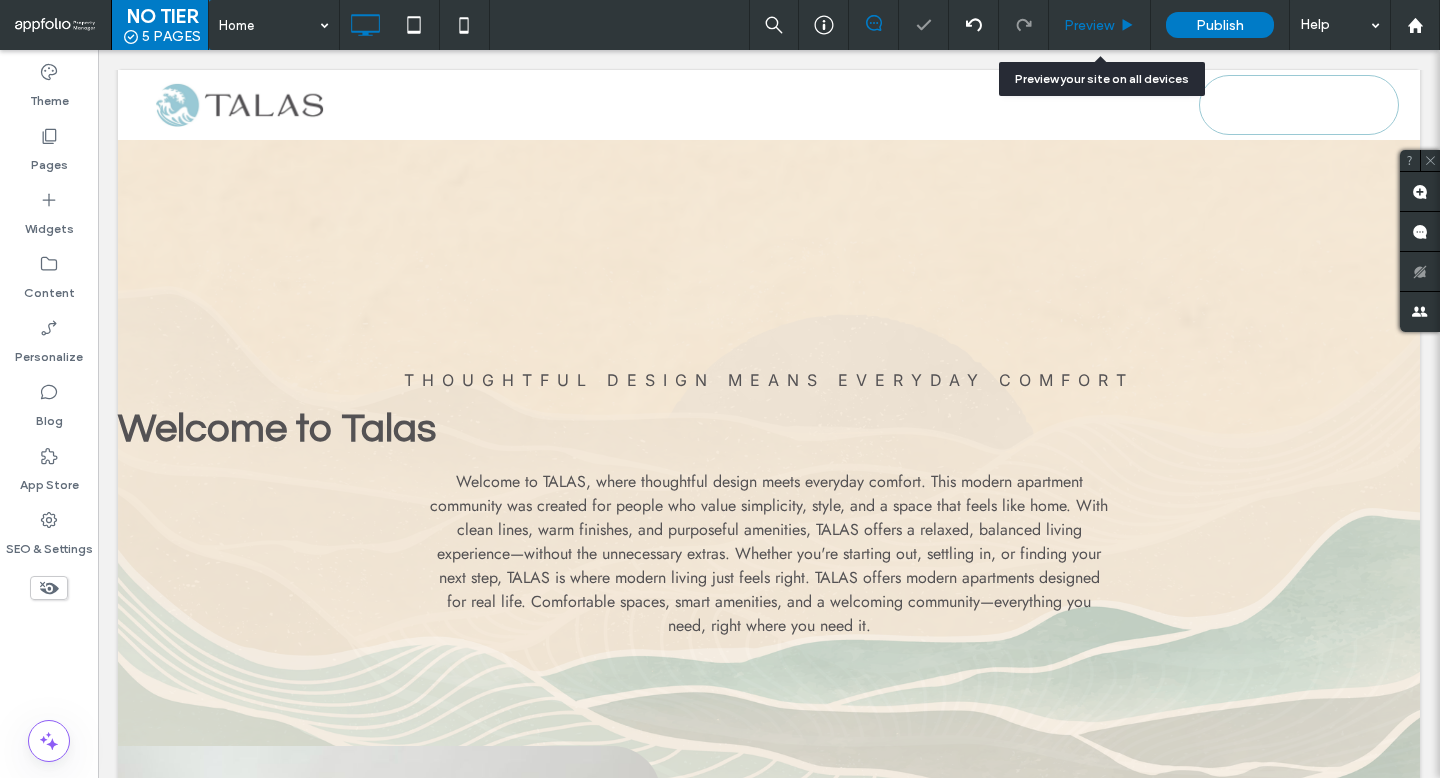 click on "Preview" at bounding box center (1100, 25) 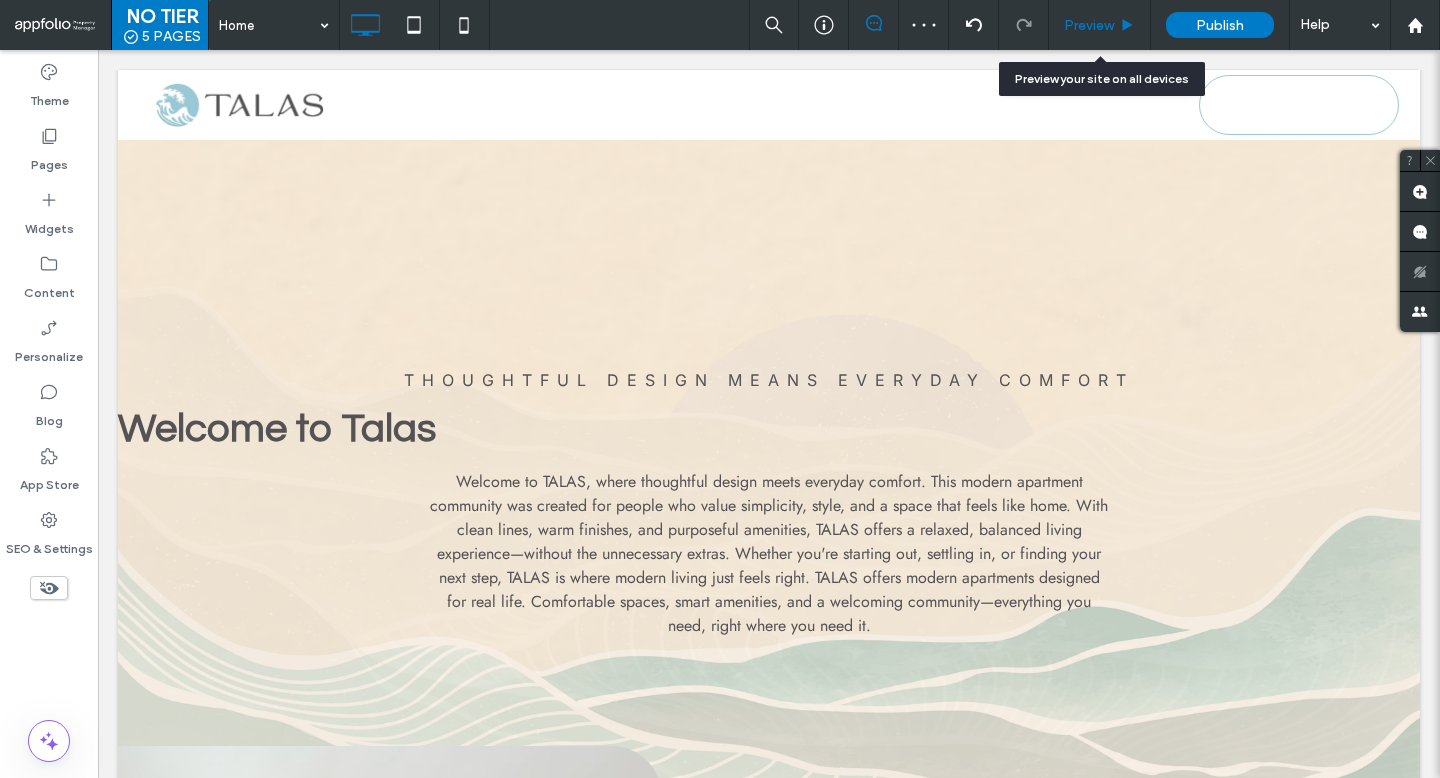 click on "Preview" at bounding box center (1089, 25) 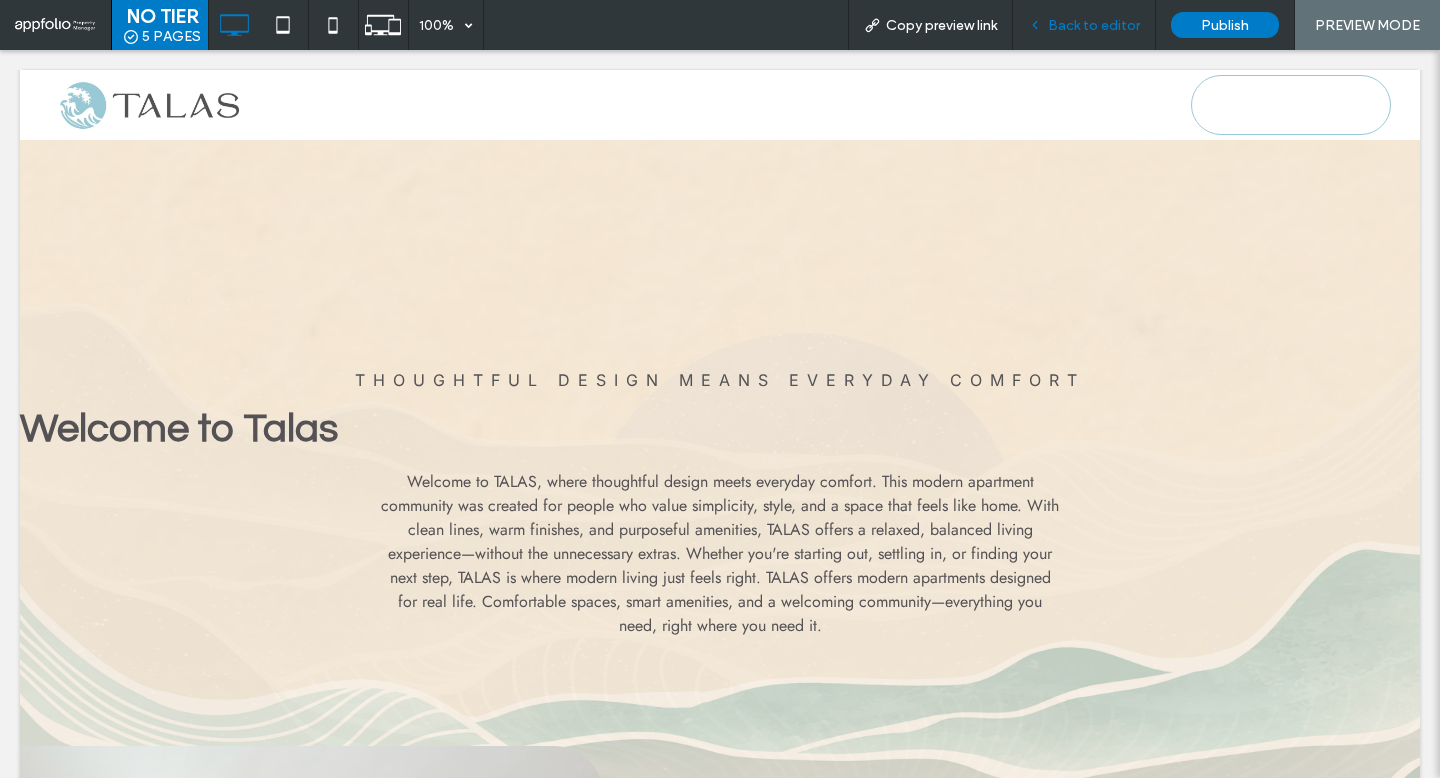 click on "Back to editor" at bounding box center [1084, 25] 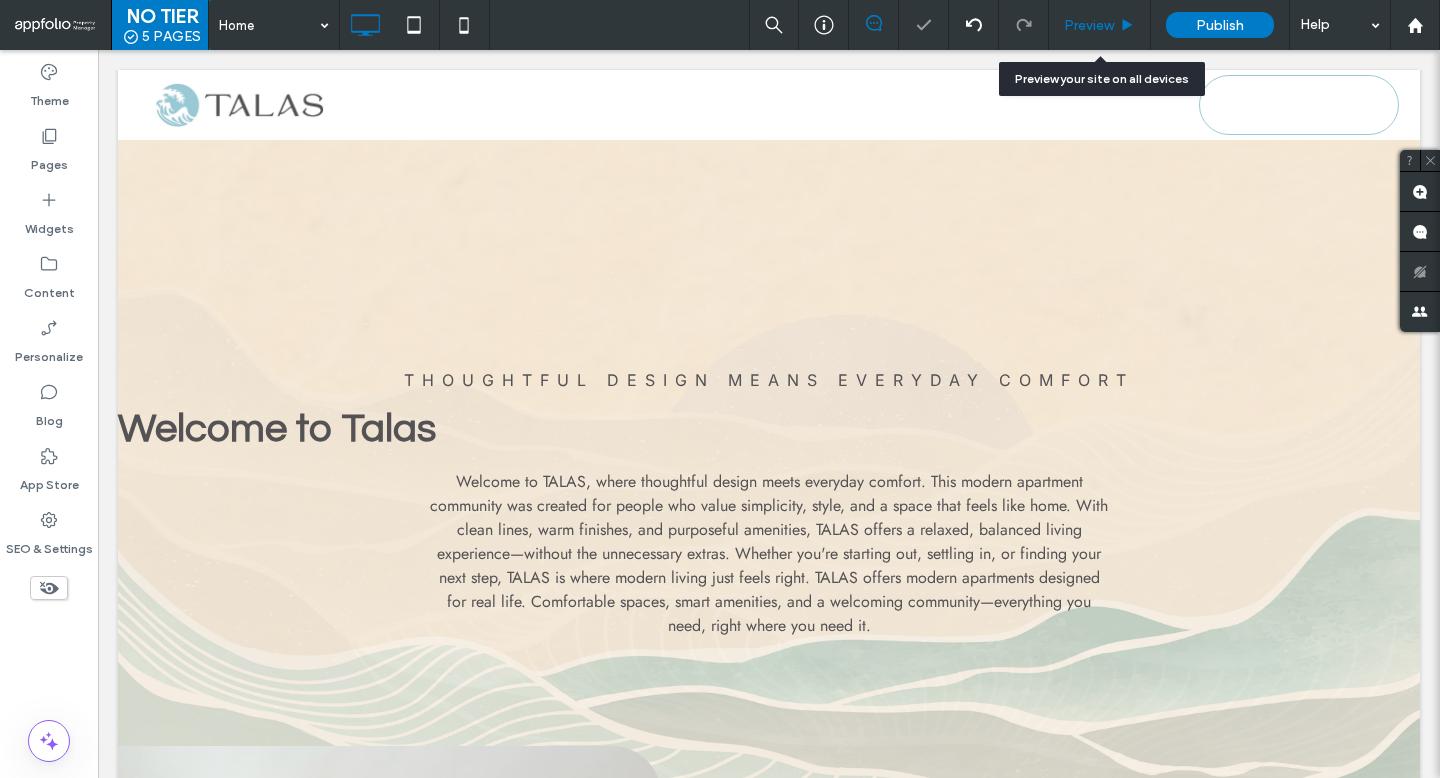 click on "Preview" at bounding box center (1089, 25) 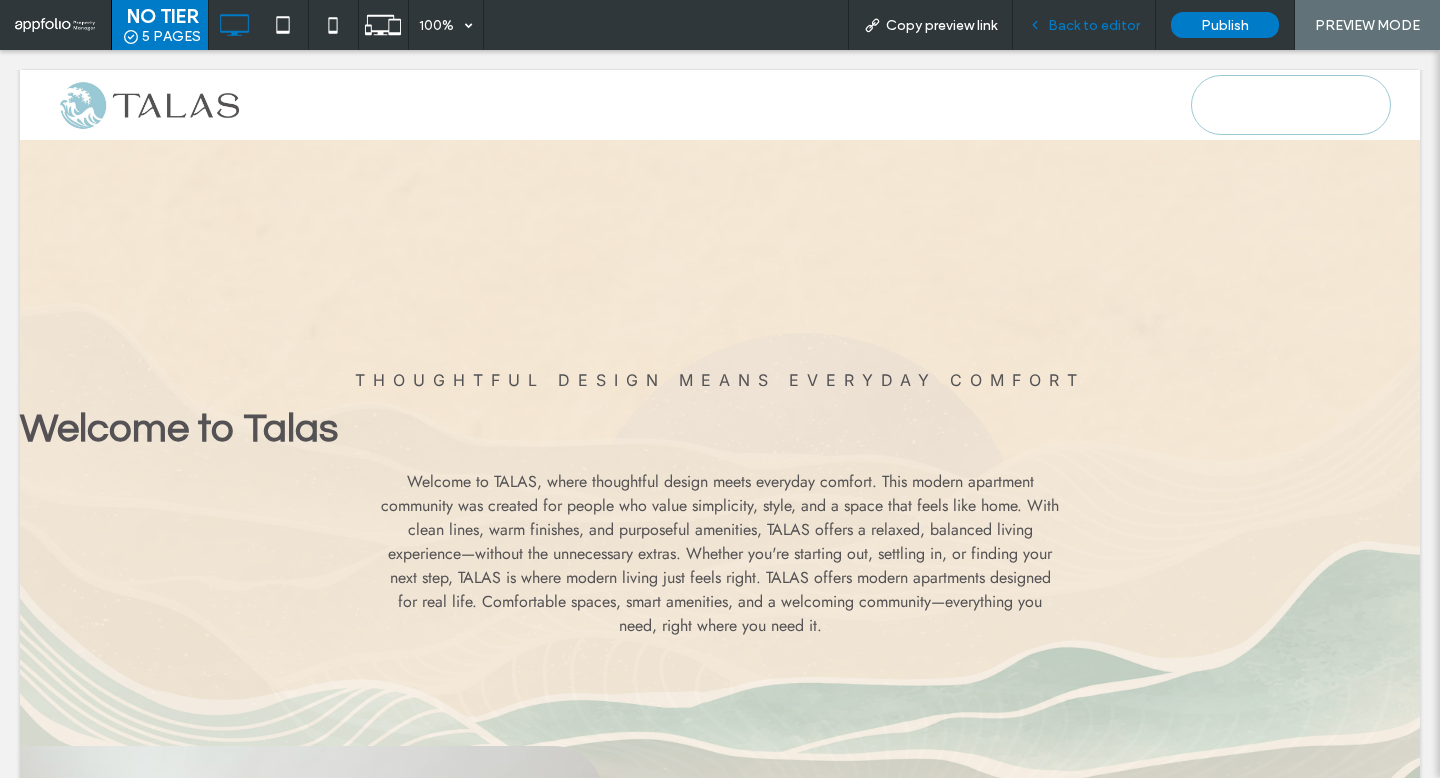 click on "Back to editor" at bounding box center (1084, 25) 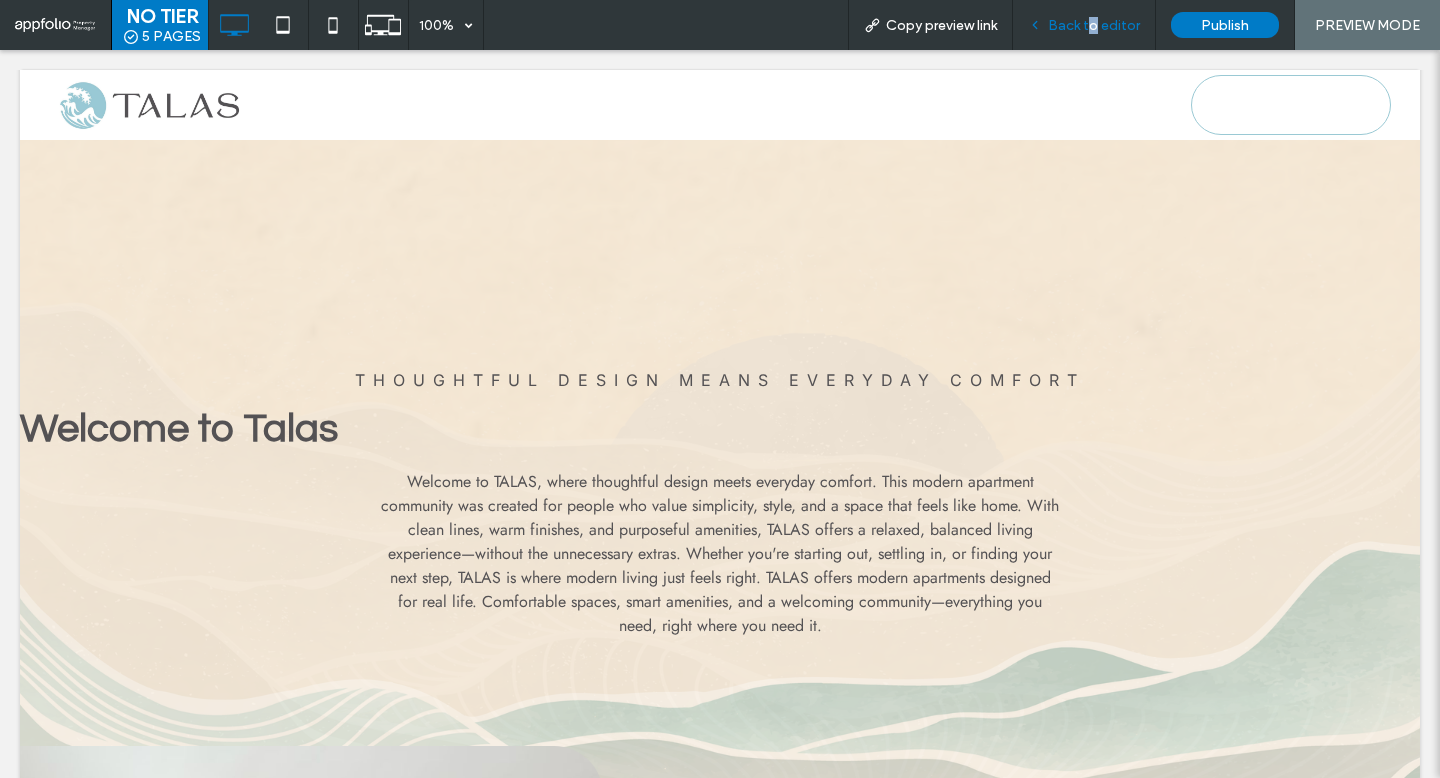 click on "Back to editor" at bounding box center (1094, 25) 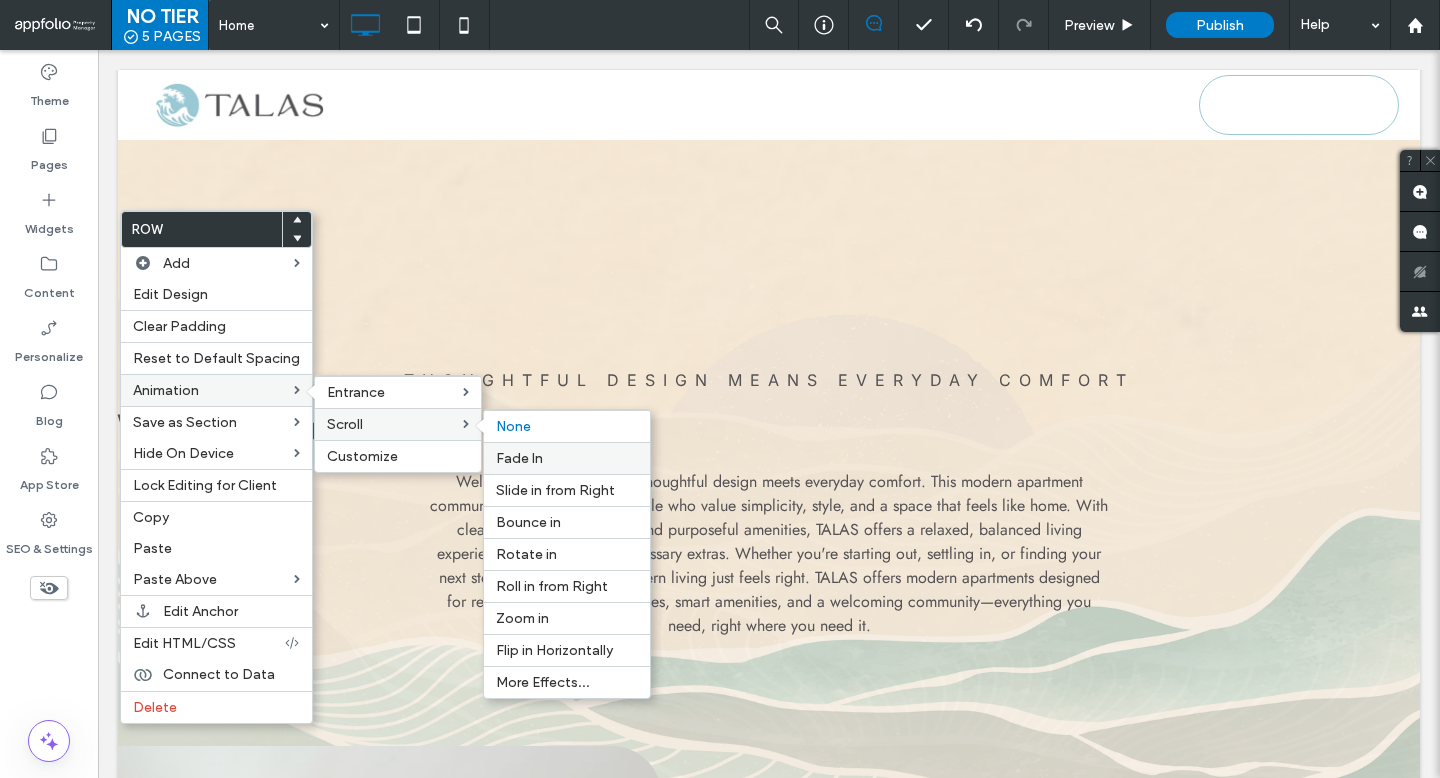 click on "Fade In" at bounding box center (519, 458) 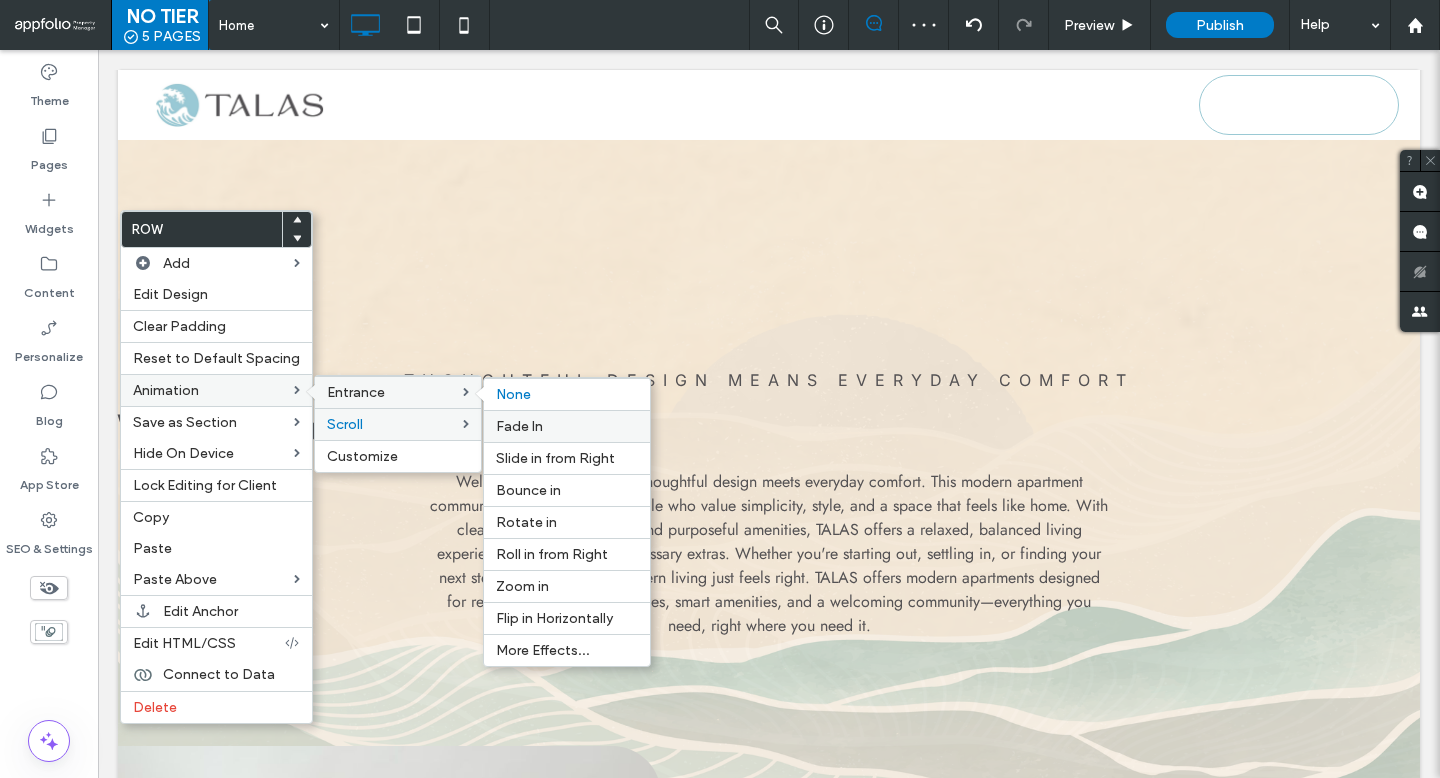 click on "Fade In" at bounding box center (567, 426) 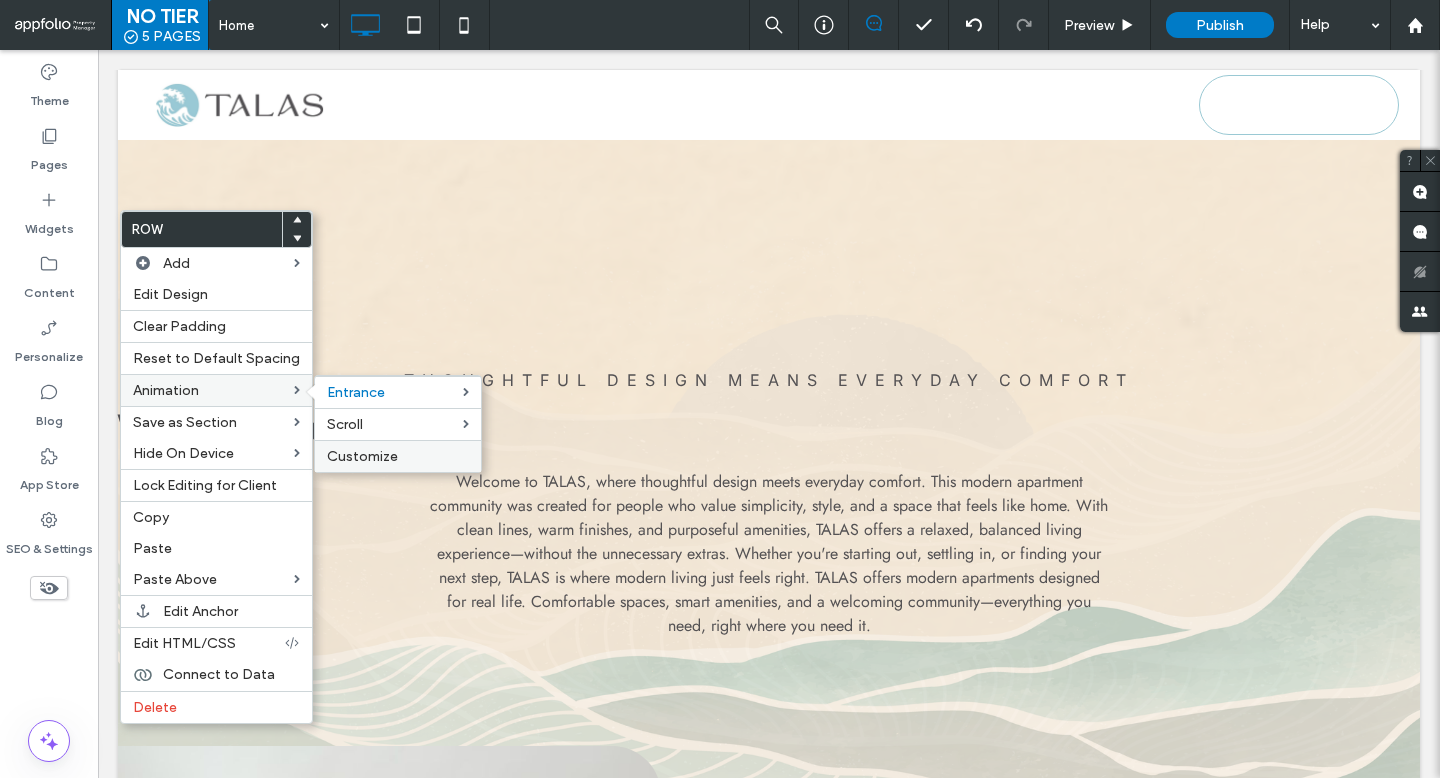 click on "Customize" at bounding box center [362, 456] 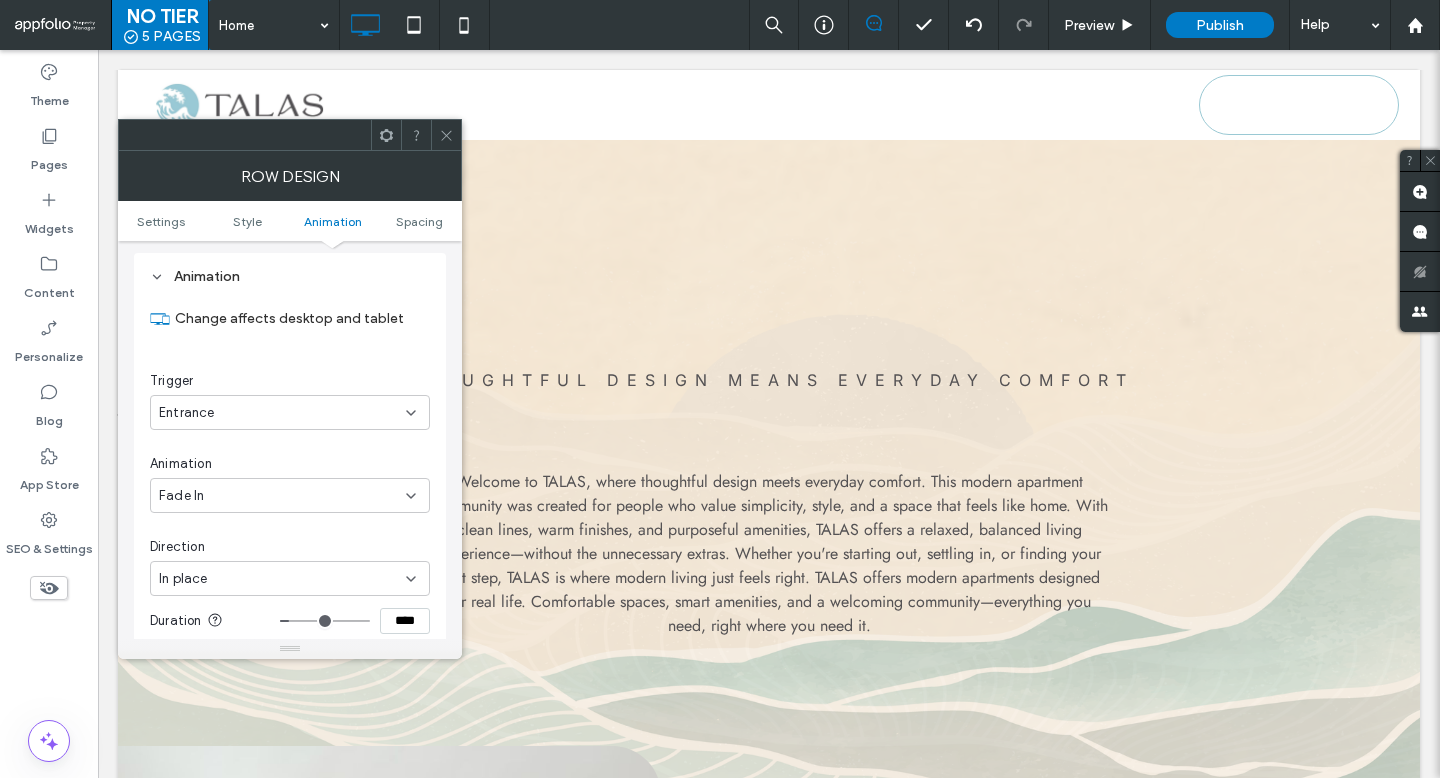 scroll, scrollTop: 1035, scrollLeft: 0, axis: vertical 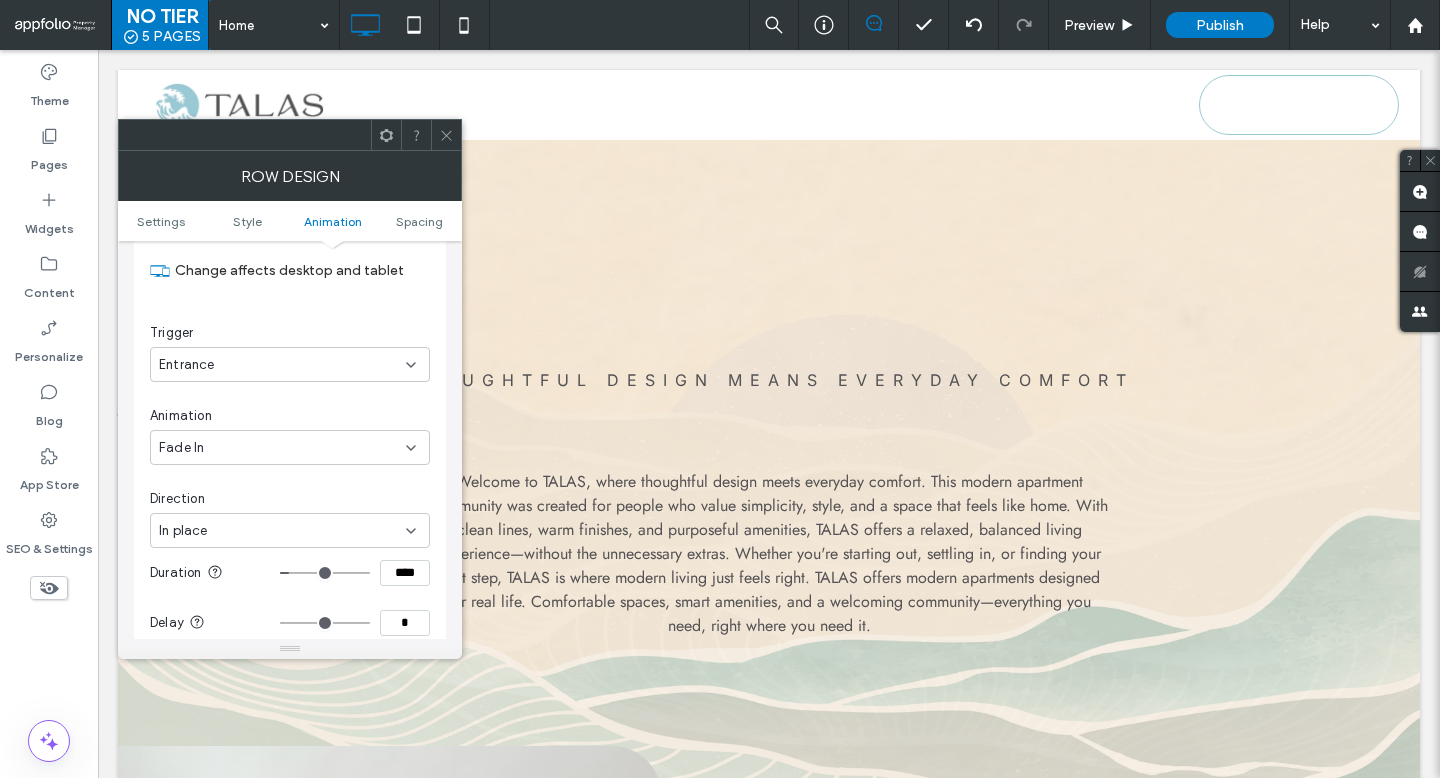 click at bounding box center (325, 573) 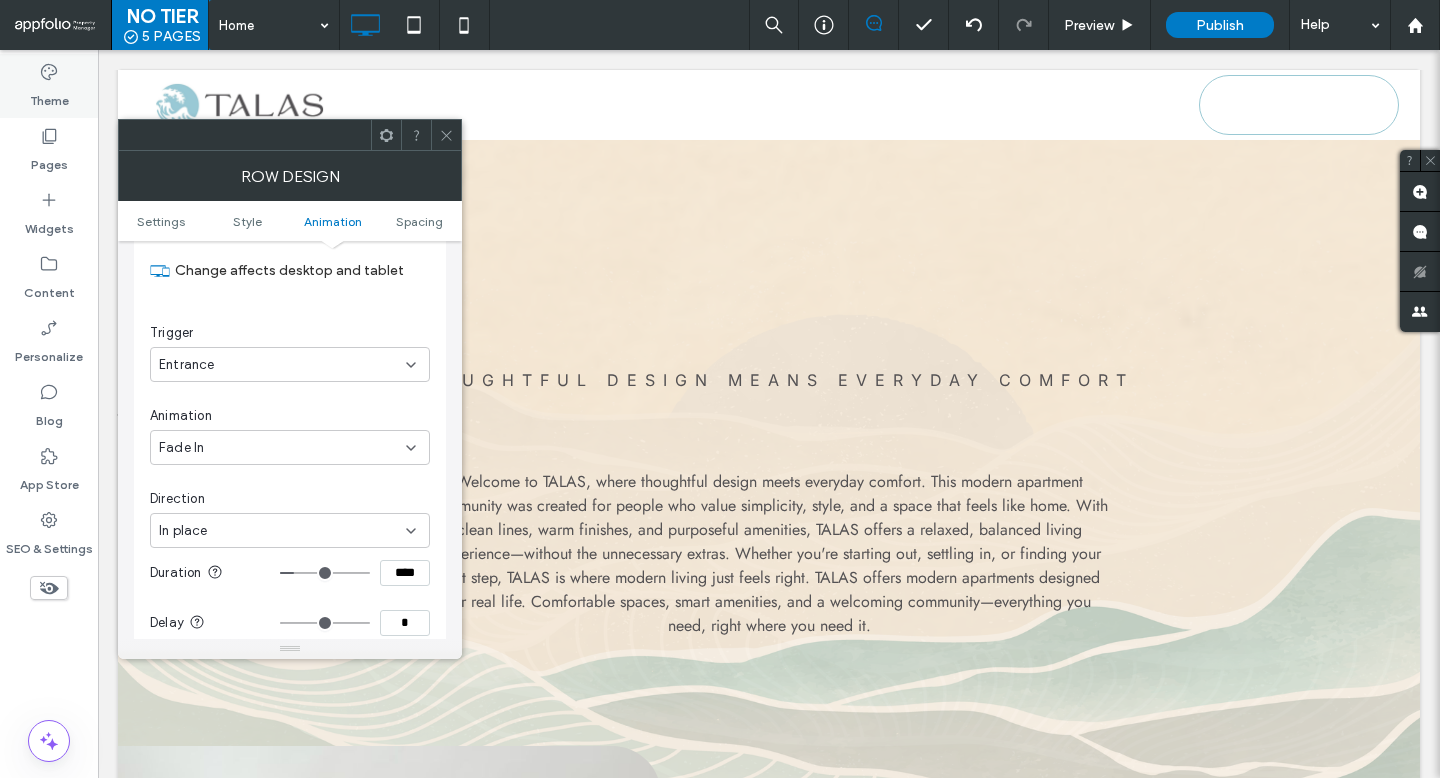 click on "Theme" at bounding box center [49, 96] 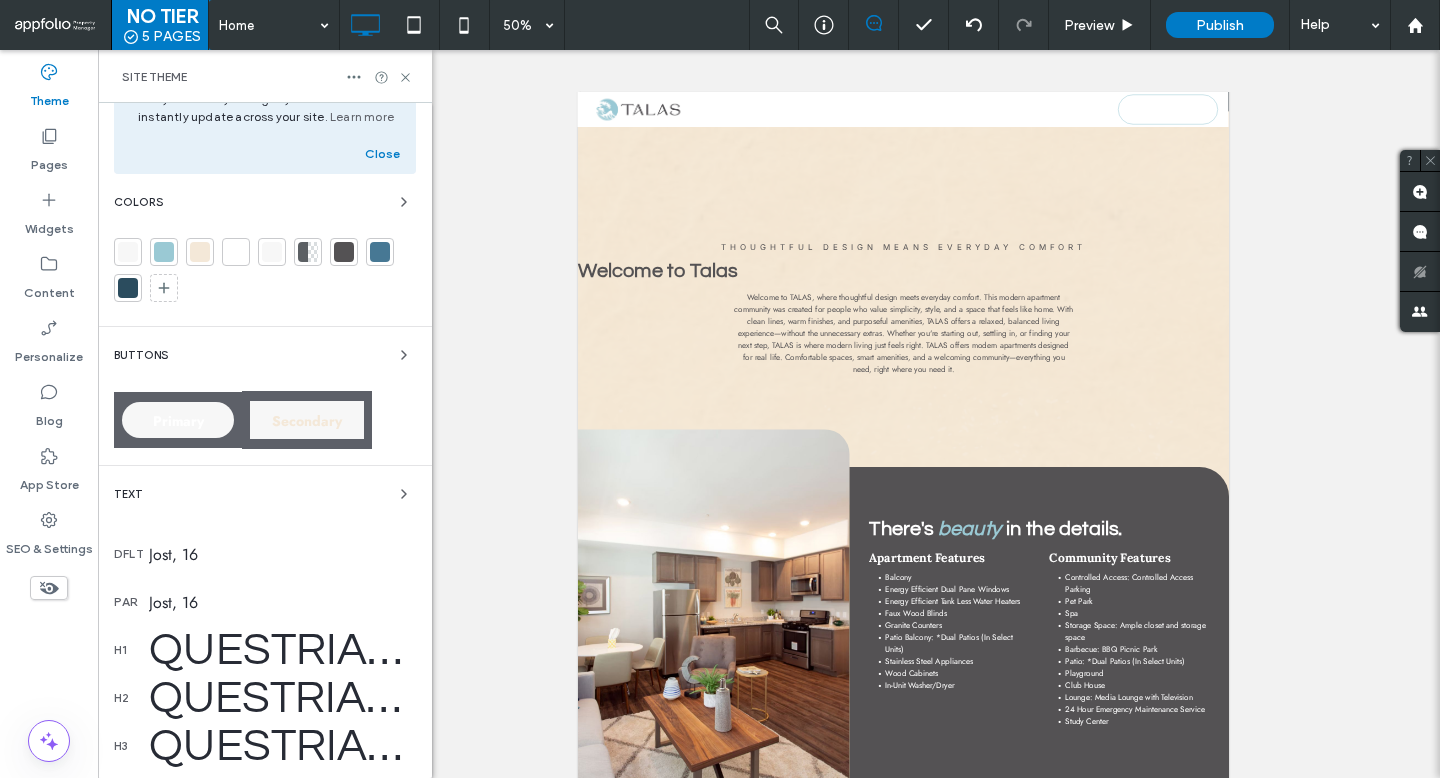 scroll, scrollTop: 472, scrollLeft: 0, axis: vertical 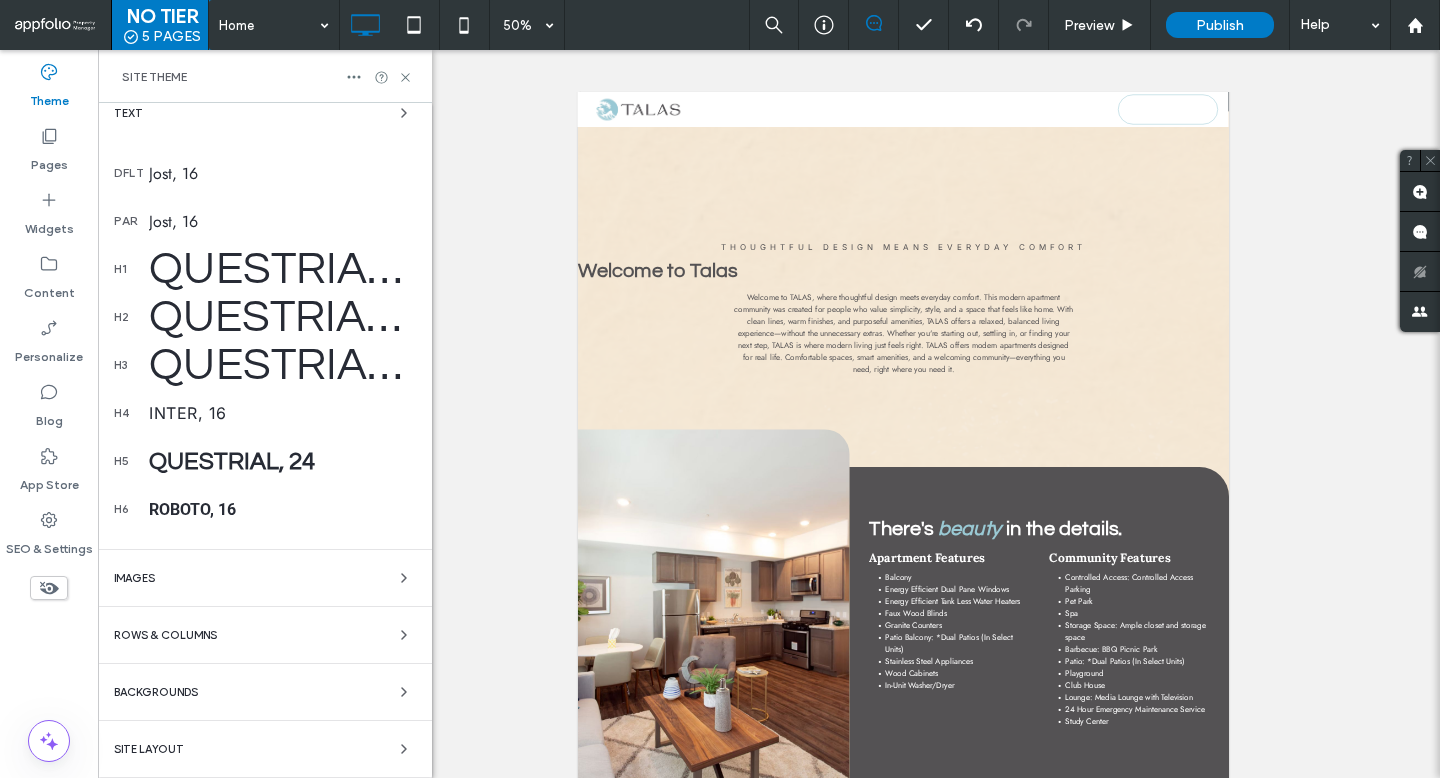 click on "Welcome to Site Theme Work faster and keep design consistent everywhere. Any changes you make here will instantly update across your site.   Learn more Close Colors Buttons Primary Secondary Text Jost, 16 par Jost, 16 h1 Questrial, 60 h2 Questrial, 96 h3 Questrial, 48 h4 Inter, 16 h5 Questrial, 24 h6 Roboto, 16 Images  Rows & Columns Backgrounds Site Layout" at bounding box center [265, 204] 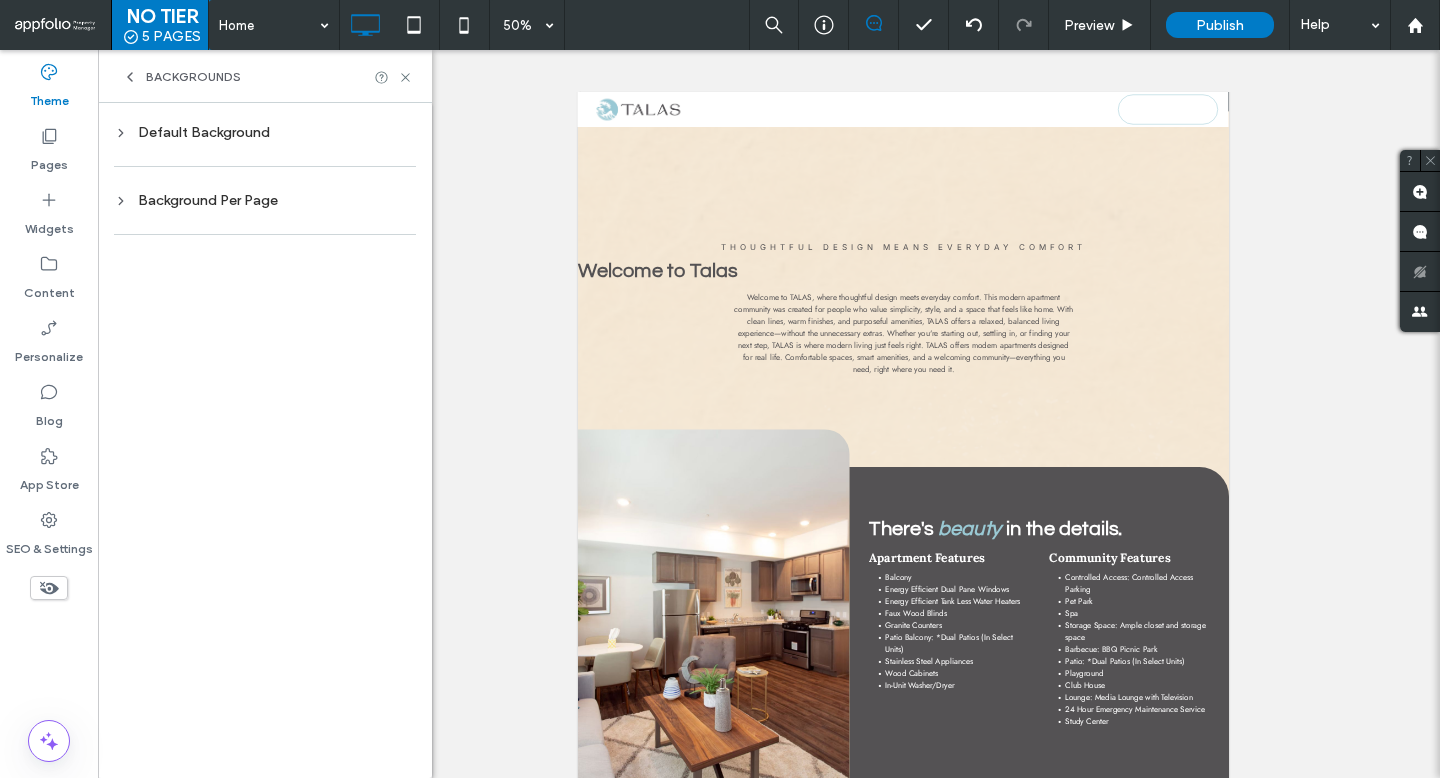 scroll, scrollTop: 0, scrollLeft: 0, axis: both 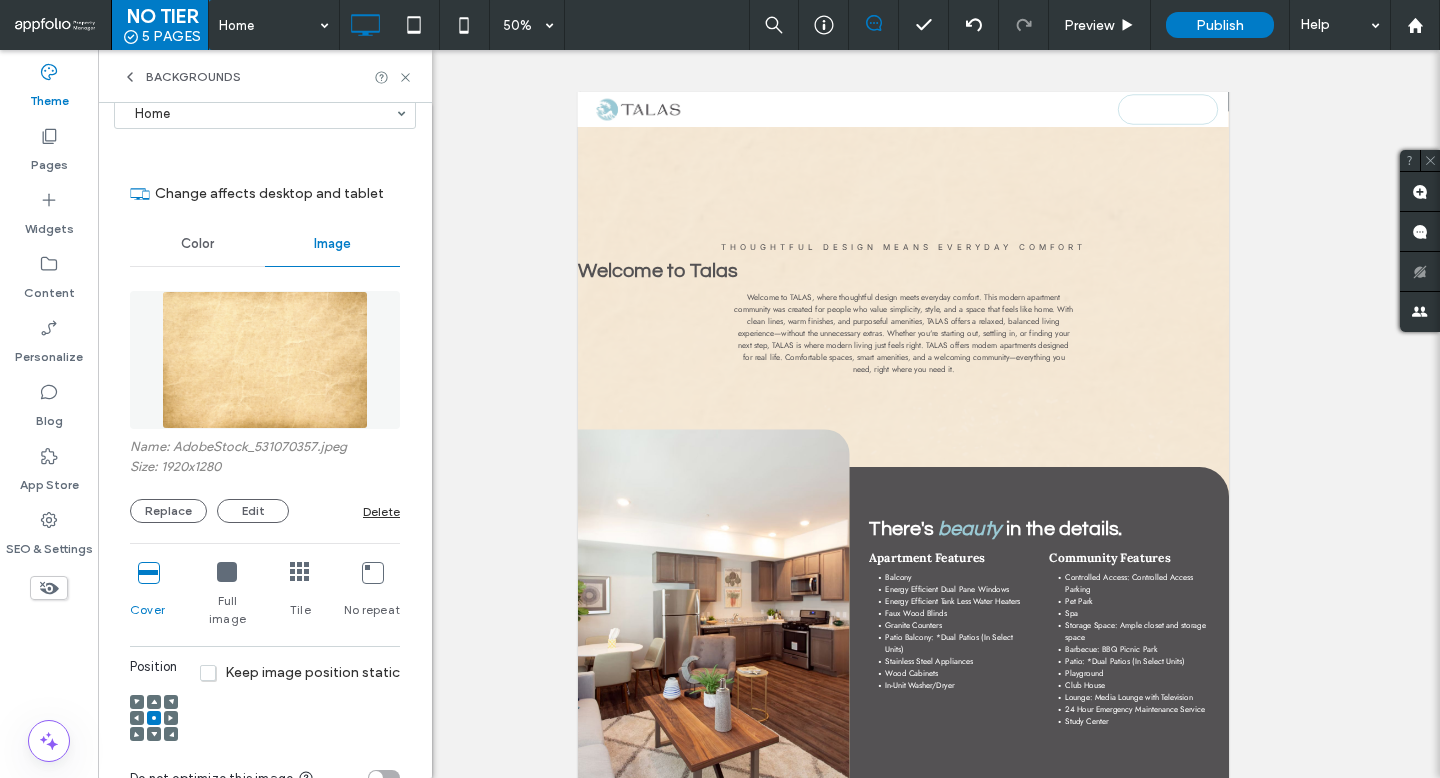 click at bounding box center [300, 572] 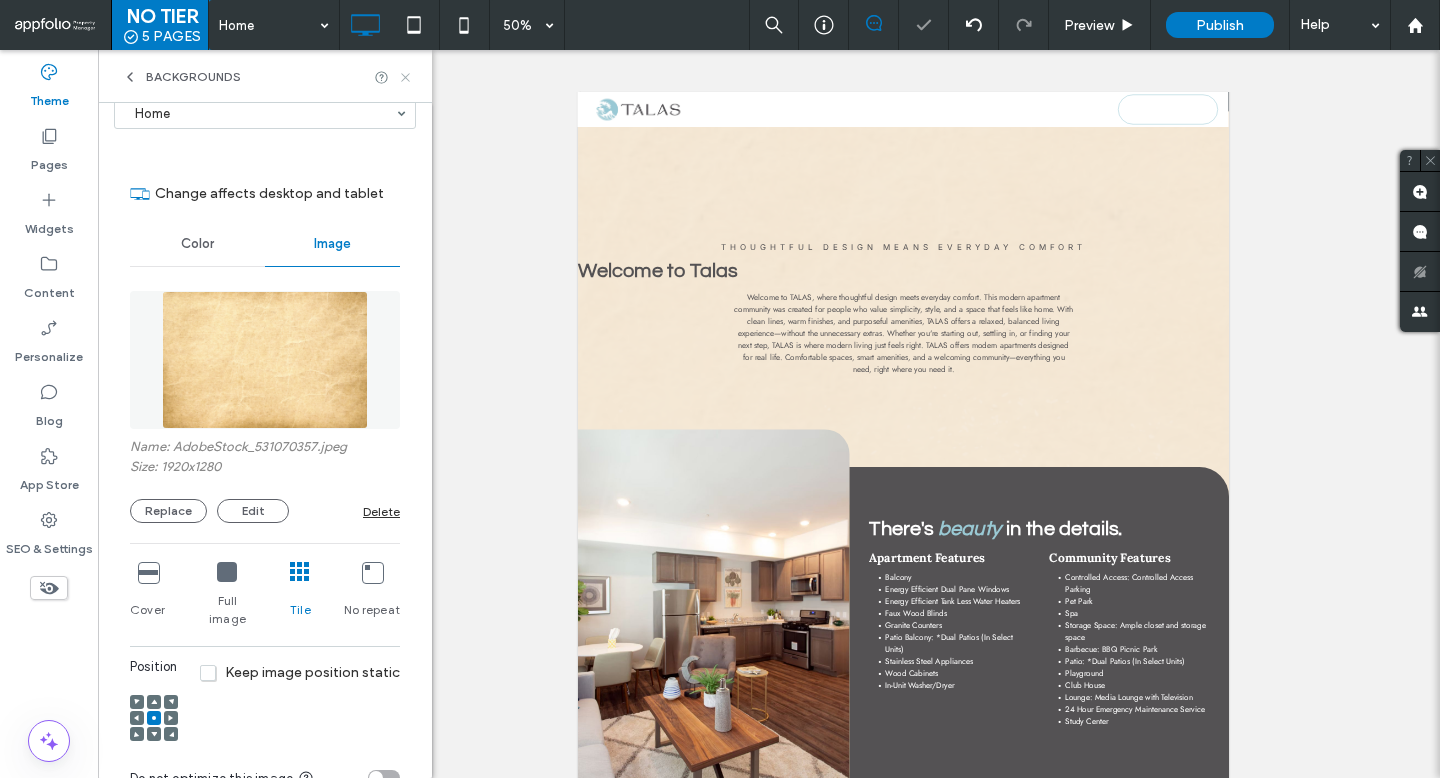 click 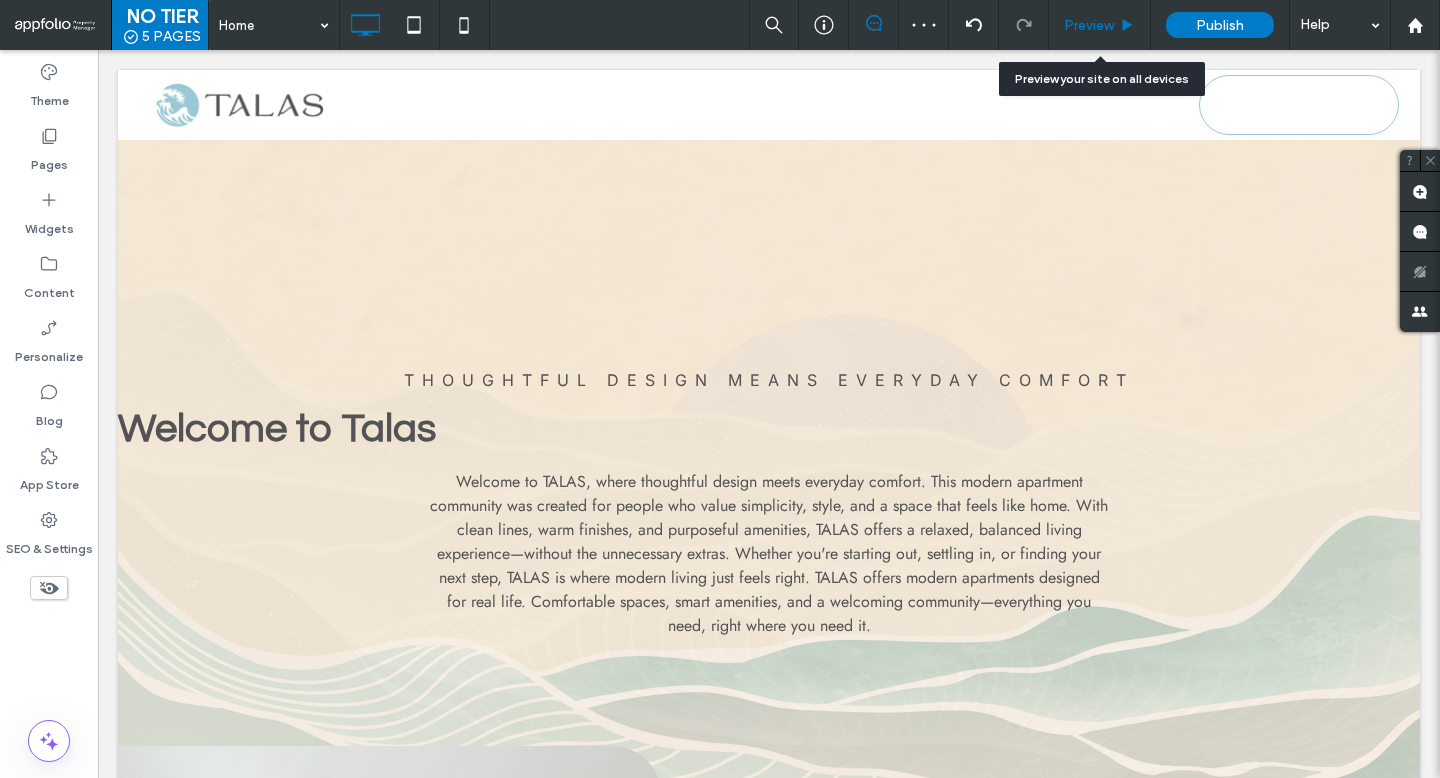 click on "Preview" at bounding box center (1100, 25) 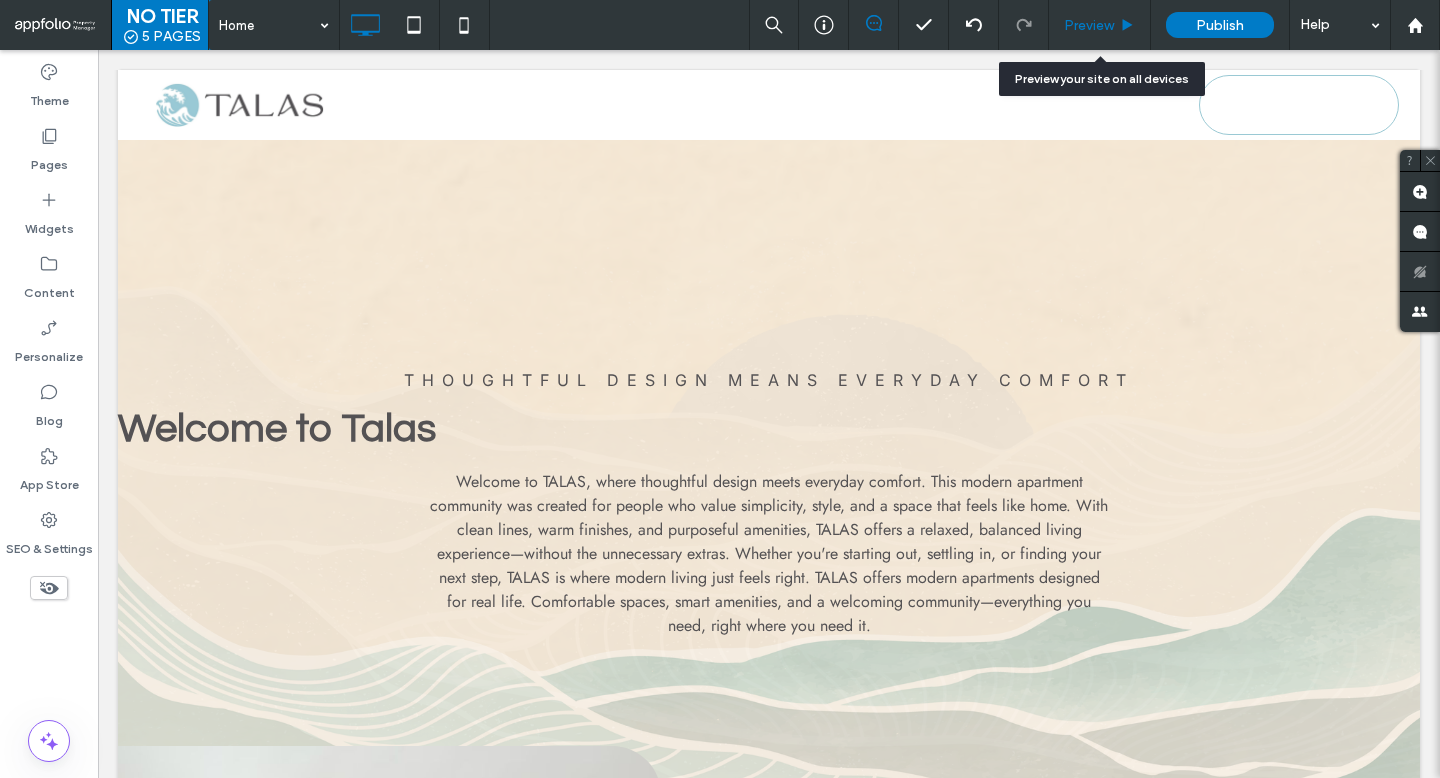 click on "Preview" at bounding box center [1089, 25] 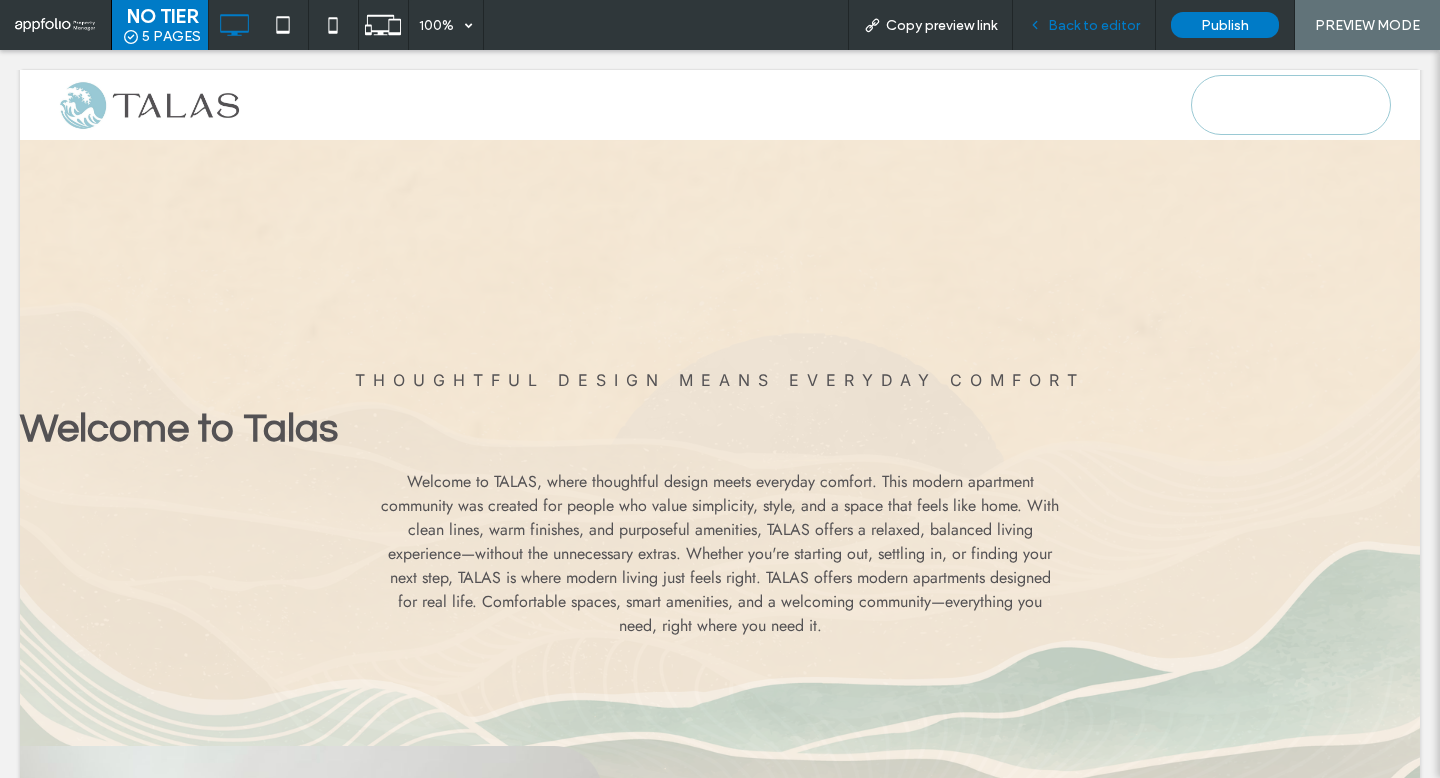 click on "Back to editor" at bounding box center [1094, 25] 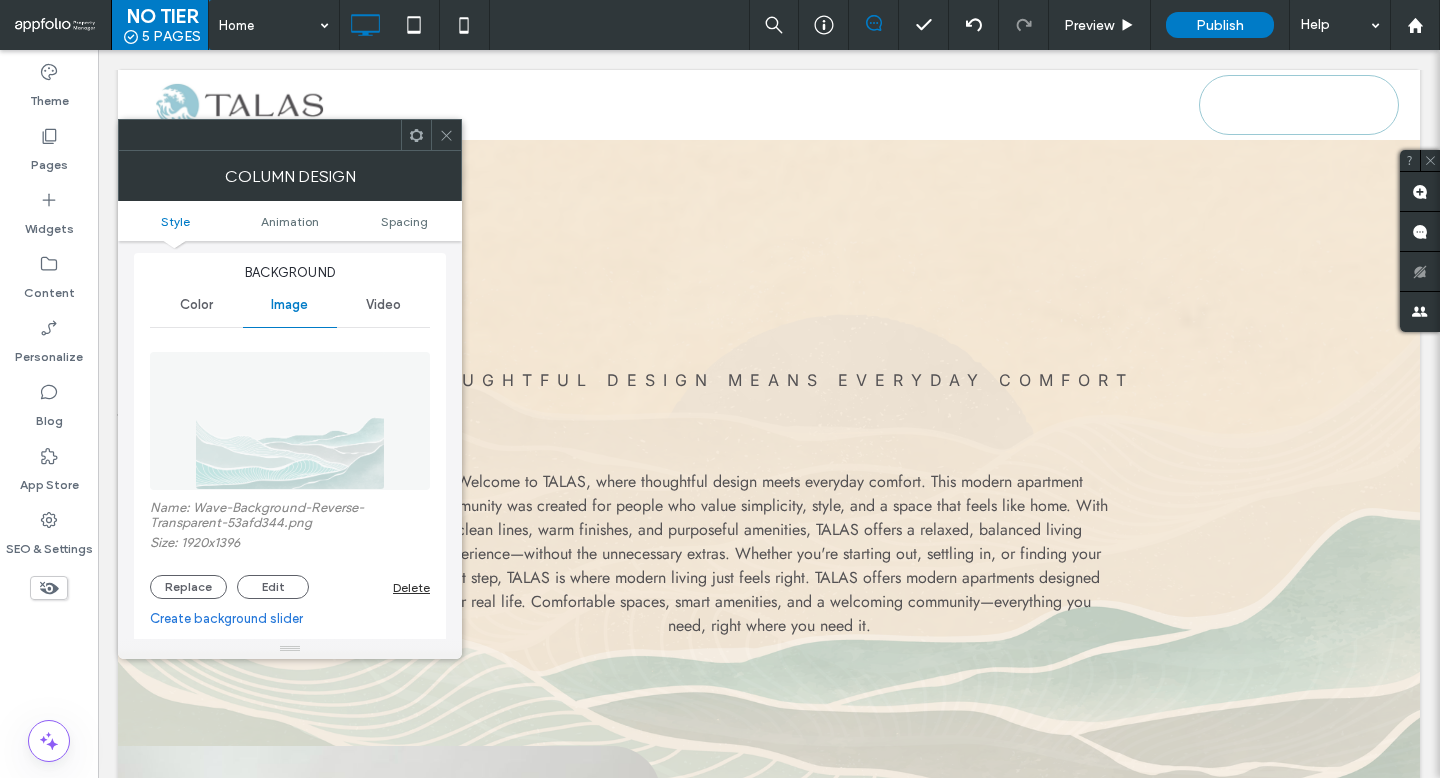 scroll, scrollTop: 41, scrollLeft: 0, axis: vertical 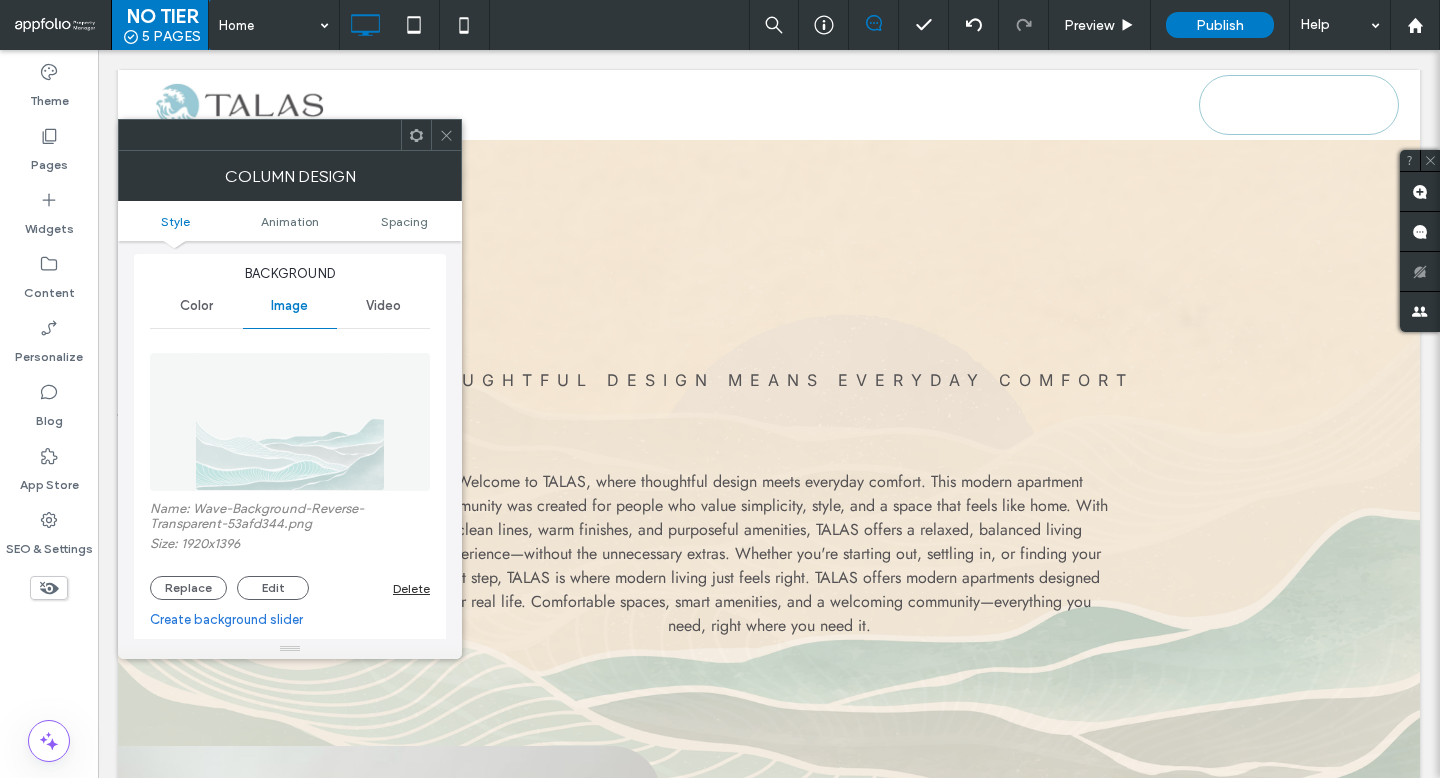 click 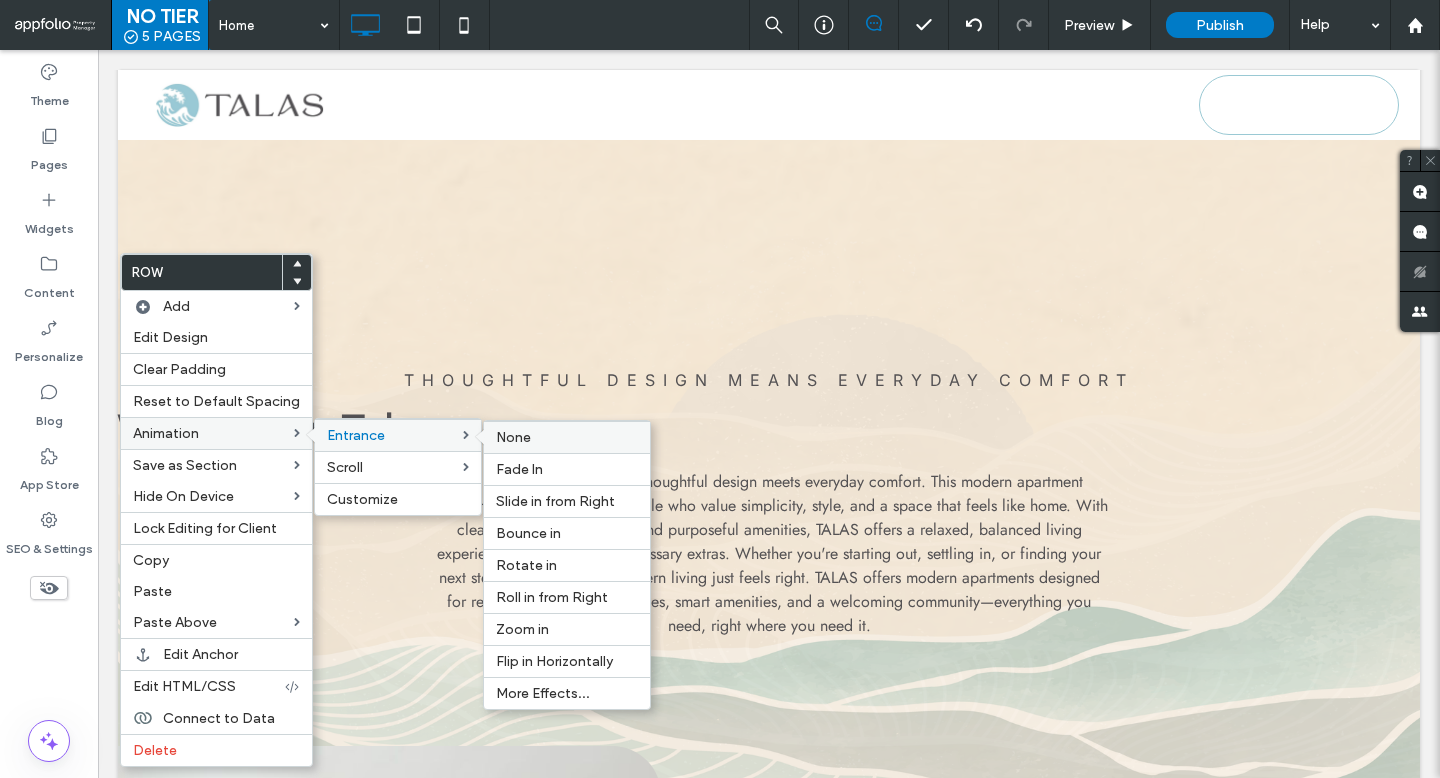 click on "None" at bounding box center (513, 437) 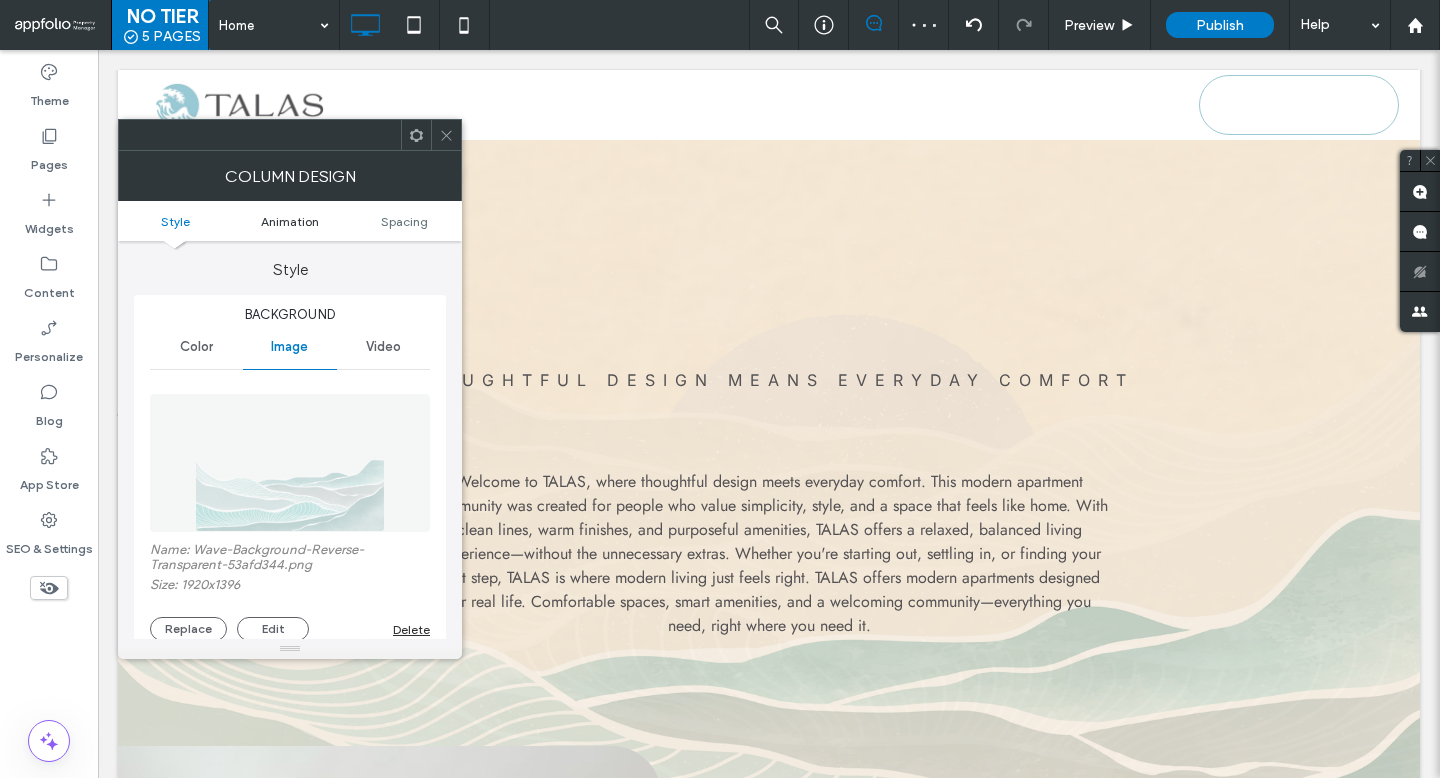 click on "Animation" at bounding box center (290, 221) 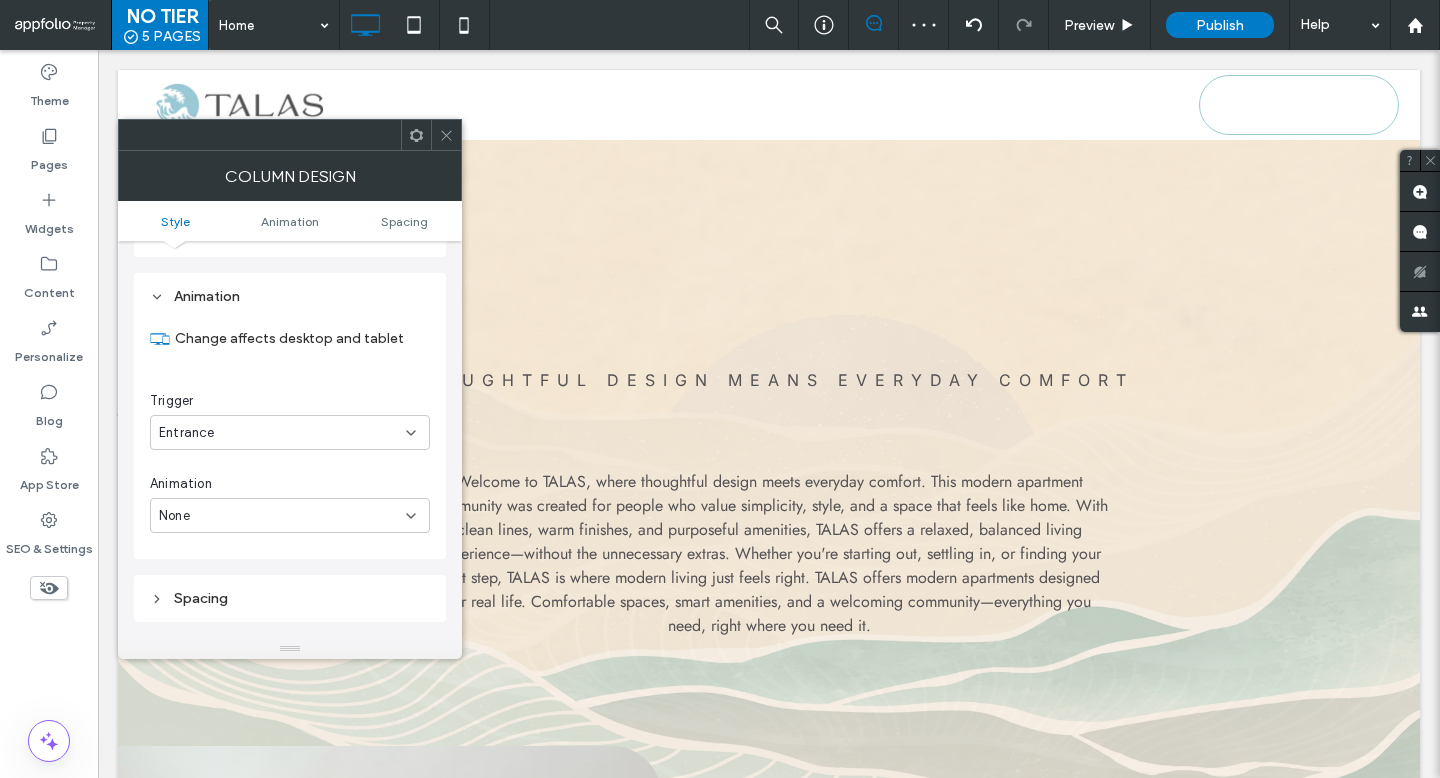 scroll, scrollTop: 1011, scrollLeft: 0, axis: vertical 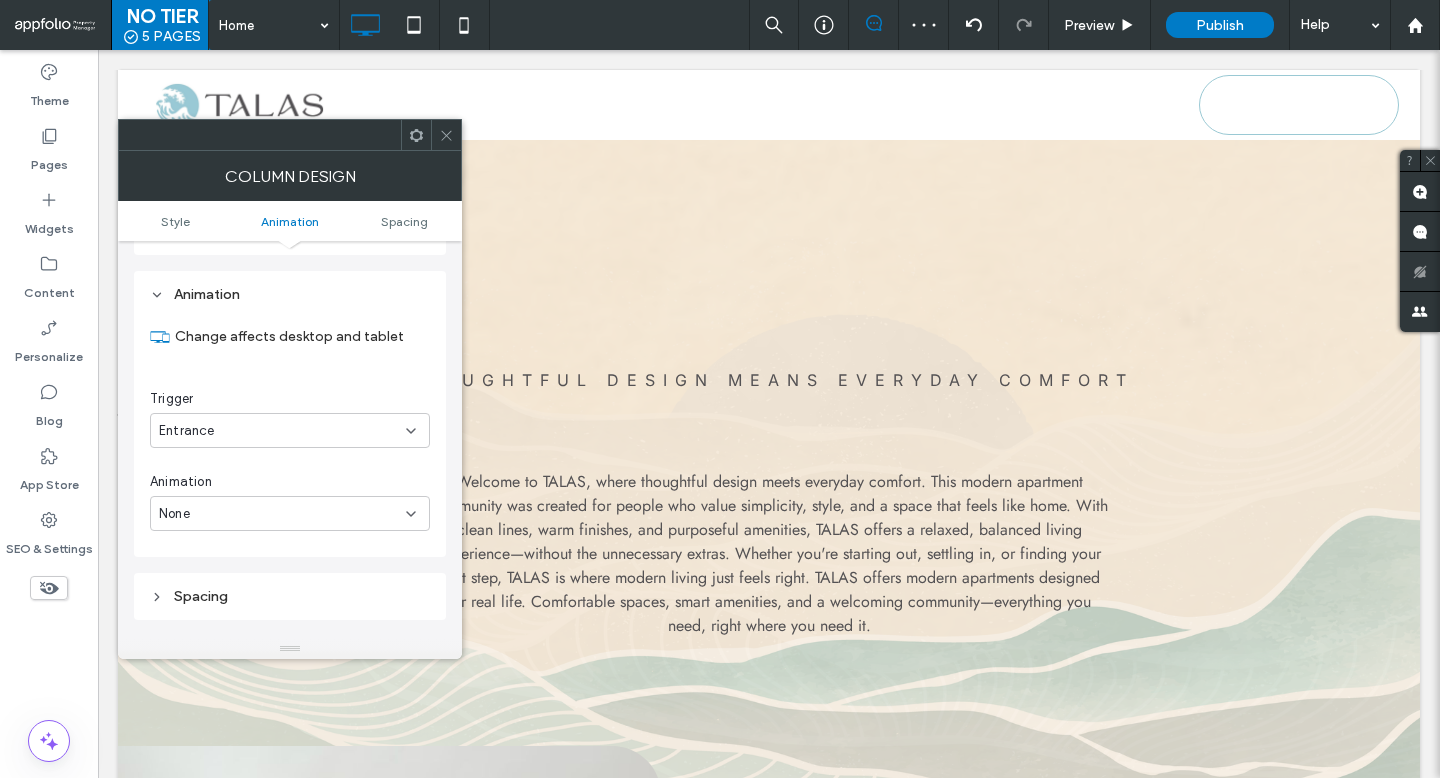 click on "None" at bounding box center [290, 513] 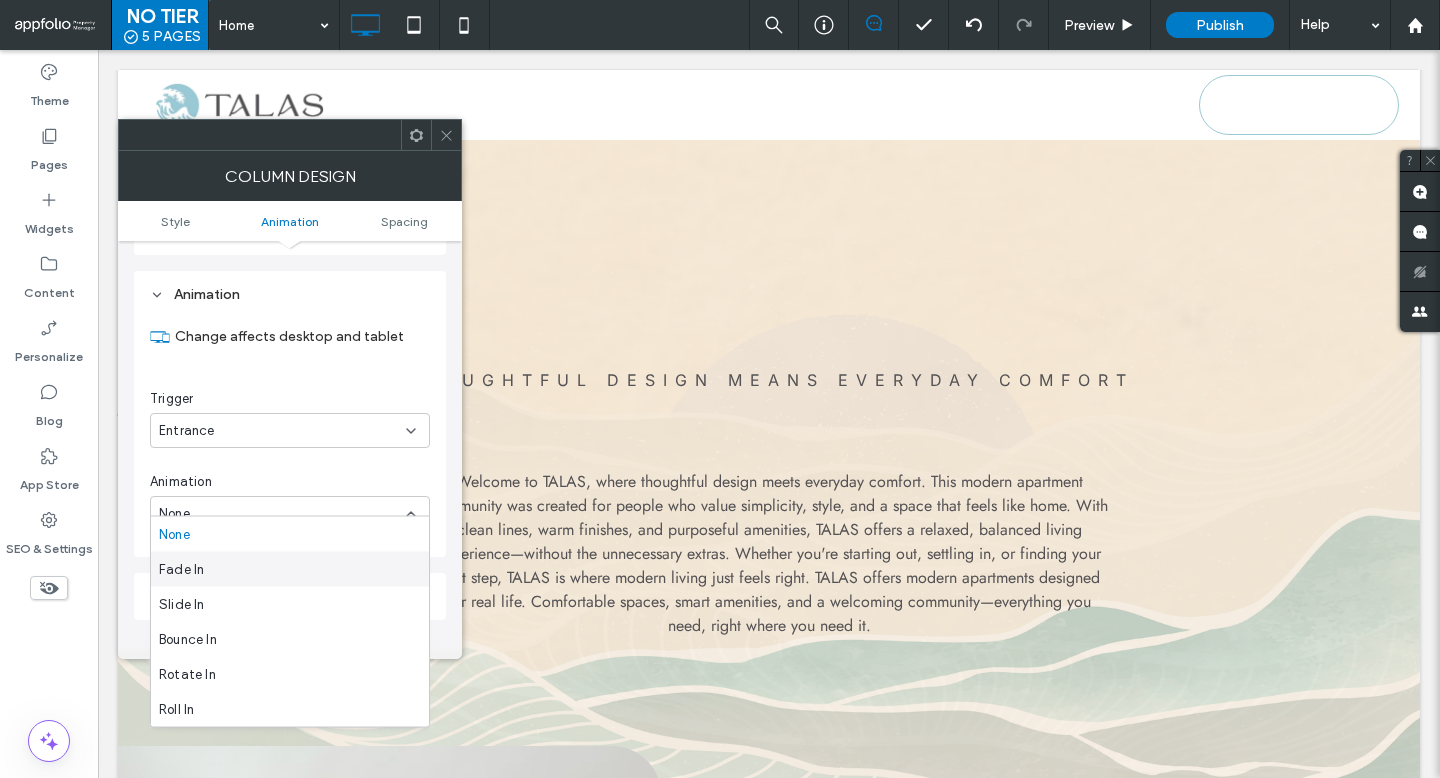 click on "Fade In" at bounding box center [290, 569] 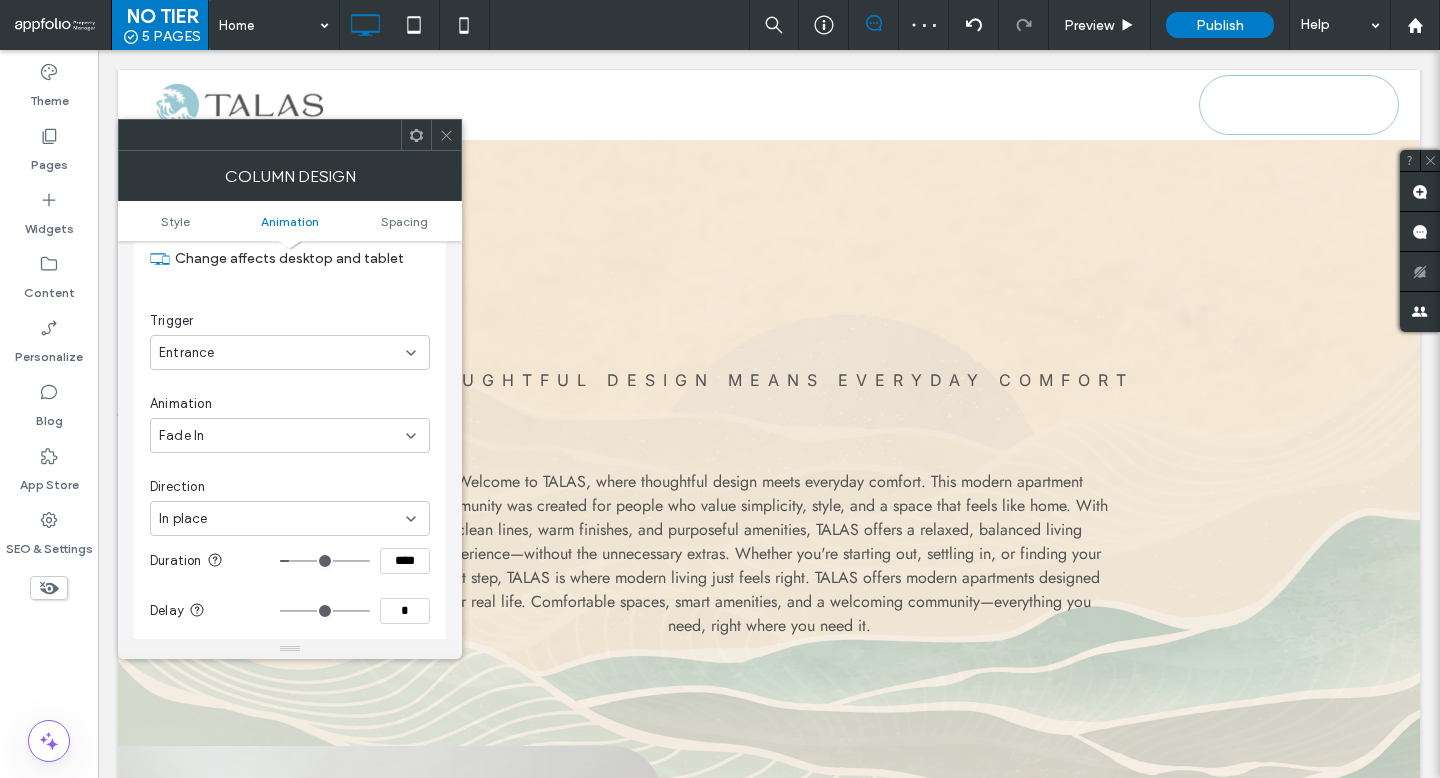 scroll, scrollTop: 1106, scrollLeft: 0, axis: vertical 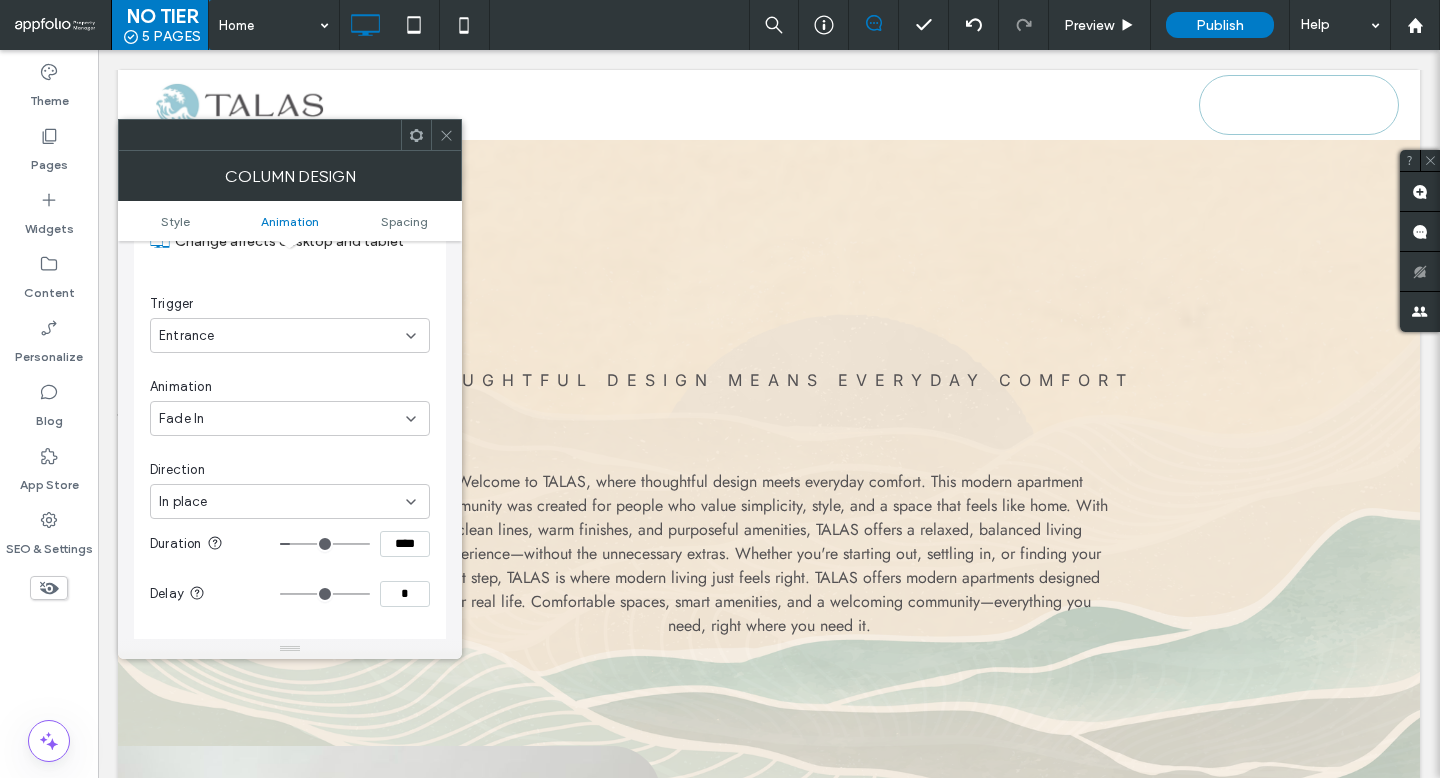 click at bounding box center (325, 544) 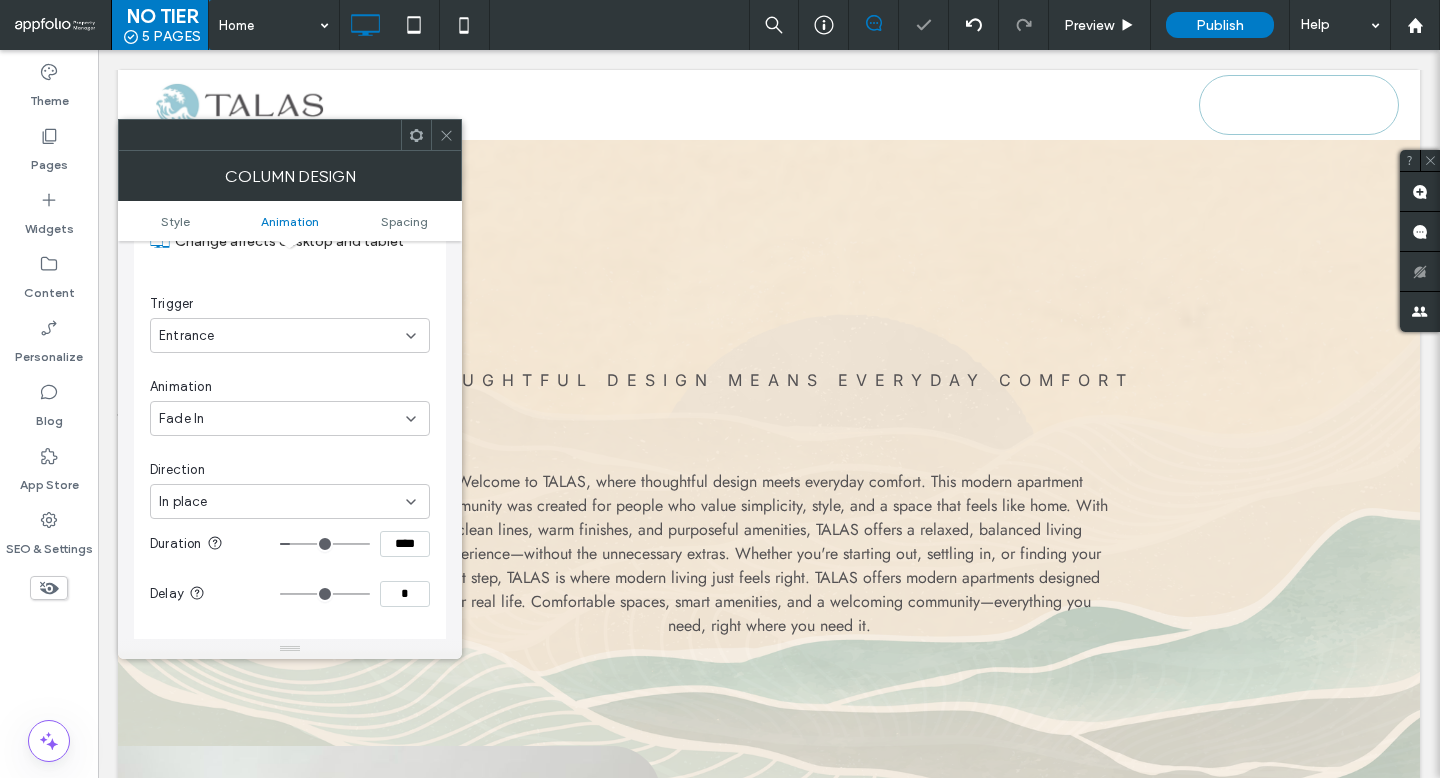 click 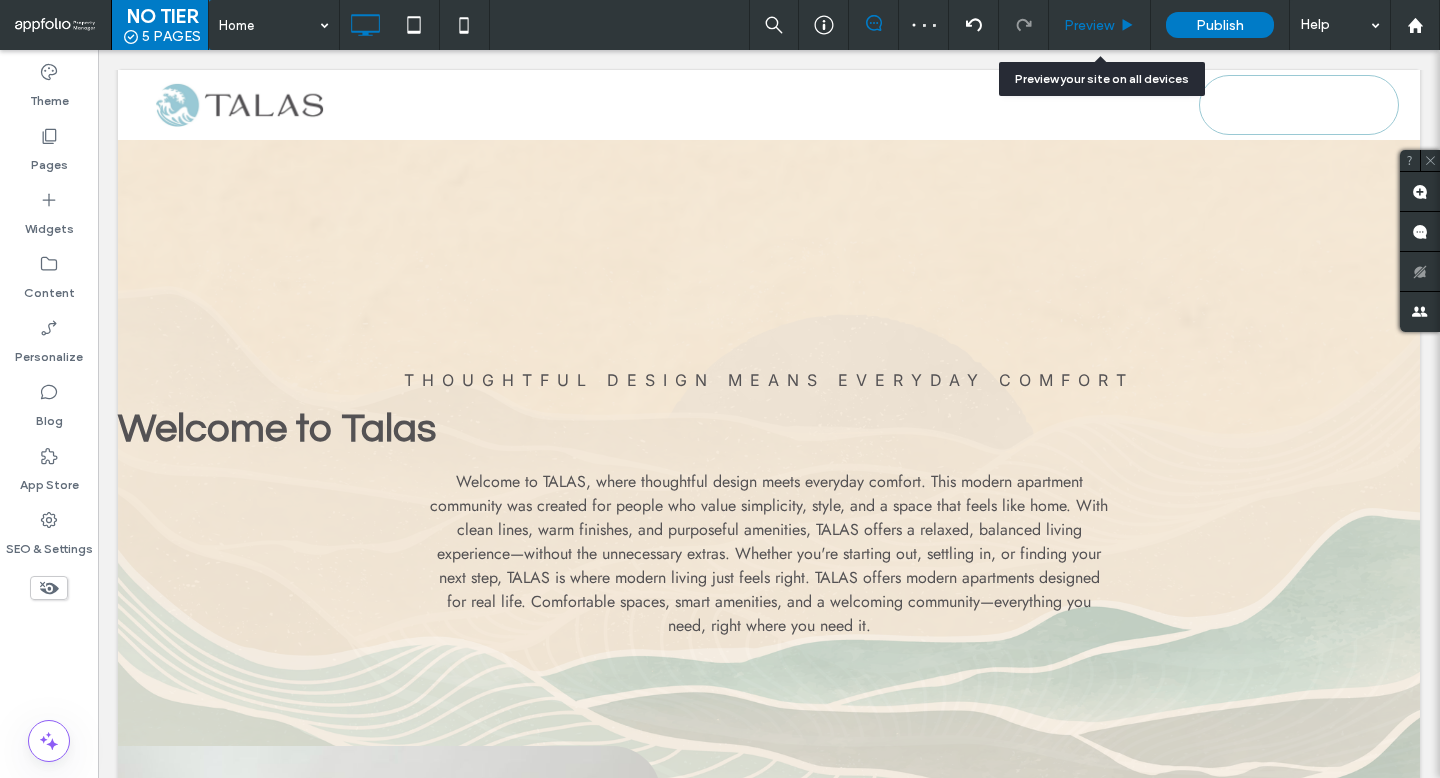 click on "Preview" at bounding box center [1089, 25] 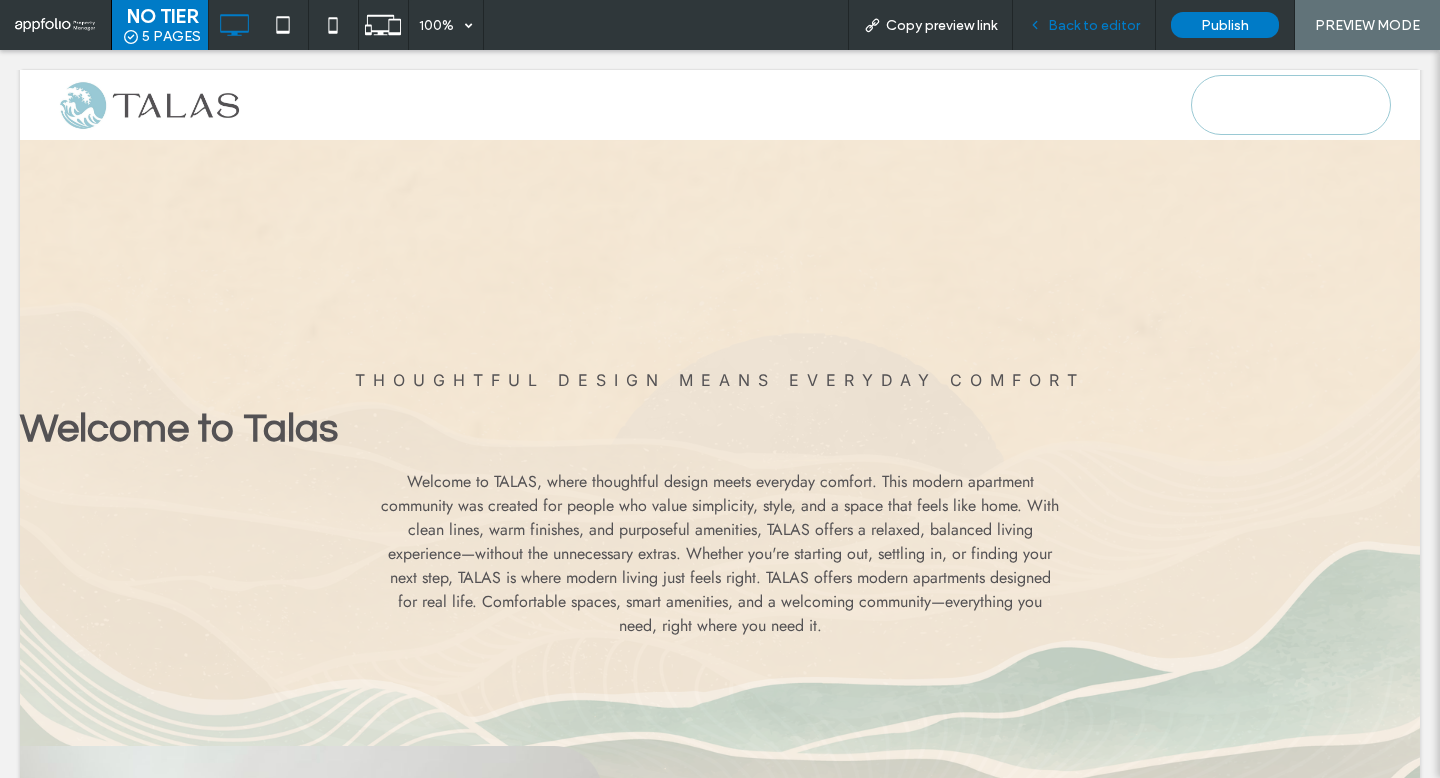 click on "Back to editor" at bounding box center (1094, 25) 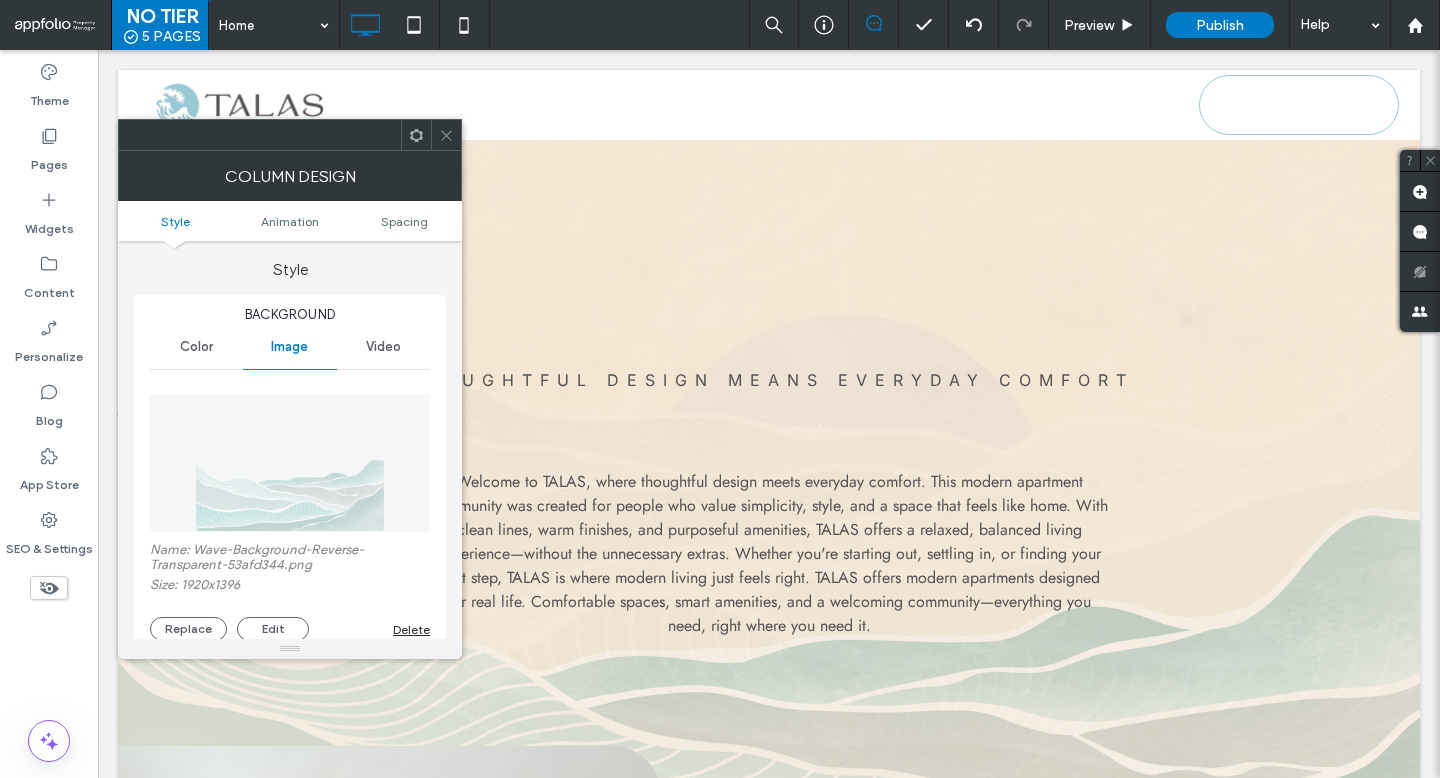 click on "Style Animation Spacing" at bounding box center (290, 221) 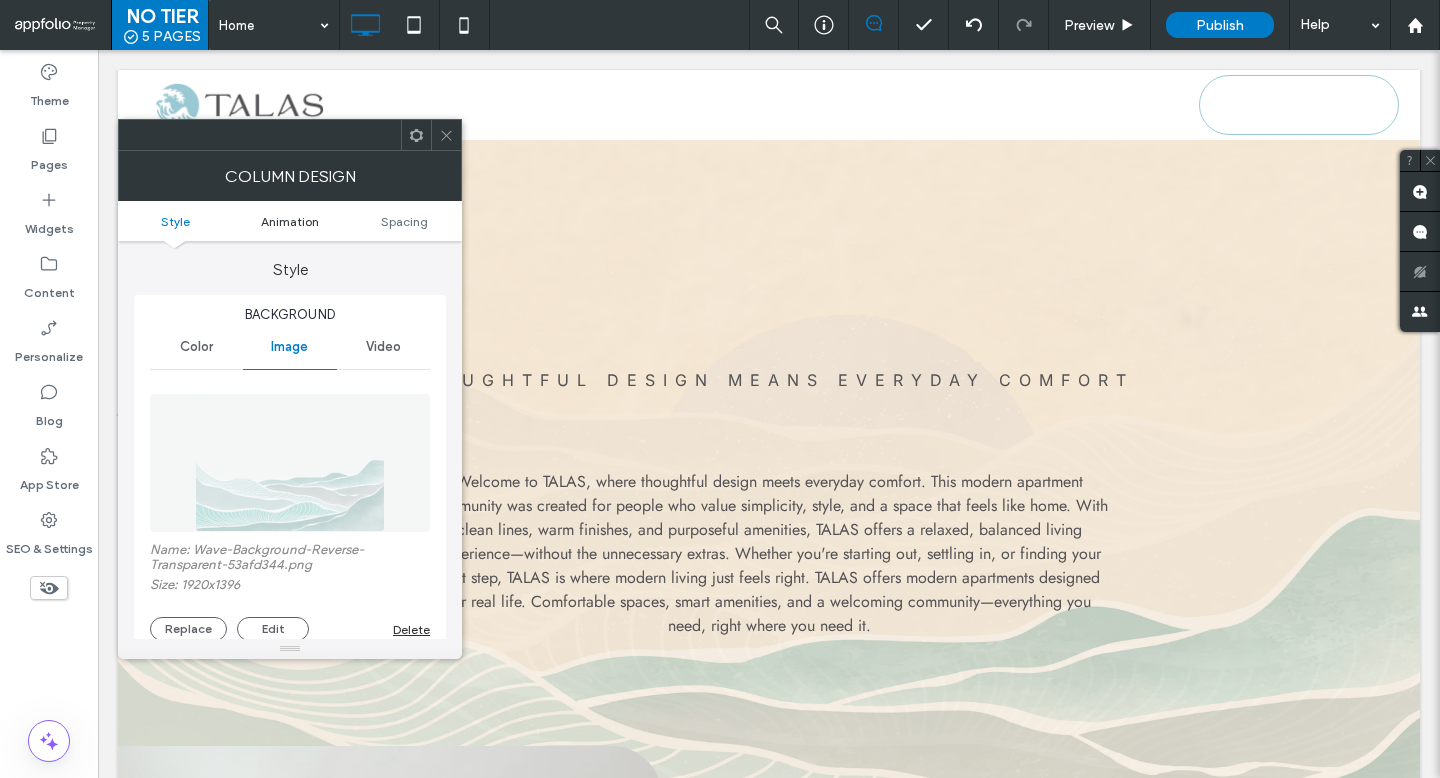 click on "Animation" at bounding box center [290, 221] 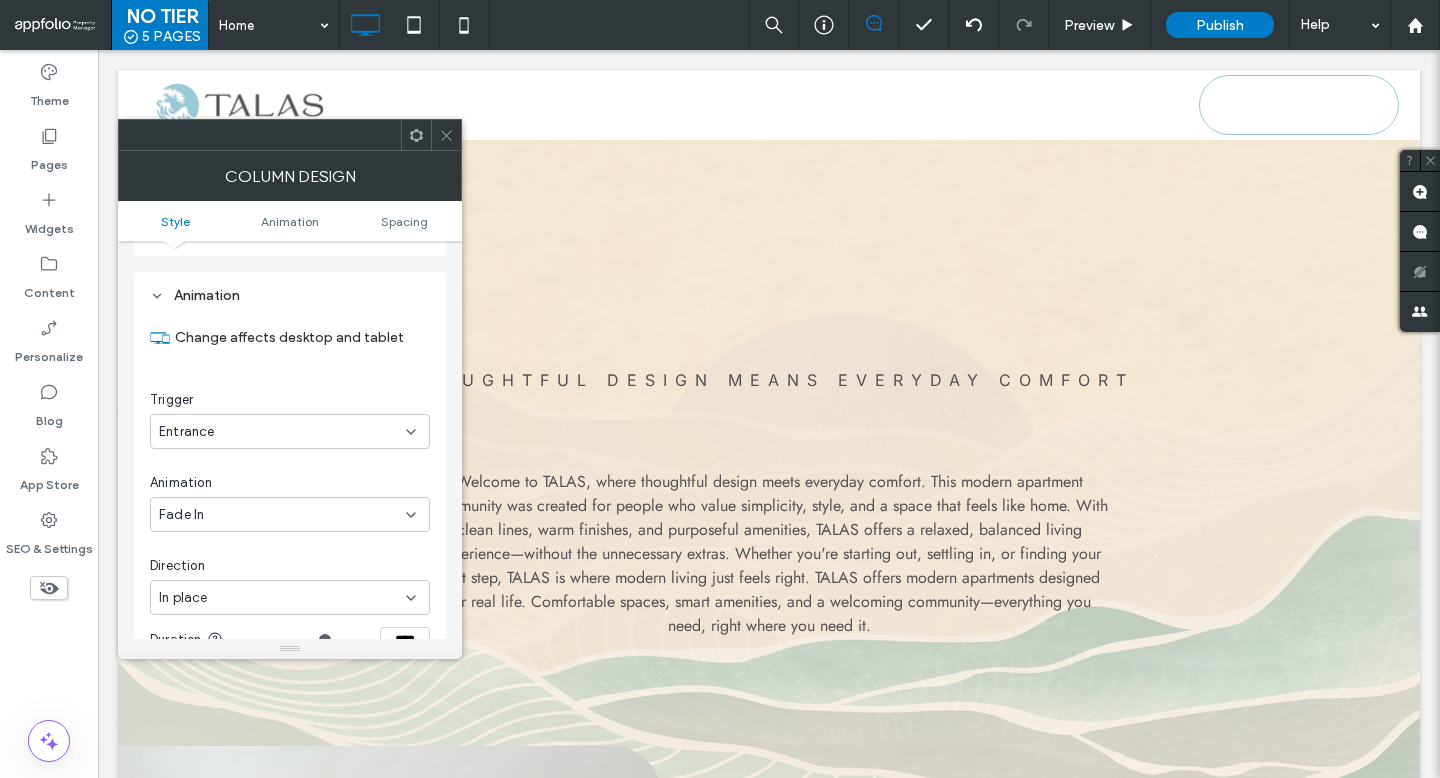 scroll, scrollTop: 1011, scrollLeft: 0, axis: vertical 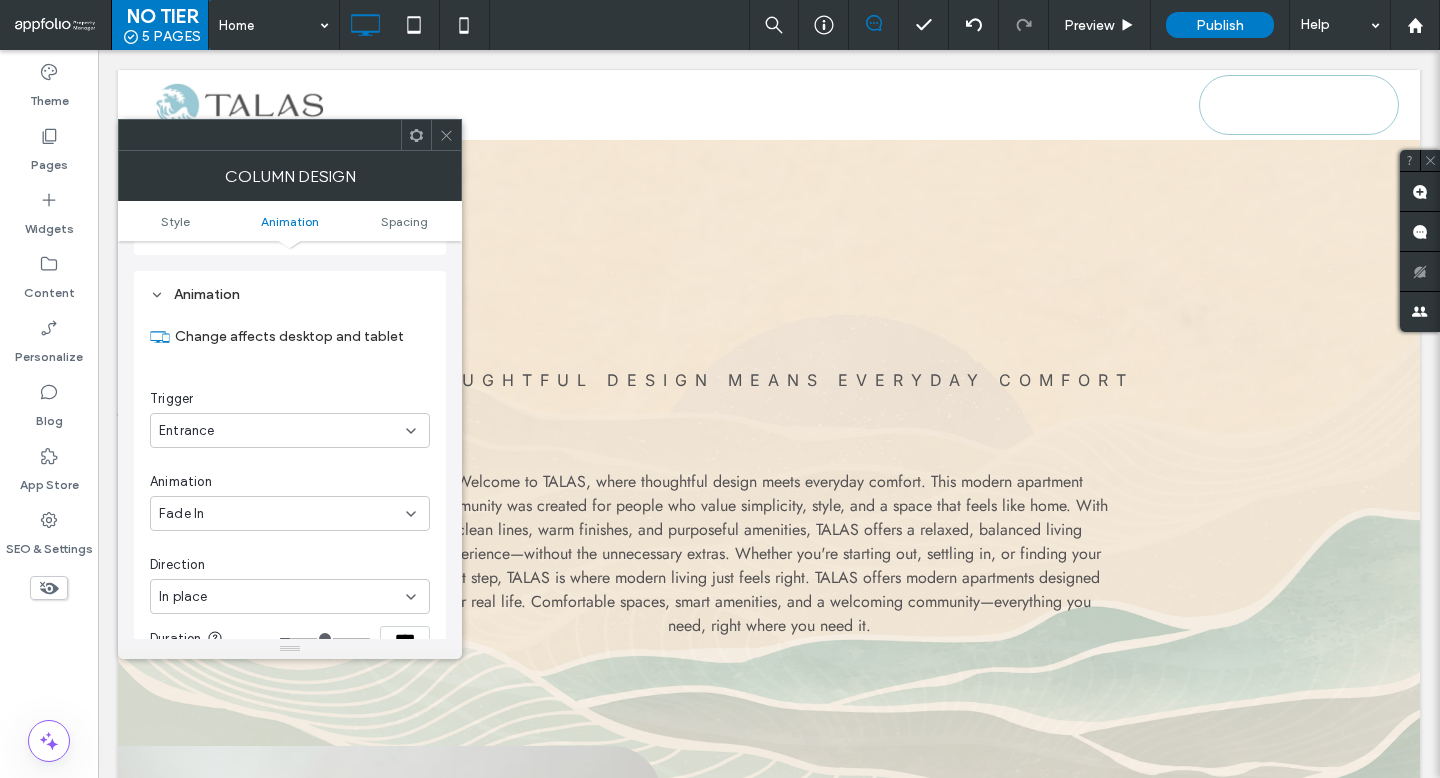 click on "Fade In" at bounding box center [282, 514] 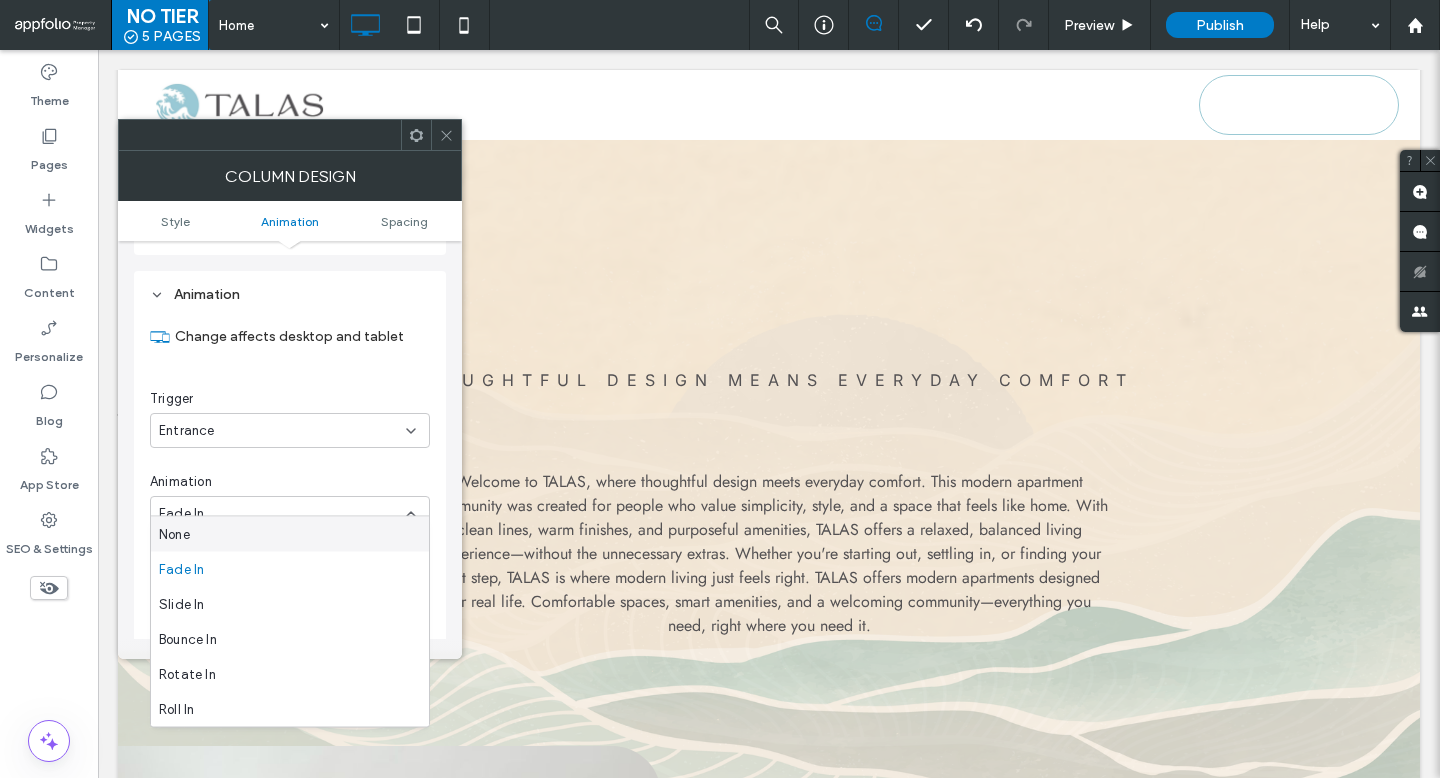 click on "Entrance" at bounding box center [282, 431] 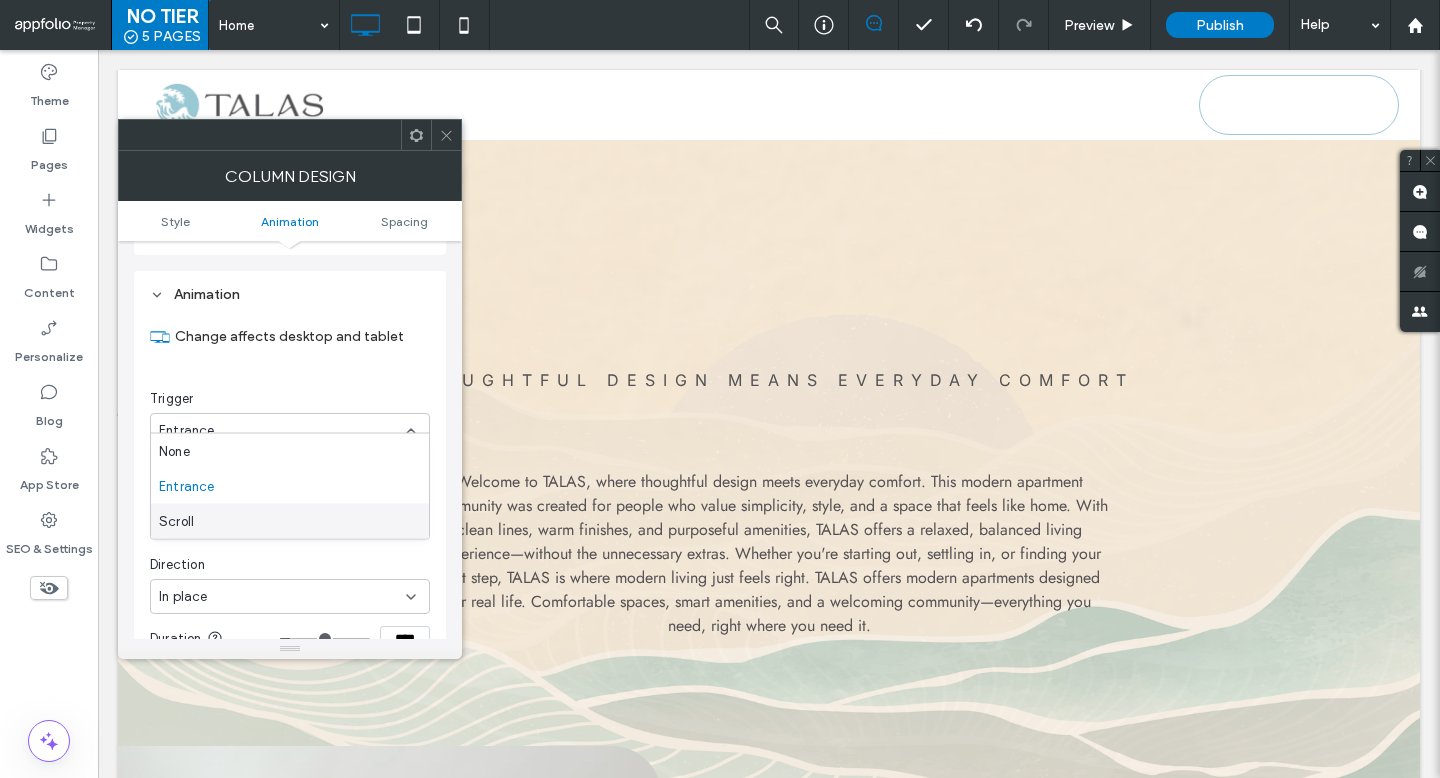click on "Scroll" at bounding box center [290, 521] 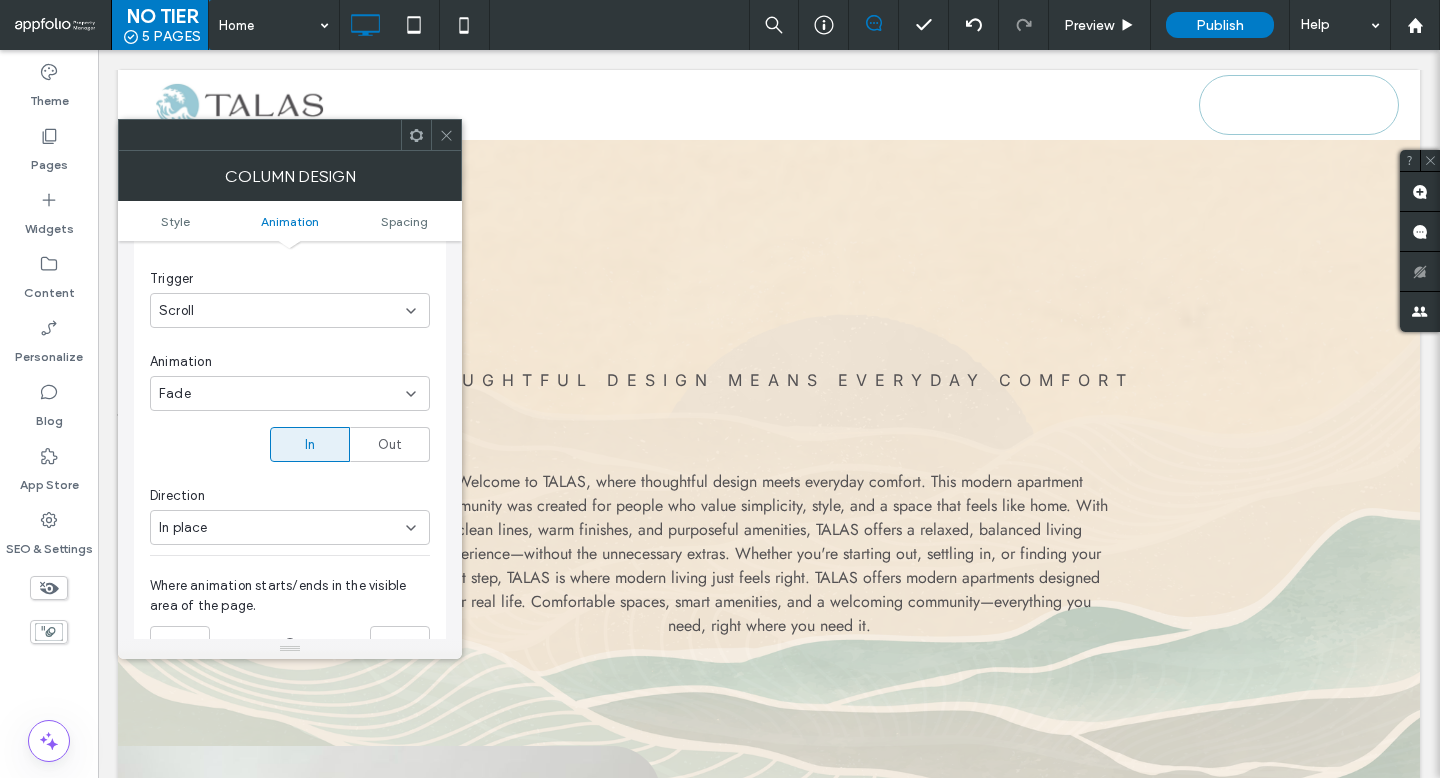scroll, scrollTop: 1183, scrollLeft: 0, axis: vertical 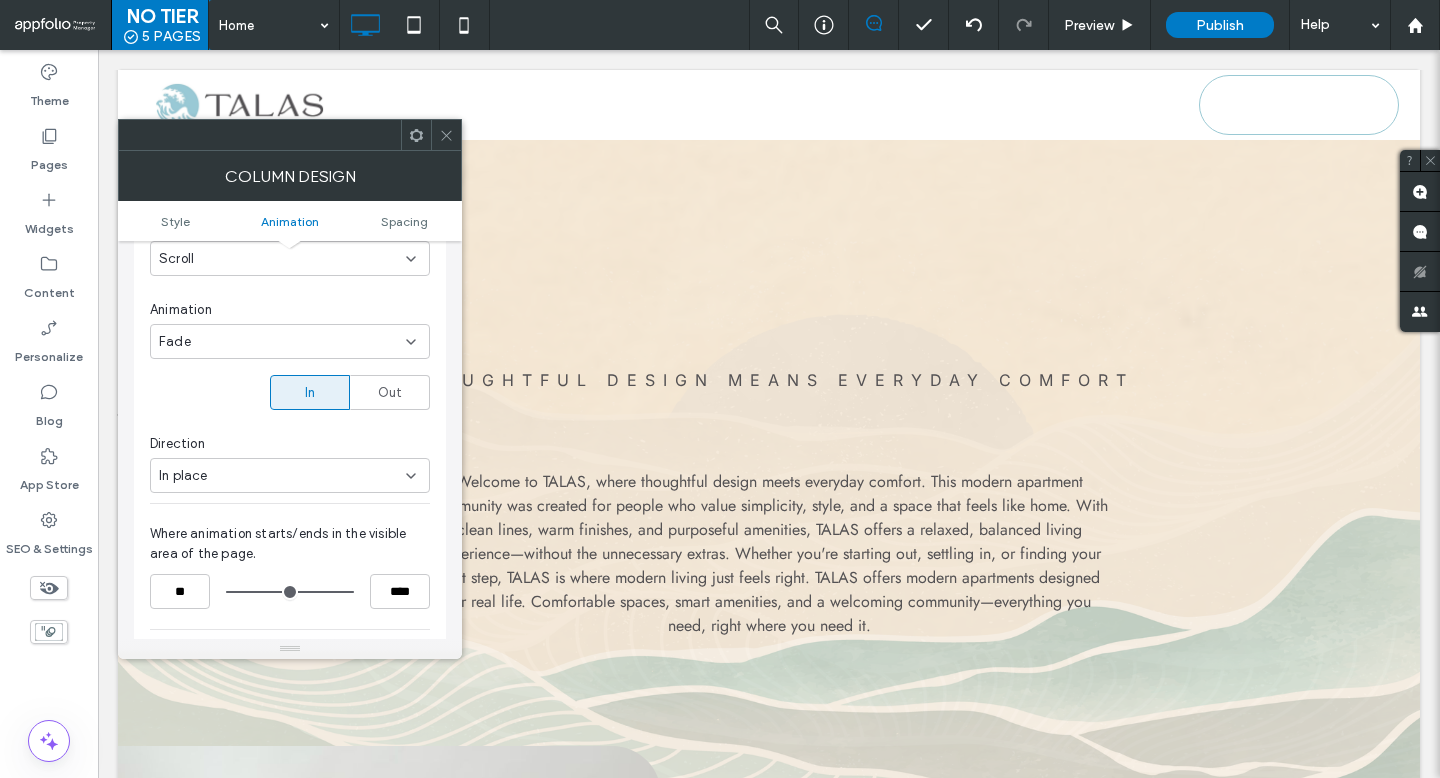 drag, startPoint x: 242, startPoint y: 579, endPoint x: 270, endPoint y: 579, distance: 28 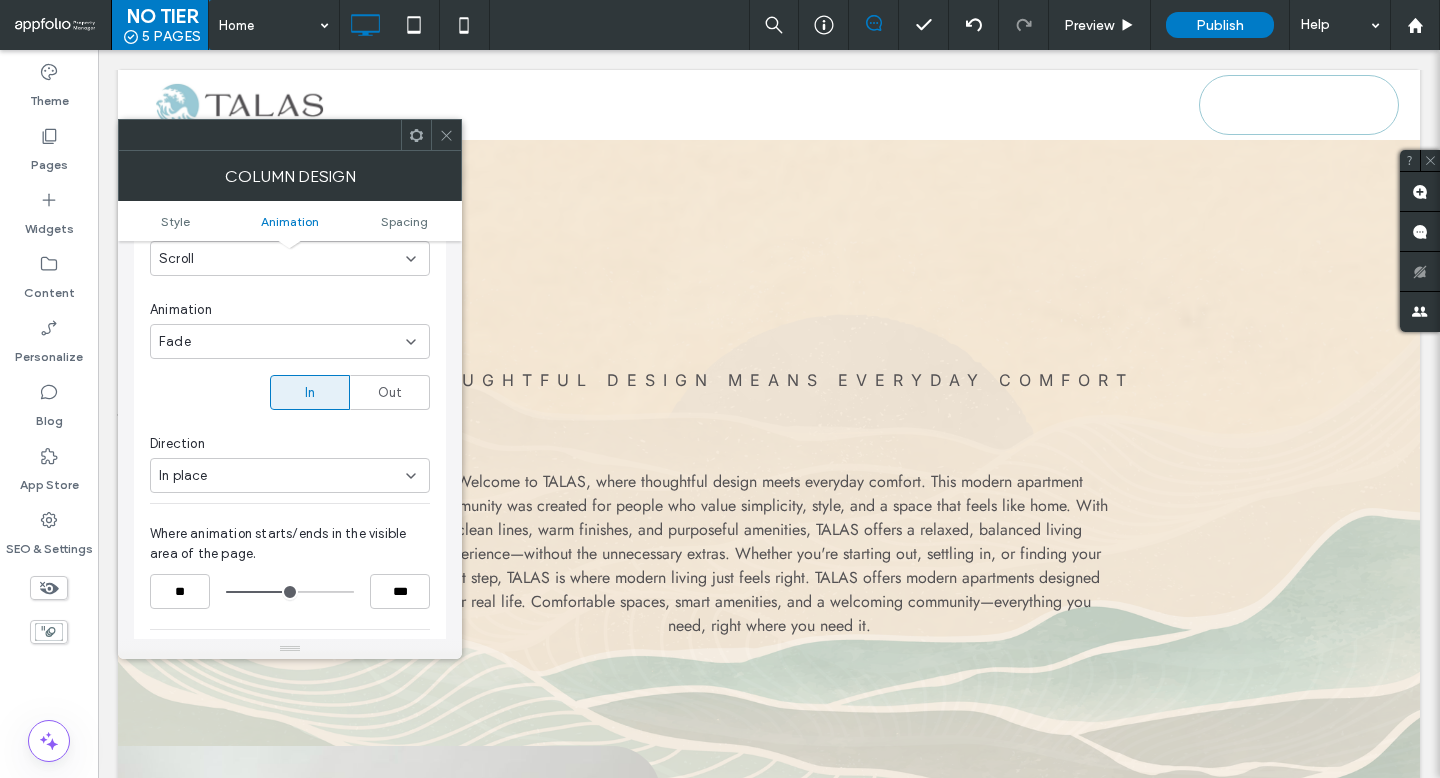 drag, startPoint x: 346, startPoint y: 576, endPoint x: 295, endPoint y: 576, distance: 51 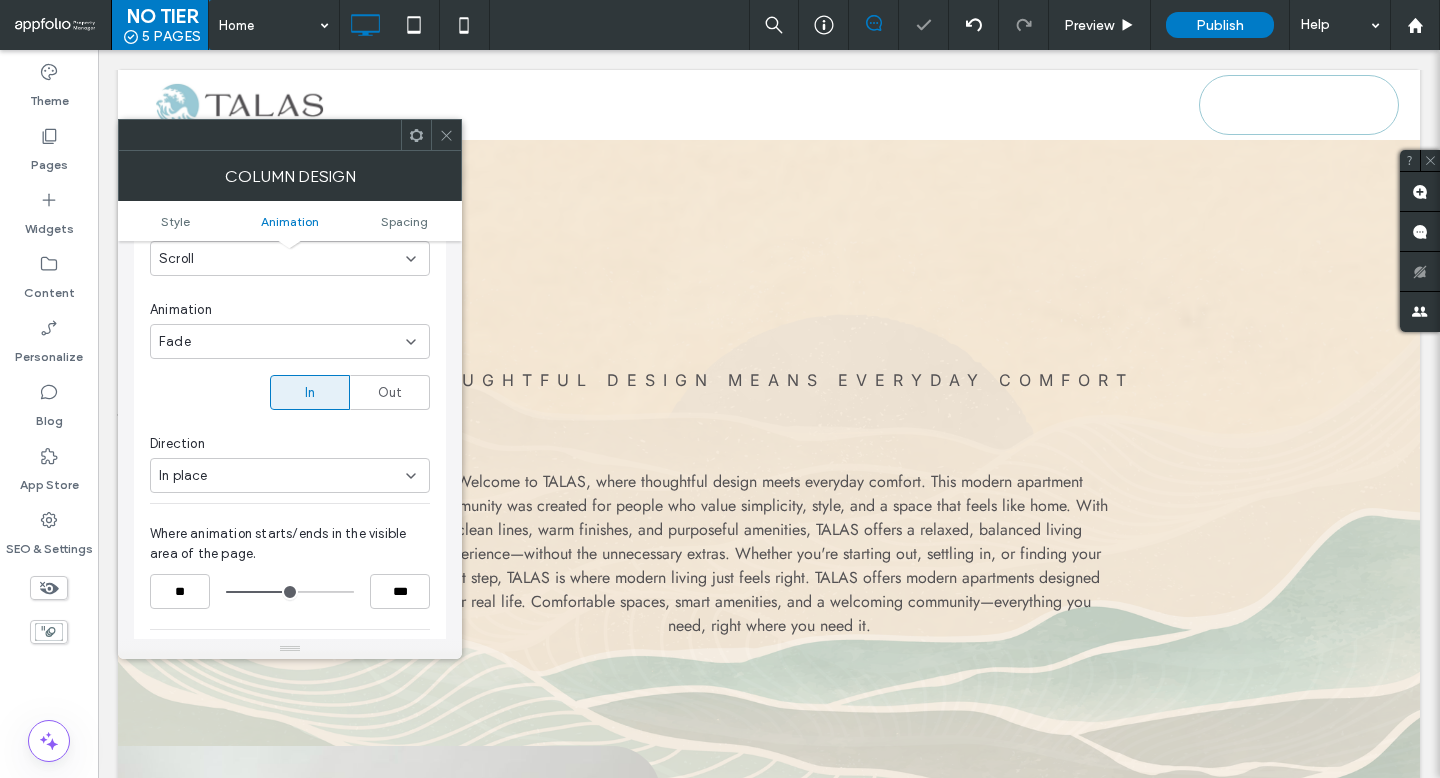 click 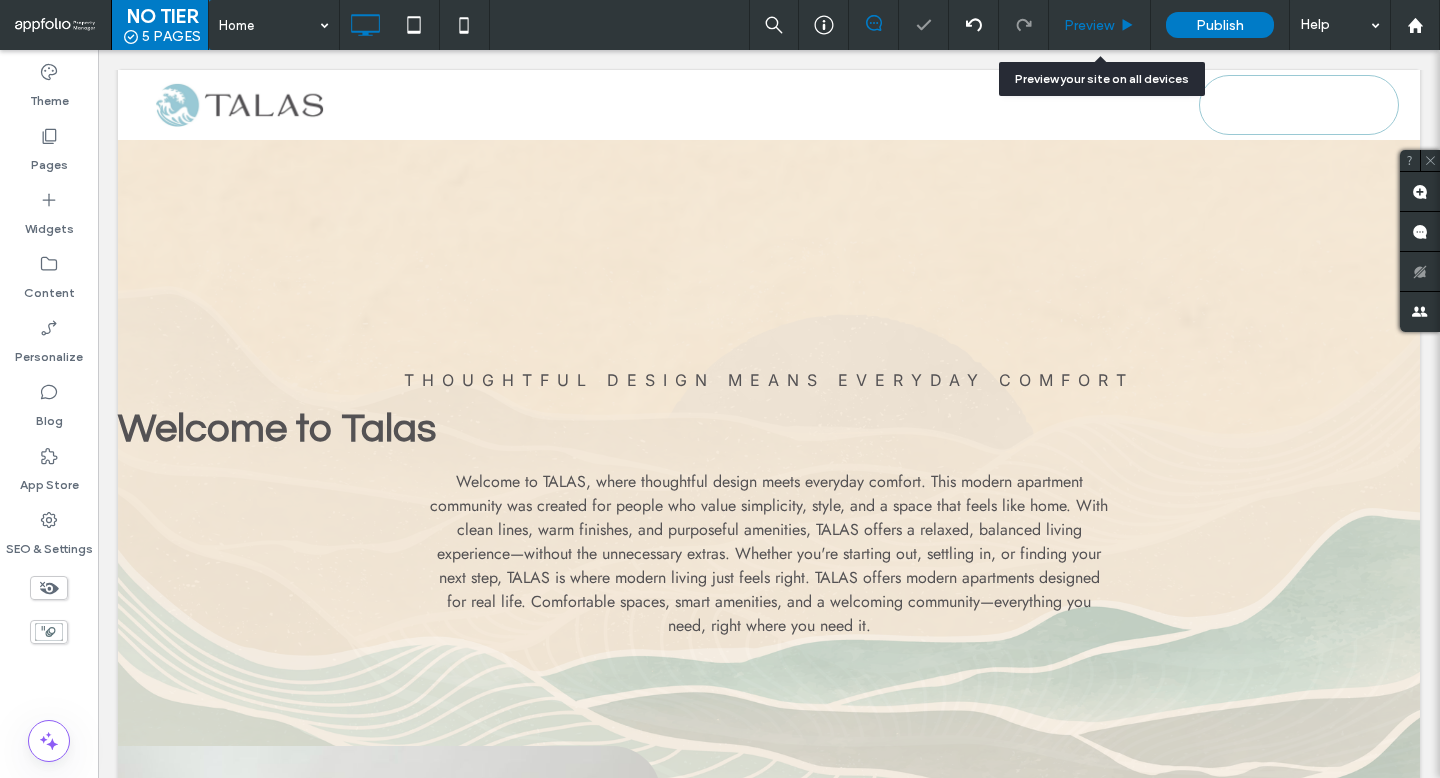 click on "Preview" at bounding box center [1100, 25] 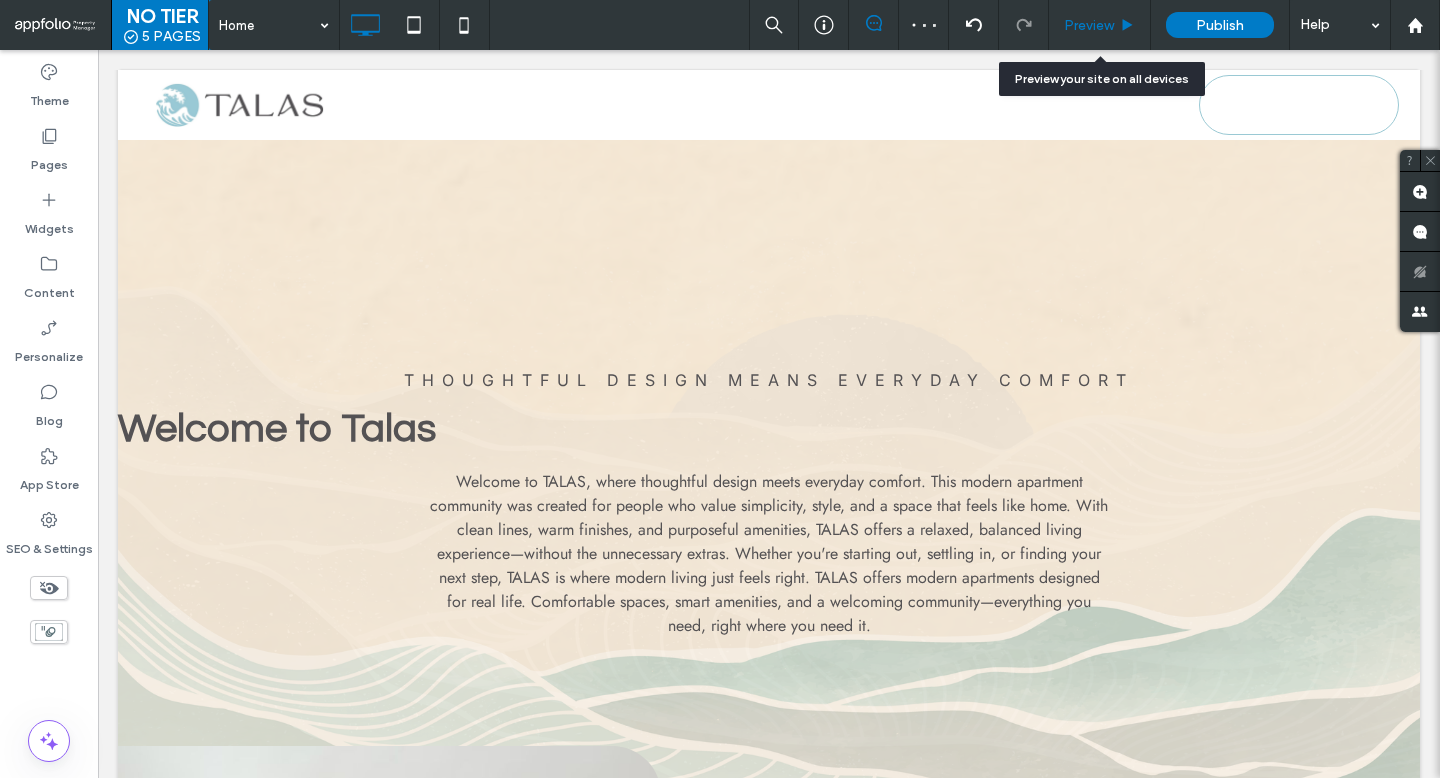 click on "Preview" at bounding box center (1100, 25) 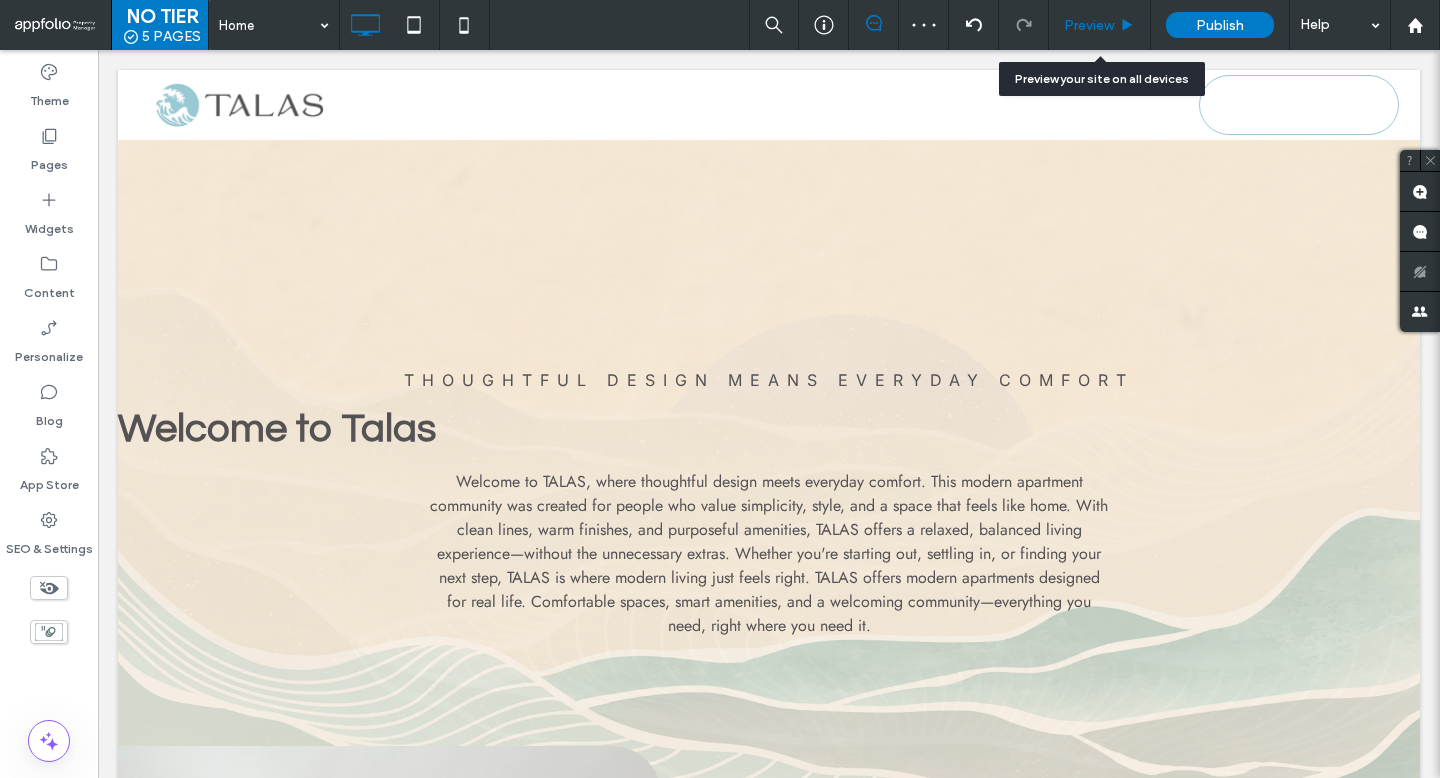 click on "Preview" at bounding box center [1100, 25] 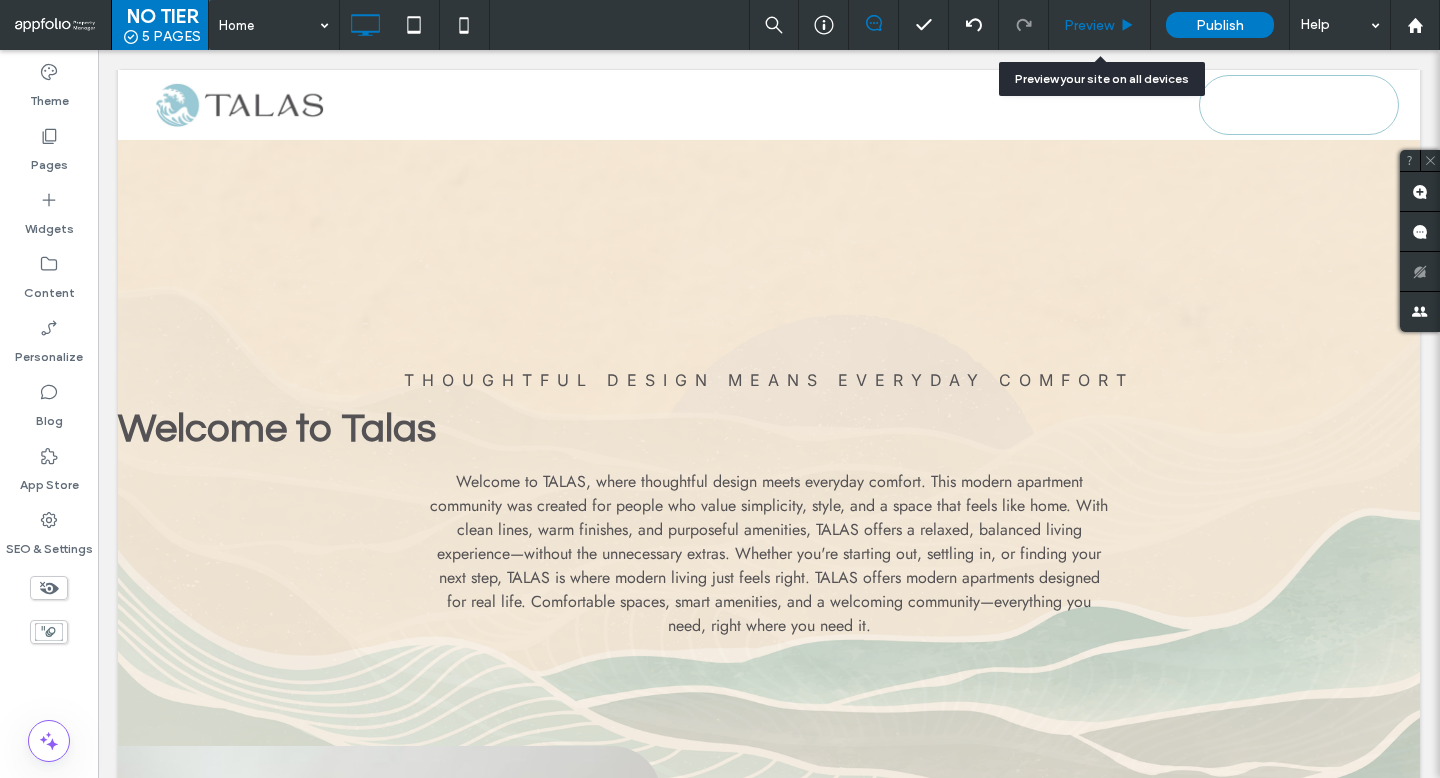 click on "Preview" at bounding box center [1089, 25] 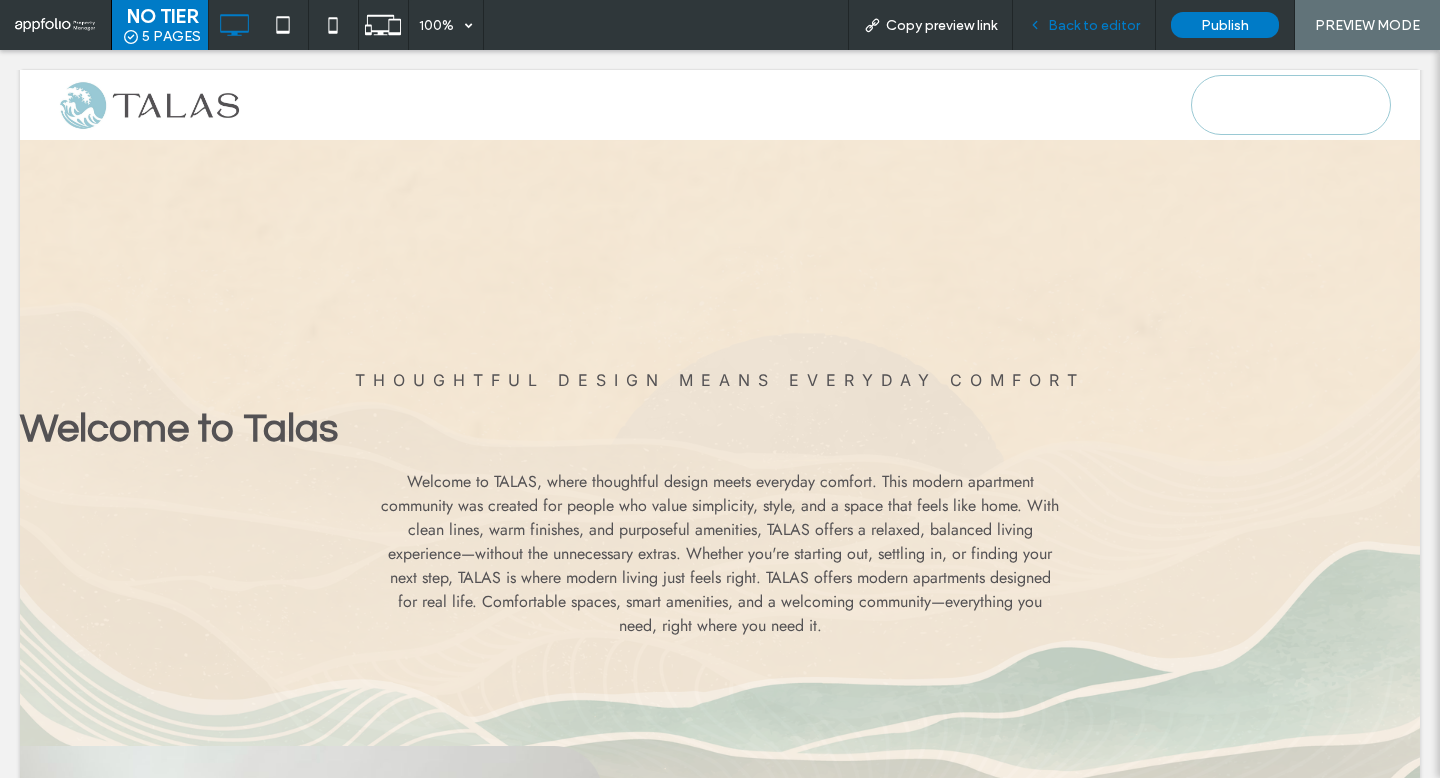 click on "Back to editor" at bounding box center [1094, 25] 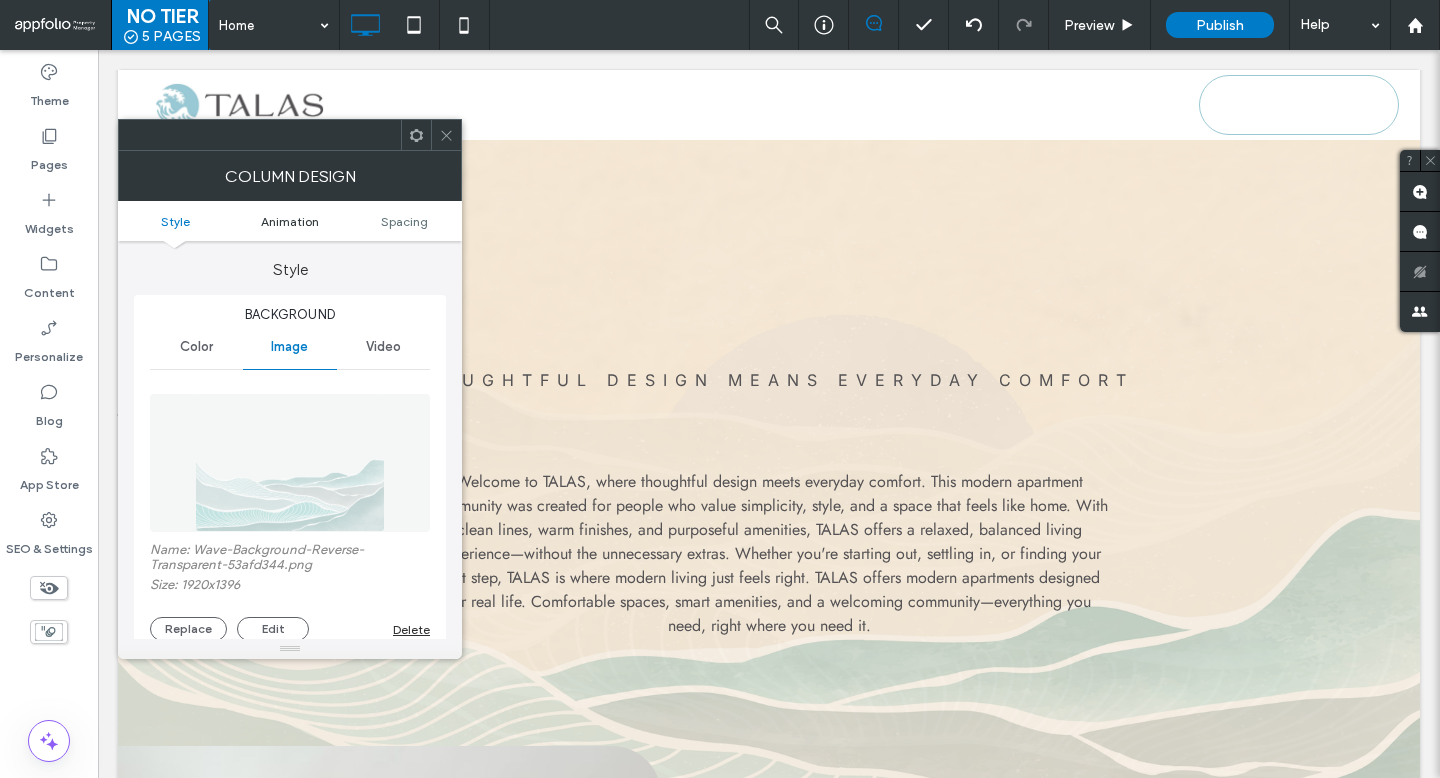 click on "Animation" at bounding box center (290, 221) 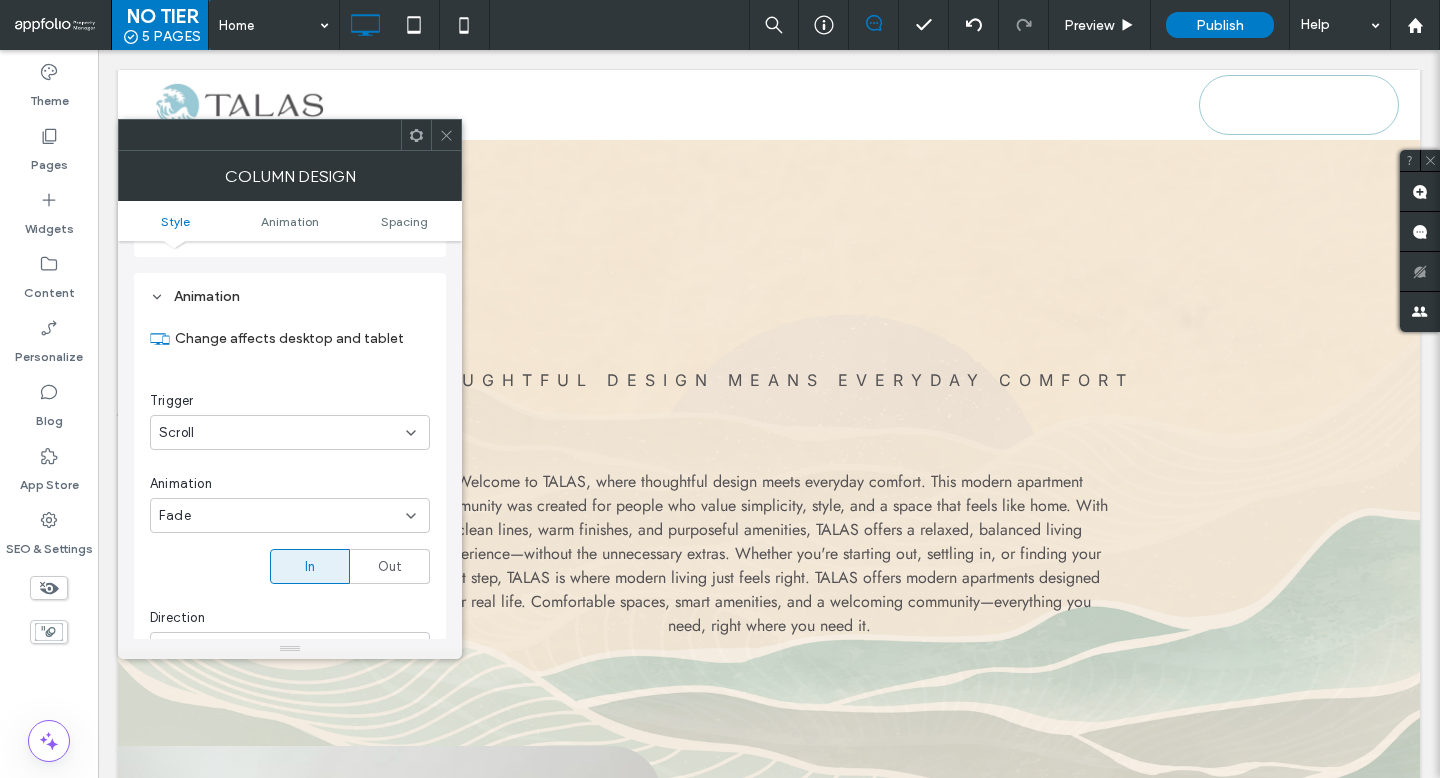 scroll, scrollTop: 1011, scrollLeft: 0, axis: vertical 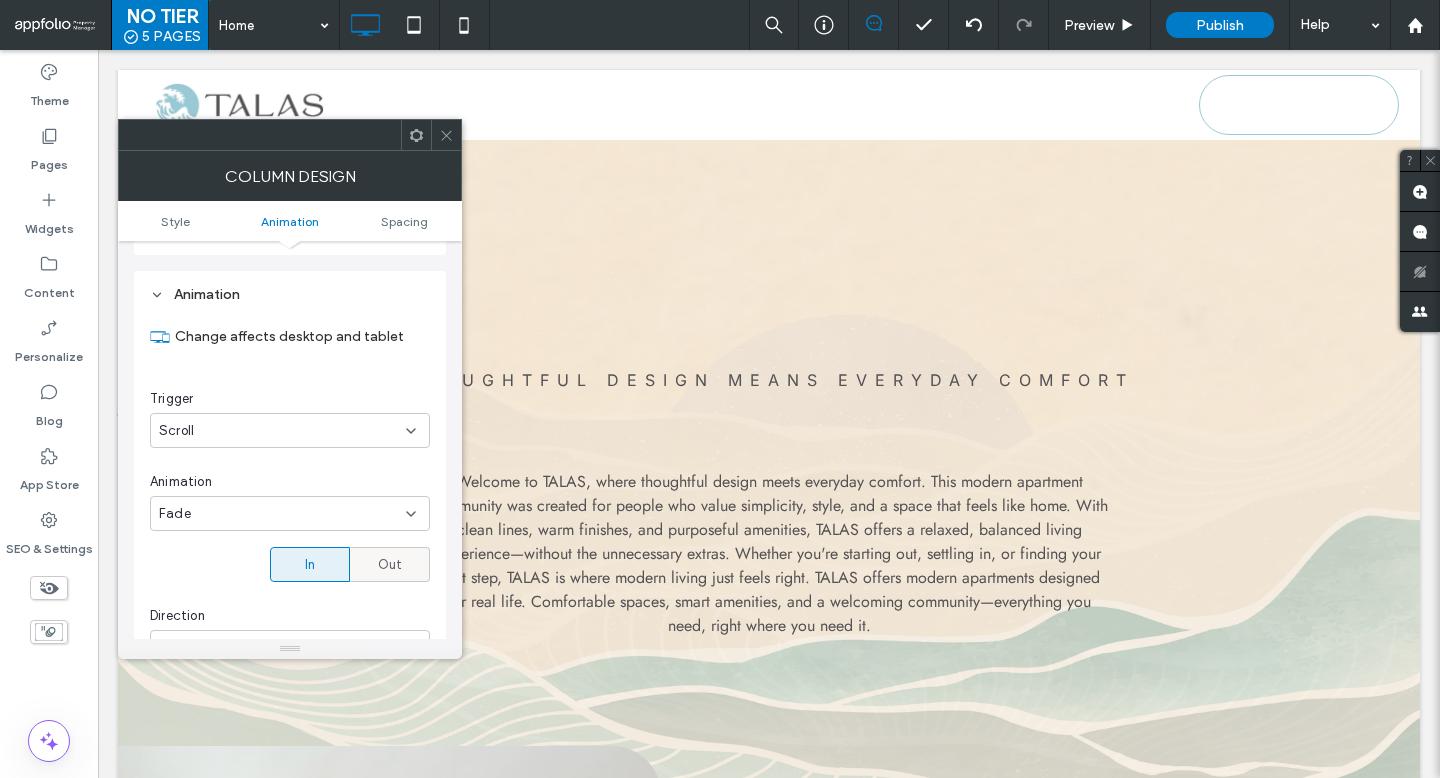 click on "Out" at bounding box center [390, 564] 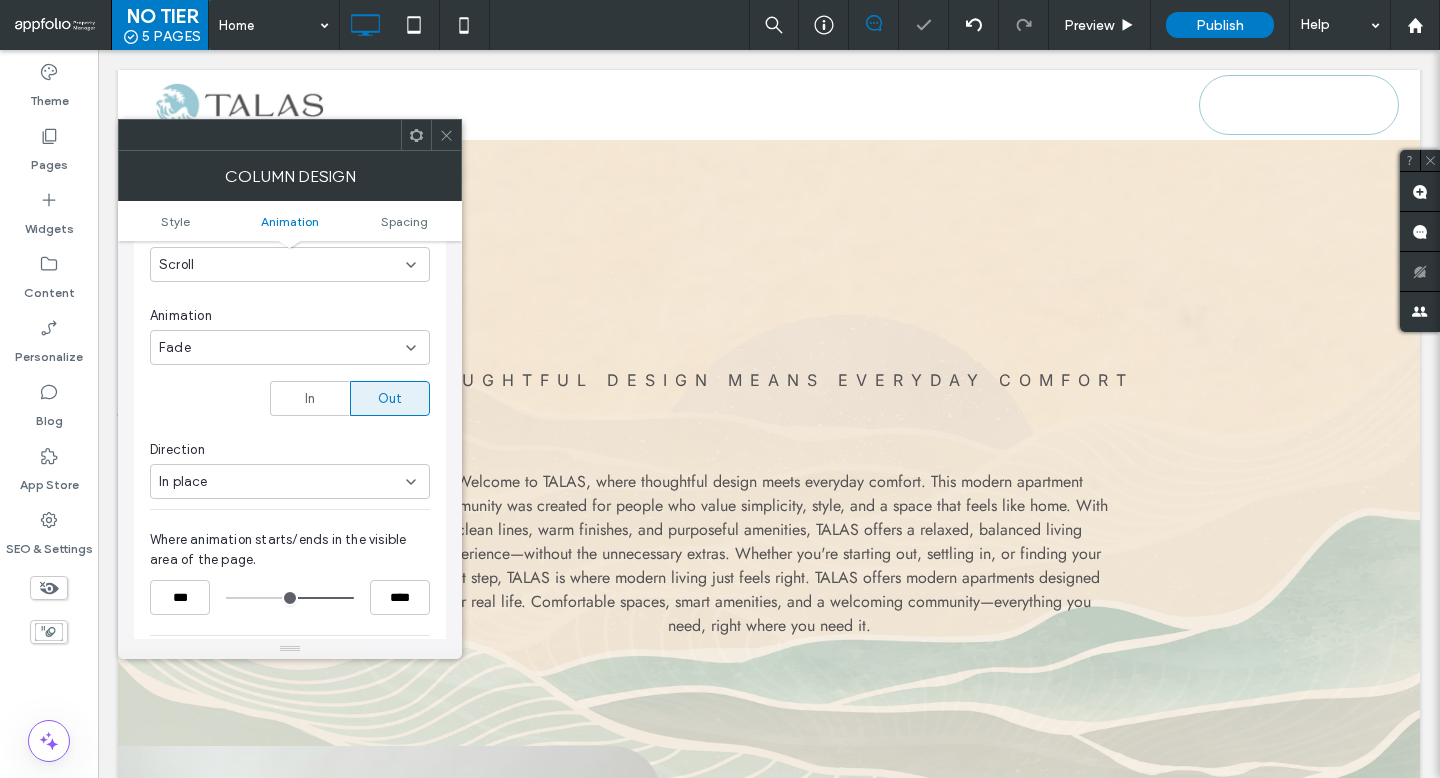 scroll, scrollTop: 1259, scrollLeft: 0, axis: vertical 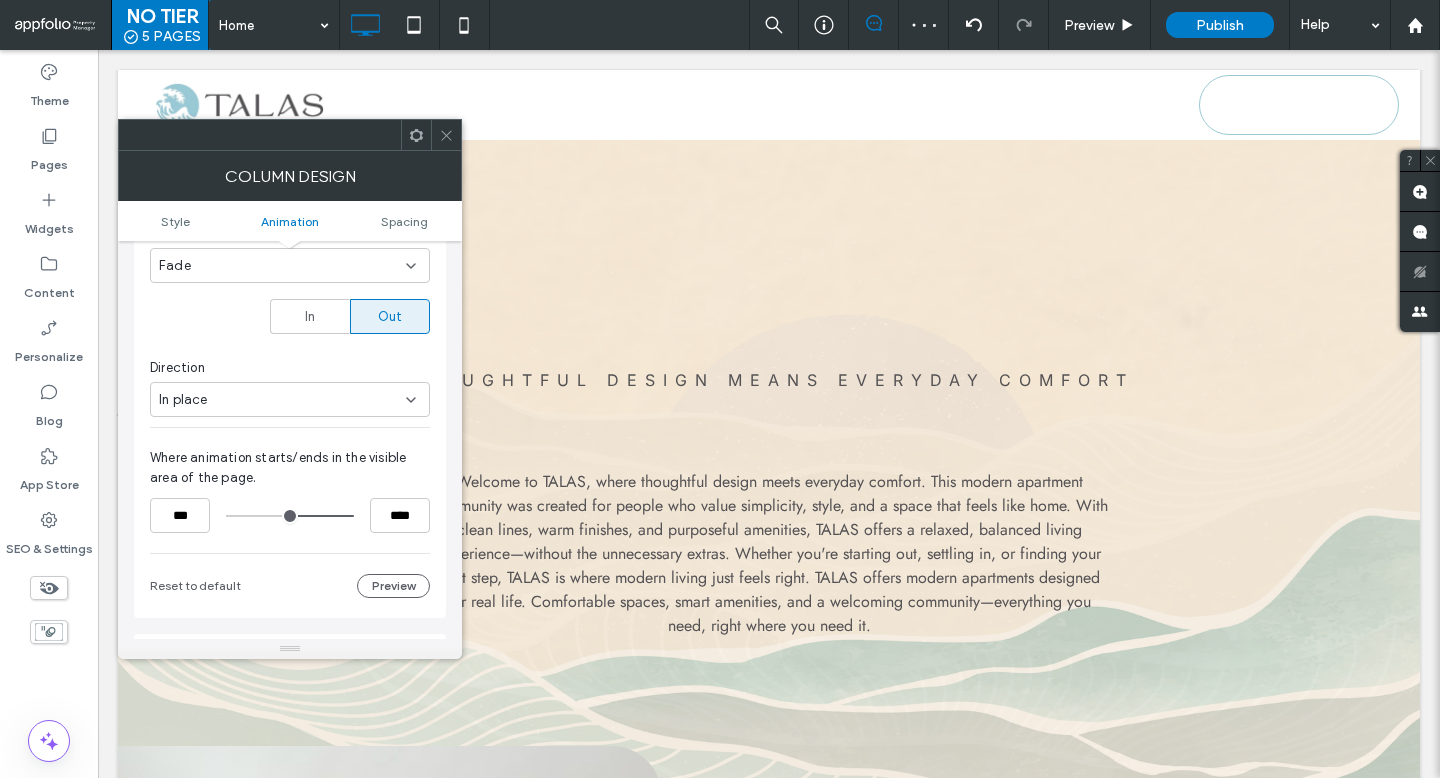 click at bounding box center [446, 135] 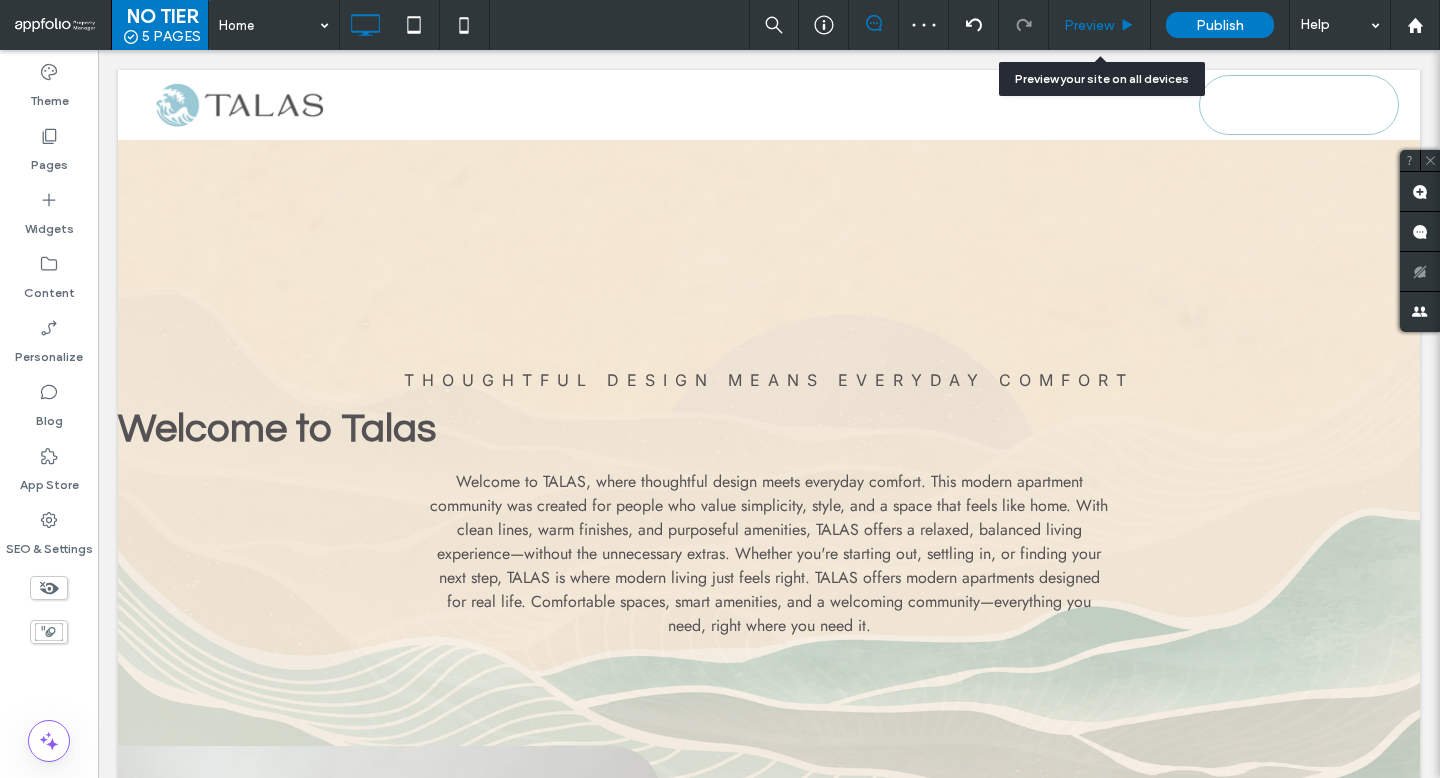 click on "Preview" at bounding box center (1100, 25) 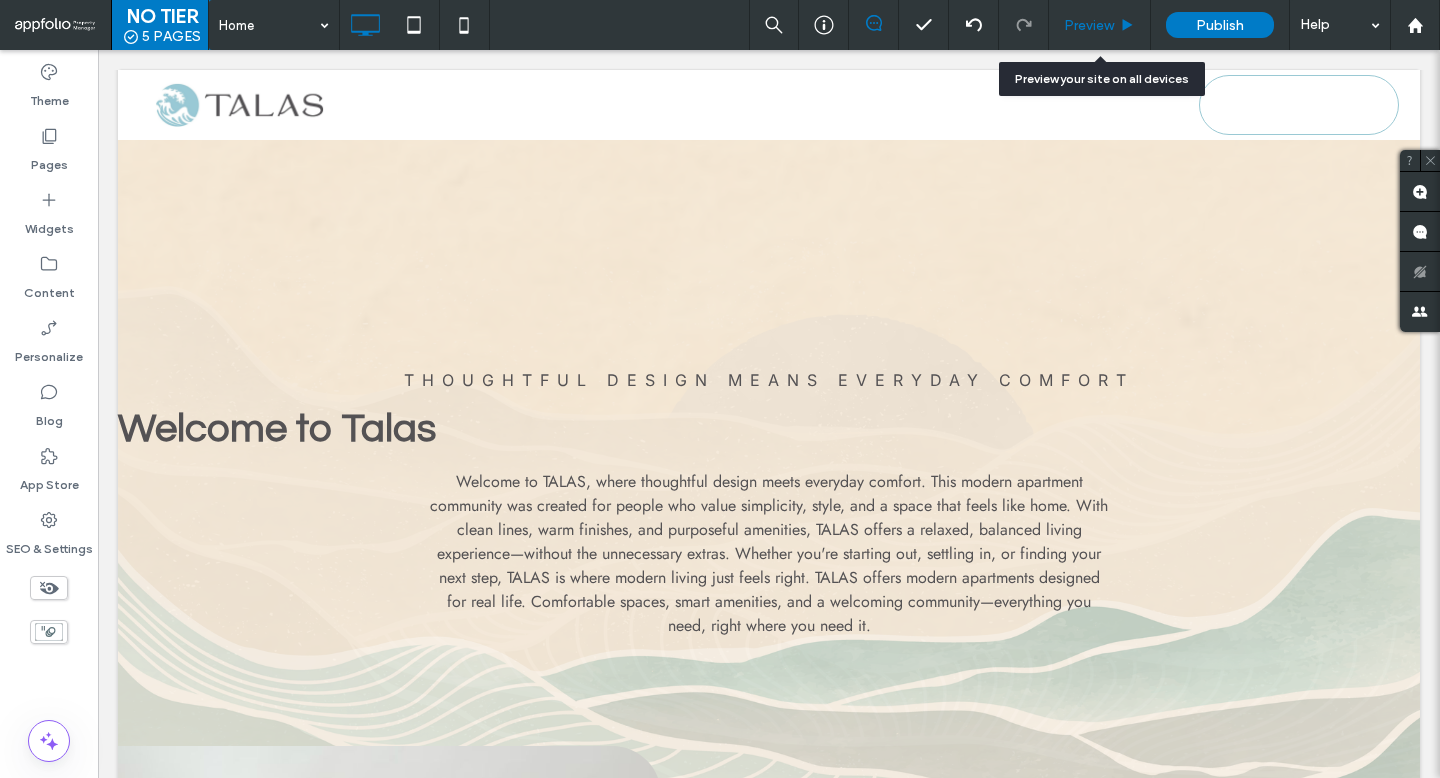 click on "Preview" at bounding box center [1100, 25] 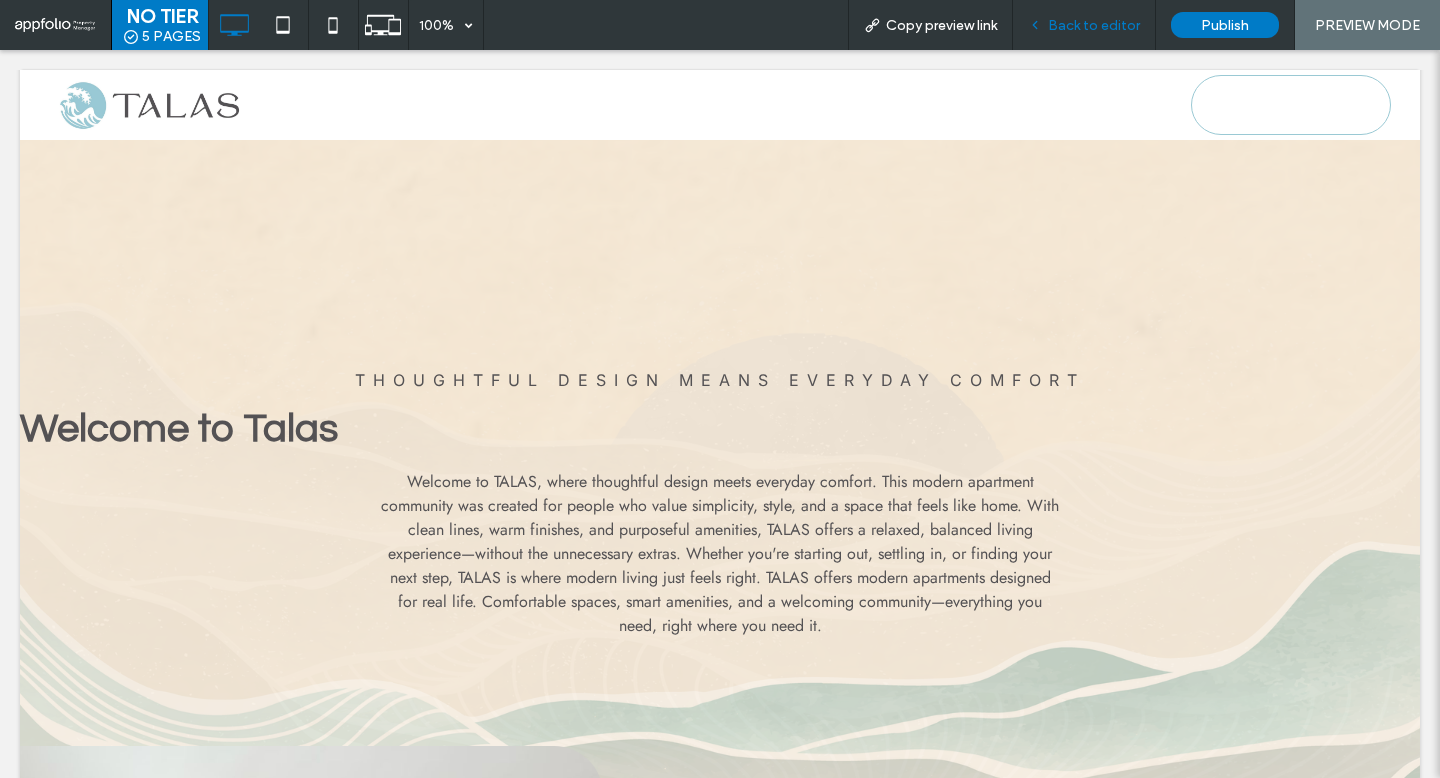 click on "Back to editor" at bounding box center [1084, 25] 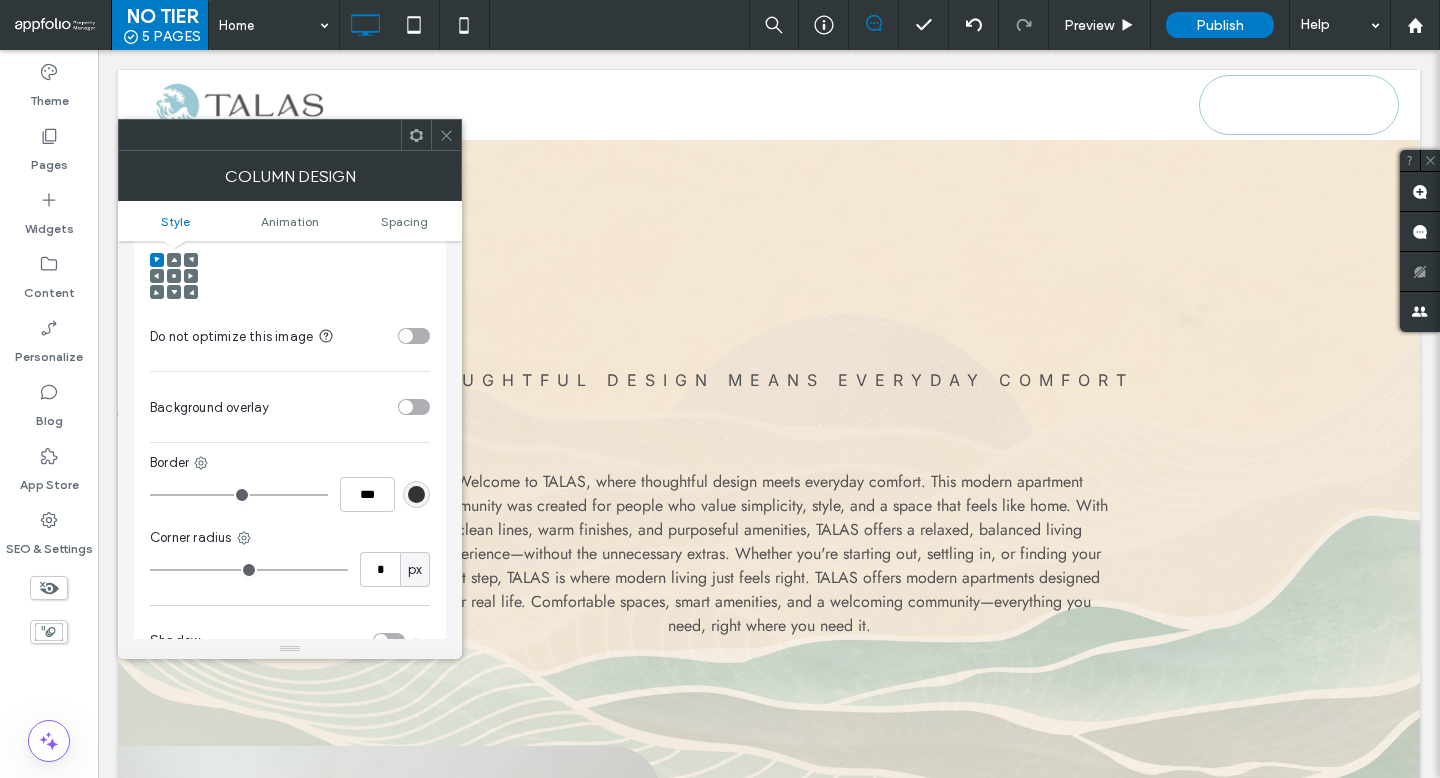 scroll, scrollTop: 735, scrollLeft: 0, axis: vertical 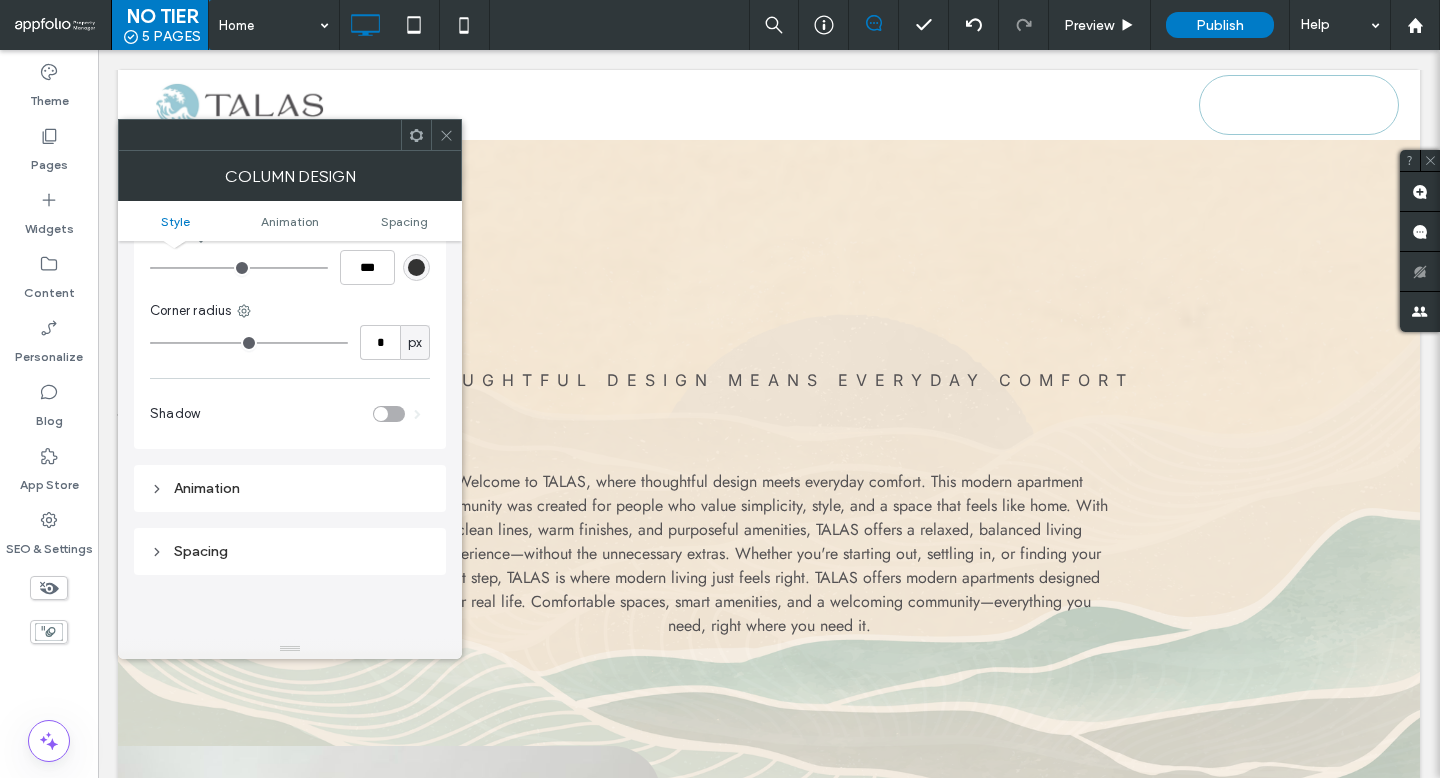 click on "Animation" at bounding box center [290, 488] 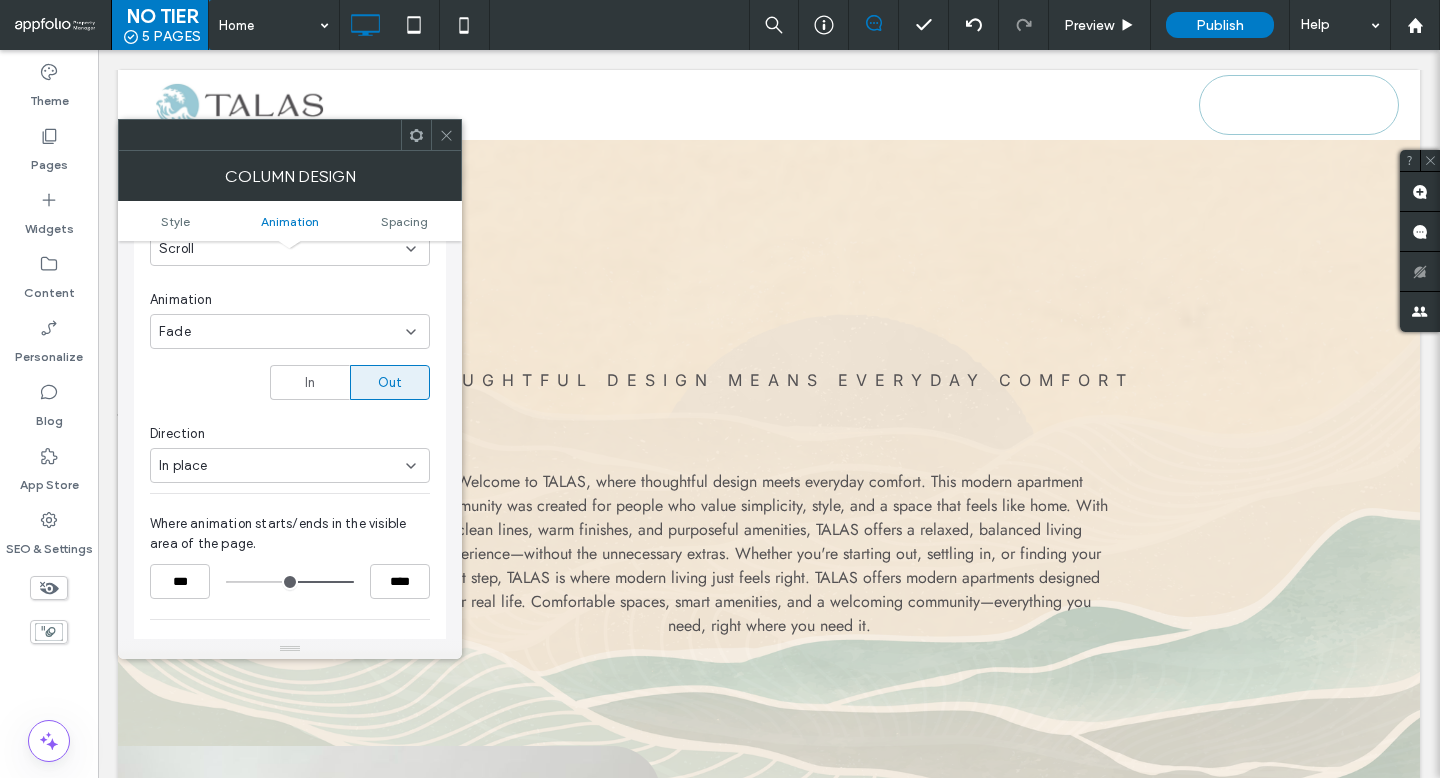 scroll, scrollTop: 1291, scrollLeft: 0, axis: vertical 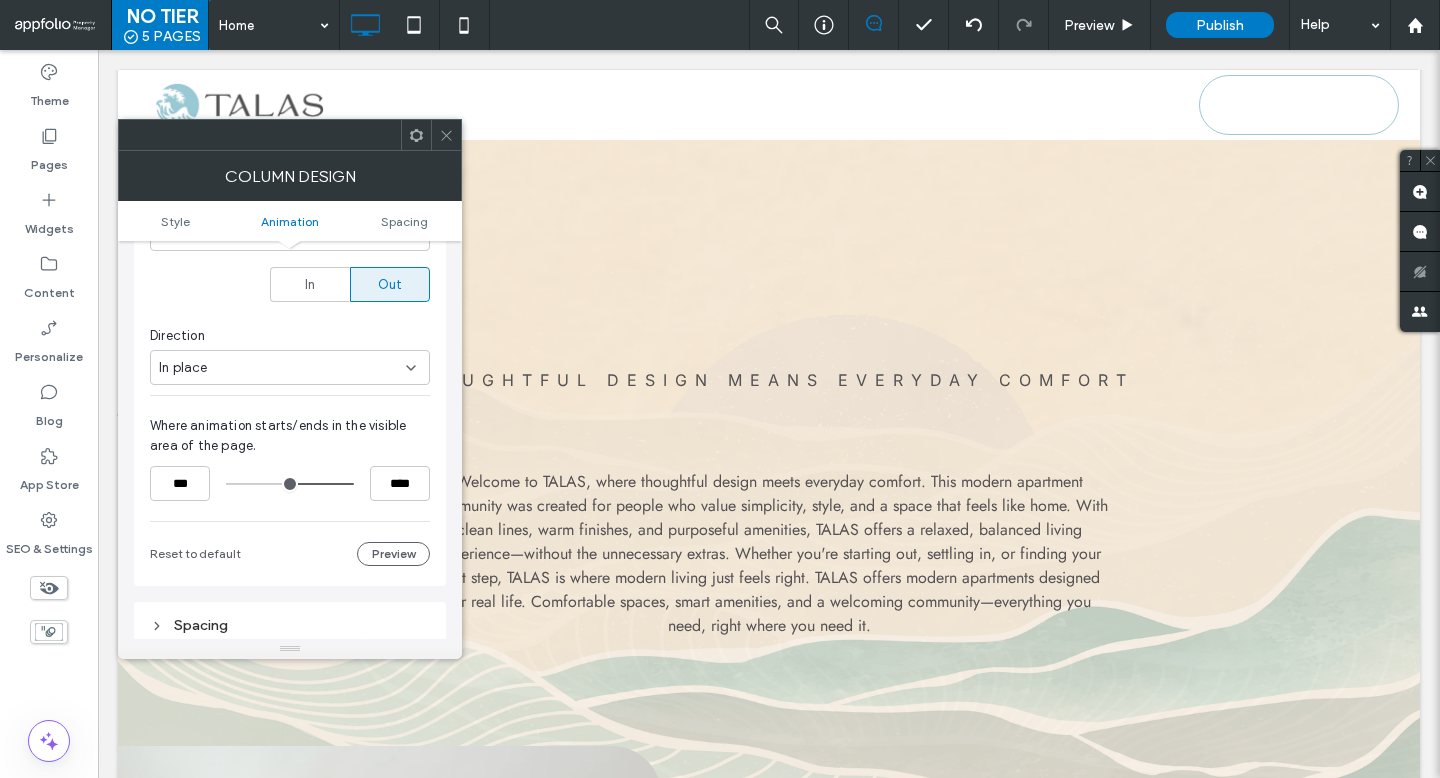drag, startPoint x: 301, startPoint y: 464, endPoint x: 325, endPoint y: 472, distance: 25.298222 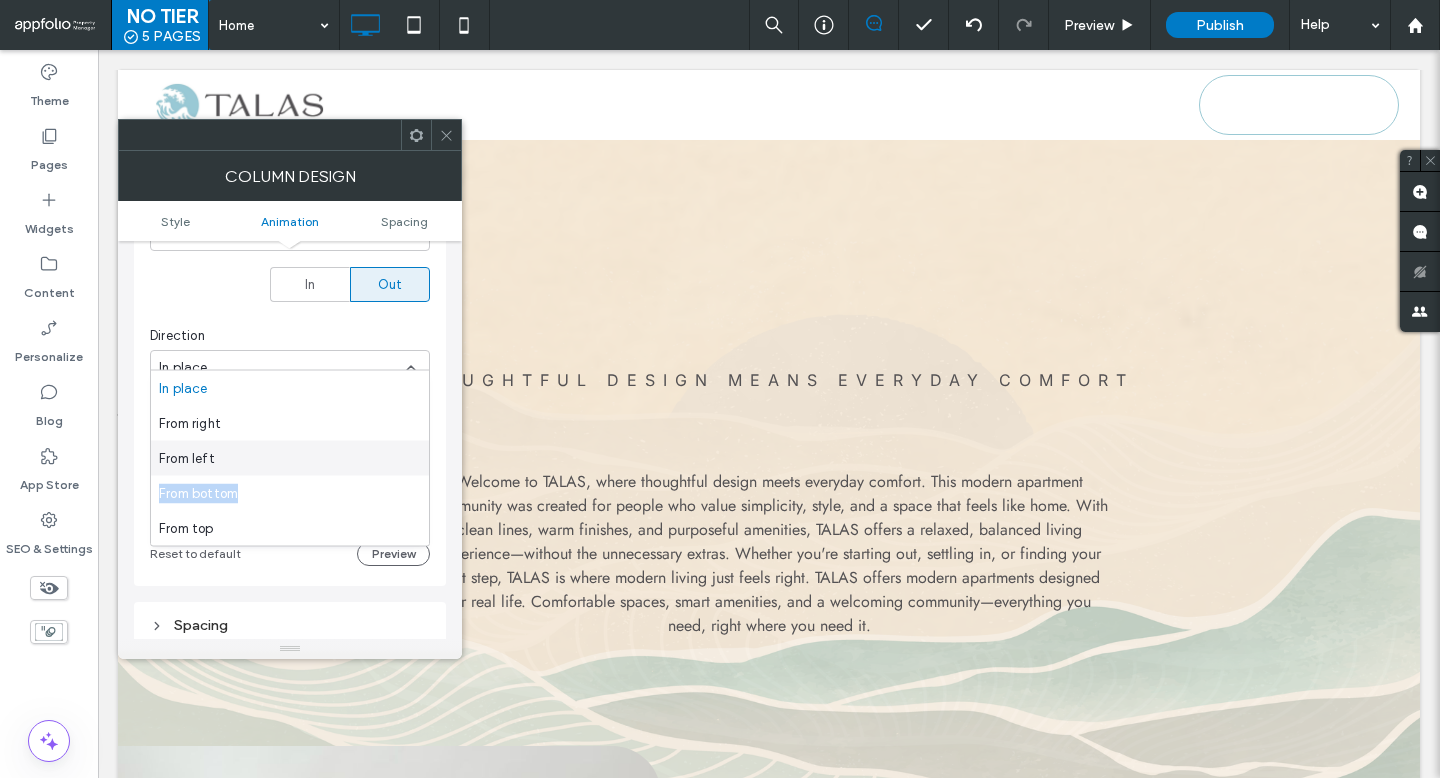 drag, startPoint x: 273, startPoint y: 517, endPoint x: 274, endPoint y: 463, distance: 54.00926 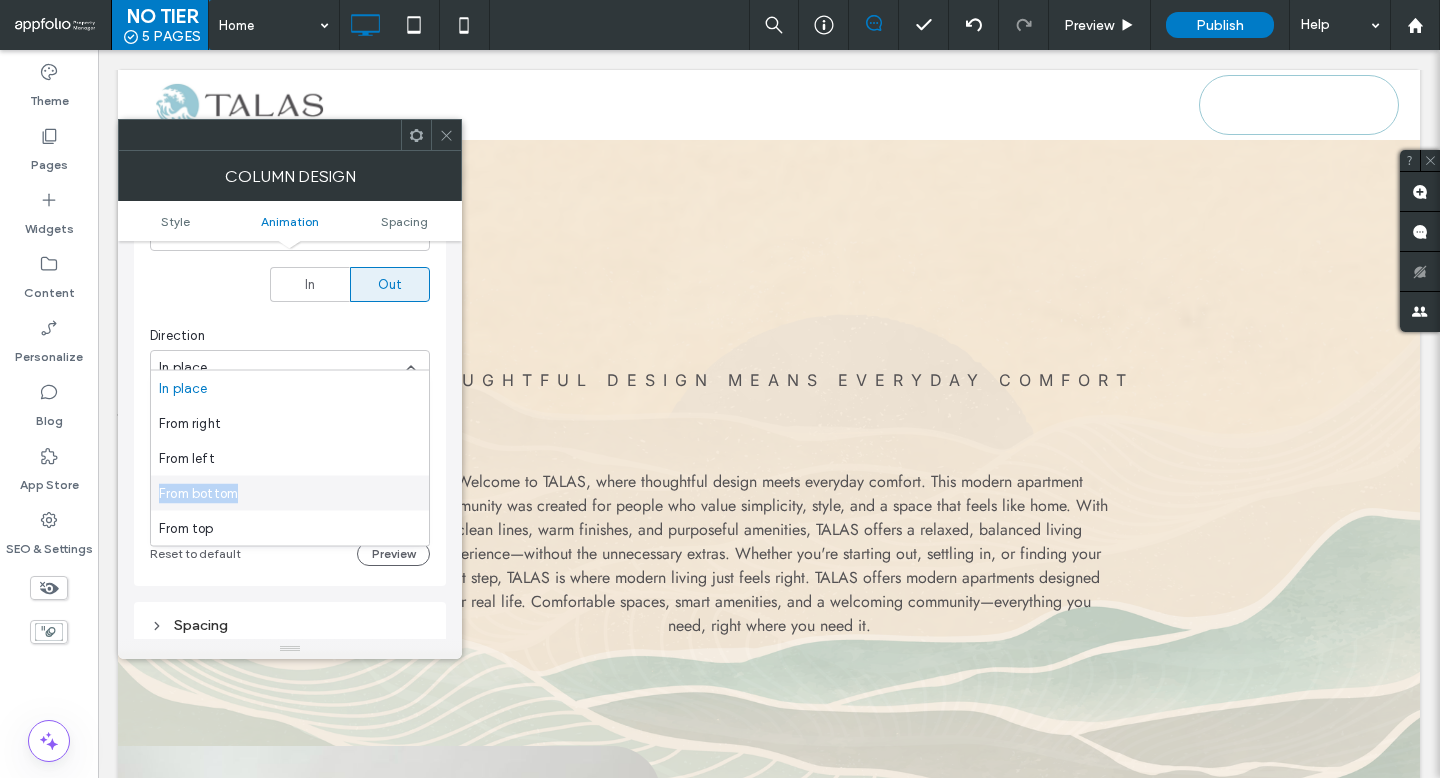 click on "From bottom" at bounding box center [290, 493] 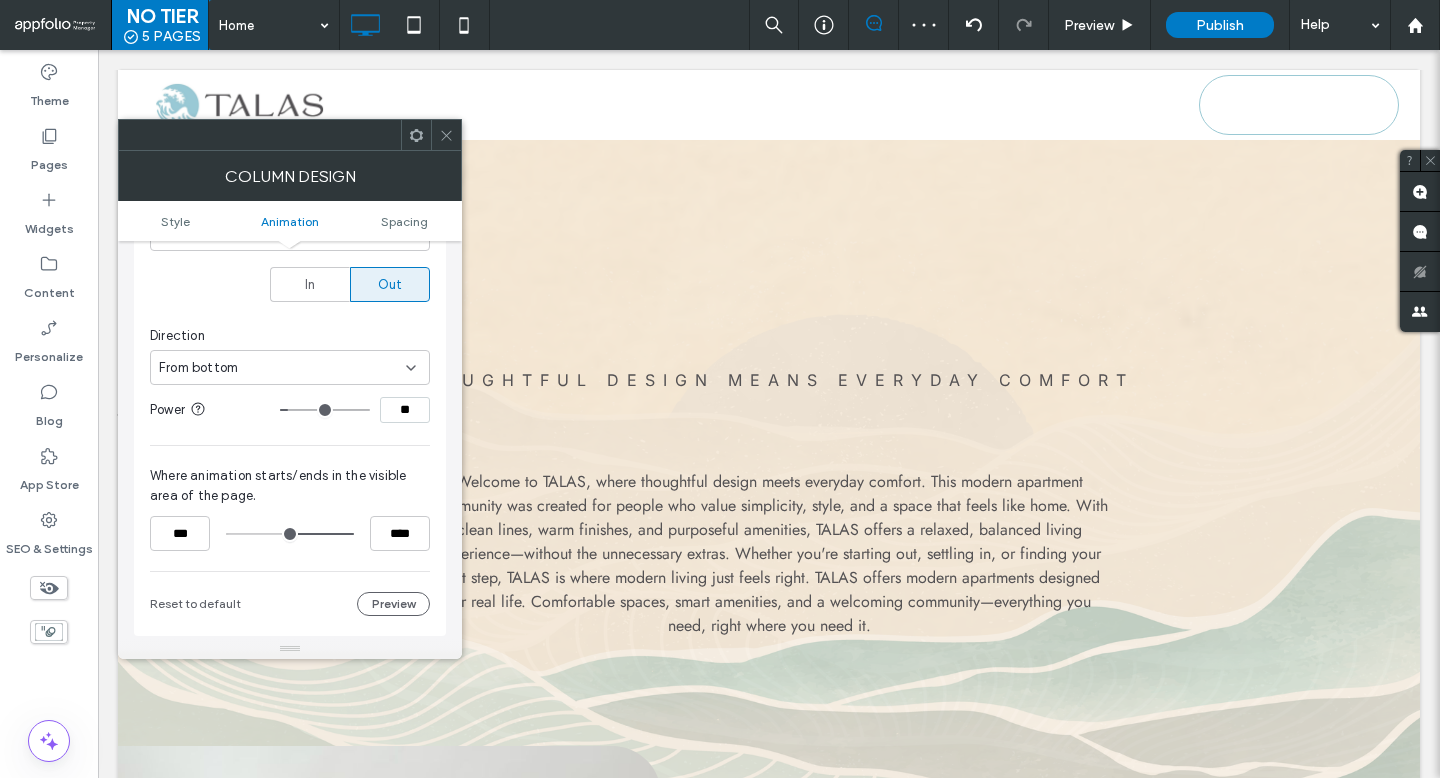 drag, startPoint x: 315, startPoint y: 395, endPoint x: 294, endPoint y: 397, distance: 21.095022 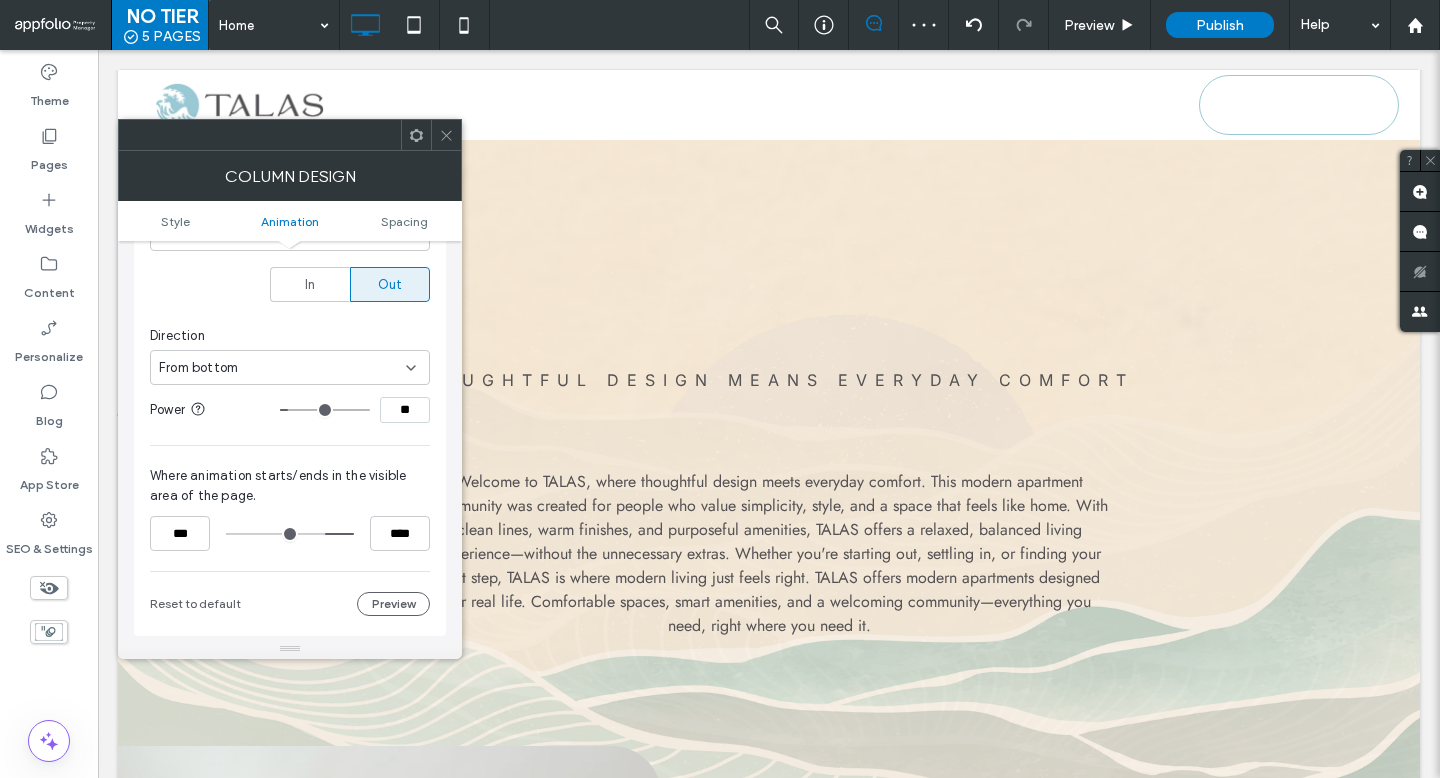 drag, startPoint x: 289, startPoint y: 519, endPoint x: 320, endPoint y: 522, distance: 31.144823 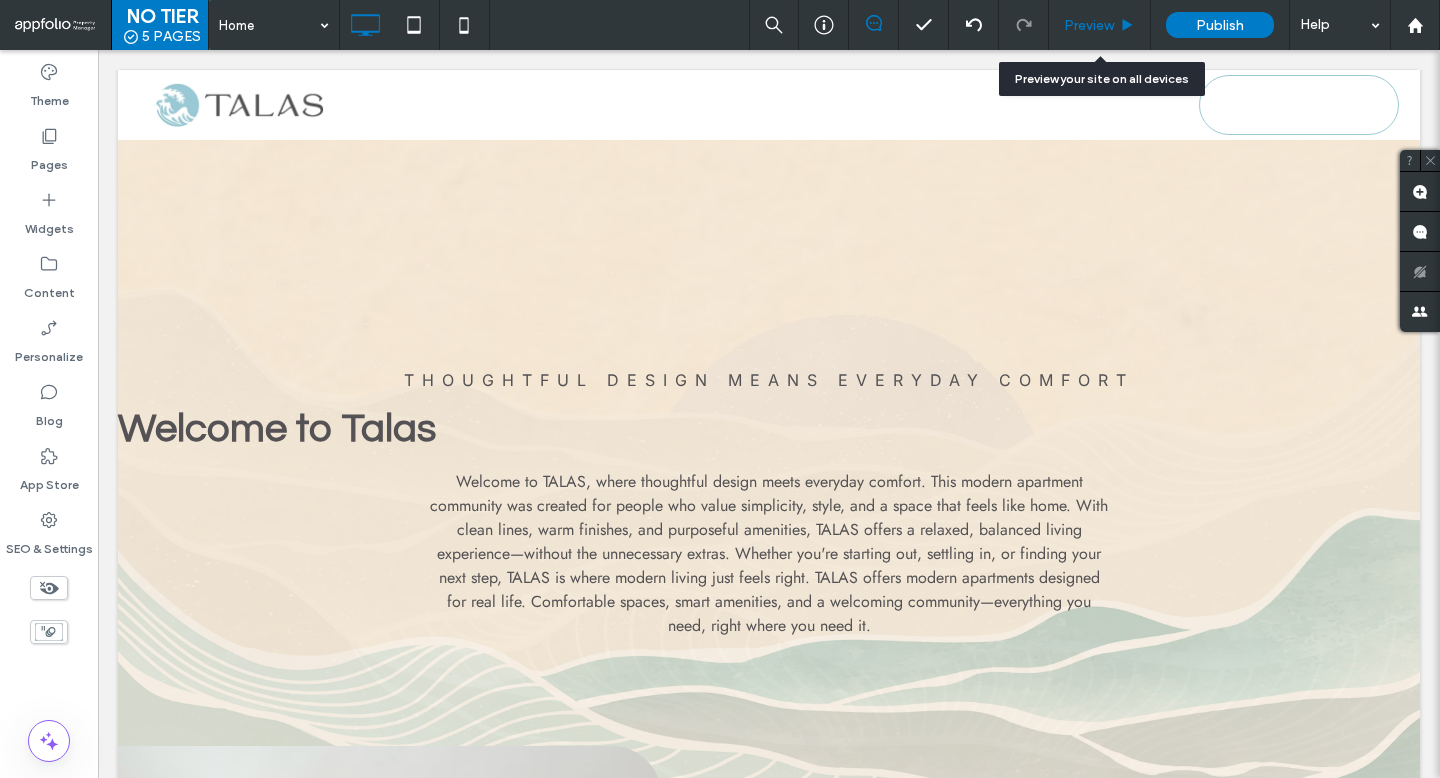 click on "Preview" at bounding box center (1100, 25) 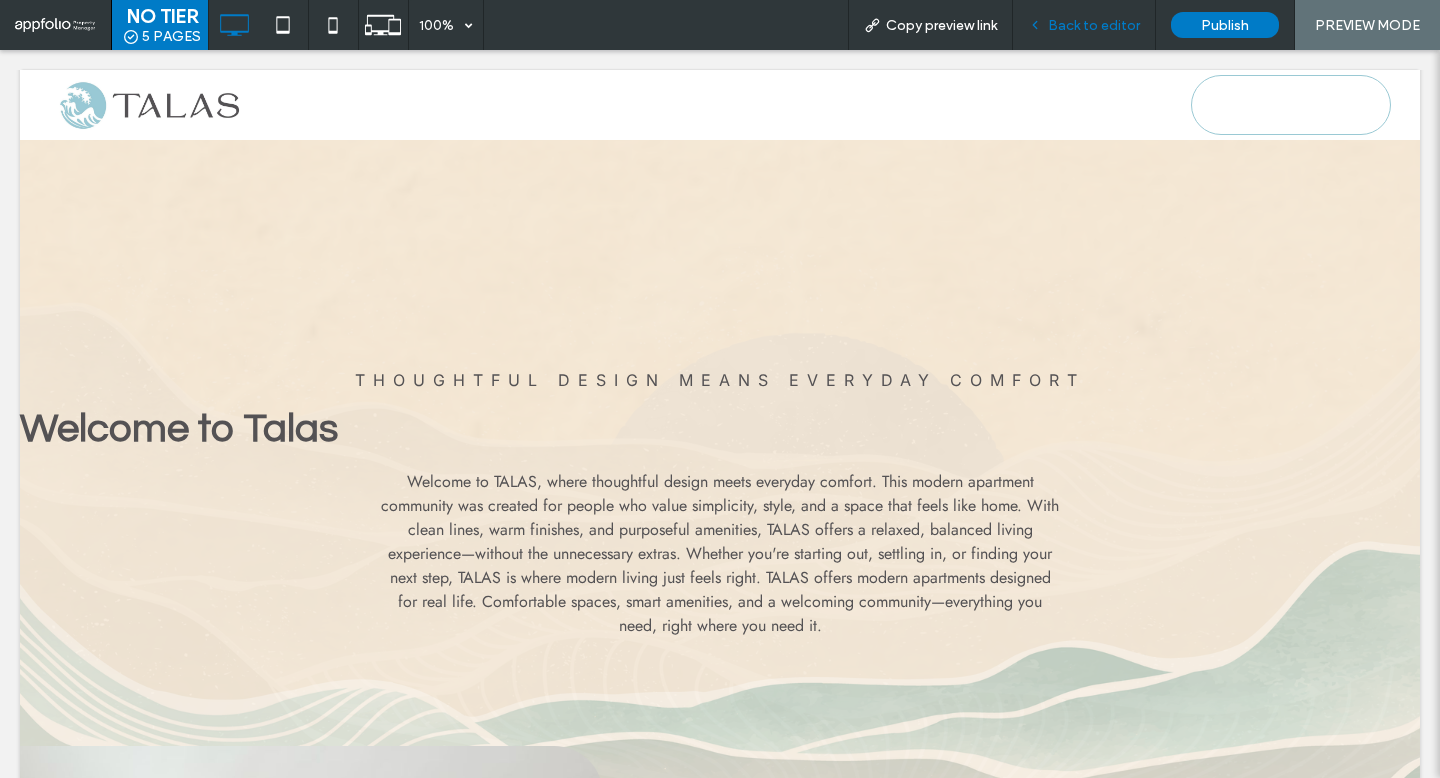 click on "Back to editor" at bounding box center (1084, 25) 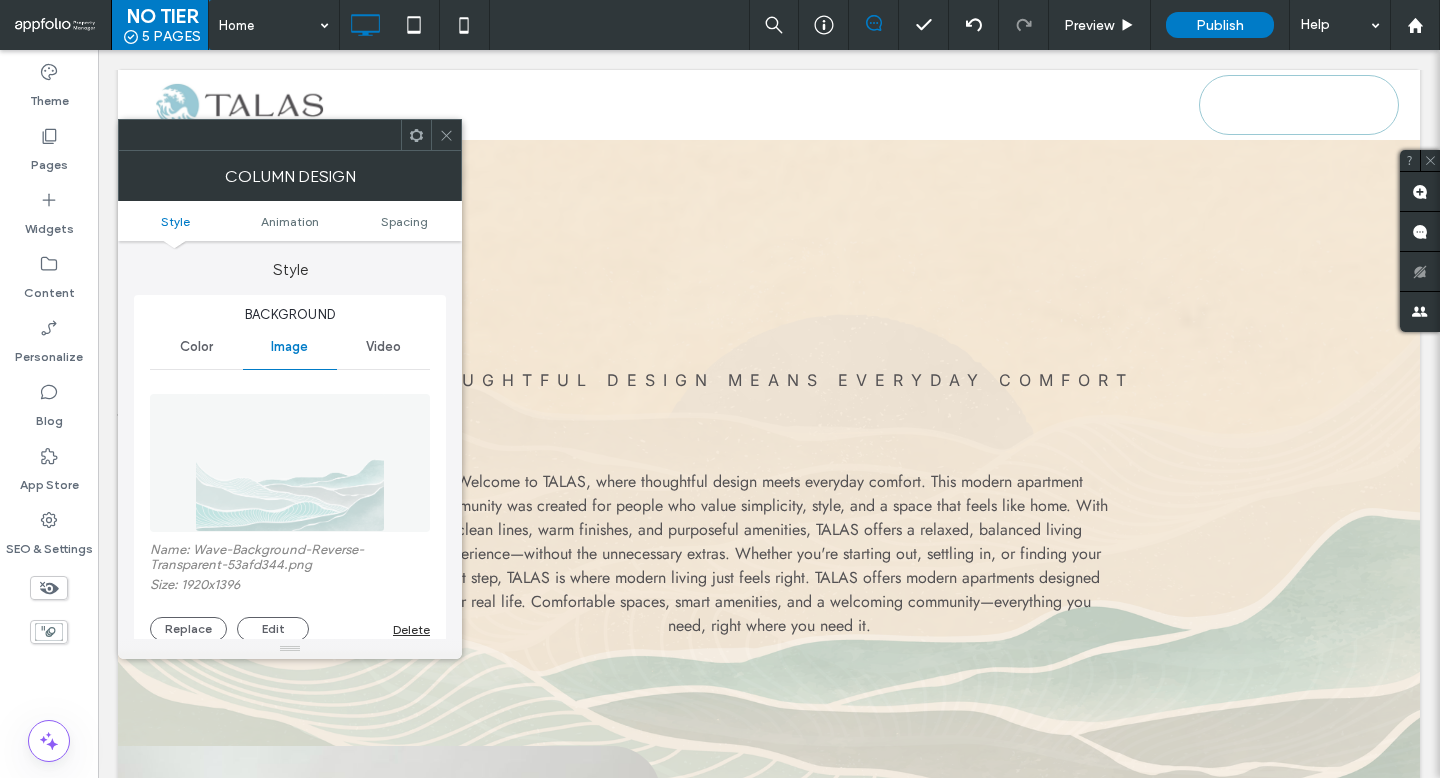 click on "Style Animation Spacing" at bounding box center (290, 221) 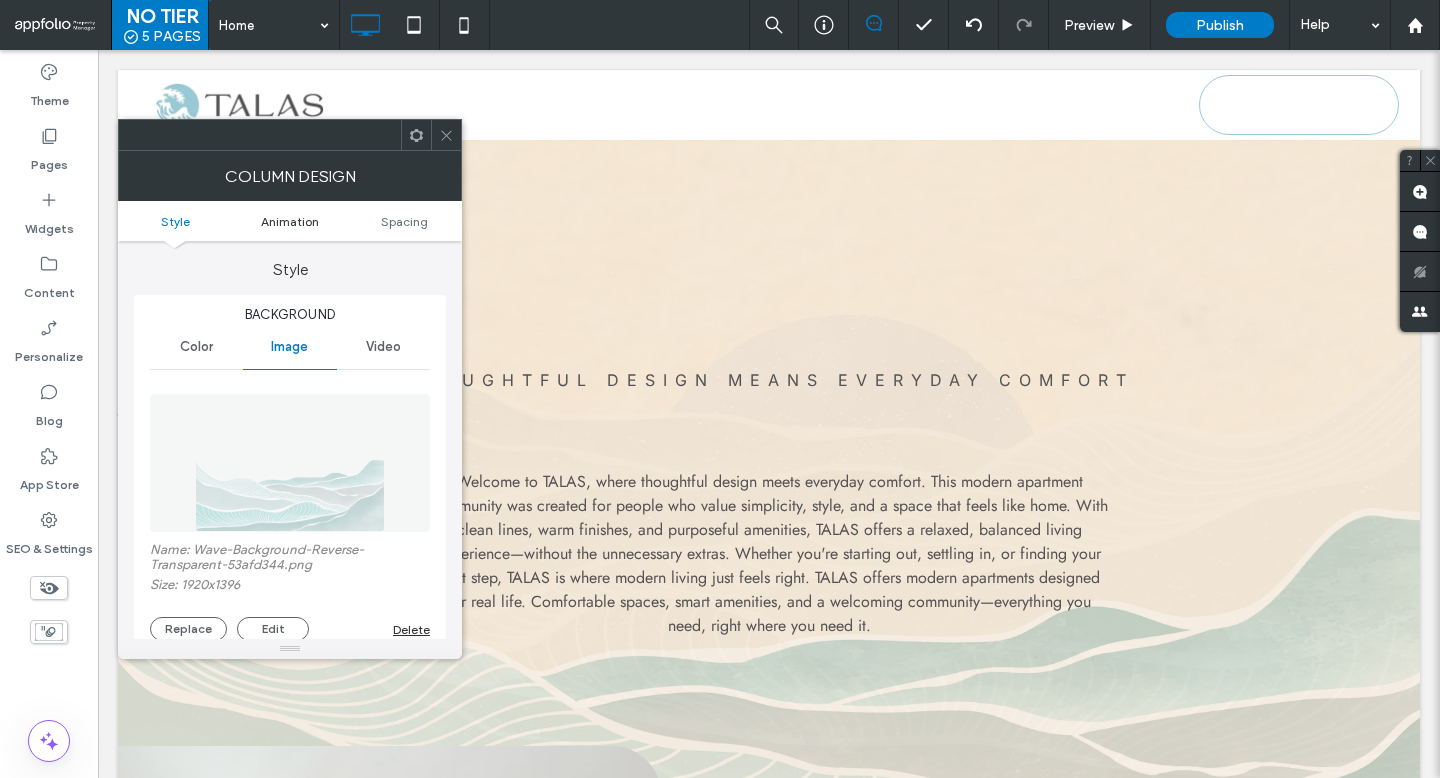 click on "Animation" at bounding box center [290, 221] 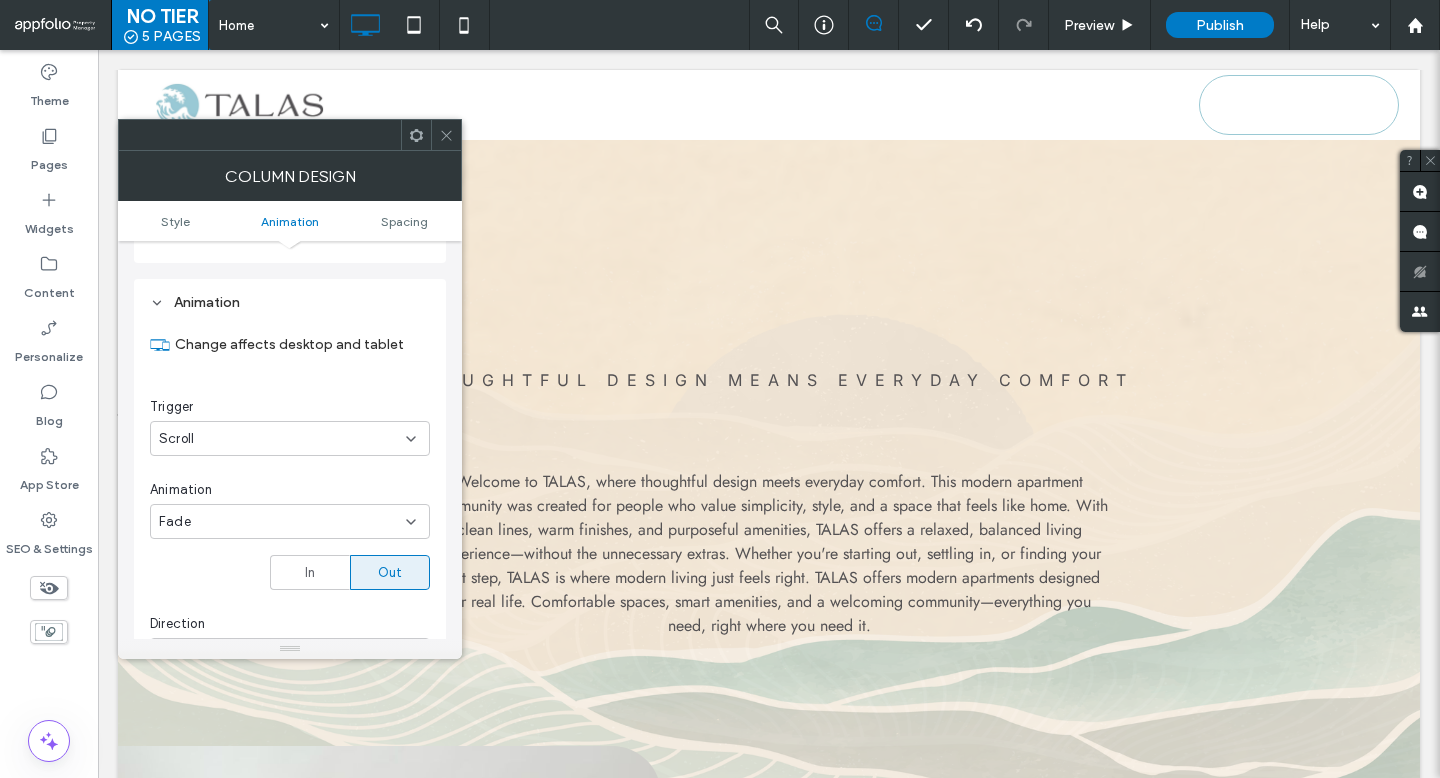 scroll, scrollTop: 1011, scrollLeft: 0, axis: vertical 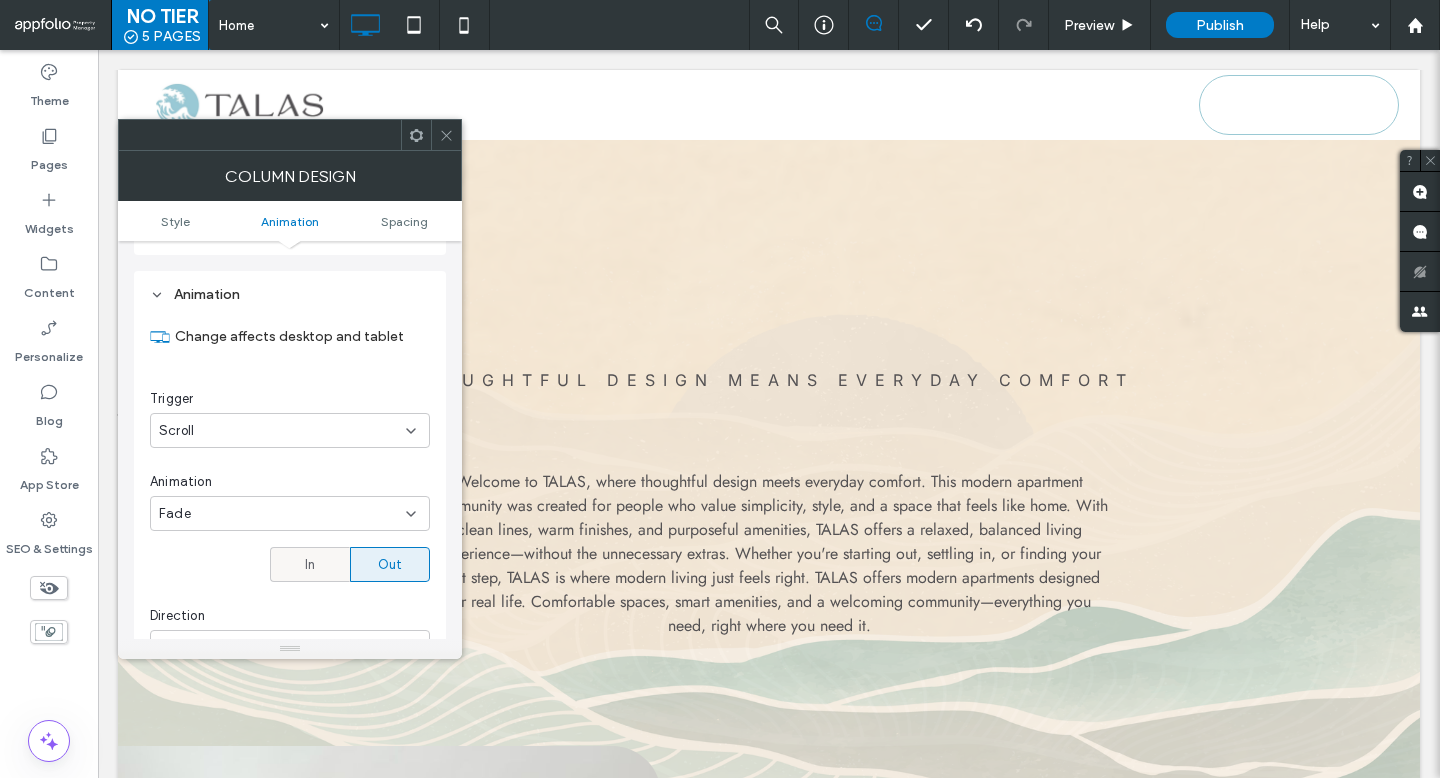 click on "In" at bounding box center (310, 564) 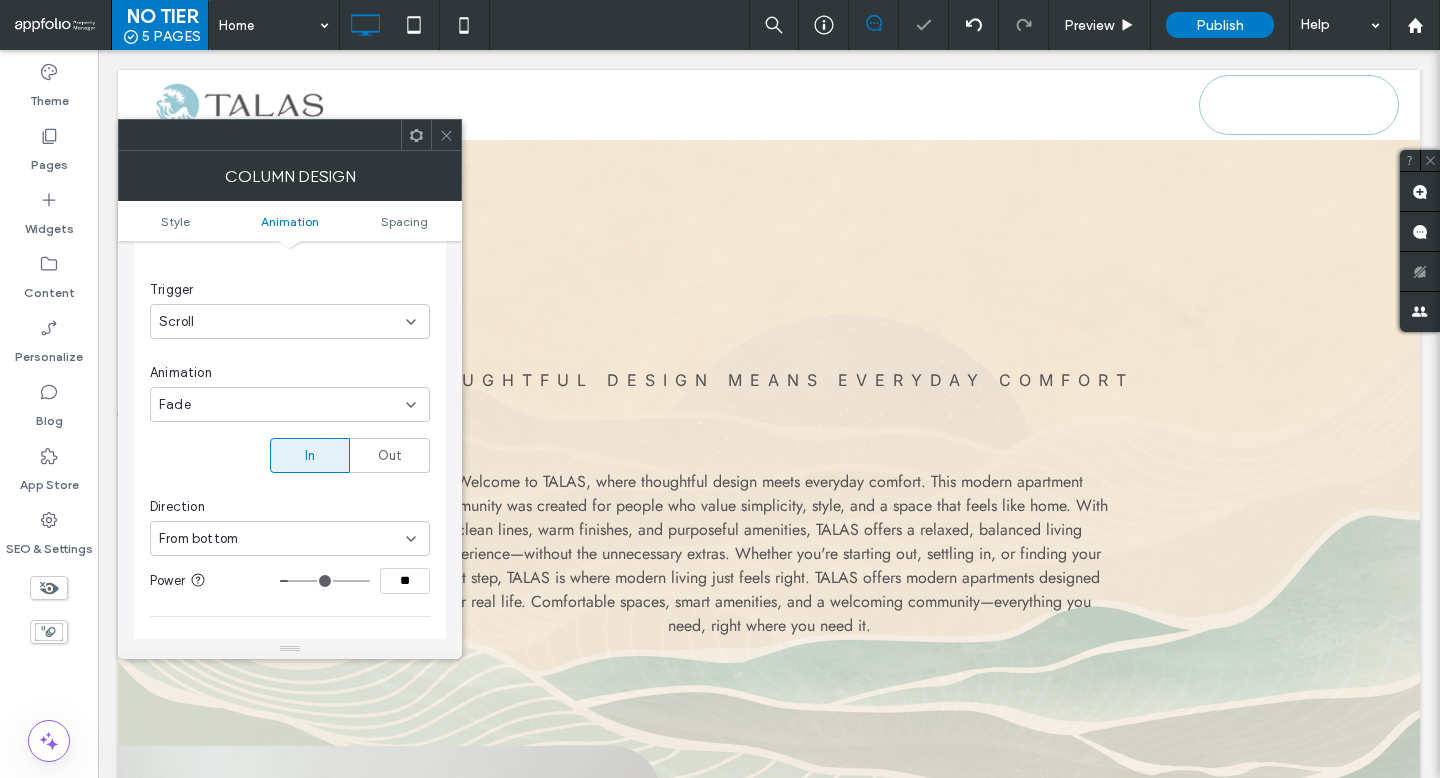 scroll, scrollTop: 1155, scrollLeft: 0, axis: vertical 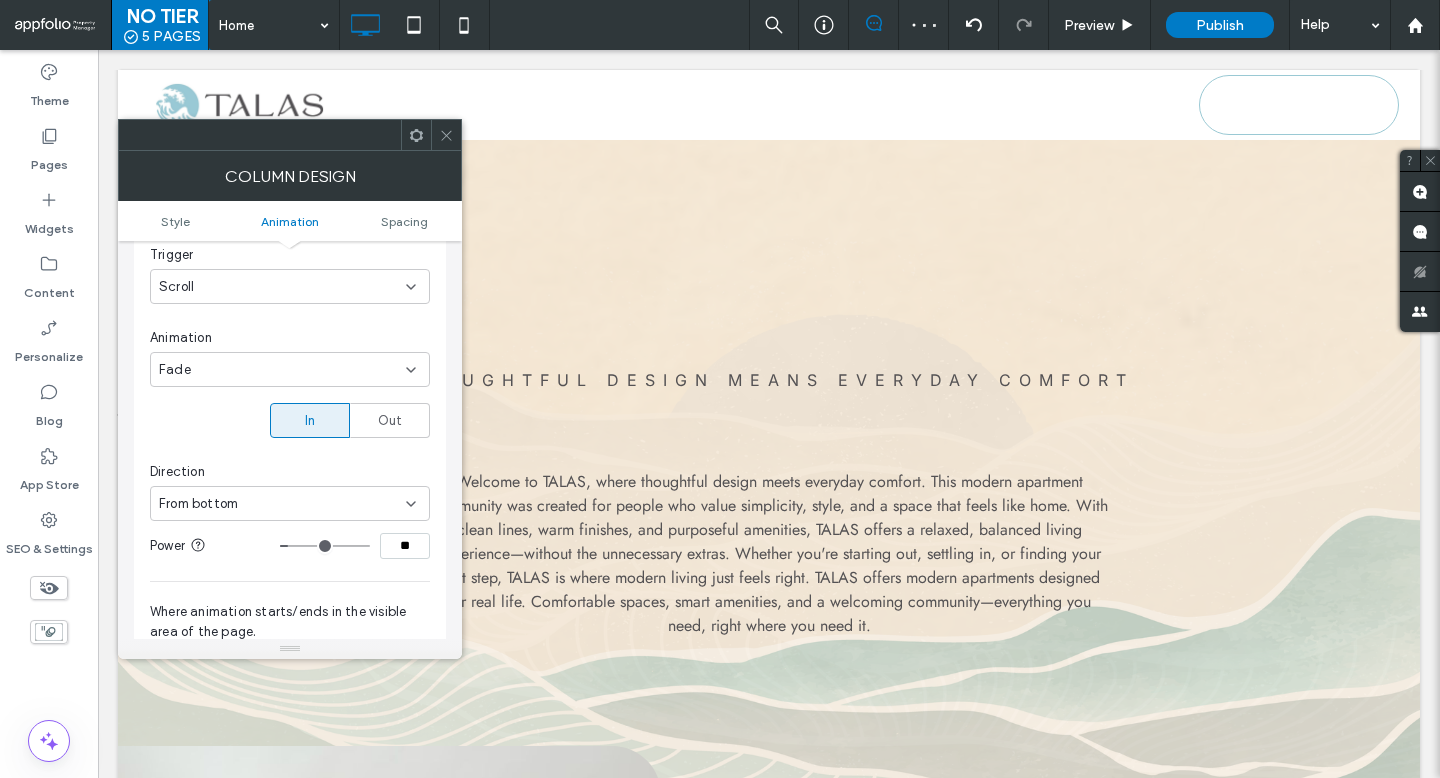 click on "From bottom" at bounding box center [282, 504] 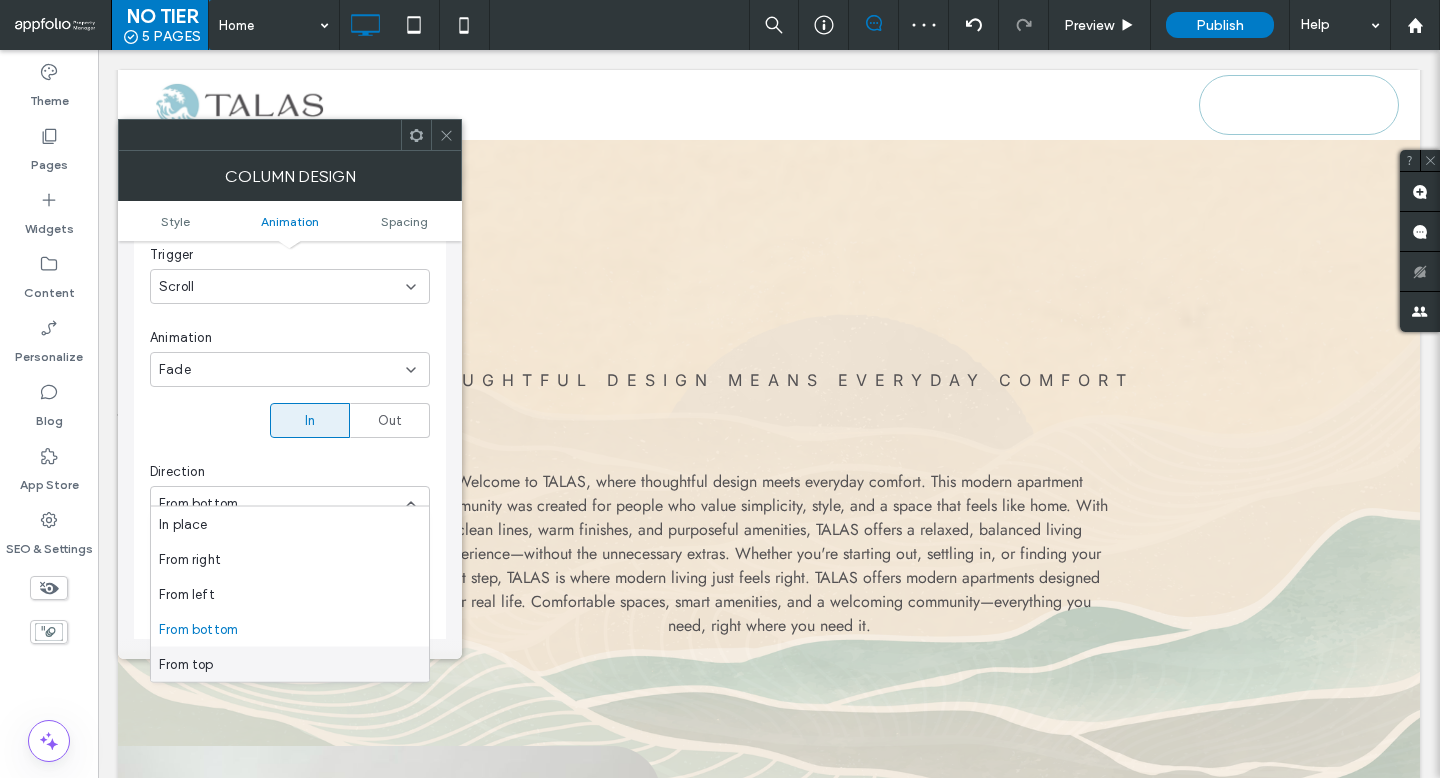 click on "From top" at bounding box center [186, 664] 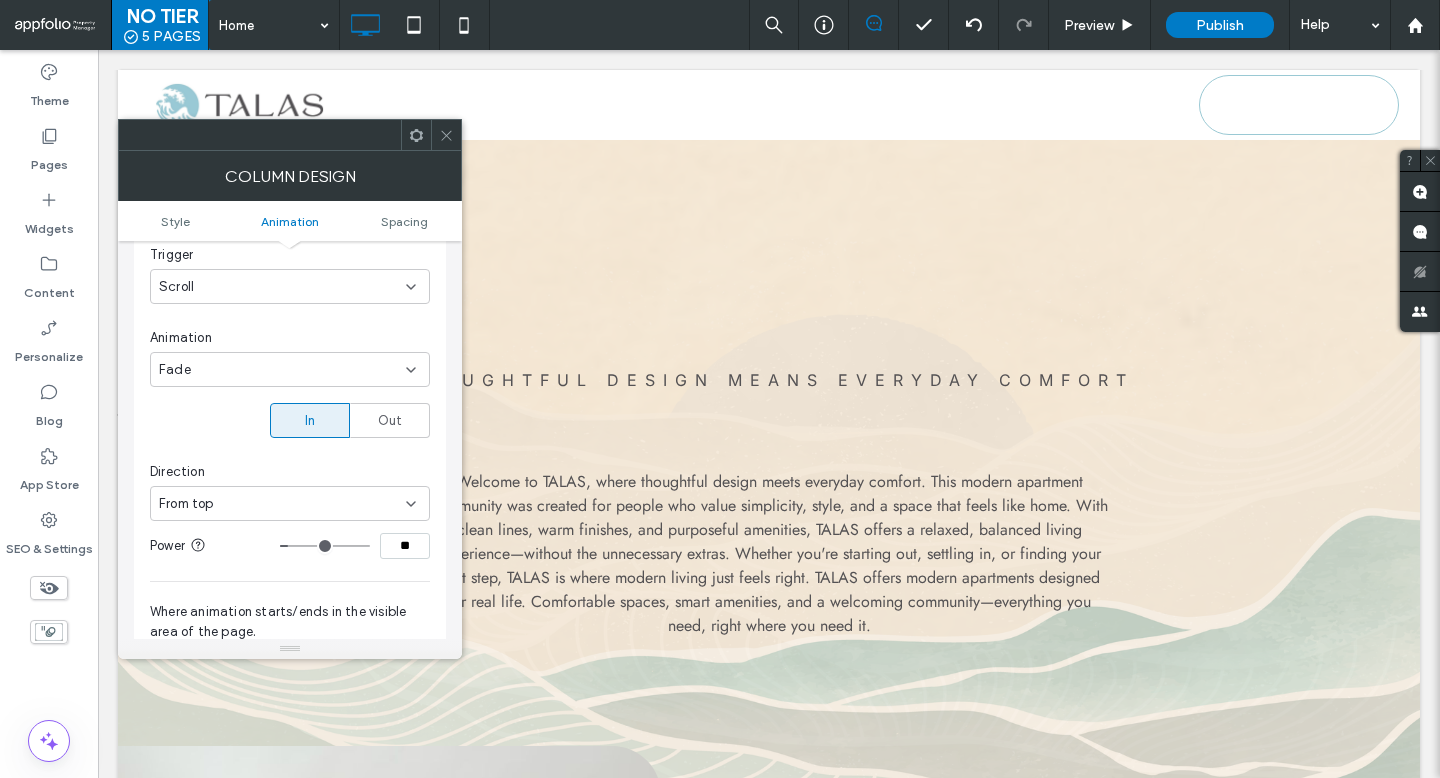 scroll, scrollTop: 1210, scrollLeft: 0, axis: vertical 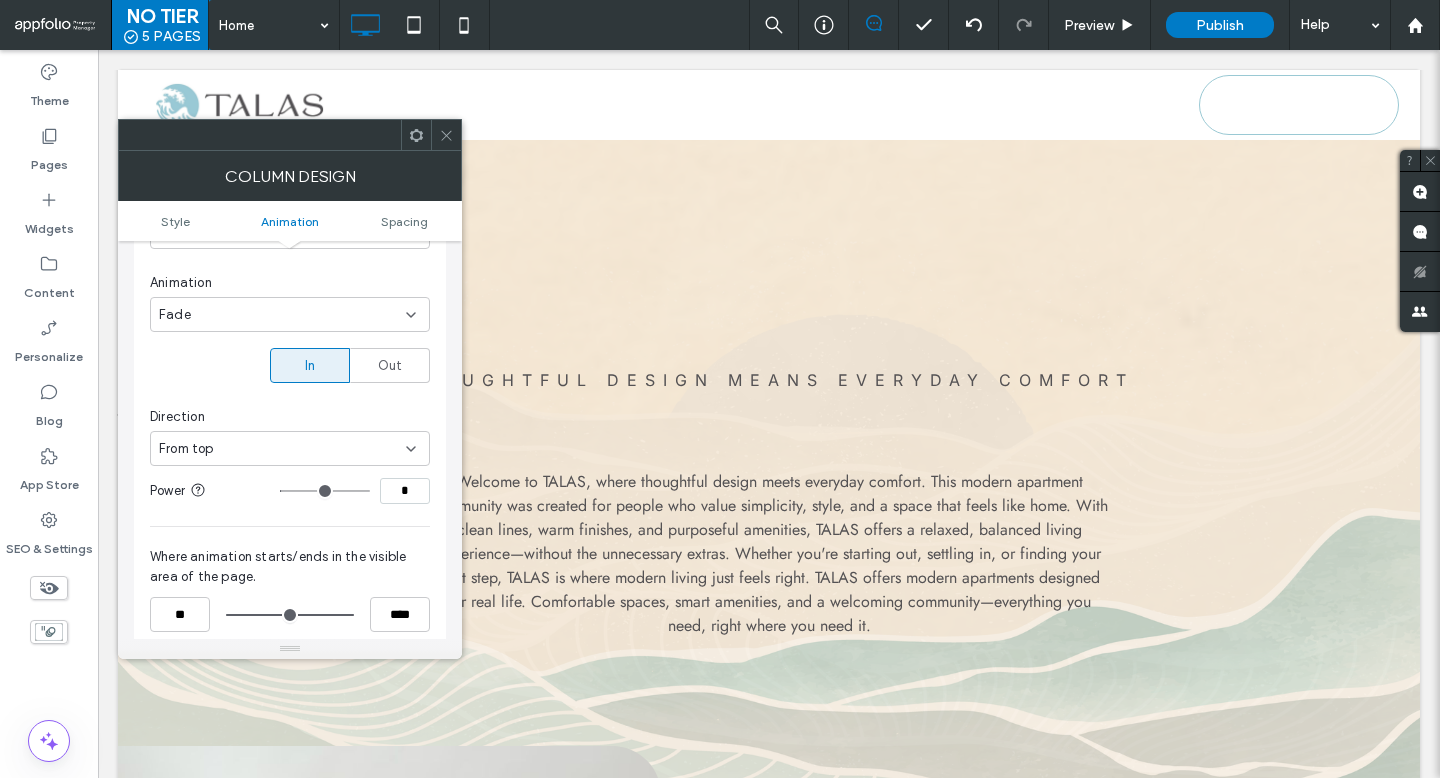 click at bounding box center [325, 491] 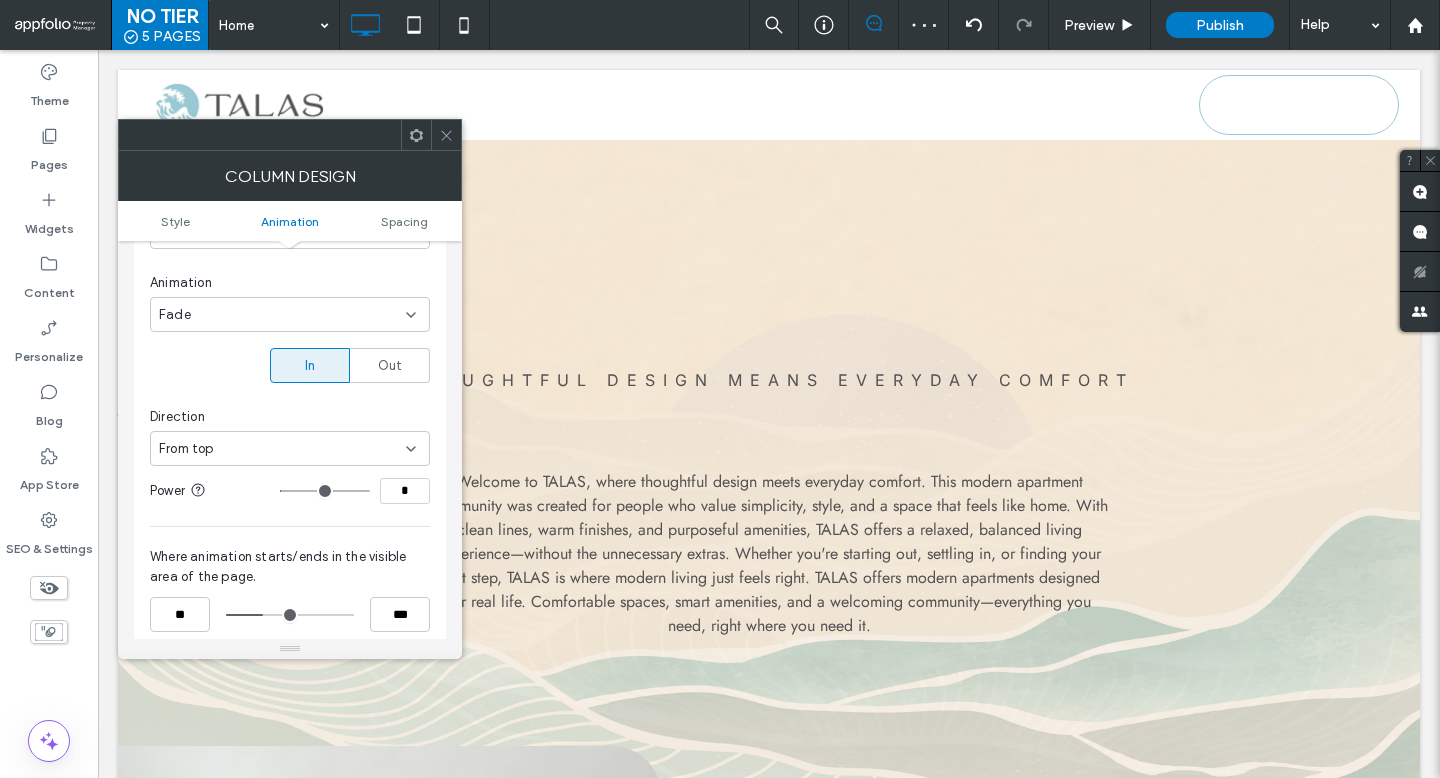 drag, startPoint x: 342, startPoint y: 599, endPoint x: 266, endPoint y: 601, distance: 76.02631 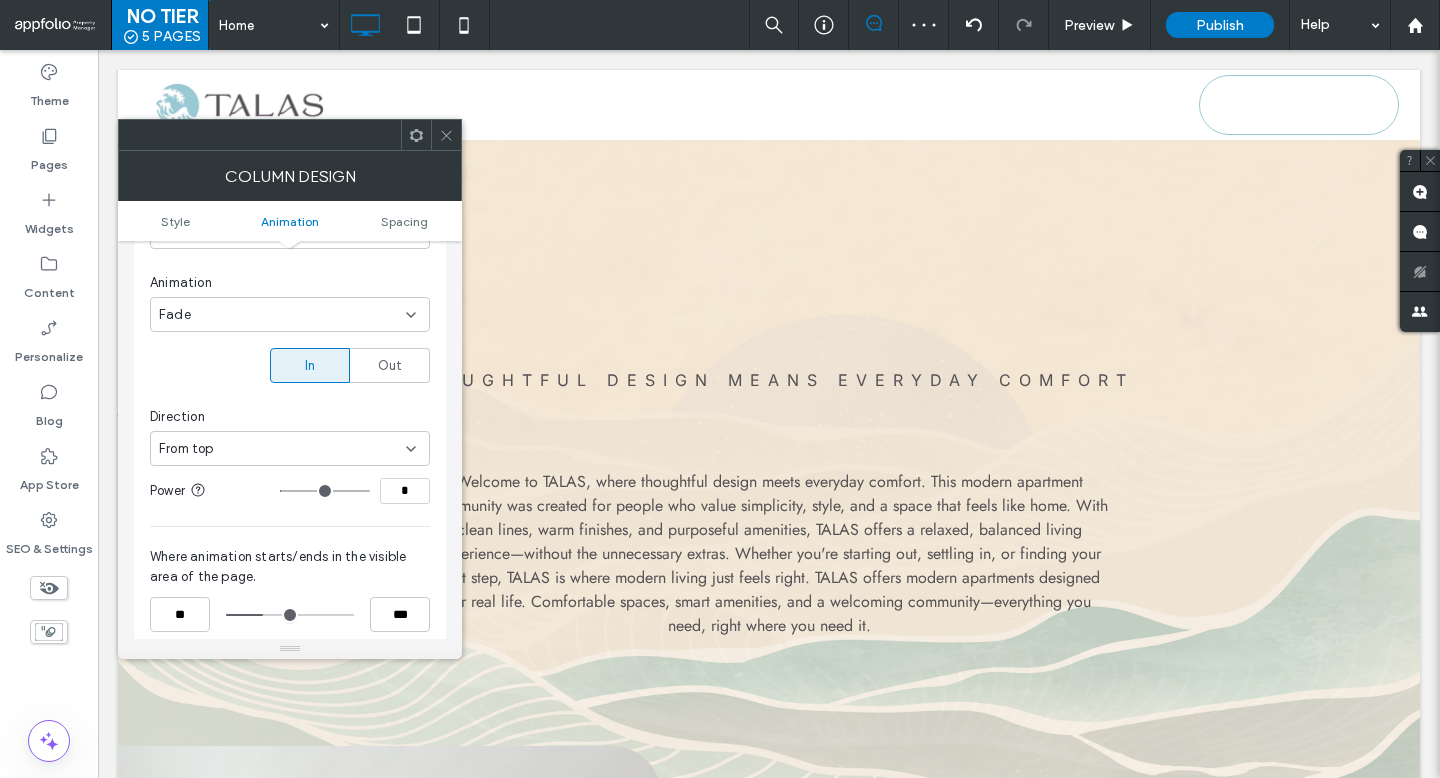 click at bounding box center [290, 615] 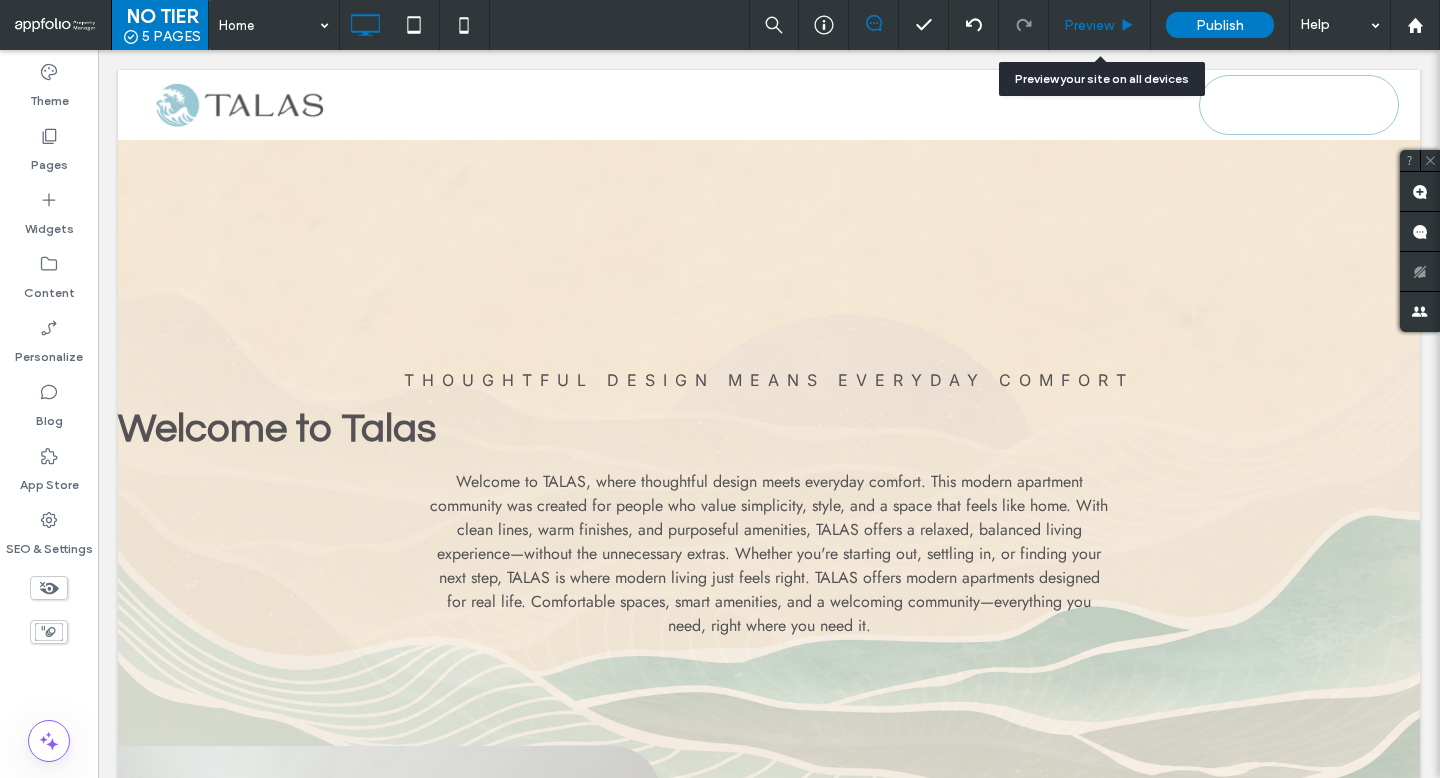 click on "Preview" at bounding box center (1100, 25) 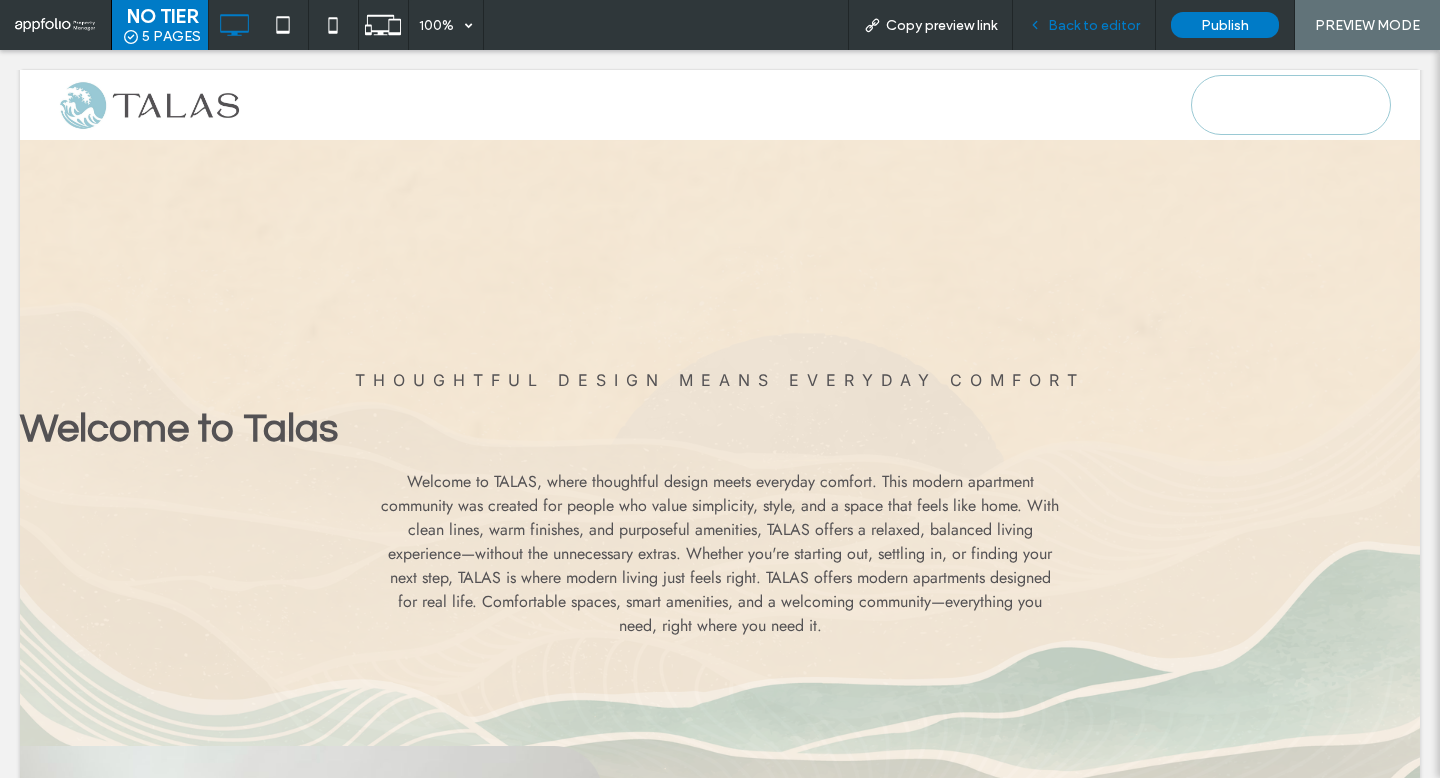 click on "Back to editor" at bounding box center (1094, 25) 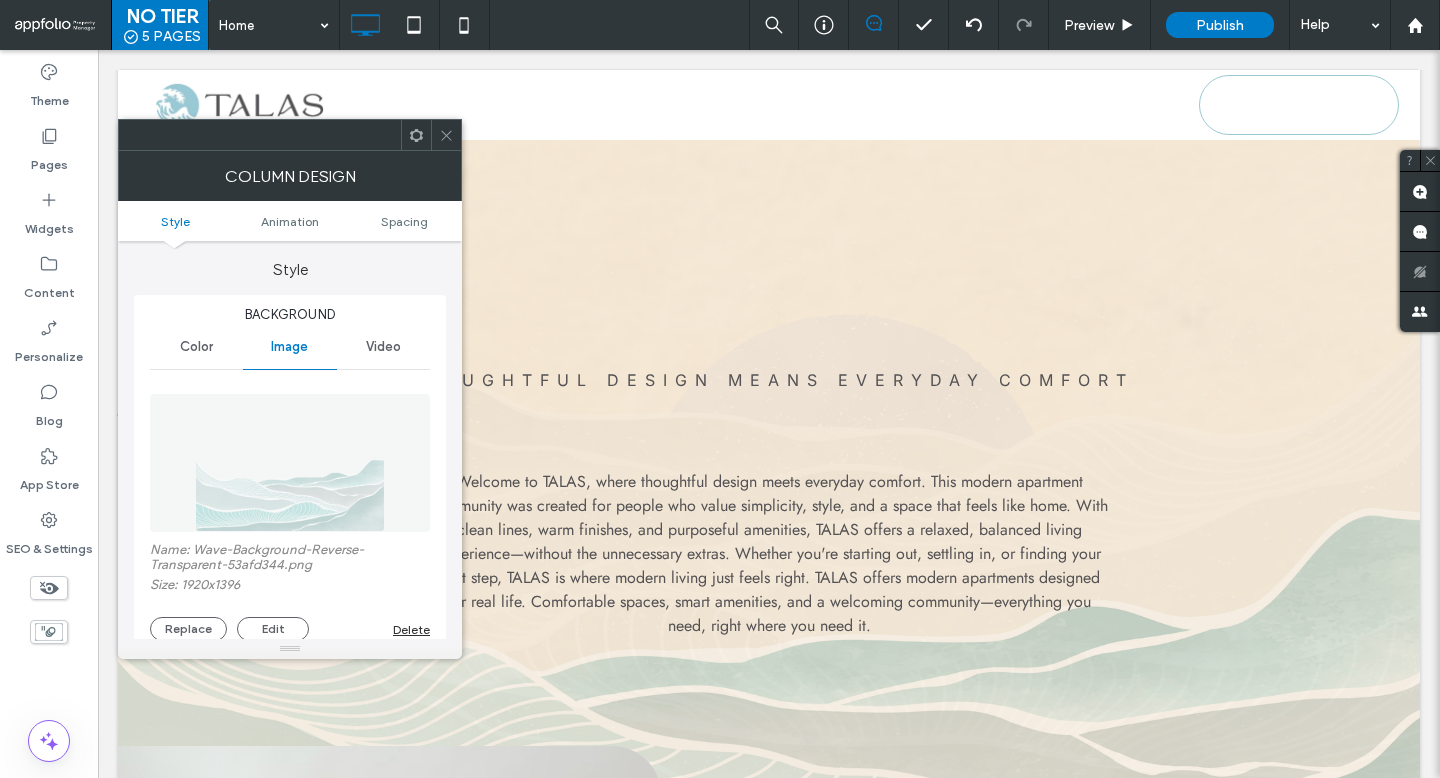click on "Column Design" at bounding box center [290, 176] 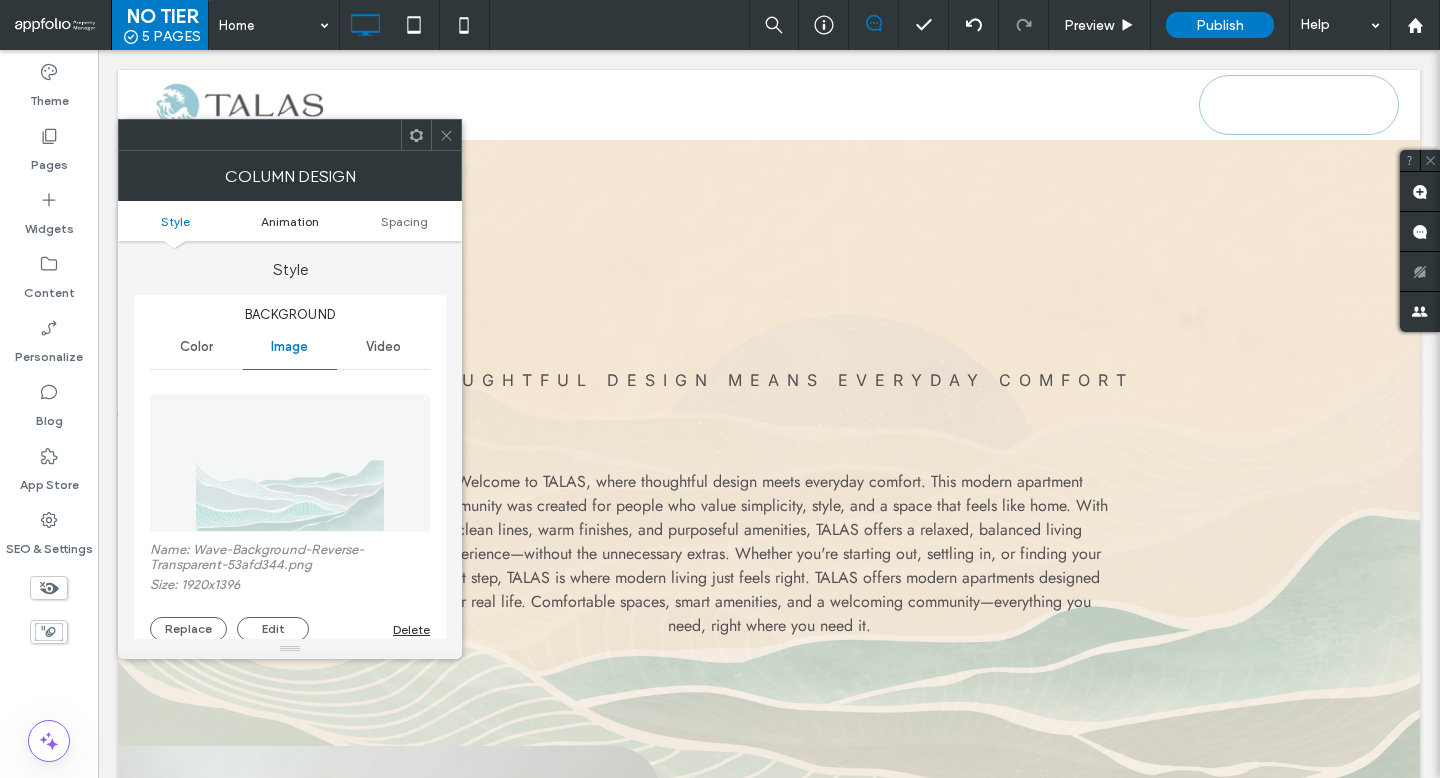 click on "Animation" at bounding box center [290, 221] 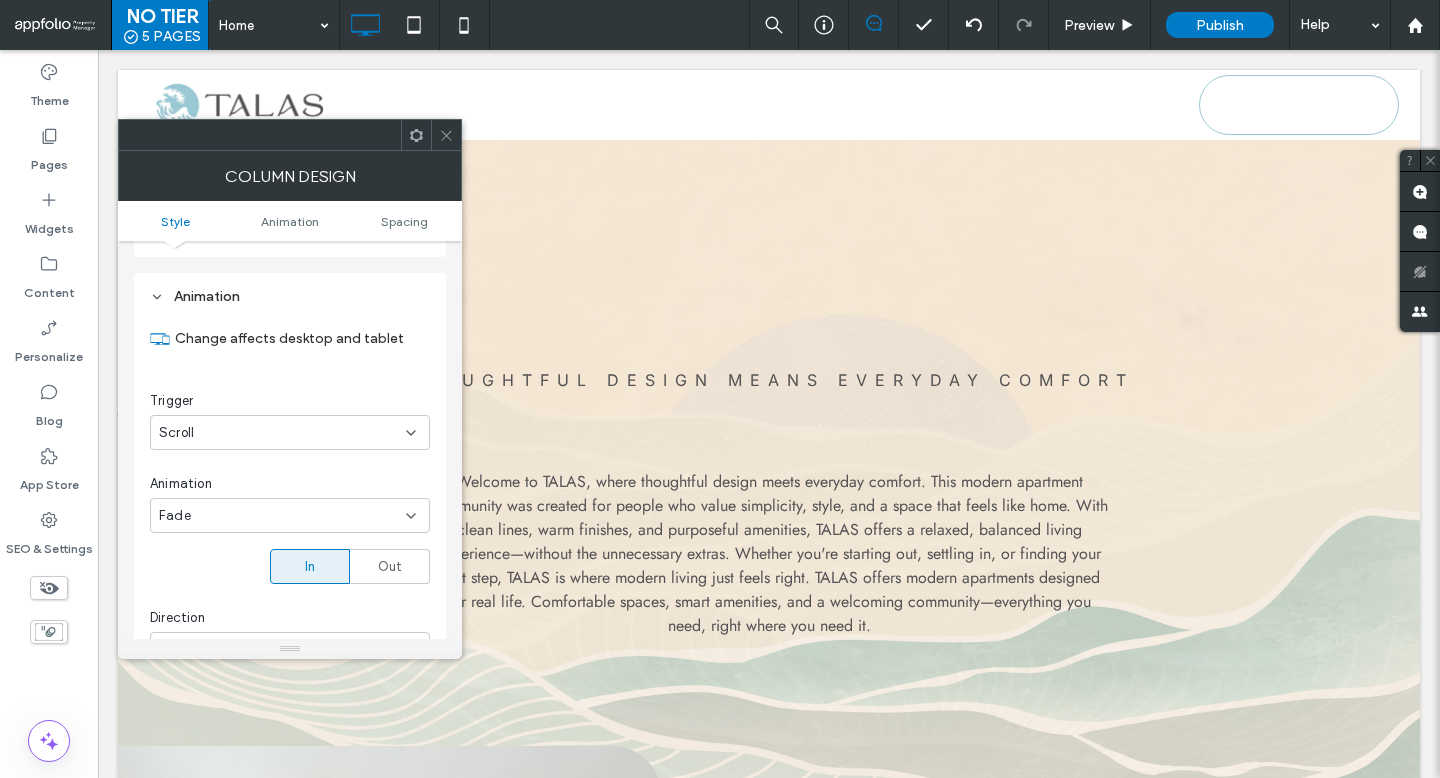 scroll, scrollTop: 1011, scrollLeft: 0, axis: vertical 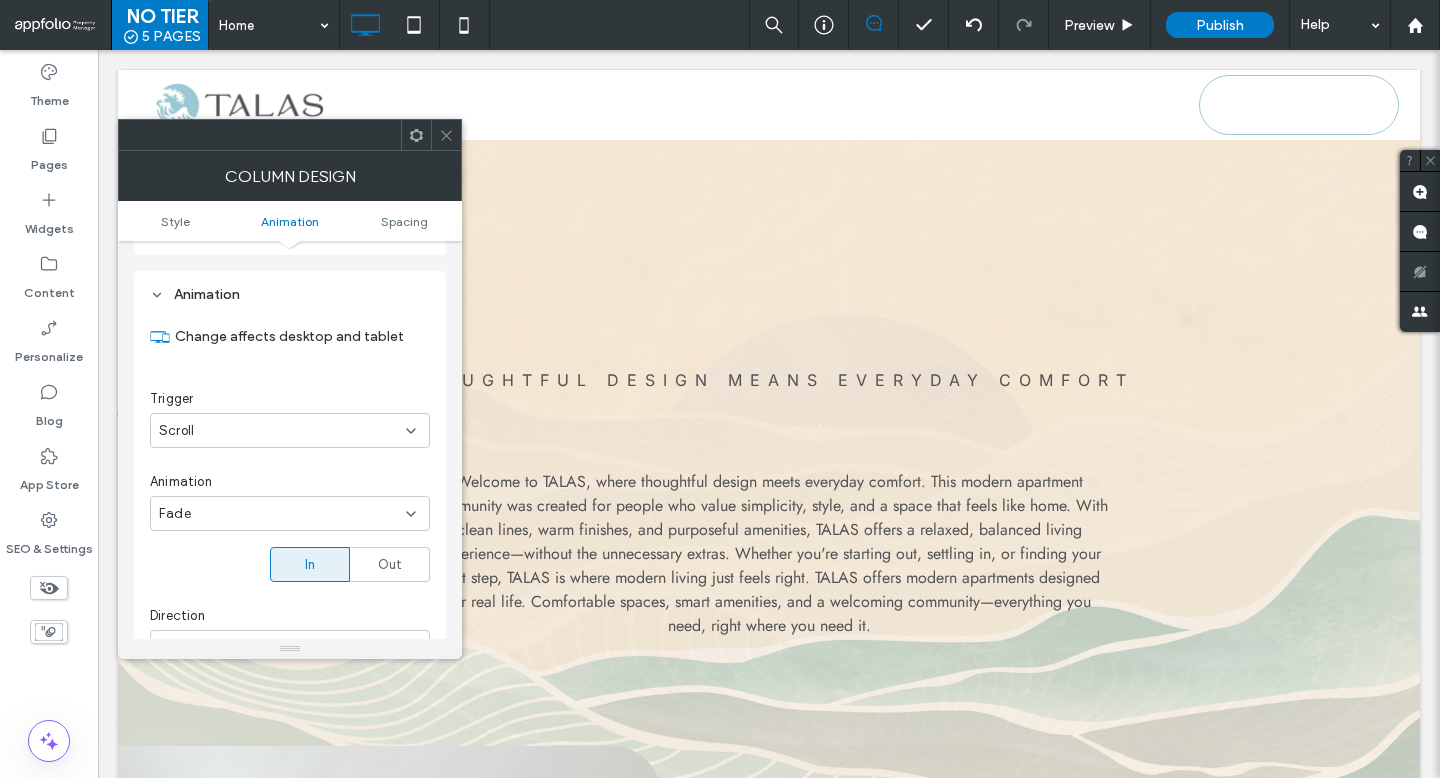 click on "Scroll" at bounding box center [282, 431] 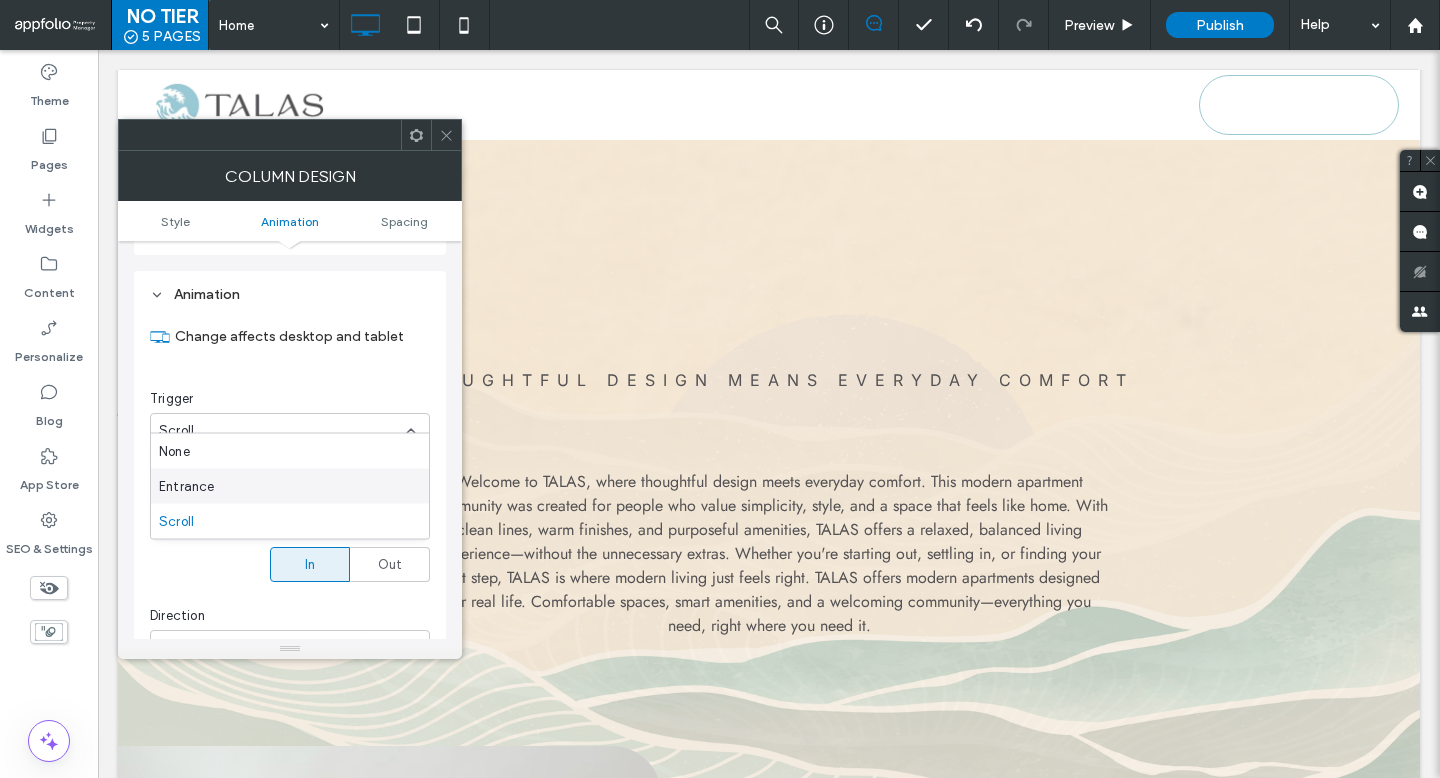 click on "Entrance" at bounding box center (290, 486) 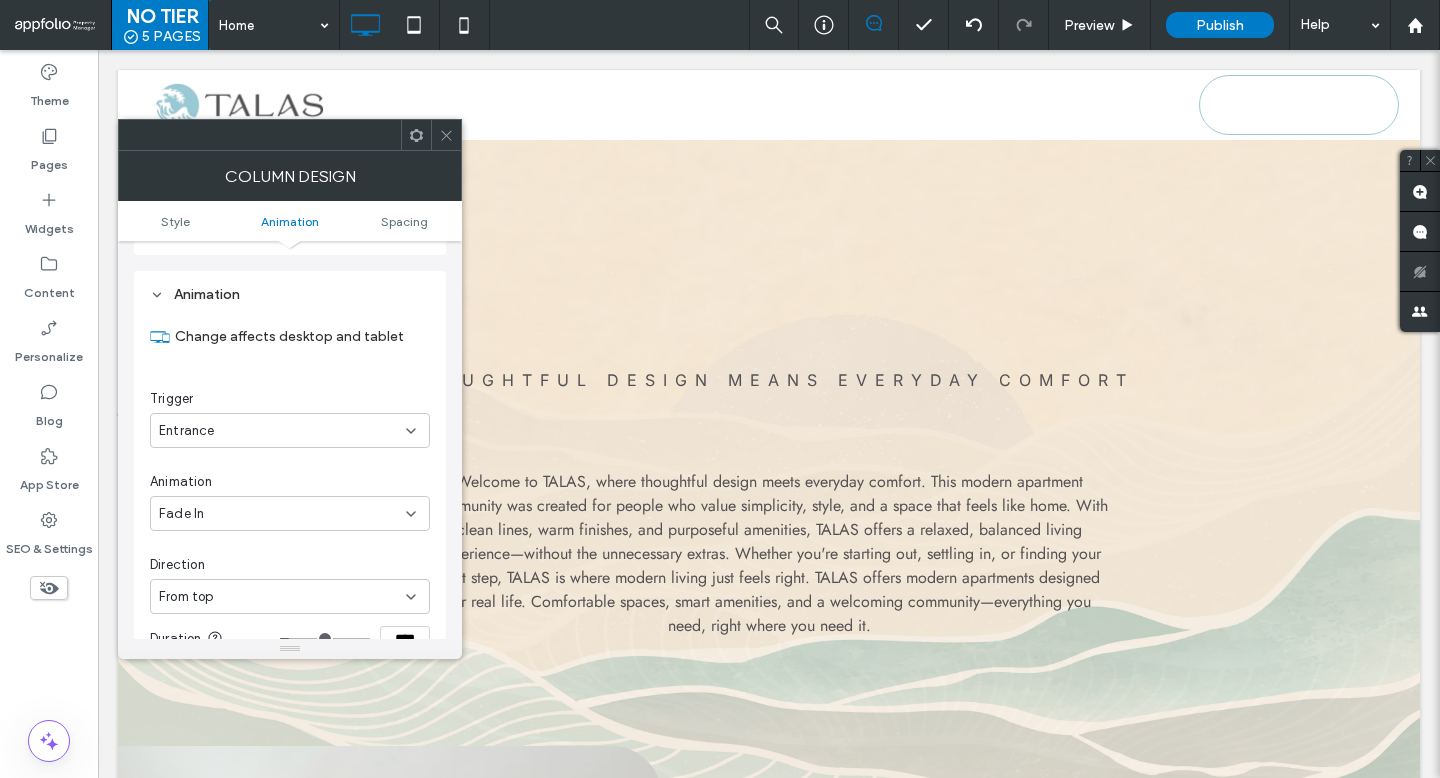 click 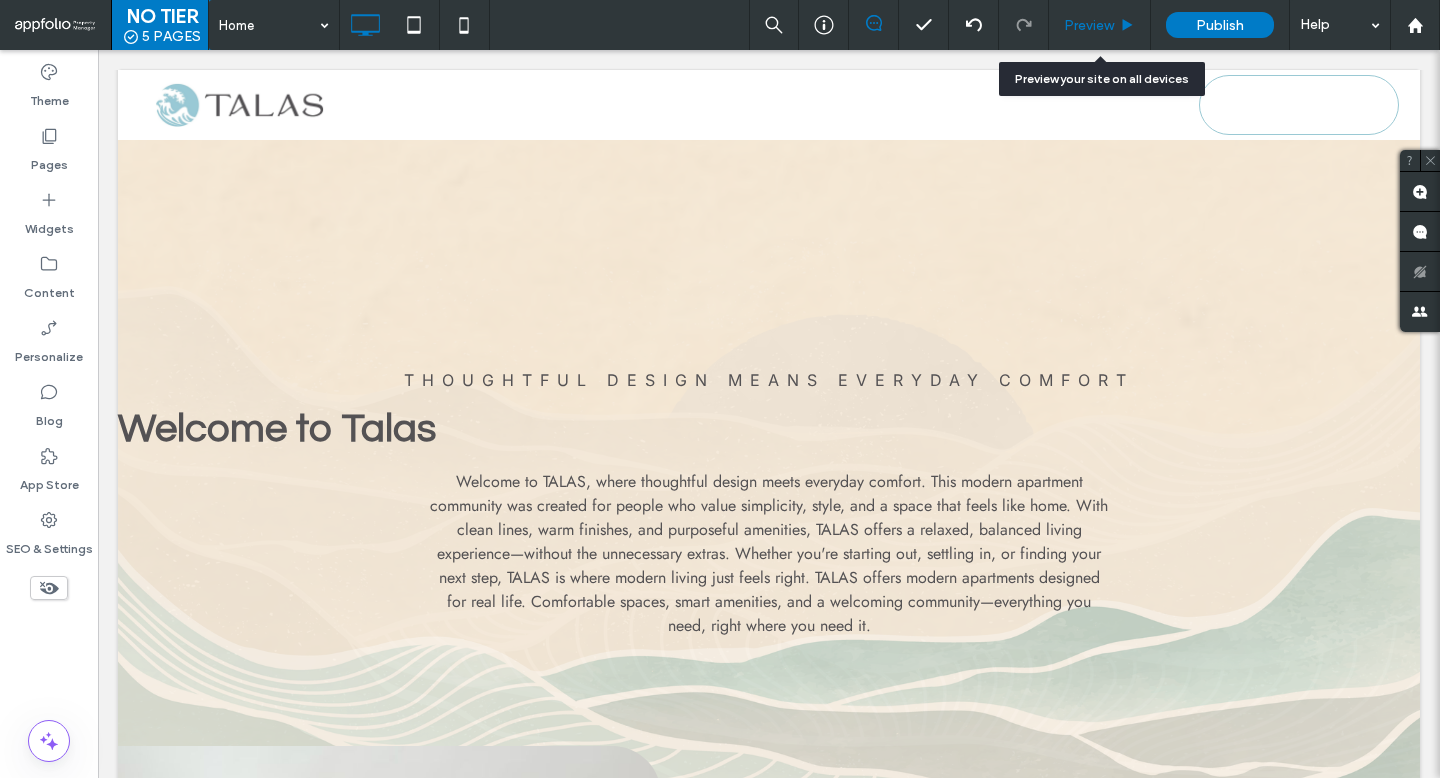 click on "Preview" at bounding box center (1089, 25) 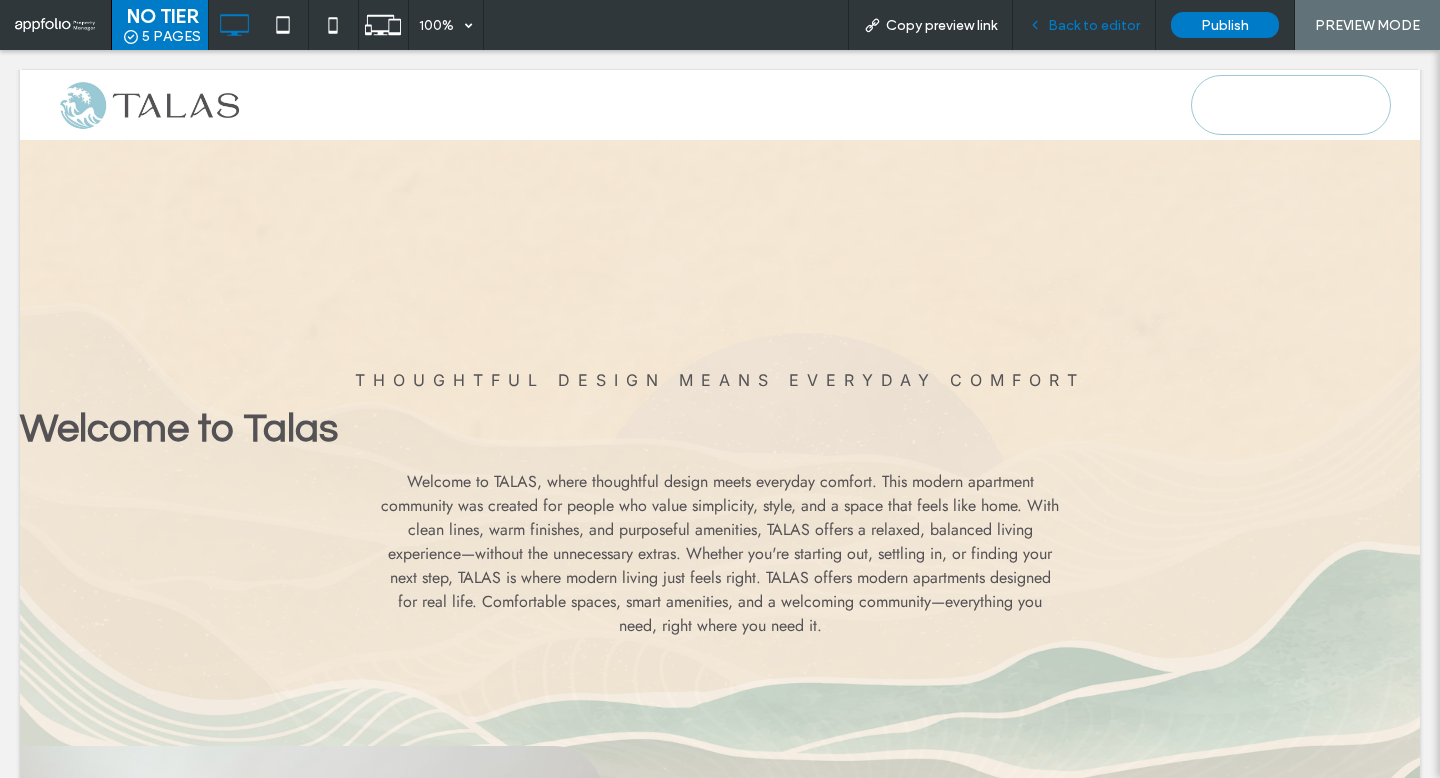 click on "Back to editor" at bounding box center [1094, 25] 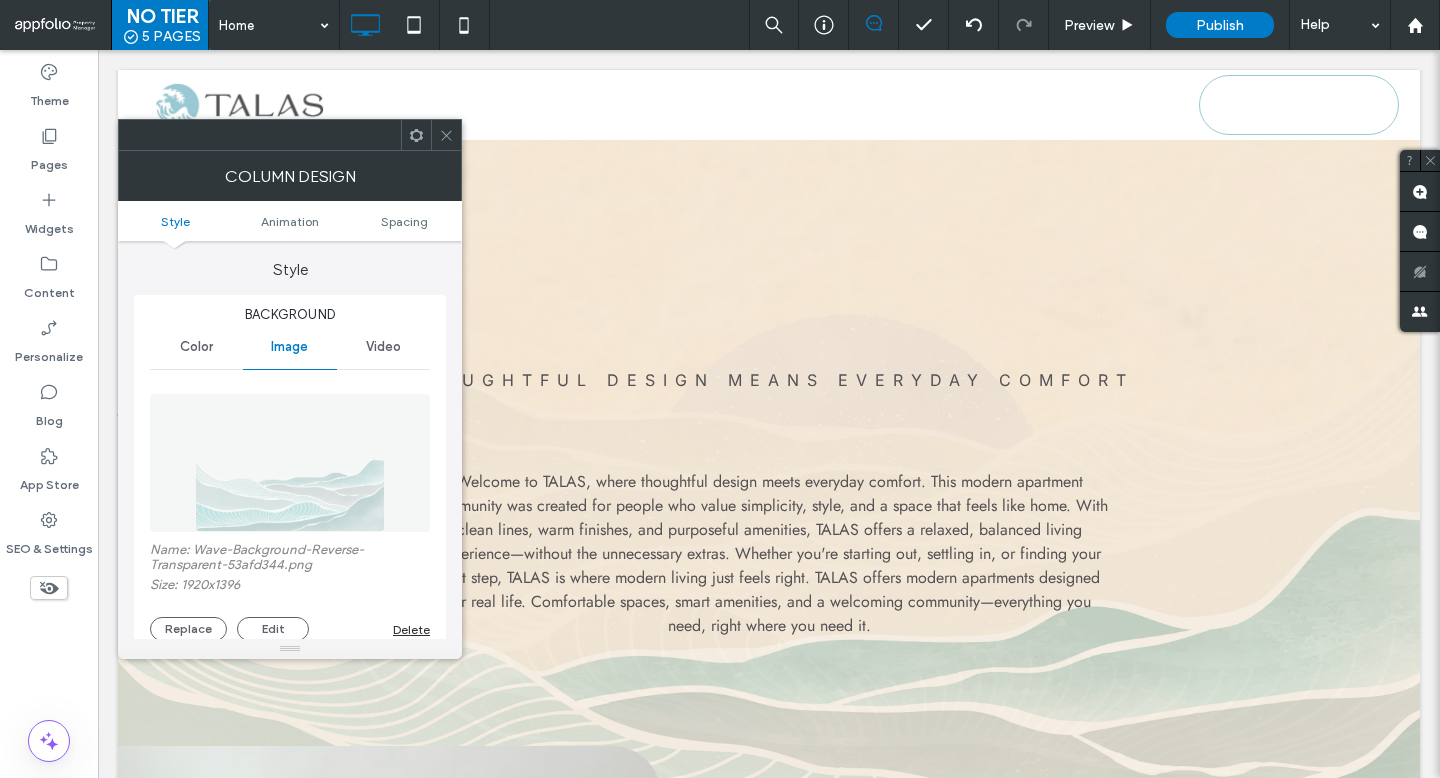 scroll, scrollTop: 7, scrollLeft: 0, axis: vertical 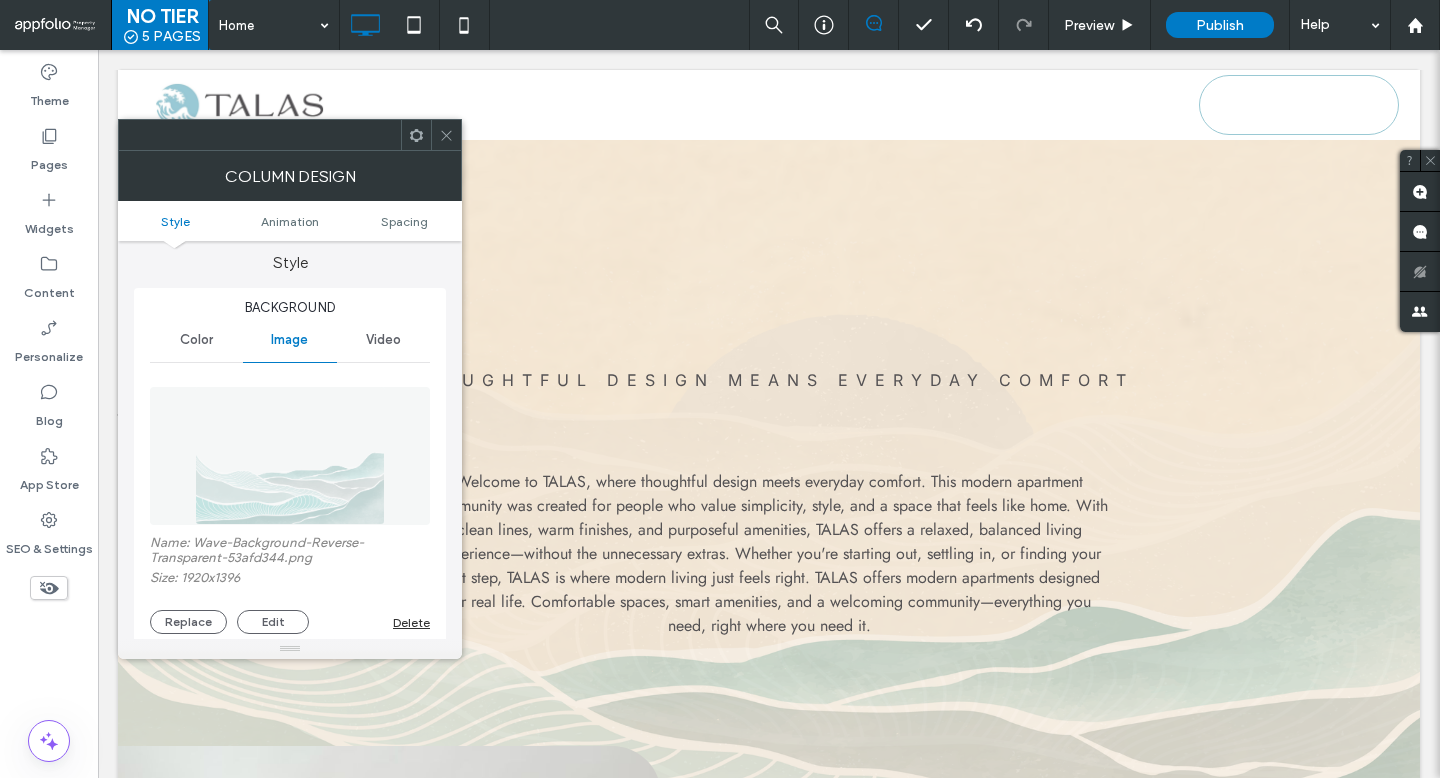 click on "Delete" at bounding box center [411, 622] 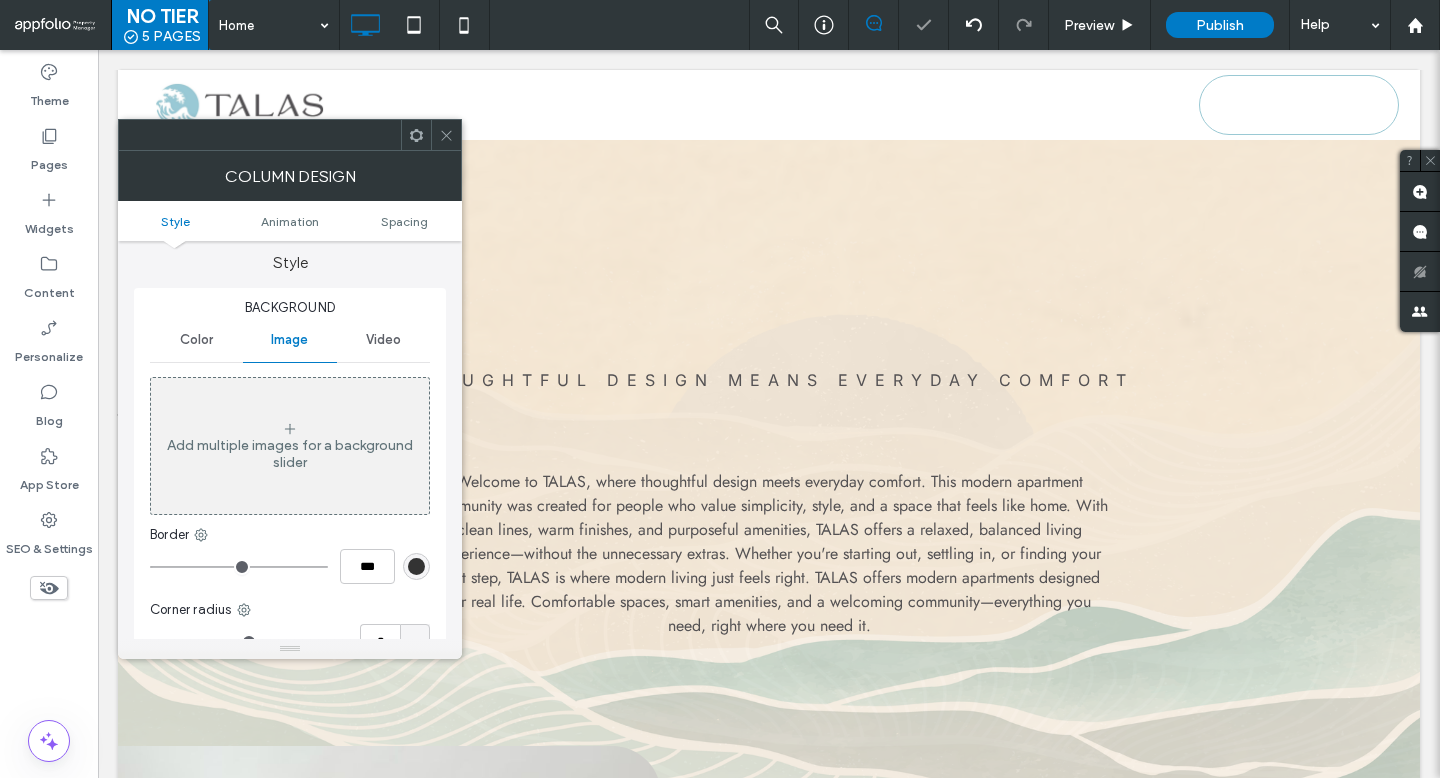 click 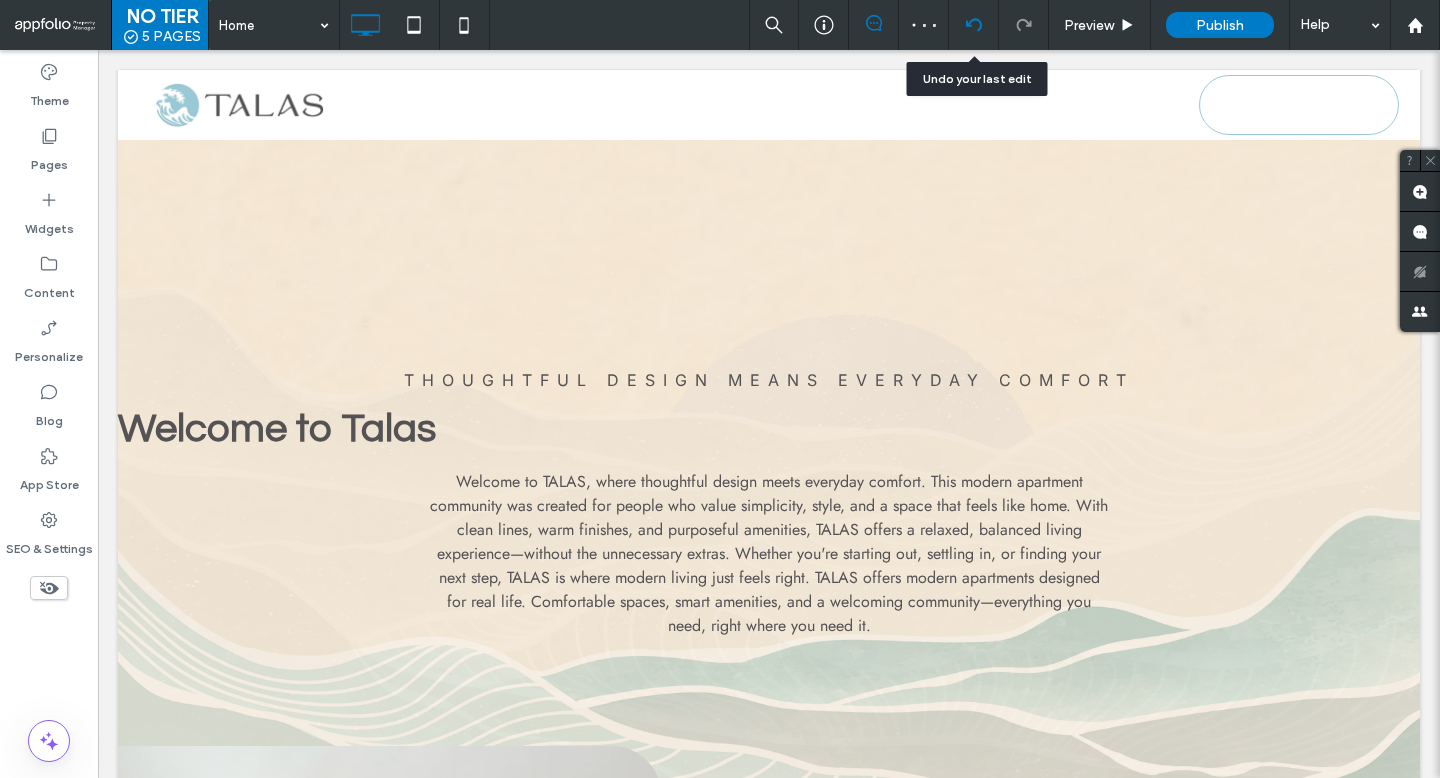 click at bounding box center (973, 25) 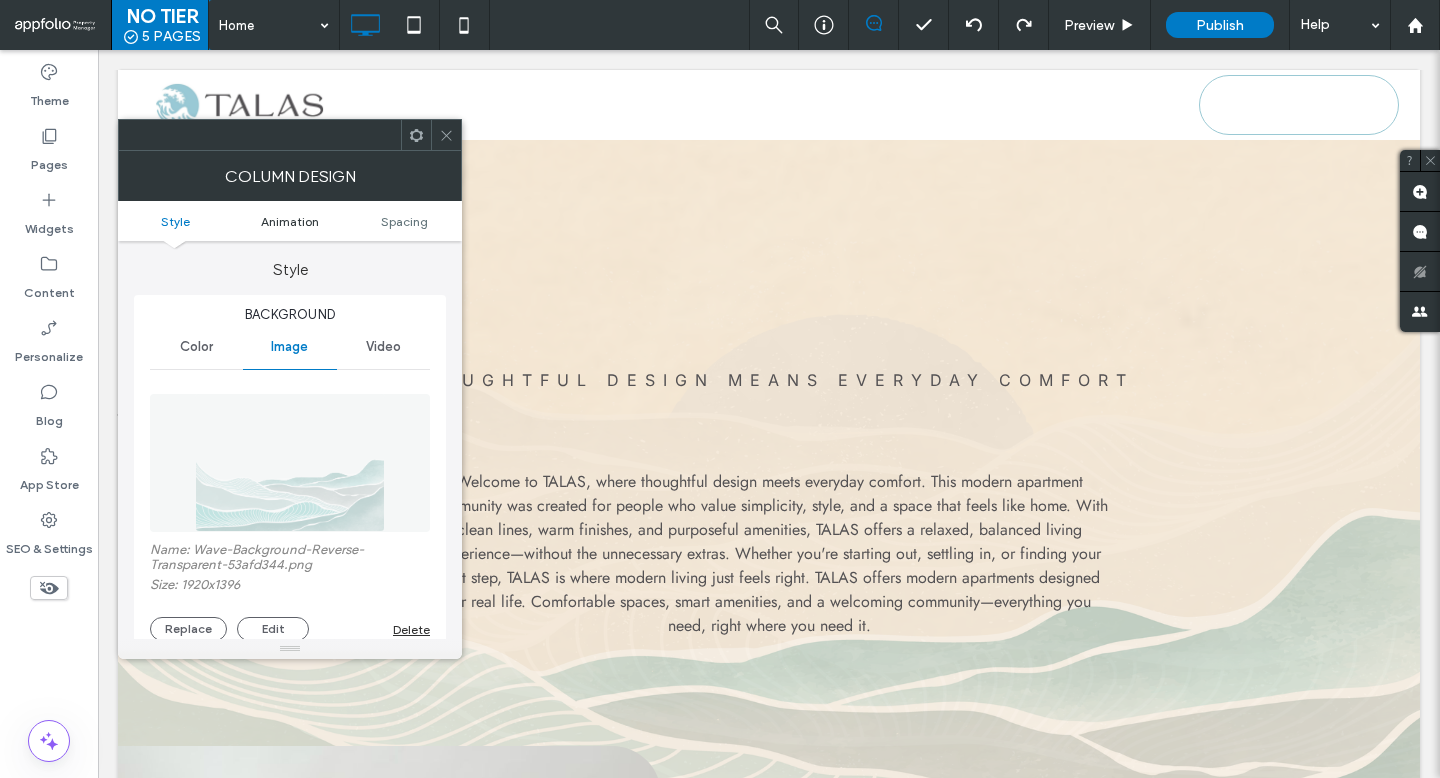 click on "Animation" at bounding box center (290, 221) 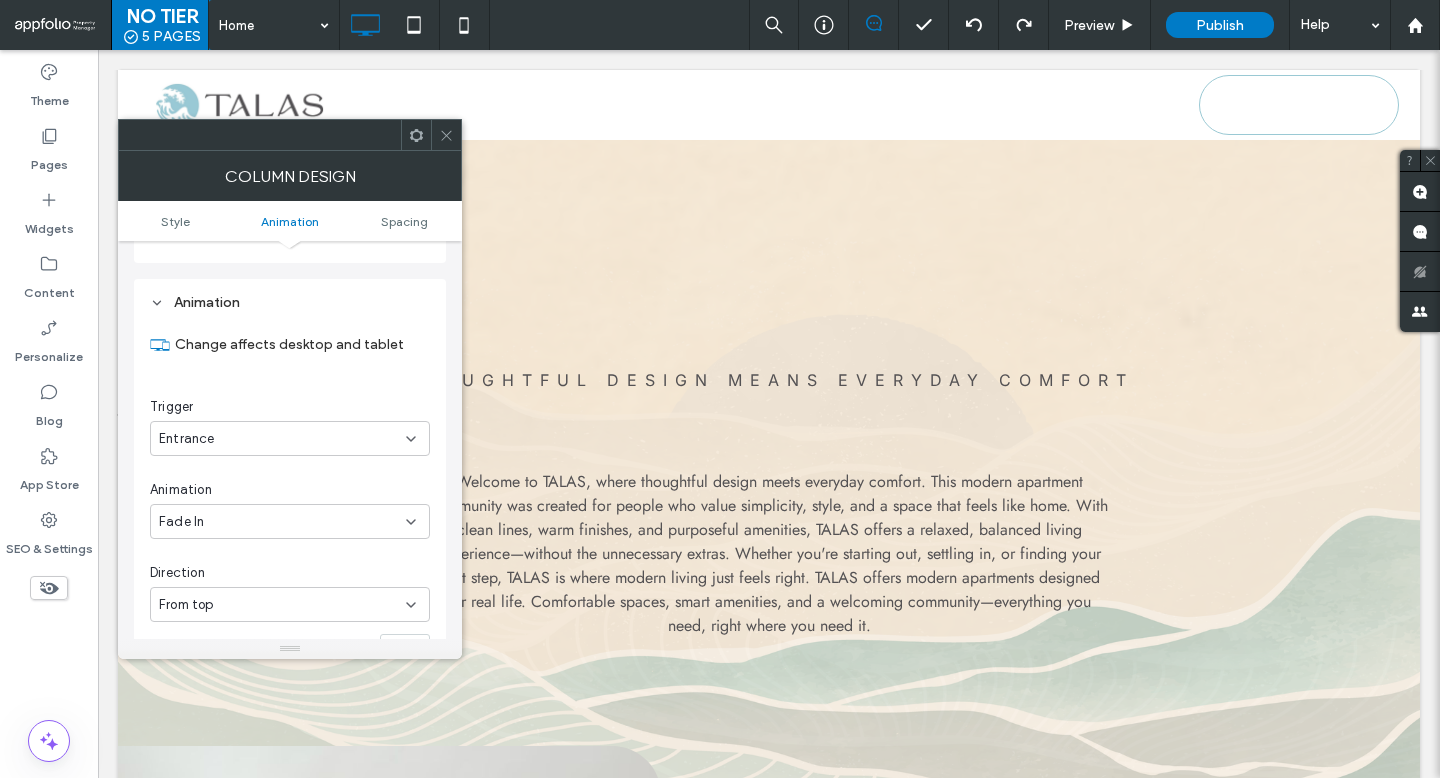 scroll, scrollTop: 1011, scrollLeft: 0, axis: vertical 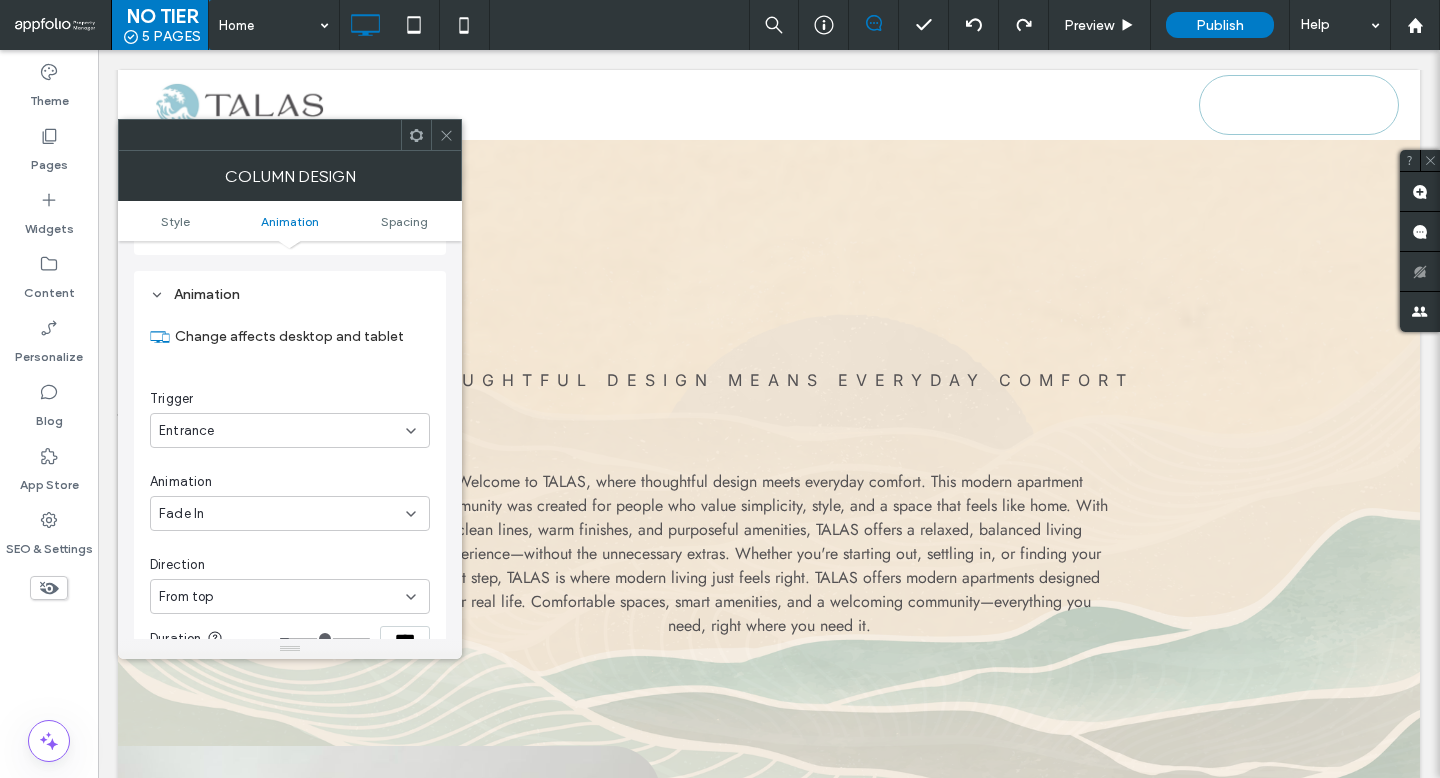 click on "Fade In" at bounding box center (282, 514) 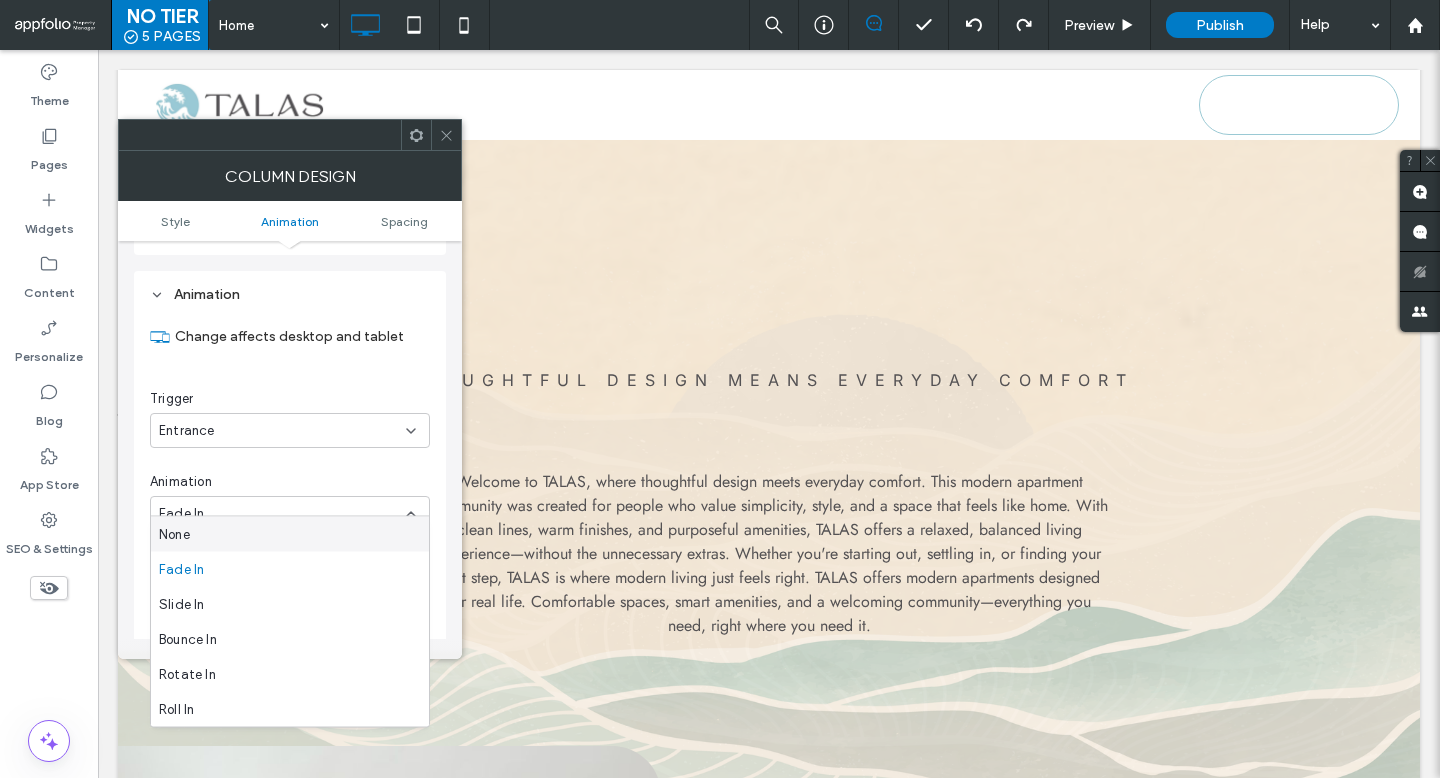 click on "None" at bounding box center [290, 534] 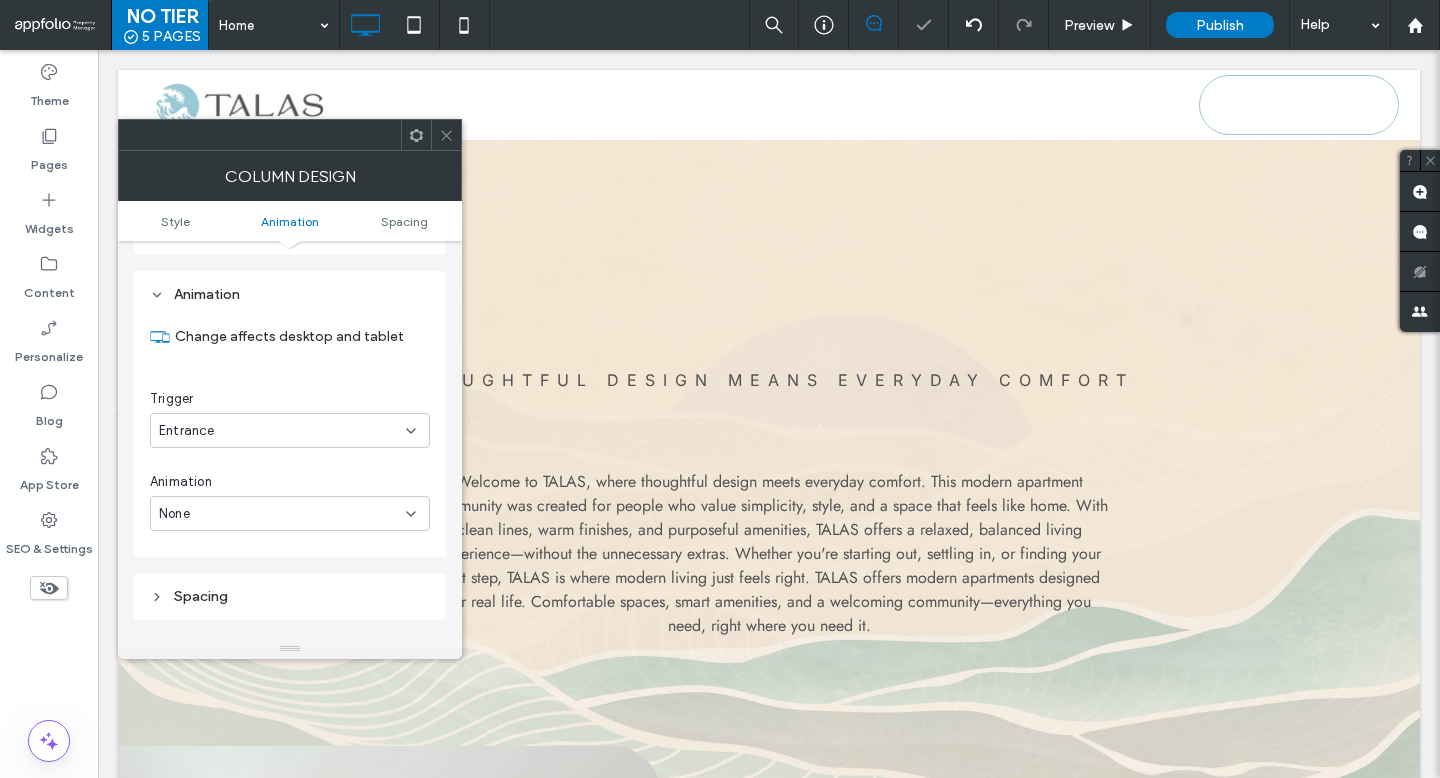 click on "None" at bounding box center (282, 514) 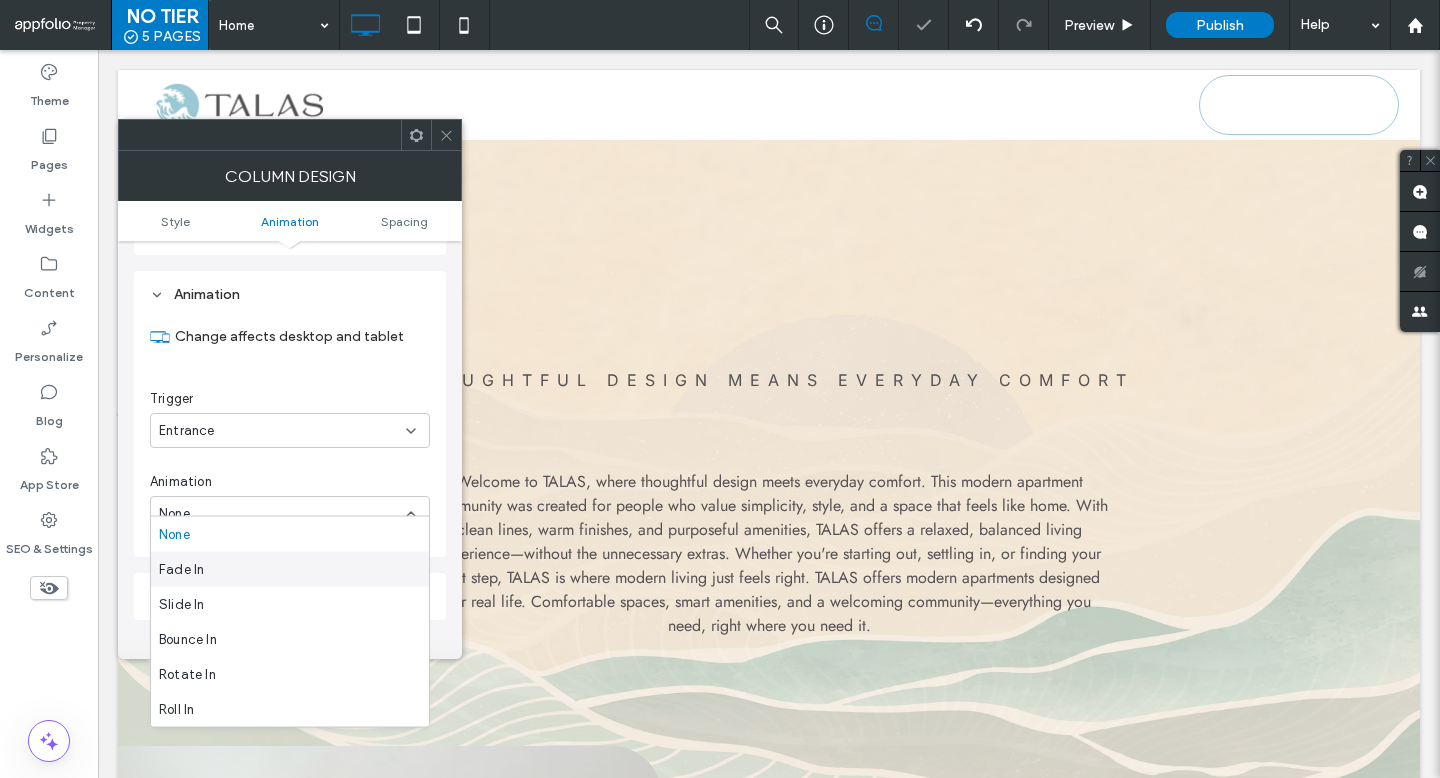 click on "Fade In" at bounding box center [290, 569] 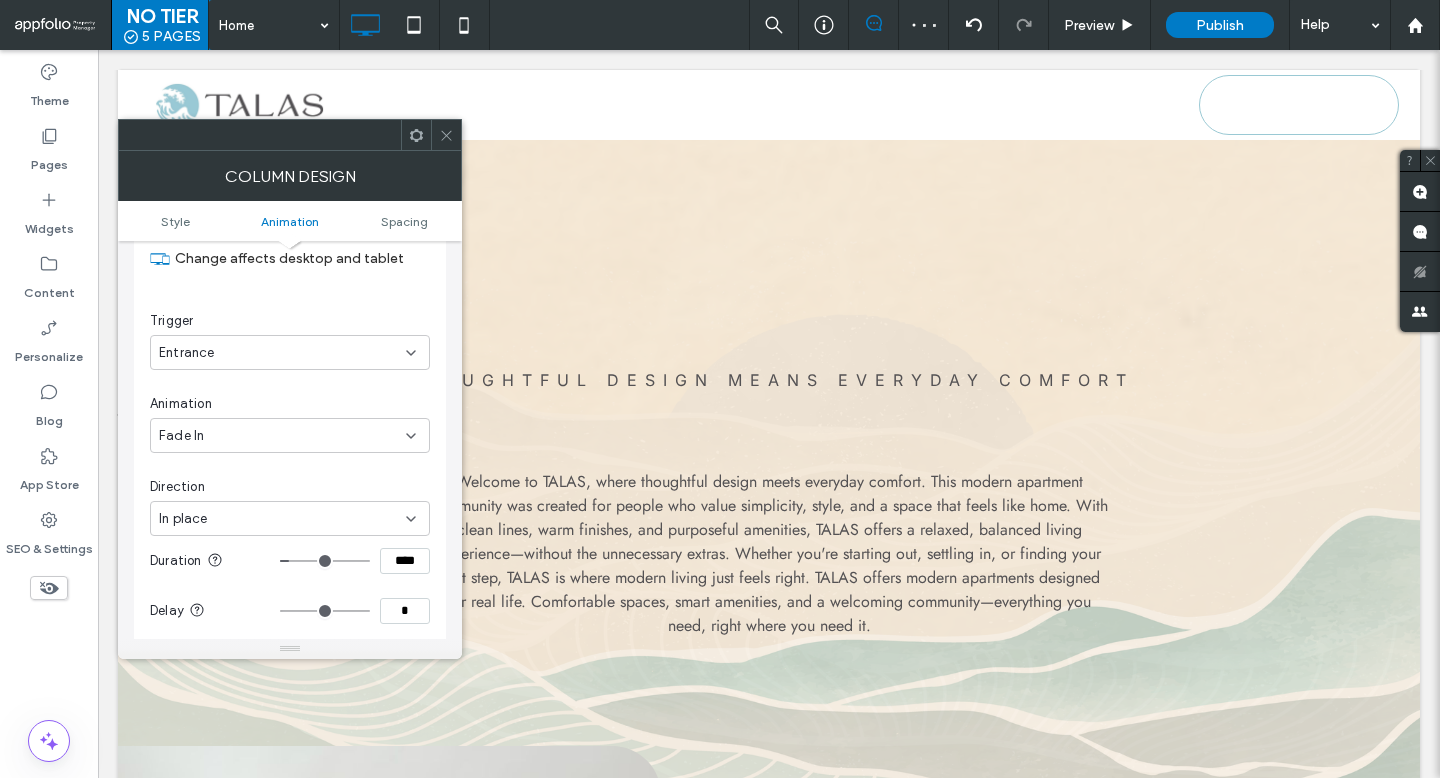 scroll, scrollTop: 1101, scrollLeft: 0, axis: vertical 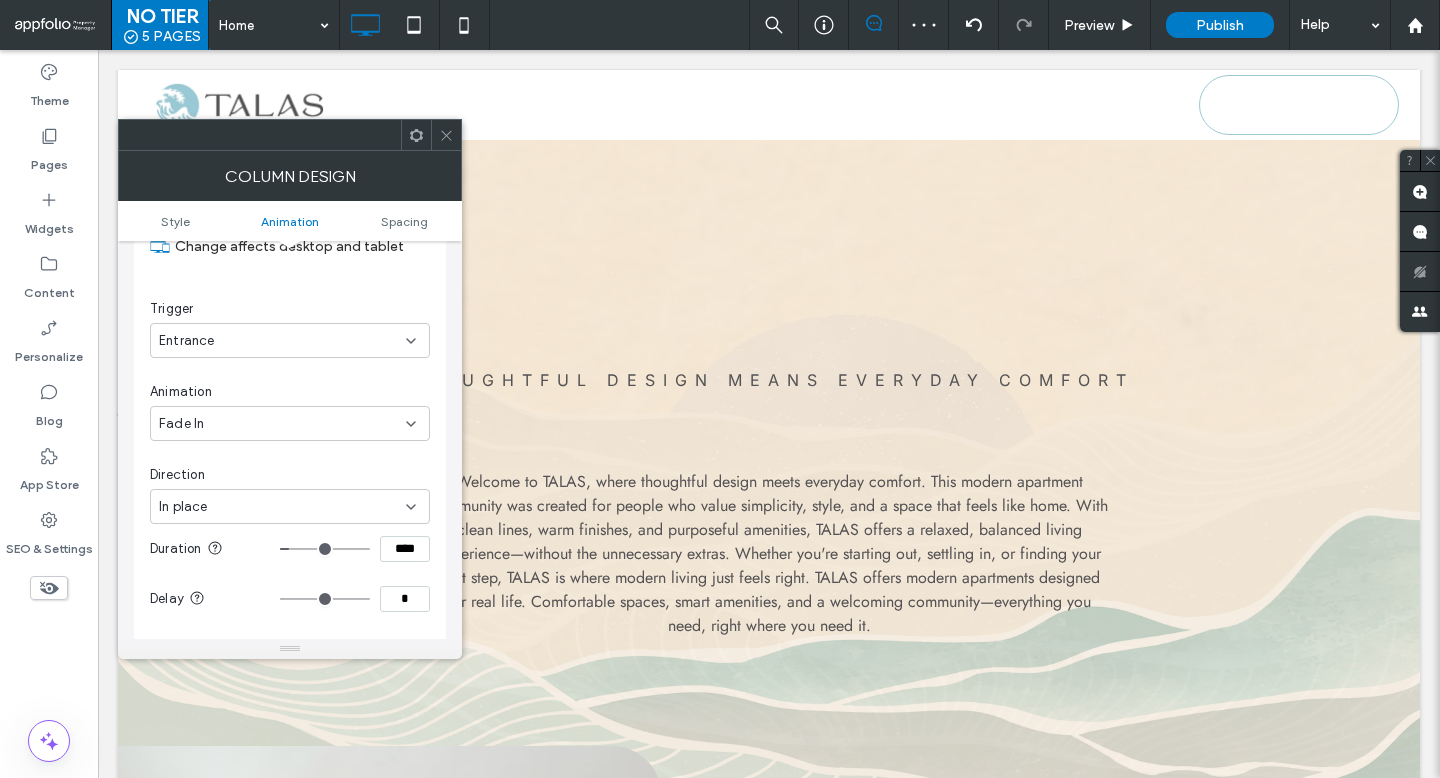 click at bounding box center [446, 135] 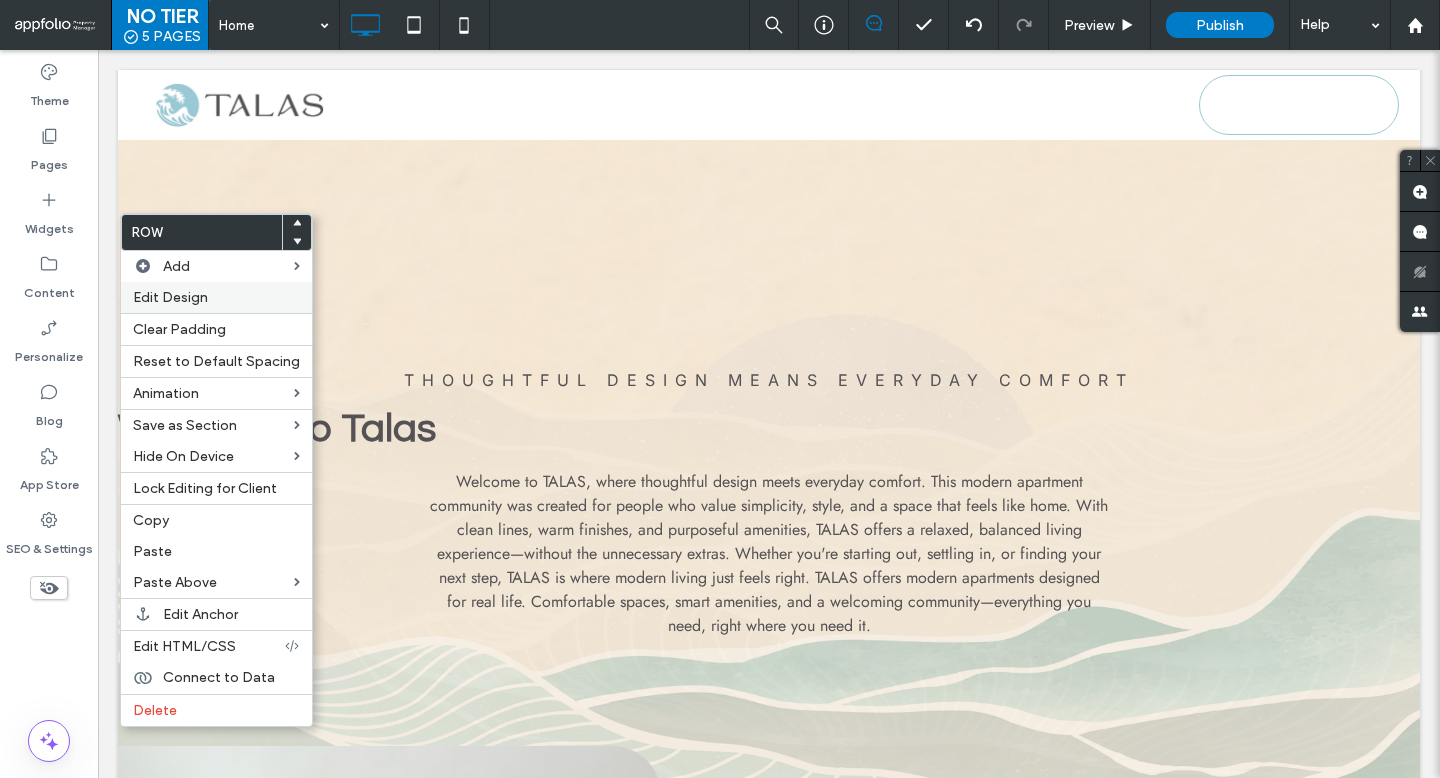 click on "Edit Design" at bounding box center [216, 297] 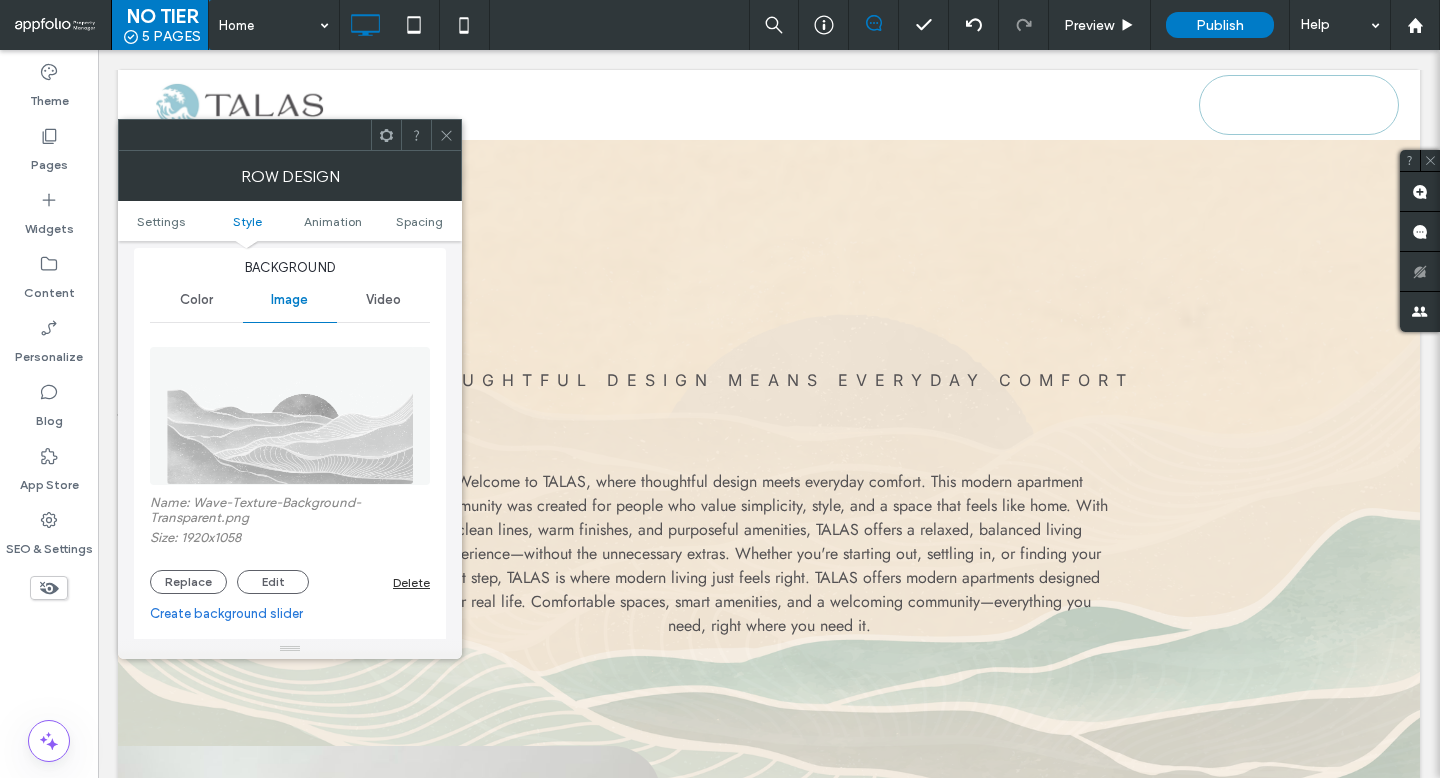scroll, scrollTop: 241, scrollLeft: 0, axis: vertical 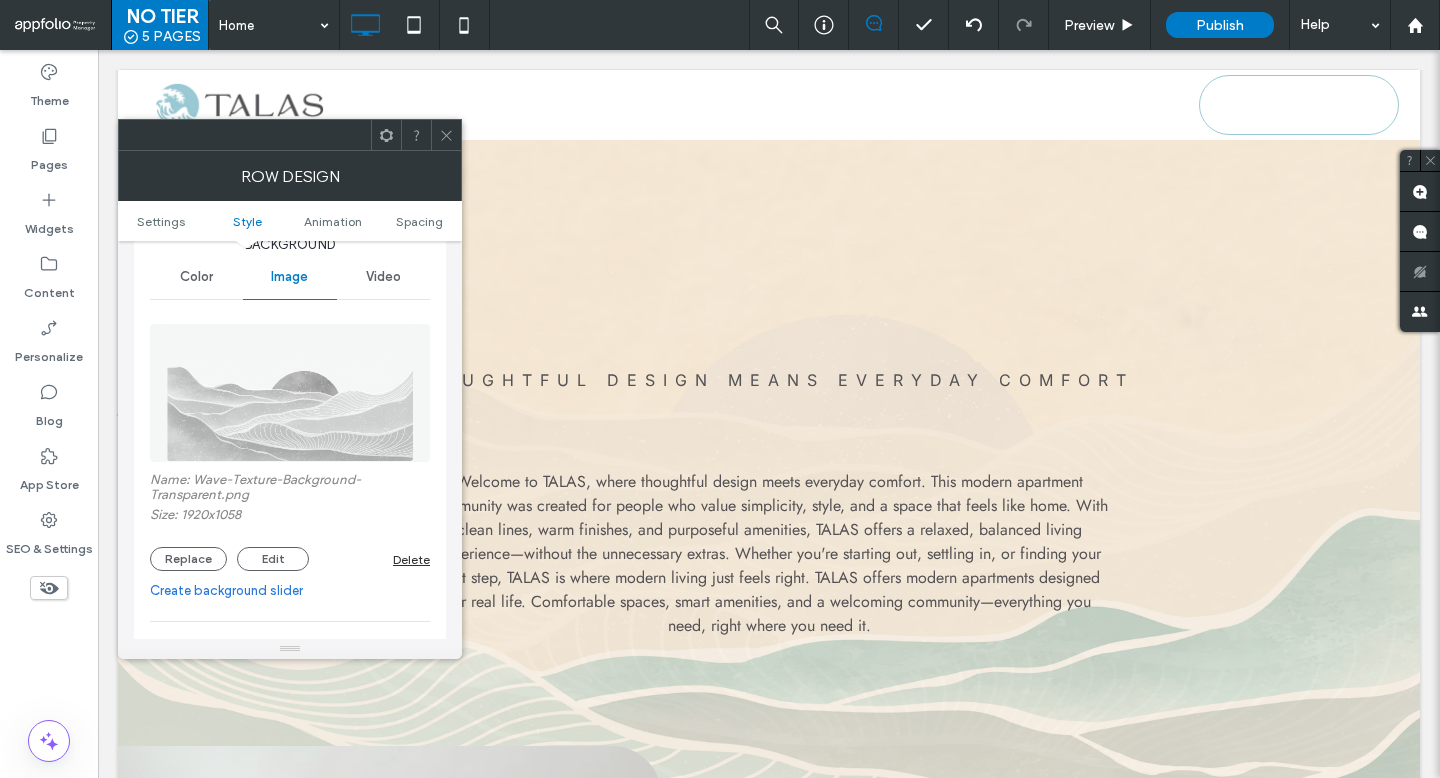 click on "Delete" at bounding box center (411, 559) 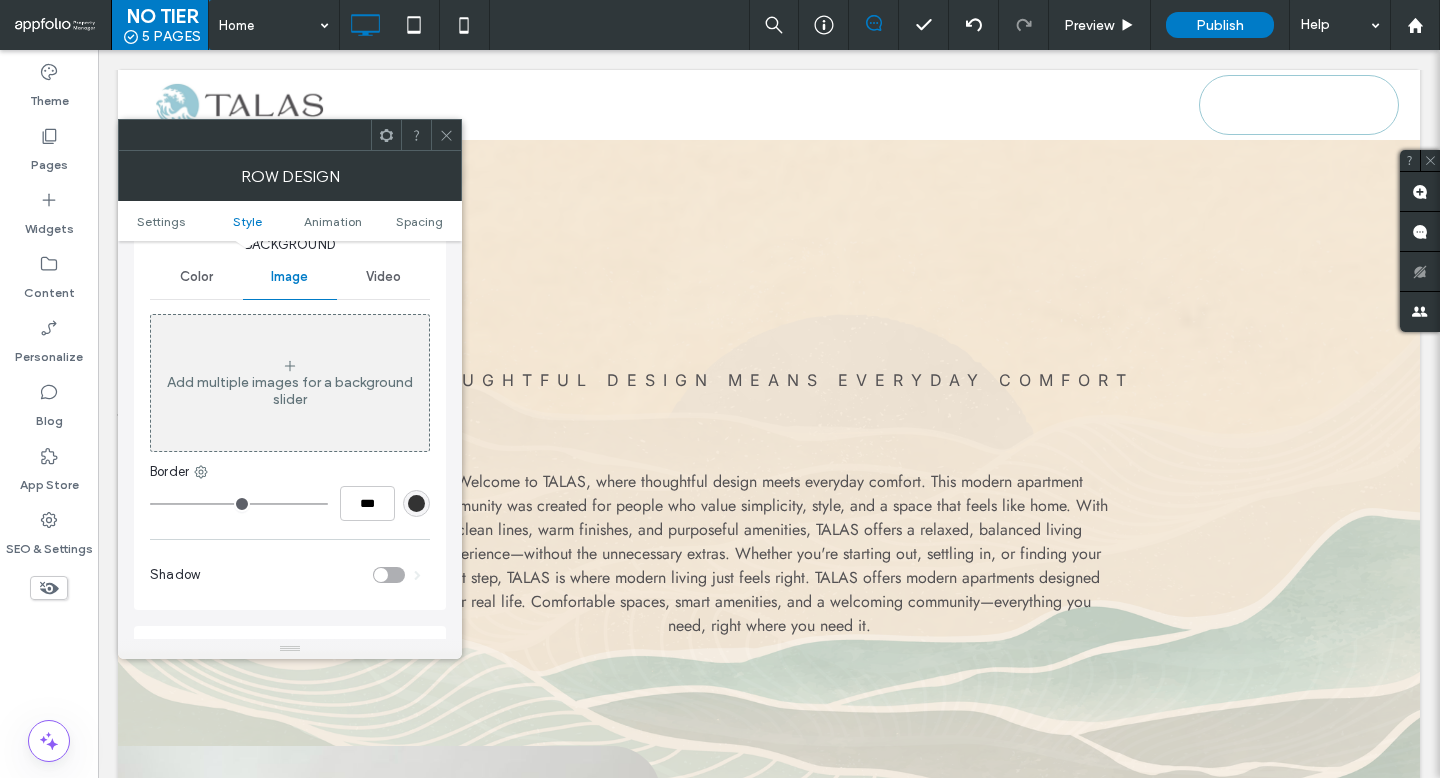 click 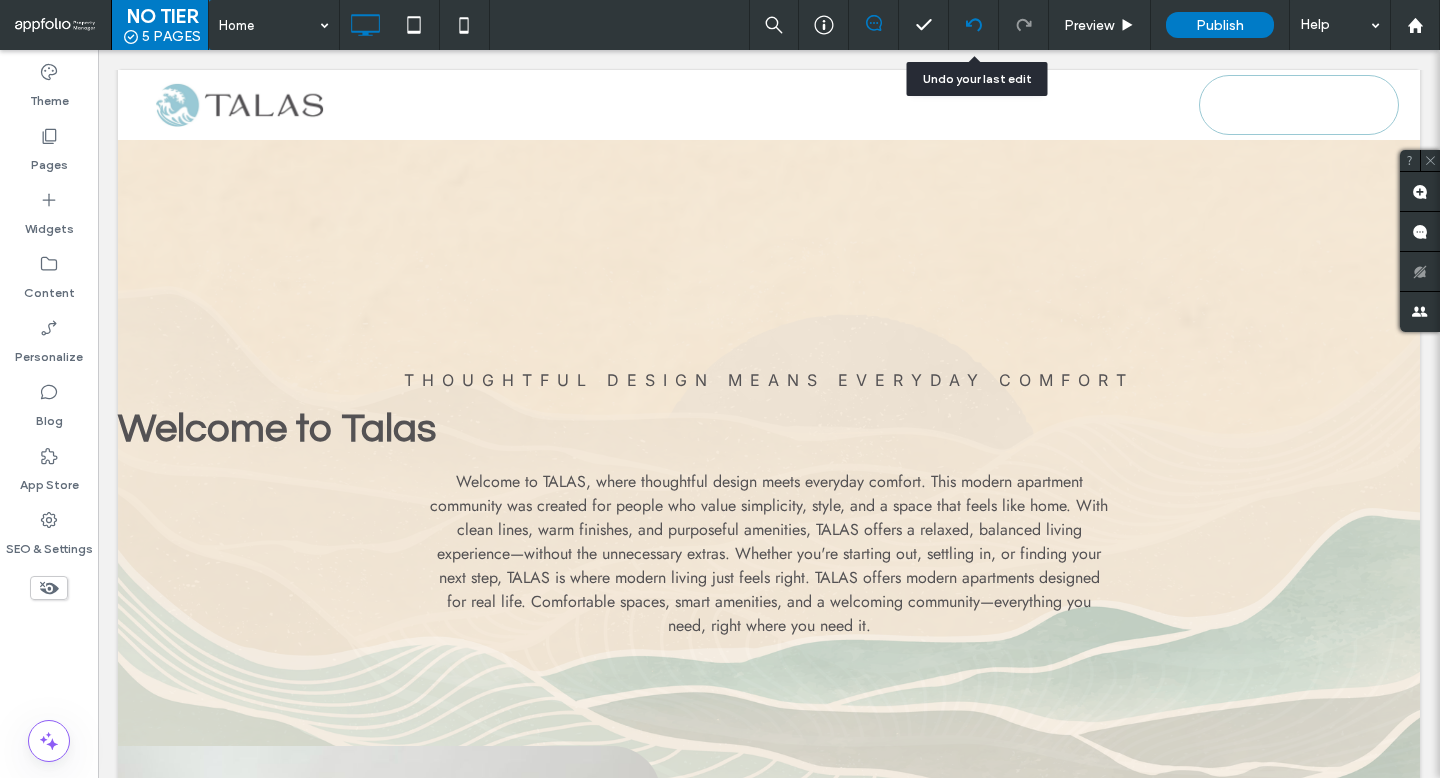 click 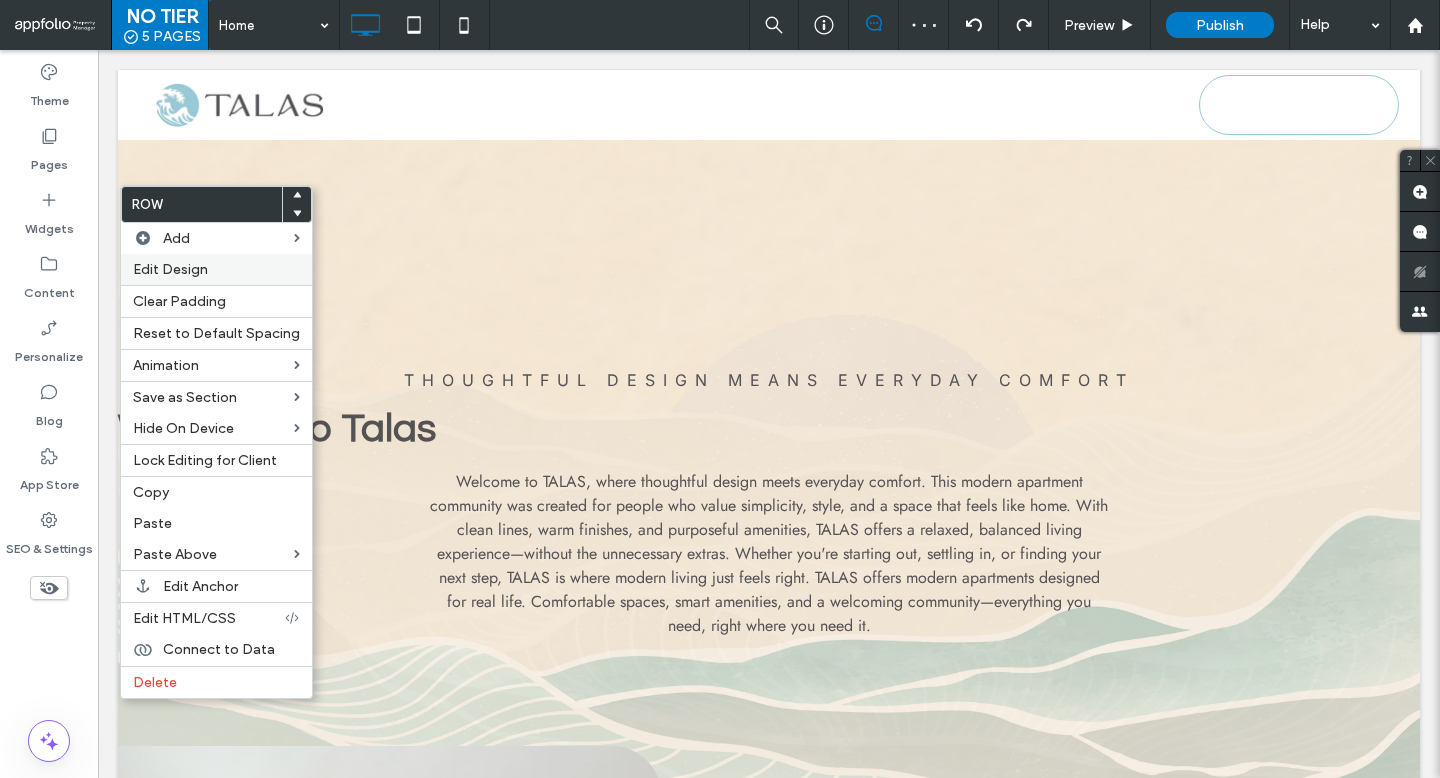 click on "Edit Design" at bounding box center [216, 269] 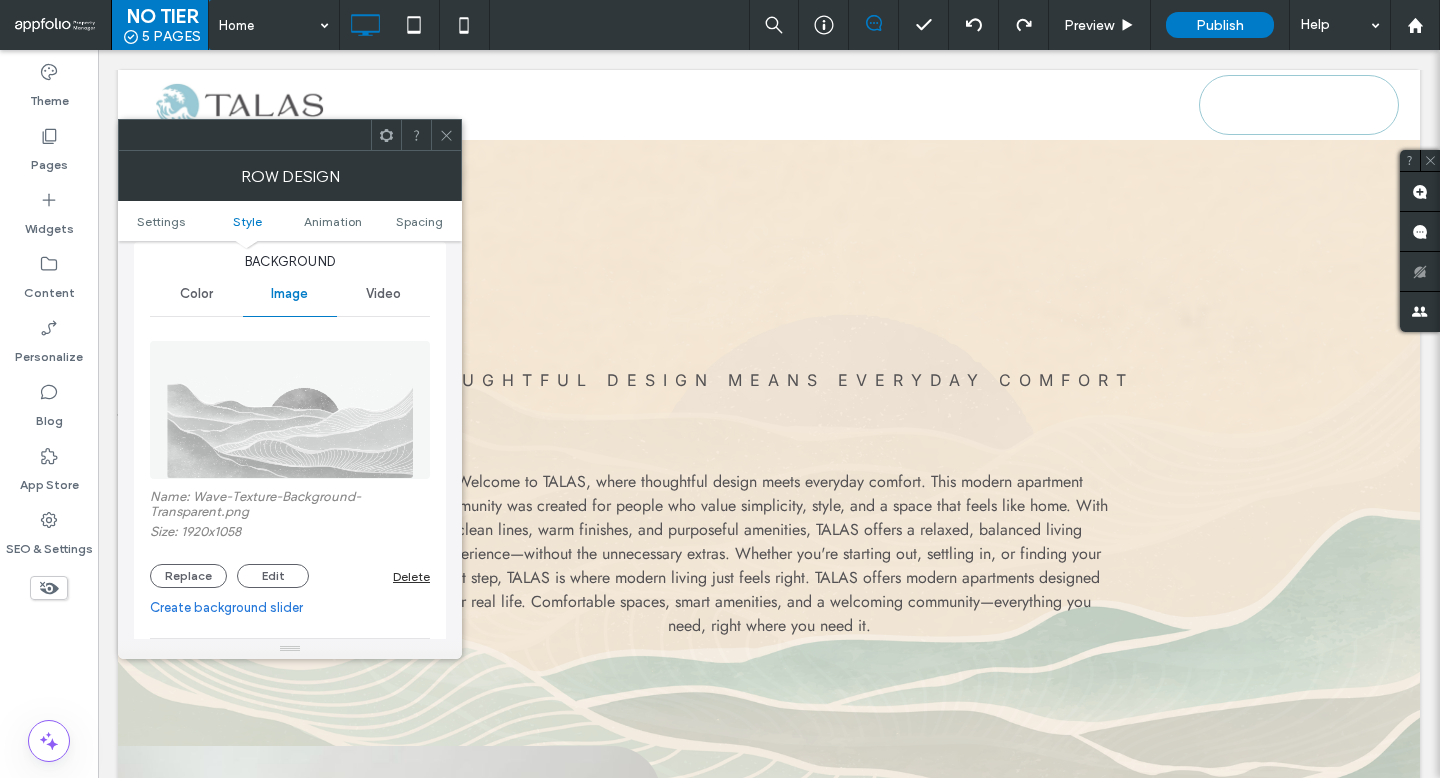 scroll, scrollTop: 216, scrollLeft: 0, axis: vertical 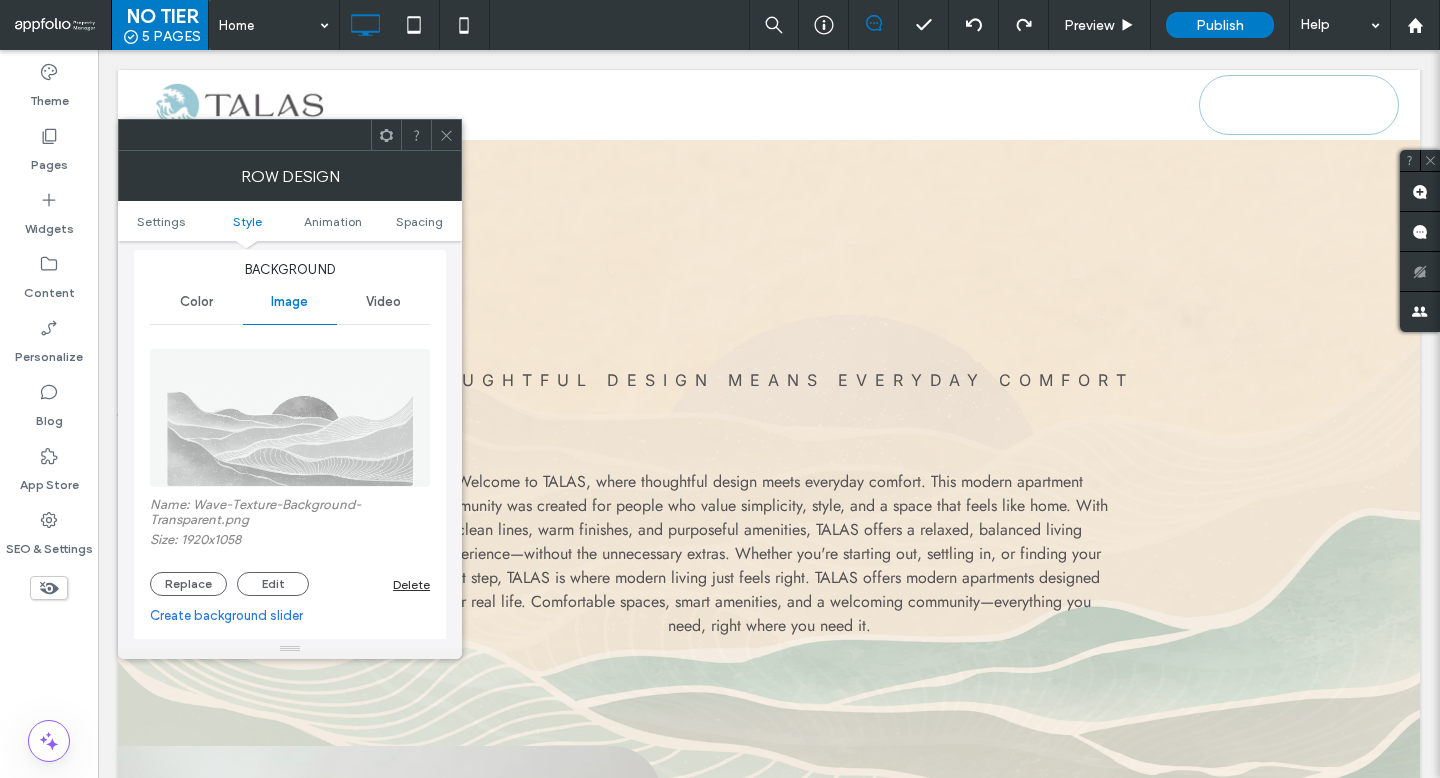 click on "Color" at bounding box center [196, 302] 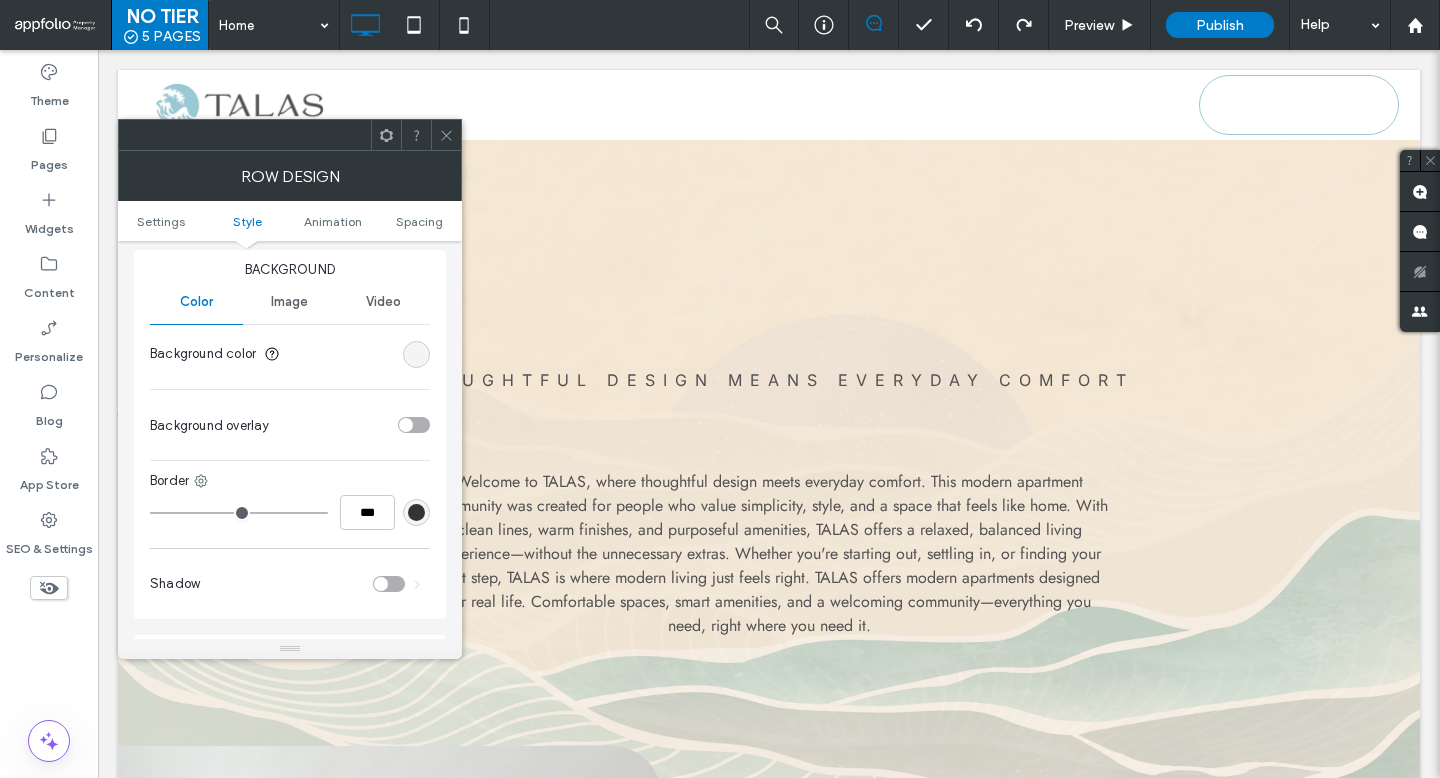 click at bounding box center [416, 354] 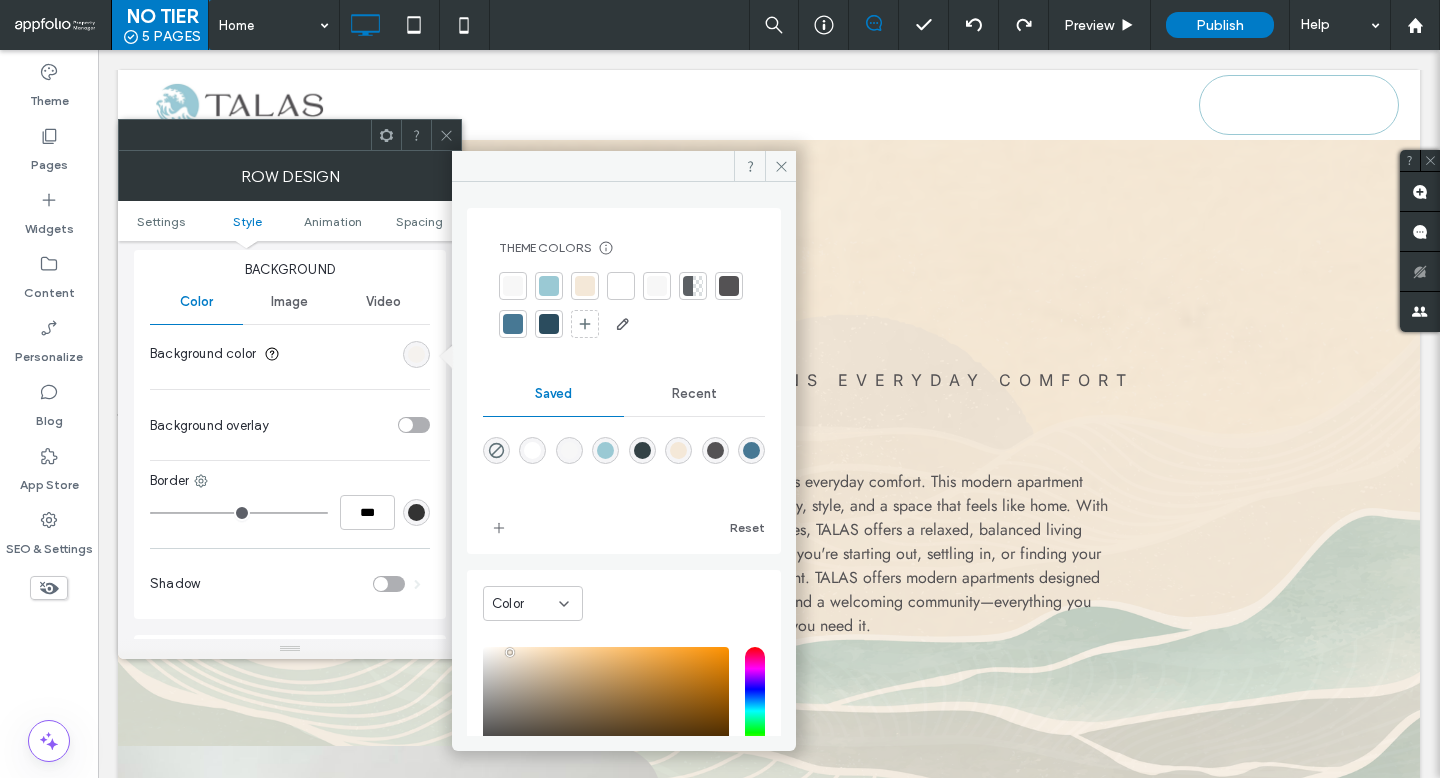 click 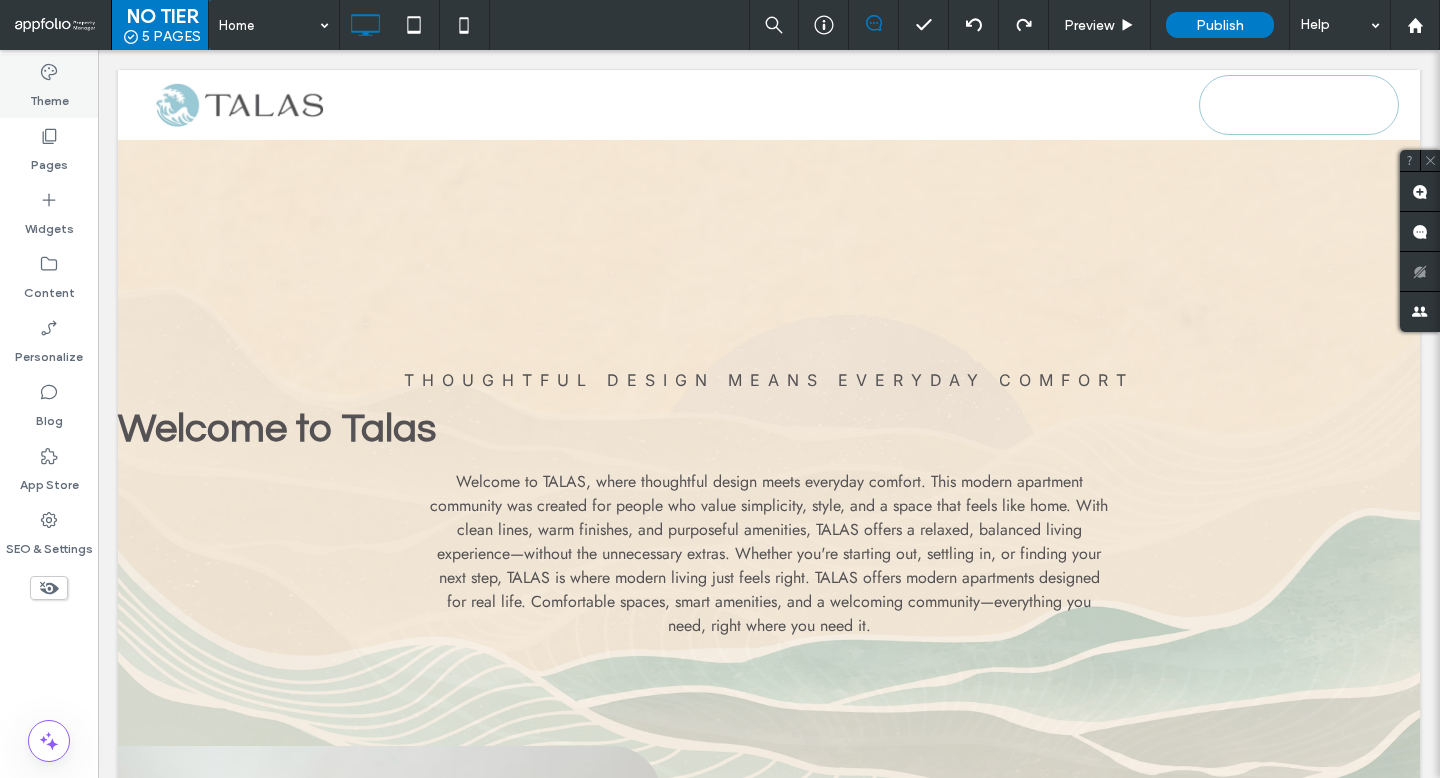 click 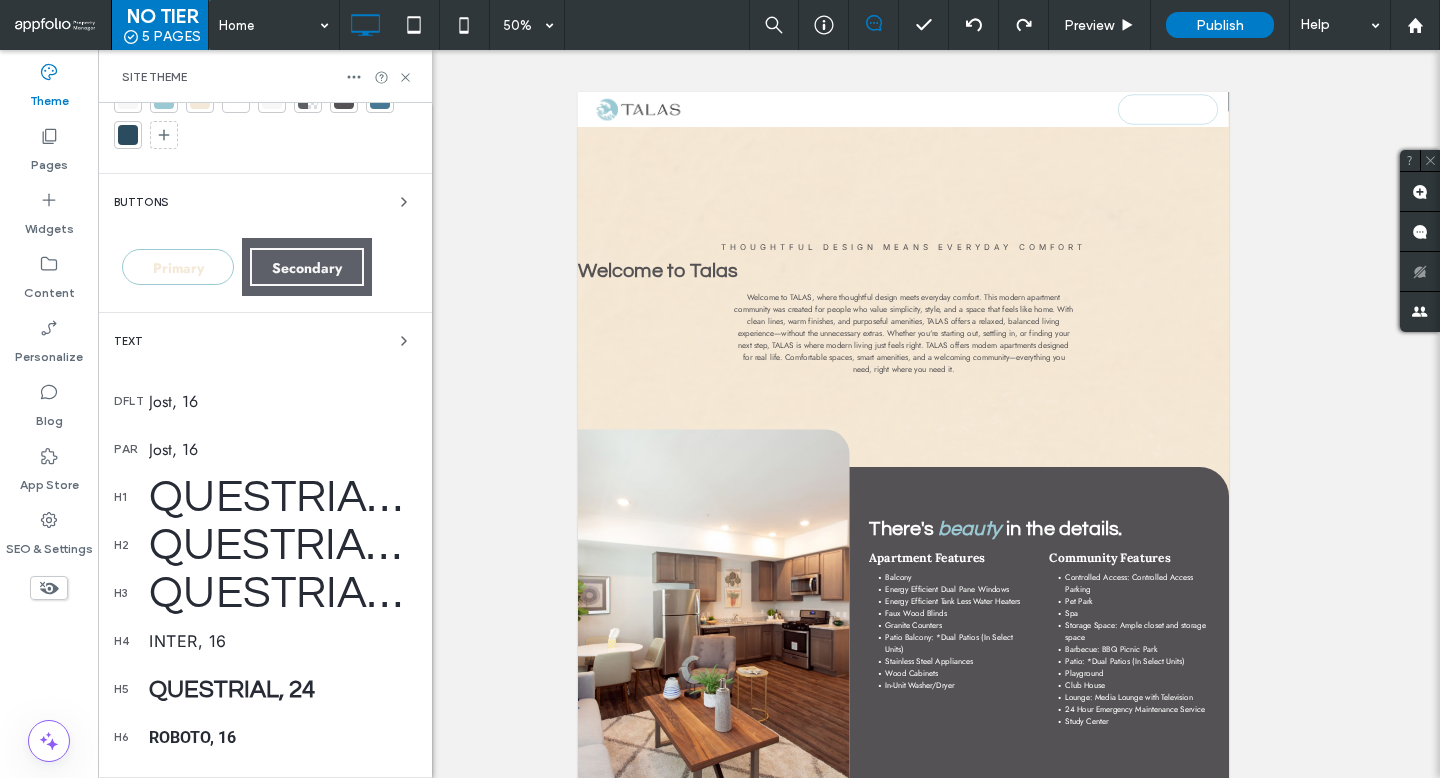 scroll, scrollTop: 472, scrollLeft: 0, axis: vertical 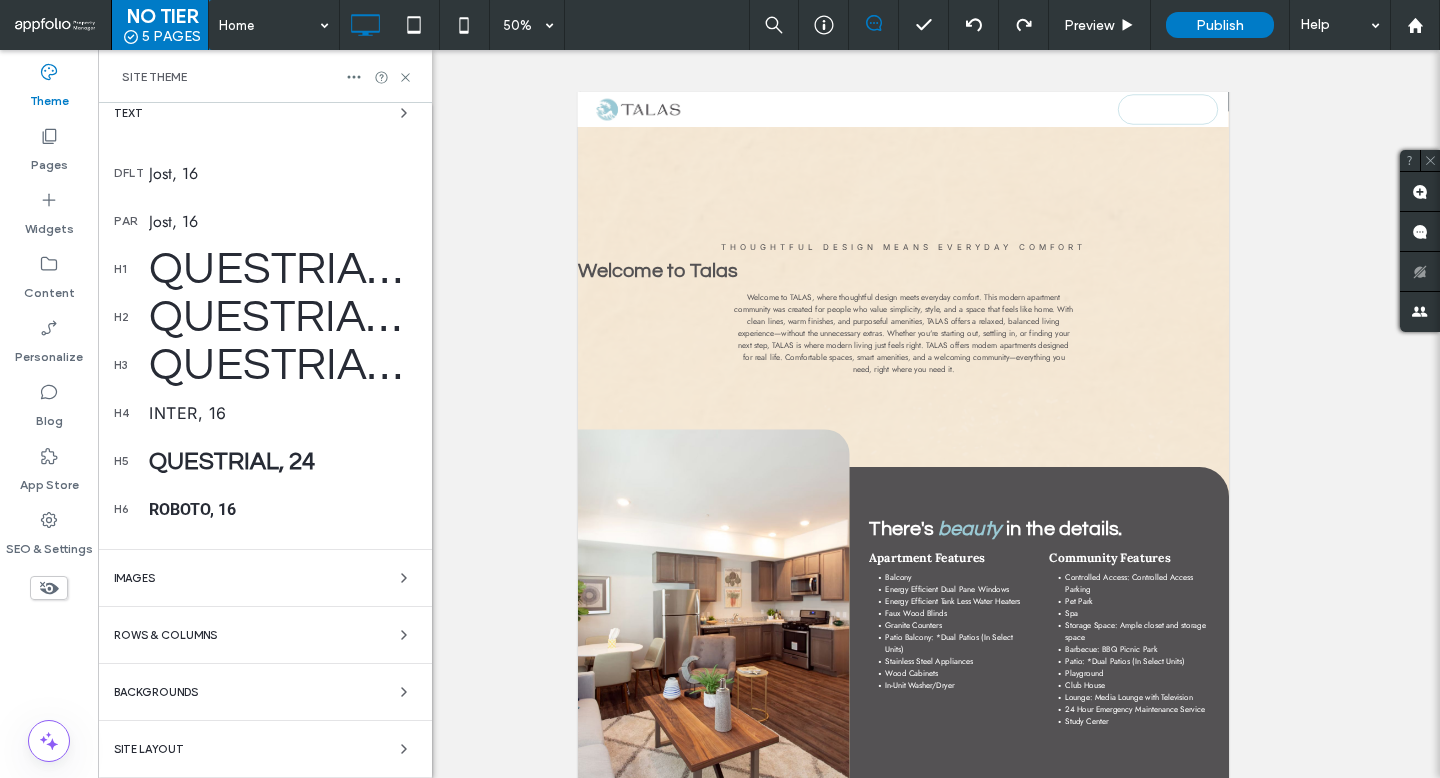 click on "Welcome to Site Theme Work faster and keep design consistent everywhere. Any changes you make here will instantly update across your site.   Learn more Close Colors Buttons Primary Secondary Text Jost, 16 par Jost, 16 h1 Questrial, 60 h2 Questrial, 96 h3 Questrial, 48 h4 Inter, 16 h5 Questrial, 24 h6 Roboto, 16 Images  Rows & Columns Backgrounds Site Layout" at bounding box center [265, 204] 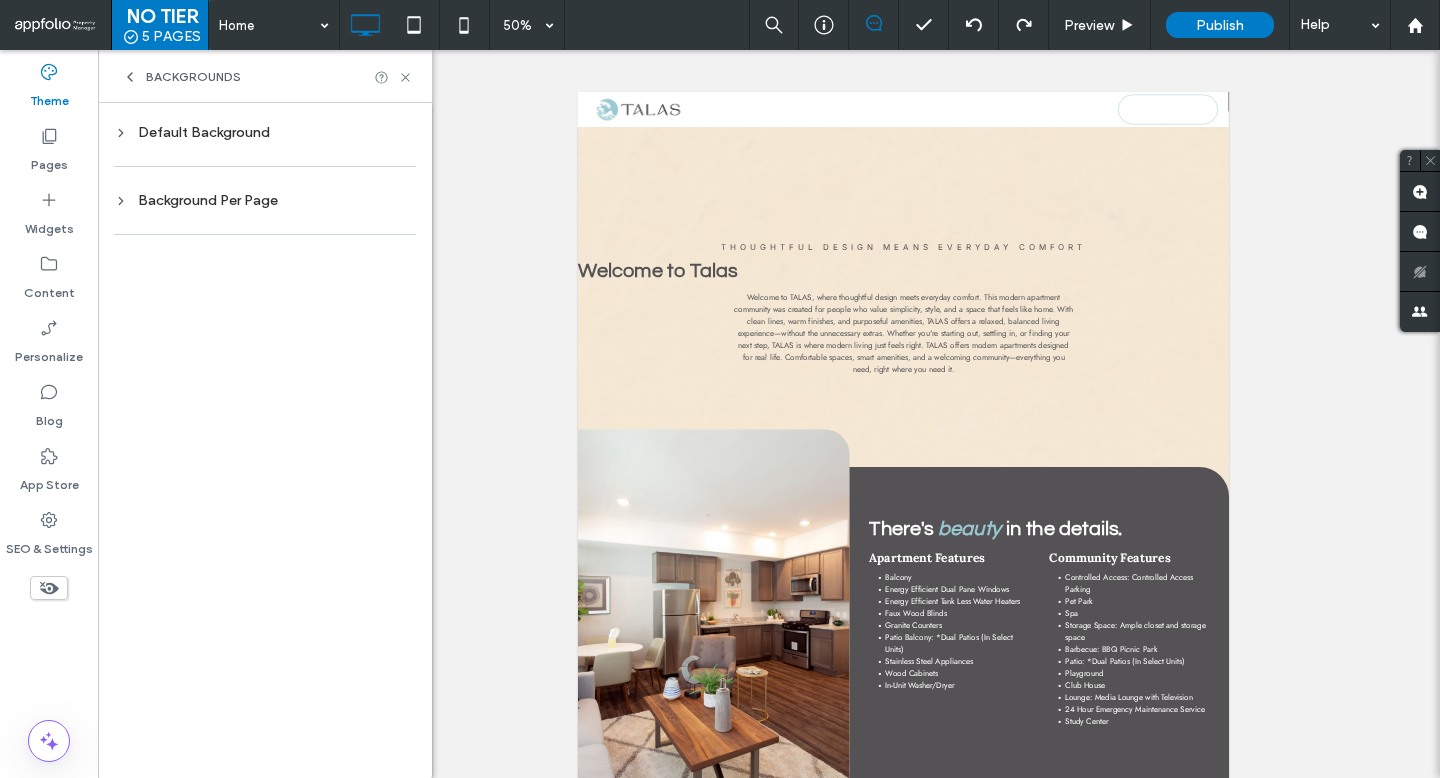 scroll, scrollTop: 0, scrollLeft: 0, axis: both 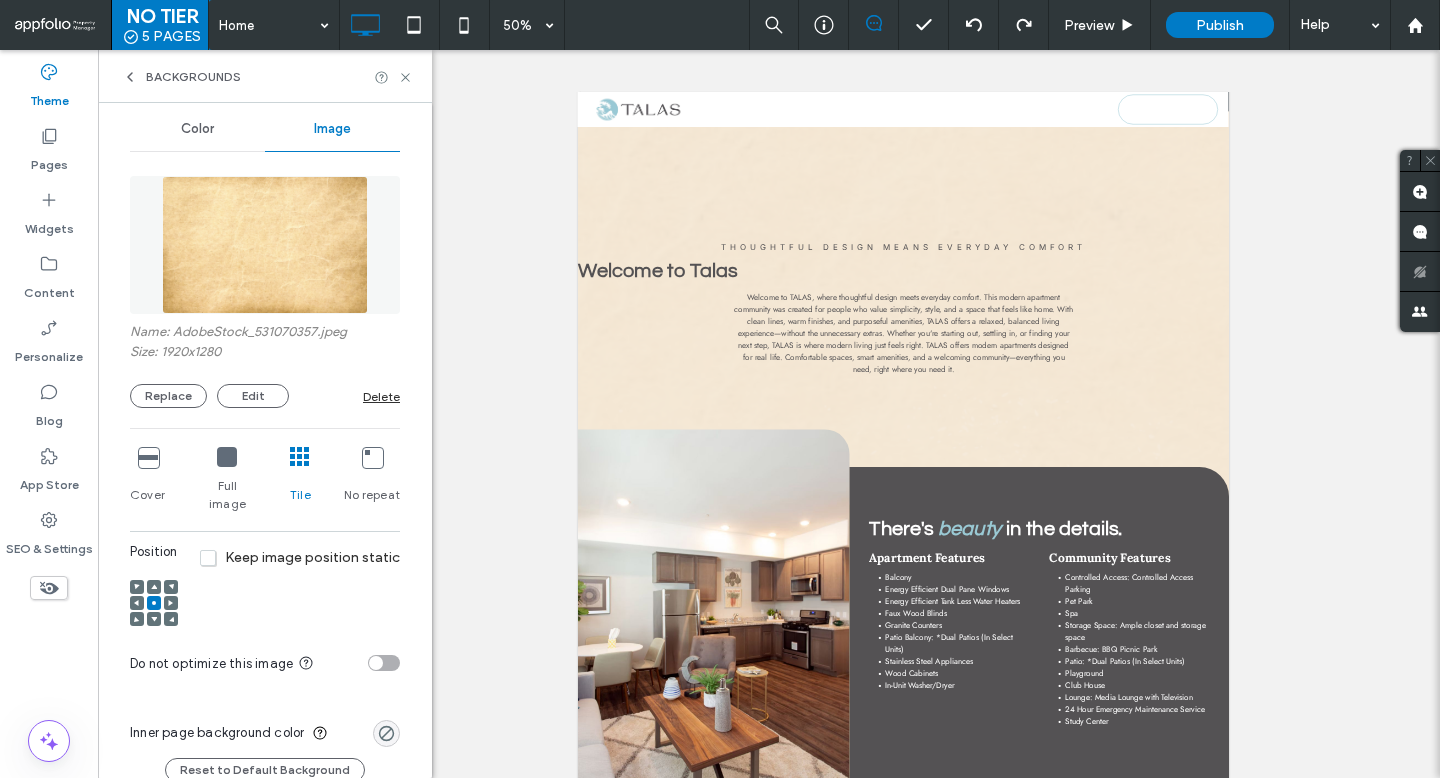 click on "Keep image position static" at bounding box center [300, 557] 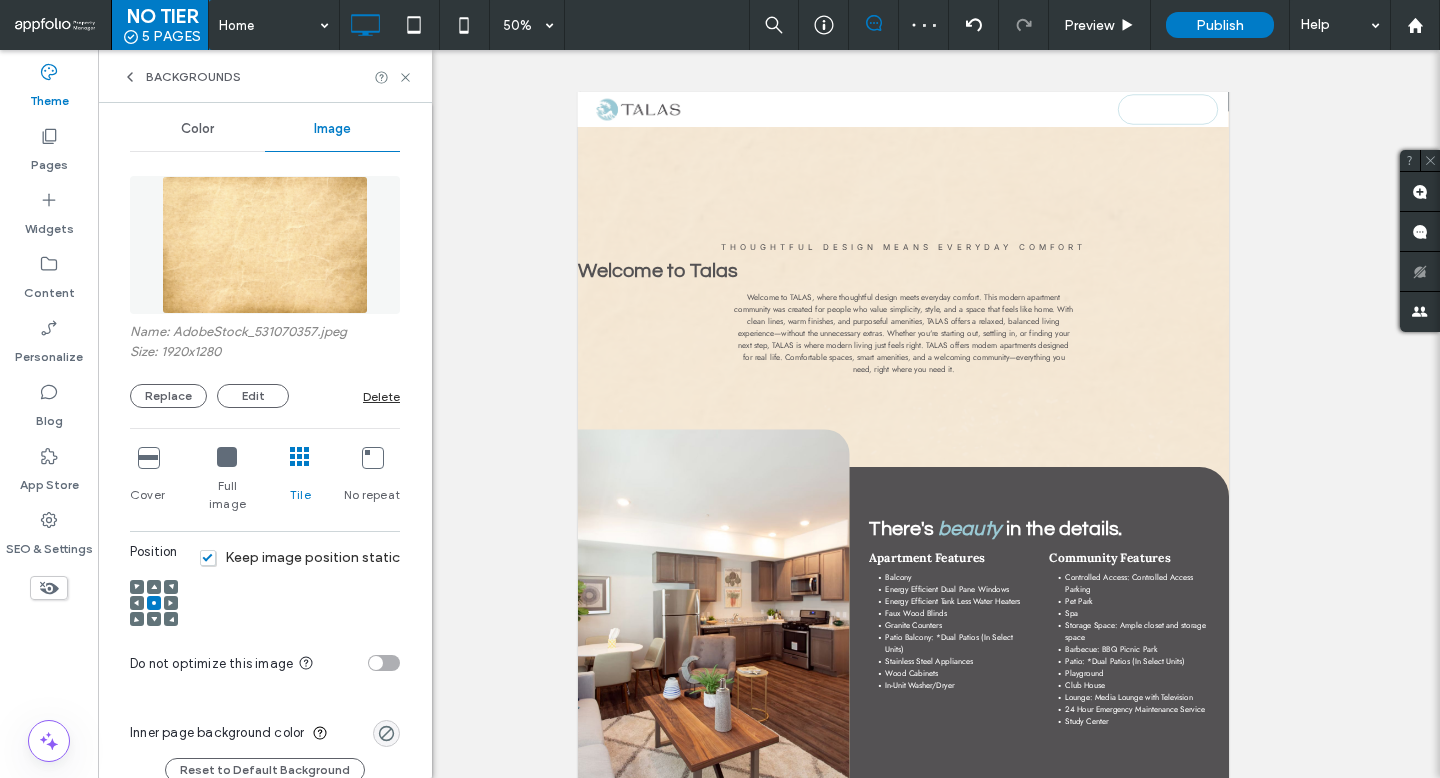 click on "Backgrounds" at bounding box center [265, 76] 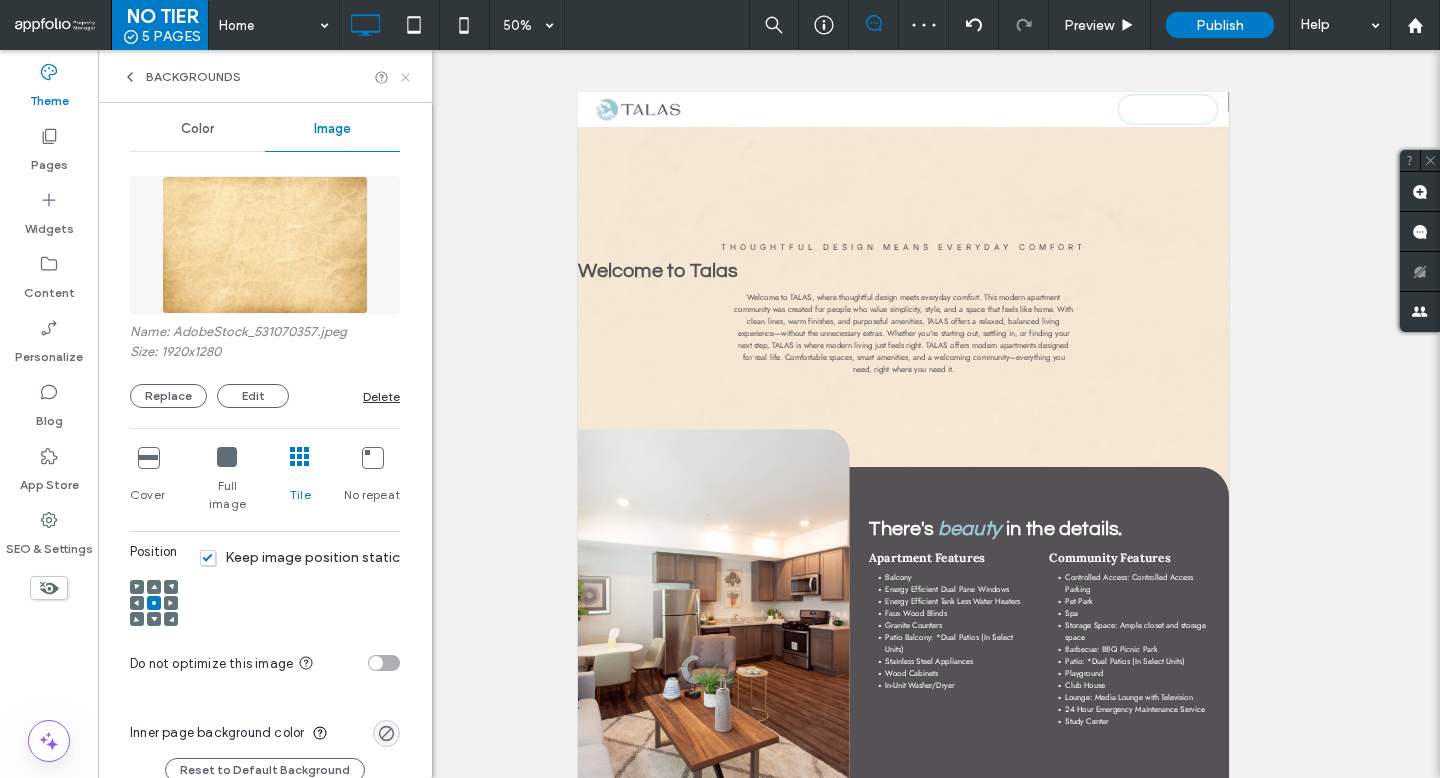 click 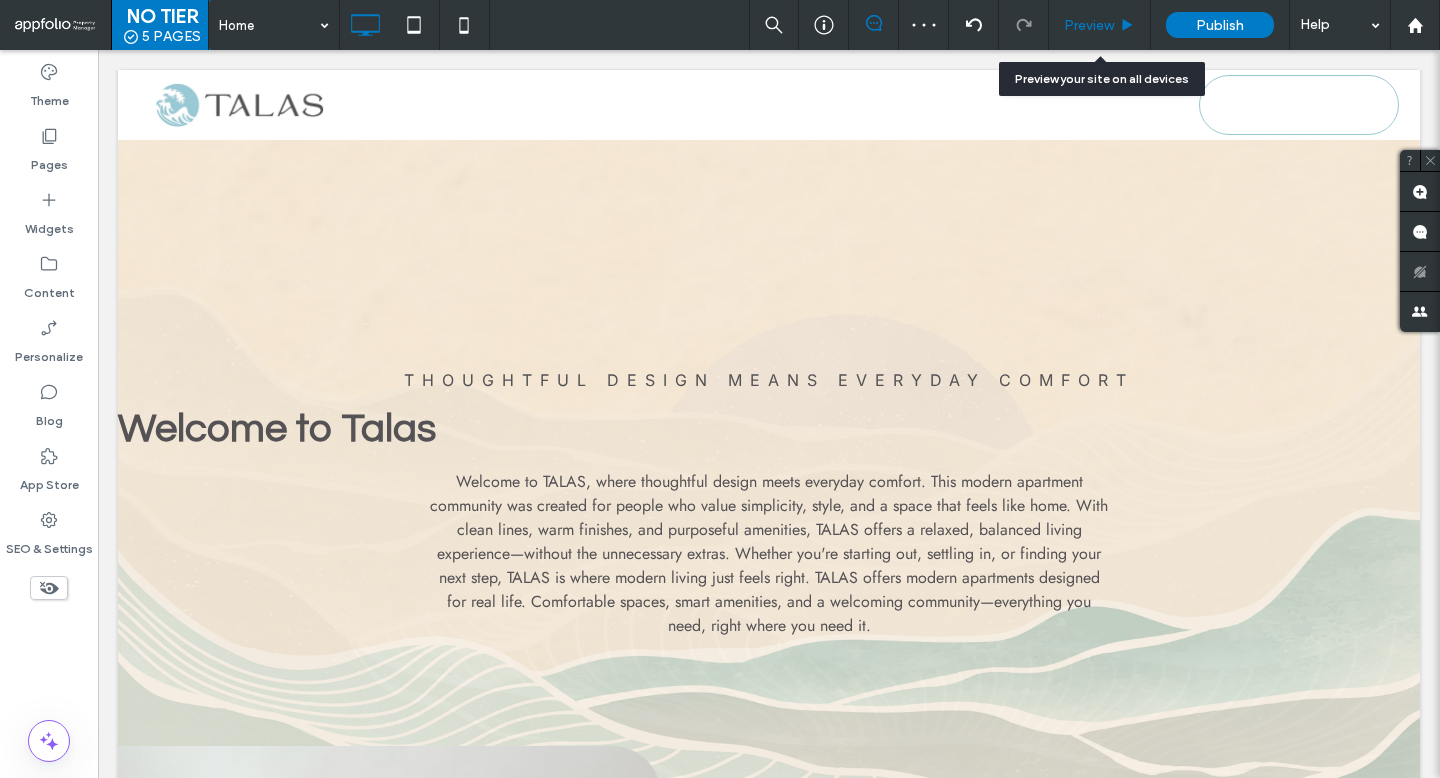 click on "Preview" at bounding box center (1089, 25) 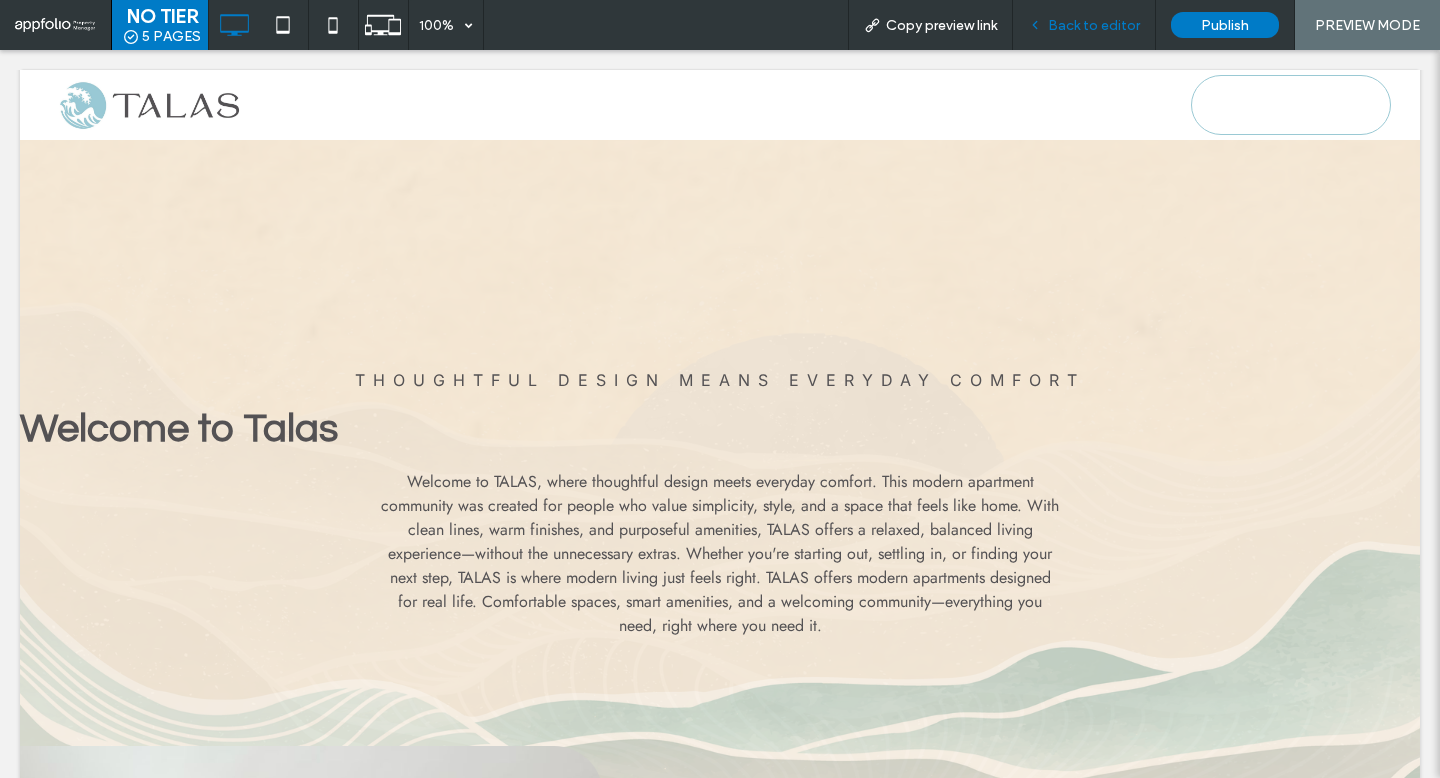 click on "Back to editor" at bounding box center [1084, 25] 